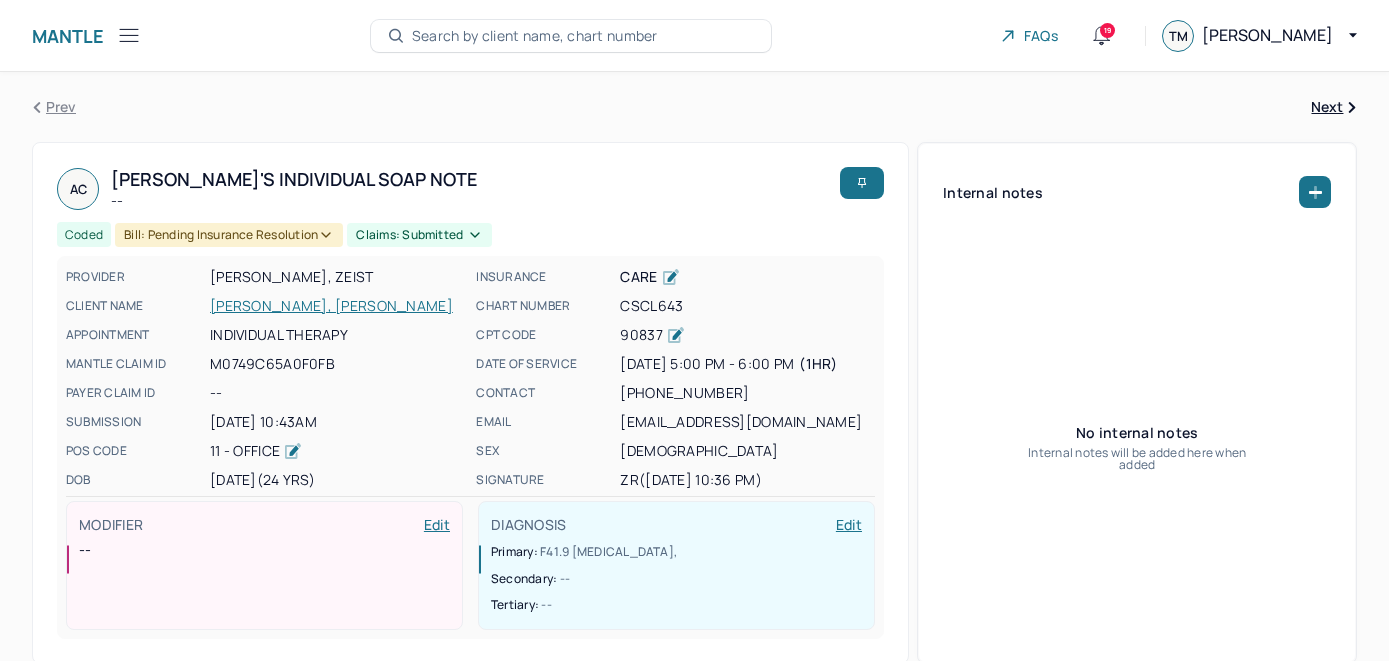 scroll, scrollTop: 16, scrollLeft: 0, axis: vertical 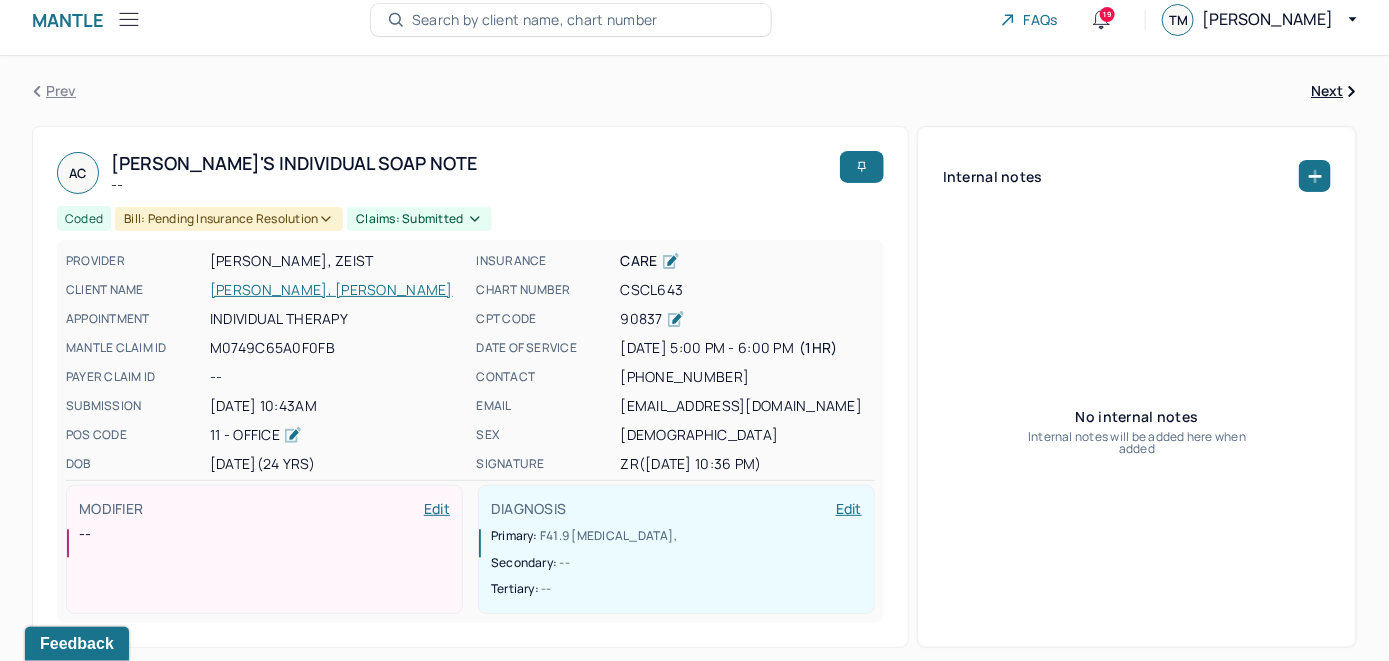 click on "Search by client name, chart number" at bounding box center (535, 20) 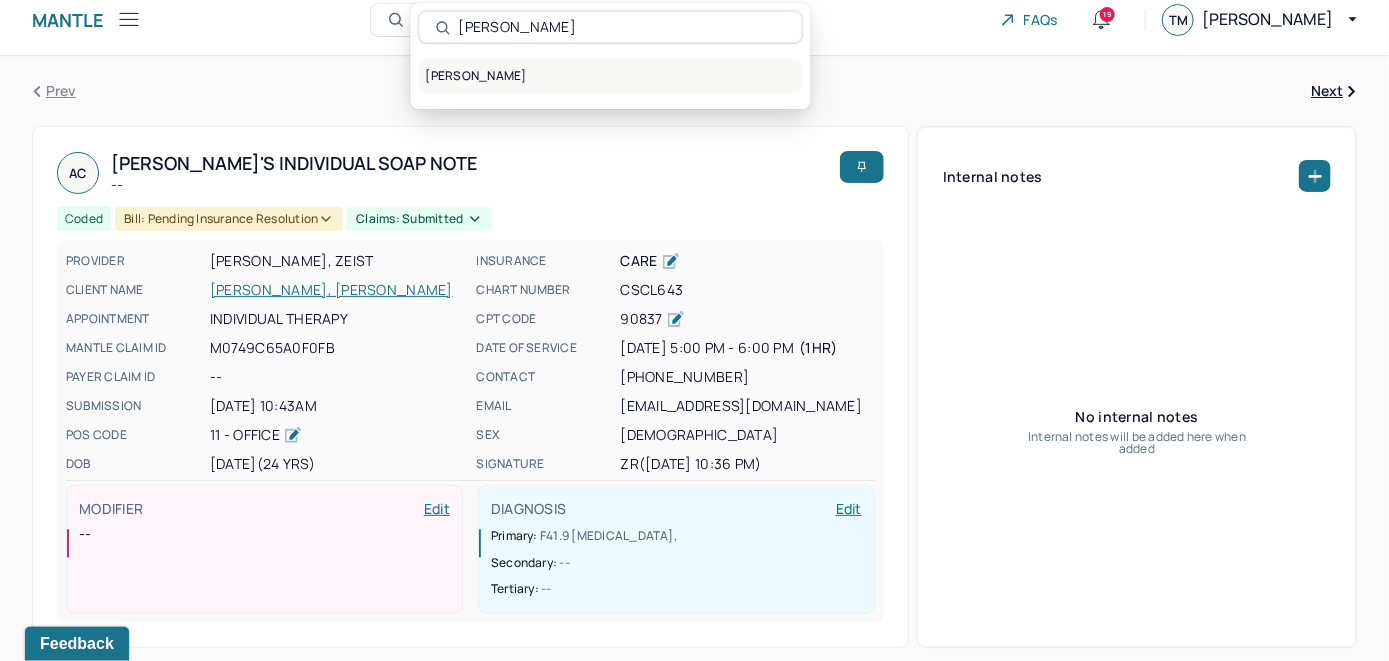 type on "[PERSON_NAME]" 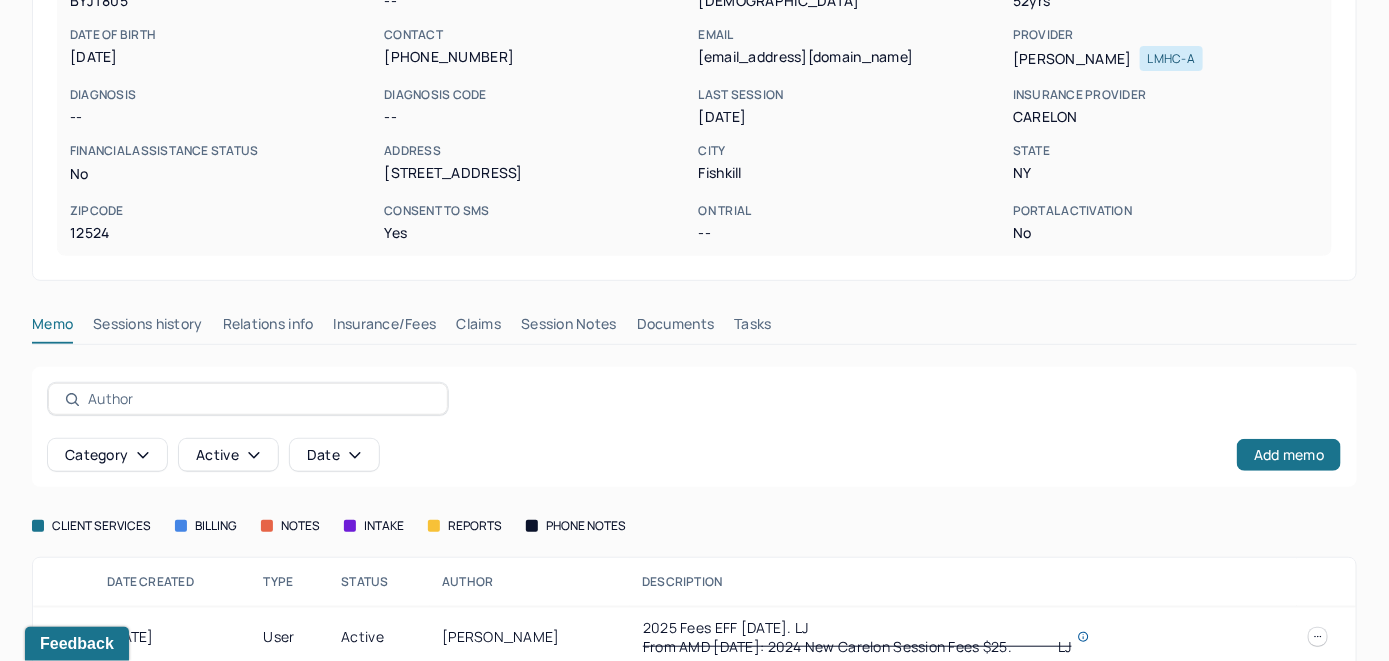 scroll, scrollTop: 279, scrollLeft: 0, axis: vertical 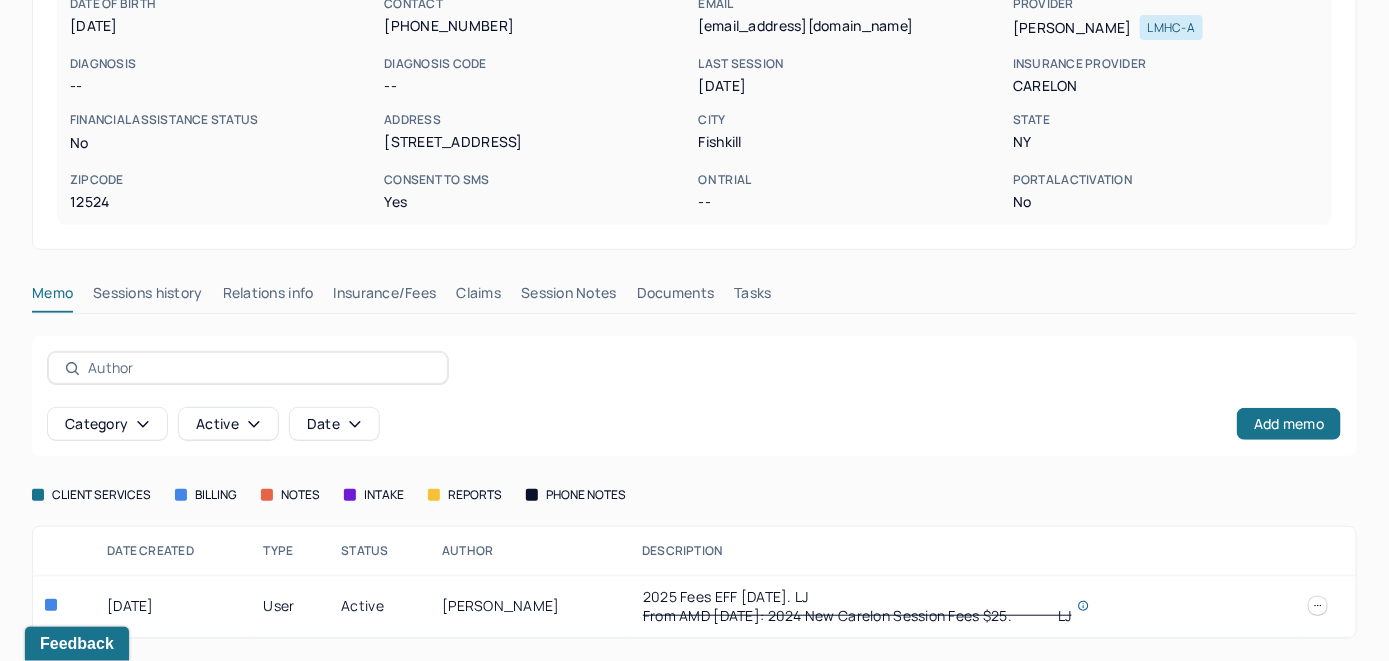click on "Insurance/Fees" at bounding box center (385, 297) 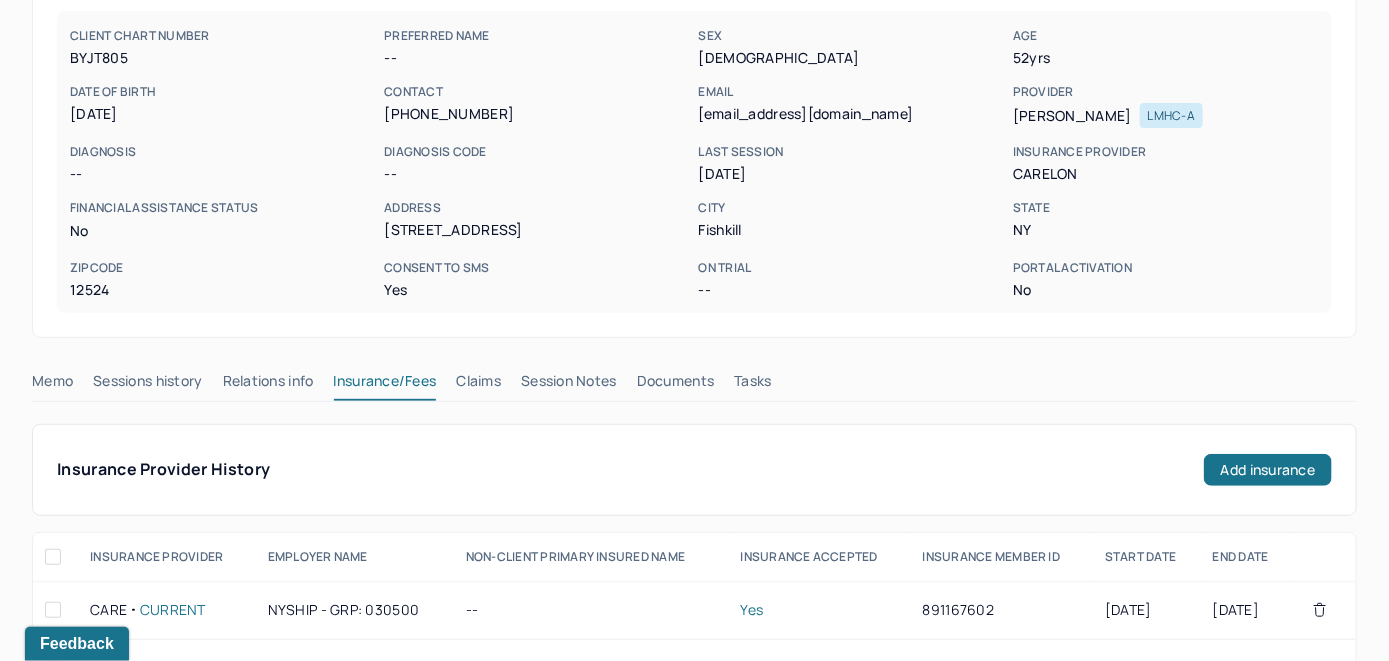 scroll, scrollTop: 179, scrollLeft: 0, axis: vertical 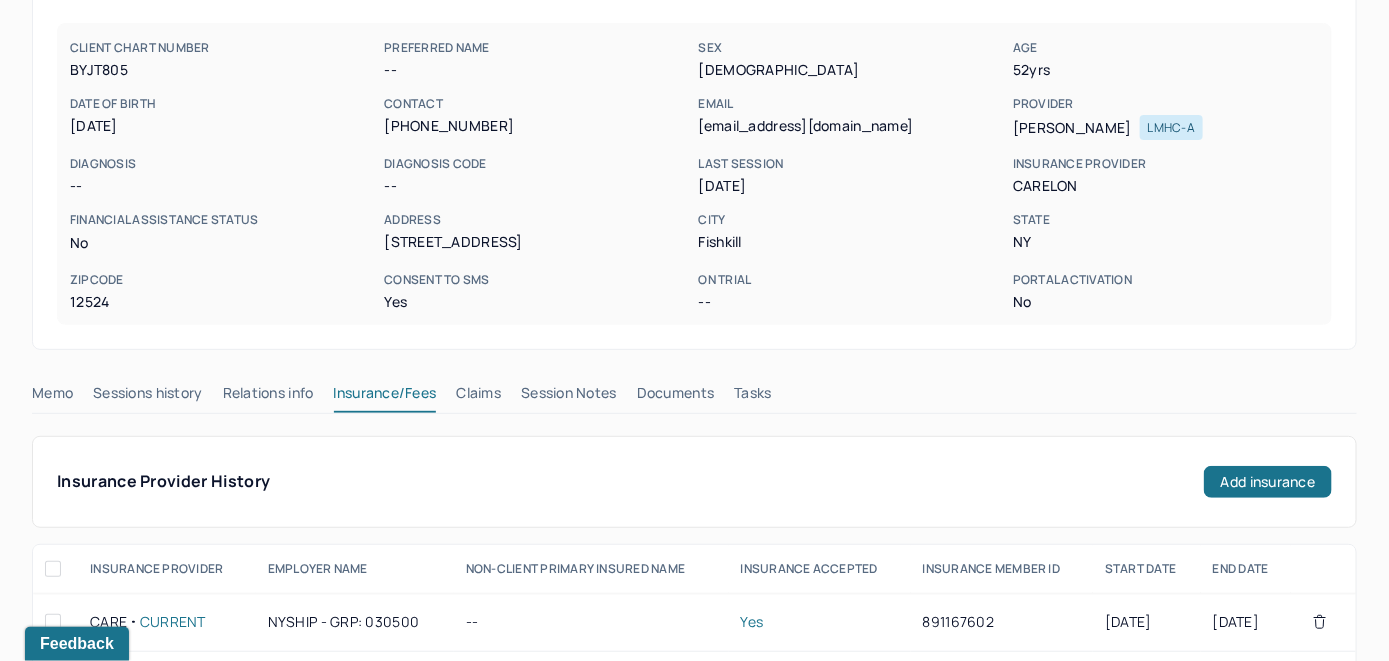 click on "Claims" at bounding box center [478, 397] 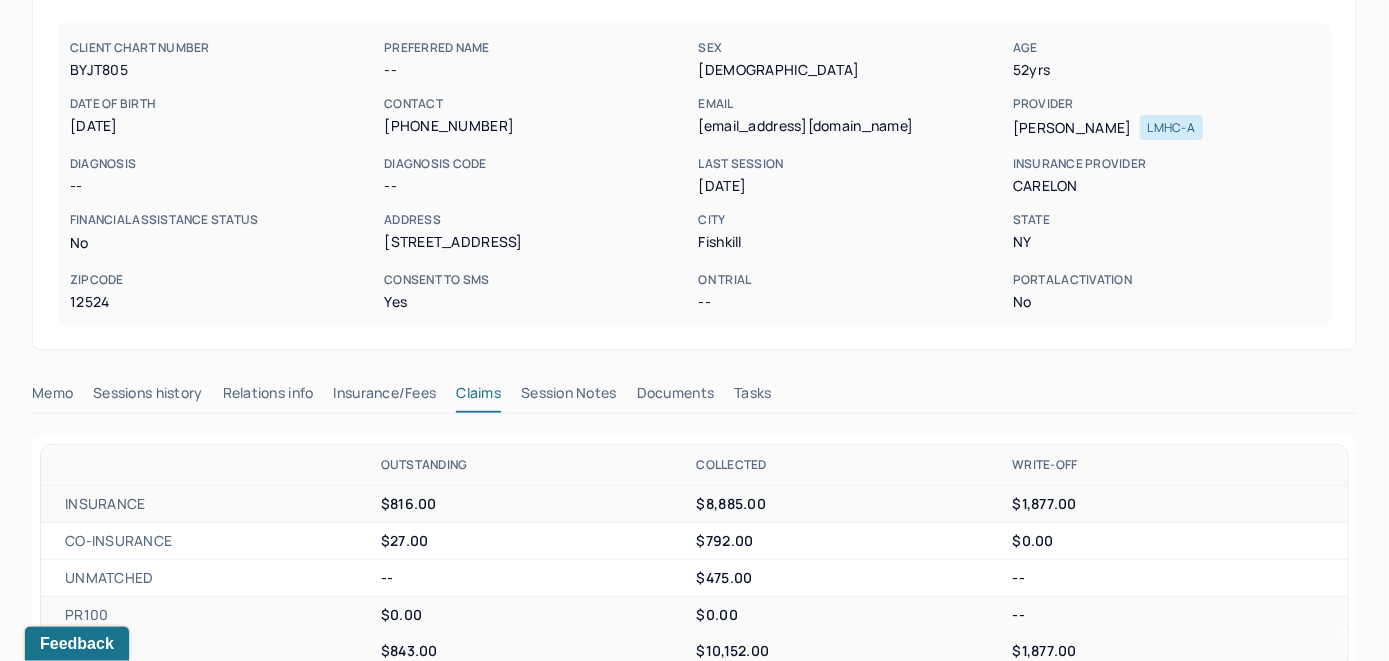 scroll, scrollTop: 0, scrollLeft: 0, axis: both 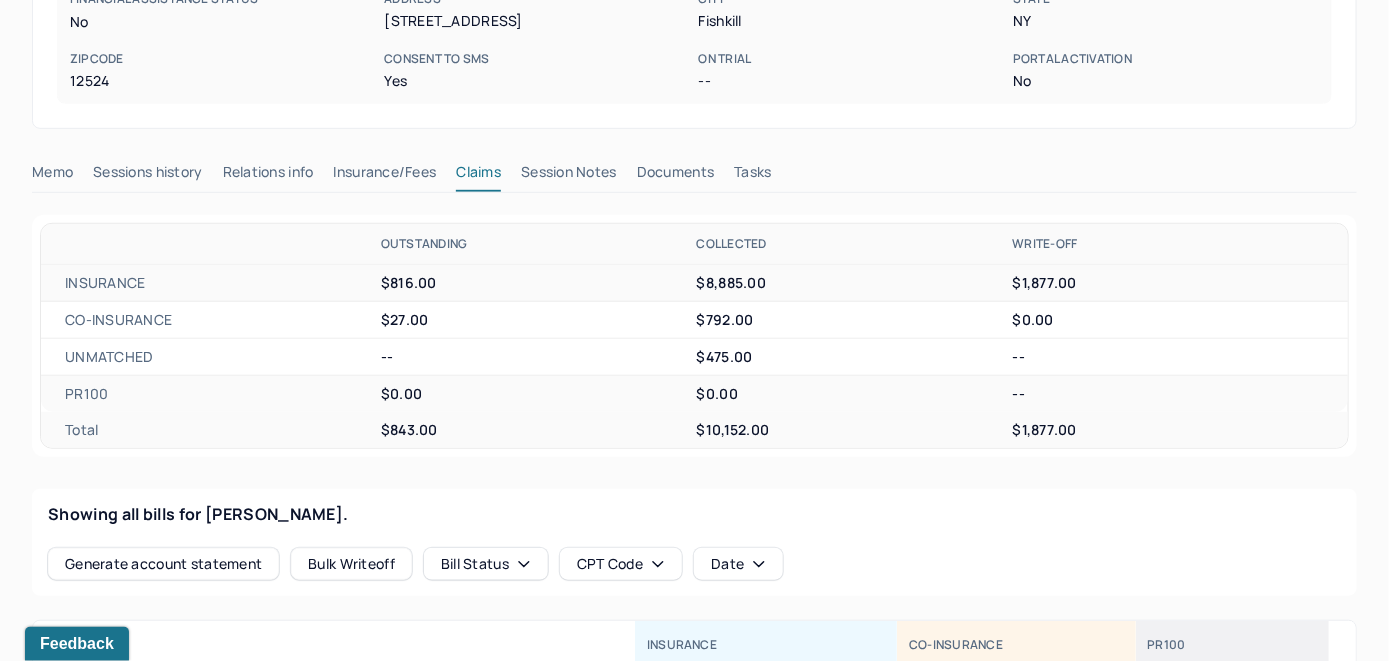 click on "Memo" at bounding box center (52, 176) 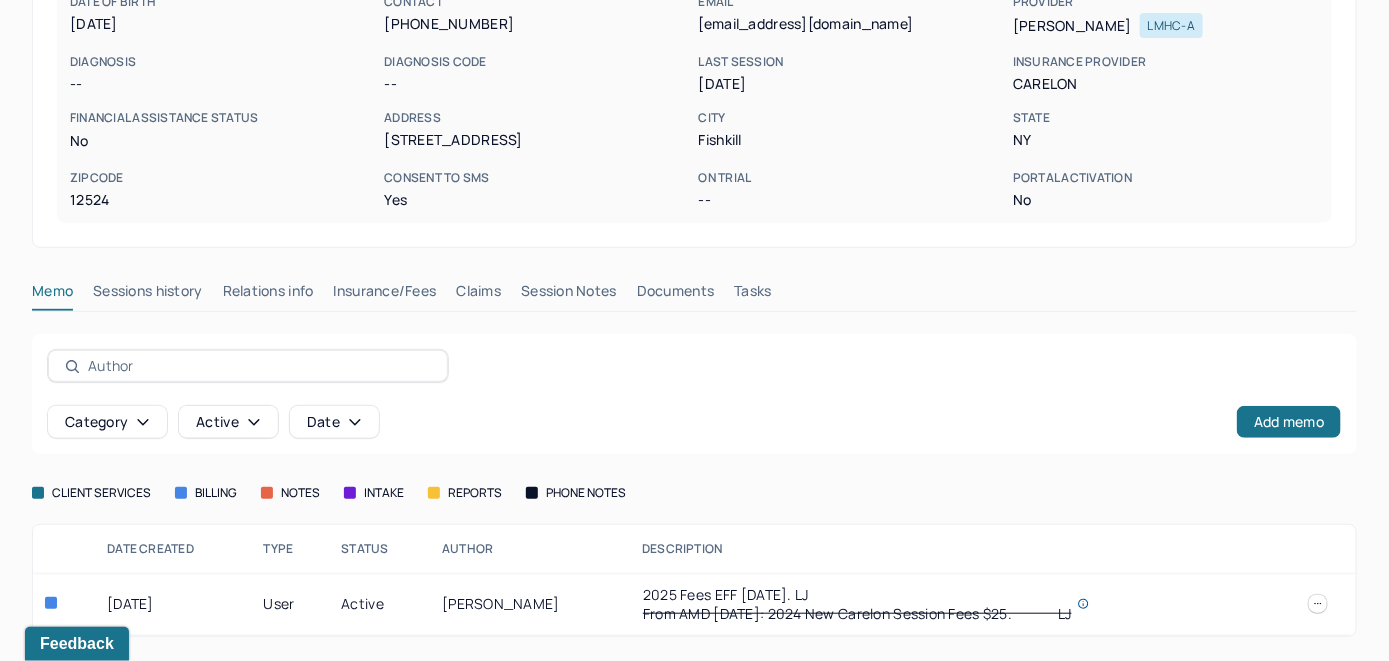 scroll, scrollTop: 279, scrollLeft: 0, axis: vertical 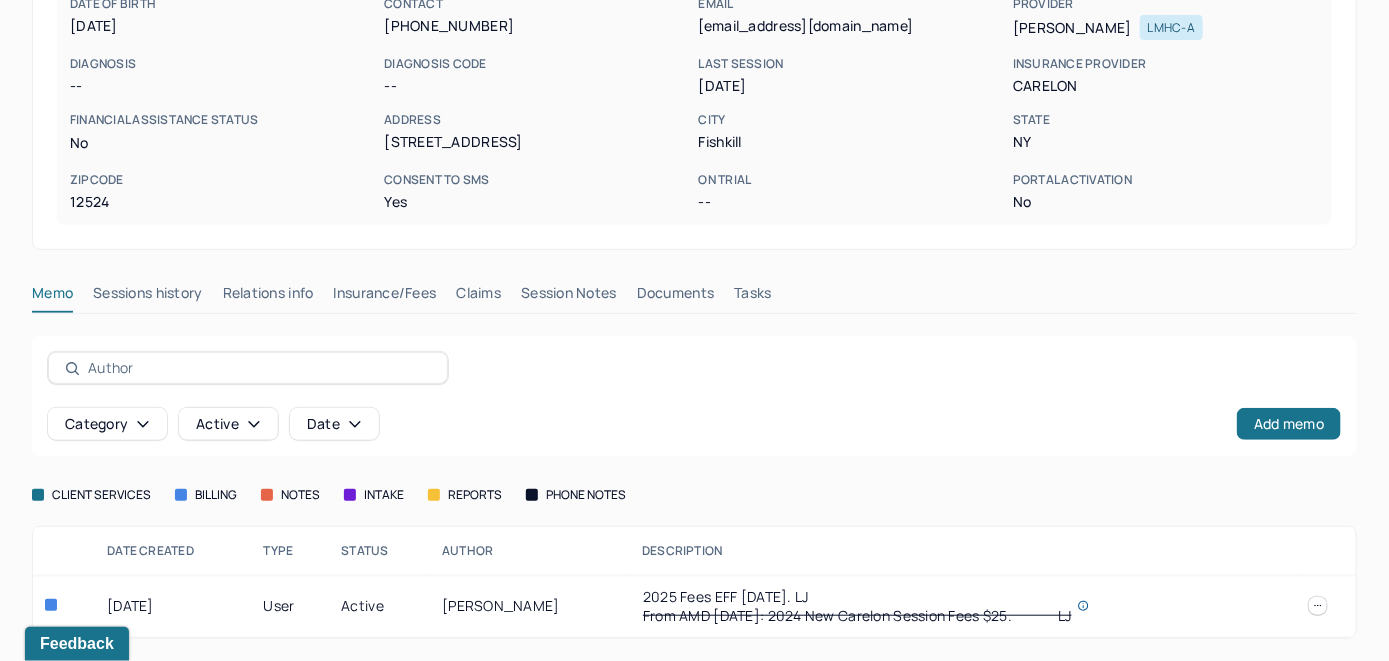click on "Insurance/Fees" at bounding box center [385, 297] 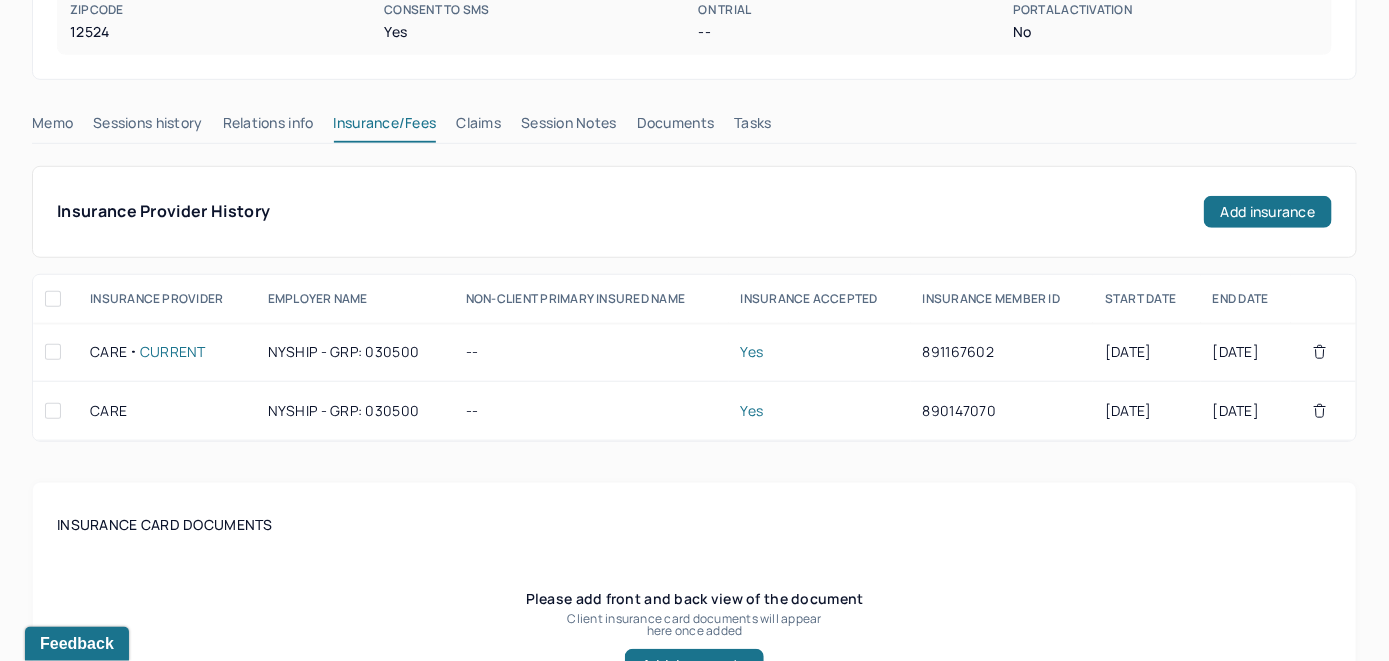 scroll, scrollTop: 279, scrollLeft: 0, axis: vertical 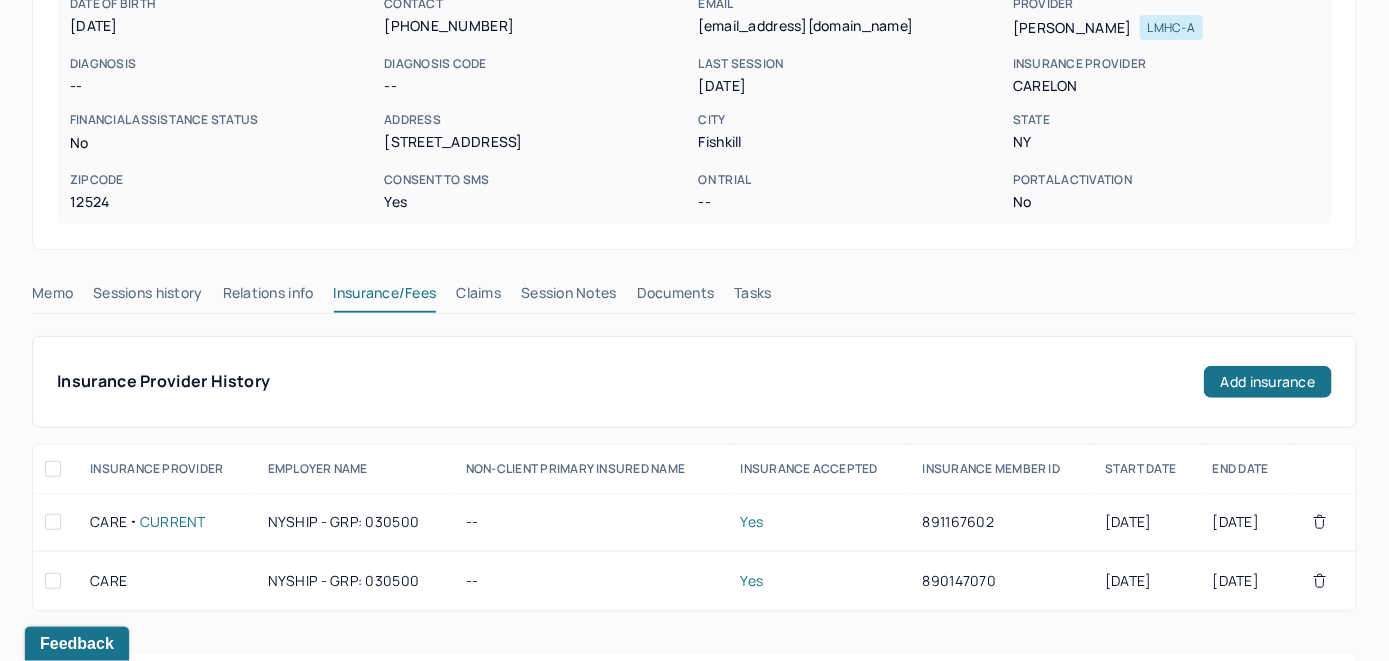 click on "Claims" at bounding box center [478, 297] 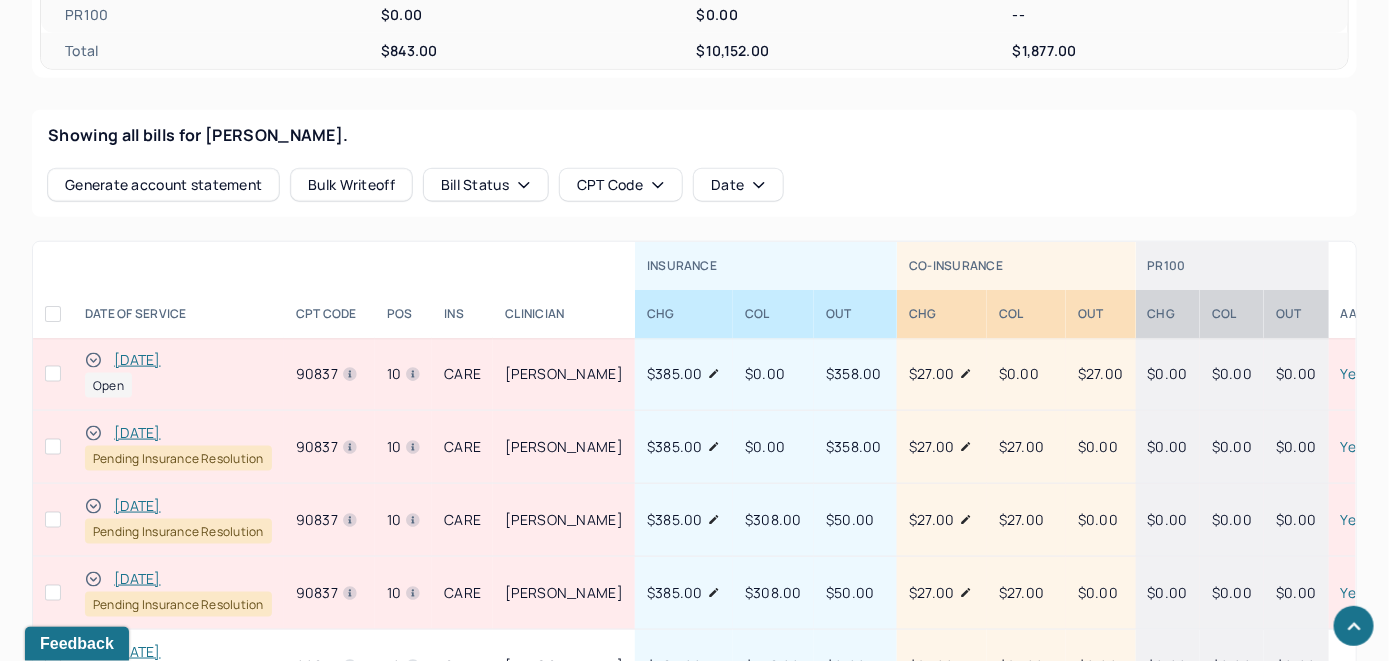 scroll, scrollTop: 979, scrollLeft: 0, axis: vertical 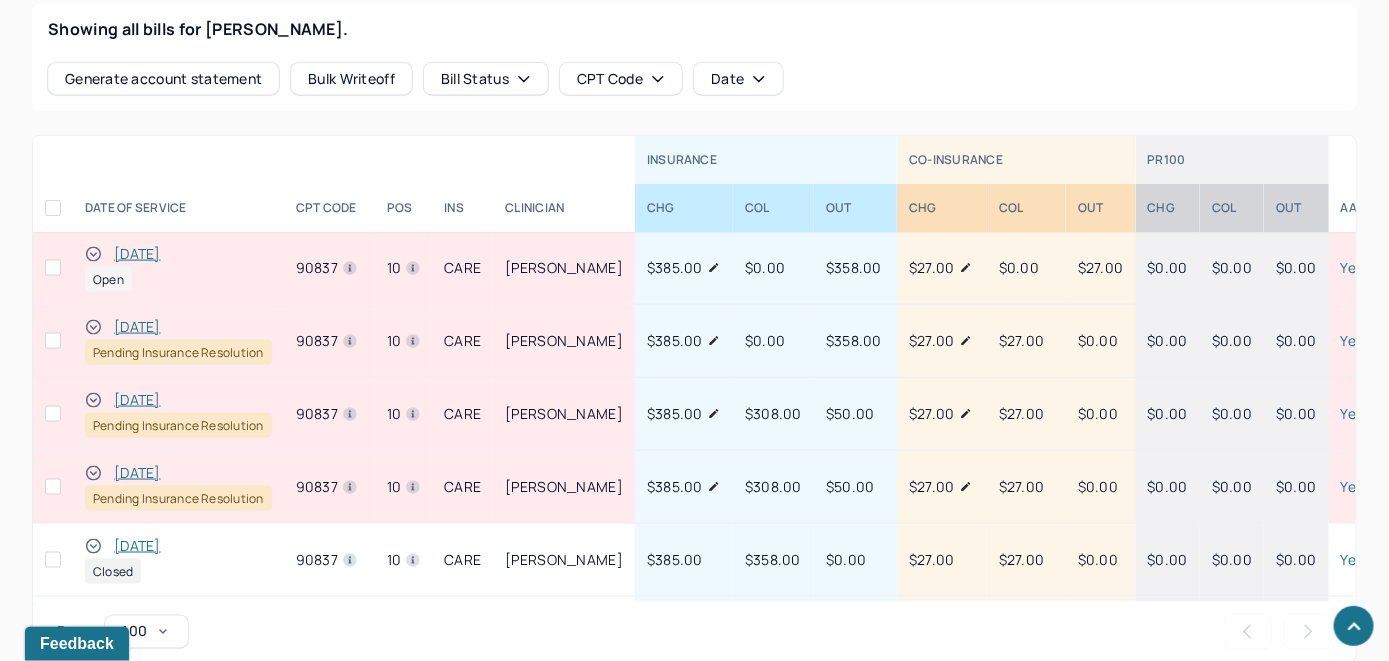 click on "[DATE]" at bounding box center [137, 254] 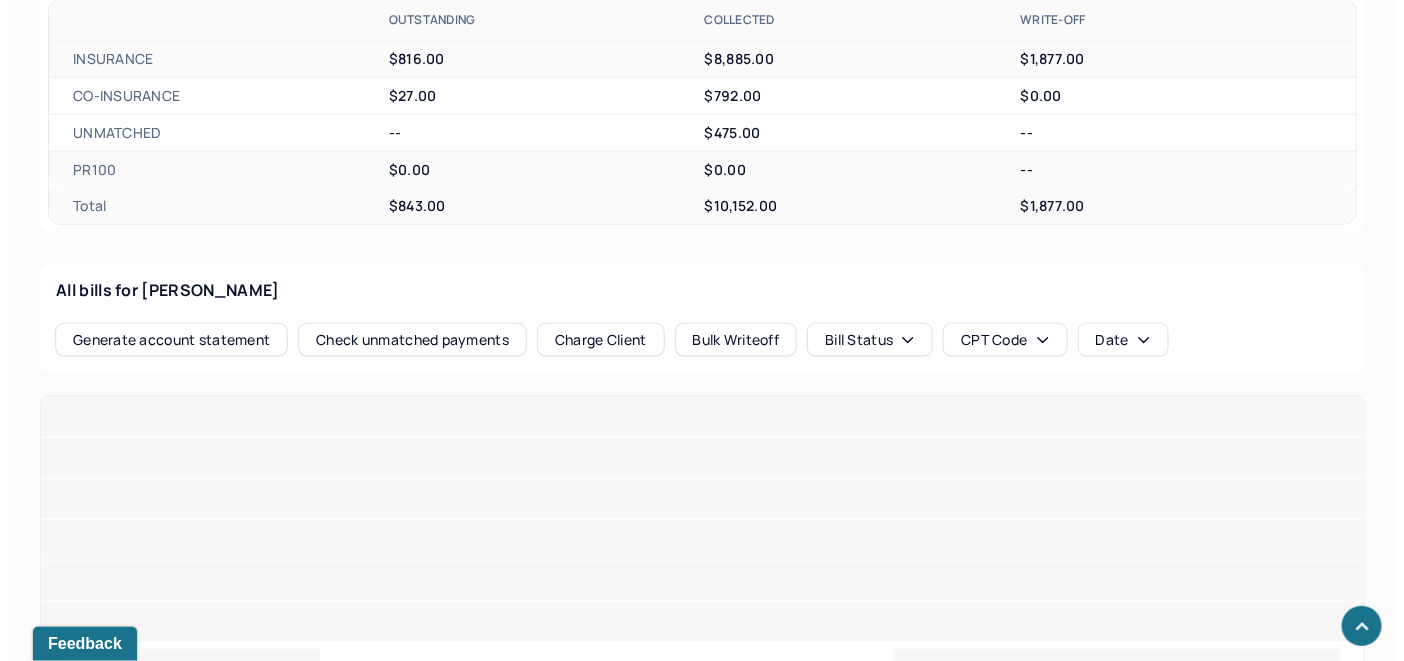 scroll, scrollTop: 813, scrollLeft: 0, axis: vertical 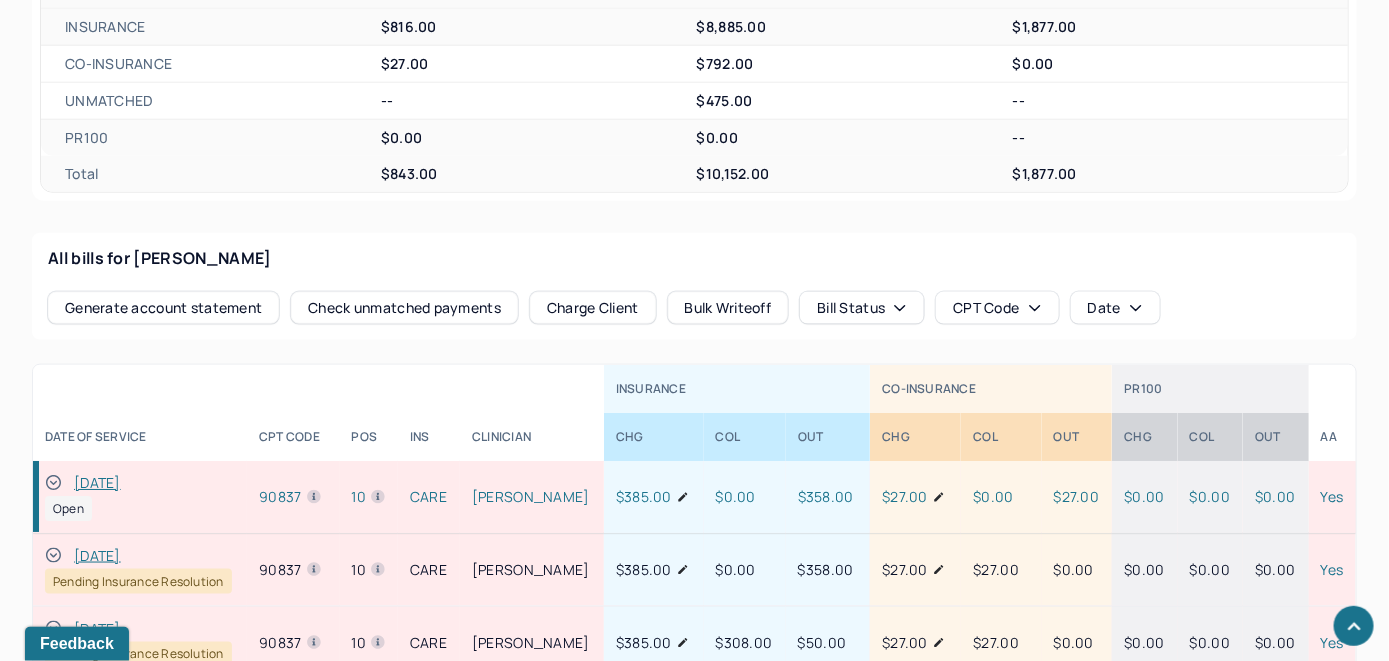 click on "[DATE]" at bounding box center (97, 483) 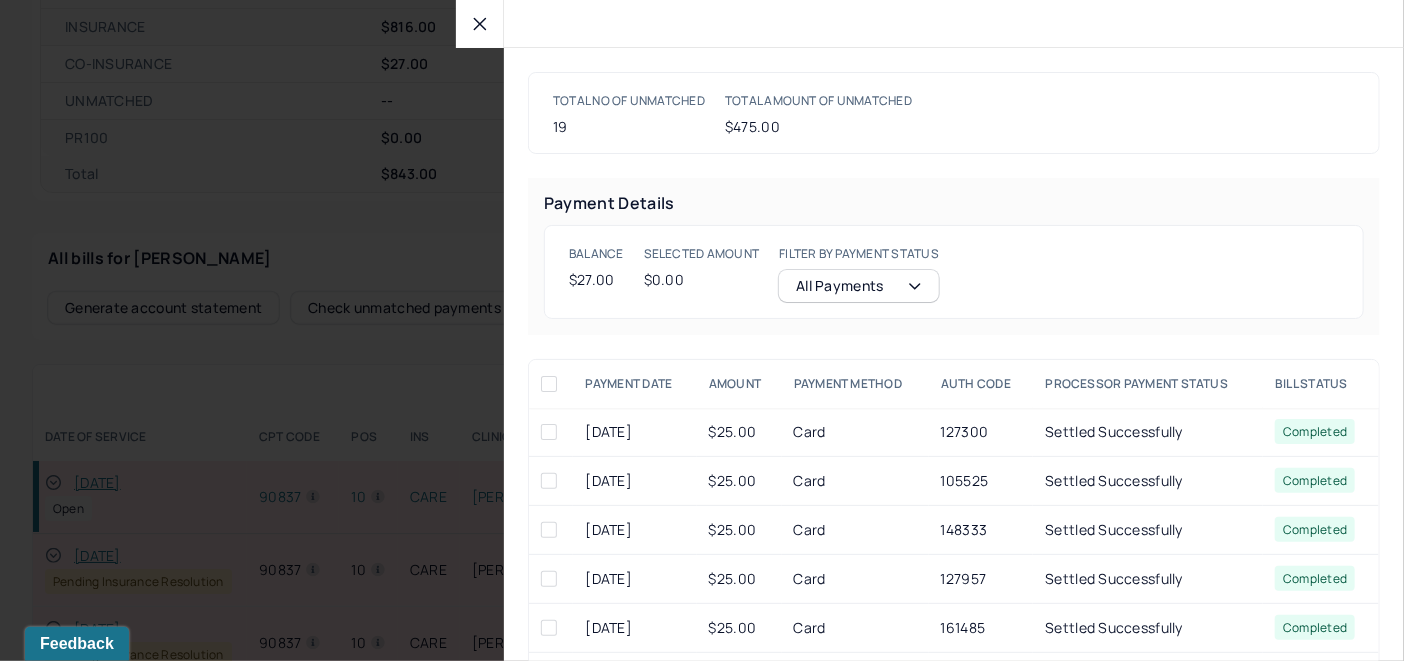 click 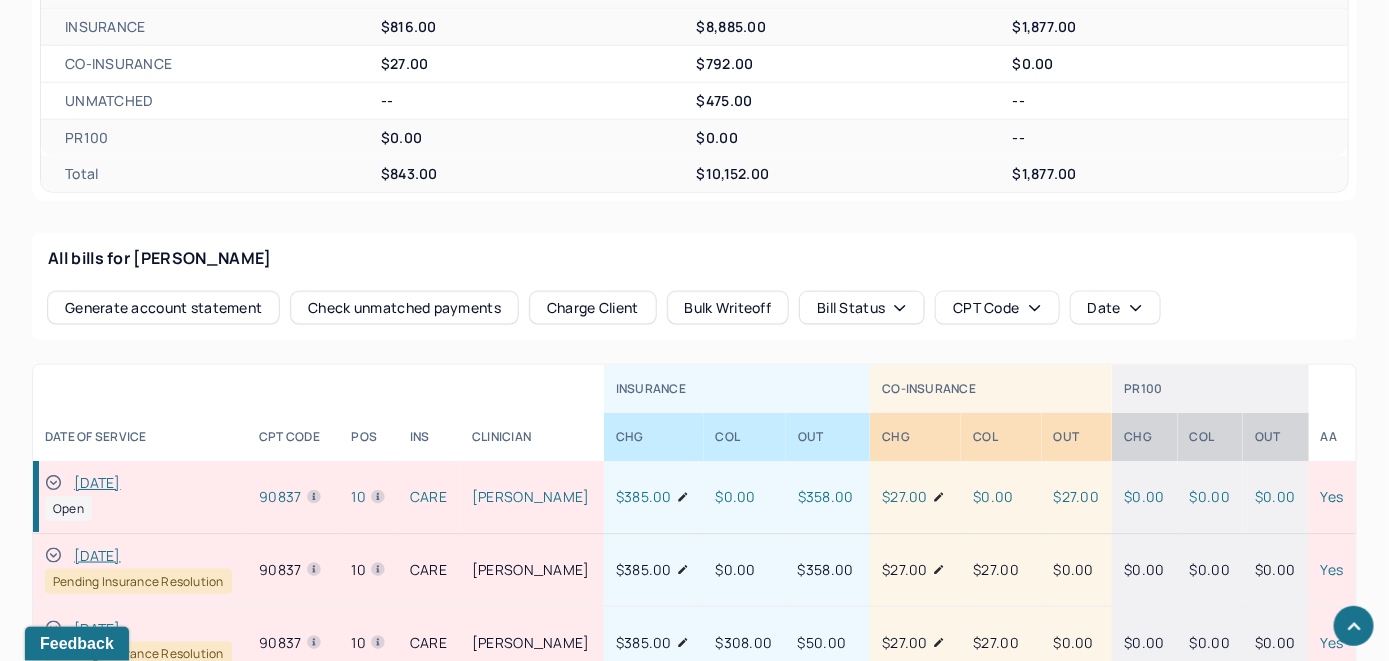 click on "Charge Client" at bounding box center [593, 308] 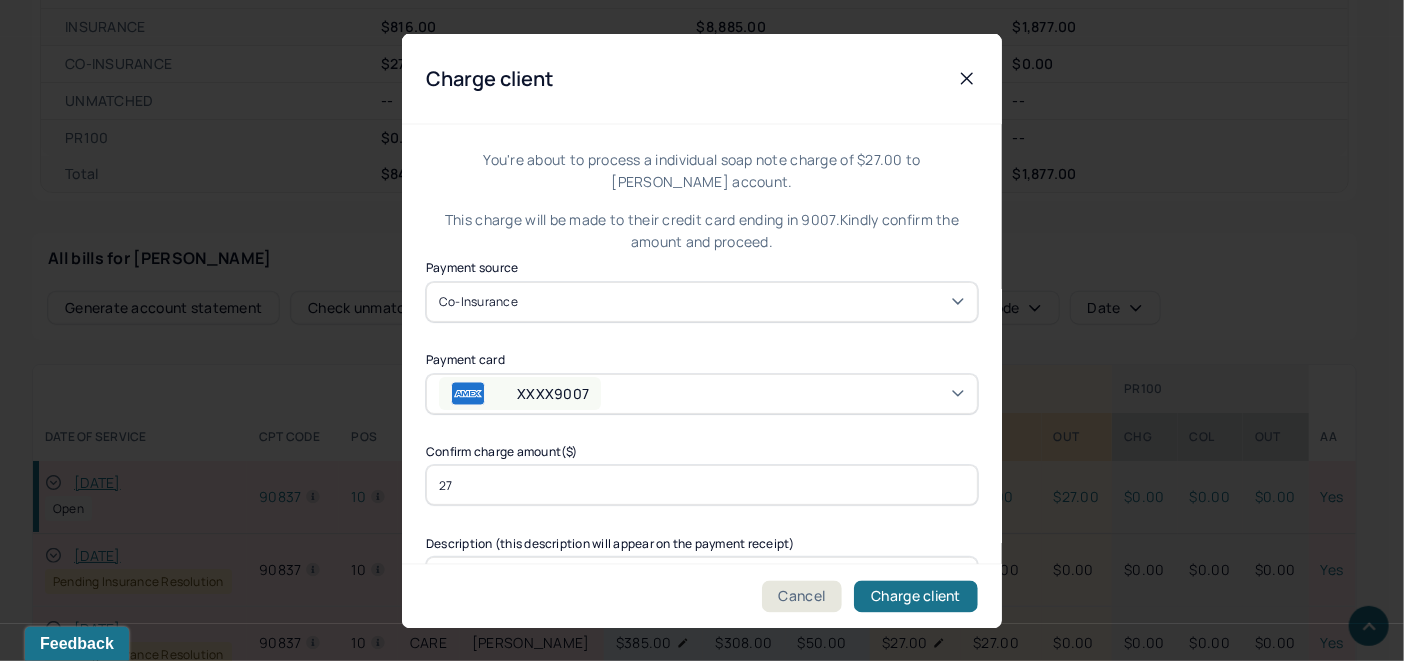 click on "XXXX9007" at bounding box center [702, 393] 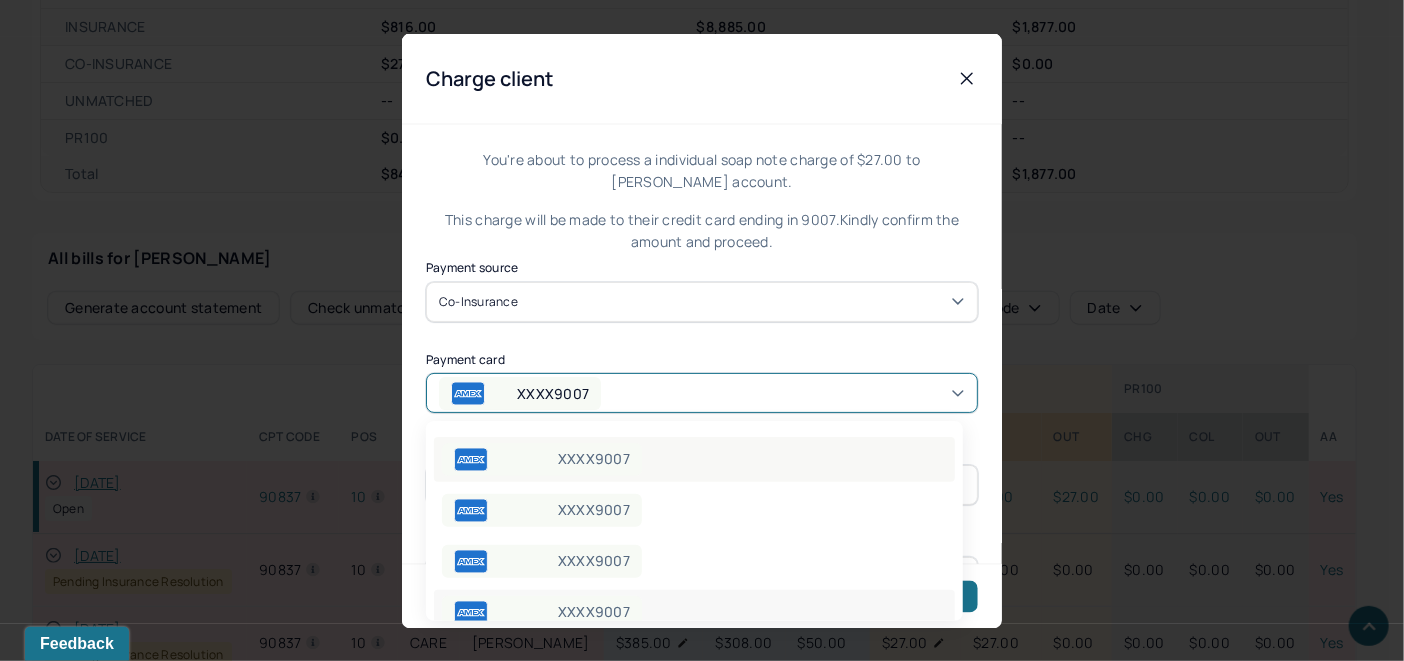 scroll, scrollTop: 51, scrollLeft: 0, axis: vertical 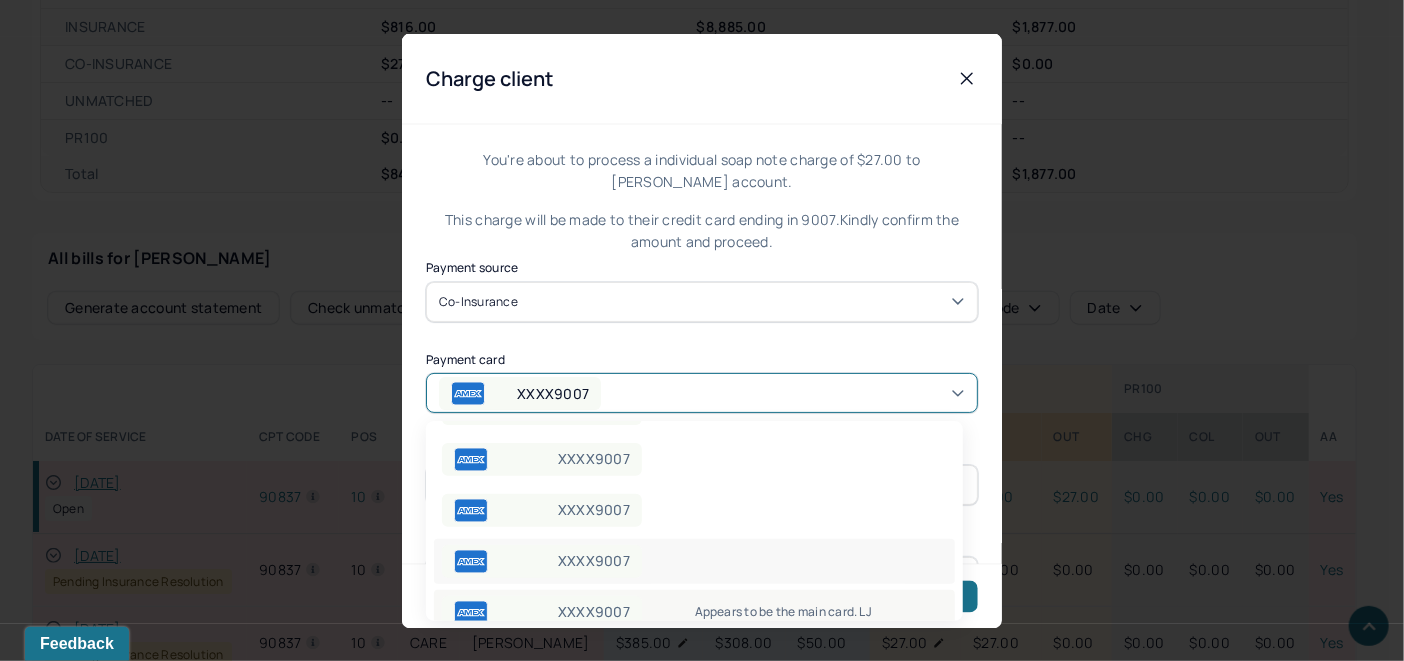 click on "Appears to be the main card. LJ" at bounding box center (821, 612) 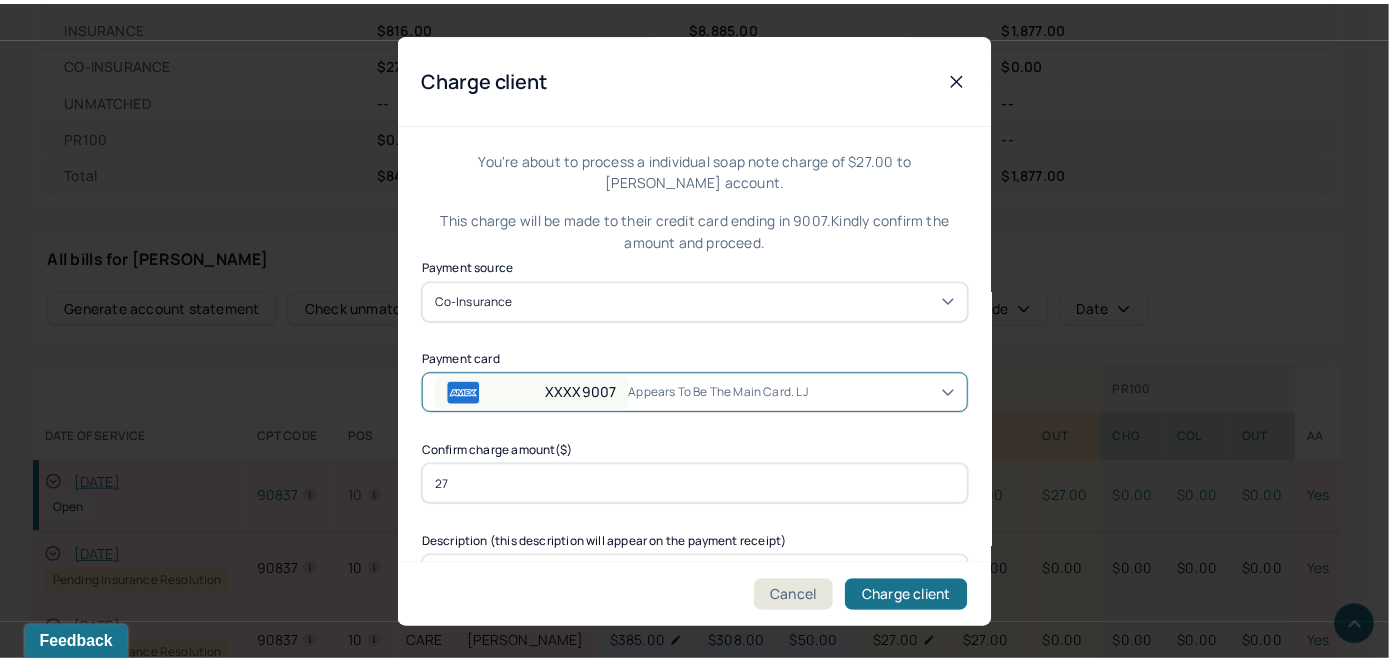 scroll, scrollTop: 121, scrollLeft: 0, axis: vertical 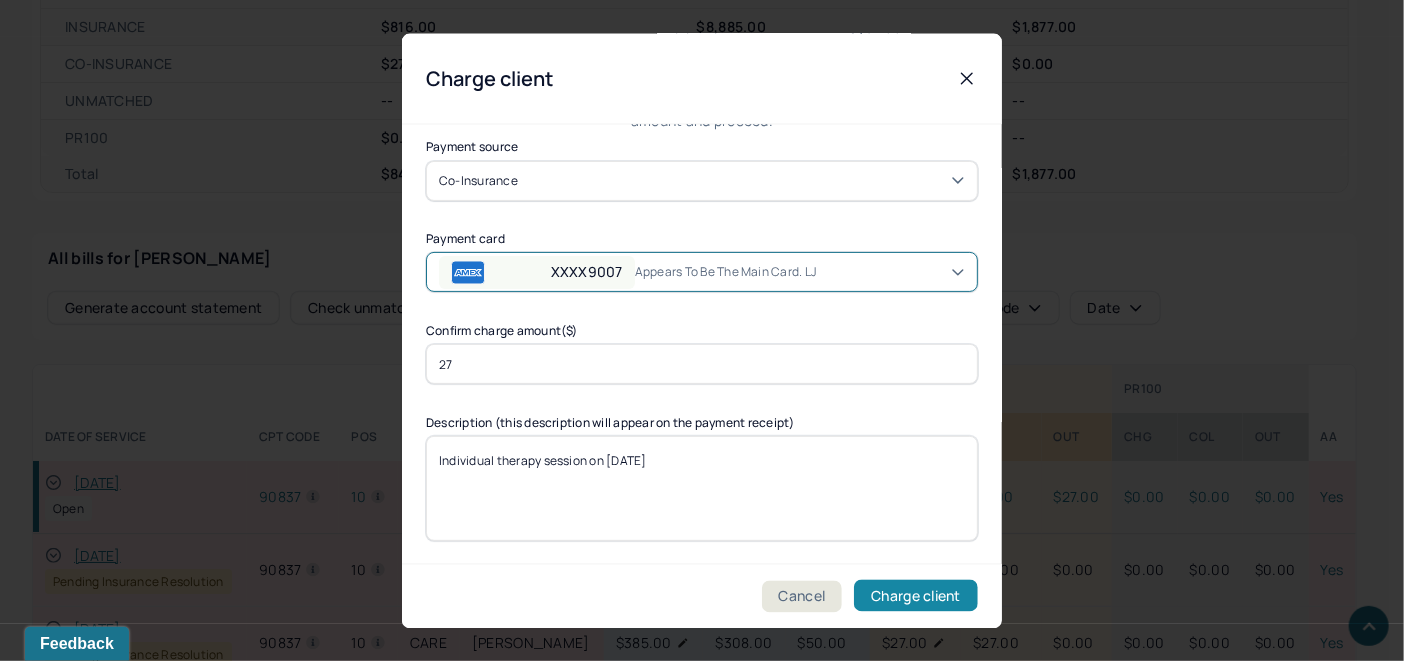 click on "Charge client" at bounding box center [916, 596] 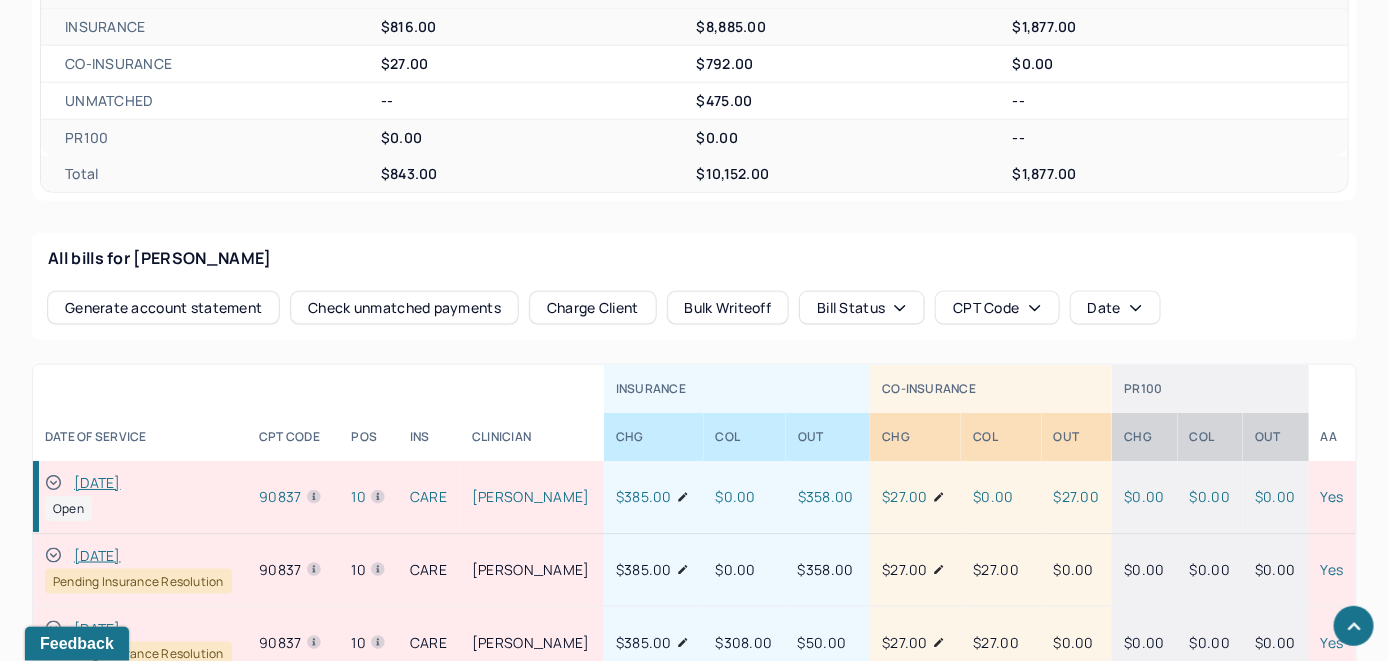 click 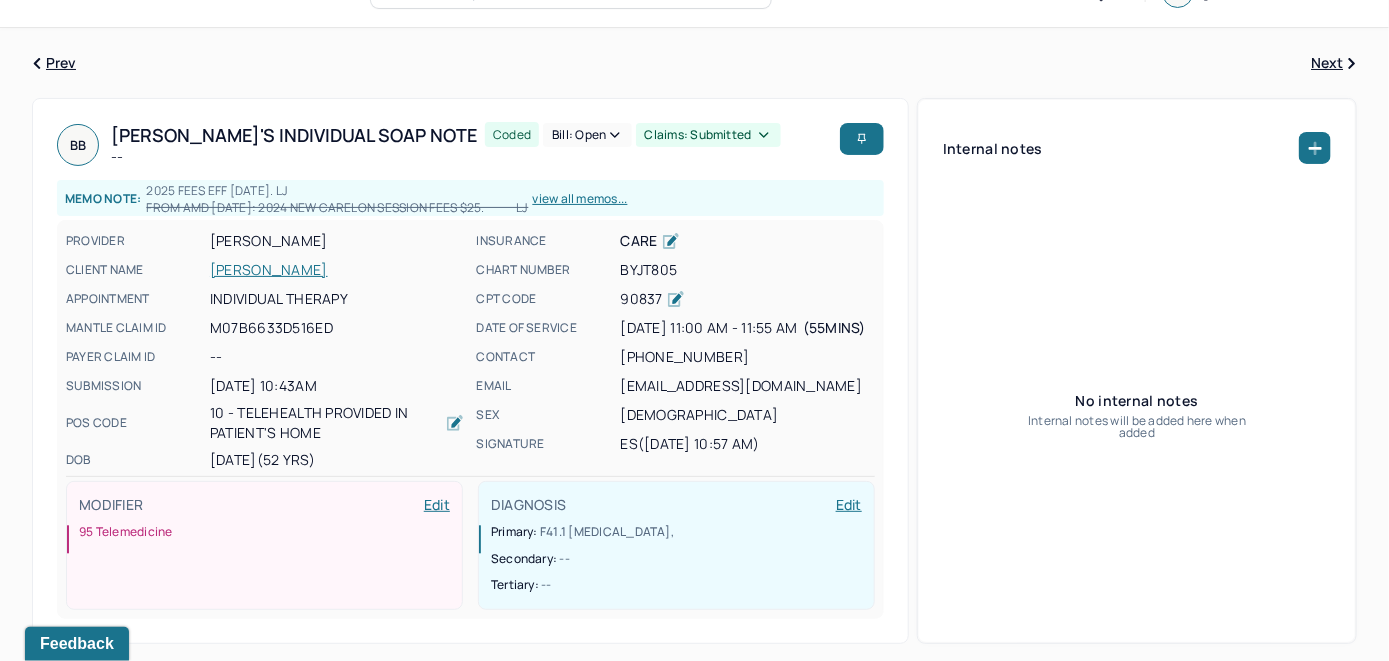 scroll, scrollTop: 0, scrollLeft: 0, axis: both 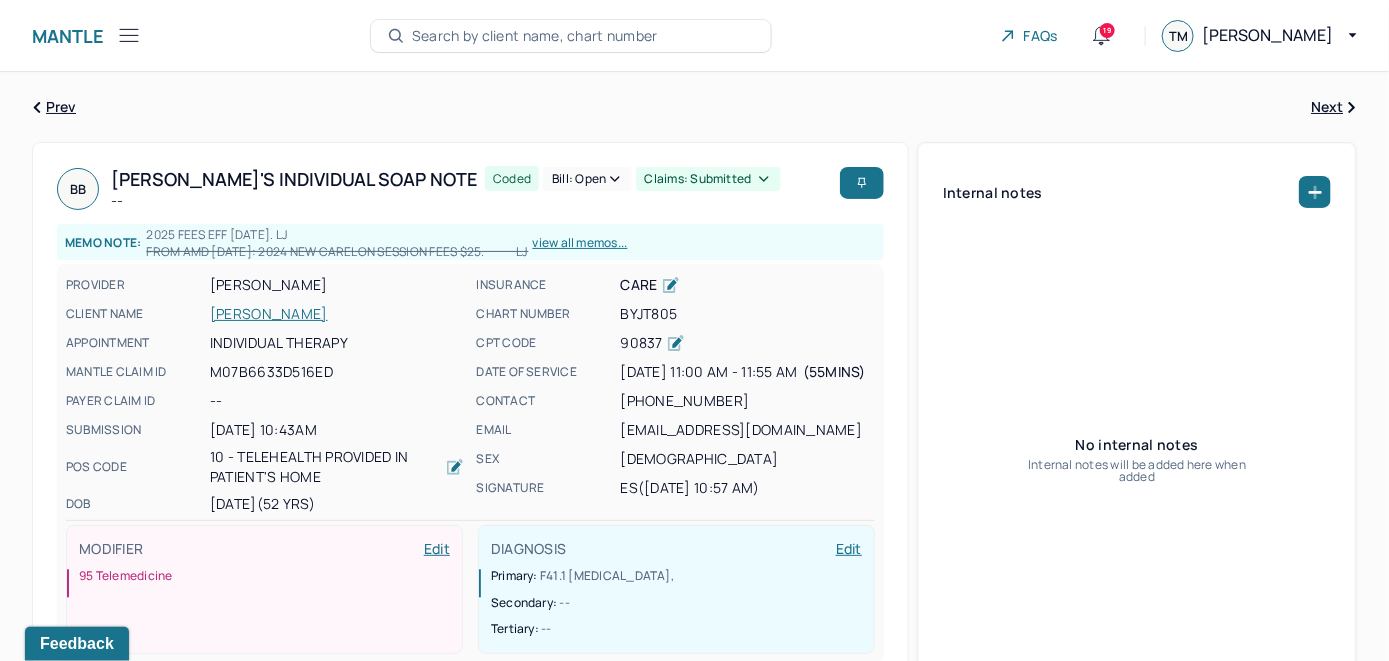 click on "Bill: Open" at bounding box center (587, 179) 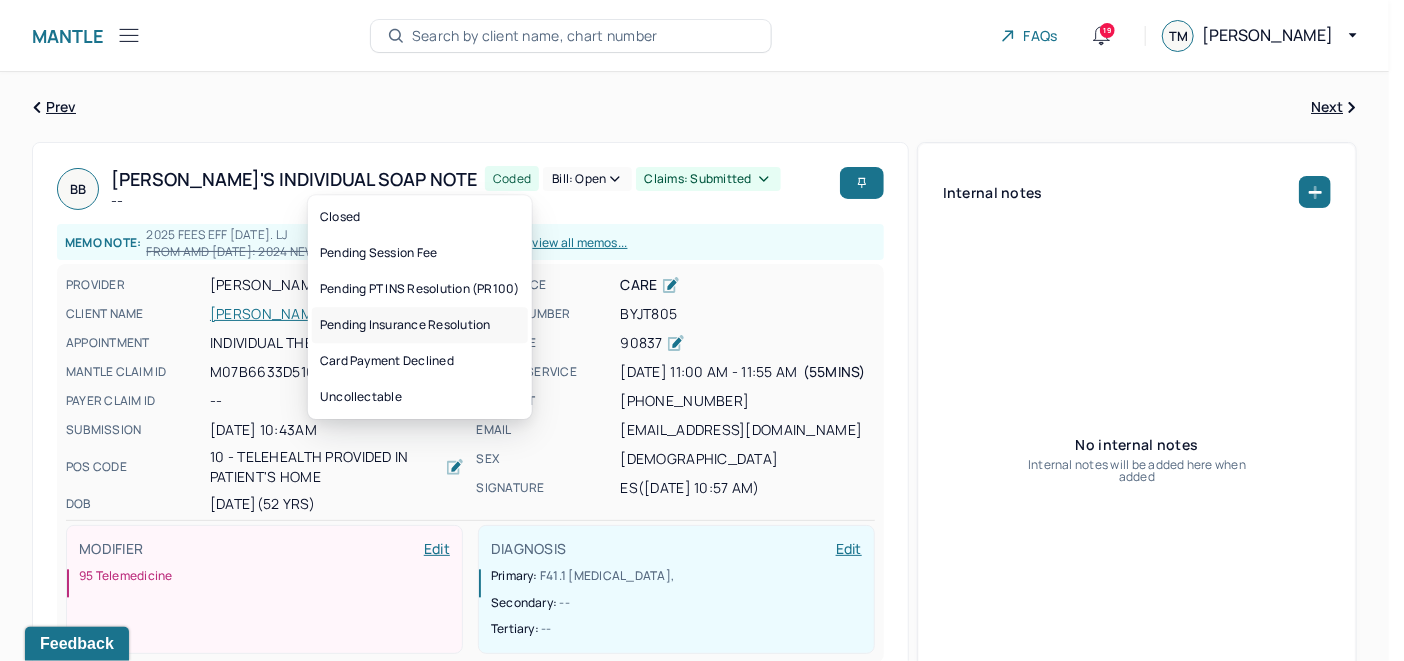 click on "Pending Insurance Resolution" at bounding box center (420, 325) 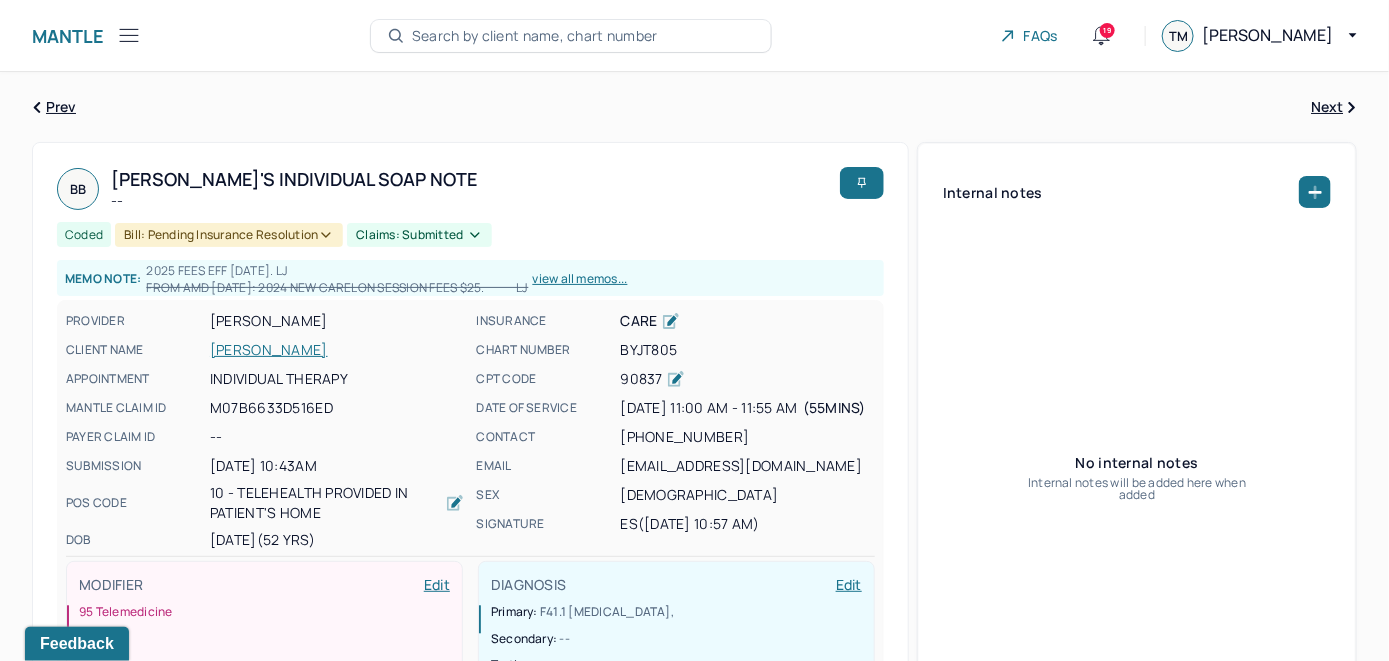 click on "Search by client name, chart number" at bounding box center [535, 36] 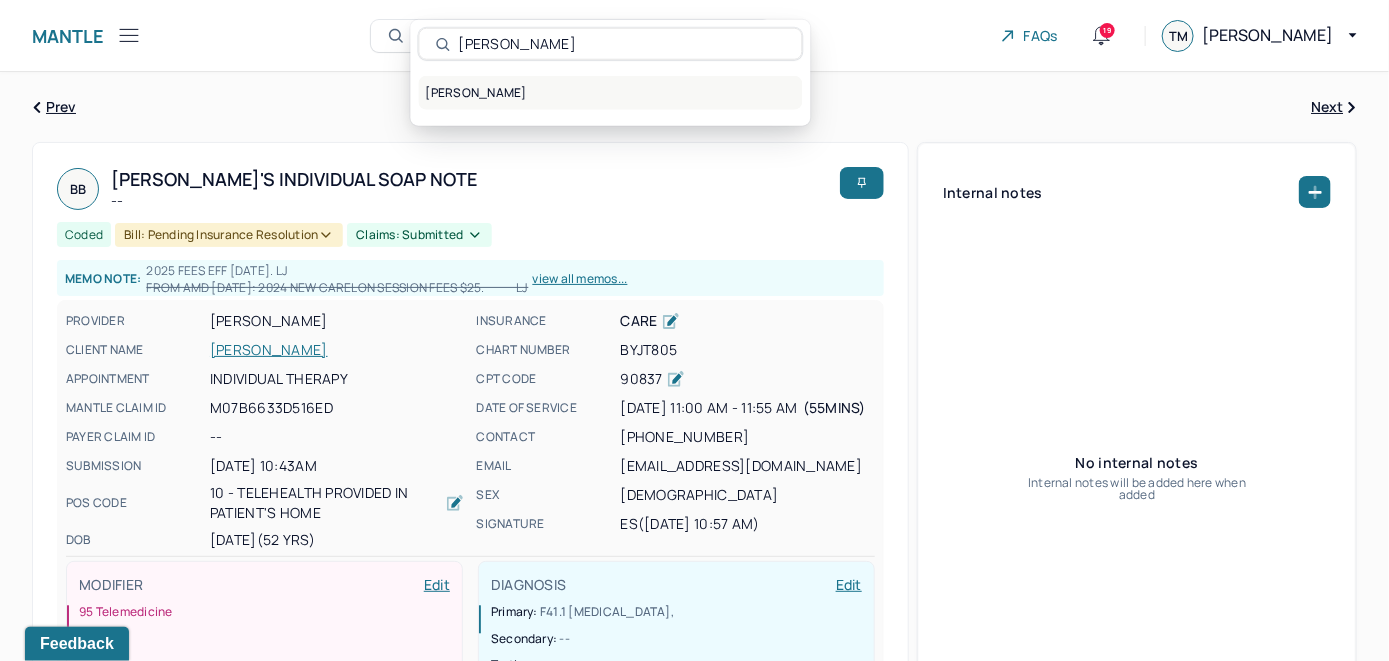 type on "[PERSON_NAME]" 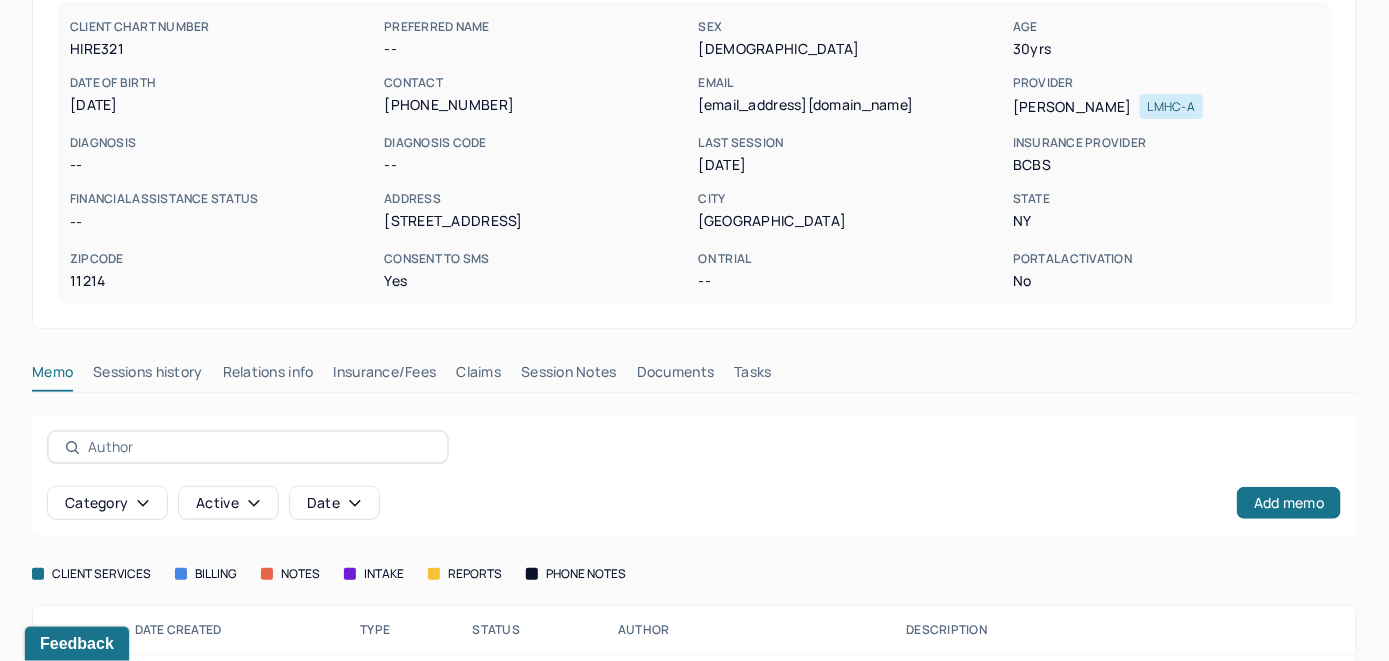scroll, scrollTop: 0, scrollLeft: 0, axis: both 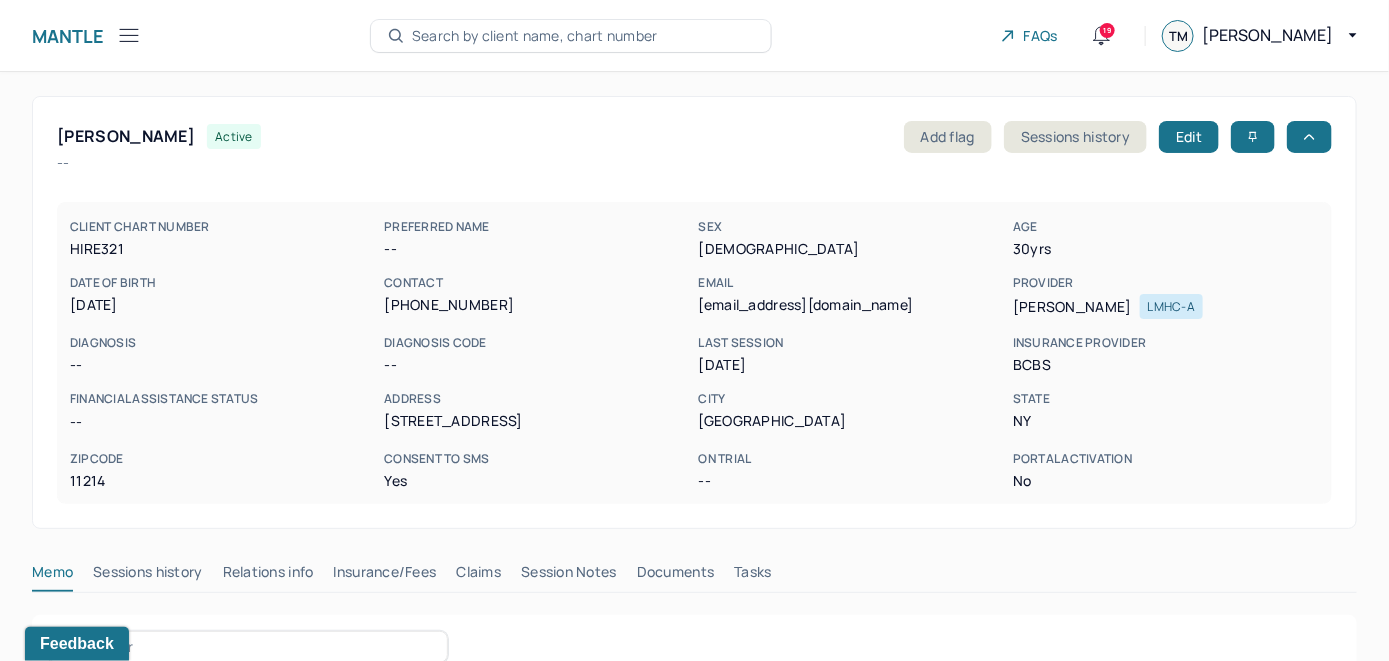 click 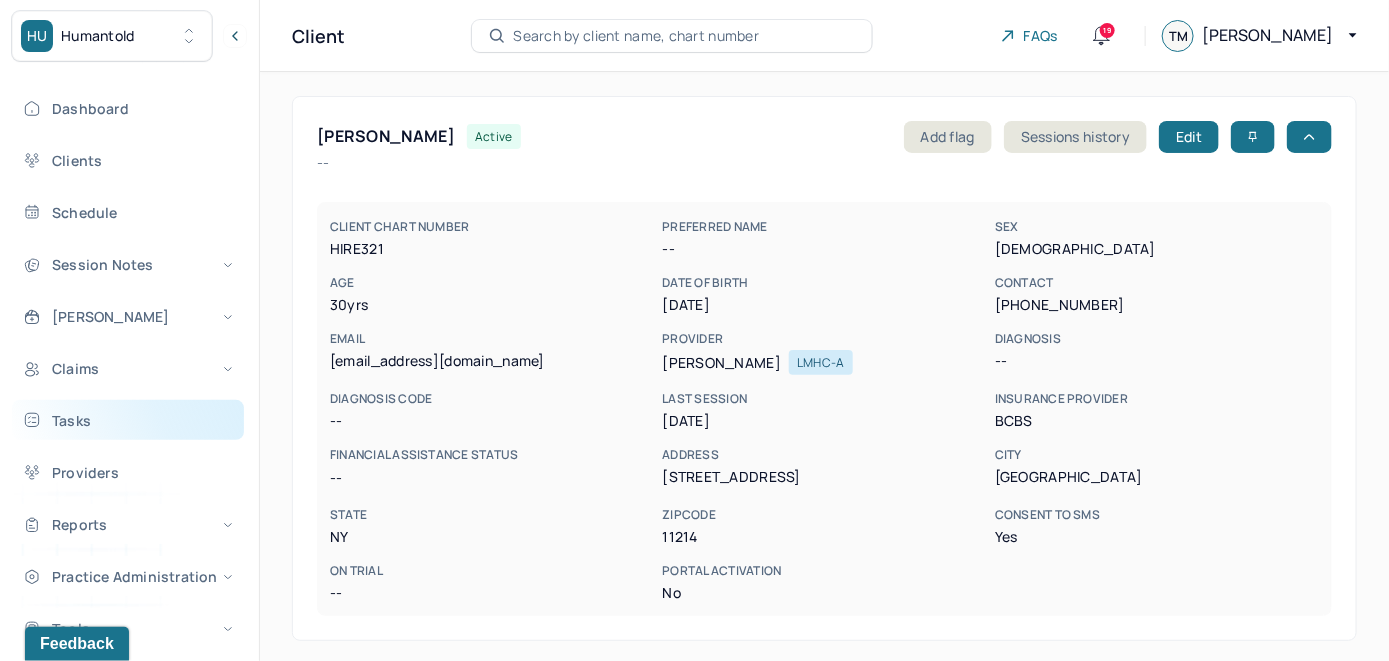 click on "Tasks" at bounding box center [128, 420] 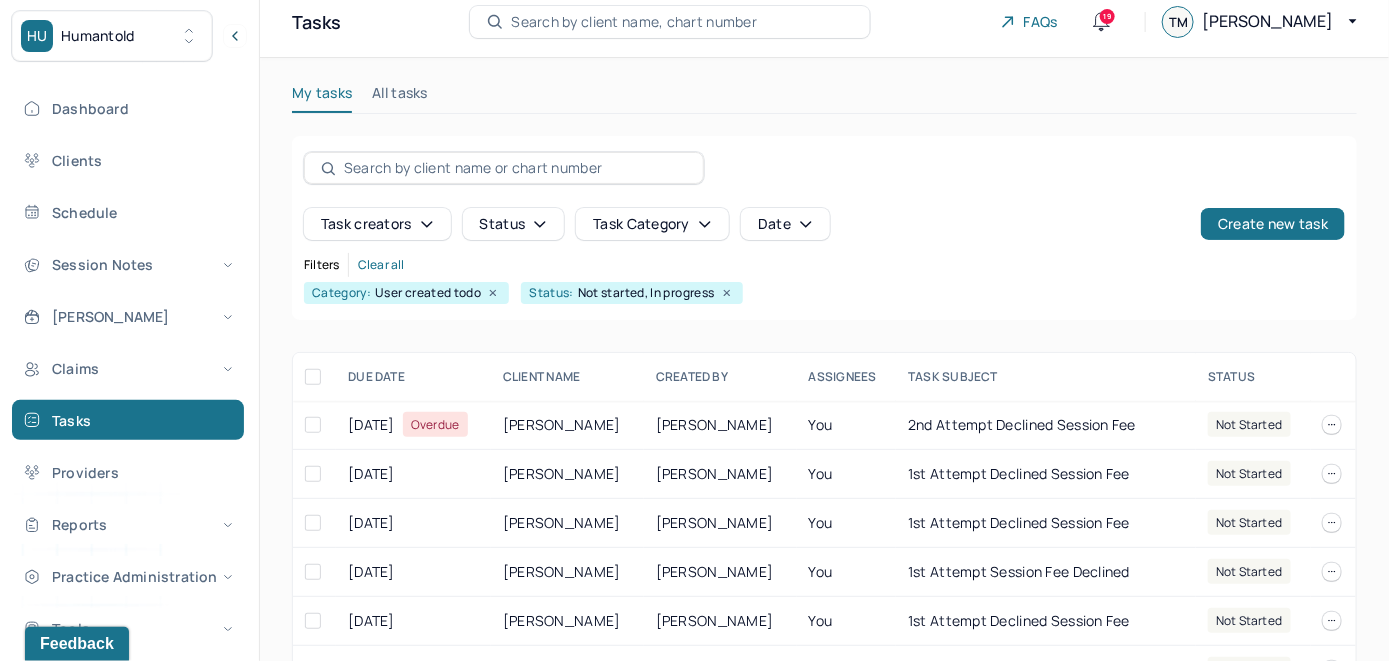 scroll, scrollTop: 0, scrollLeft: 0, axis: both 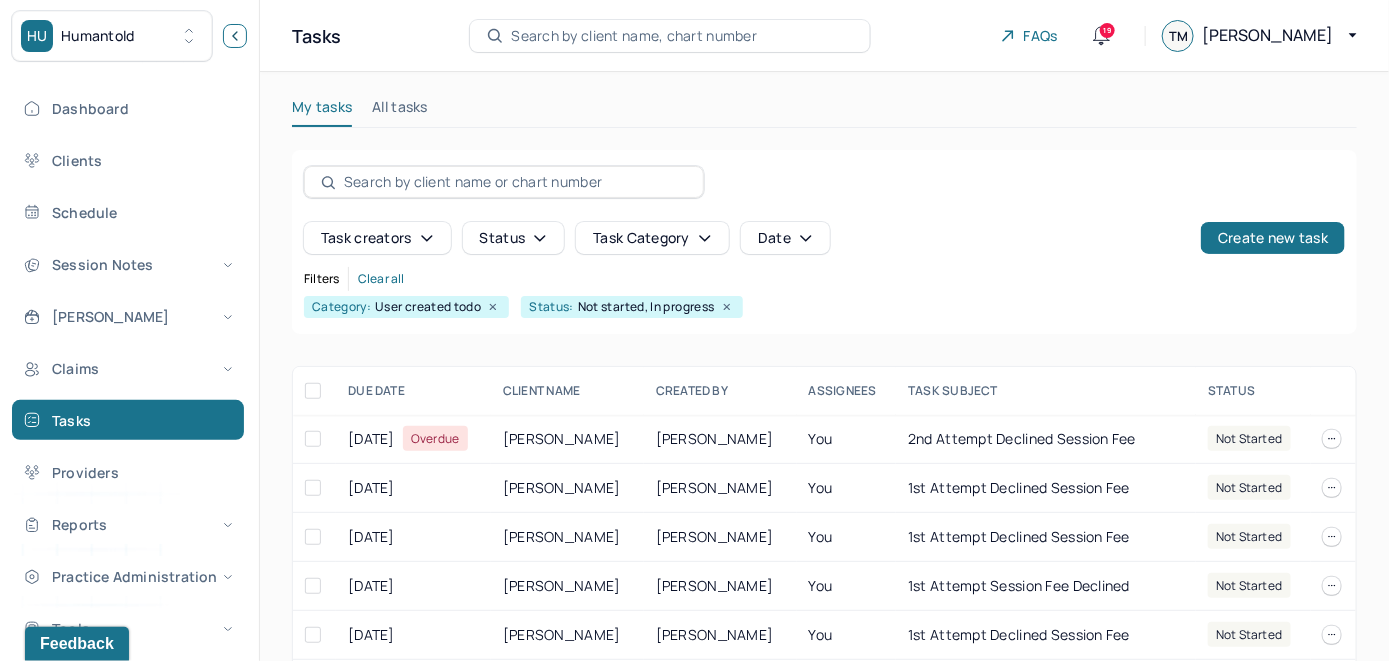click at bounding box center (235, 36) 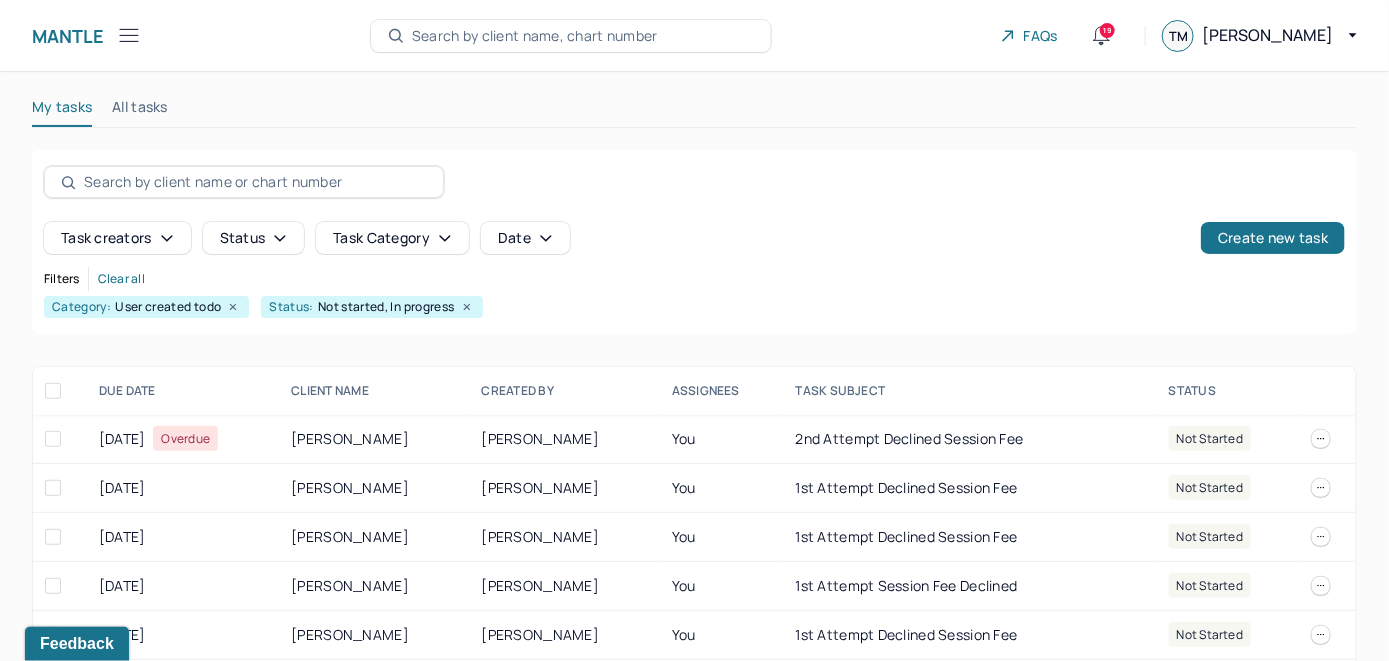 click on "Search by client name, chart number" at bounding box center [535, 36] 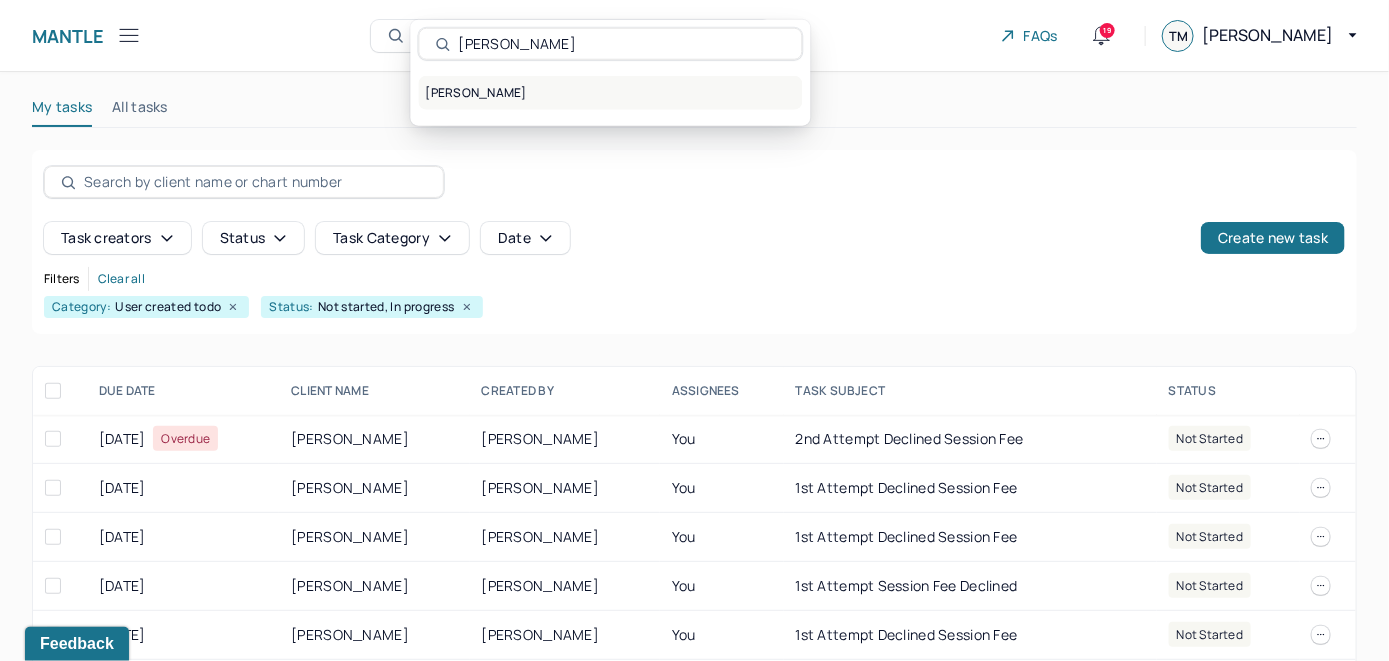 type on "[PERSON_NAME]" 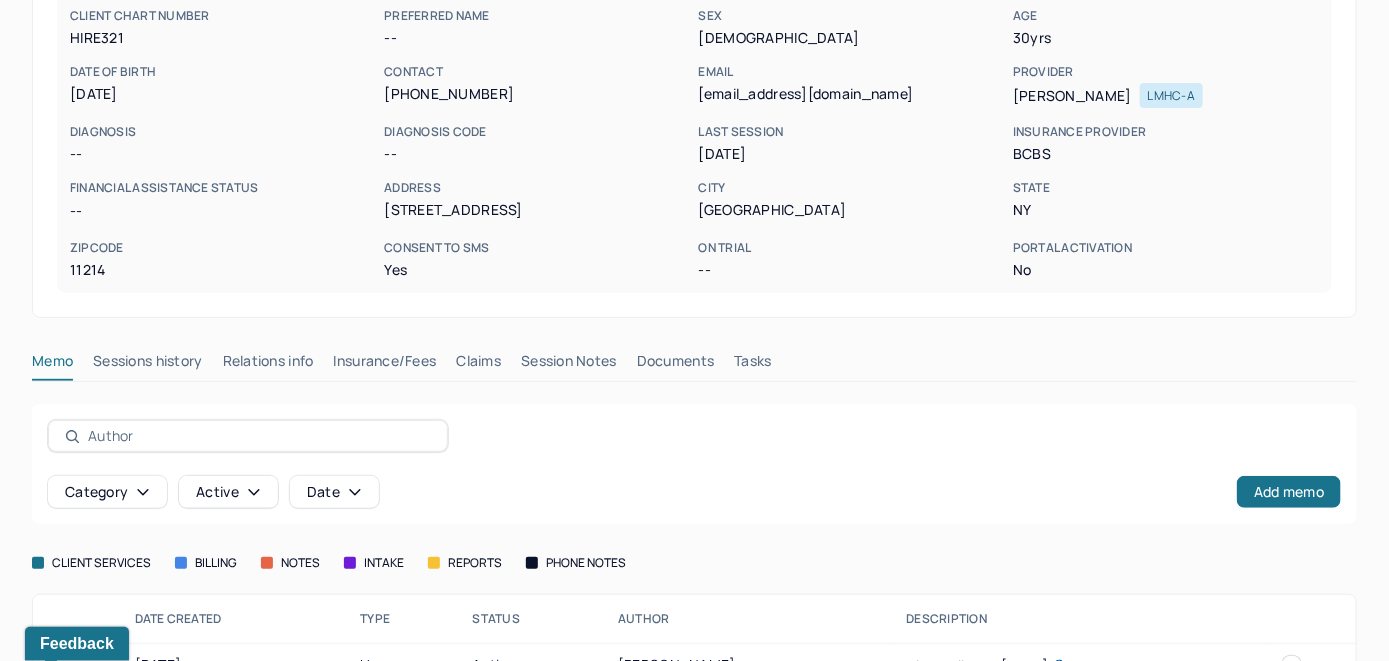 scroll, scrollTop: 261, scrollLeft: 0, axis: vertical 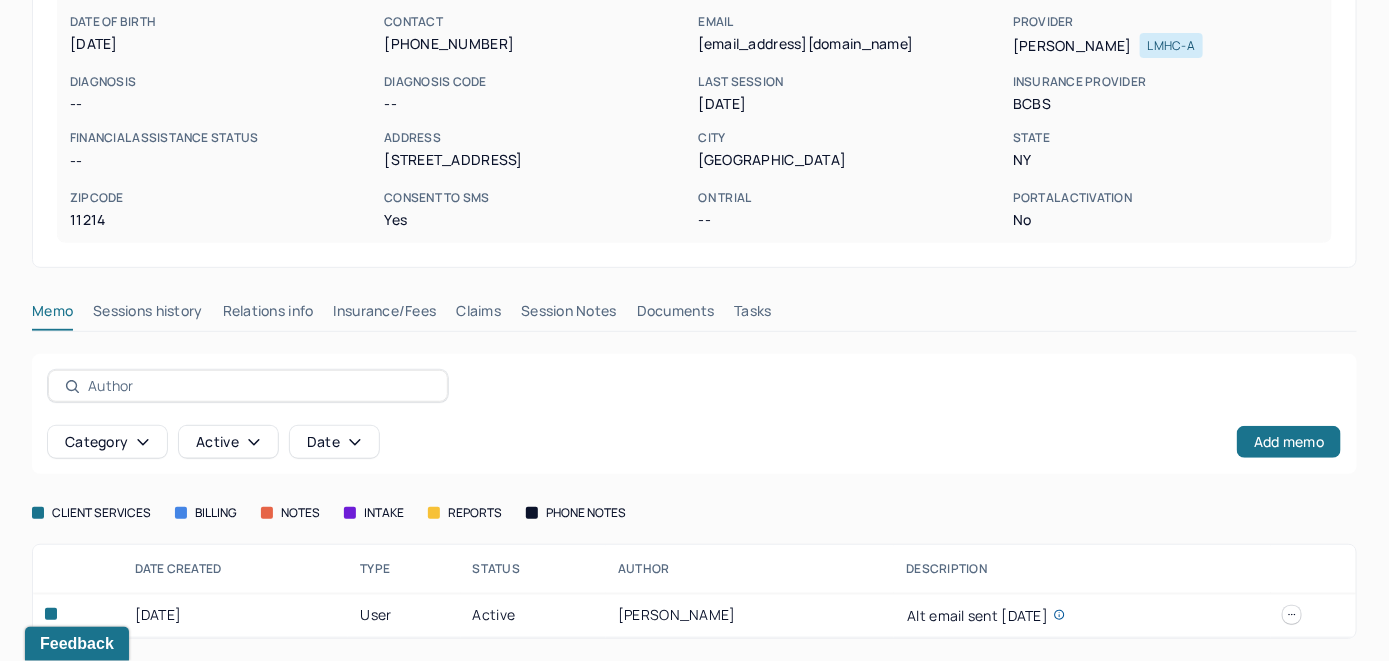 click on "Insurance/Fees" at bounding box center [385, 315] 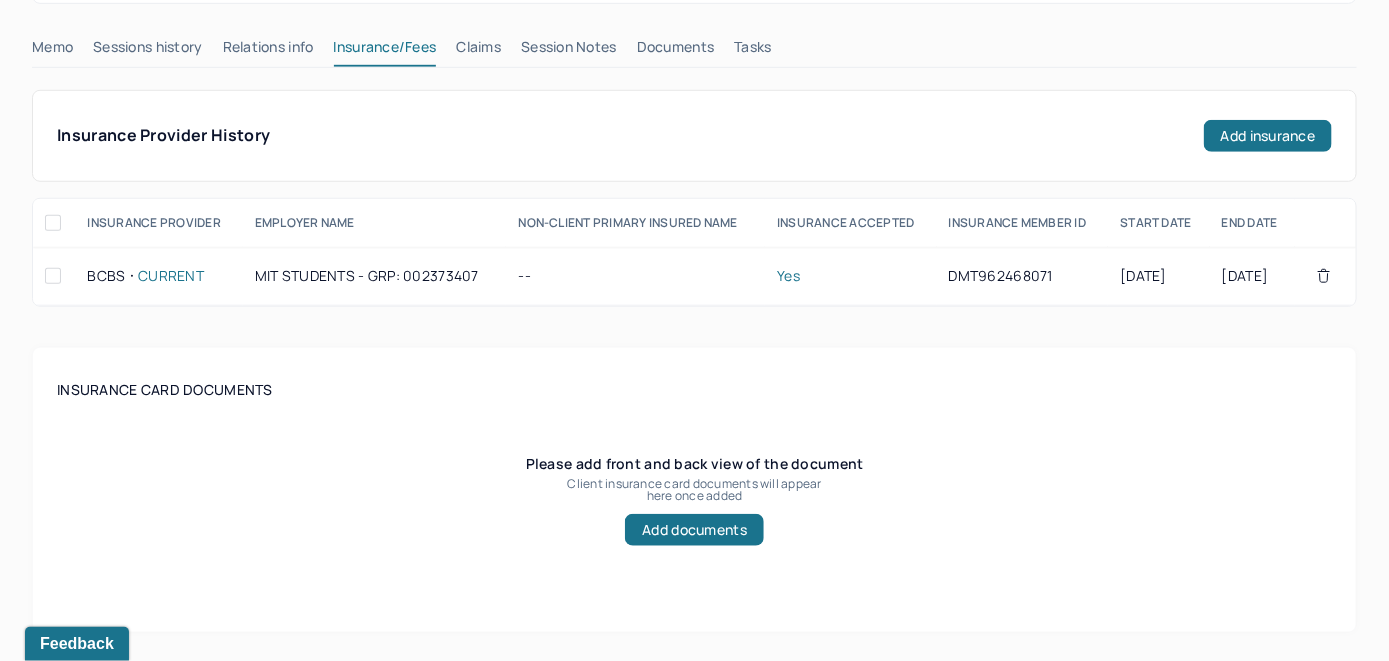 scroll, scrollTop: 325, scrollLeft: 0, axis: vertical 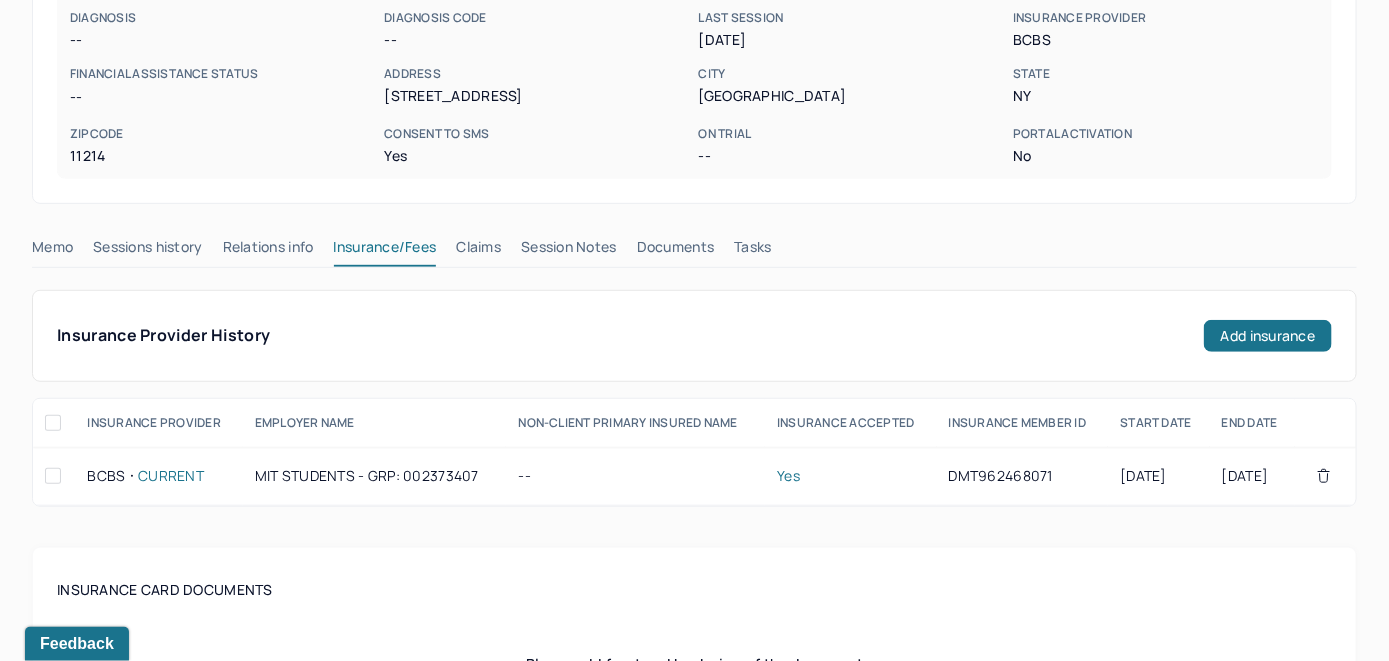 click on "Claims" at bounding box center (478, 251) 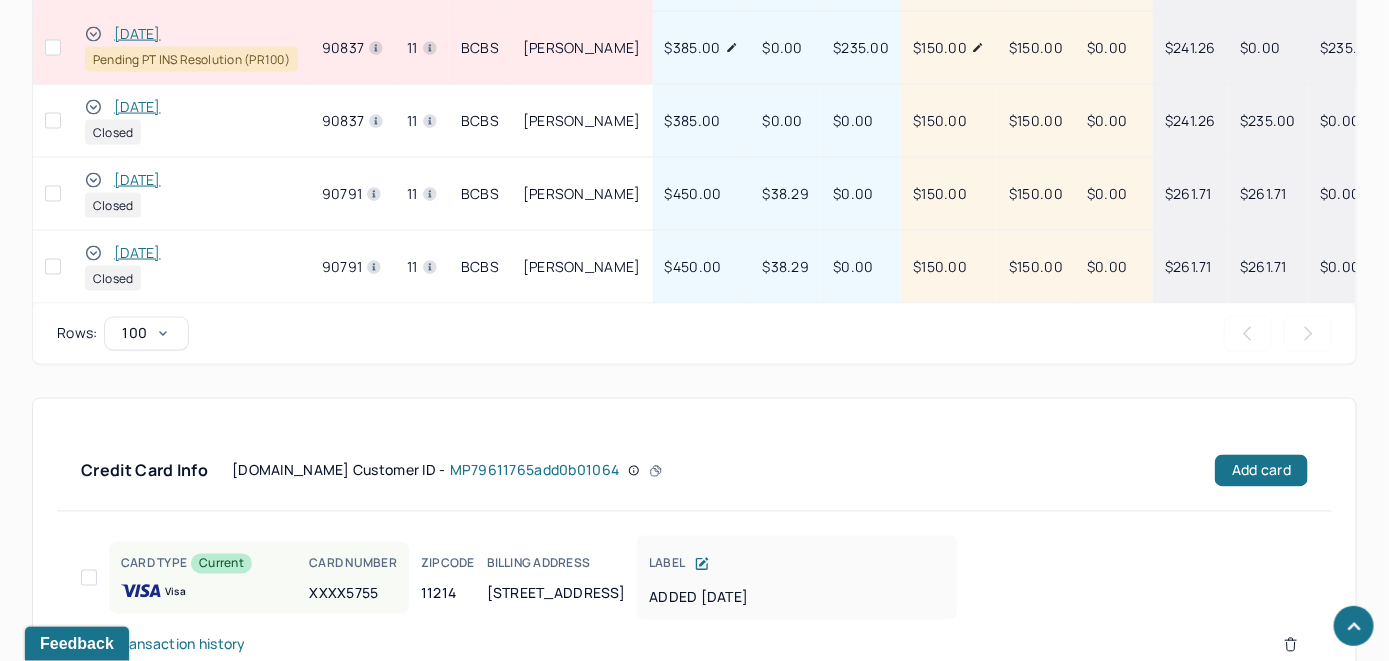 scroll, scrollTop: 1460, scrollLeft: 0, axis: vertical 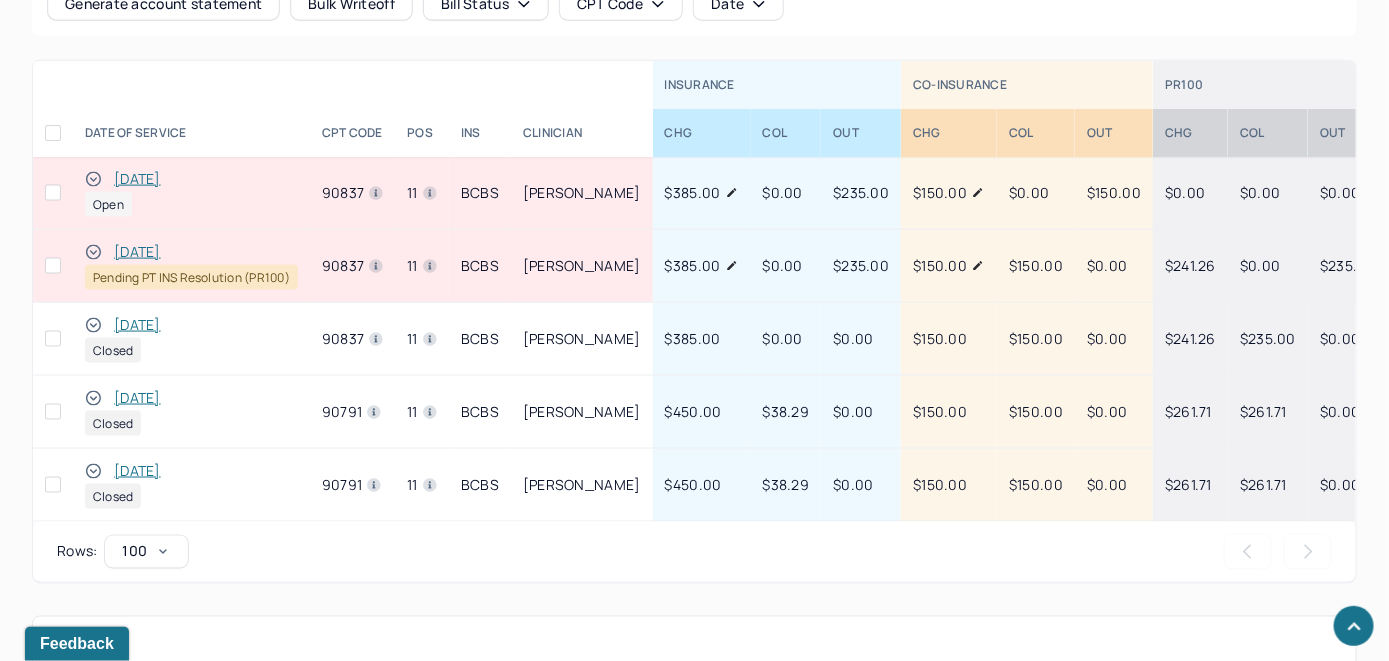 click on "[DATE]" at bounding box center [137, 179] 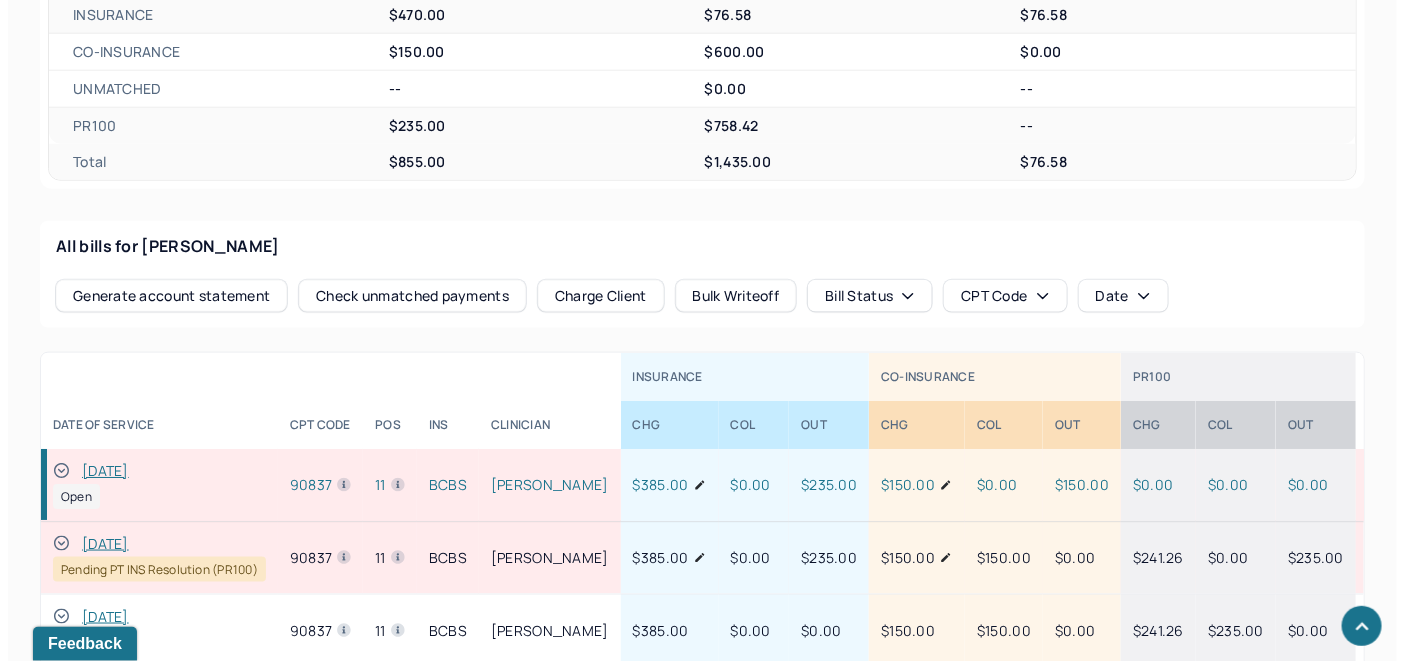 scroll, scrollTop: 887, scrollLeft: 0, axis: vertical 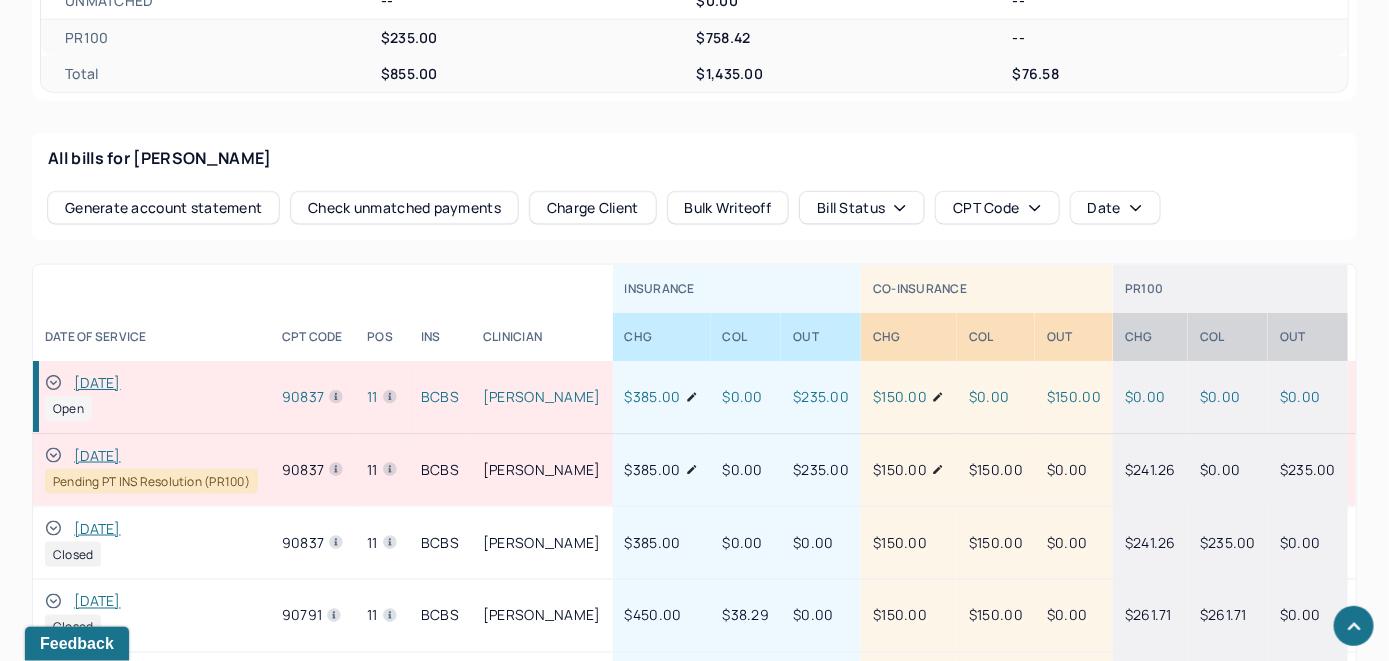 click on "Check unmatched payments" at bounding box center [404, 208] 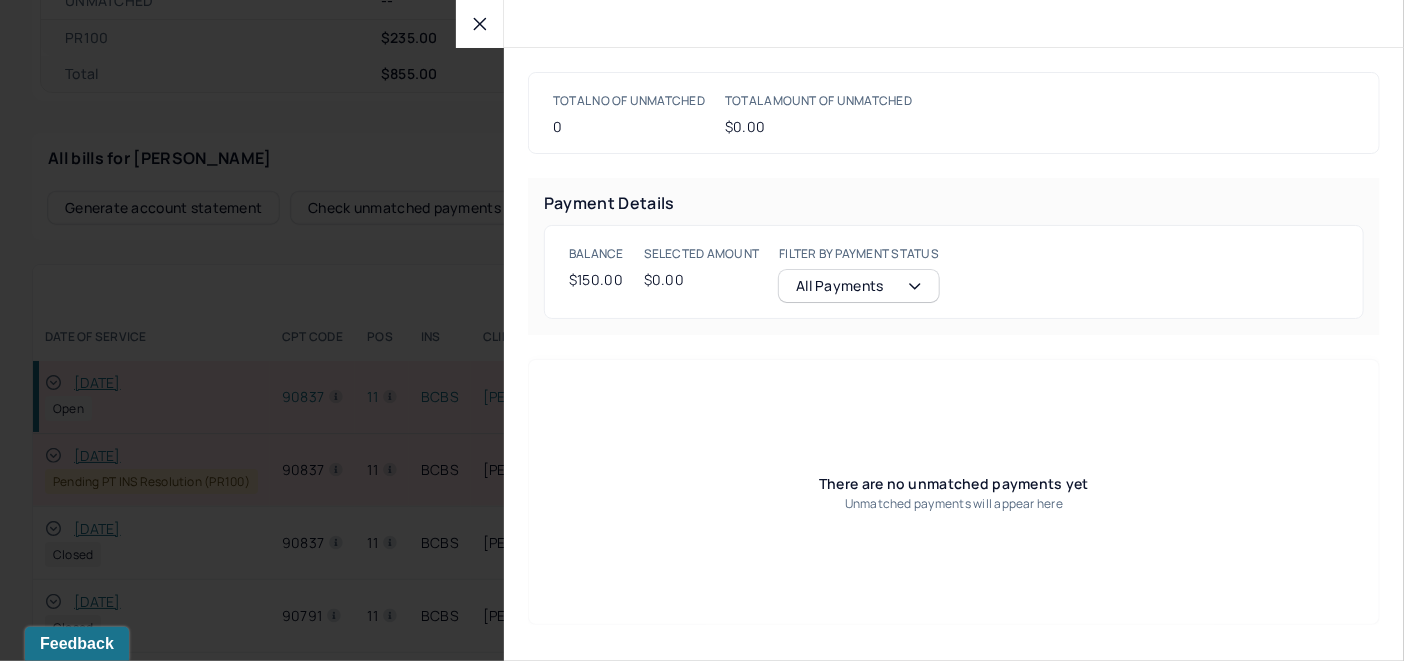 click 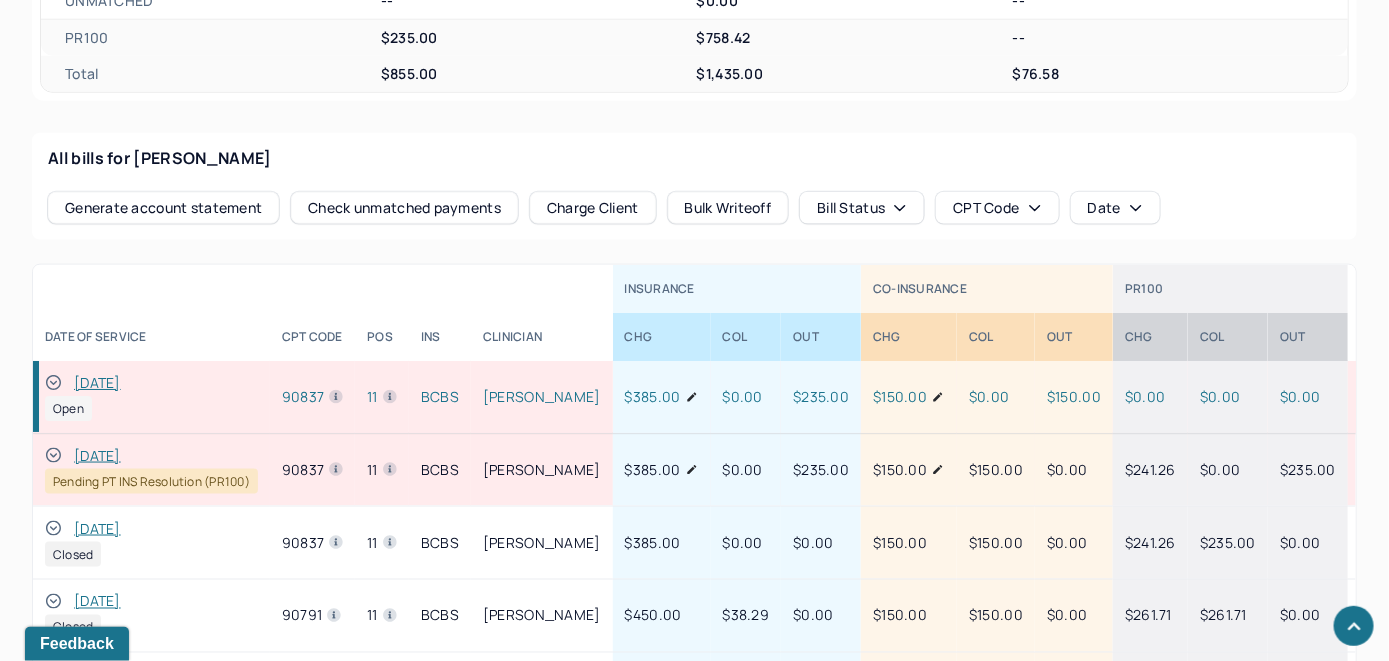 click on "Charge Client" at bounding box center [593, 208] 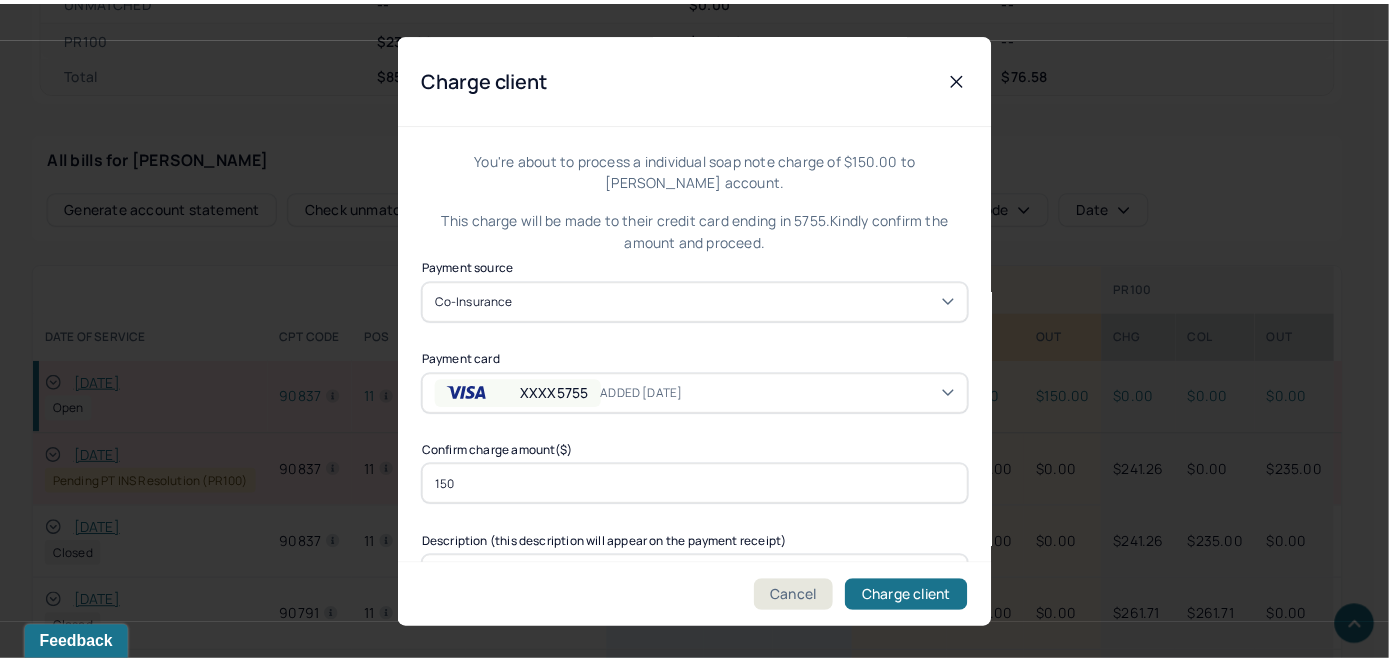 scroll, scrollTop: 121, scrollLeft: 0, axis: vertical 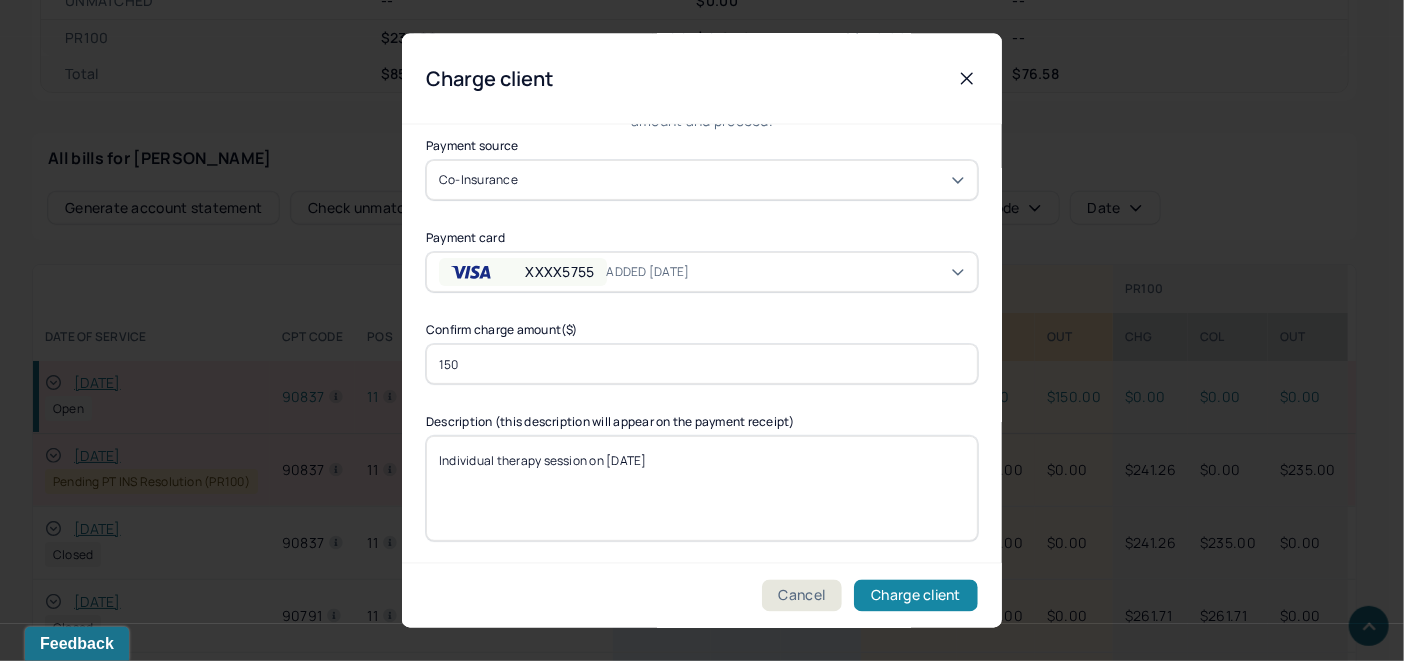 click on "Charge client" at bounding box center (916, 596) 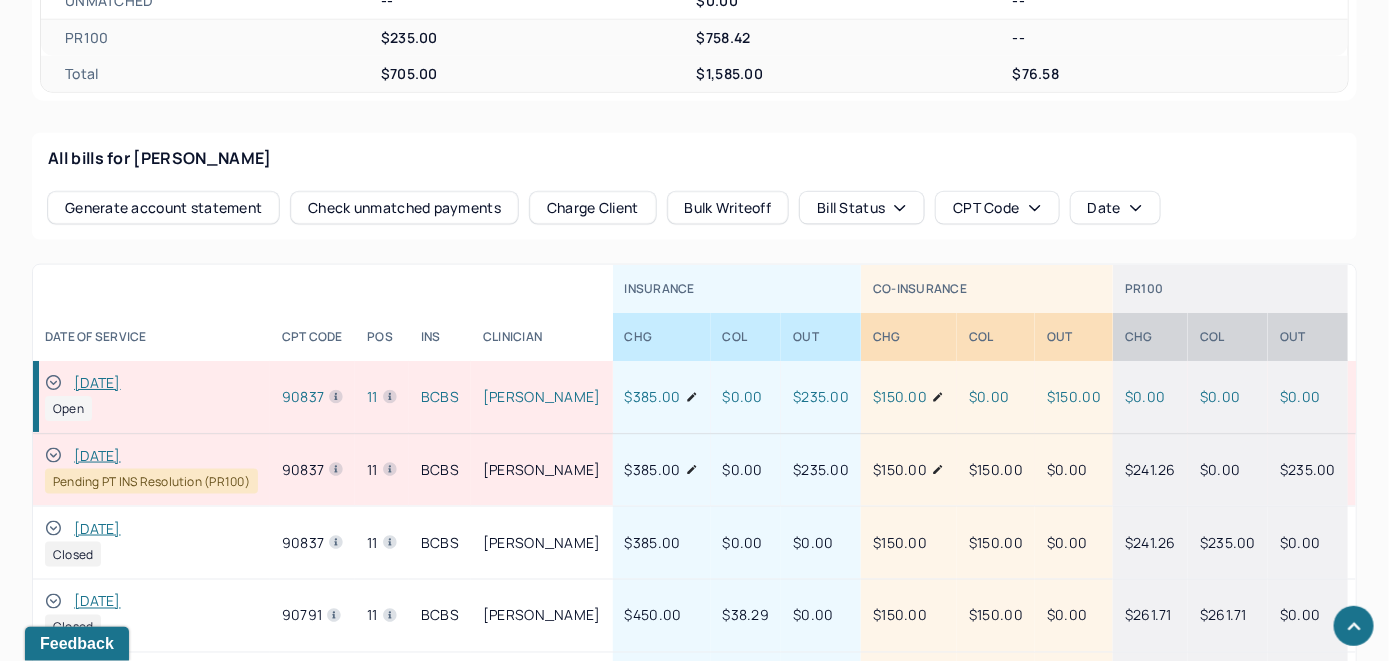 click 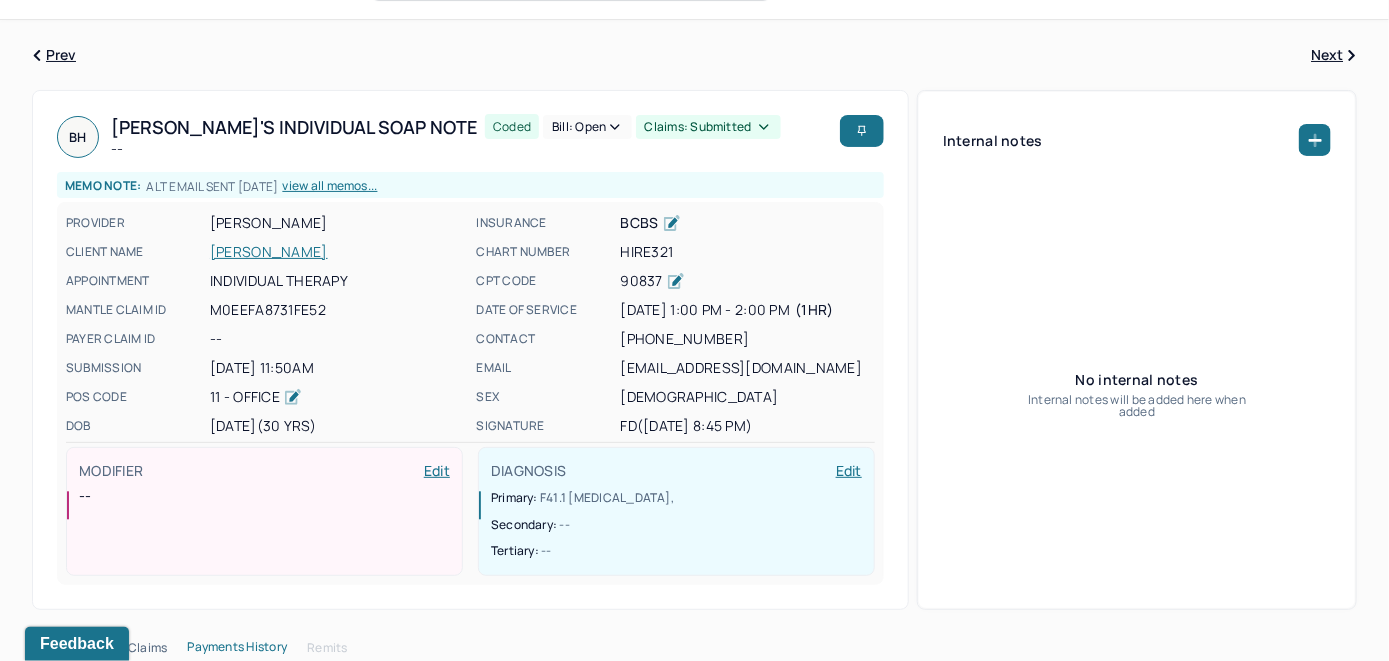 scroll, scrollTop: 0, scrollLeft: 0, axis: both 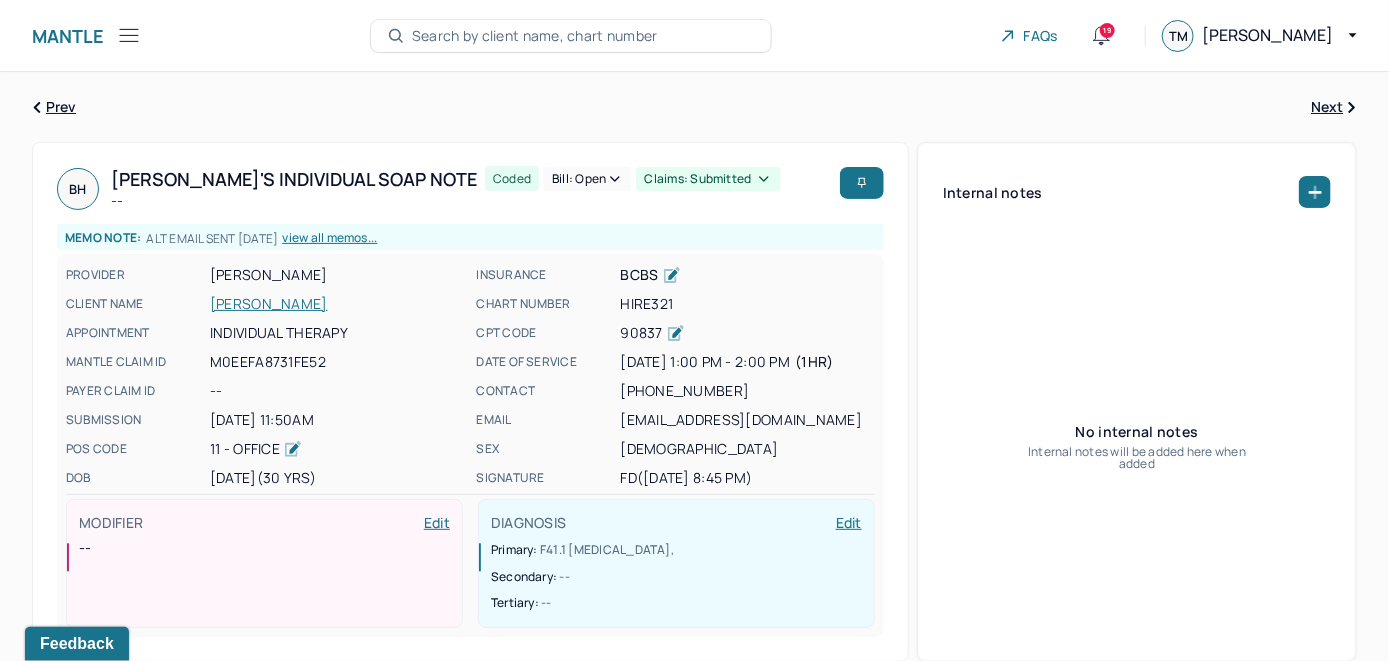 click on "Bill: Open" at bounding box center (587, 179) 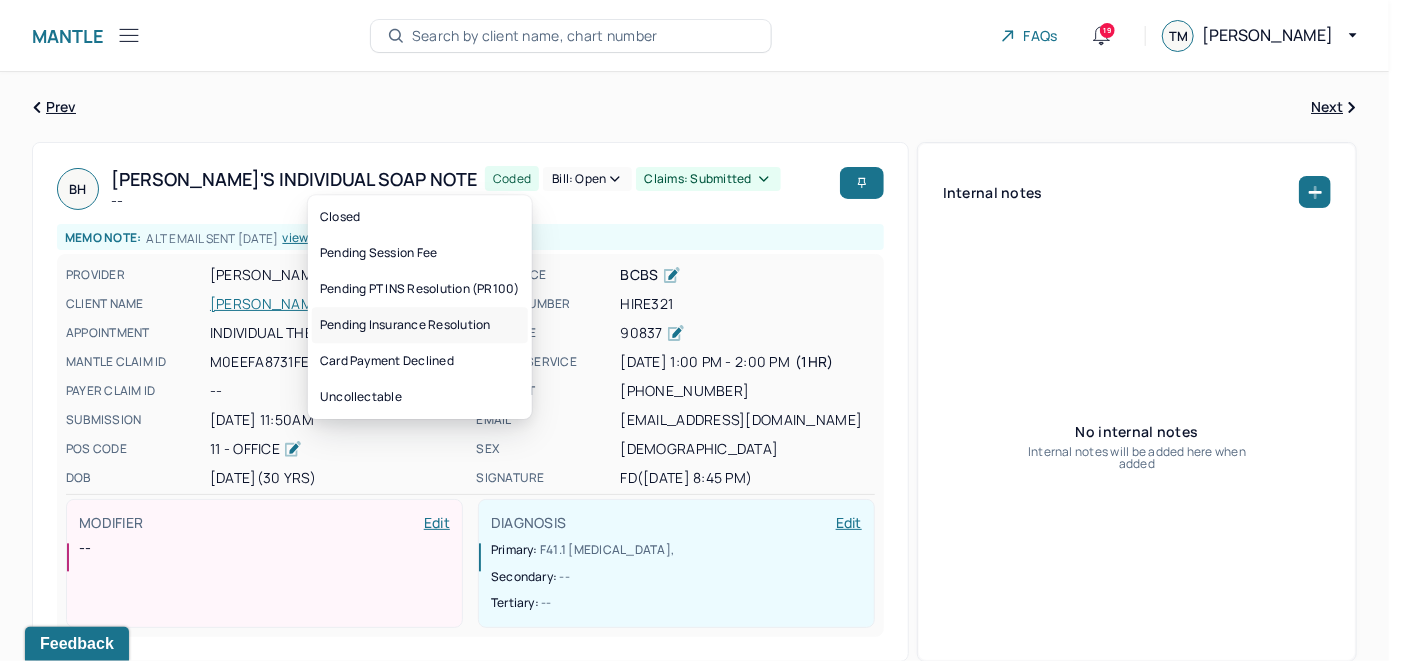 click on "Pending Insurance Resolution" at bounding box center [420, 325] 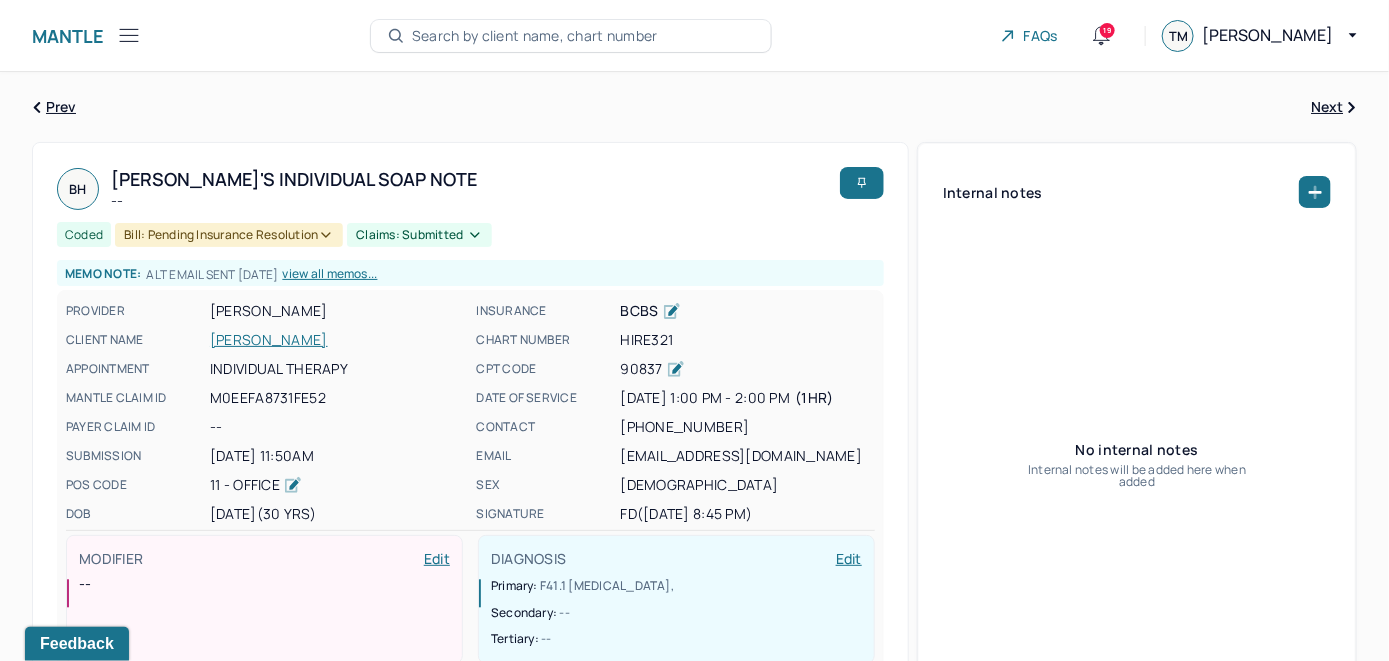 click on "Search by client name, chart number" at bounding box center (535, 36) 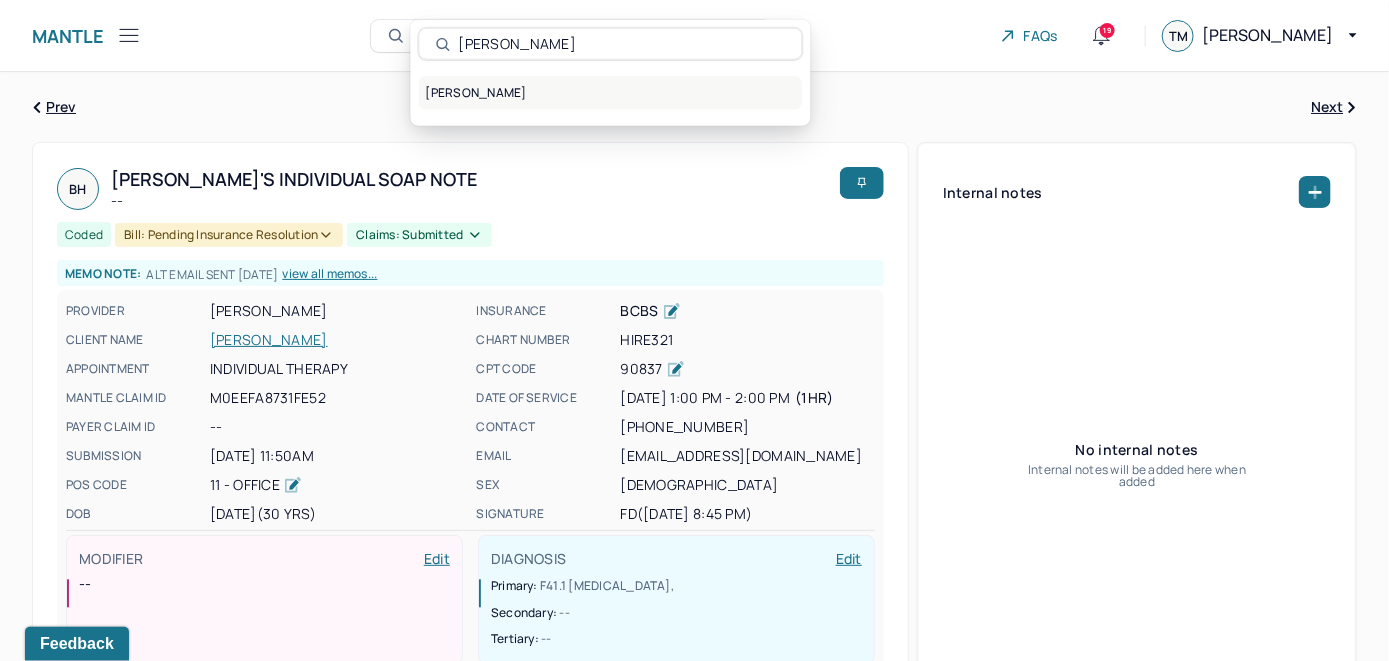 type on "[PERSON_NAME]" 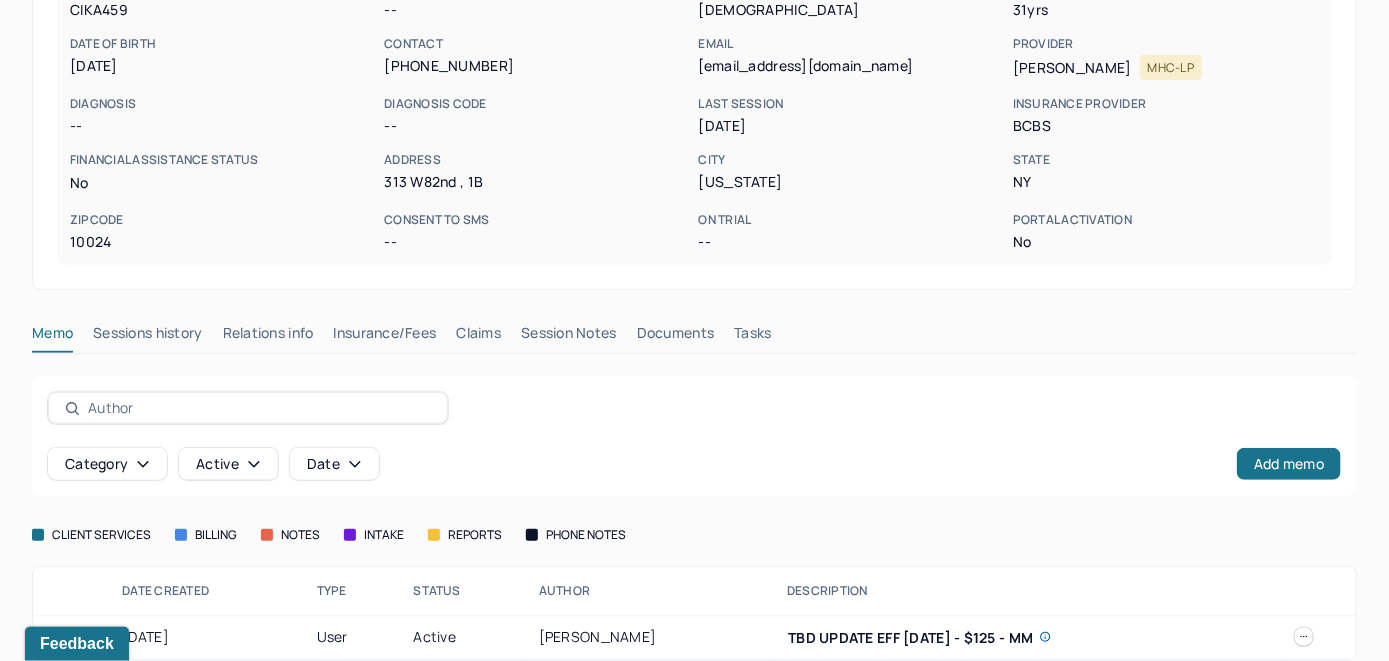 scroll, scrollTop: 261, scrollLeft: 0, axis: vertical 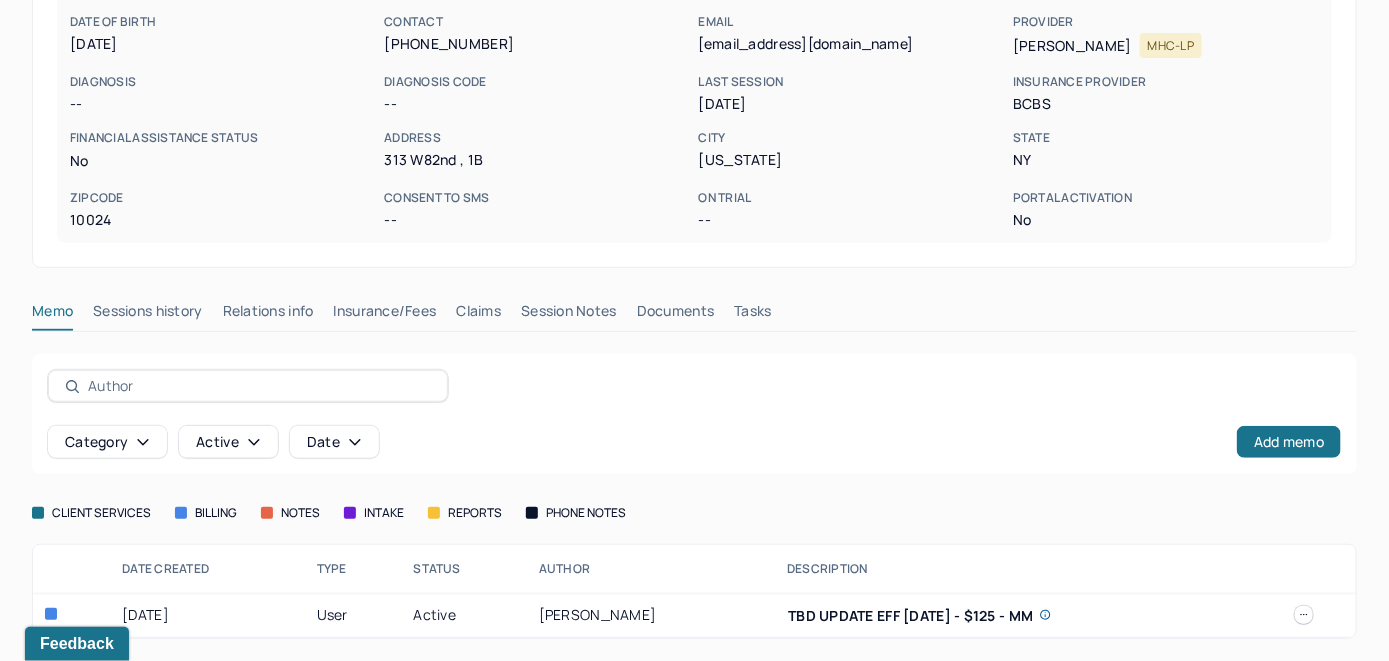 click on "Insurance/Fees" at bounding box center [385, 315] 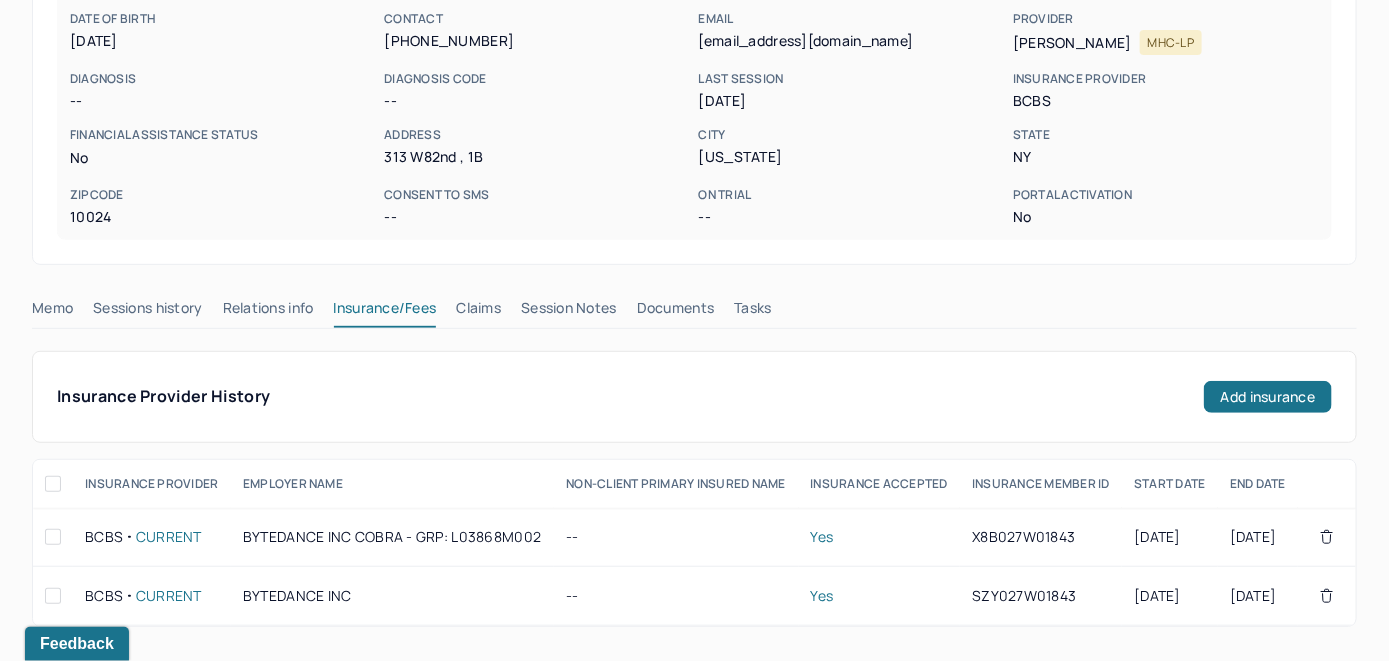 scroll, scrollTop: 261, scrollLeft: 0, axis: vertical 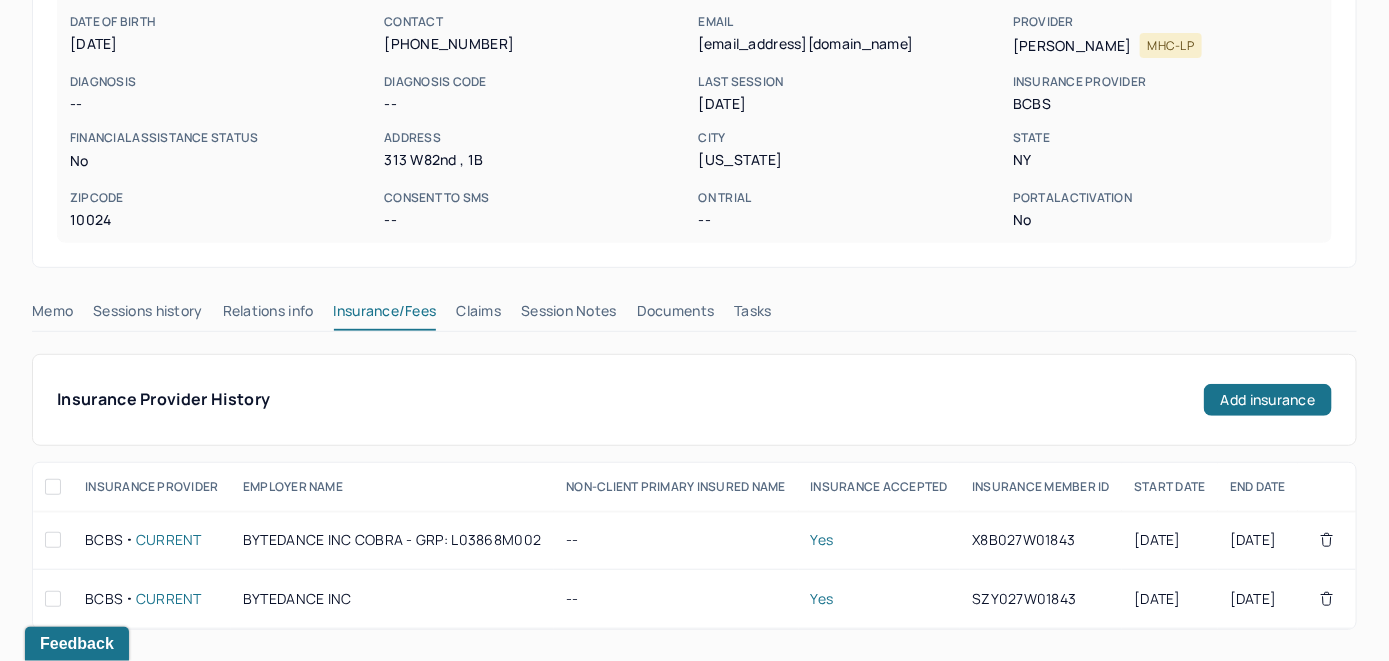click on "Claims" at bounding box center (478, 315) 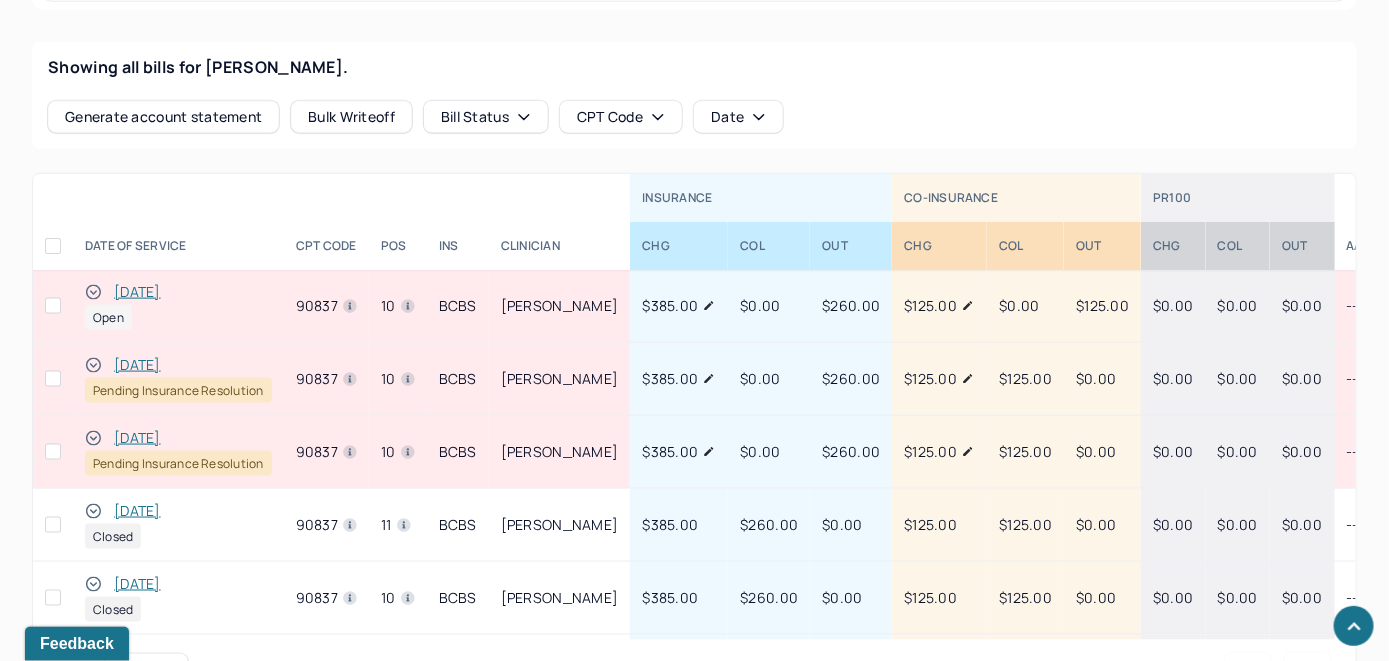 scroll, scrollTop: 861, scrollLeft: 0, axis: vertical 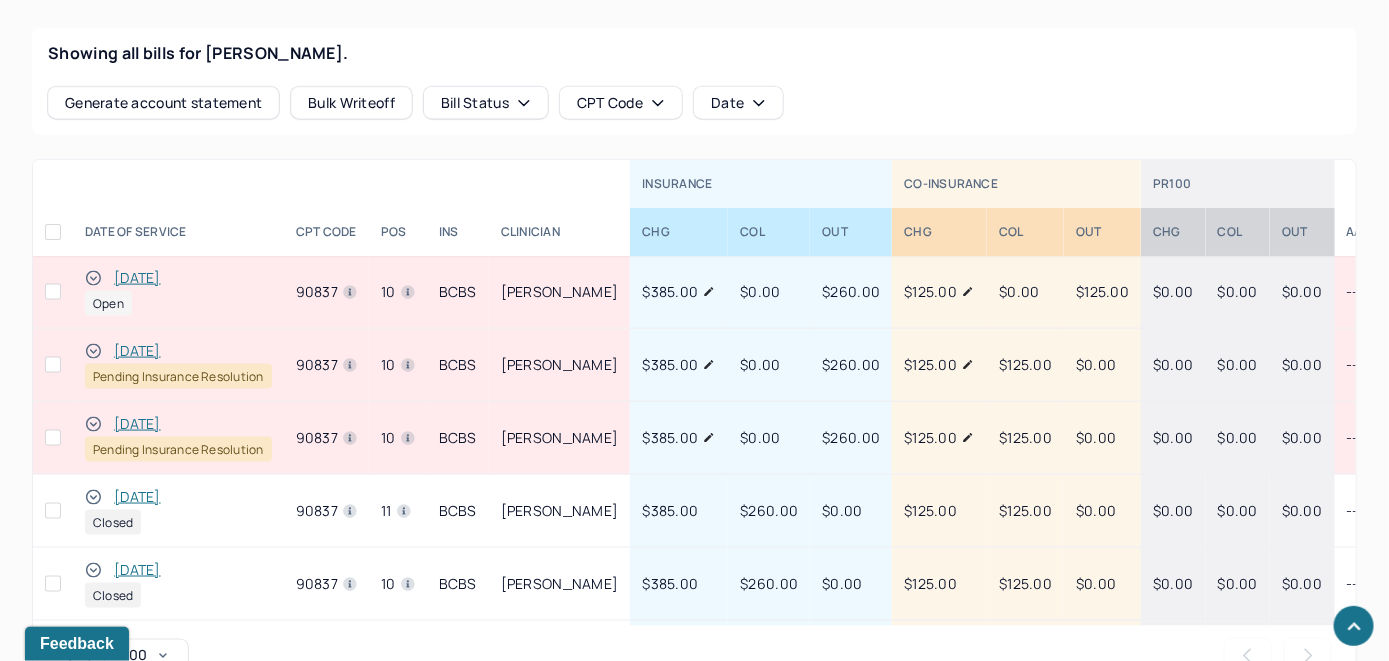 click on "[DATE]" at bounding box center (137, 278) 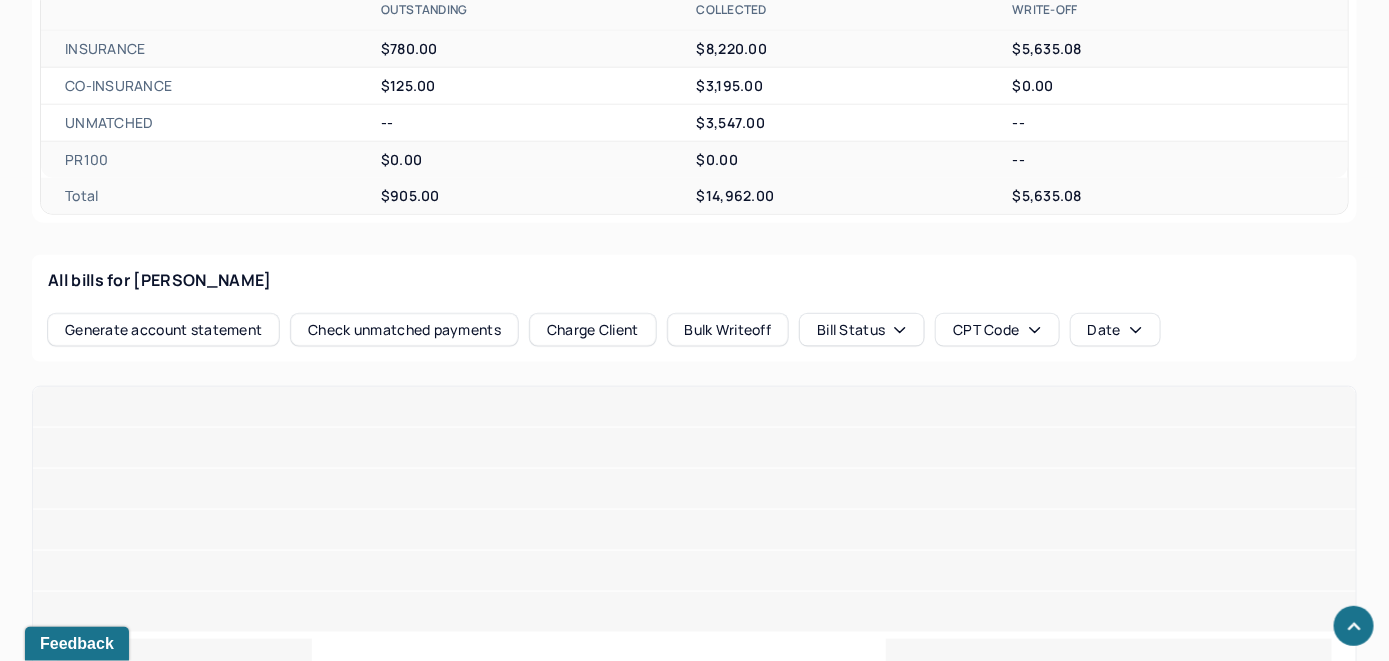 scroll, scrollTop: 789, scrollLeft: 0, axis: vertical 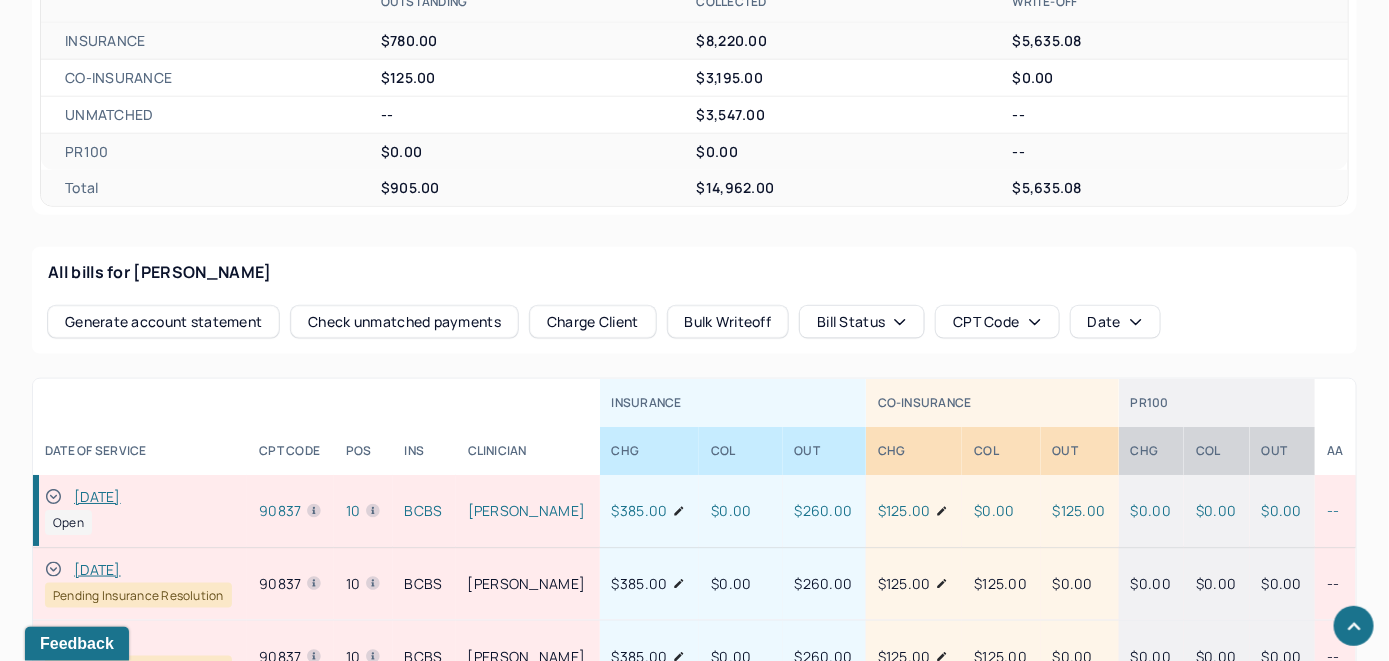 click on "Check unmatched payments" at bounding box center [404, 322] 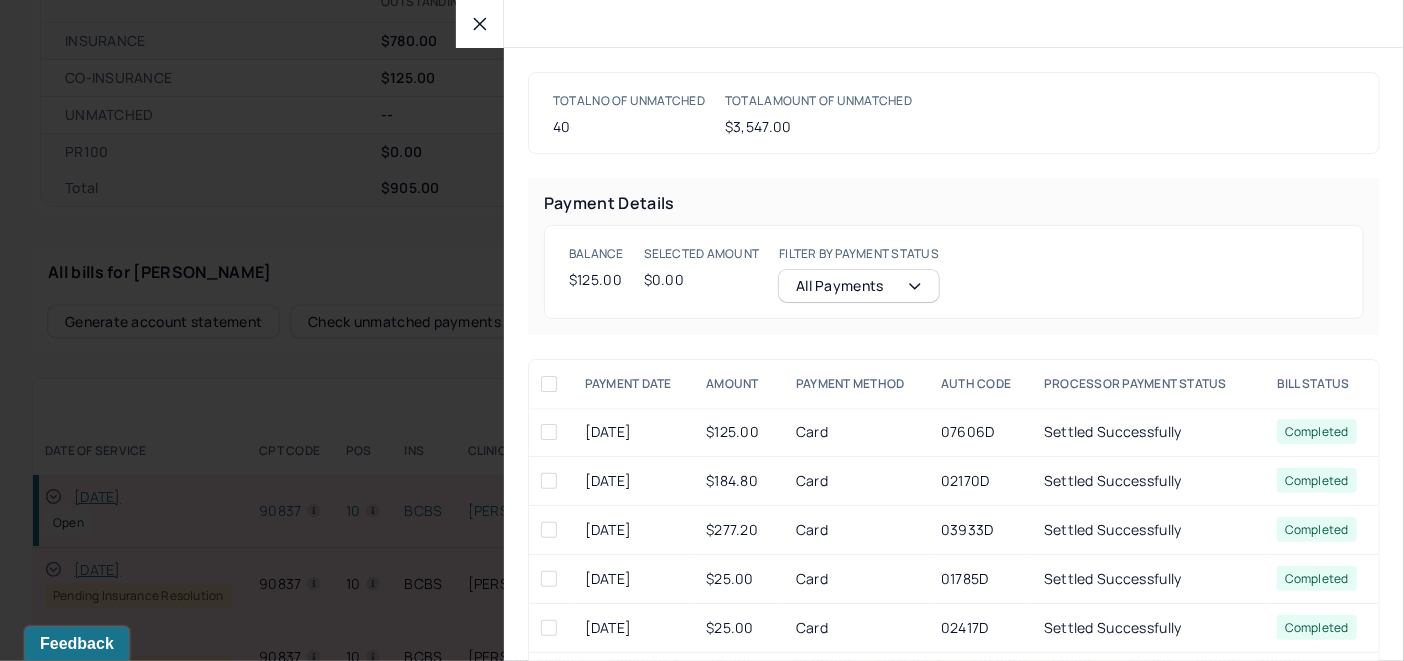 click at bounding box center [549, 432] 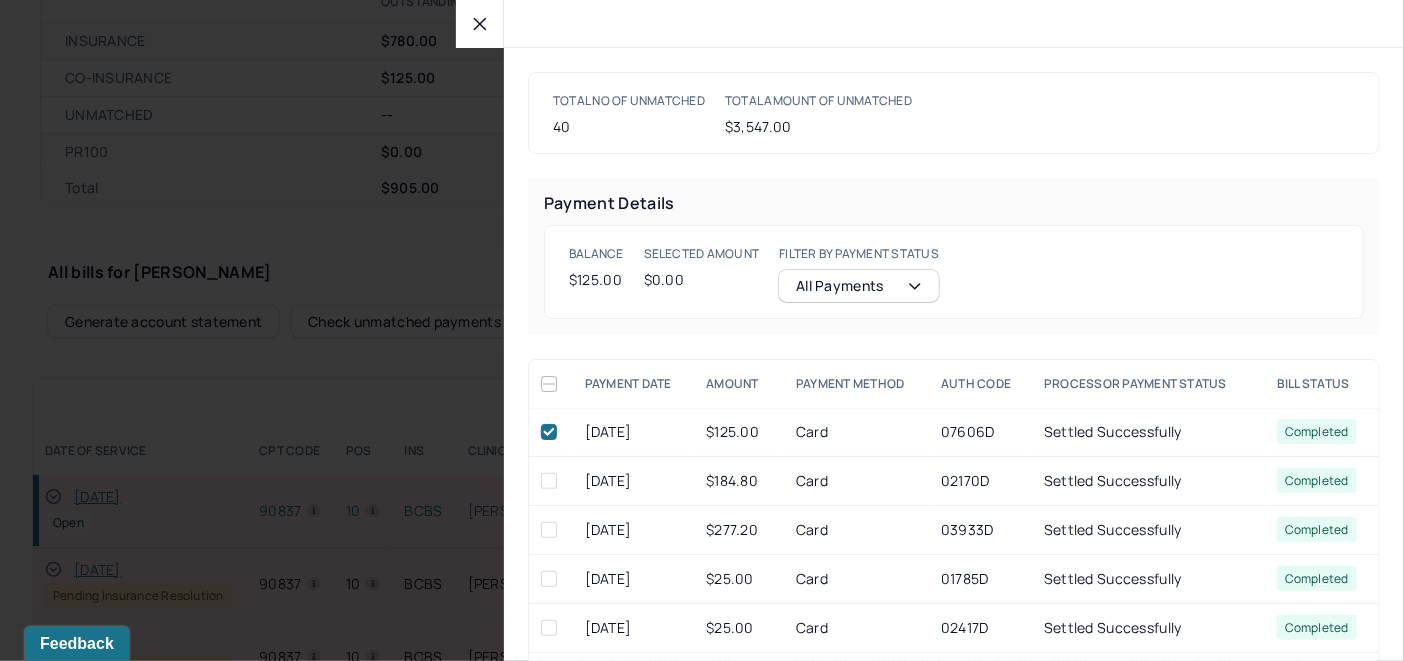 checkbox on "true" 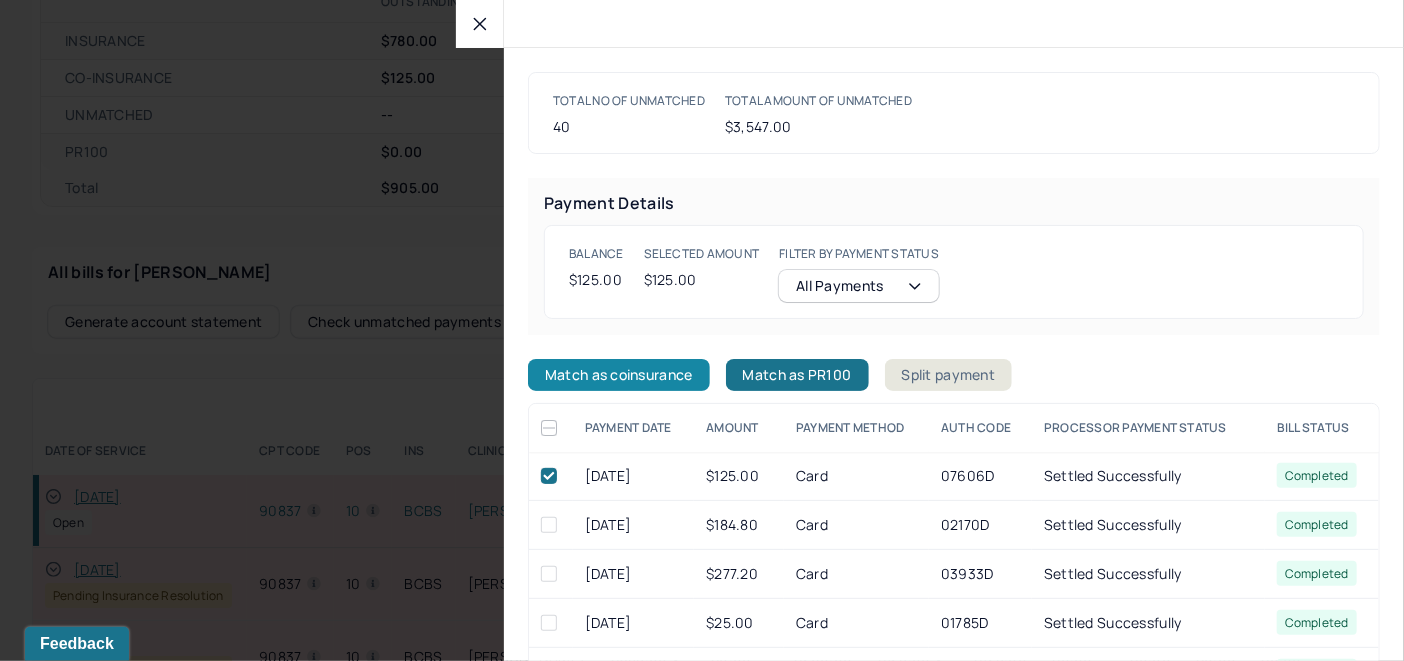 click on "Match as coinsurance" at bounding box center [619, 375] 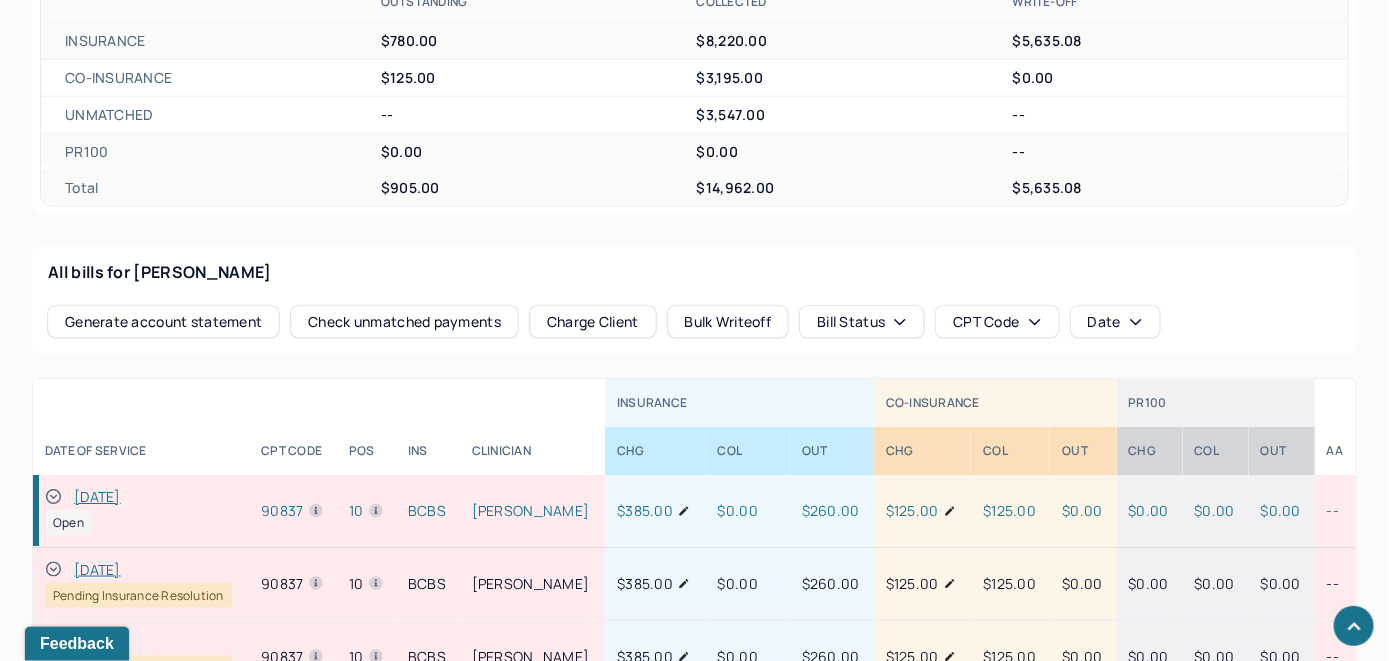 click 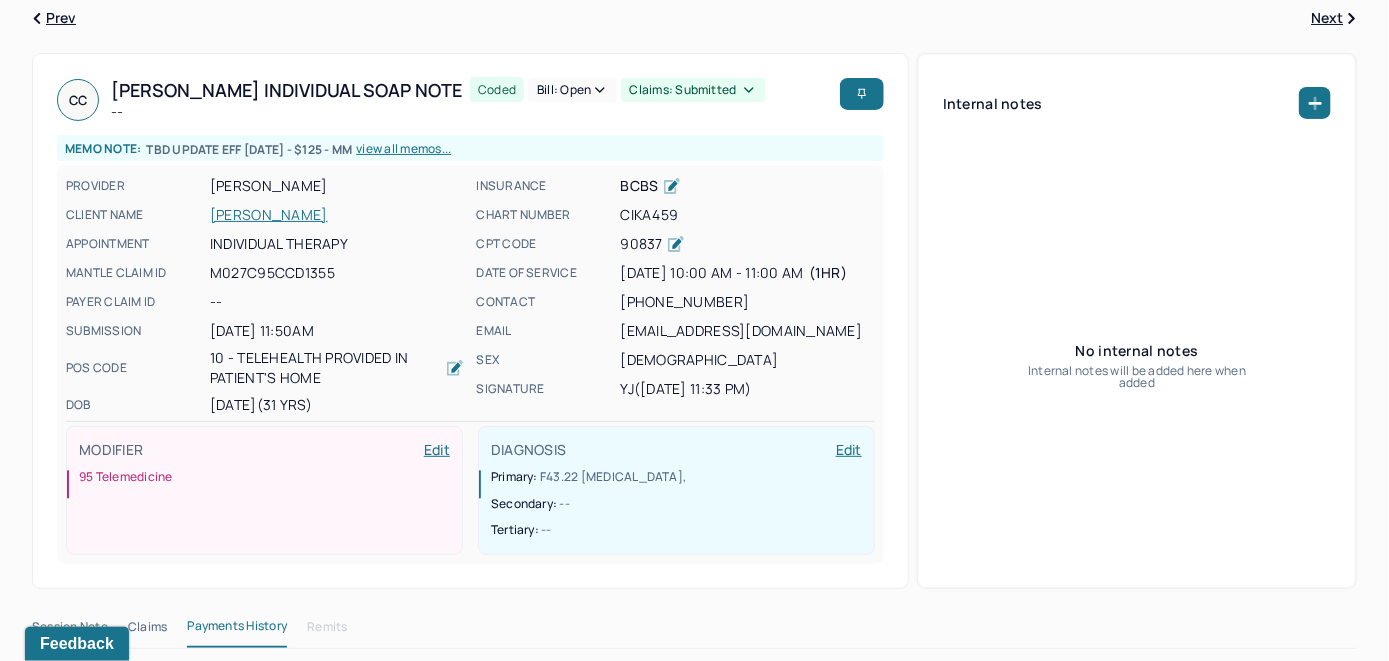 scroll, scrollTop: 0, scrollLeft: 0, axis: both 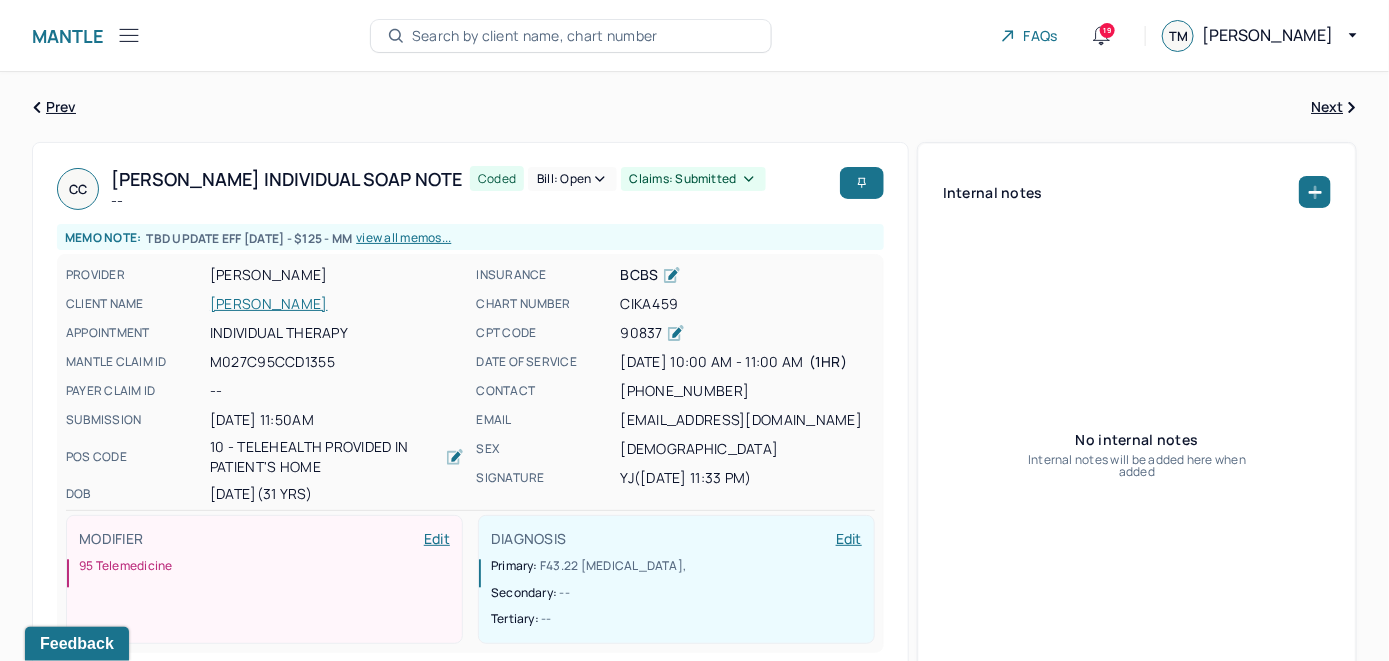 click on "Bill: Open" at bounding box center (572, 179) 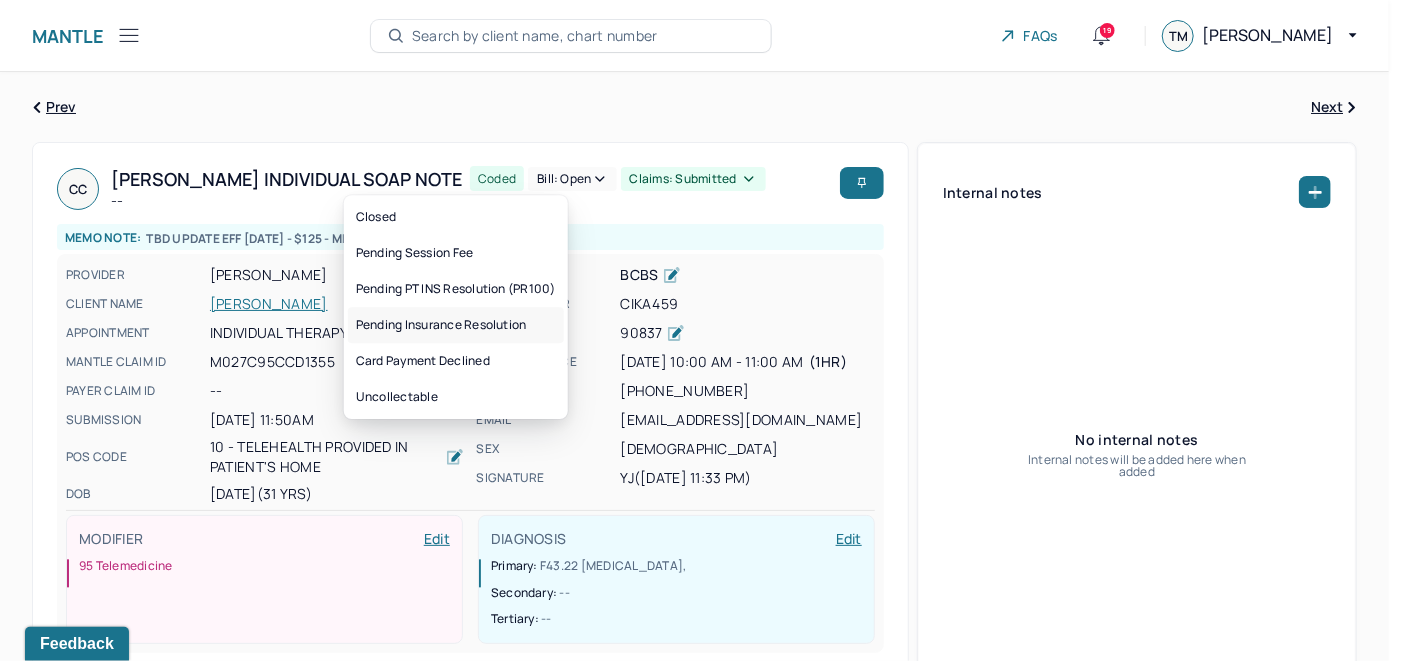 click on "Pending Insurance Resolution" at bounding box center (456, 325) 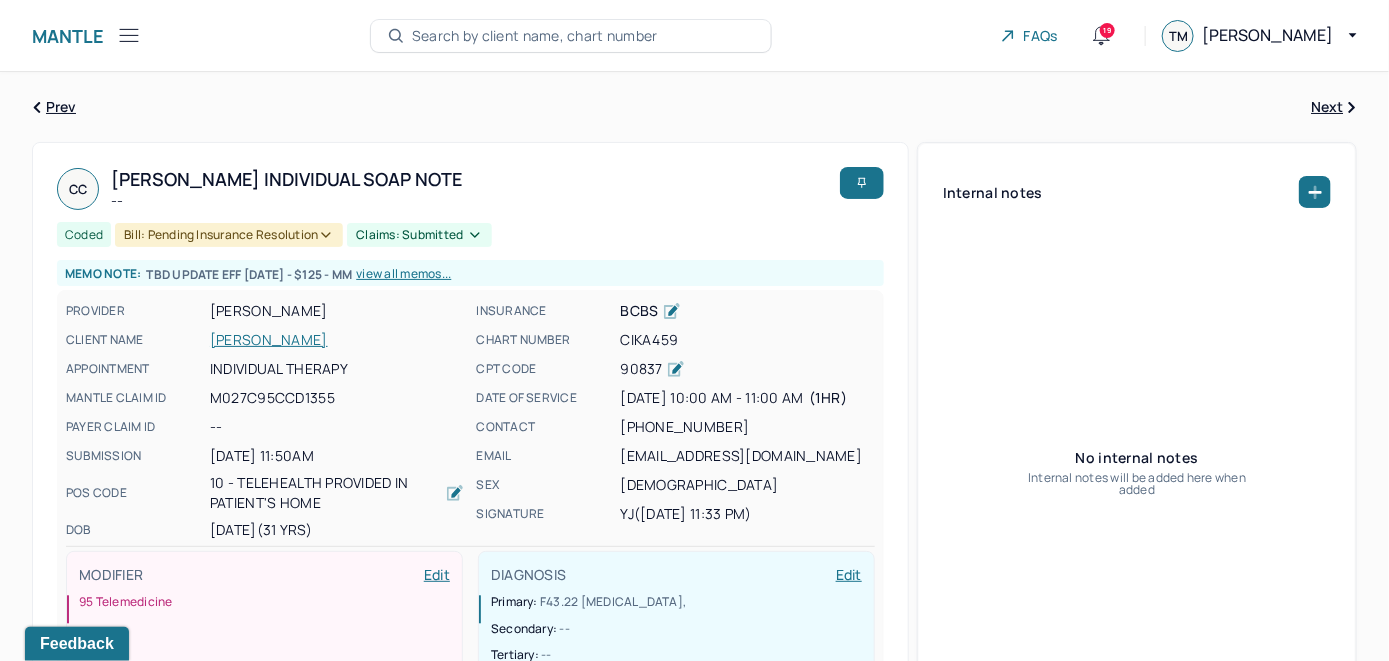 click on "Search by client name, chart number" at bounding box center [535, 36] 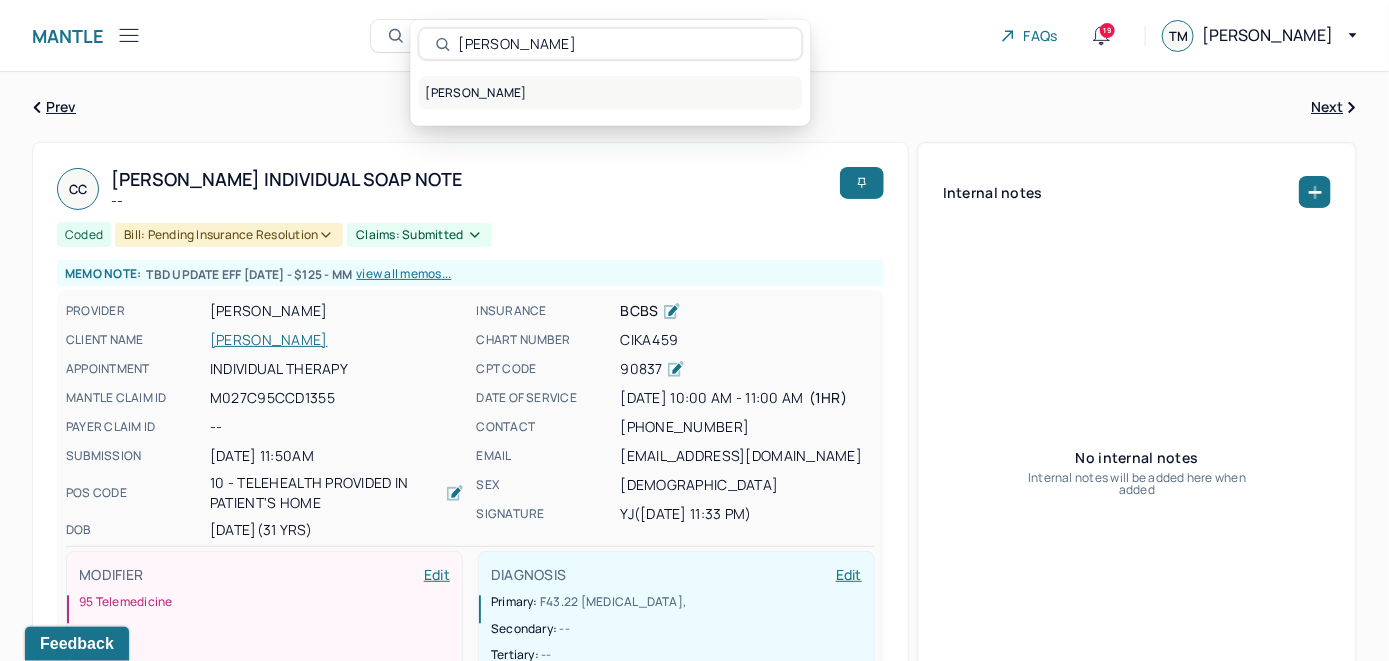 type on "[PERSON_NAME]" 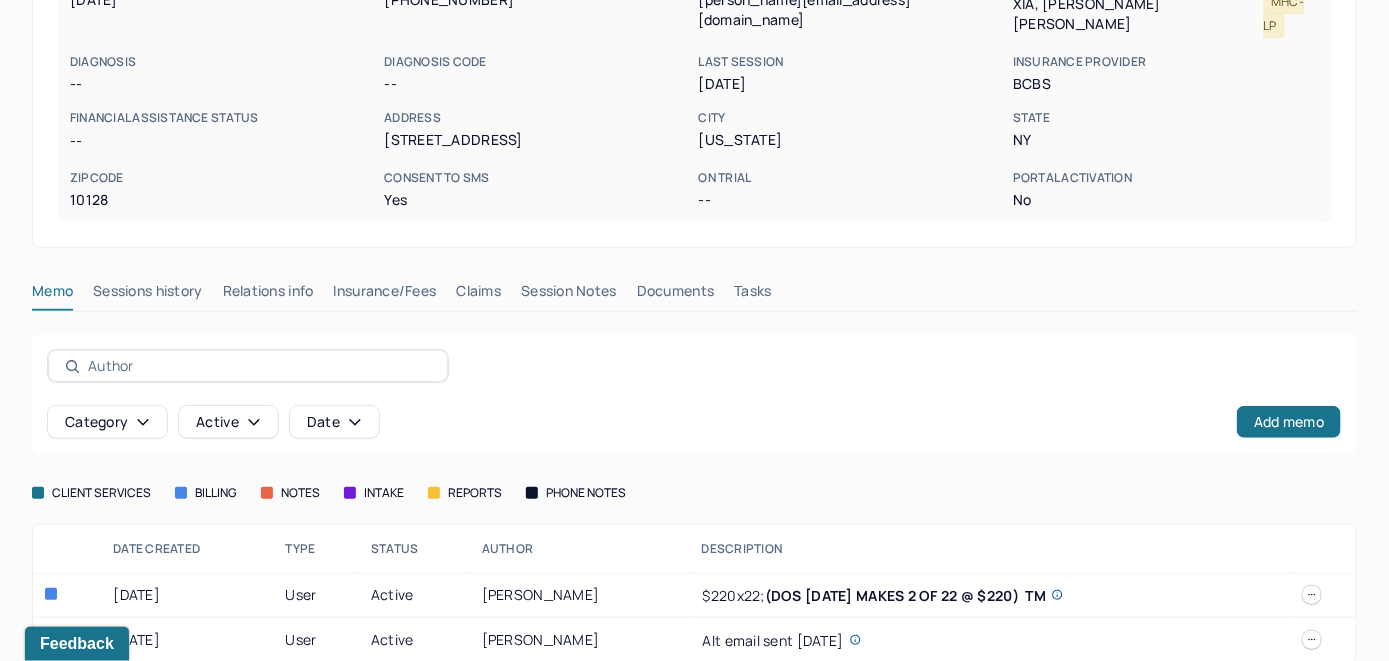 scroll, scrollTop: 306, scrollLeft: 0, axis: vertical 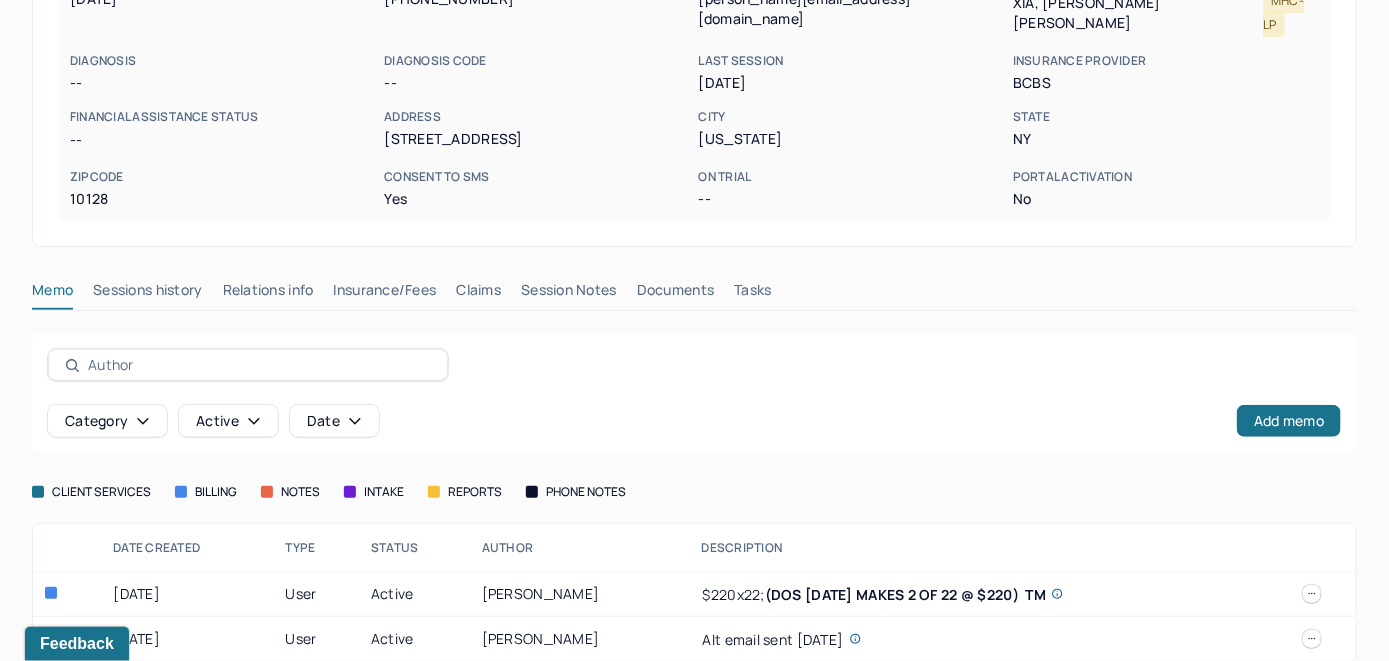 click on "Insurance/Fees" at bounding box center [385, 294] 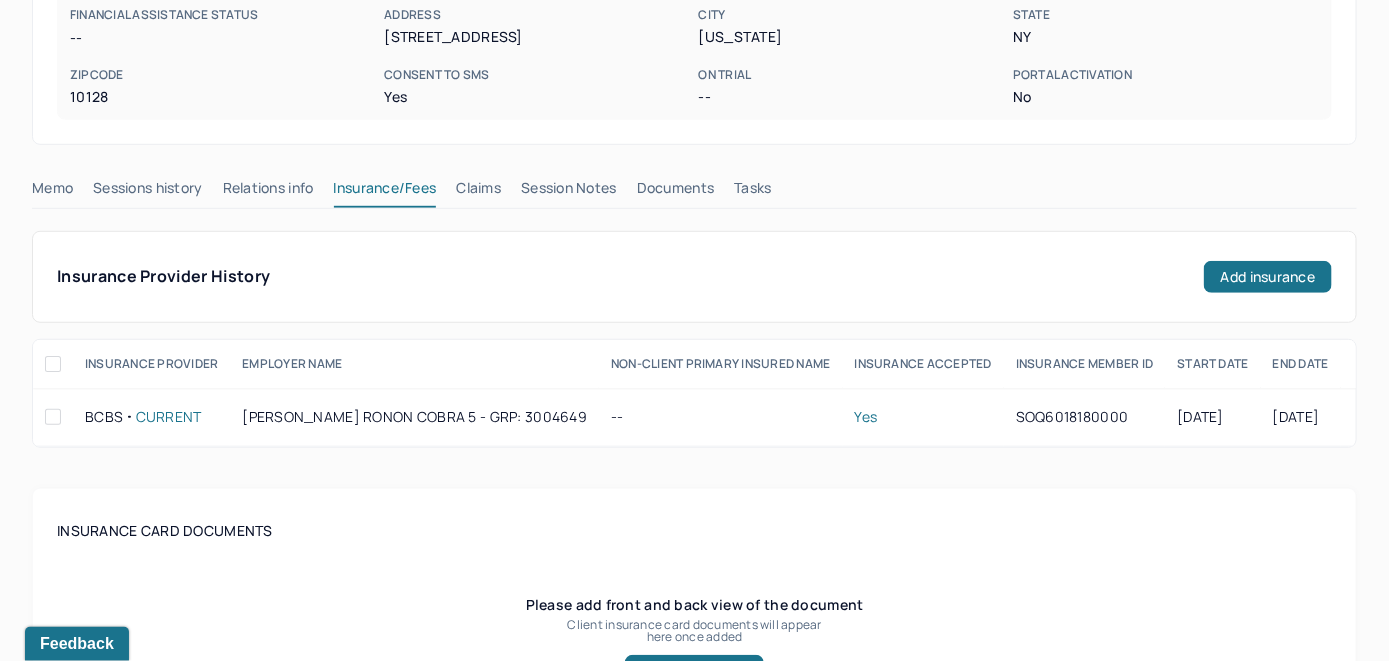 scroll, scrollTop: 406, scrollLeft: 0, axis: vertical 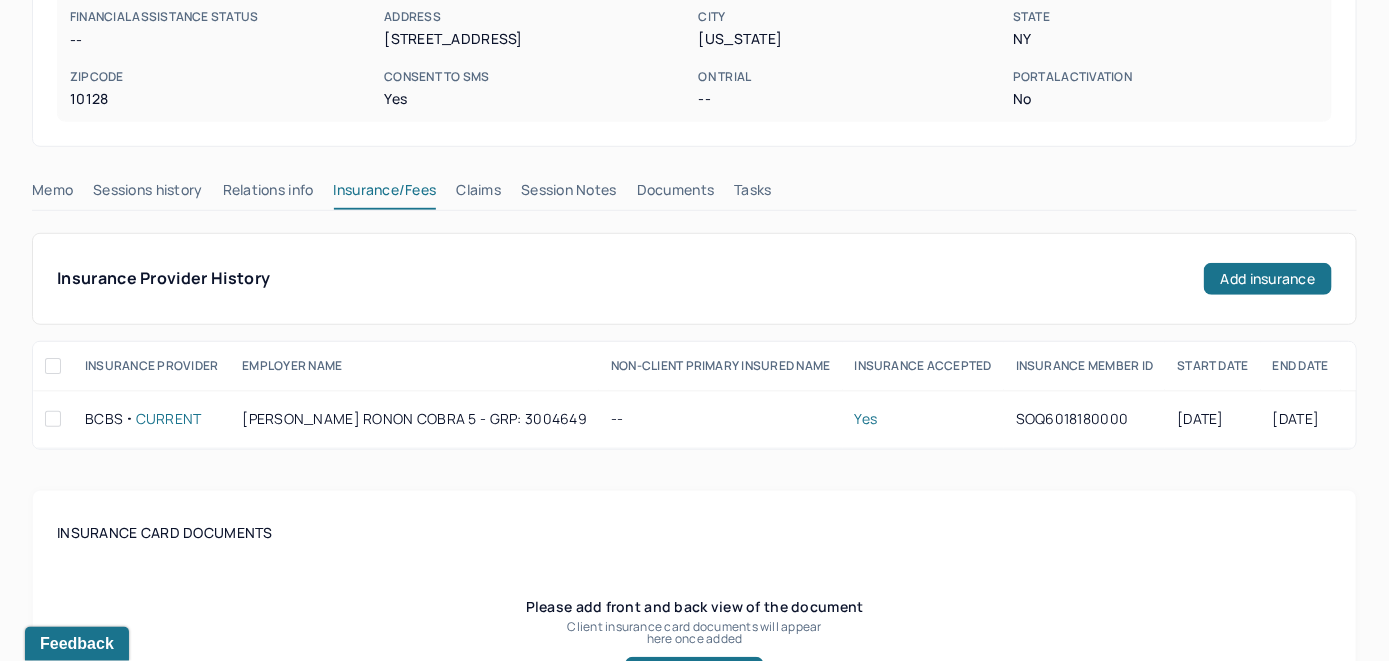 click on "Claims" at bounding box center [478, 194] 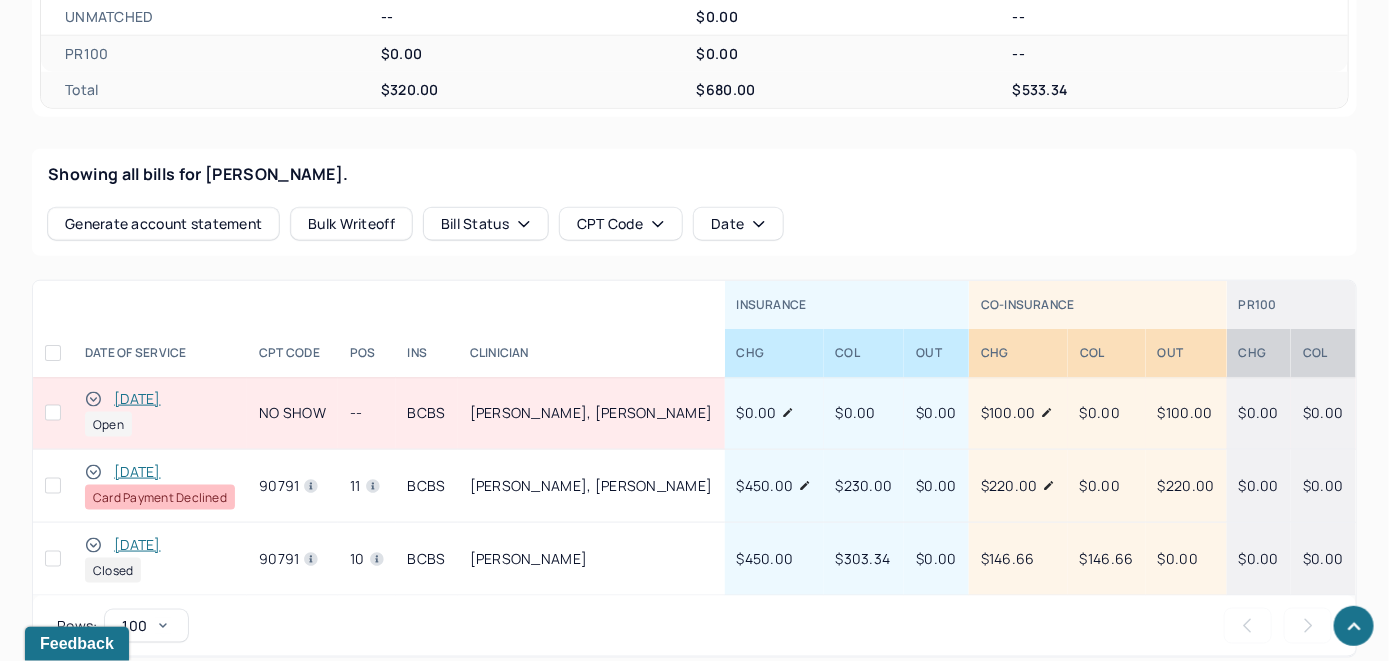 scroll, scrollTop: 645, scrollLeft: 0, axis: vertical 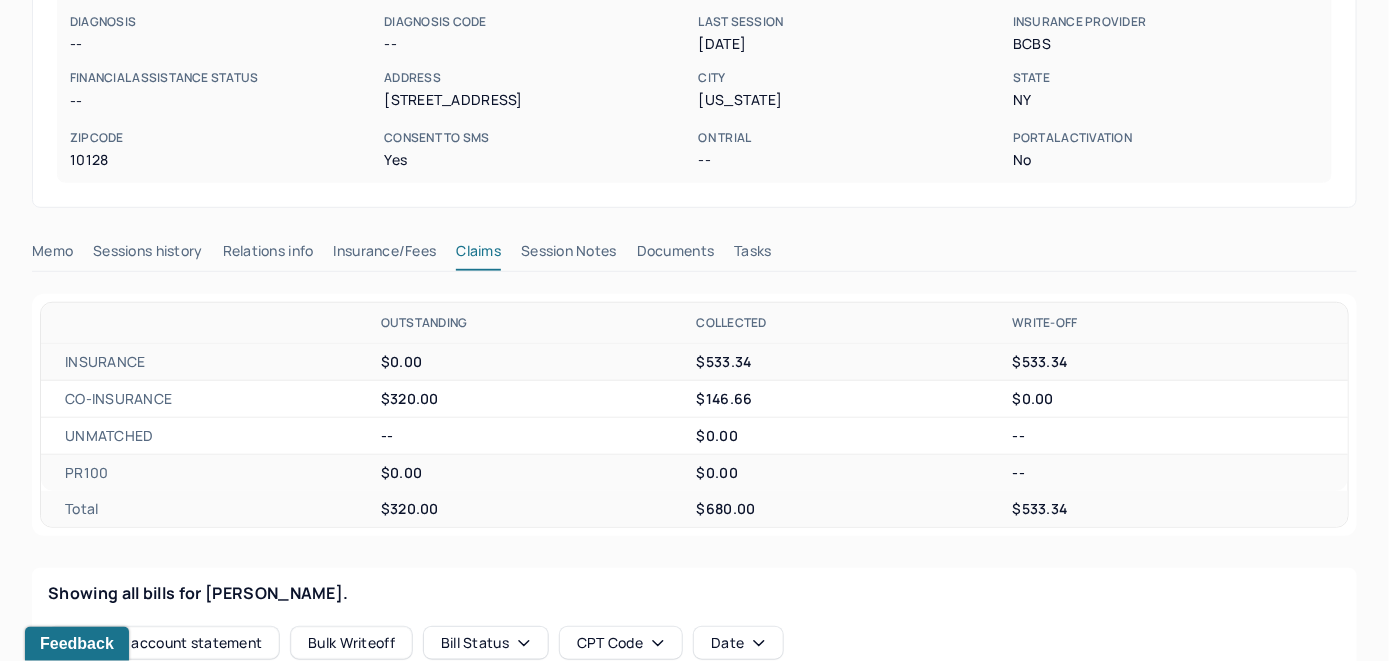 click on "Memo" at bounding box center [52, 255] 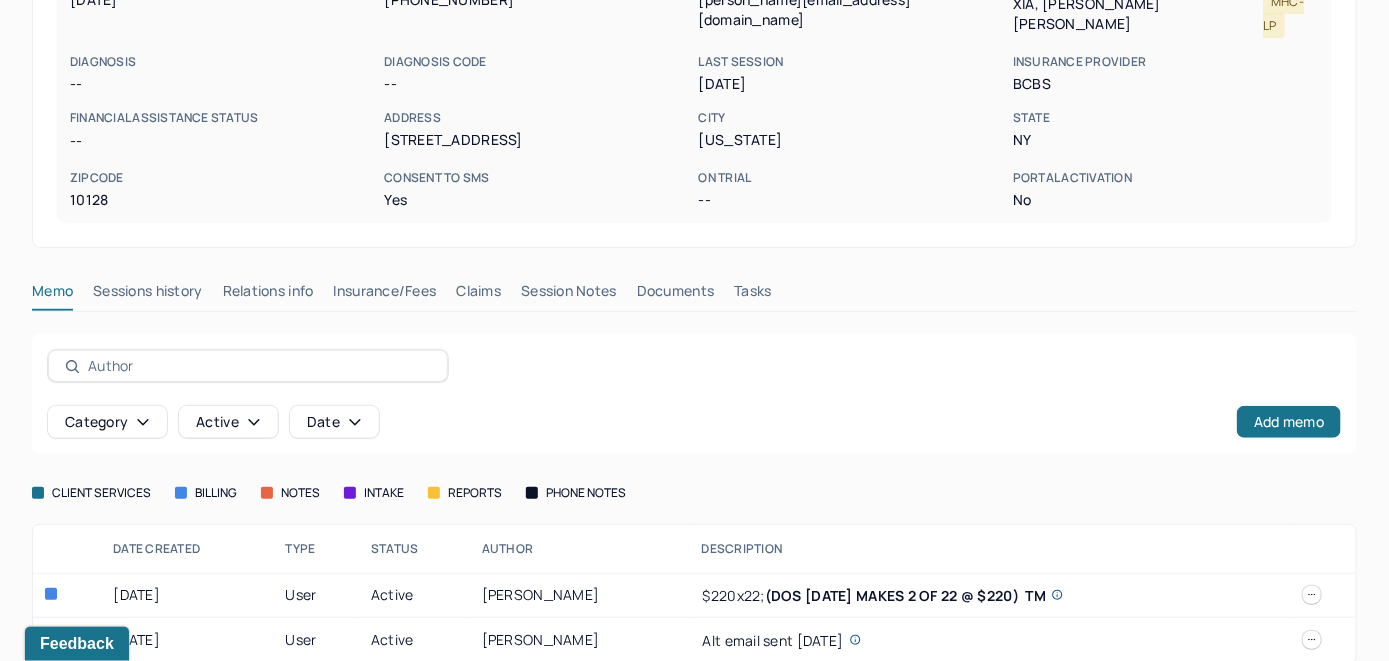scroll, scrollTop: 306, scrollLeft: 0, axis: vertical 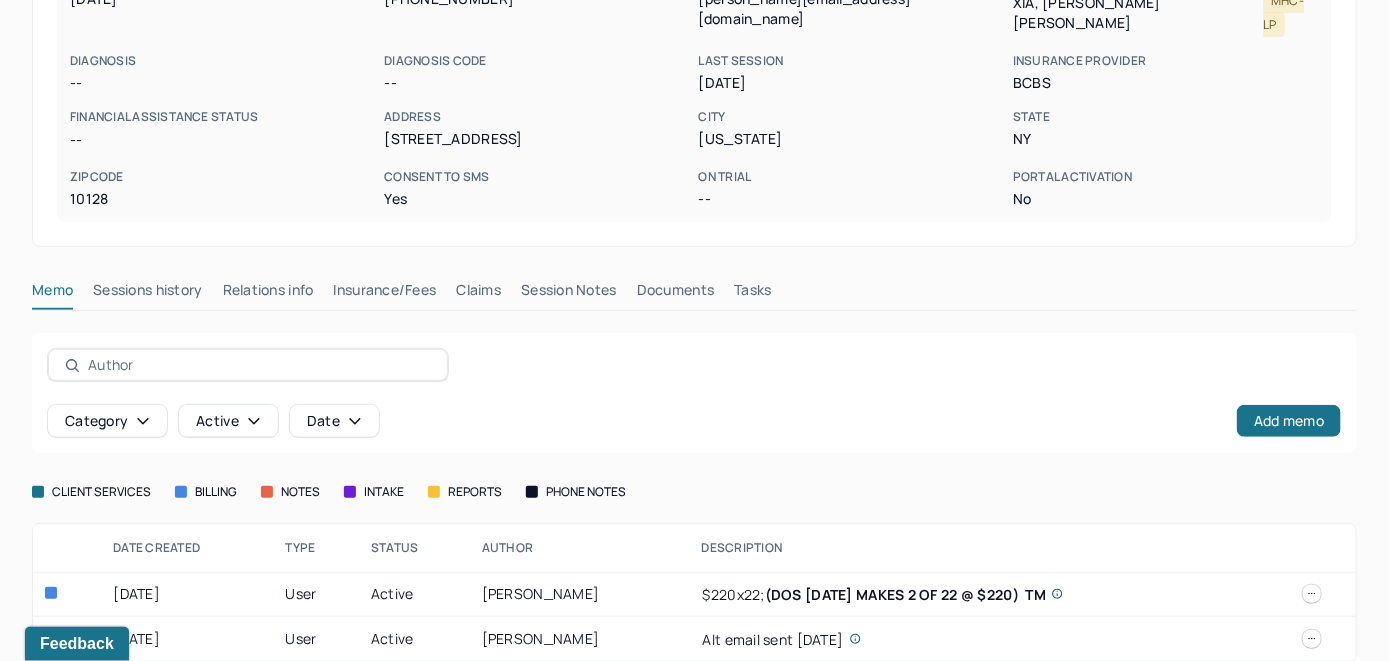 click at bounding box center (1312, 594) 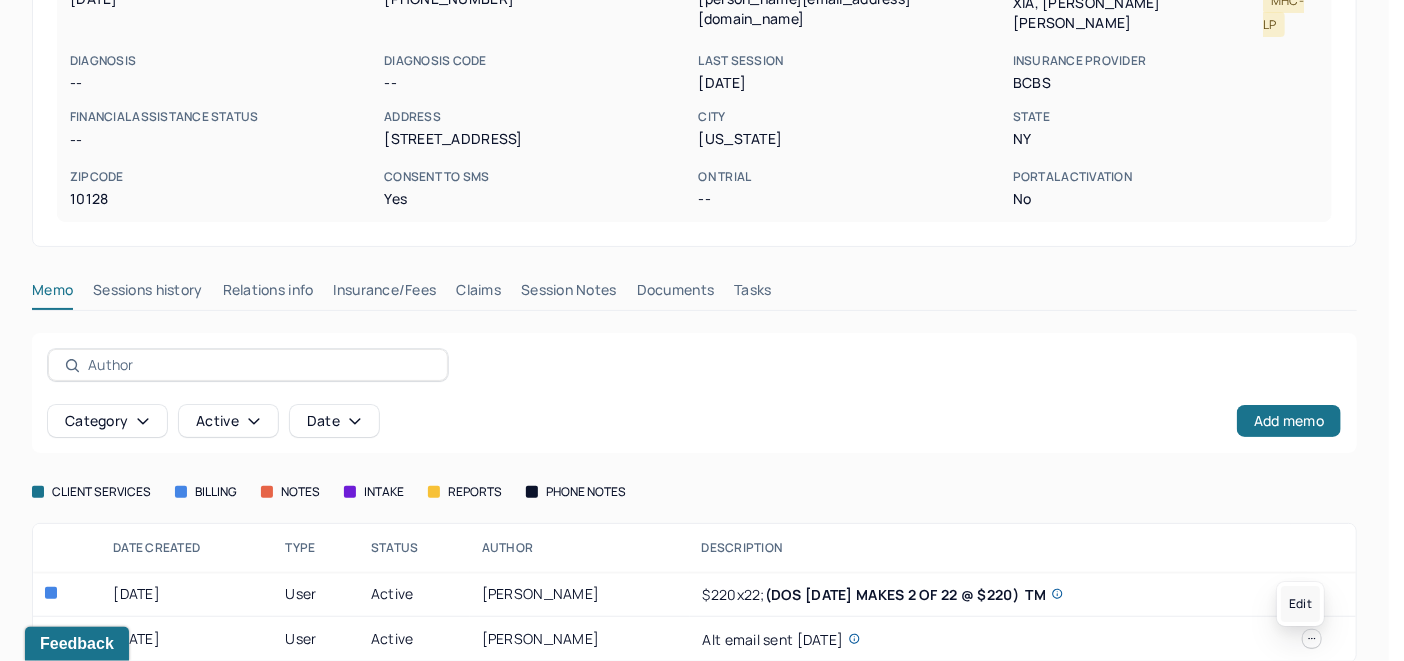 click on "Edit" at bounding box center [1300, 604] 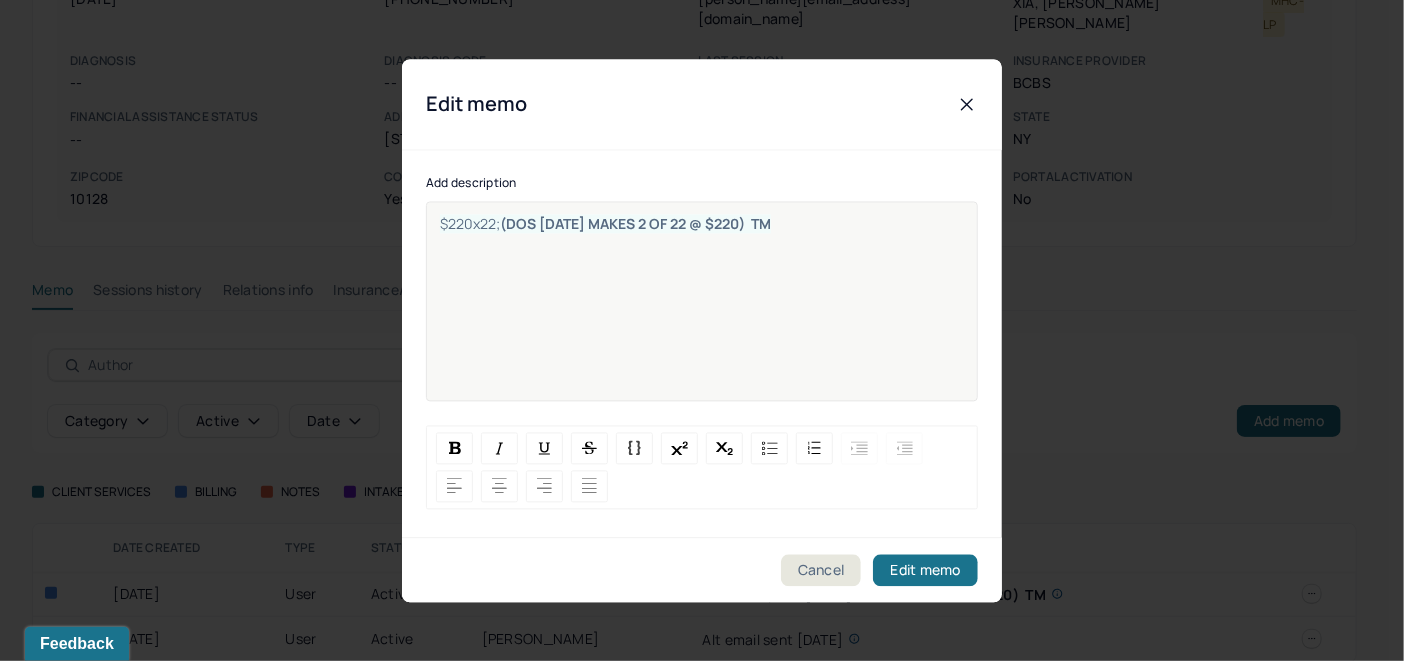click on "$220x22;  (DOS [DATE] MAKES 2 OF 22 @ $220)  TM" at bounding box center [702, 314] 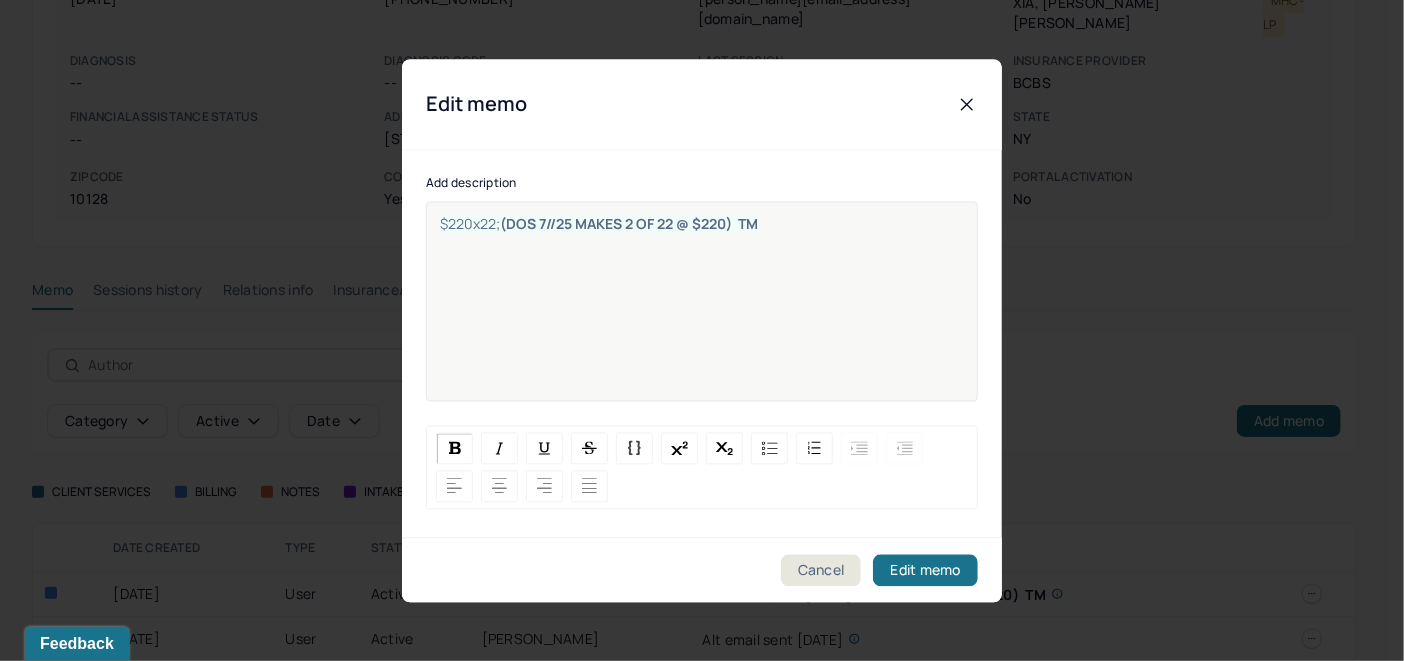 type 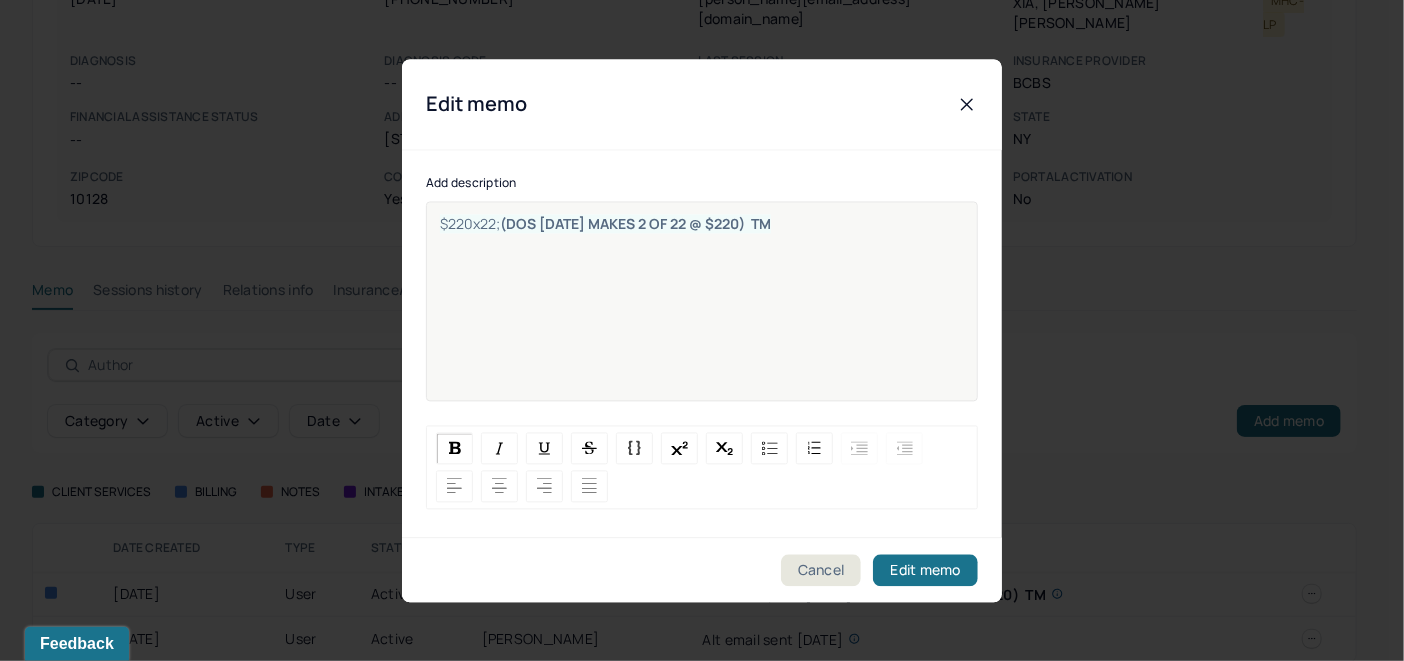 click on "(DOS [DATE] MAKES 2 OF 22 @ $220)  TM" at bounding box center (635, 223) 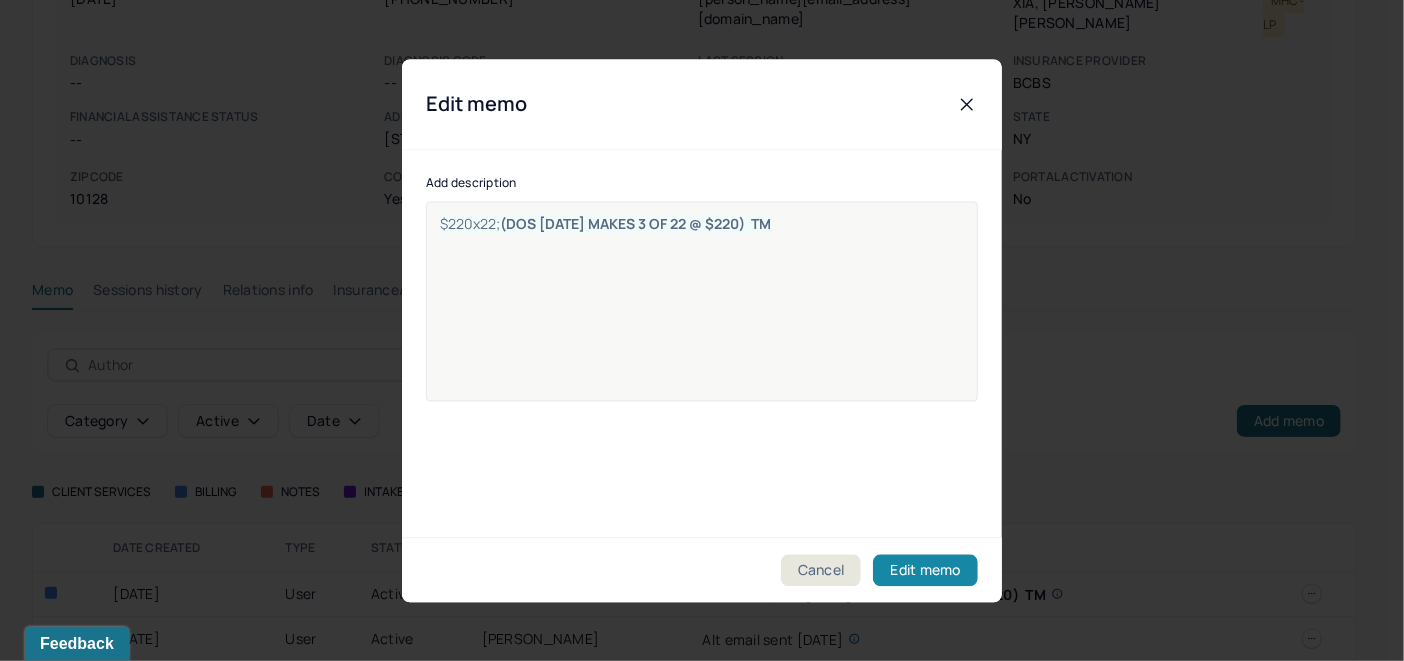 click on "Edit memo" at bounding box center (925, 570) 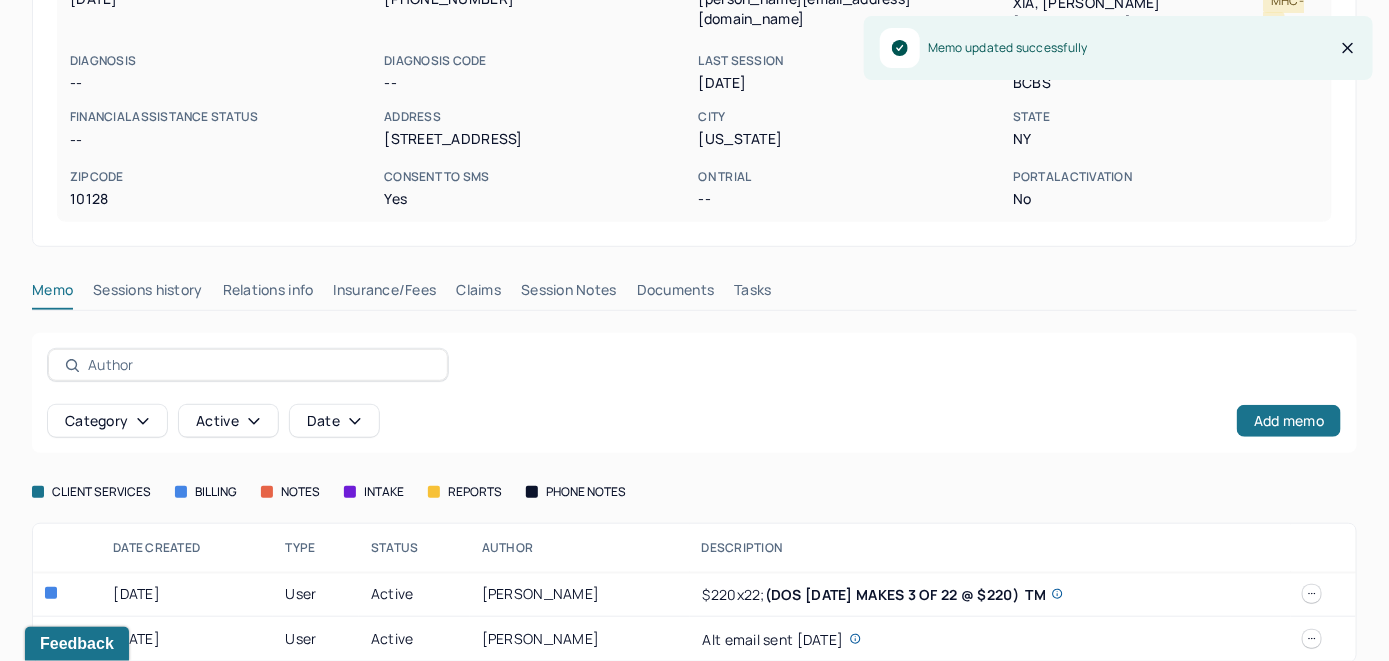 click on "Claims" at bounding box center (478, 294) 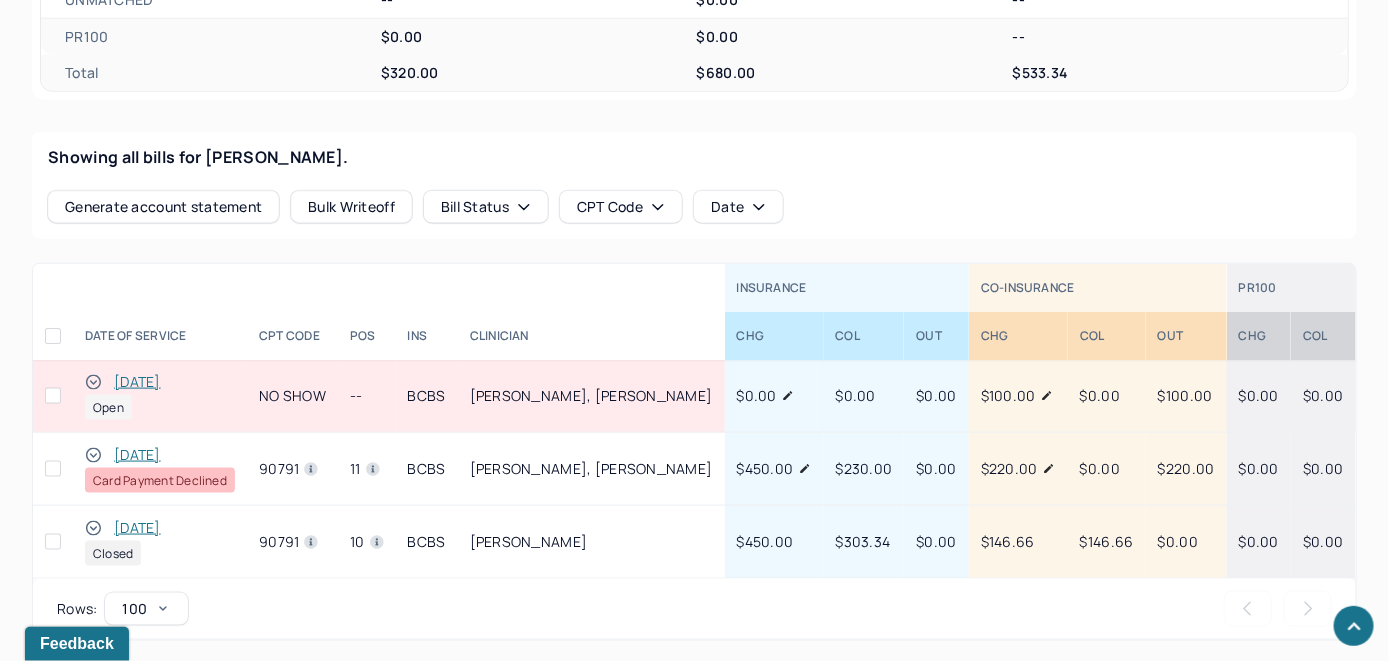 scroll, scrollTop: 735, scrollLeft: 0, axis: vertical 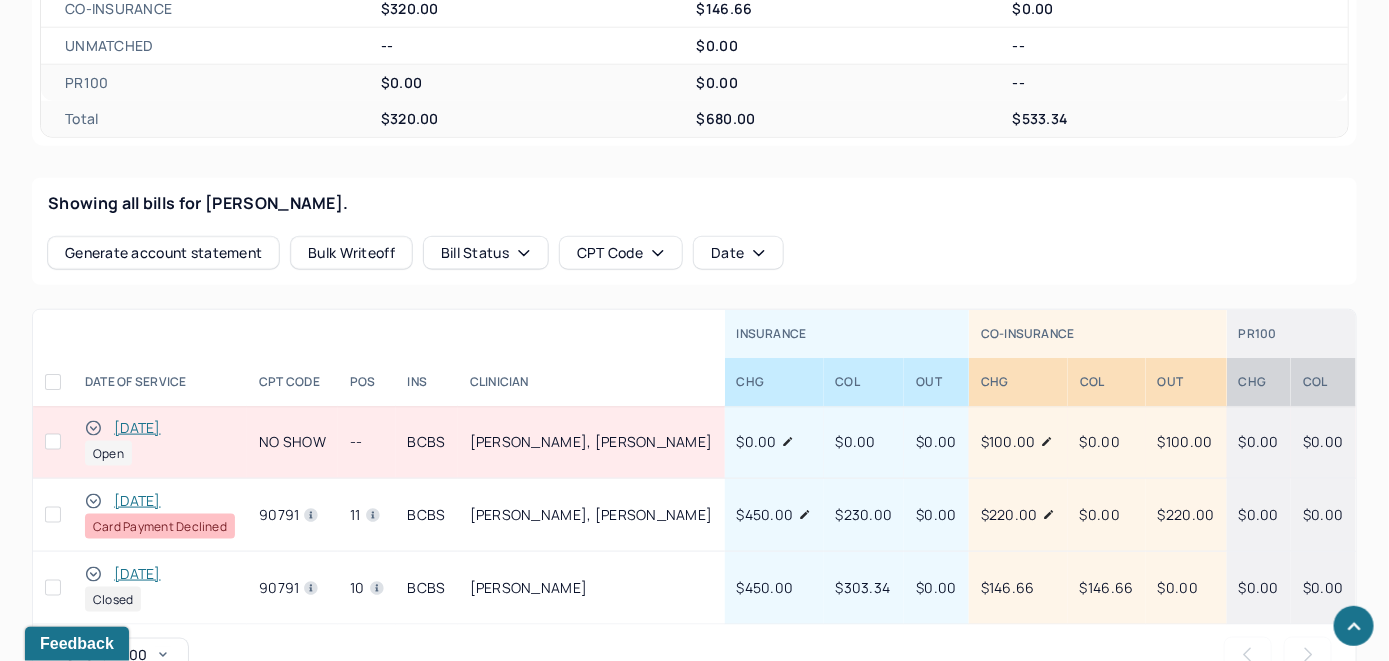 click on "[DATE]" at bounding box center (137, 428) 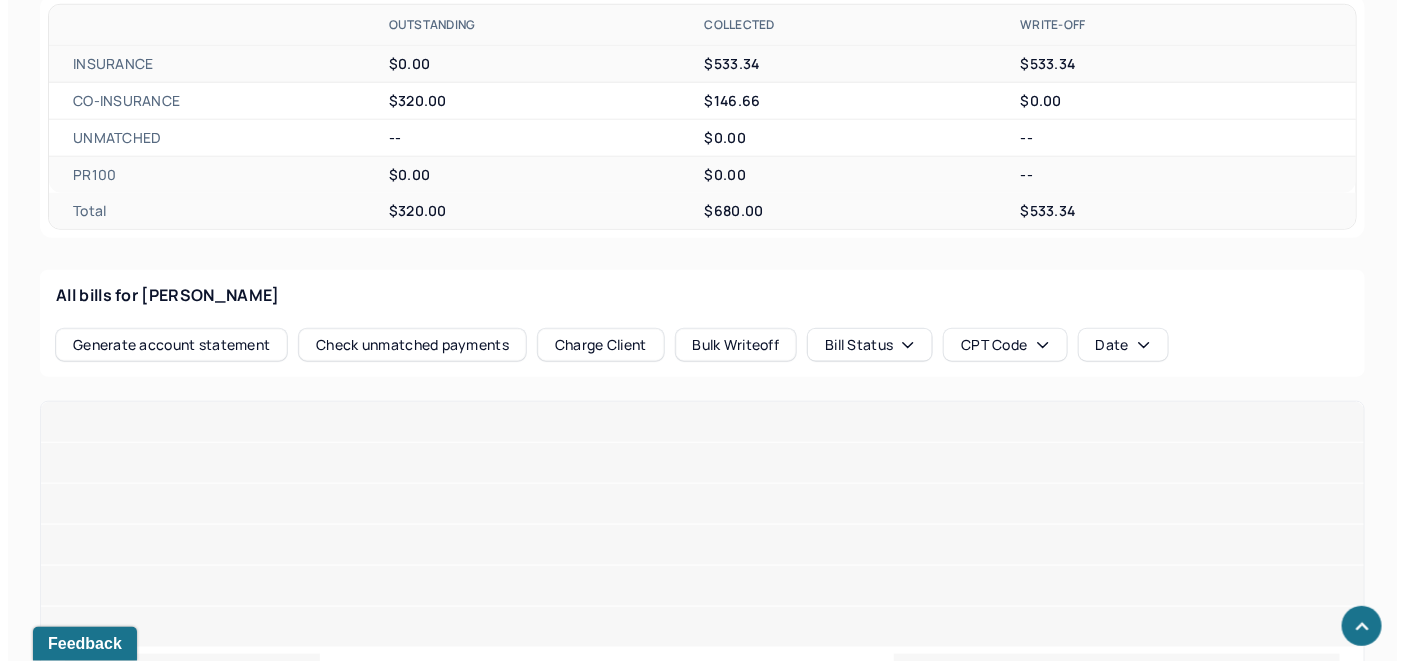 scroll, scrollTop: 662, scrollLeft: 0, axis: vertical 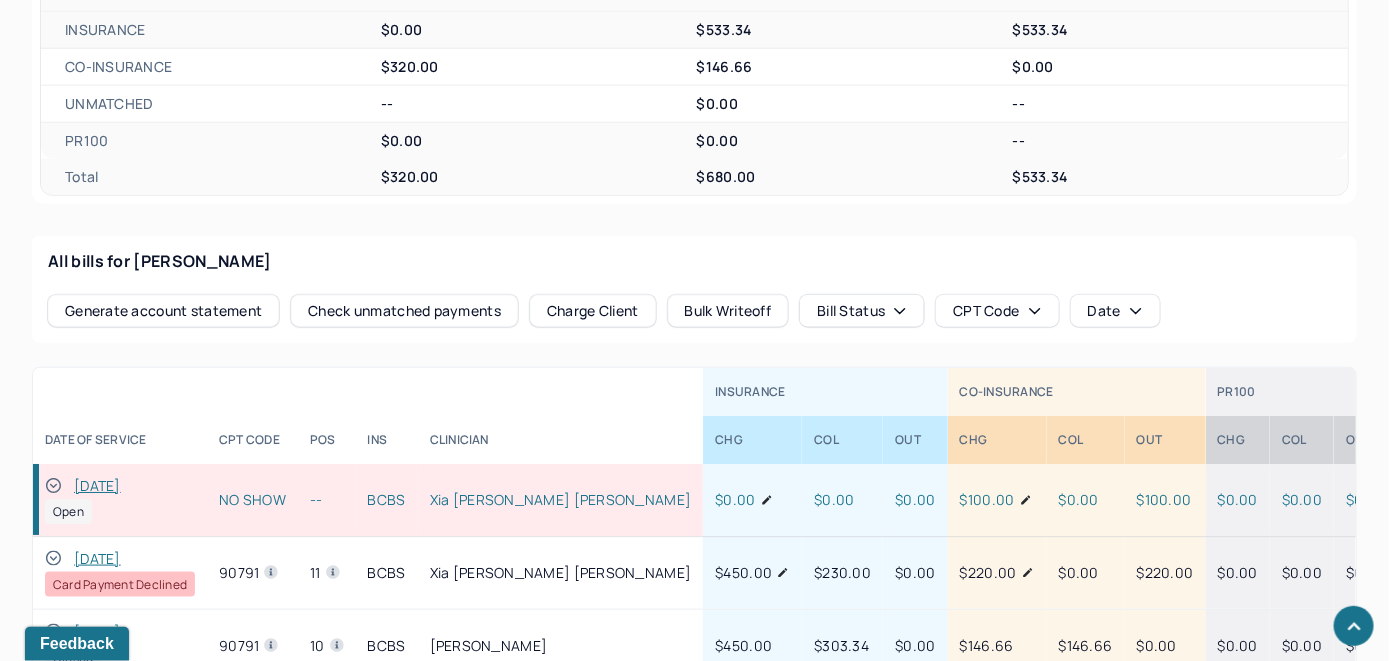 click on "Check unmatched payments" at bounding box center (404, 311) 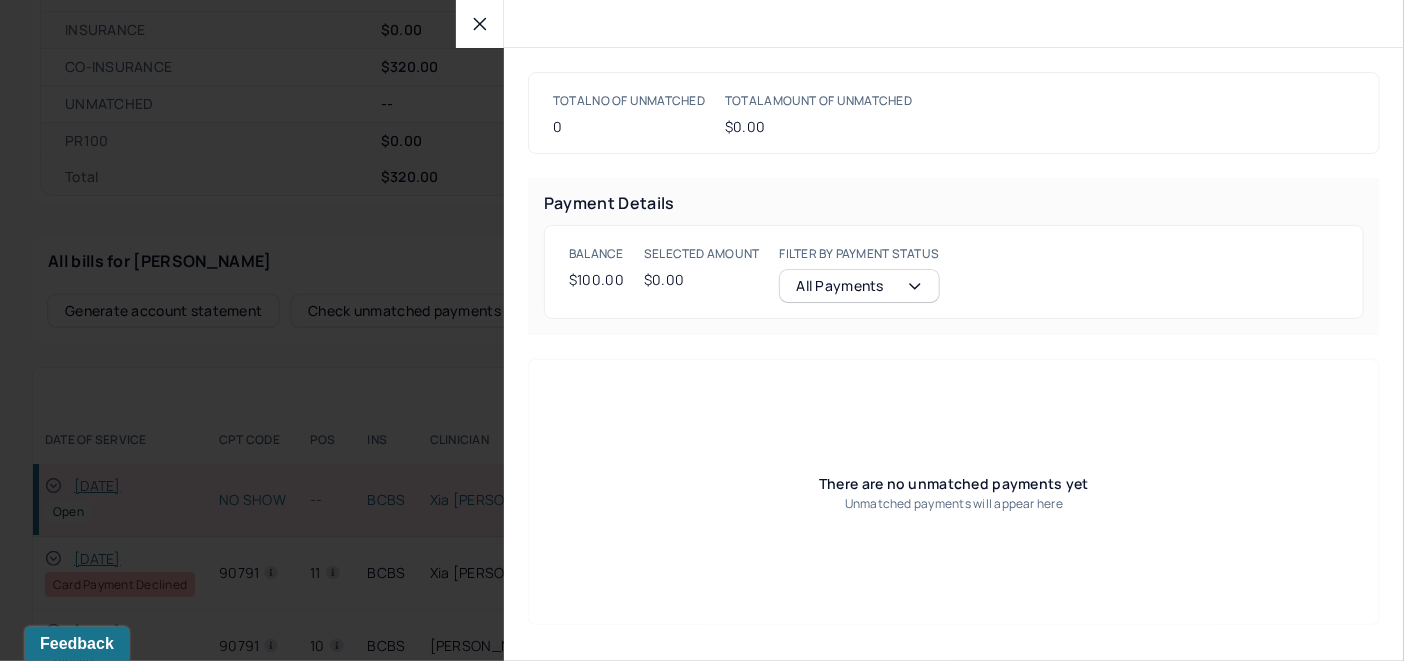 click 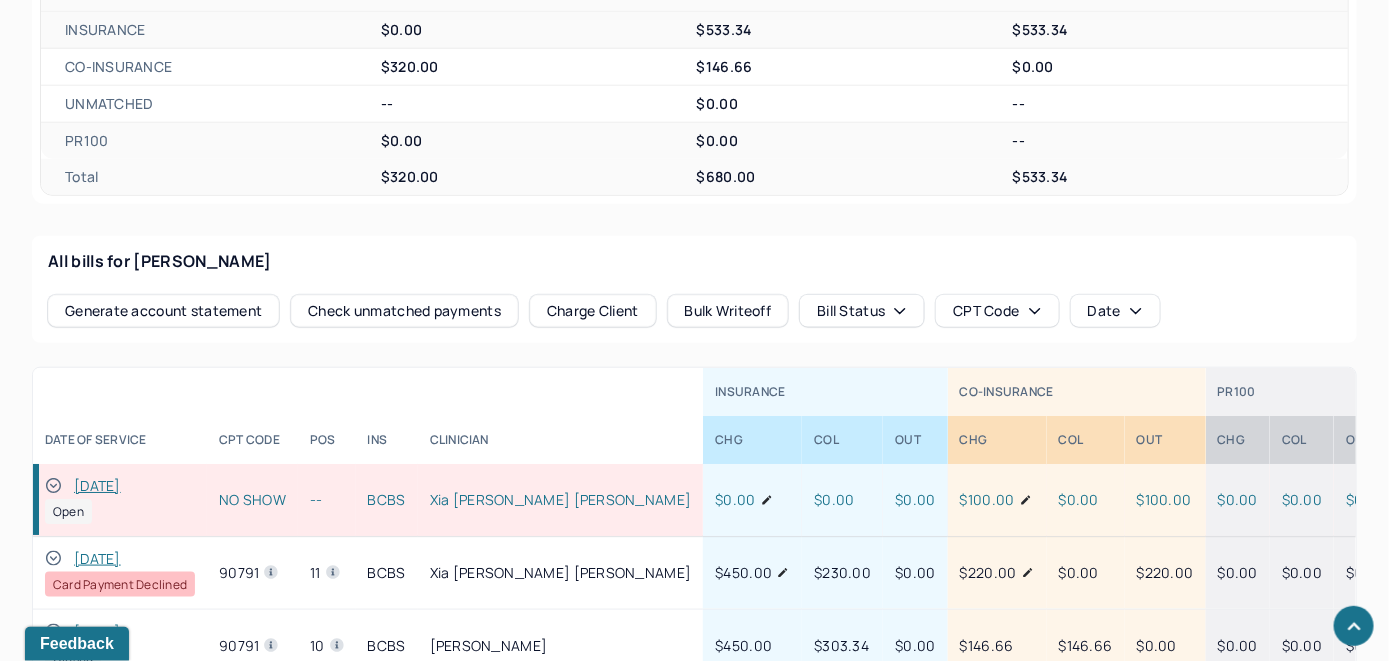 click on "Charge Client" at bounding box center [593, 311] 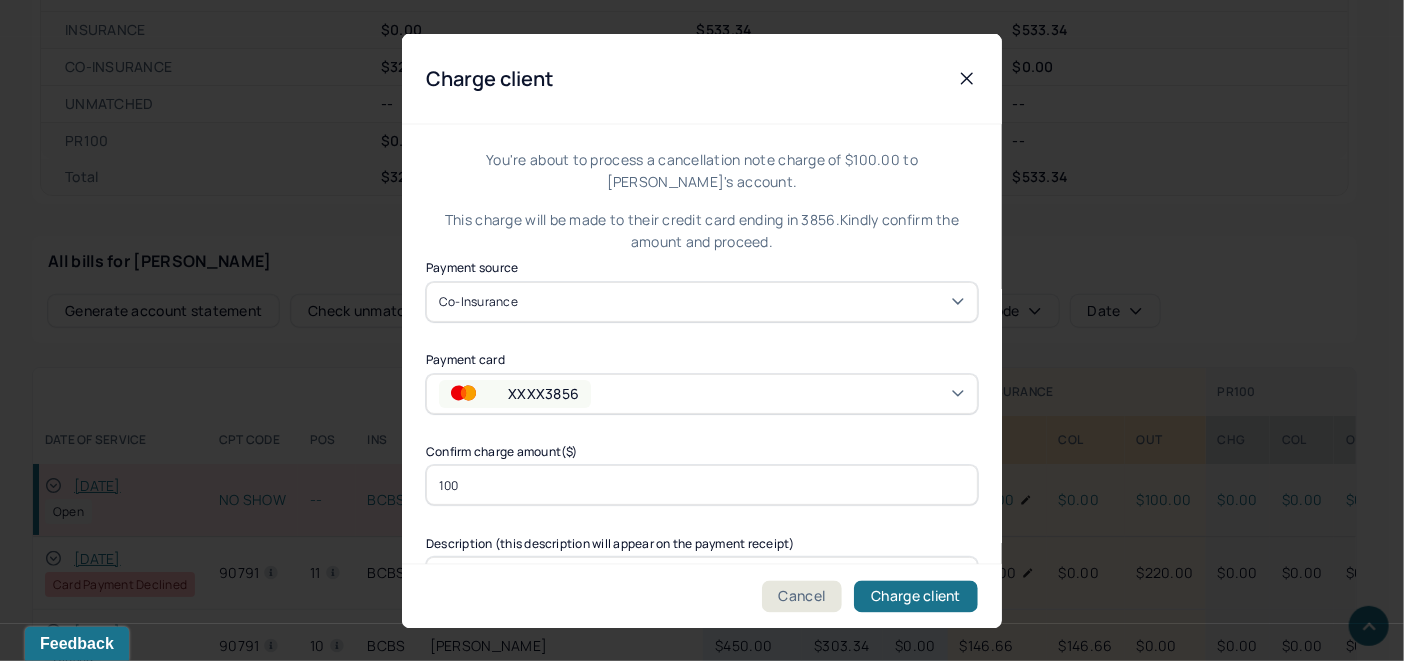 scroll, scrollTop: 121, scrollLeft: 0, axis: vertical 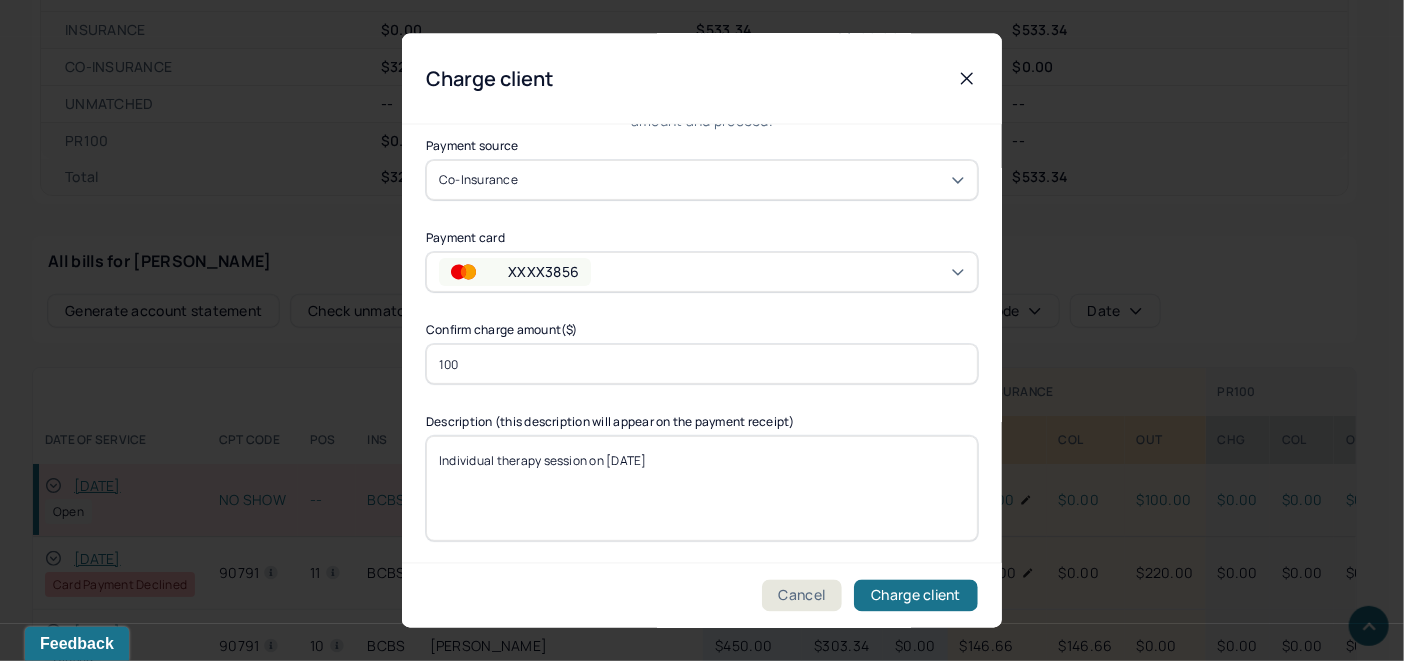 click on "Individual therapy session on [DATE]" at bounding box center (702, 488) 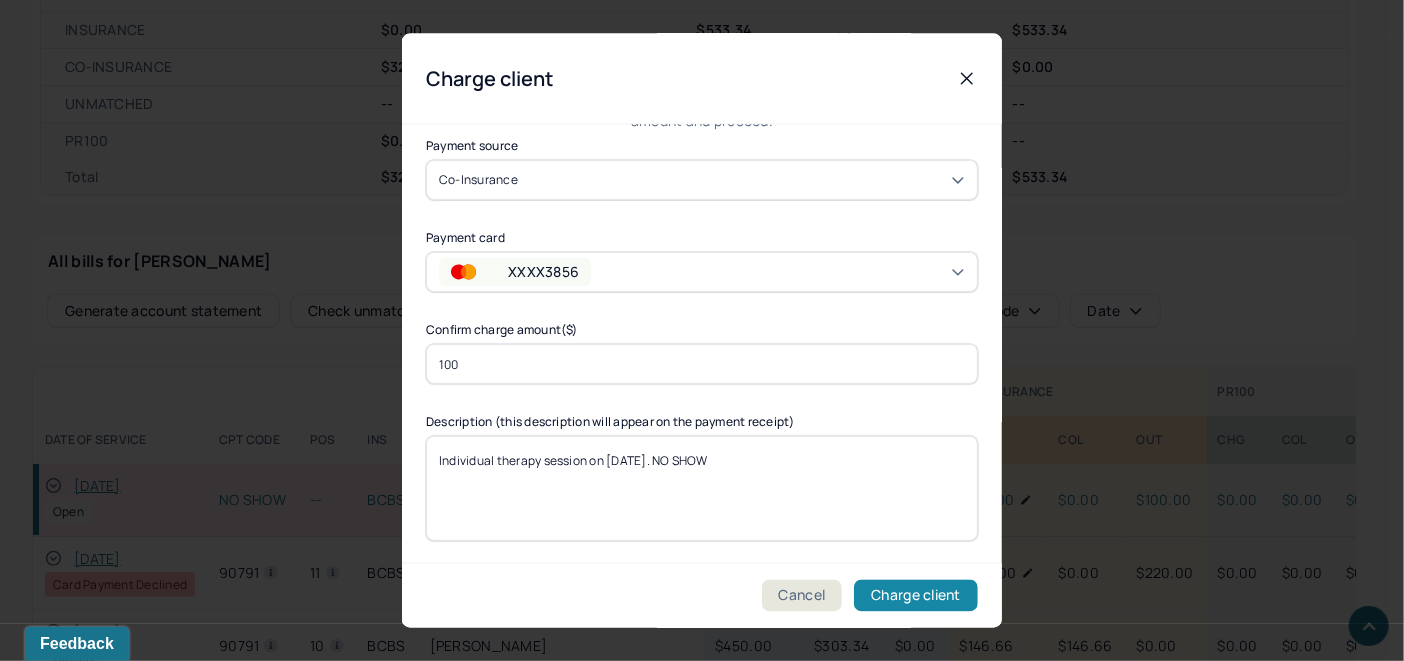 type on "Individual therapy session on [DATE]. NO SHOW" 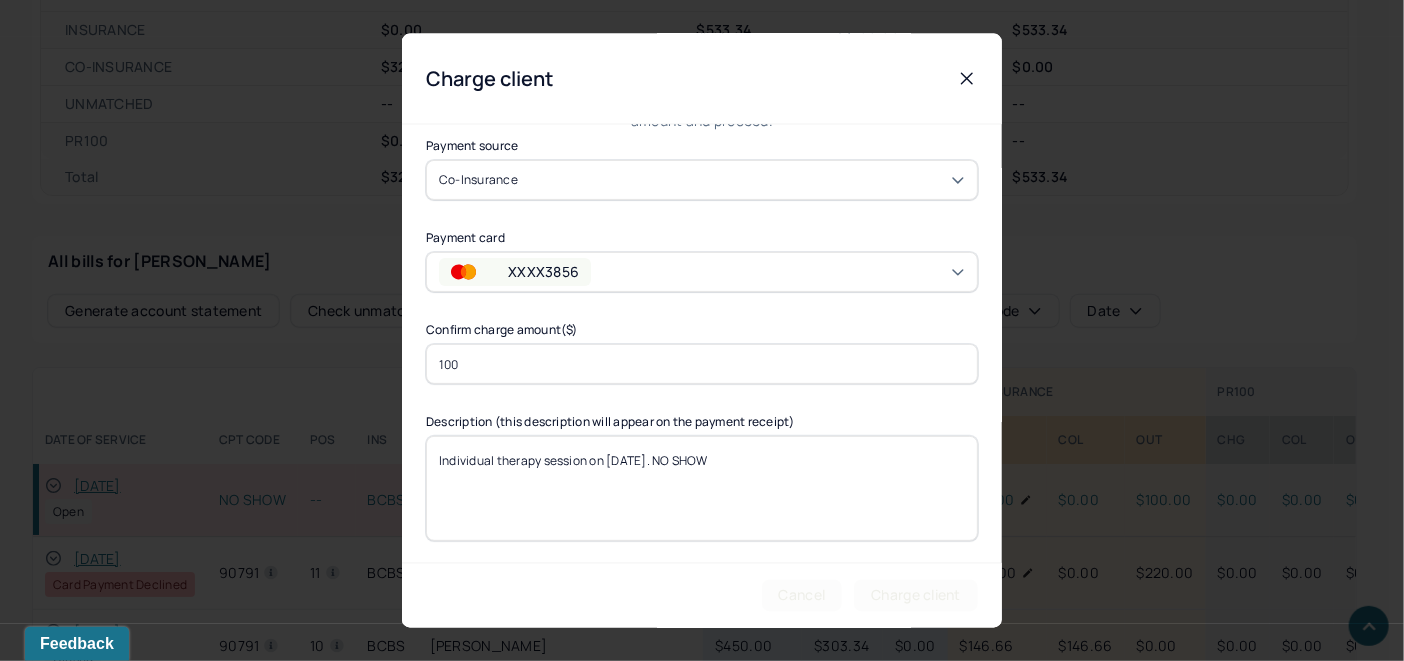 scroll, scrollTop: 0, scrollLeft: 0, axis: both 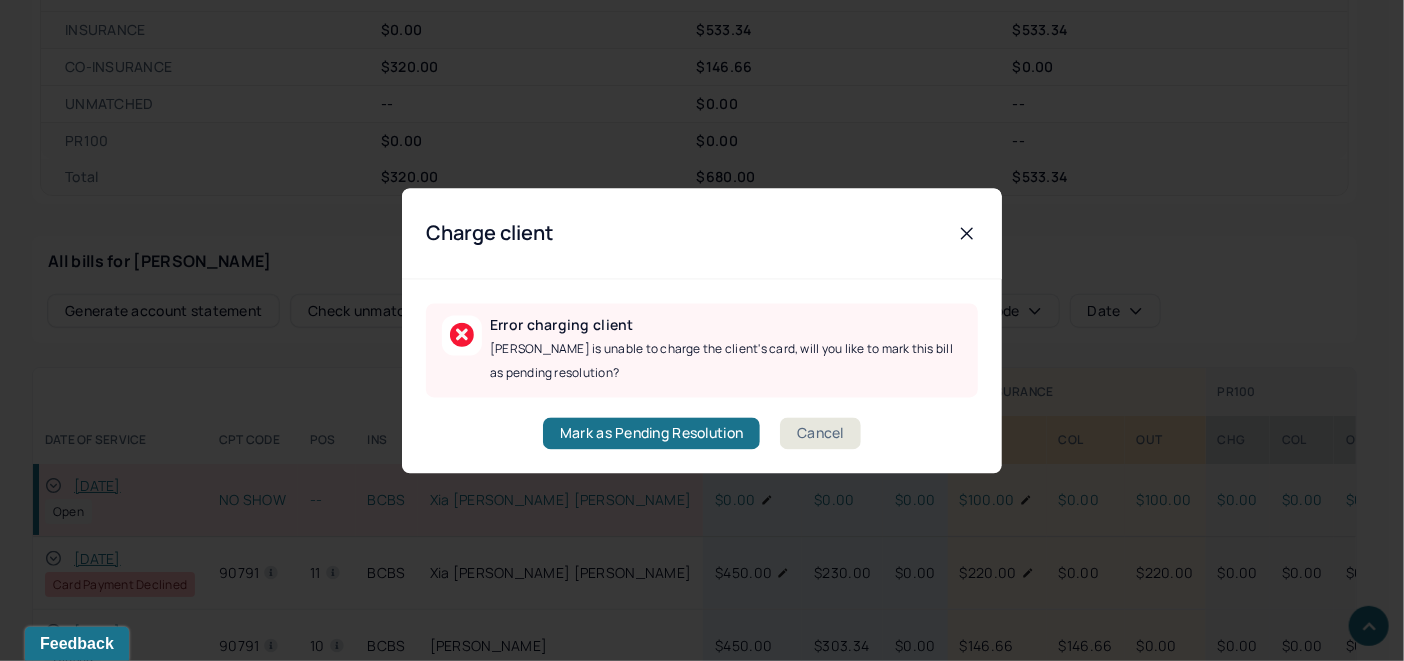 click on "Cancel" at bounding box center [820, 433] 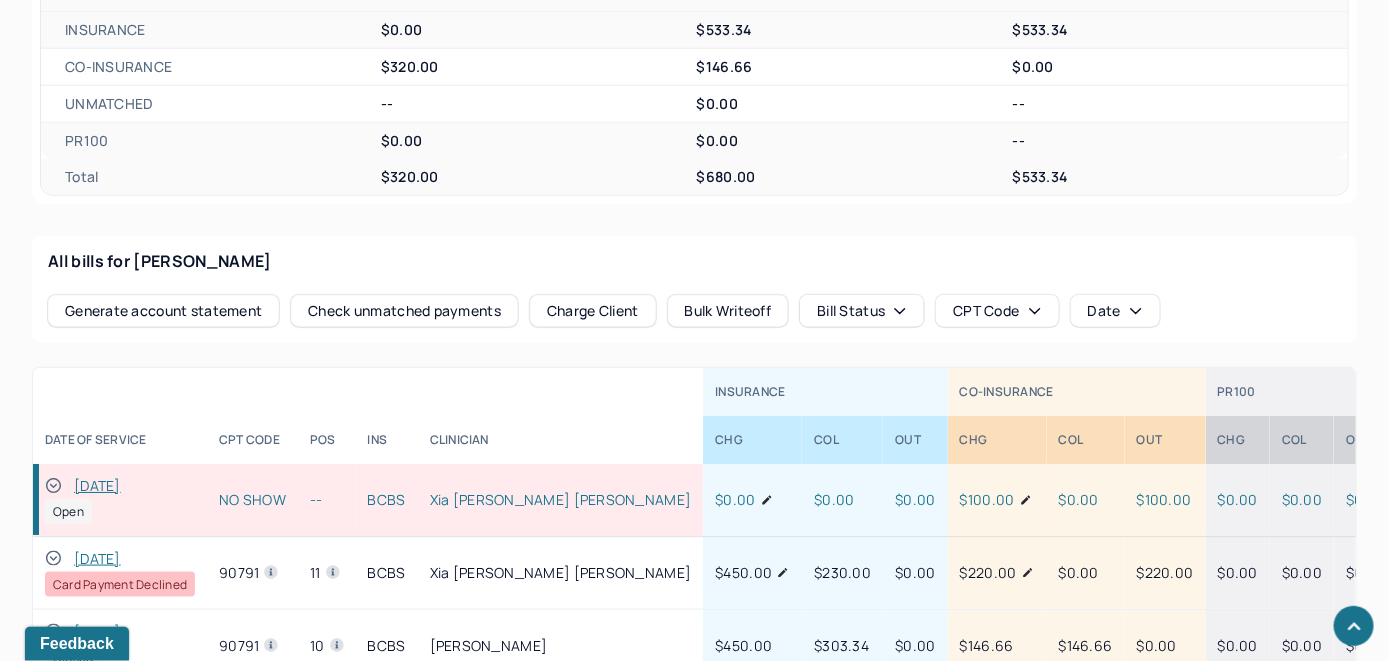 click on "Charge Client" at bounding box center (593, 311) 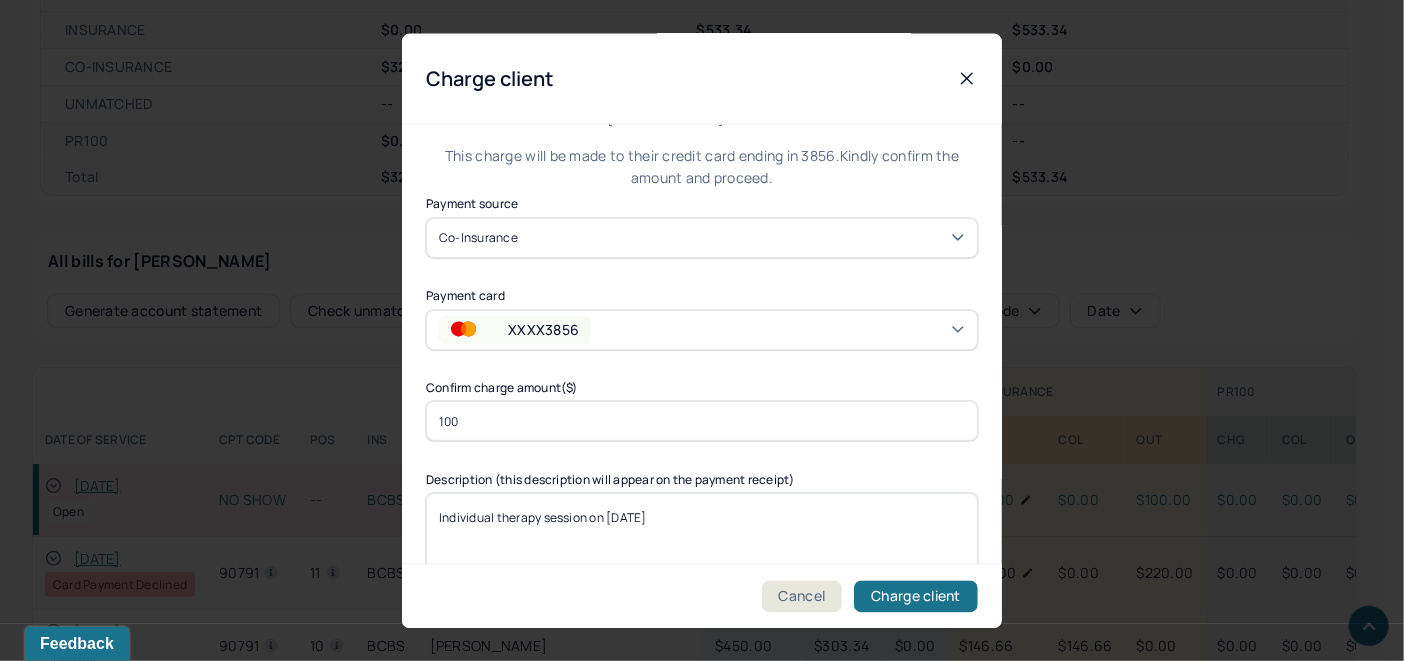 scroll, scrollTop: 121, scrollLeft: 0, axis: vertical 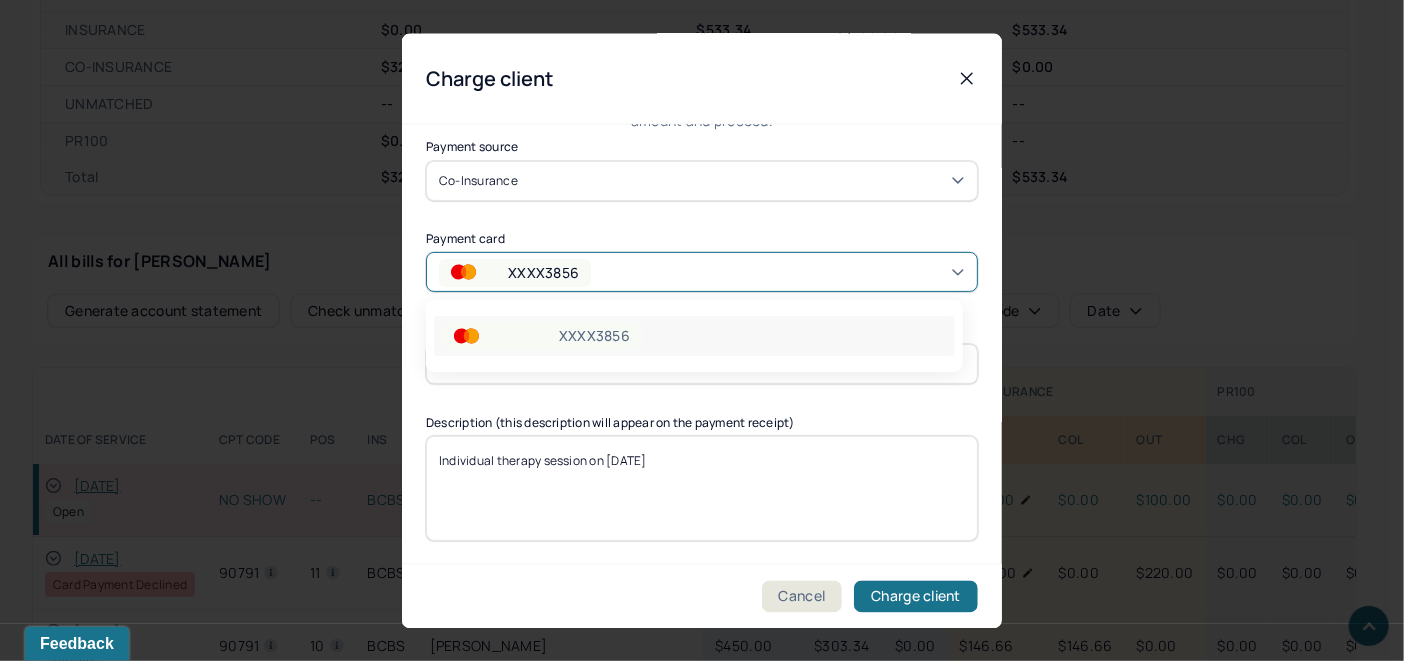 click 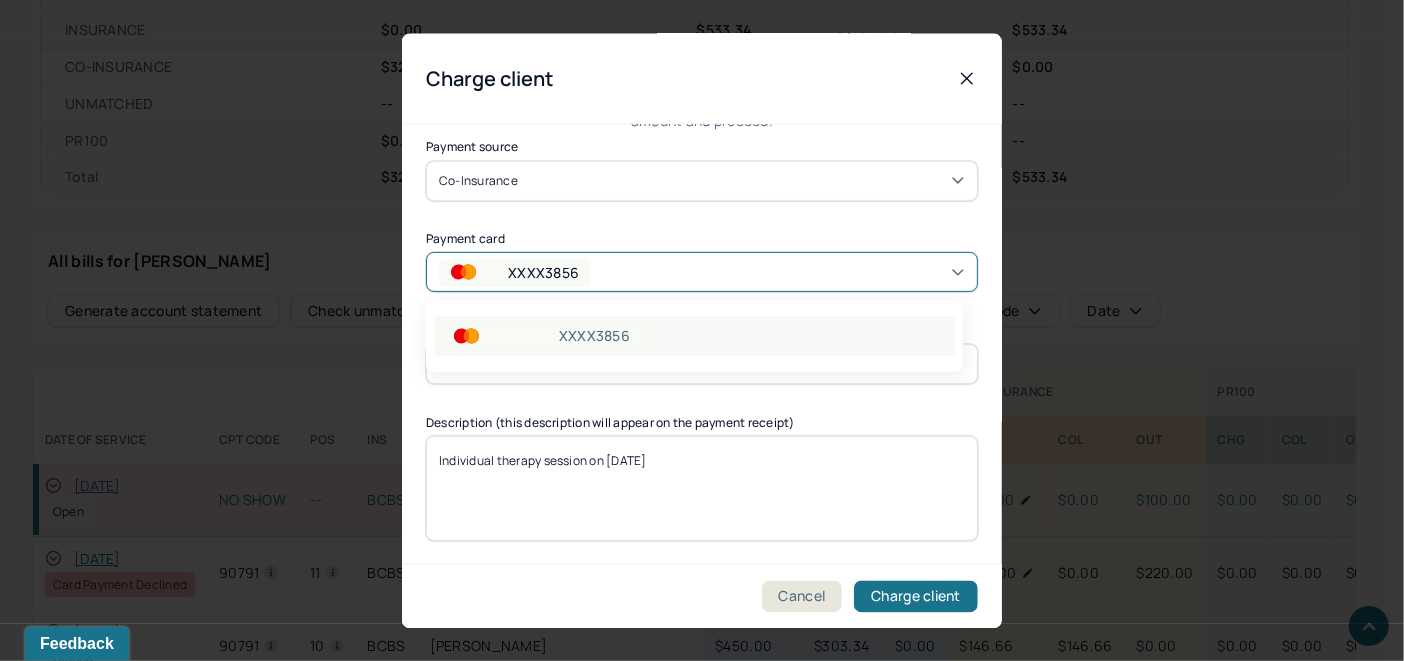 click on "XXXX3856" at bounding box center (694, 336) 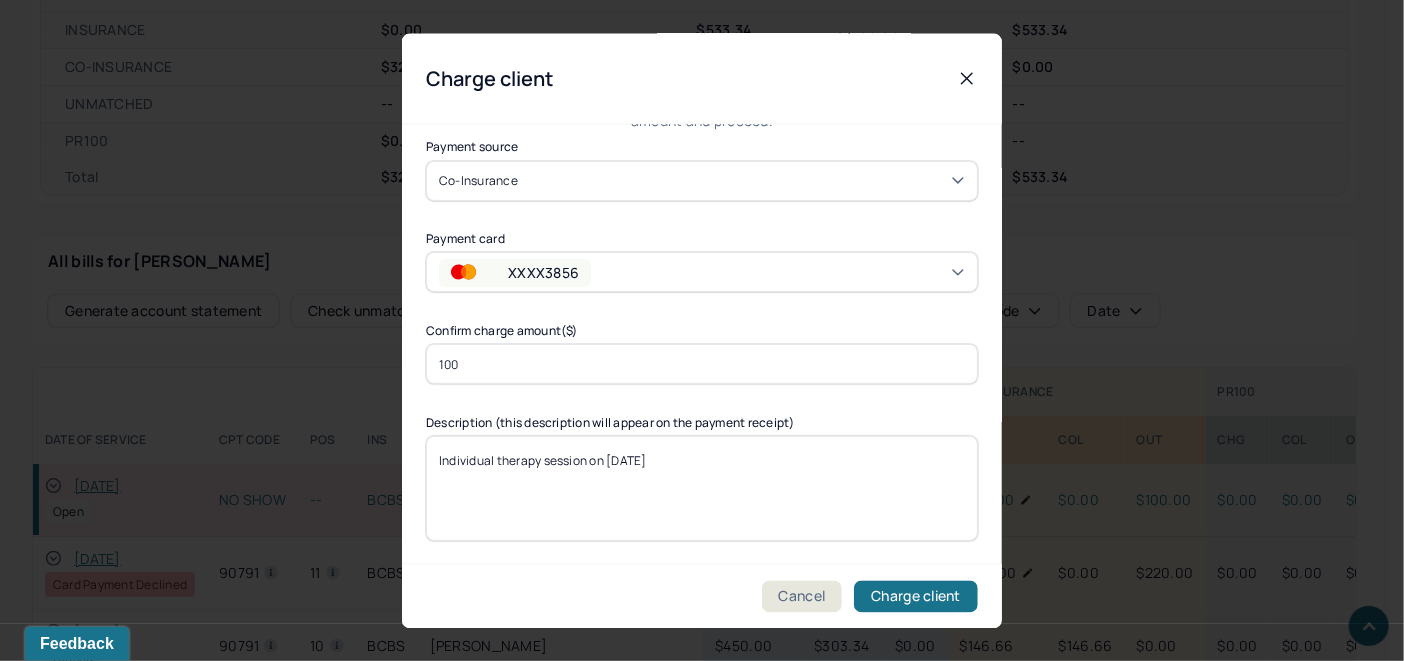 click on "Individual therapy session on [DATE]" at bounding box center (702, 488) 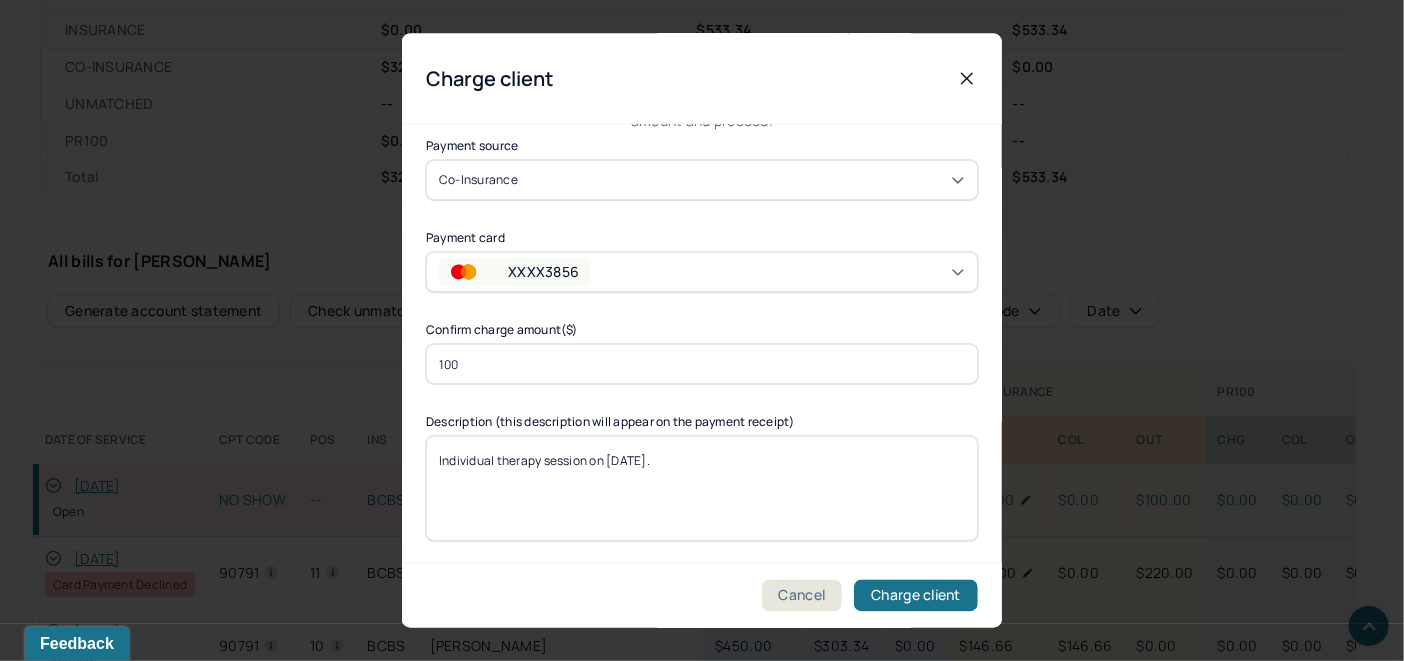 click on "Individual therapy session on [DATE]" at bounding box center [702, 488] 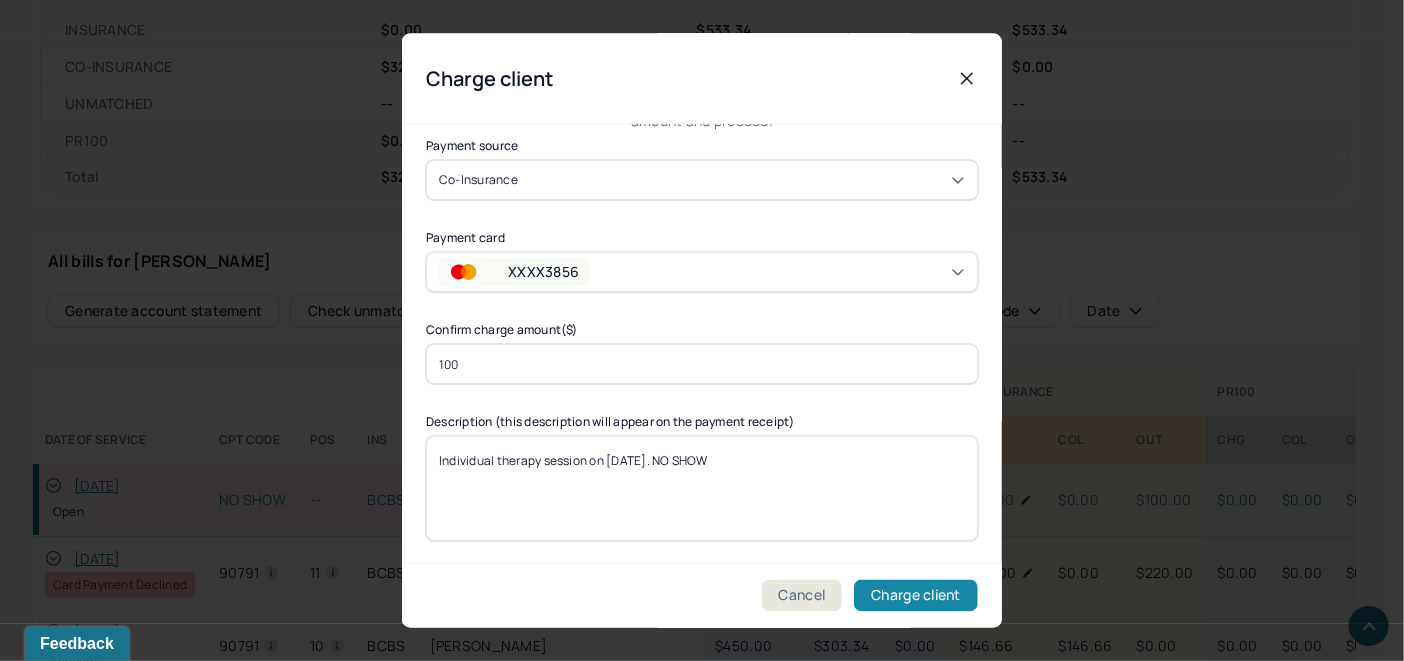 type on "Individual therapy session on [DATE]. NO SHOW" 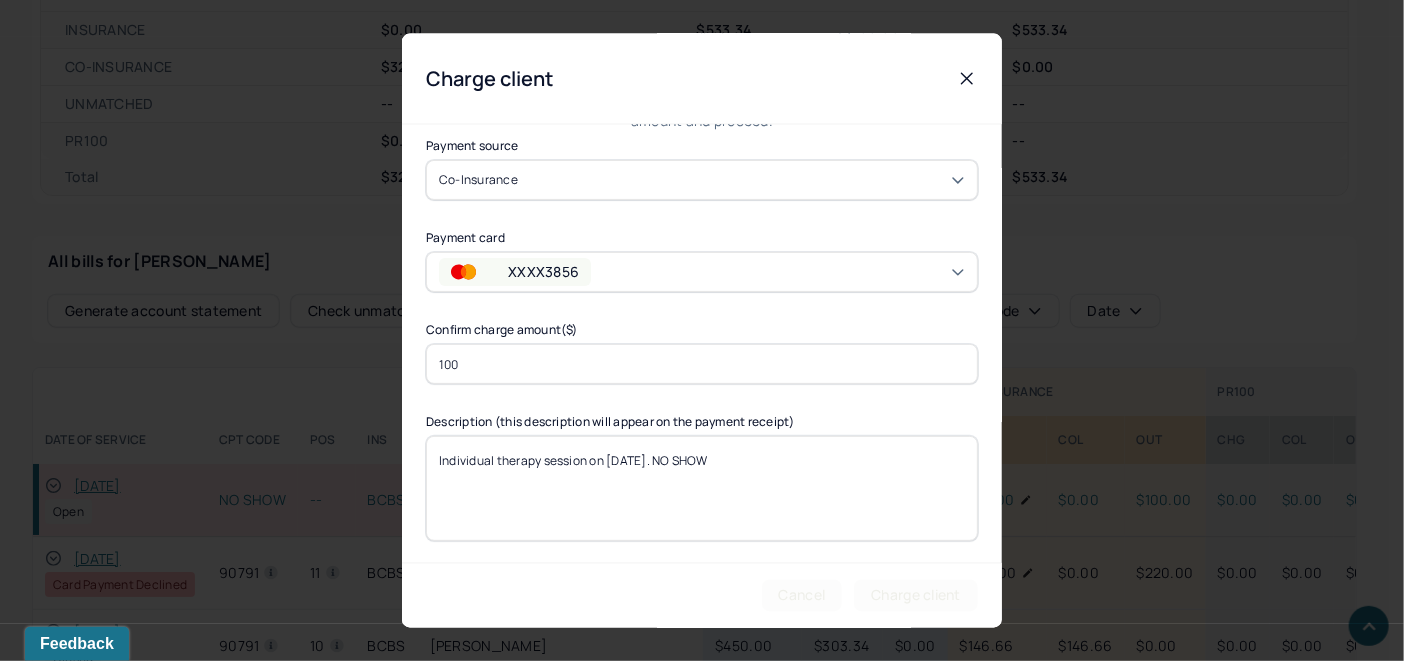 scroll, scrollTop: 0, scrollLeft: 0, axis: both 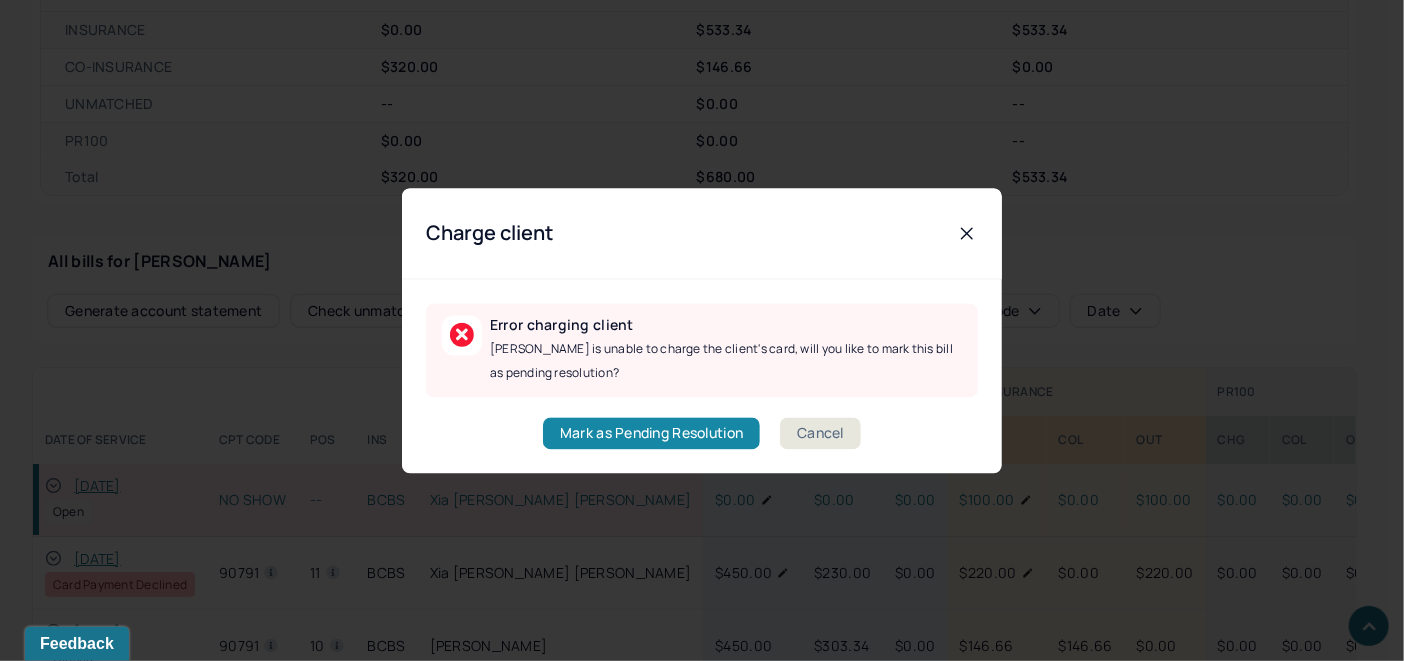 click on "Mark as Pending Resolution" at bounding box center (651, 433) 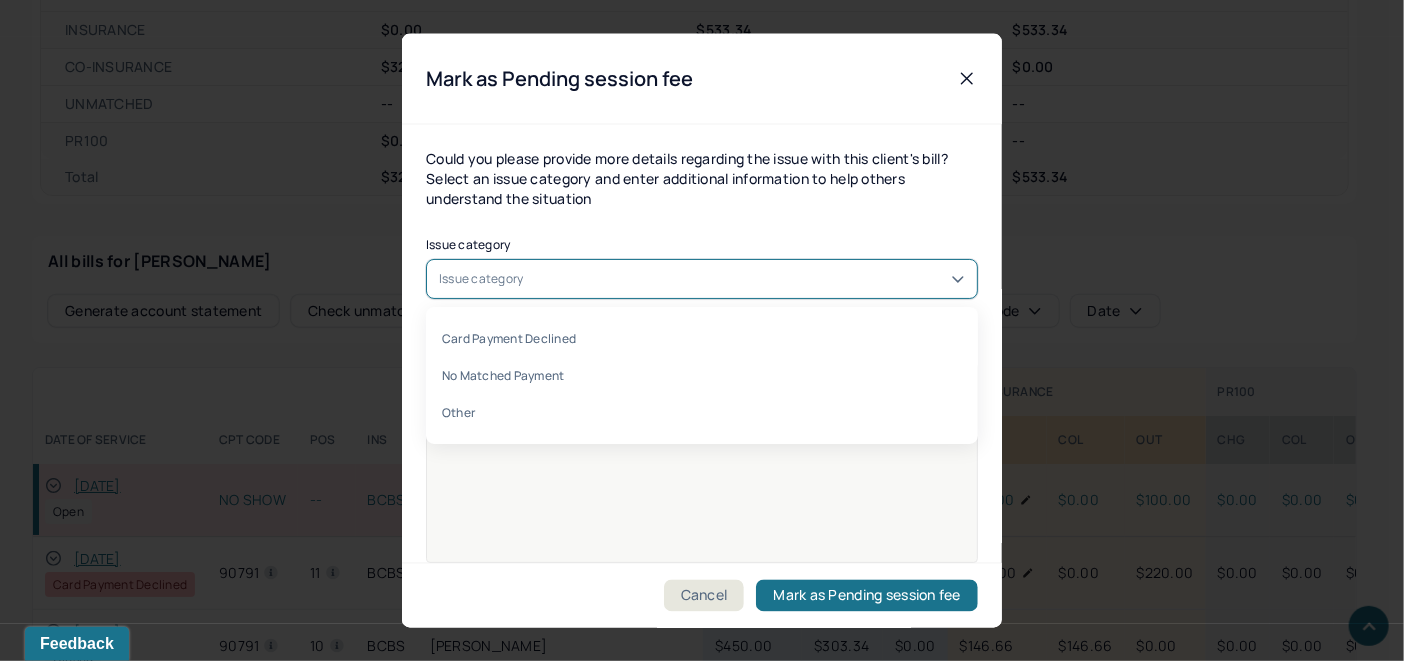 click 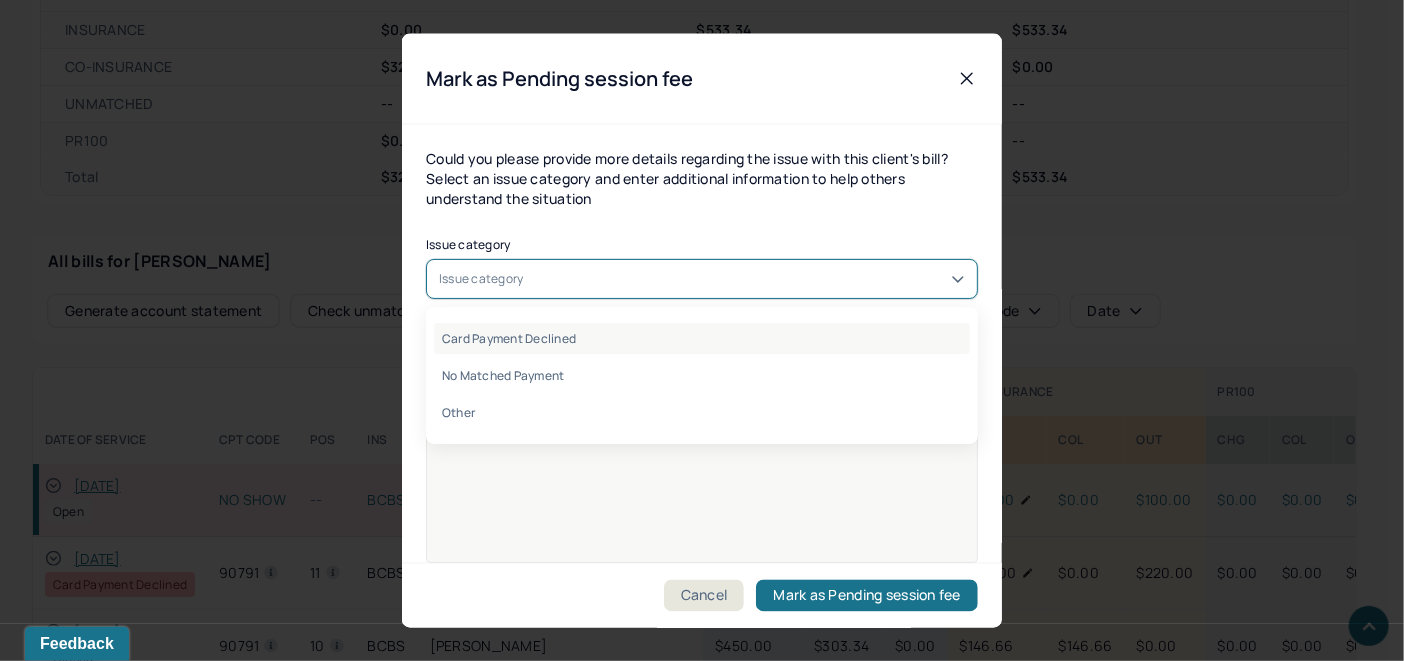 click on "Card Payment Declined" at bounding box center (702, 337) 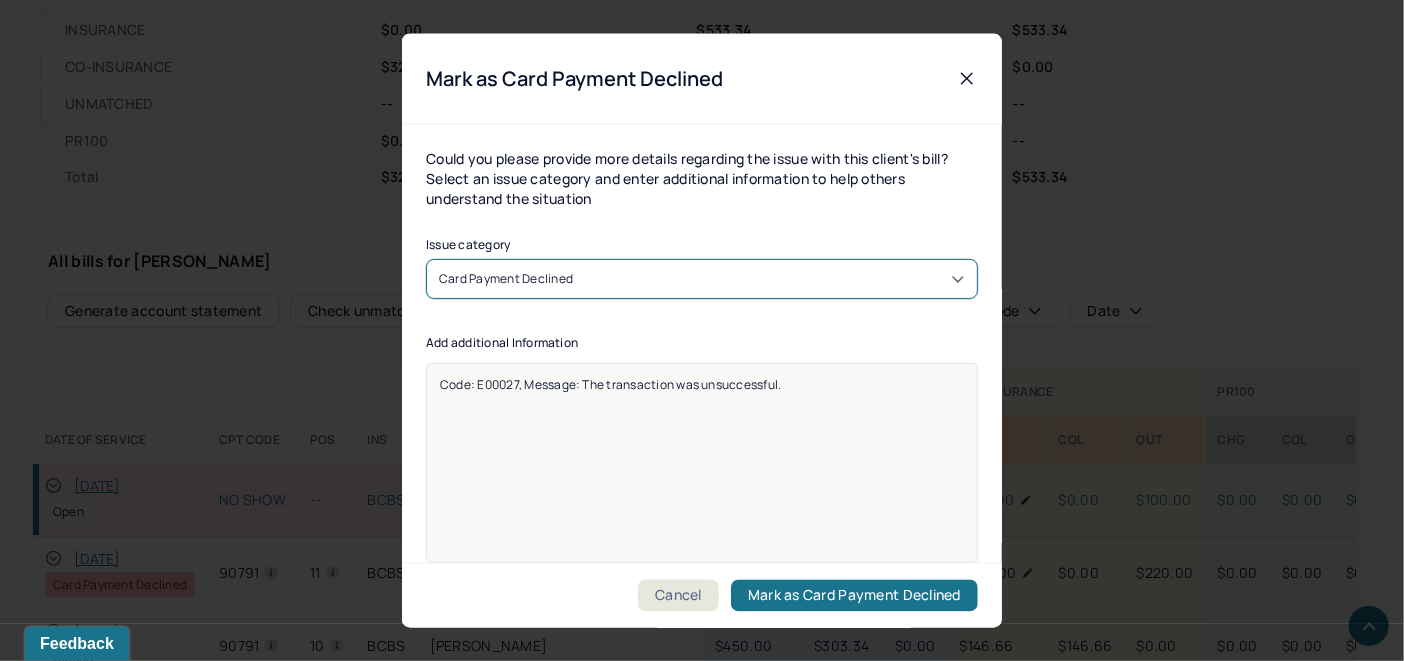 click on "Code: E00027, Message: The transaction was unsuccessful." at bounding box center (702, 383) 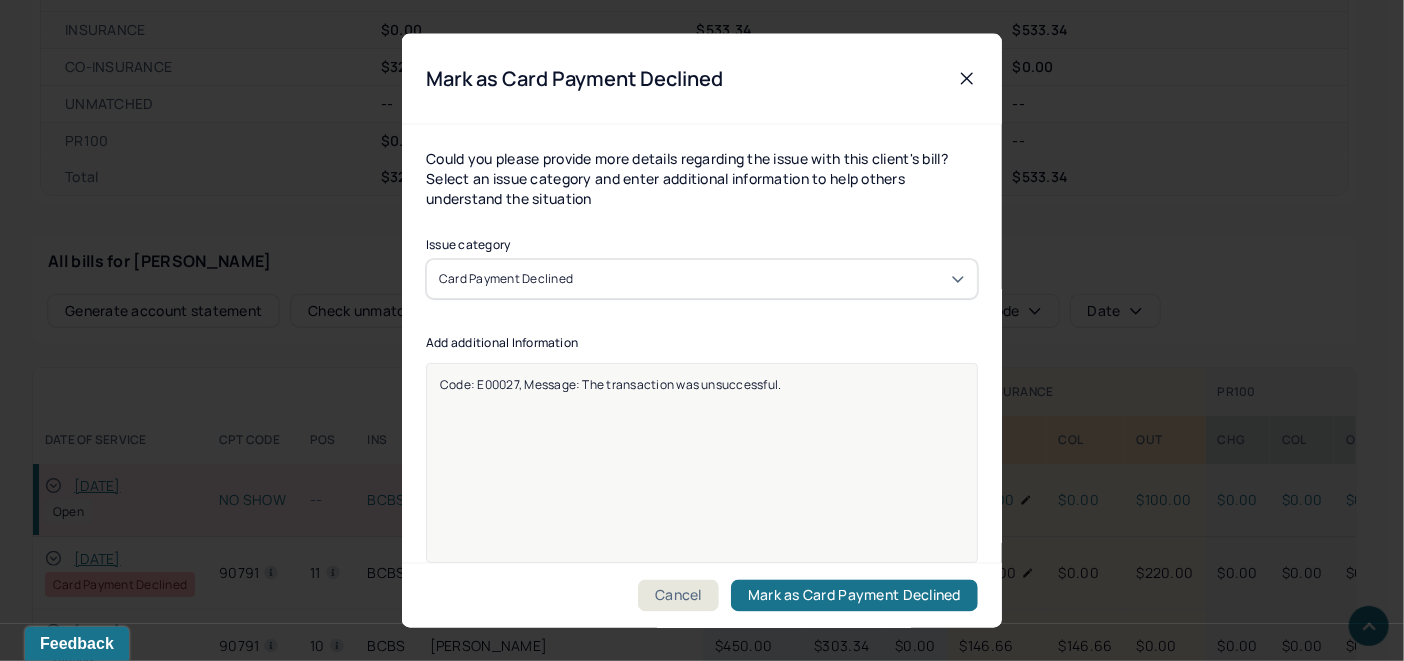 drag, startPoint x: 807, startPoint y: 386, endPoint x: 405, endPoint y: 391, distance: 402.0311 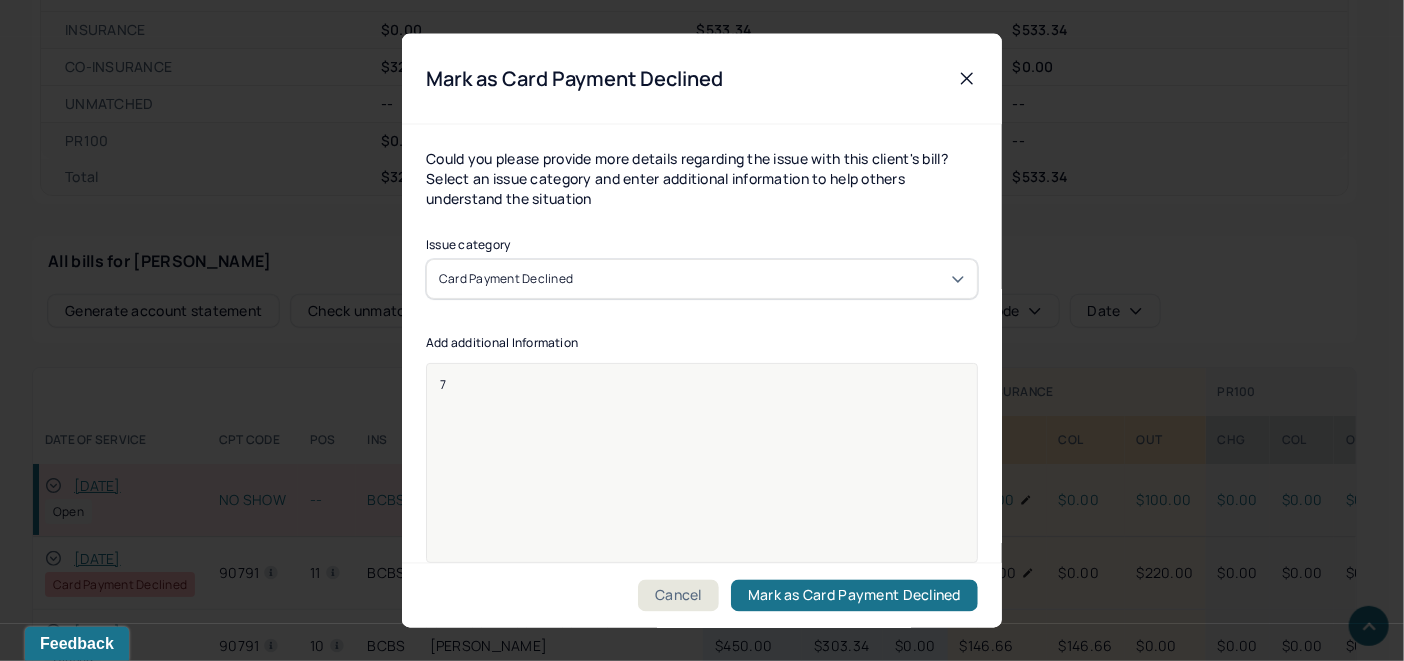 type 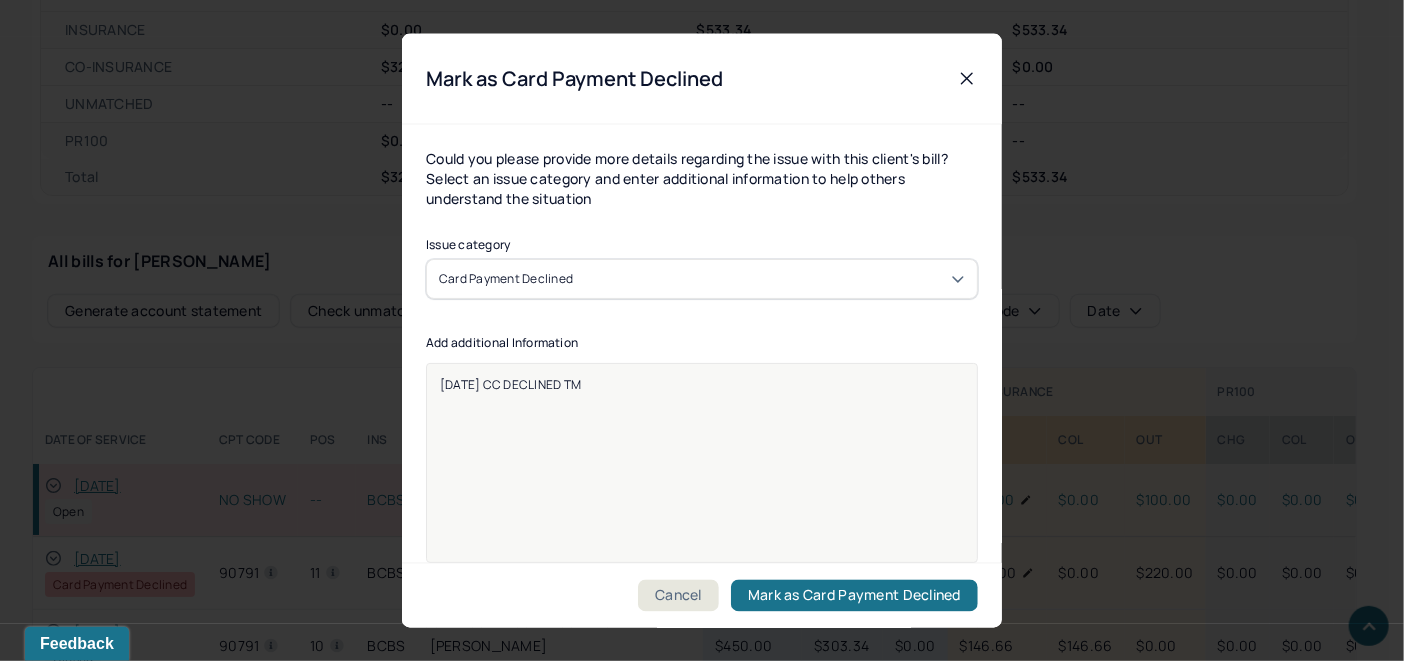 drag, startPoint x: 628, startPoint y: 378, endPoint x: 310, endPoint y: 384, distance: 318.0566 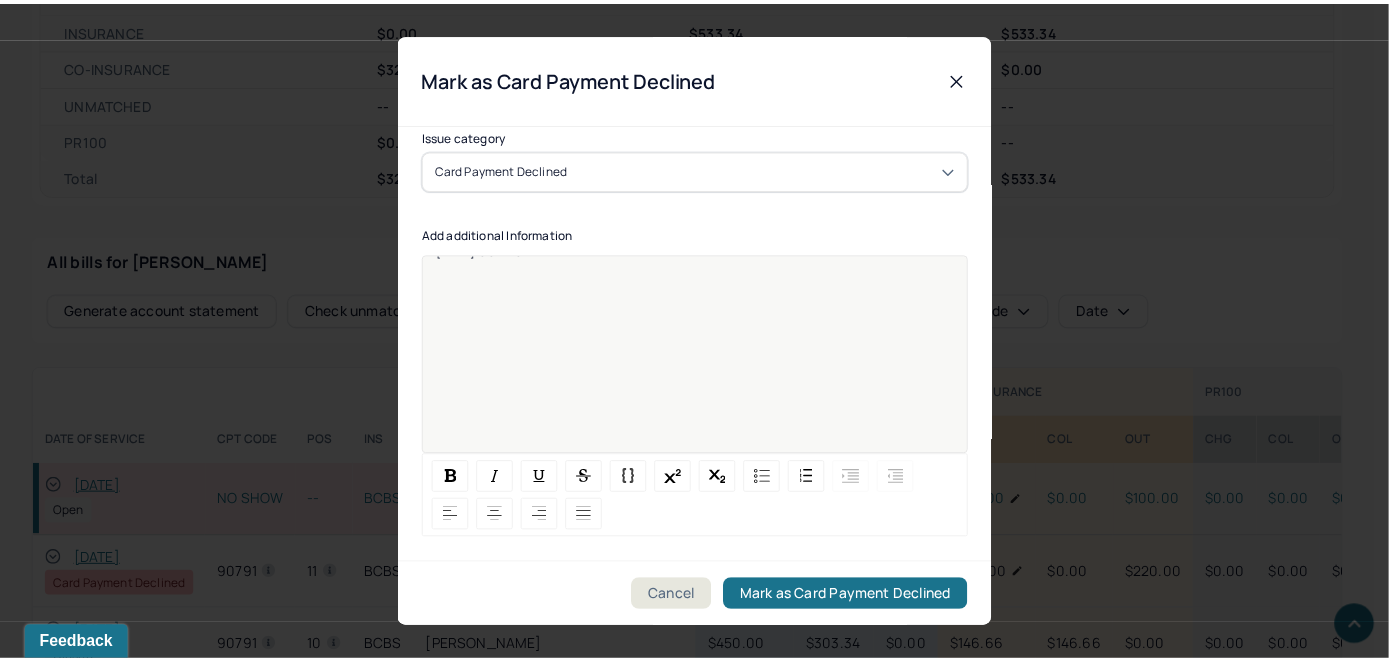 scroll, scrollTop: 109, scrollLeft: 0, axis: vertical 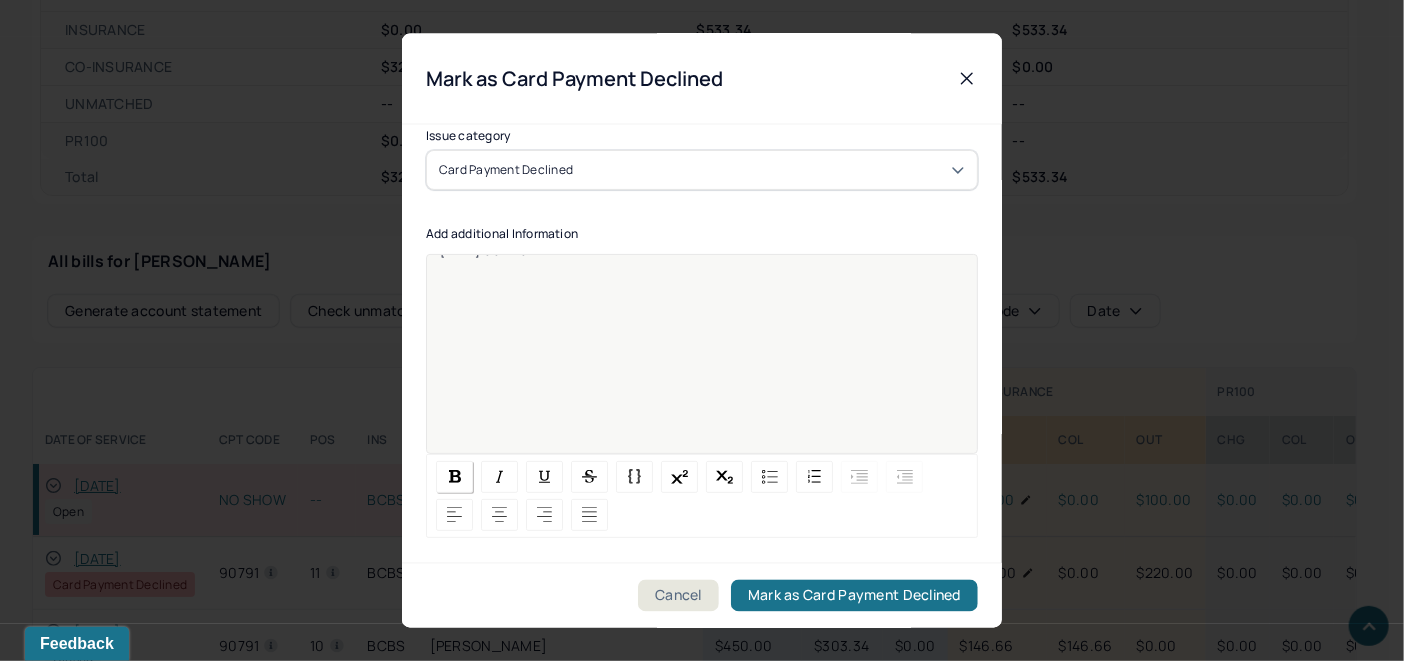 click at bounding box center (455, 476) 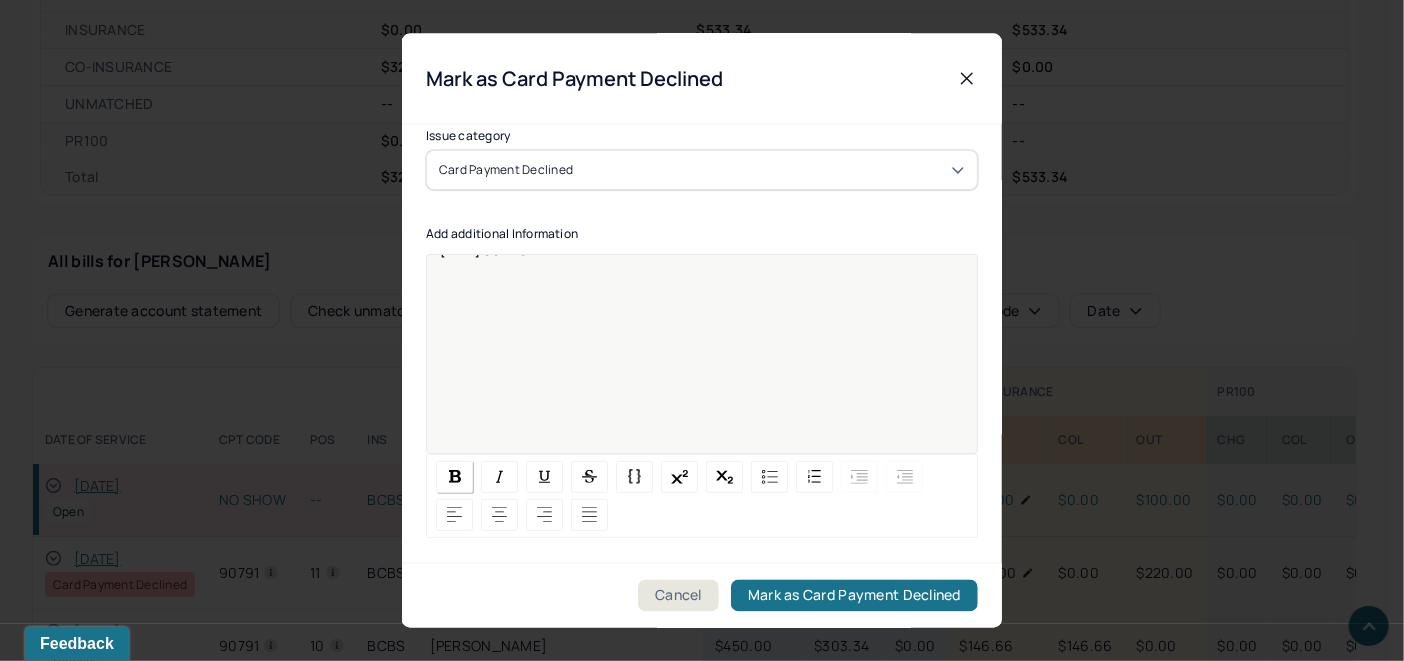 copy on "[DATE] CC DECLINED TM" 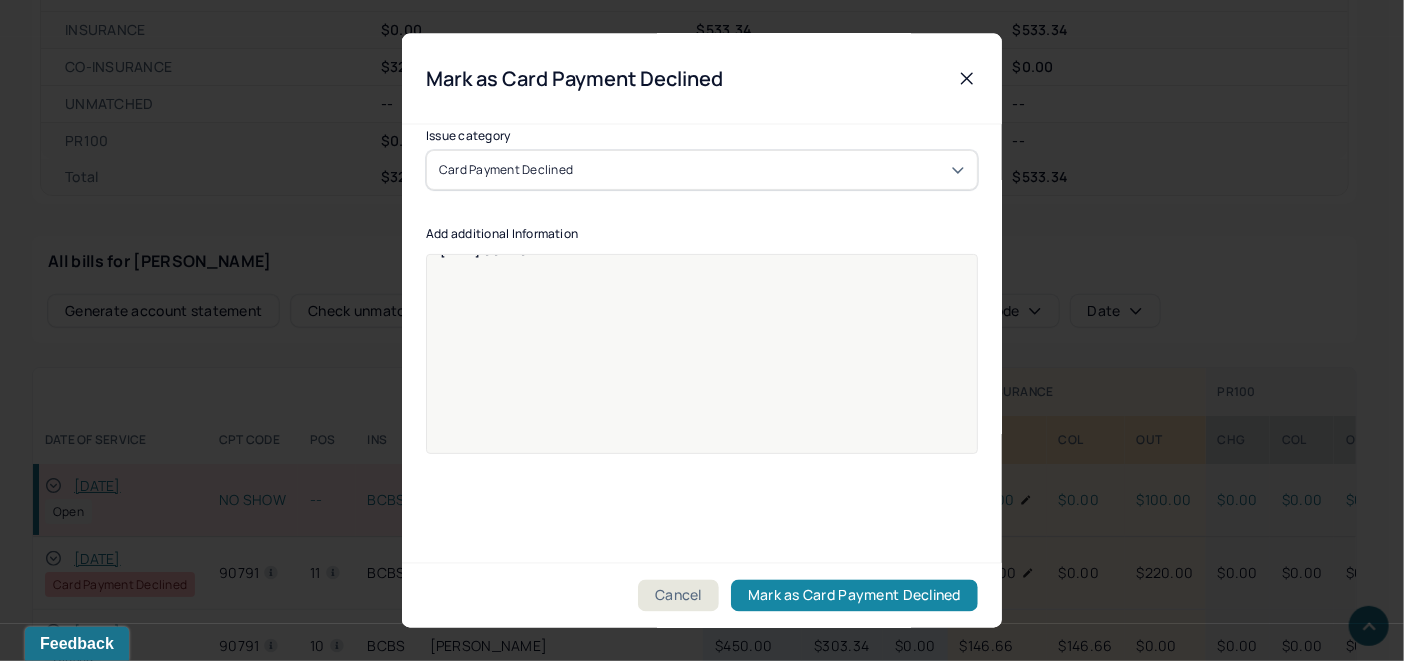 click on "Mark as Card Payment Declined" at bounding box center [854, 596] 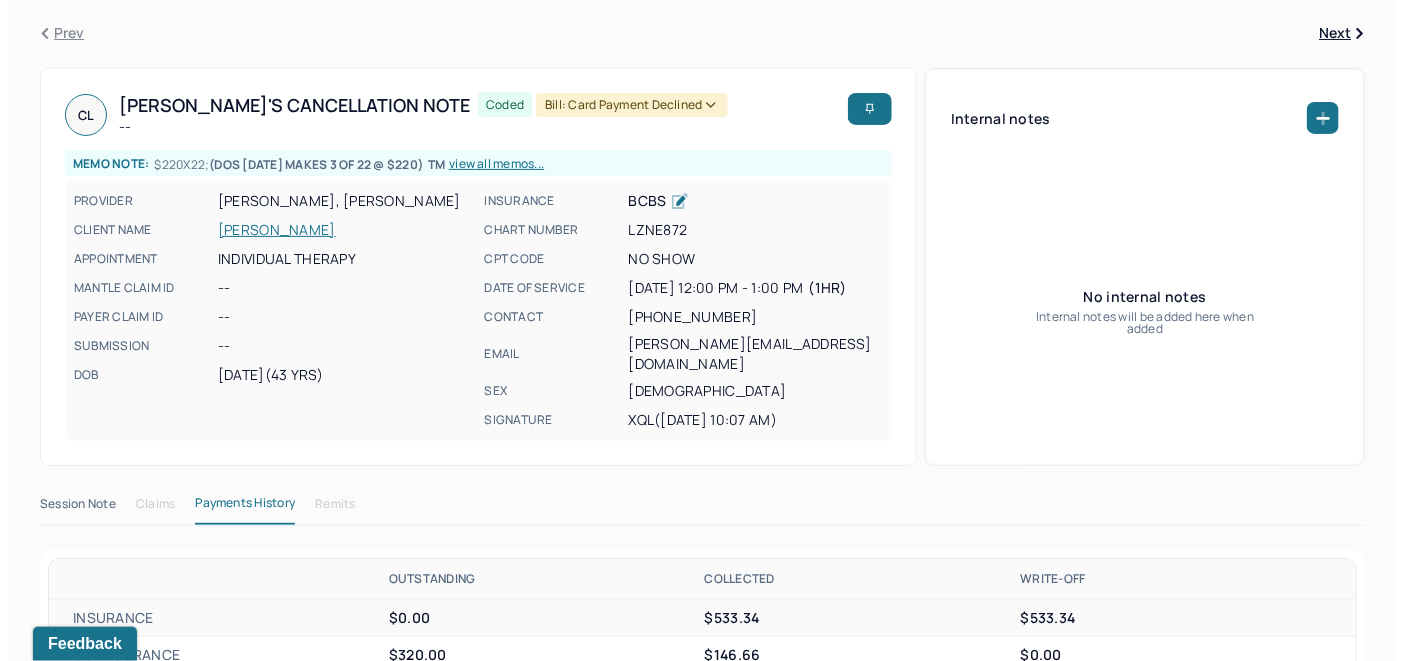 scroll, scrollTop: 0, scrollLeft: 0, axis: both 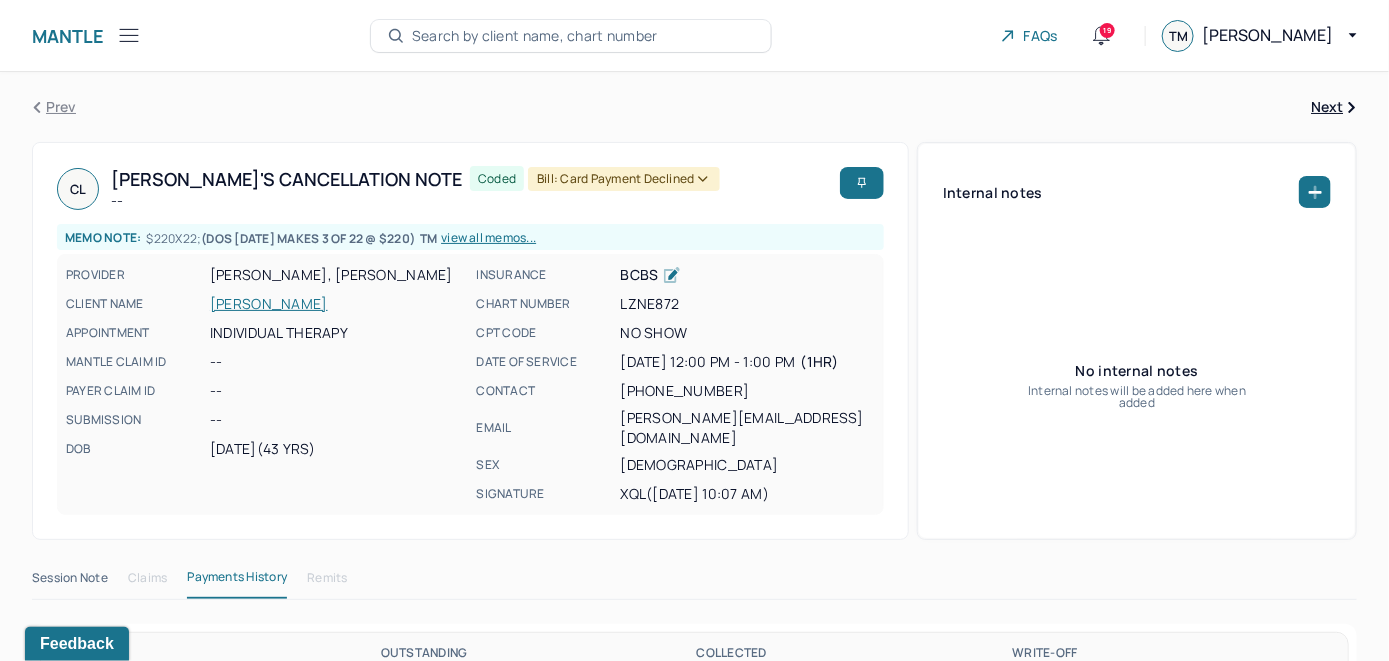 click 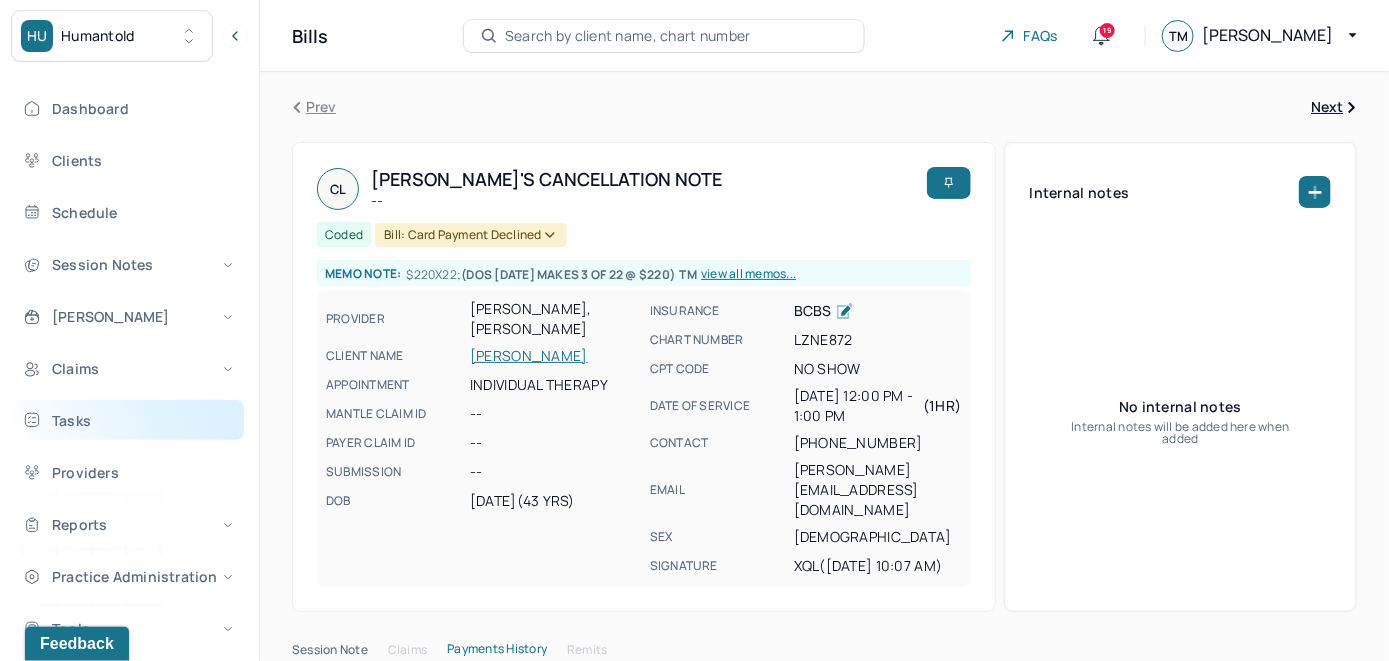 click on "Tasks" at bounding box center (128, 420) 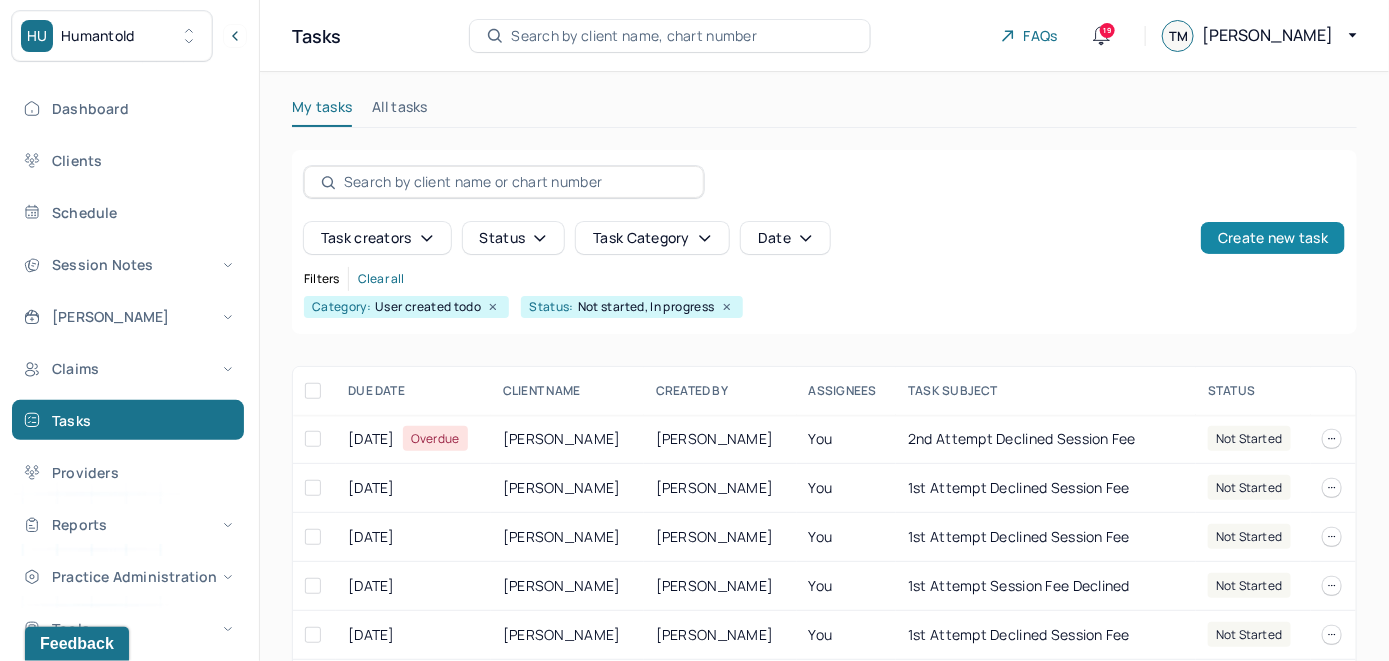 click on "Create new task" at bounding box center (1273, 238) 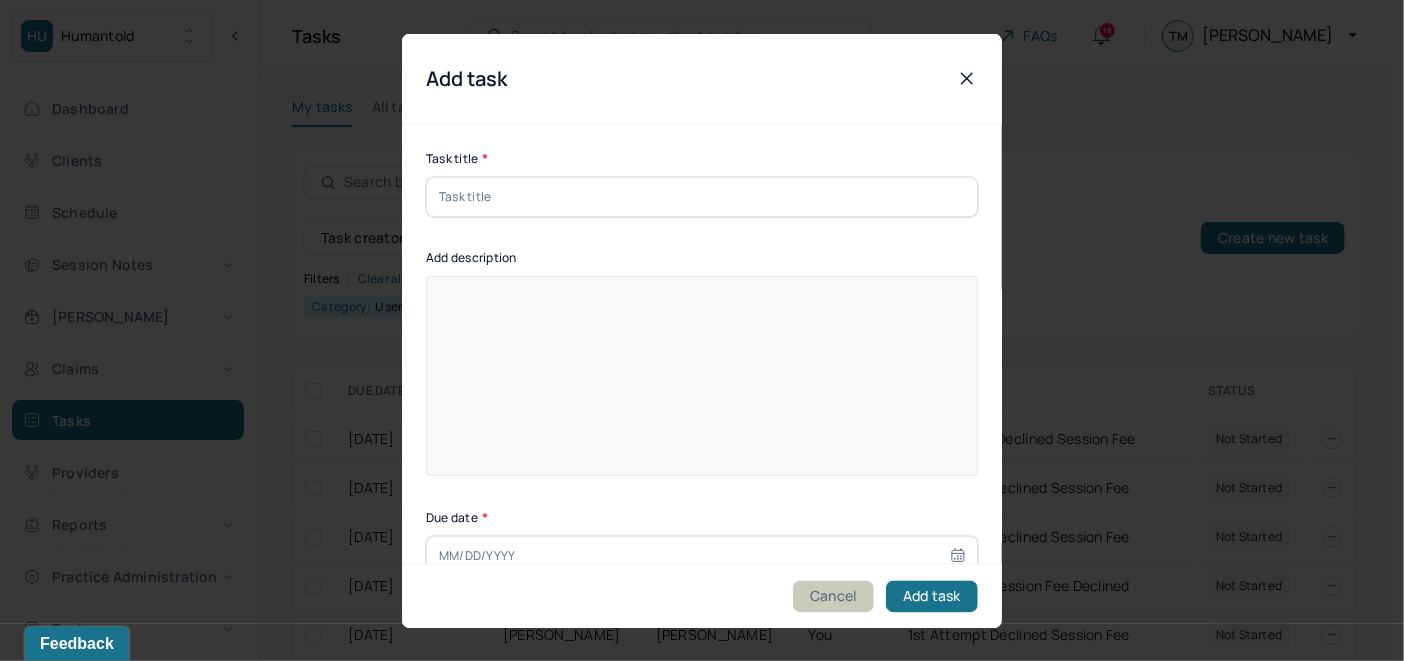 click on "Cancel" at bounding box center (833, 596) 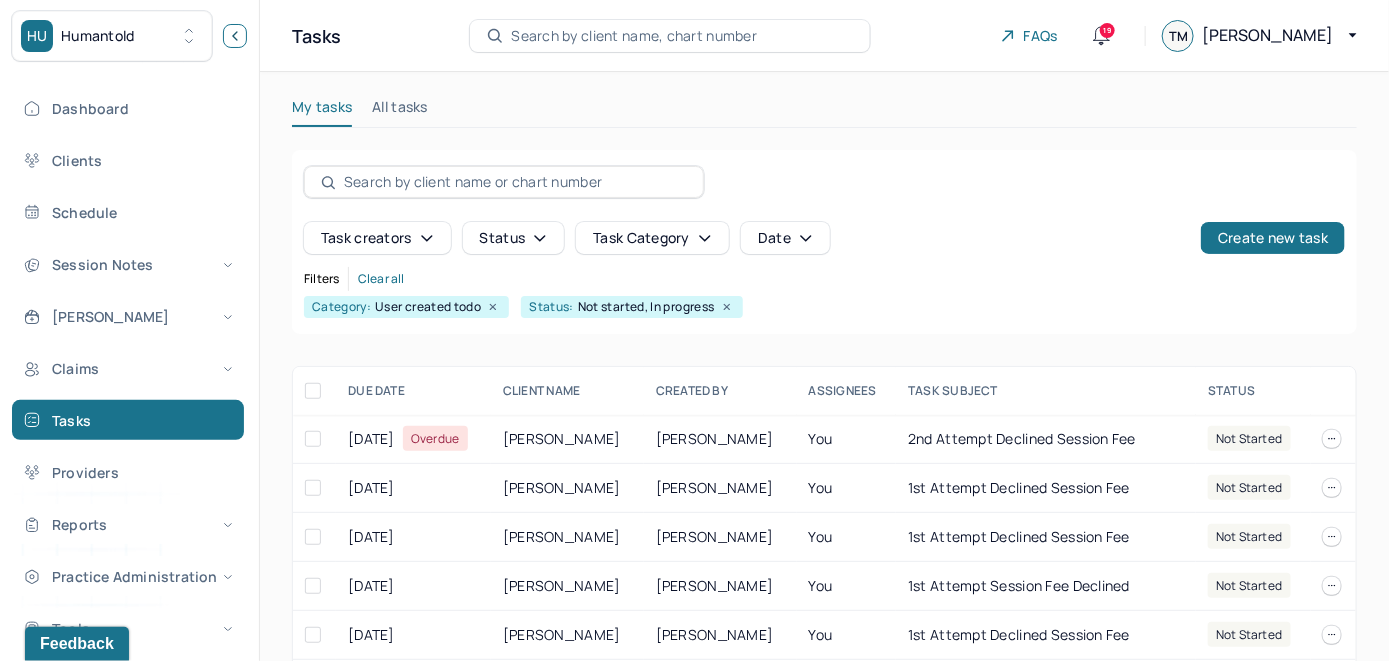 click at bounding box center (235, 36) 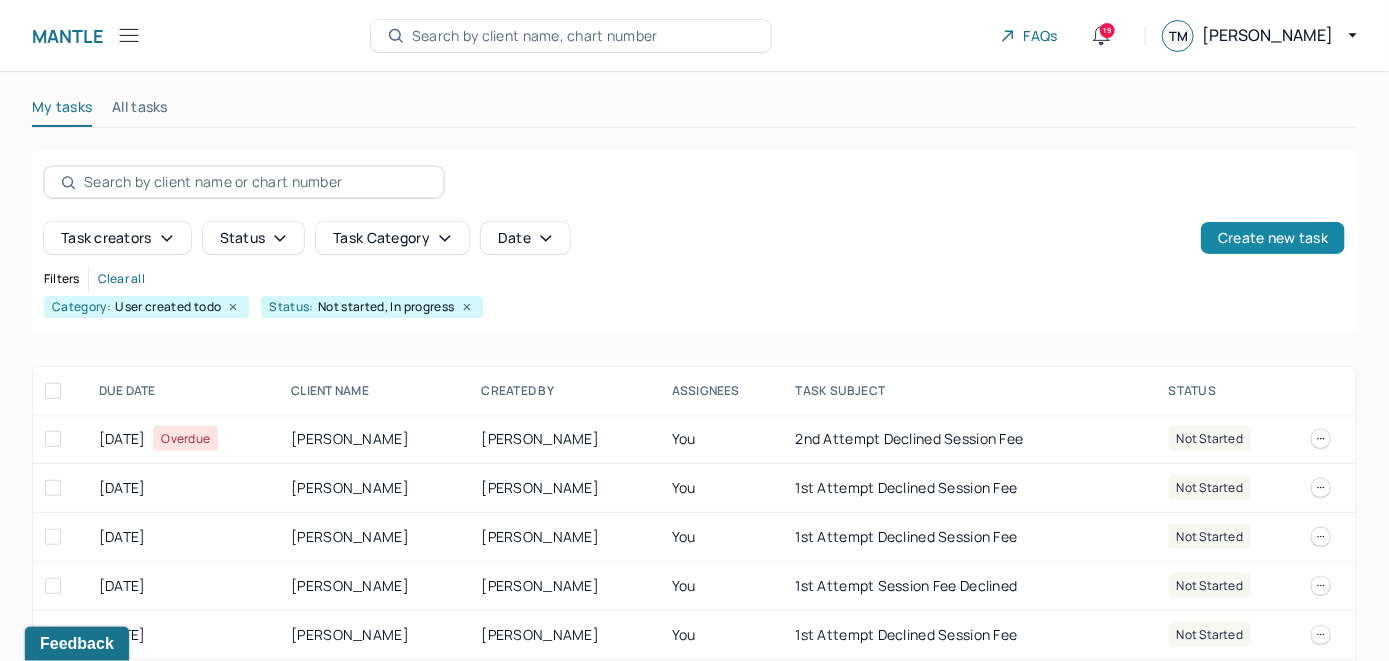 click on "Create new task" at bounding box center (1273, 238) 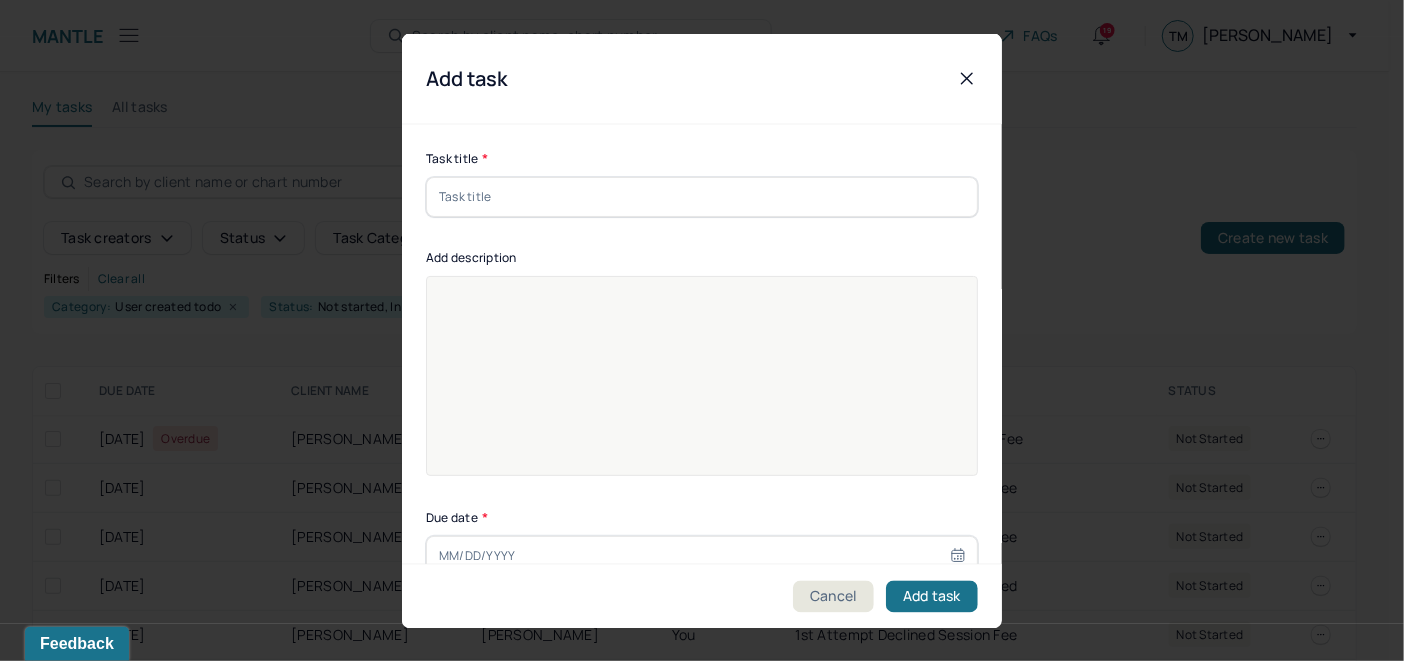click at bounding box center (702, 196) 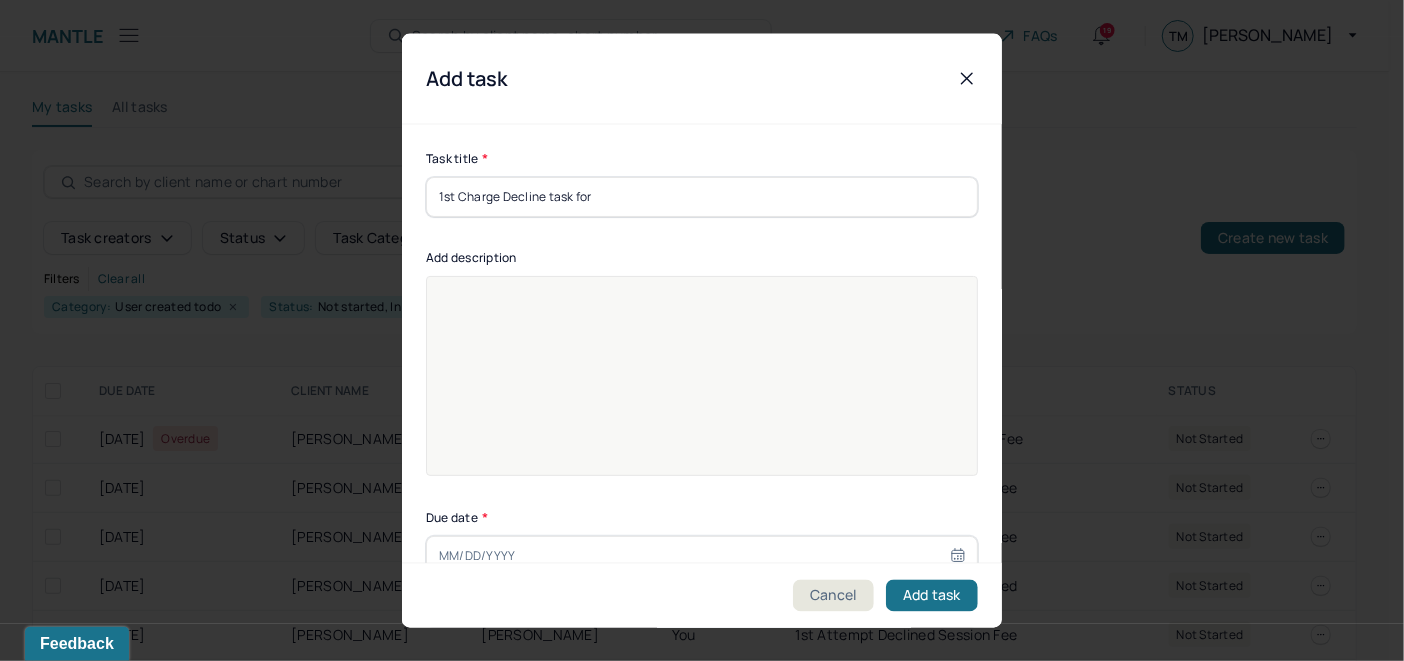 click on "1st Charge Decline task for" at bounding box center (702, 196) 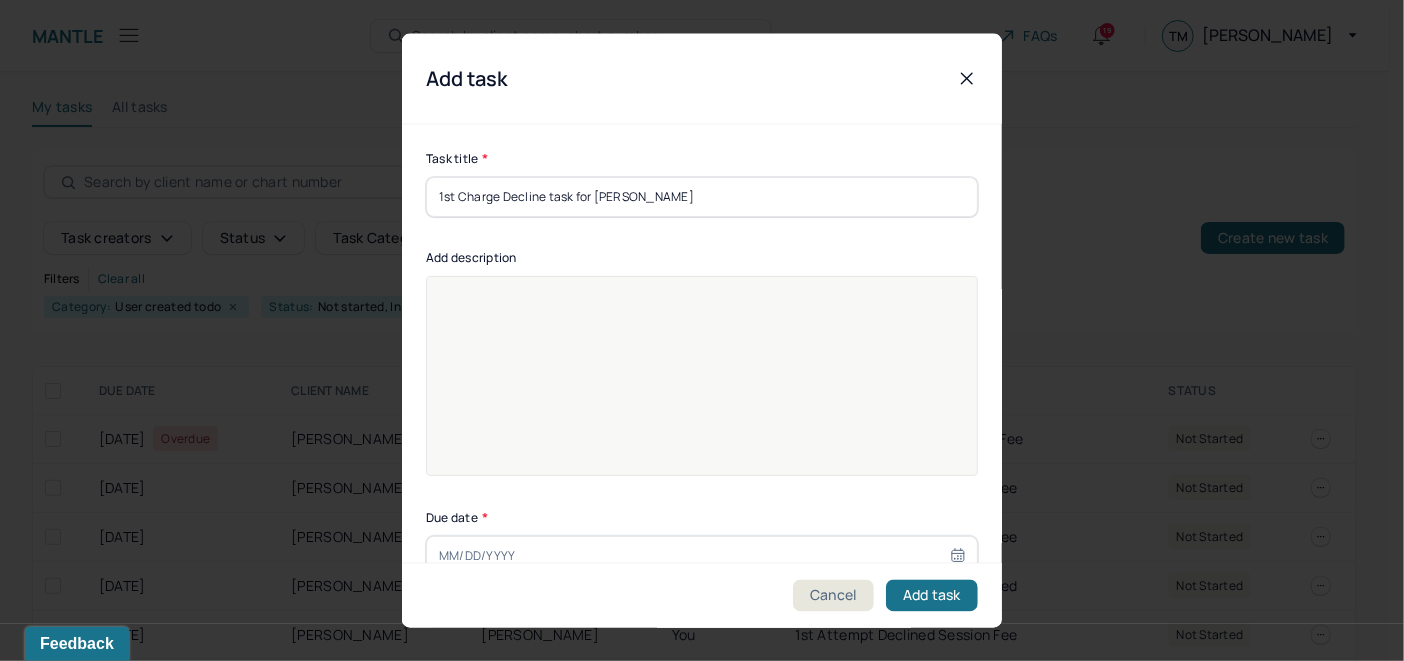 type on "1st Charge Decline task for [PERSON_NAME]" 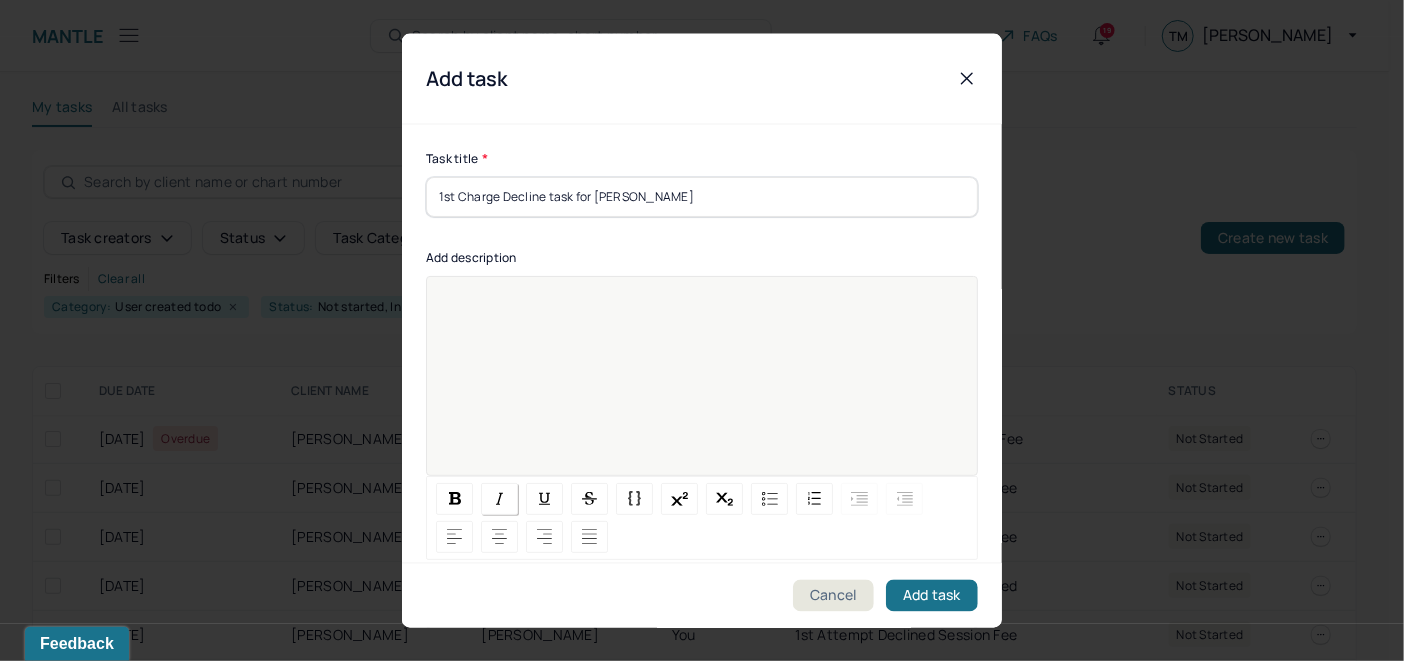 scroll, scrollTop: 25, scrollLeft: 0, axis: vertical 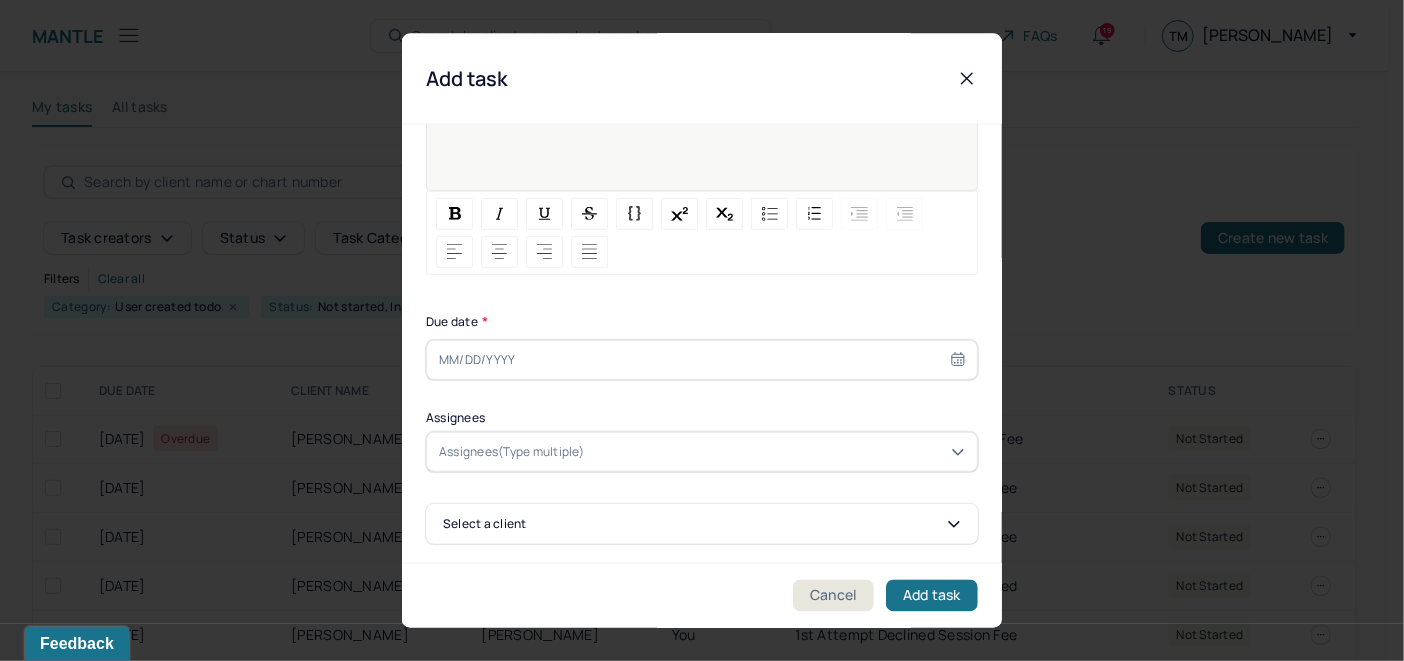 click on "Select a client" at bounding box center (702, 523) 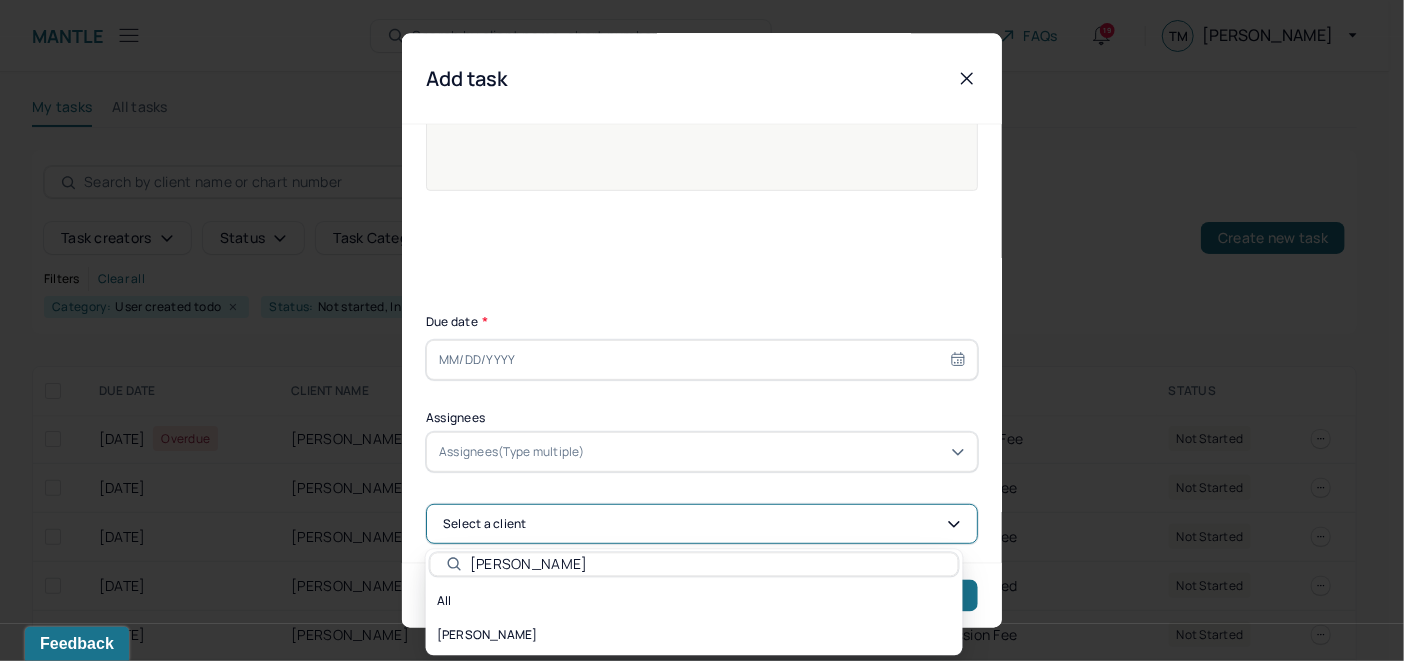 type on "[PERSON_NAME]" 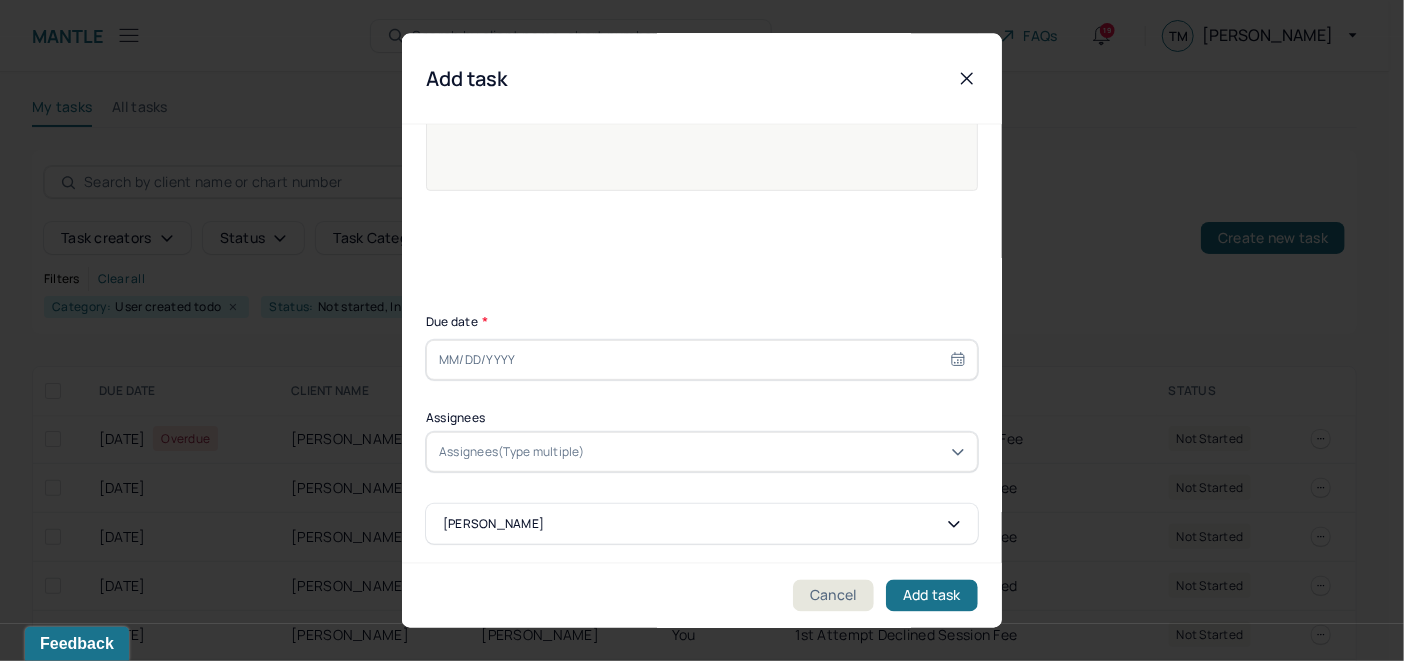 click on "Task title * 1st Charge Decline task for [PERSON_NAME] Add description Due date * Assignees Assignees(Type multiple)   [PERSON_NAME]" at bounding box center (702, 203) 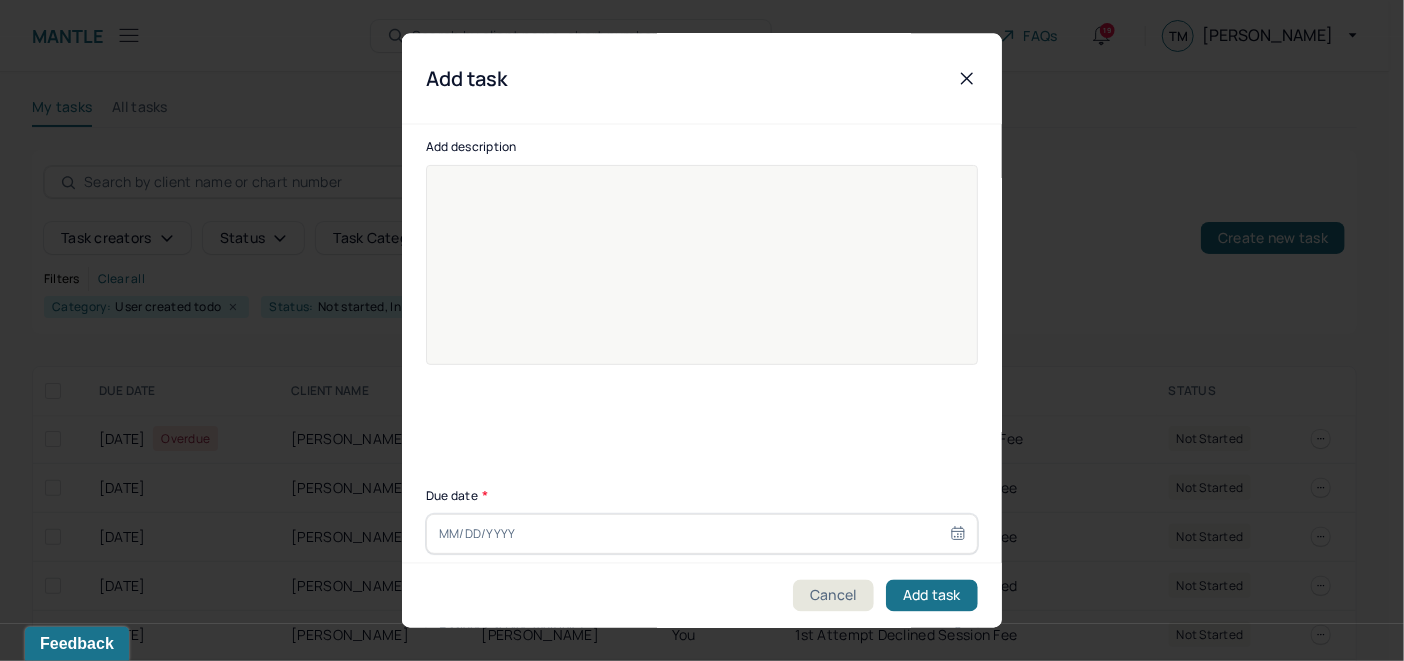 scroll, scrollTop: 0, scrollLeft: 0, axis: both 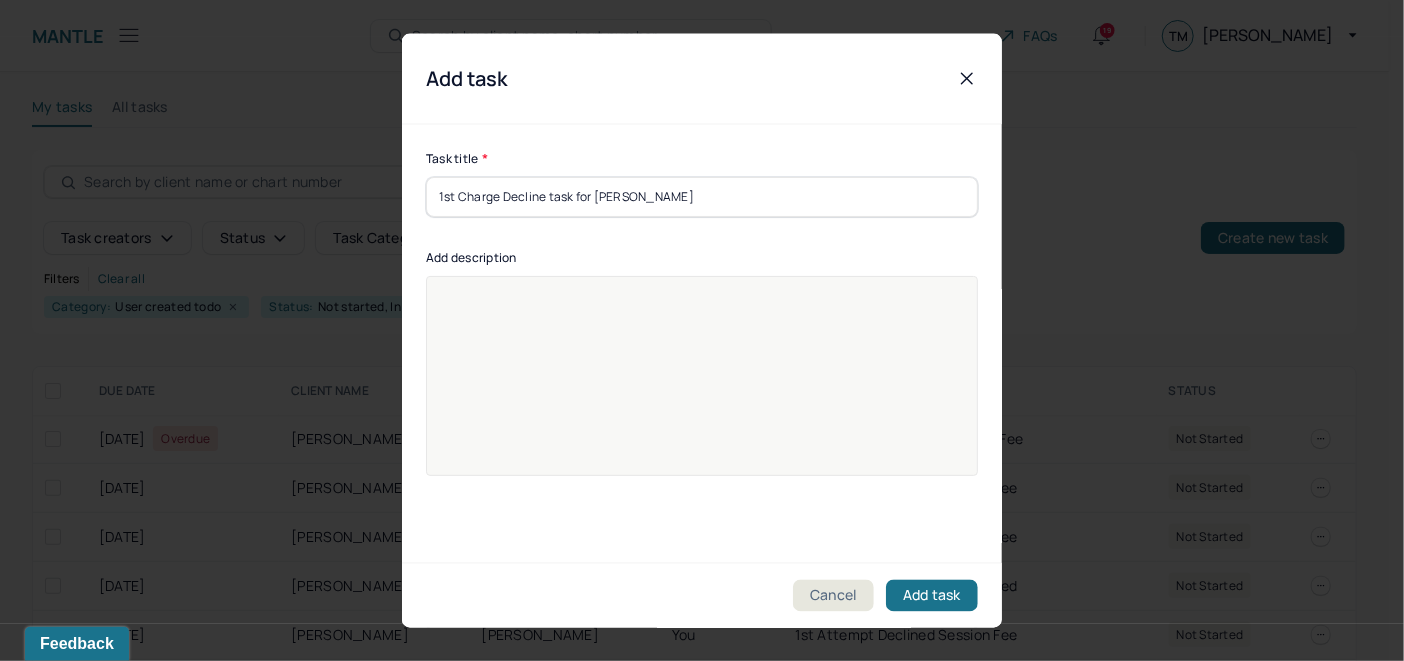 click on "1st Charge Decline task for [PERSON_NAME]" at bounding box center (702, 196) 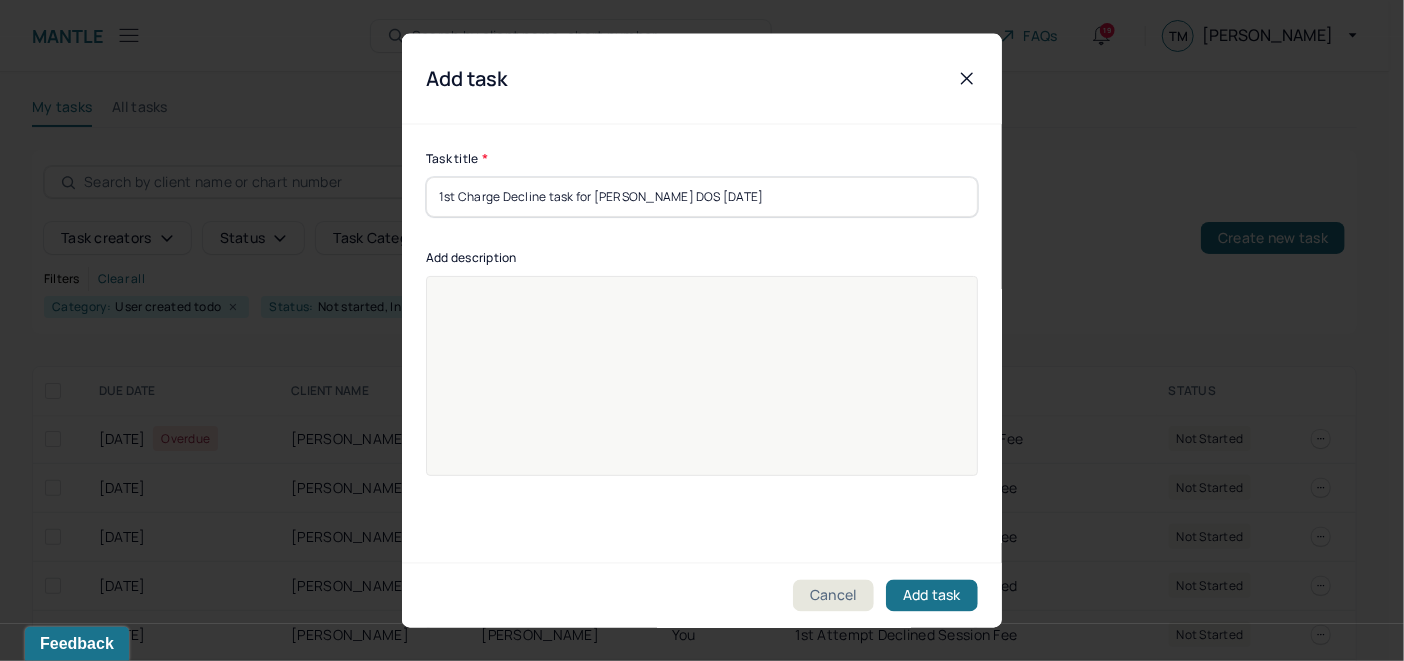 drag, startPoint x: 759, startPoint y: 190, endPoint x: 421, endPoint y: 236, distance: 341.1158 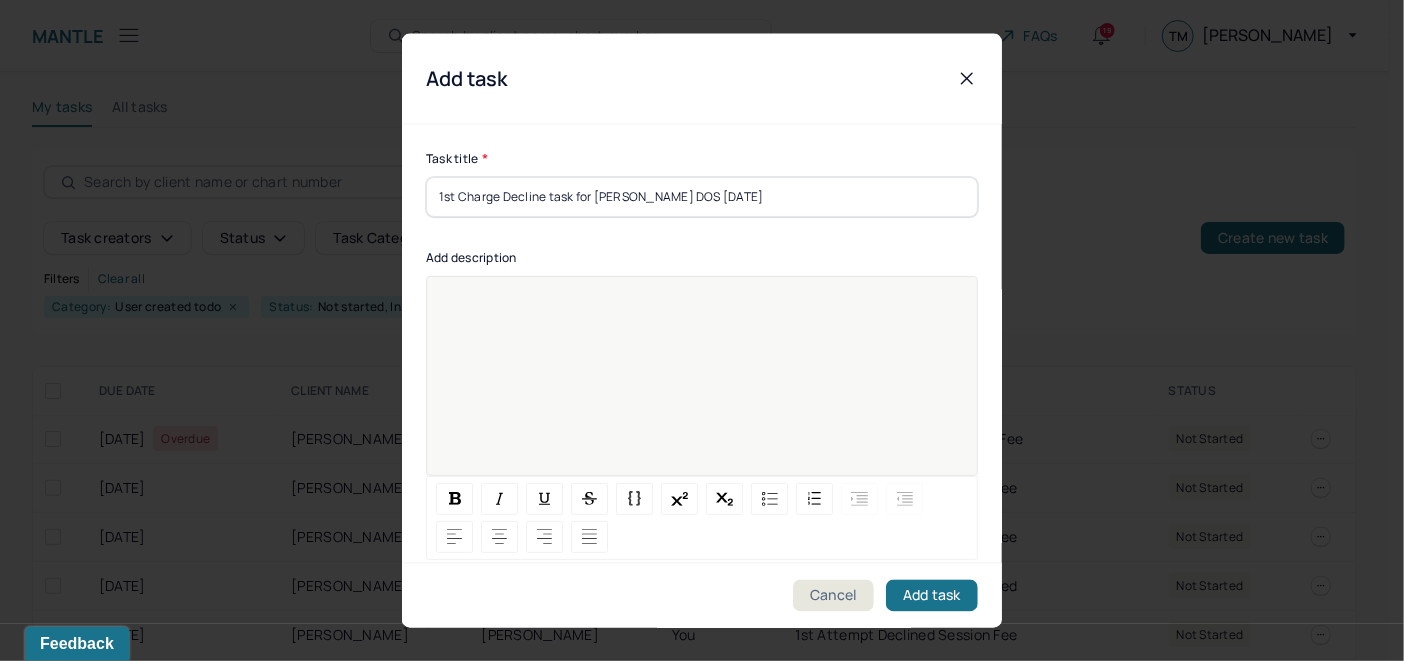 click at bounding box center (702, 388) 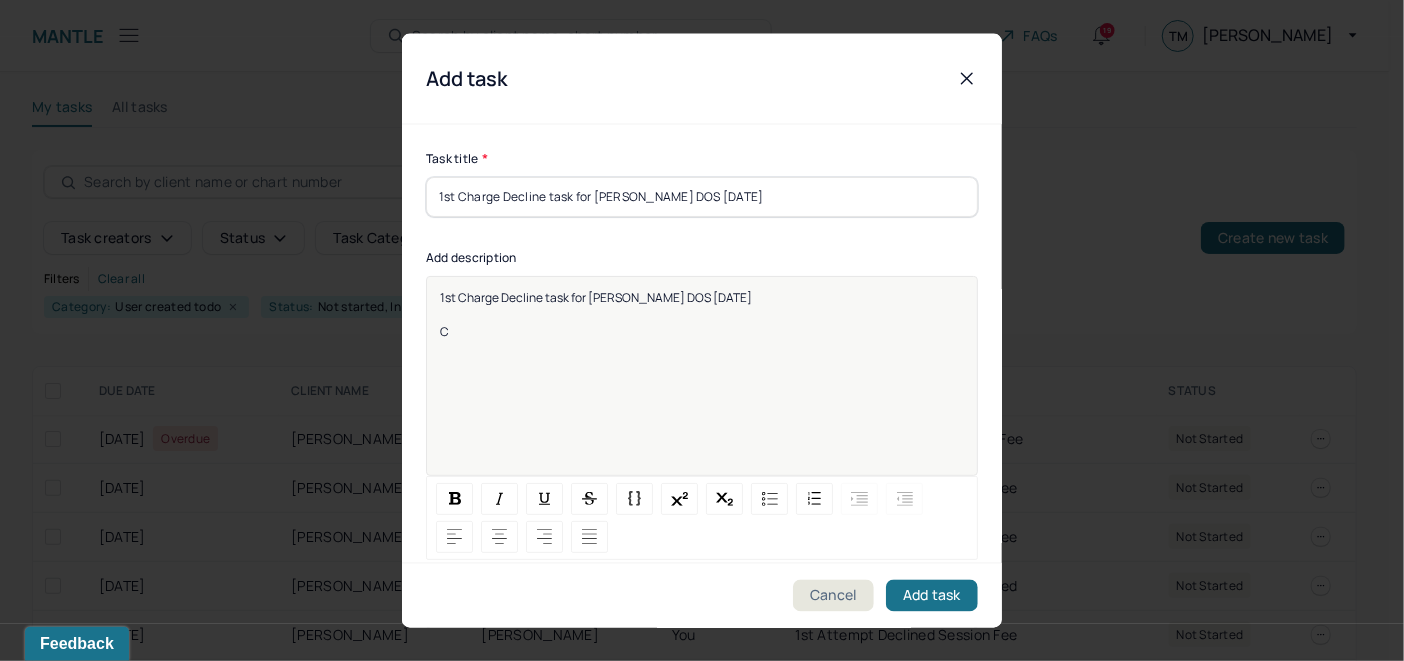 type 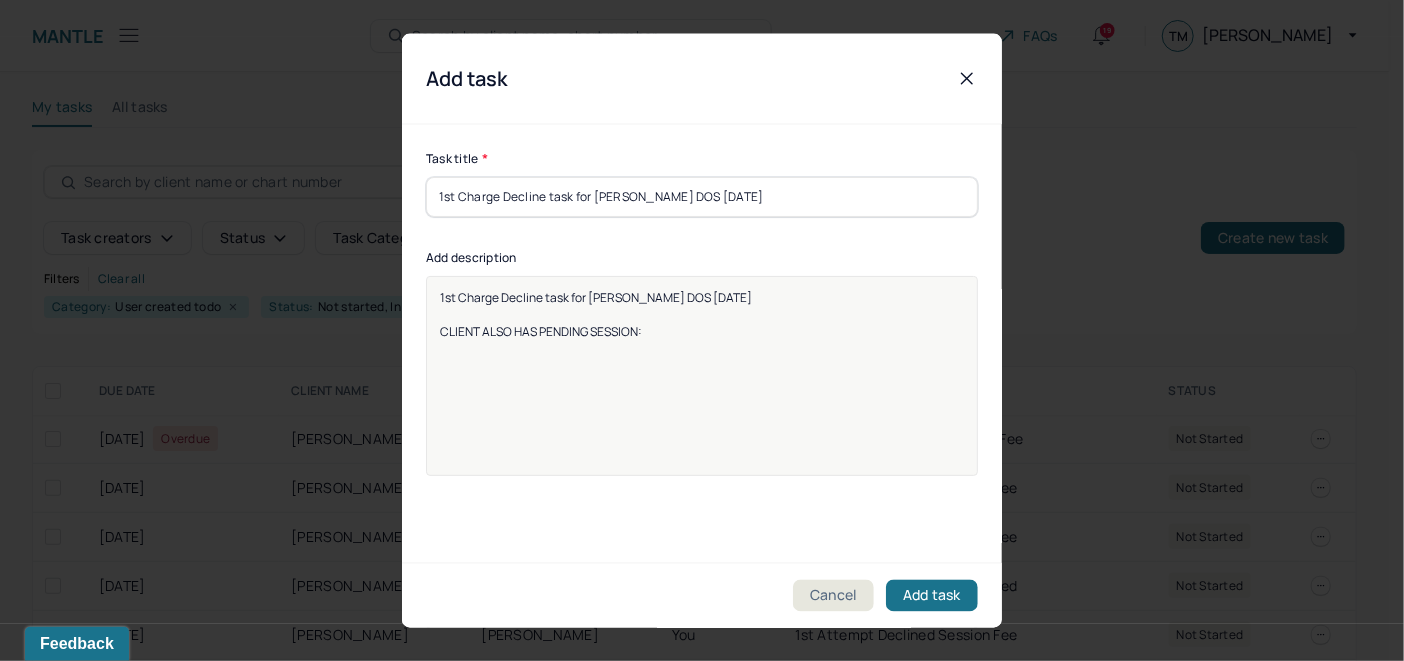 click on "CLIENT ALSO HAS PENDING SESSION:" at bounding box center [702, 330] 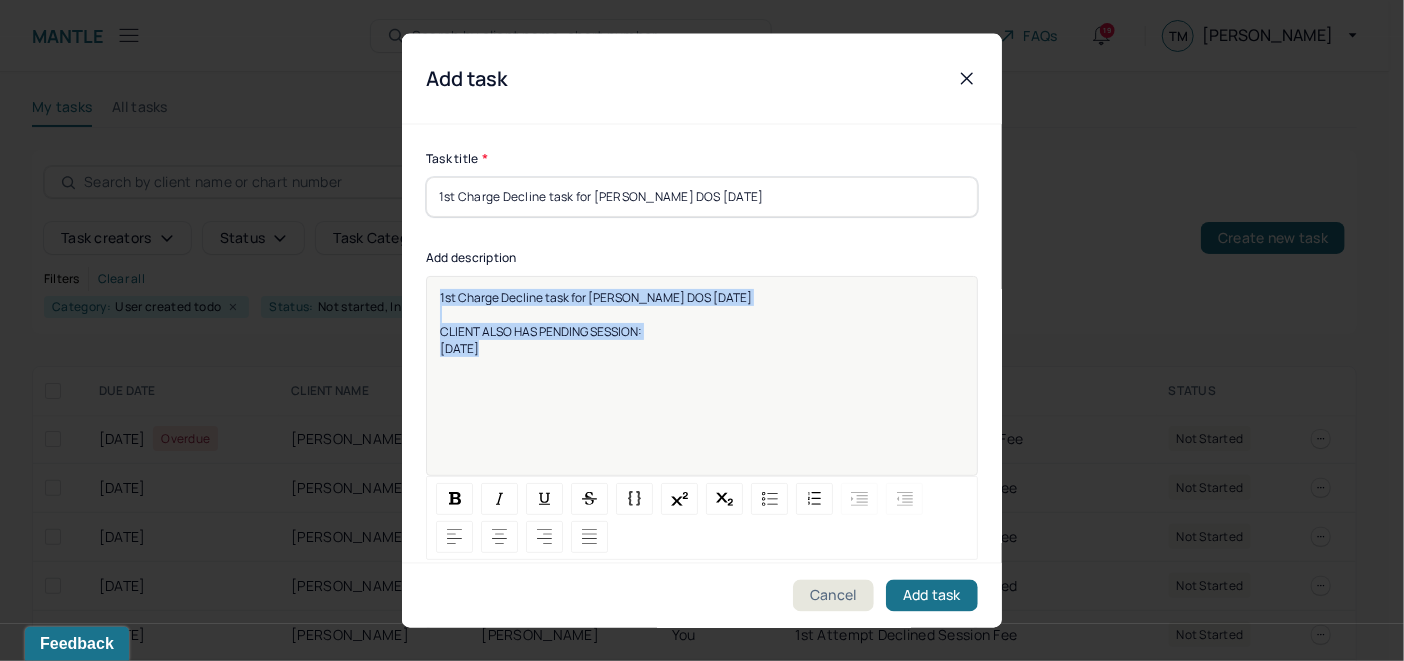 drag, startPoint x: 523, startPoint y: 355, endPoint x: 387, endPoint y: 292, distance: 149.88329 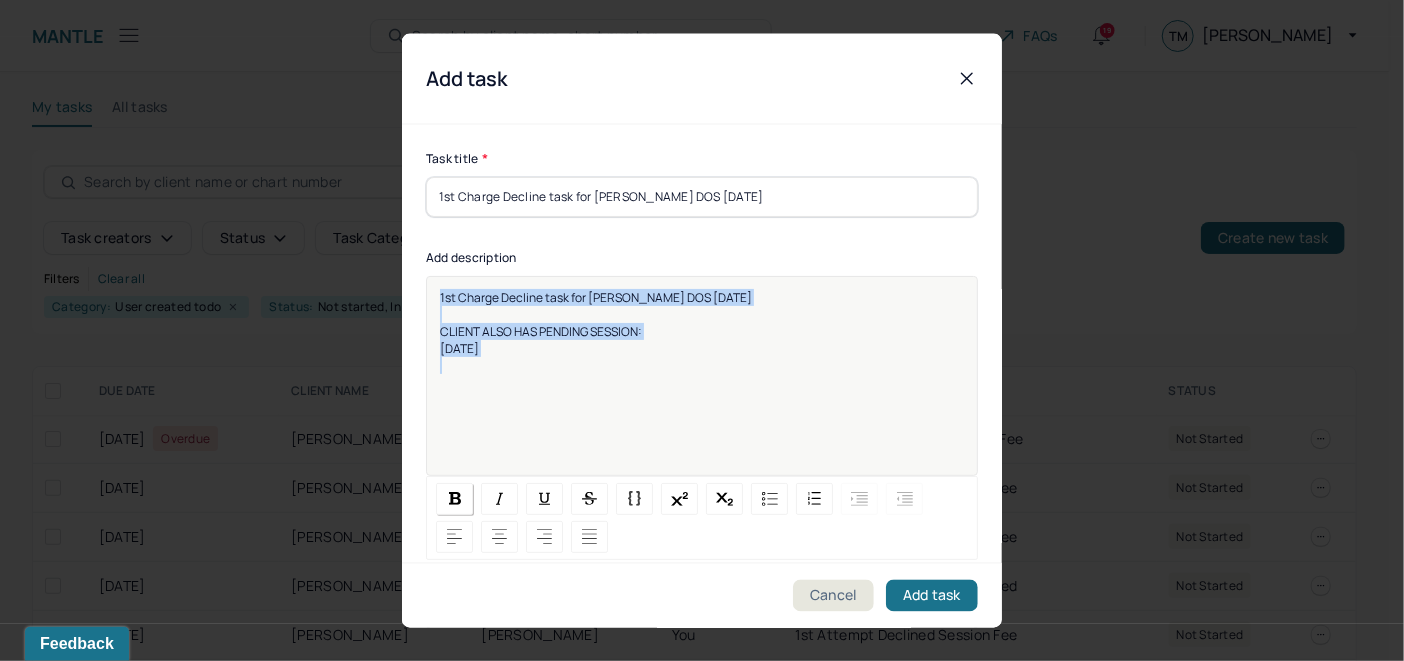 click at bounding box center [455, 498] 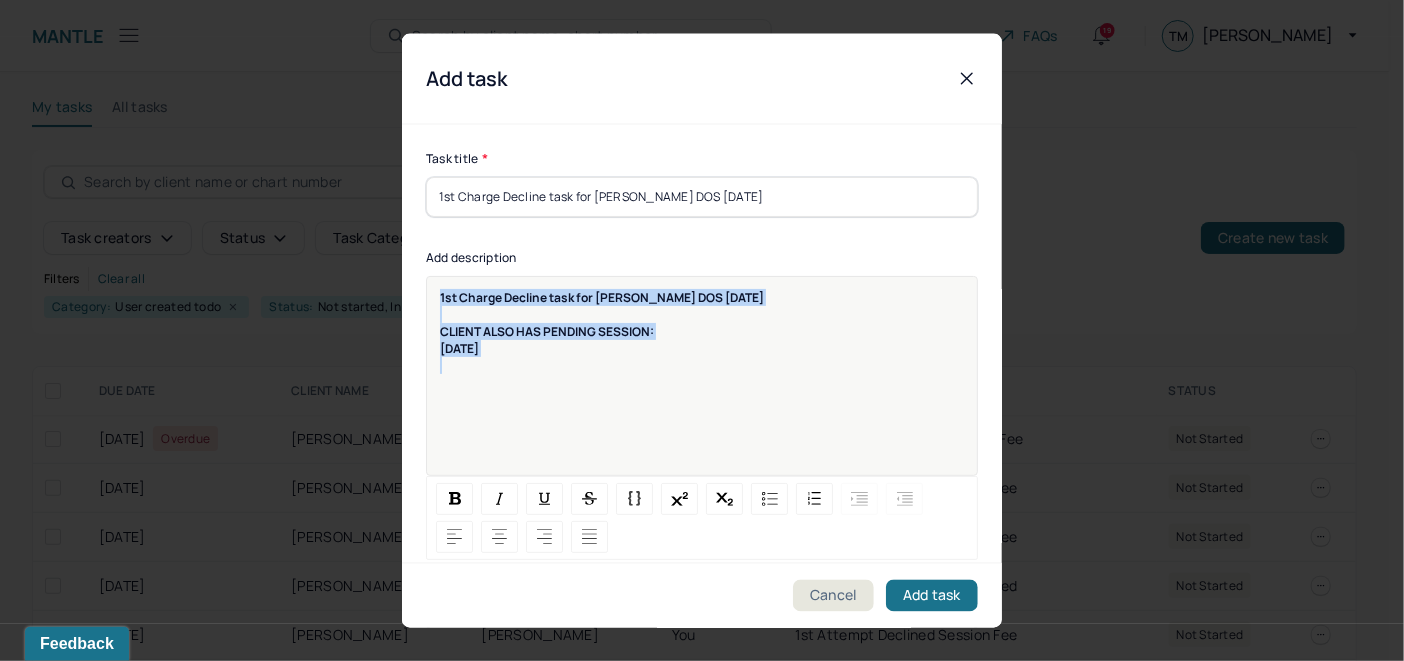 click on "1st Charge Decline task for [PERSON_NAME] DOS [DATE] CLIENT ALSO HAS PENDING SESSION: [DATE]" at bounding box center [702, 388] 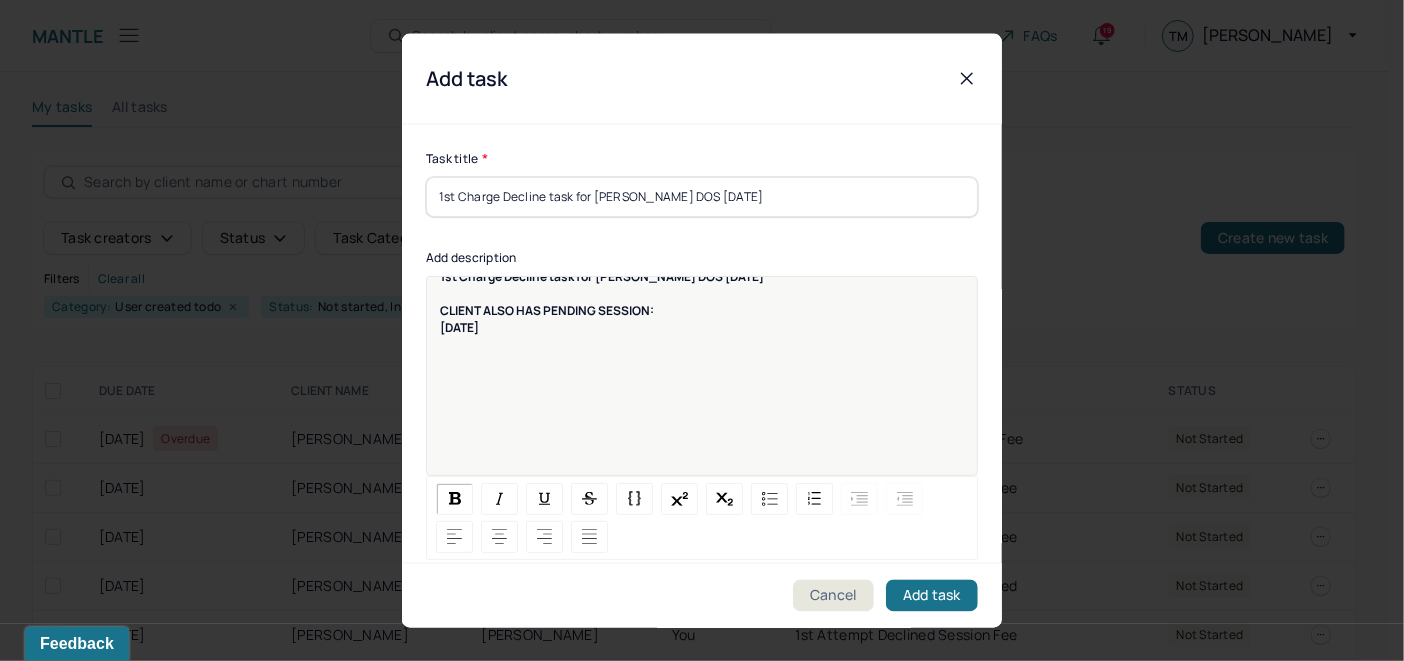 scroll, scrollTop: 25, scrollLeft: 0, axis: vertical 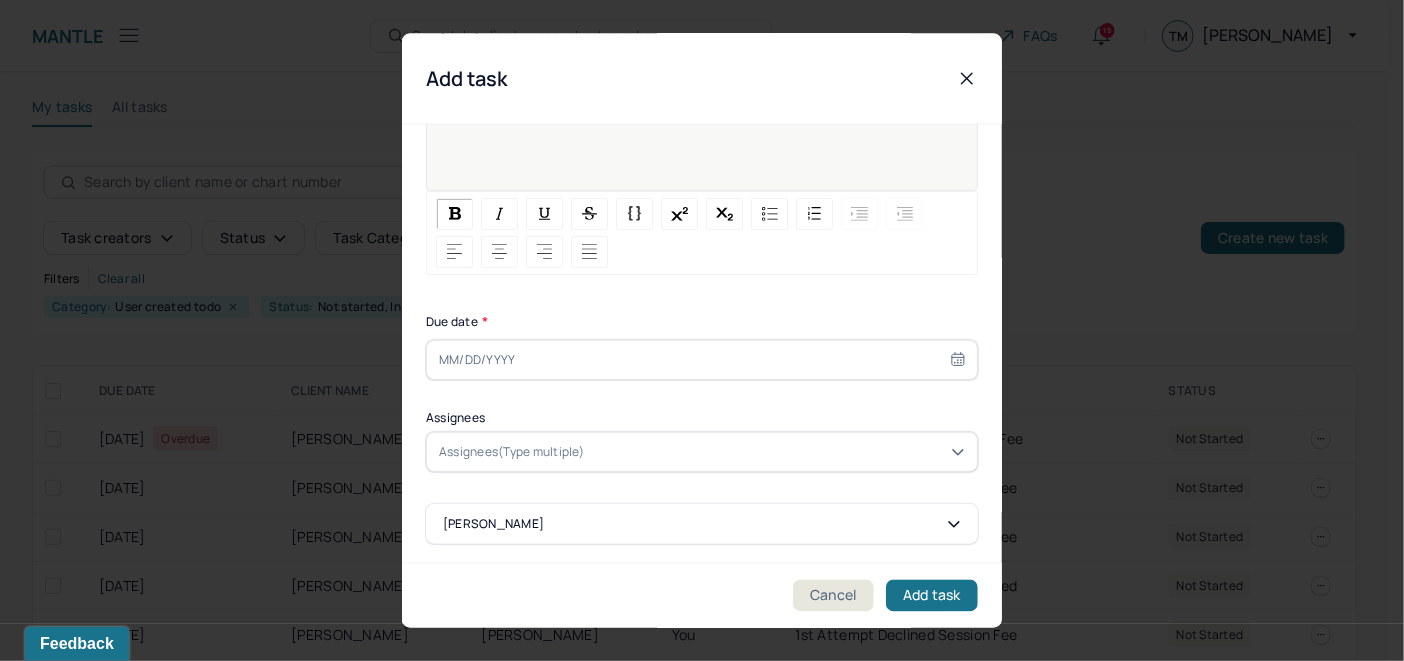 click at bounding box center [702, 359] 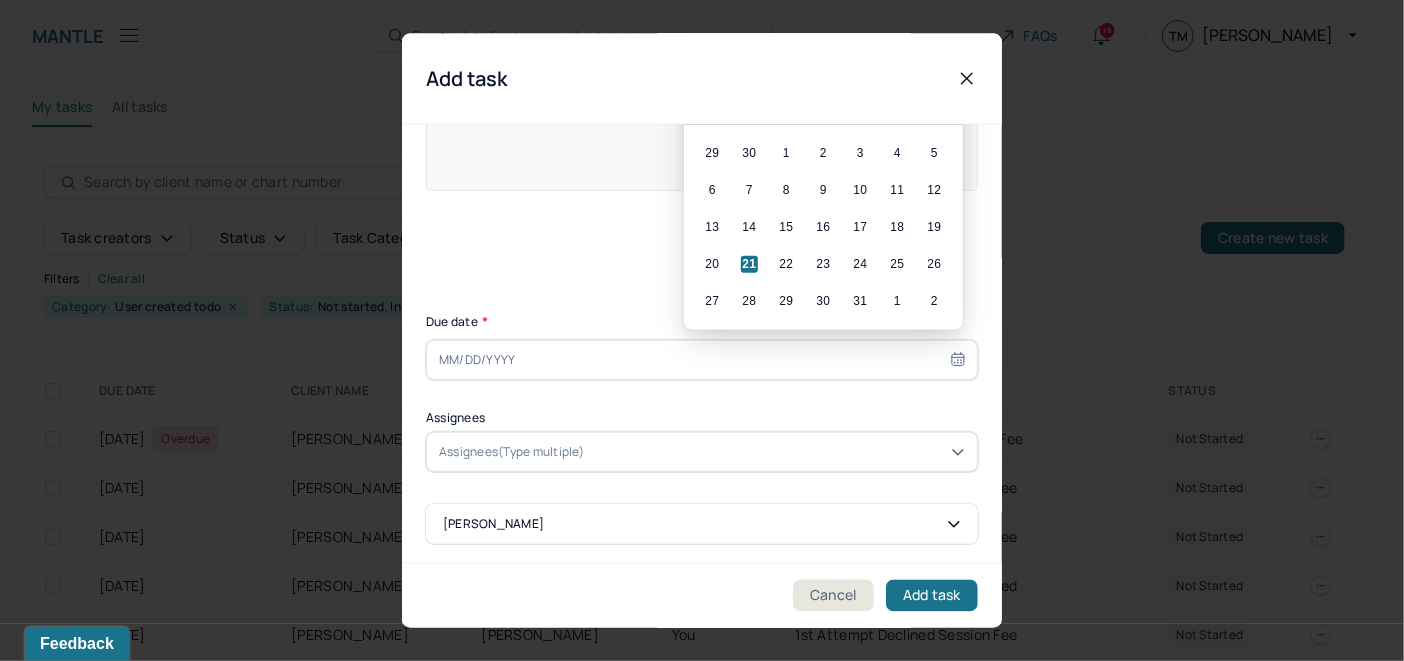 click on "21" at bounding box center (749, 263) 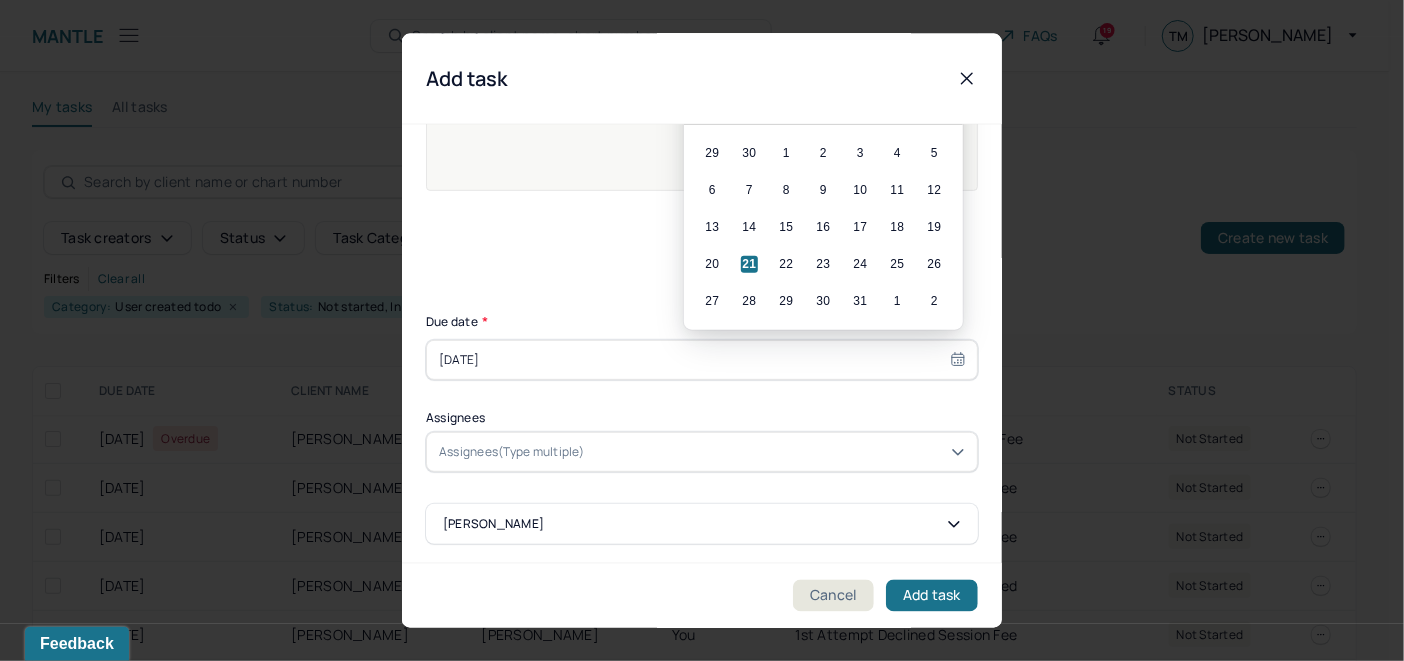 click on "Assignees(Type multiple)" at bounding box center [512, 451] 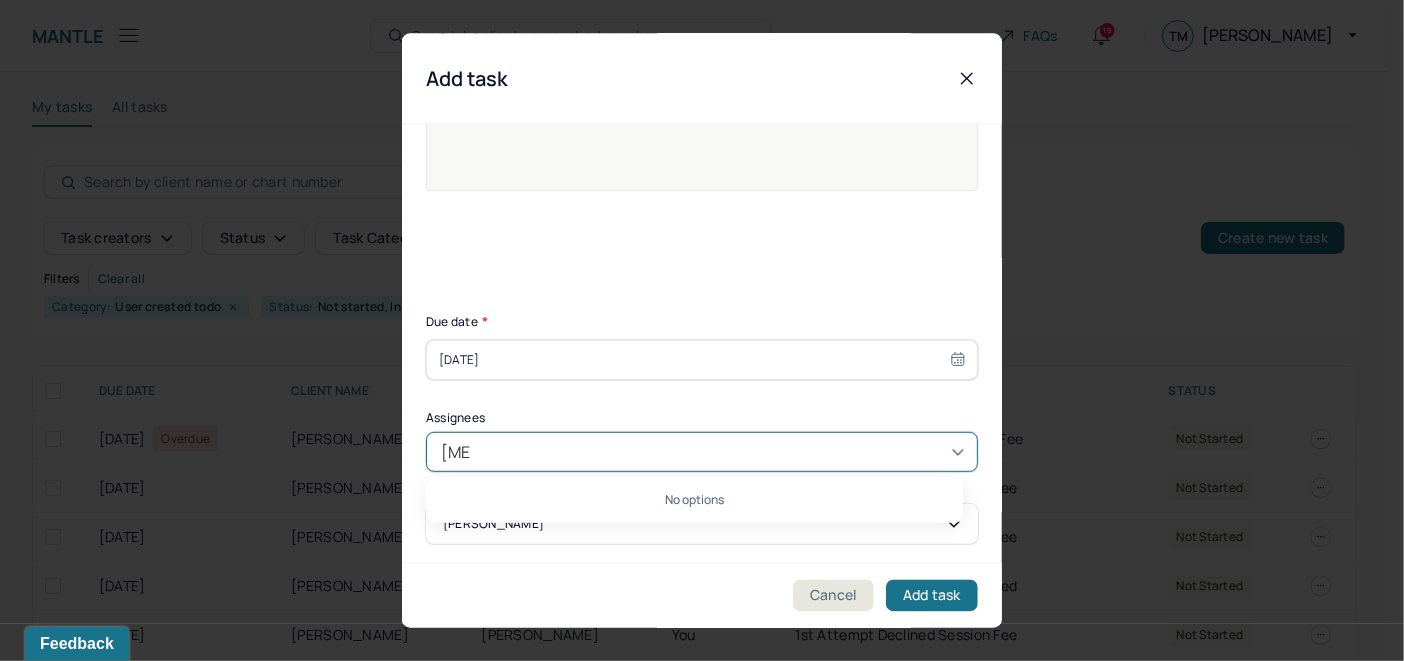 type on "ALLIE" 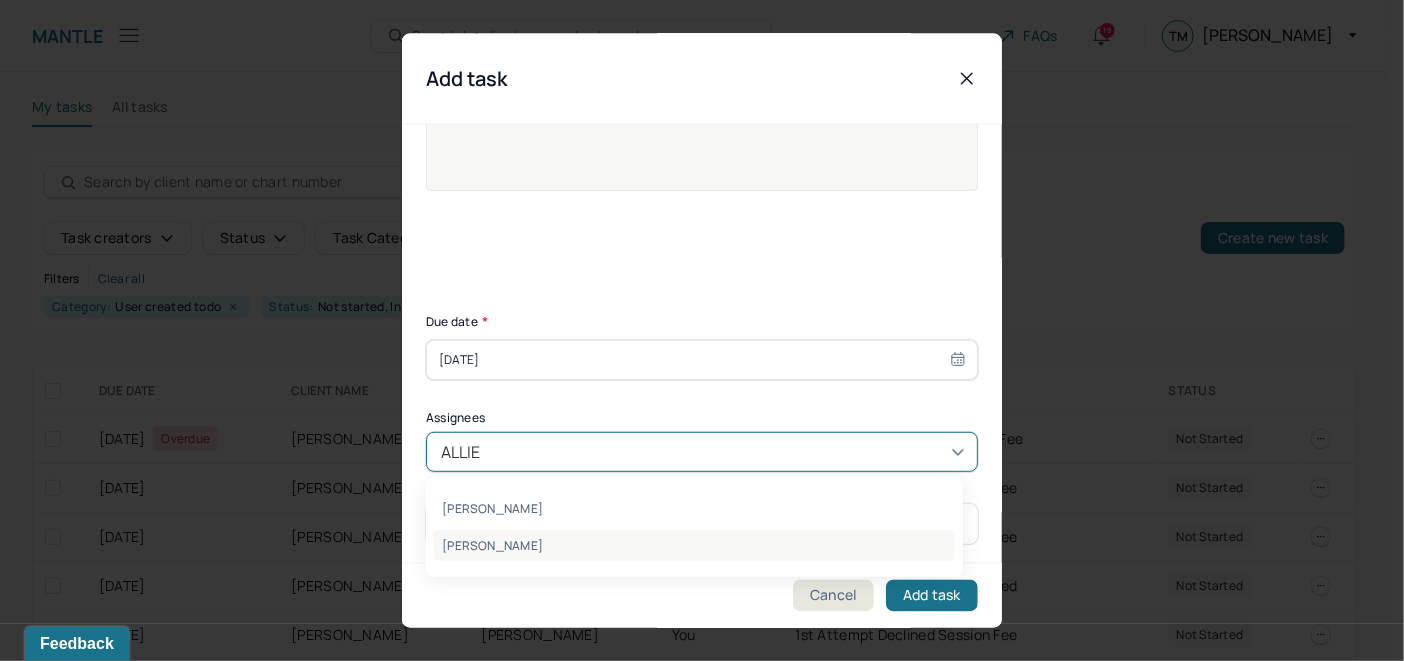 click on "[PERSON_NAME]" at bounding box center [694, 545] 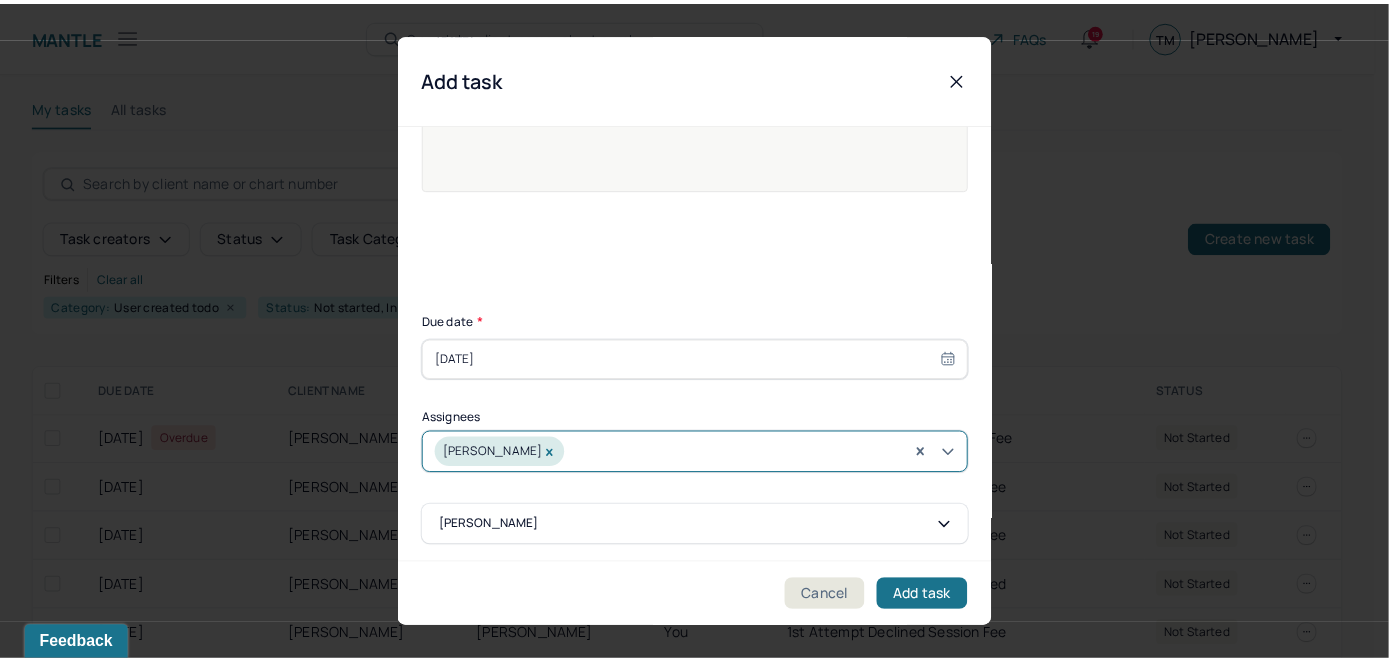 scroll, scrollTop: 287, scrollLeft: 0, axis: vertical 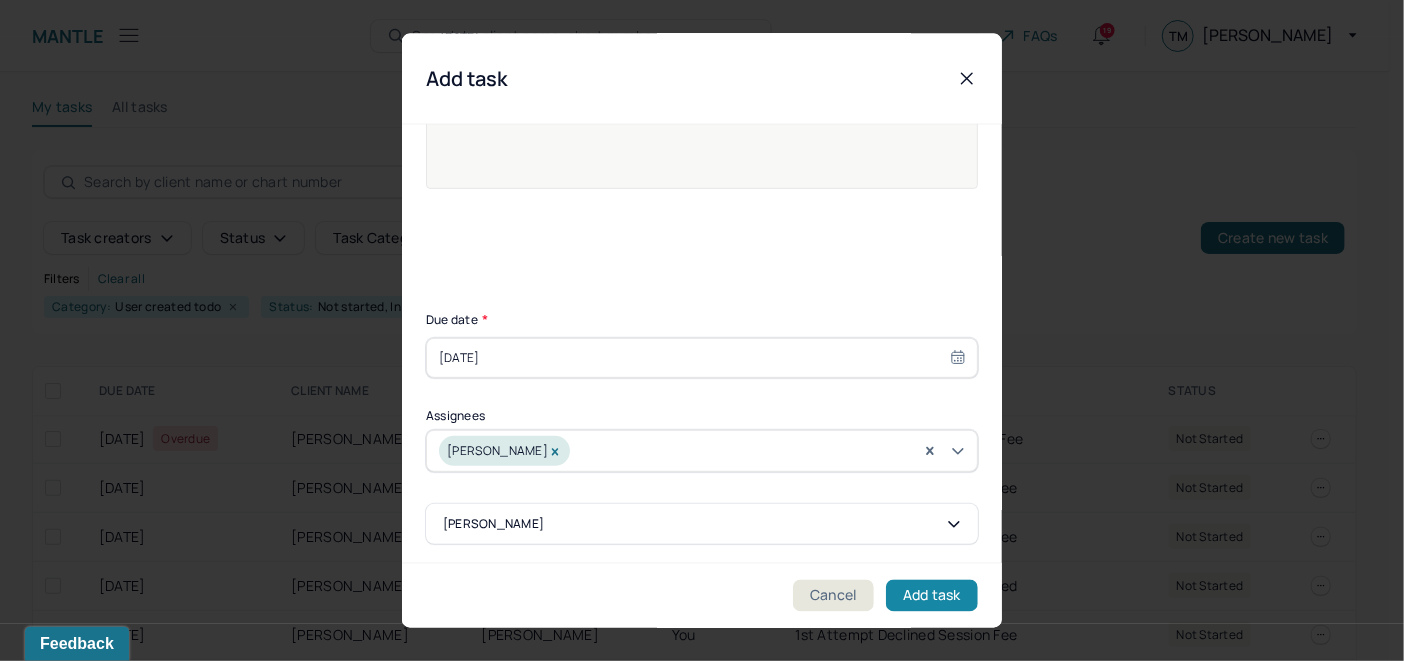 click on "Add task" at bounding box center (932, 596) 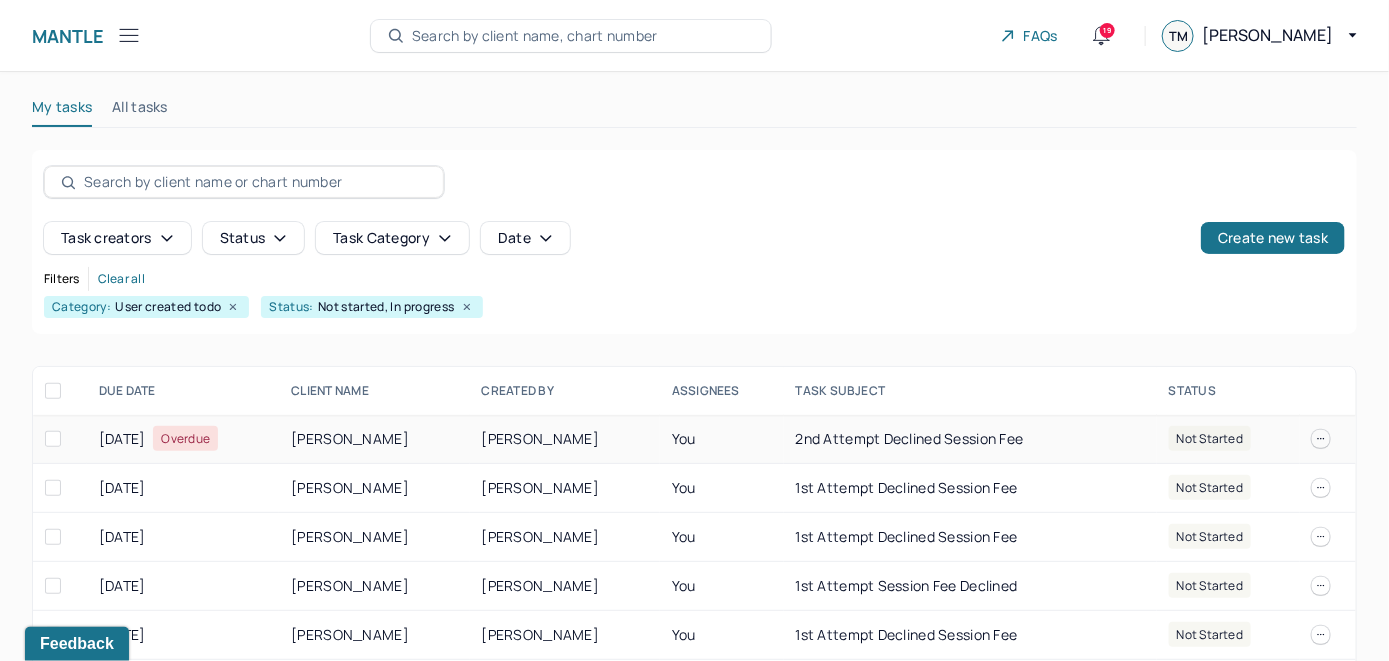 click on "[PERSON_NAME]" at bounding box center [374, 439] 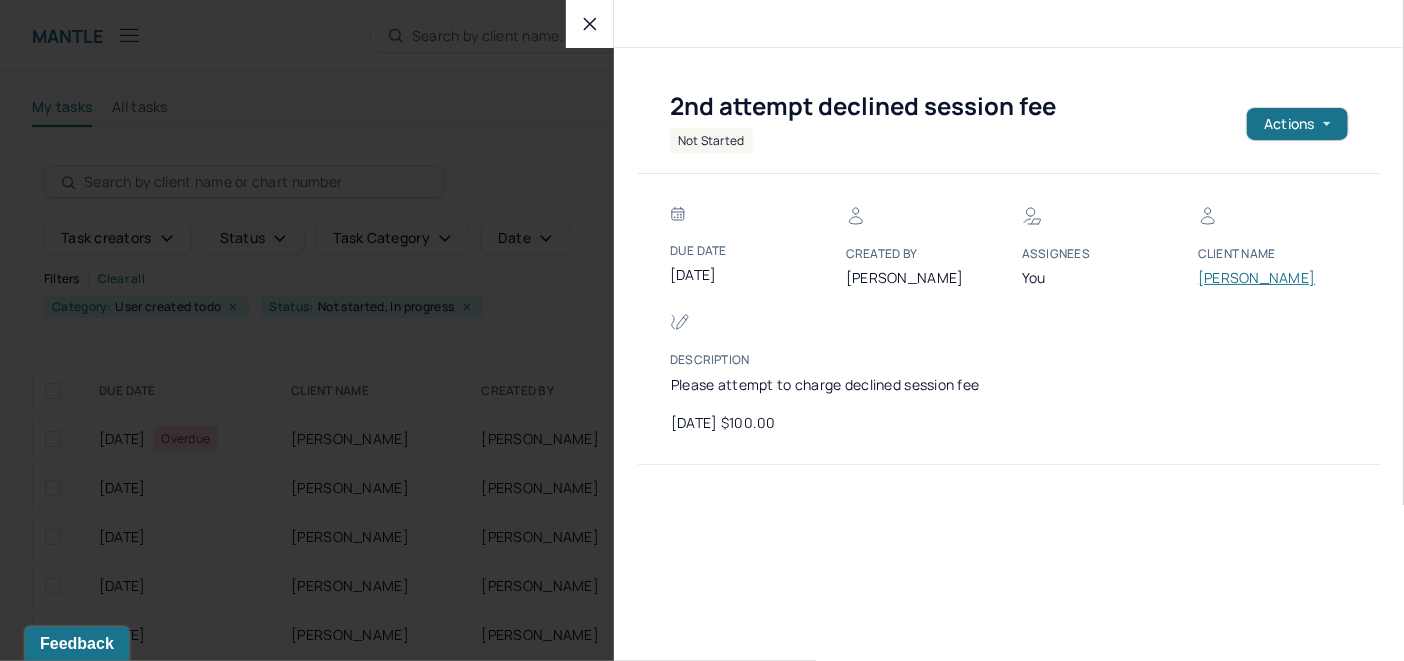 click on "[PERSON_NAME]" at bounding box center [1258, 278] 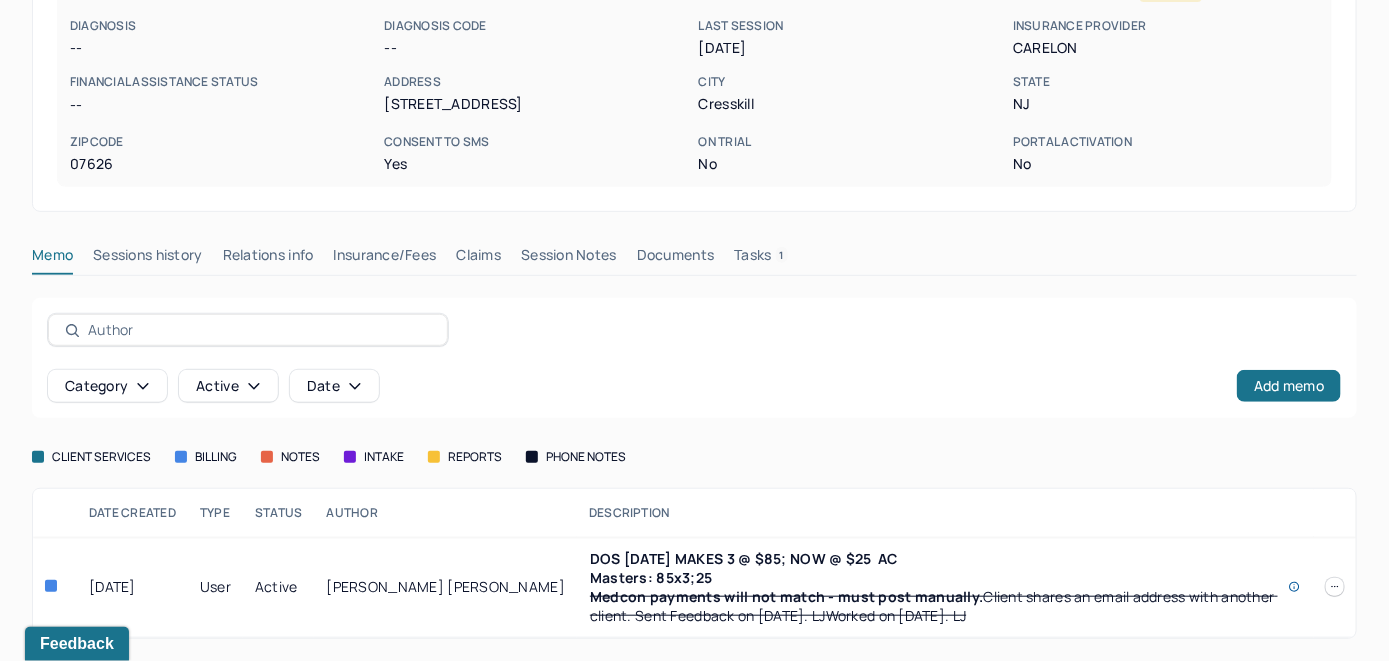 scroll, scrollTop: 318, scrollLeft: 0, axis: vertical 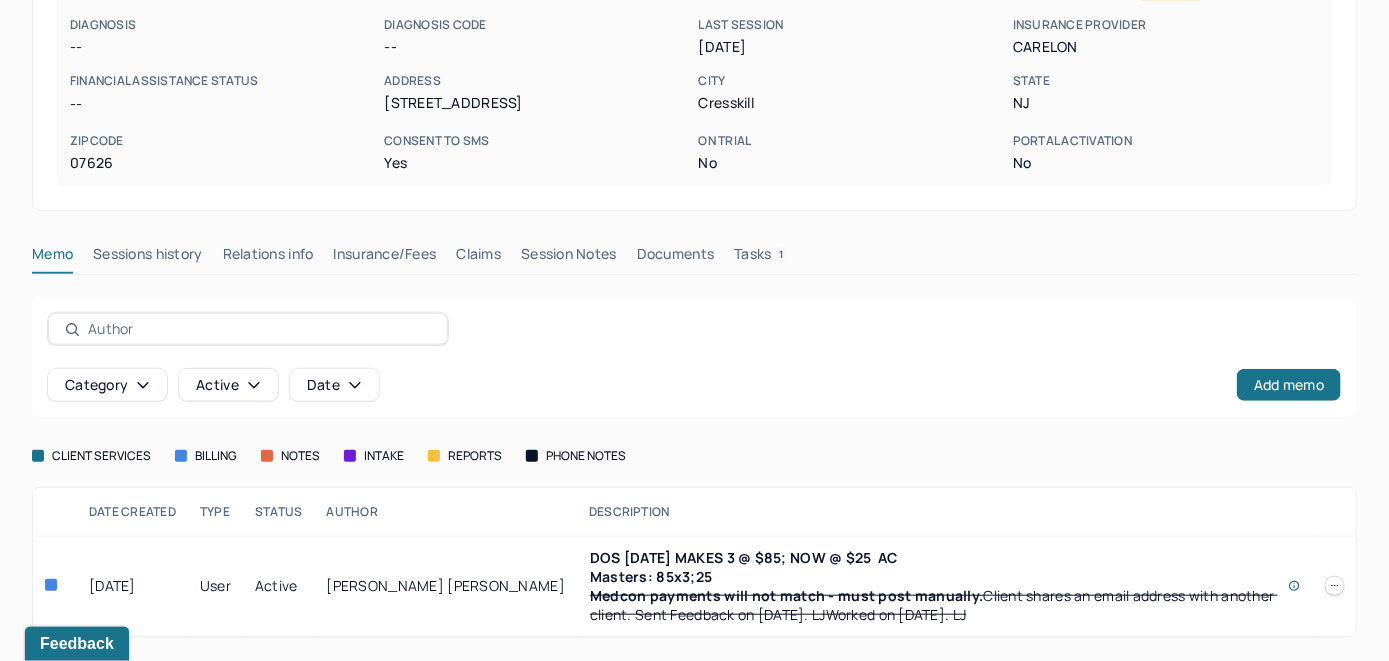 click on "Insurance/Fees" at bounding box center (385, 258) 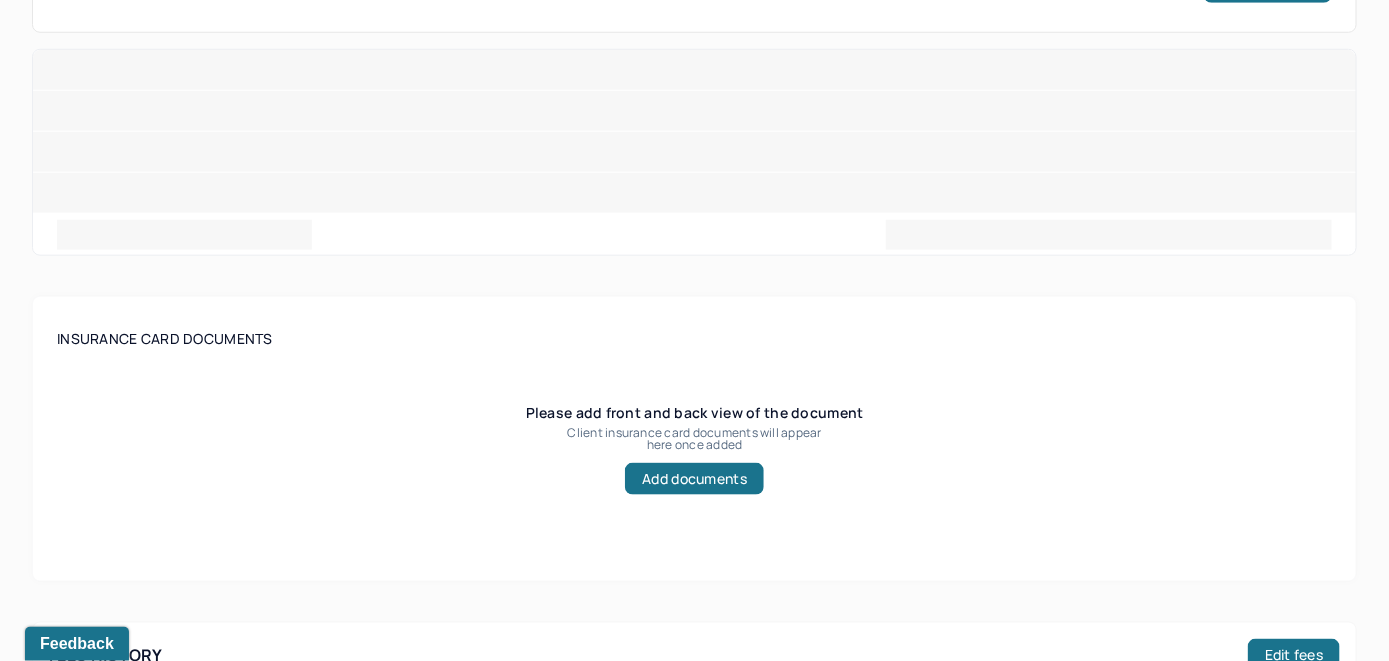 scroll, scrollTop: 518, scrollLeft: 0, axis: vertical 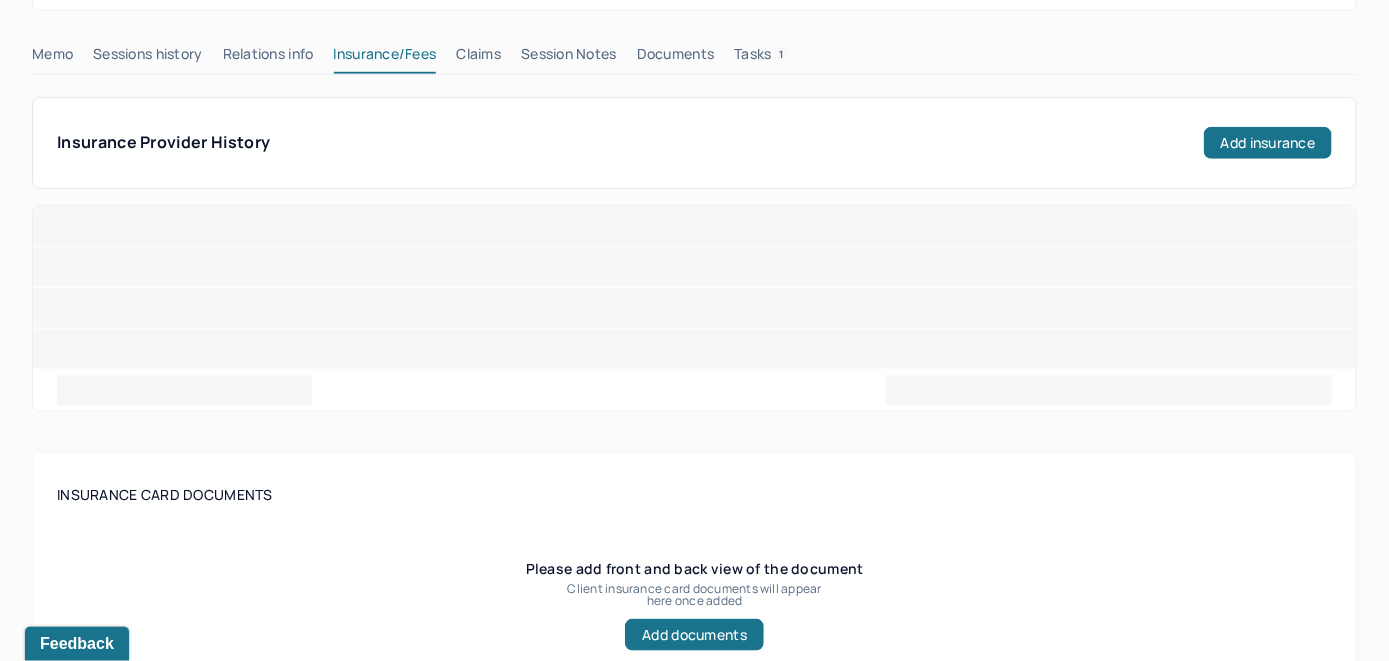 click on "Claims" at bounding box center (478, 58) 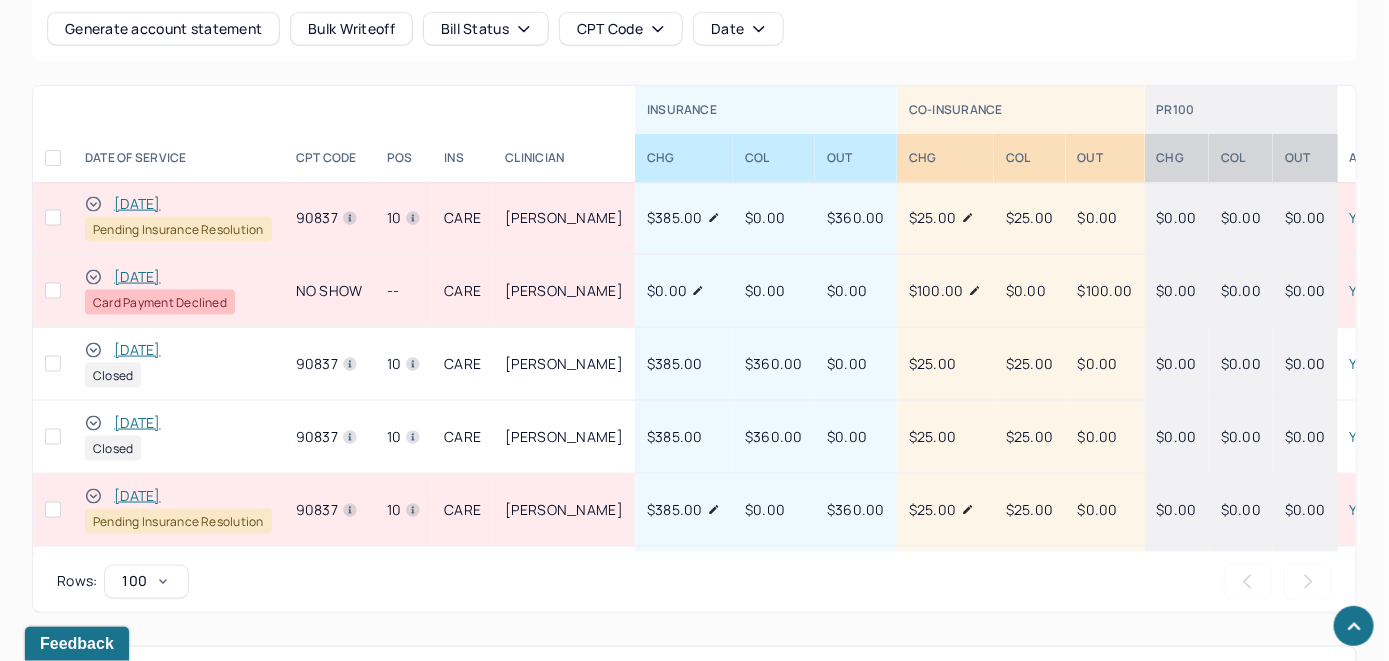 scroll, scrollTop: 905, scrollLeft: 0, axis: vertical 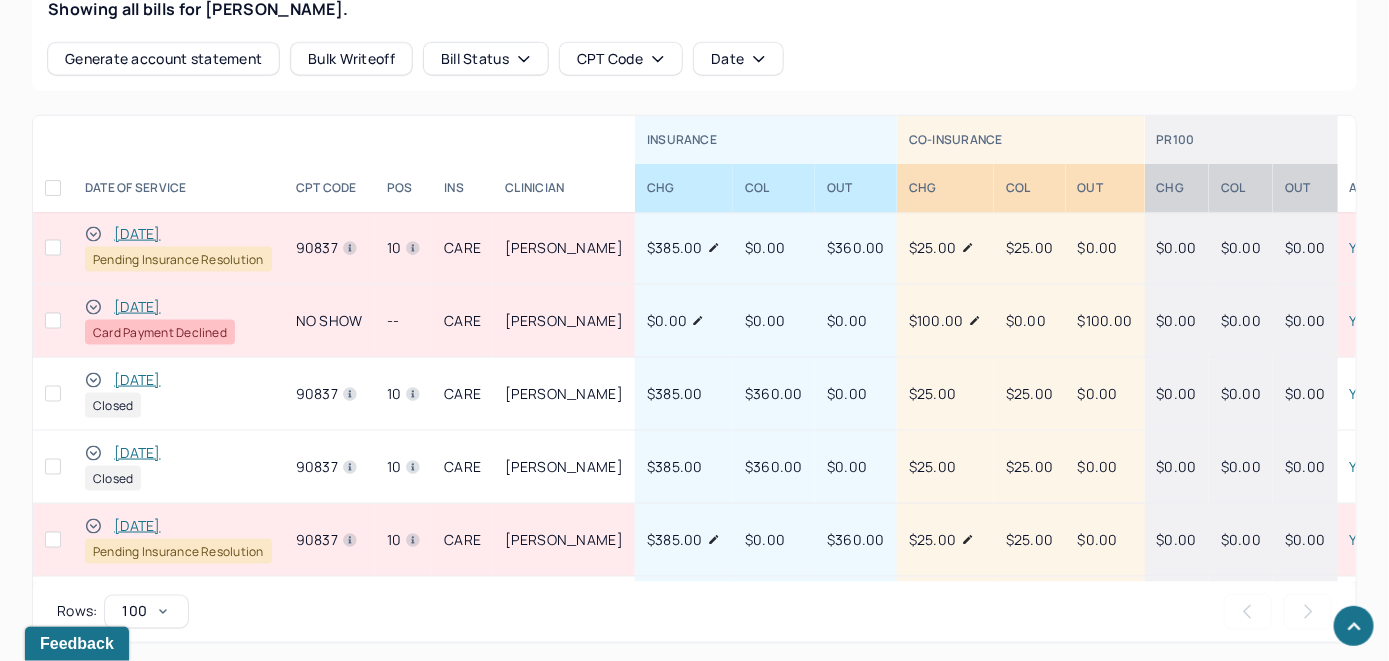 click on "[DATE]" at bounding box center [137, 307] 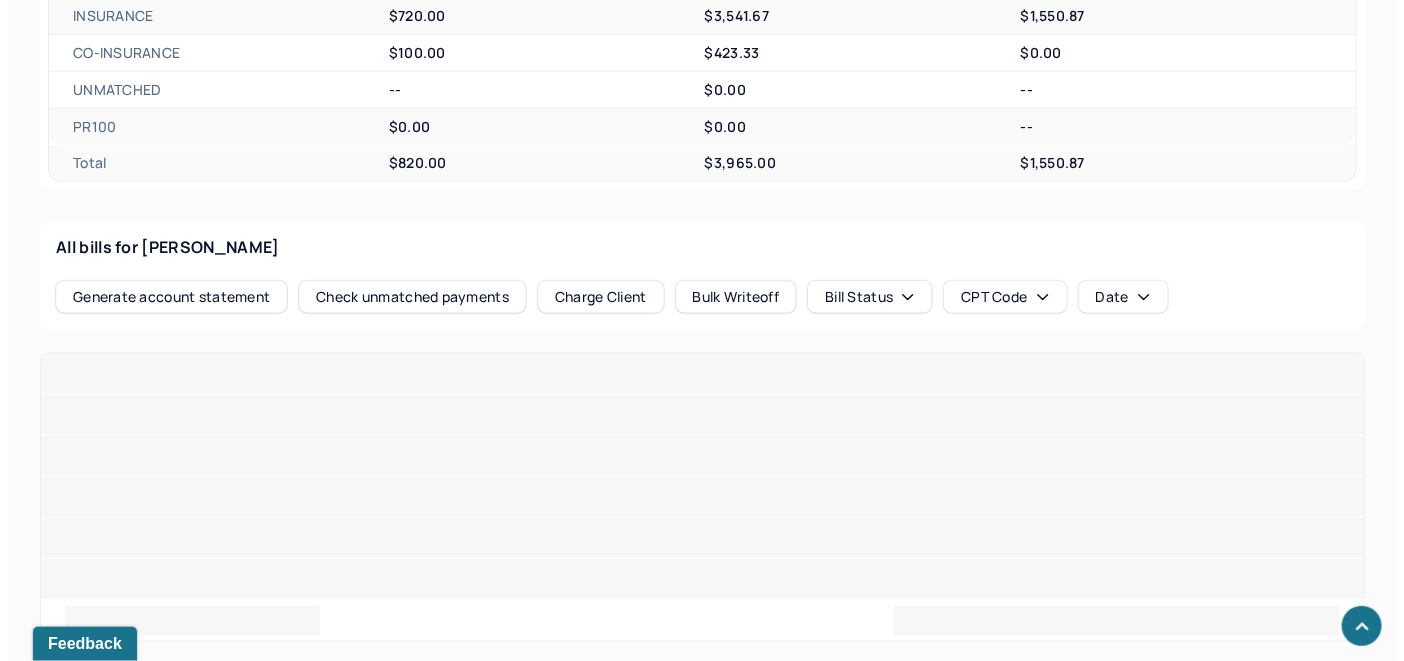 scroll, scrollTop: 833, scrollLeft: 0, axis: vertical 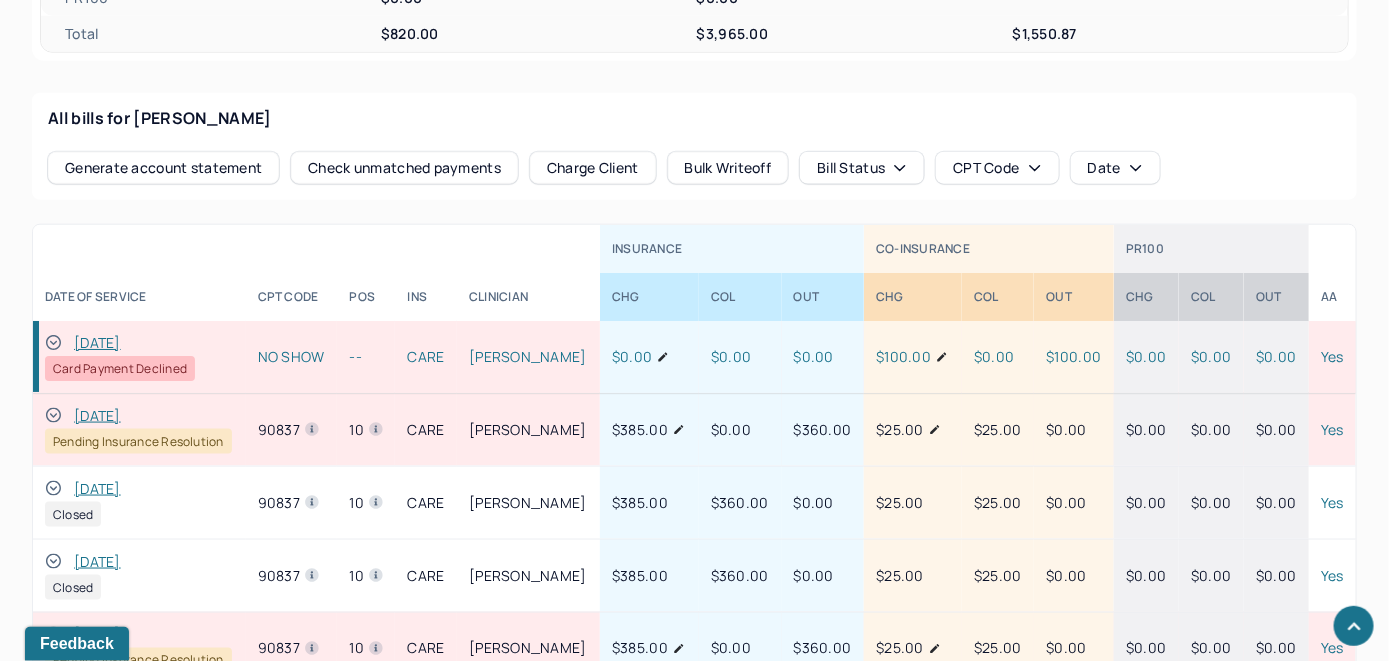 click on "Check unmatched payments" at bounding box center [404, 168] 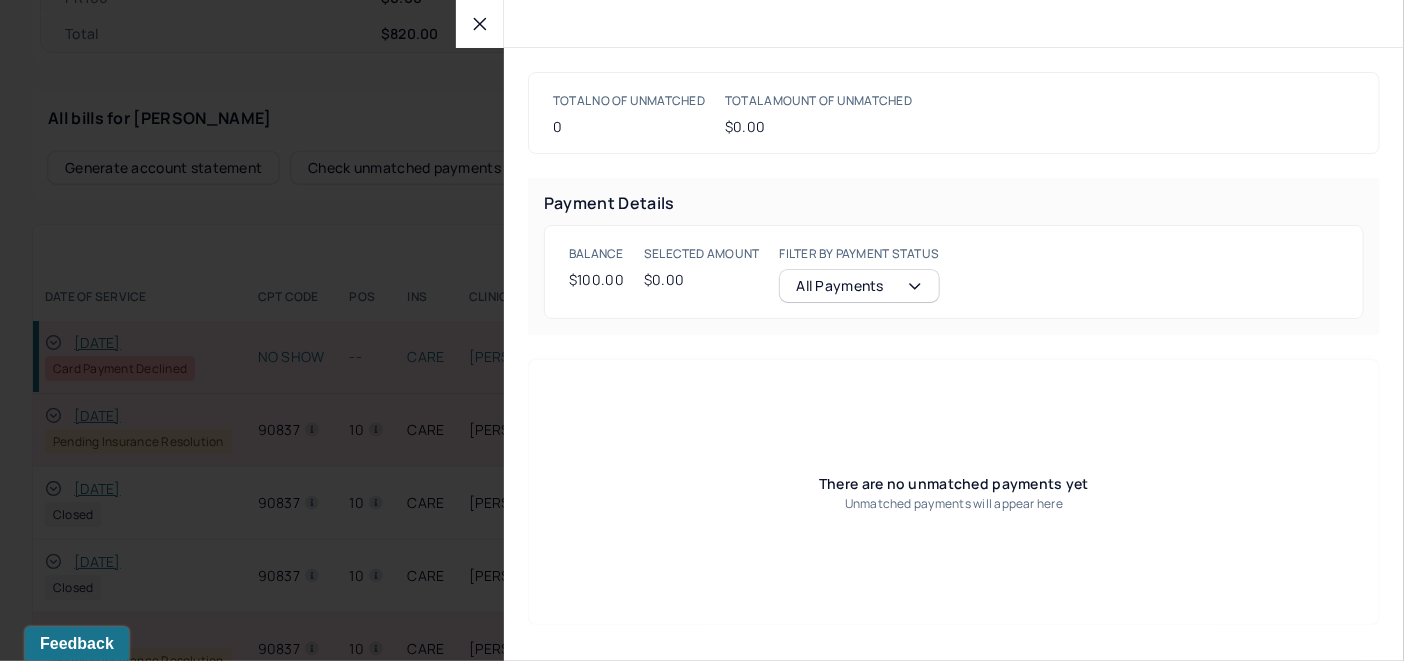 click 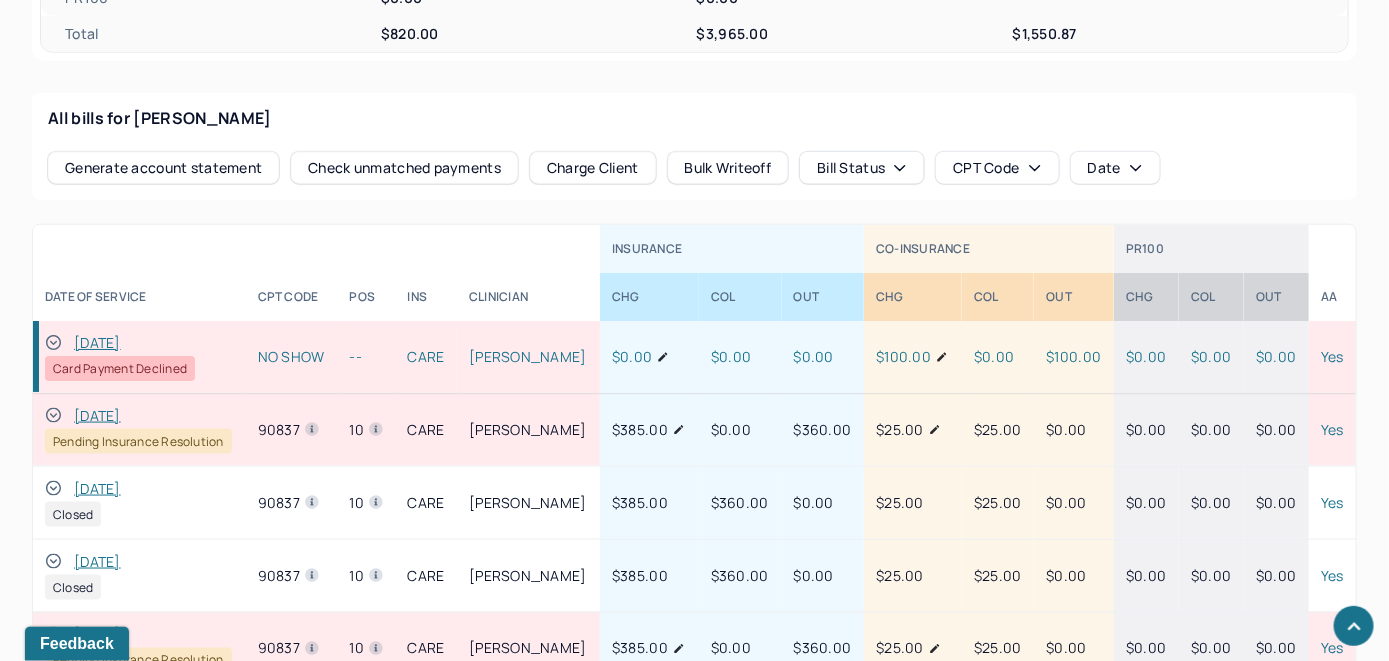 click on "Charge Client" at bounding box center (593, 168) 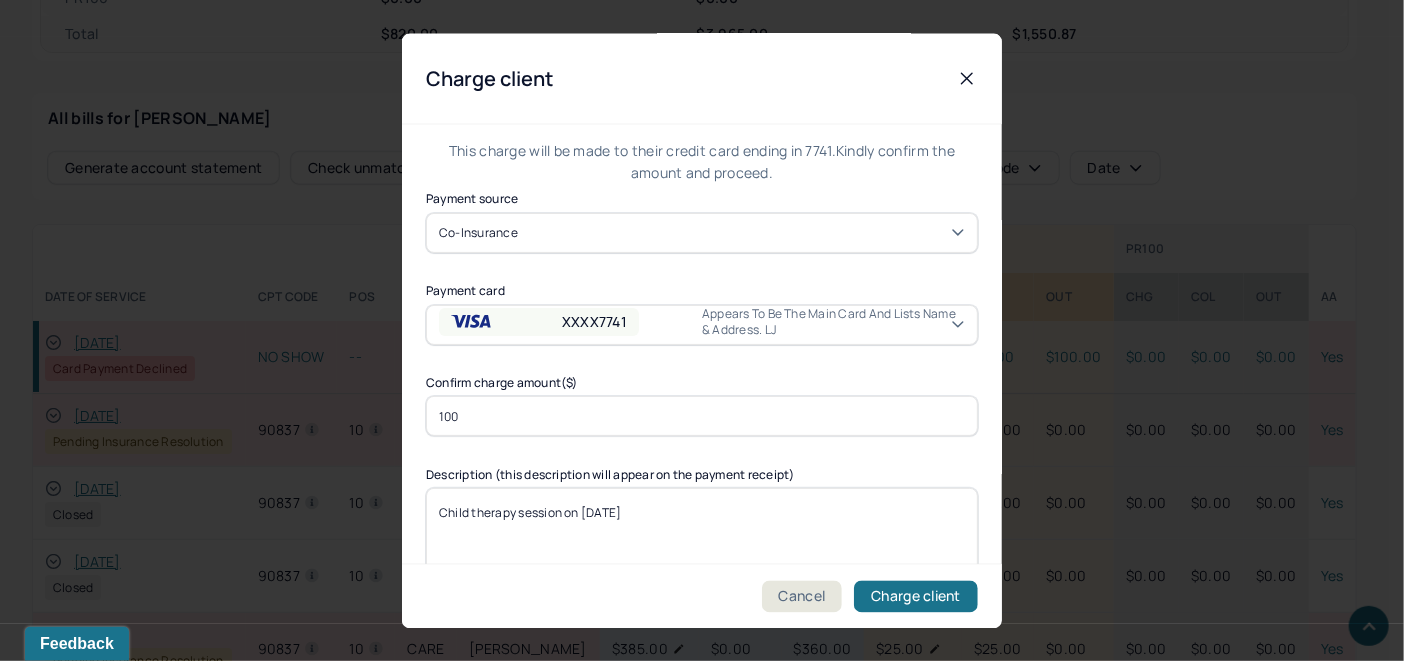 scroll, scrollTop: 100, scrollLeft: 0, axis: vertical 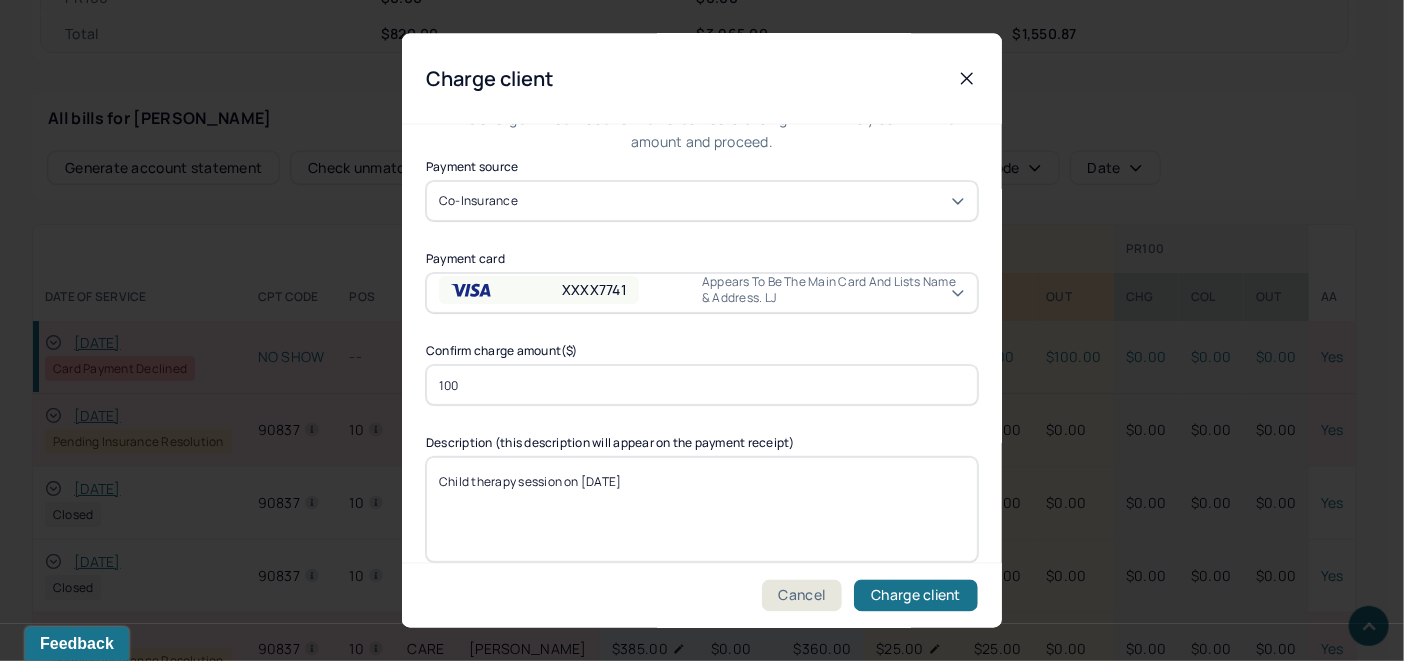 click on "Child therapy session on [DATE]" at bounding box center (702, 509) 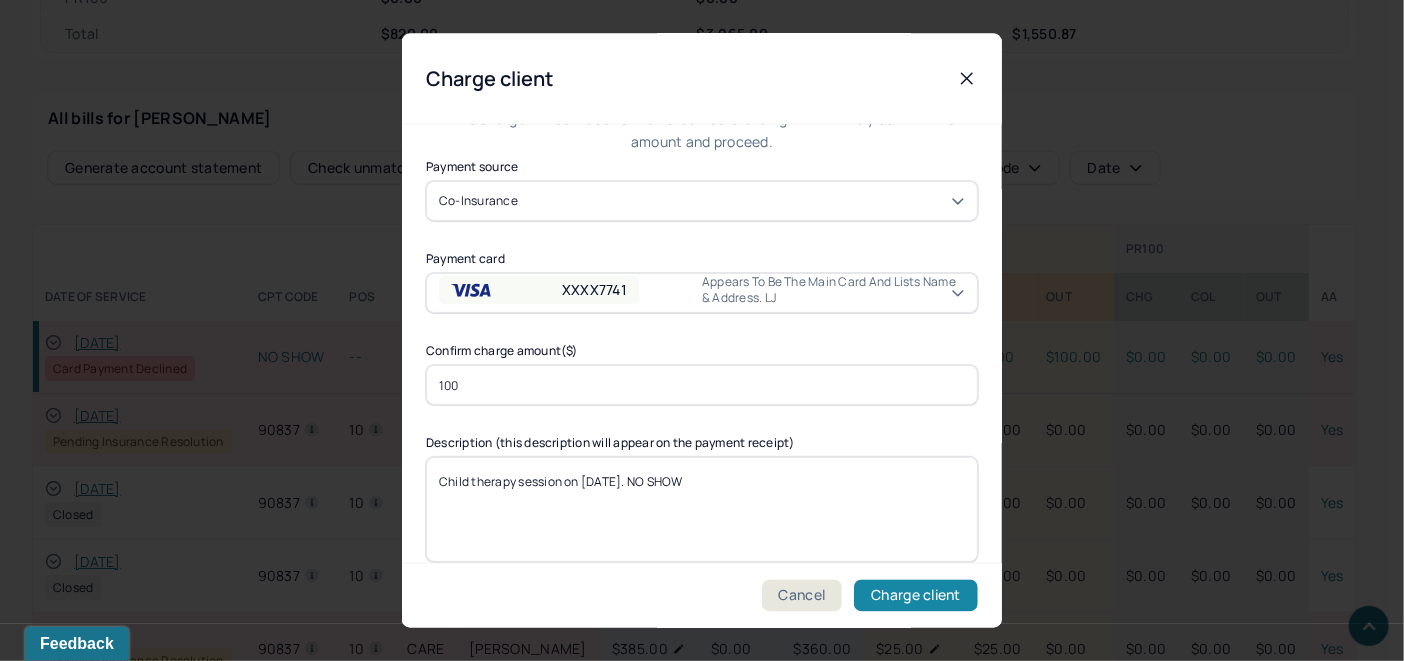 type on "Child therapy session on [DATE]. NO SHOW" 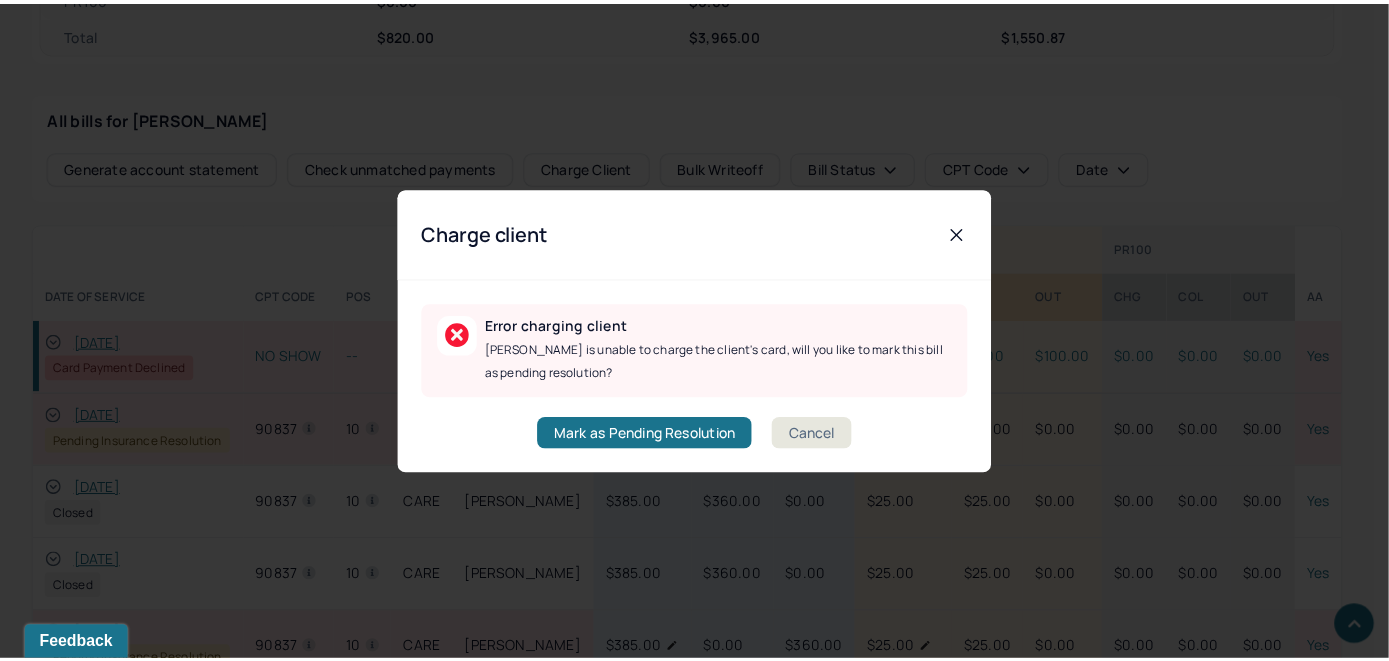 scroll, scrollTop: 0, scrollLeft: 0, axis: both 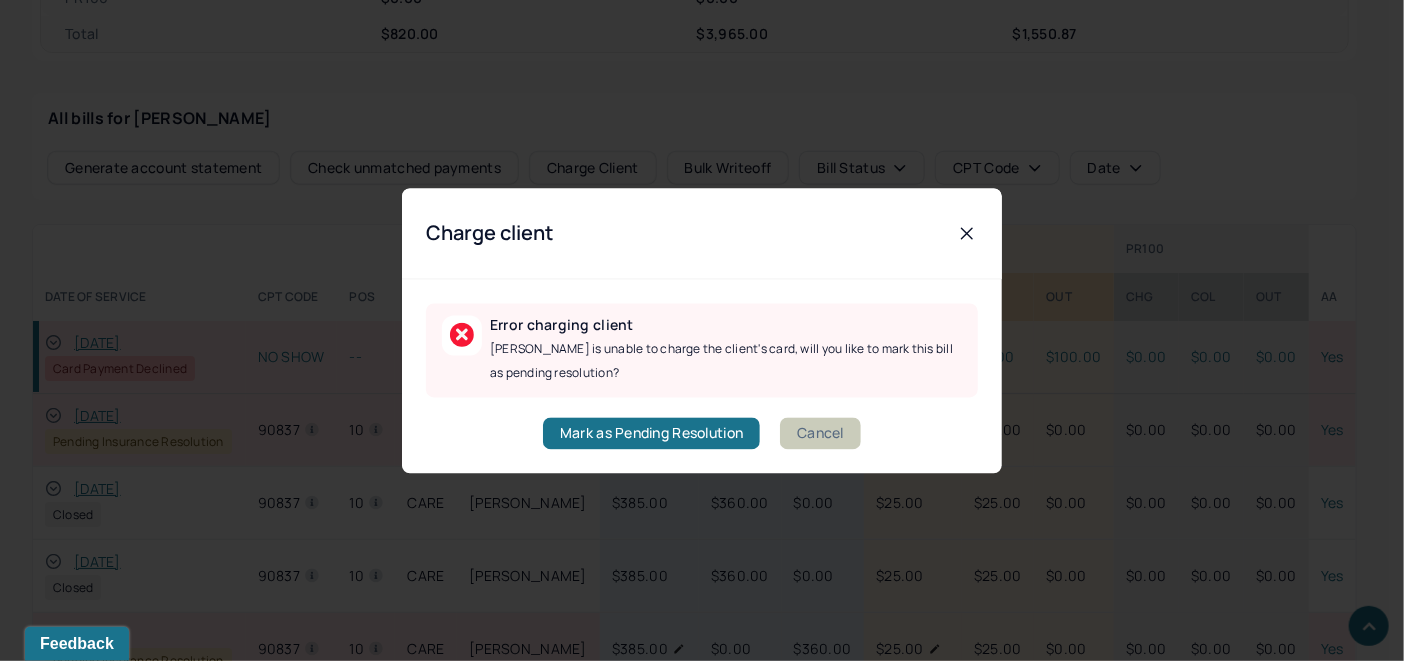 click on "Cancel" at bounding box center (820, 433) 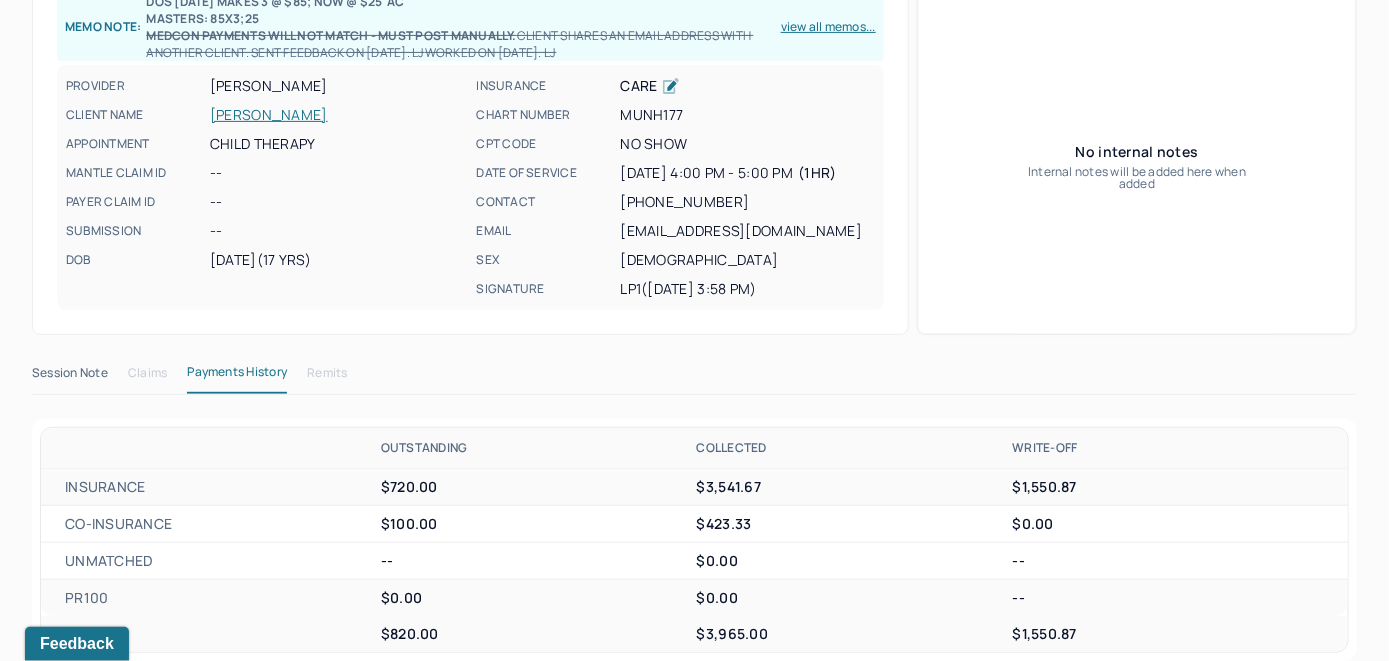 scroll, scrollTop: 33, scrollLeft: 0, axis: vertical 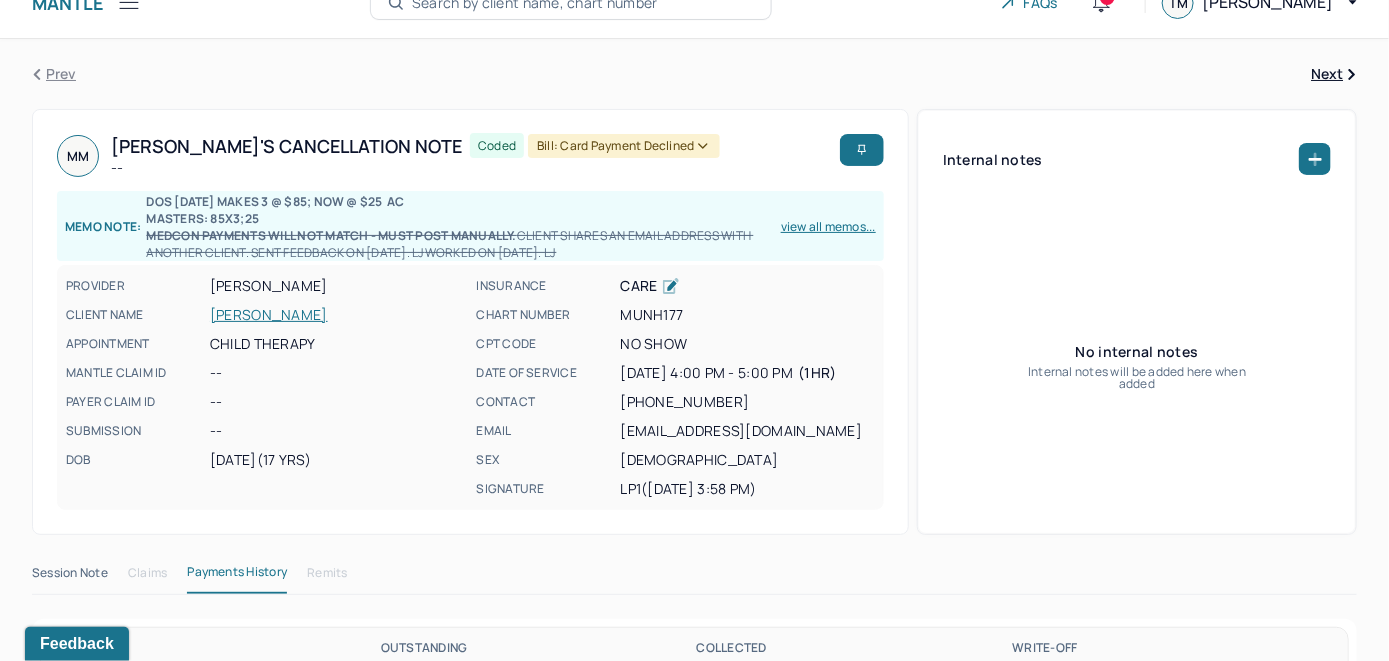 click on "[PERSON_NAME]" at bounding box center (337, 315) 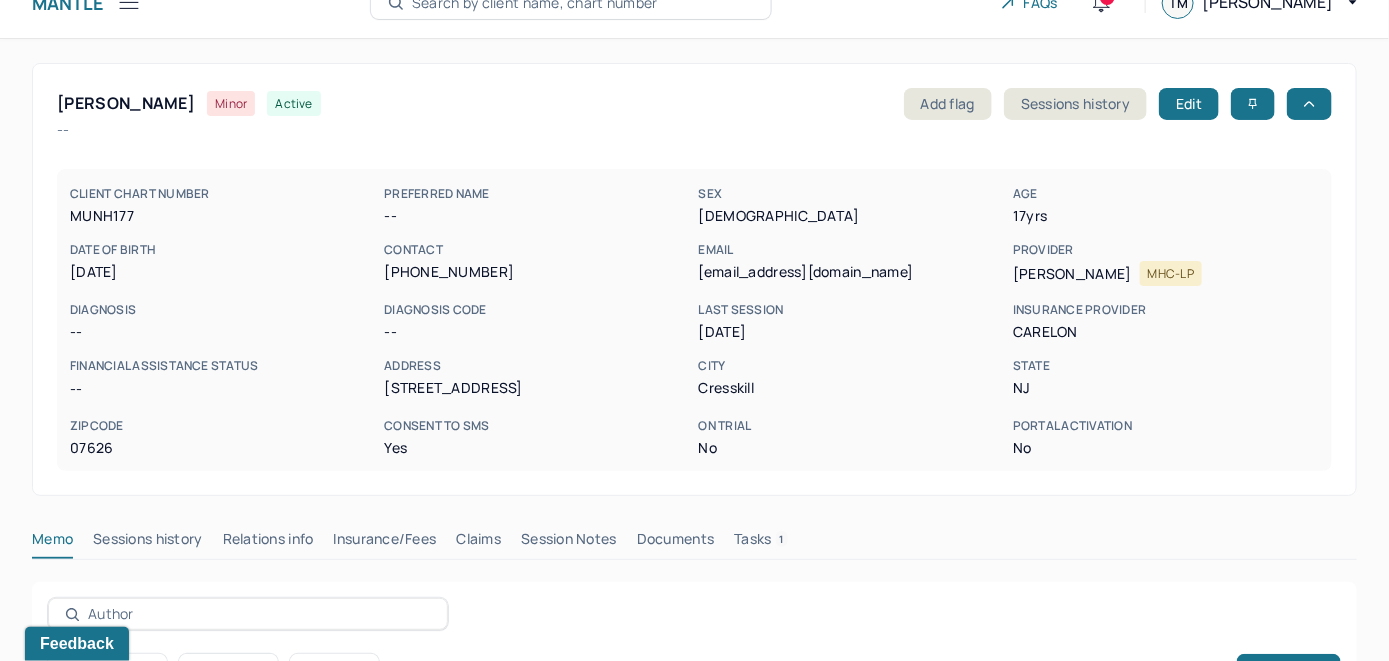 scroll, scrollTop: 0, scrollLeft: 0, axis: both 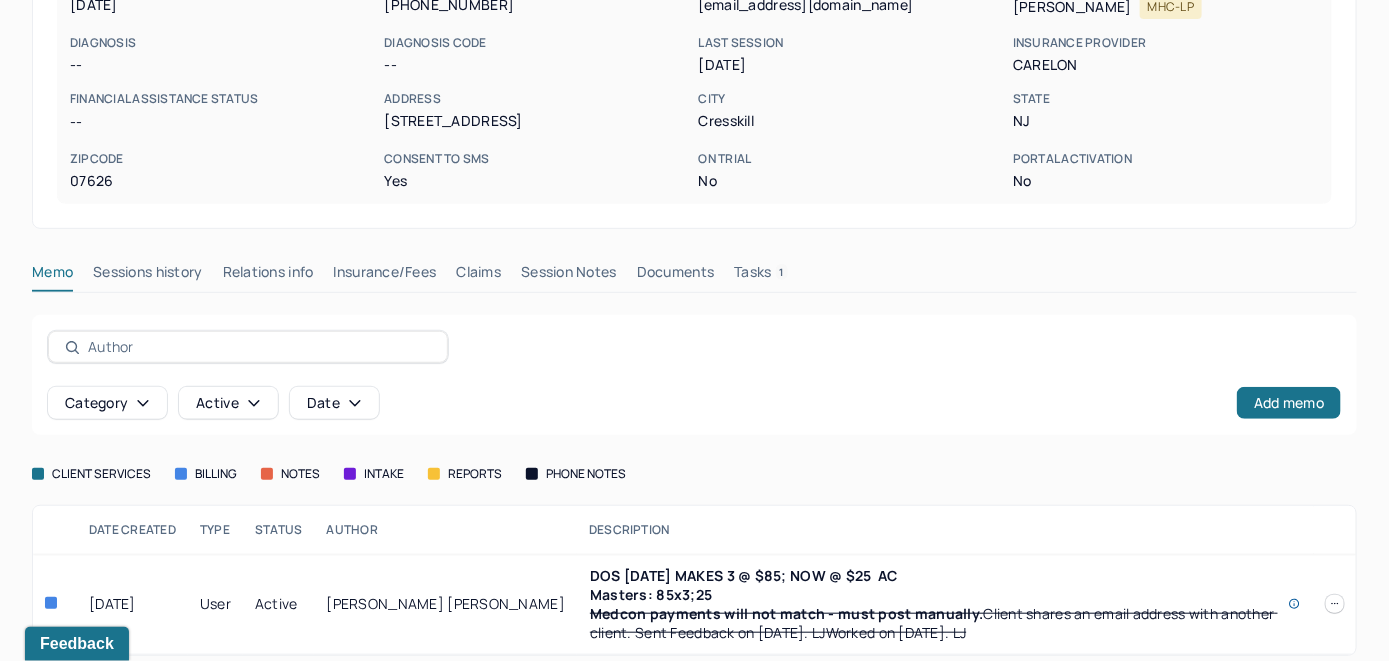 click on "Claims" at bounding box center (478, 276) 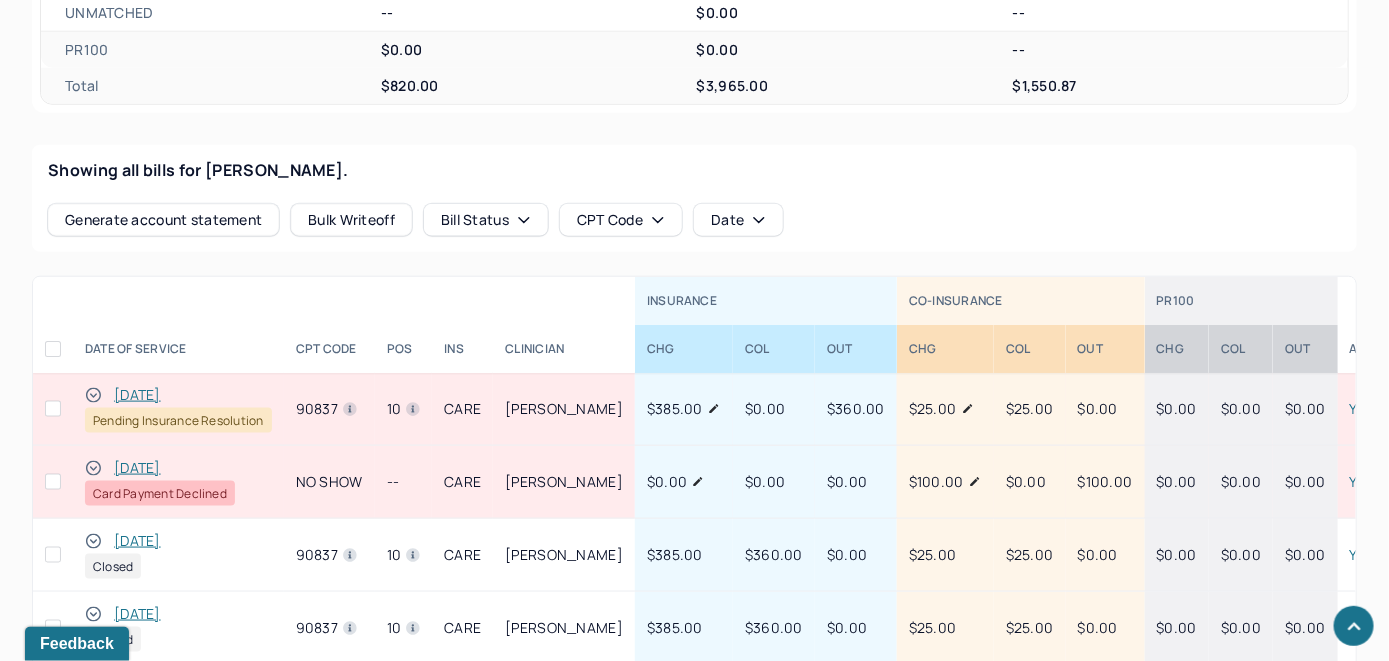 scroll, scrollTop: 900, scrollLeft: 0, axis: vertical 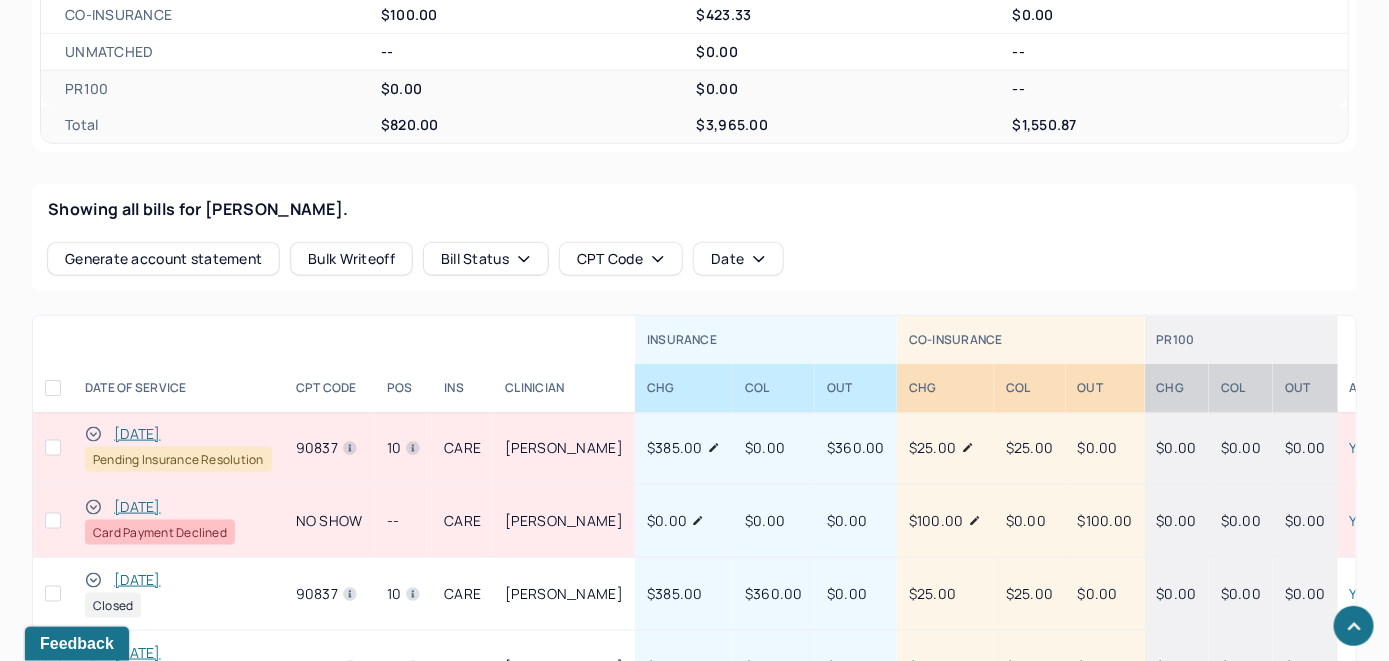 click on "[DATE]" at bounding box center (137, 434) 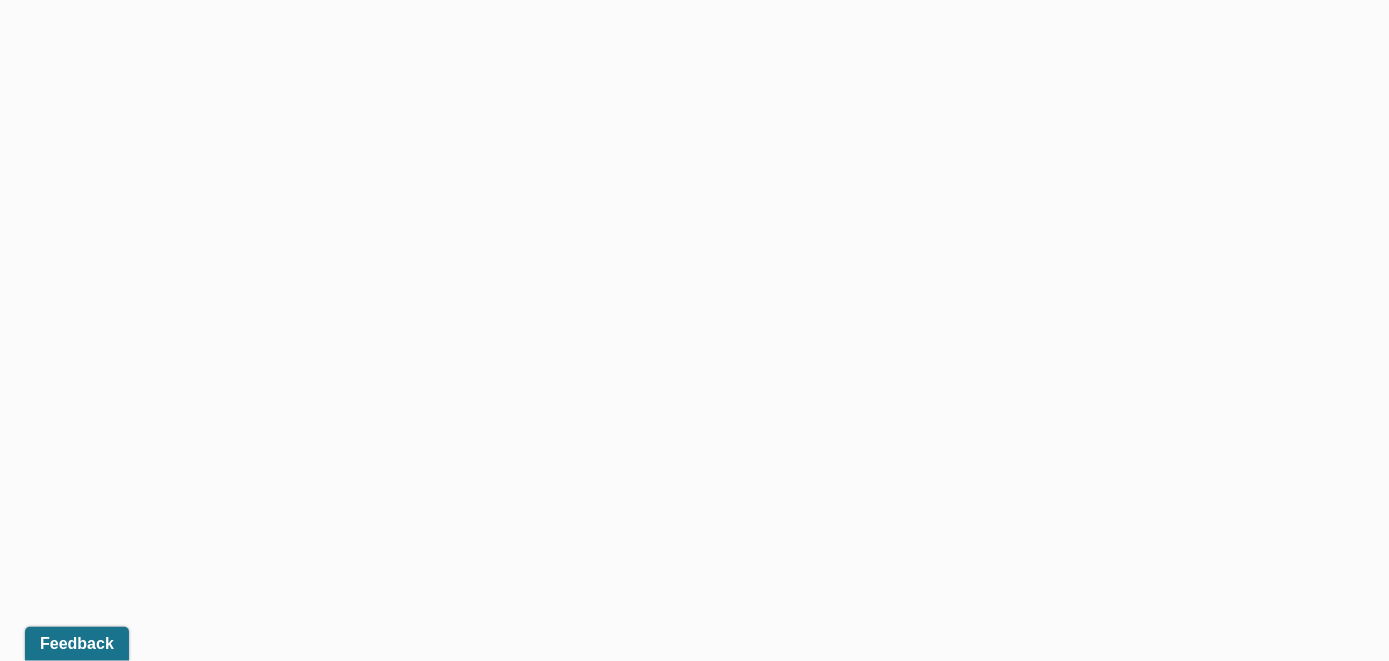 scroll, scrollTop: 633, scrollLeft: 0, axis: vertical 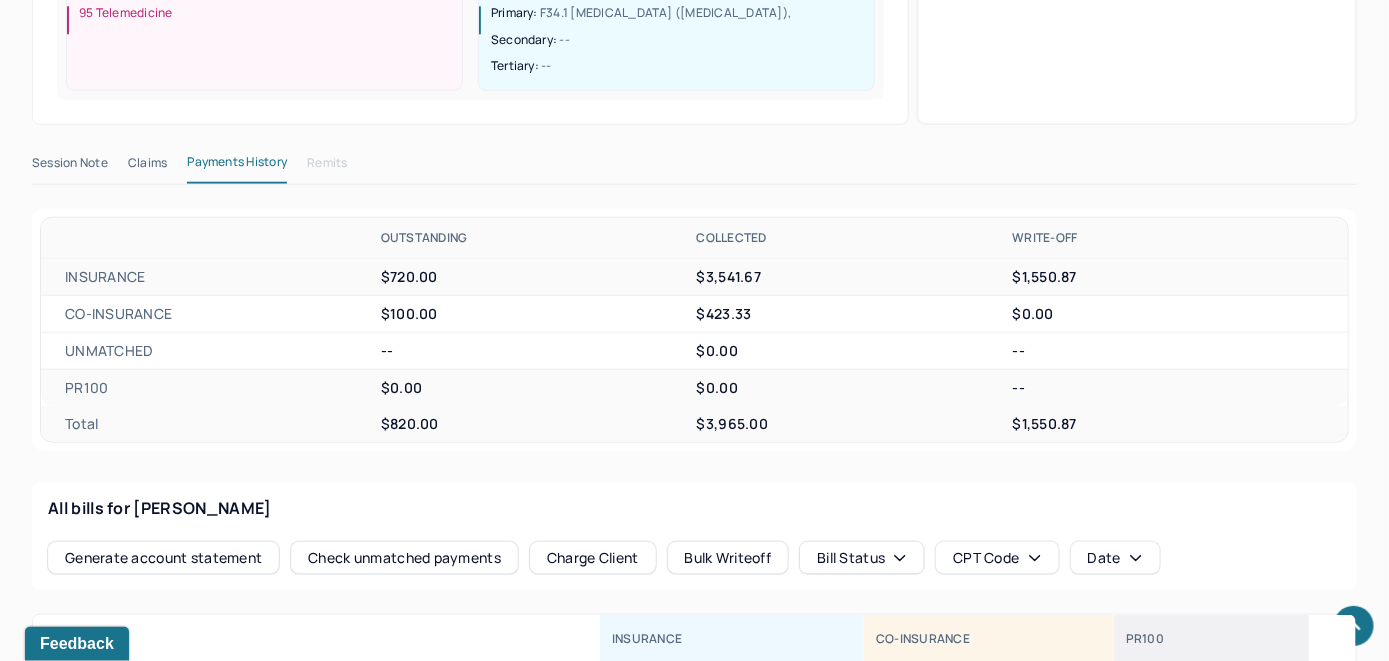 click on "Charge Client" at bounding box center (593, 558) 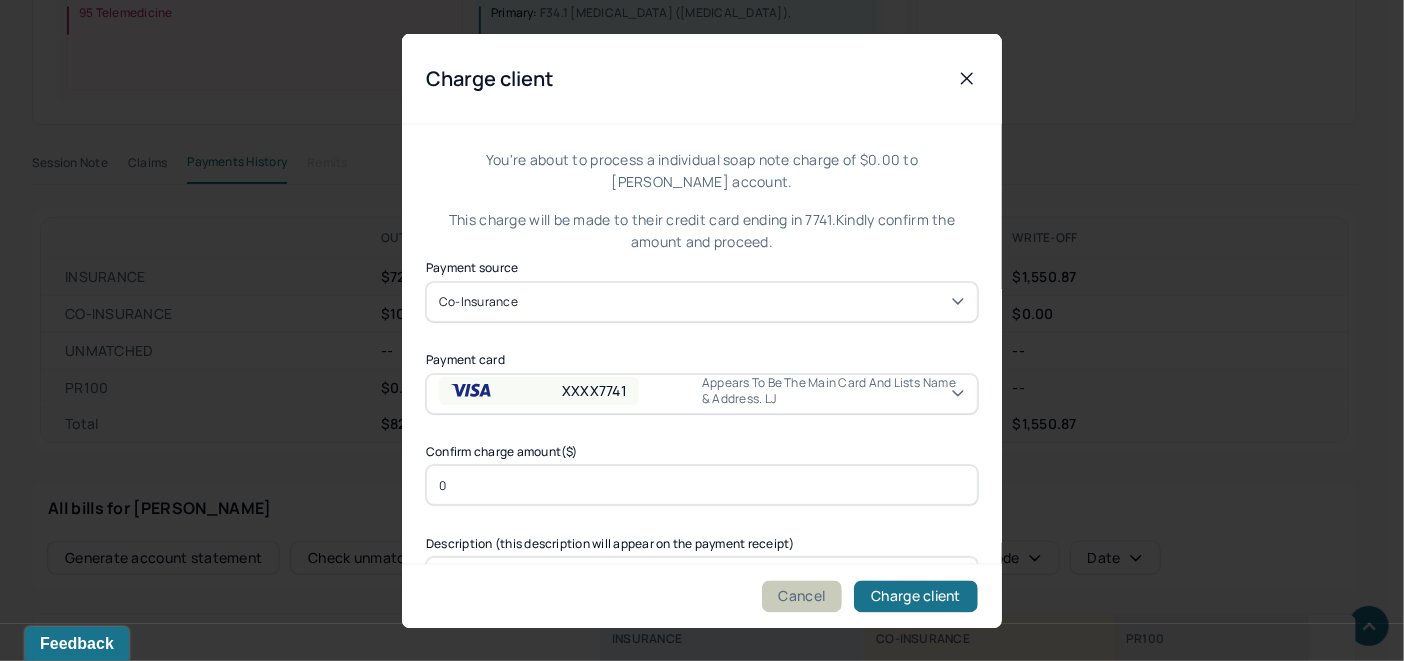 click on "Cancel" at bounding box center [802, 596] 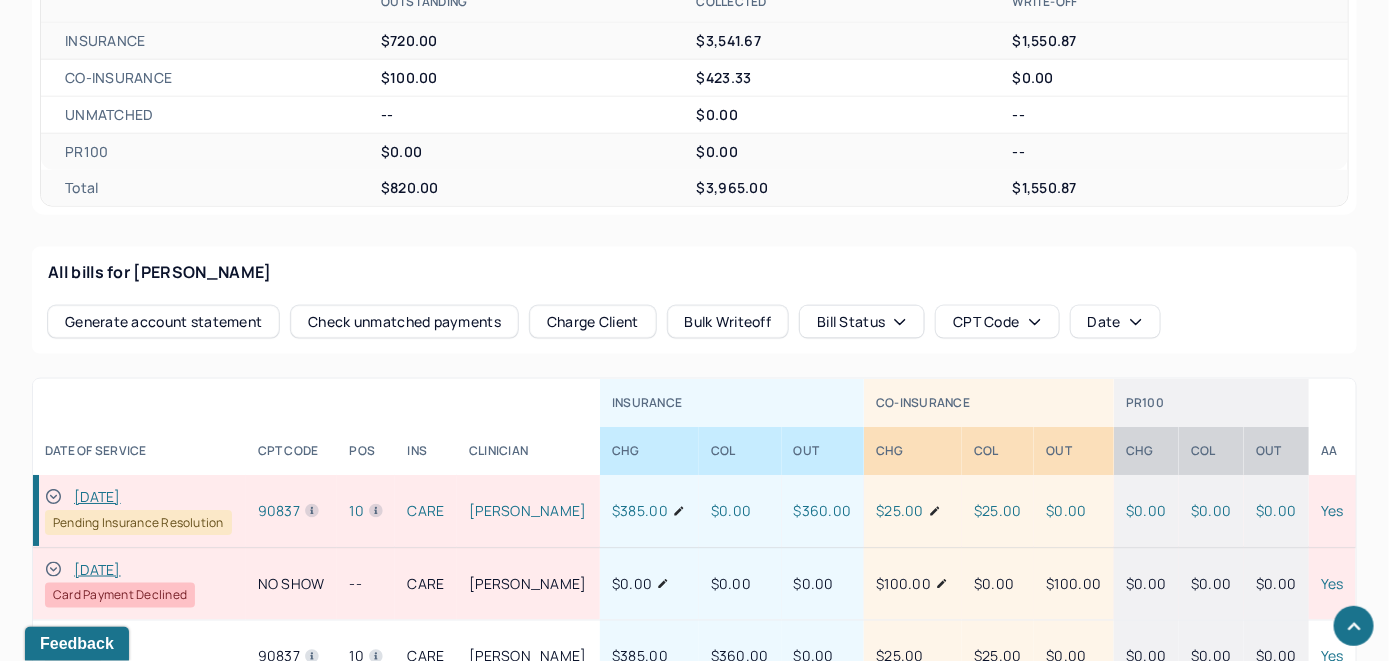 scroll, scrollTop: 933, scrollLeft: 0, axis: vertical 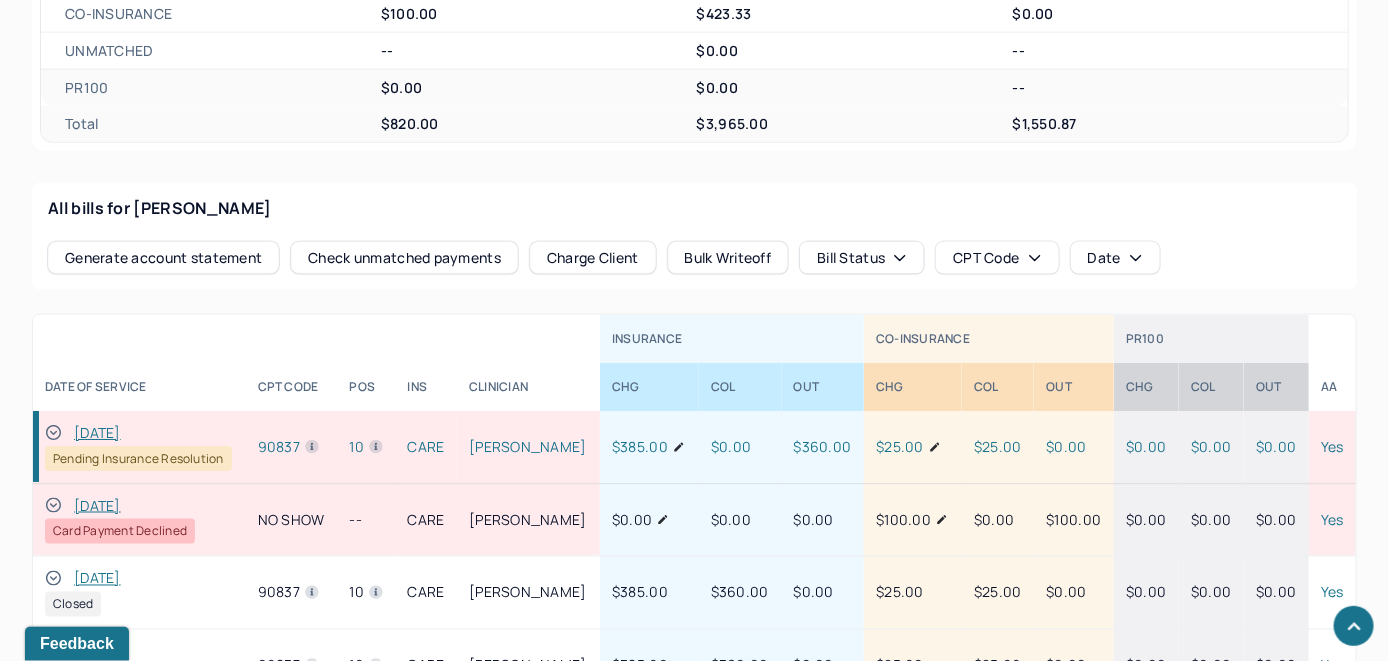 click on "[DATE]" at bounding box center (97, 506) 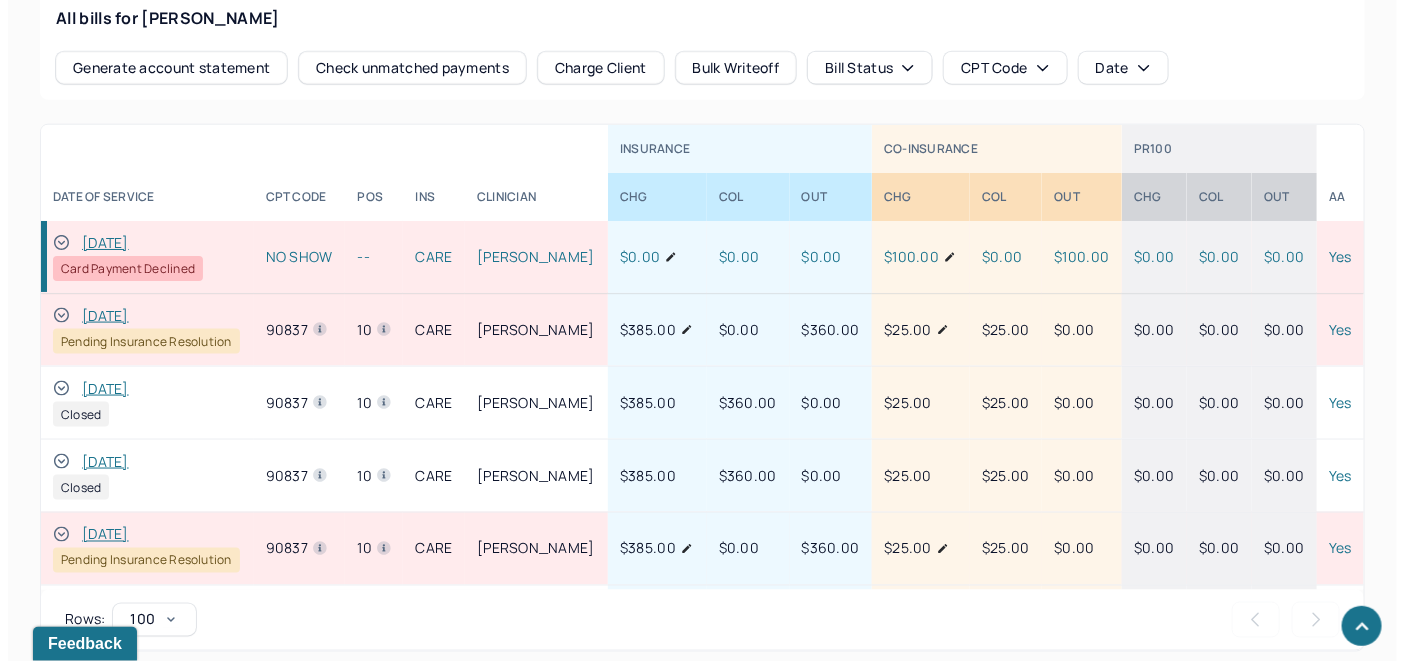 scroll, scrollTop: 743, scrollLeft: 0, axis: vertical 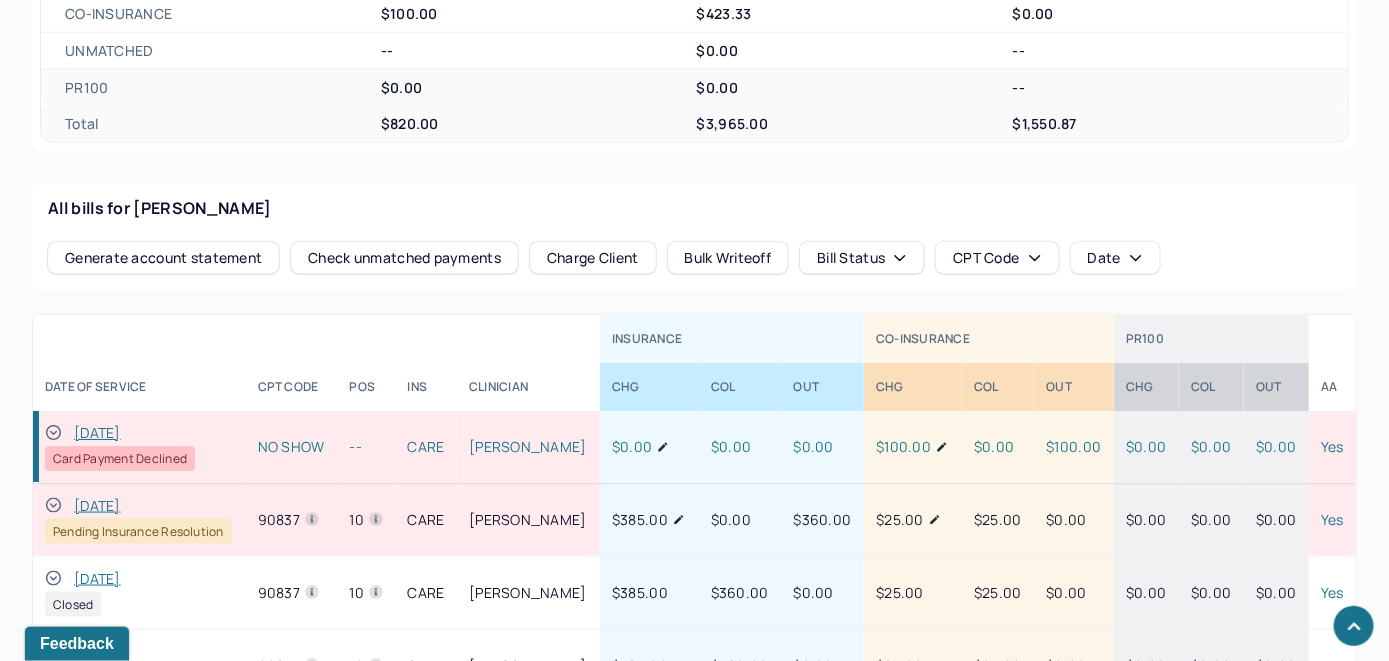 click on "[DATE]" at bounding box center (97, 433) 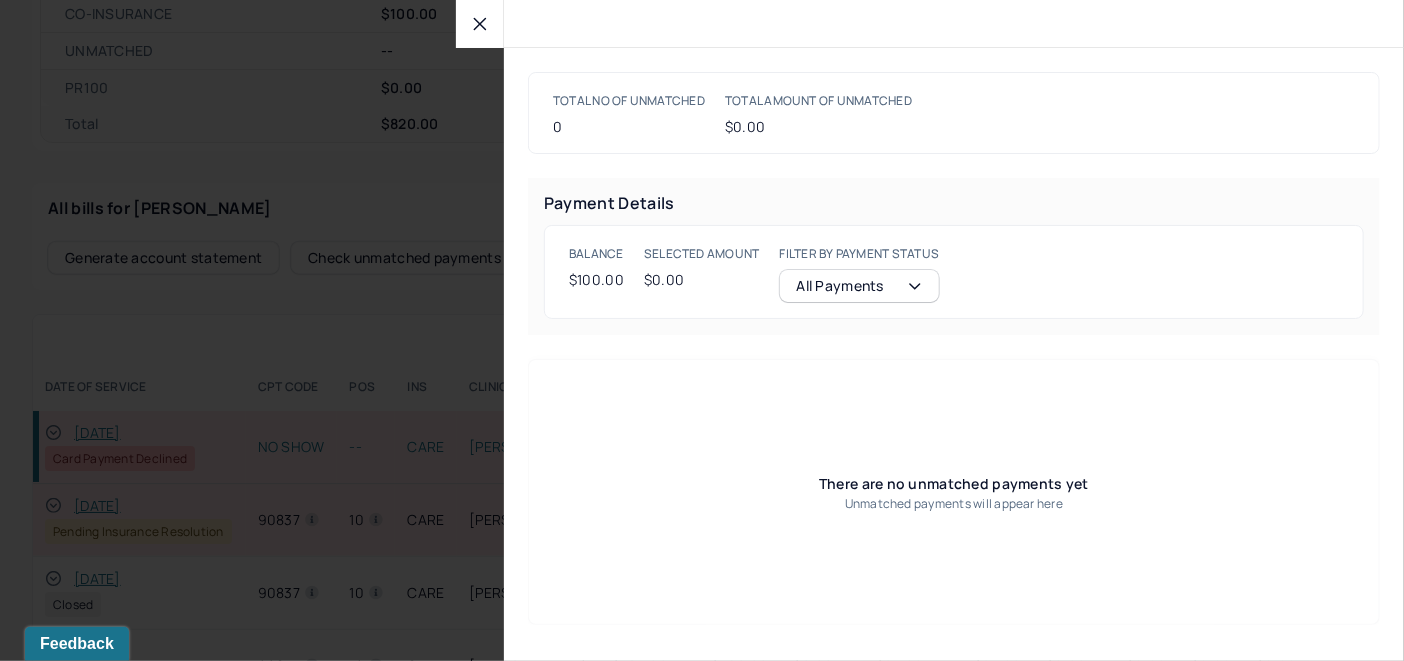 click 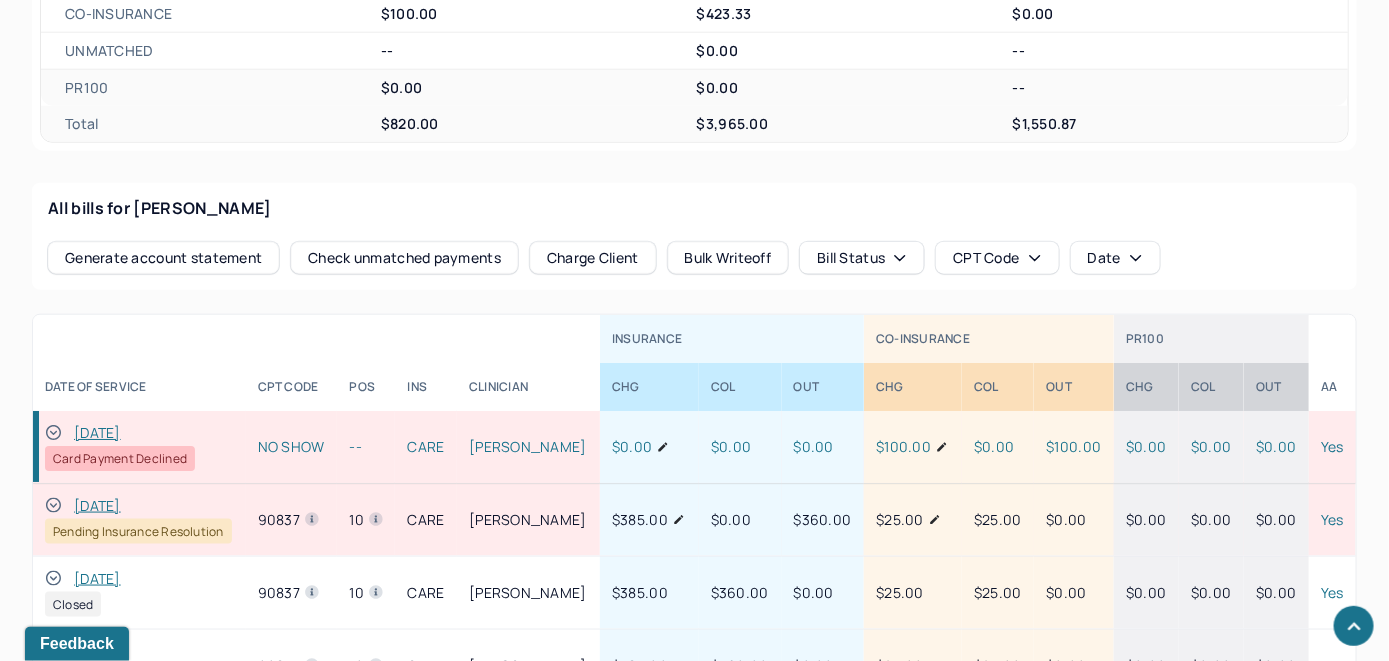 click on "Charge Client" at bounding box center (593, 258) 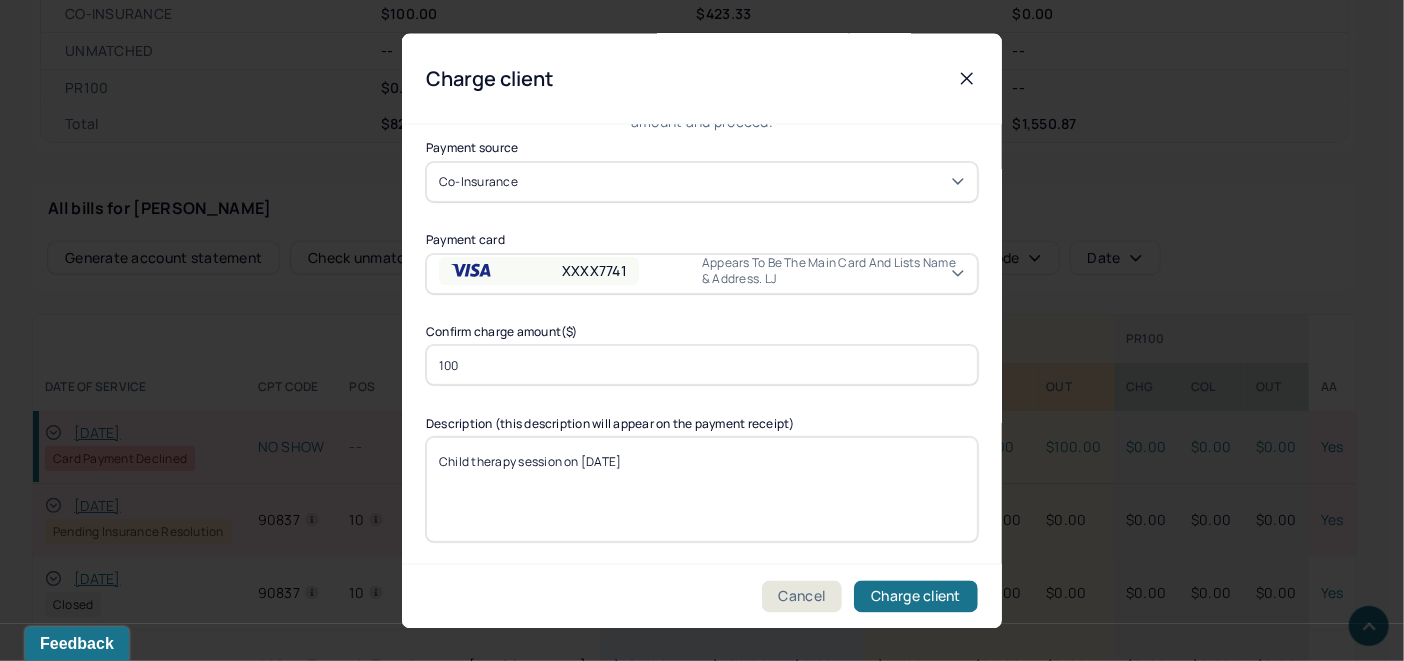 scroll, scrollTop: 121, scrollLeft: 0, axis: vertical 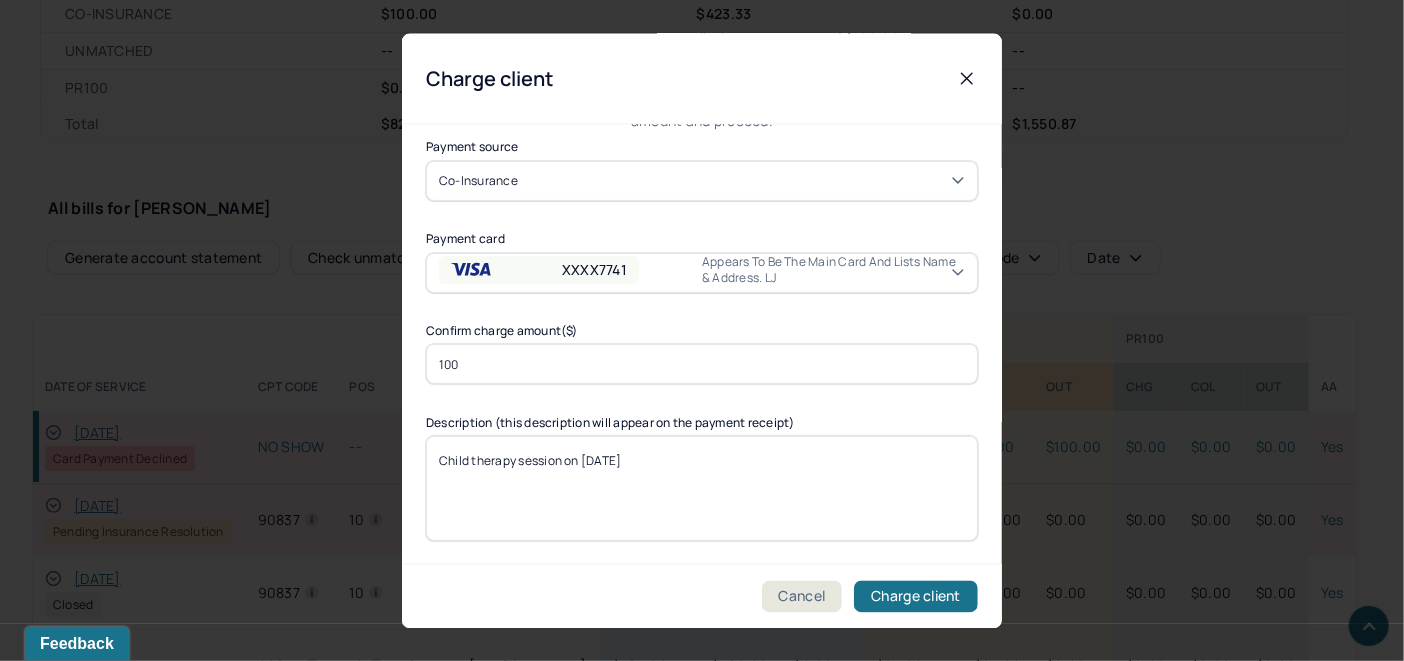 click on "Child therapy session on [DATE]" at bounding box center (702, 488) 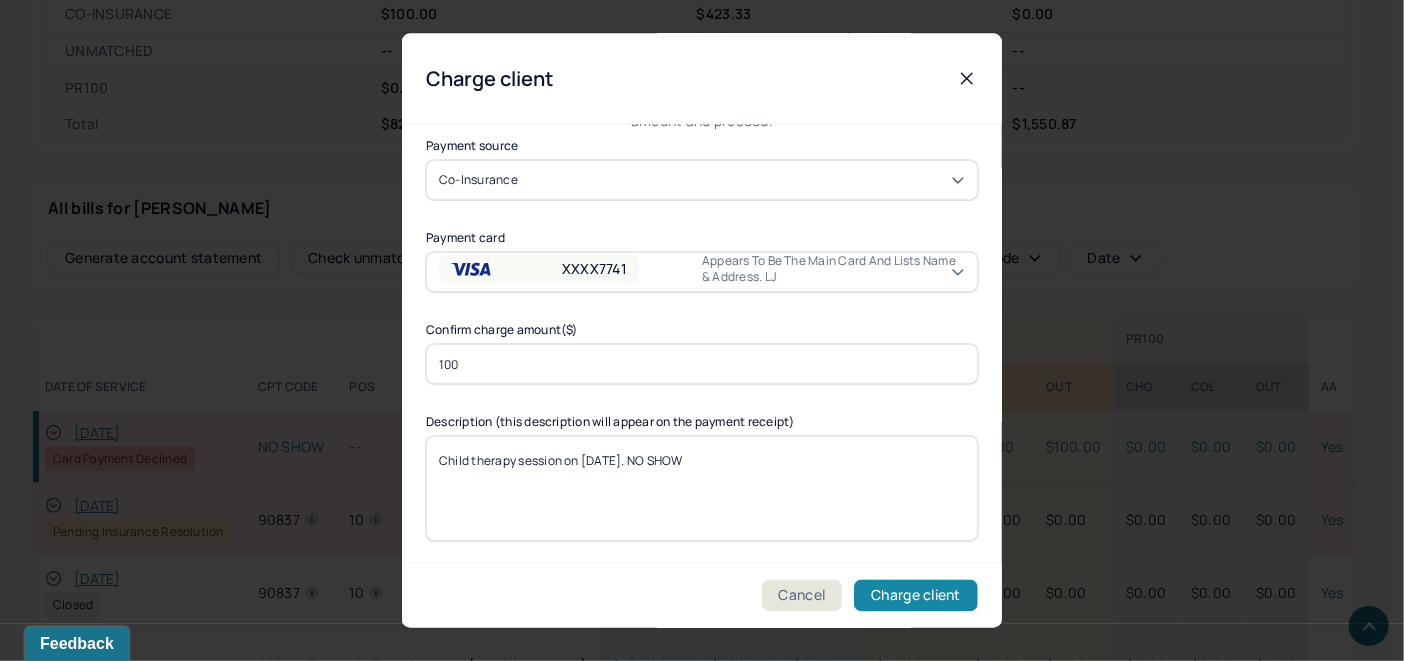 type on "Child therapy session on [DATE]. NO SHOW" 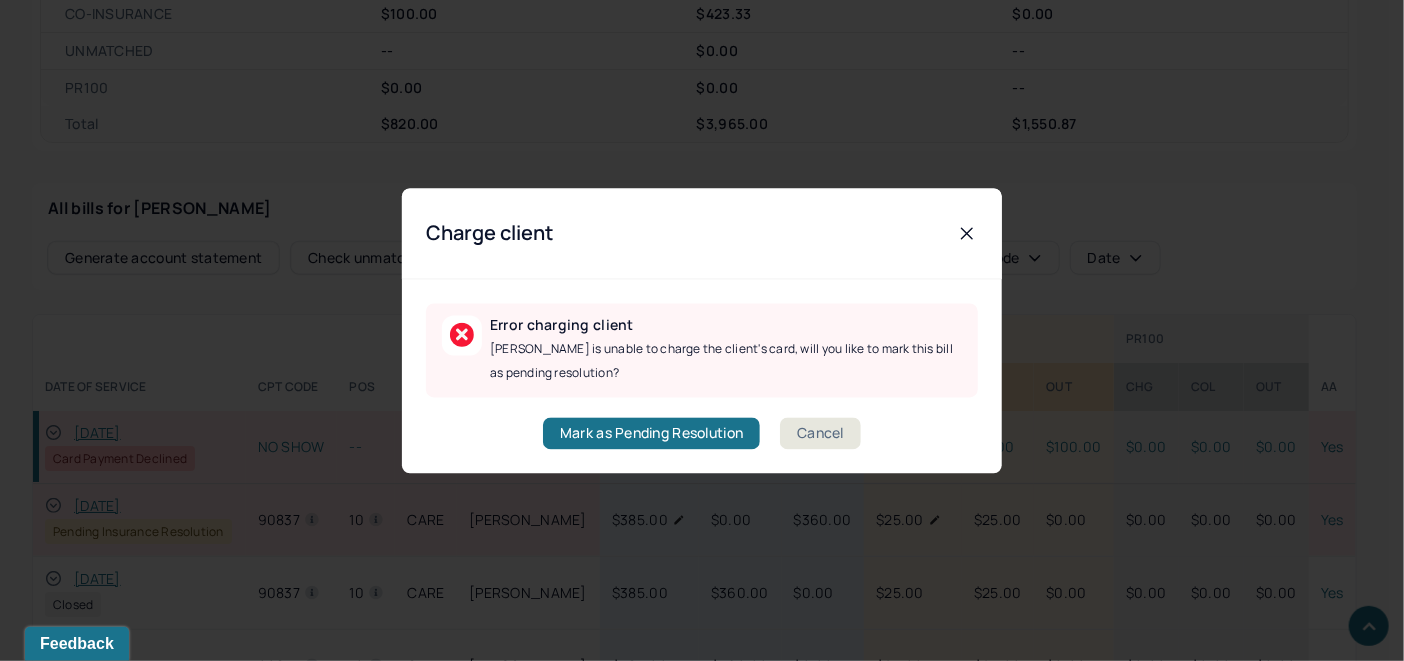 scroll, scrollTop: 0, scrollLeft: 0, axis: both 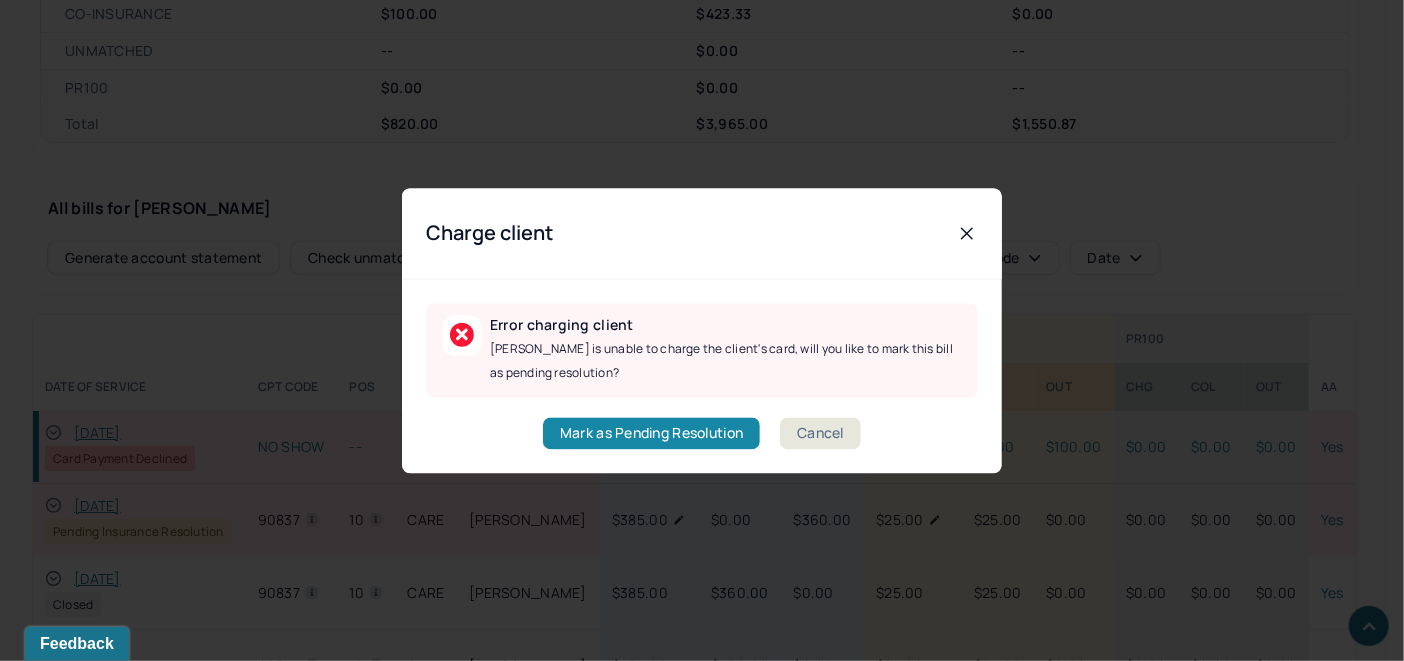 click on "Mark as Pending Resolution" at bounding box center [651, 433] 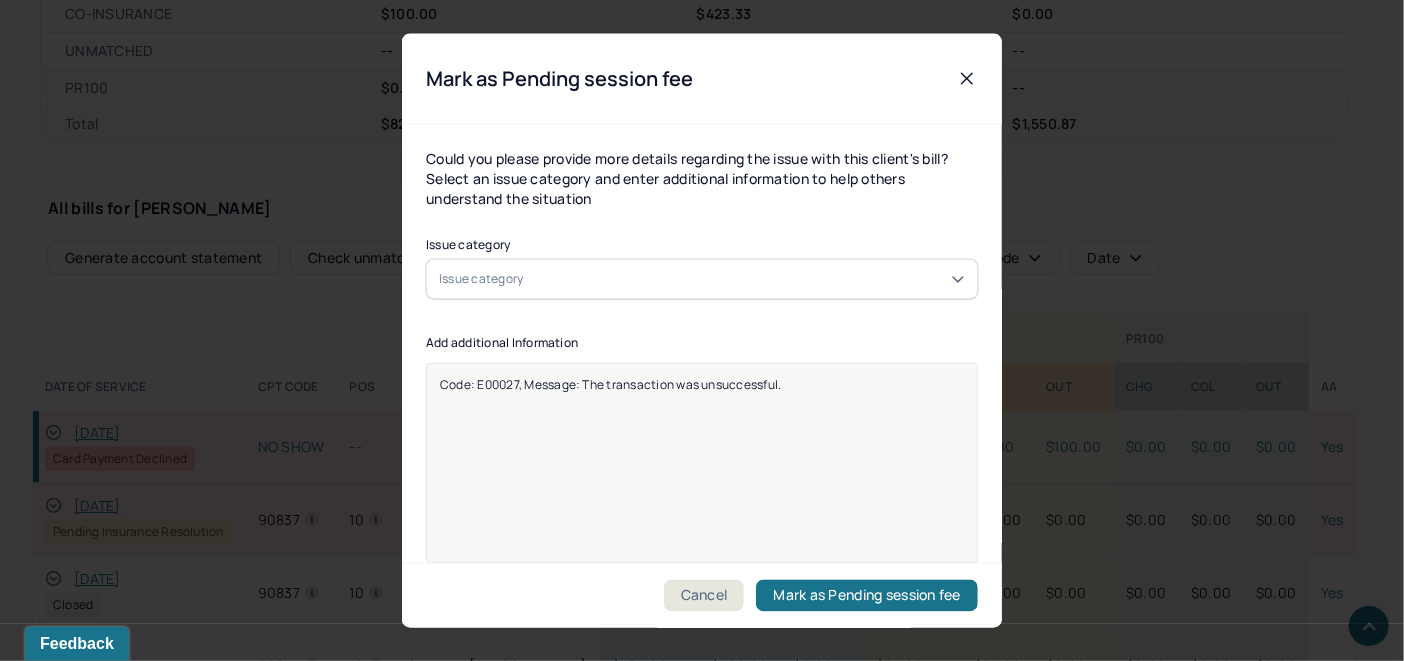 click 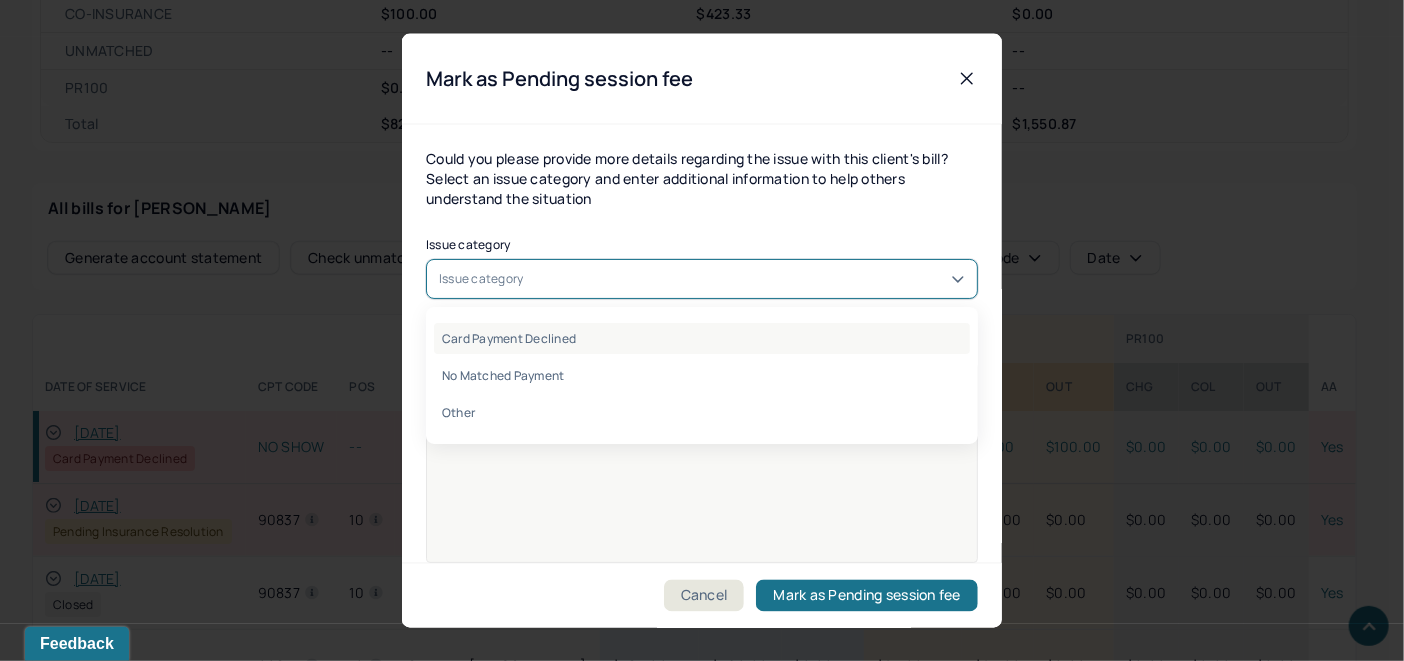 click on "Card Payment Declined" at bounding box center (702, 337) 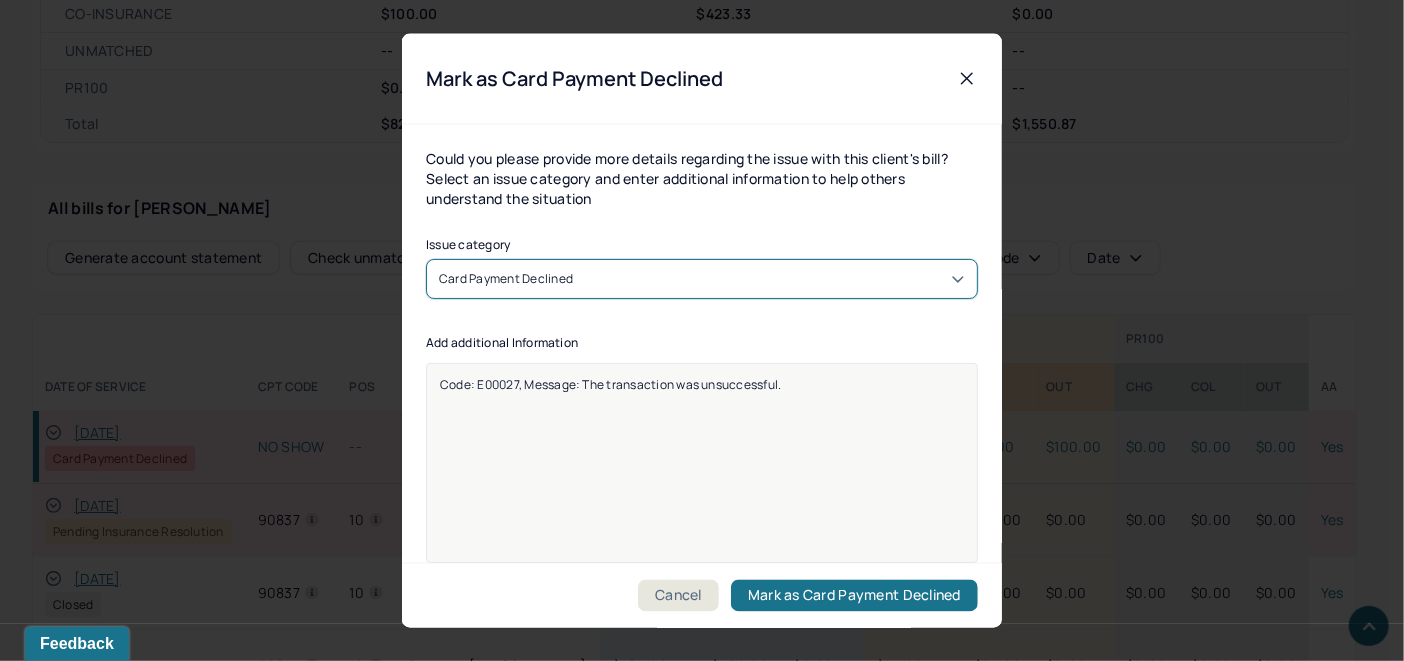 click on "Code: E00027, Message: The transaction was unsuccessful." at bounding box center [702, 383] 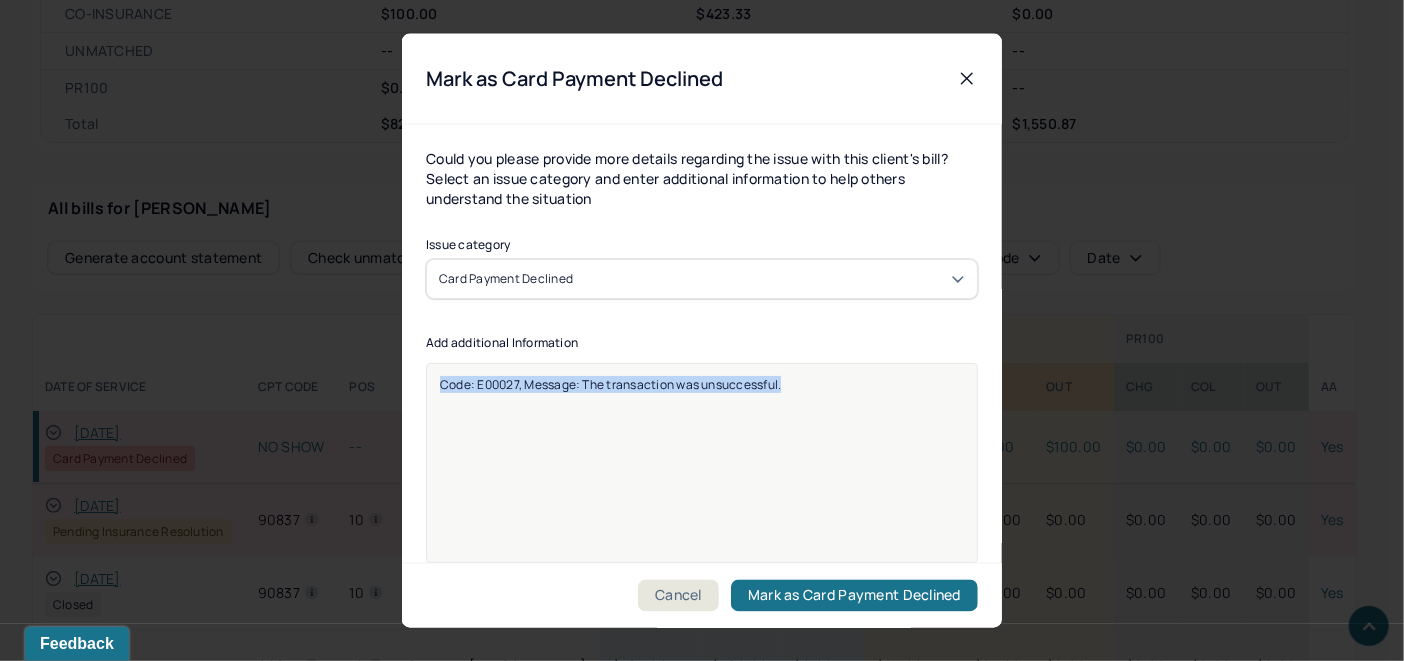 drag, startPoint x: 789, startPoint y: 391, endPoint x: 355, endPoint y: 405, distance: 434.22574 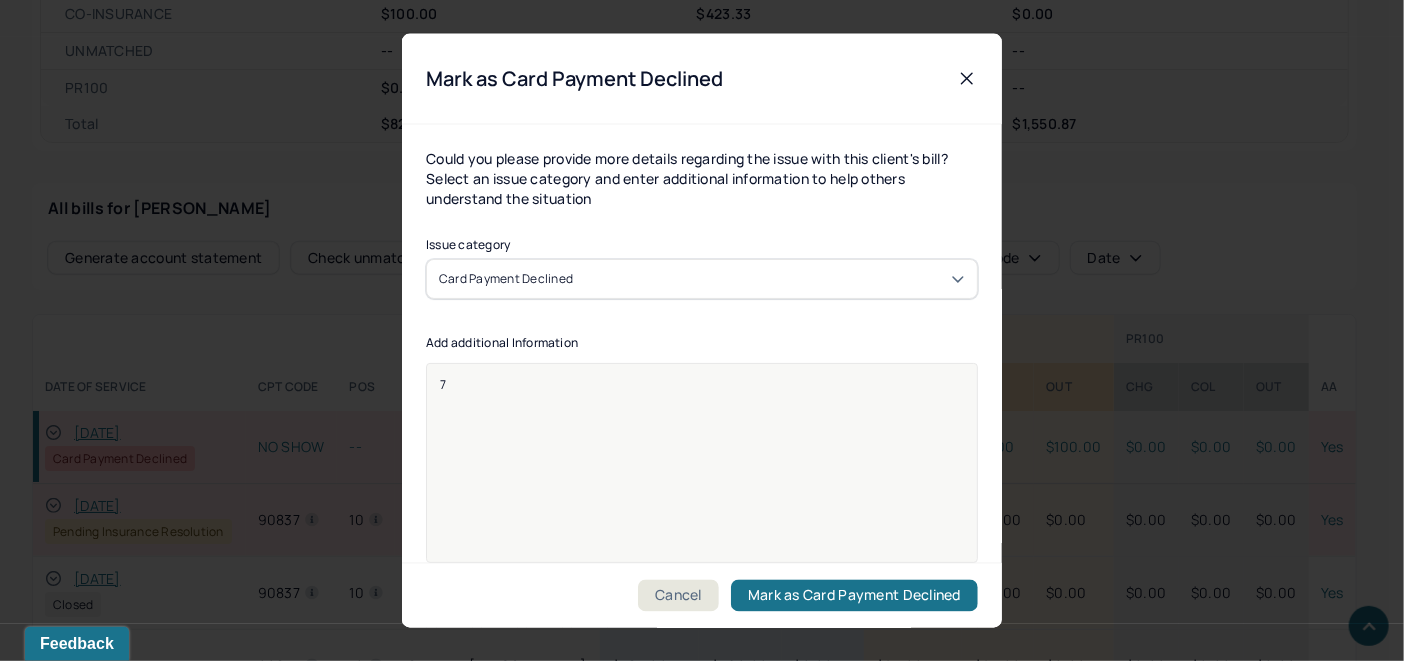 type 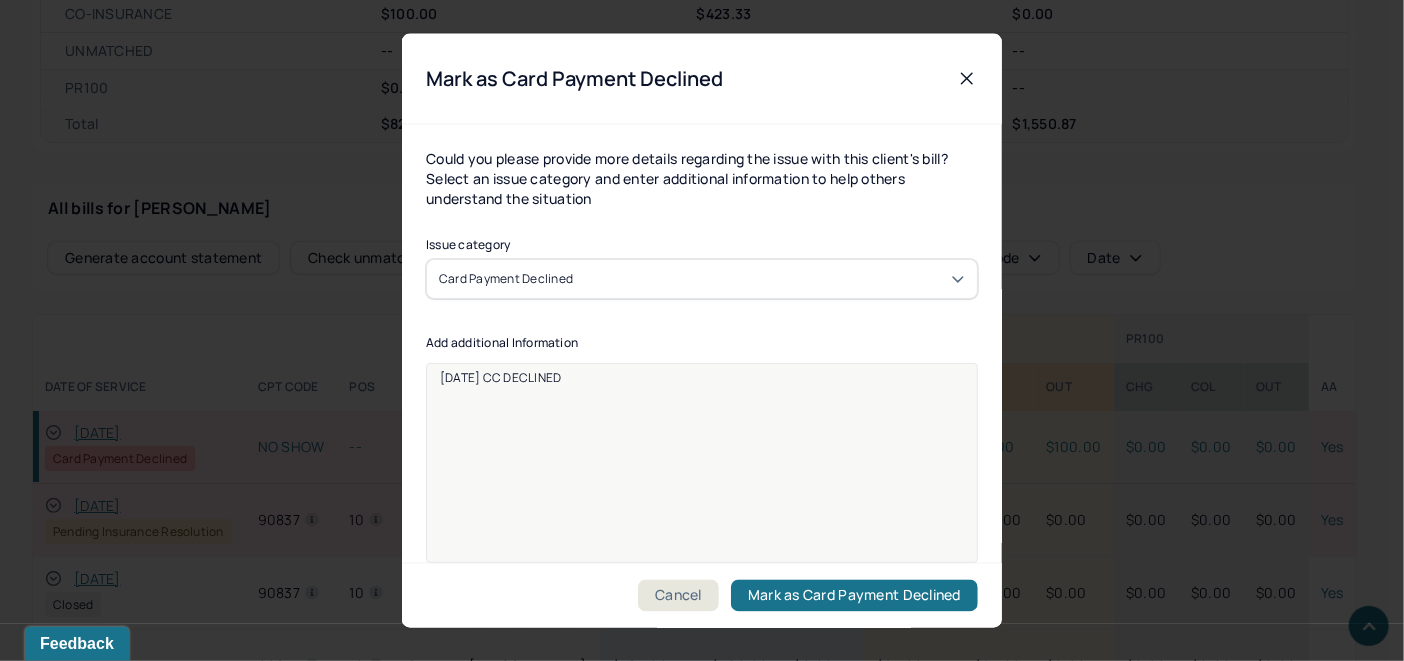 scroll, scrollTop: 0, scrollLeft: 0, axis: both 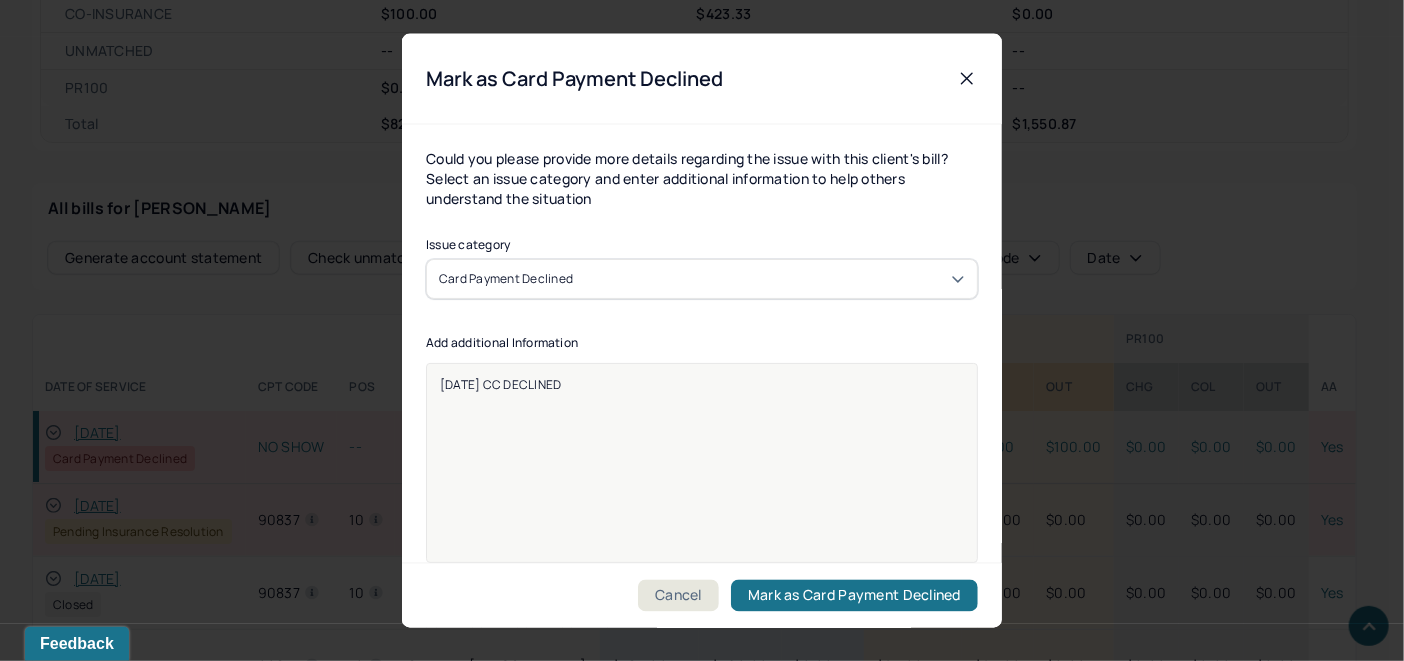 drag, startPoint x: 603, startPoint y: 390, endPoint x: 314, endPoint y: 384, distance: 289.0623 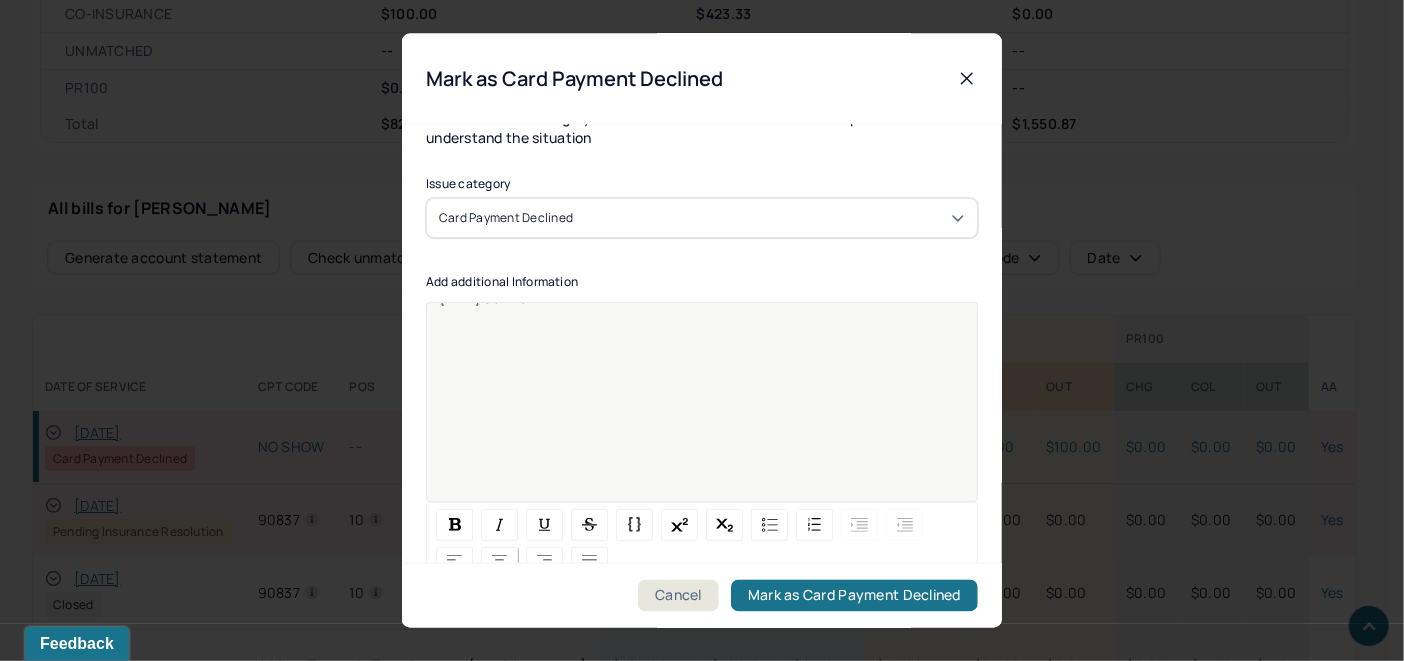 scroll, scrollTop: 109, scrollLeft: 0, axis: vertical 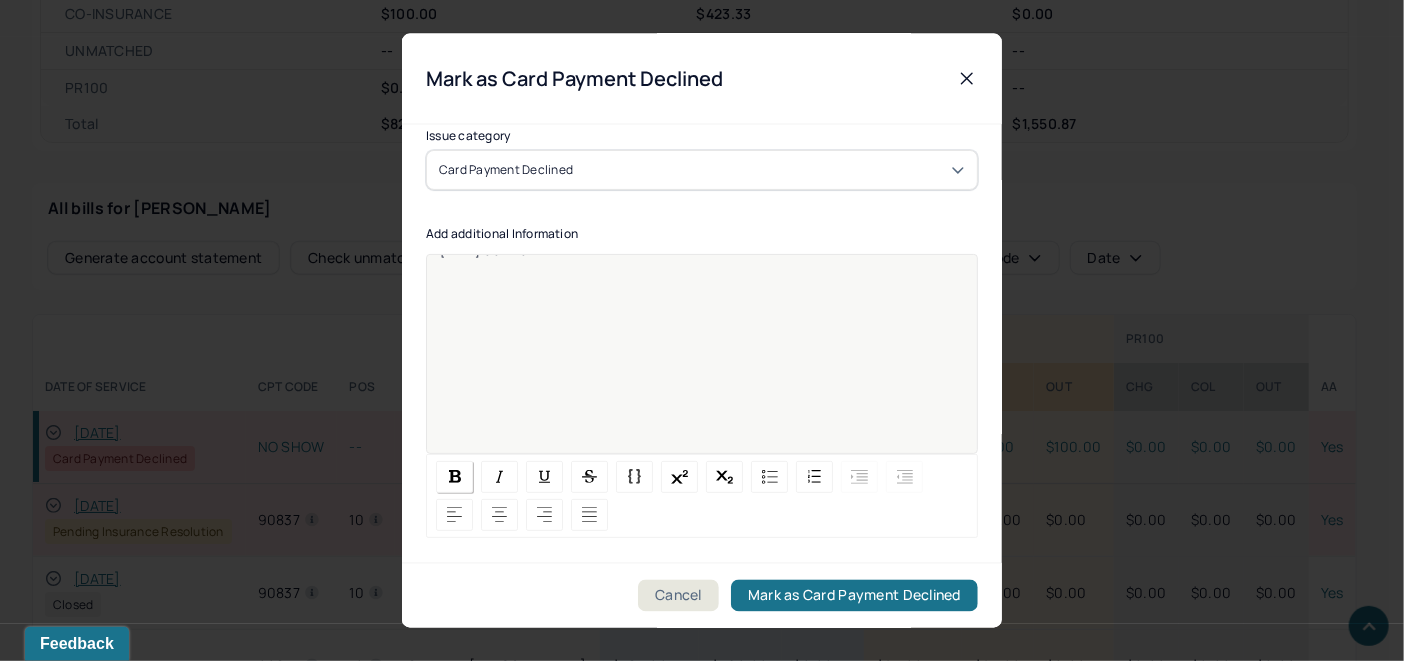 click at bounding box center [455, 476] 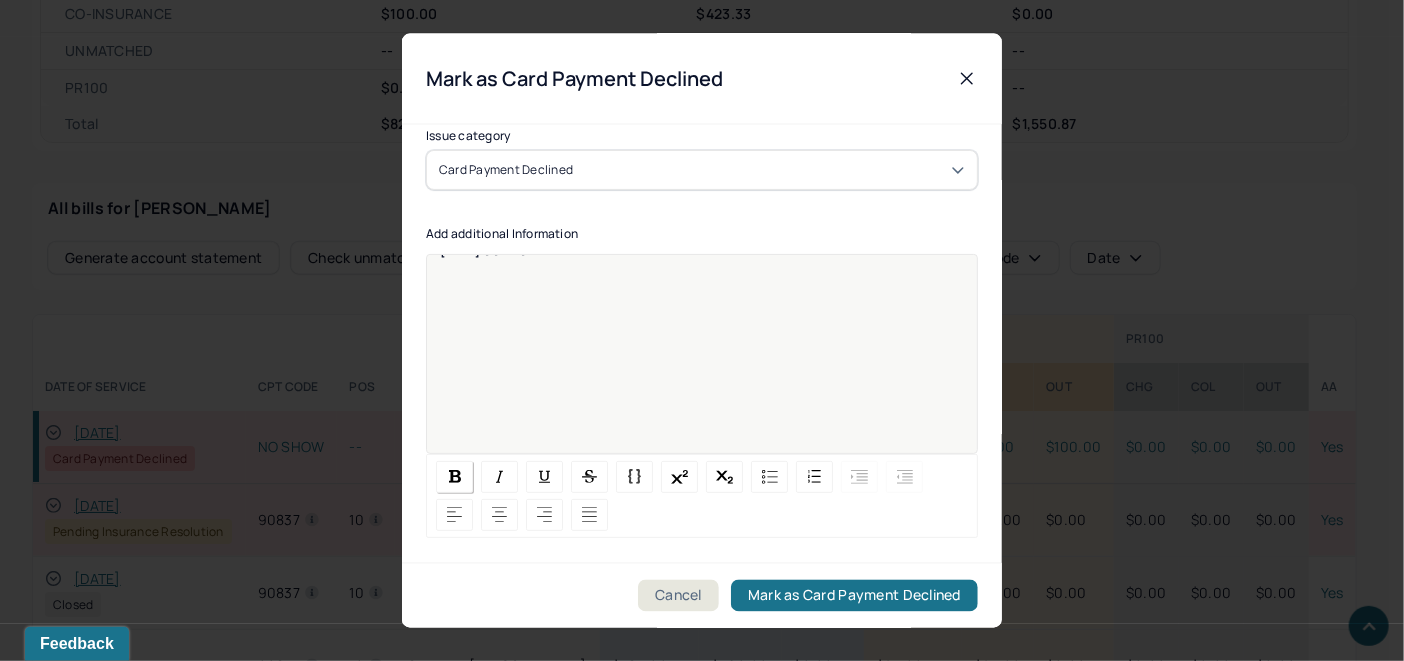 copy on "[DATE] CC DECLINED" 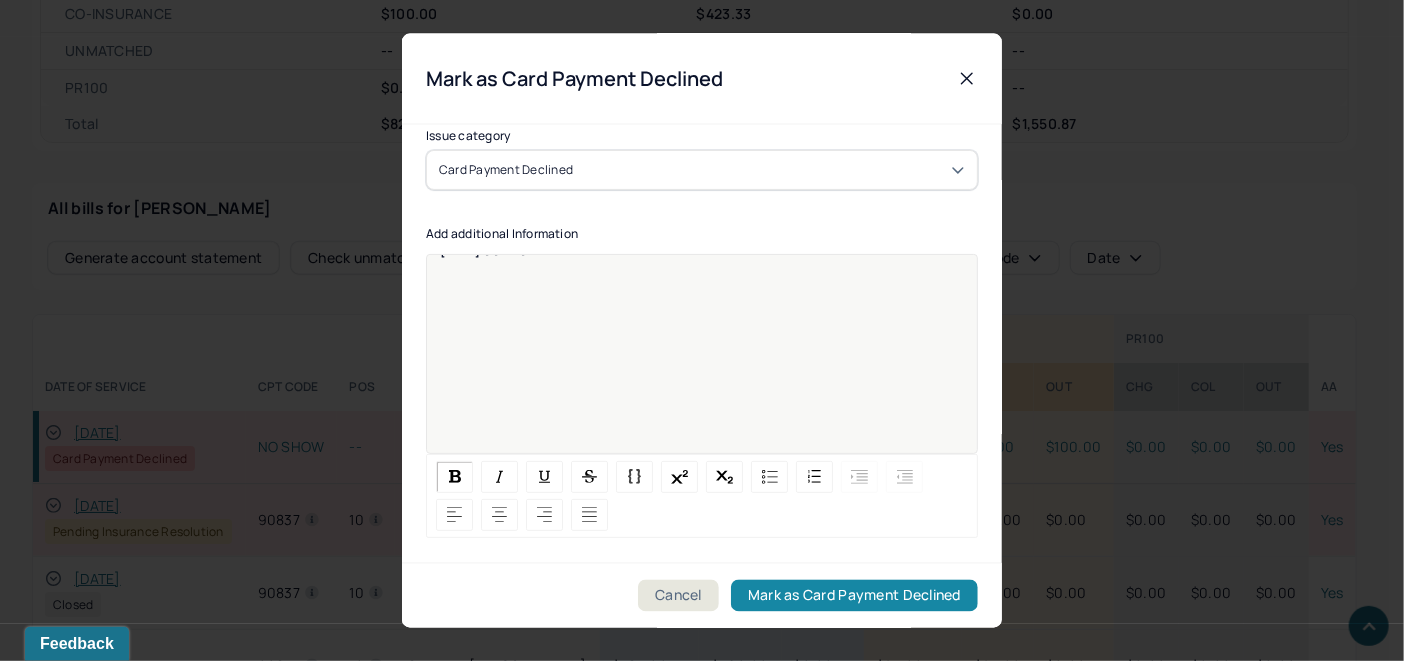 click on "Mark as Card Payment Declined" at bounding box center [854, 596] 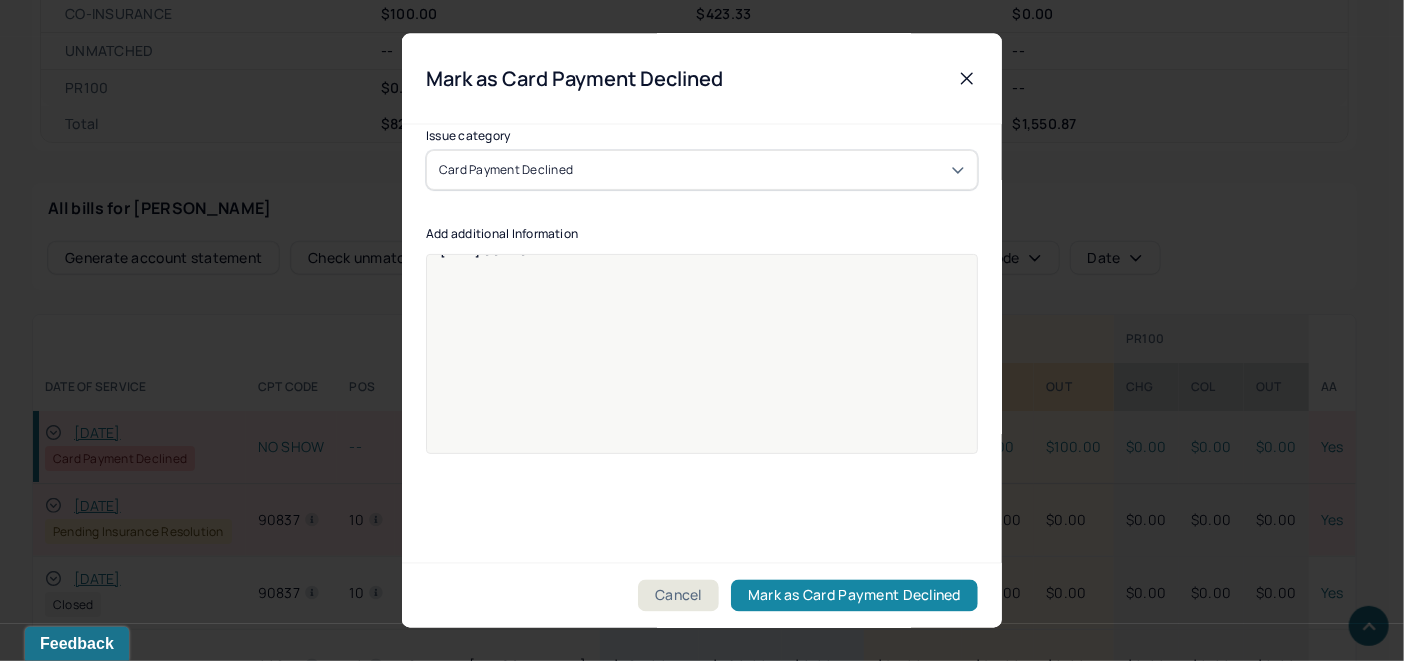 click on "Mark as Card Payment Declined" at bounding box center (854, 596) 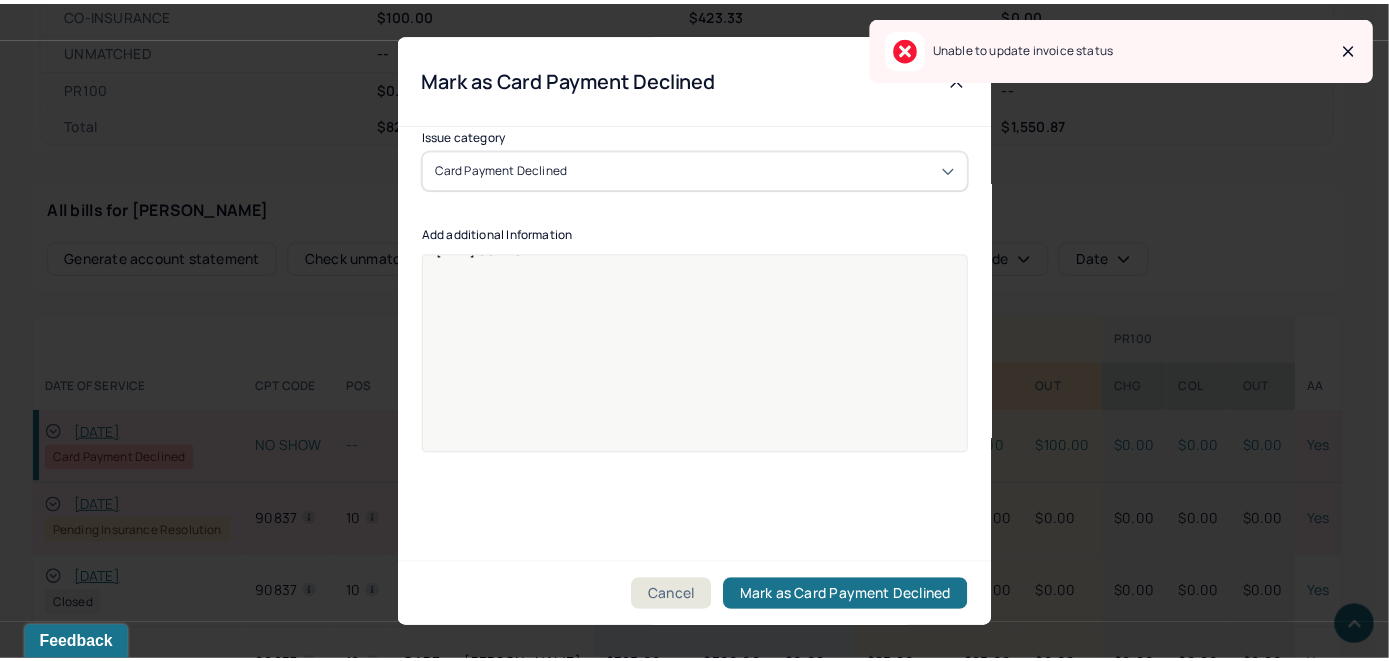 scroll, scrollTop: 0, scrollLeft: 0, axis: both 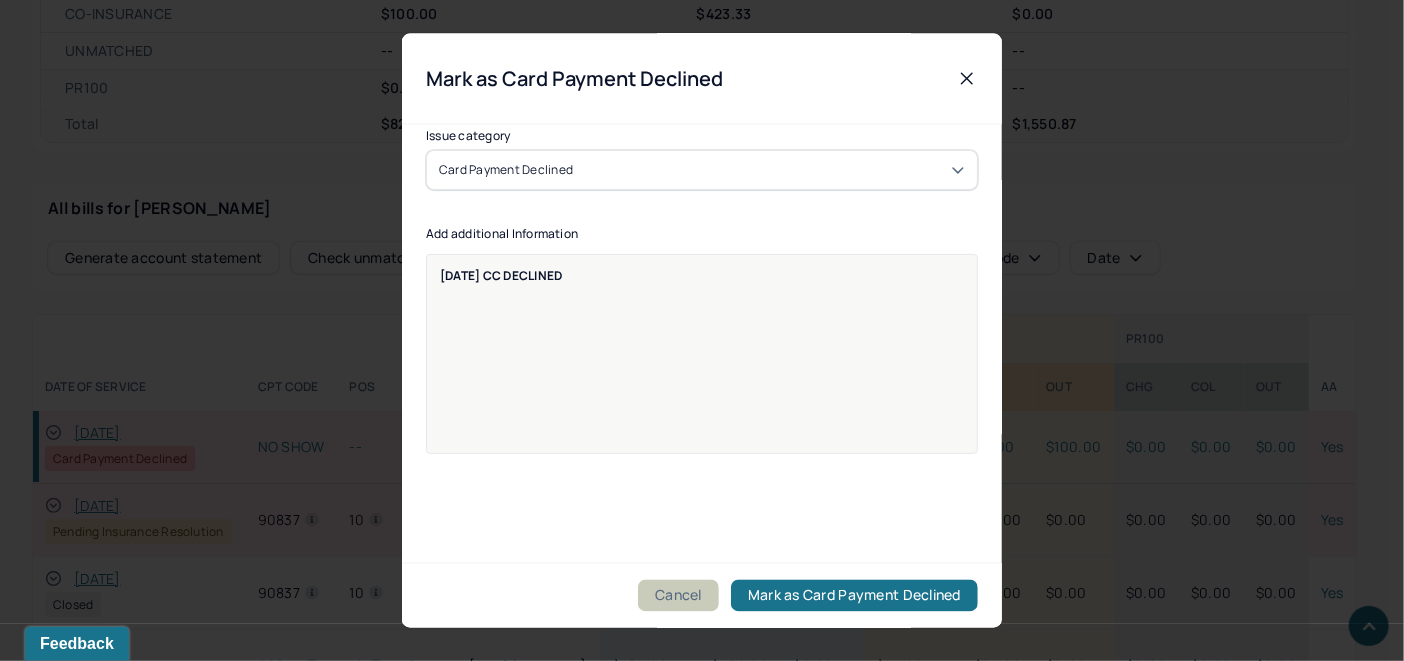 click on "Cancel" at bounding box center (678, 596) 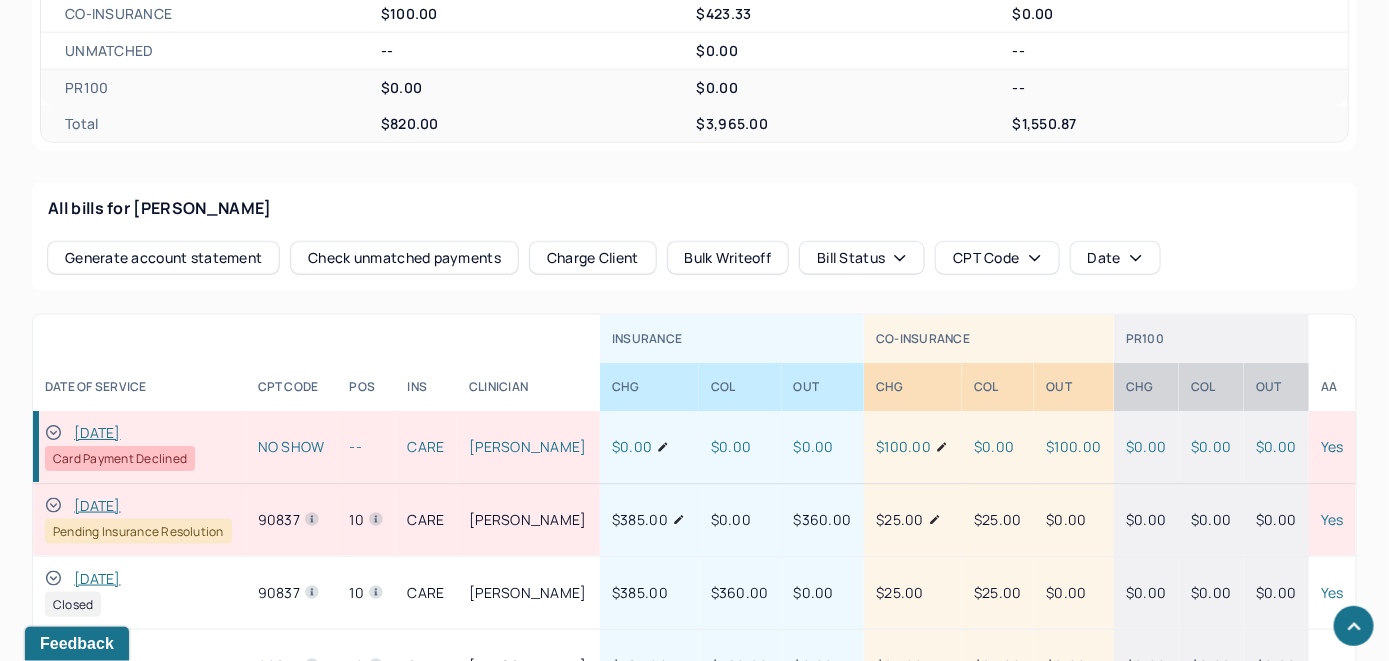 click on "[DATE]" at bounding box center [97, 433] 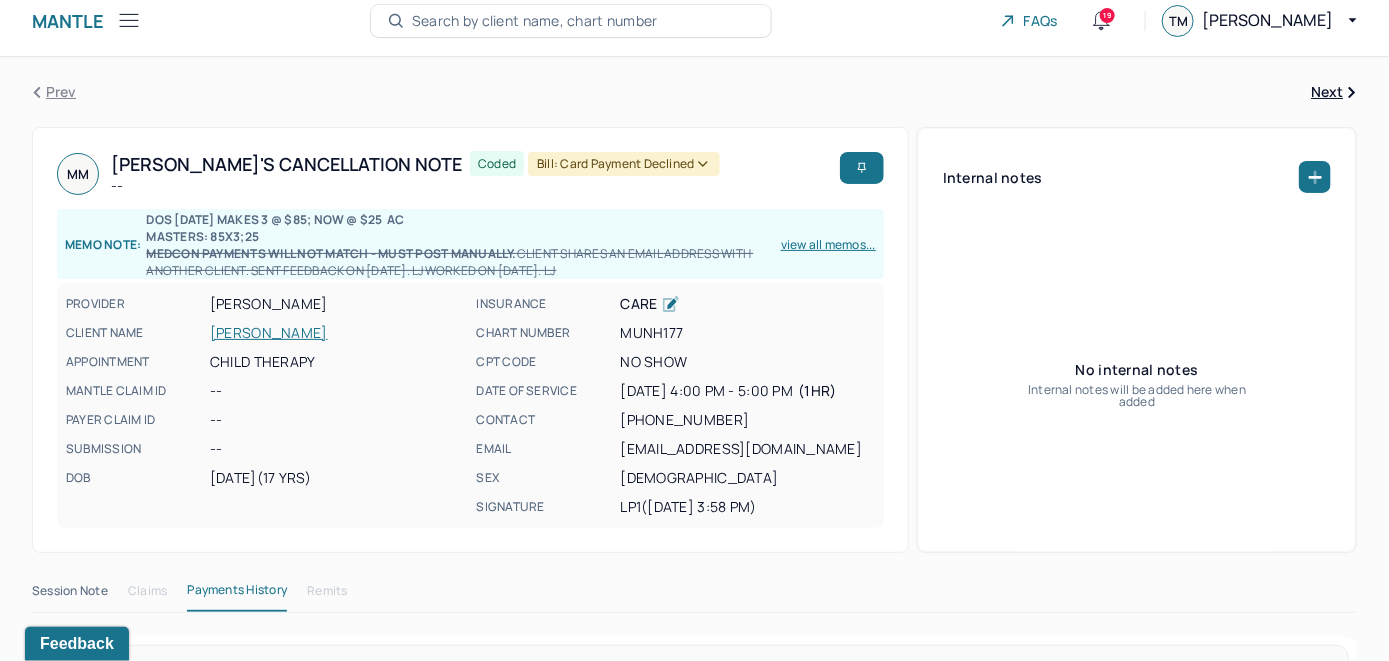 scroll, scrollTop: 0, scrollLeft: 0, axis: both 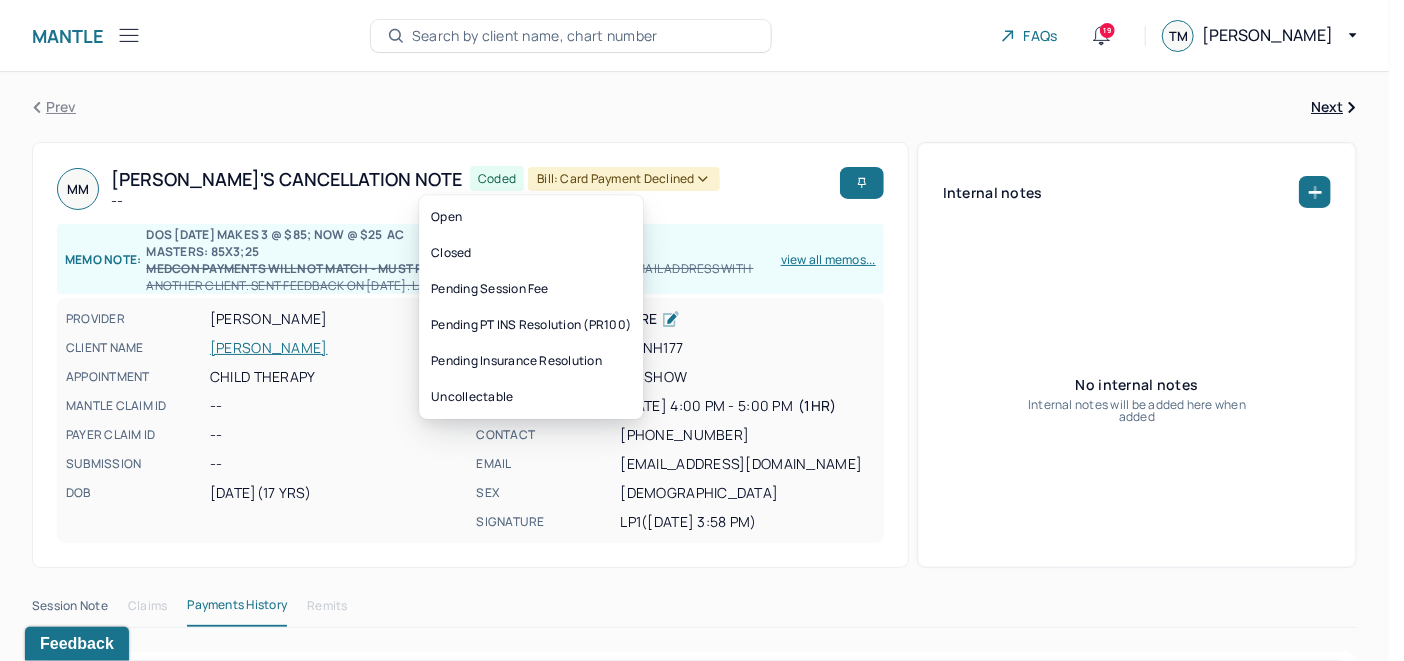 click on "Bill: Card Payment Declined" at bounding box center (623, 179) 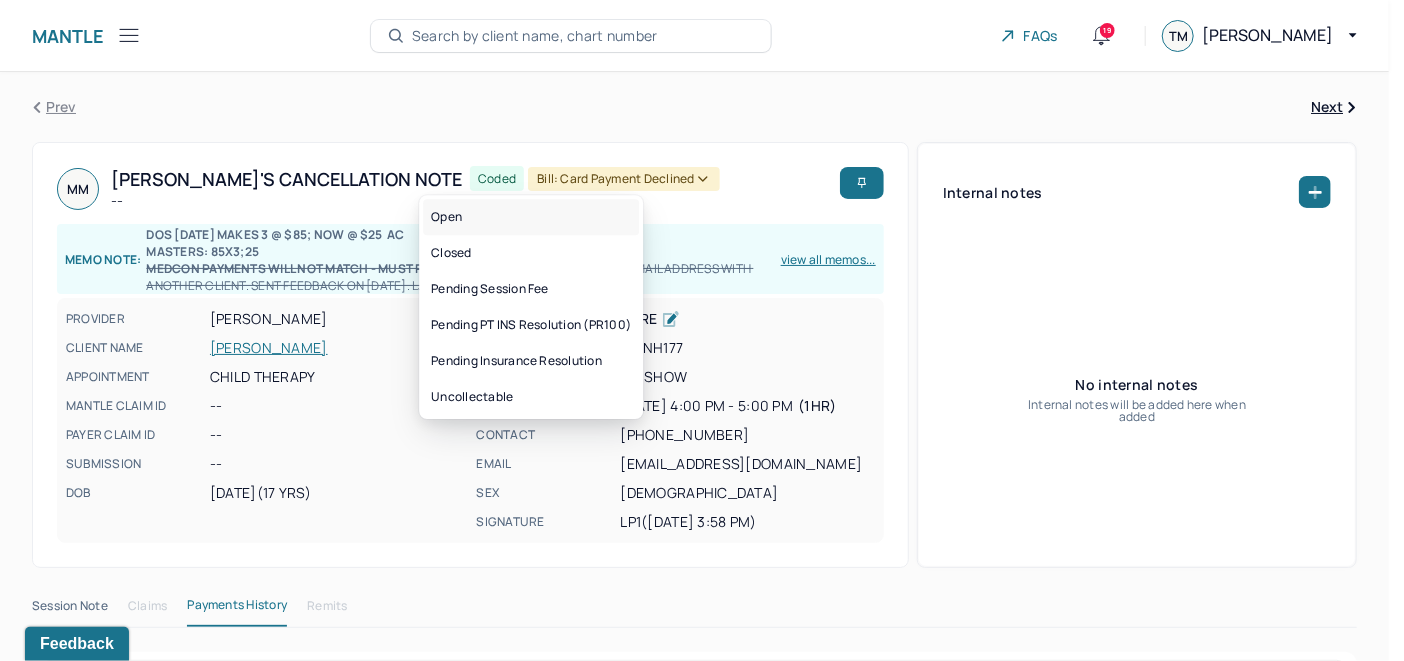 click on "Open" at bounding box center [531, 217] 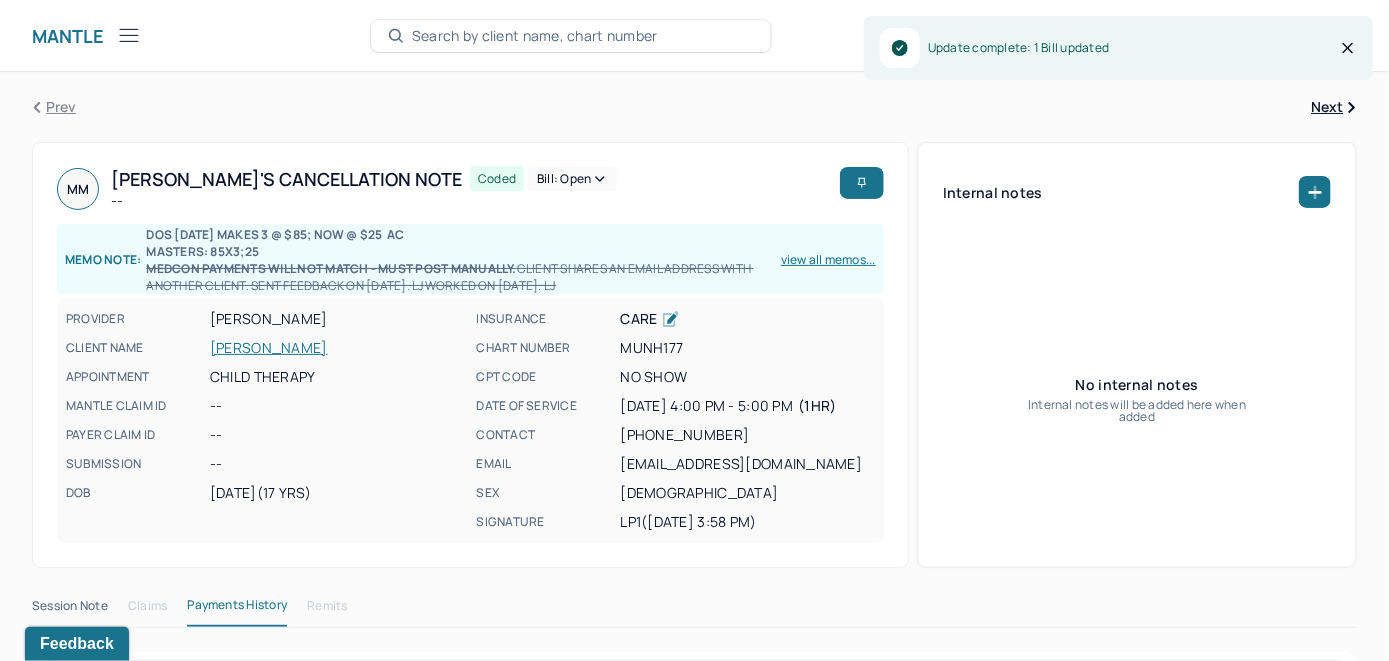 click on "[PERSON_NAME]" at bounding box center [337, 348] 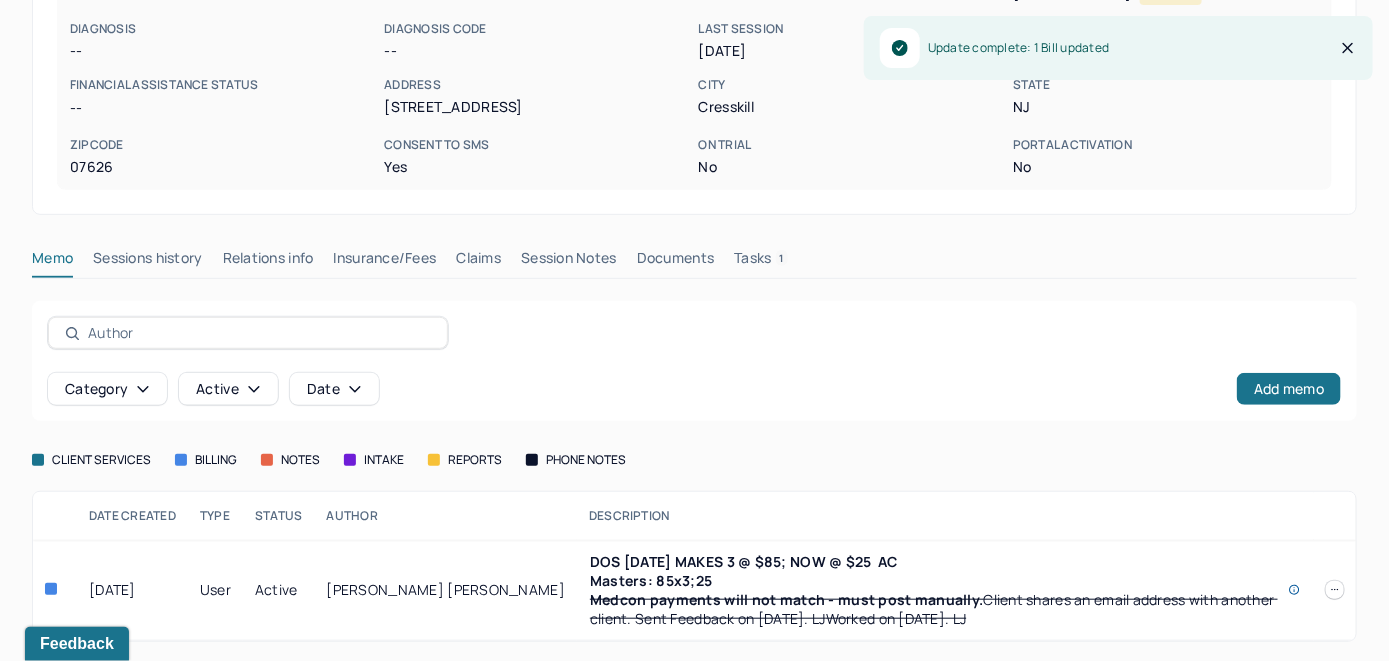 scroll, scrollTop: 318, scrollLeft: 0, axis: vertical 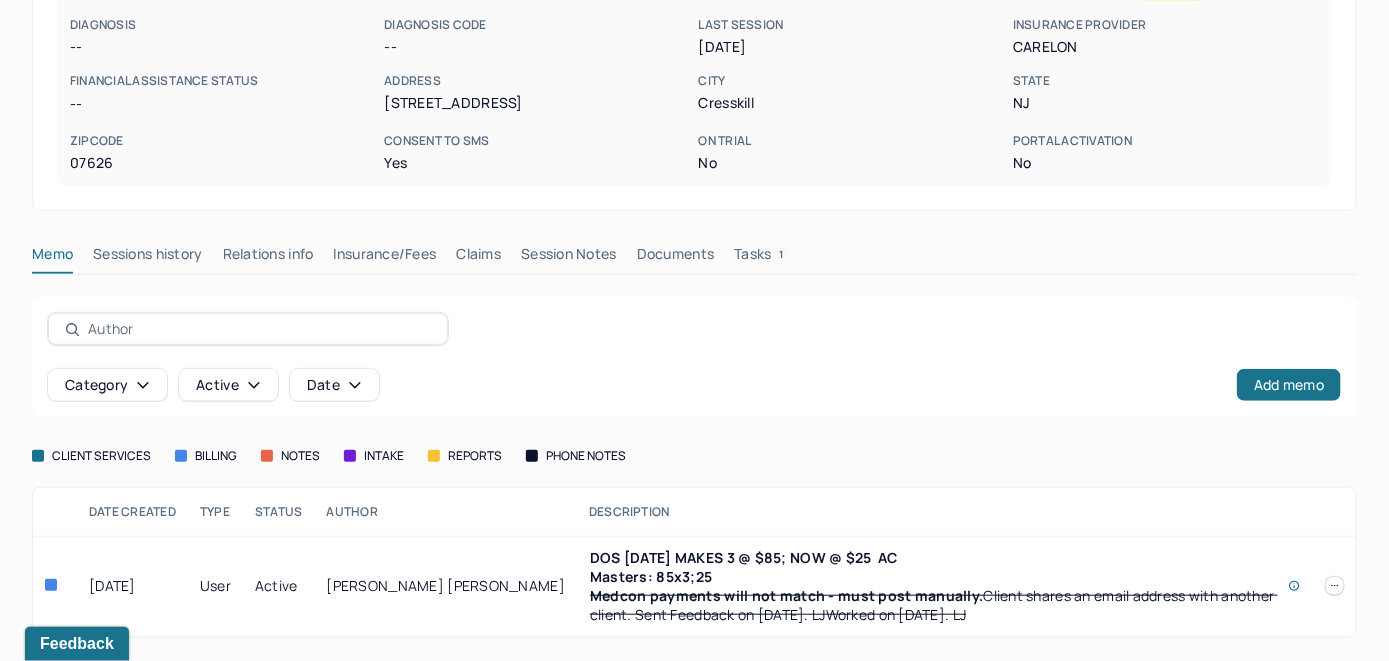 click on "Claims" at bounding box center [478, 258] 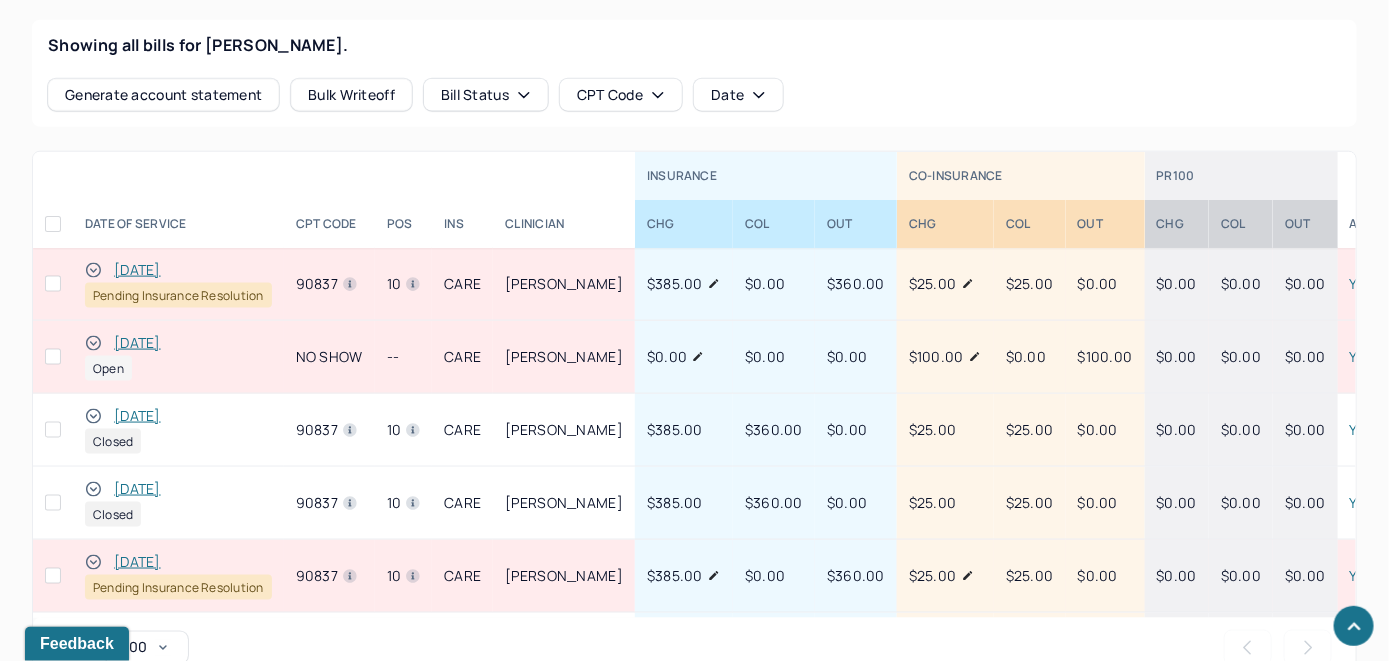 scroll, scrollTop: 918, scrollLeft: 0, axis: vertical 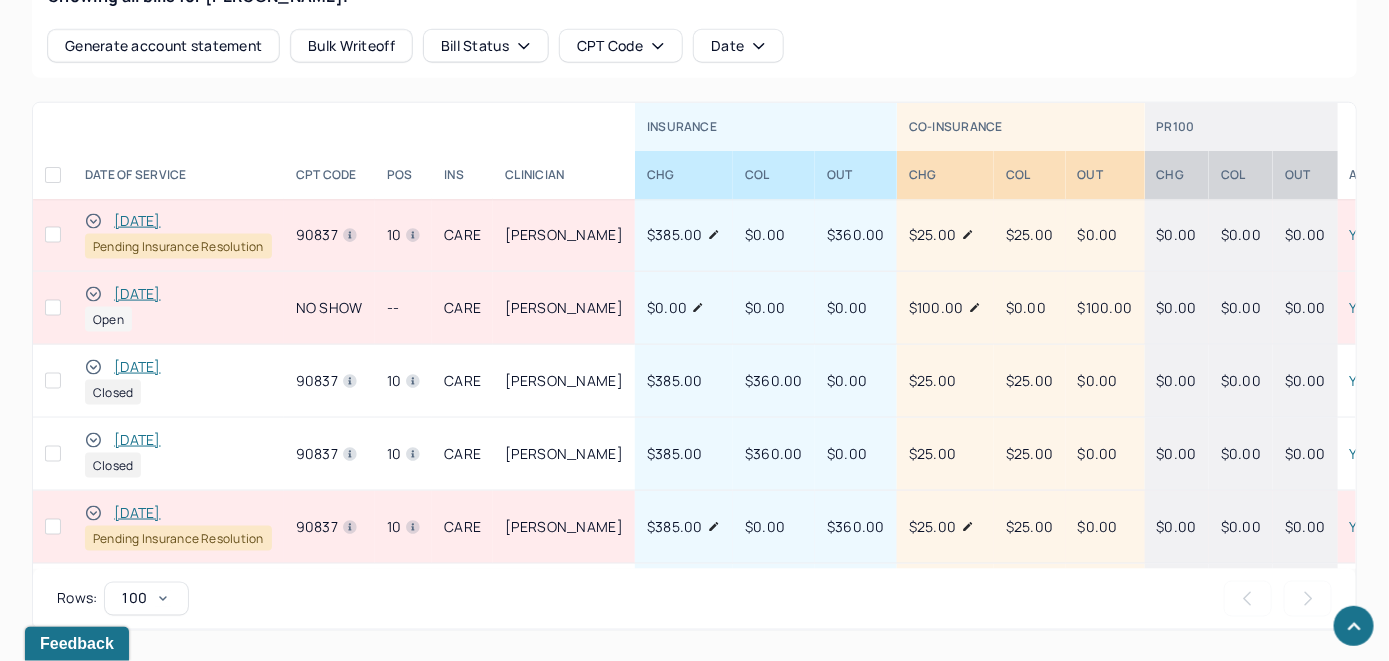 click on "[DATE]" at bounding box center (137, 294) 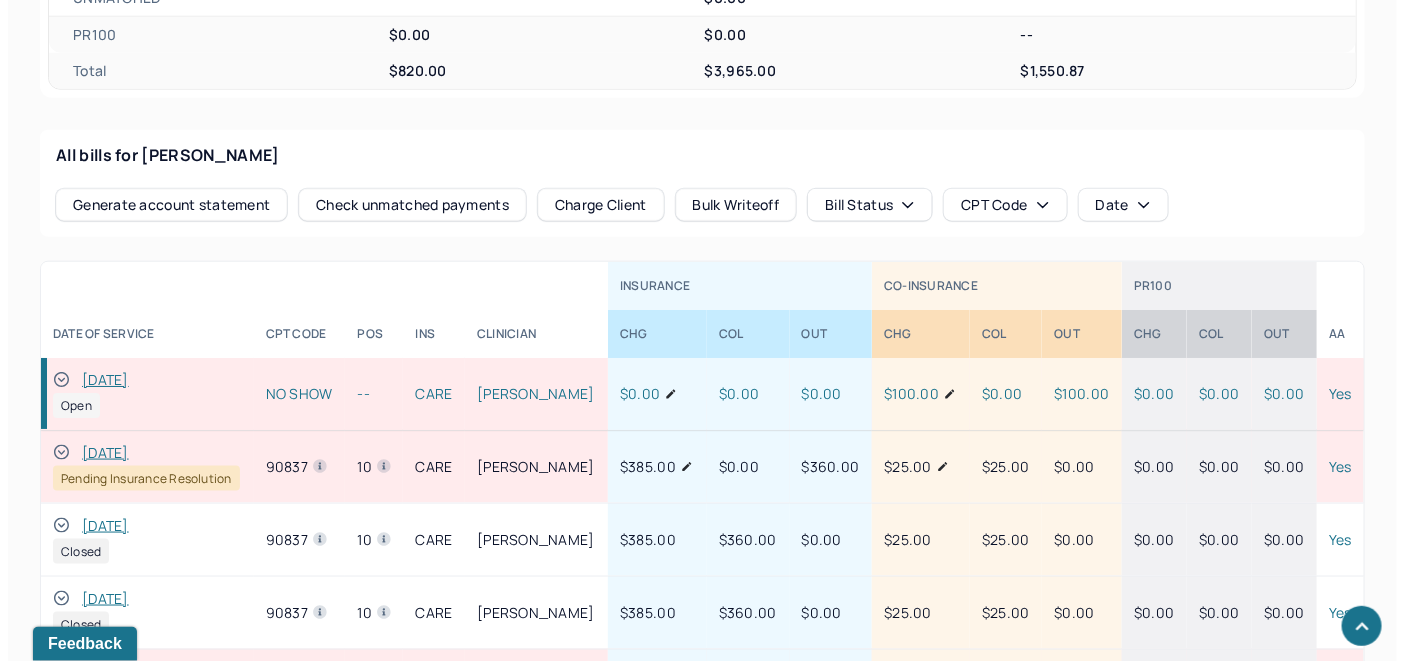 scroll, scrollTop: 746, scrollLeft: 0, axis: vertical 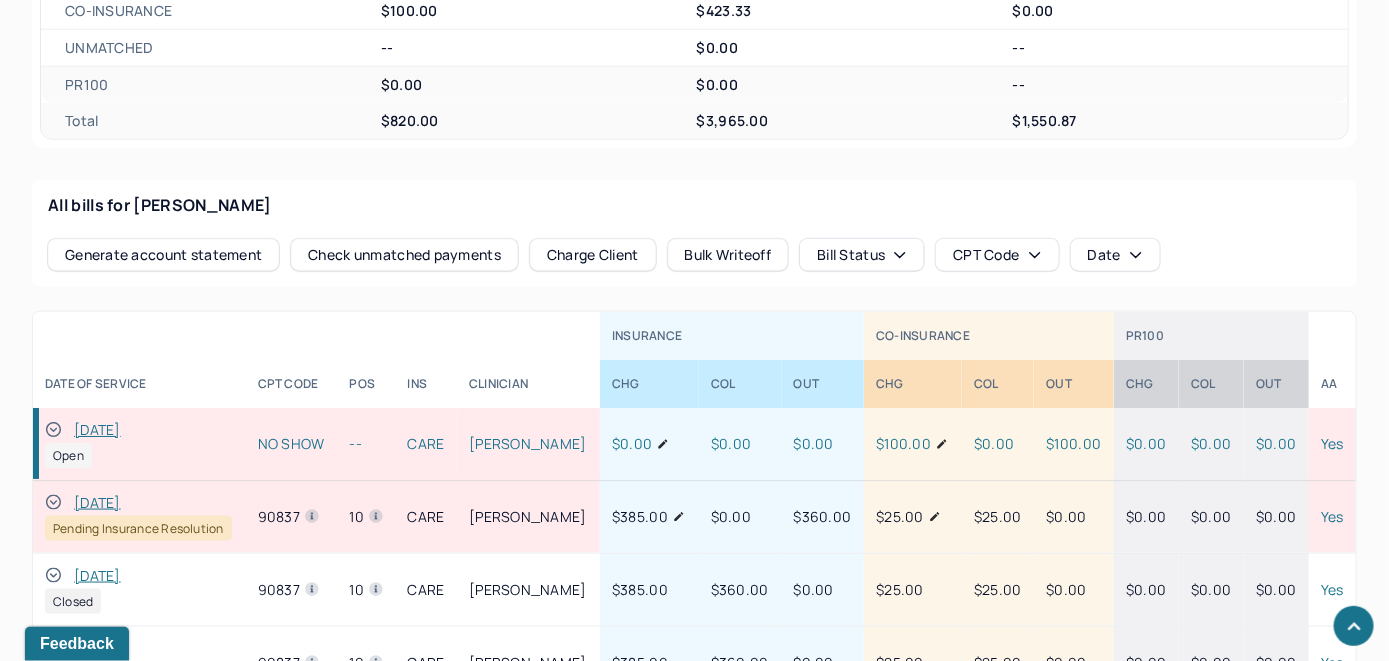 click on "Charge Client" at bounding box center [593, 255] 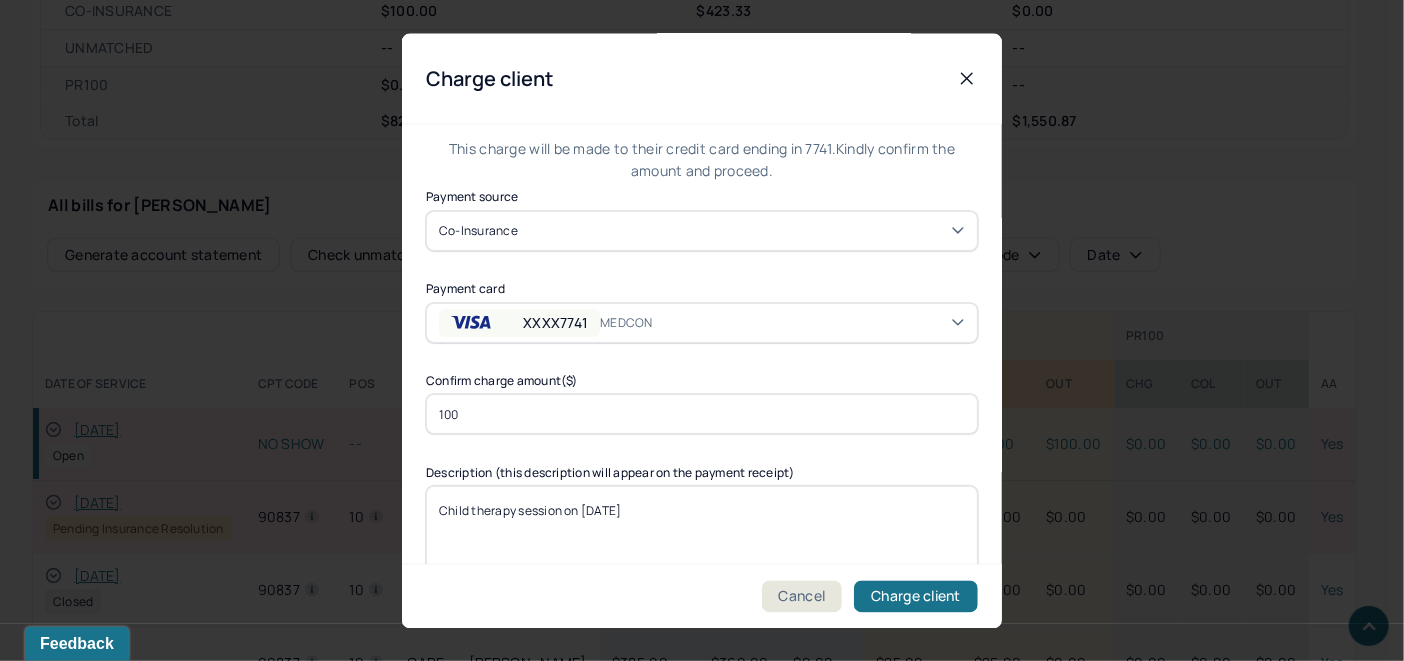 scroll, scrollTop: 100, scrollLeft: 0, axis: vertical 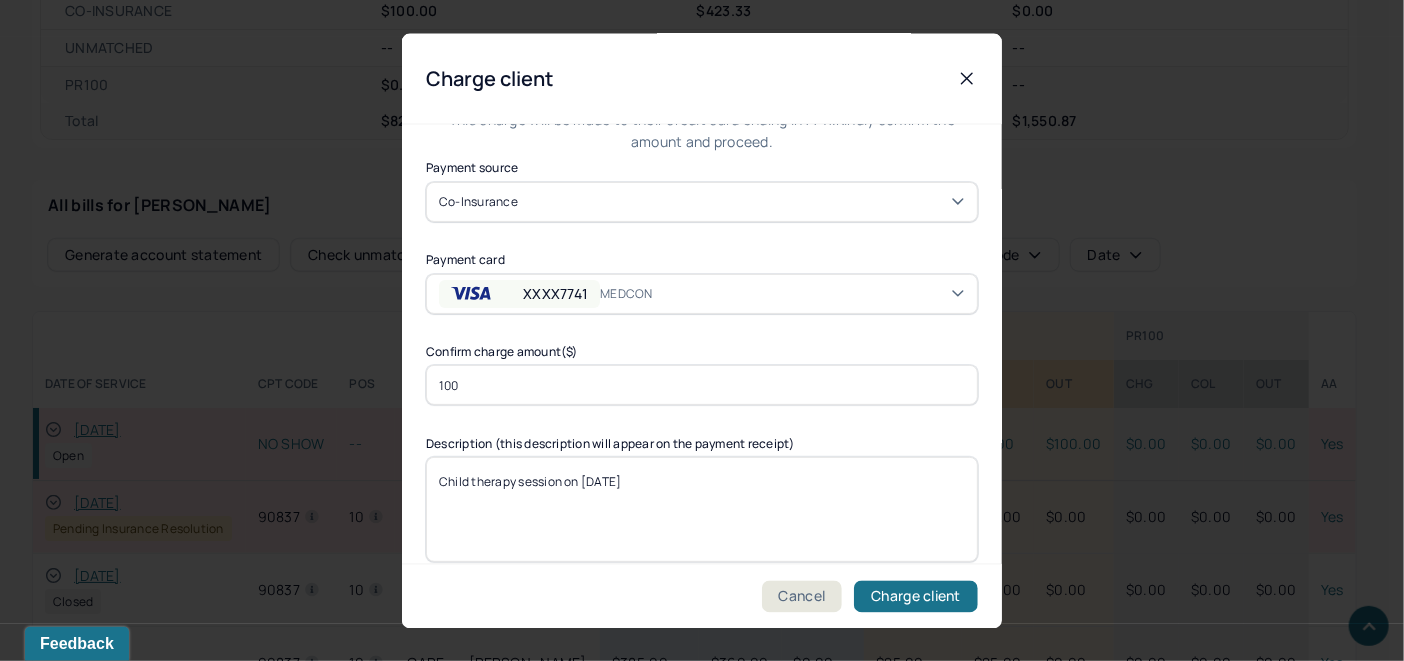 click 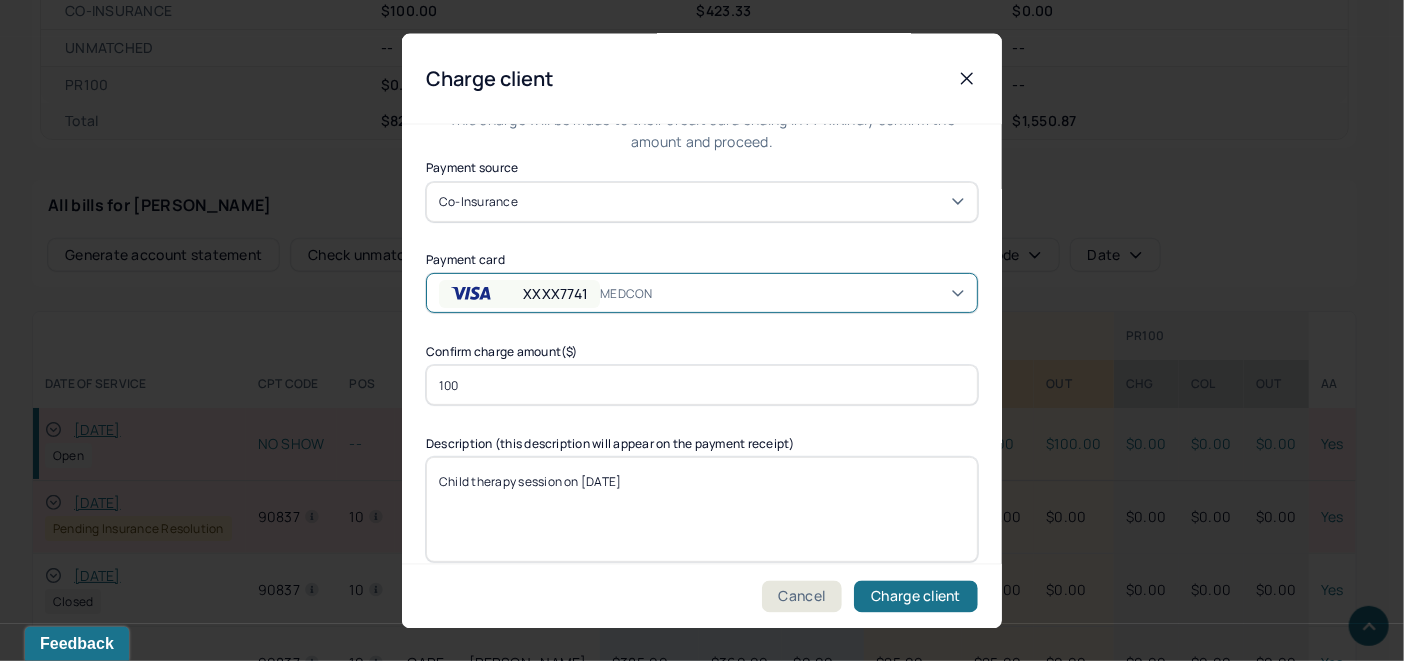 scroll, scrollTop: 59, scrollLeft: 0, axis: vertical 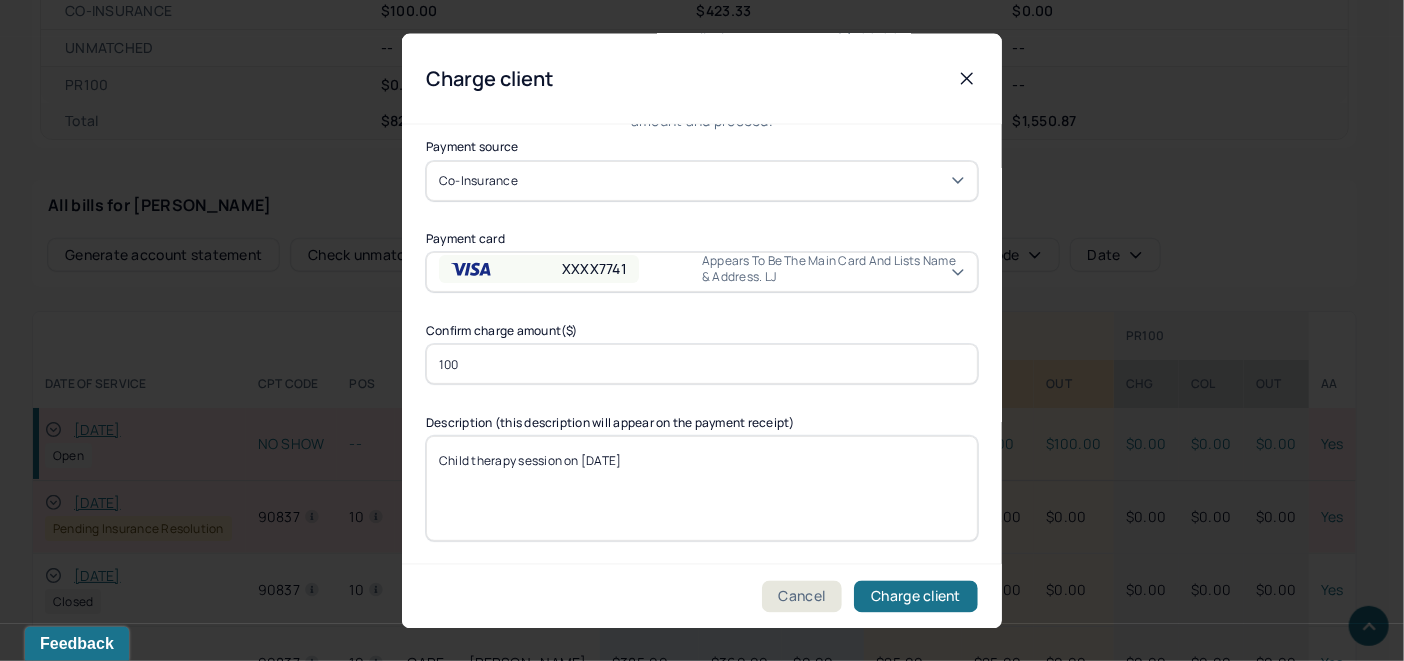 click on "Child therapy session on [DATE]" at bounding box center (702, 488) 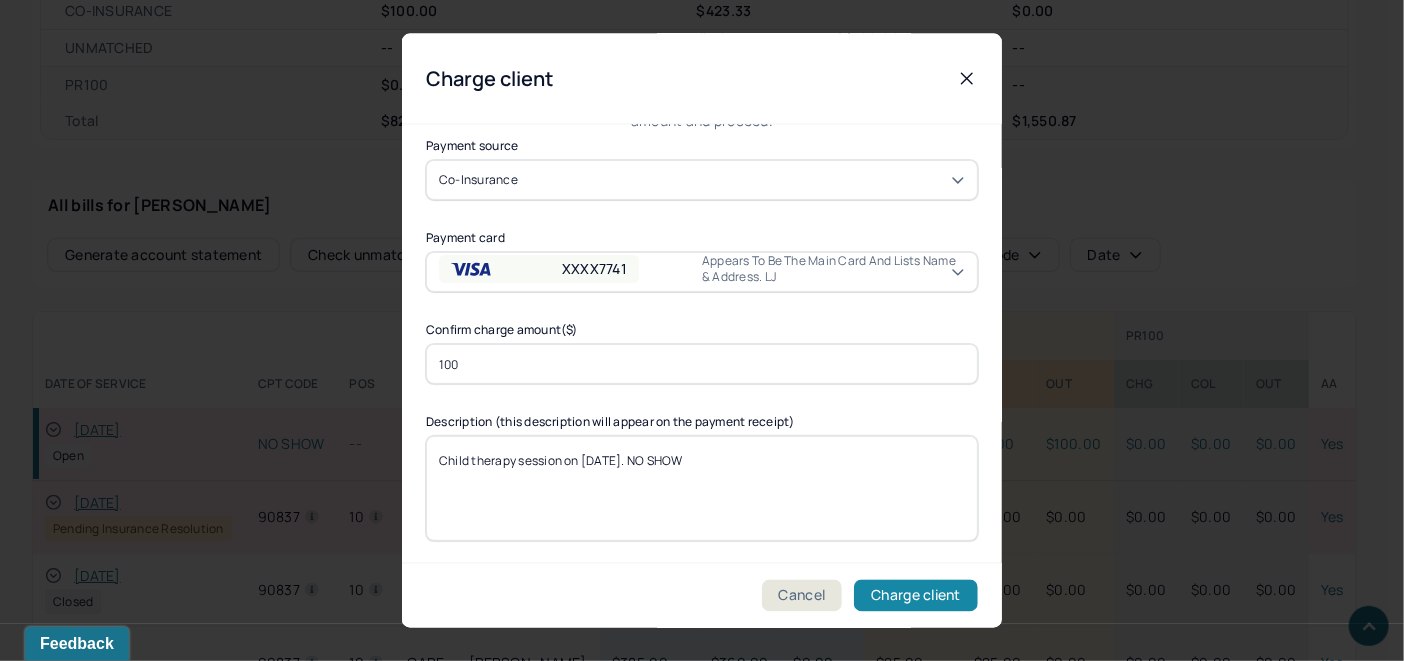 type on "Child therapy session on [DATE]. NO SHOW" 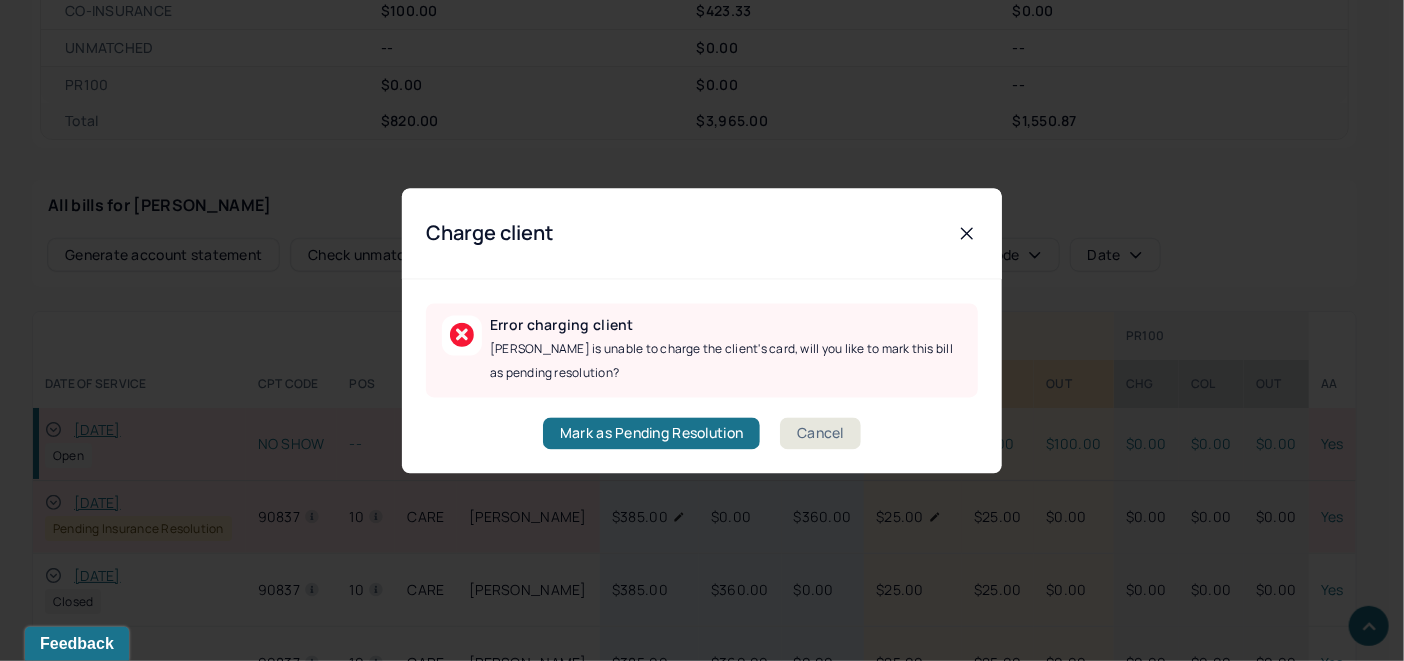scroll, scrollTop: 0, scrollLeft: 0, axis: both 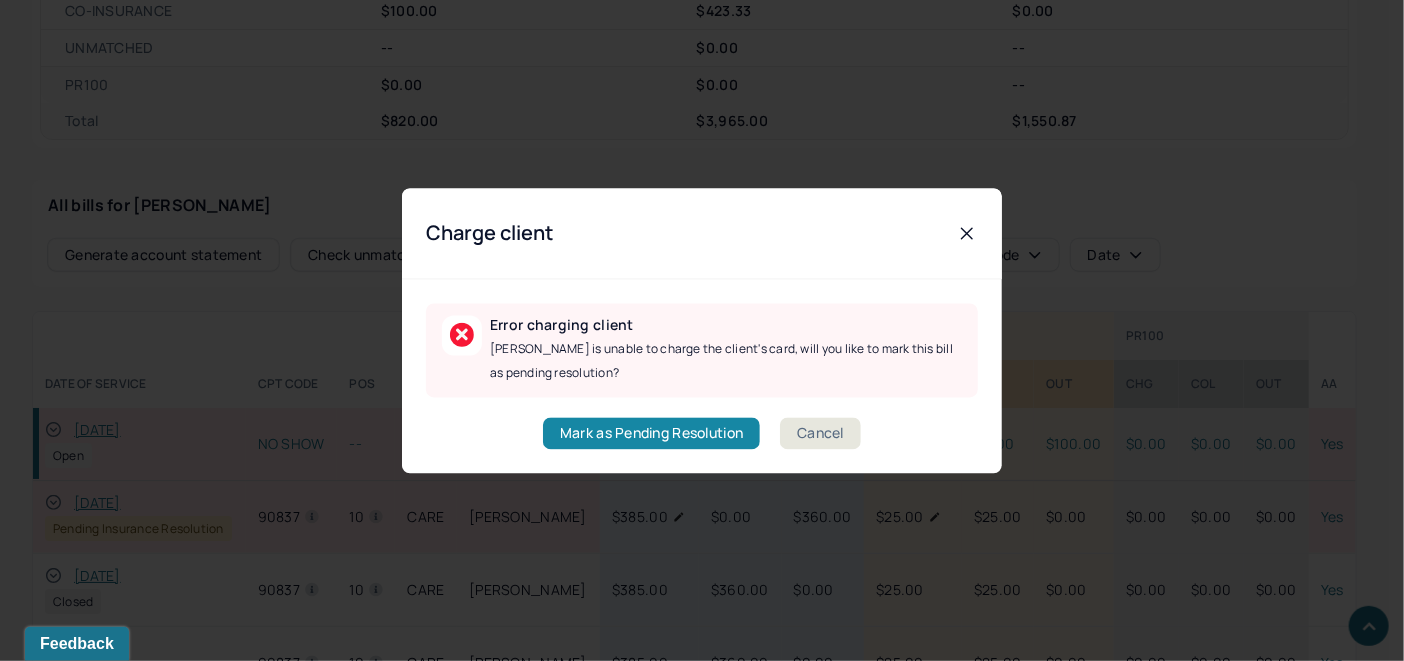 click on "Mark as Pending Resolution" at bounding box center (651, 433) 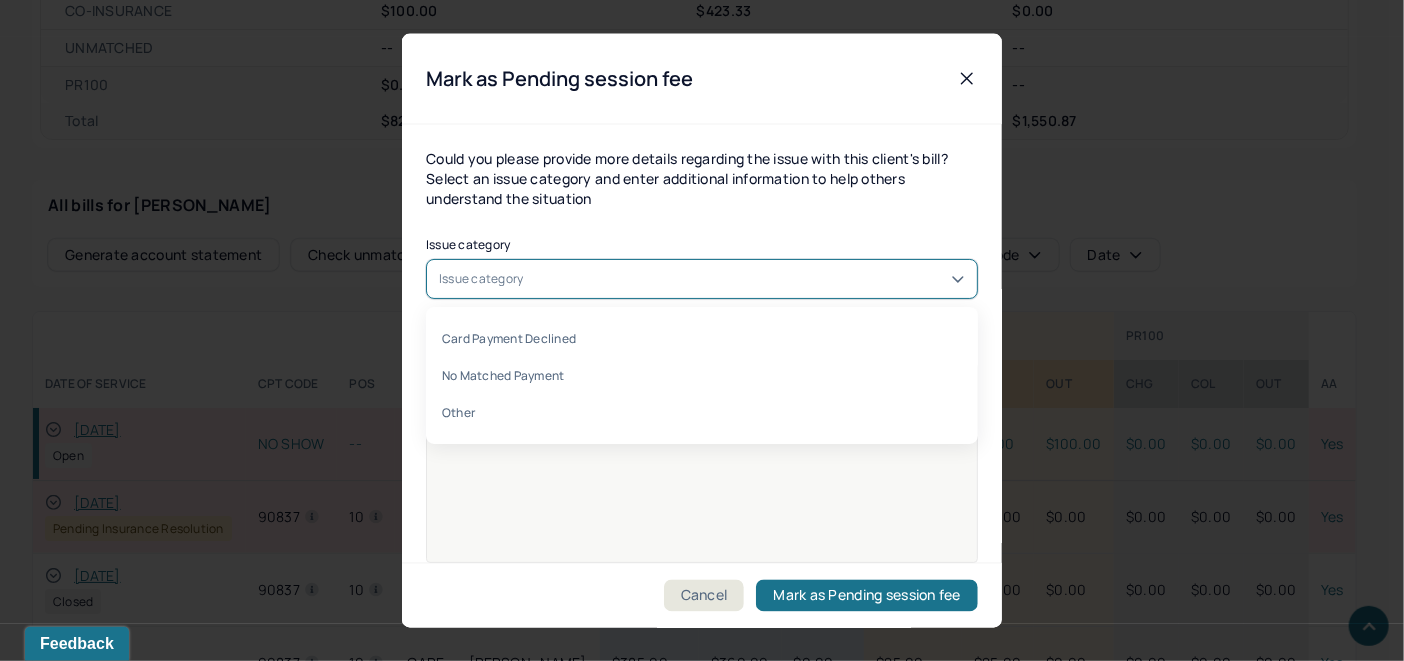 click 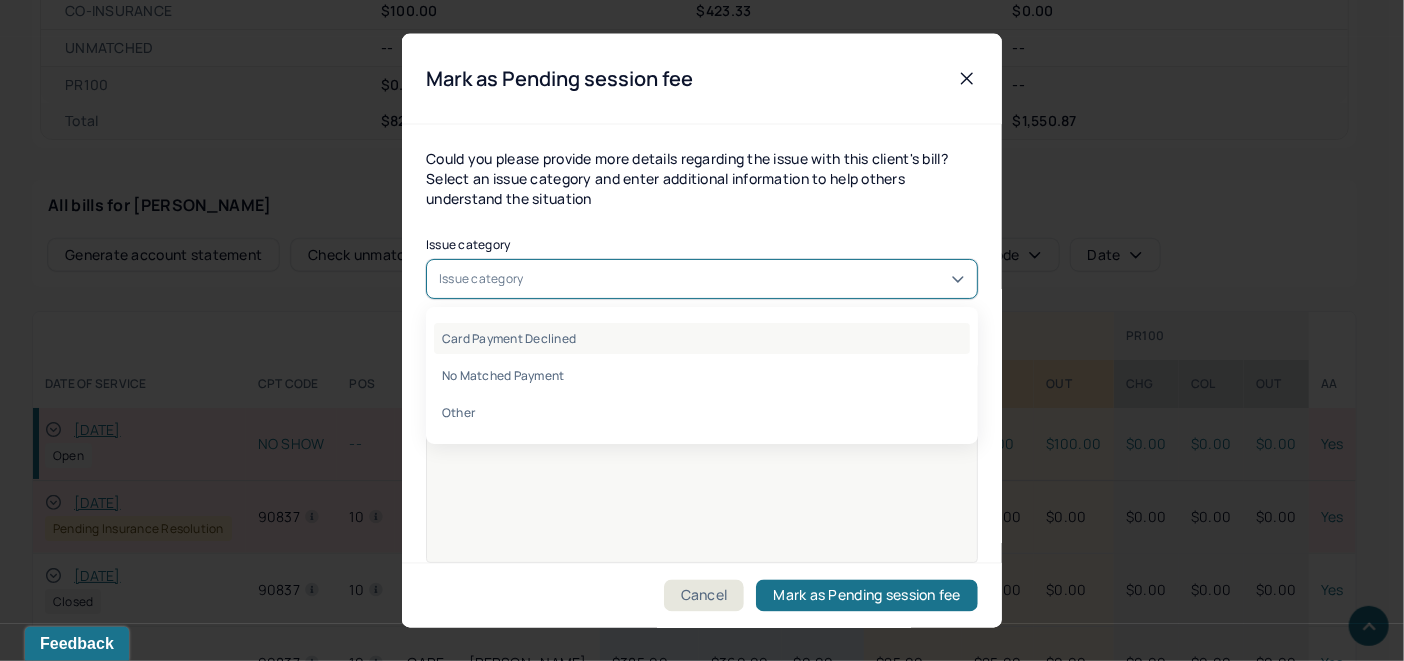 click on "Card Payment Declined" at bounding box center (702, 337) 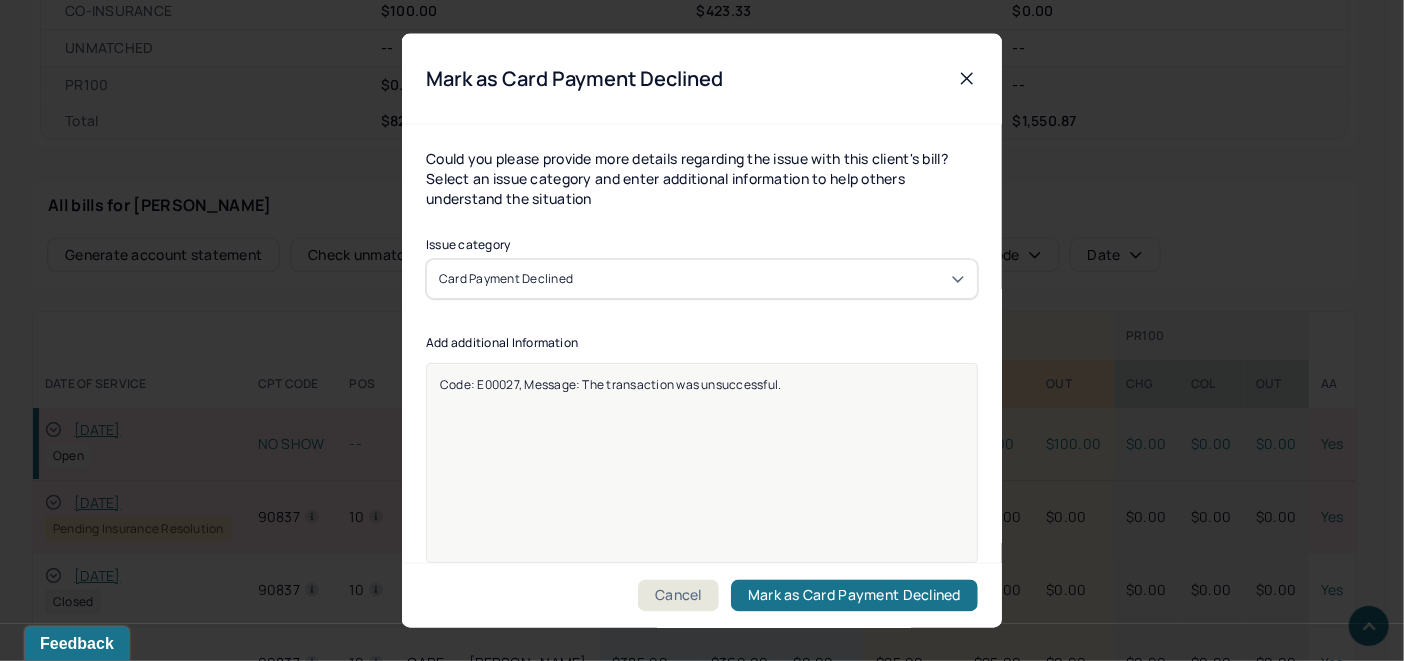 click on "Code: E00027, Message: The transaction was unsuccessful." at bounding box center (702, 383) 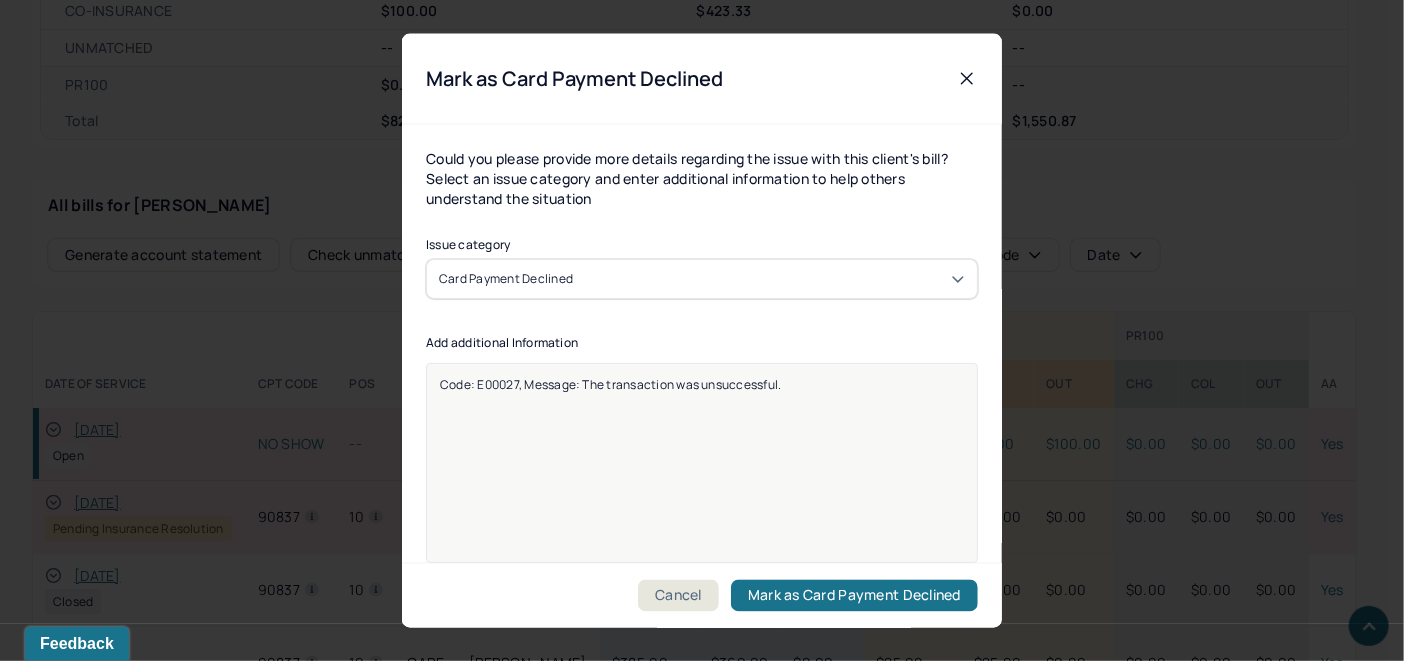 drag, startPoint x: 800, startPoint y: 388, endPoint x: 431, endPoint y: 403, distance: 369.30475 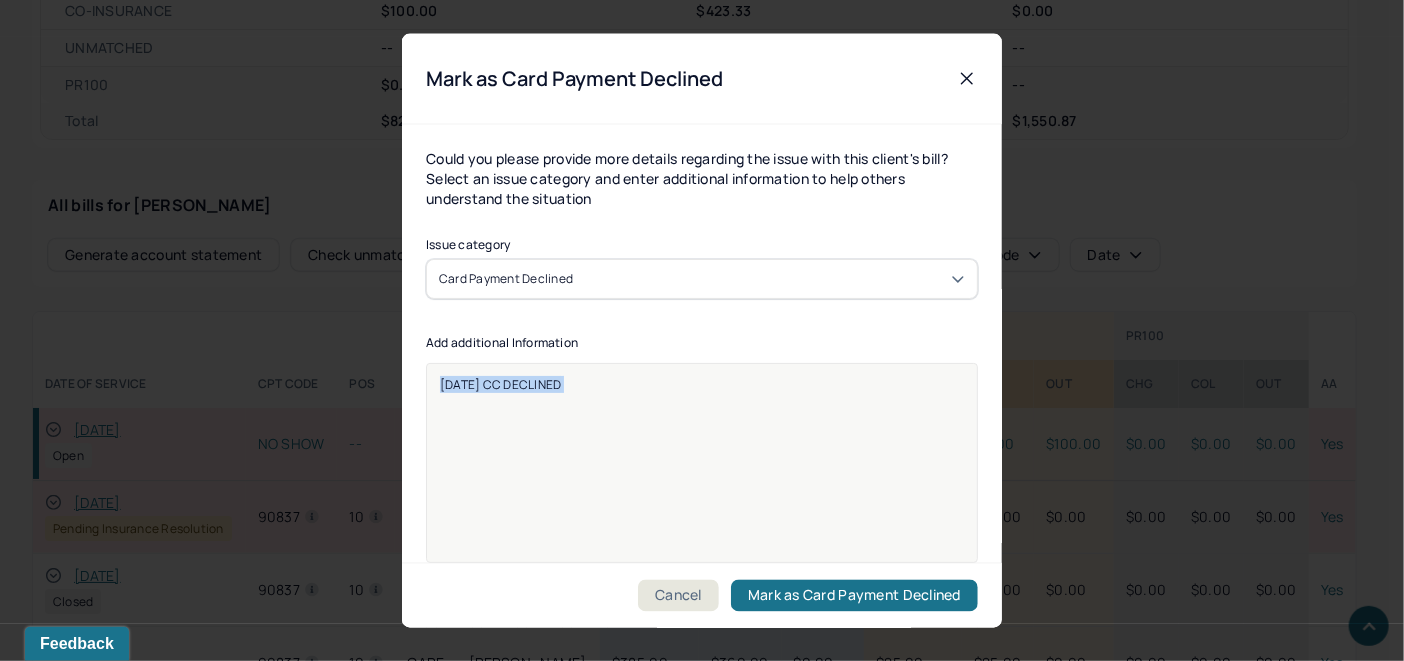 drag, startPoint x: 573, startPoint y: 385, endPoint x: 425, endPoint y: 391, distance: 148.12157 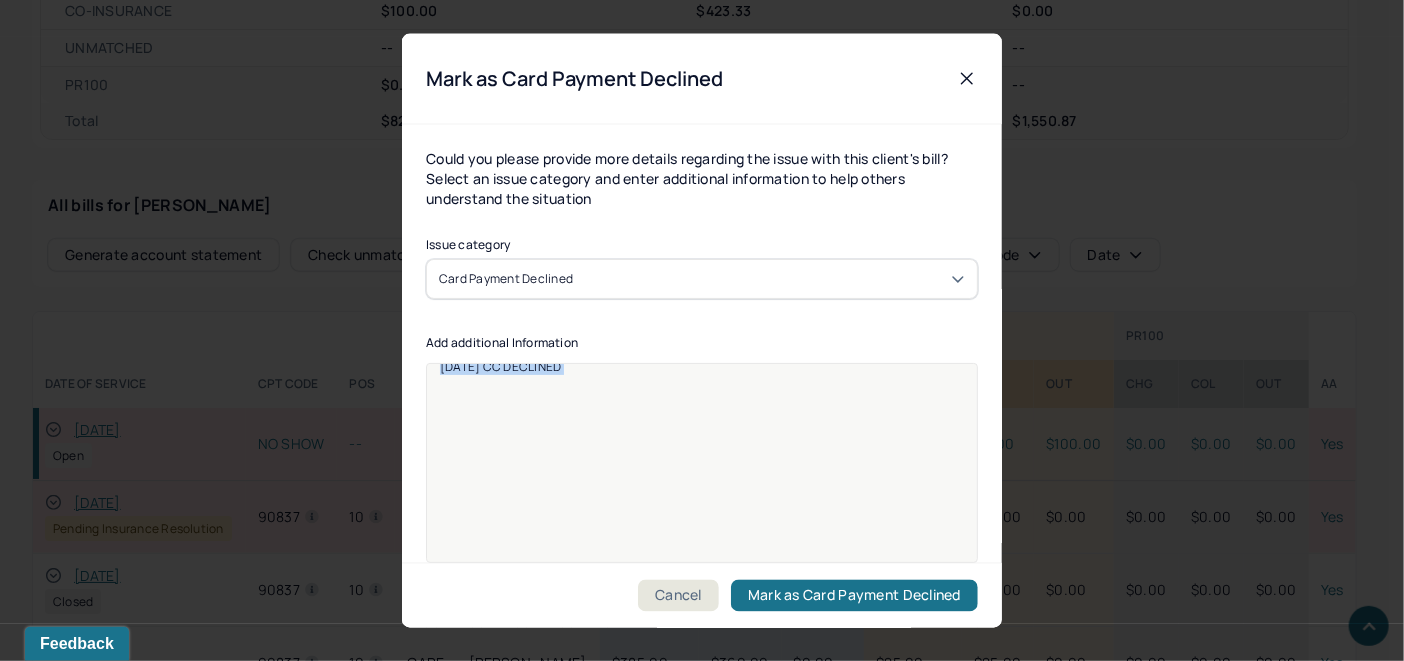 scroll, scrollTop: 25, scrollLeft: 0, axis: vertical 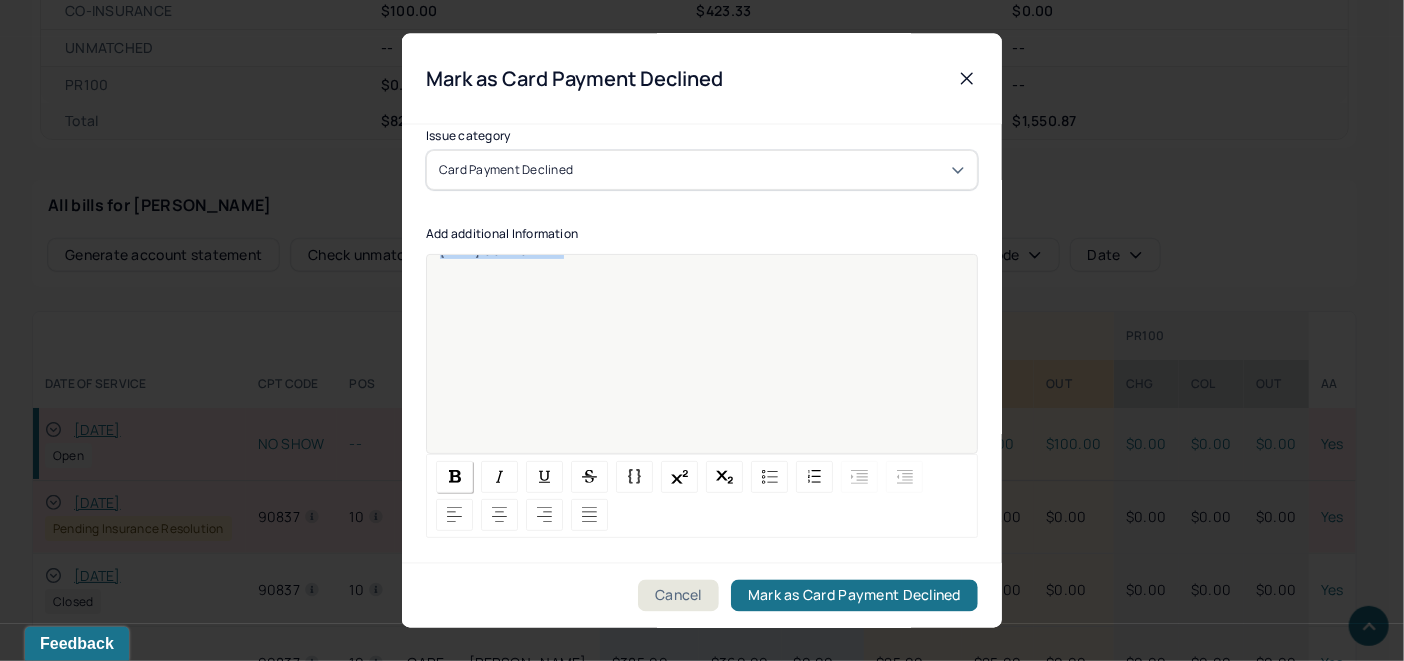 click at bounding box center [455, 476] 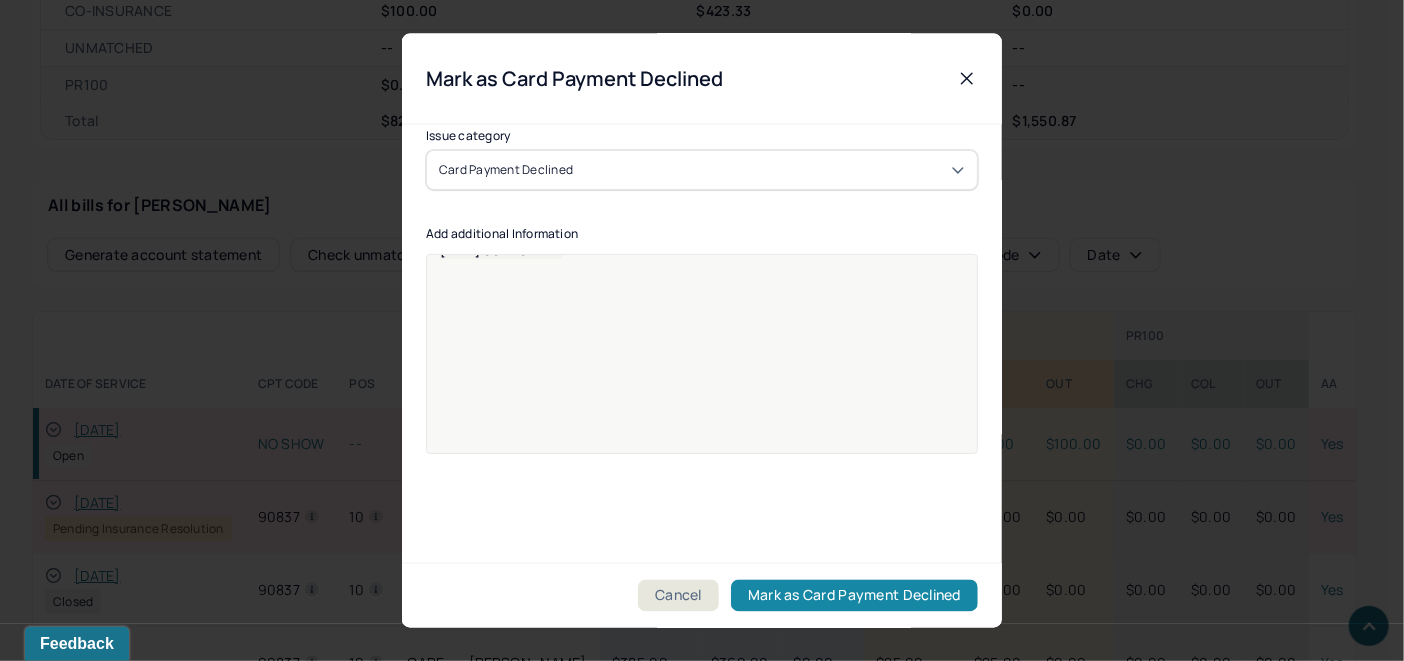 click on "Mark as Card Payment Declined" at bounding box center [854, 596] 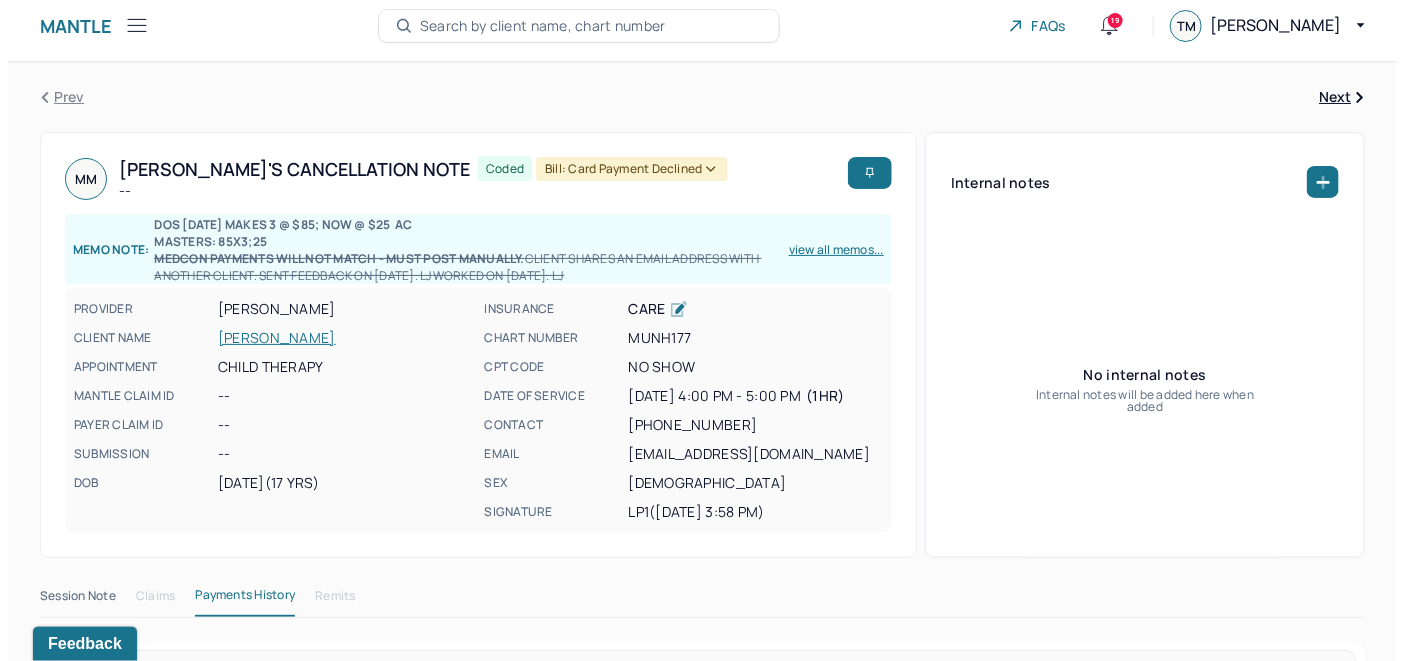 scroll, scrollTop: 0, scrollLeft: 0, axis: both 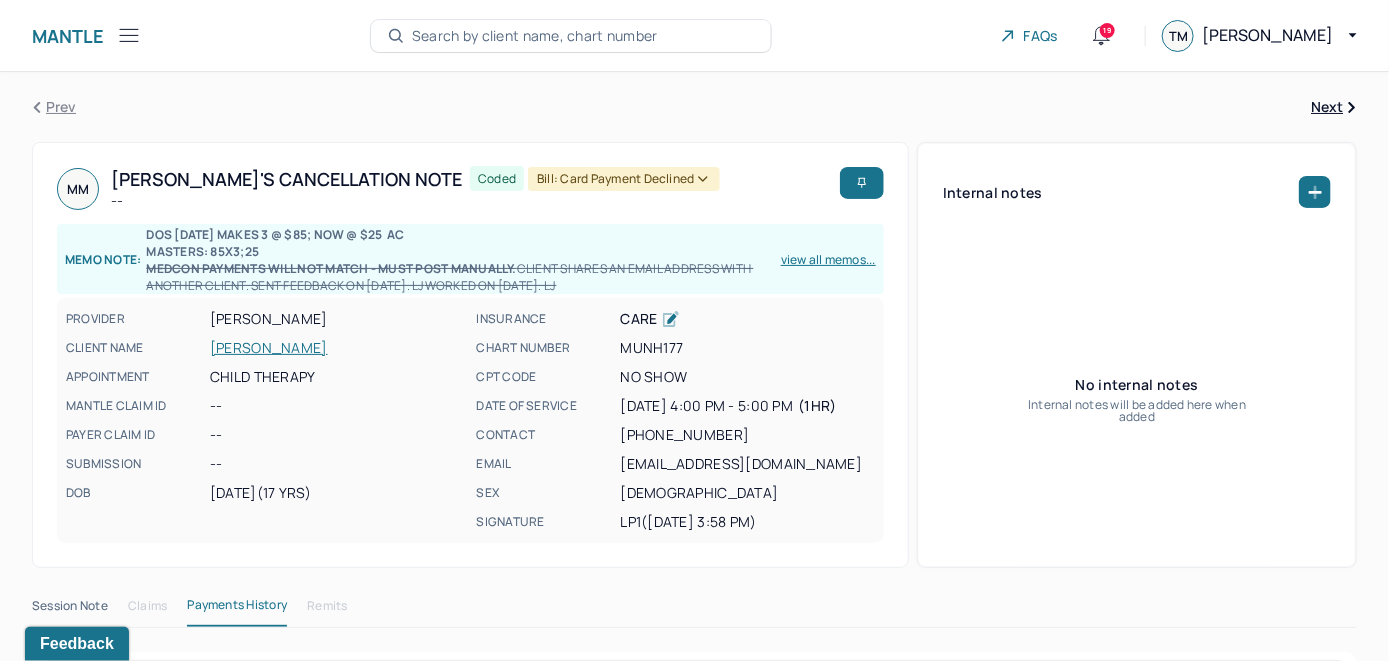 click 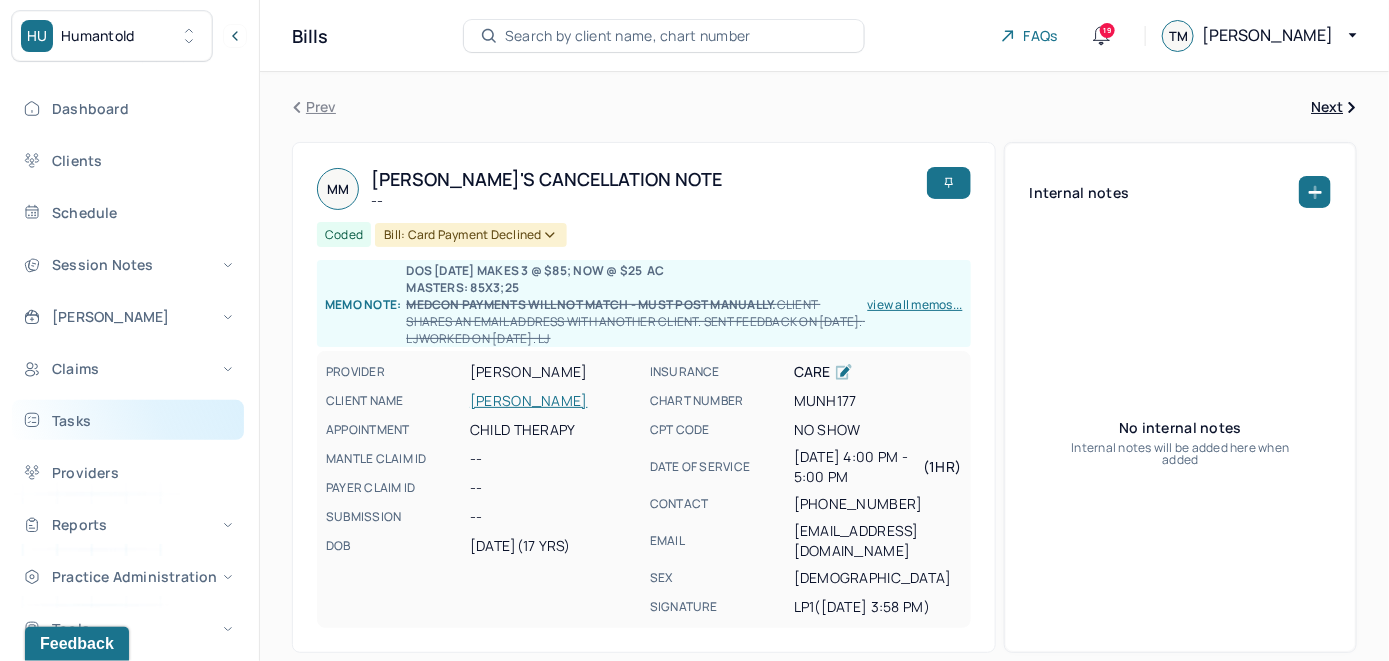 click on "Tasks" at bounding box center (128, 420) 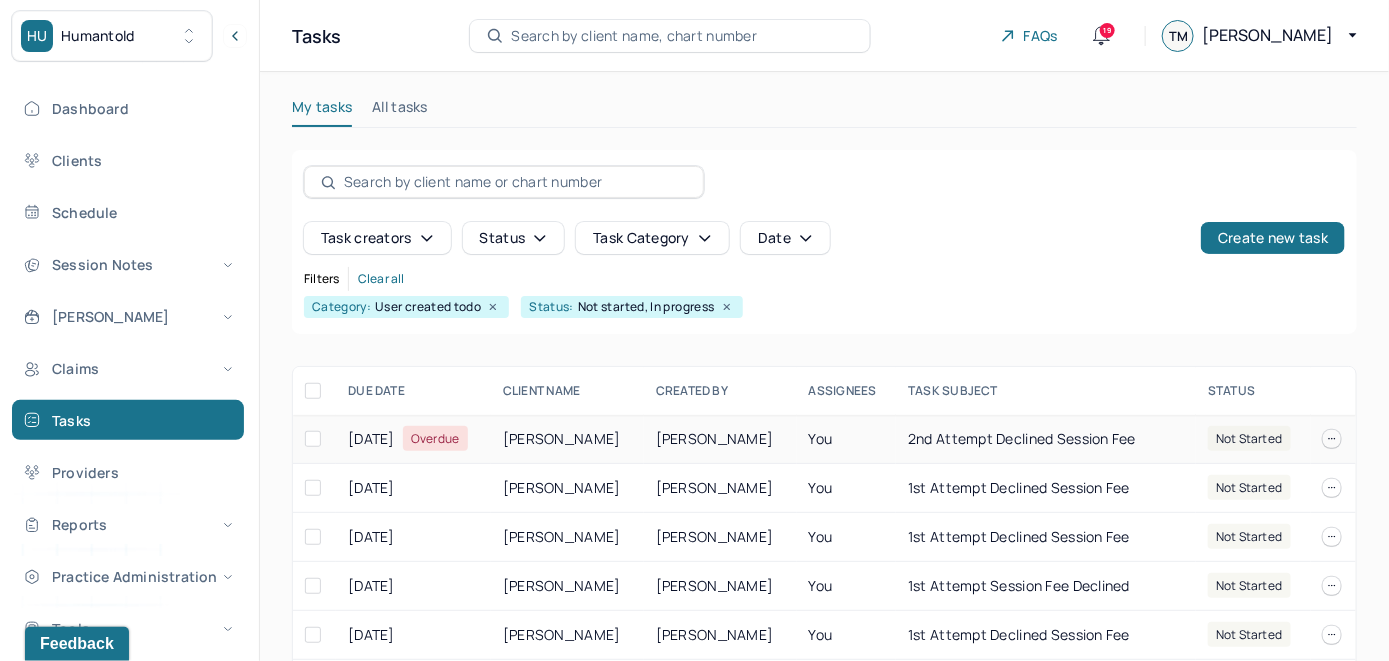 click on "2nd attempt declined session fee" at bounding box center [1046, 439] 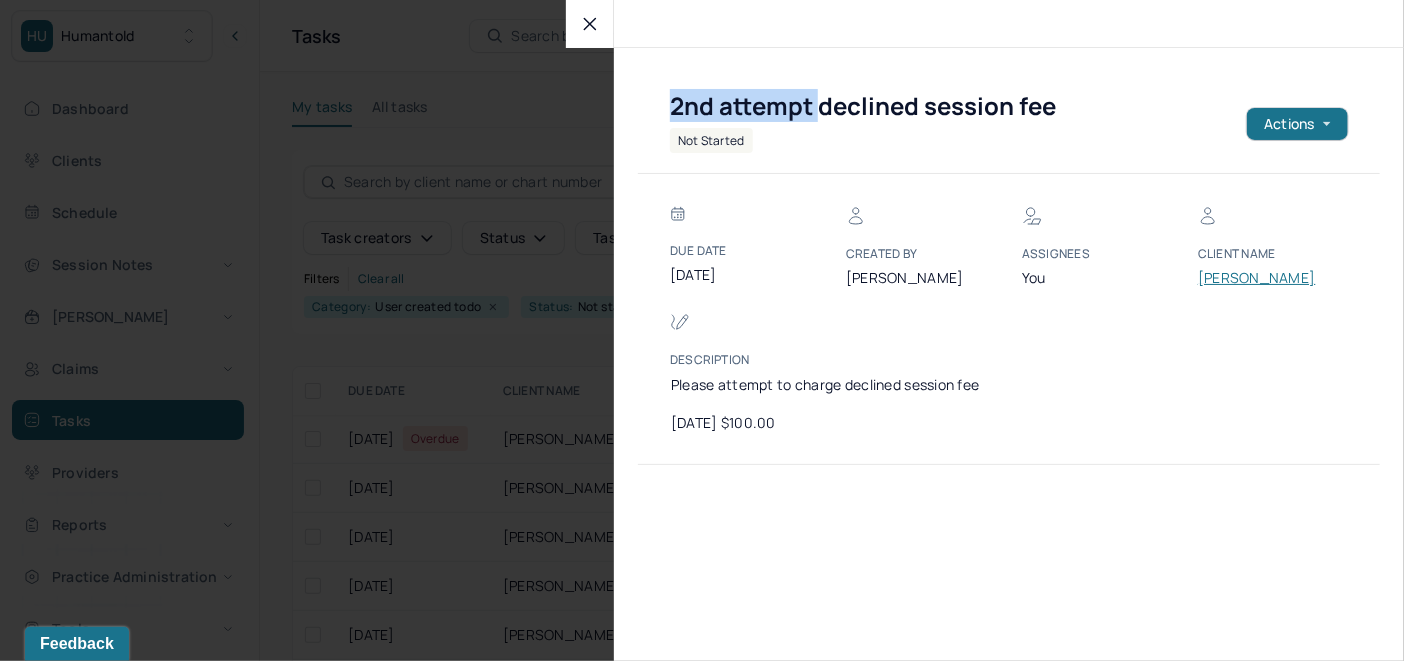 drag, startPoint x: 815, startPoint y: 107, endPoint x: 610, endPoint y: 107, distance: 205 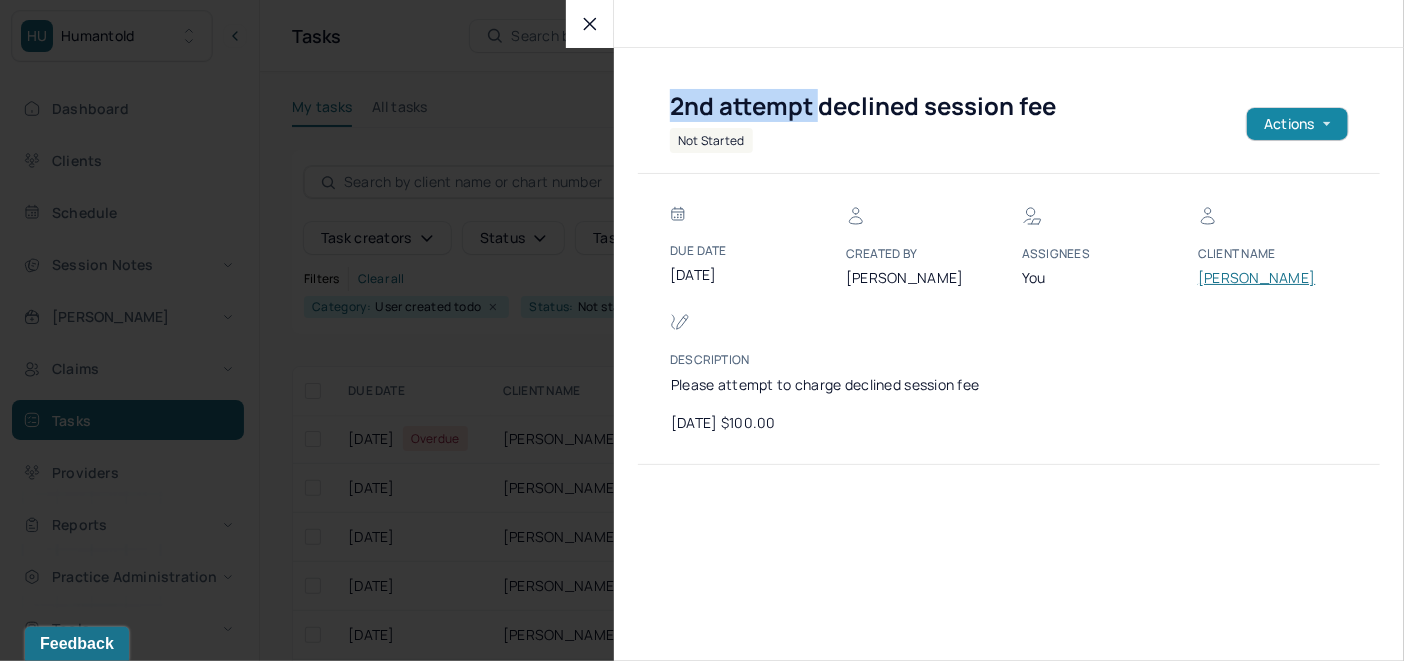 click on "Actions" at bounding box center (1297, 124) 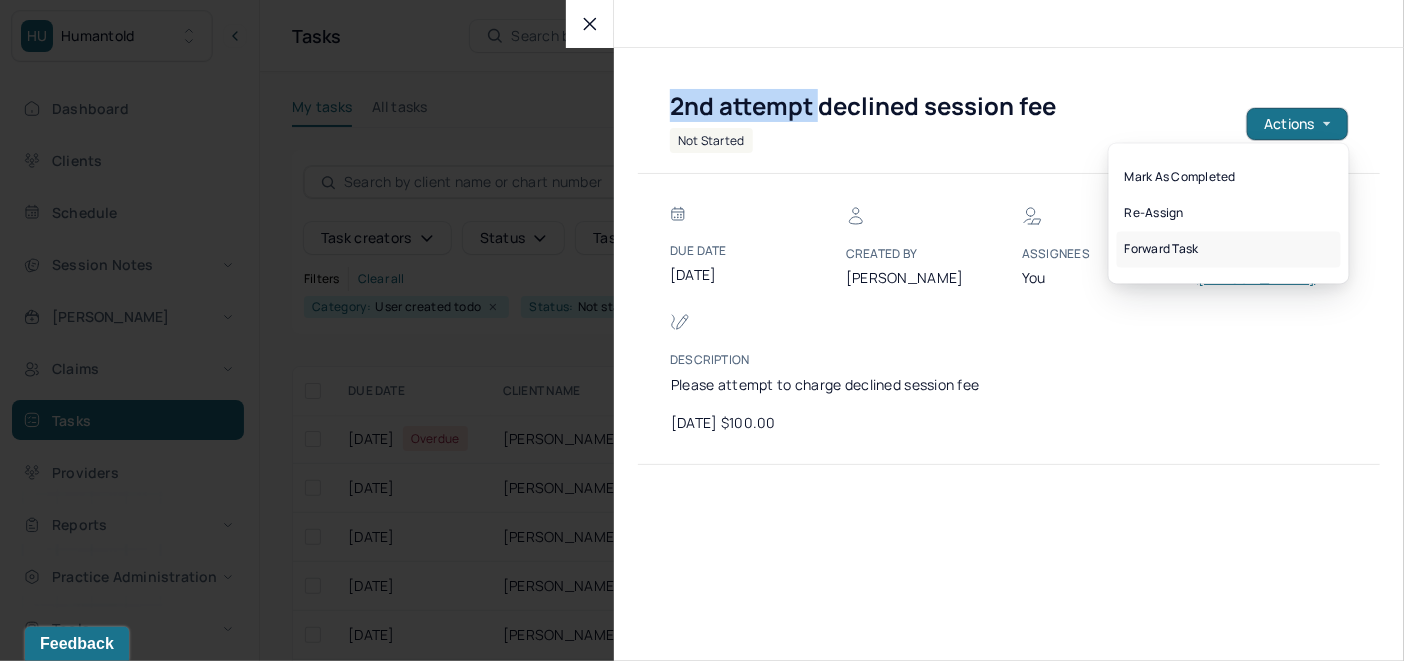 click on "Forward task" at bounding box center (1229, 249) 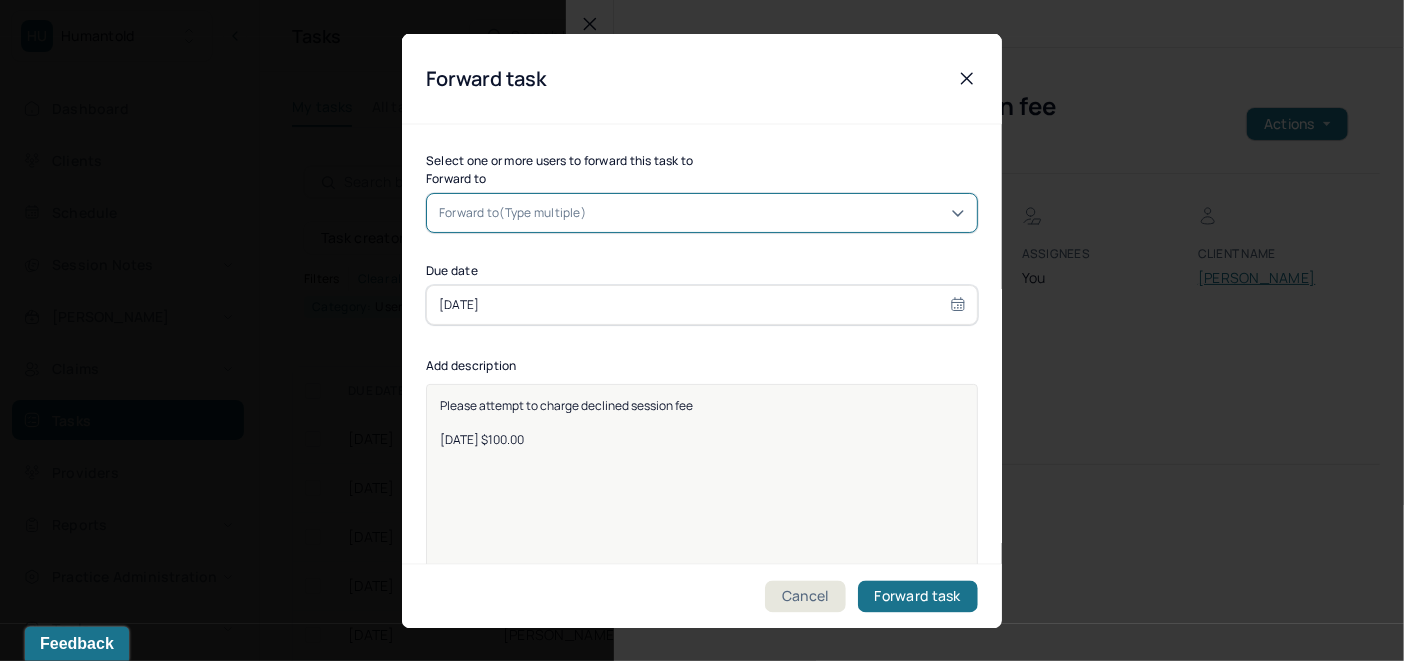 click at bounding box center (777, 212) 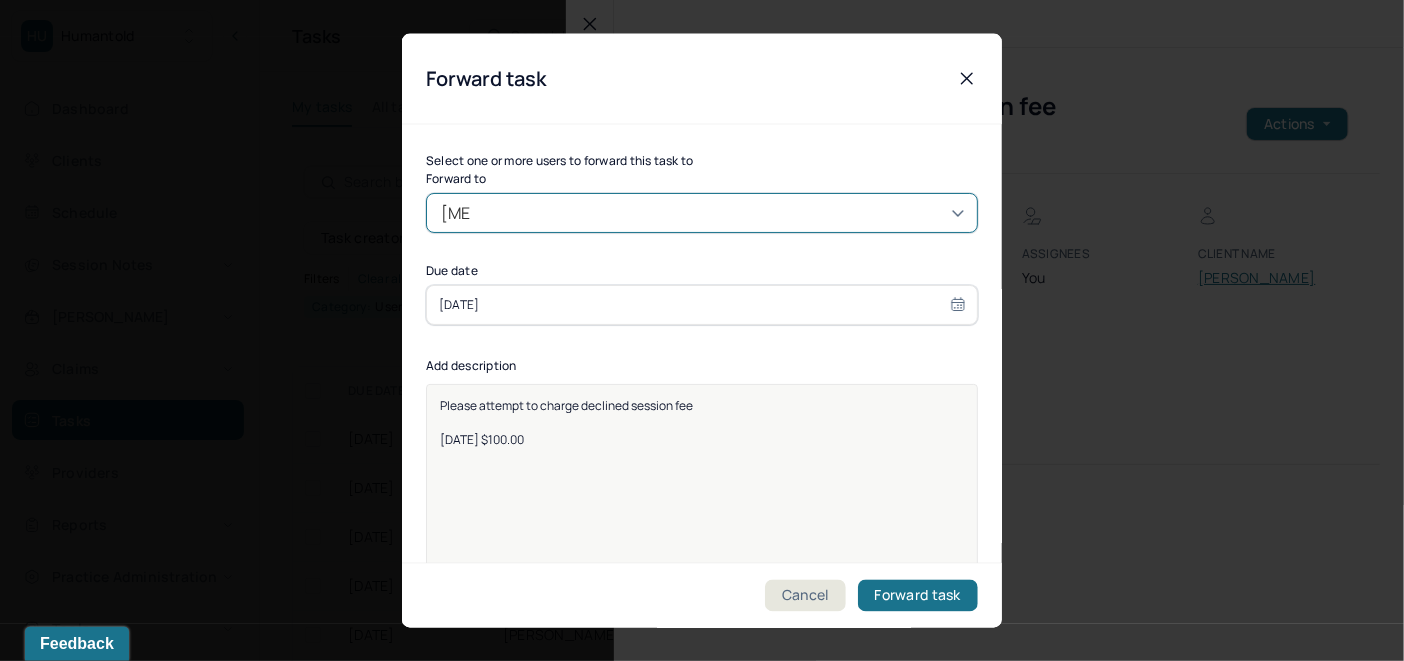 type on "ALLIE" 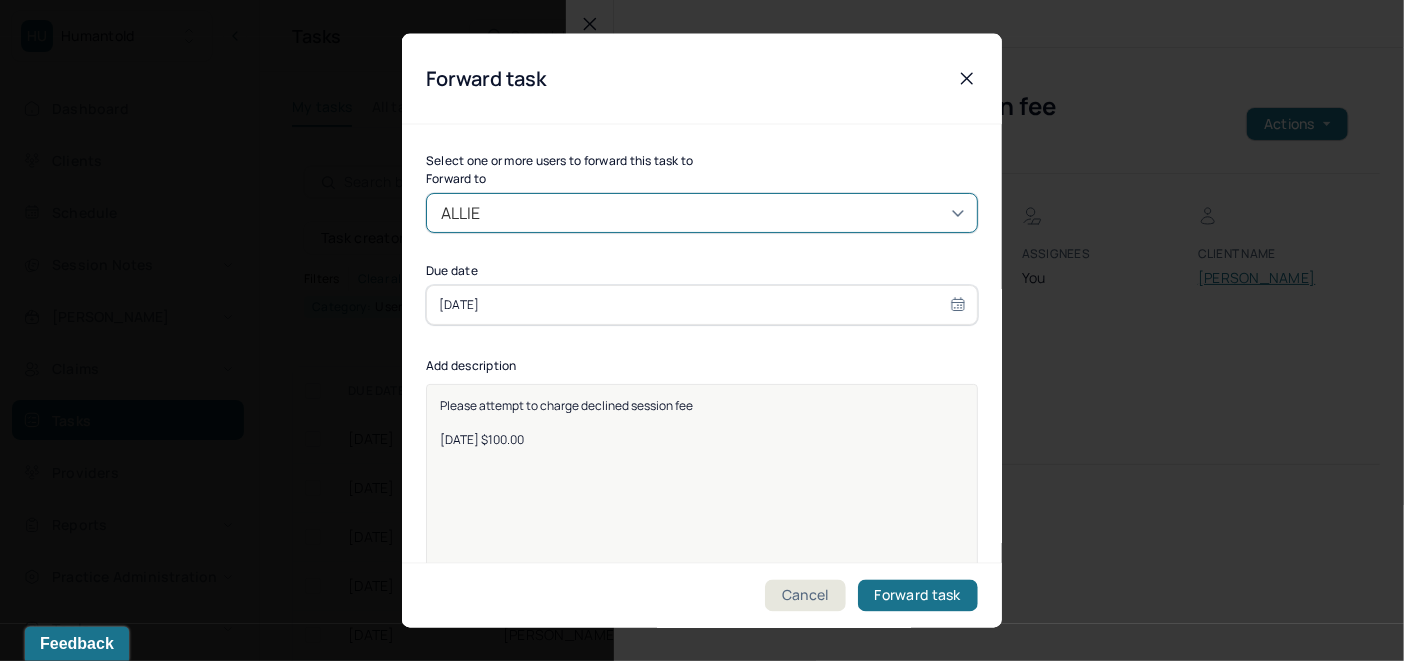 click on "[PERSON_NAME]" at bounding box center (694, 957) 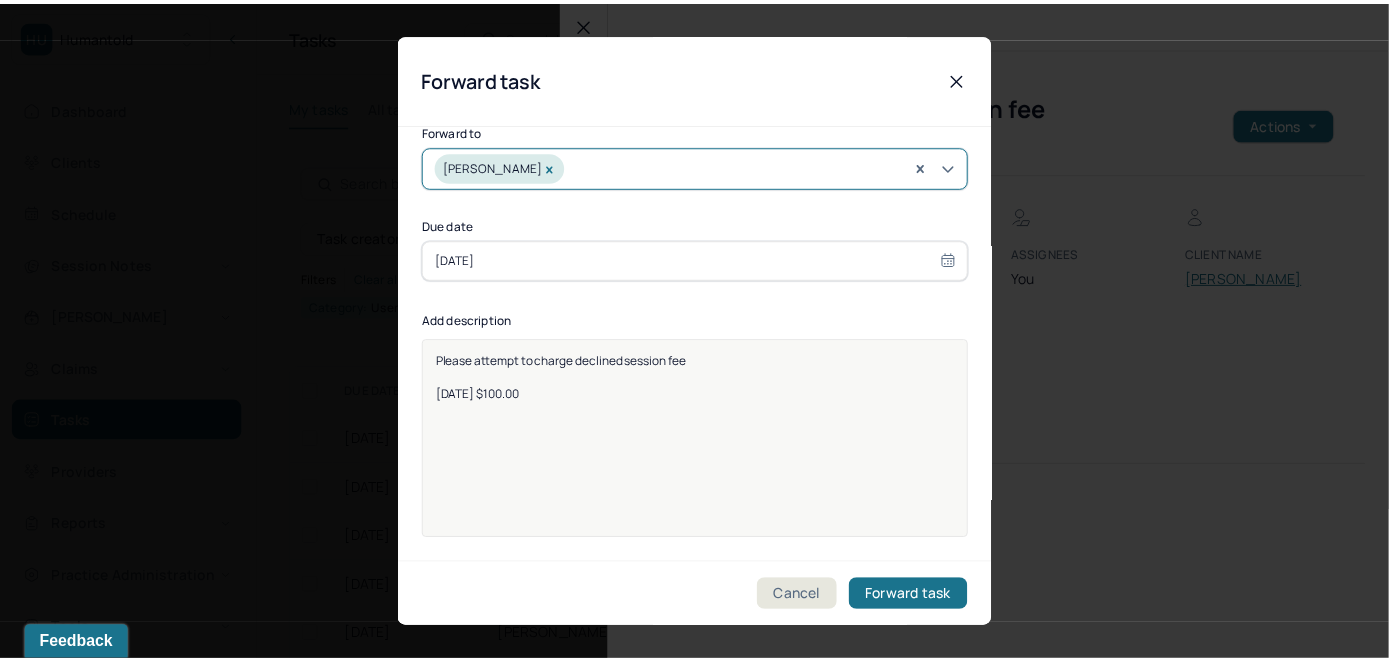 scroll, scrollTop: 67, scrollLeft: 0, axis: vertical 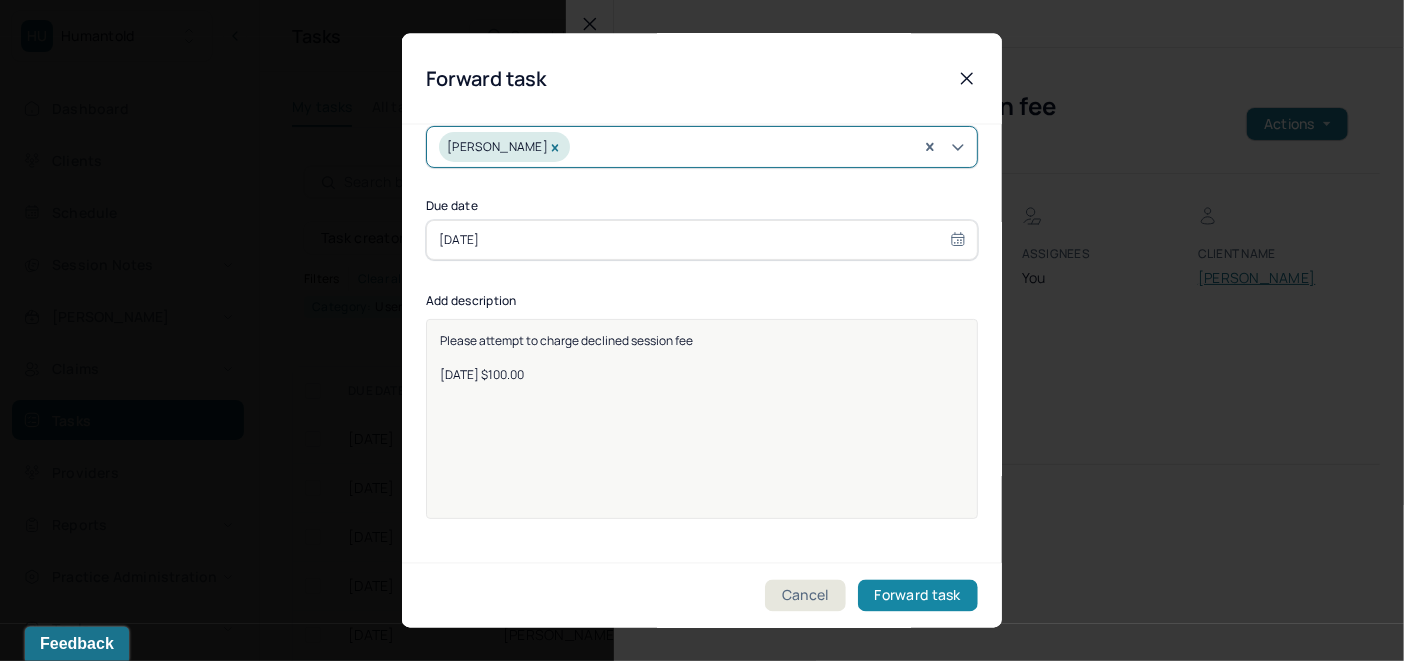 click on "Forward task" at bounding box center [918, 596] 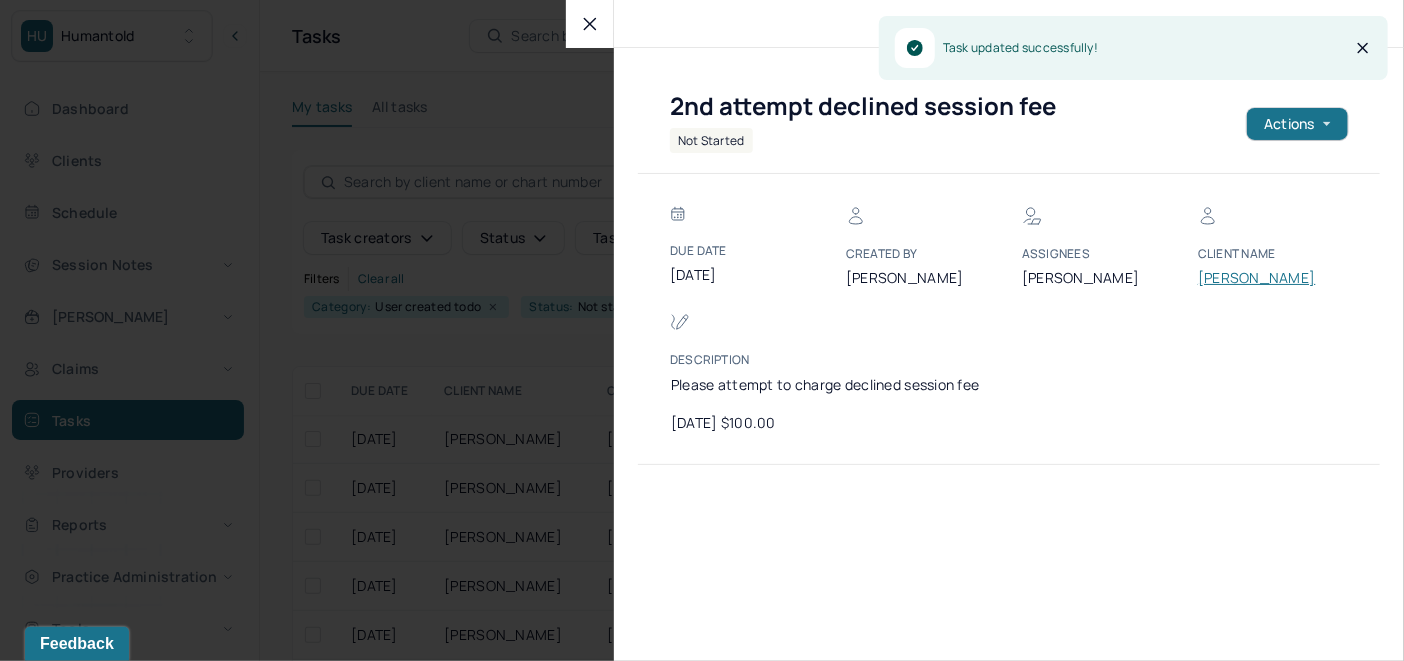 click 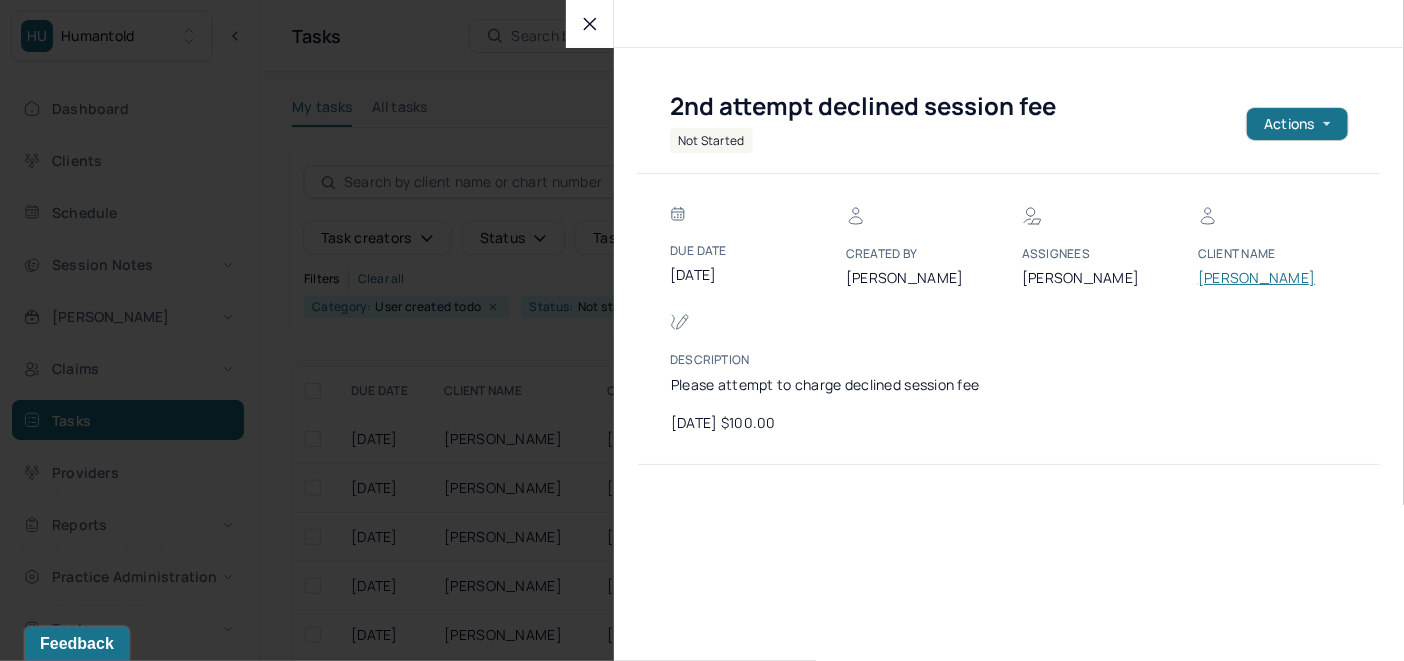 click 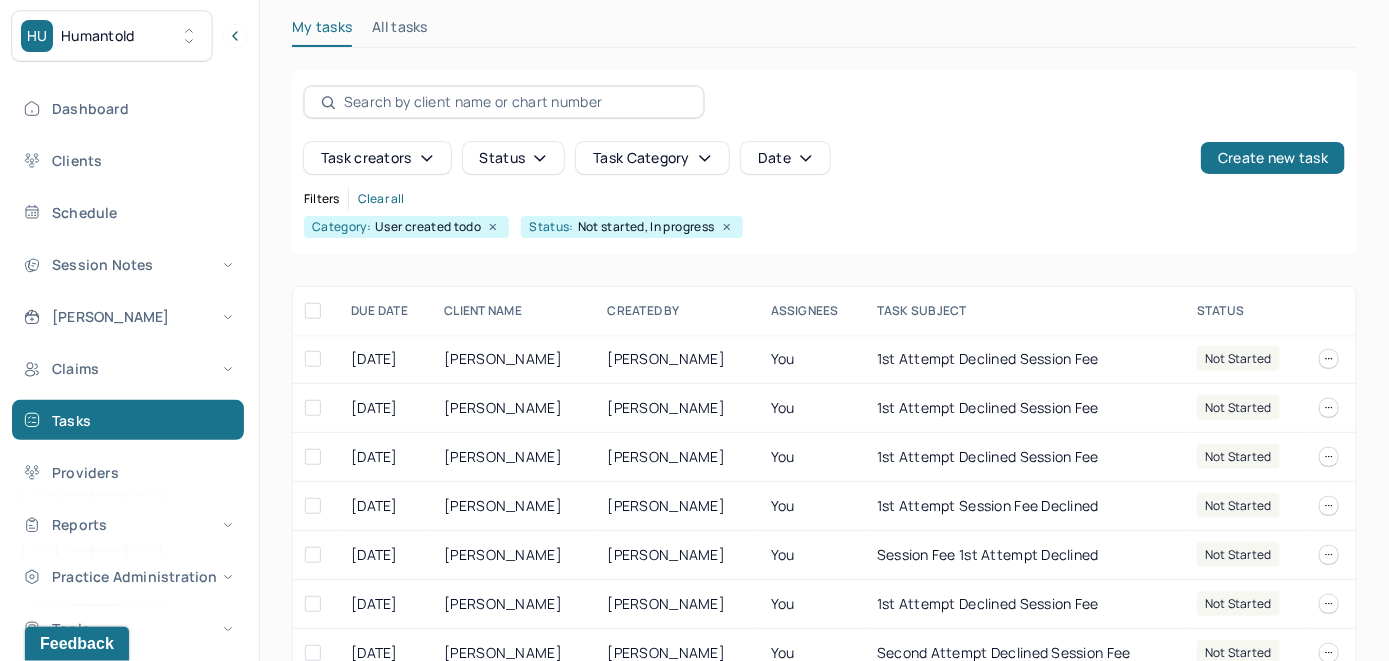 scroll, scrollTop: 0, scrollLeft: 0, axis: both 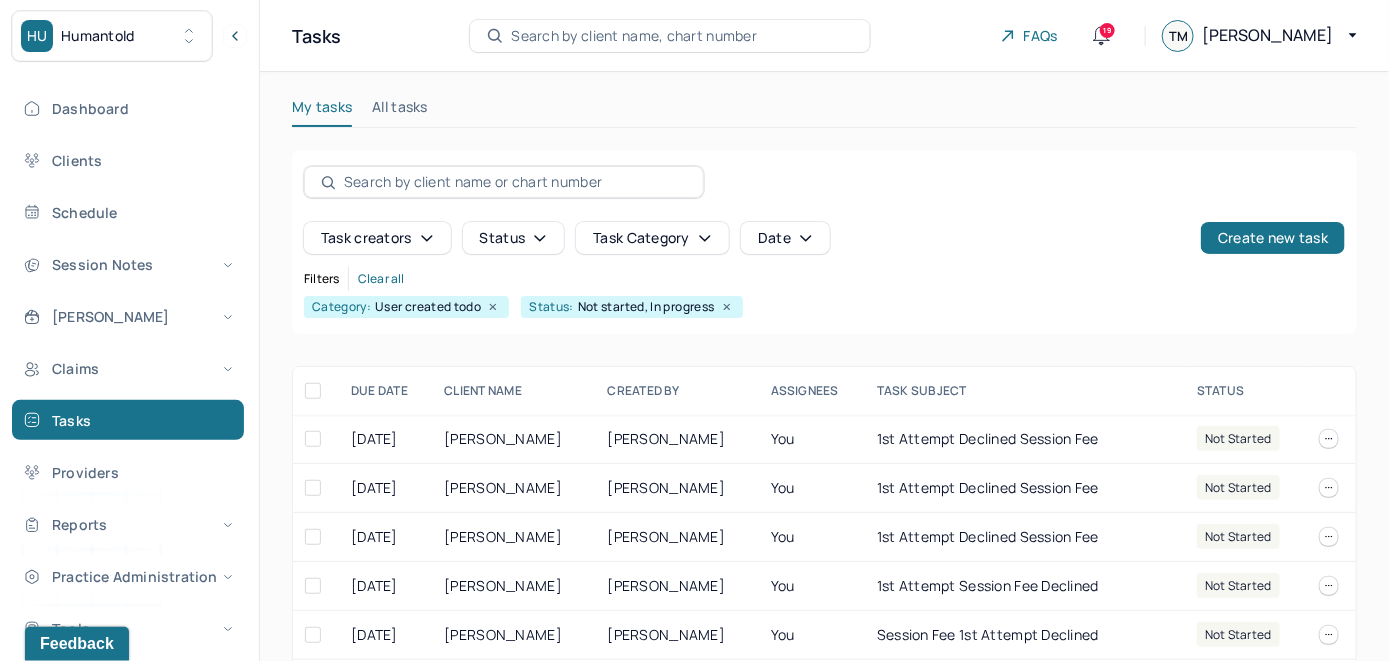 click on "HU Humantold" at bounding box center (129, 36) 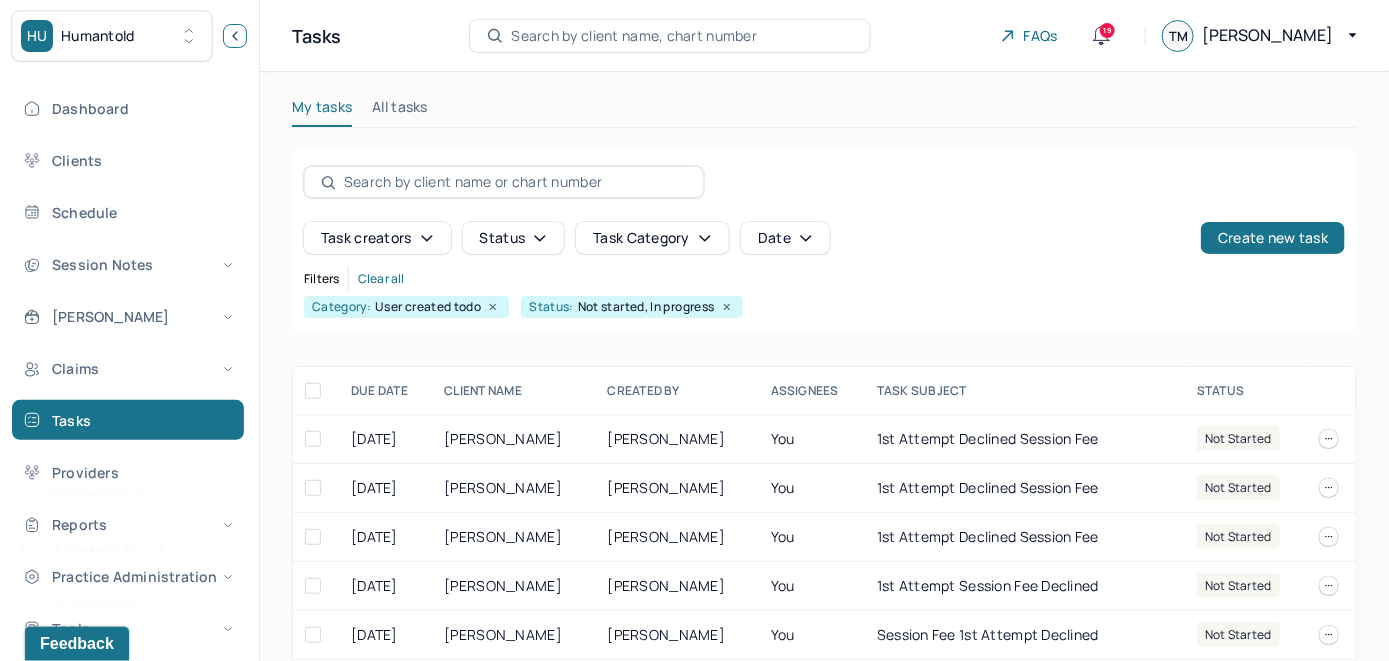 click at bounding box center (235, 36) 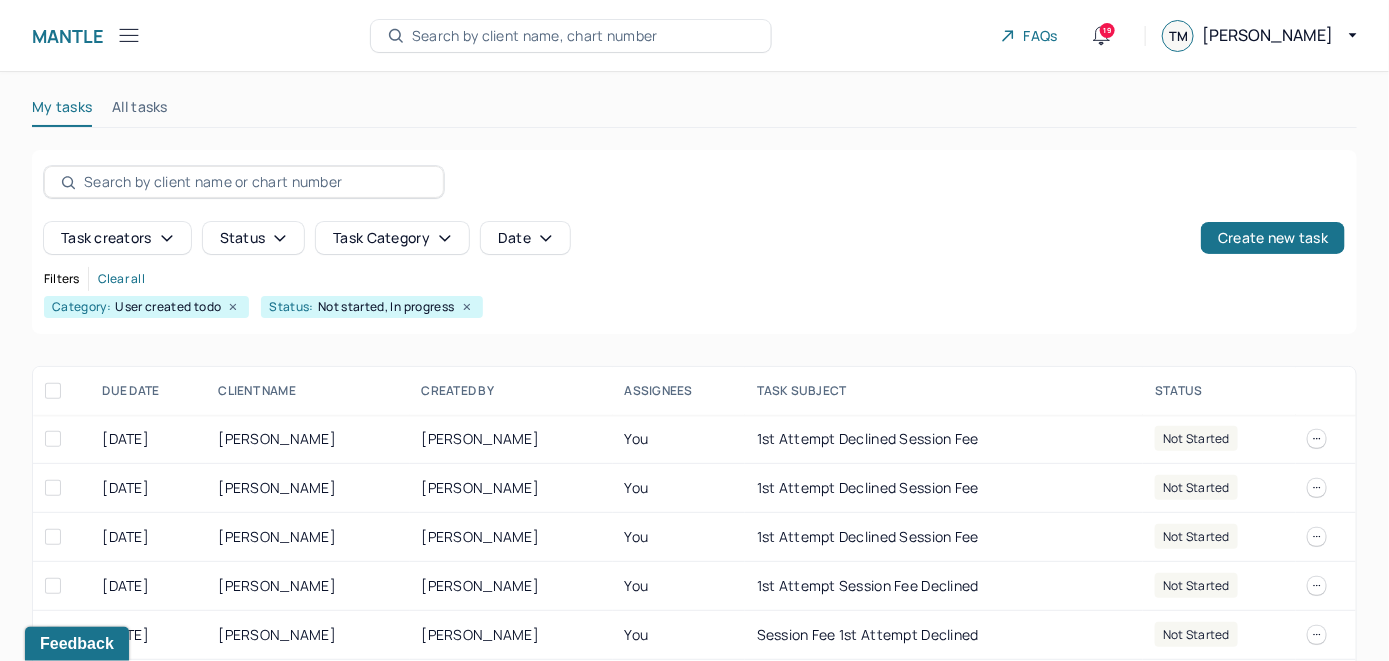 click on "Search by client name, chart number" at bounding box center (535, 36) 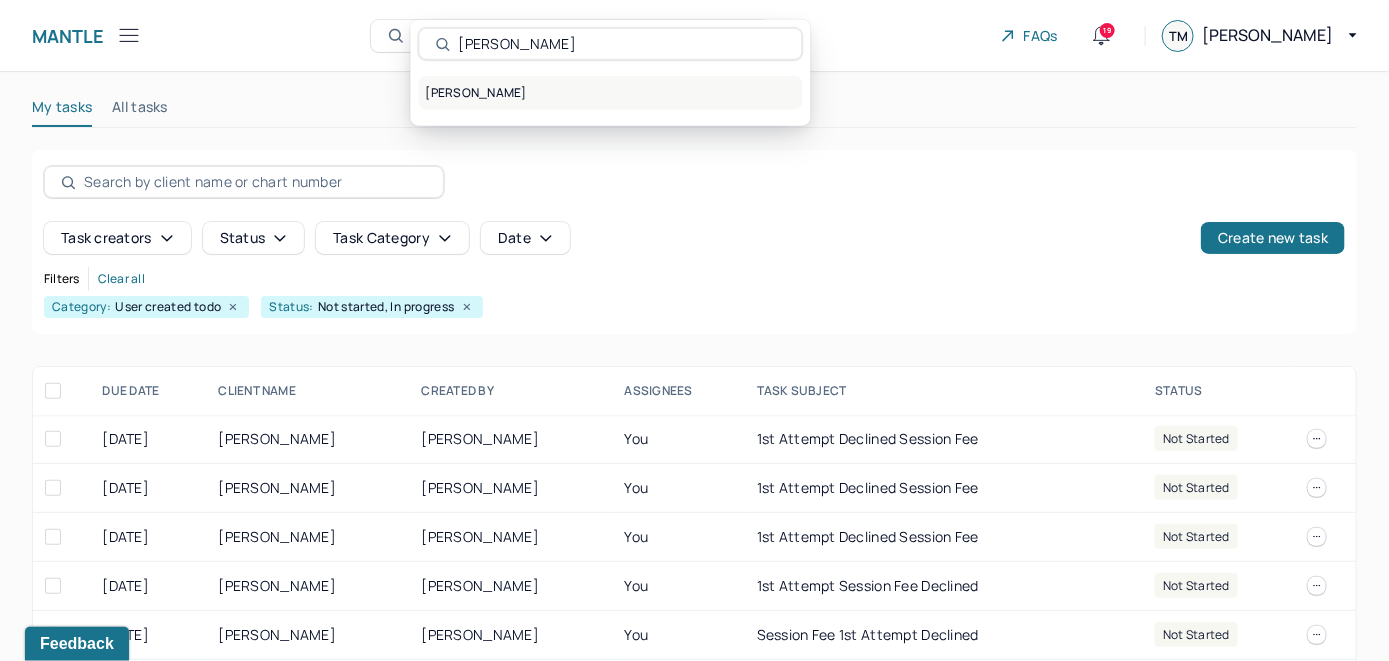 type on "[PERSON_NAME]" 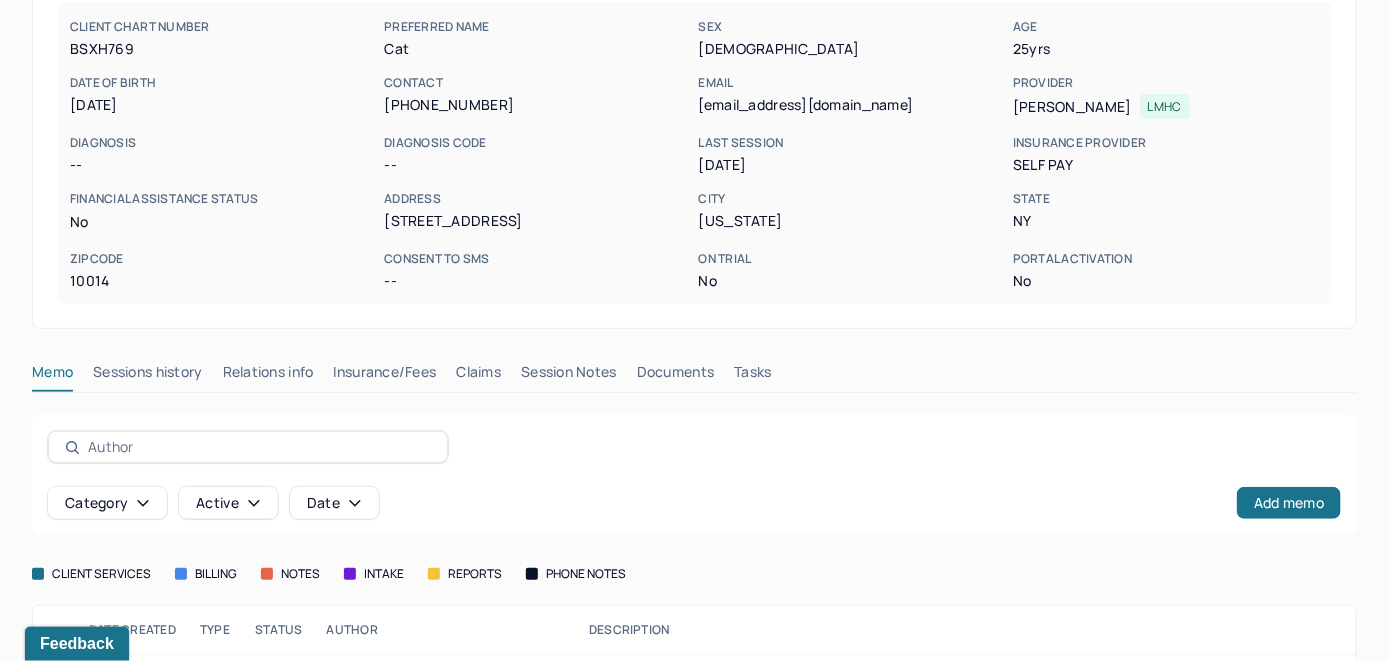 scroll, scrollTop: 300, scrollLeft: 0, axis: vertical 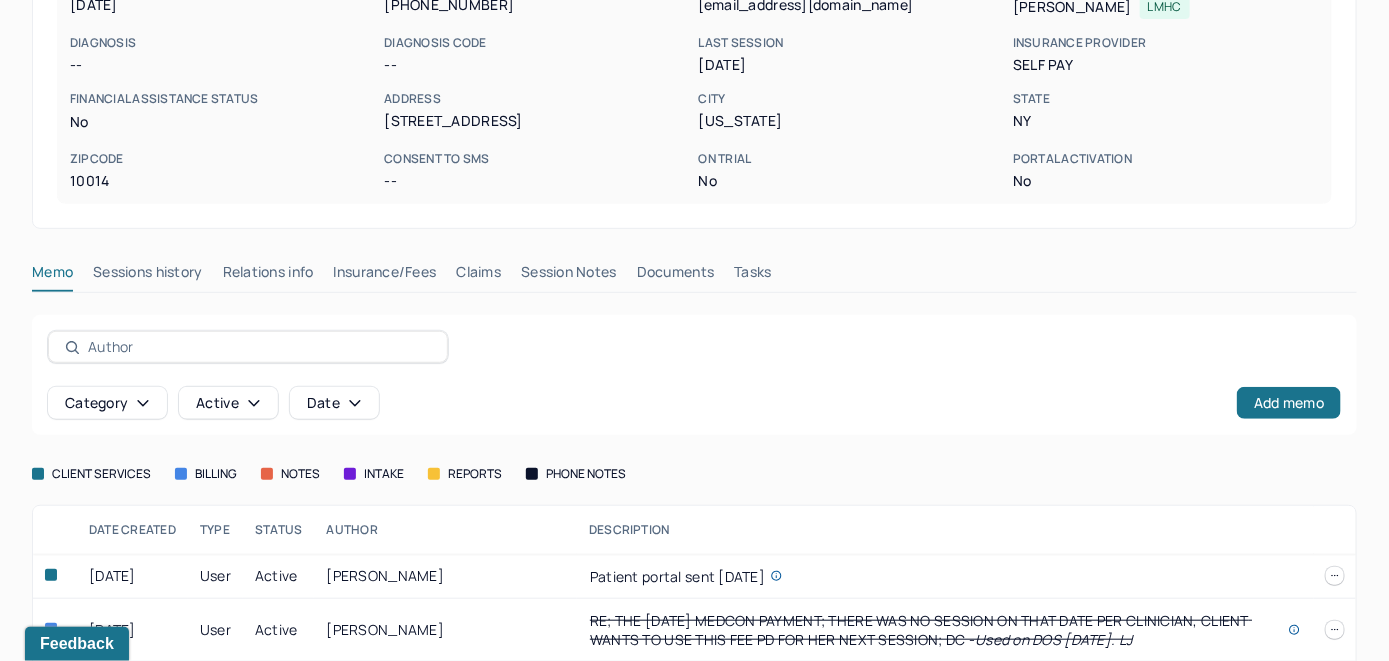 click on "Insurance/Fees" at bounding box center [385, 276] 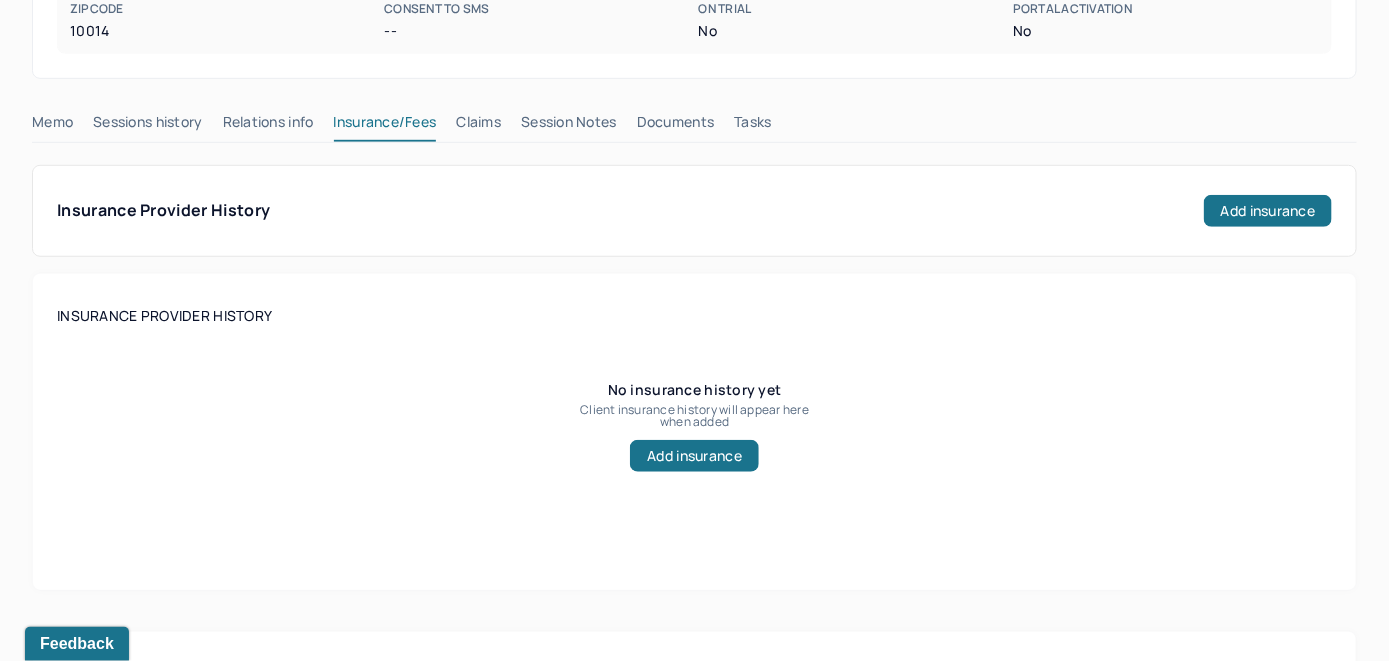 scroll, scrollTop: 300, scrollLeft: 0, axis: vertical 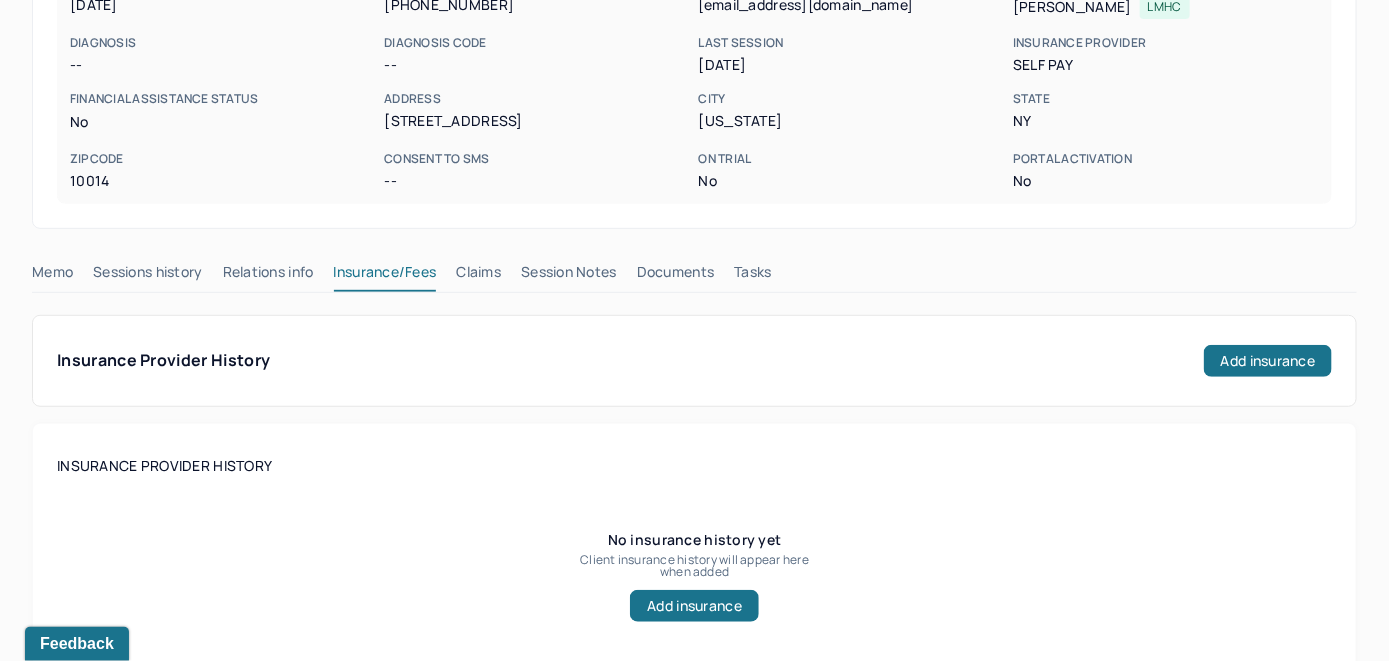 click on "Claims" at bounding box center (478, 276) 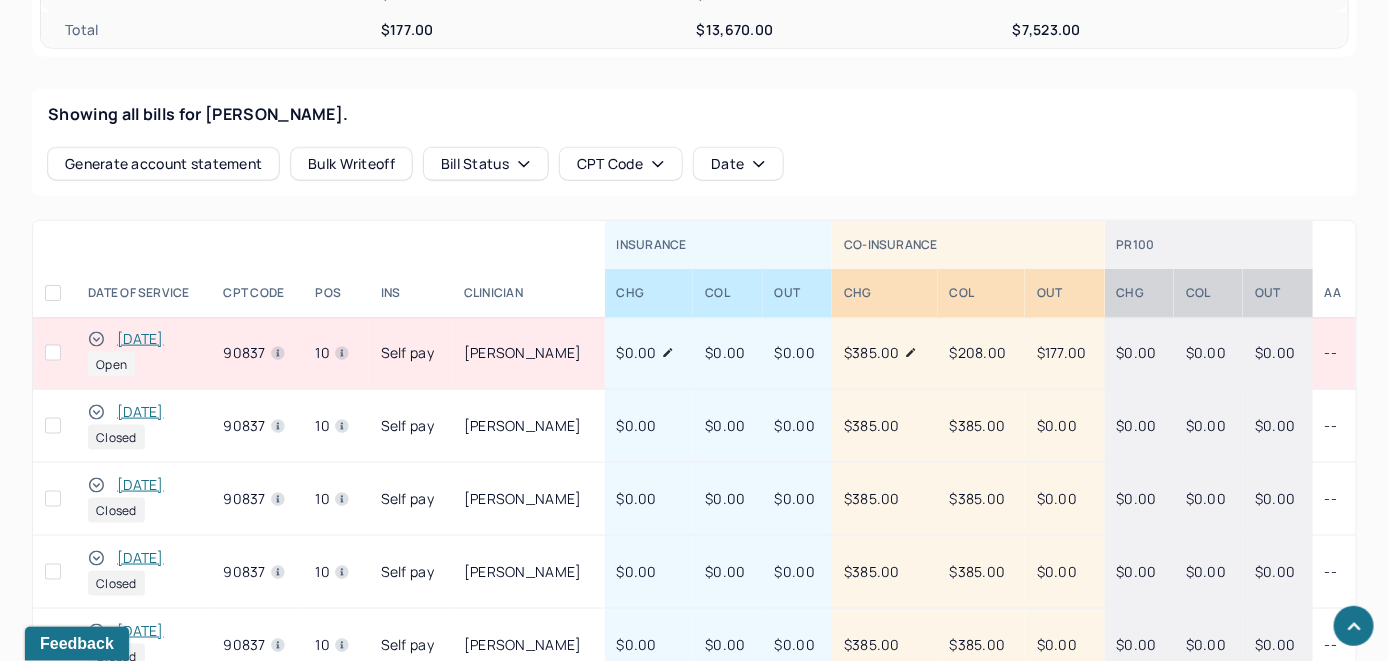 scroll, scrollTop: 841, scrollLeft: 0, axis: vertical 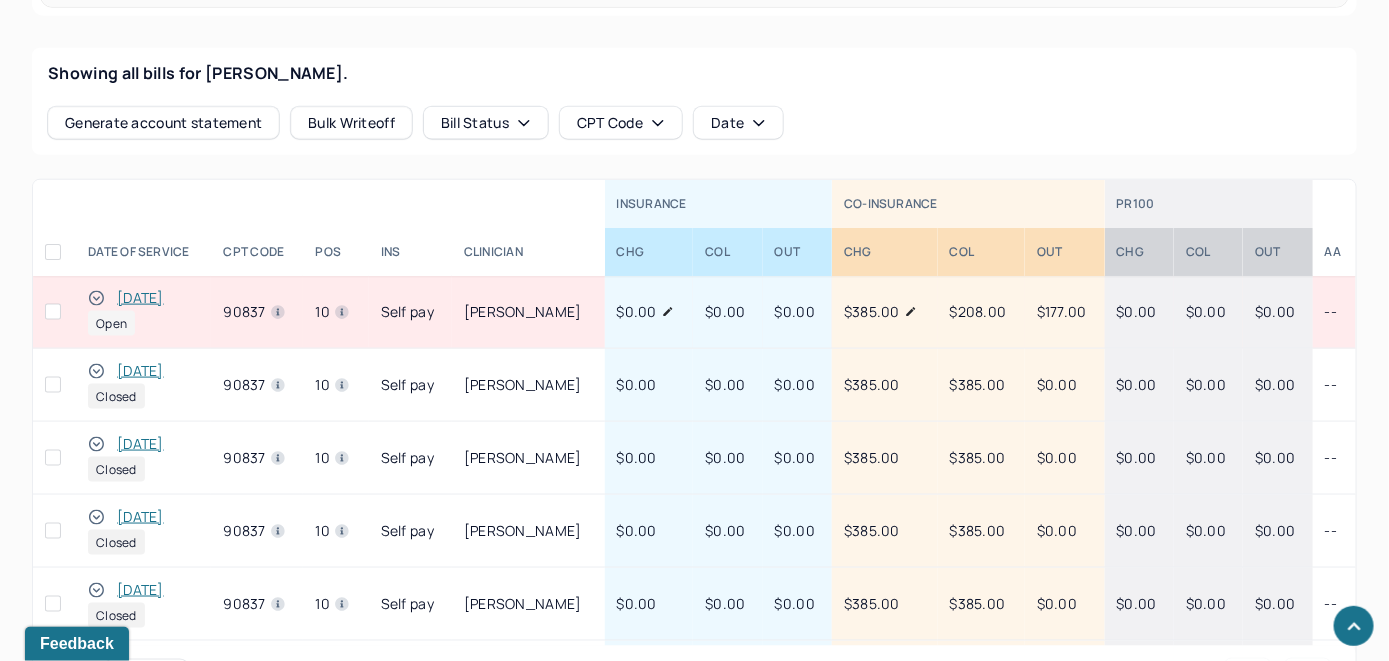 click on "[DATE]" at bounding box center (140, 298) 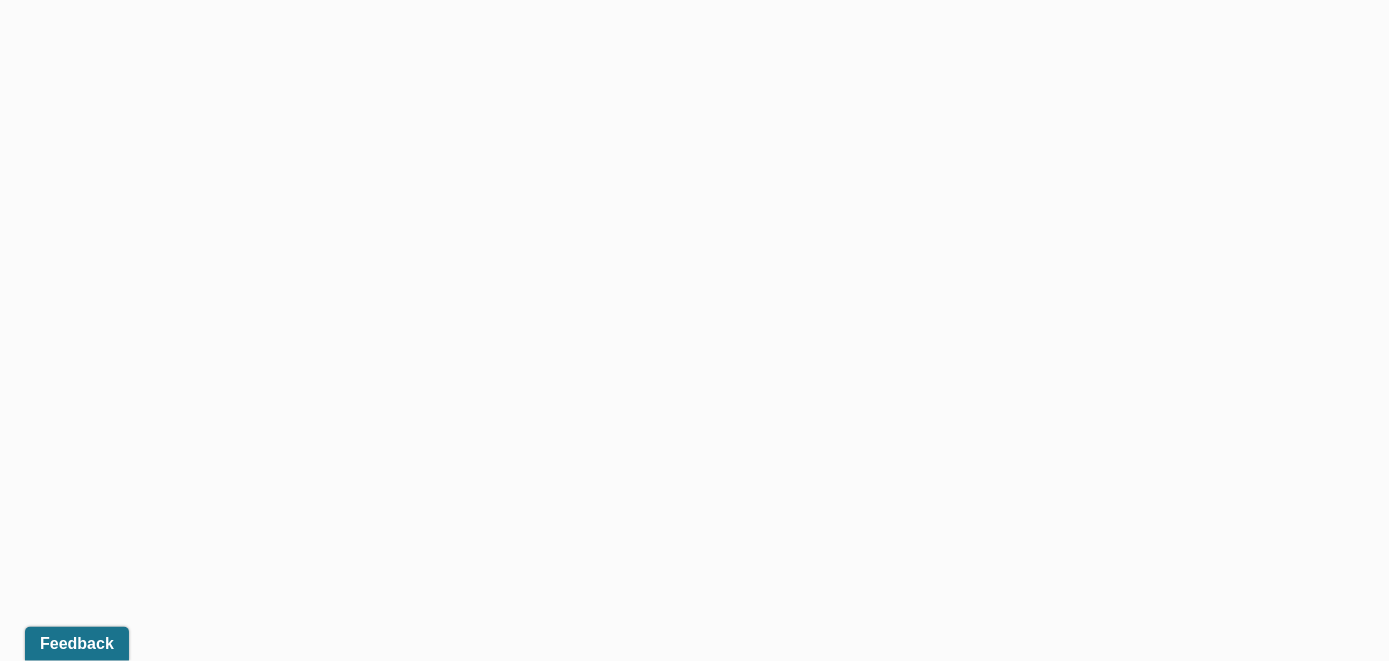 scroll, scrollTop: 769, scrollLeft: 0, axis: vertical 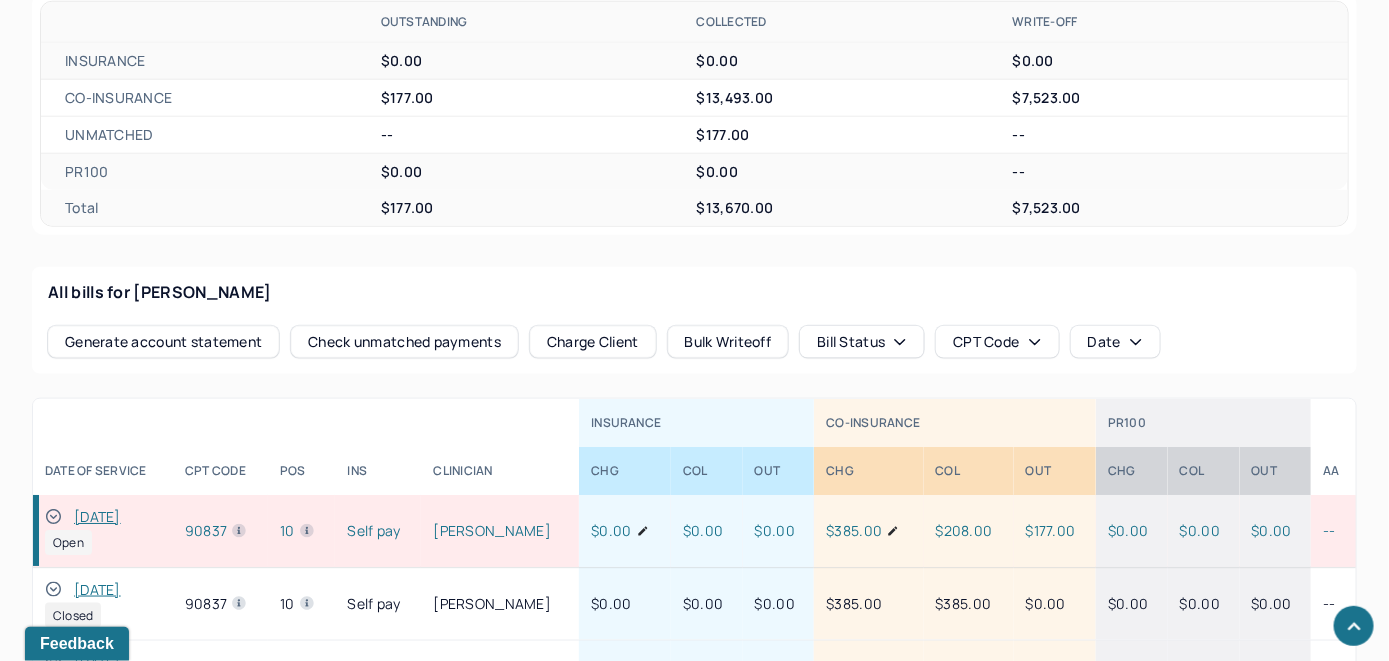 click on "Check unmatched payments" at bounding box center (404, 342) 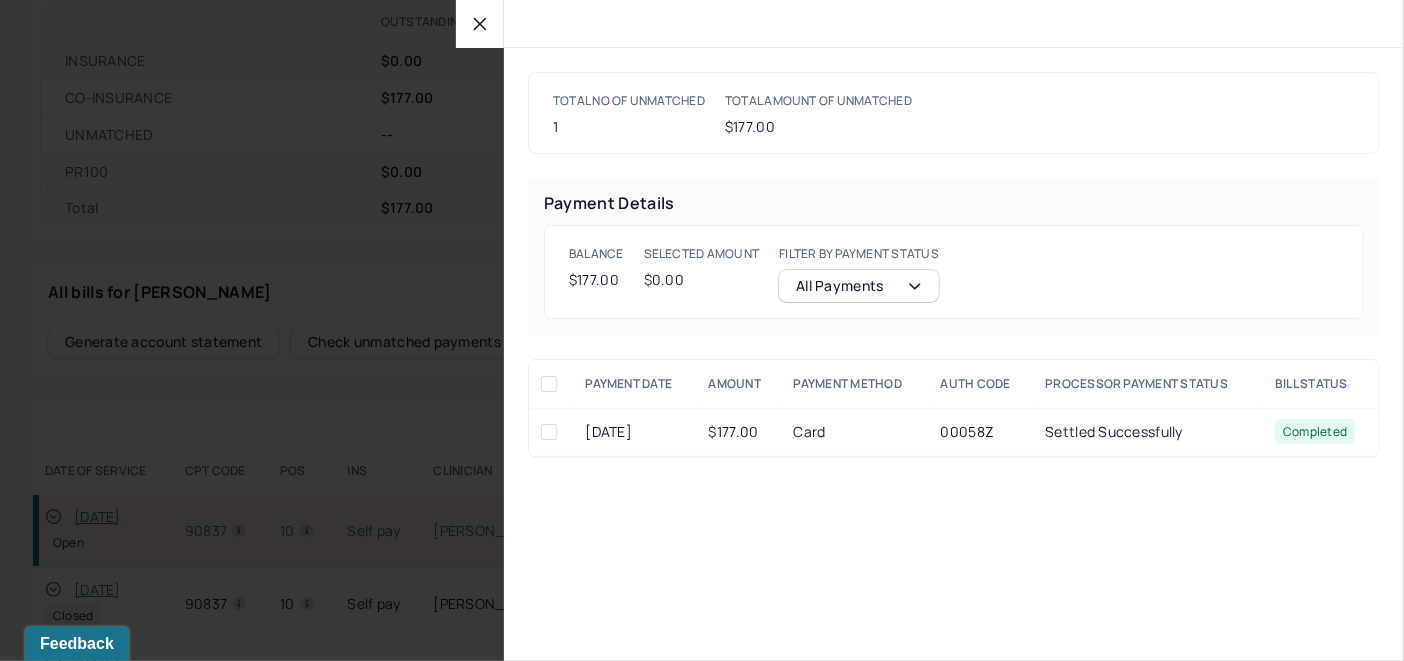 click at bounding box center [551, 432] 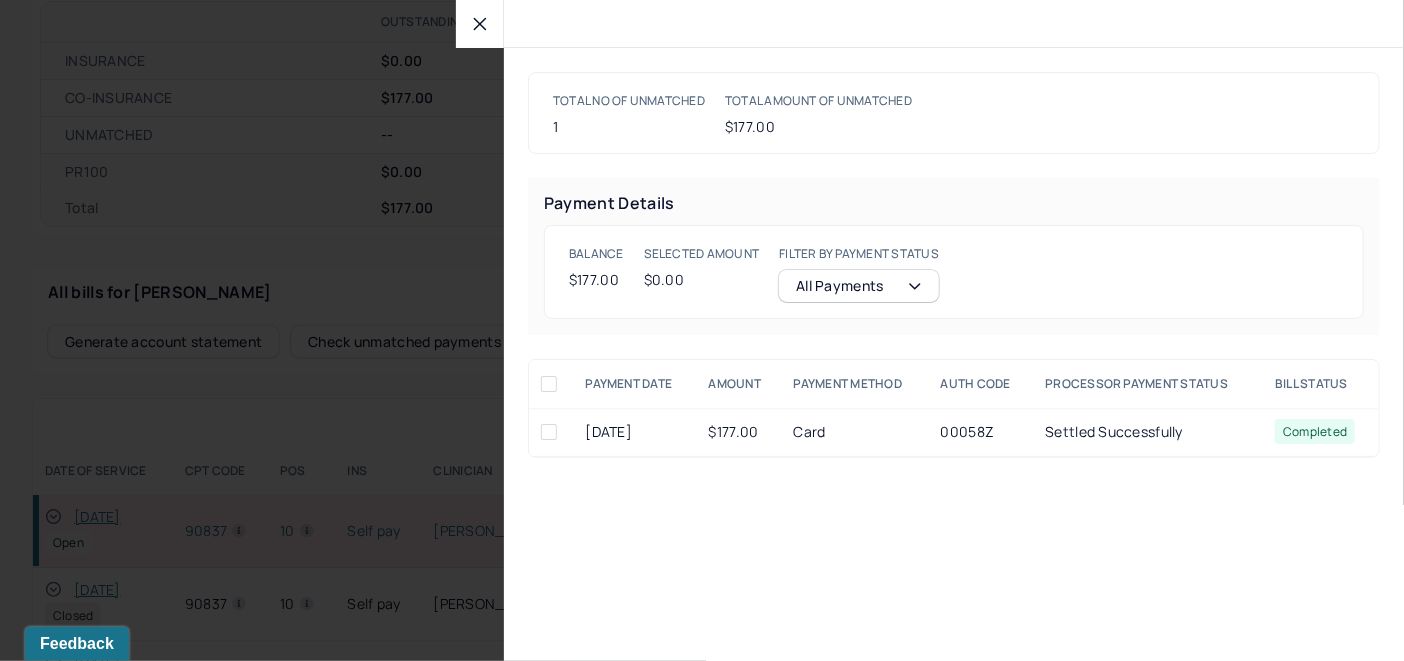 click at bounding box center [549, 432] 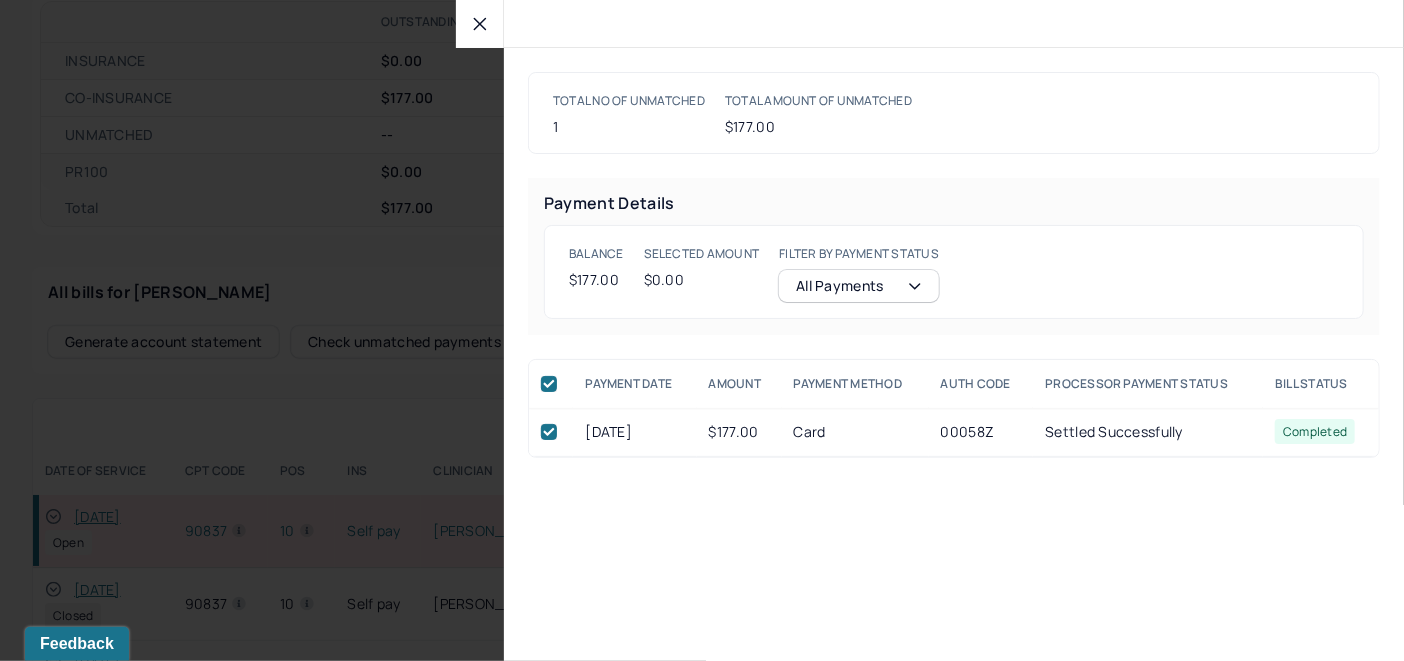 checkbox on "true" 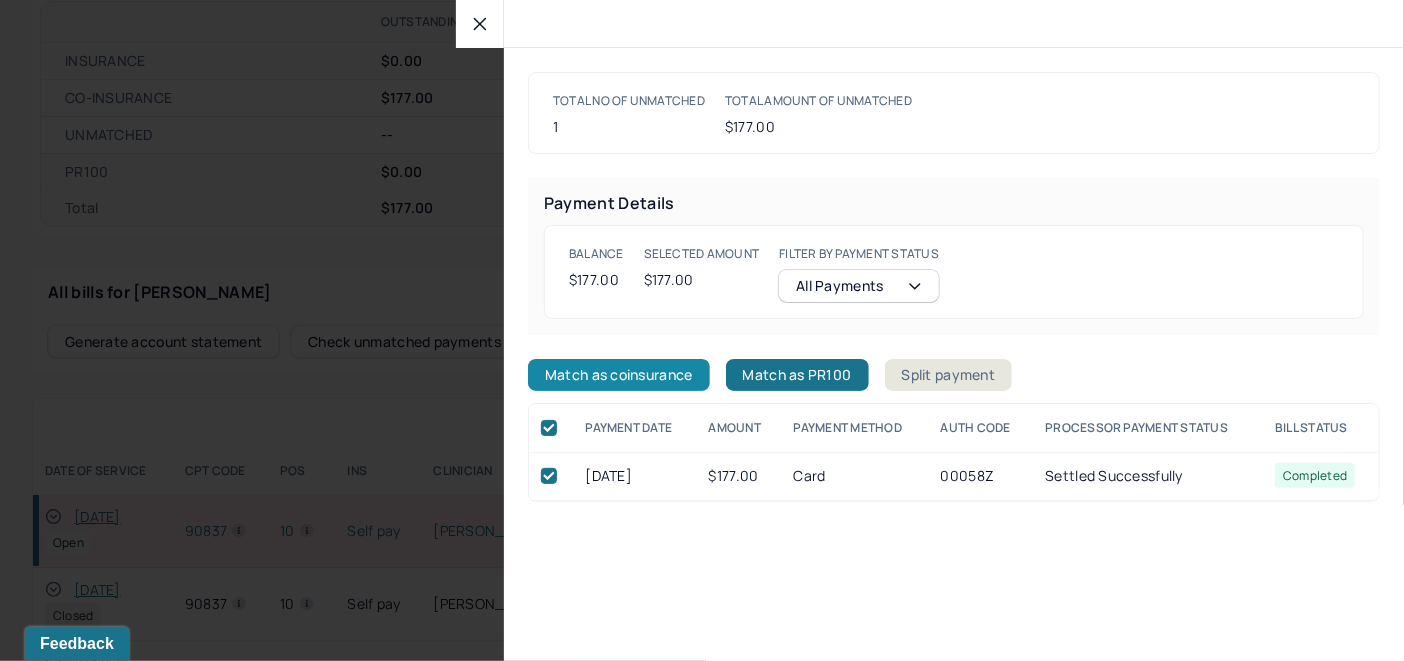 click on "Match as coinsurance" at bounding box center [619, 375] 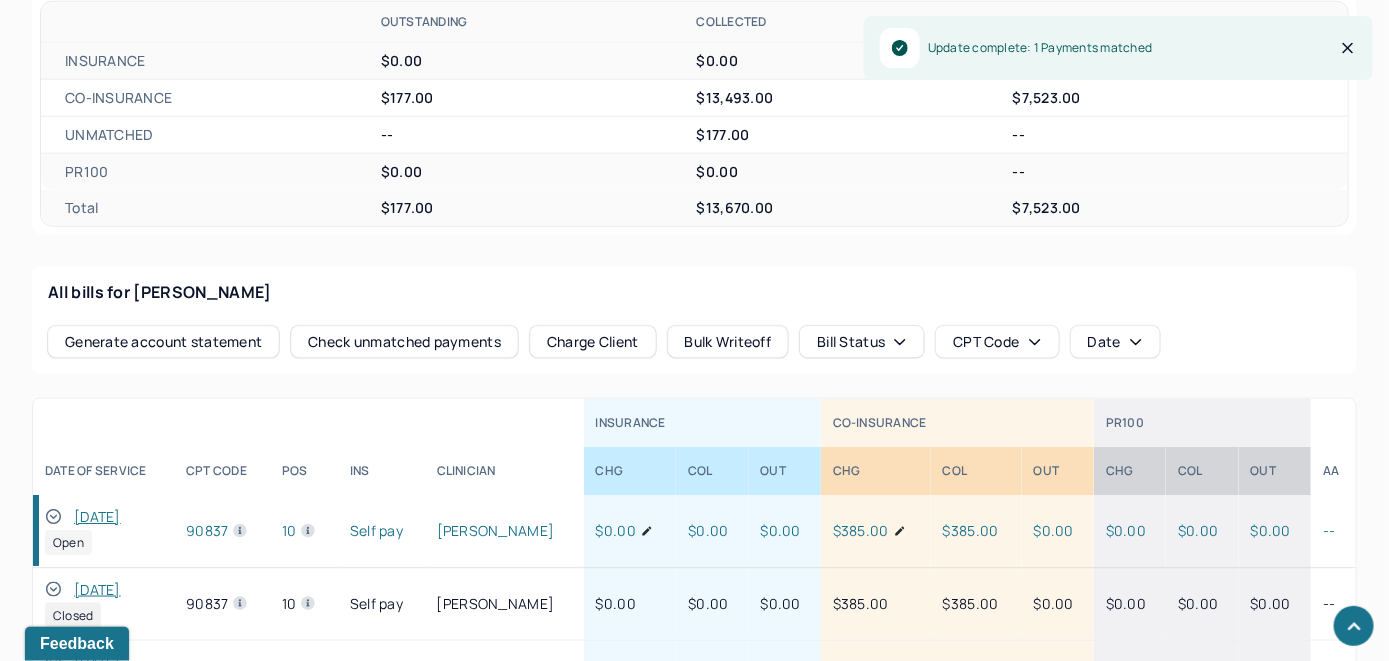 click 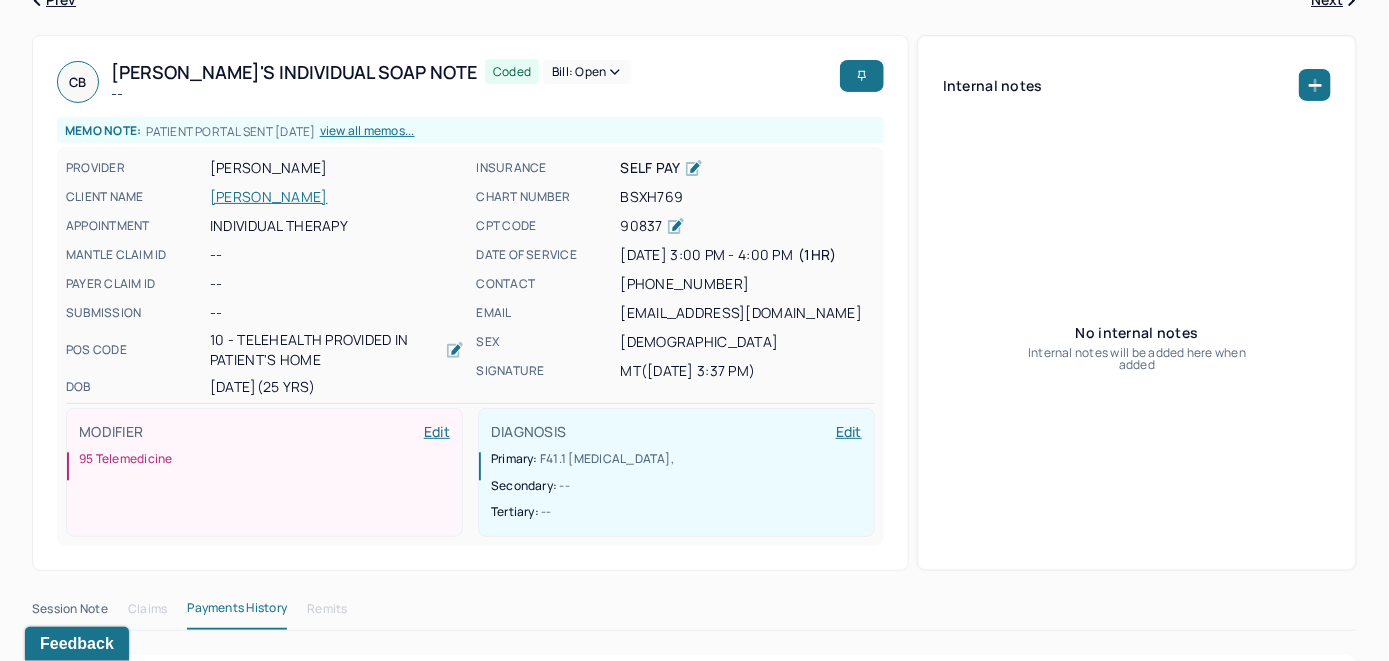 scroll, scrollTop: 0, scrollLeft: 0, axis: both 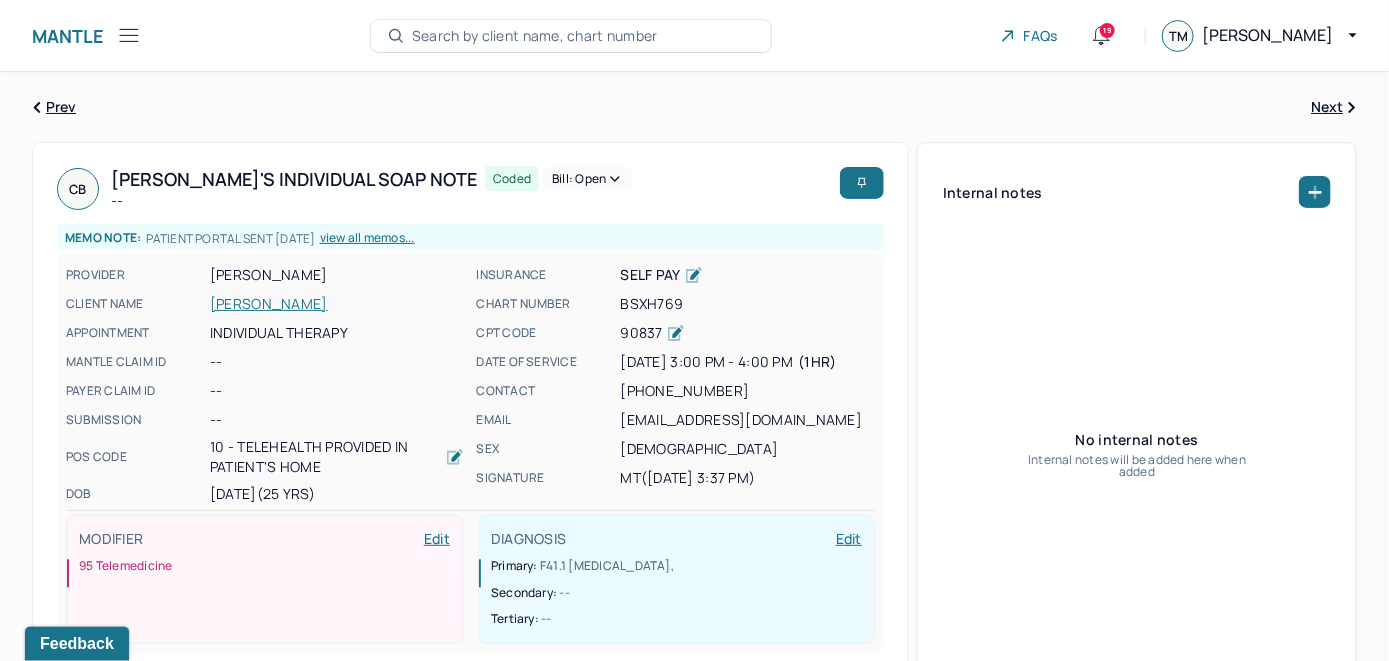 click on "Bill: Open" at bounding box center (587, 179) 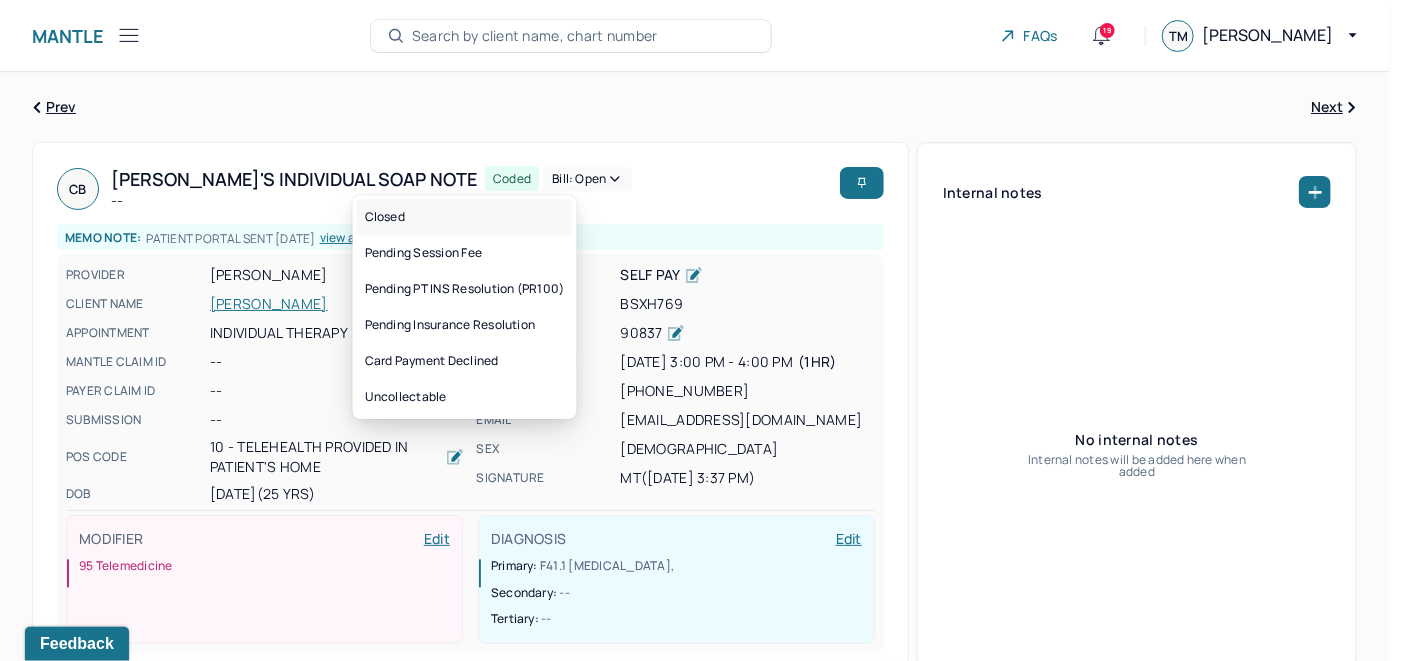 click on "Closed" at bounding box center (465, 217) 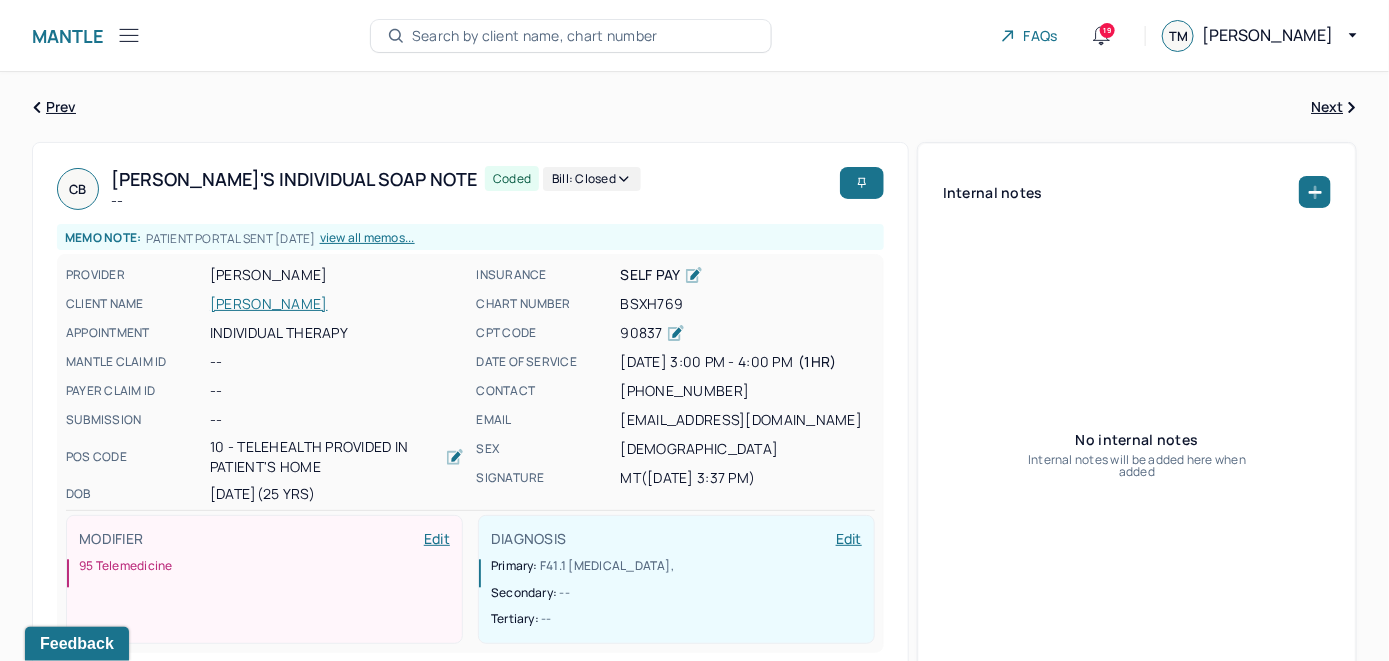 click on "Search by client name, chart number" at bounding box center [535, 36] 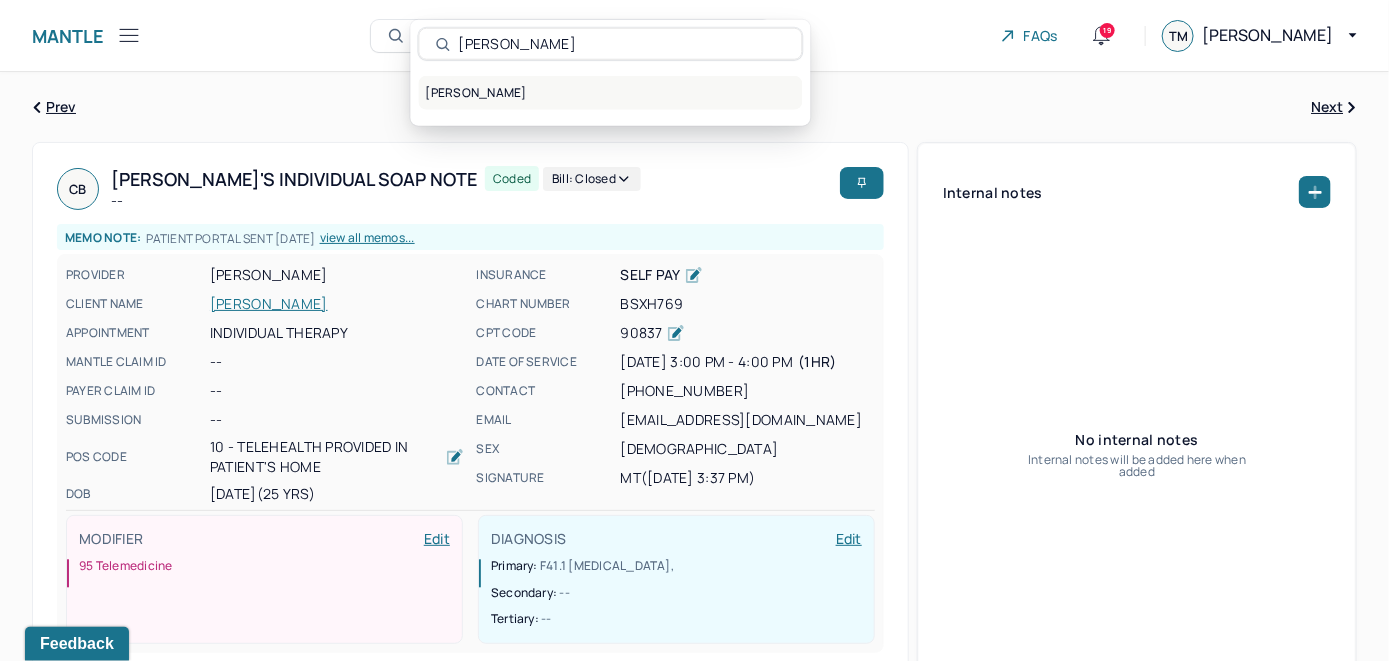 type on "[PERSON_NAME]" 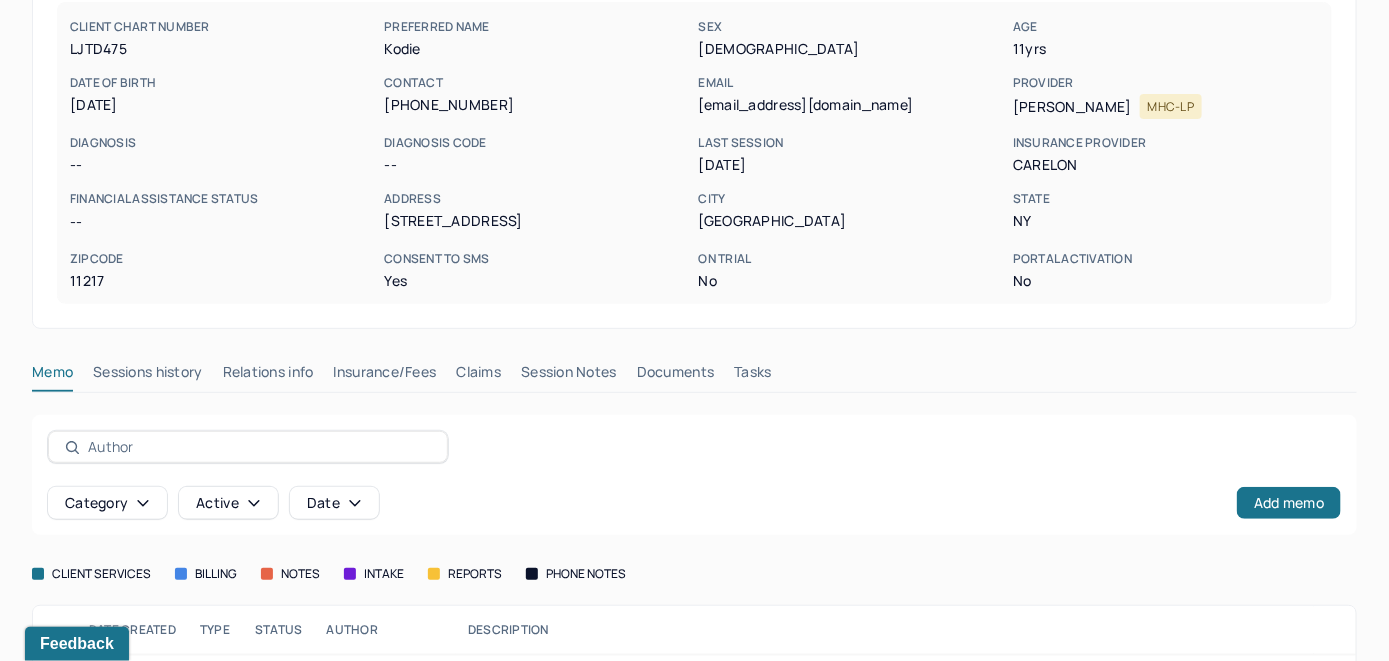 scroll, scrollTop: 279, scrollLeft: 0, axis: vertical 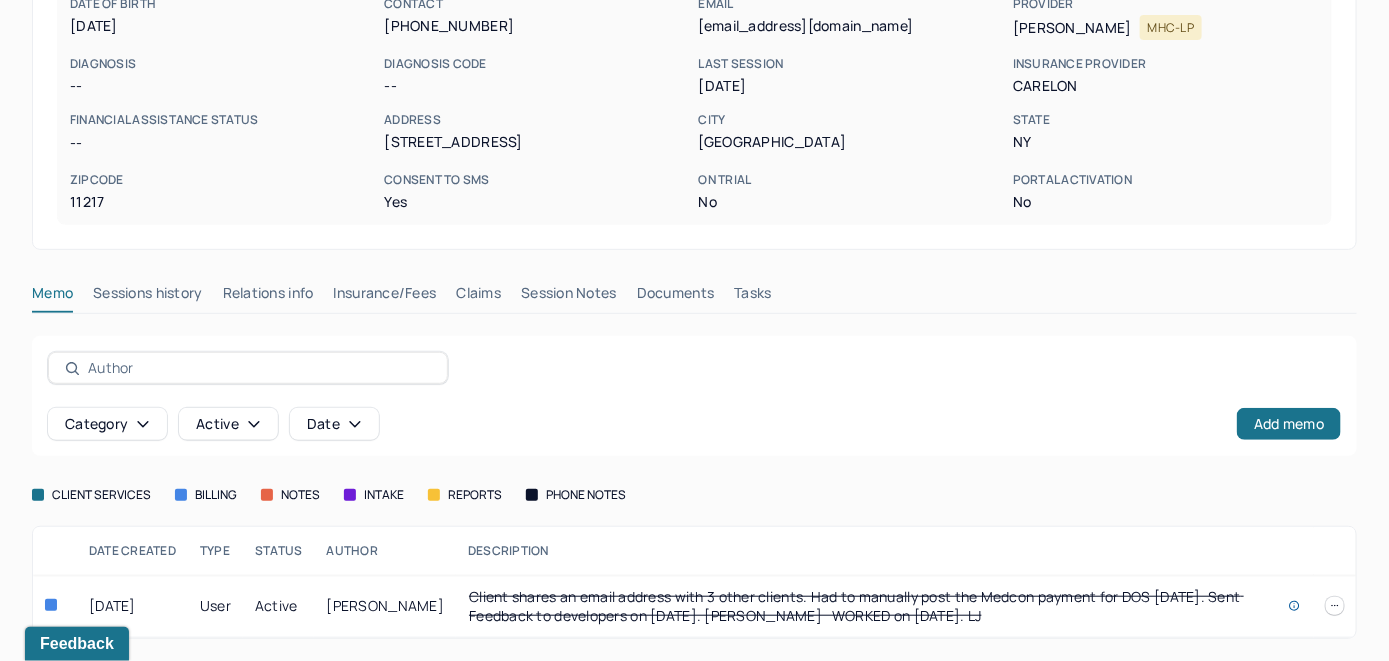 click on "Insurance/Fees" at bounding box center (385, 297) 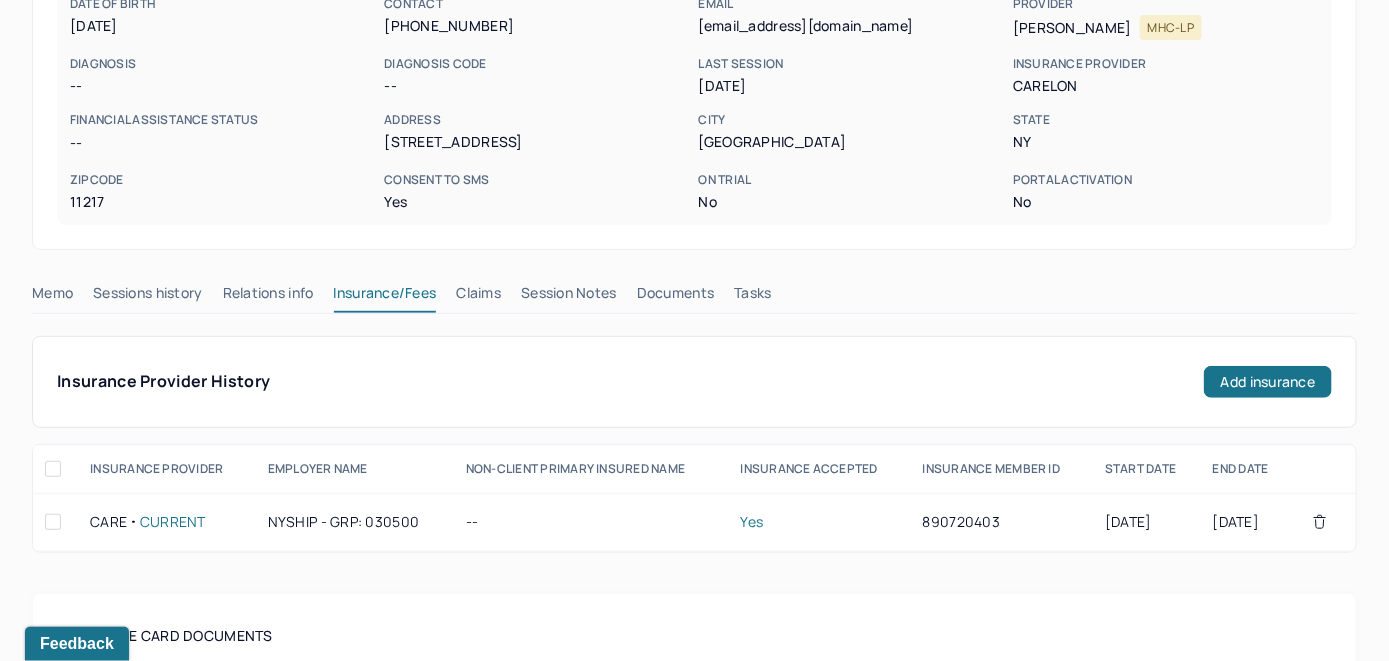 click on "Claims" at bounding box center (478, 297) 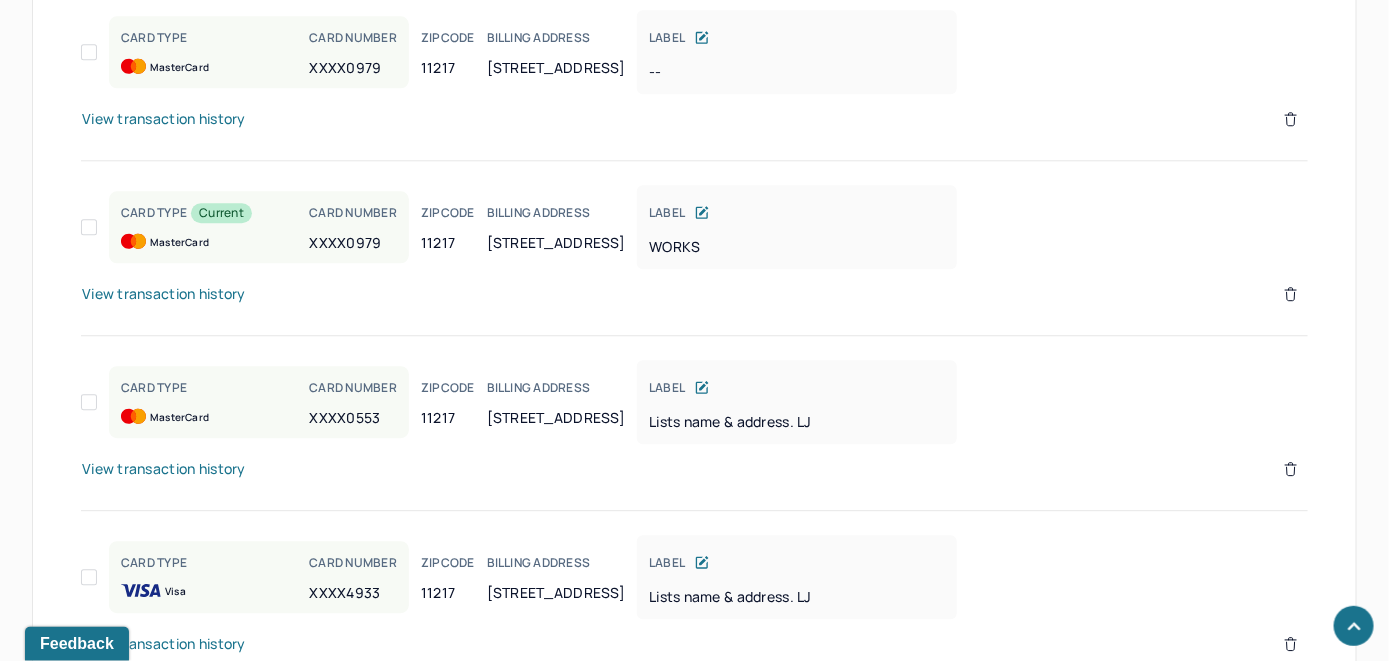 scroll, scrollTop: 1885, scrollLeft: 0, axis: vertical 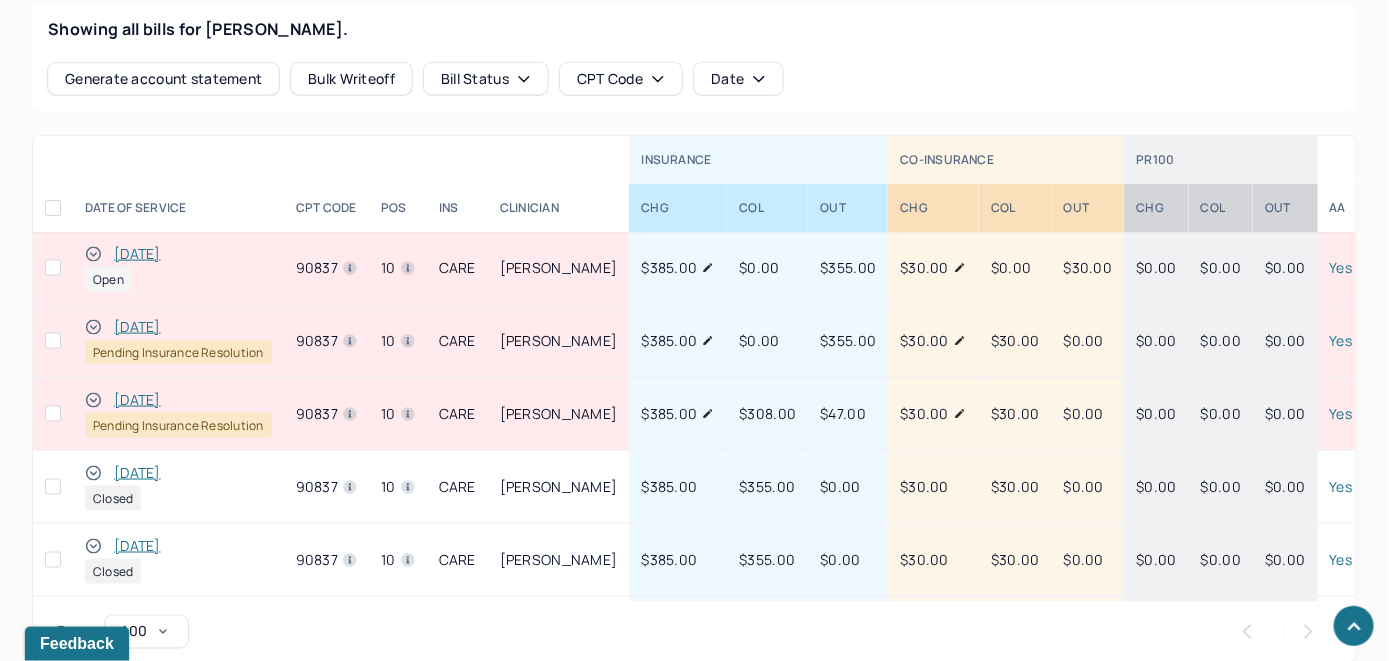 click on "[DATE]" at bounding box center [137, 254] 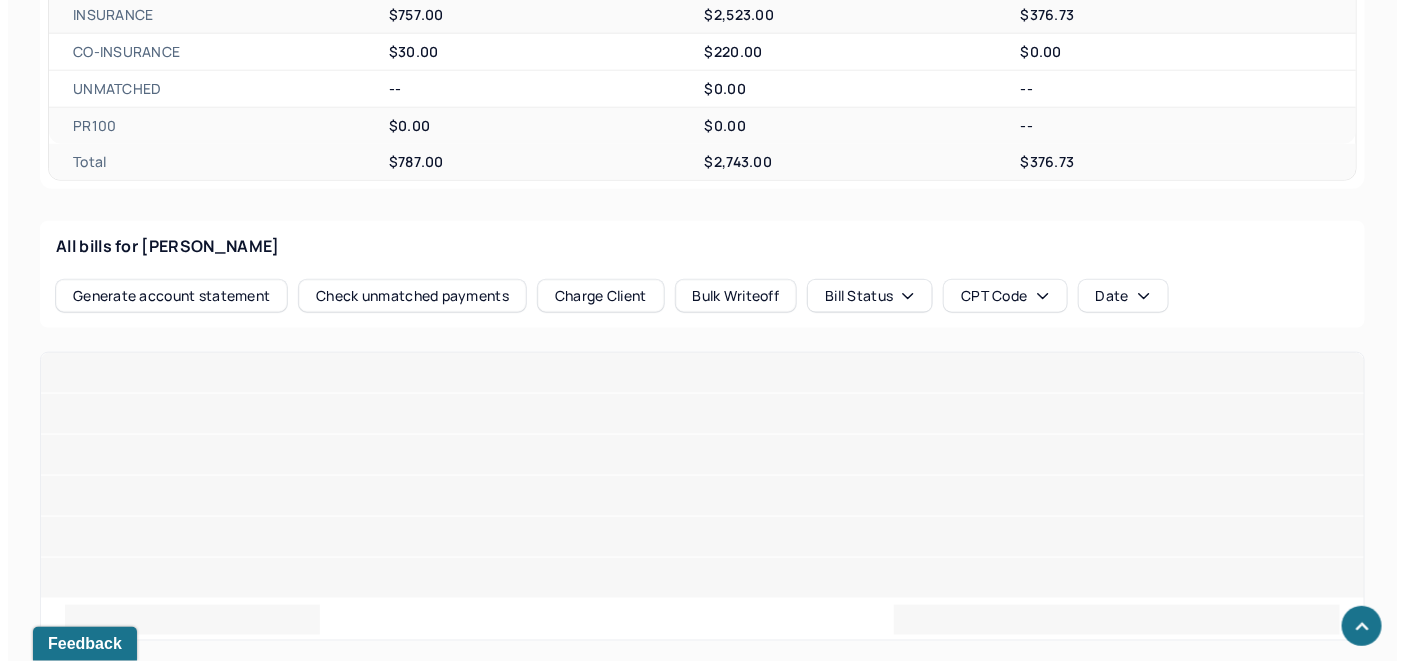 scroll, scrollTop: 813, scrollLeft: 0, axis: vertical 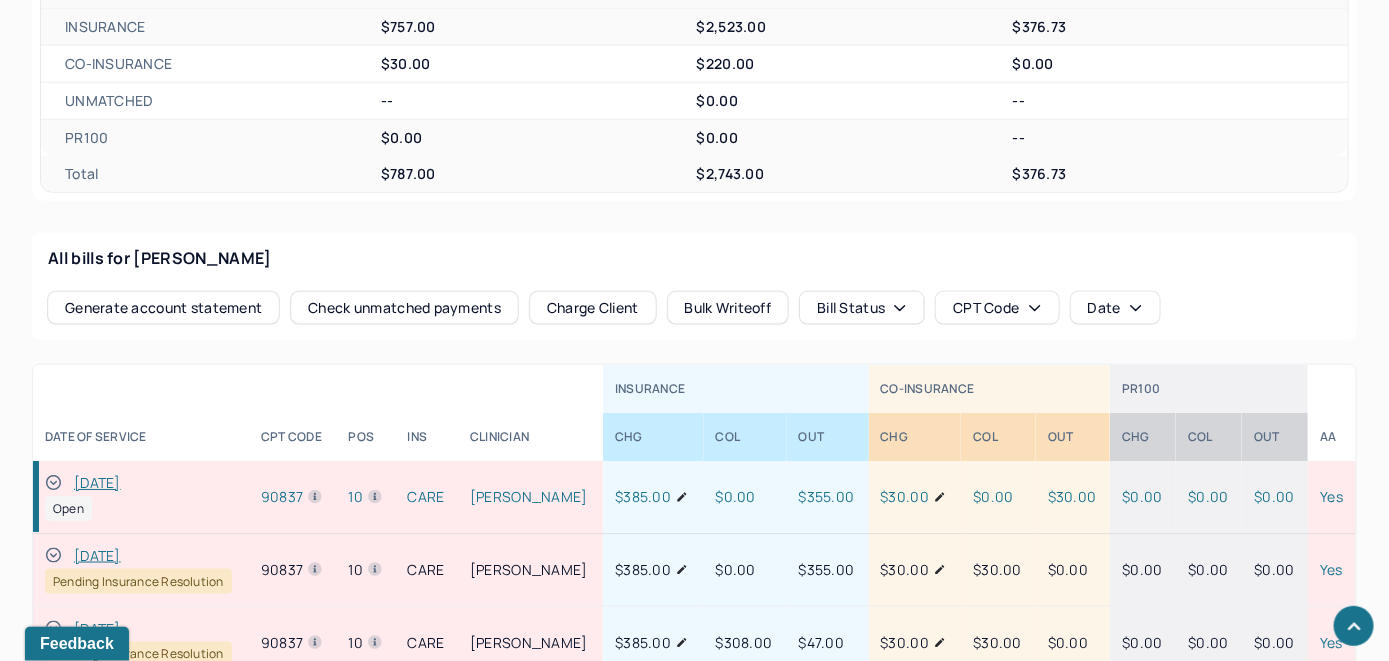 click on "Check unmatched payments" at bounding box center (404, 308) 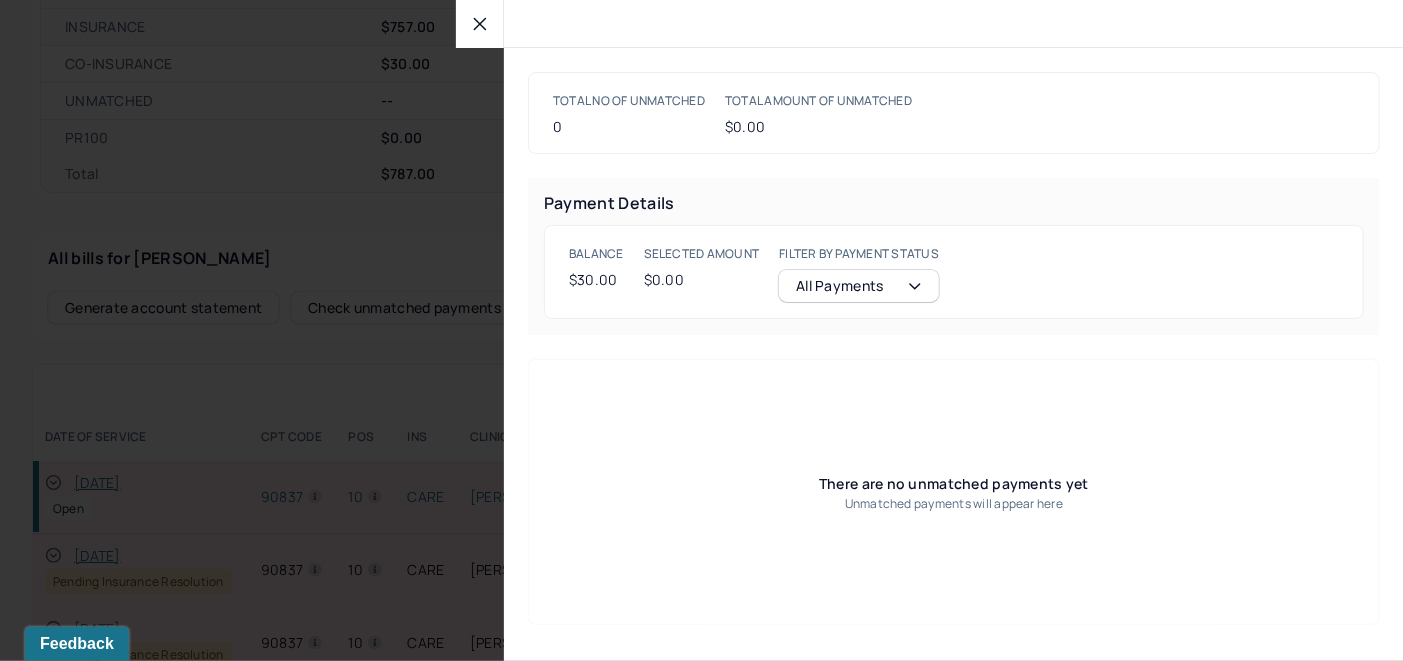 click 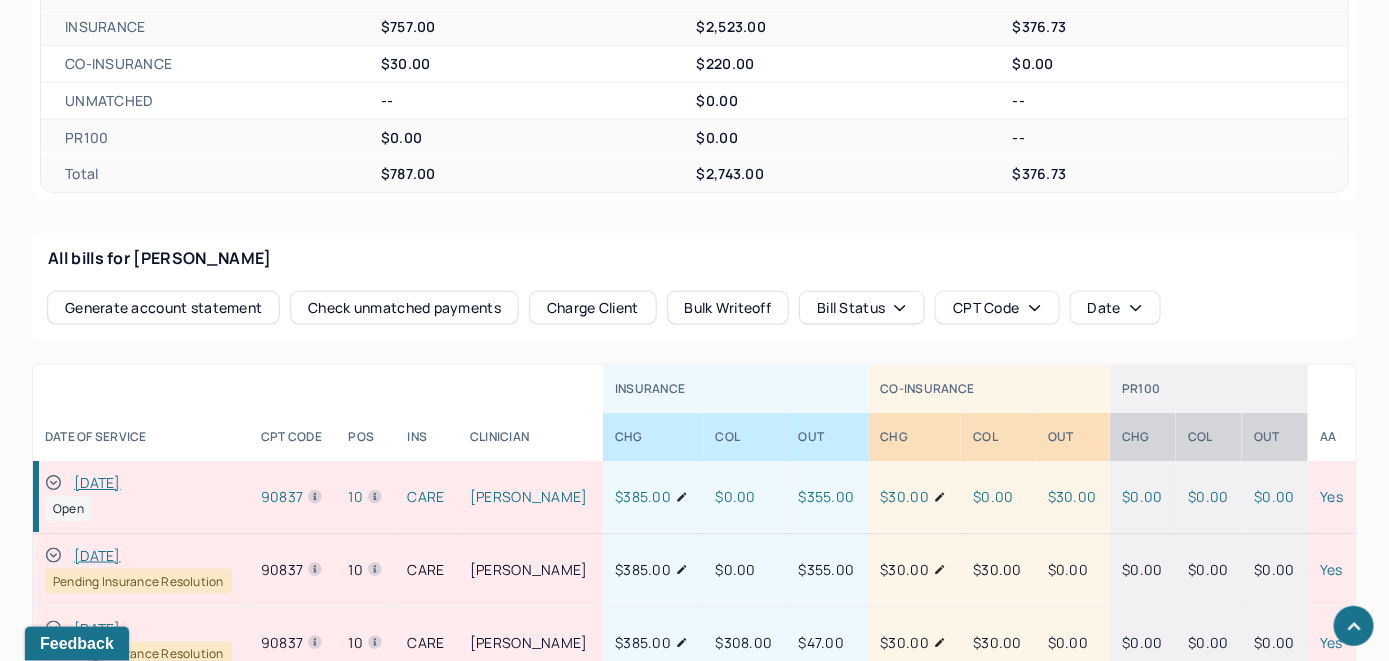 click on "Charge Client" at bounding box center (593, 308) 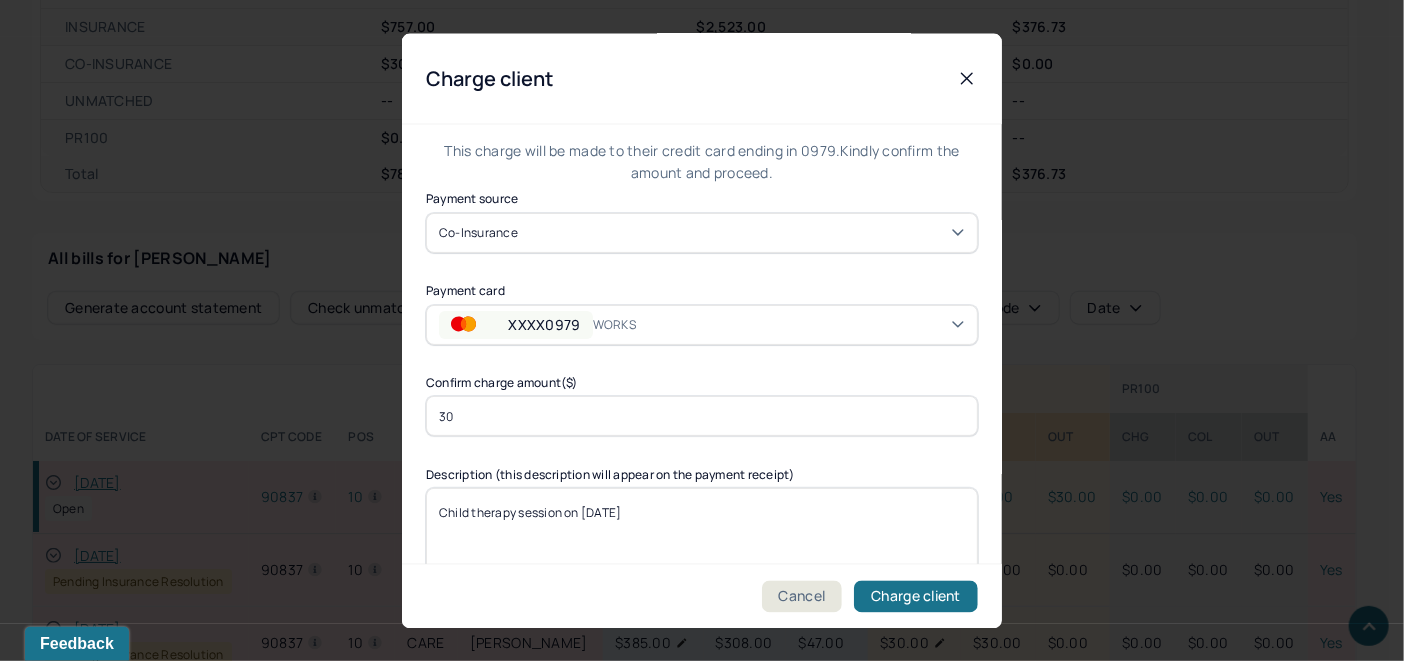 scroll, scrollTop: 121, scrollLeft: 0, axis: vertical 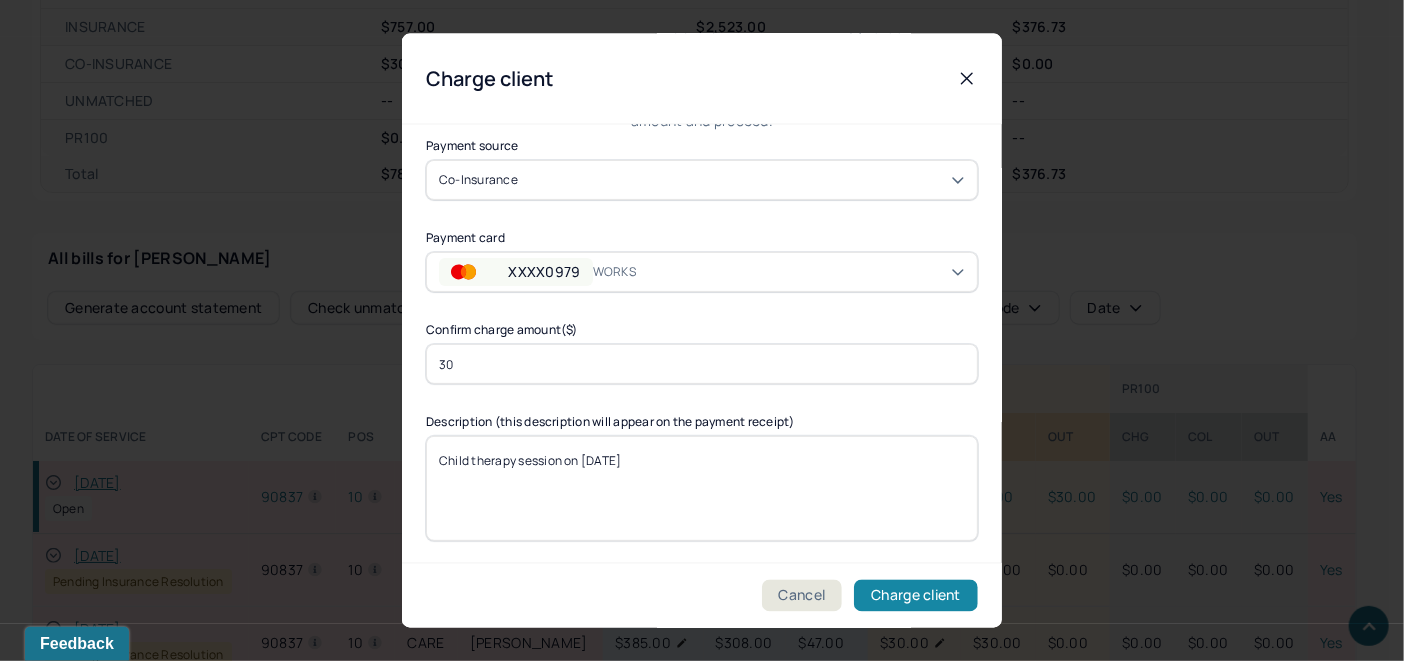 click on "Charge client" at bounding box center [916, 596] 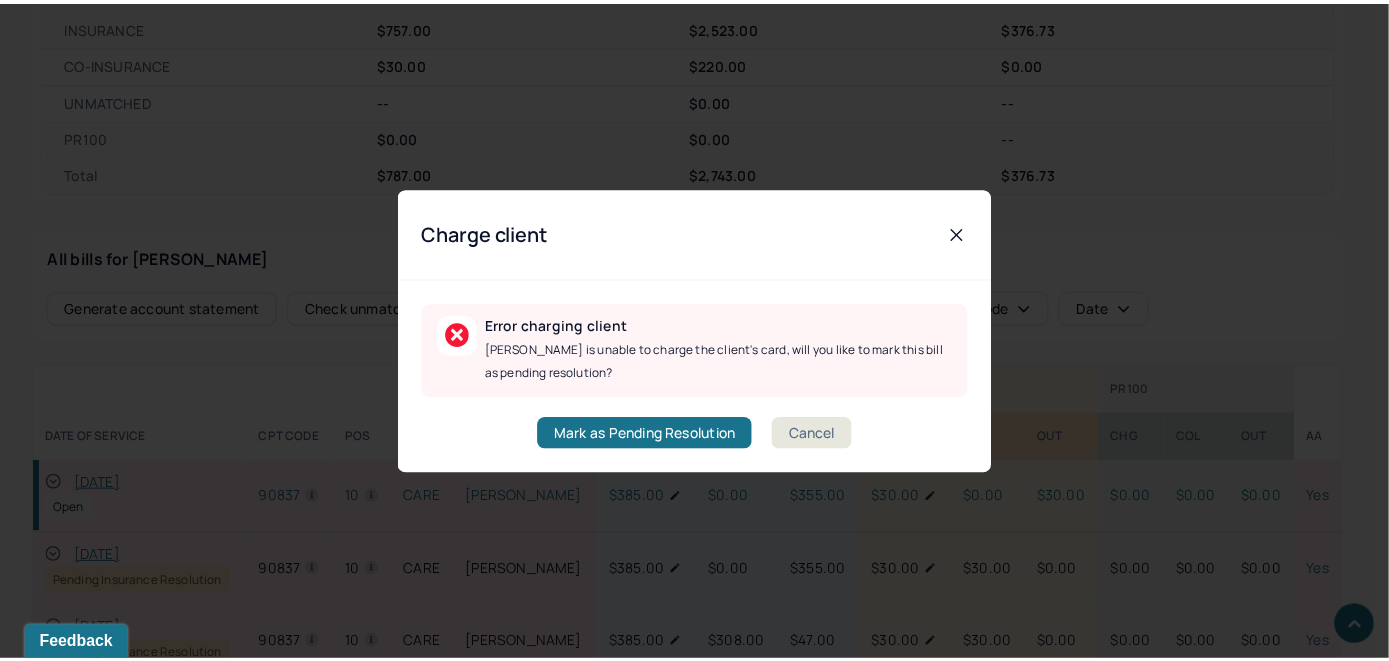 scroll, scrollTop: 0, scrollLeft: 0, axis: both 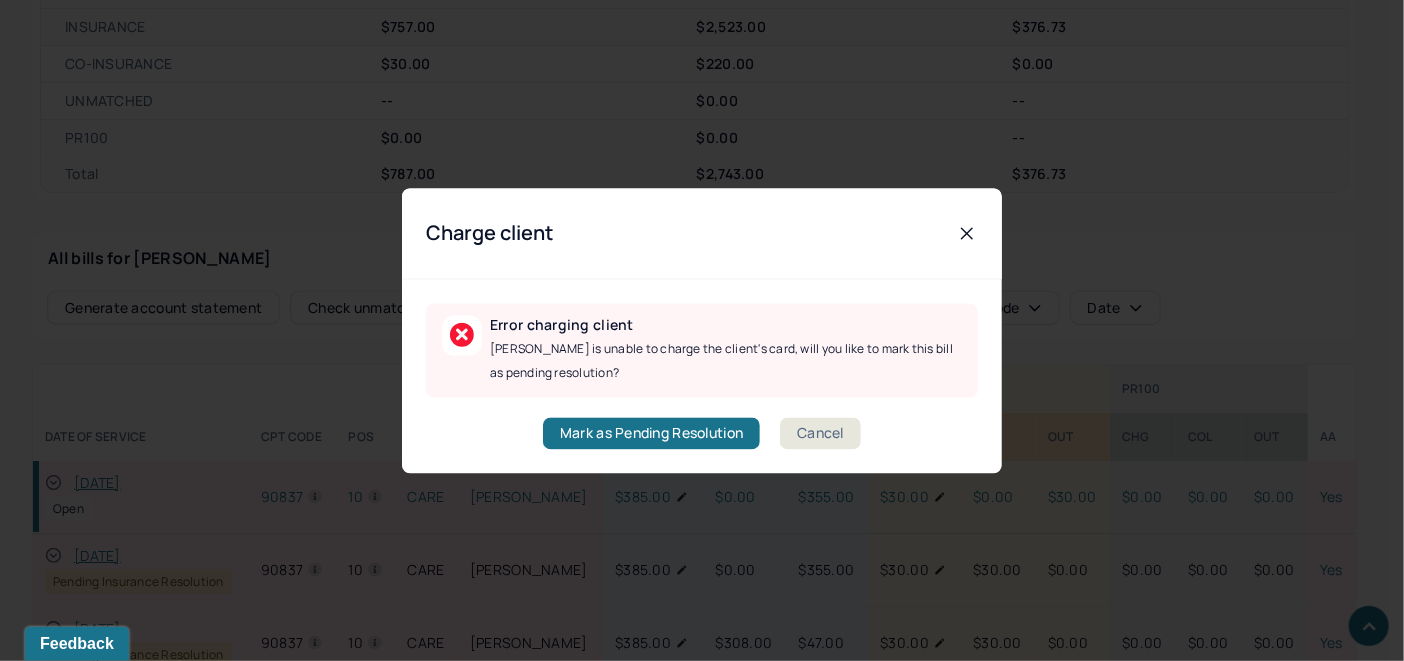 click on "Cancel" at bounding box center [820, 433] 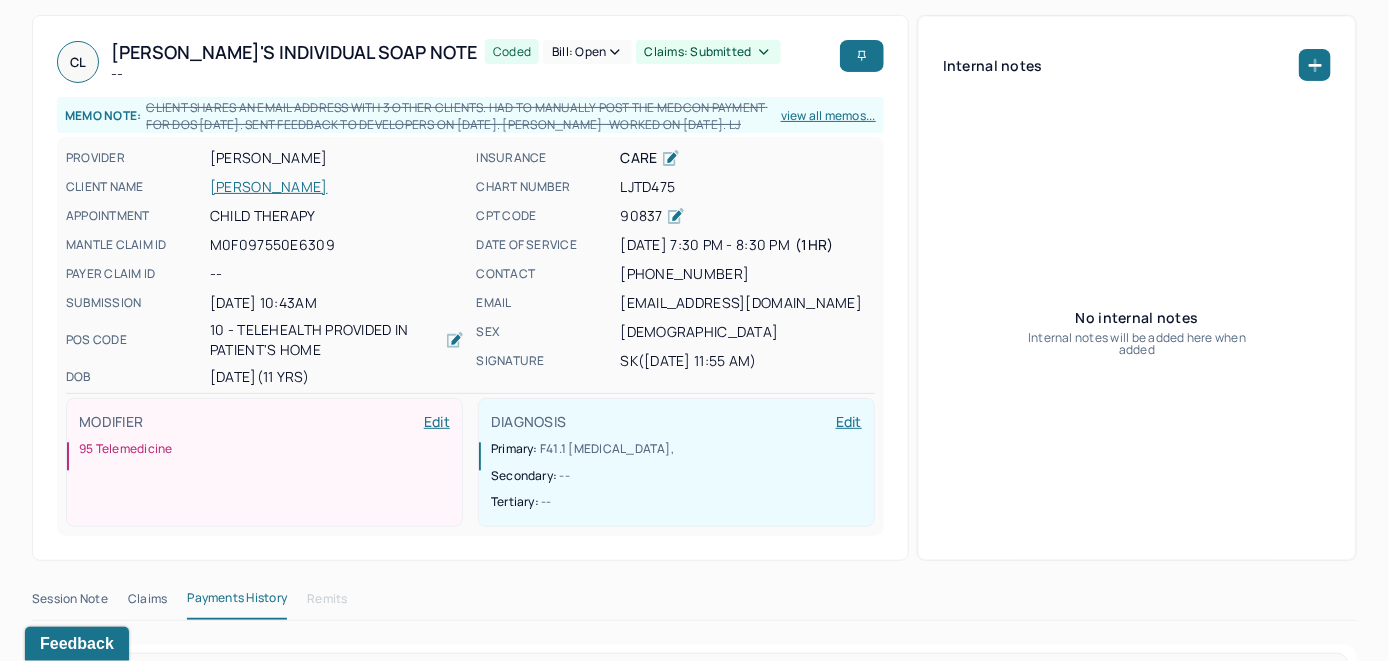 scroll, scrollTop: 113, scrollLeft: 0, axis: vertical 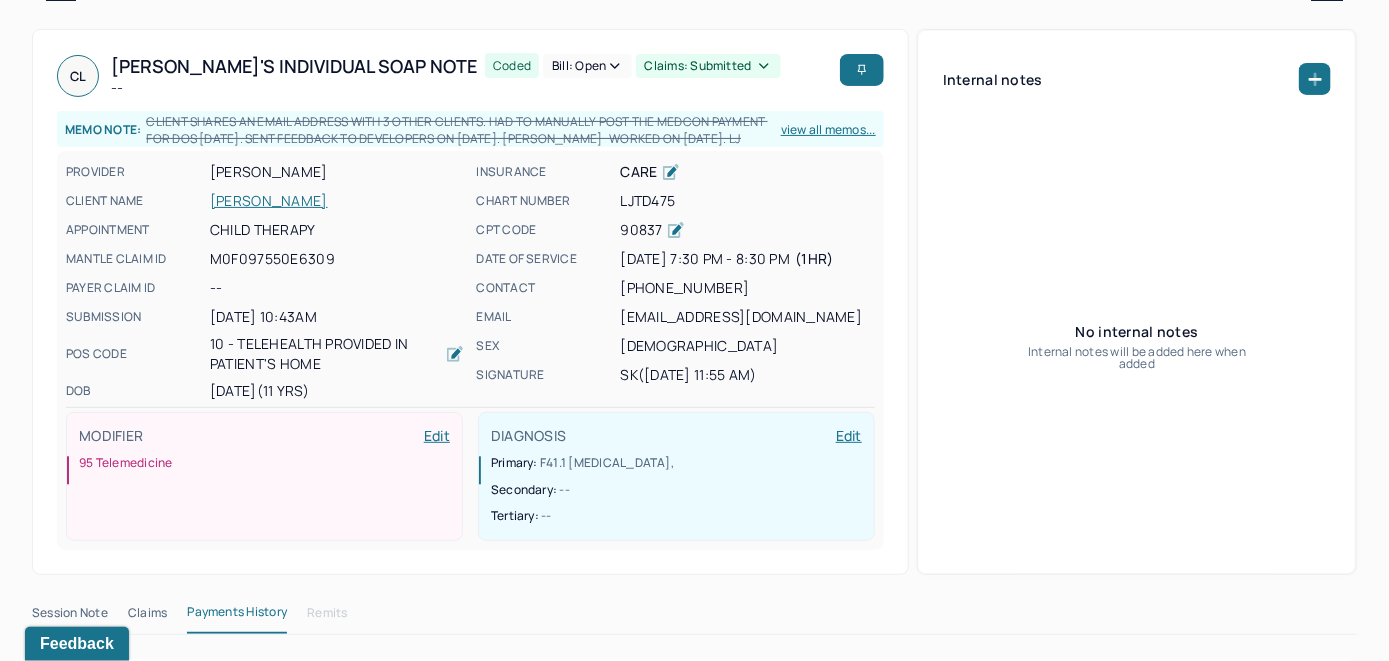 click on "[PERSON_NAME]" at bounding box center (337, 201) 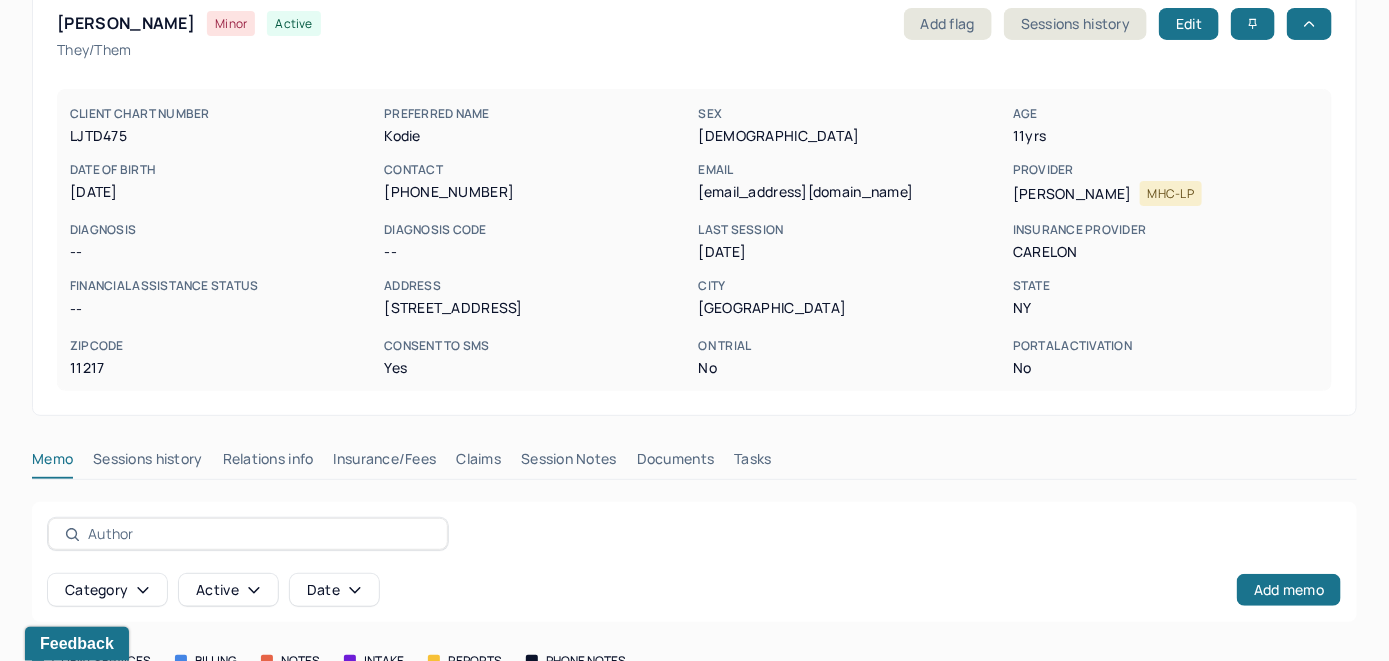 scroll, scrollTop: 0, scrollLeft: 0, axis: both 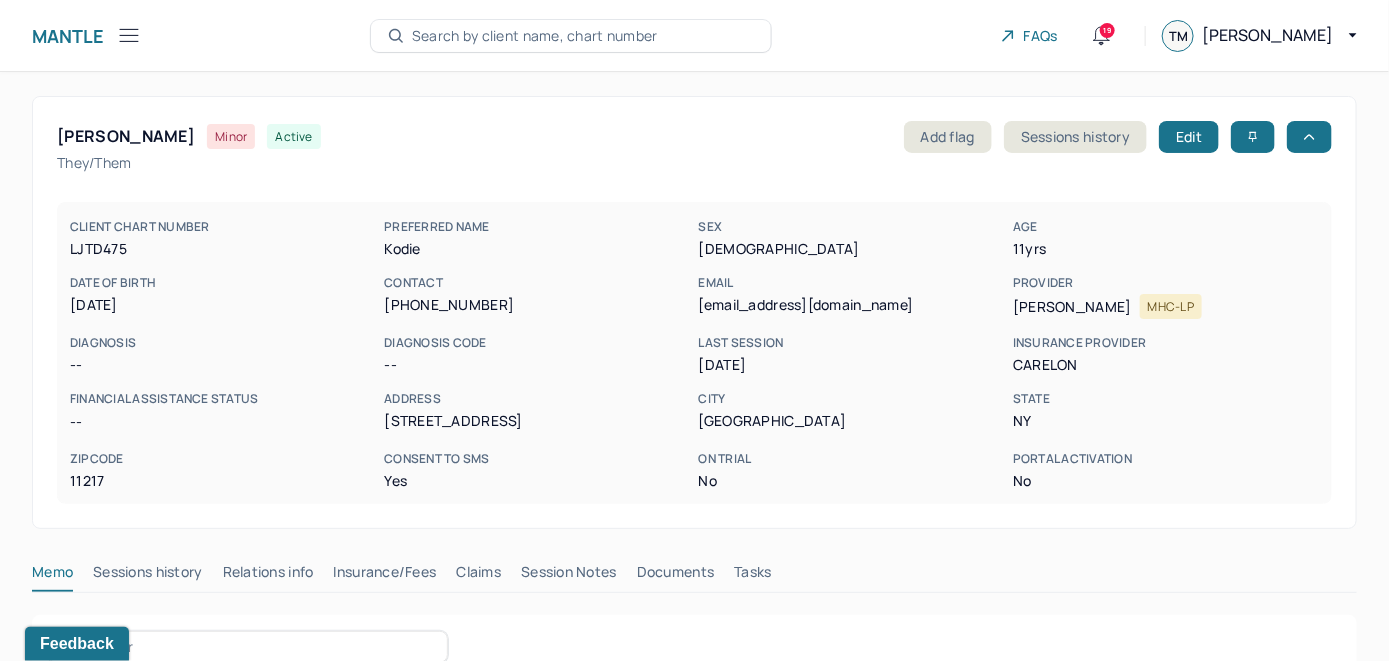 click on "Claims" at bounding box center (478, 576) 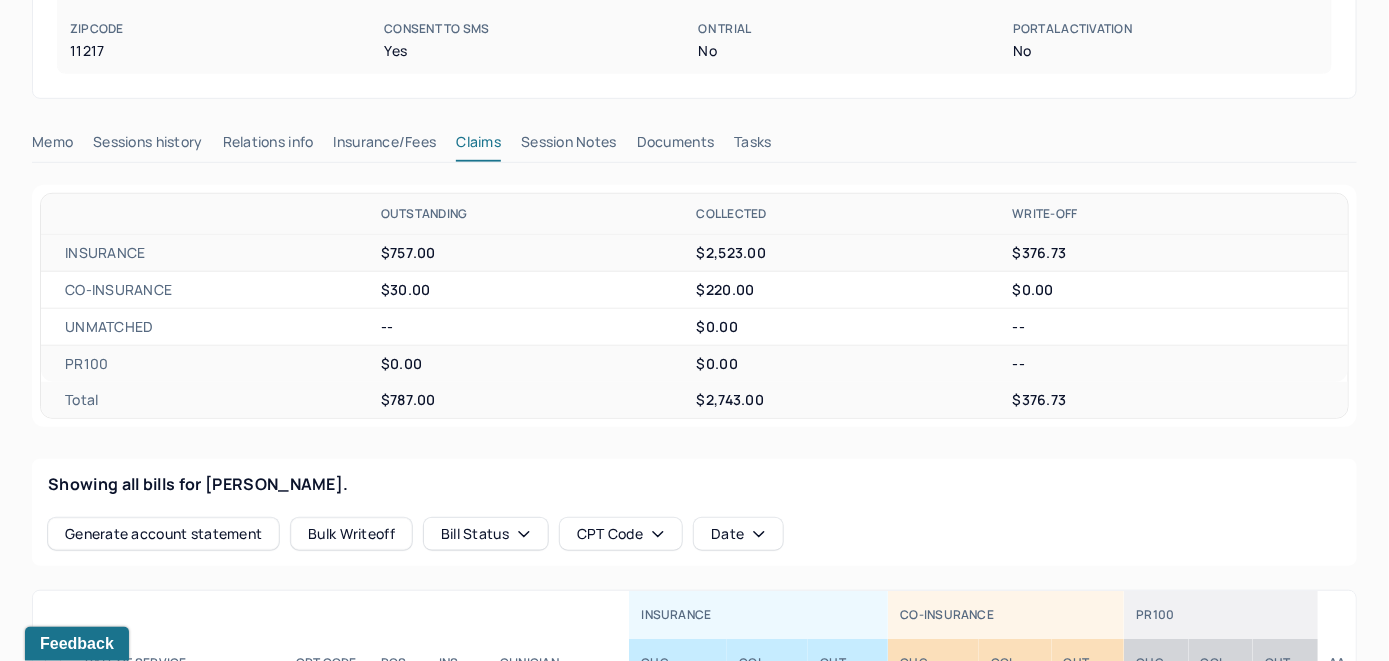scroll, scrollTop: 600, scrollLeft: 0, axis: vertical 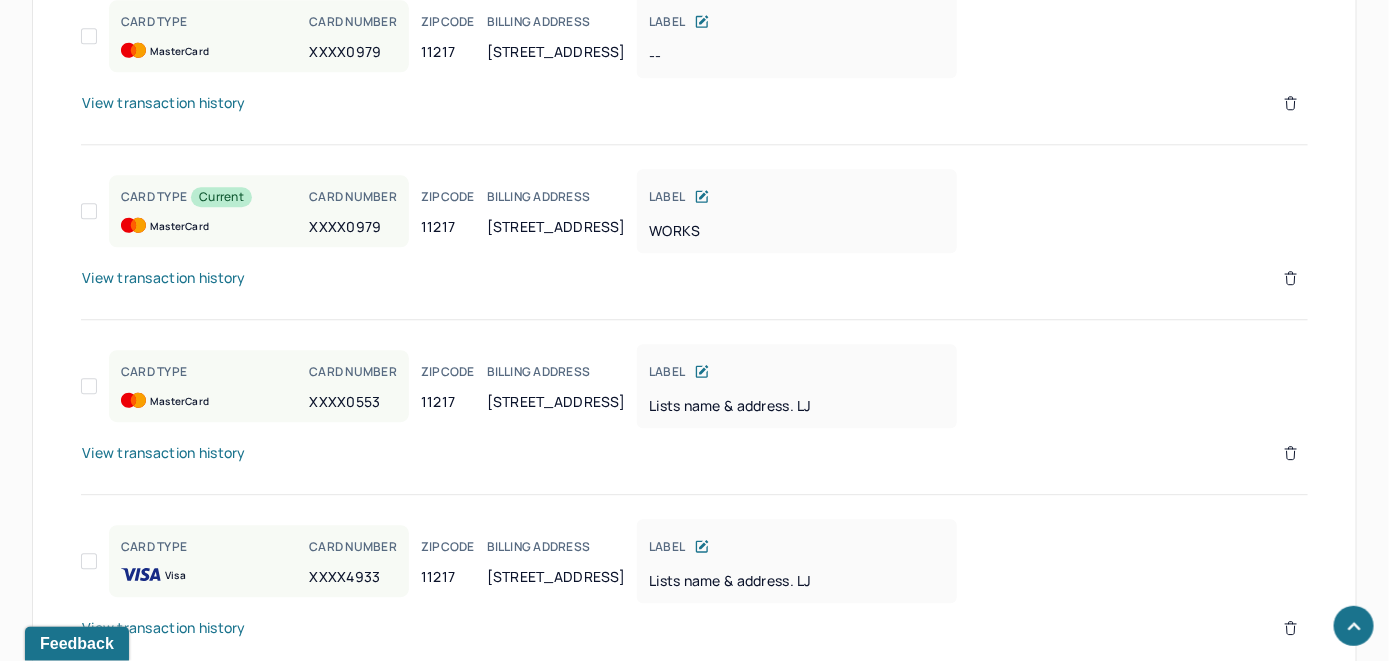 click on "View transaction history" at bounding box center [164, 278] 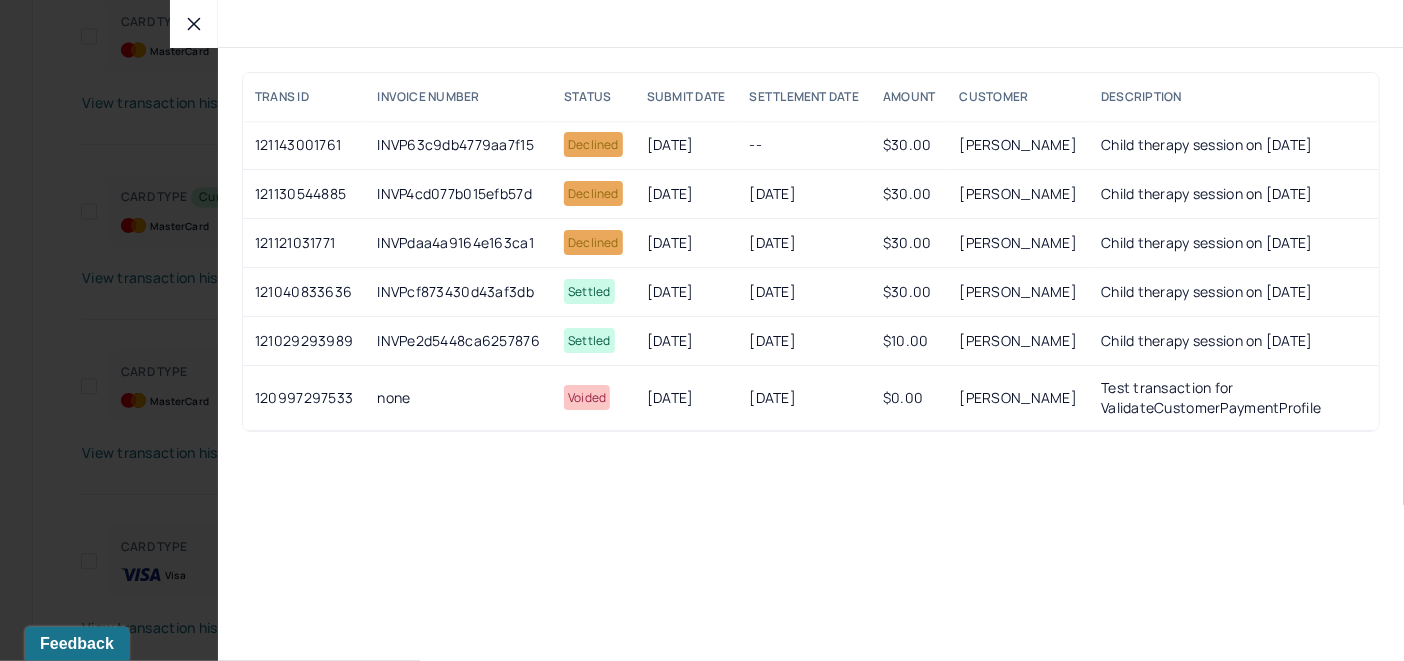 click 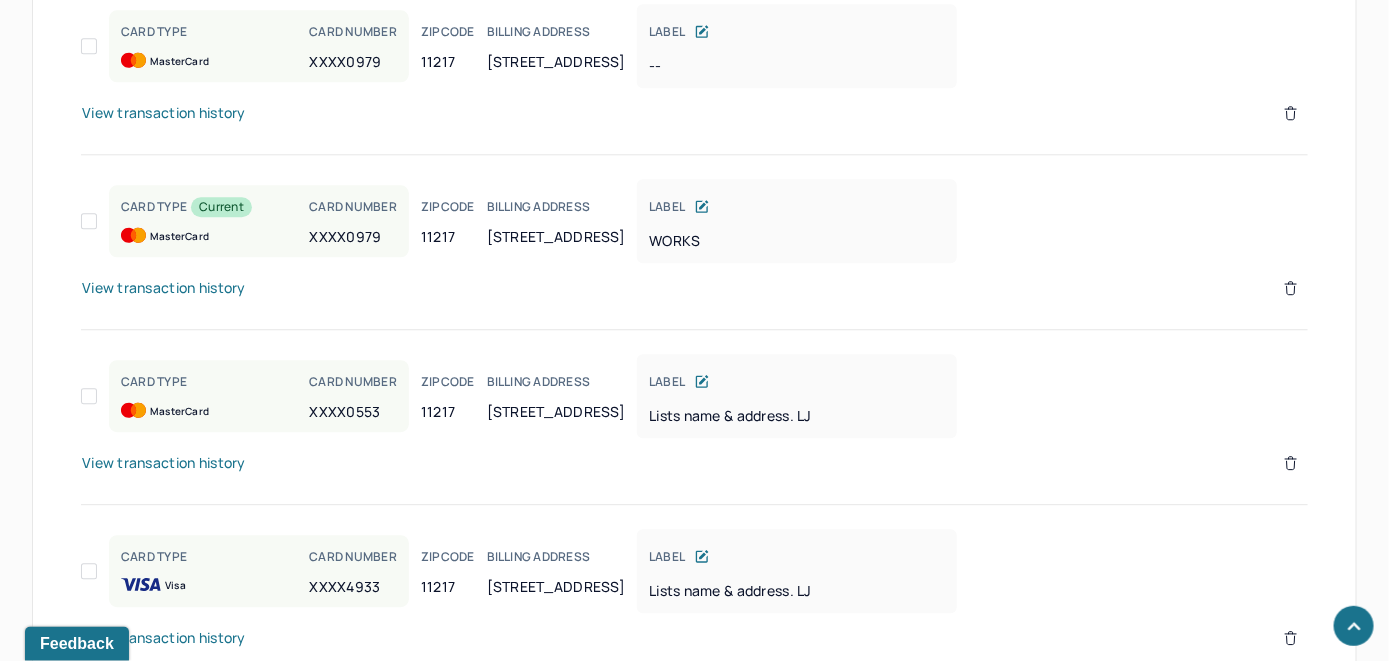 scroll, scrollTop: 1900, scrollLeft: 0, axis: vertical 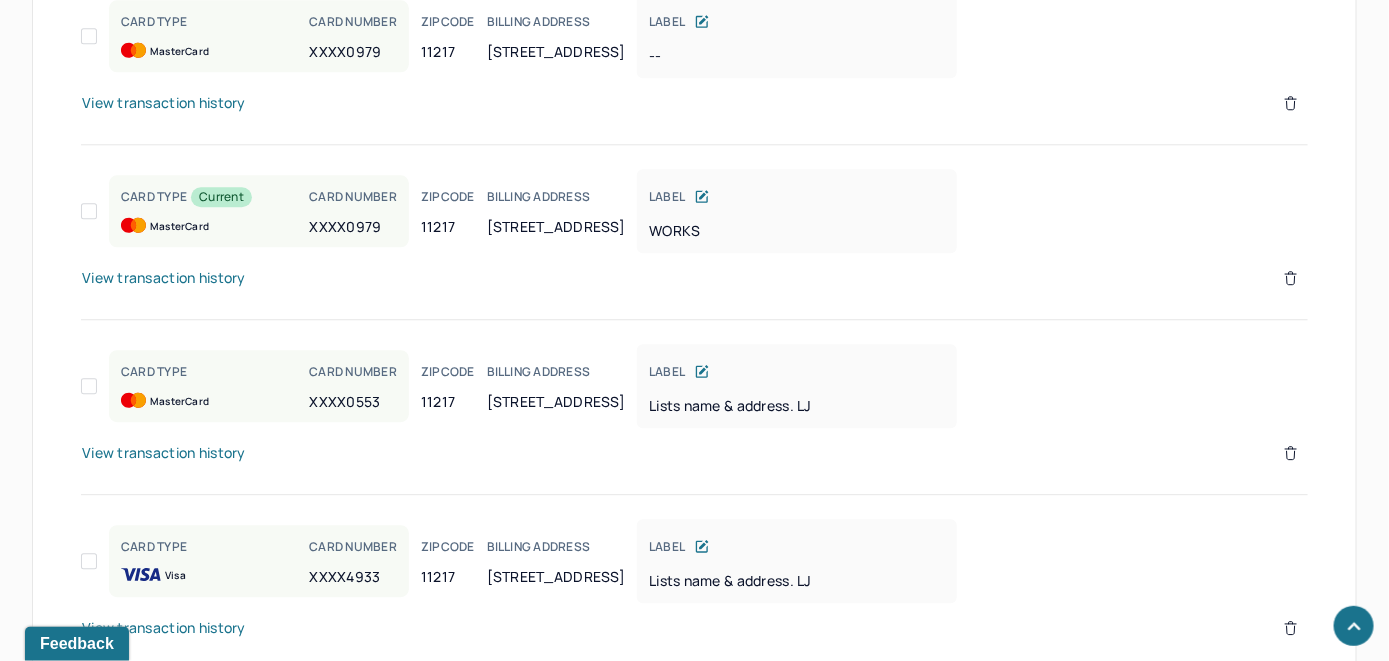 click on "View transaction history" at bounding box center (164, 453) 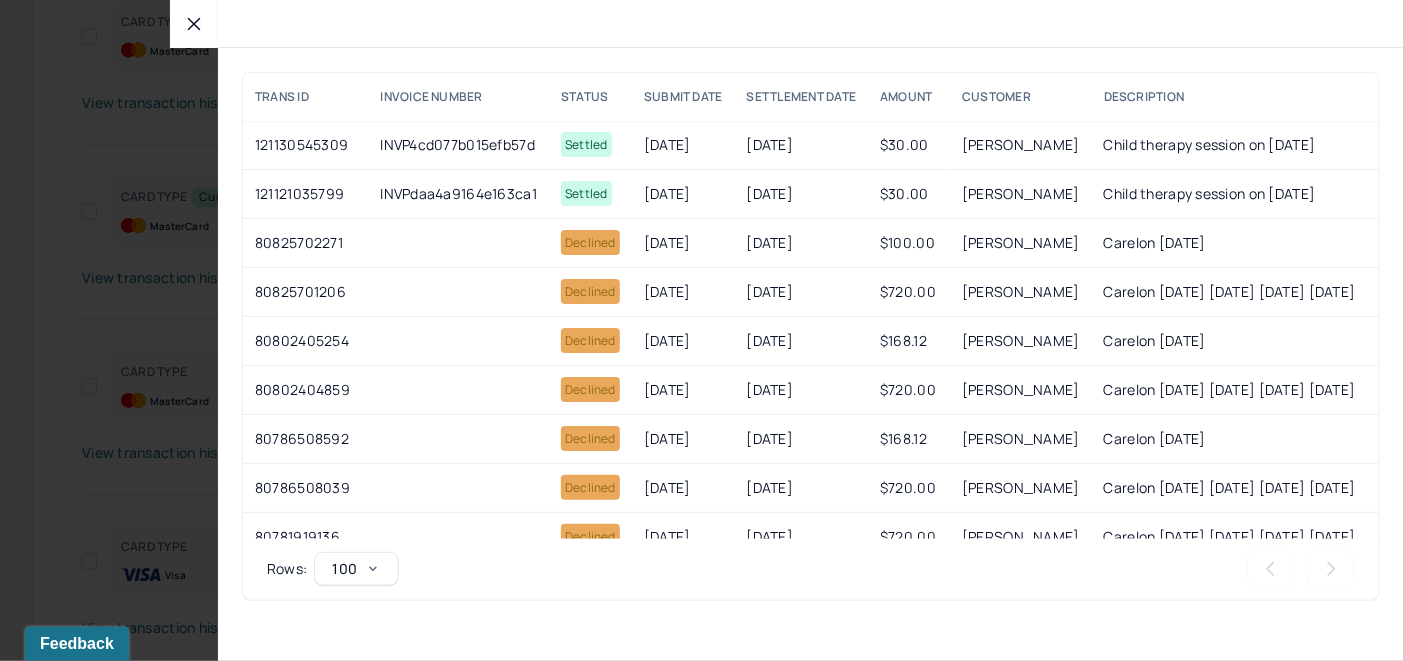 click at bounding box center (194, 24) 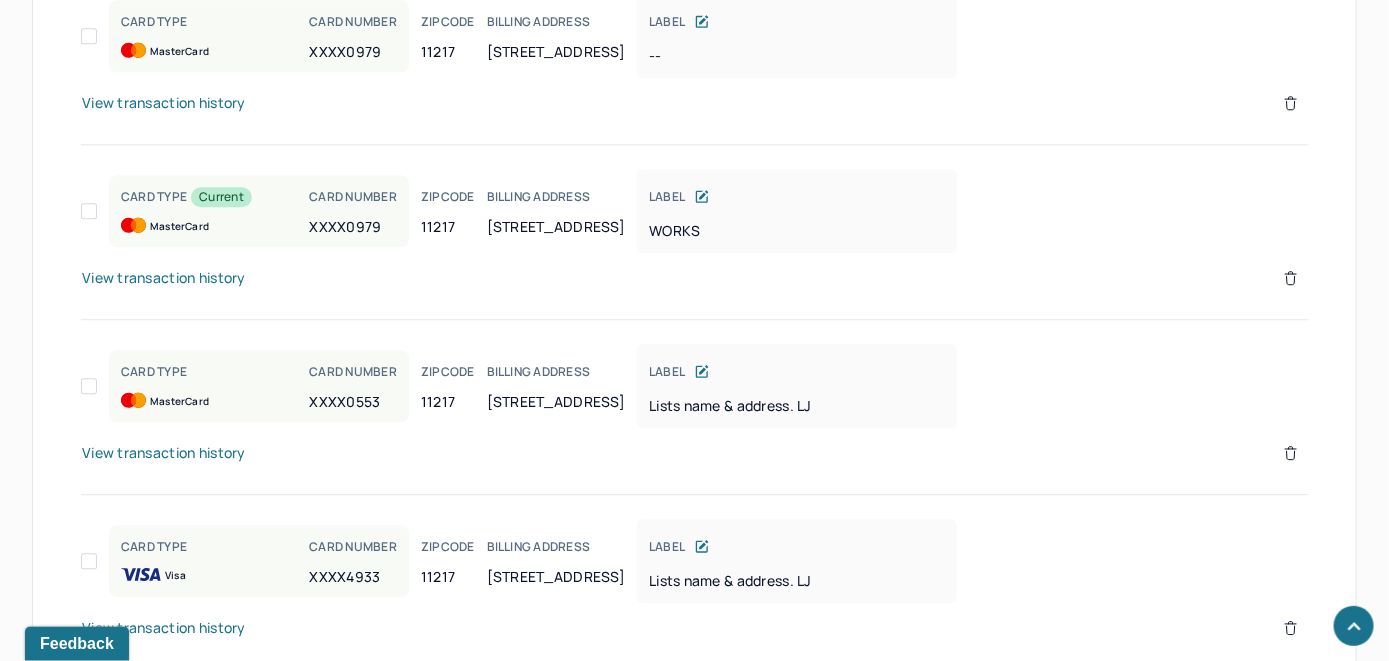click on "View transaction history" at bounding box center [164, 628] 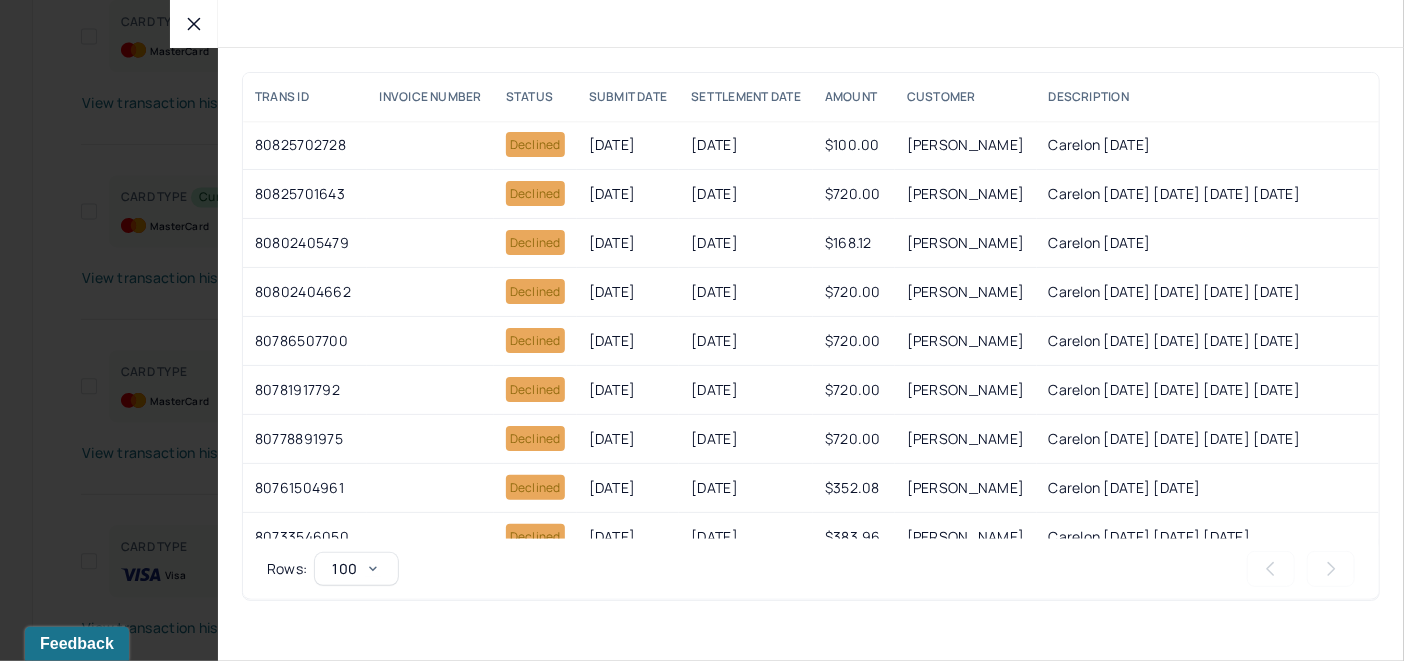 click at bounding box center [194, 24] 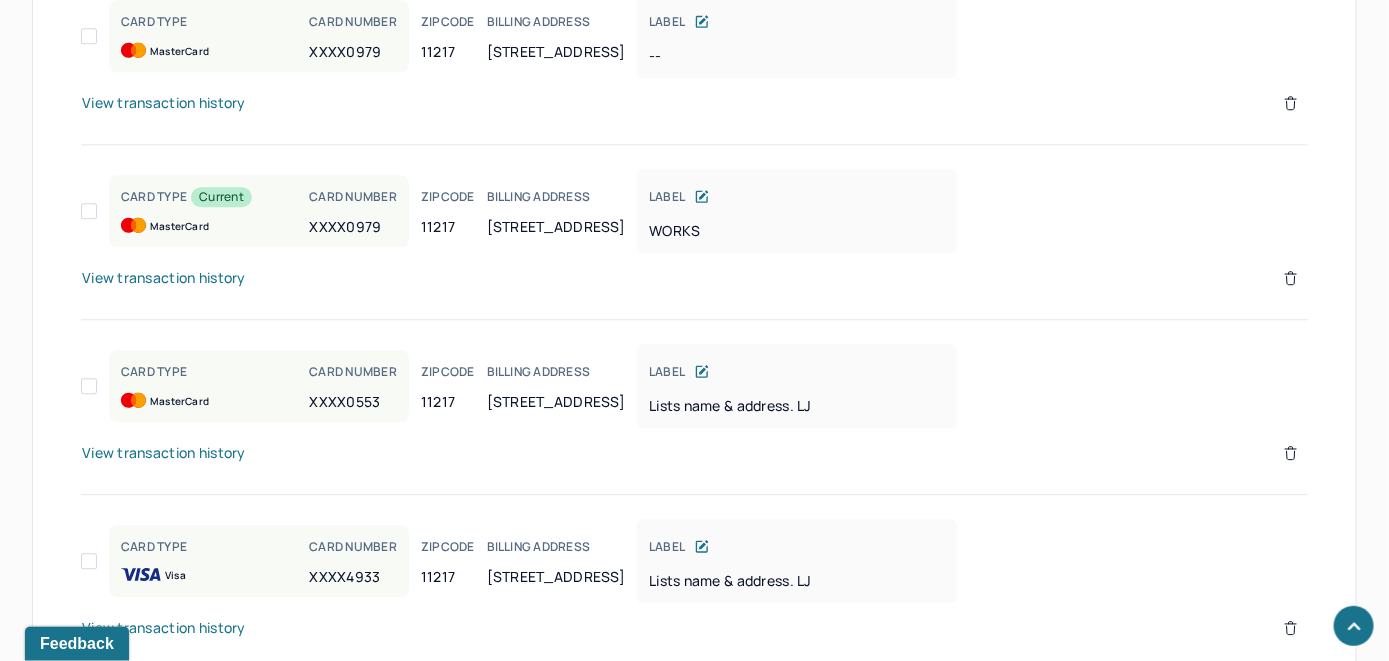 click 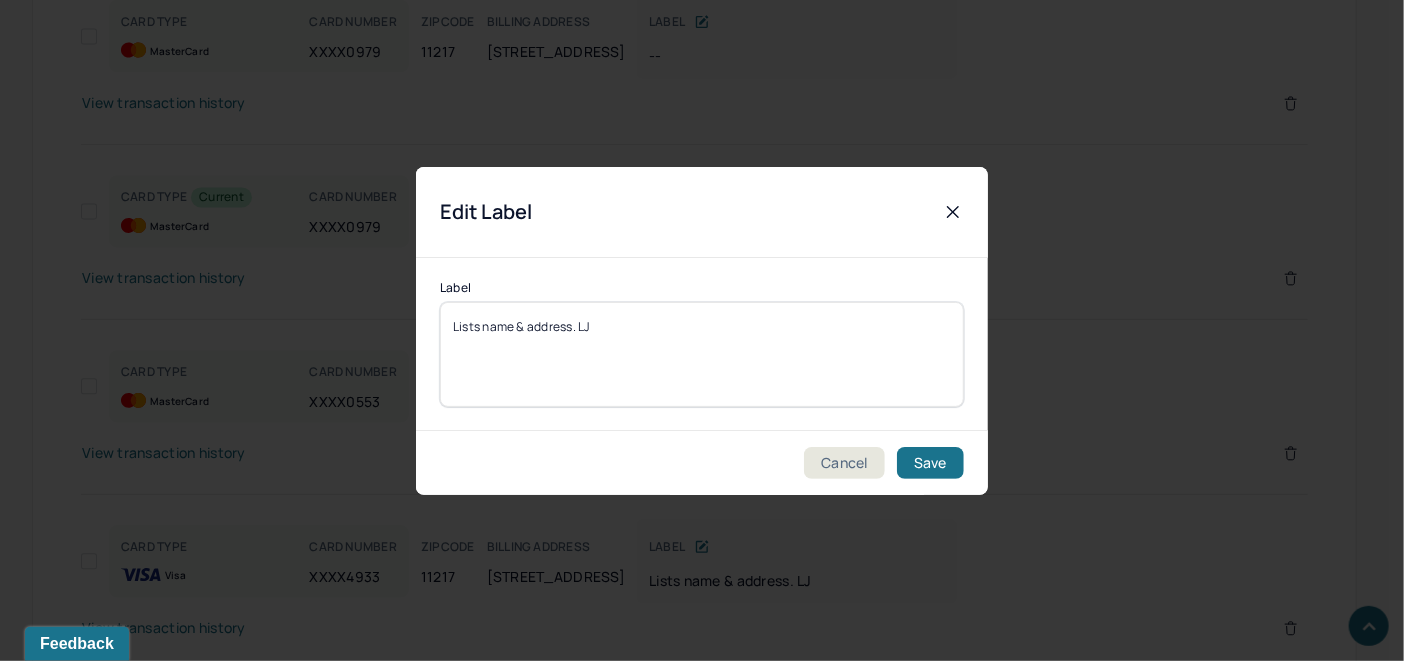drag, startPoint x: 616, startPoint y: 335, endPoint x: 408, endPoint y: 341, distance: 208.08652 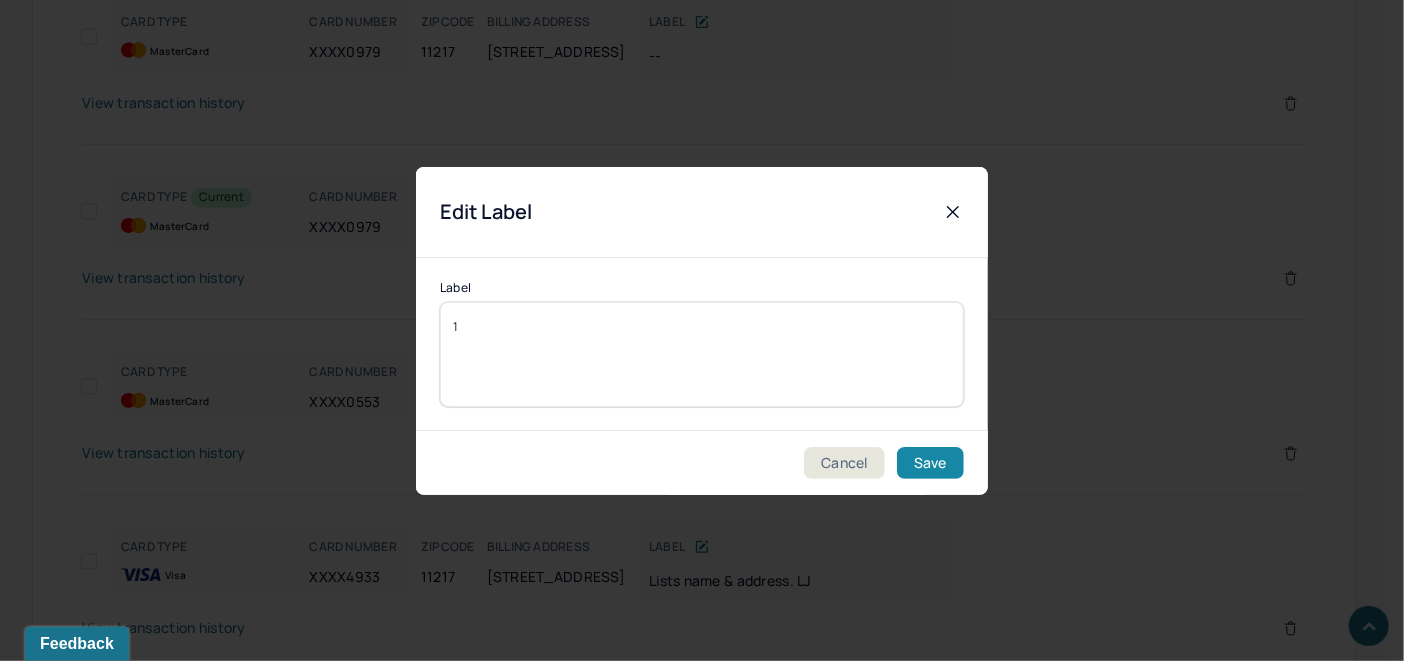 type on "1" 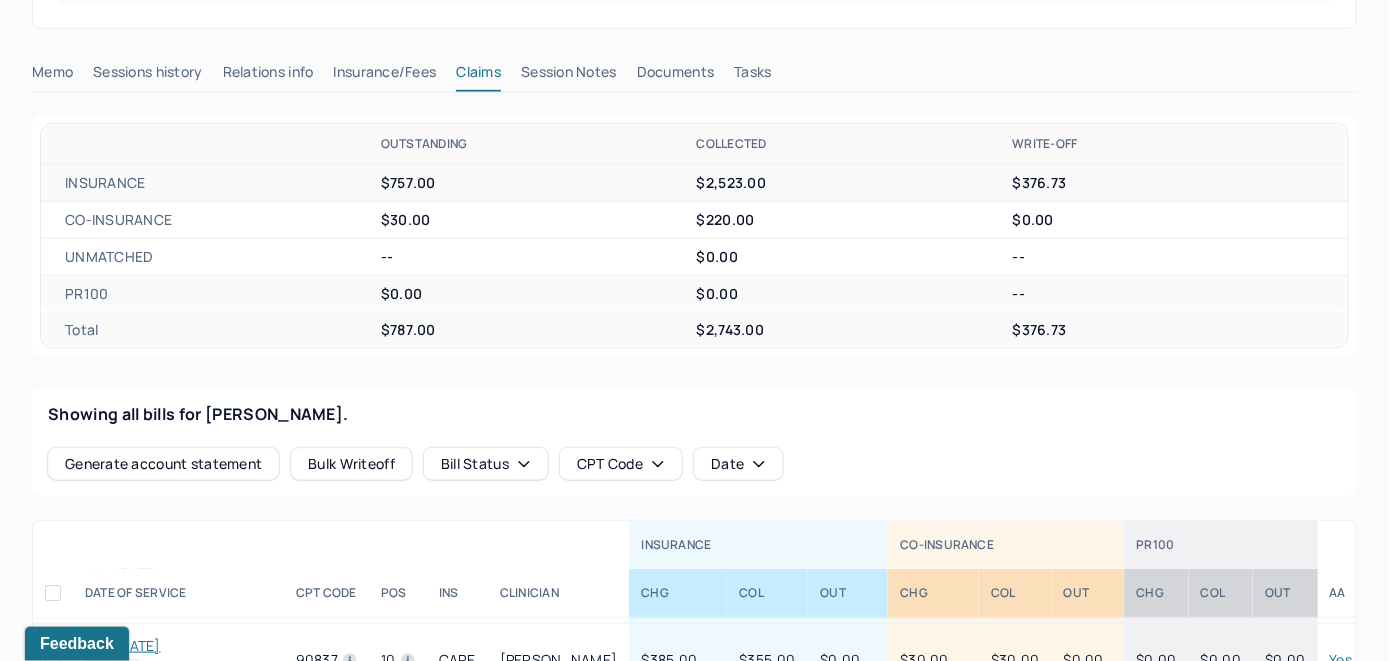 scroll, scrollTop: 500, scrollLeft: 0, axis: vertical 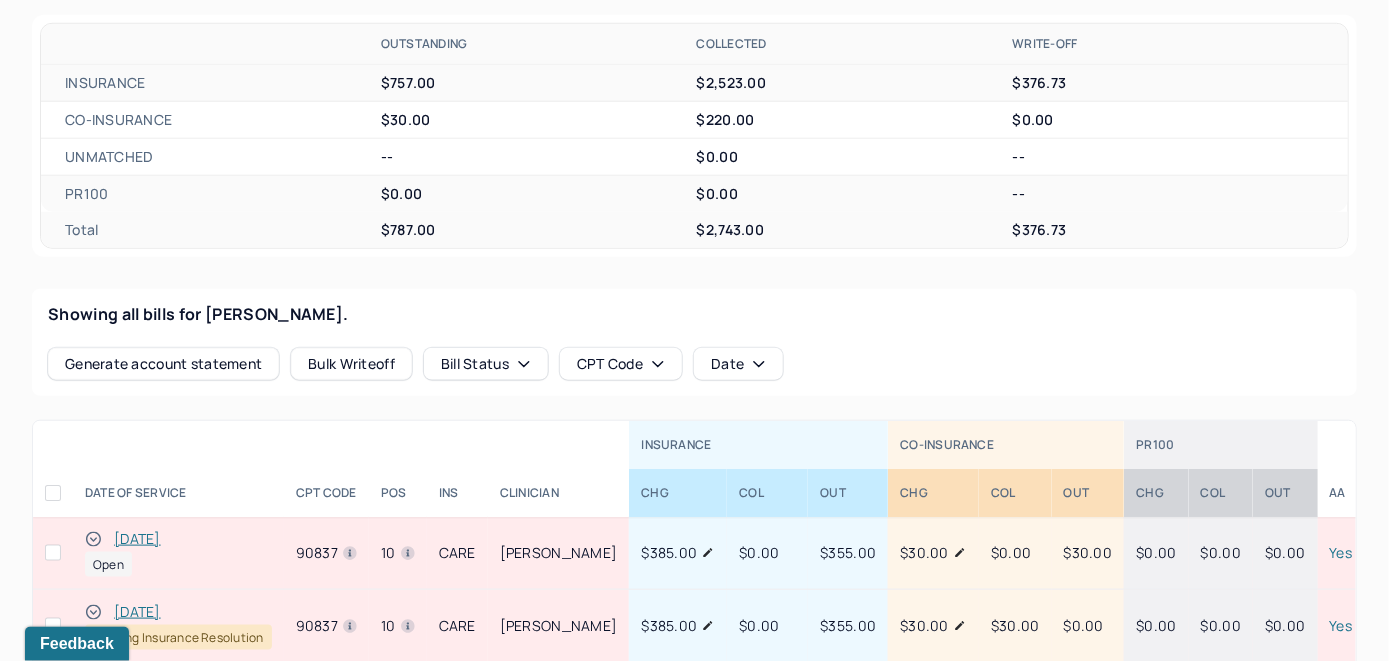 click on "[DATE]" at bounding box center [137, 539] 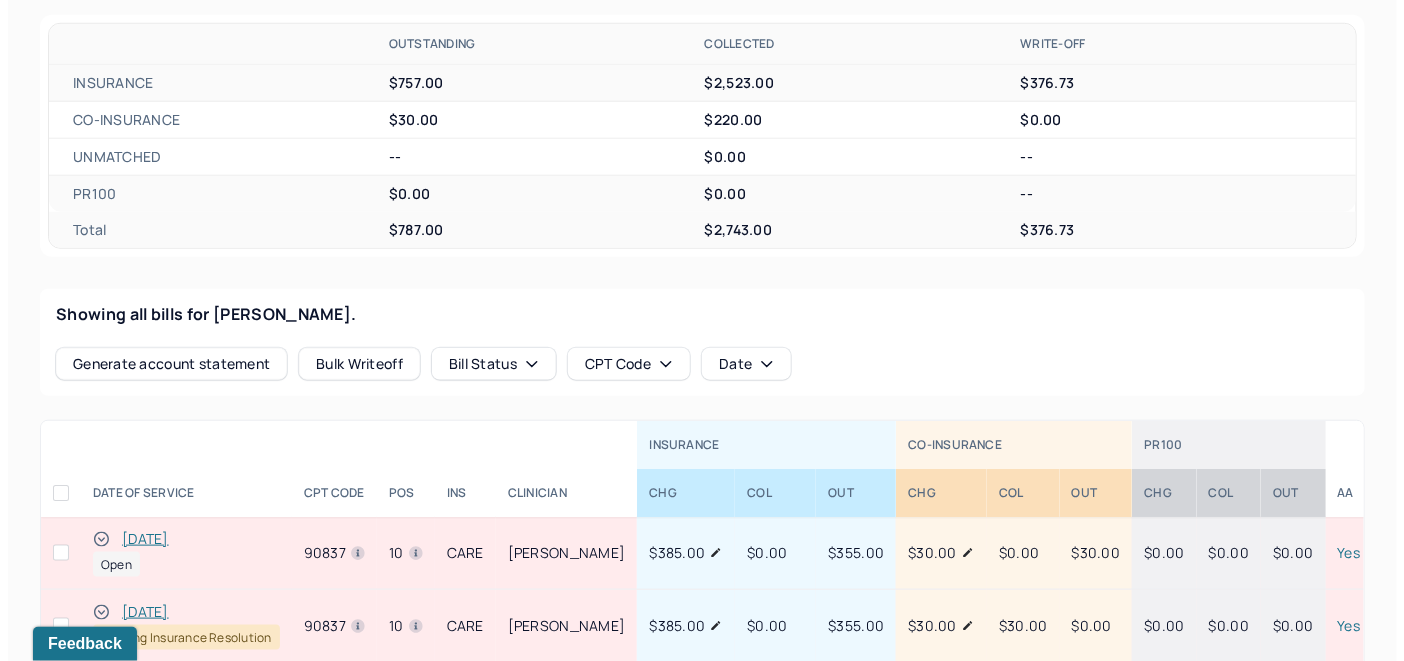 scroll, scrollTop: 528, scrollLeft: 0, axis: vertical 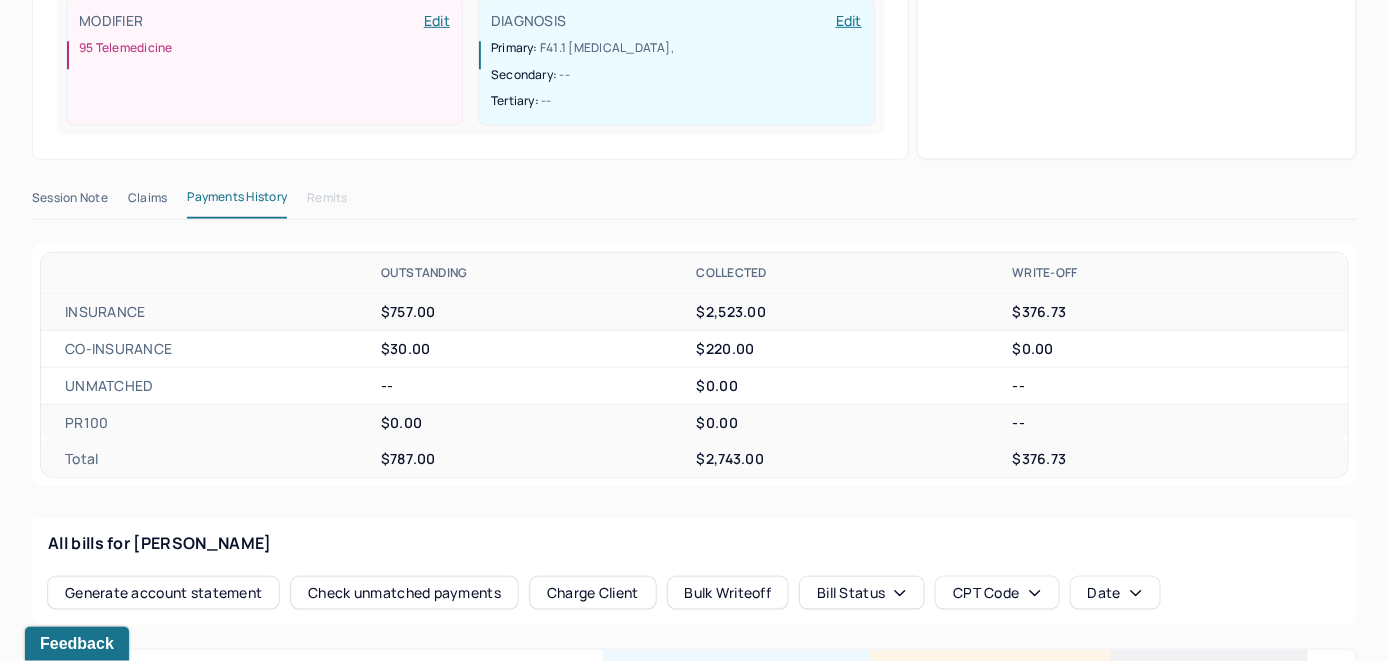click on "Check unmatched payments" at bounding box center [404, 593] 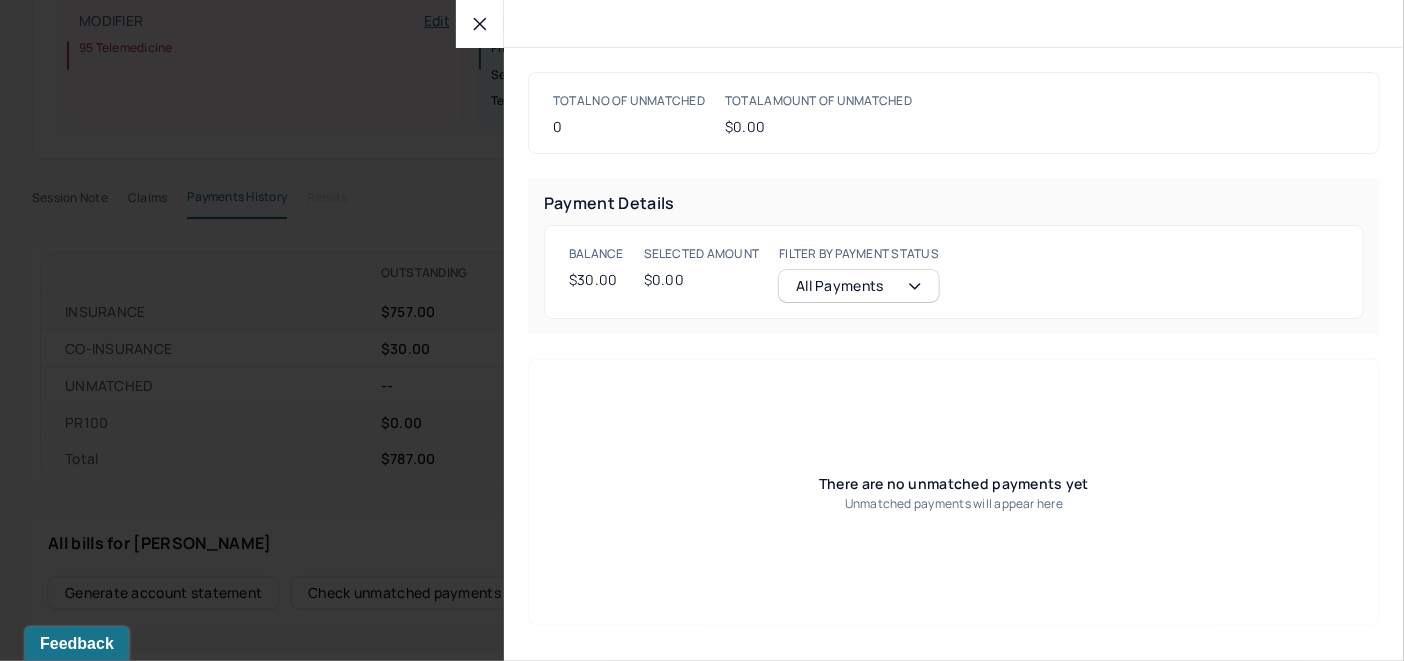 click 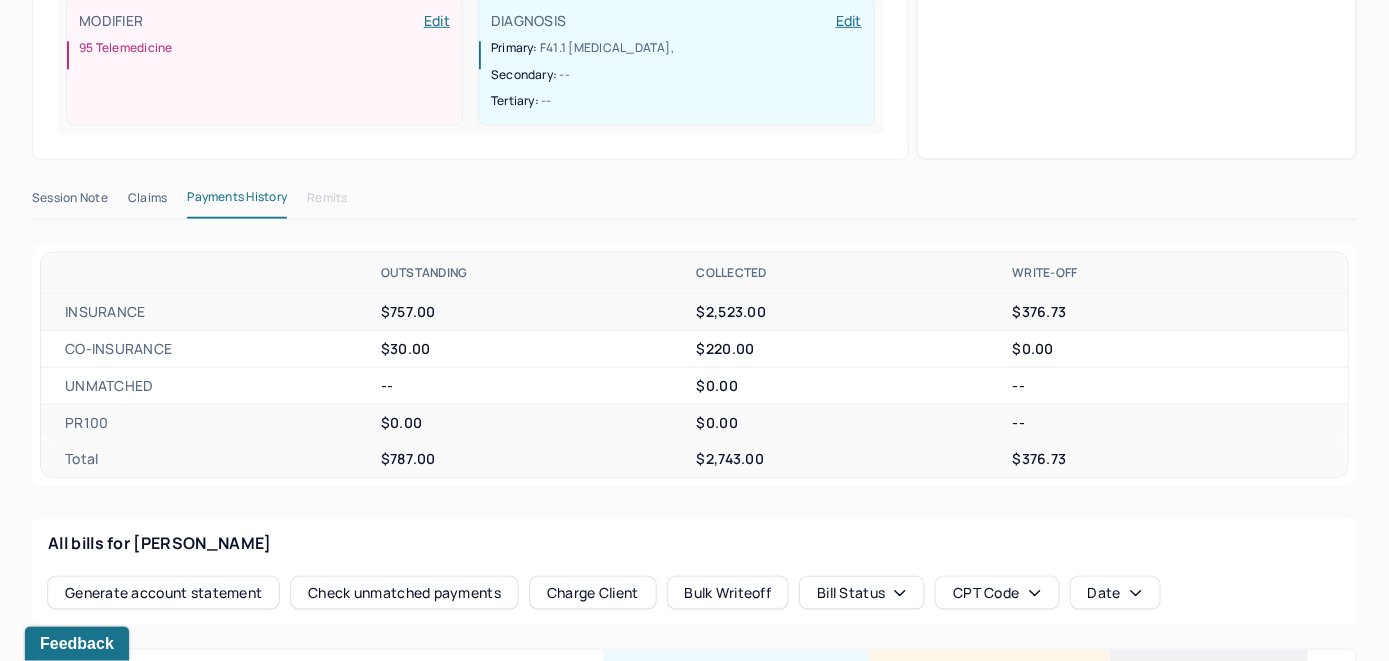 click on "Charge Client" at bounding box center [593, 593] 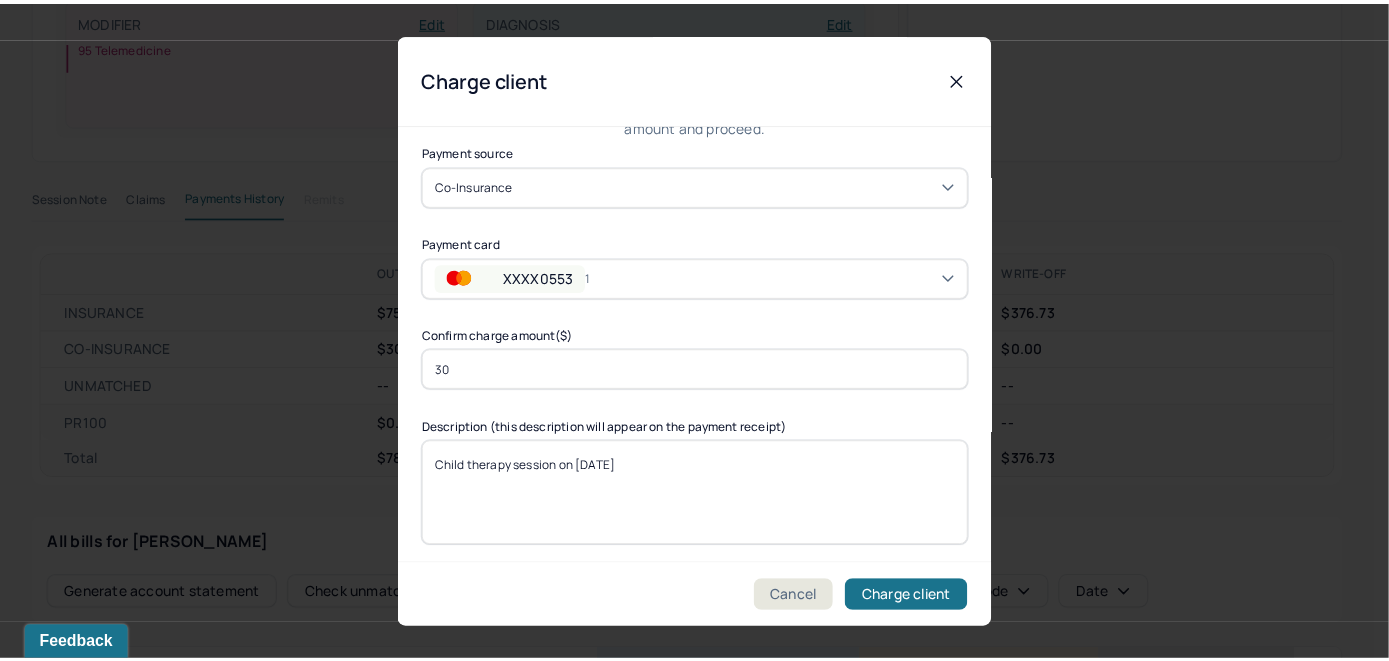 scroll, scrollTop: 121, scrollLeft: 0, axis: vertical 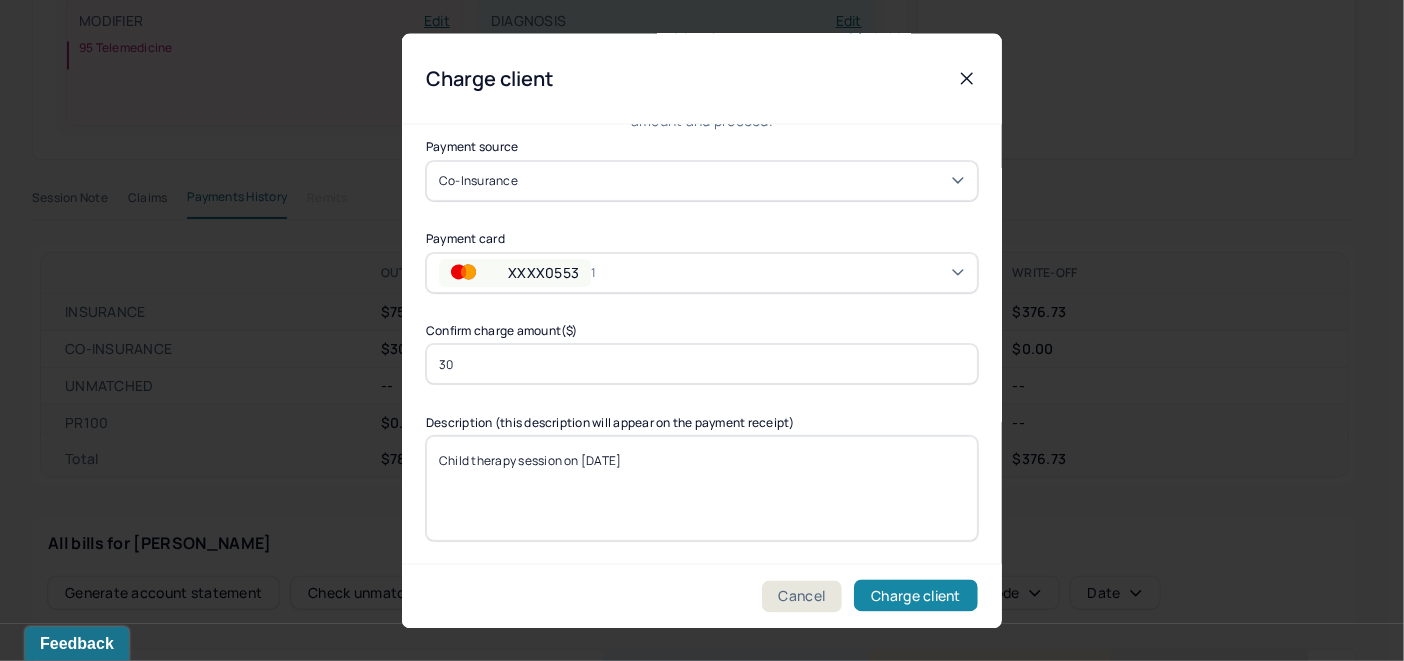 click on "Charge client" at bounding box center [916, 596] 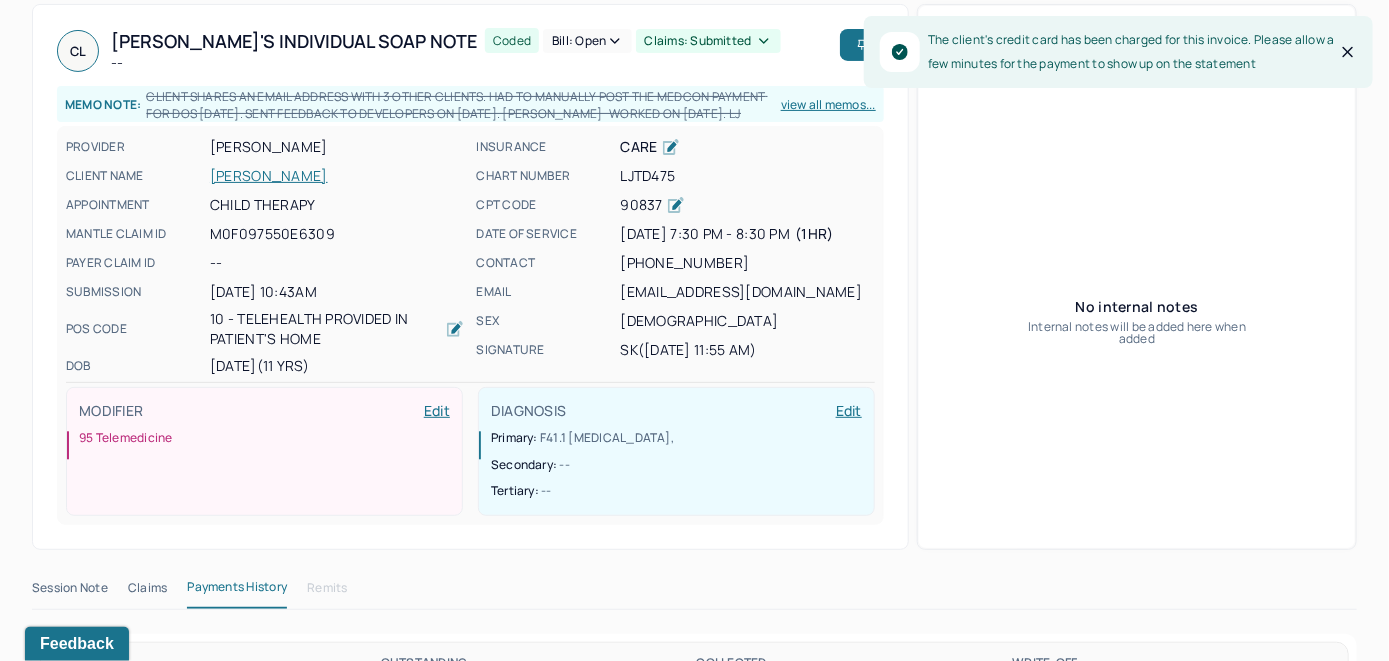 scroll, scrollTop: 28, scrollLeft: 0, axis: vertical 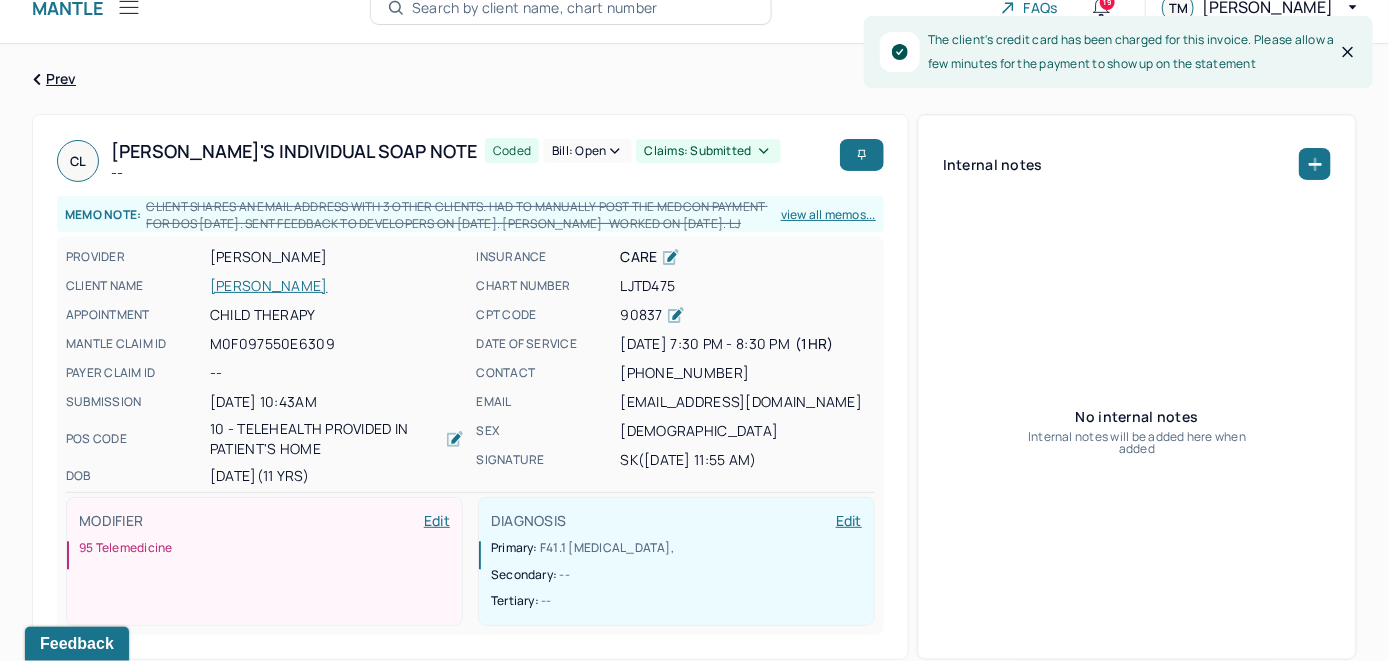 click on "[PERSON_NAME]" at bounding box center (337, 286) 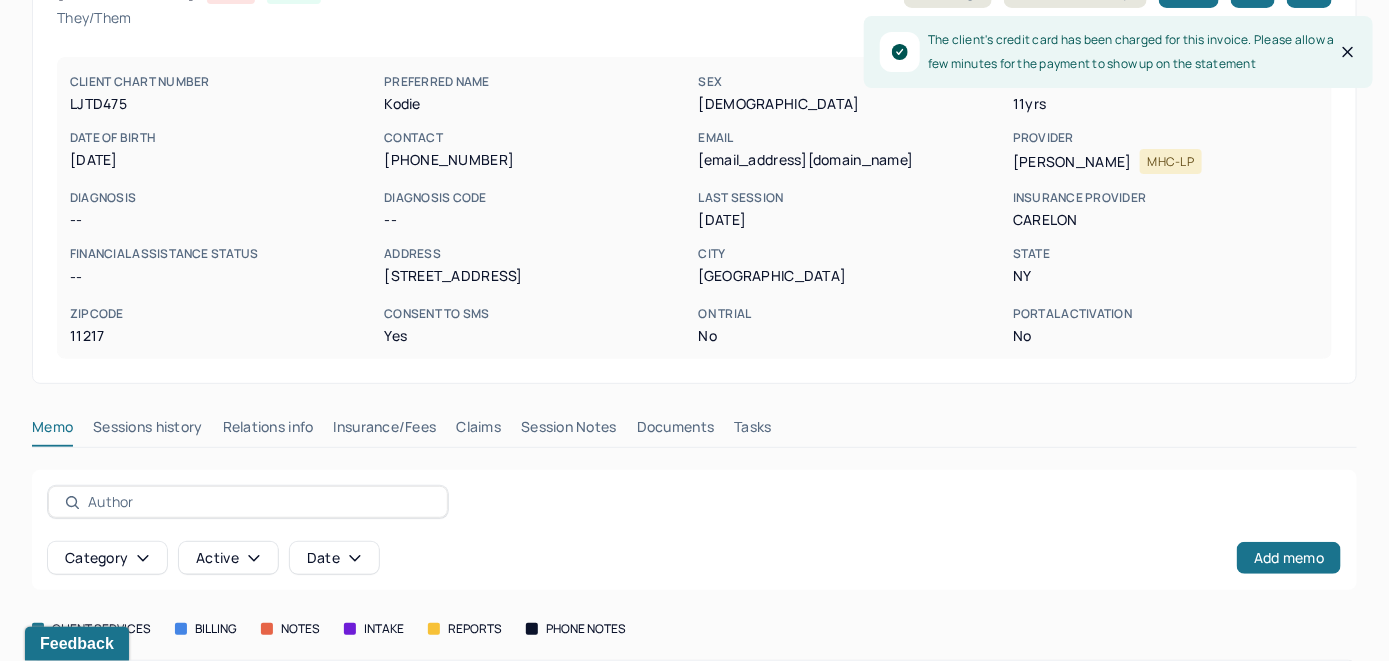 scroll, scrollTop: 279, scrollLeft: 0, axis: vertical 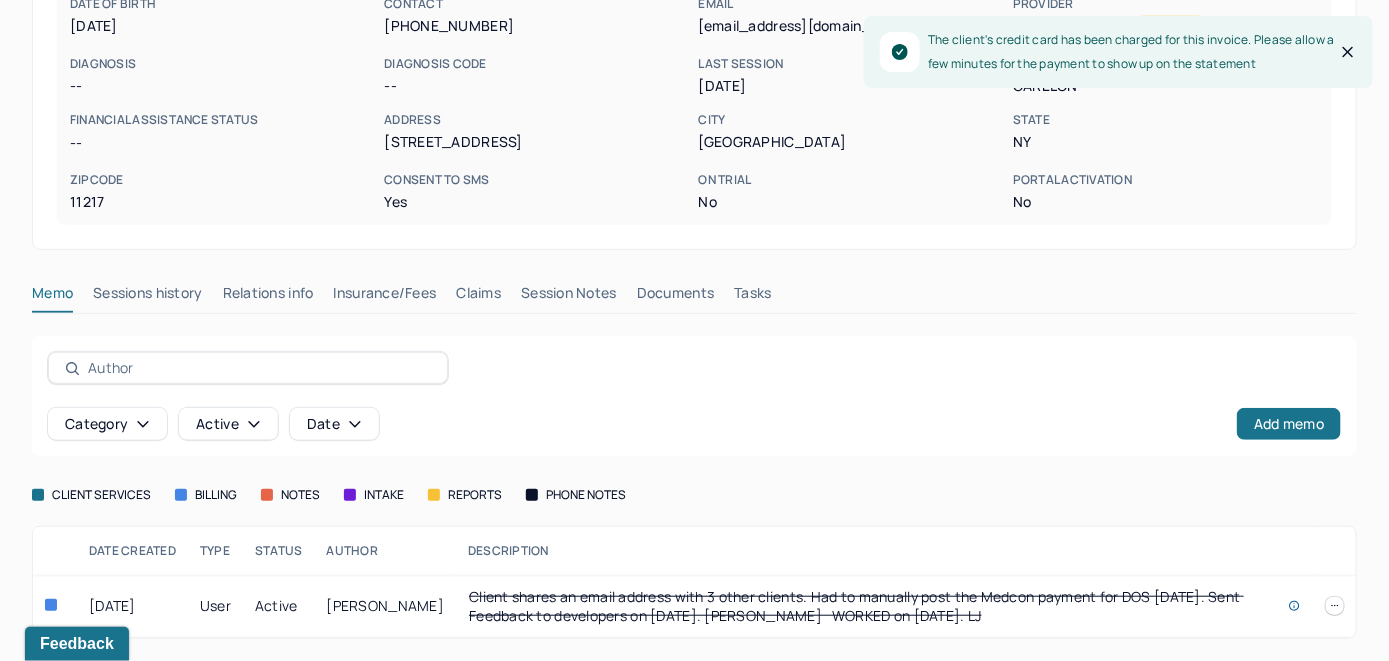 click on "Claims" at bounding box center [478, 297] 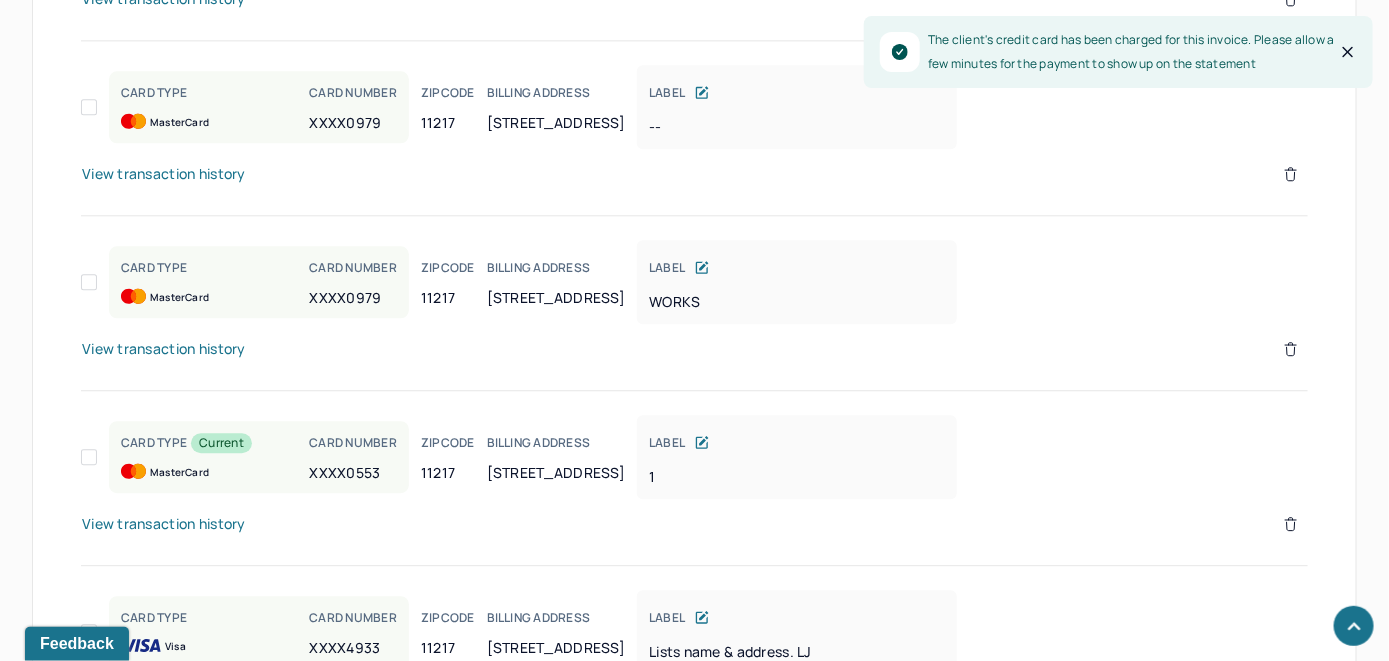 scroll, scrollTop: 1879, scrollLeft: 0, axis: vertical 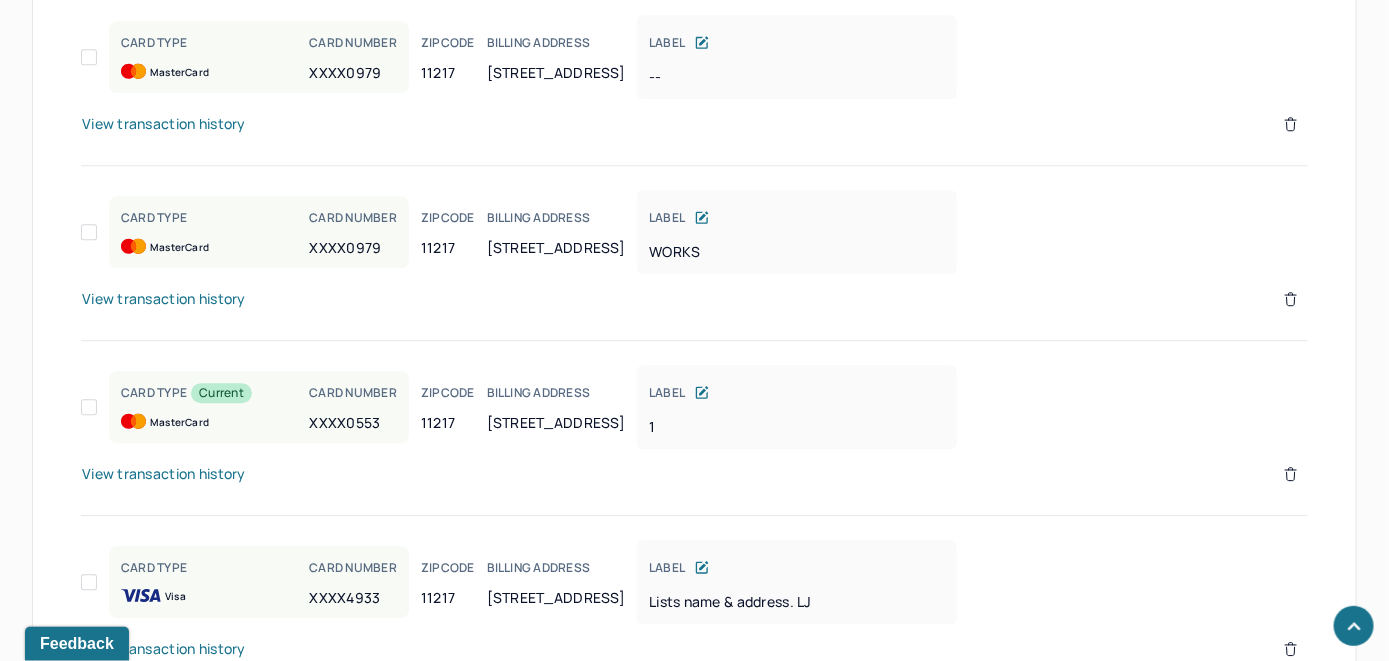 click 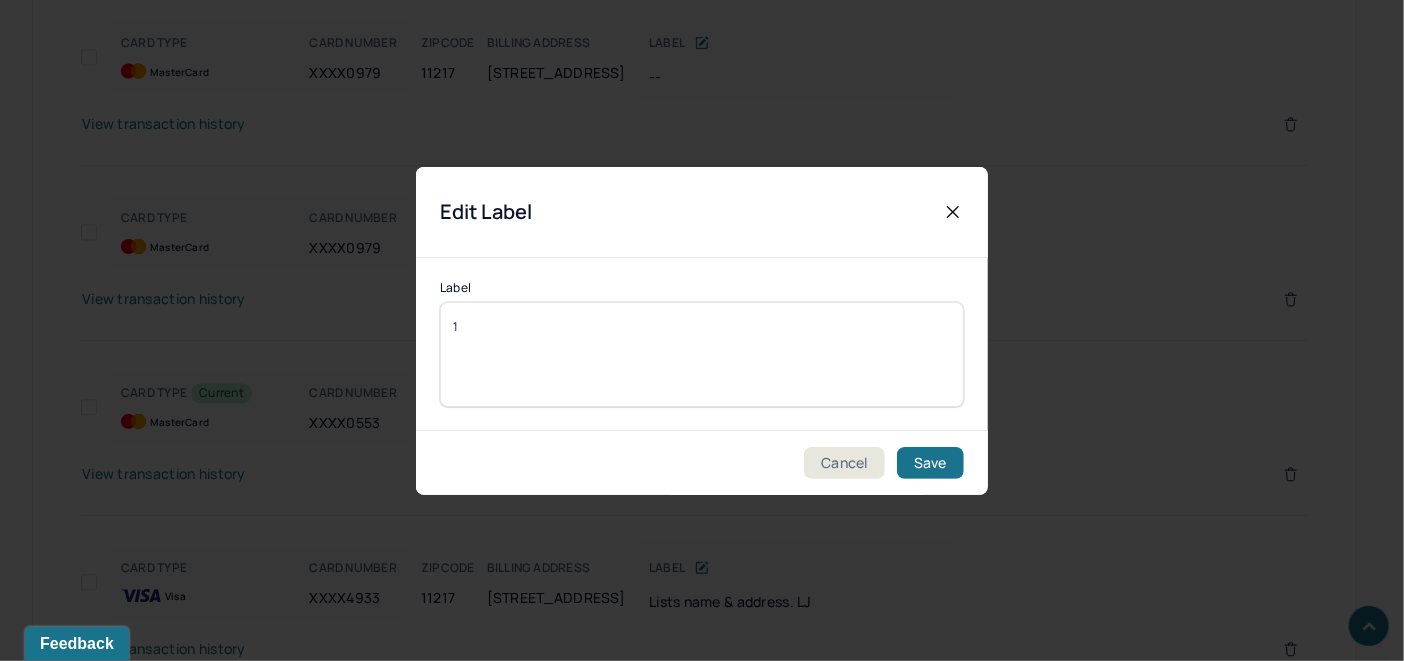 drag, startPoint x: 576, startPoint y: 335, endPoint x: 445, endPoint y: 336, distance: 131.00381 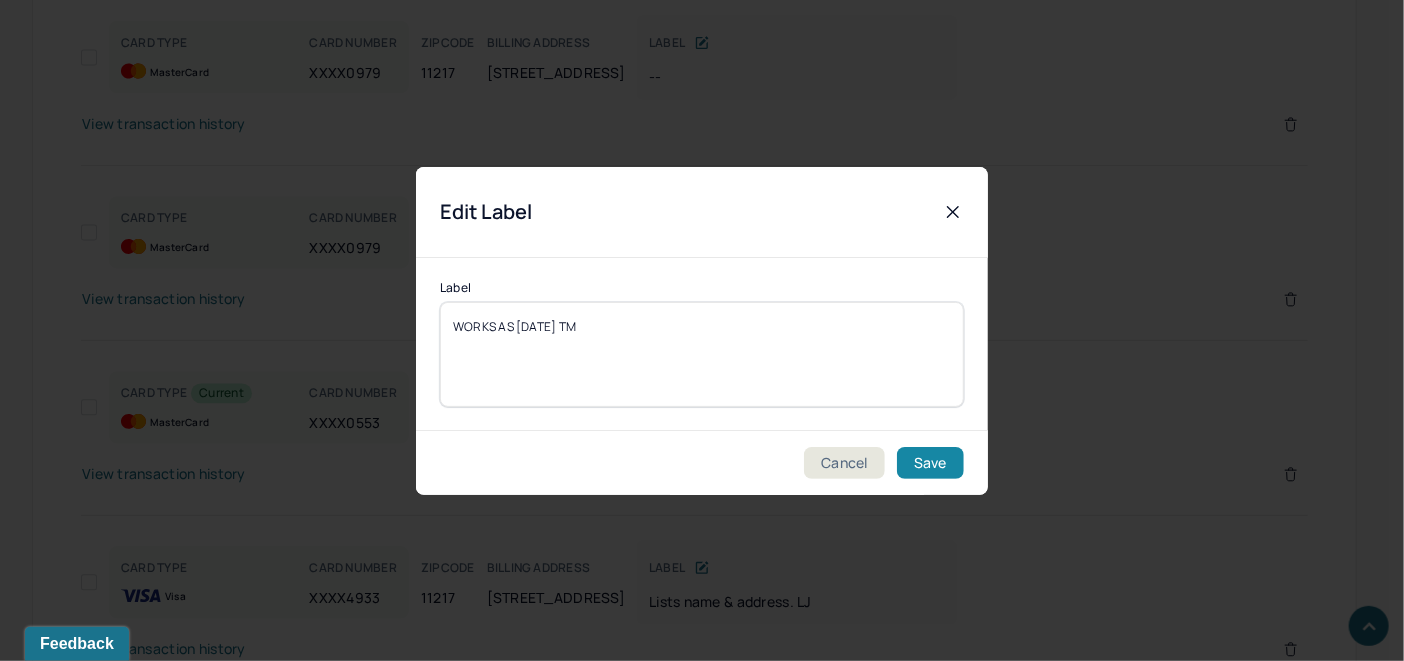 type on "WORKS AS [DATE] TM" 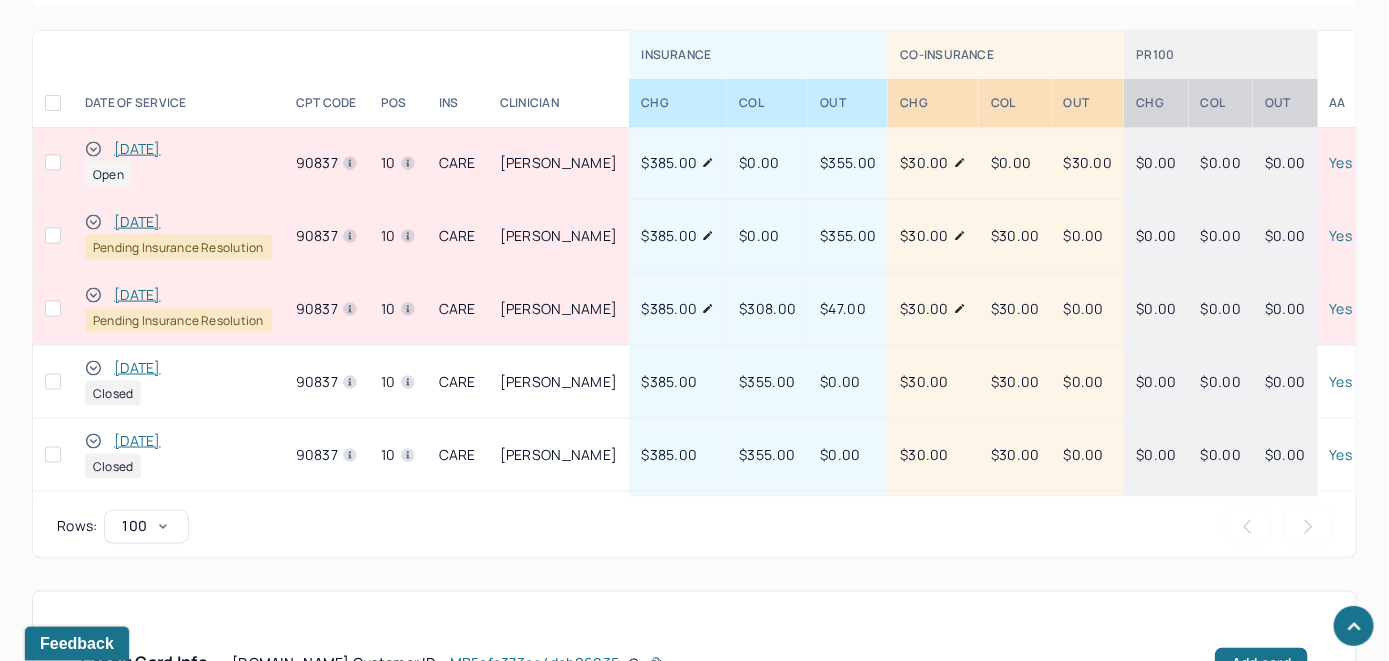 scroll, scrollTop: 885, scrollLeft: 0, axis: vertical 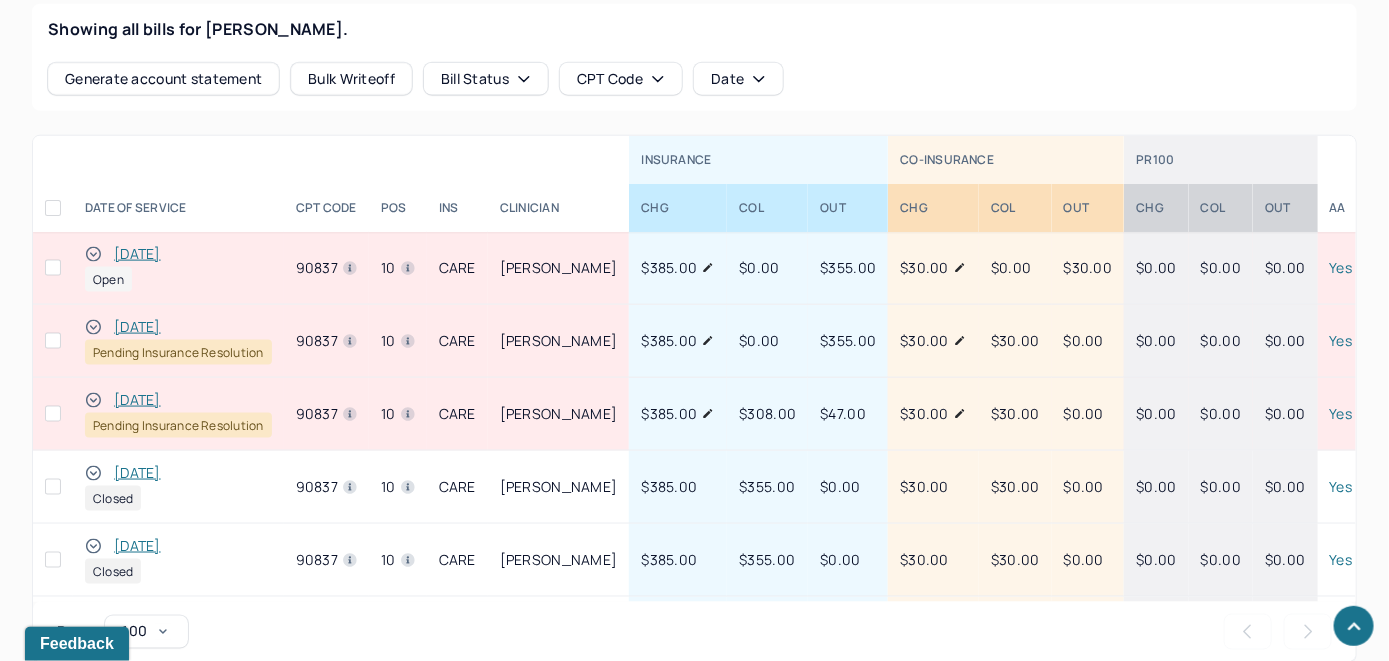 click 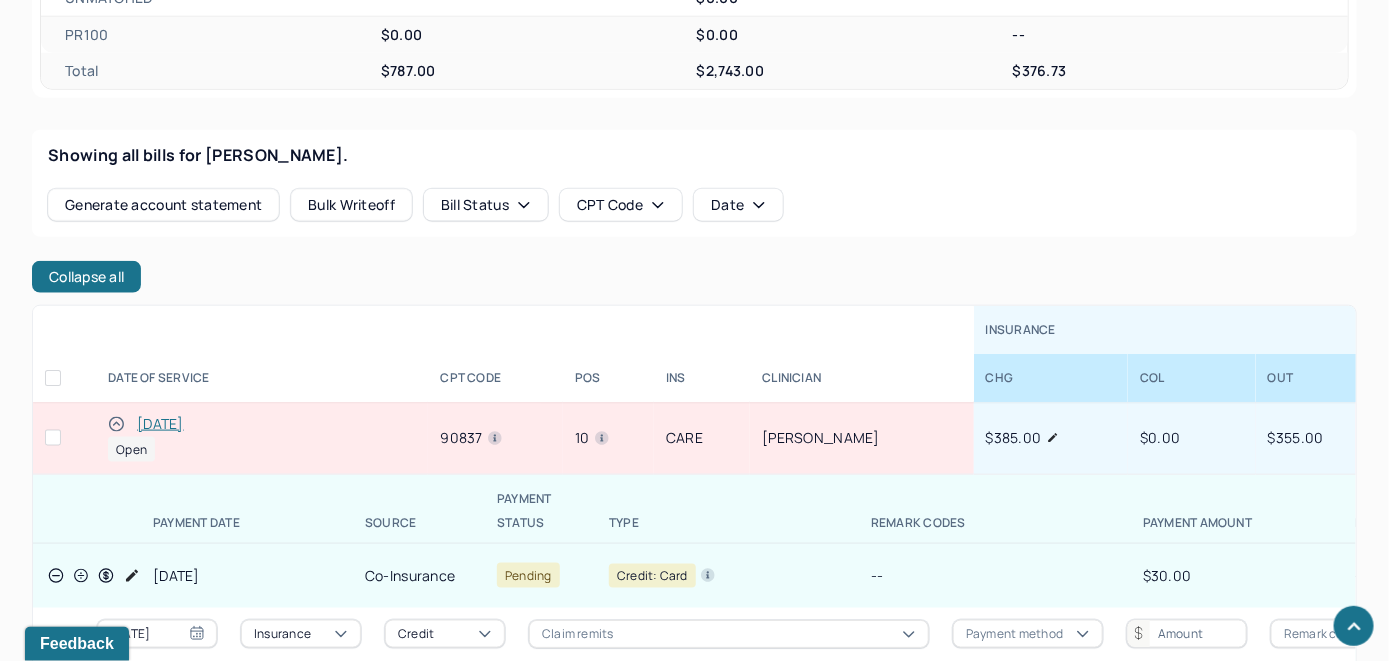 scroll, scrollTop: 900, scrollLeft: 0, axis: vertical 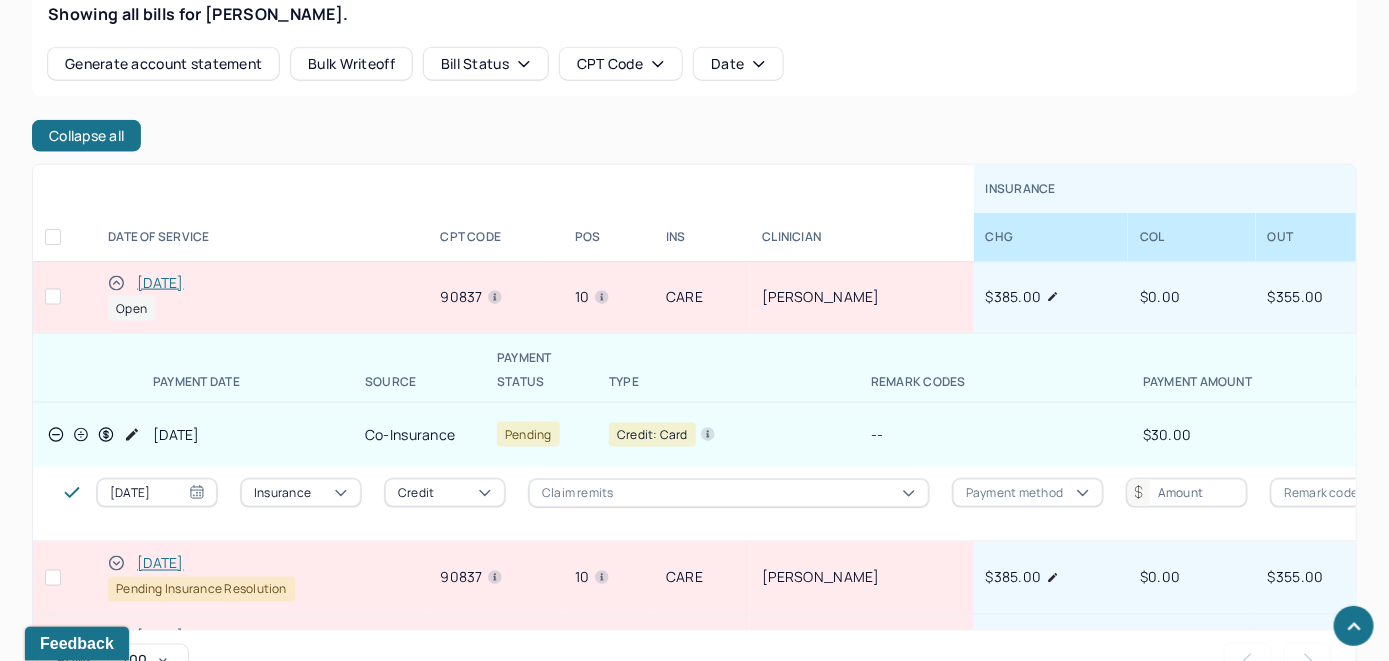 click on "[DATE] Open" at bounding box center (262, 297) 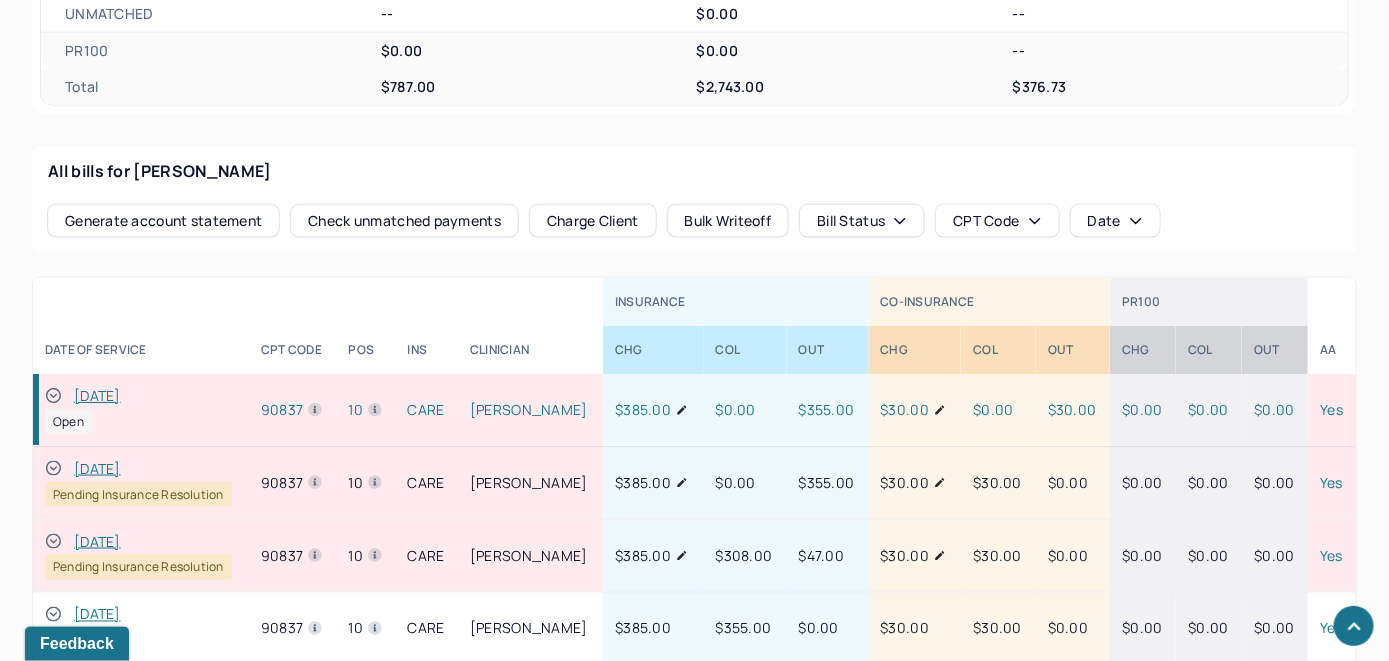 scroll, scrollTop: 828, scrollLeft: 0, axis: vertical 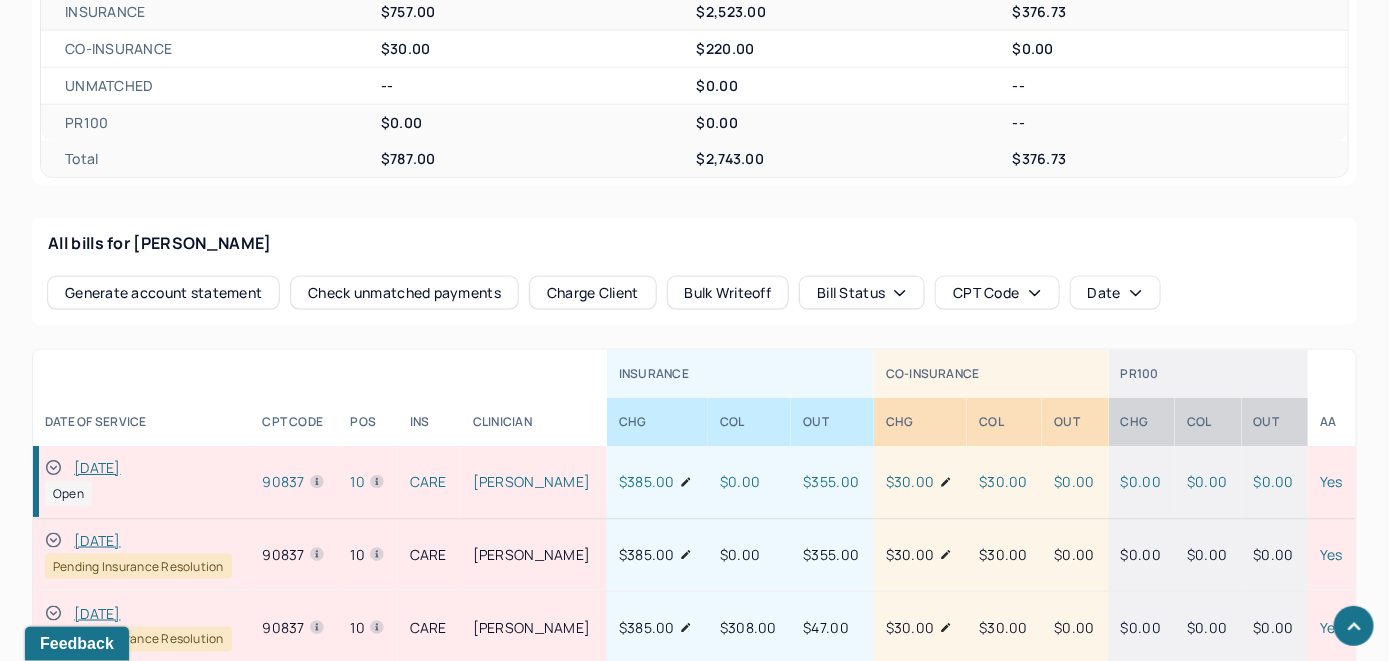 click 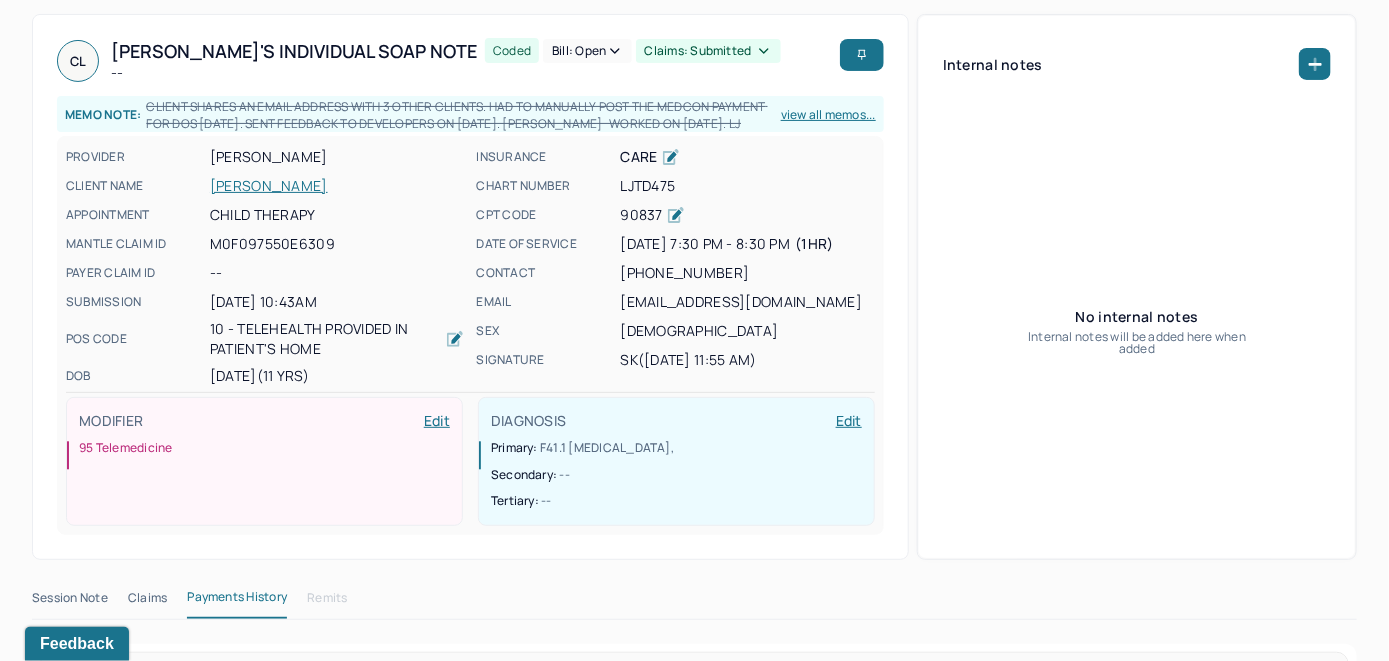 scroll, scrollTop: 0, scrollLeft: 0, axis: both 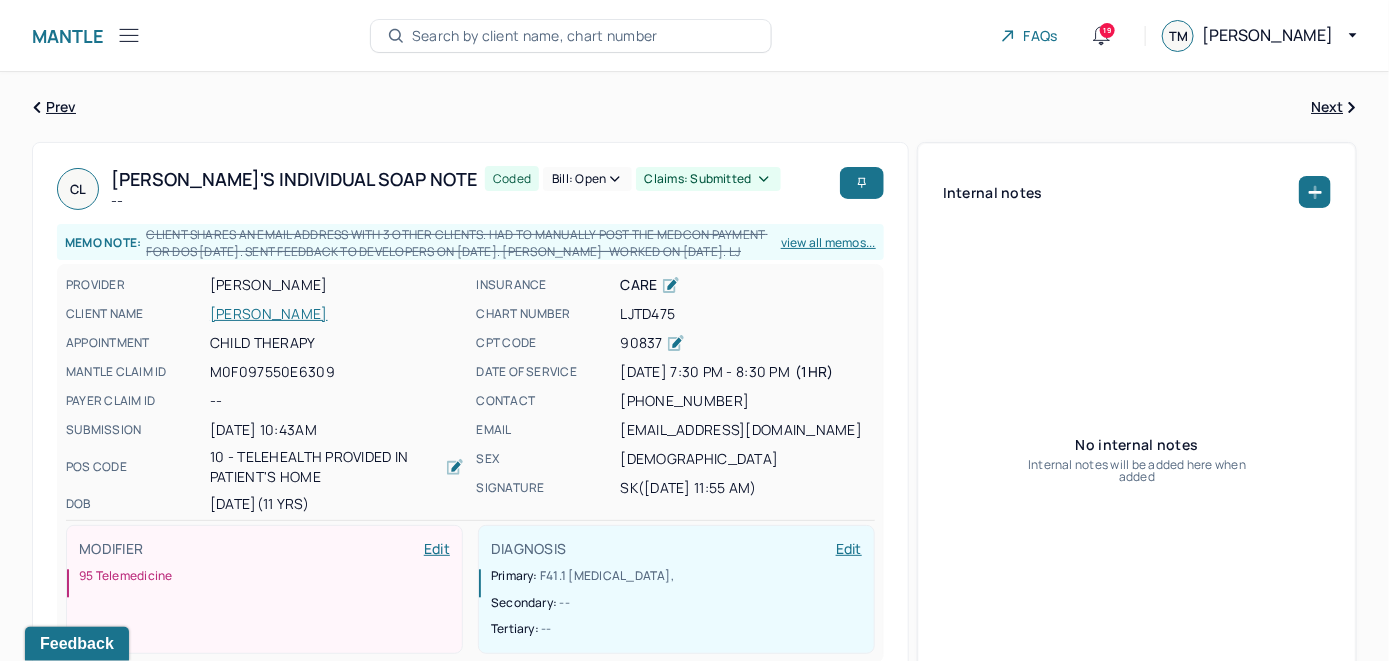 click on "Bill: Open" at bounding box center (587, 179) 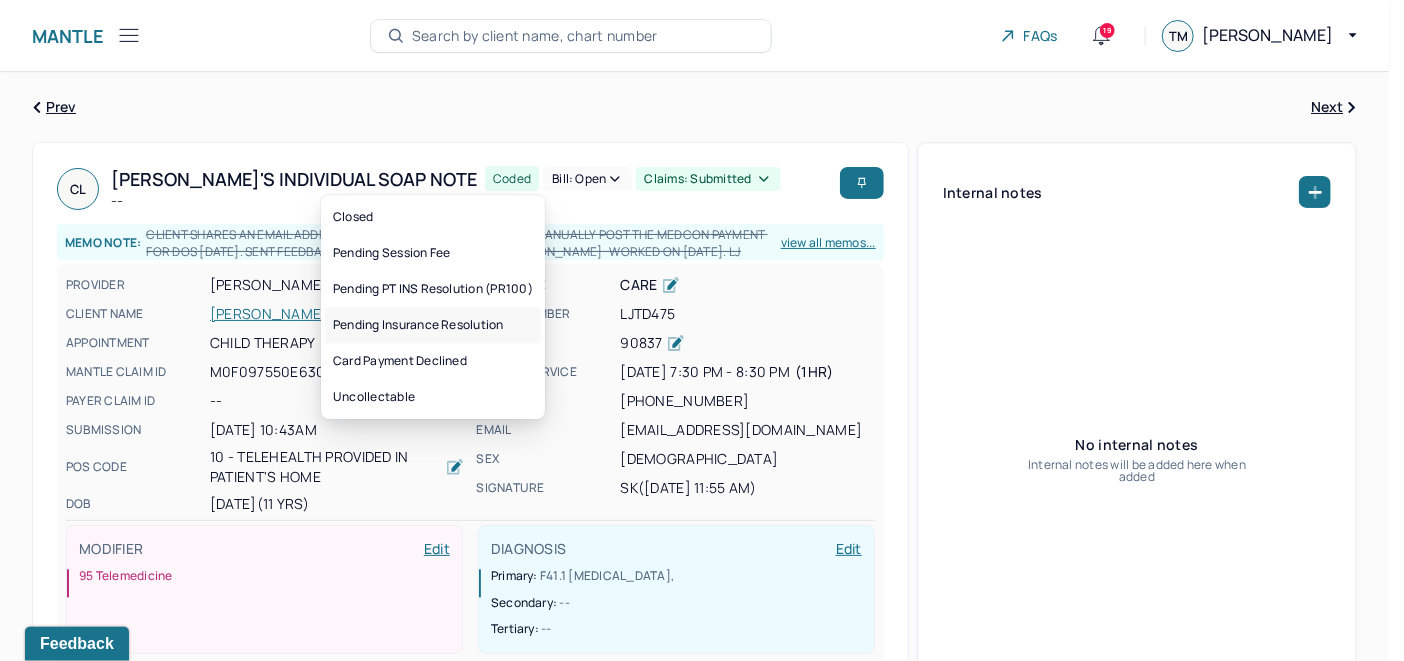 click on "Pending Insurance Resolution" at bounding box center (433, 325) 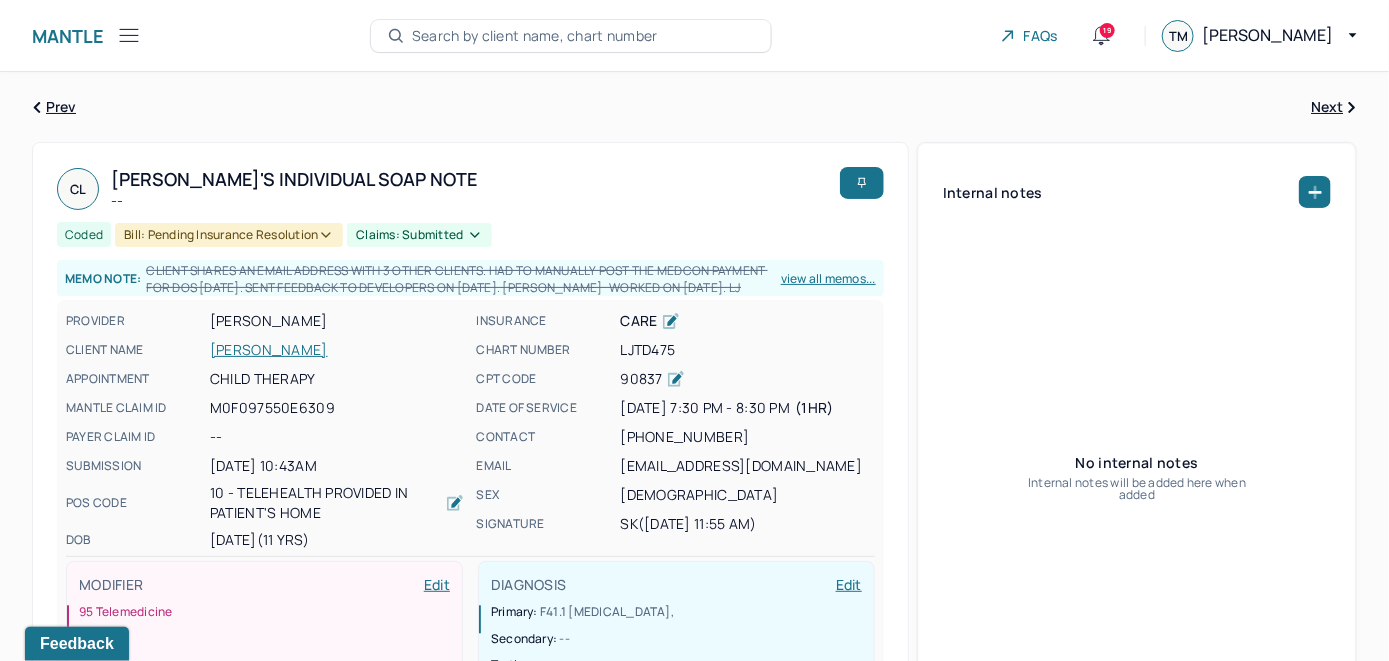click on "Search by client name, chart number" at bounding box center [535, 36] 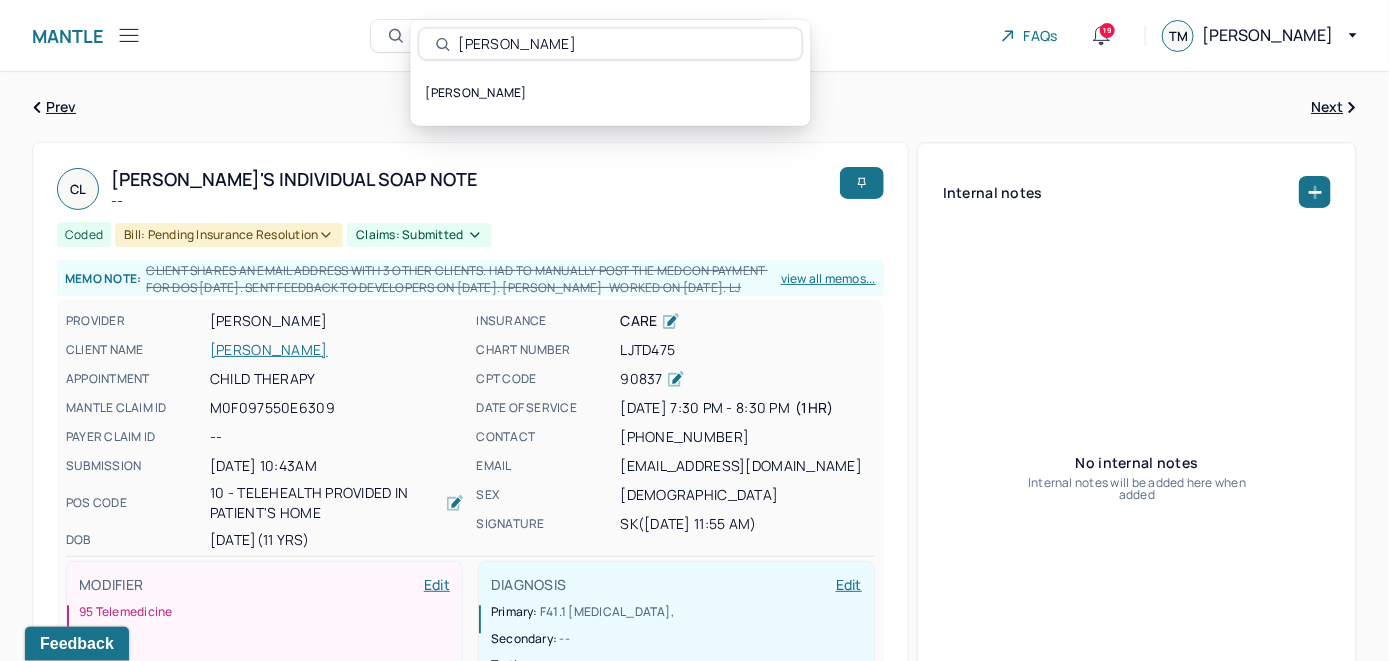 type on "[PERSON_NAME]" 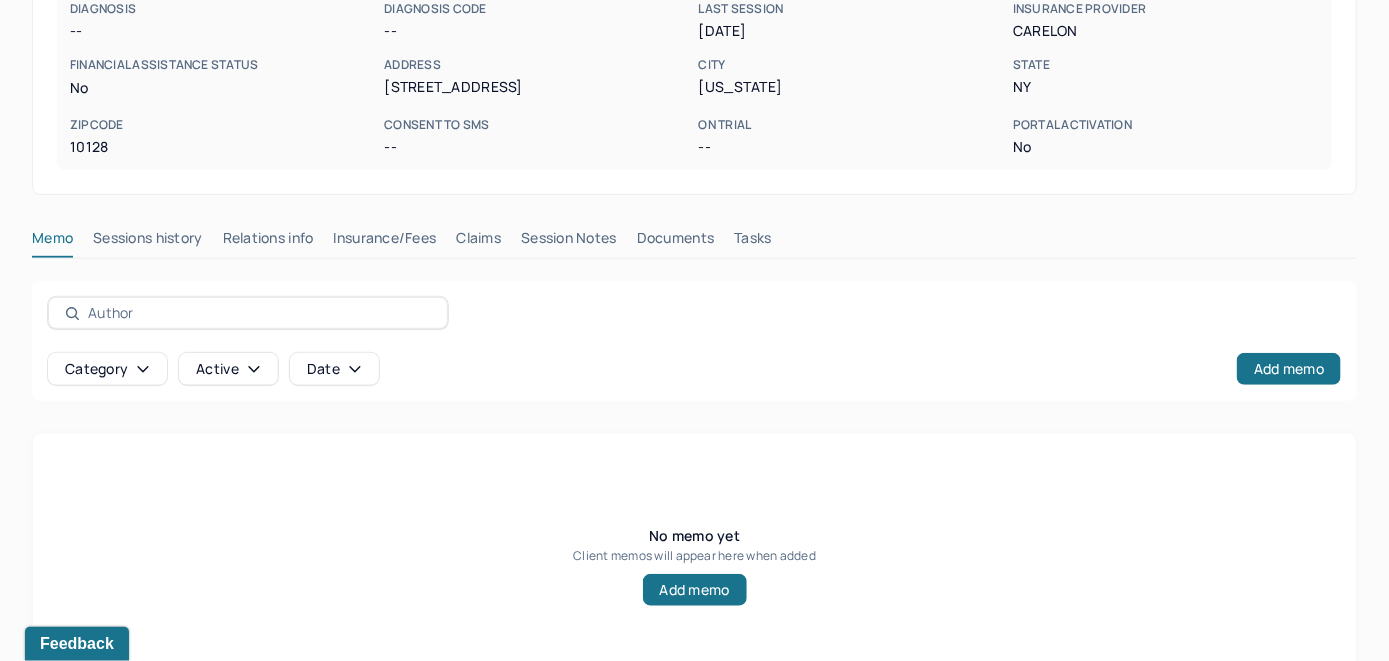 scroll, scrollTop: 393, scrollLeft: 0, axis: vertical 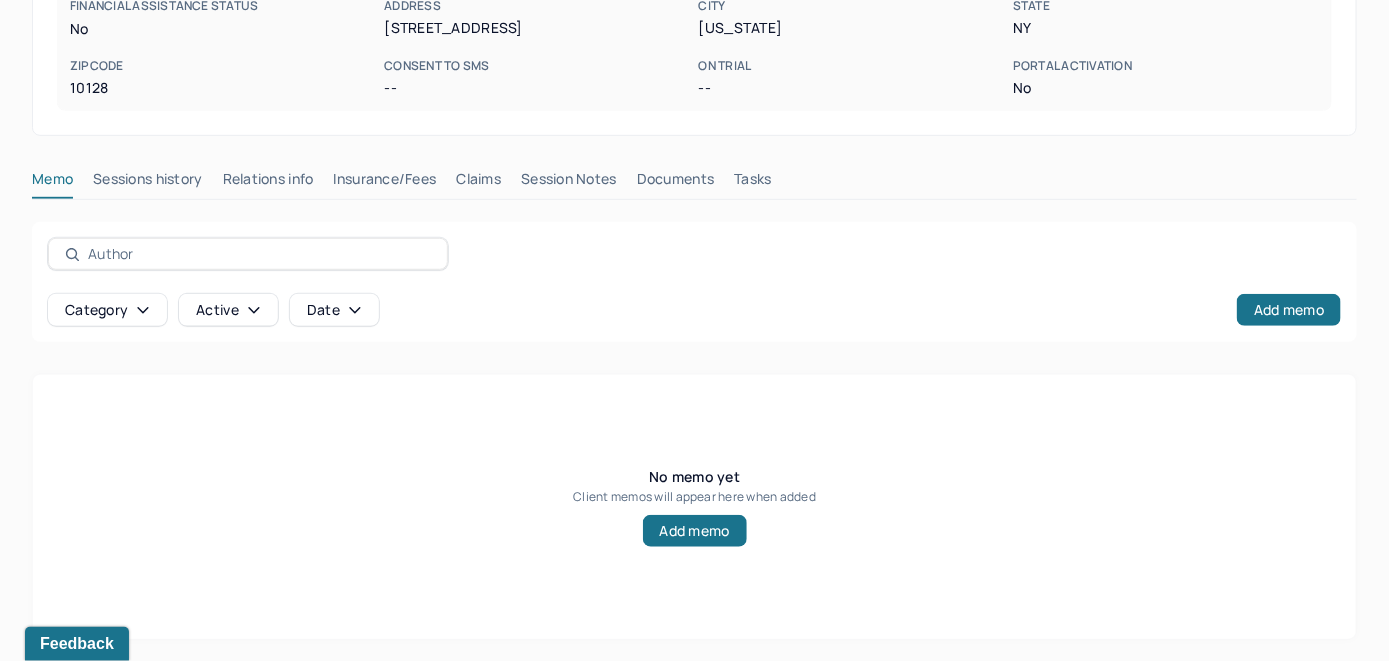 click on "Insurance/Fees" at bounding box center (385, 183) 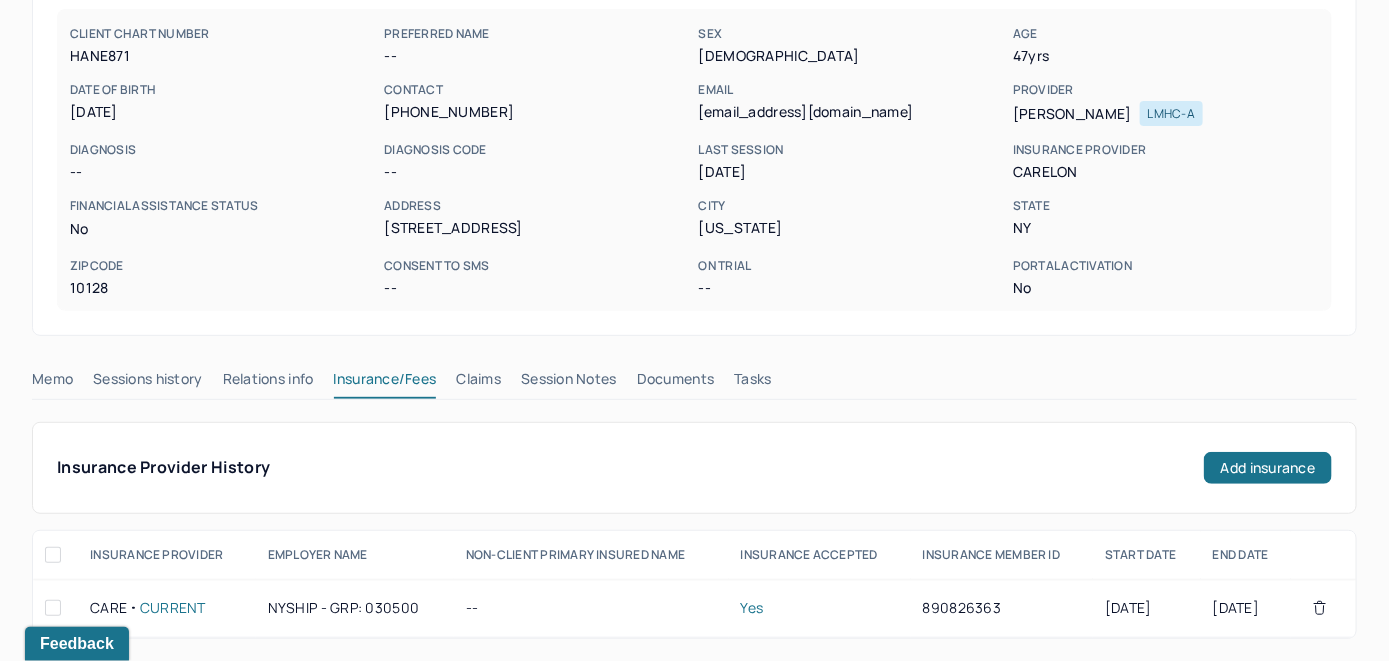 click on "Claims" at bounding box center (478, 383) 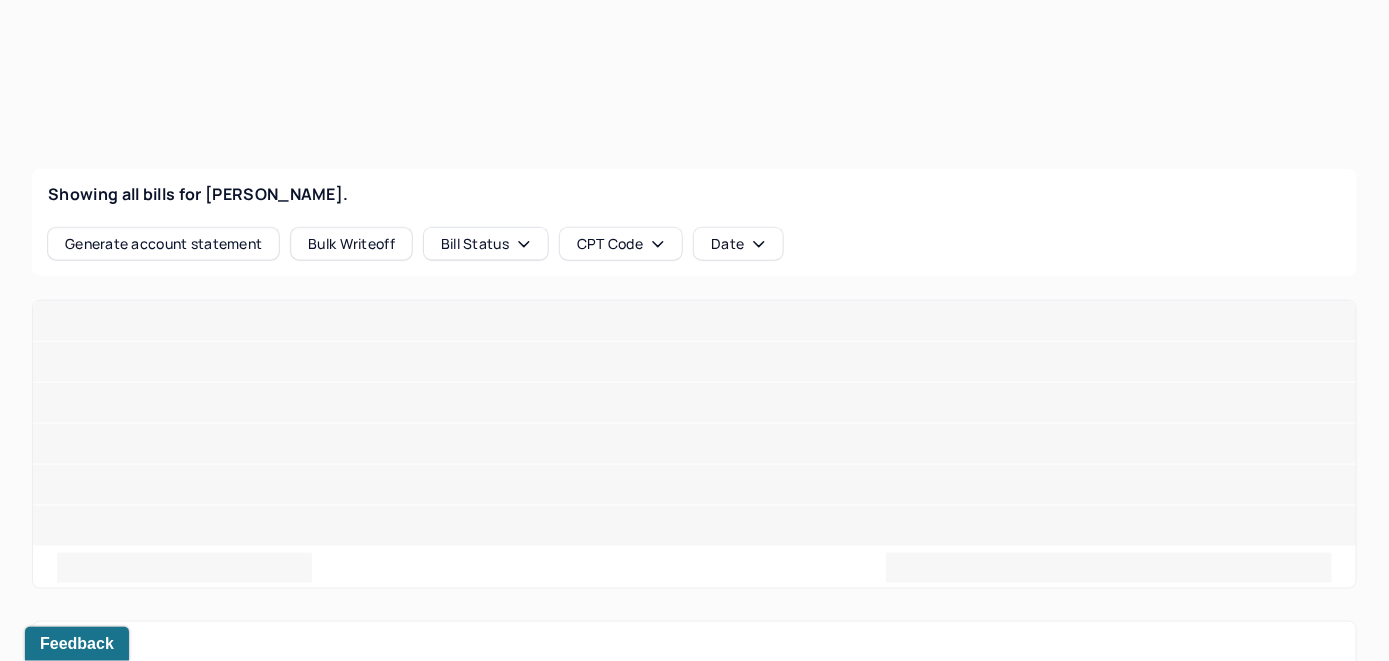 scroll, scrollTop: 793, scrollLeft: 0, axis: vertical 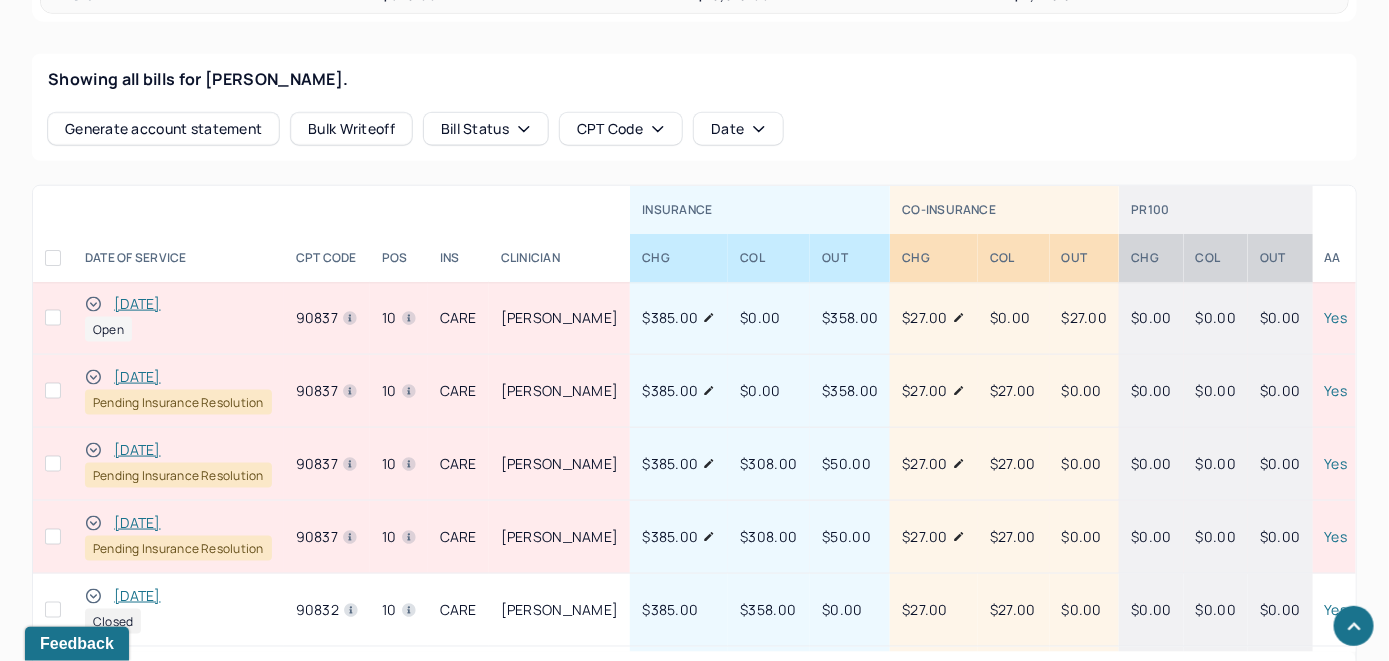 click on "[DATE]" at bounding box center (137, 304) 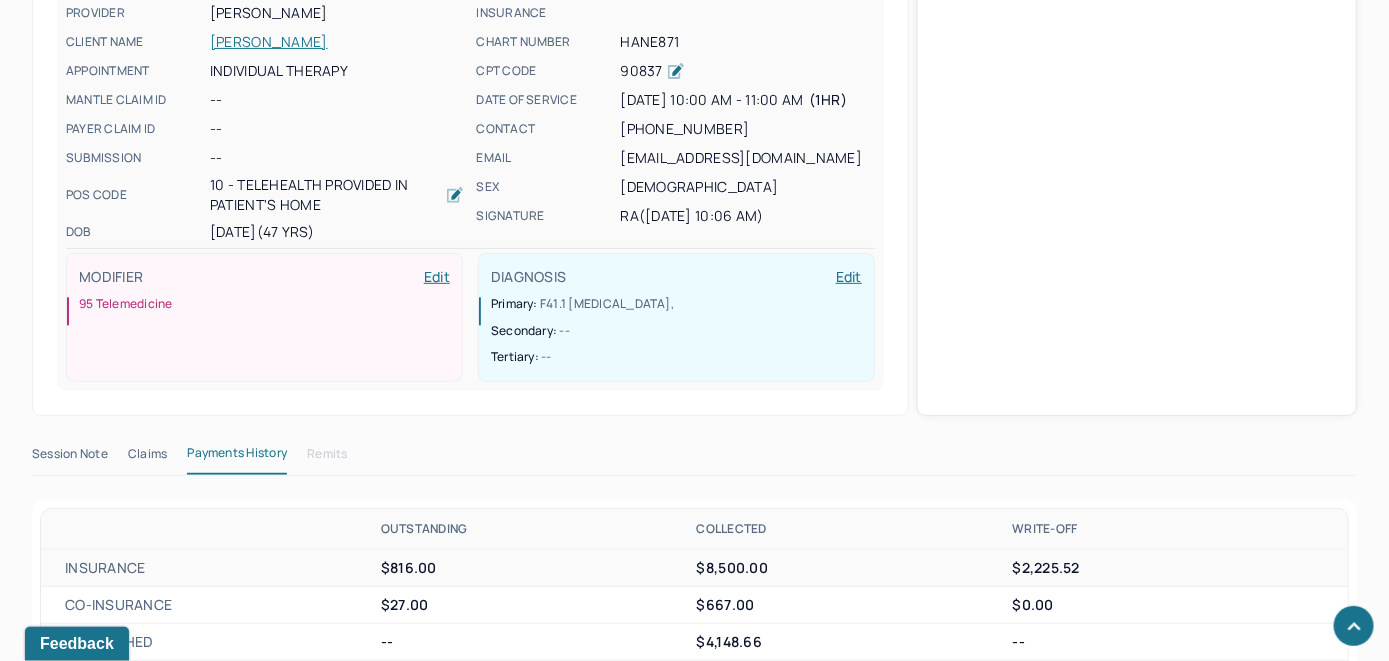 scroll, scrollTop: 763, scrollLeft: 0, axis: vertical 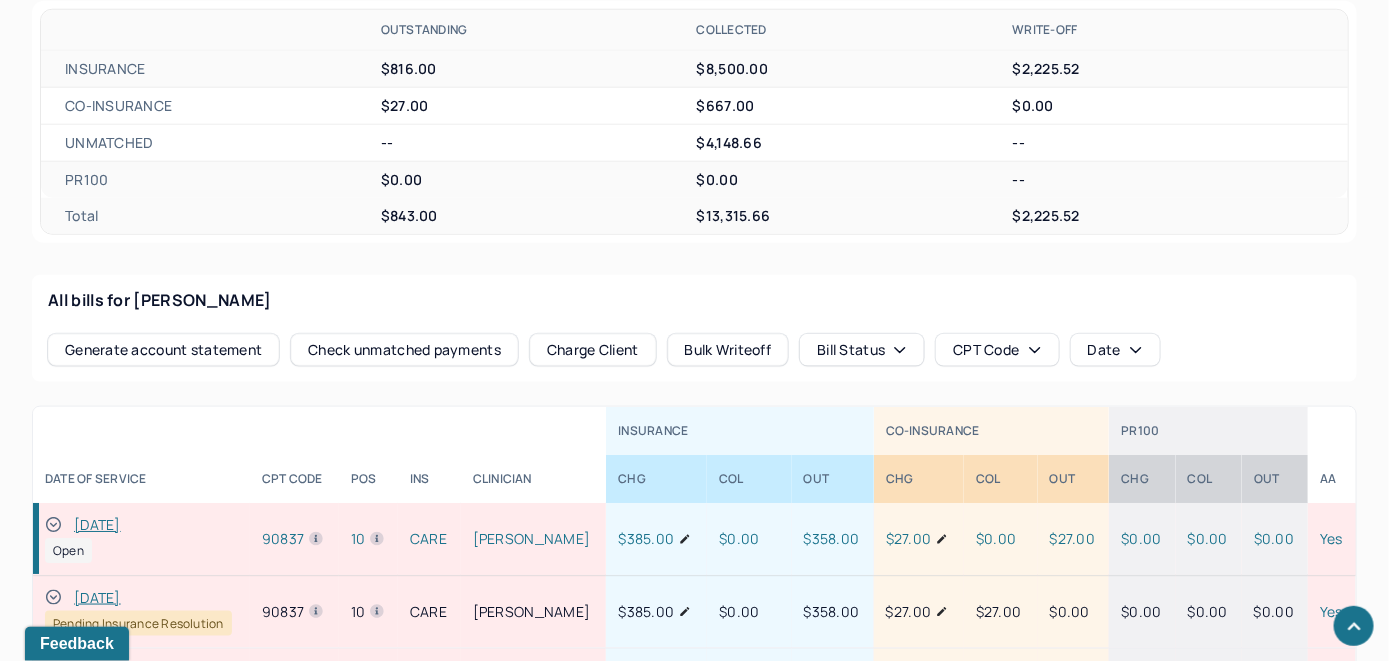 click on "Check unmatched payments" at bounding box center [404, 350] 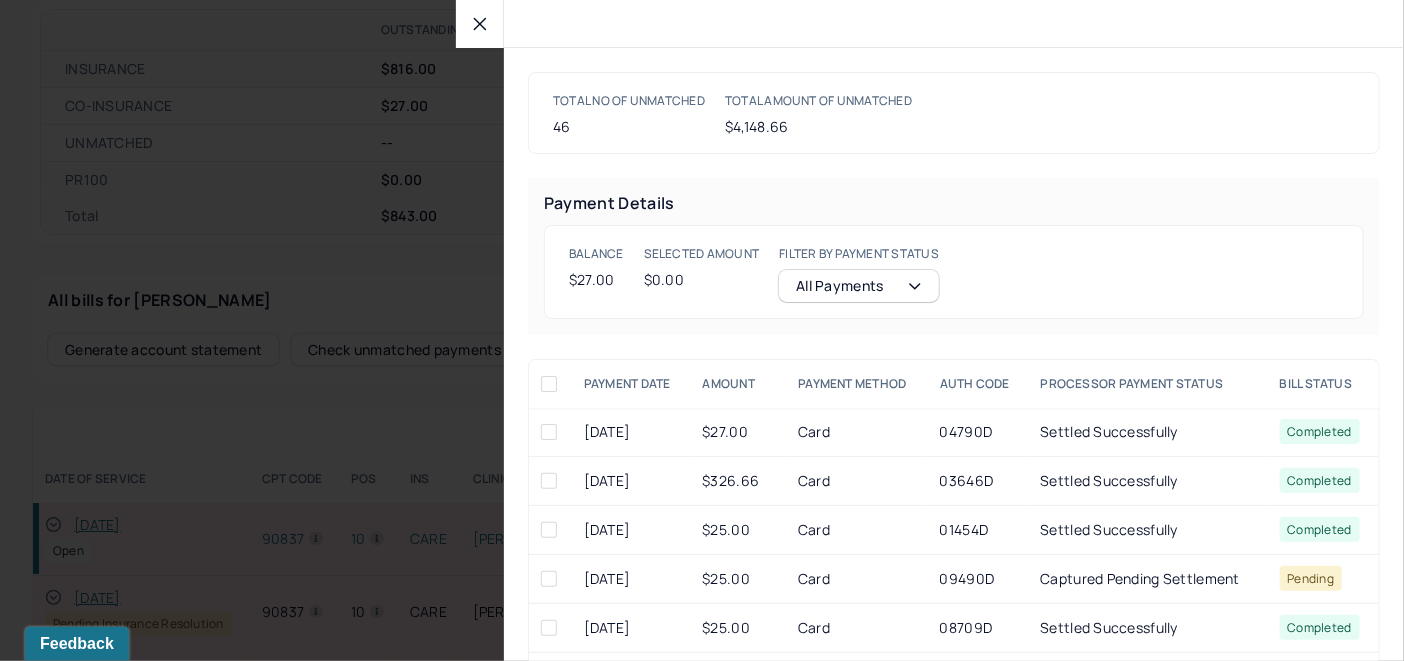 click at bounding box center (549, 432) 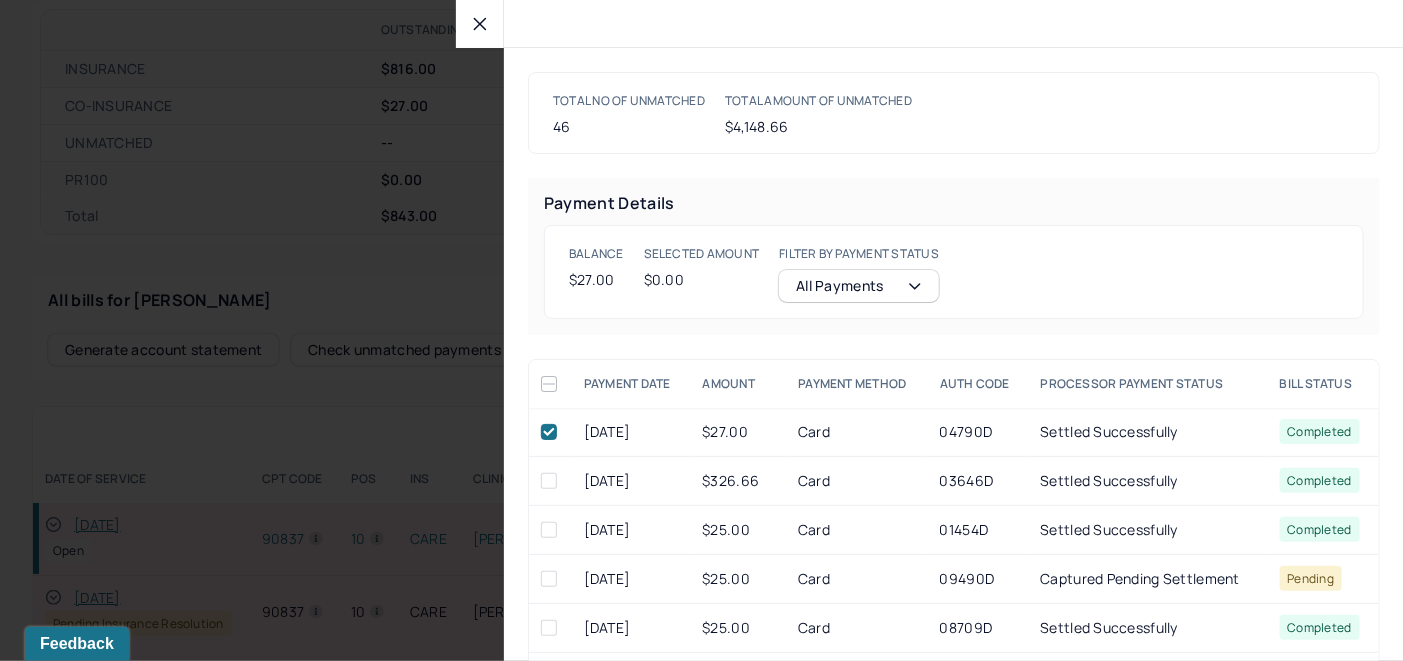 checkbox on "true" 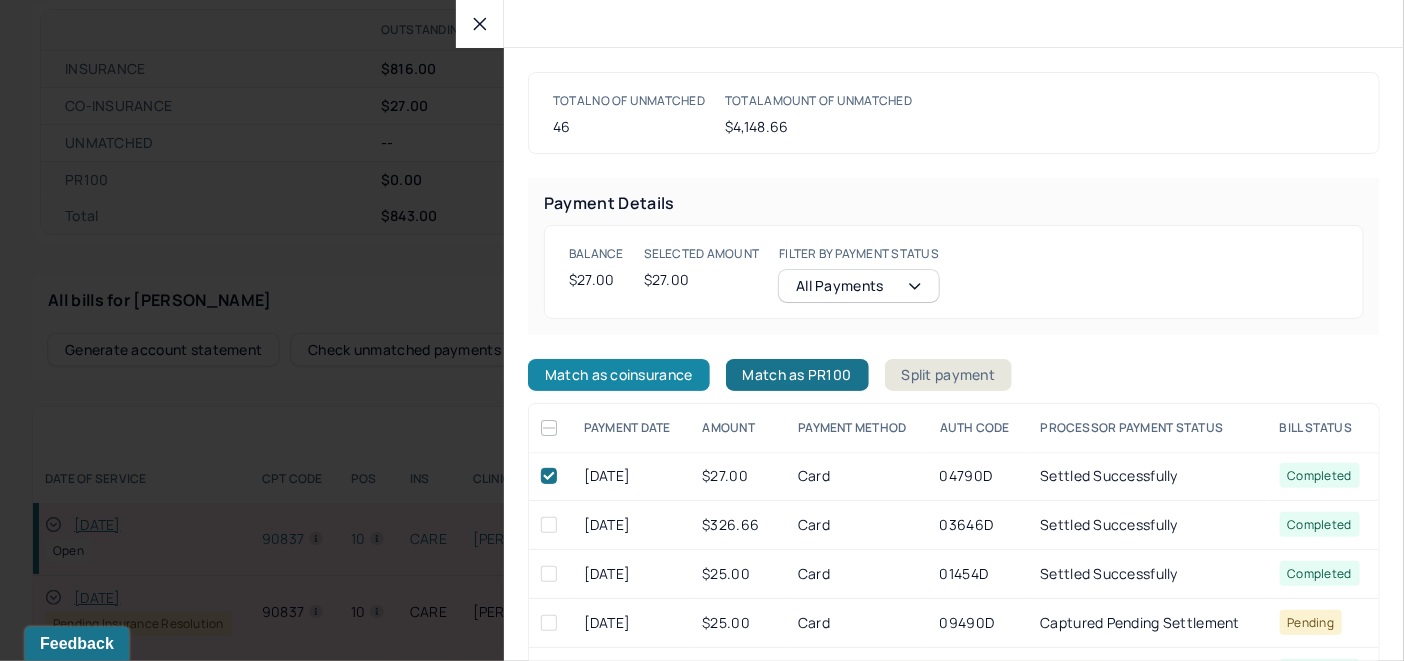 click on "Match as coinsurance" at bounding box center (619, 375) 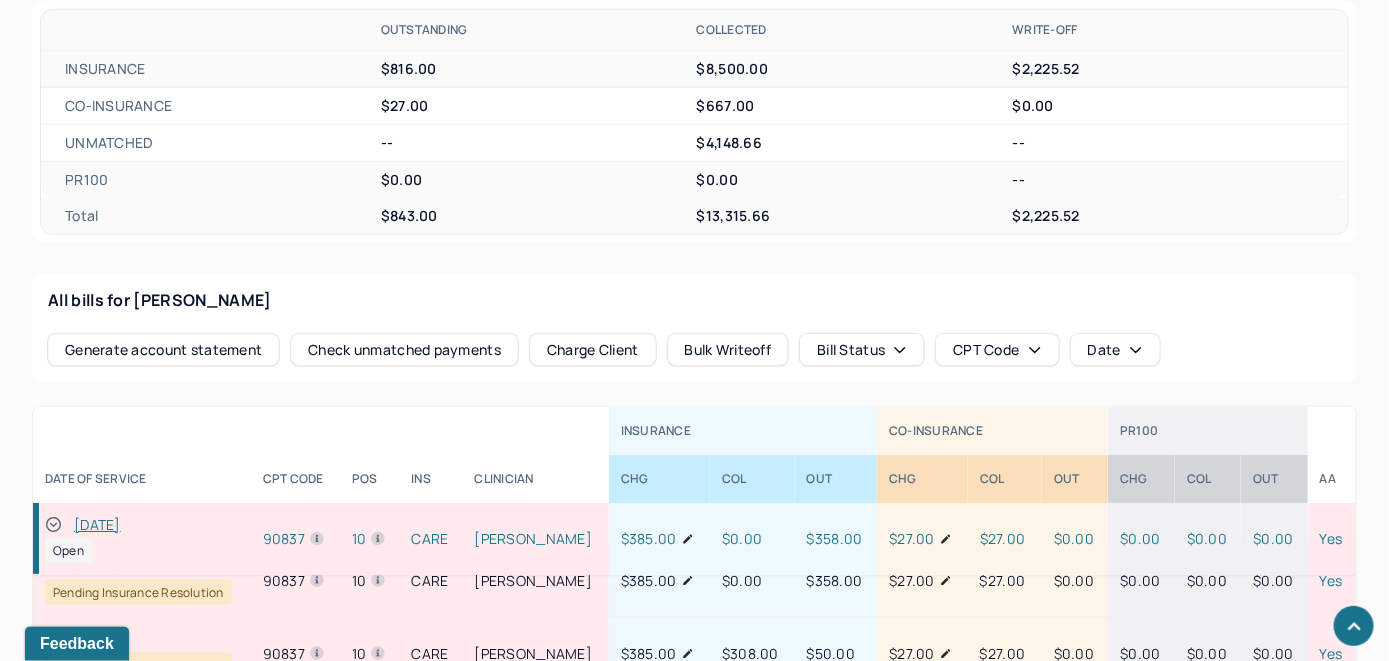 scroll, scrollTop: 0, scrollLeft: 0, axis: both 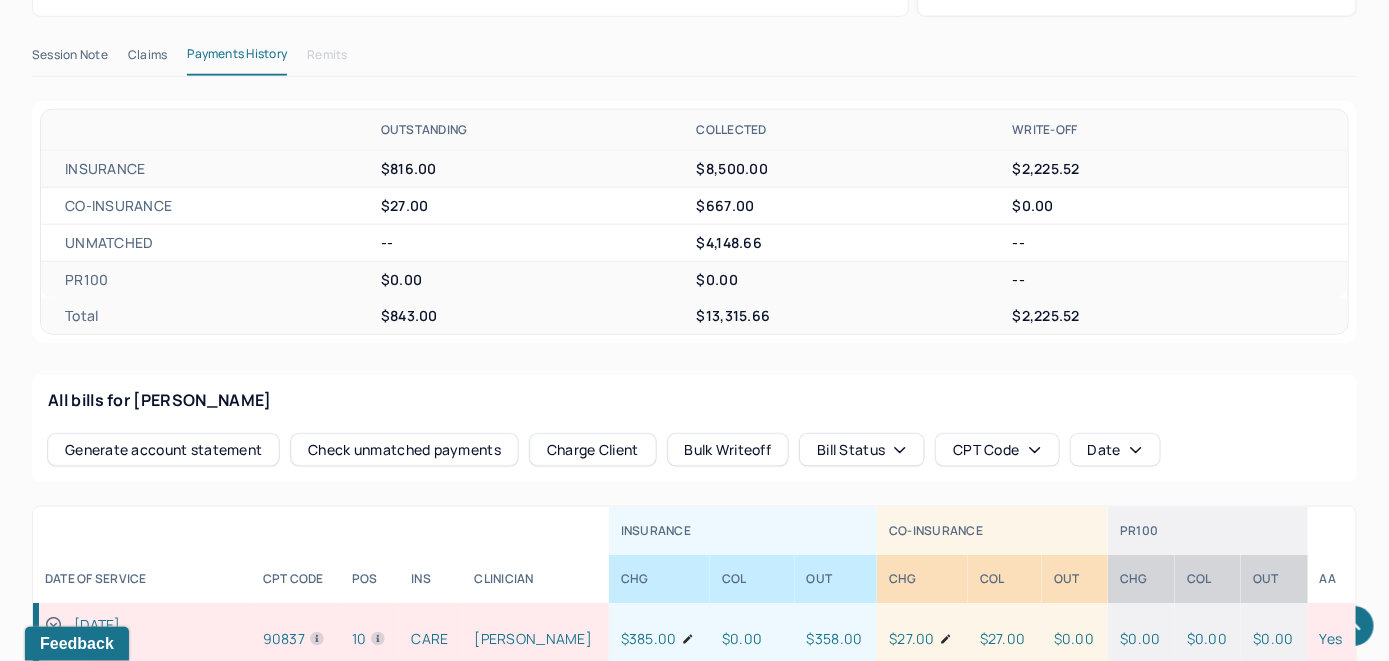 click 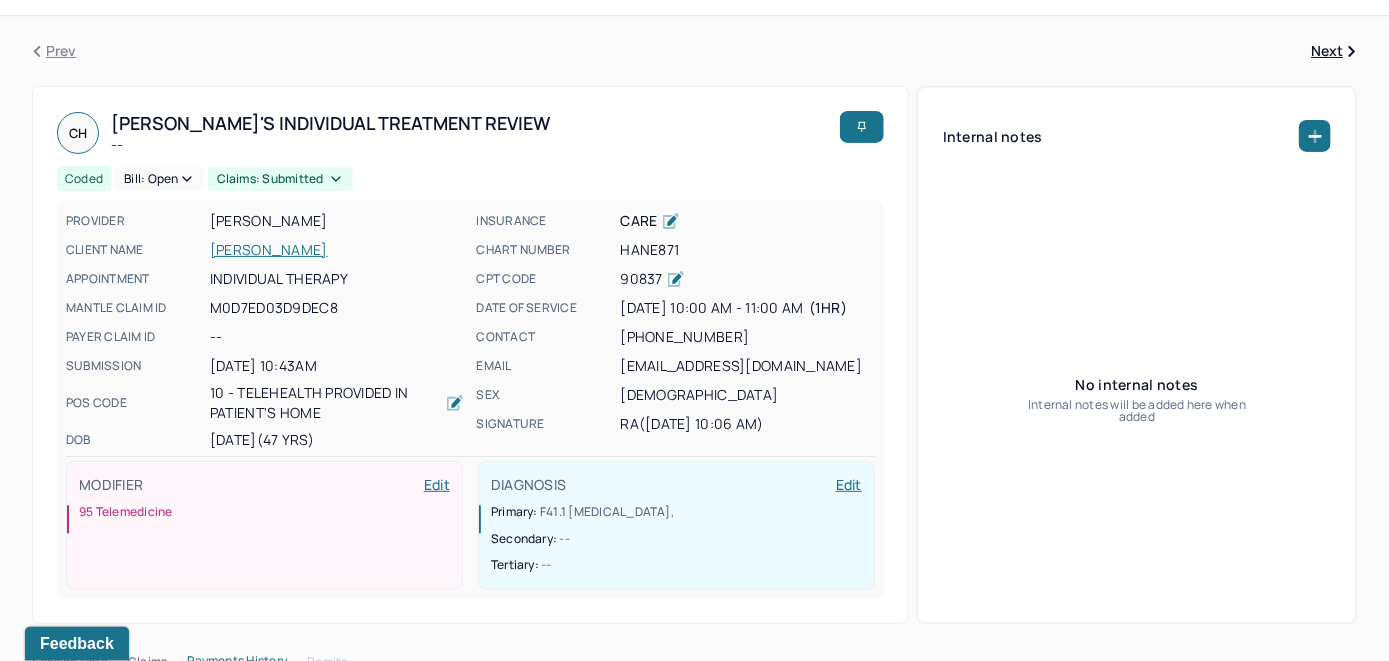 scroll, scrollTop: 0, scrollLeft: 0, axis: both 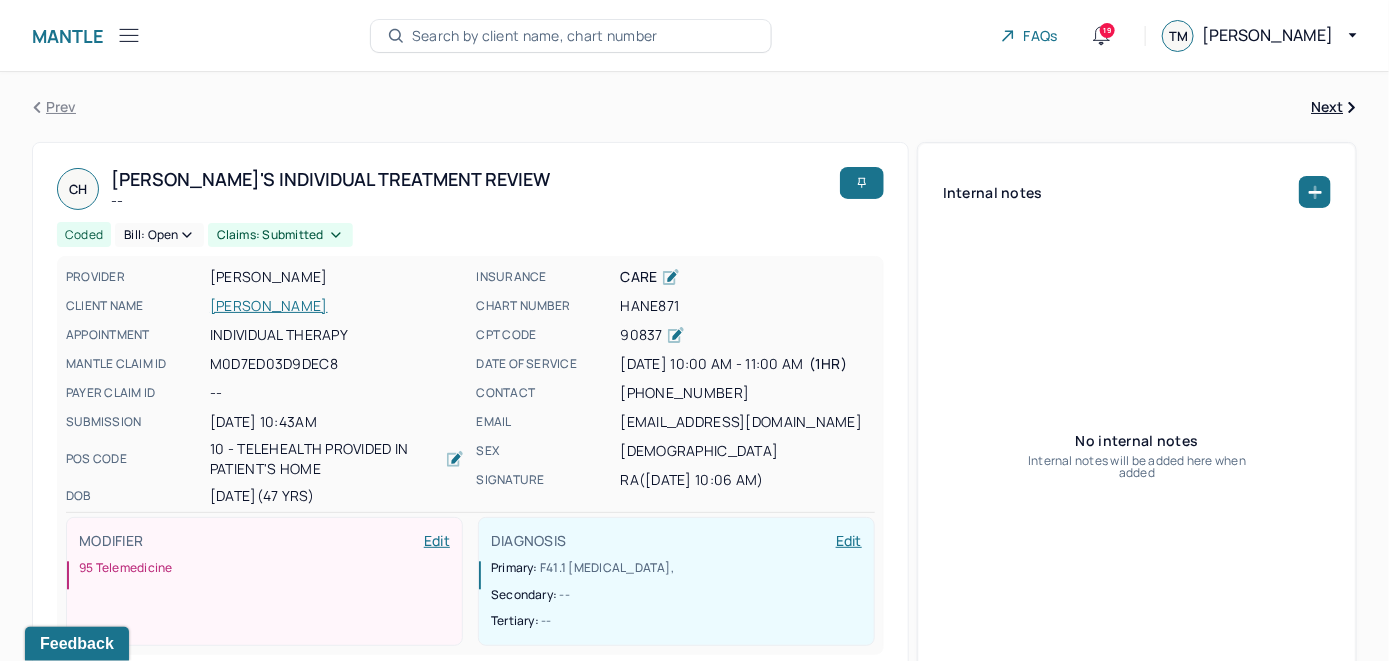 click on "CH [PERSON_NAME]'s   Individual treatment review -- Coded   Bill: Open     Claims: submitted       PROVIDER [PERSON_NAME] CLIENT NAME [PERSON_NAME] APPOINTMENT Individual therapy   MANTLE CLAIM ID M0D7ED03D9DEC8 PAYER CLAIM ID -- SUBMISSION [DATE] 10:43AM POS CODE 10 - Telehealth Provided in Patient's Home     DOB [DEMOGRAPHIC_DATA]  (47 Yrs) INSURANCE CARE     CHART NUMBER HANE871 CPT CODE 90837     DATE OF SERVICE [DATE]   10:00 AM   -   11:00 AM ( 1hr ) CONTACT [PHONE_NUMBER] EMAIL [EMAIL_ADDRESS][DOMAIN_NAME] SEX [DEMOGRAPHIC_DATA] SIGNATURE RA  ([DATE] 10:06 AM) MODIFIER   Edit   95 Telemedicine DIAGNOSIS   Edit   Primary:   F41.1 [MEDICAL_DATA] ,  Secondary:   -- Tertiary:   --" at bounding box center (470, 411) 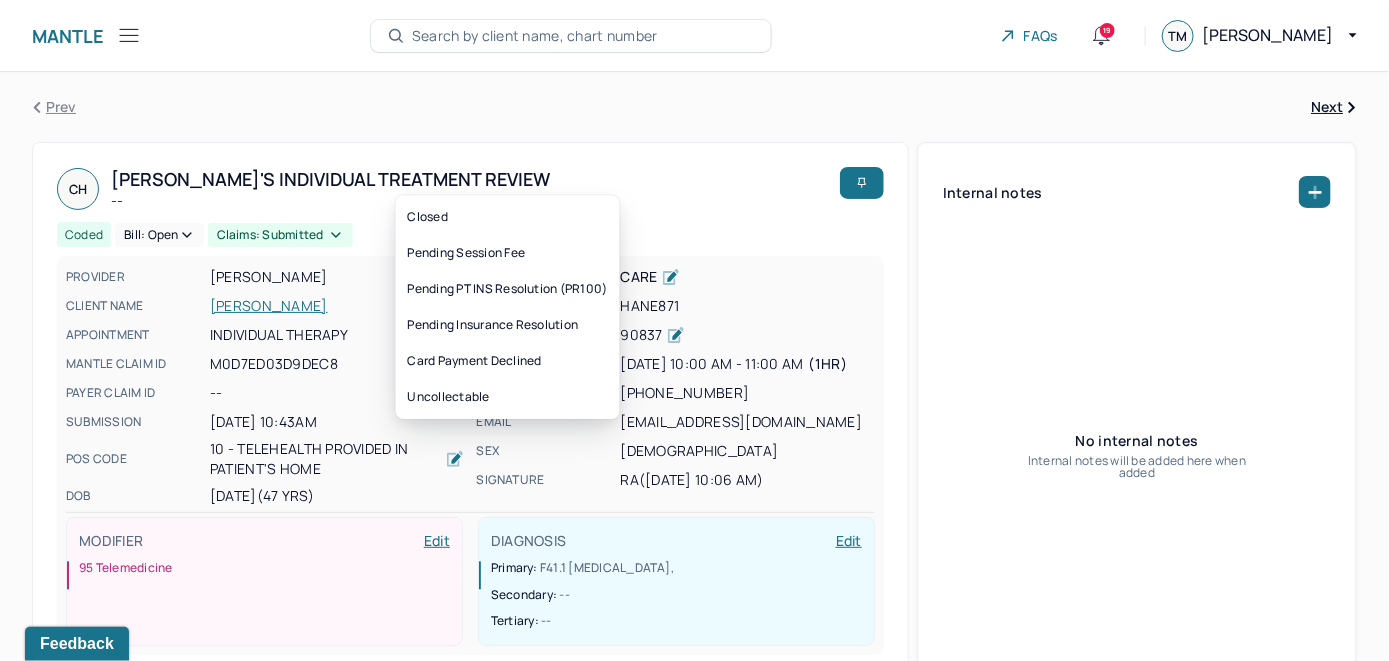 click on "Bill: Open" at bounding box center (159, 235) 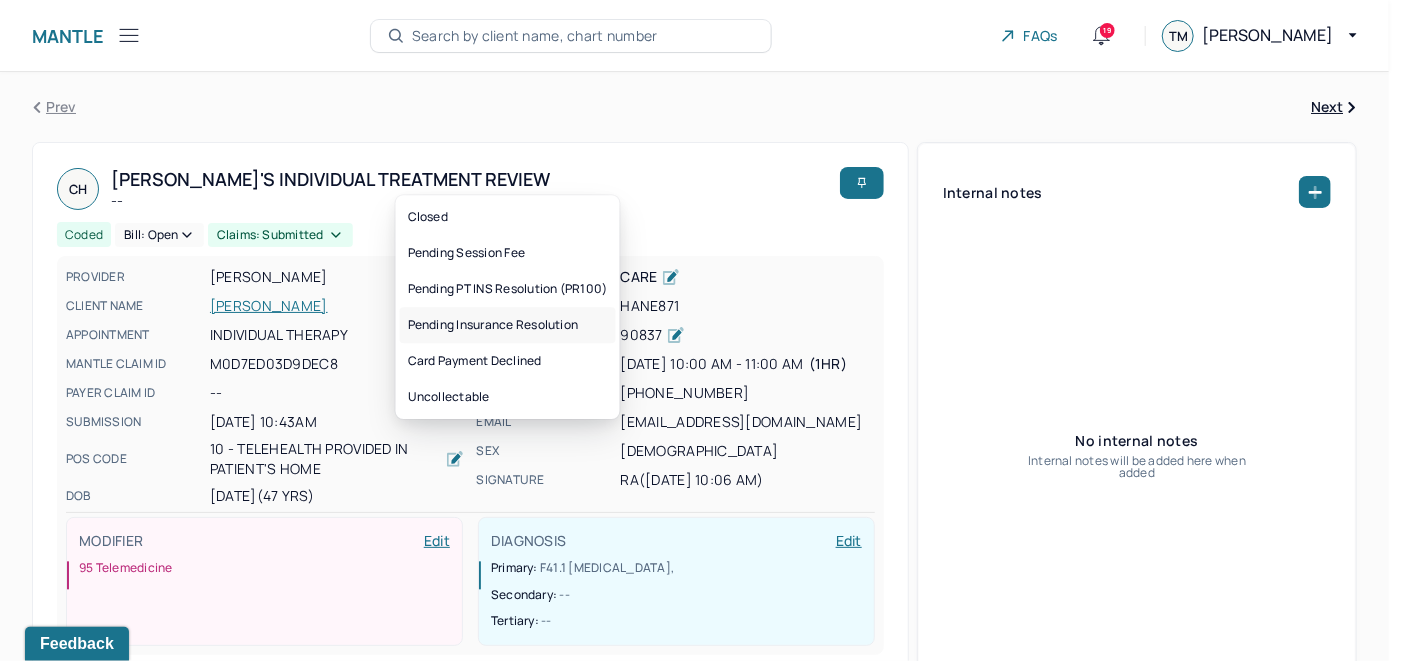 click on "Pending Insurance Resolution" at bounding box center (508, 325) 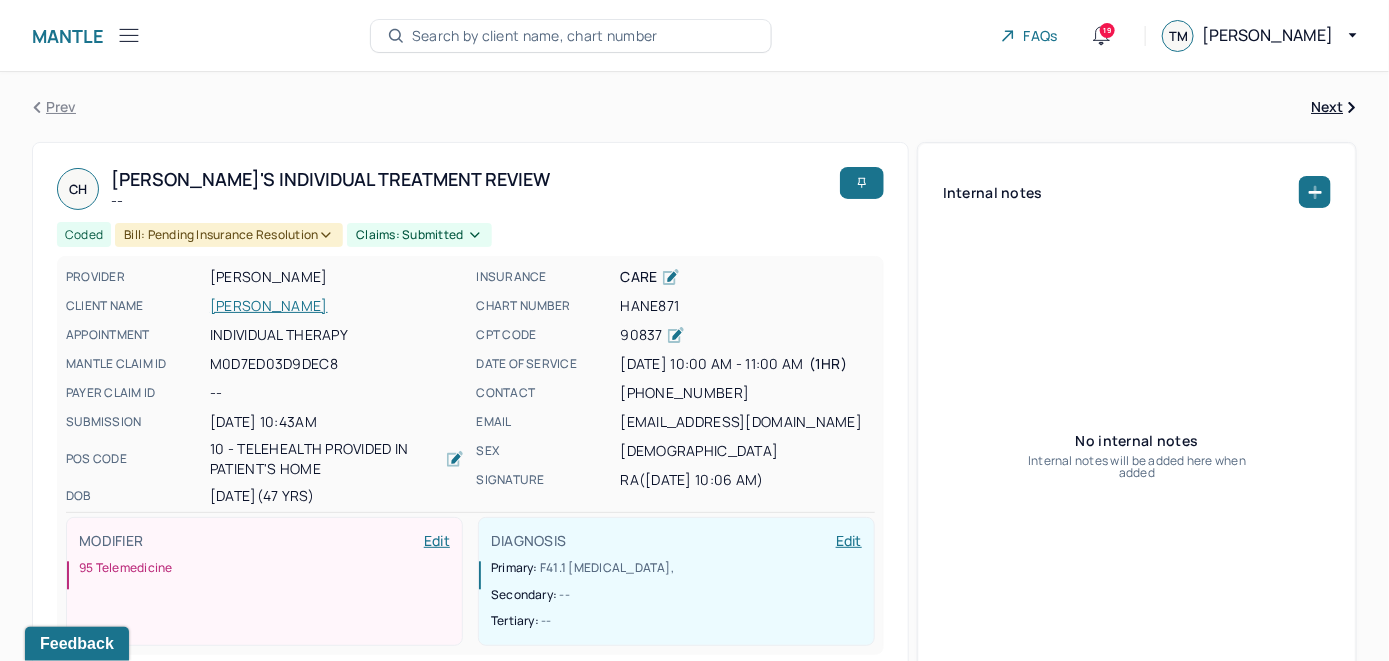click on "Search by client name, chart number" at bounding box center [535, 36] 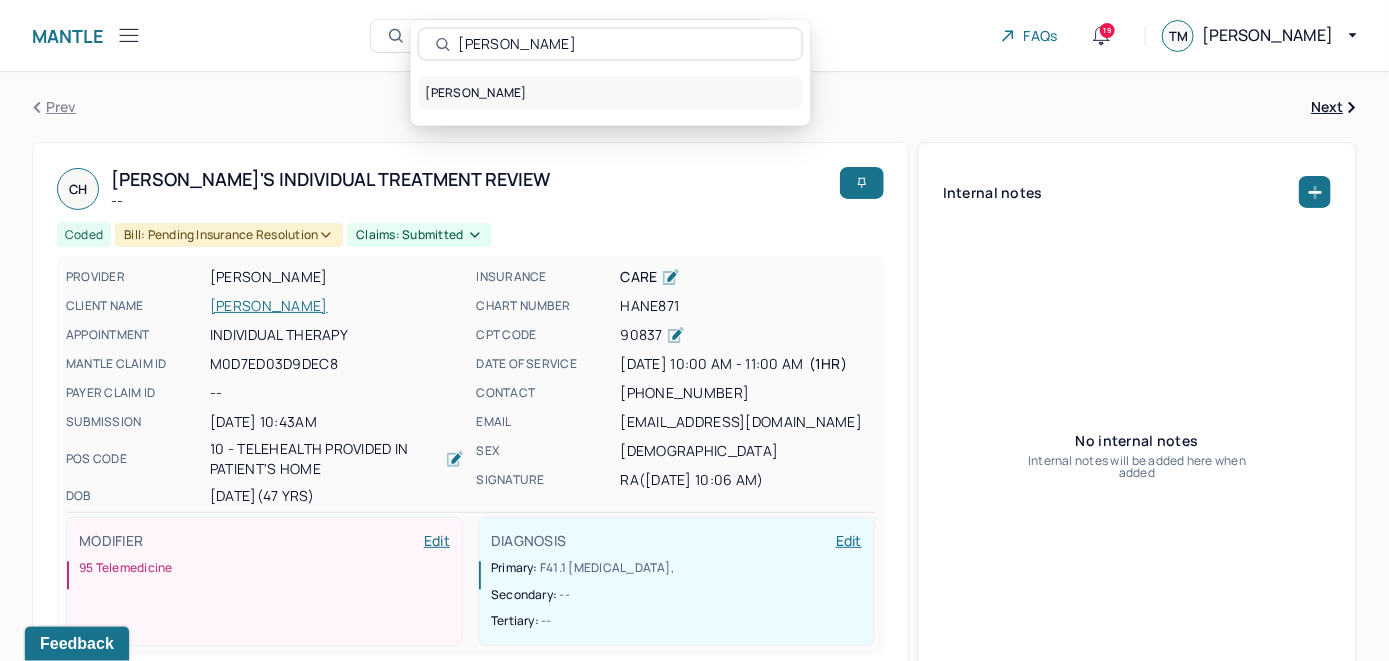 type on "[PERSON_NAME]" 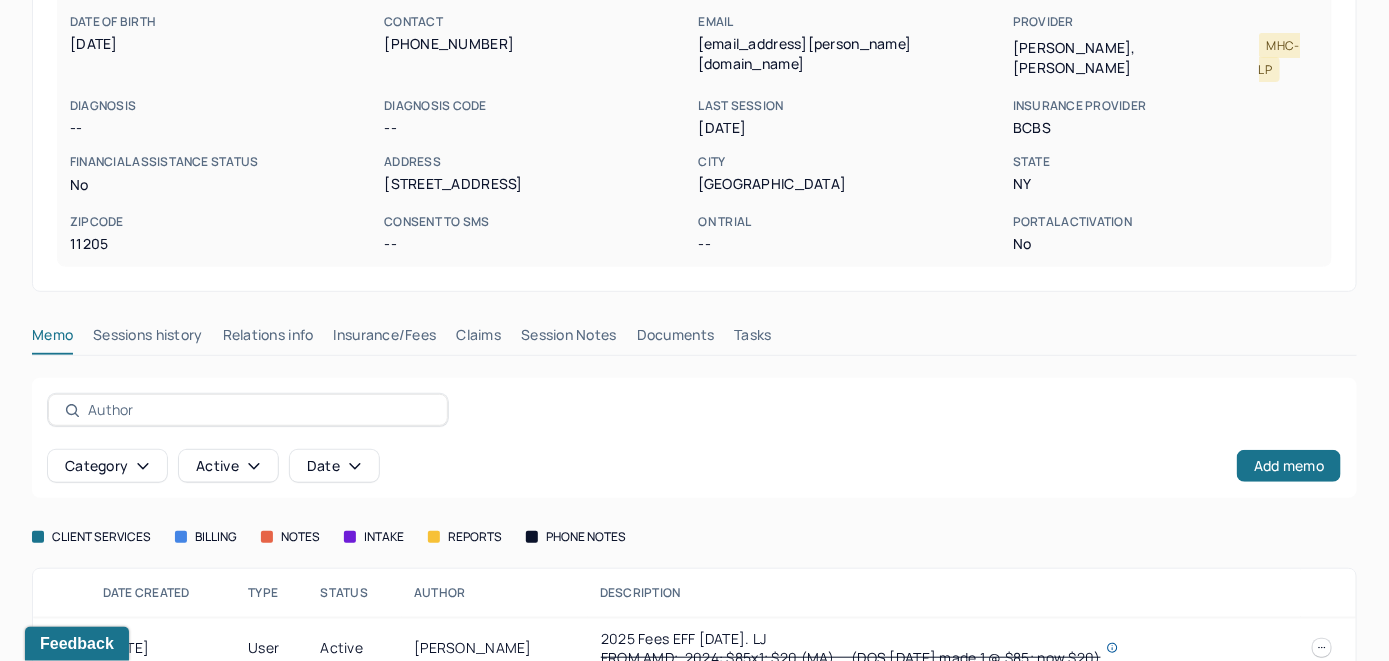 scroll, scrollTop: 279, scrollLeft: 0, axis: vertical 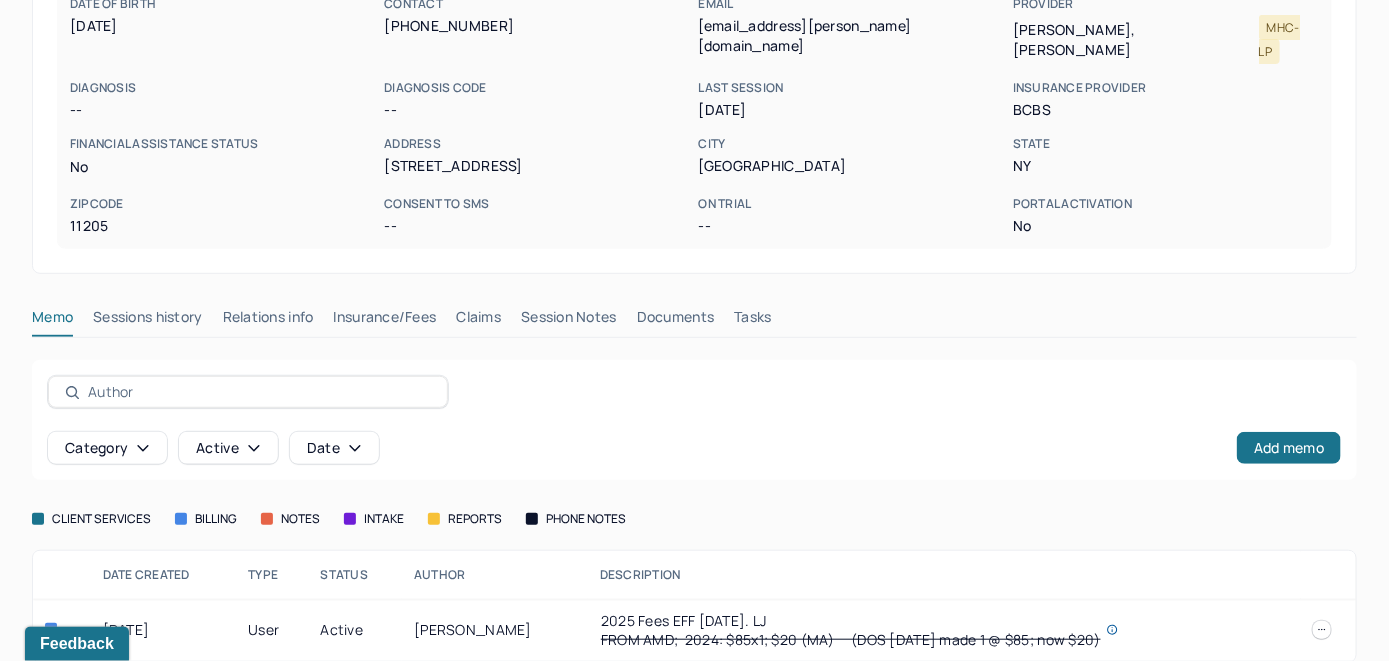 click on "Insurance/Fees" at bounding box center [385, 321] 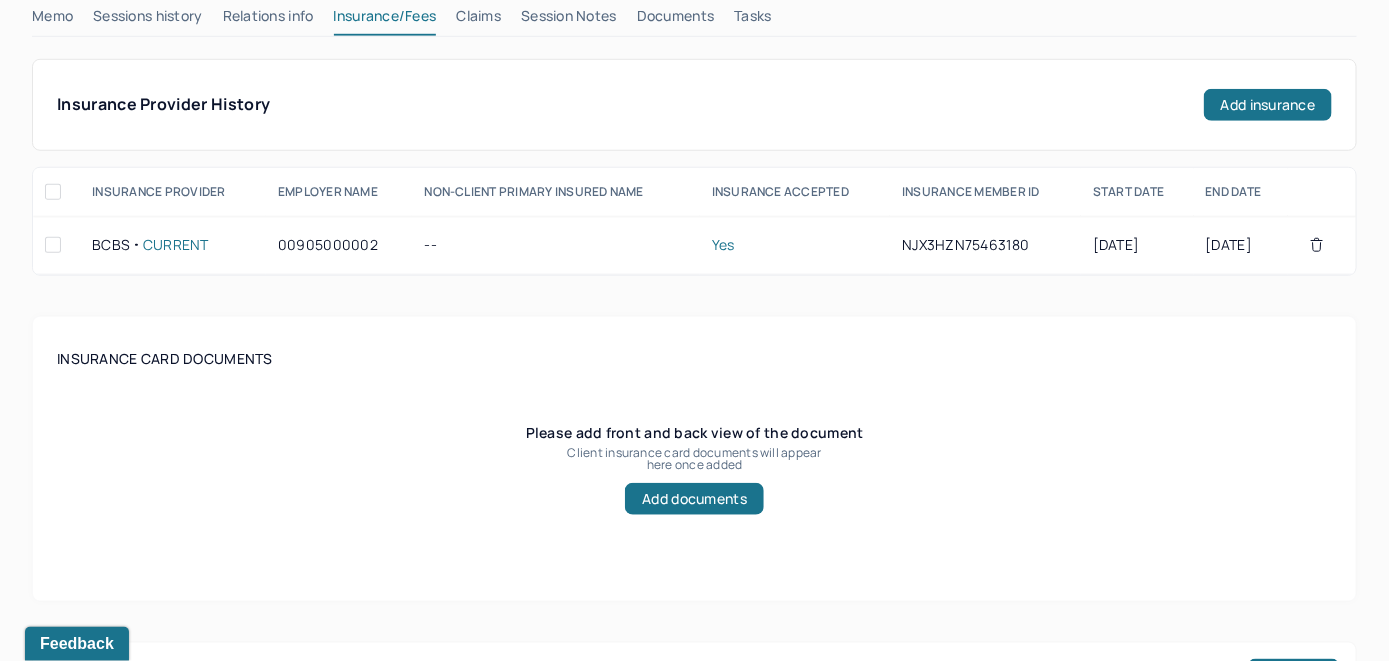 scroll, scrollTop: 379, scrollLeft: 0, axis: vertical 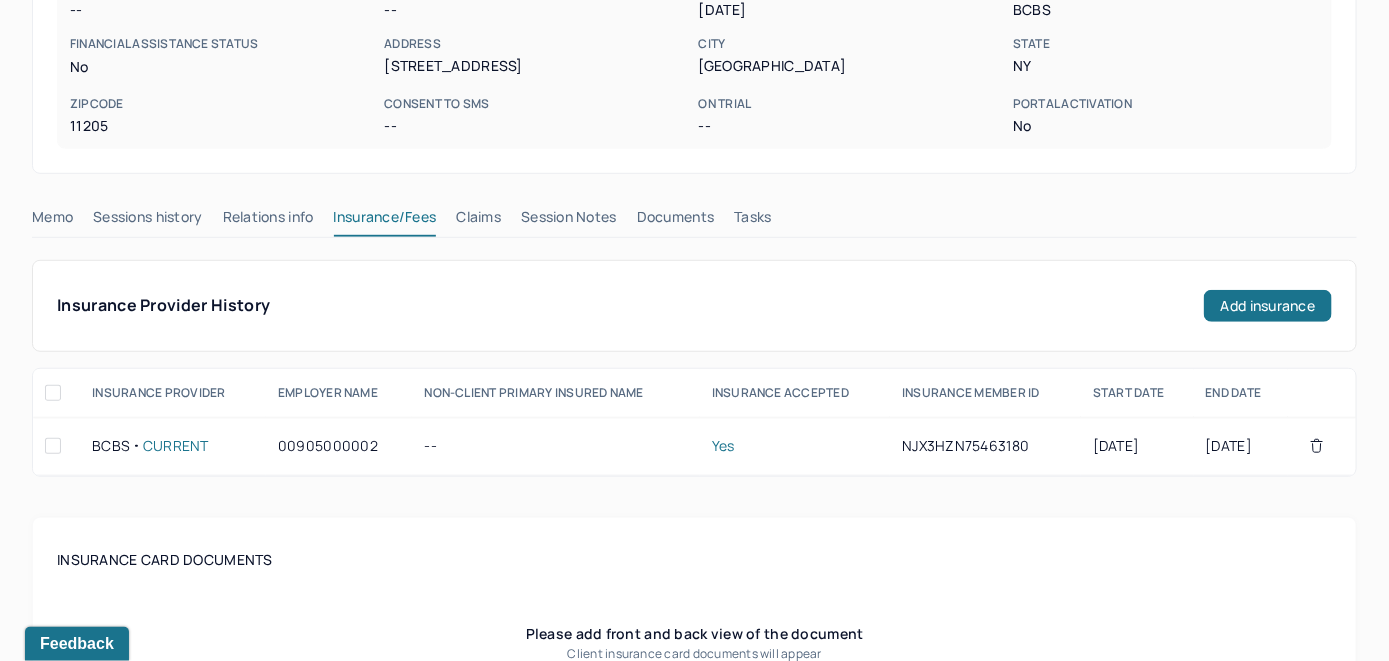 click on "Claims" at bounding box center [478, 221] 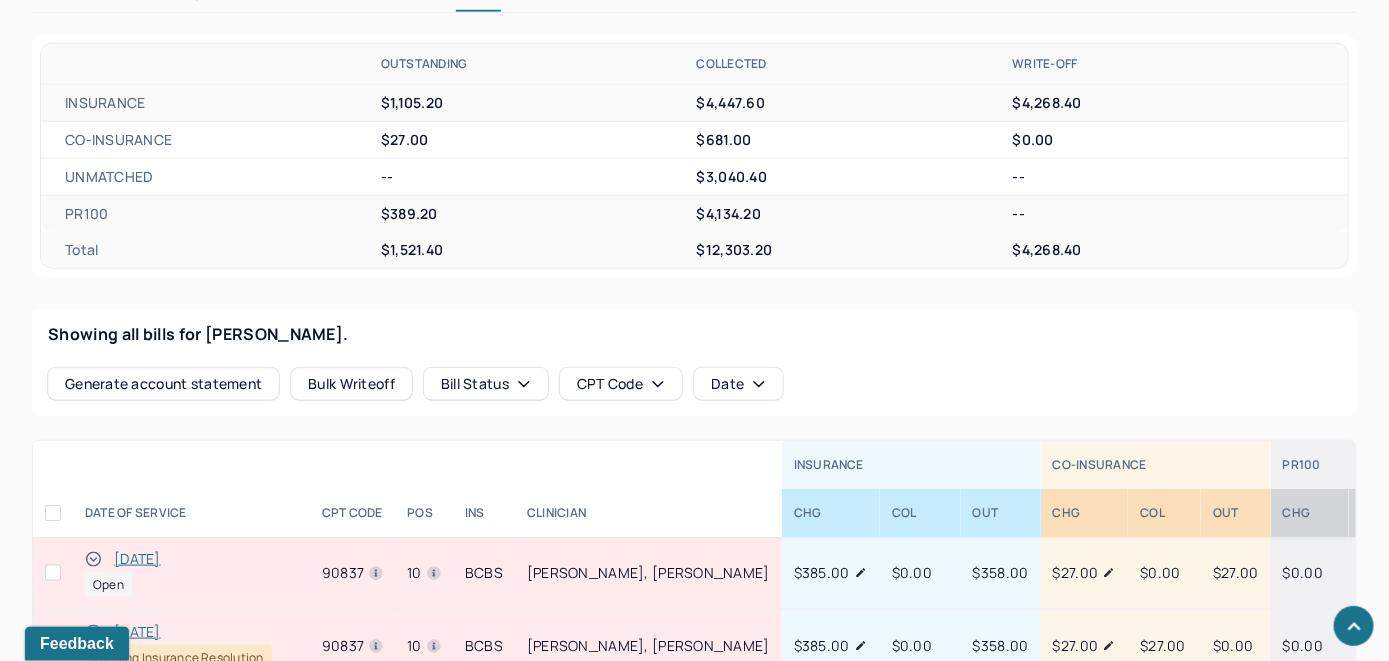 scroll, scrollTop: 704, scrollLeft: 0, axis: vertical 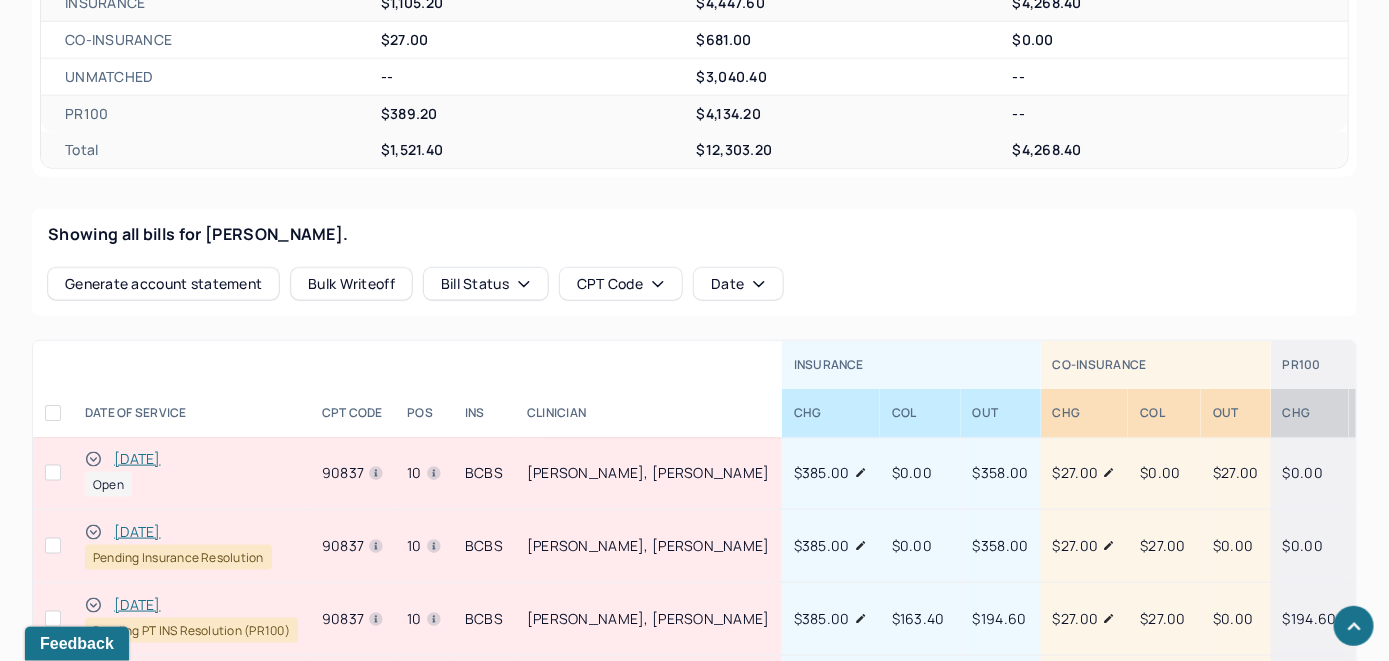 click on "[DATE]" at bounding box center (137, 459) 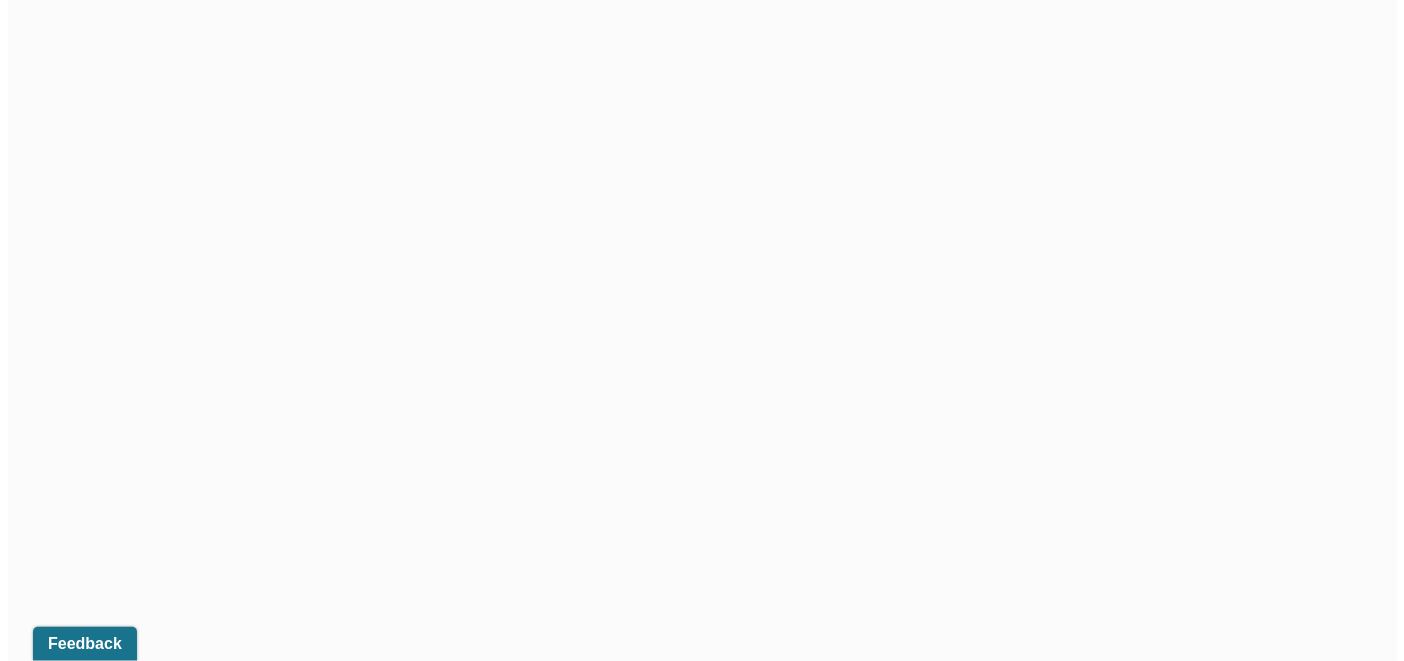 scroll, scrollTop: 632, scrollLeft: 0, axis: vertical 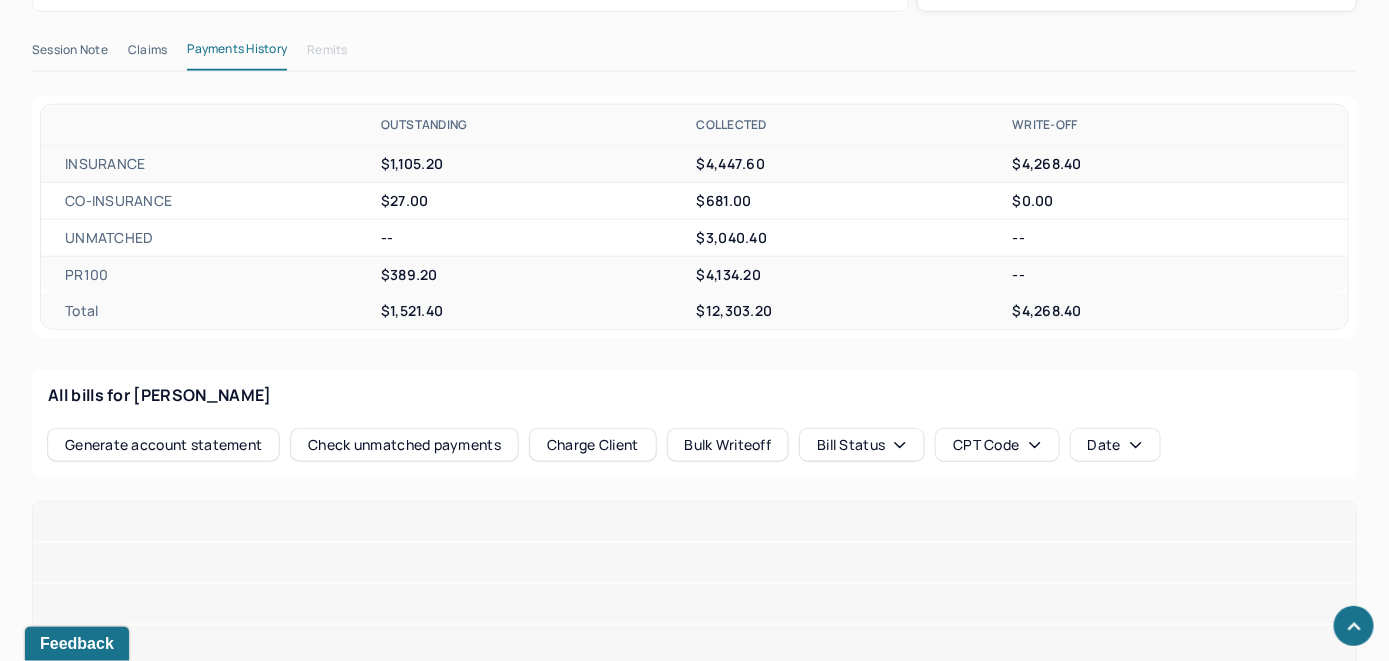 click on "Check unmatched payments" at bounding box center [404, 445] 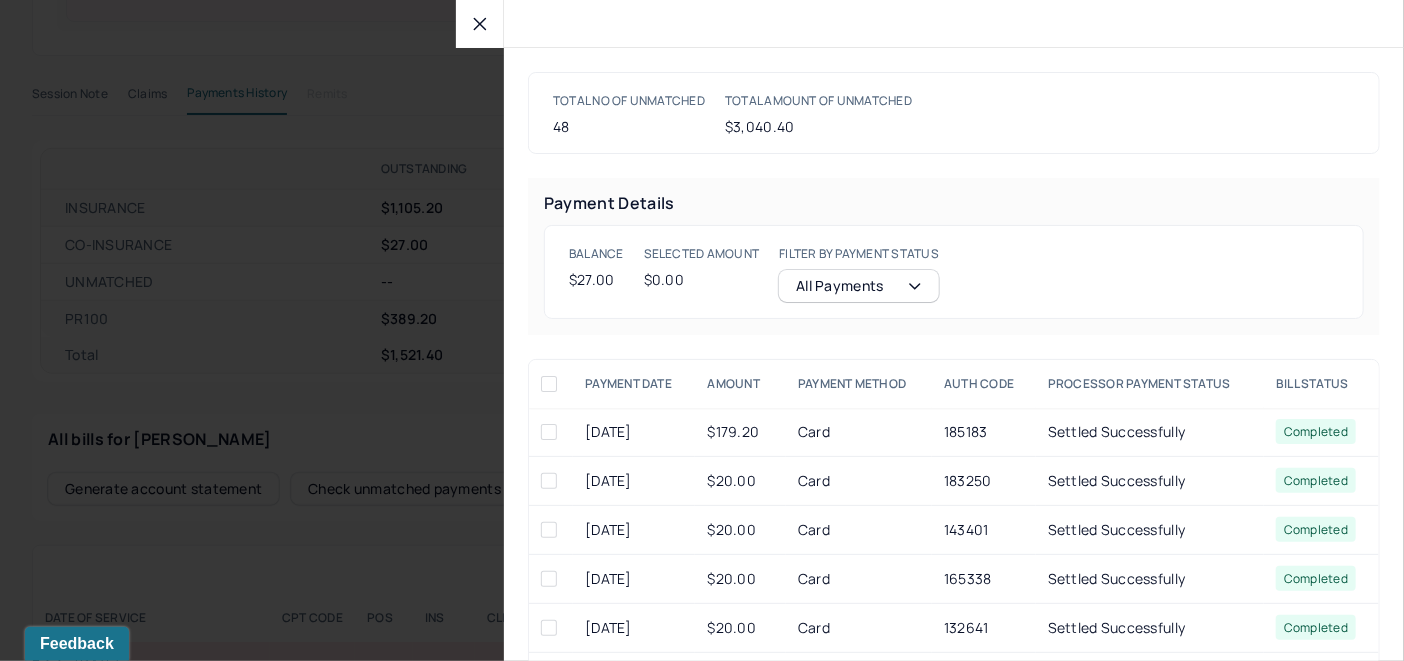 click at bounding box center (480, 24) 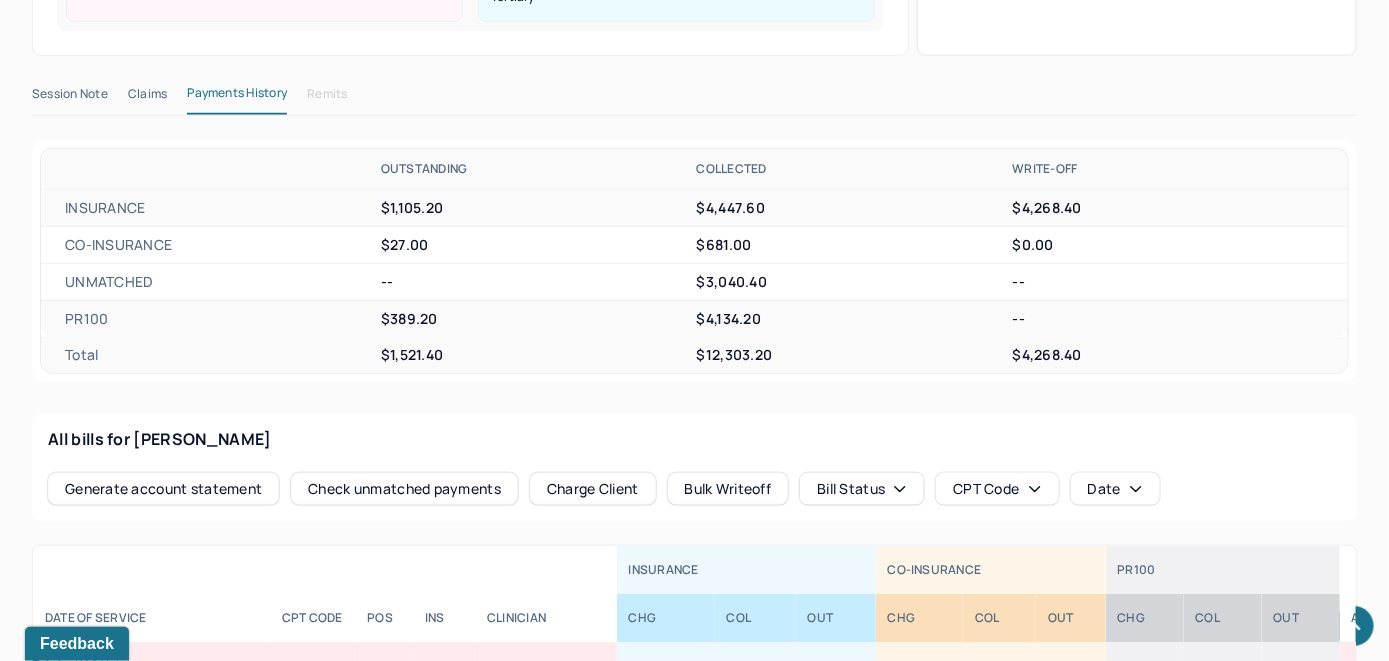 click on "Charge Client" at bounding box center (593, 489) 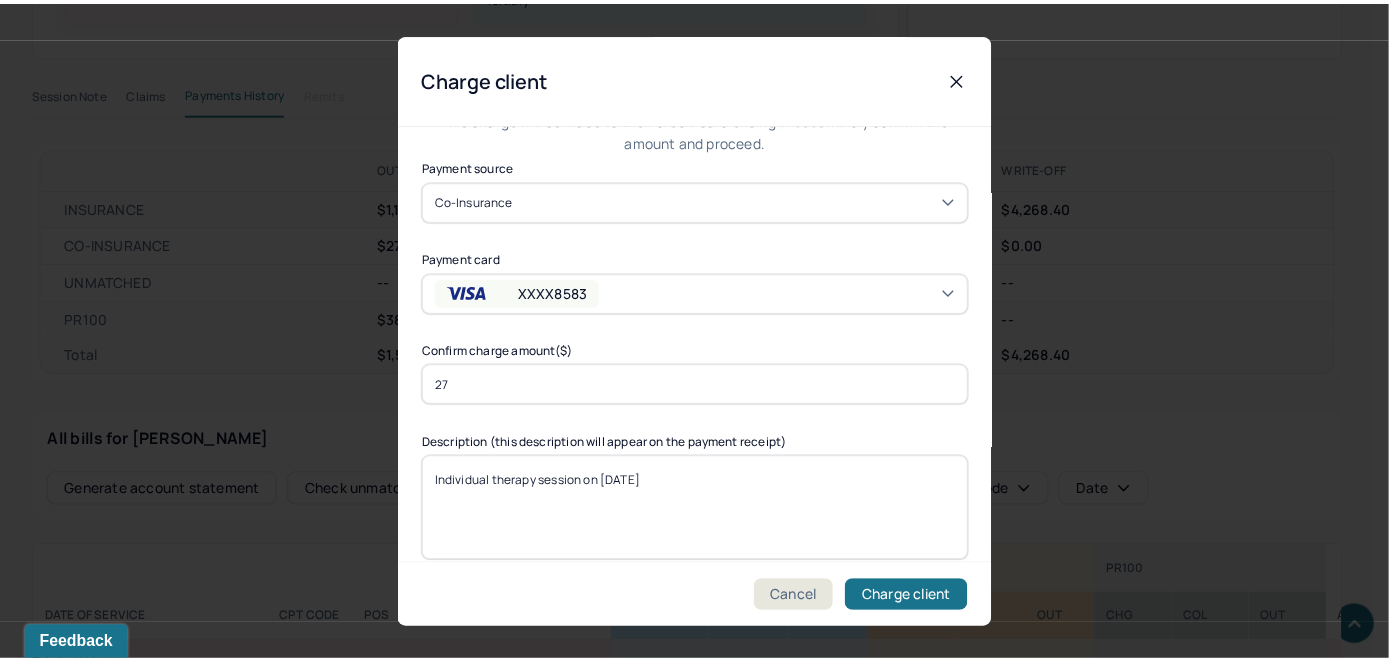 scroll, scrollTop: 121, scrollLeft: 0, axis: vertical 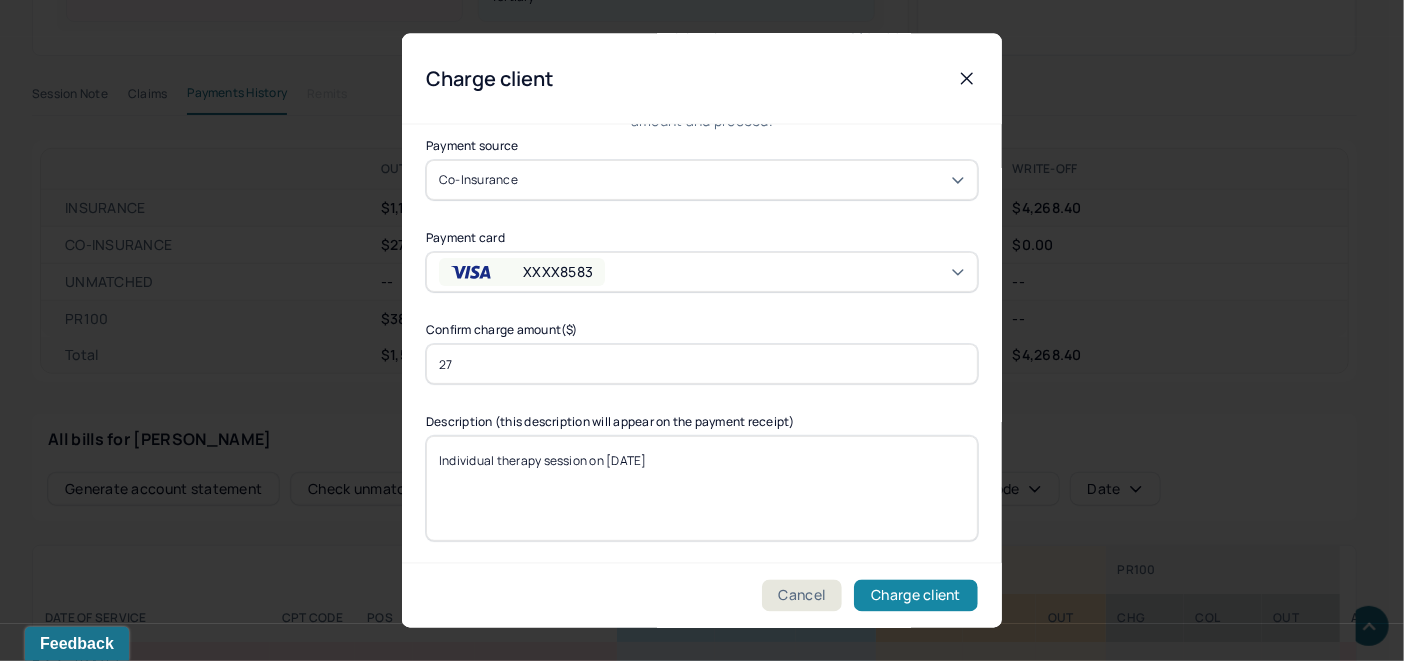 click on "Charge client" at bounding box center (916, 596) 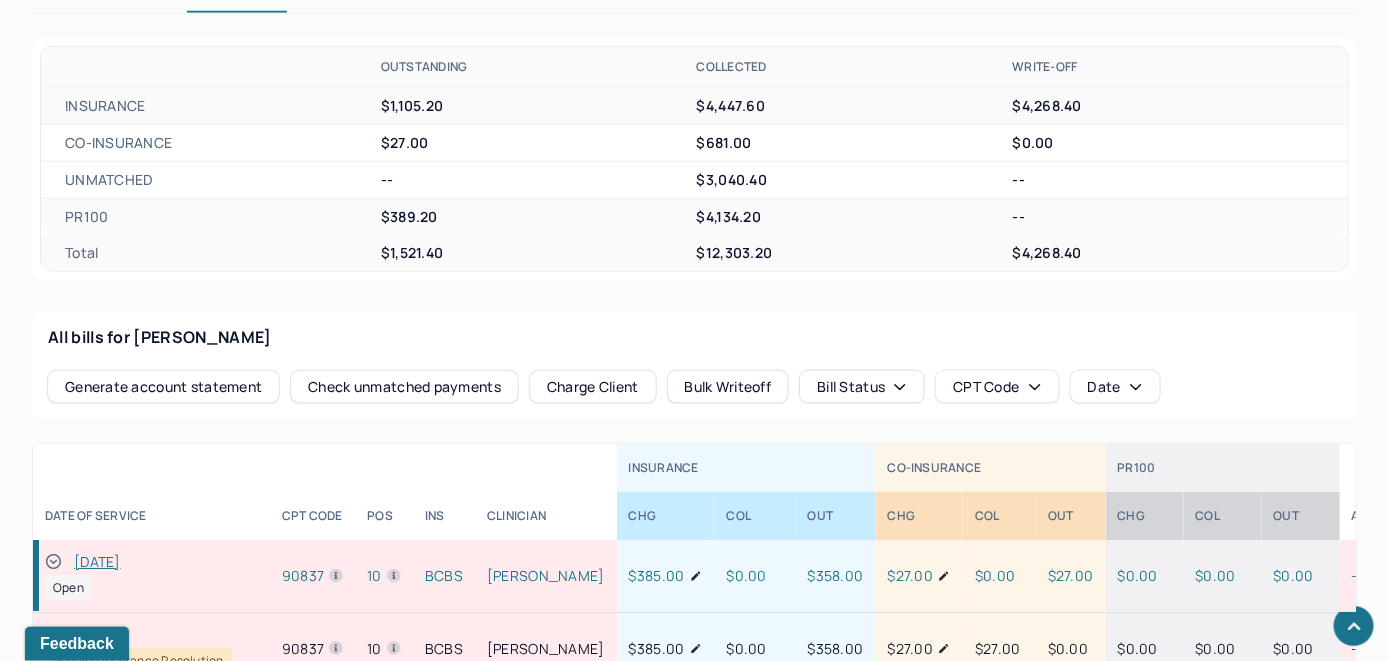 scroll, scrollTop: 932, scrollLeft: 0, axis: vertical 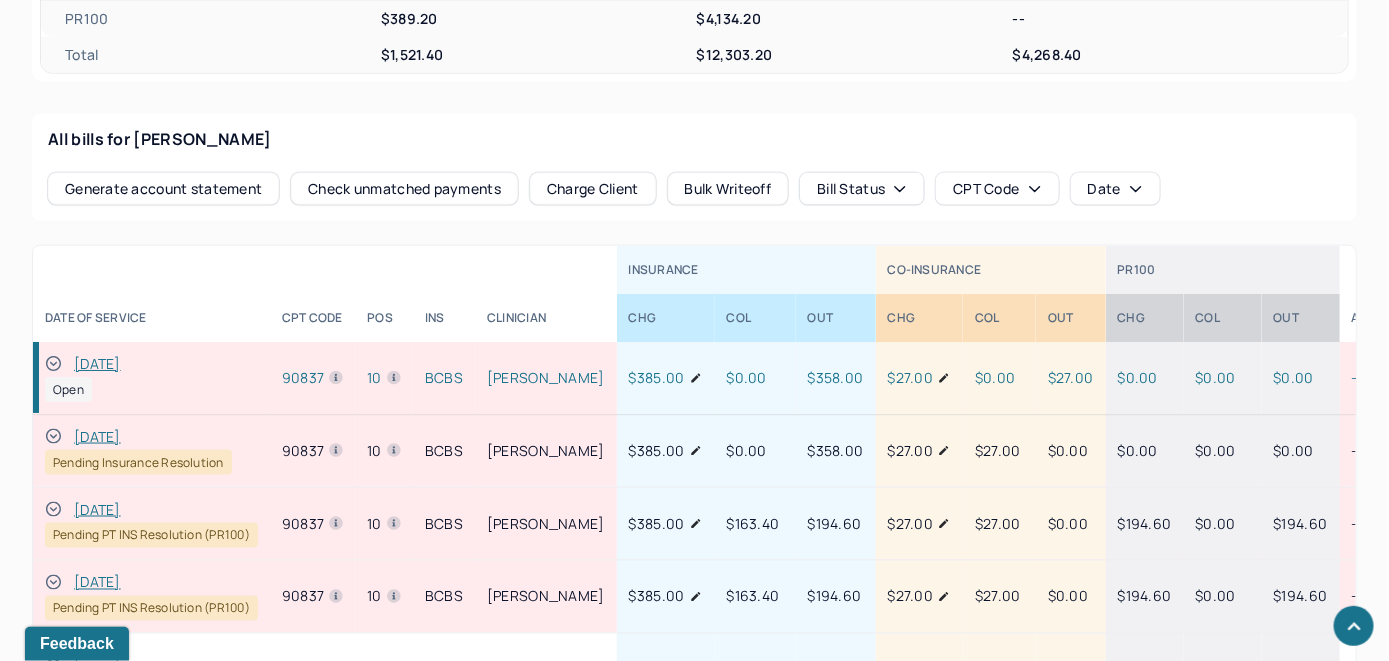 click 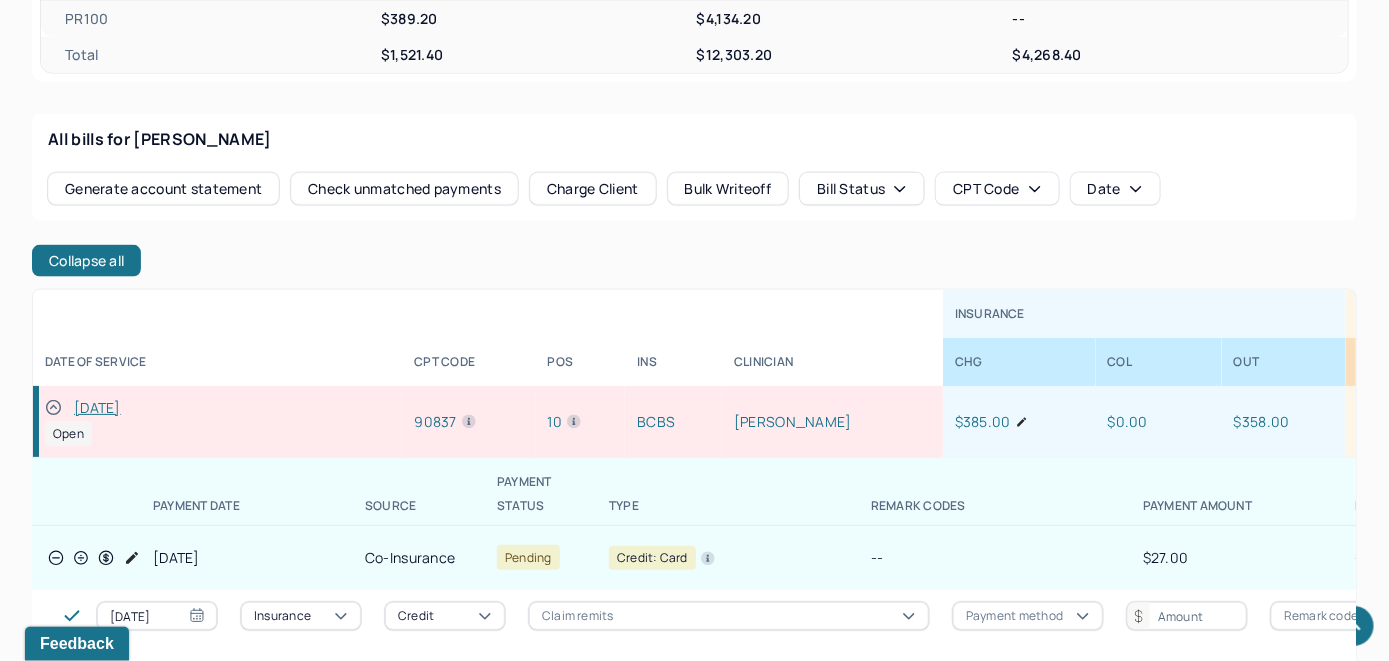 scroll, scrollTop: 0, scrollLeft: 0, axis: both 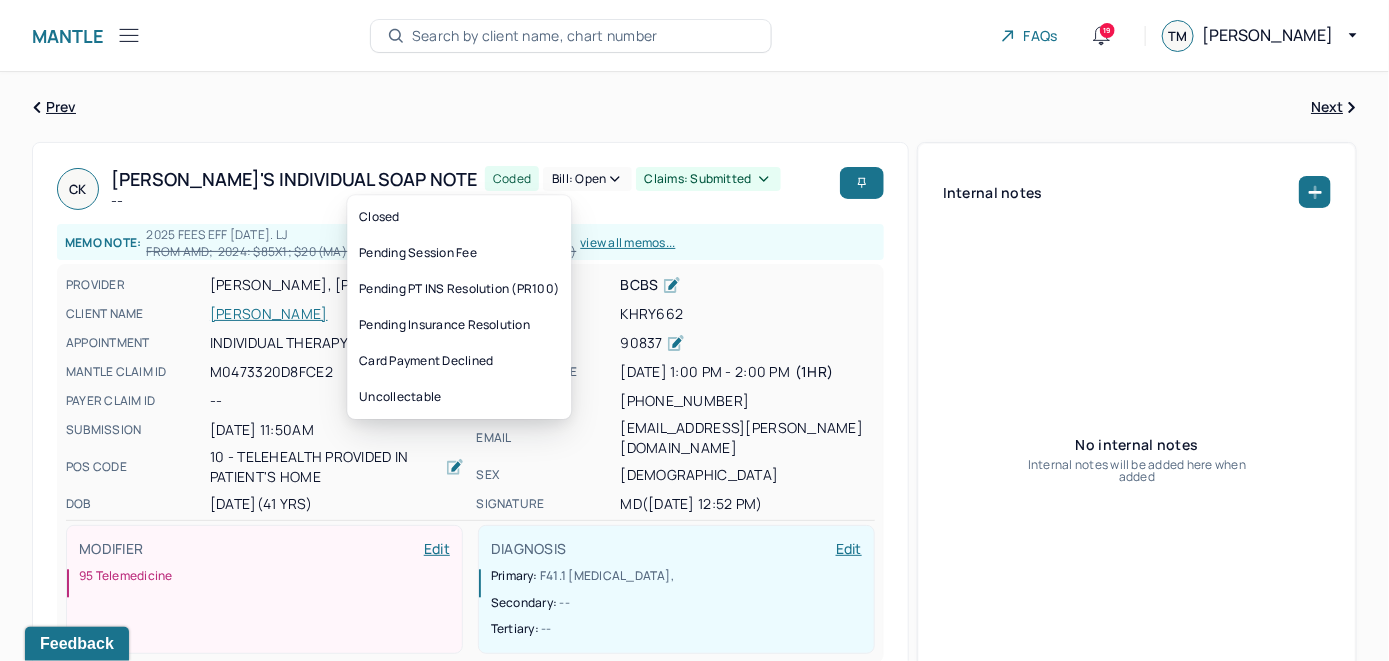 click on "Bill: Open" at bounding box center (587, 179) 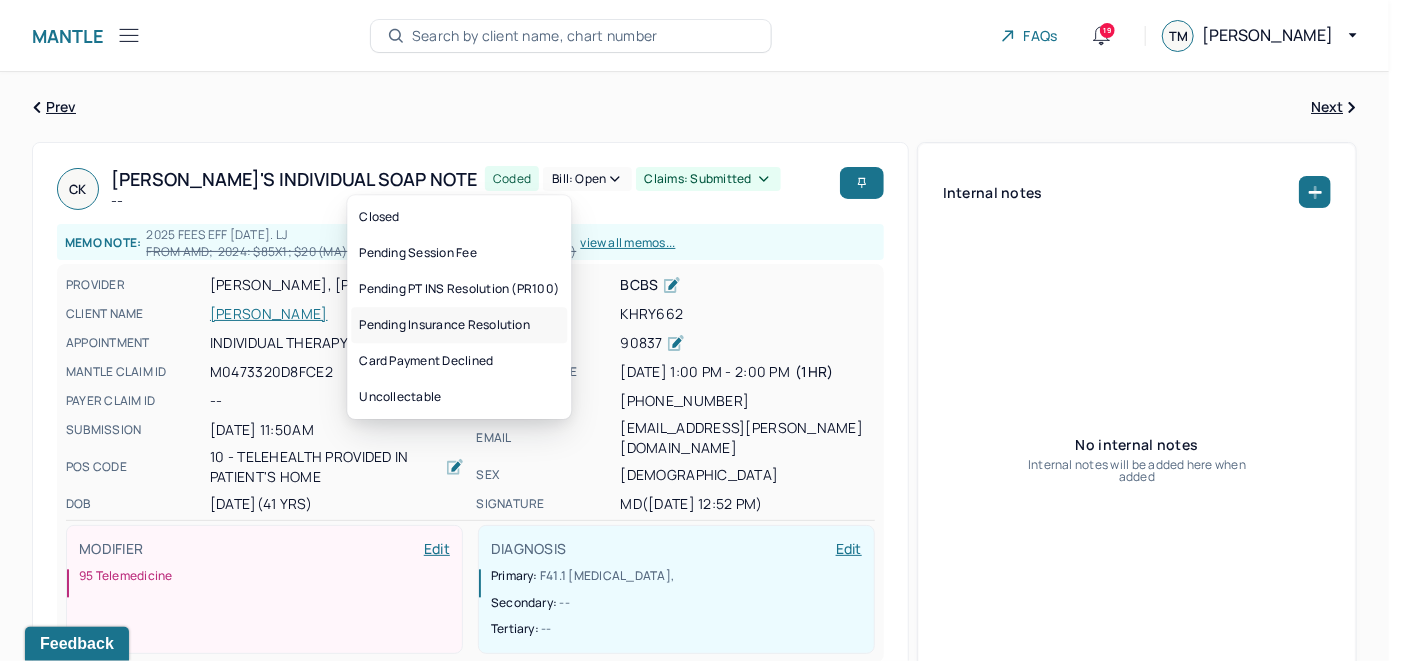 click on "Pending Insurance Resolution" at bounding box center (459, 325) 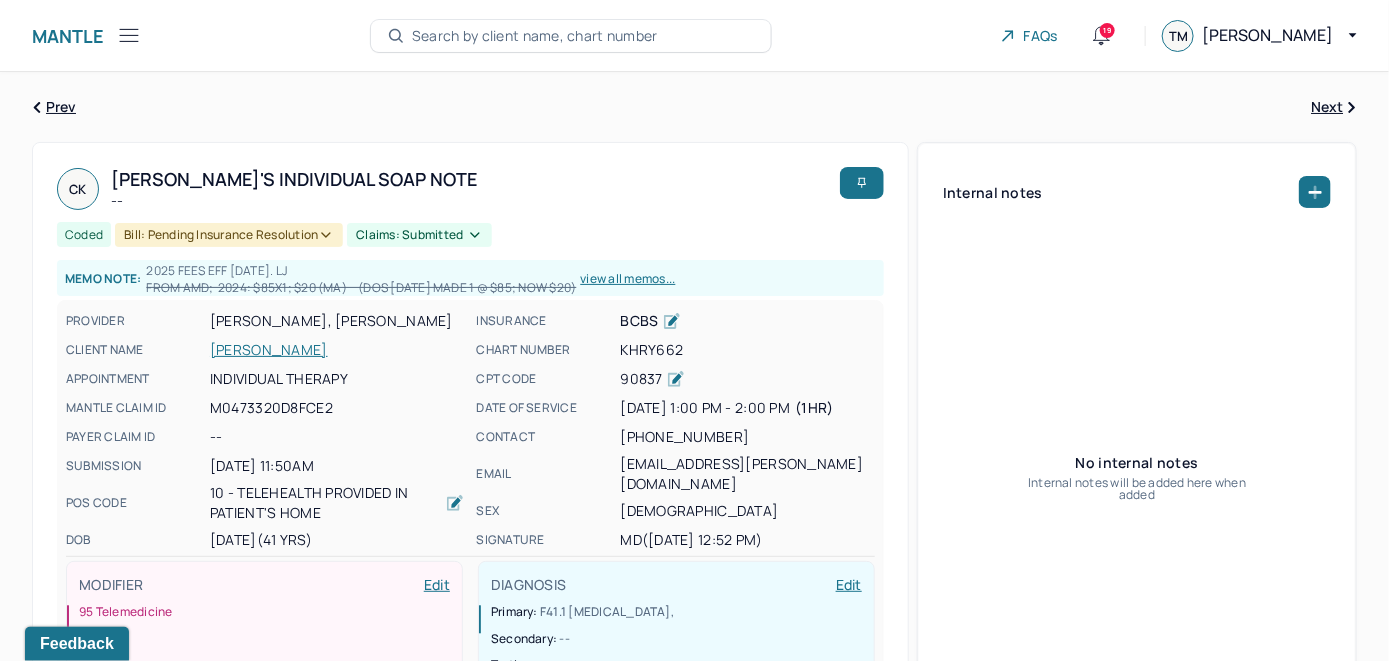 click on "Search by client name, chart number" at bounding box center [535, 36] 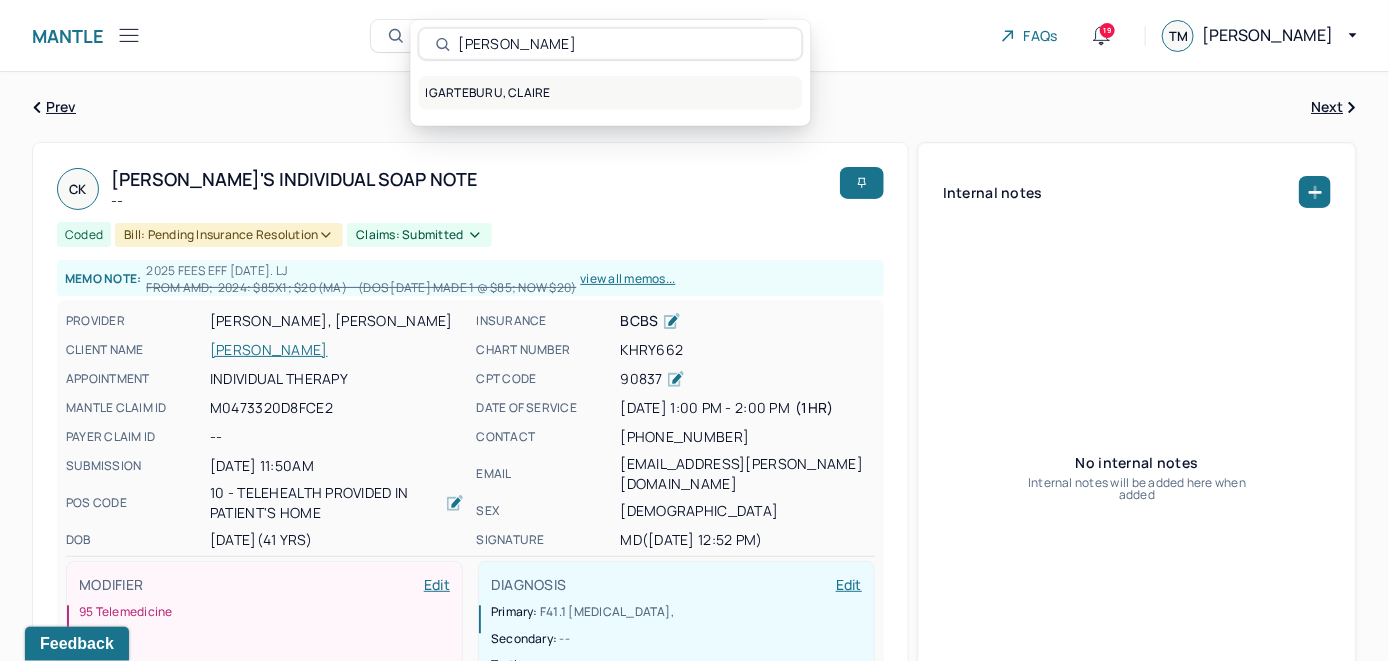 type on "[PERSON_NAME]" 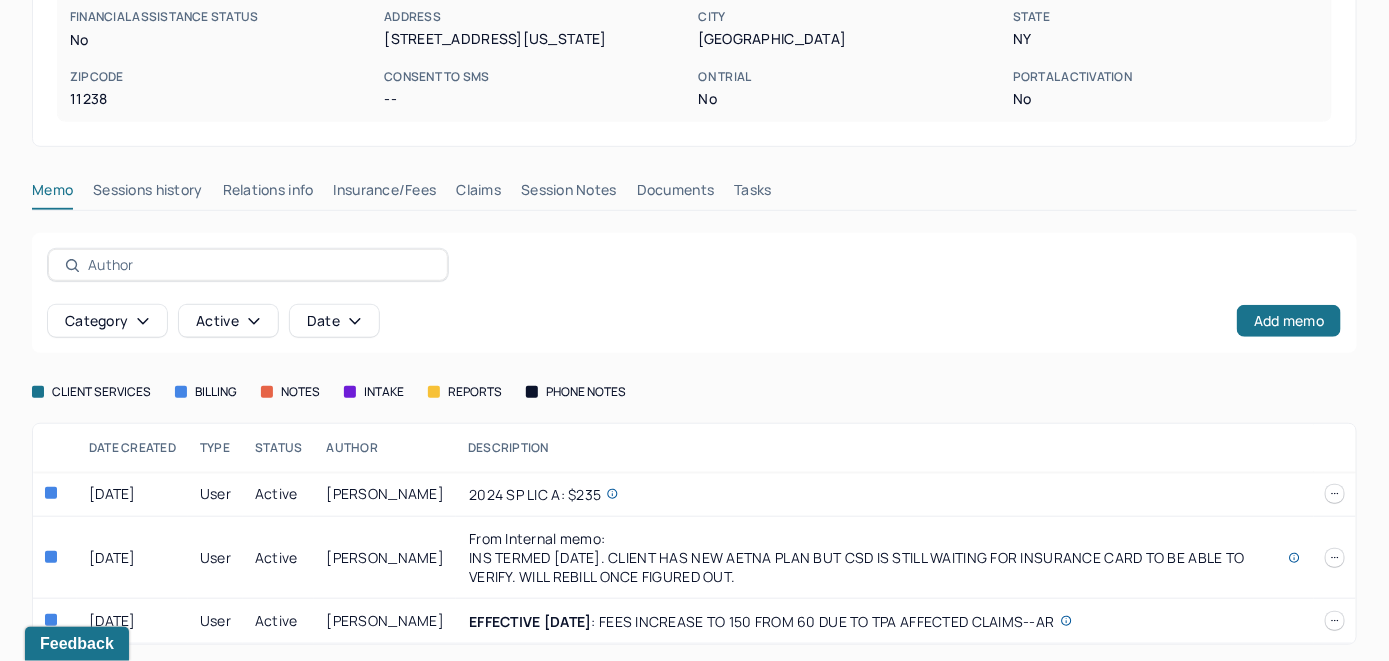 scroll, scrollTop: 389, scrollLeft: 0, axis: vertical 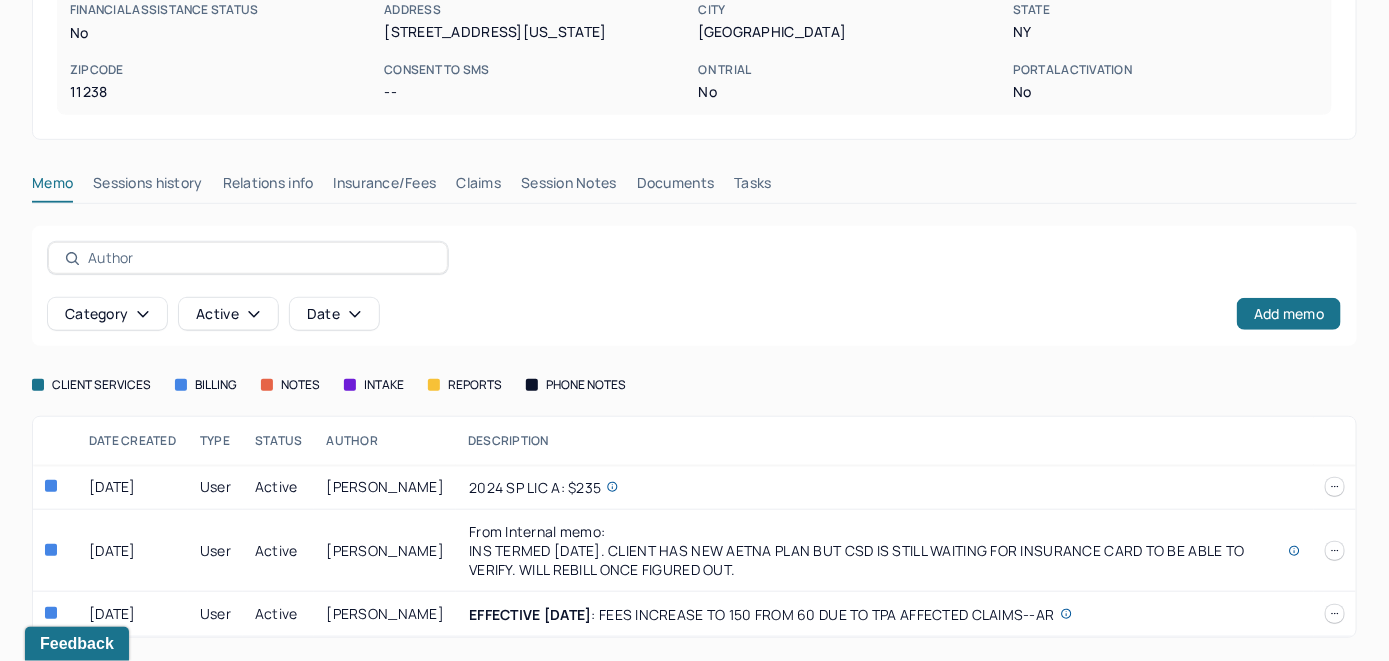 click on "Insurance/Fees" at bounding box center [385, 187] 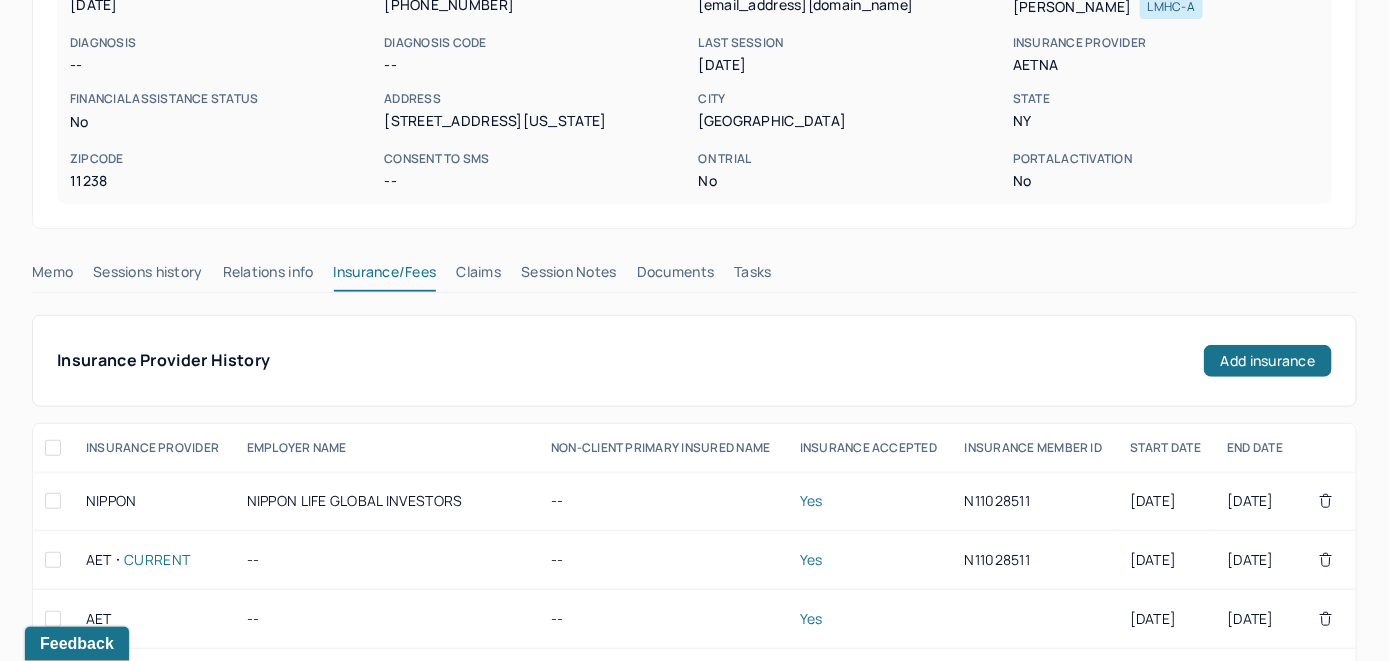 scroll, scrollTop: 189, scrollLeft: 0, axis: vertical 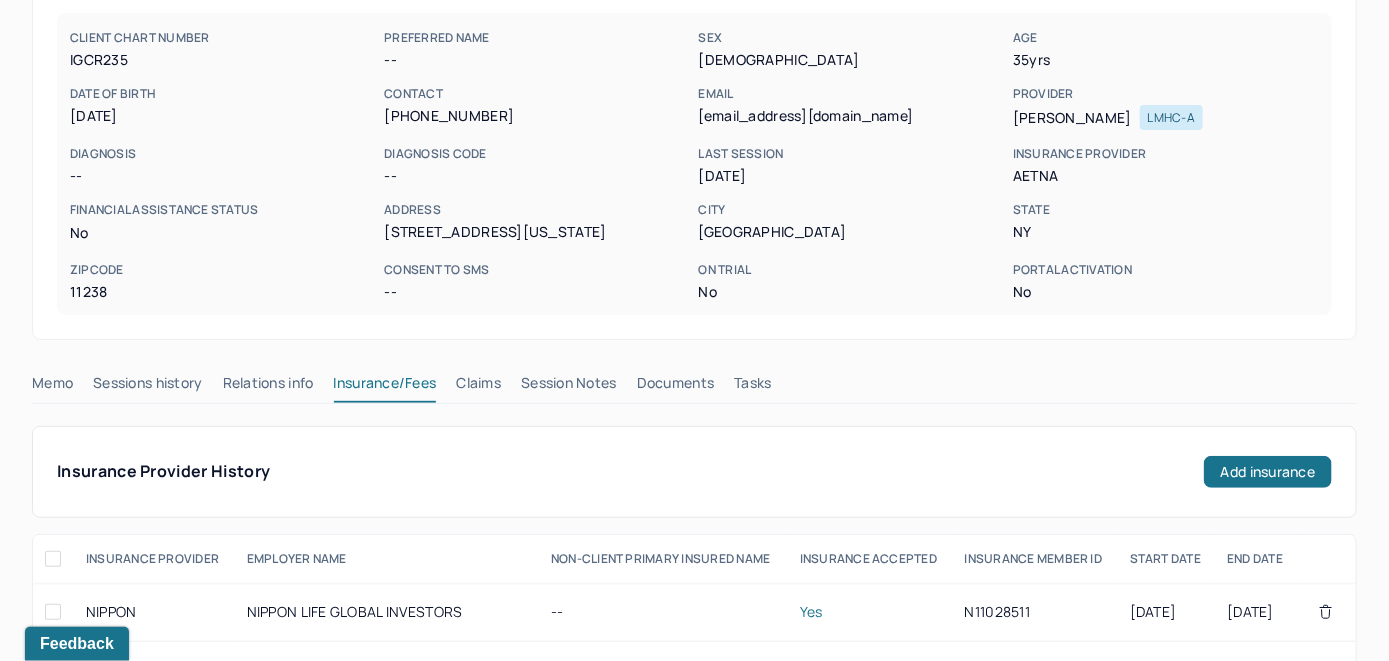 click on "Claims" at bounding box center (478, 387) 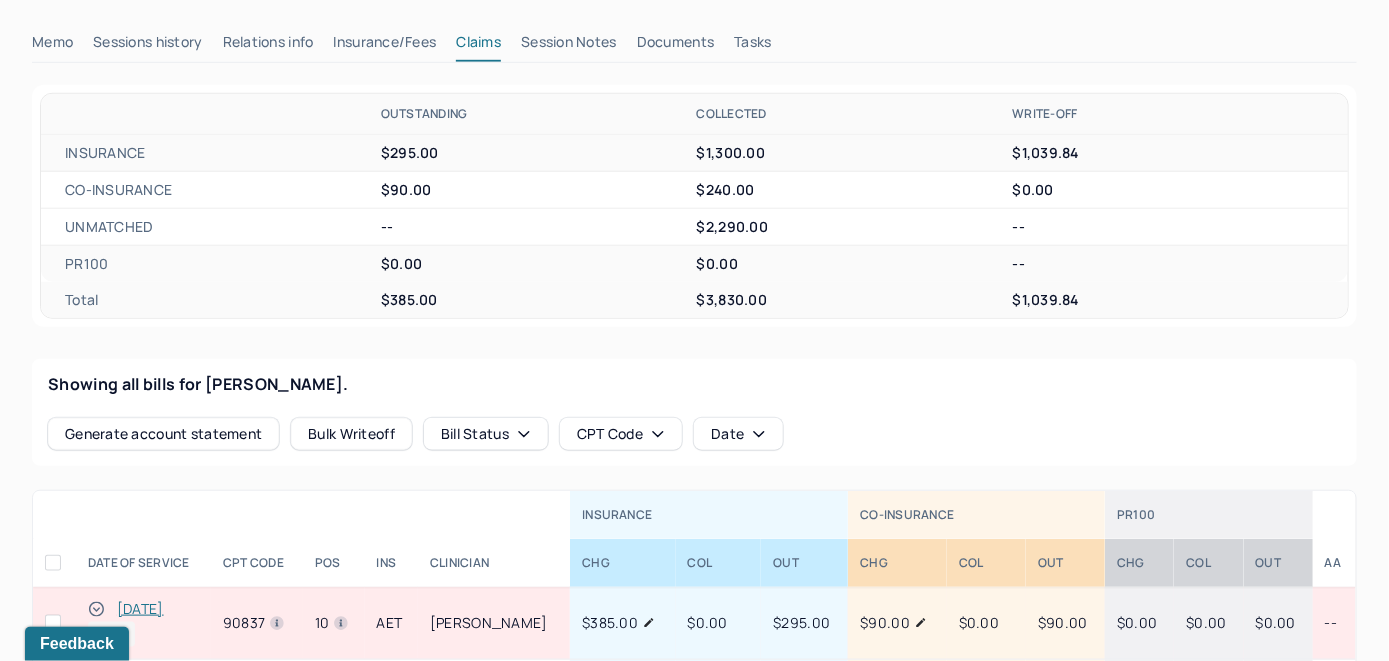 scroll, scrollTop: 330, scrollLeft: 0, axis: vertical 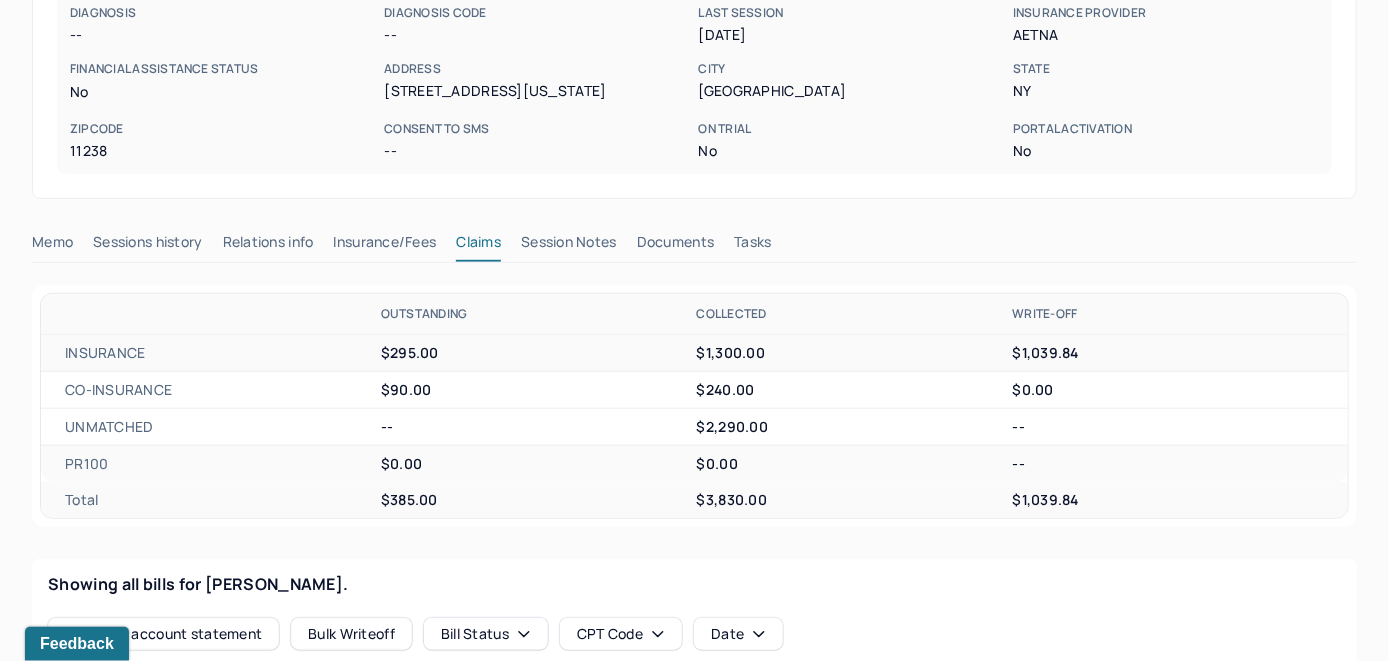 click on "Memo" at bounding box center [52, 246] 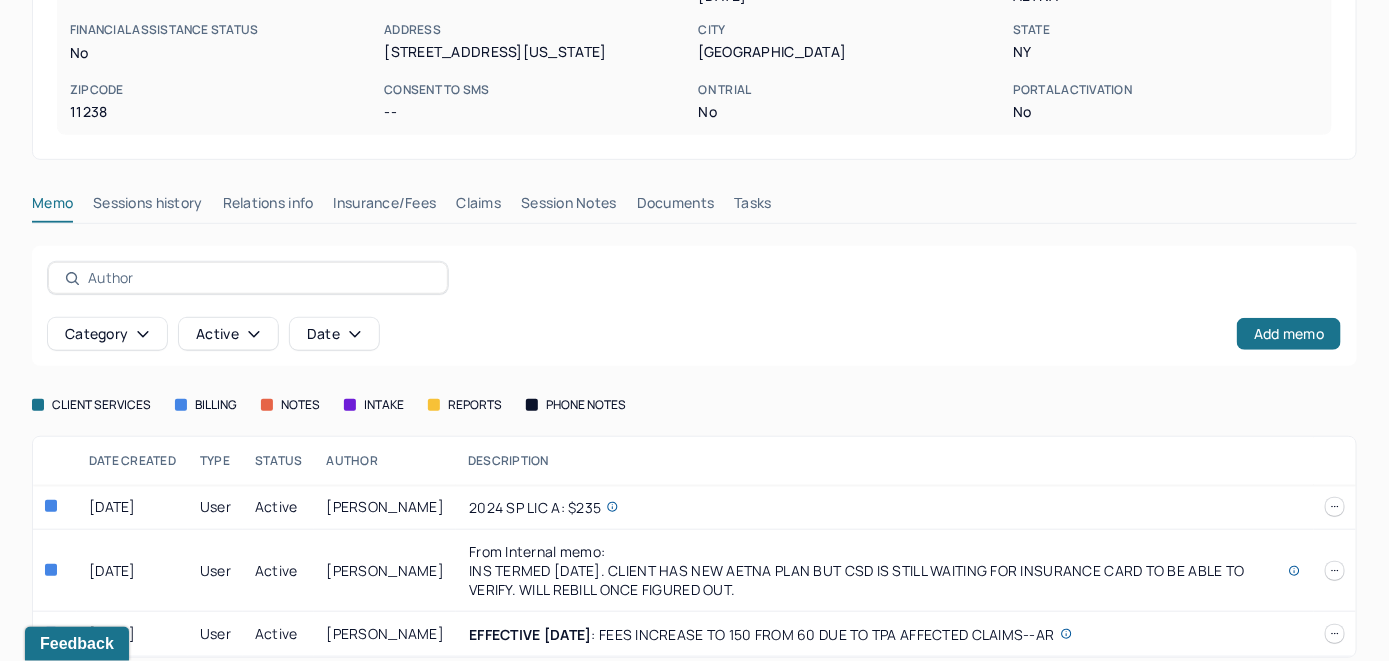 scroll, scrollTop: 389, scrollLeft: 0, axis: vertical 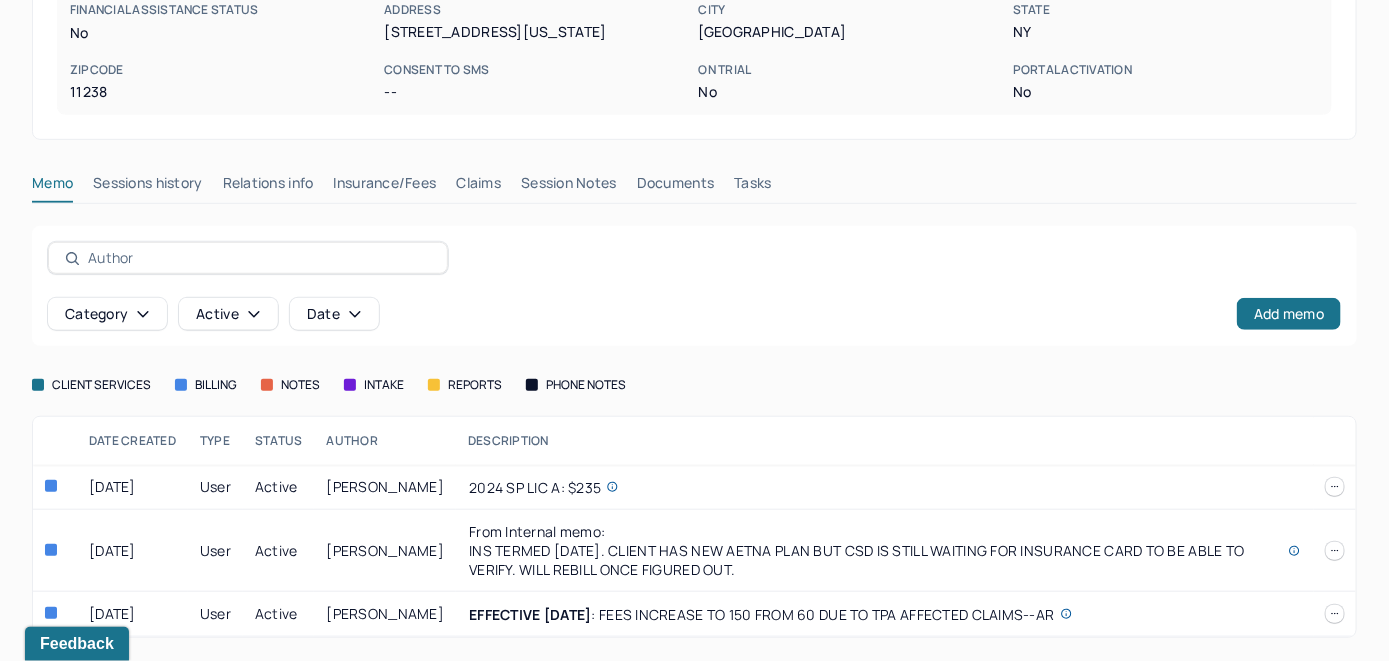 click on "Claims" at bounding box center [478, 187] 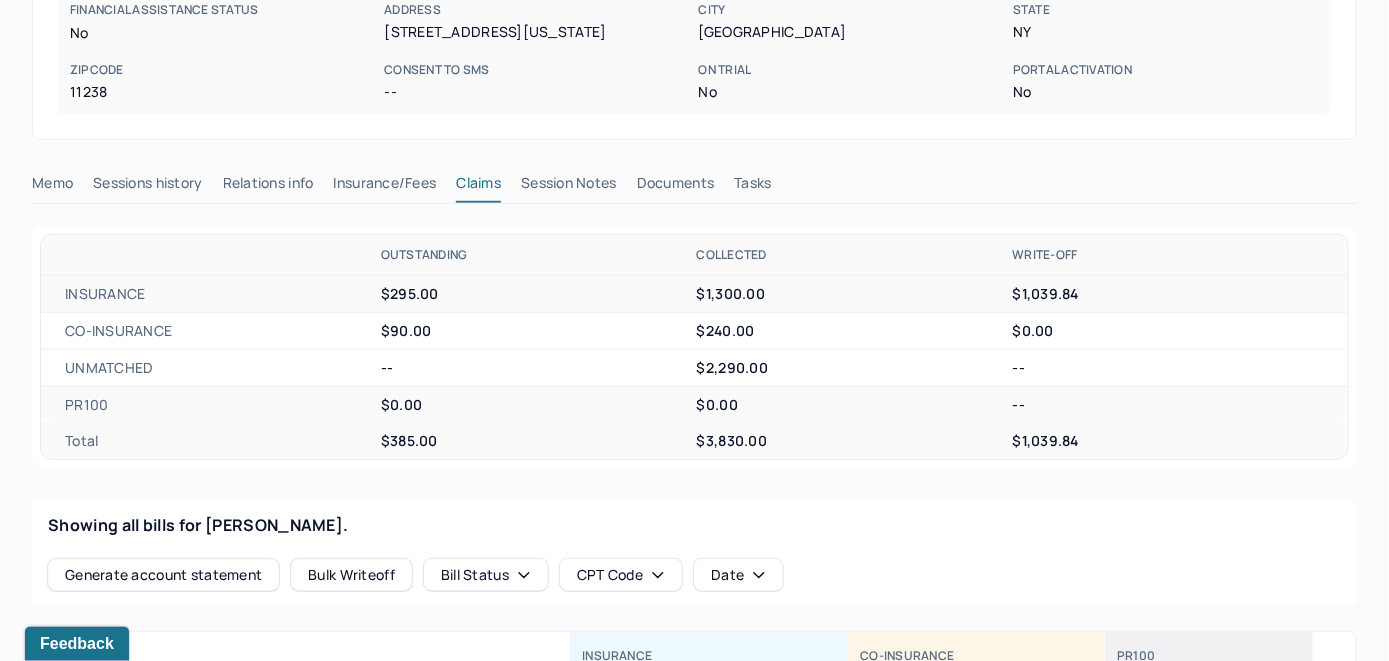 click on "Insurance/Fees" at bounding box center (385, 187) 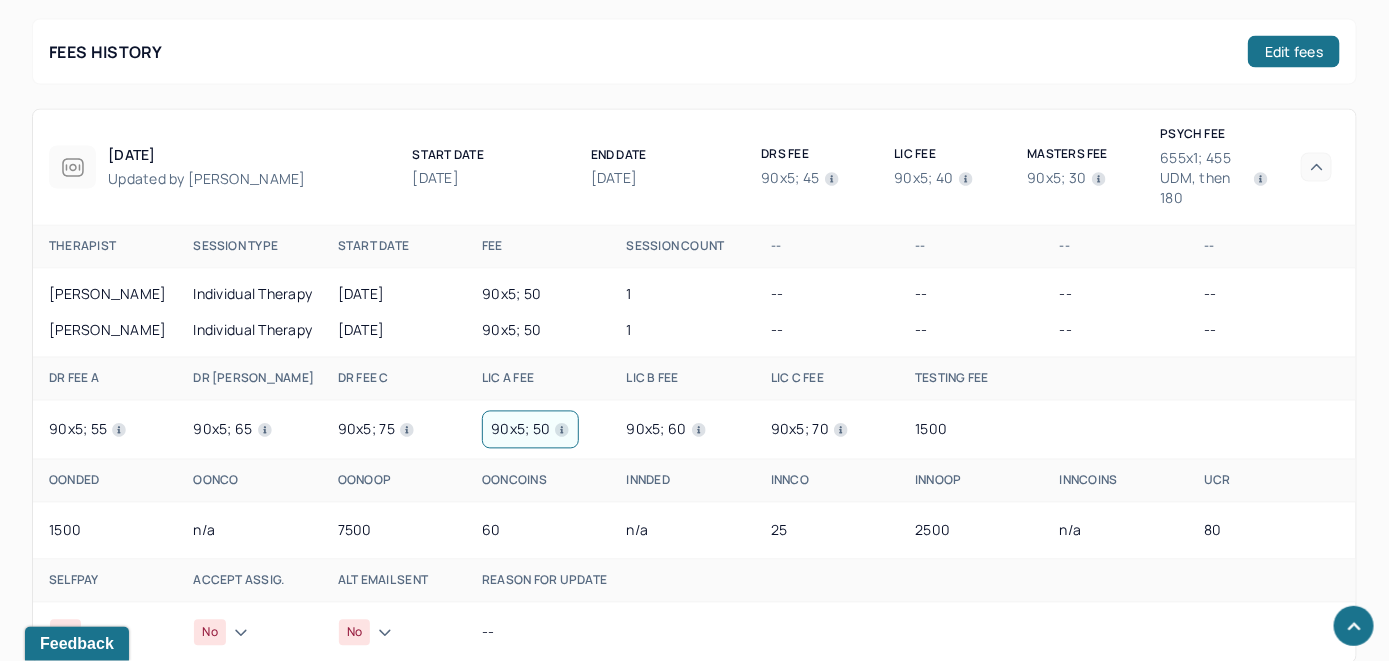 scroll, scrollTop: 1389, scrollLeft: 0, axis: vertical 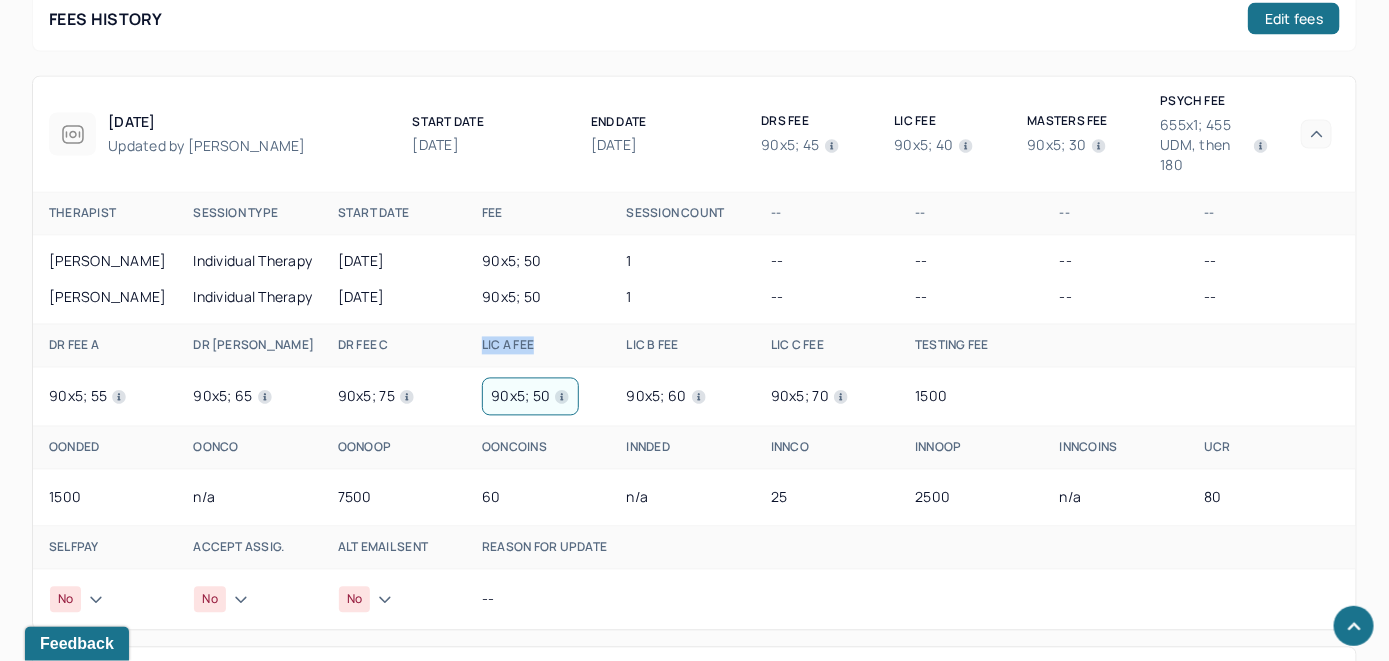 drag, startPoint x: 541, startPoint y: 378, endPoint x: 478, endPoint y: 373, distance: 63.1981 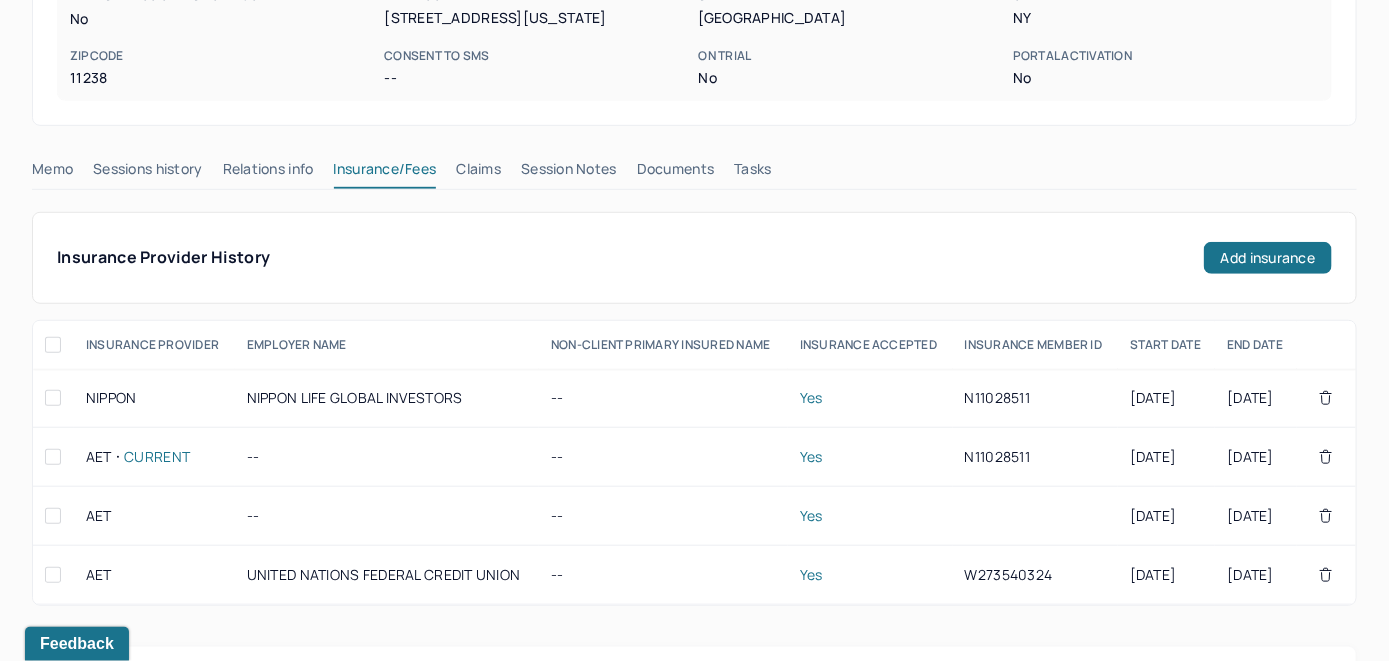 scroll, scrollTop: 289, scrollLeft: 0, axis: vertical 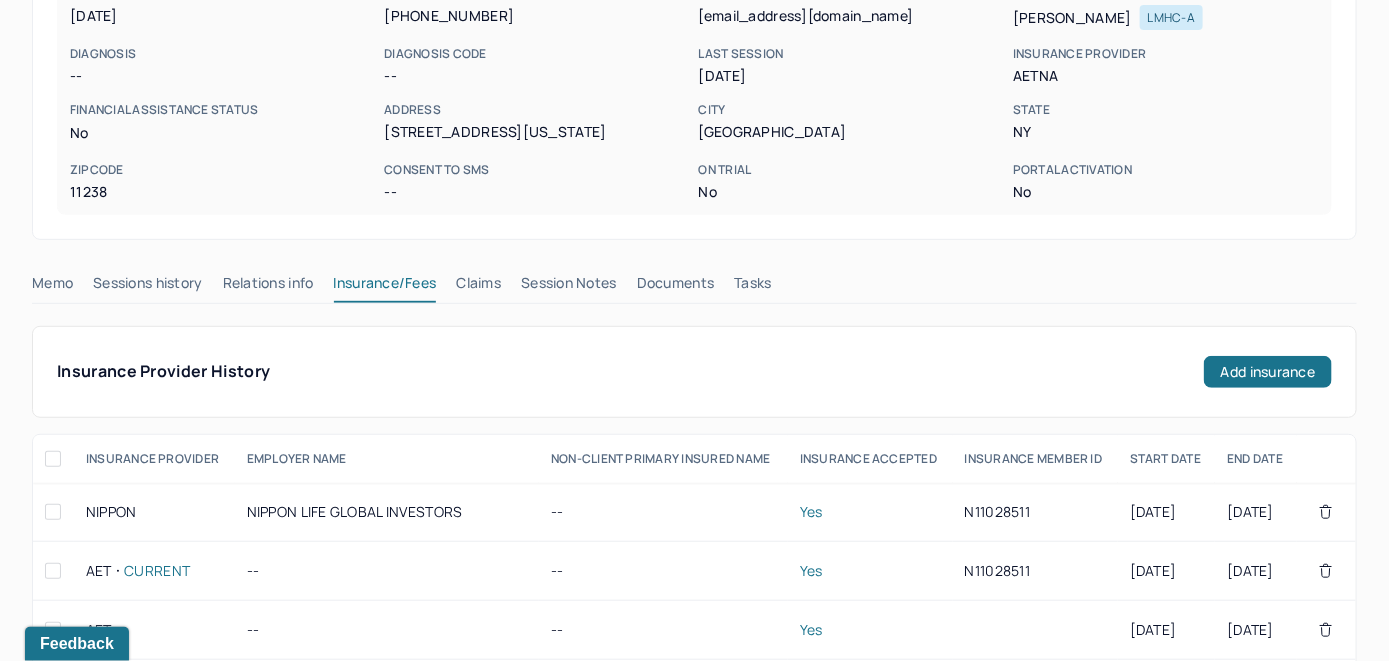 click on "Memo" at bounding box center (52, 287) 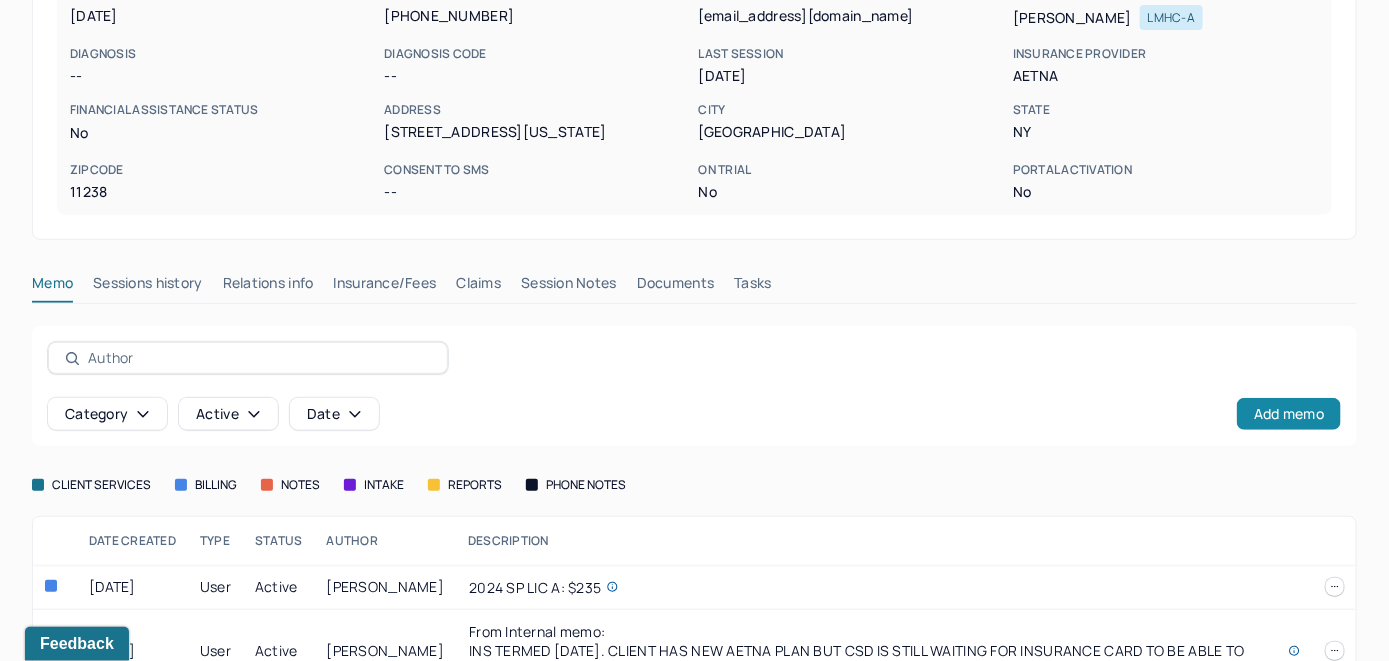 click on "Add memo" at bounding box center (1289, 414) 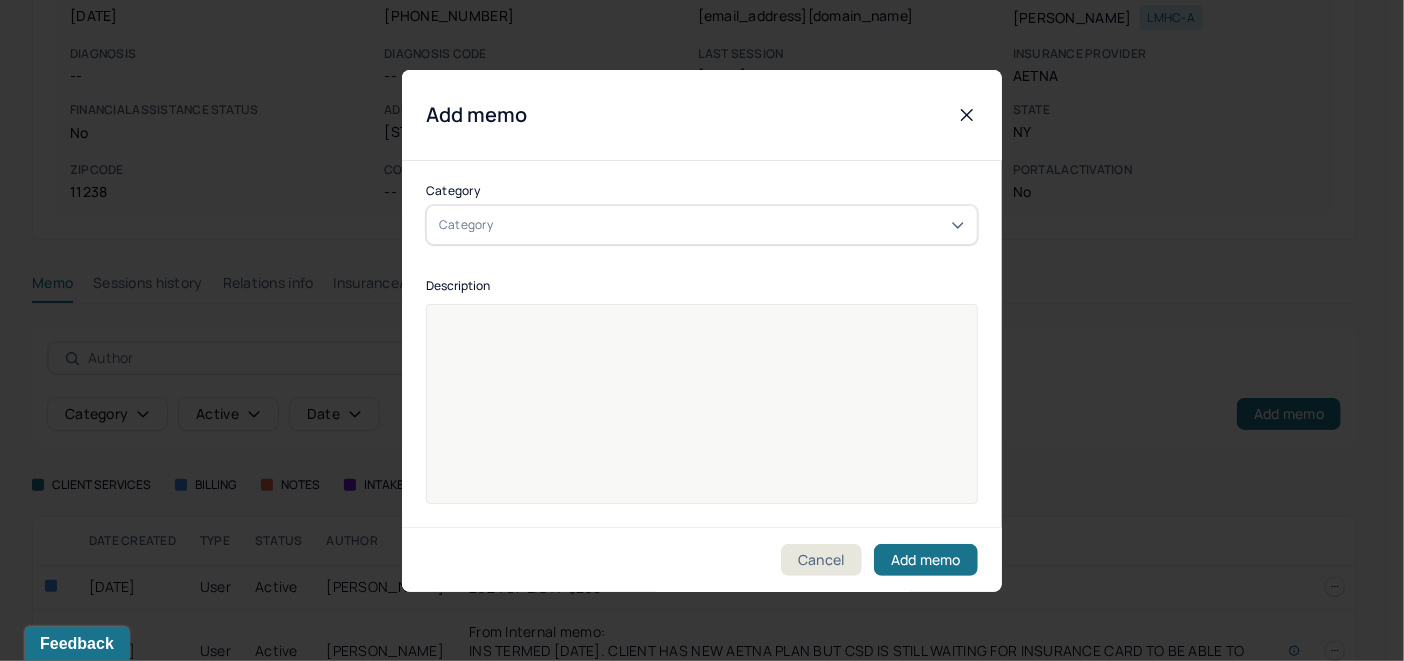 click 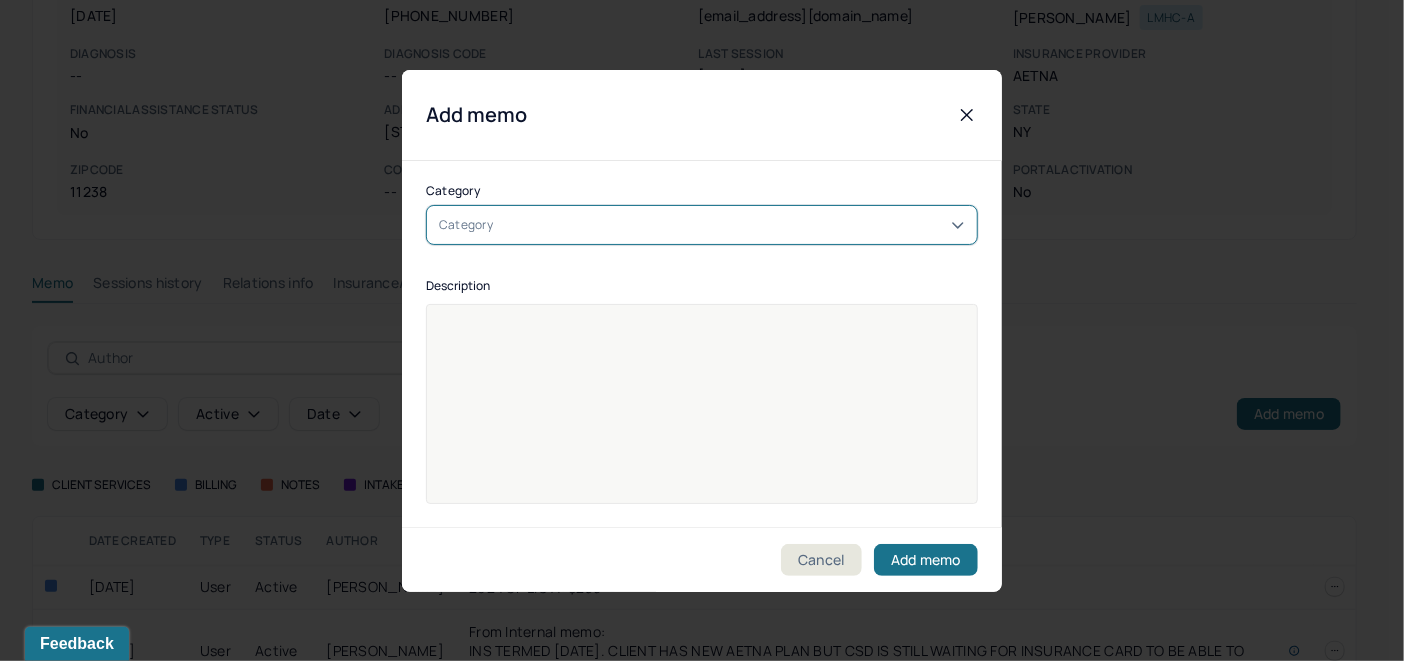 click on "billing" at bounding box center (694, 838) 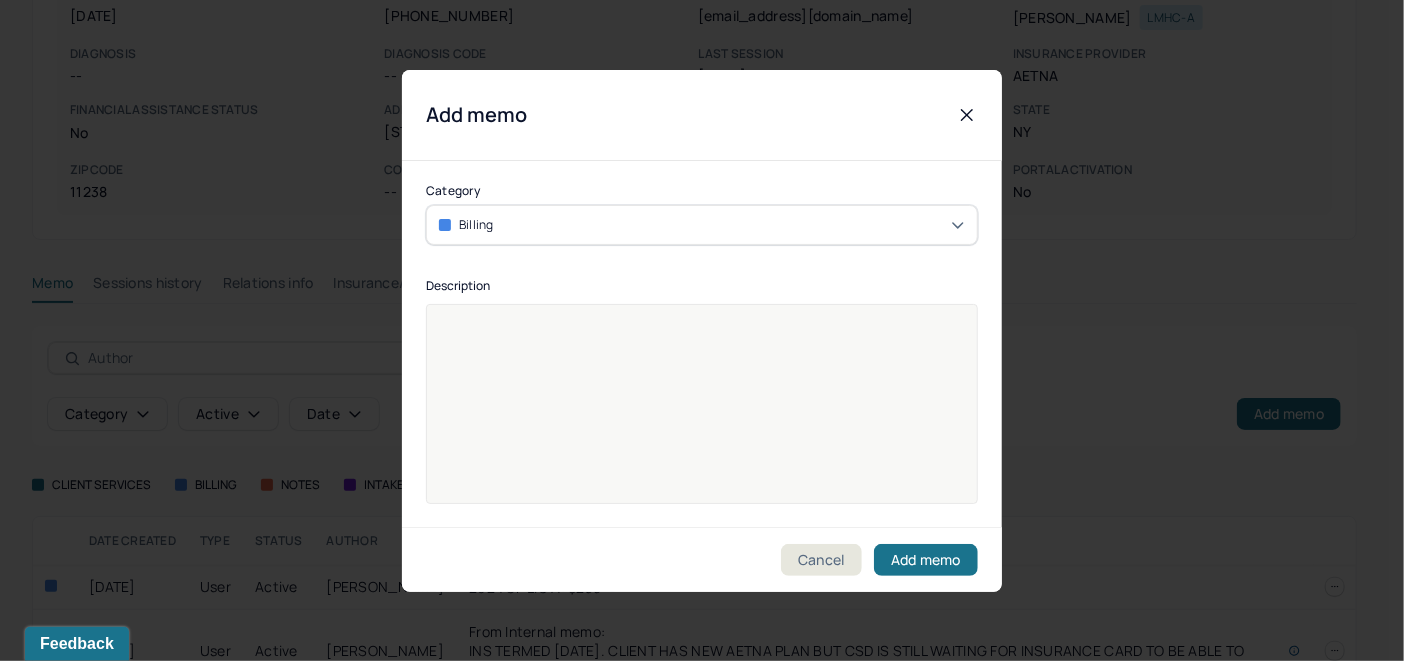 click at bounding box center [702, 325] 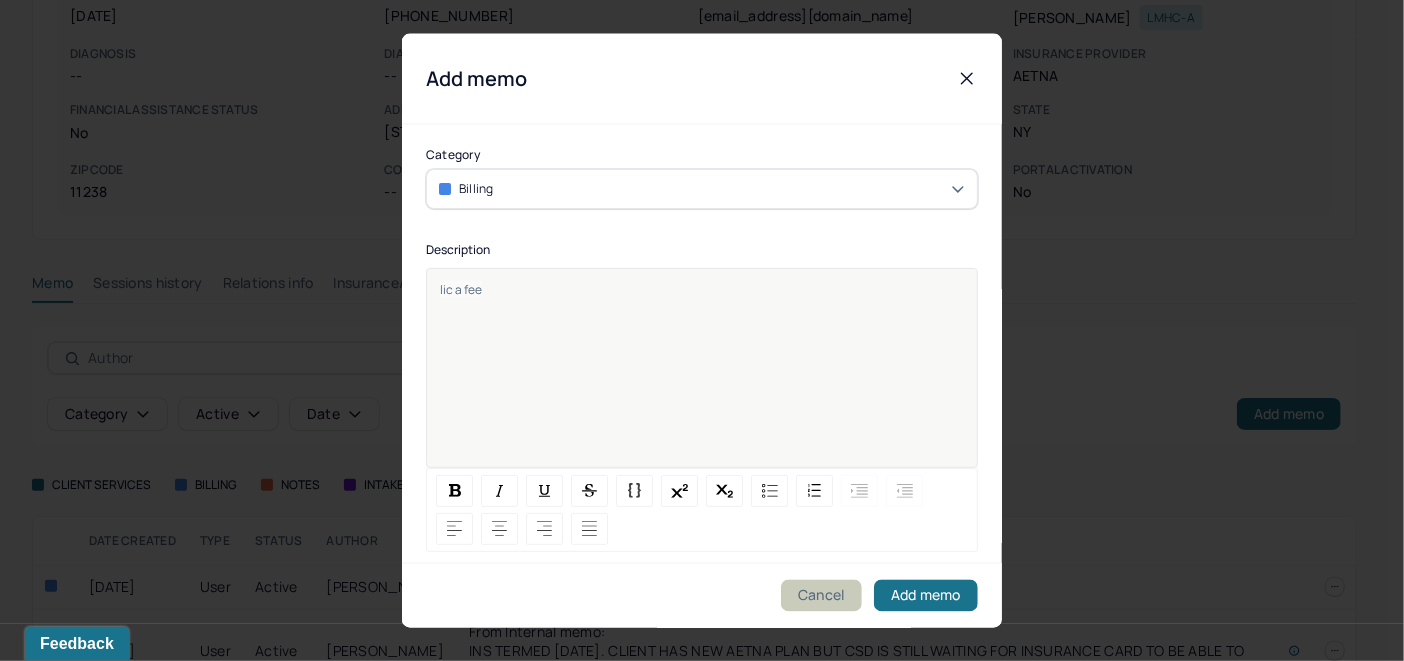 click on "Cancel" at bounding box center [821, 596] 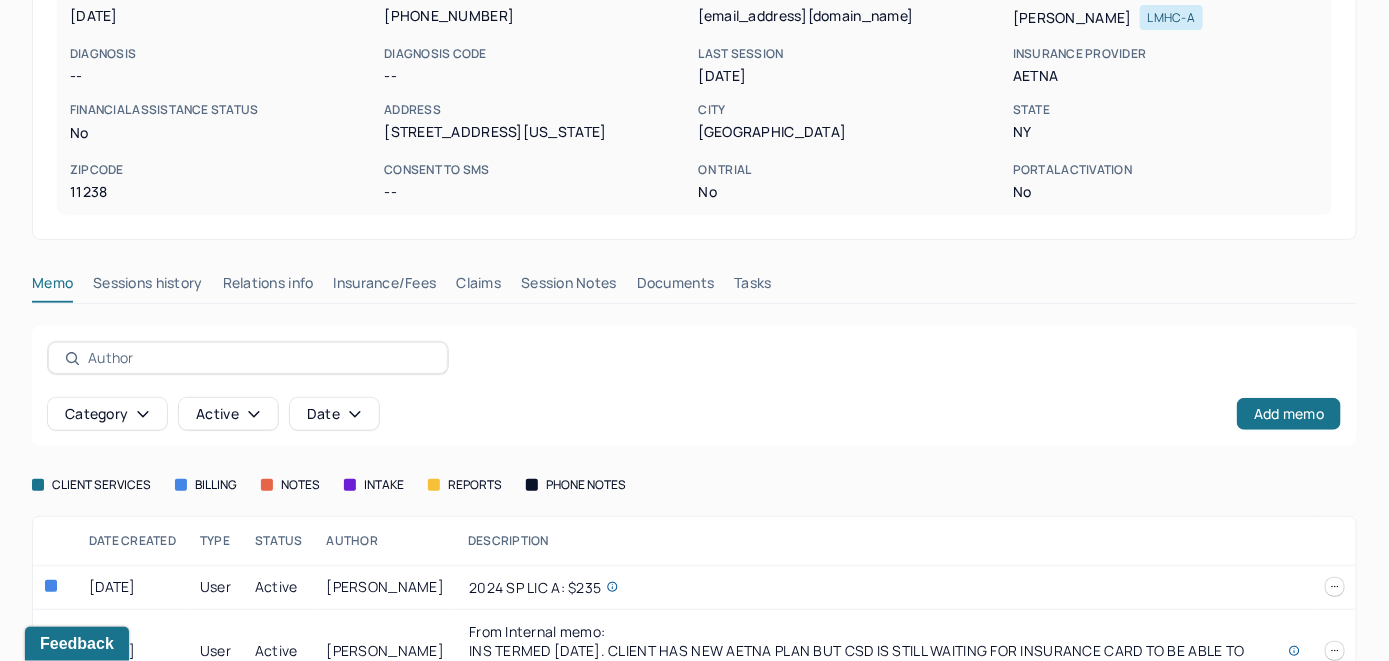 click on "Claims" at bounding box center (478, 287) 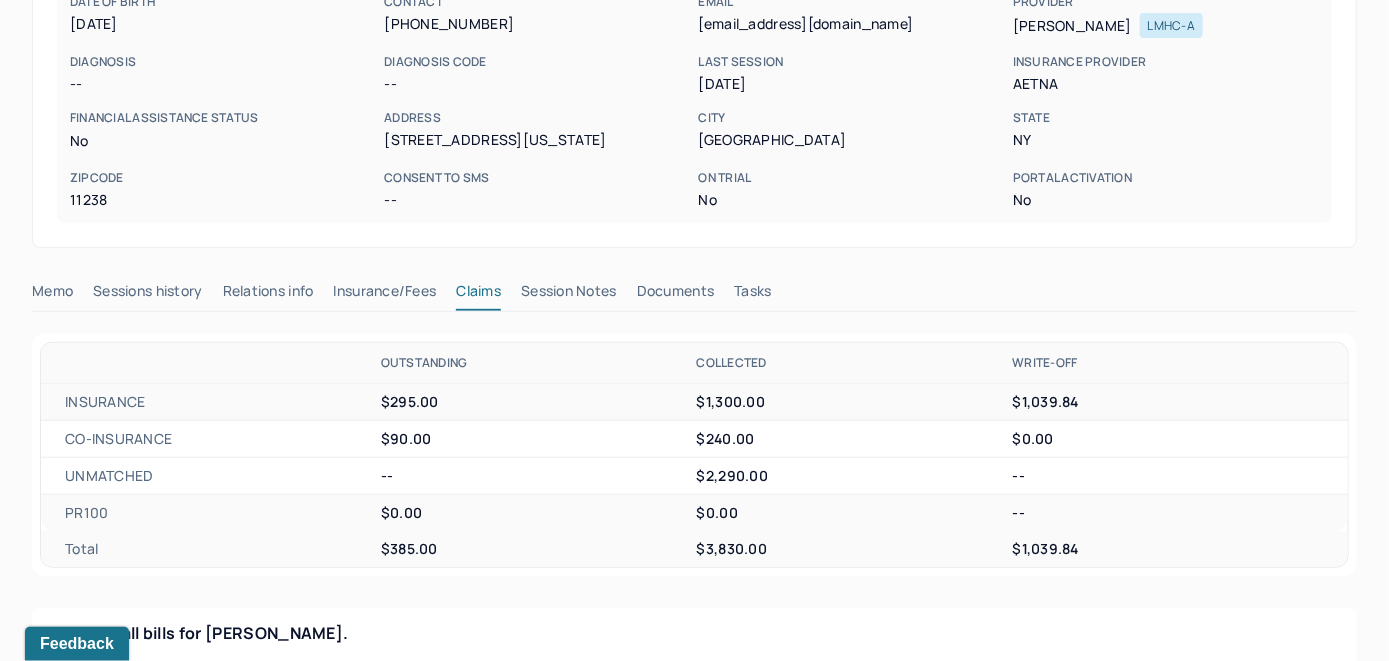 scroll, scrollTop: 189, scrollLeft: 0, axis: vertical 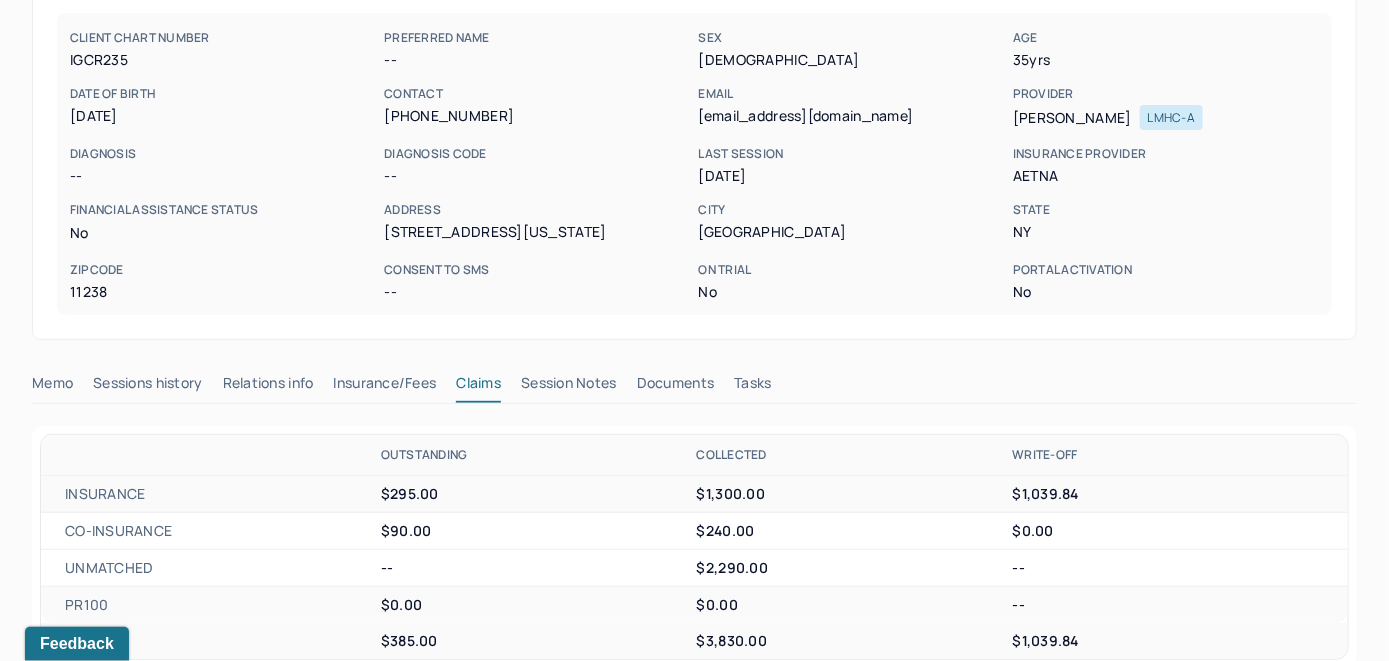 click on "Insurance/Fees" at bounding box center (385, 387) 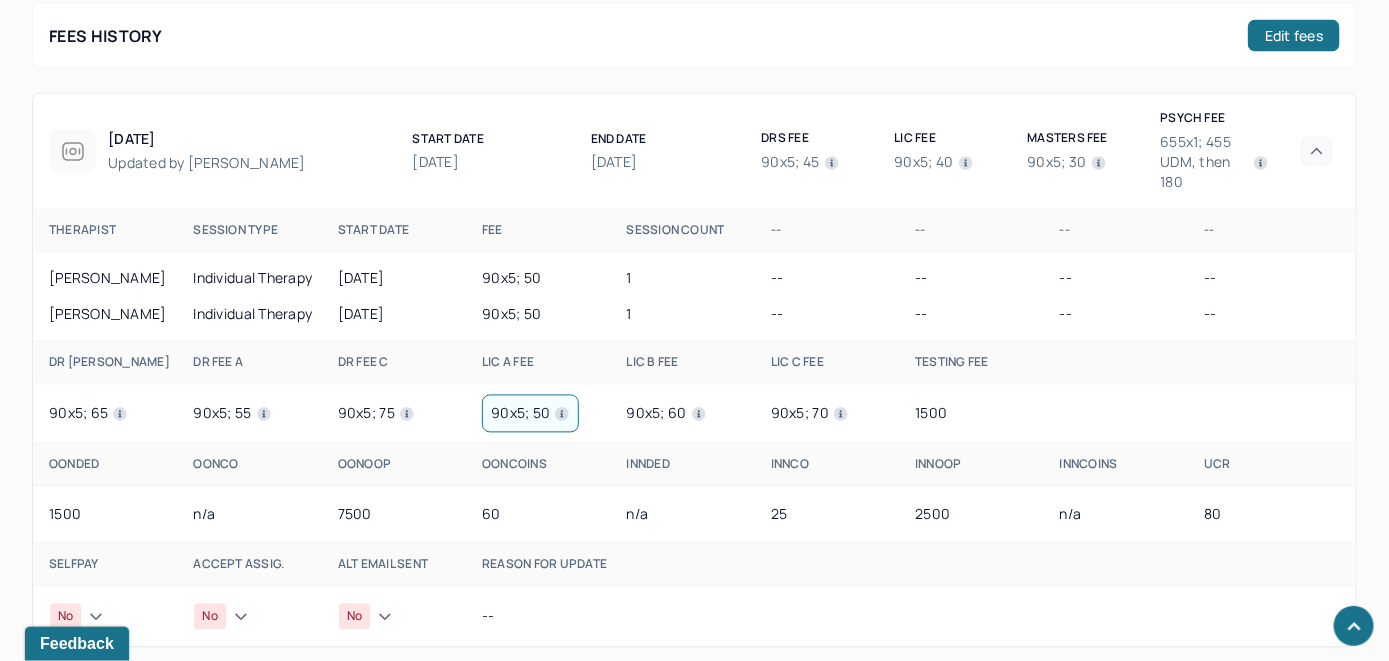 scroll, scrollTop: 1389, scrollLeft: 0, axis: vertical 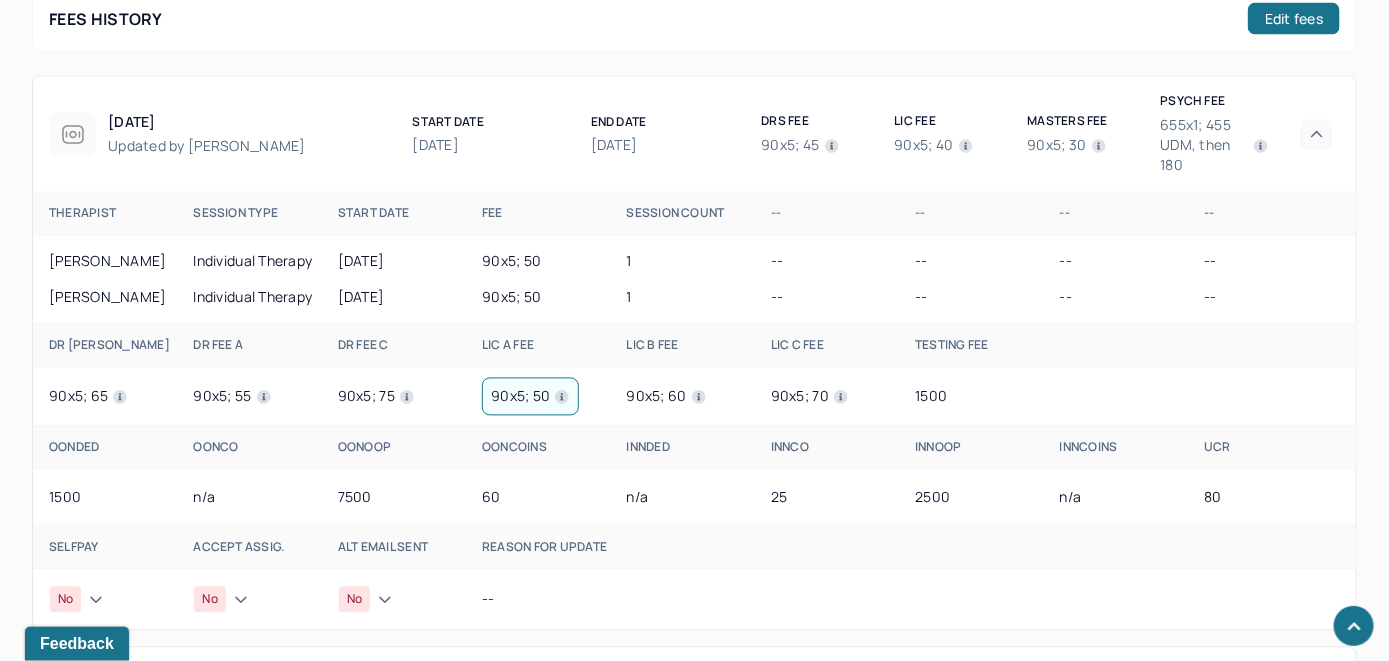 click on "90x5; 50" at bounding box center (530, 397) 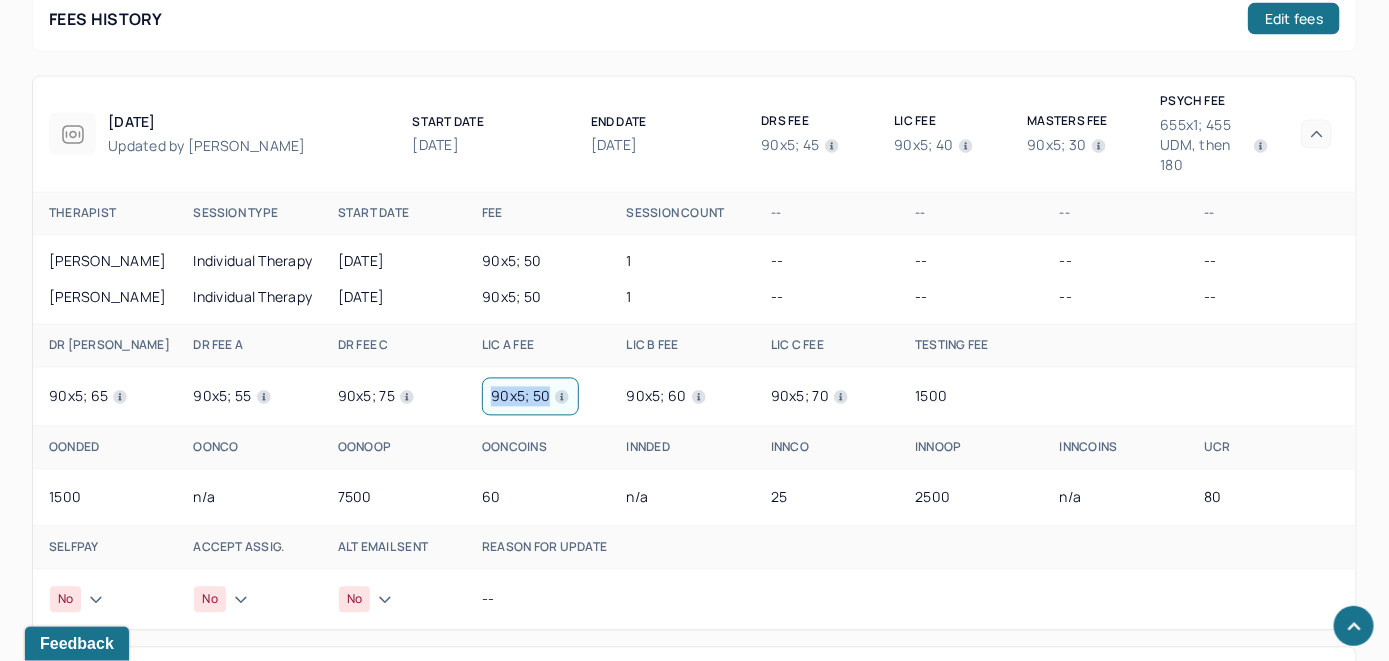 drag, startPoint x: 548, startPoint y: 434, endPoint x: 486, endPoint y: 431, distance: 62.072536 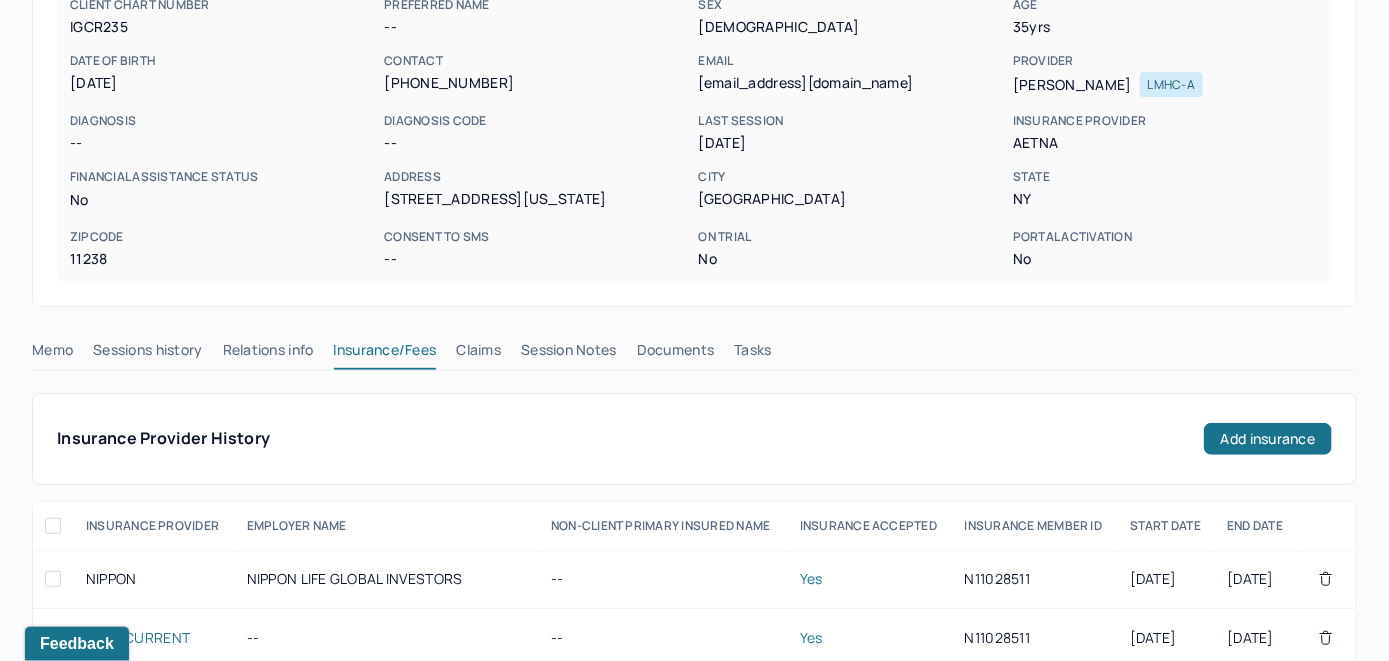 scroll, scrollTop: 189, scrollLeft: 0, axis: vertical 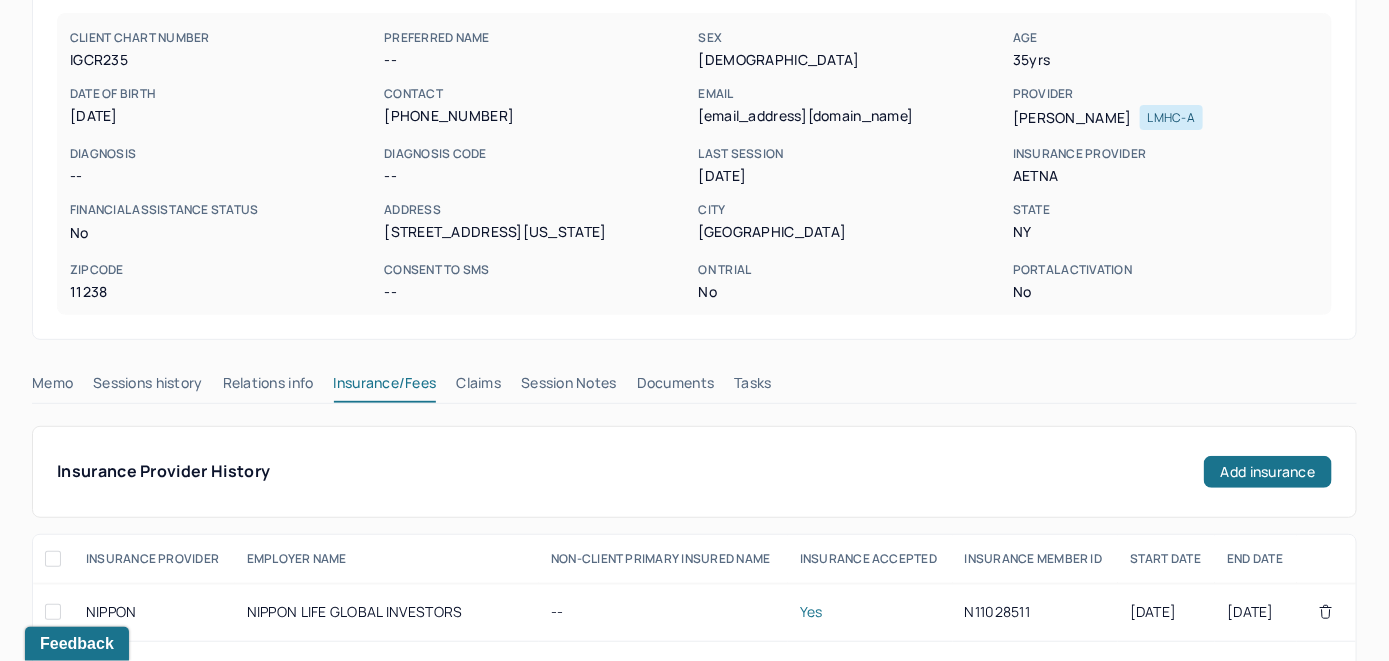 click on "Memo" at bounding box center [52, 387] 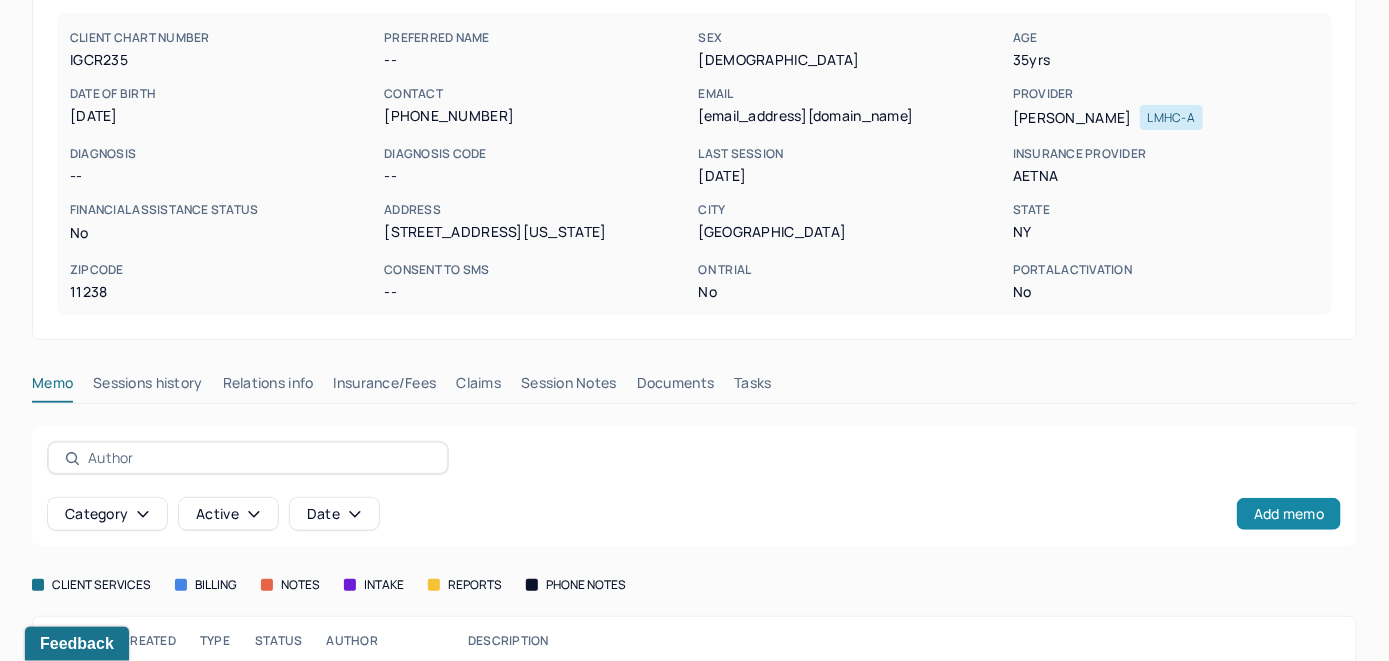 click on "Add memo" at bounding box center [1289, 514] 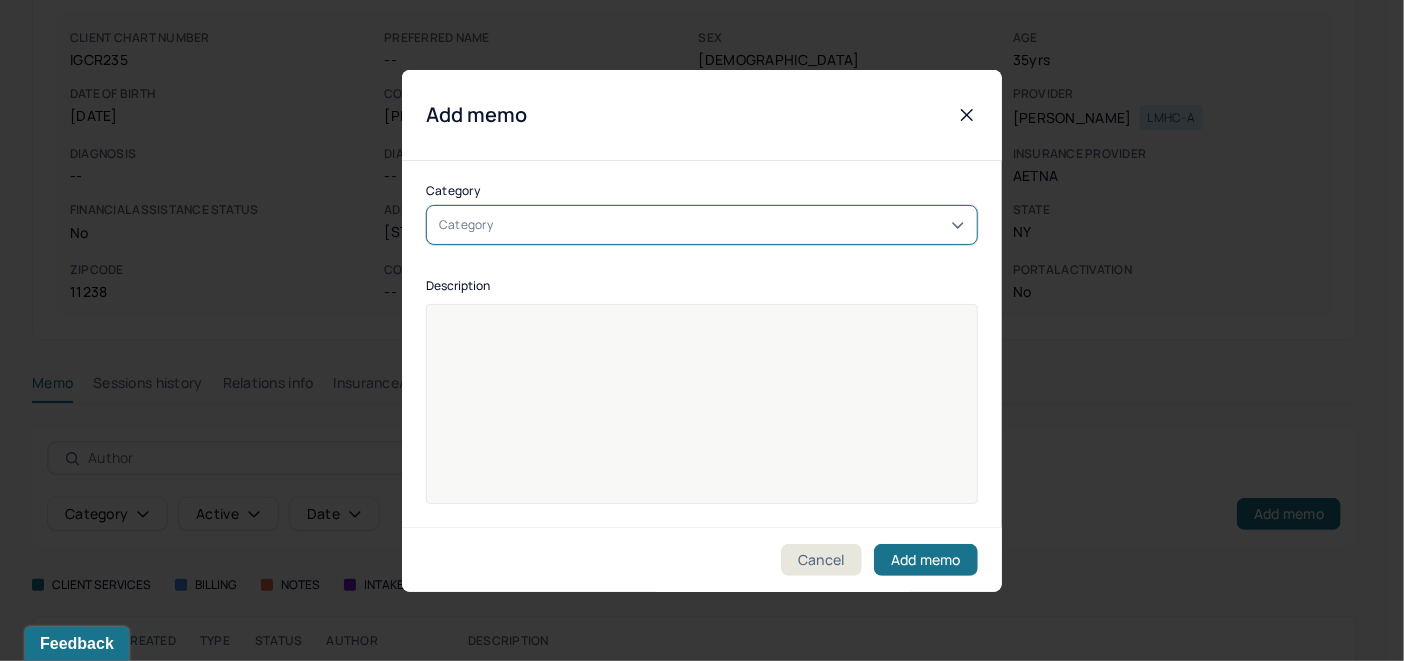 click 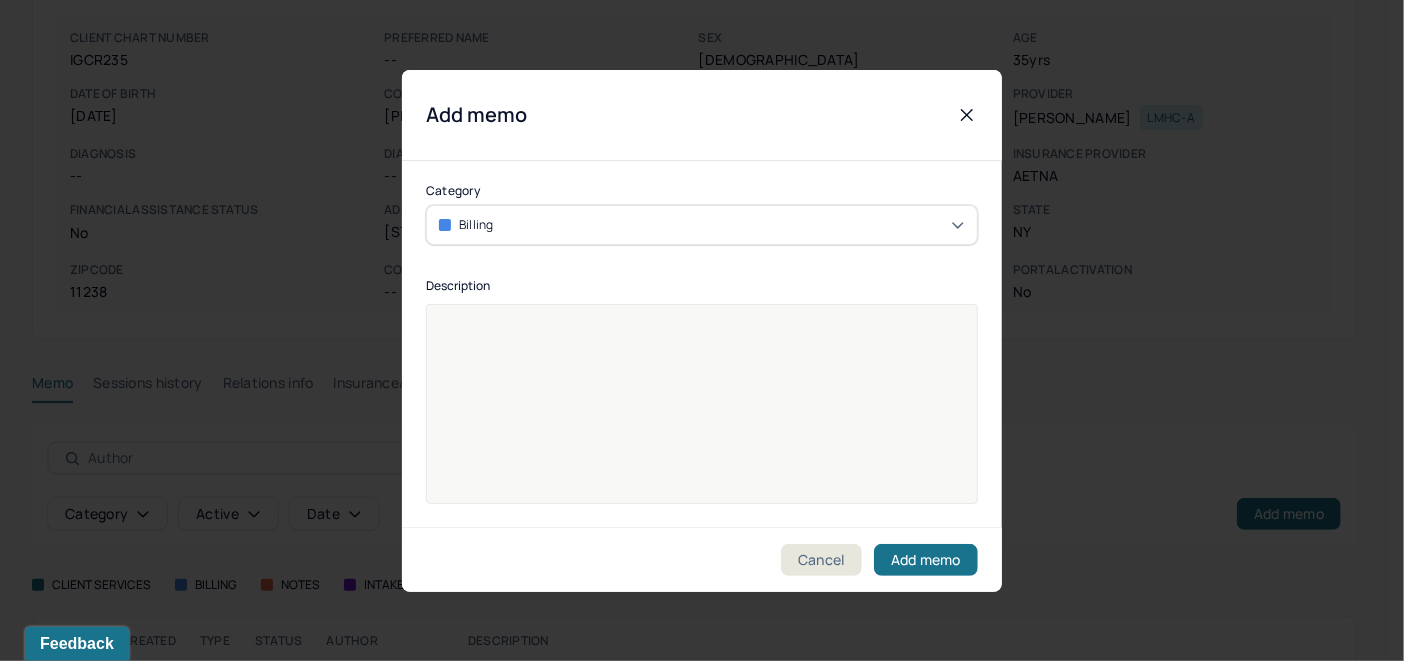 click at bounding box center (702, 325) 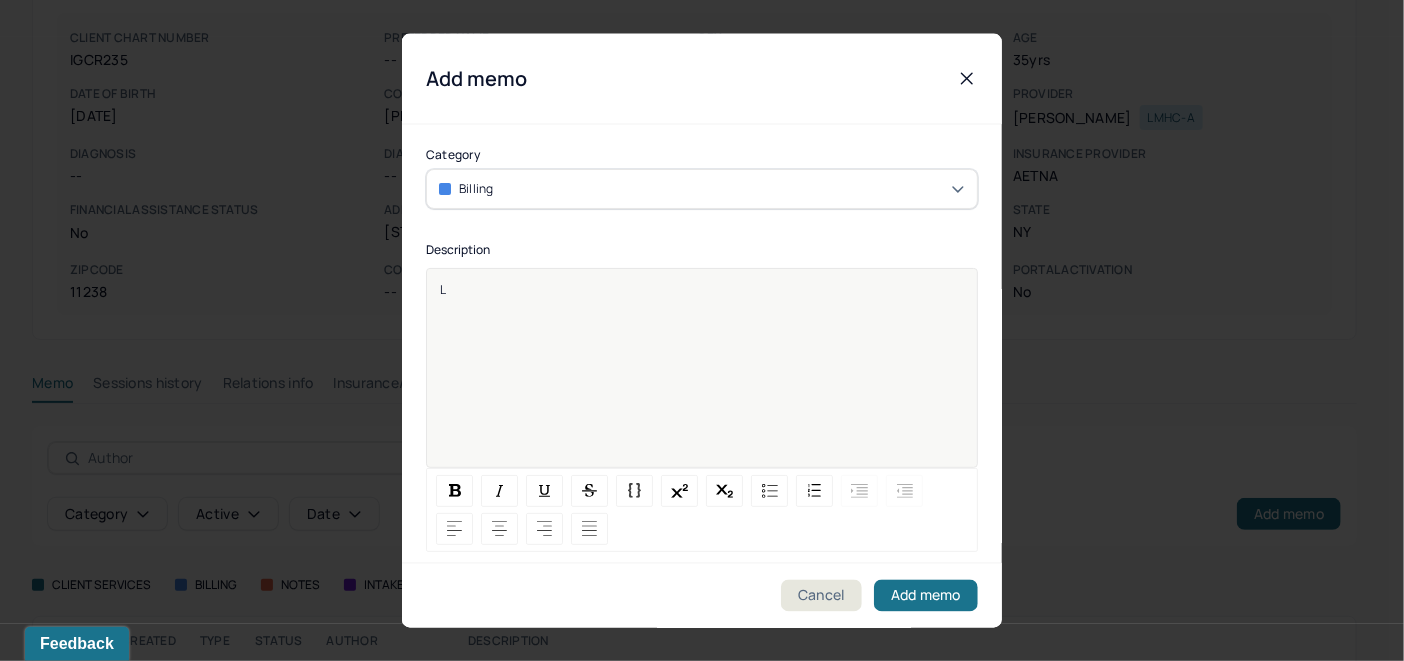 type 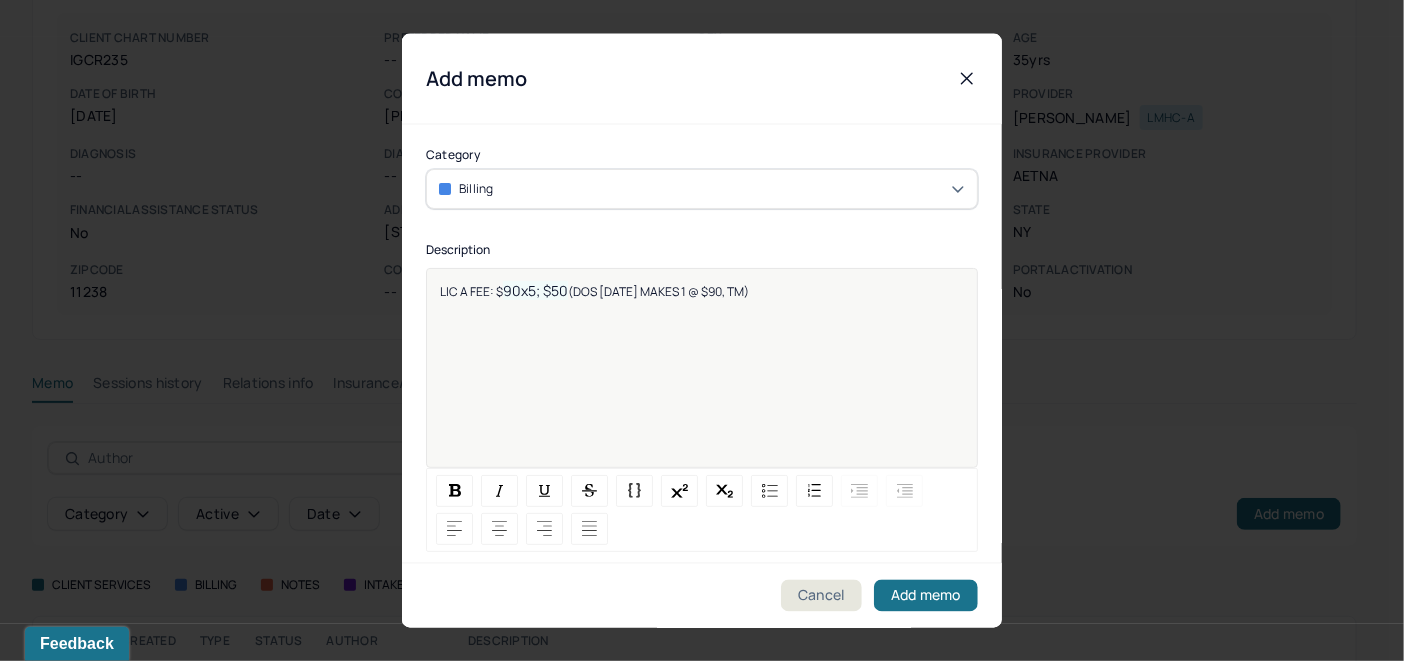 drag, startPoint x: 764, startPoint y: 298, endPoint x: 569, endPoint y: 291, distance: 195.1256 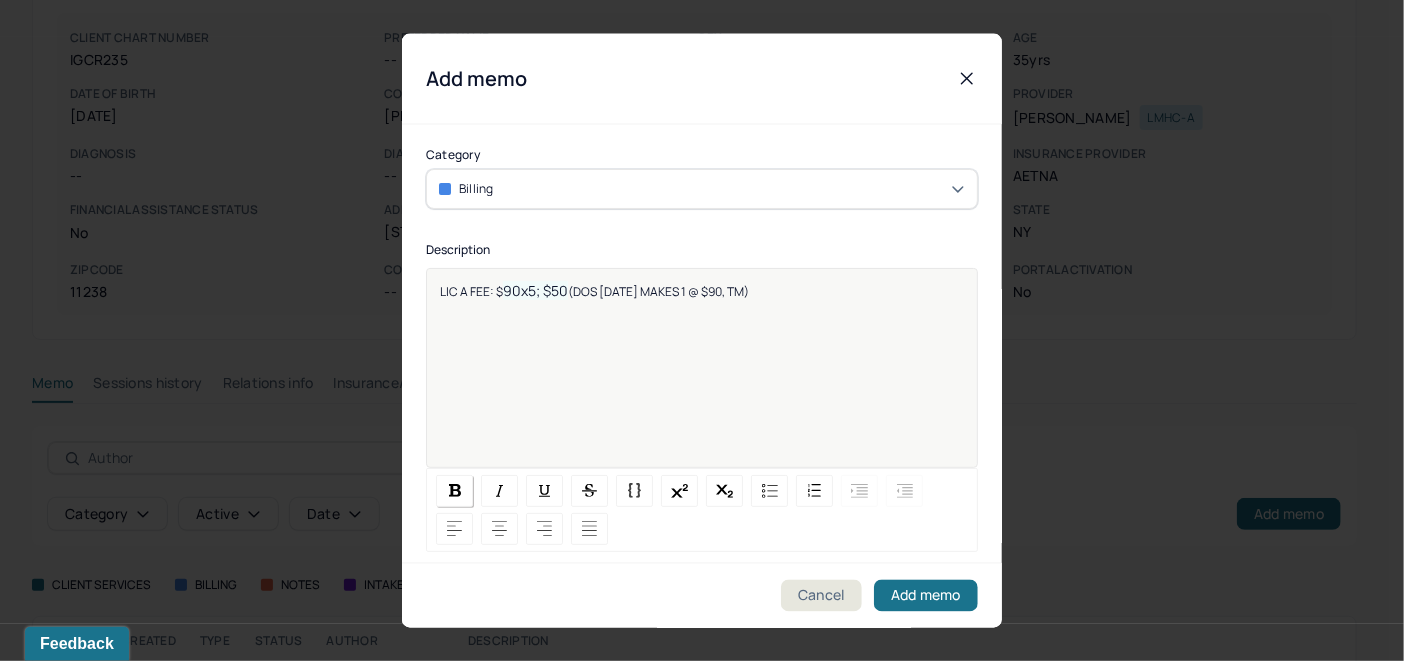 click at bounding box center (455, 490) 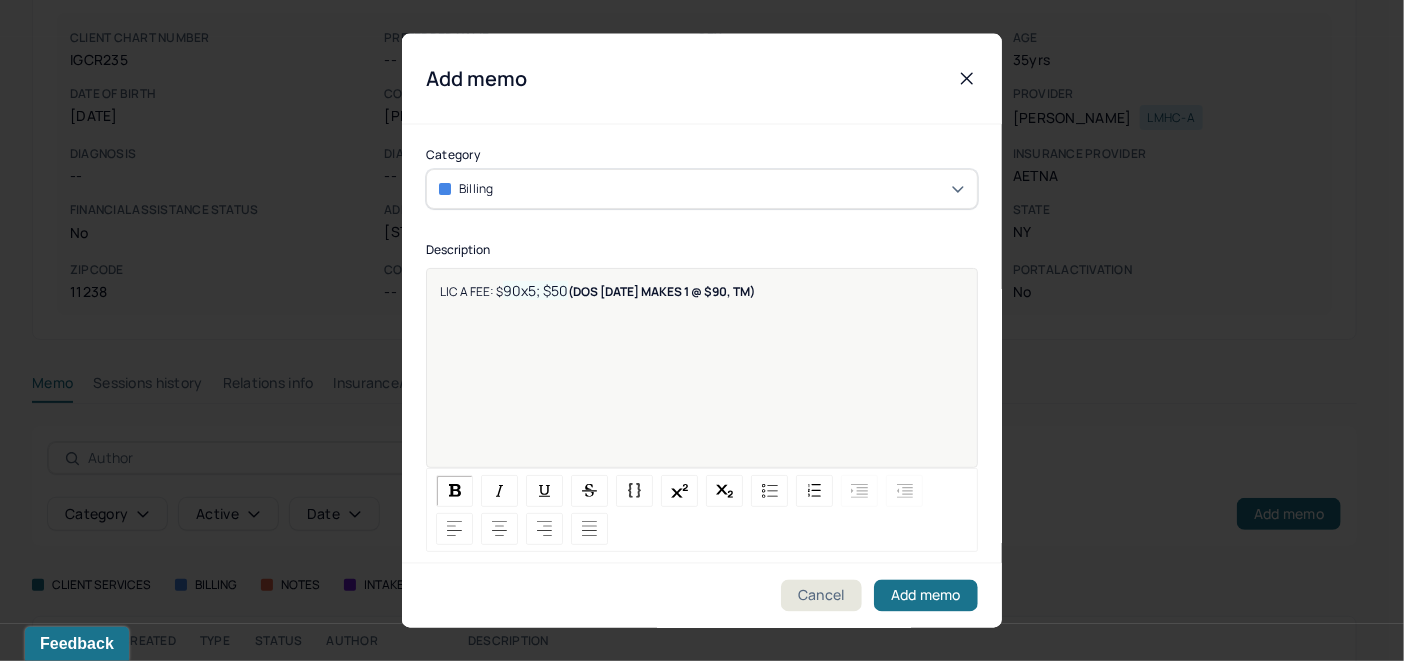 click on "LIC A FEE: $ 90x5; $50  (DOS [DATE] MAKES 1 @ $90, TM)" at bounding box center (702, 380) 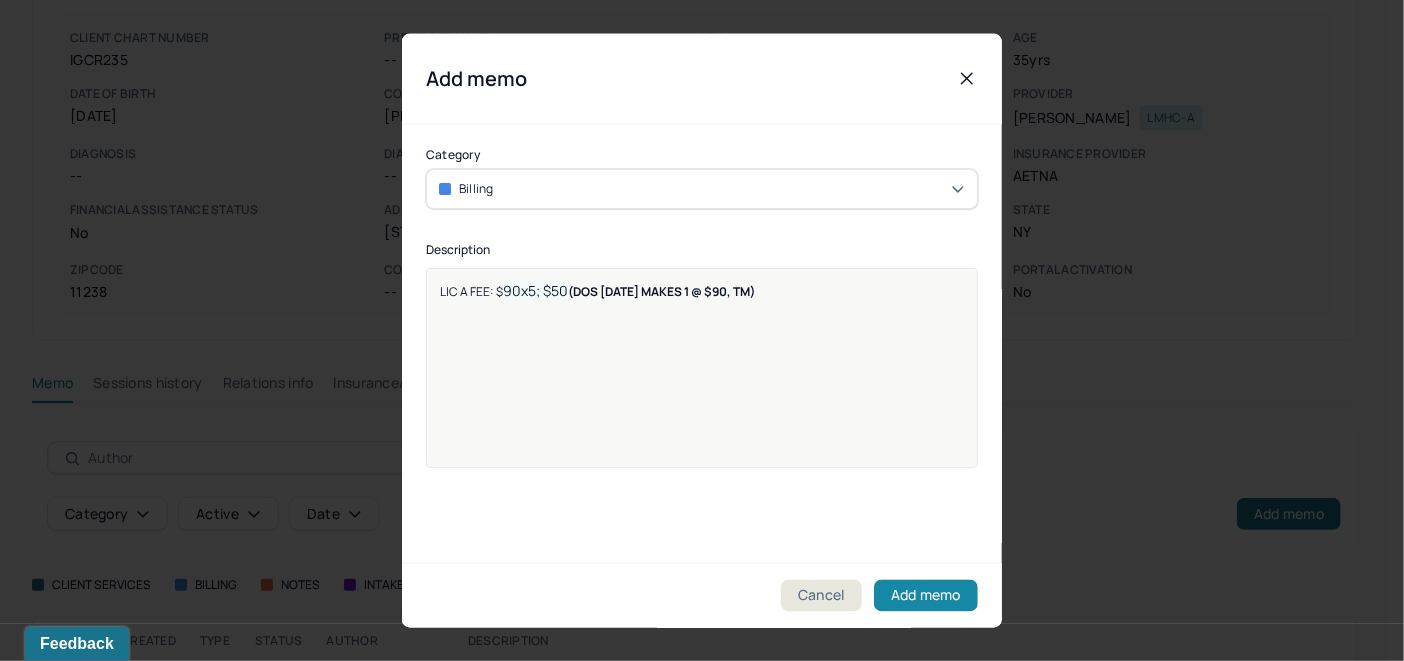 click on "Add memo" at bounding box center [926, 596] 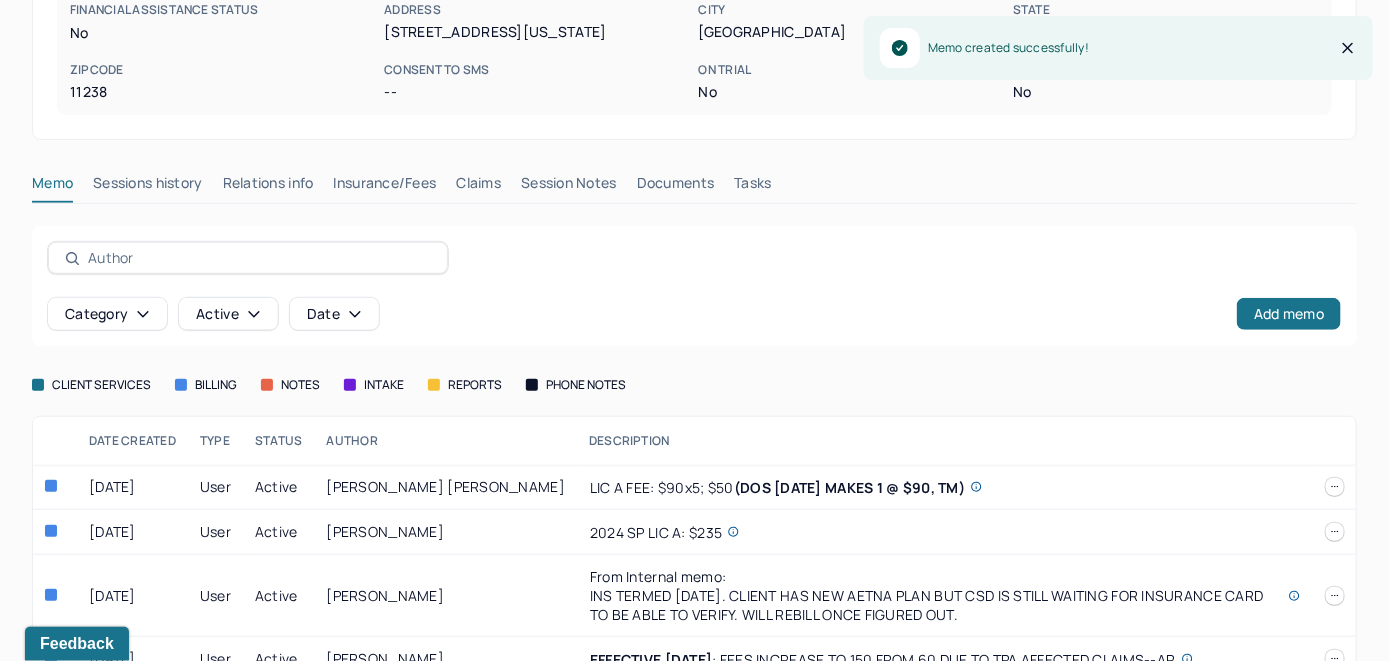 scroll, scrollTop: 434, scrollLeft: 0, axis: vertical 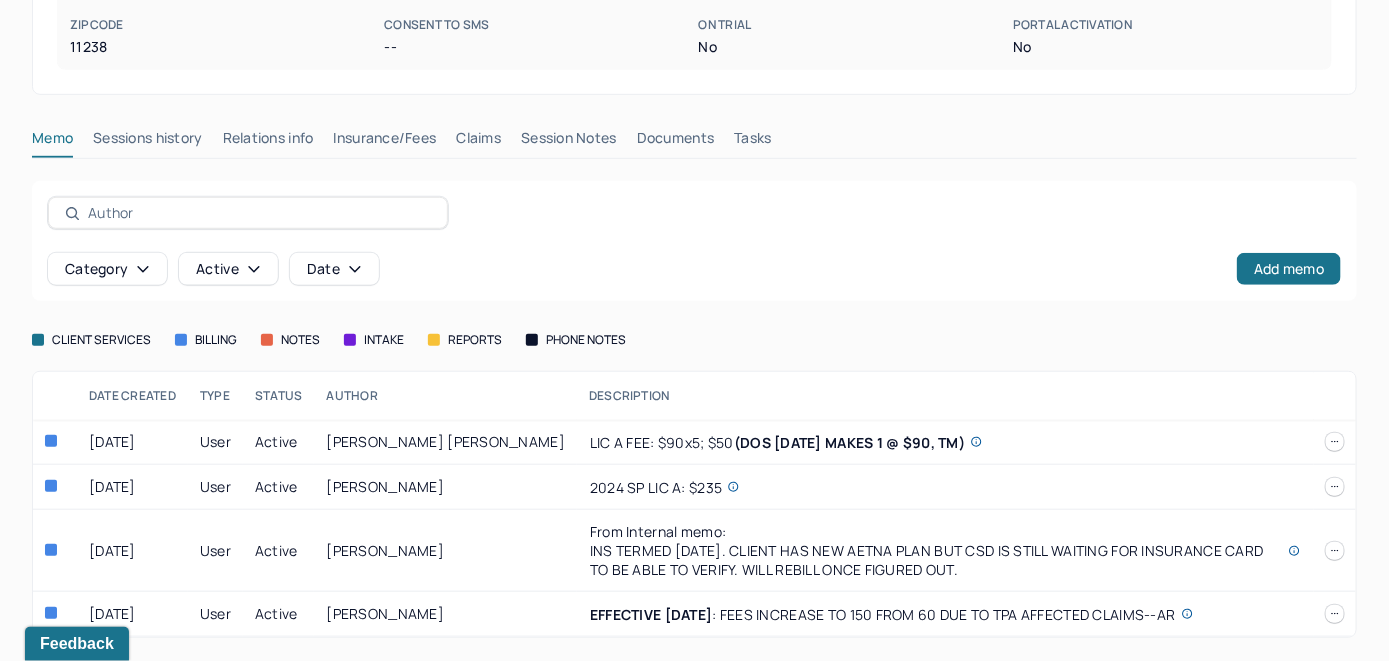click on "Claims" at bounding box center (478, 142) 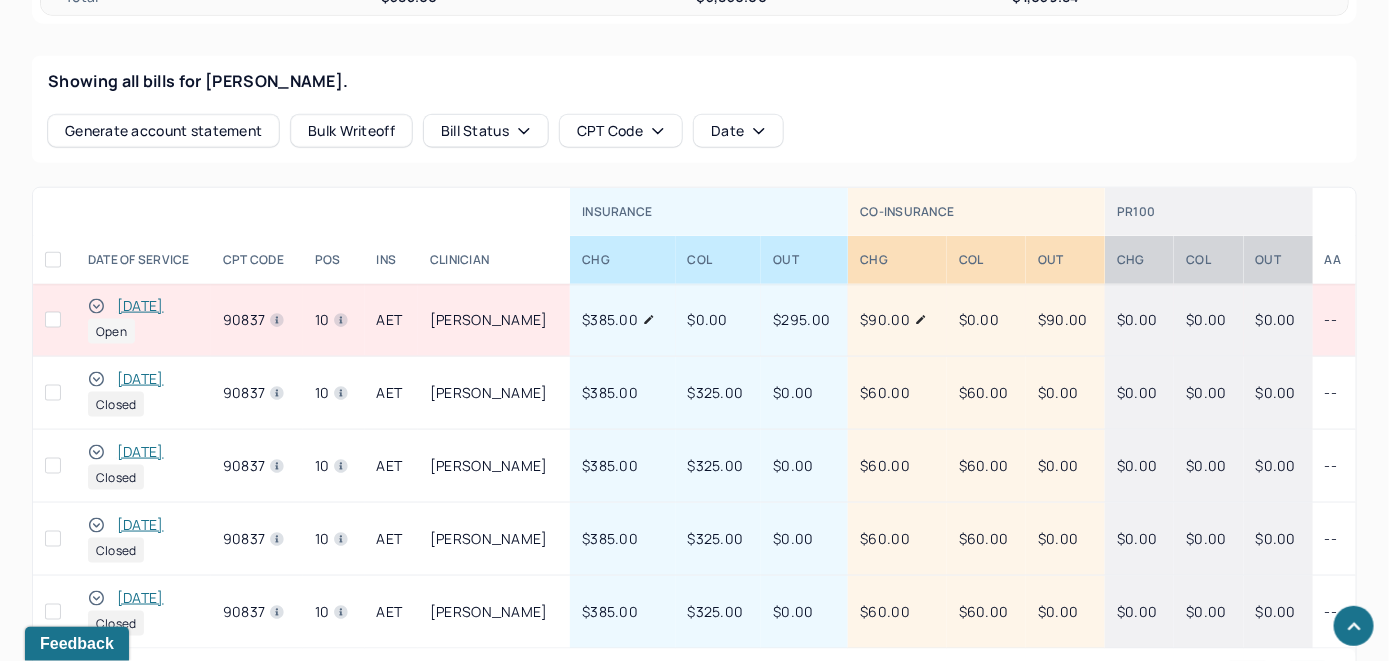 scroll, scrollTop: 834, scrollLeft: 0, axis: vertical 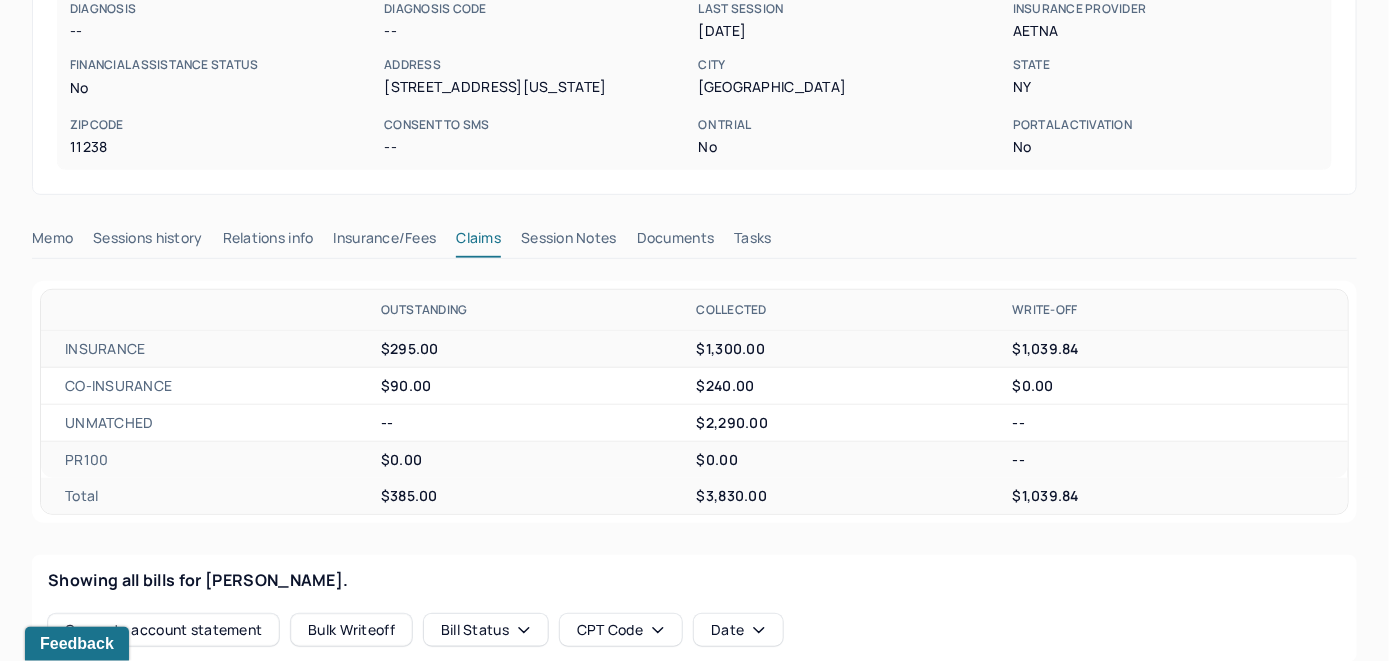 click on "Session Notes" at bounding box center (569, 242) 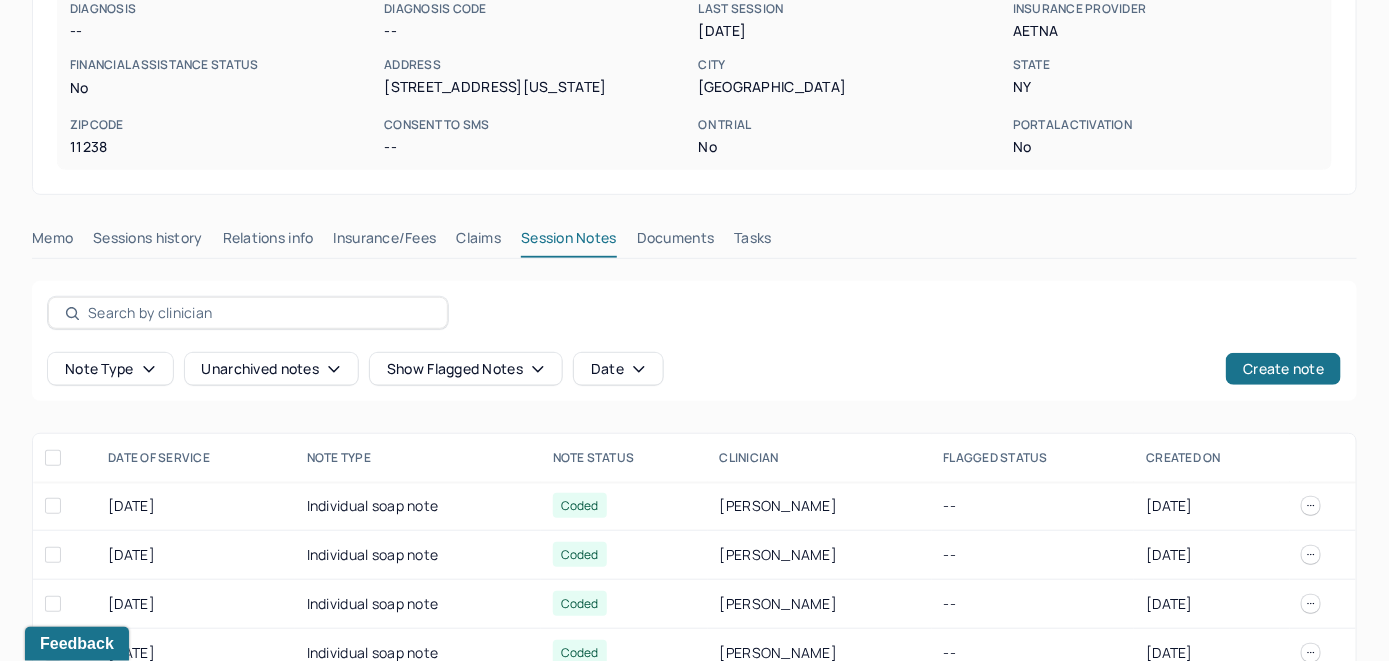 scroll, scrollTop: 422, scrollLeft: 0, axis: vertical 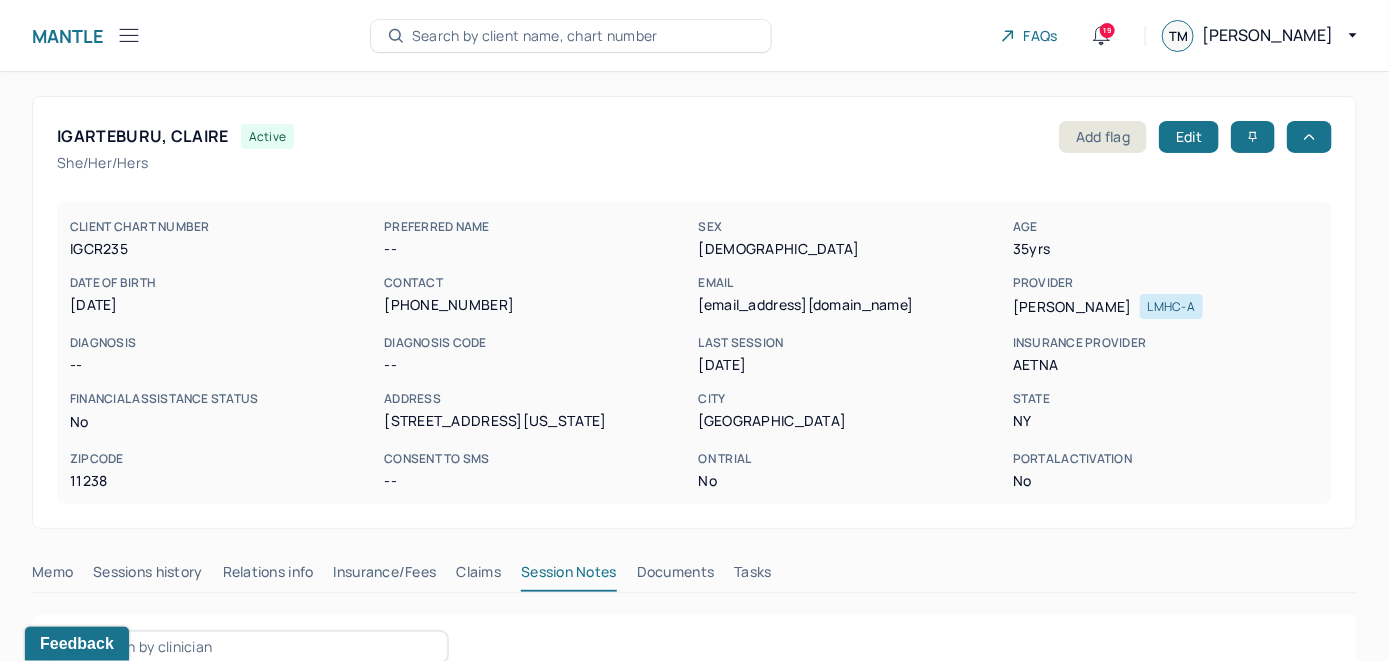 click on "Memo" at bounding box center (52, 576) 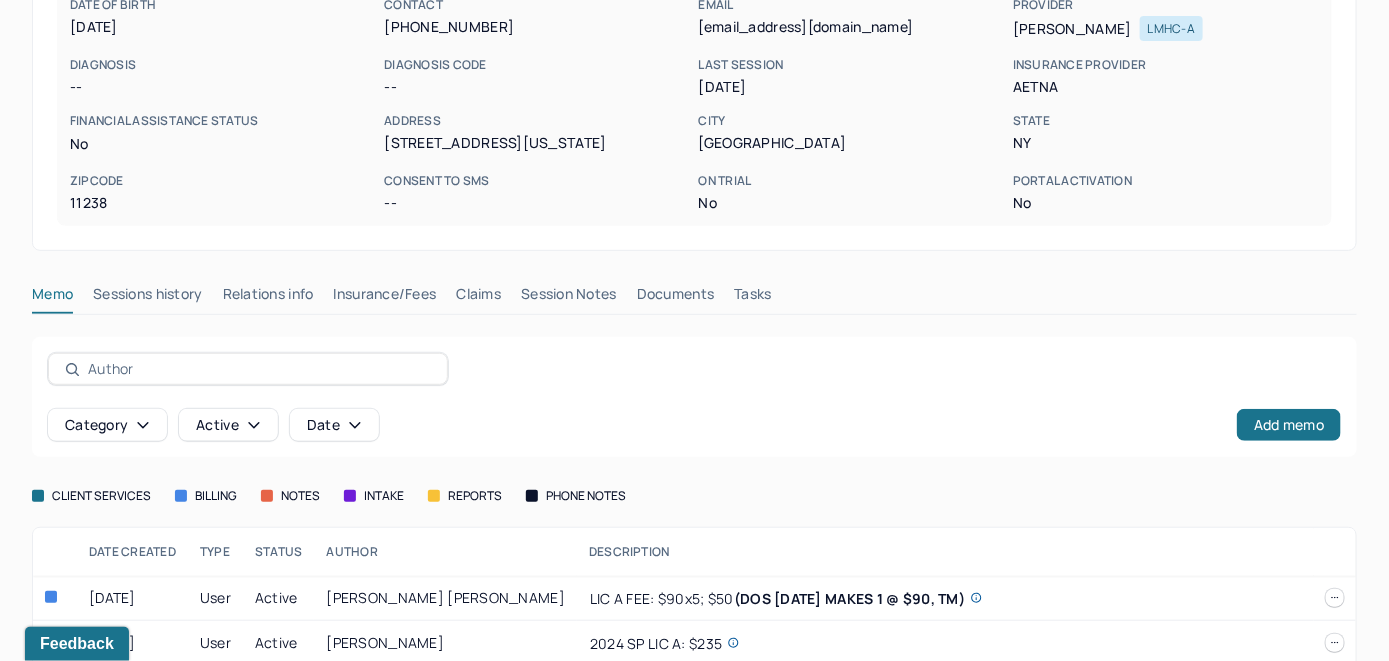 scroll, scrollTop: 400, scrollLeft: 0, axis: vertical 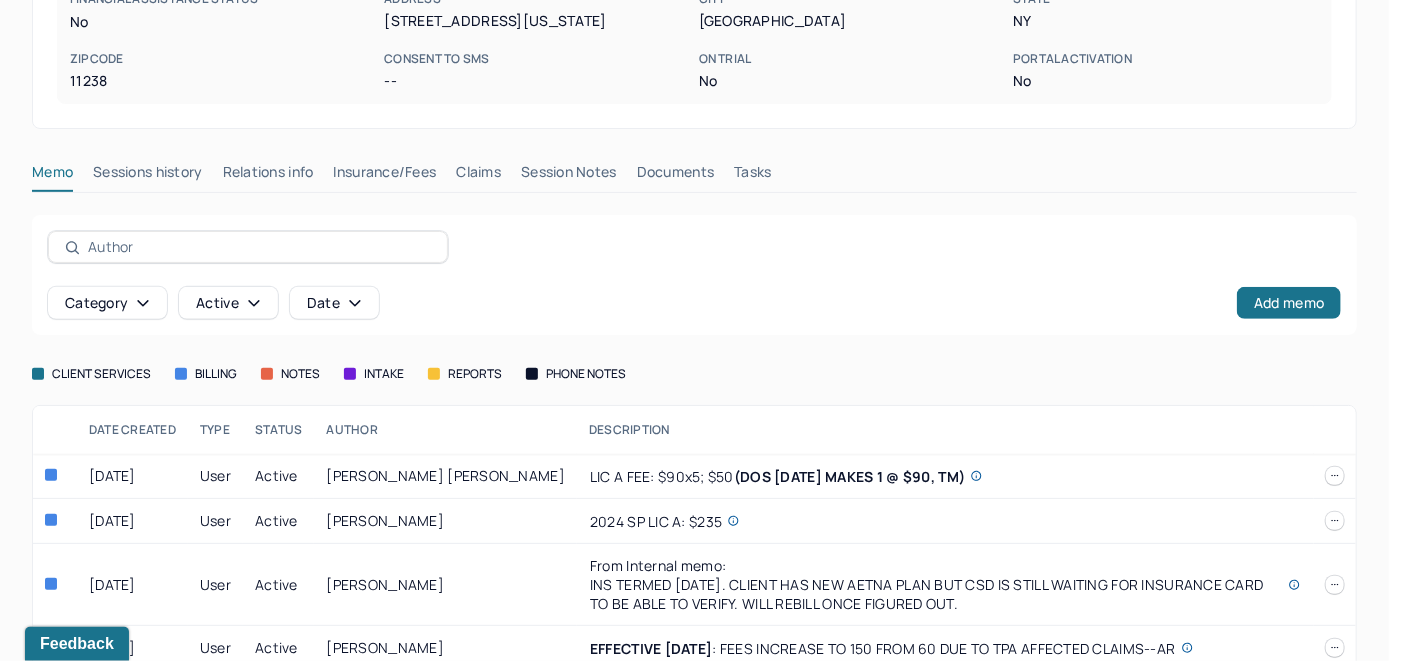 click 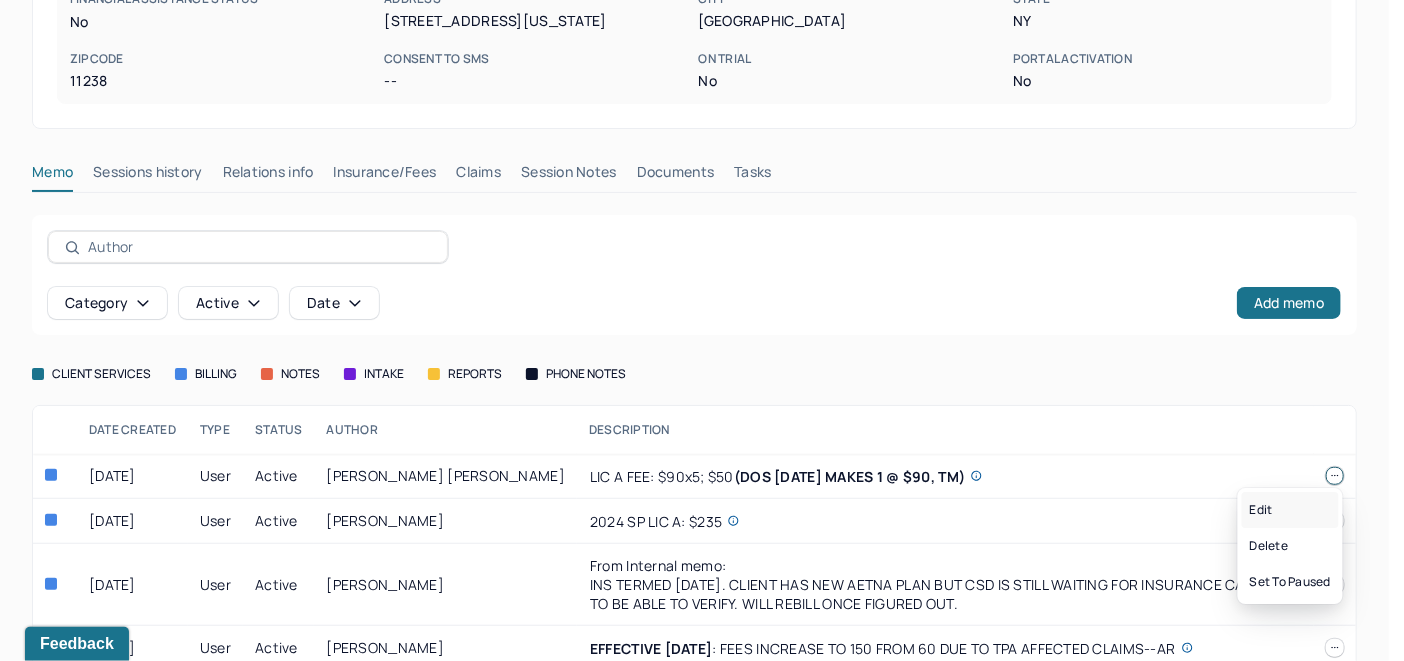 click on "Edit" at bounding box center [1290, 510] 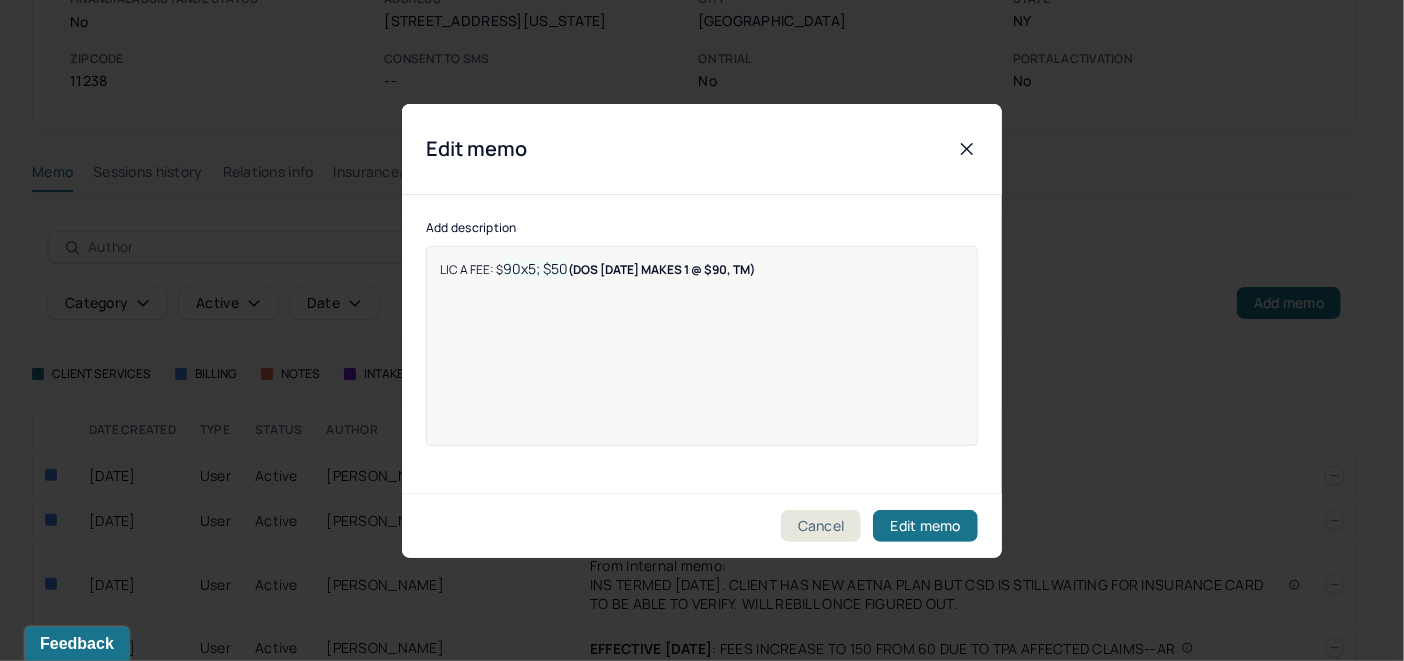 click on "LIC A FEE: $ 90x5; $50  (DOS [DATE] MAKES 1 @ $90, TM)" at bounding box center (702, 359) 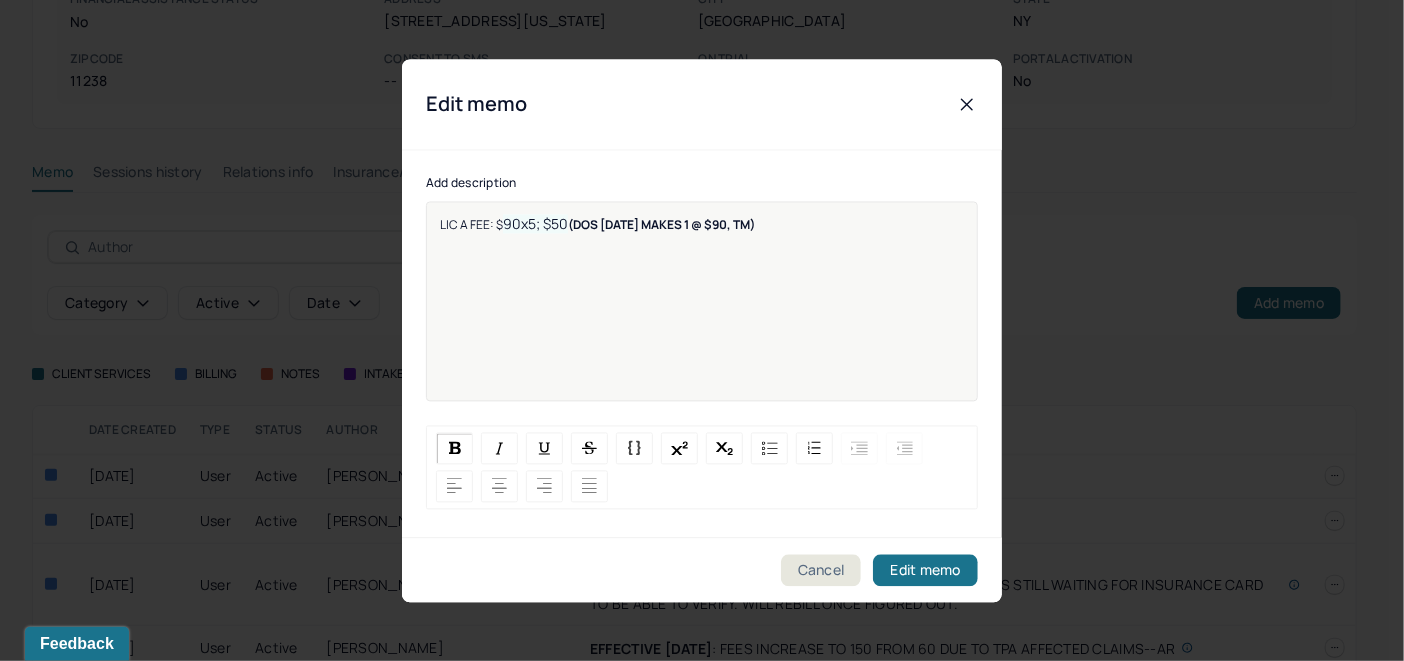 type 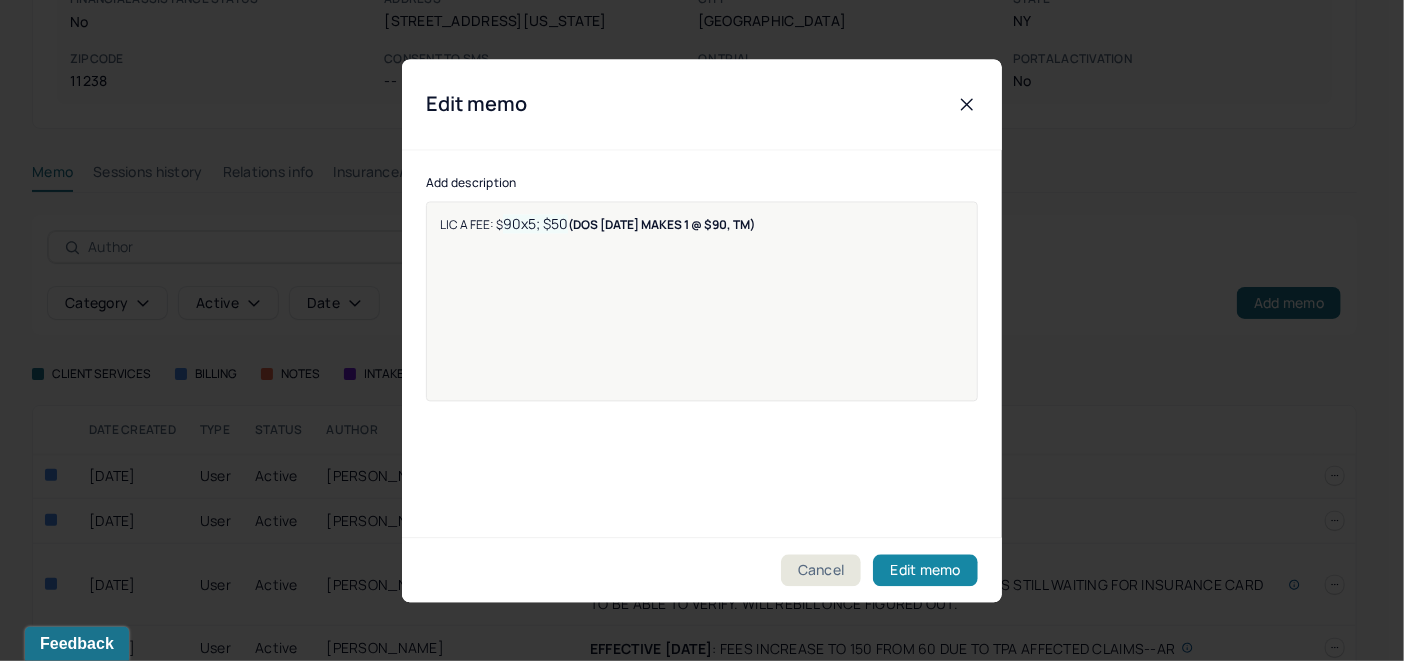 click on "Edit memo" at bounding box center (925, 570) 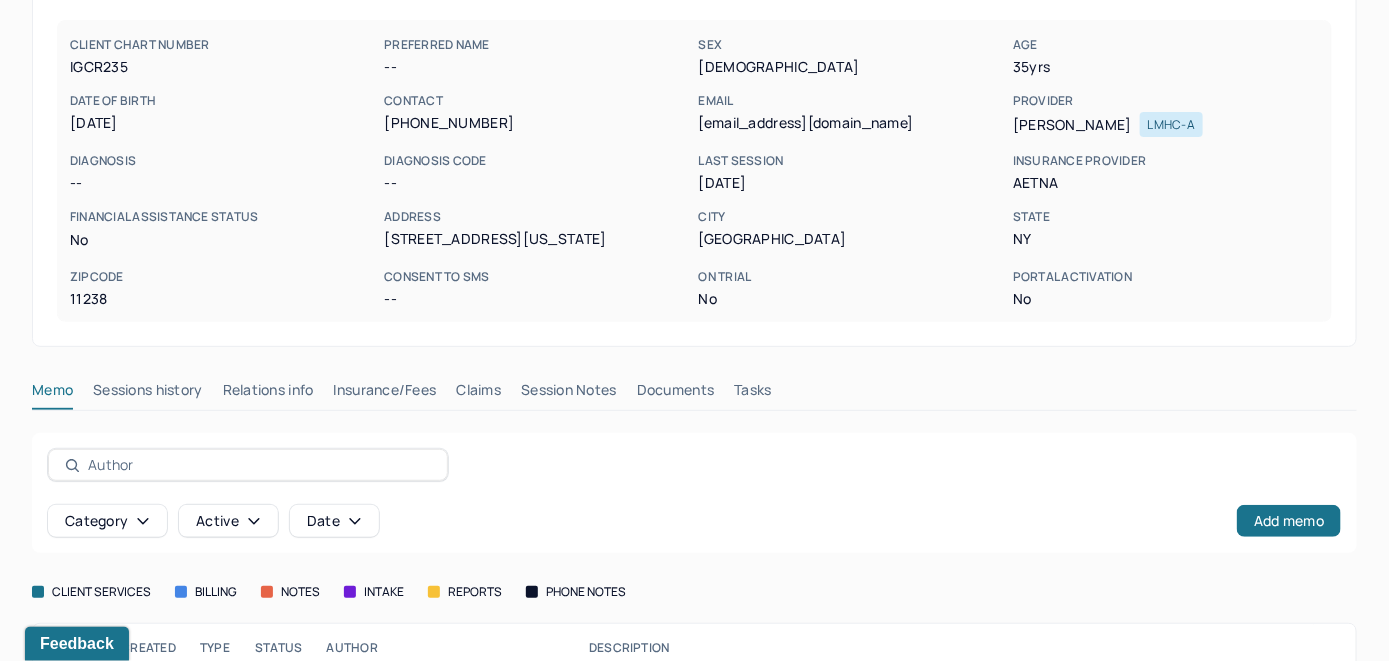 scroll, scrollTop: 0, scrollLeft: 0, axis: both 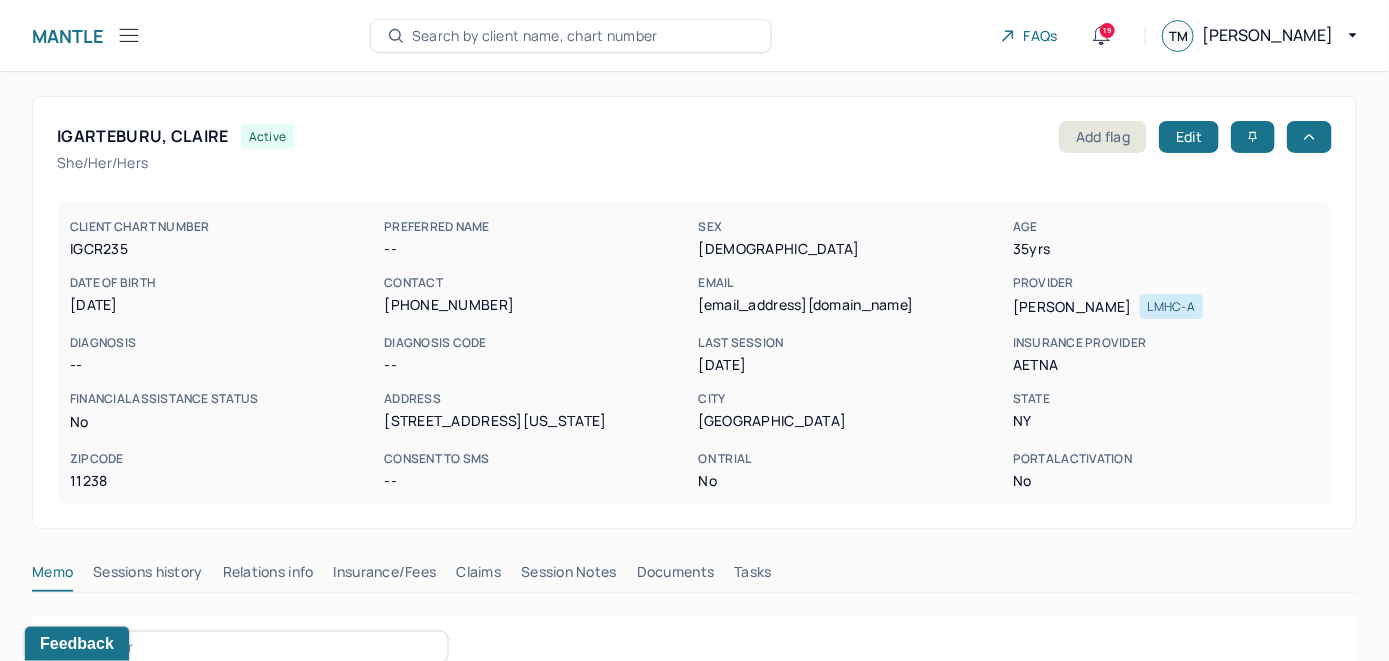 click on "Search by client name, chart number" at bounding box center (535, 36) 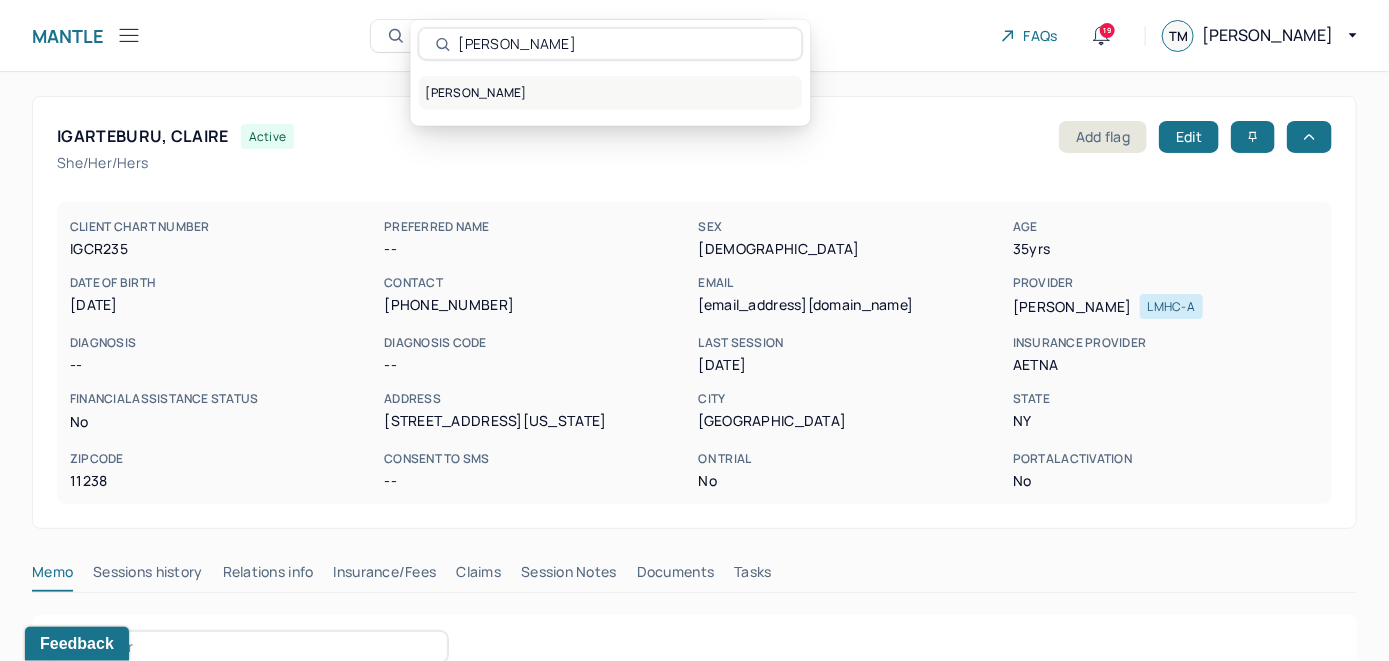 type on "[PERSON_NAME]" 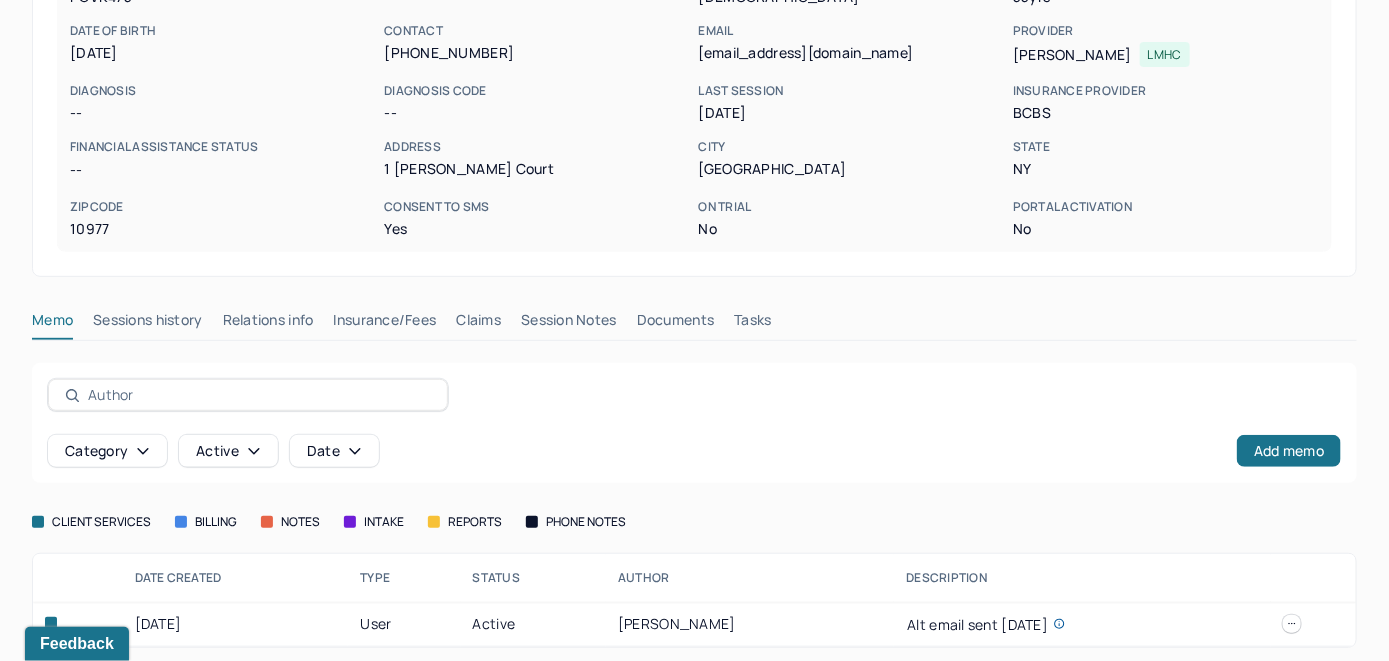 scroll, scrollTop: 261, scrollLeft: 0, axis: vertical 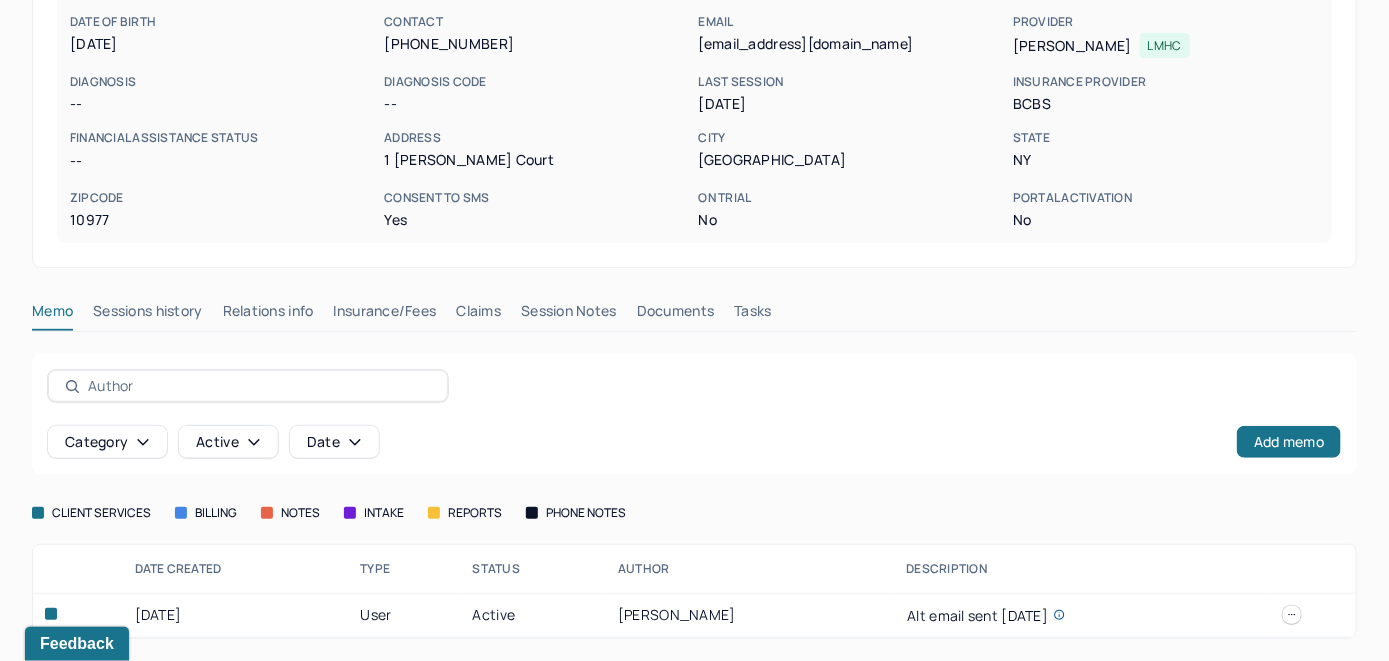 click on "Insurance/Fees" at bounding box center (385, 315) 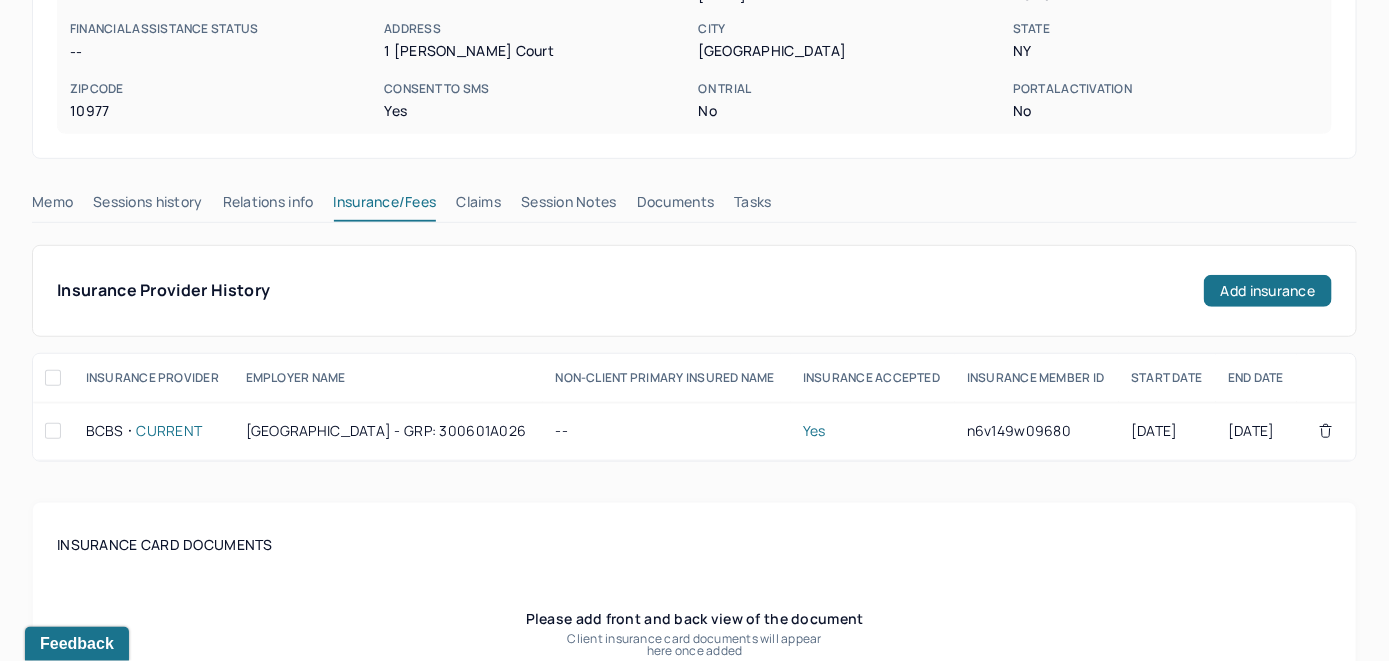 scroll, scrollTop: 361, scrollLeft: 0, axis: vertical 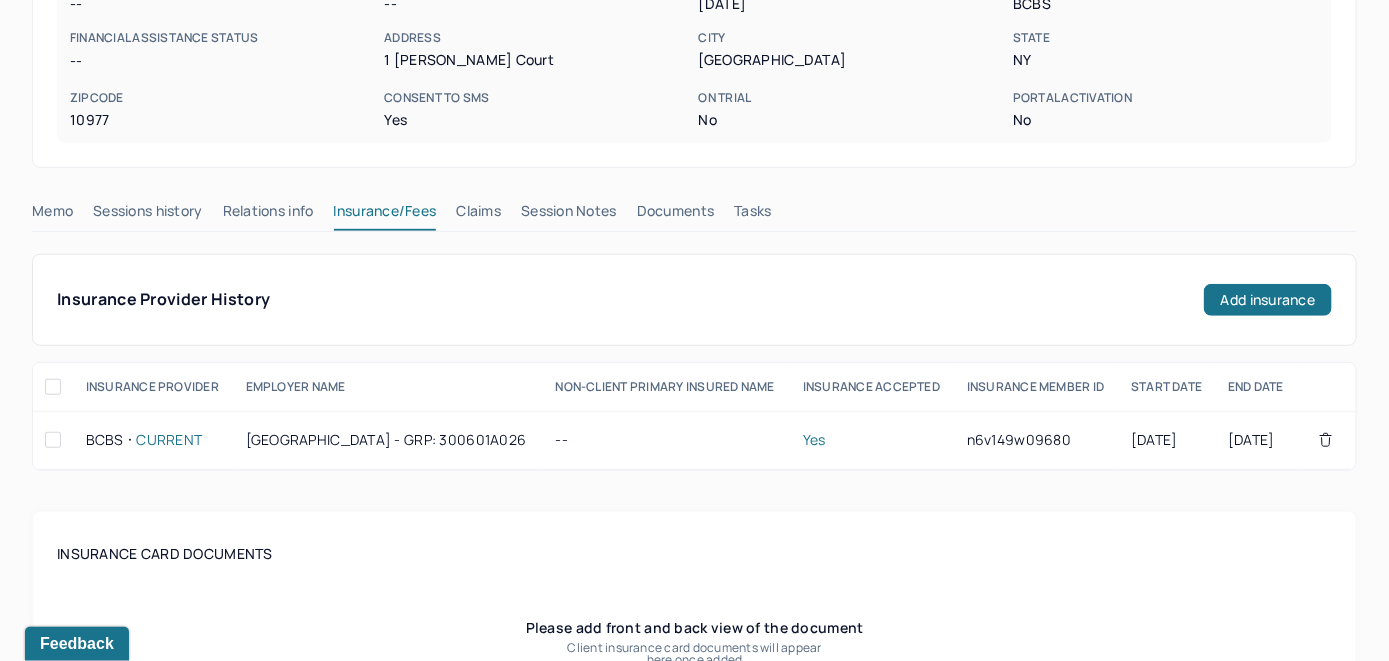 click on "Memo     Sessions history     Relations info     Insurance/Fees     Claims     Session Notes     Documents     Tasks" at bounding box center (694, 216) 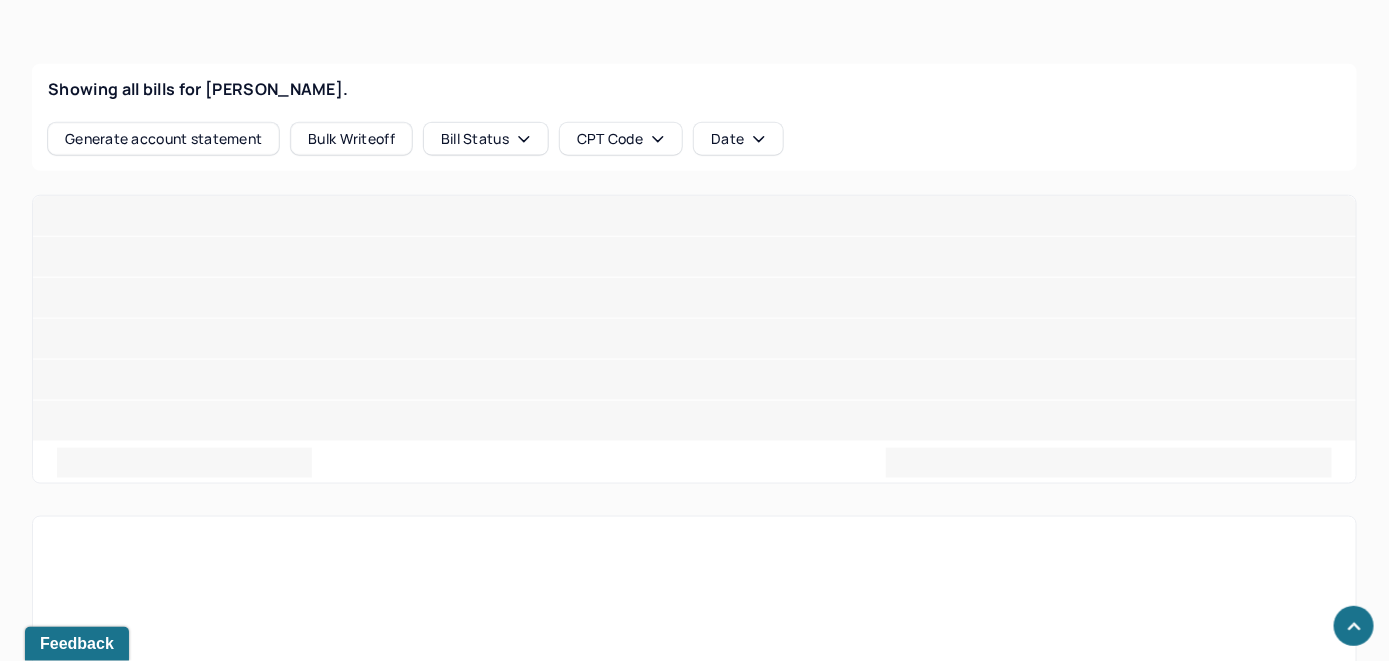 scroll, scrollTop: 833, scrollLeft: 0, axis: vertical 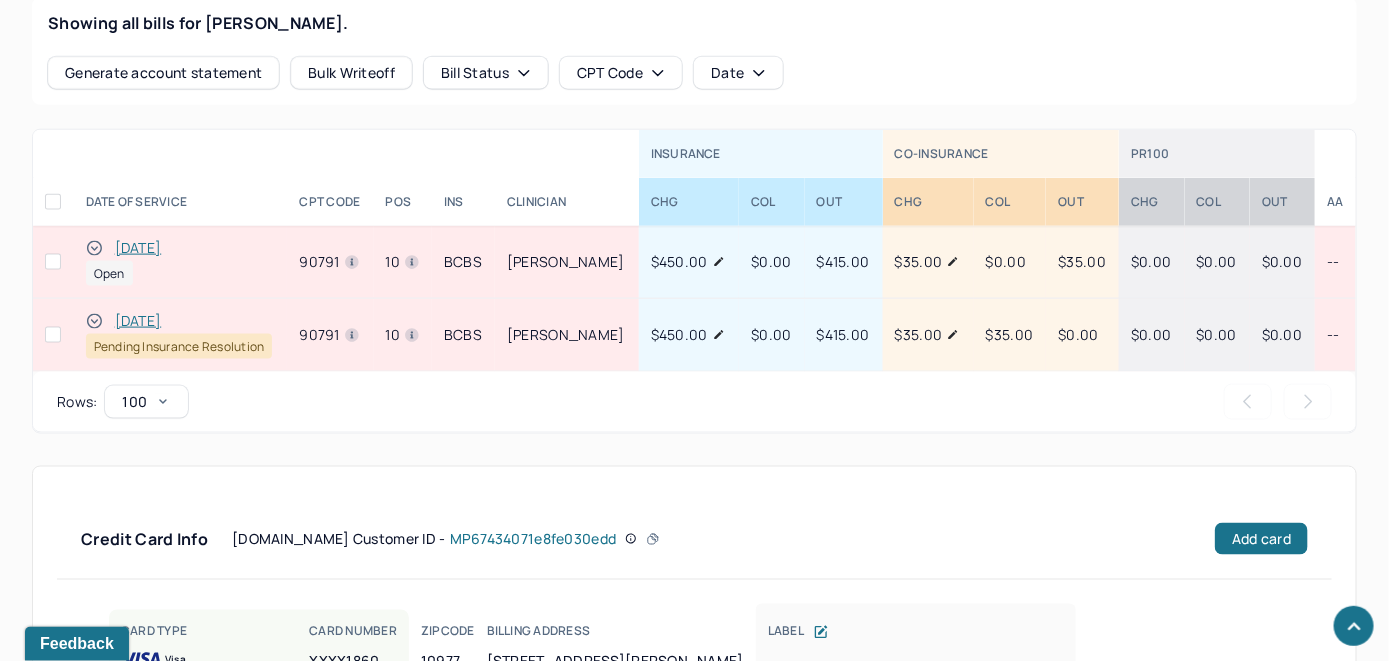 click on "[DATE]" at bounding box center [138, 248] 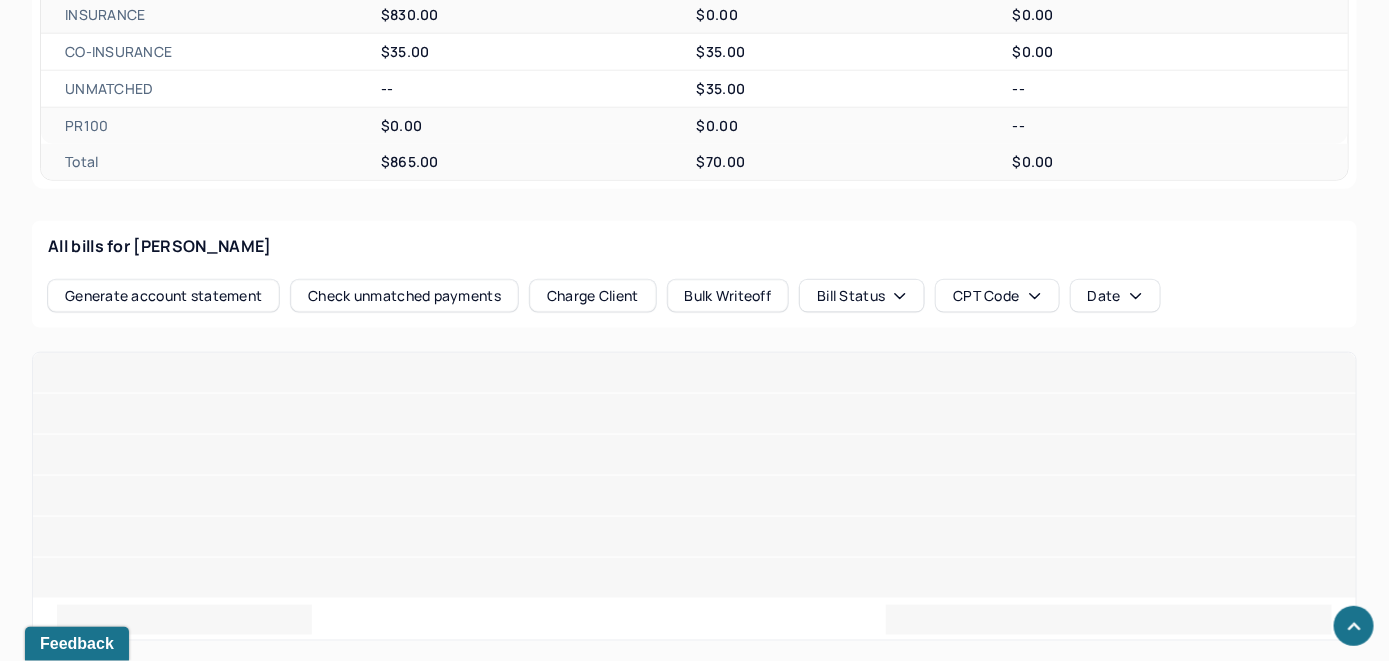 scroll, scrollTop: 819, scrollLeft: 0, axis: vertical 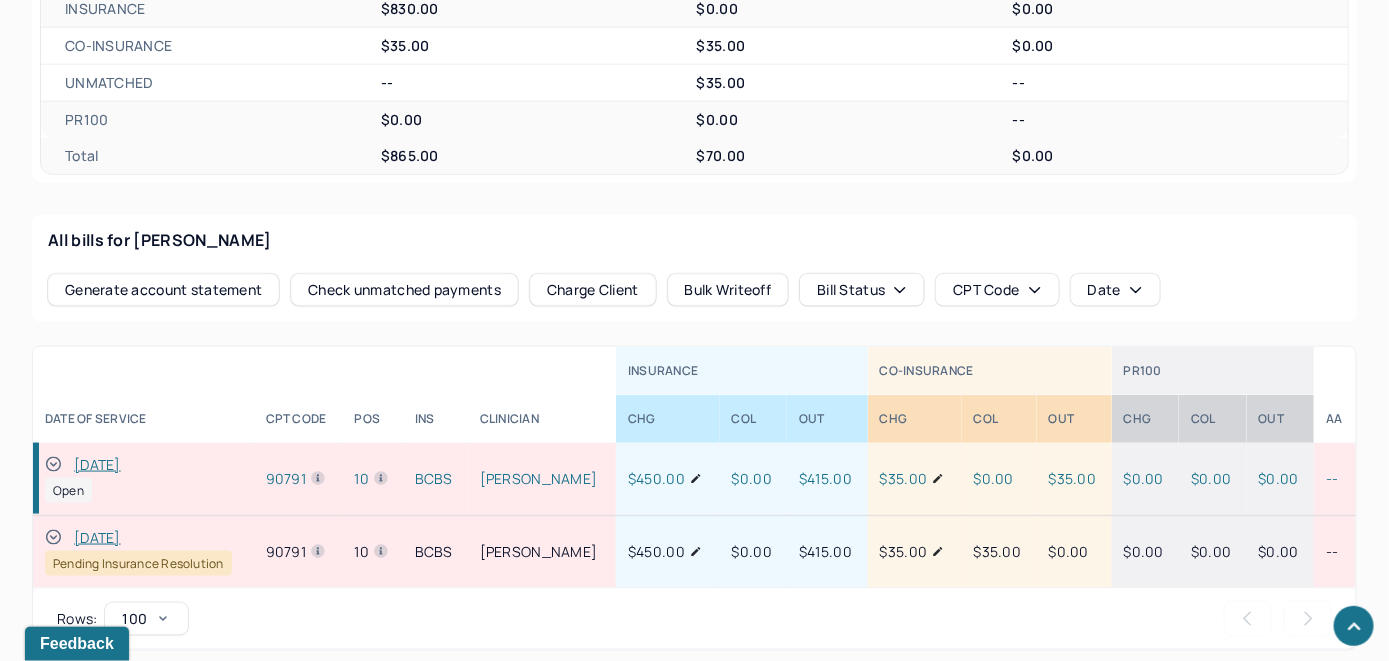 click on "Check unmatched payments" at bounding box center (404, 290) 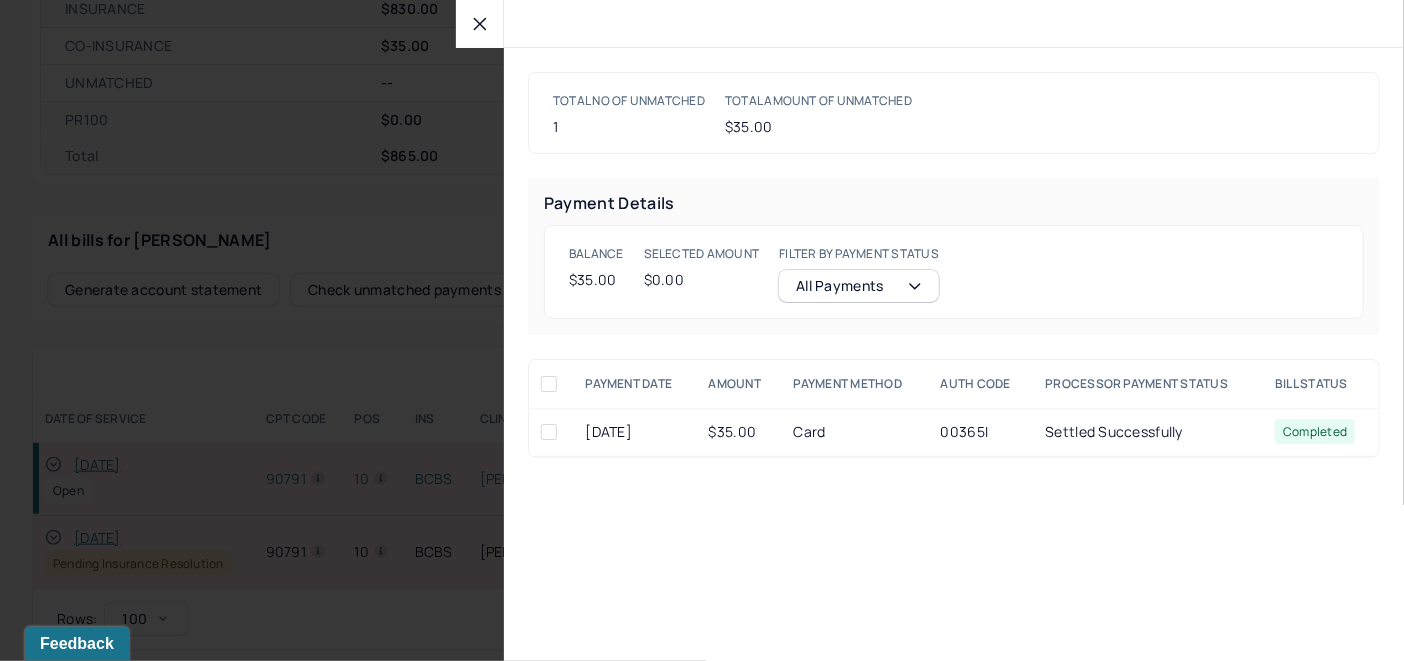 click at bounding box center [549, 432] 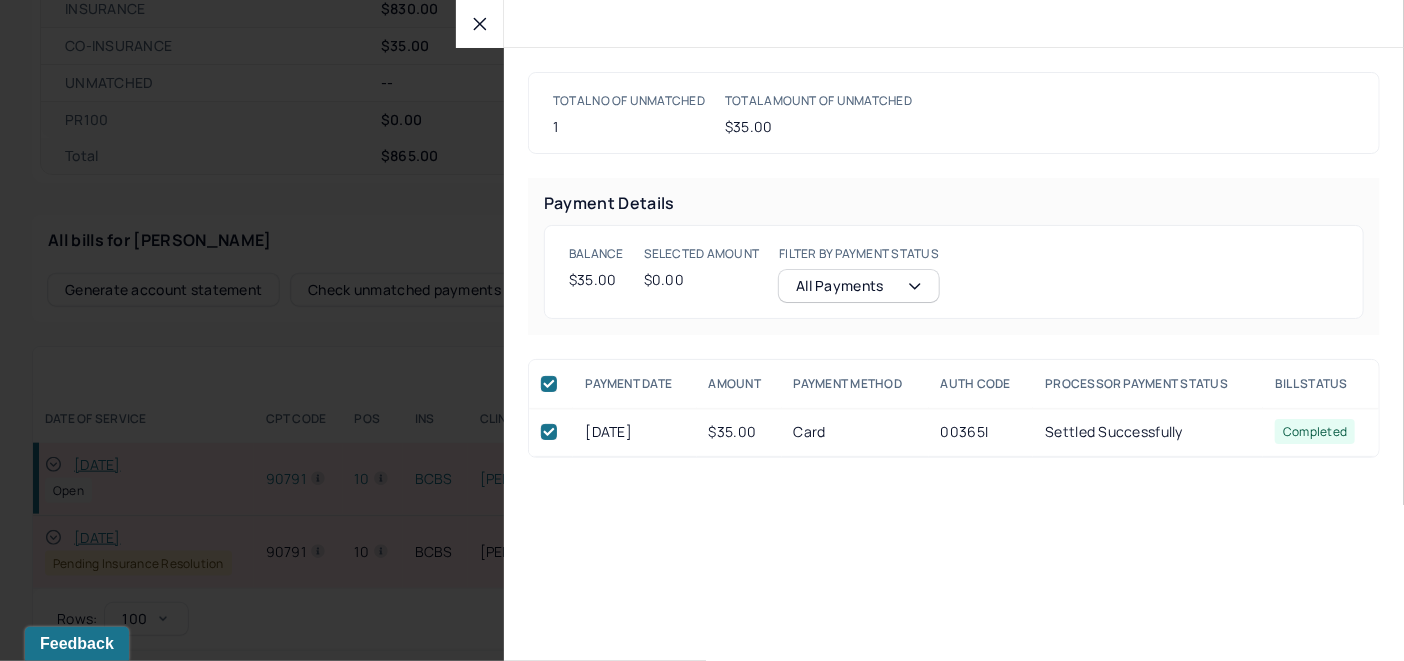 checkbox on "true" 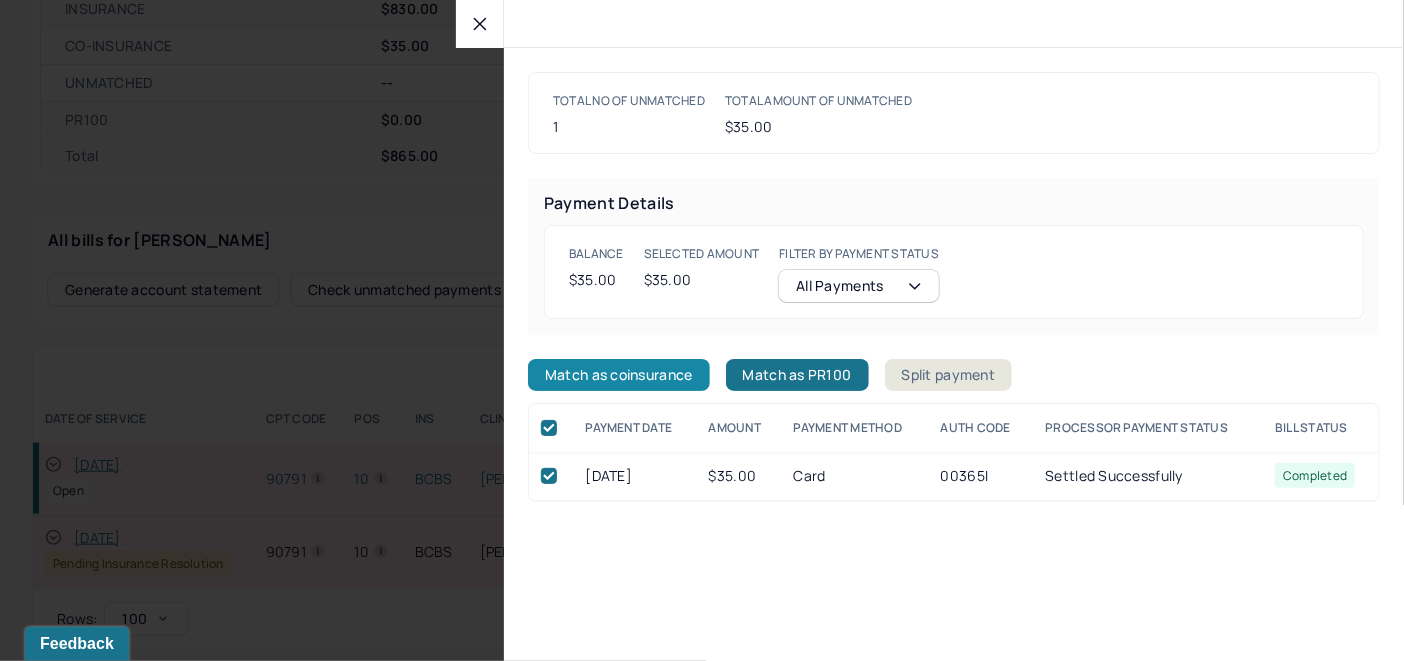 click on "Match as coinsurance" at bounding box center (619, 375) 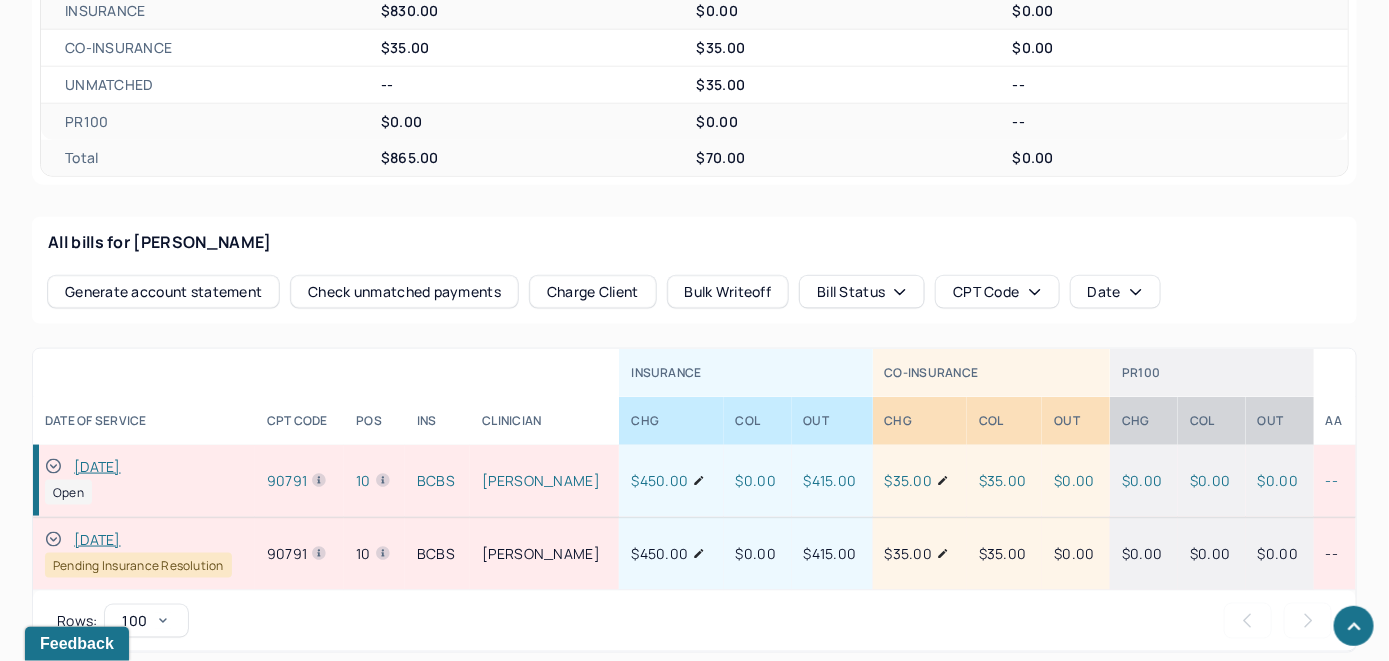 scroll, scrollTop: 821, scrollLeft: 0, axis: vertical 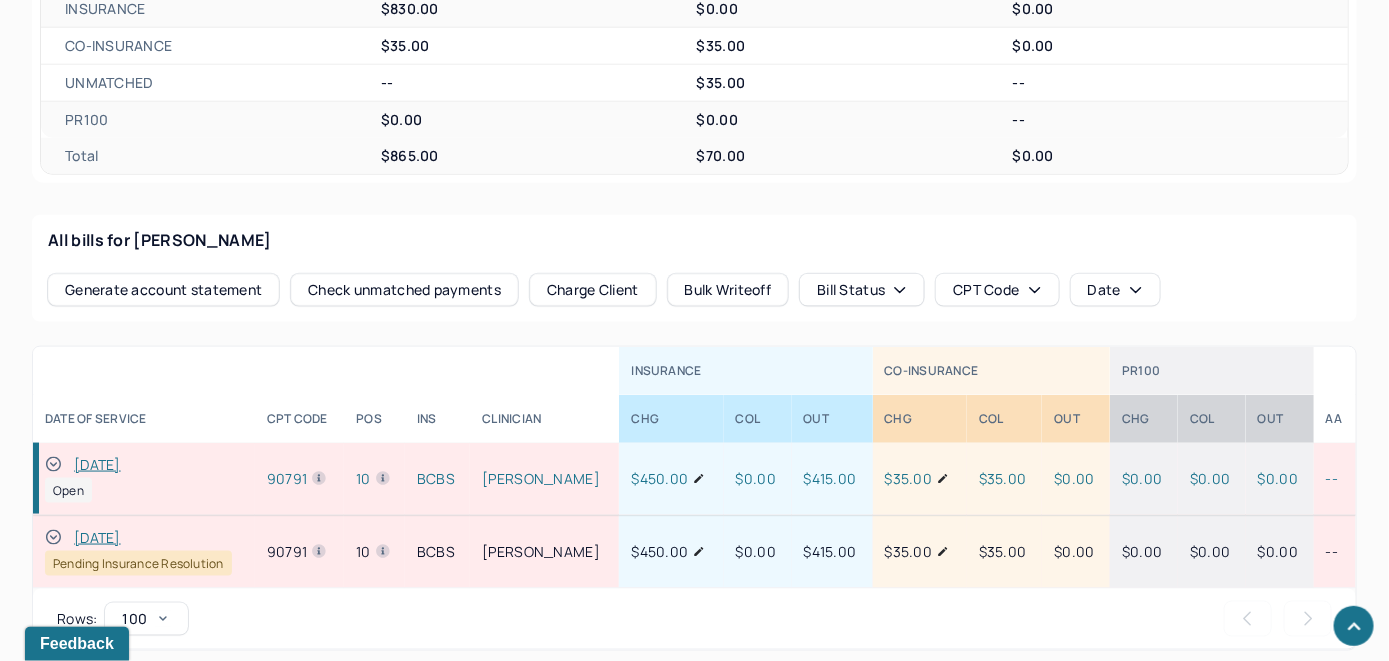 click 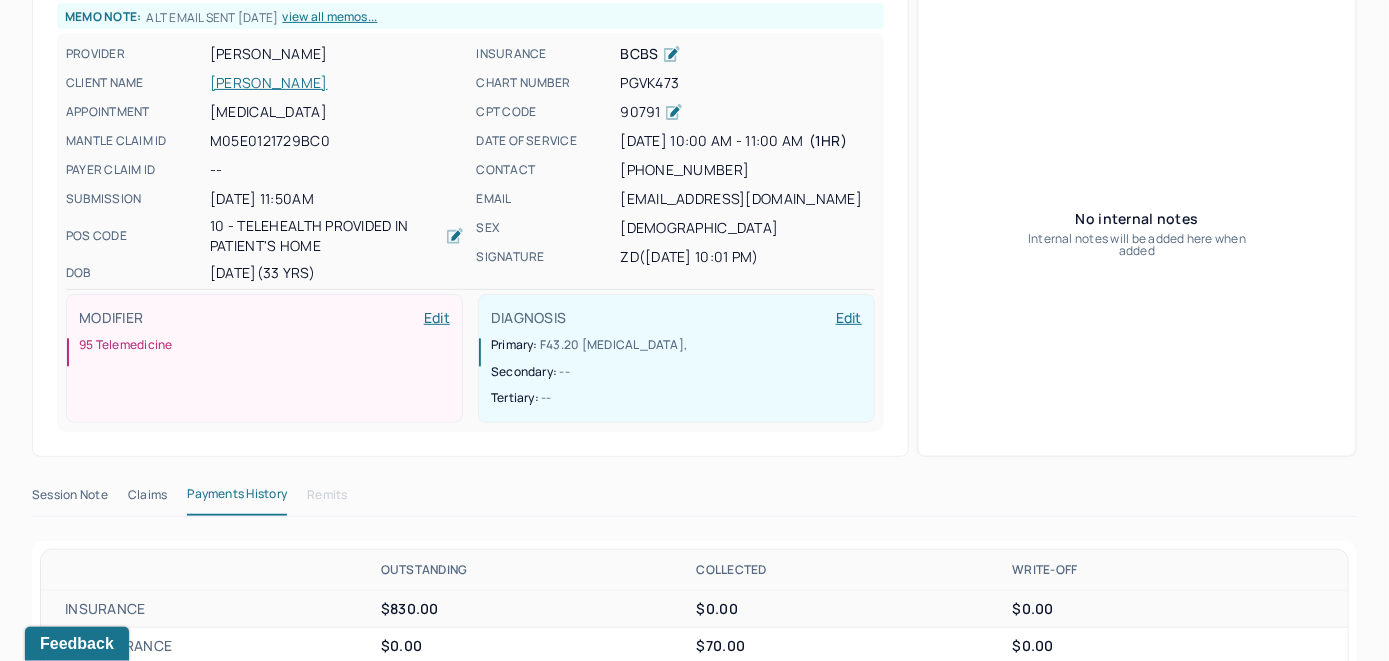 scroll, scrollTop: 121, scrollLeft: 0, axis: vertical 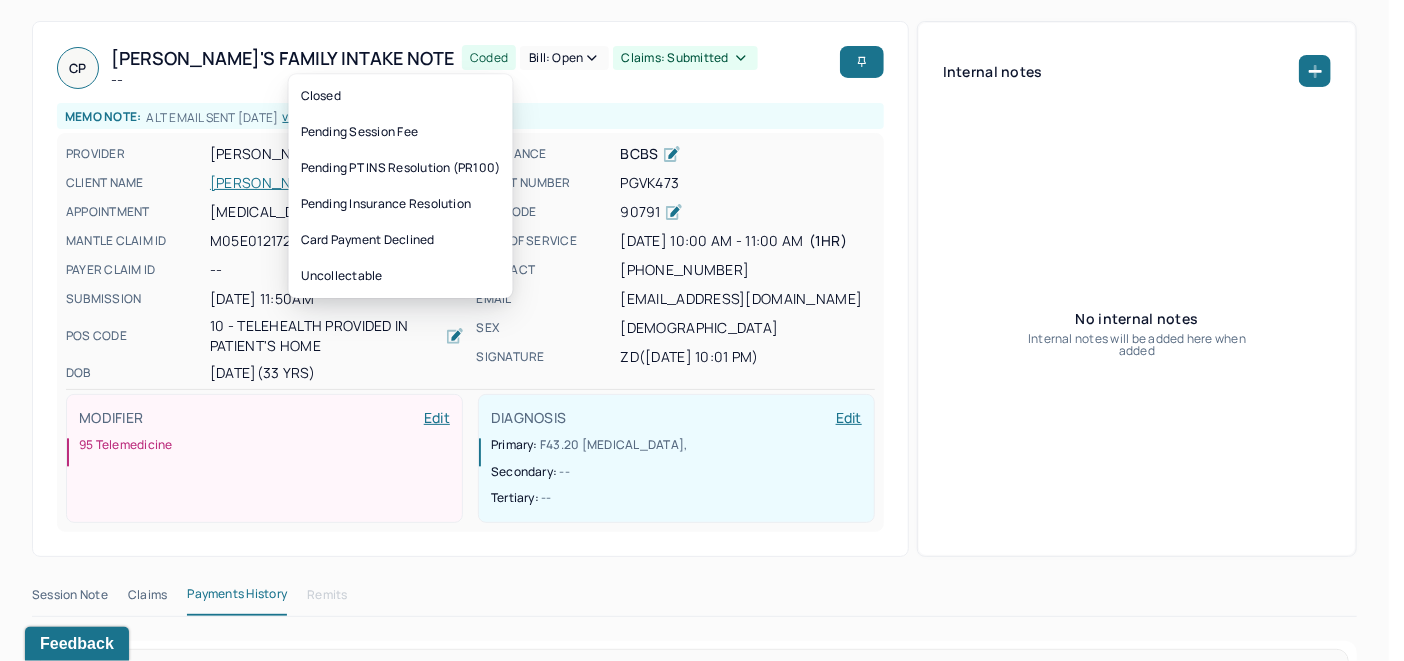 click on "Bill: Open" at bounding box center (564, 58) 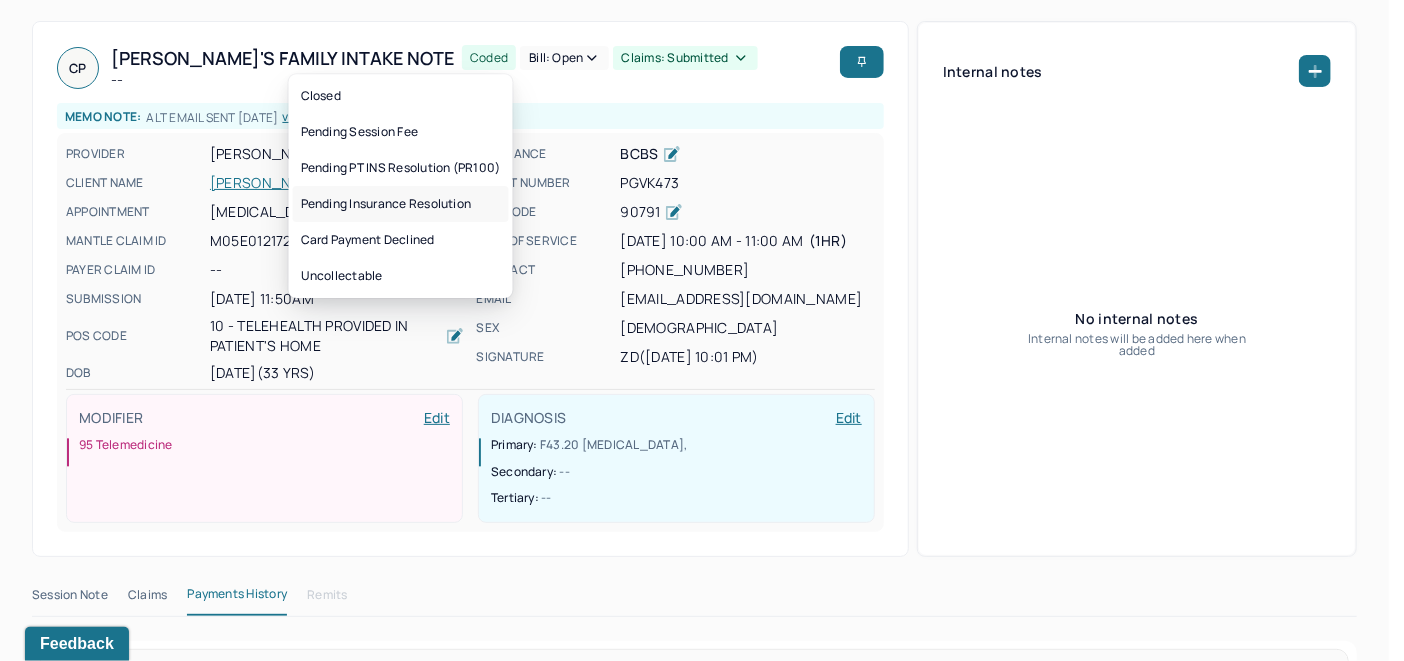 click on "Pending Insurance Resolution" at bounding box center (401, 204) 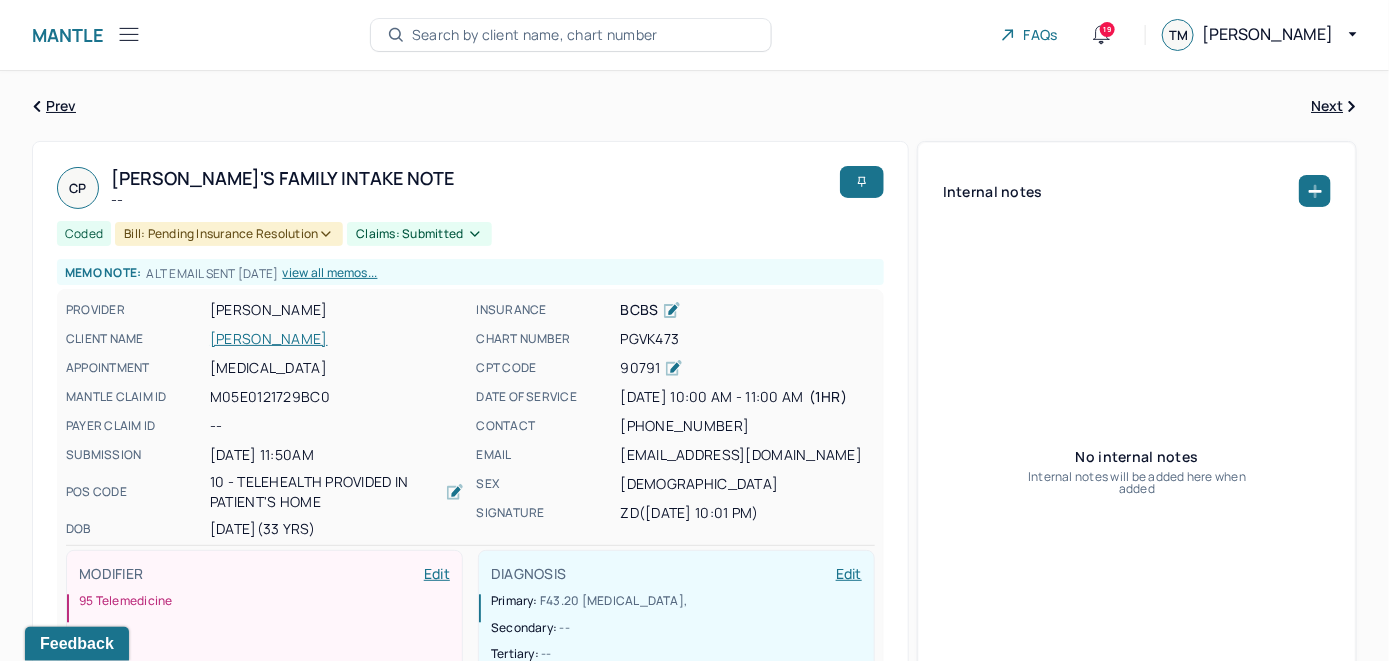 scroll, scrollTop: 0, scrollLeft: 0, axis: both 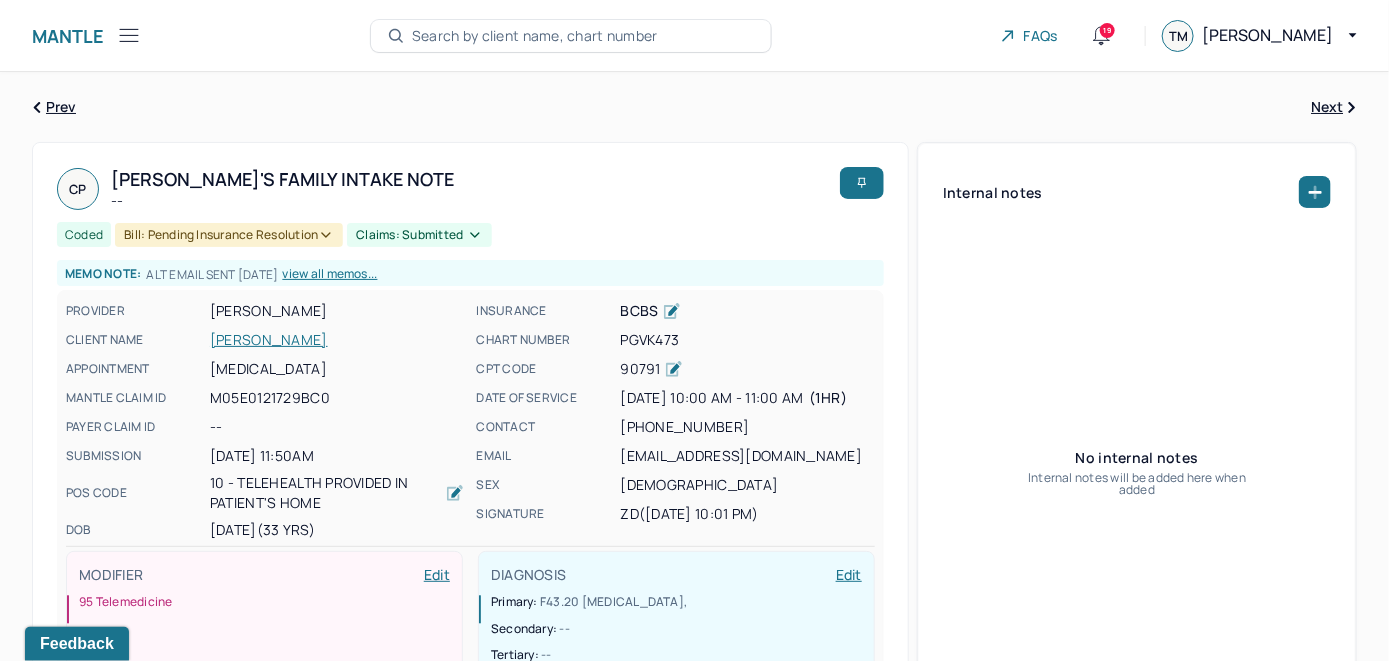 click on "Search by client name, chart number" at bounding box center [535, 36] 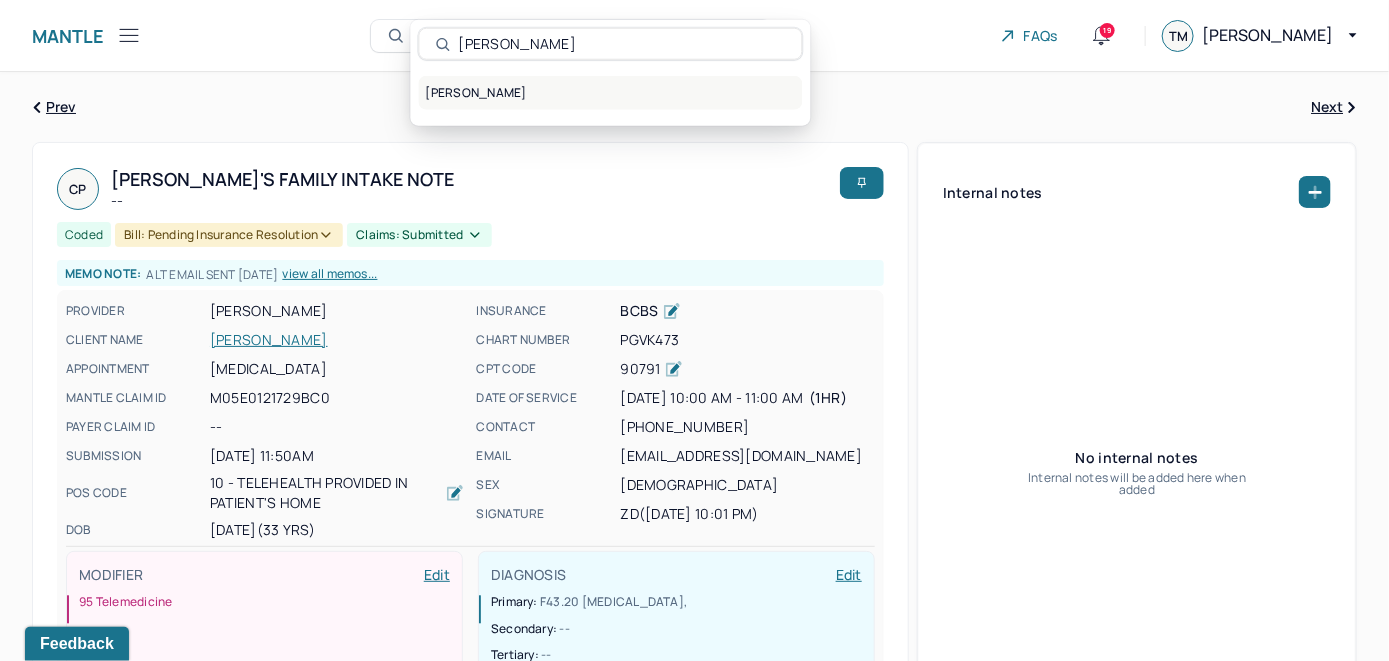 type on "[PERSON_NAME]" 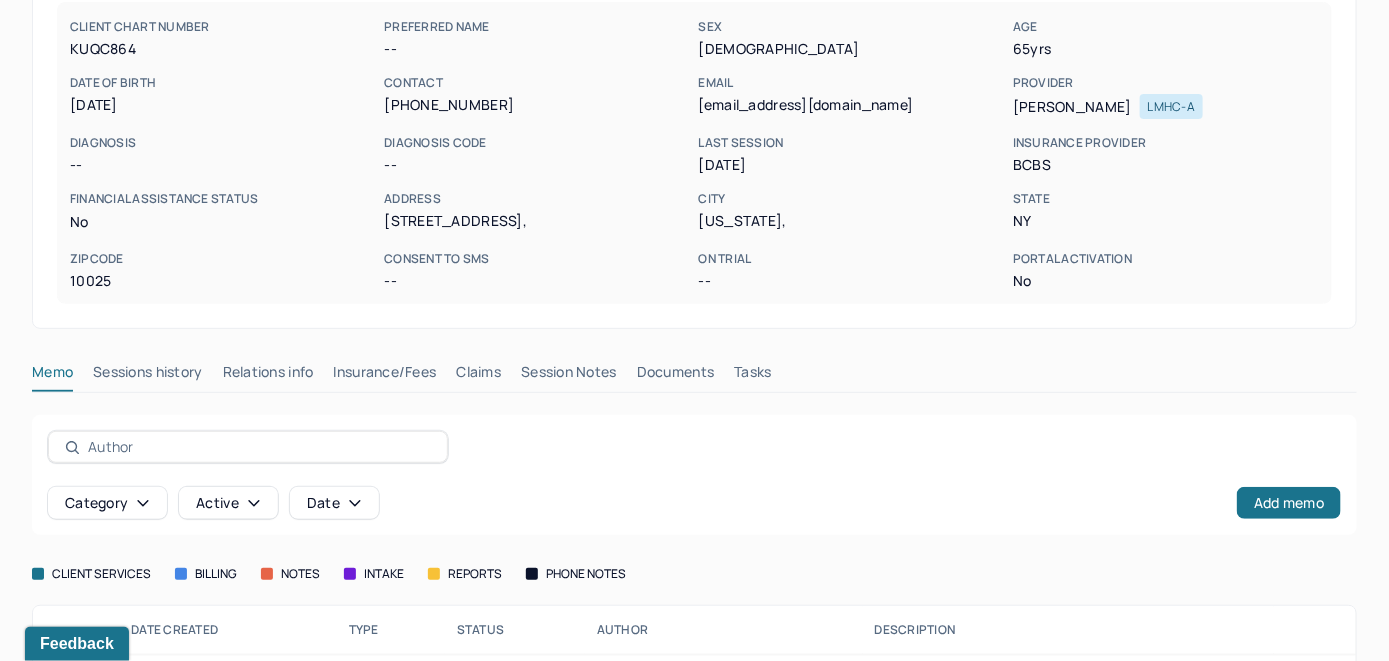 scroll, scrollTop: 261, scrollLeft: 0, axis: vertical 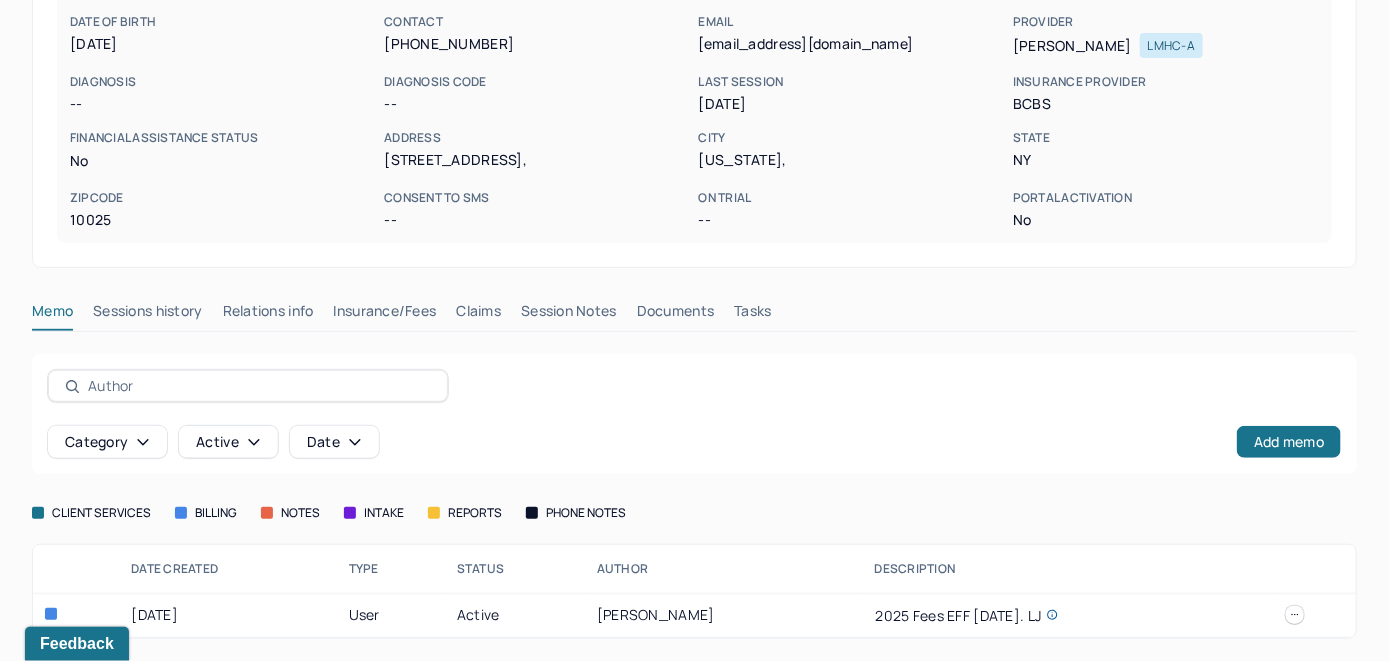 click on "Insurance/Fees" at bounding box center (385, 315) 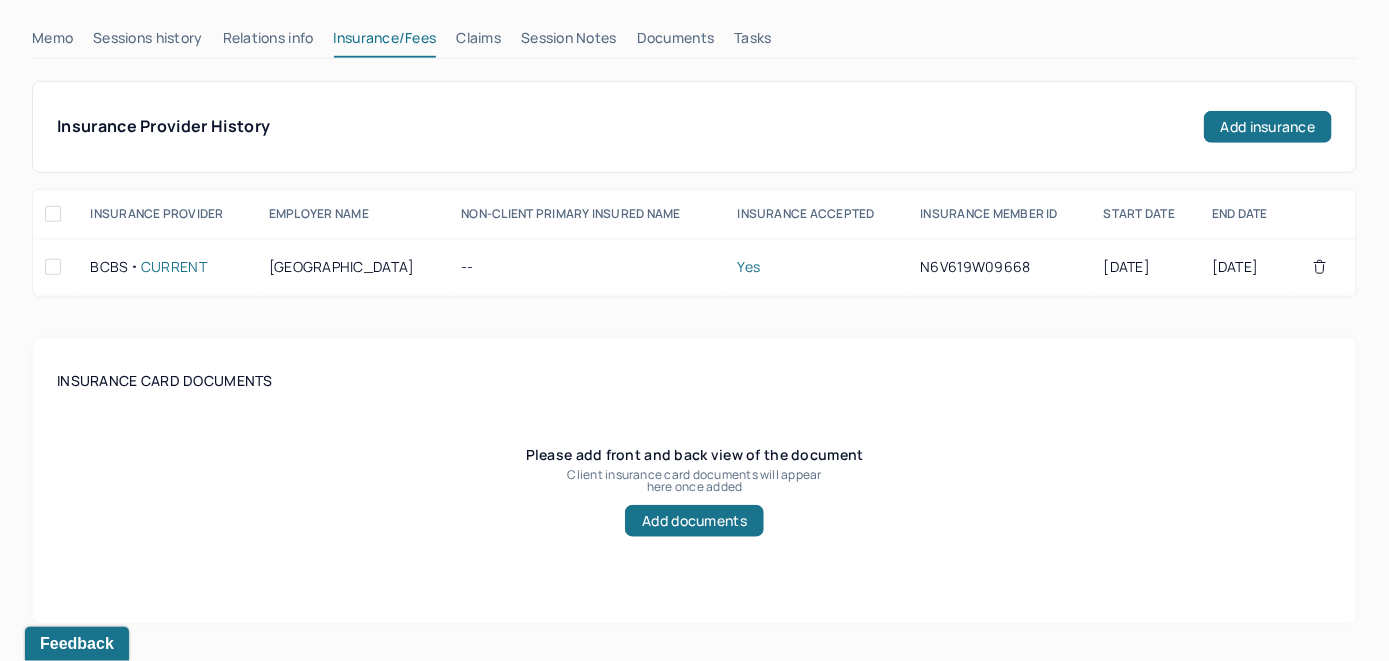 scroll, scrollTop: 461, scrollLeft: 0, axis: vertical 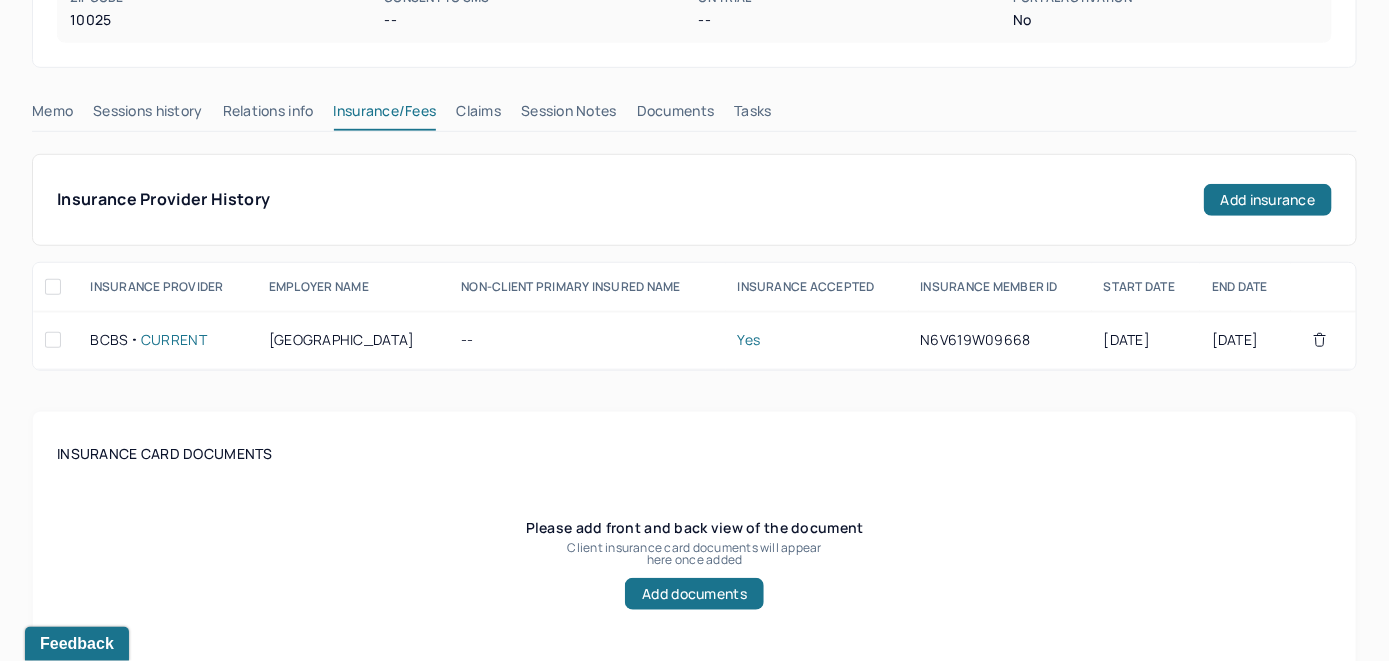 click on "Claims" at bounding box center [478, 115] 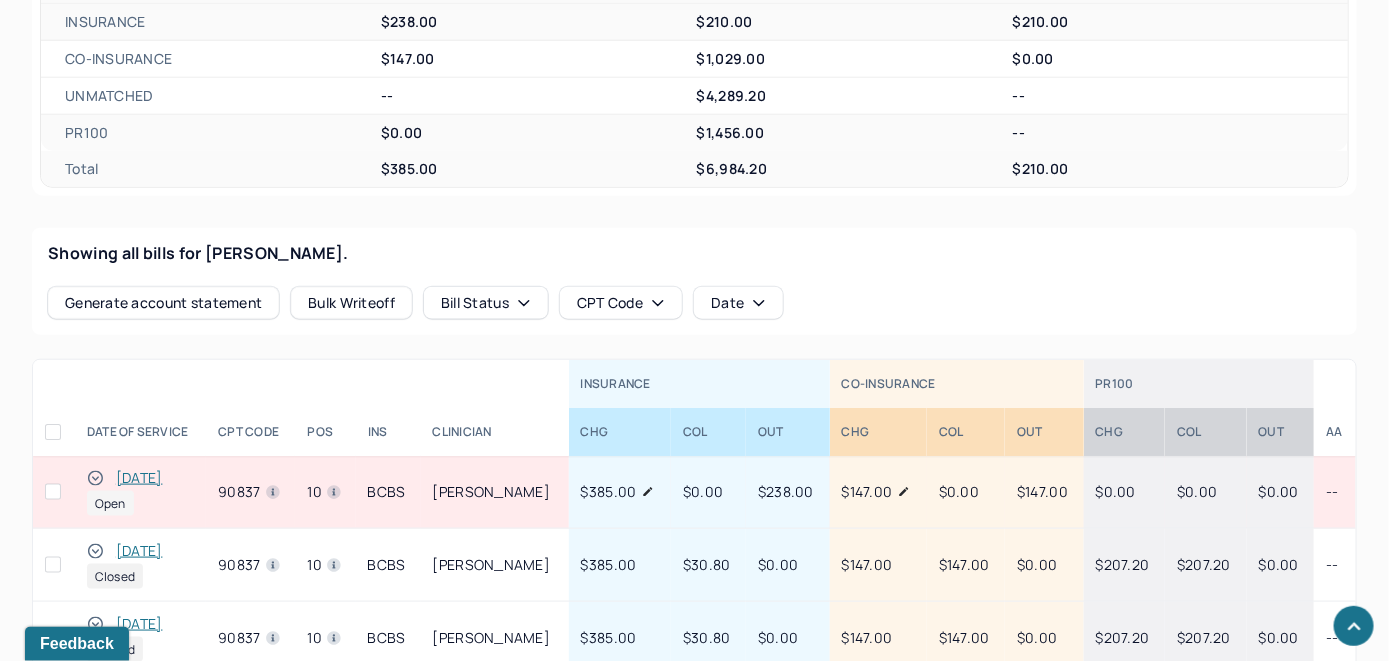 scroll, scrollTop: 702, scrollLeft: 0, axis: vertical 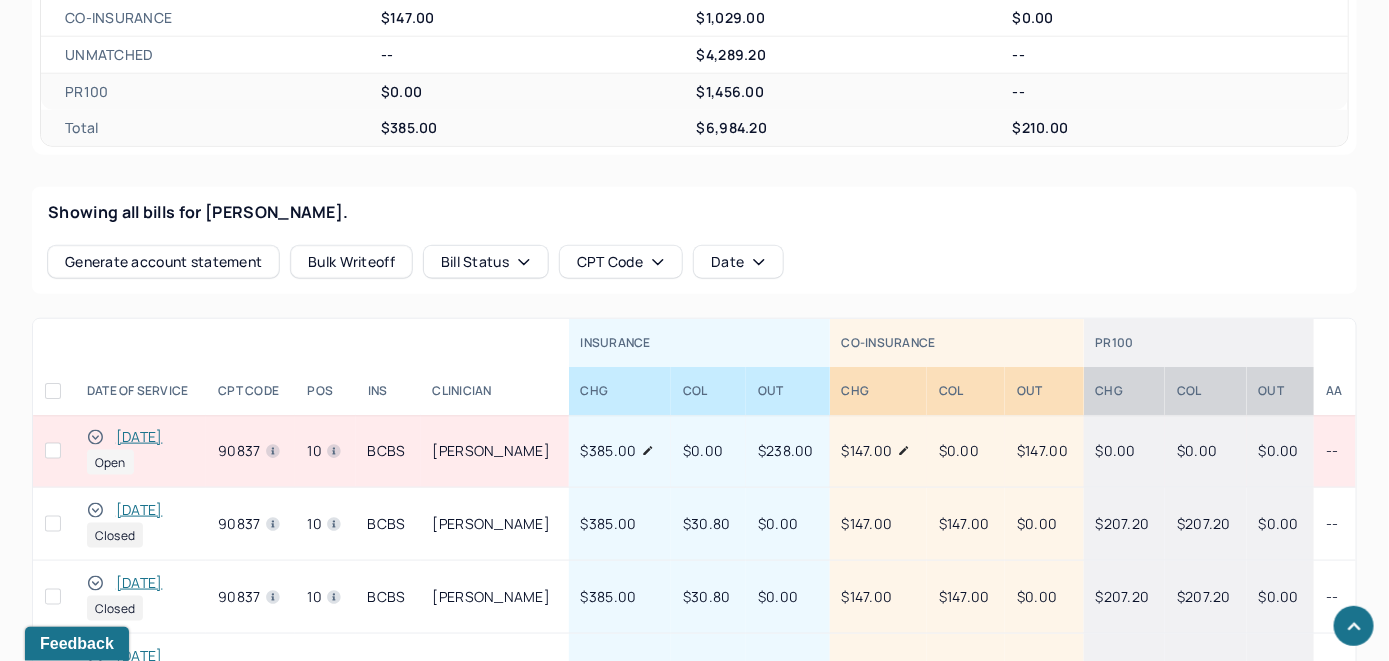 click on "[DATE]" at bounding box center (139, 437) 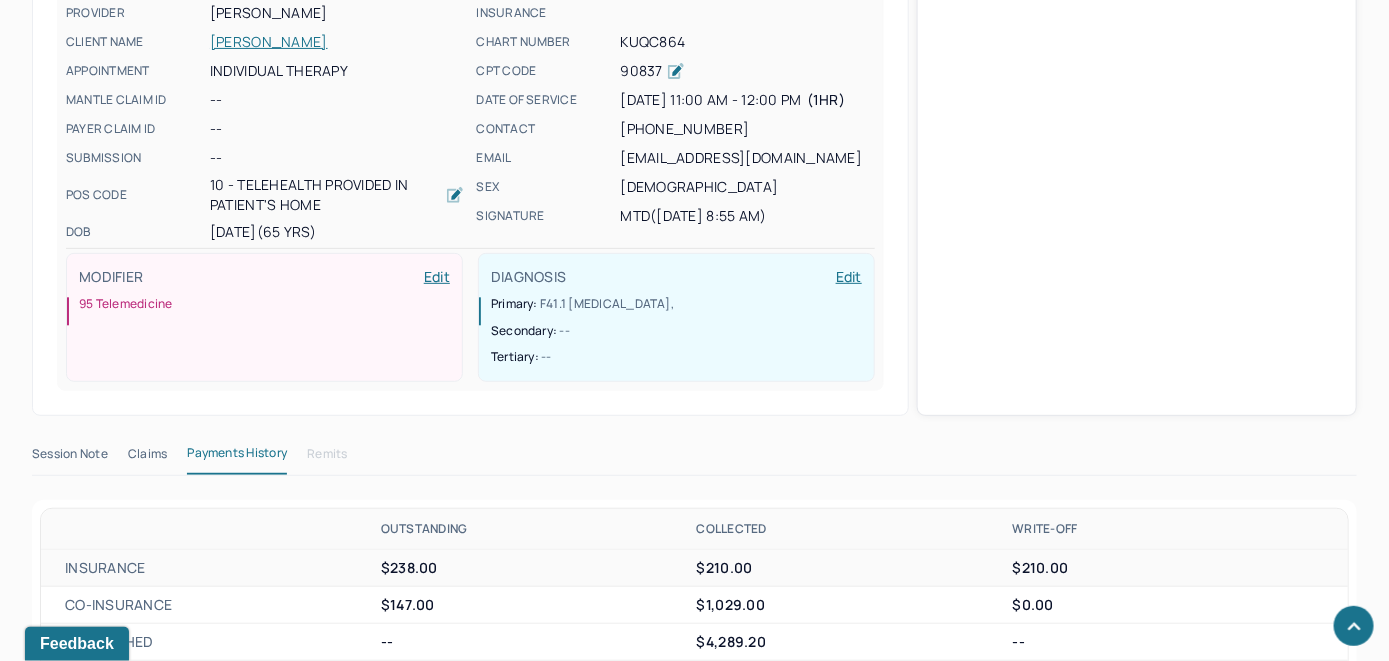 scroll, scrollTop: 630, scrollLeft: 0, axis: vertical 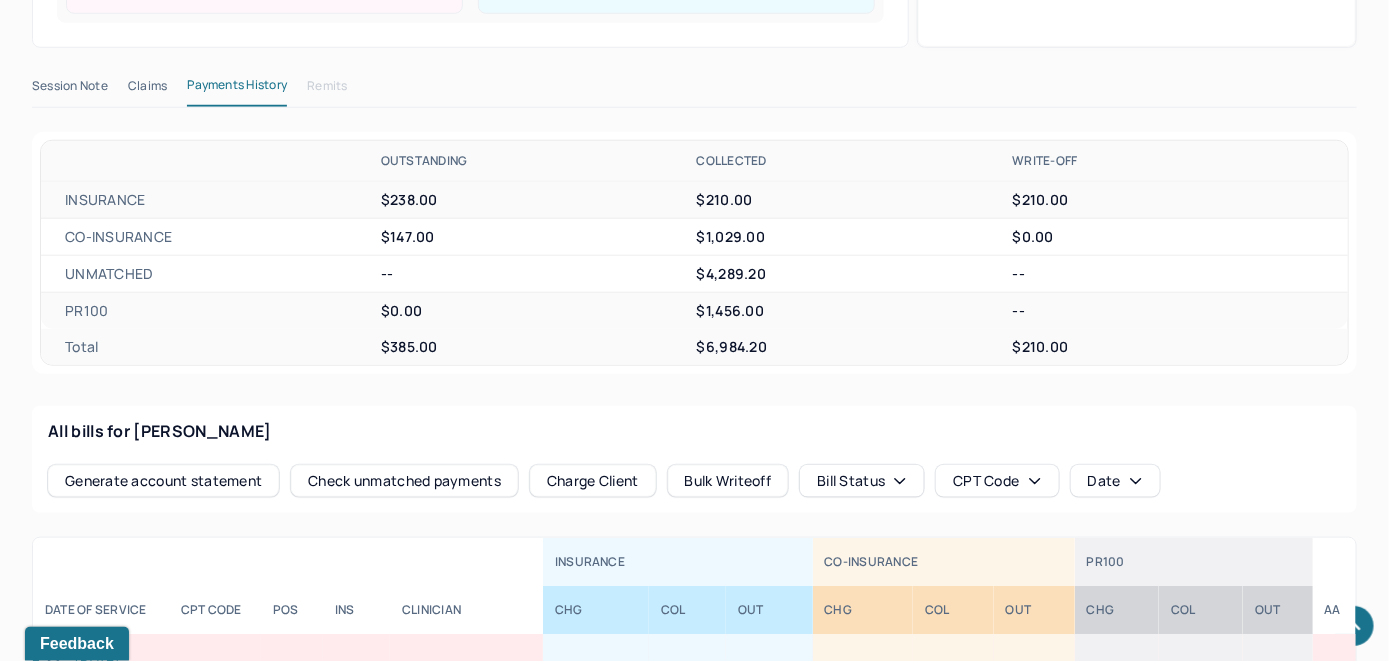 click on "Check unmatched payments" at bounding box center (404, 481) 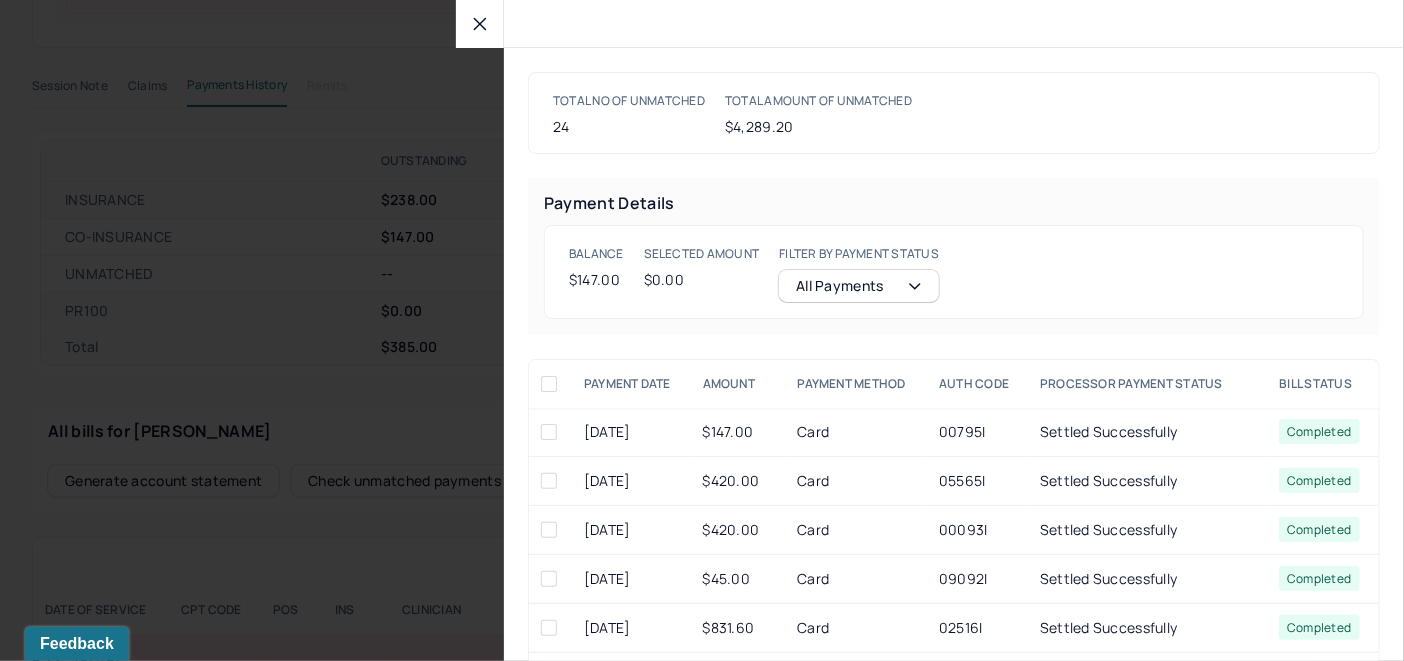 click at bounding box center (549, 432) 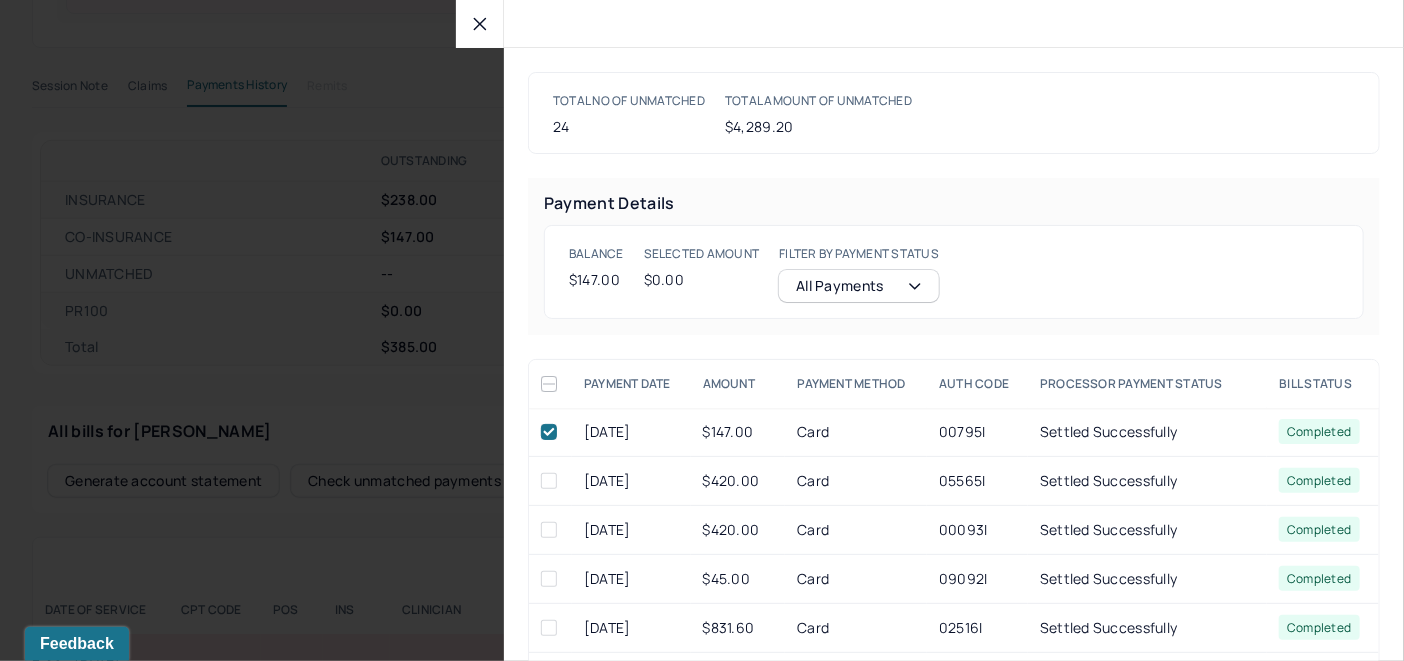 checkbox on "true" 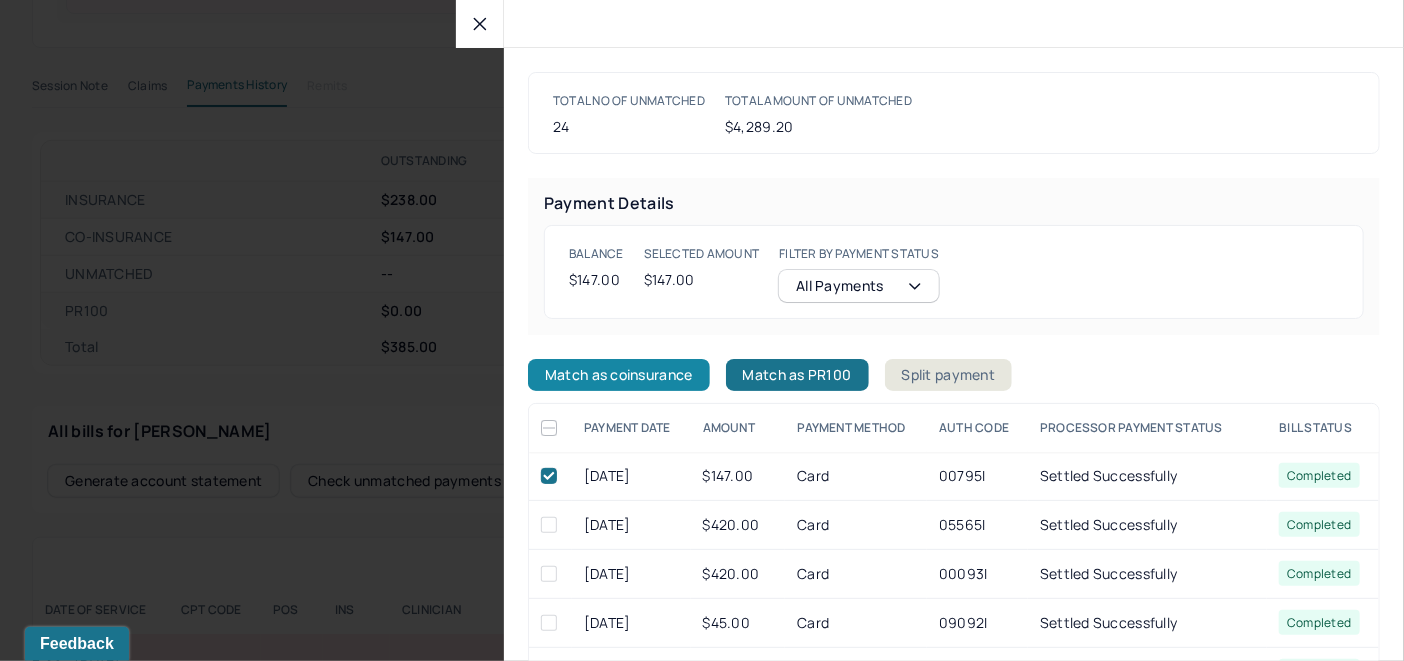 click on "Match as coinsurance" at bounding box center [619, 375] 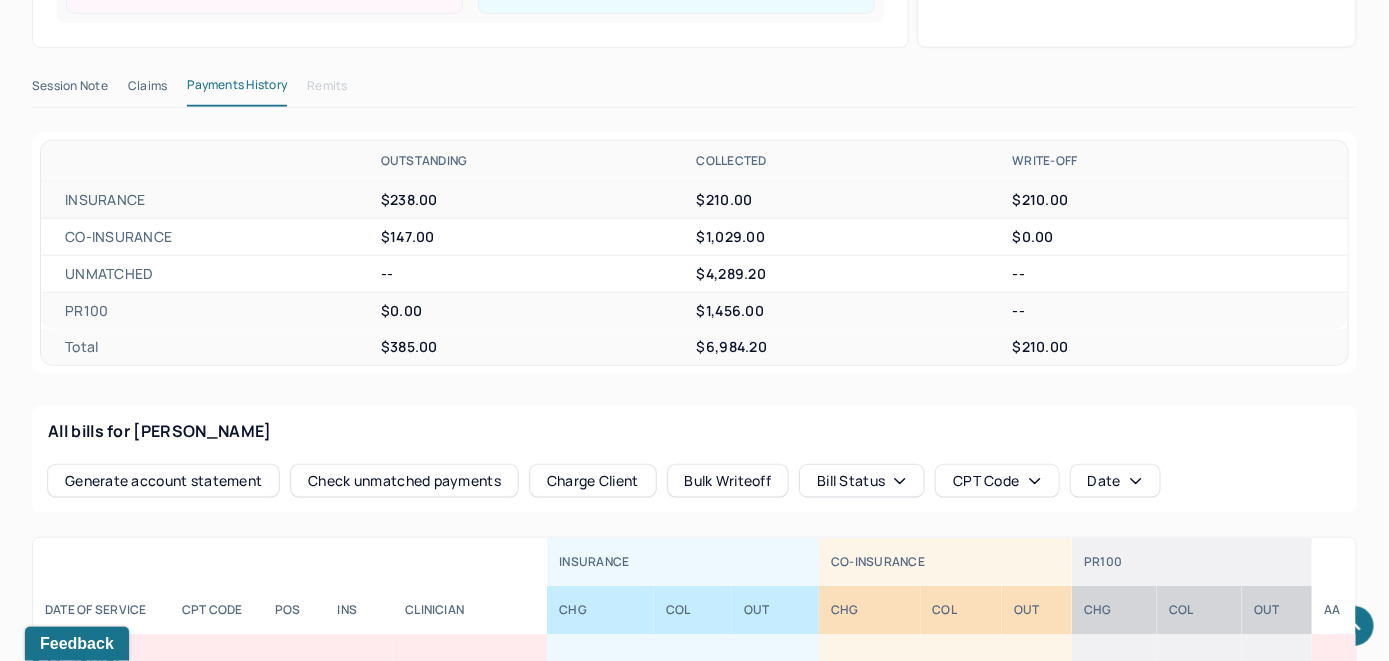 scroll, scrollTop: 830, scrollLeft: 0, axis: vertical 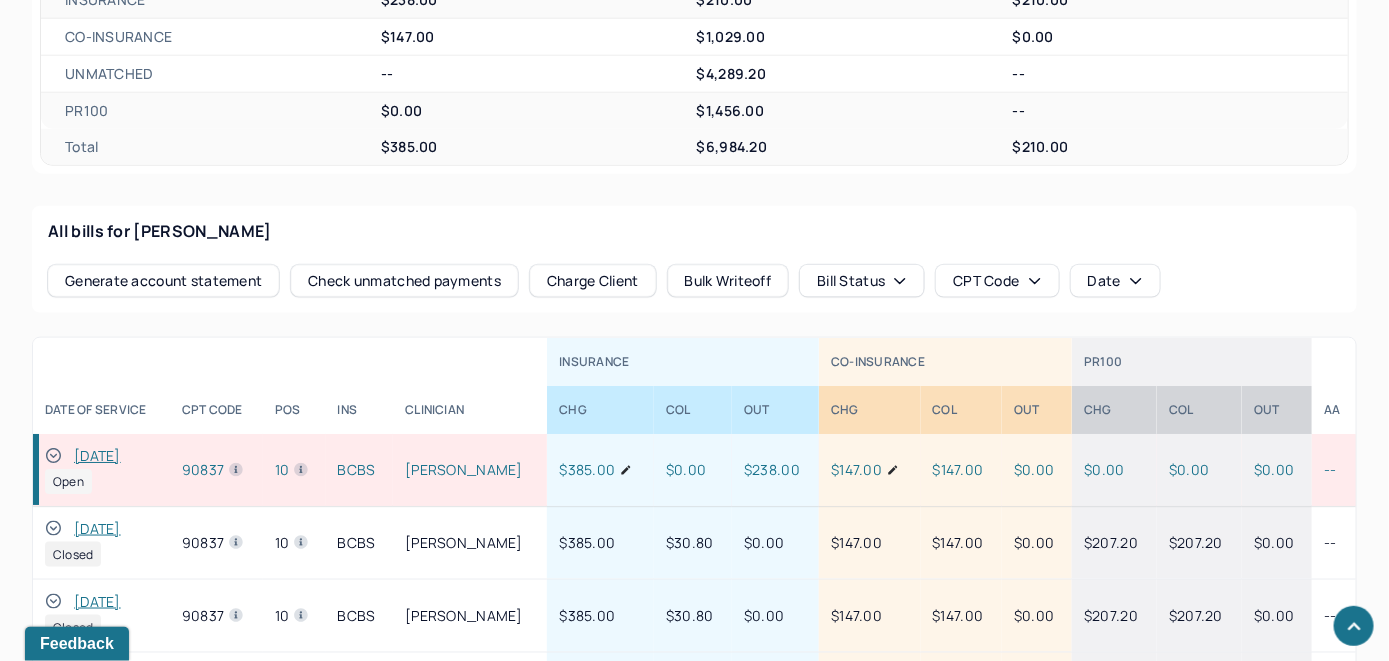click 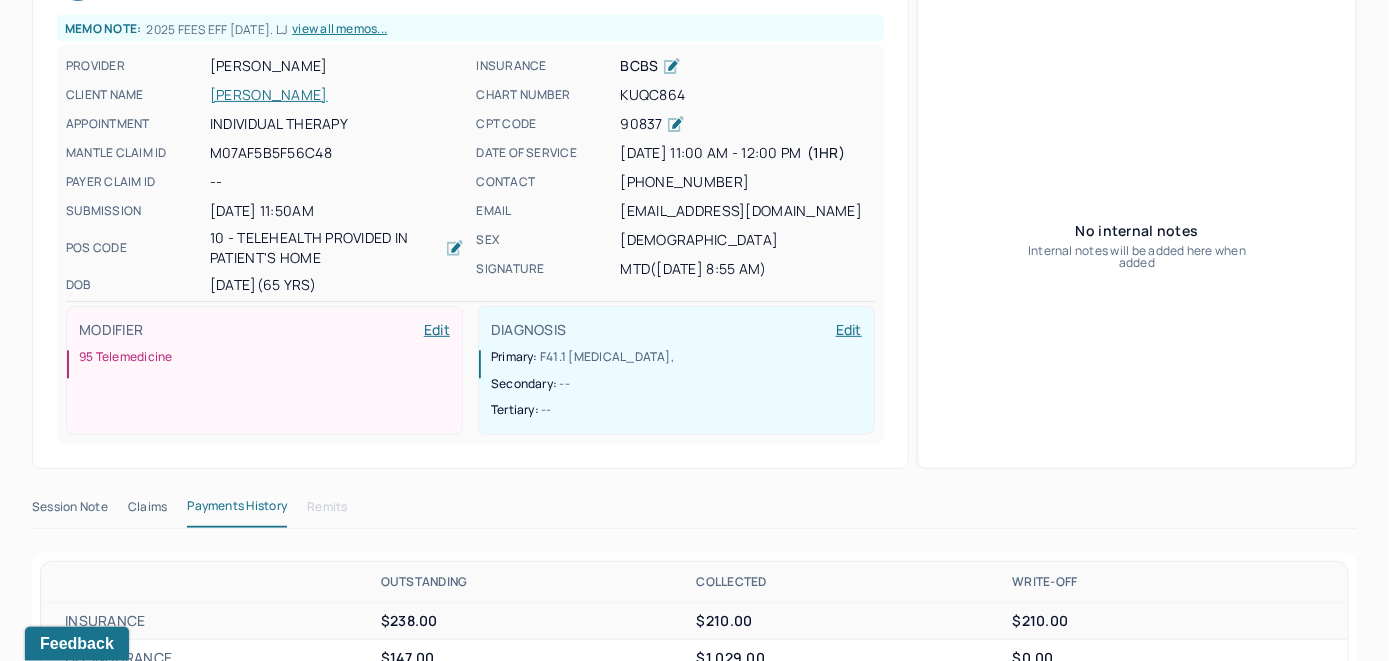 scroll, scrollTop: 100, scrollLeft: 0, axis: vertical 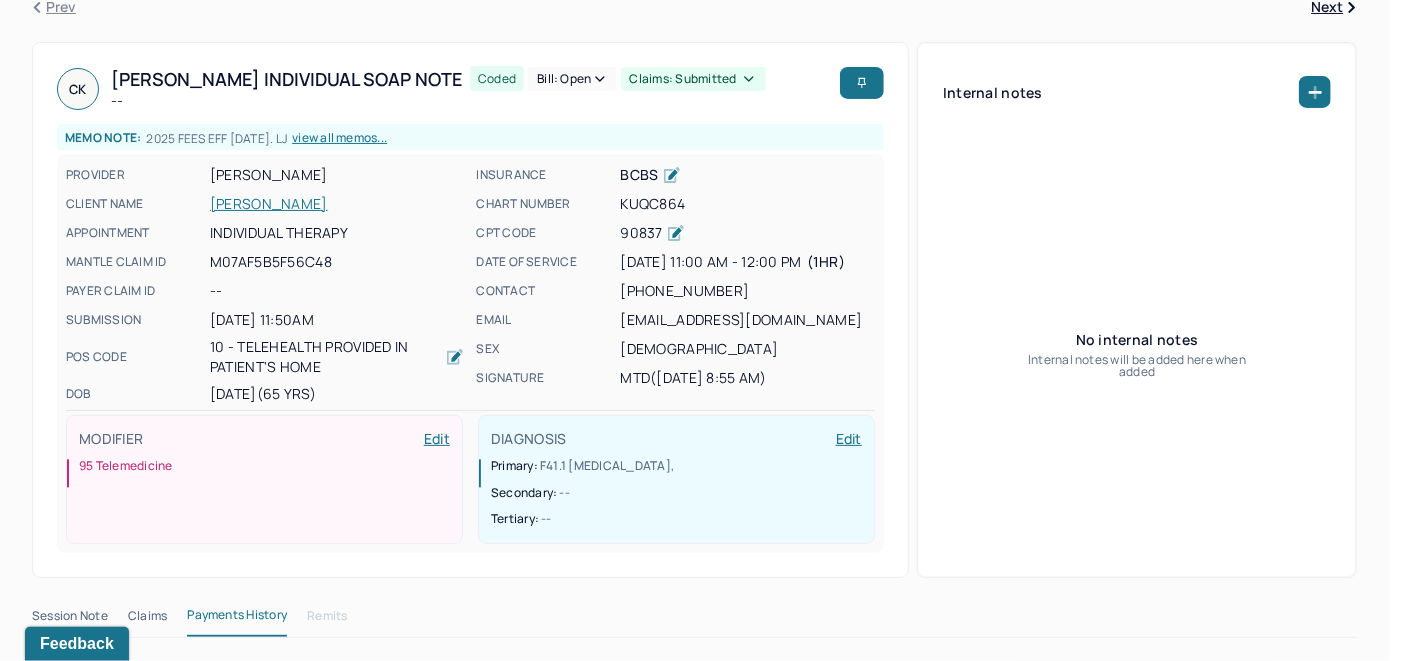 click on "Bill: Open" at bounding box center [572, 79] 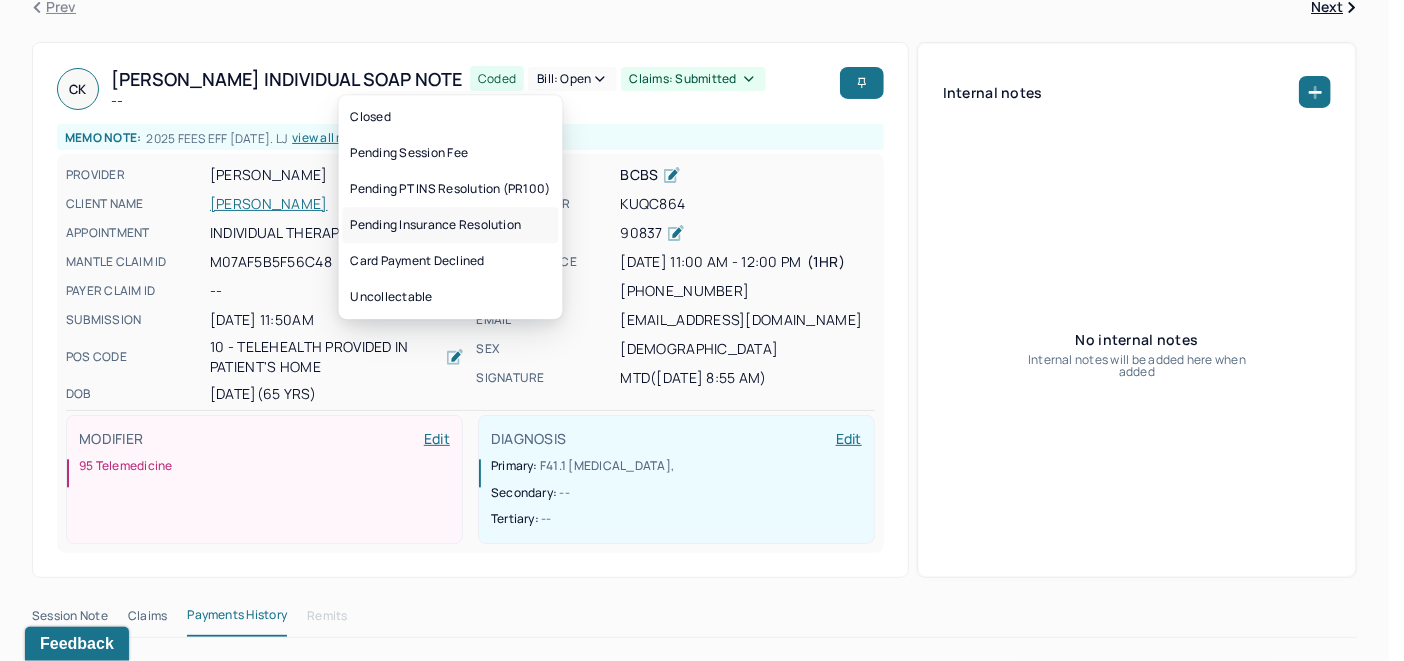 click on "Pending Insurance Resolution" at bounding box center (451, 225) 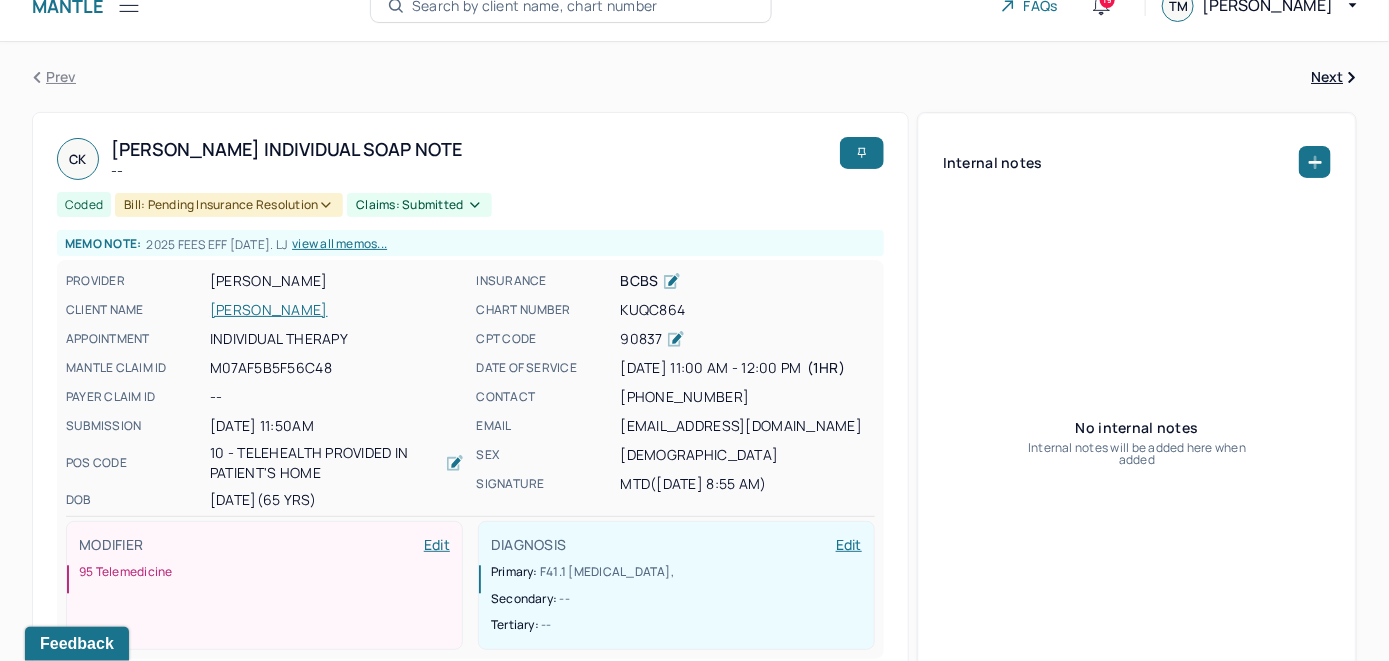 scroll, scrollTop: 0, scrollLeft: 0, axis: both 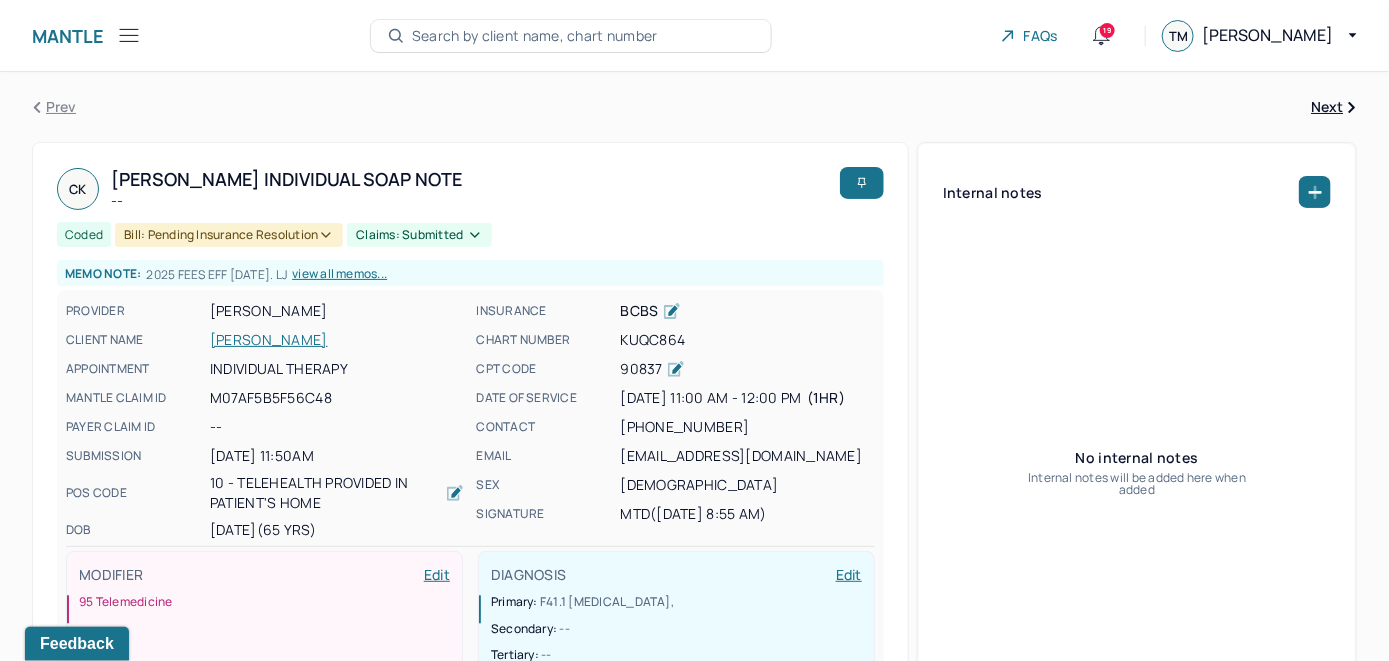 click on "Search by client name, chart number" at bounding box center (571, 36) 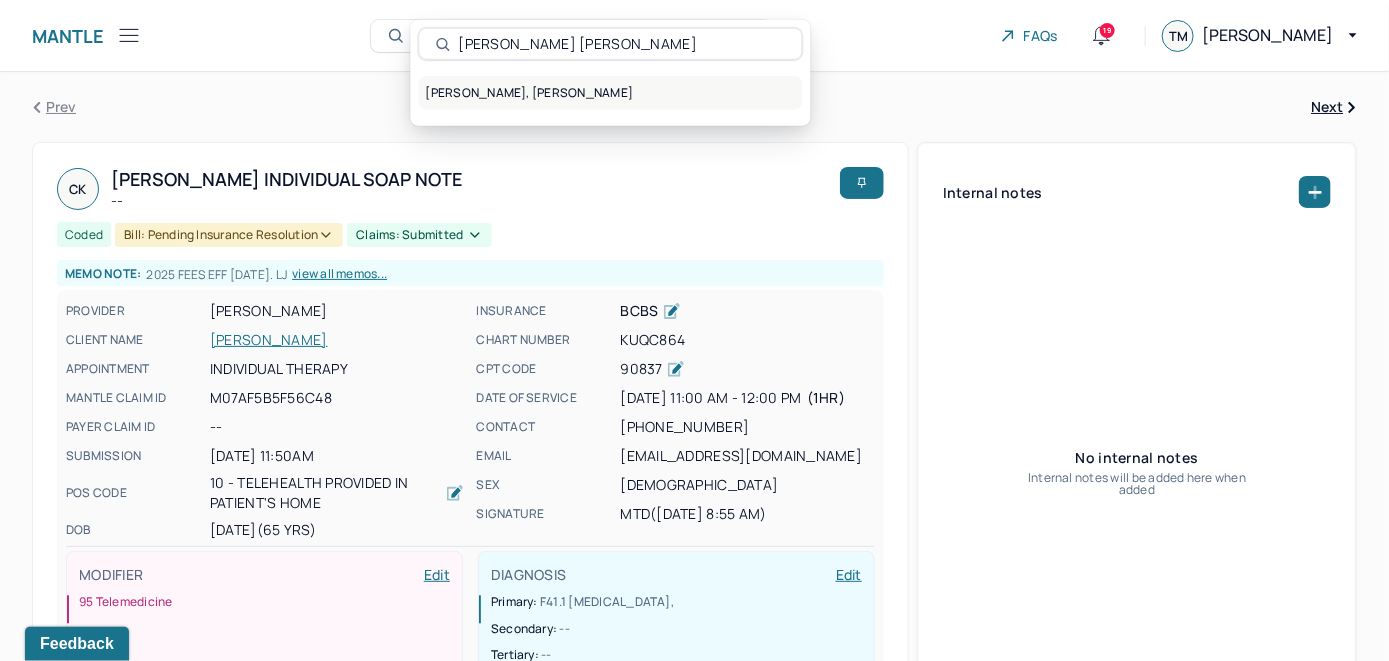 type on "[PERSON_NAME] [PERSON_NAME]" 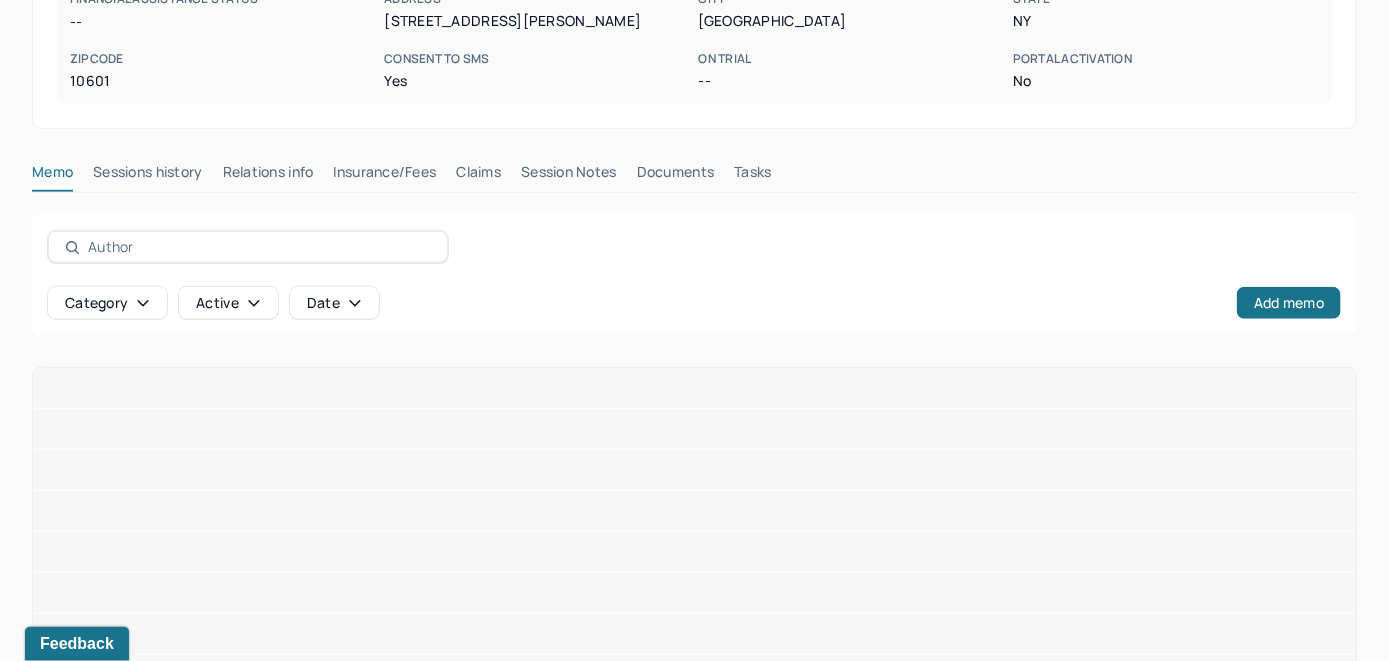 scroll, scrollTop: 393, scrollLeft: 0, axis: vertical 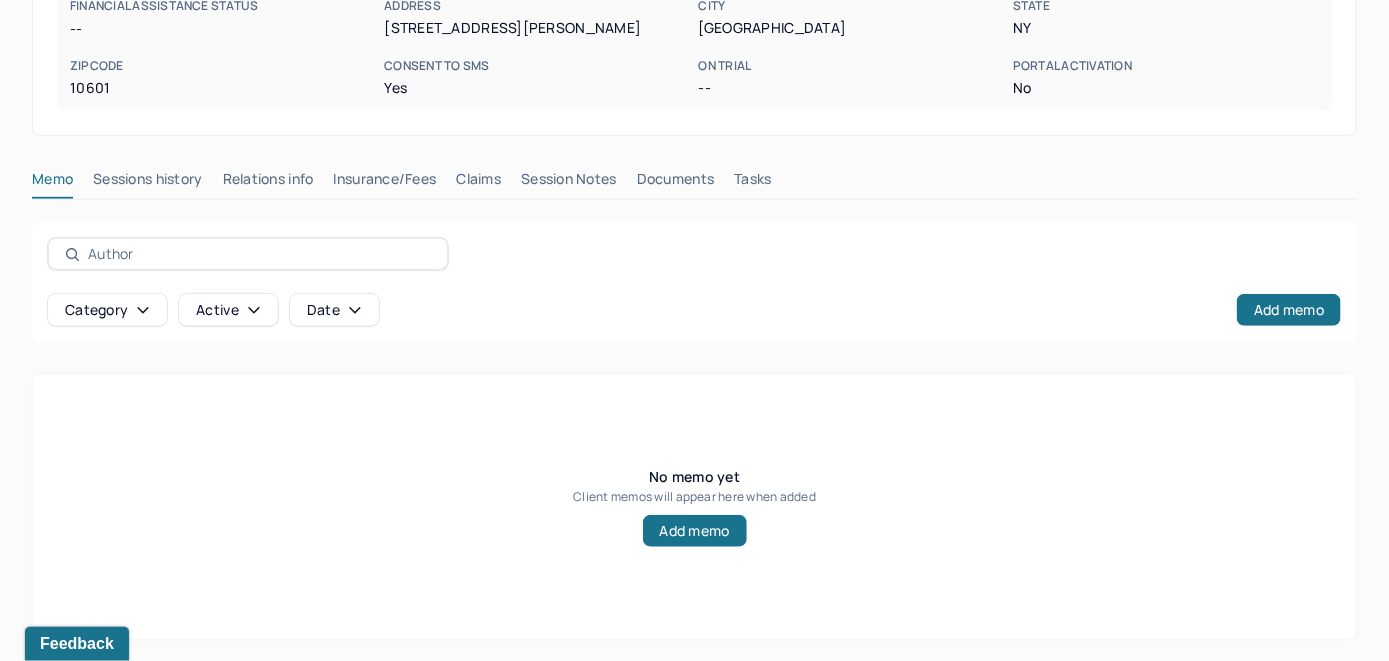 click on "Insurance/Fees" at bounding box center [385, 183] 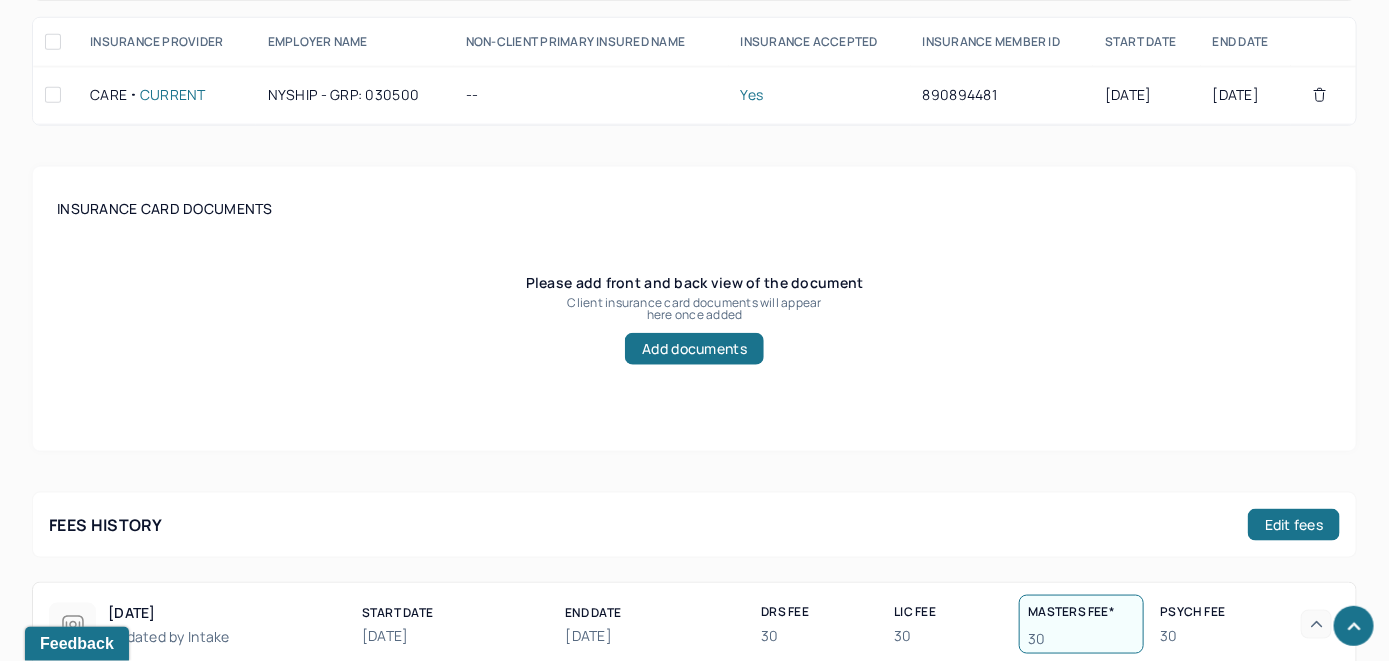 scroll, scrollTop: 693, scrollLeft: 0, axis: vertical 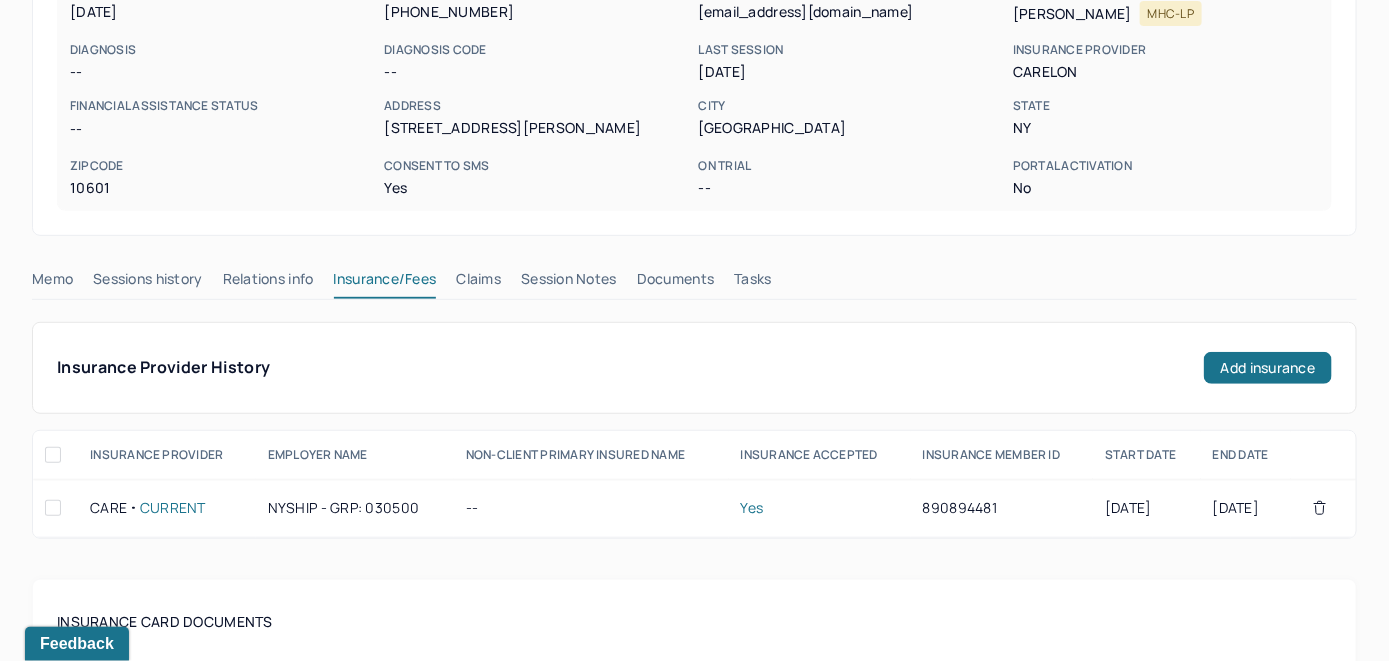 click on "Claims" at bounding box center (478, 283) 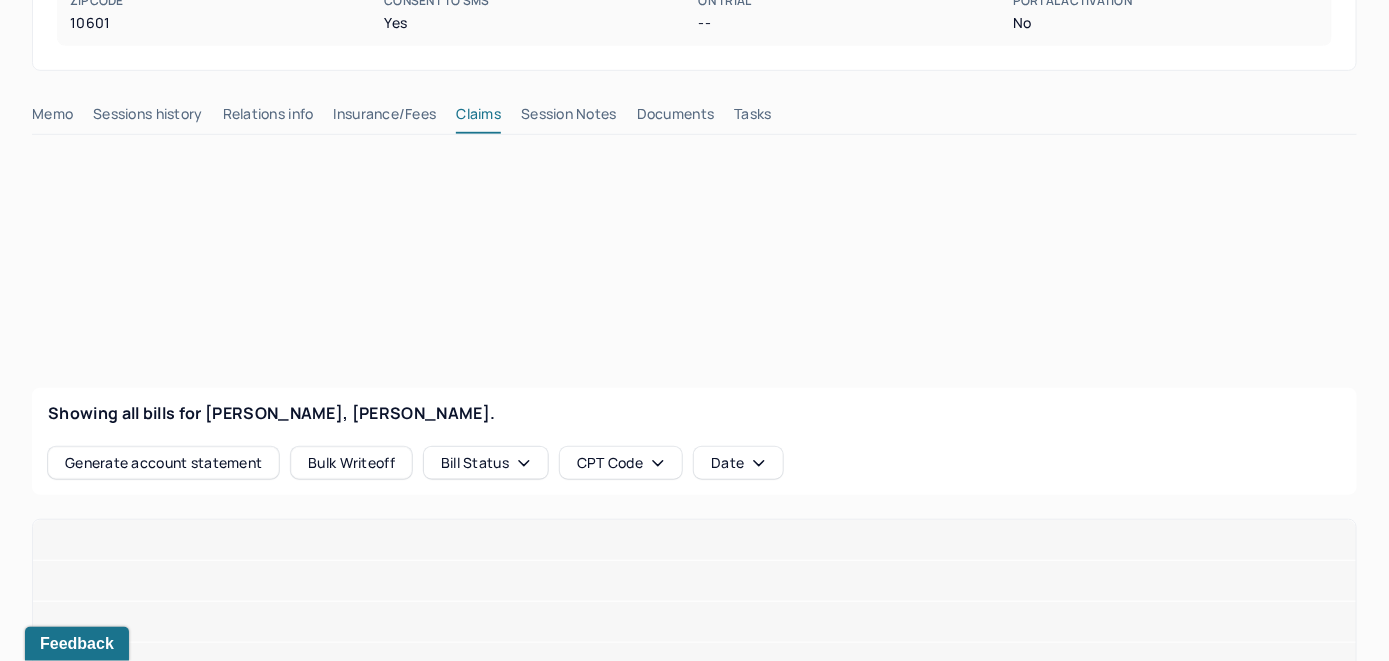 scroll, scrollTop: 493, scrollLeft: 0, axis: vertical 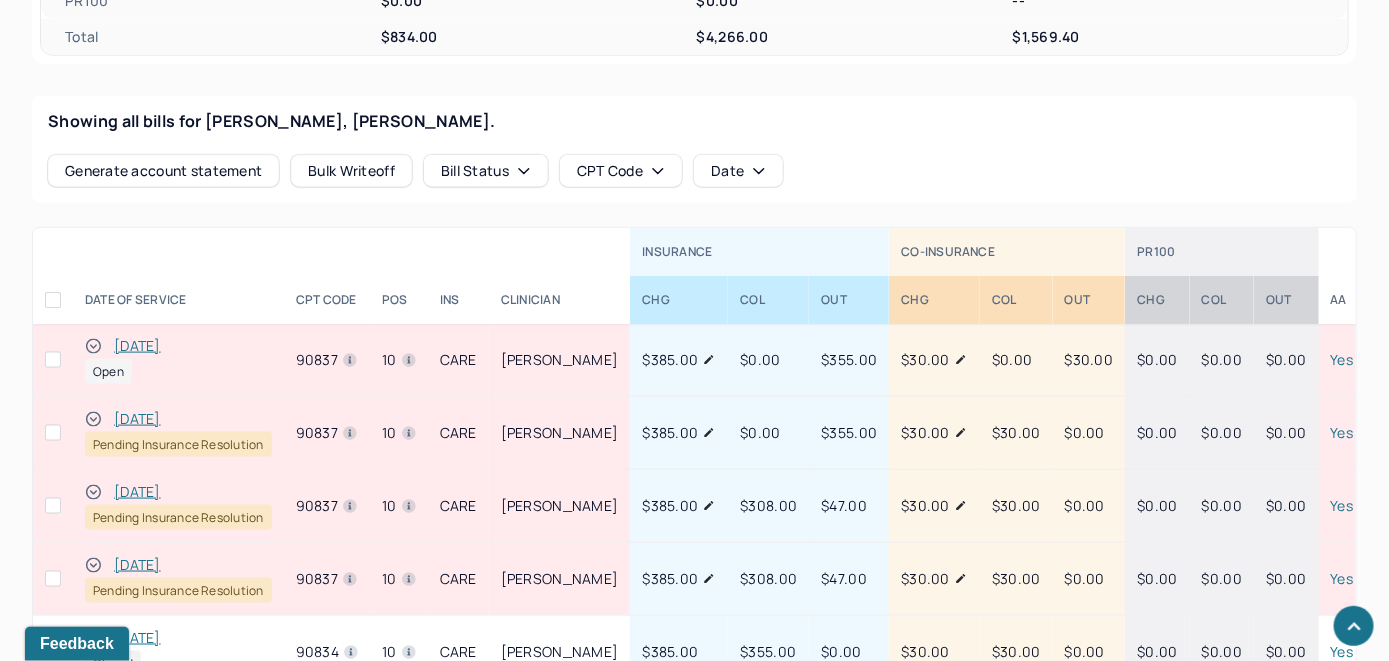 click on "[DATE]" at bounding box center [137, 346] 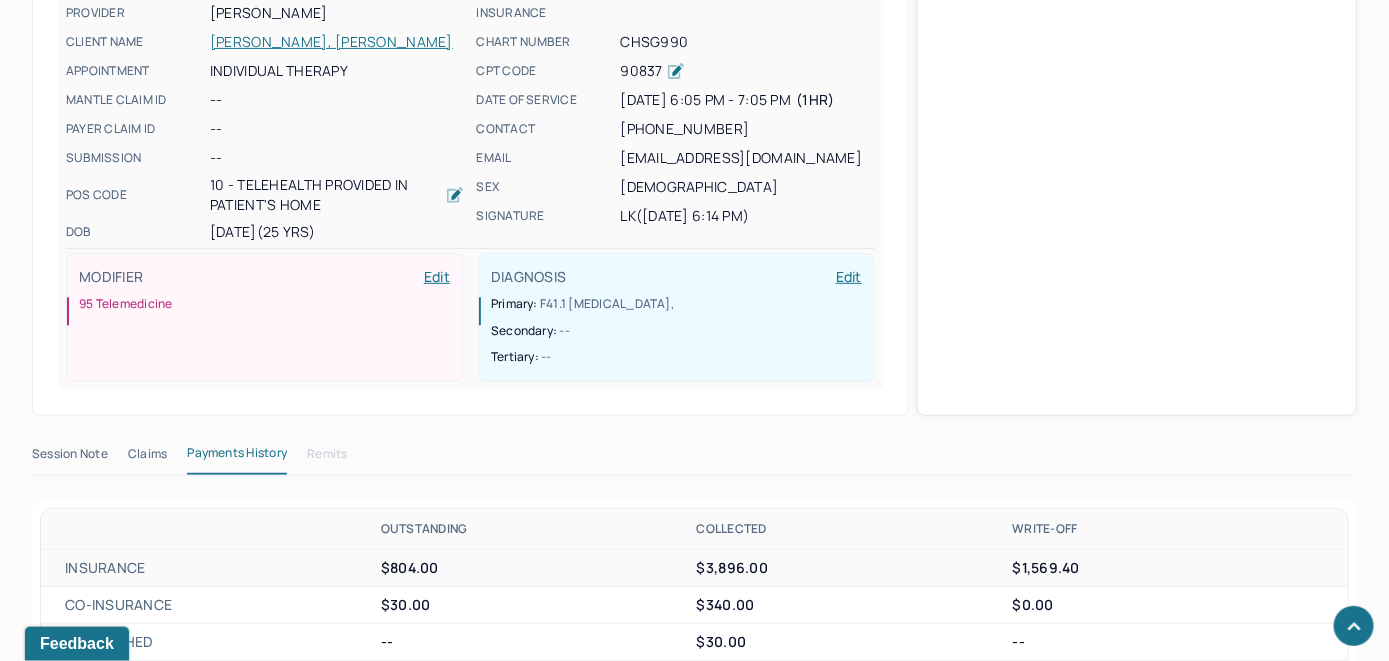 scroll, scrollTop: 721, scrollLeft: 0, axis: vertical 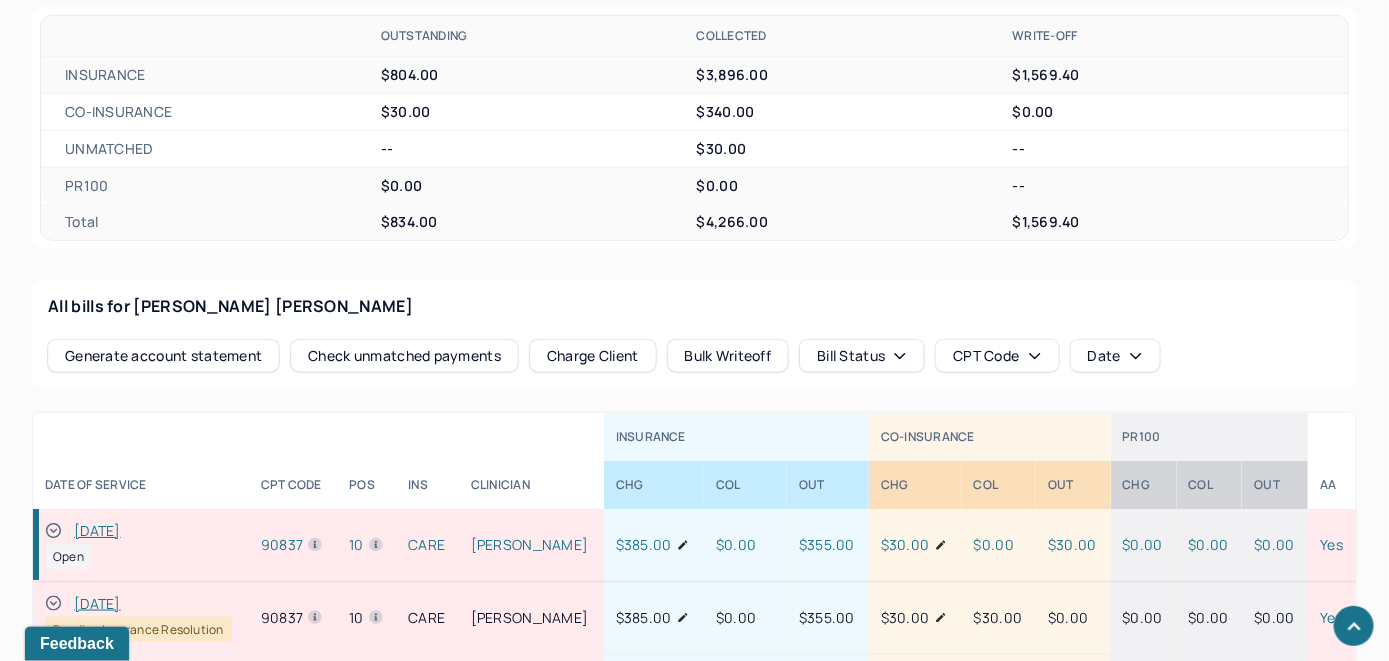 click on "Check unmatched payments" at bounding box center (404, 356) 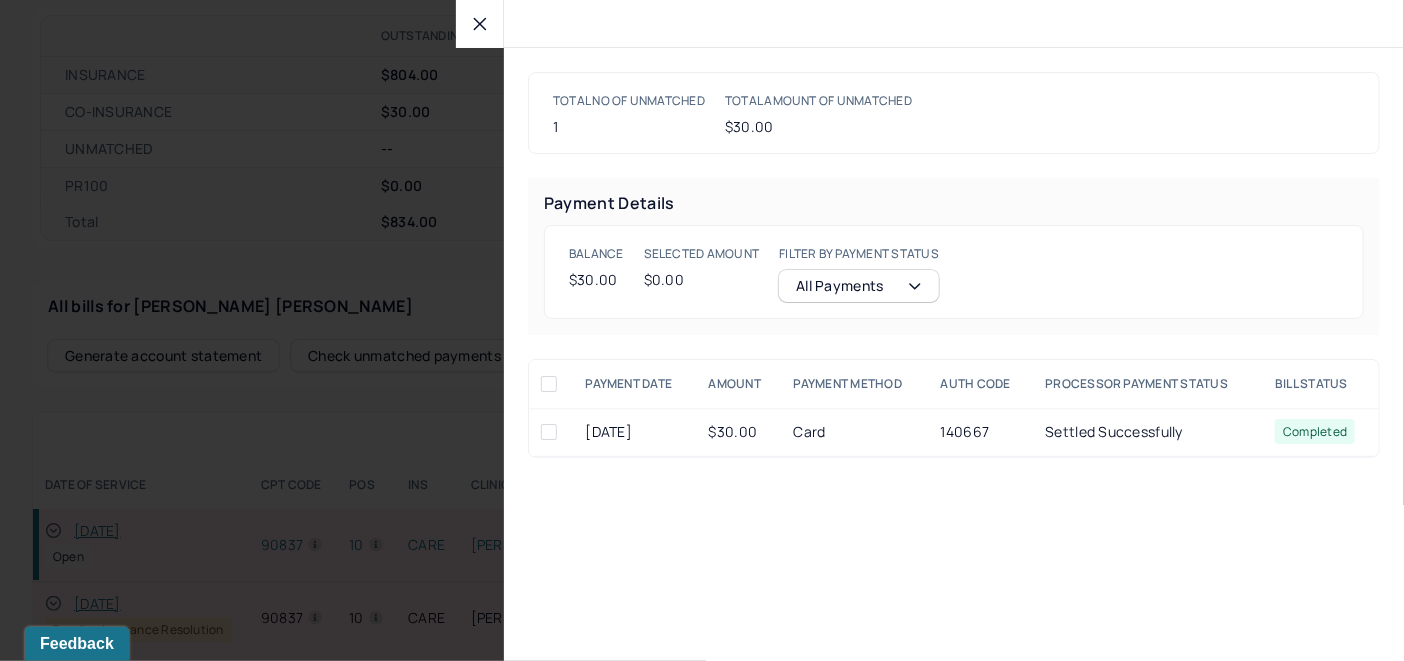 click at bounding box center [549, 432] 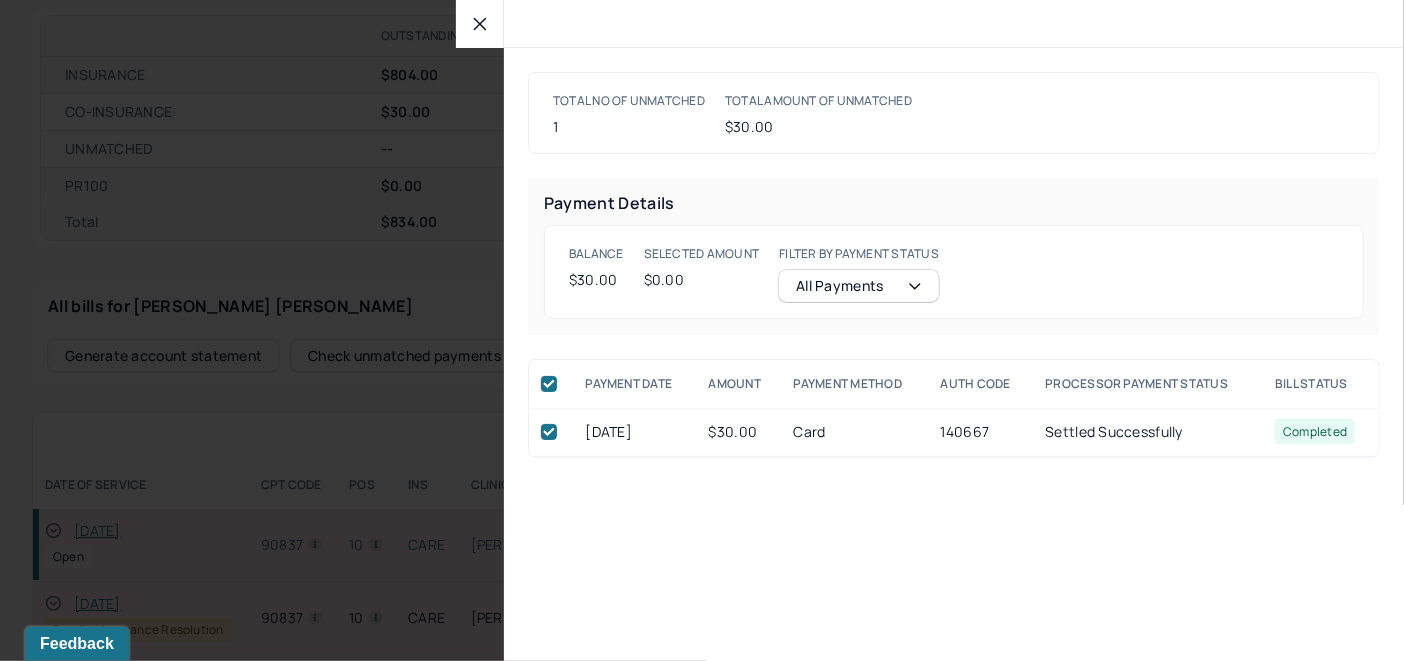 checkbox on "true" 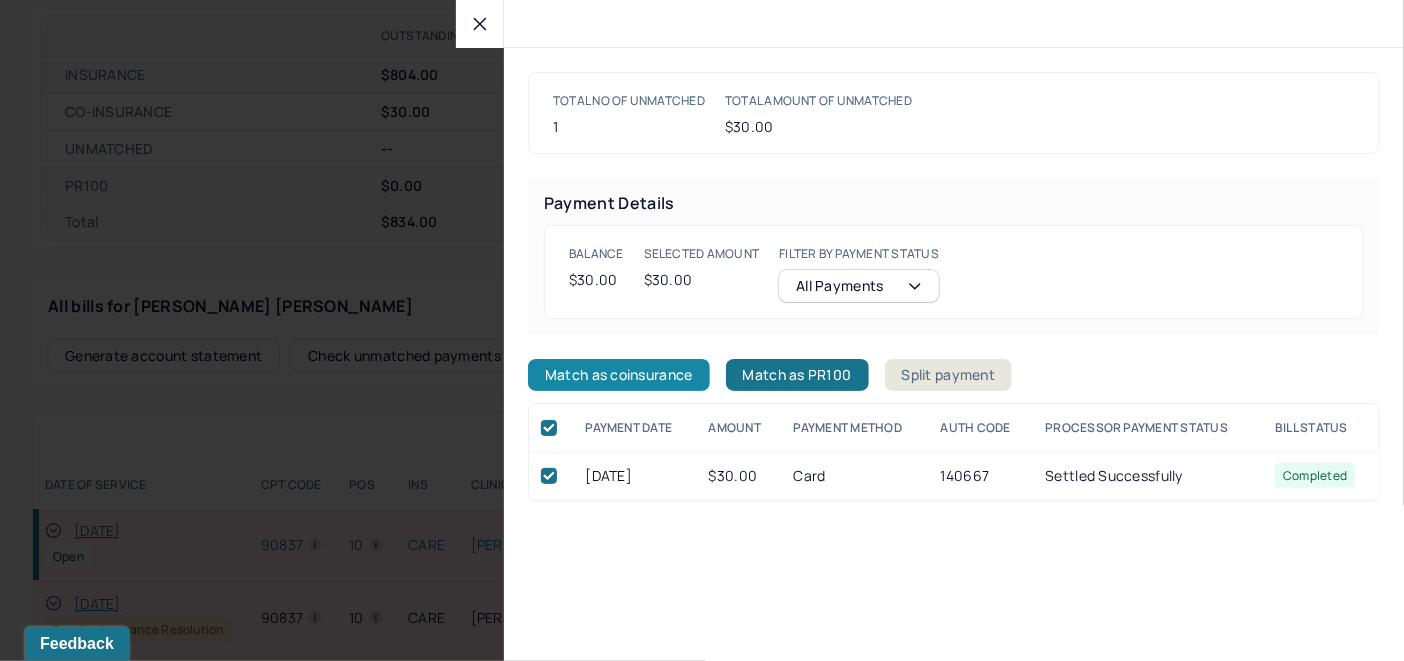 click on "Match as coinsurance" at bounding box center [619, 375] 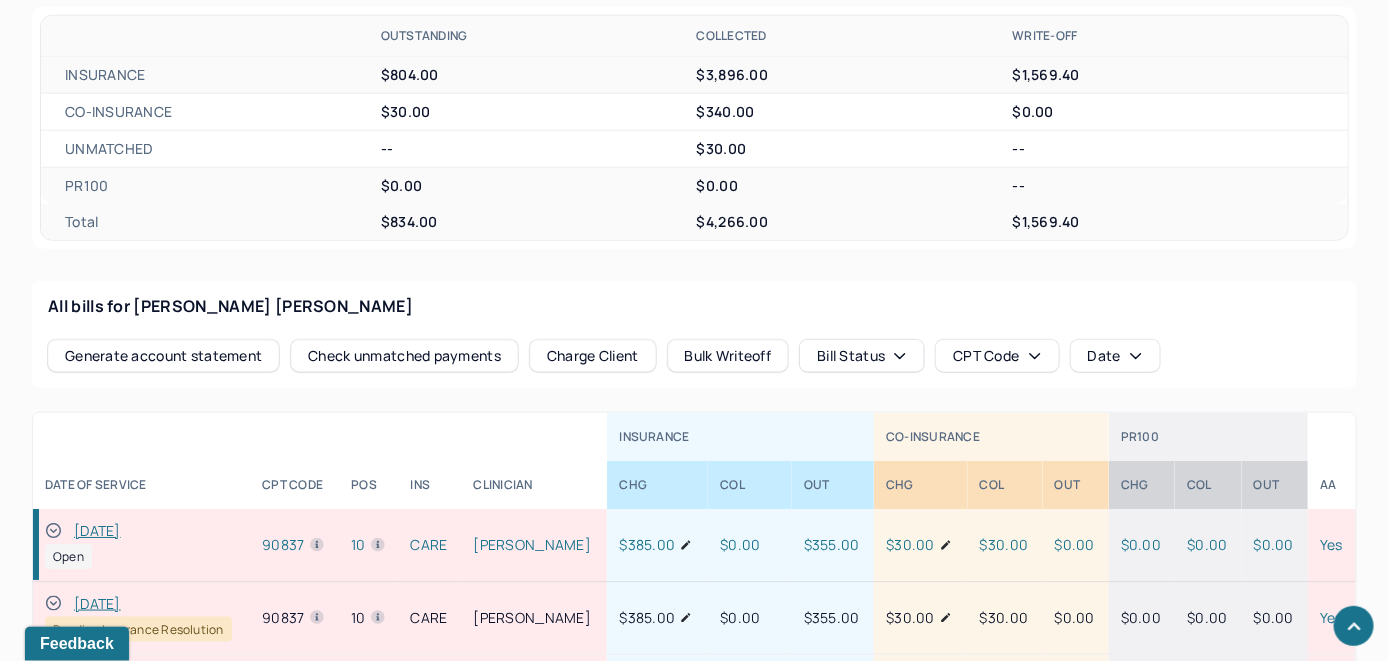 click 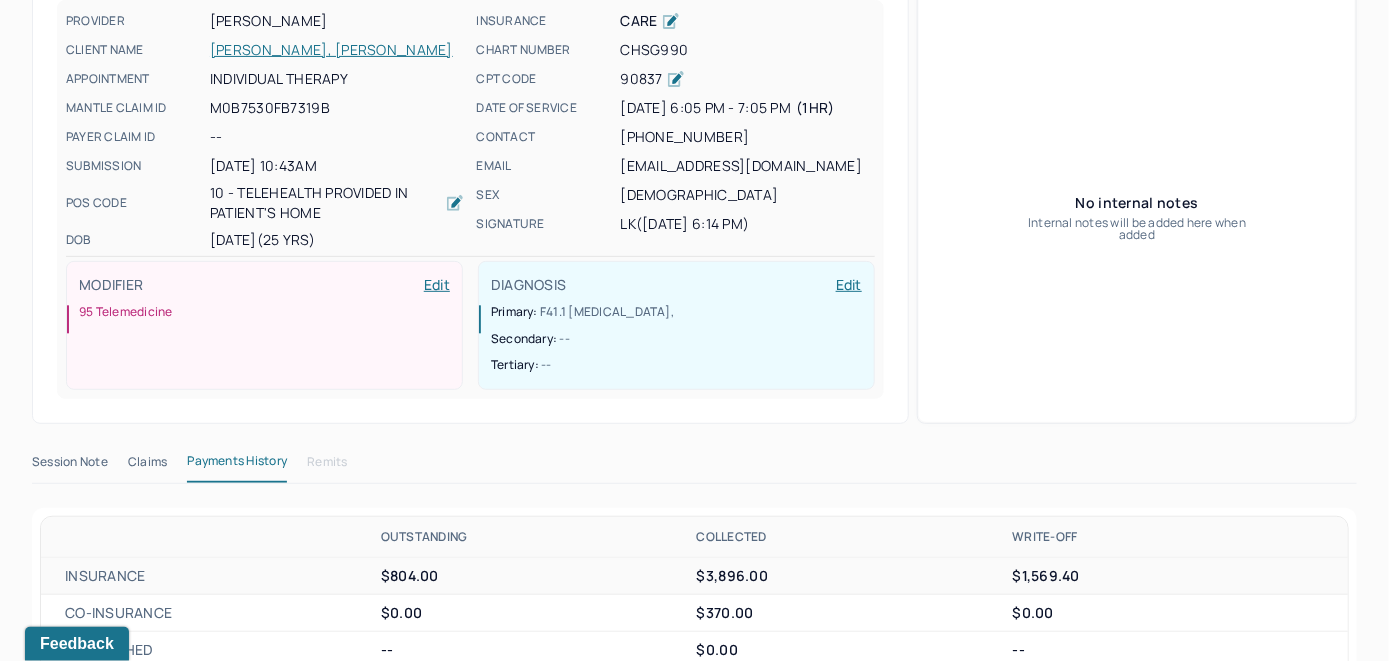 scroll, scrollTop: 0, scrollLeft: 0, axis: both 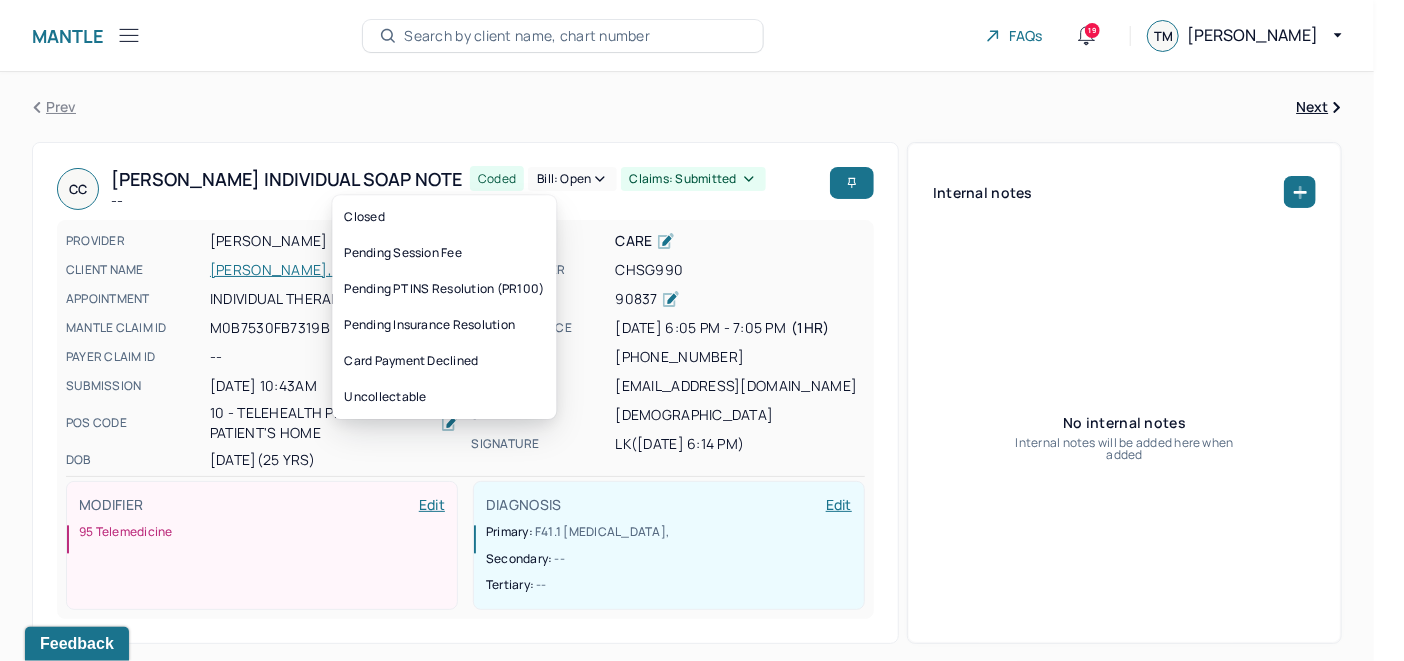 click on "Bill: Open" at bounding box center [572, 179] 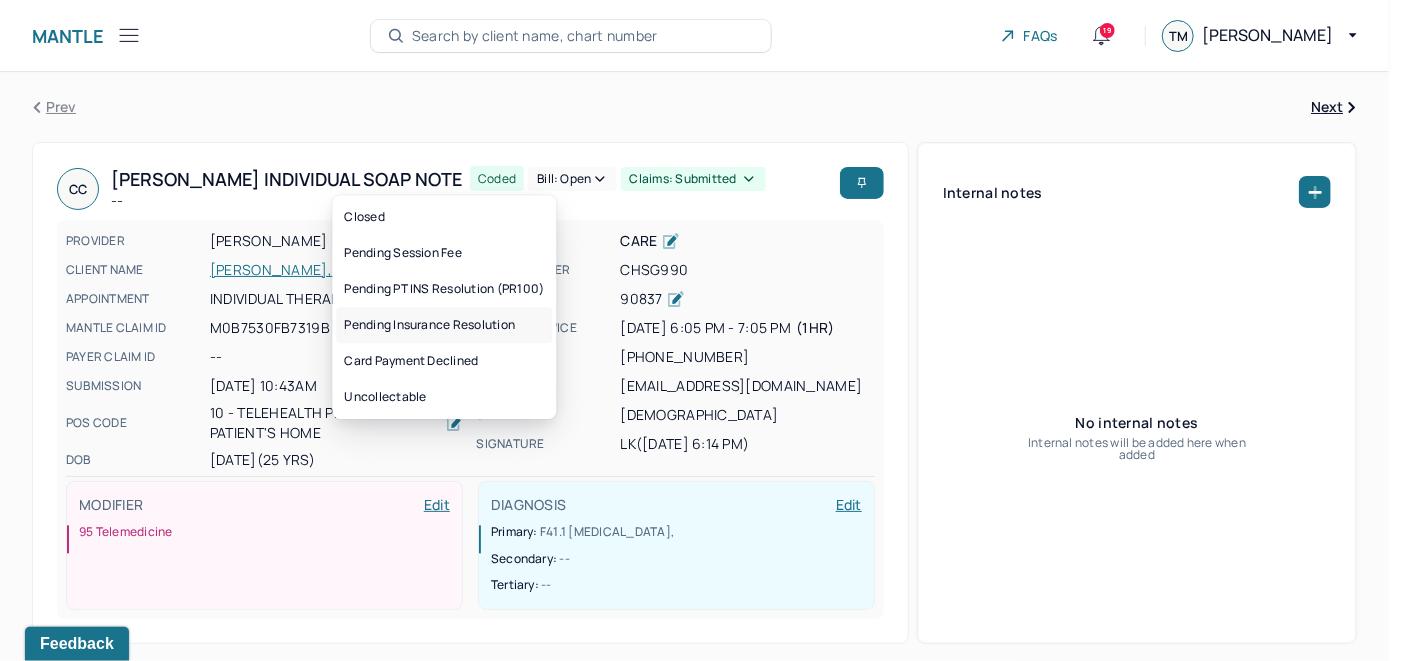 click on "Pending Insurance Resolution" at bounding box center (444, 325) 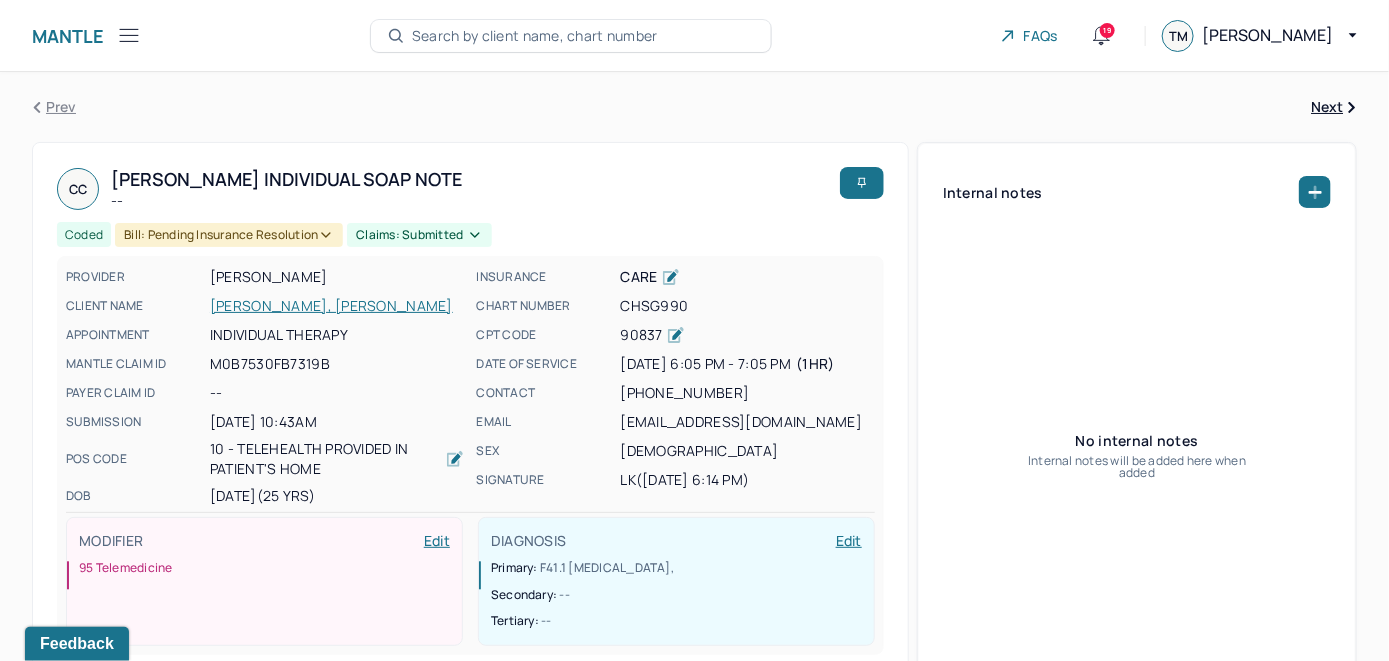 click on "Search by client name, chart number" at bounding box center (535, 36) 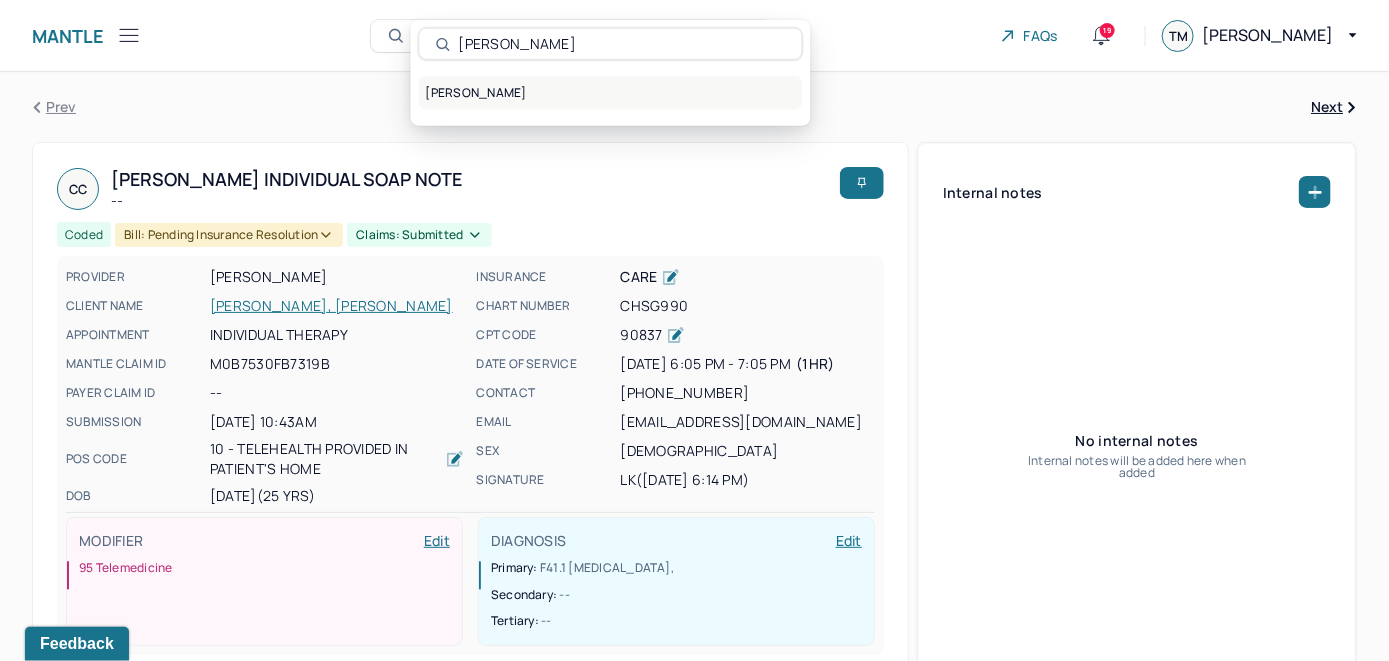 type on "[PERSON_NAME]" 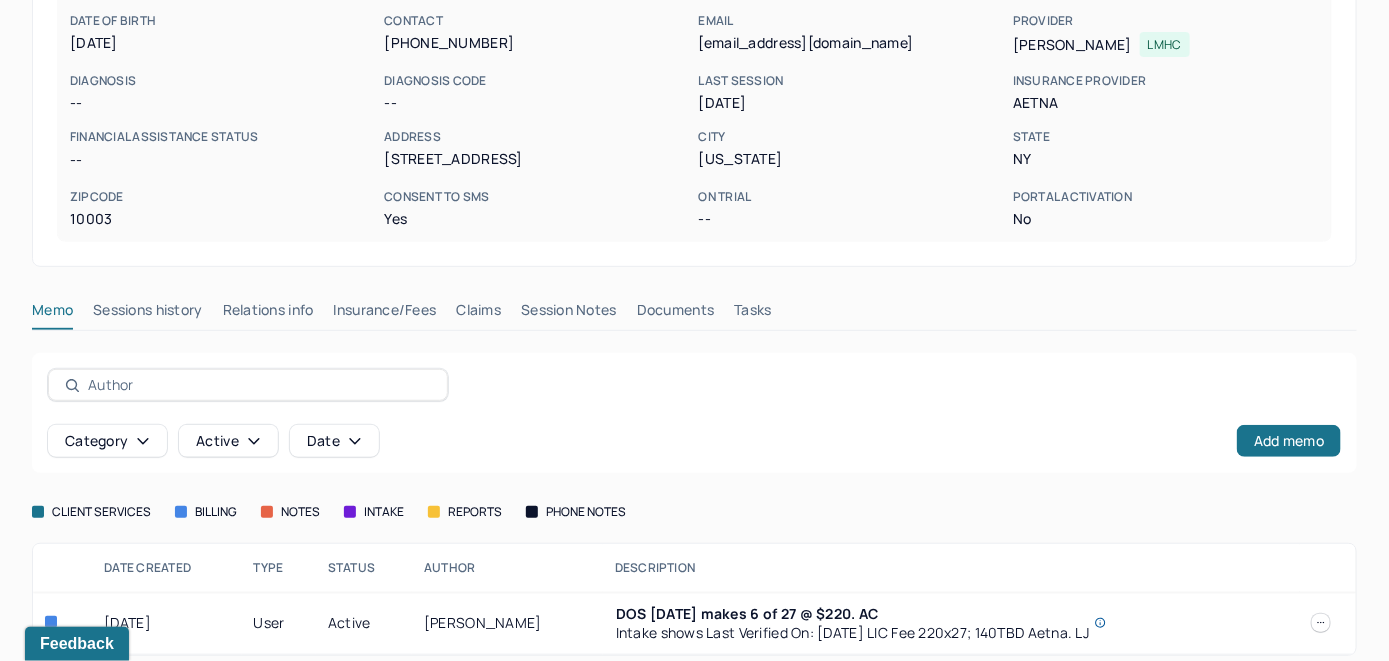 scroll, scrollTop: 279, scrollLeft: 0, axis: vertical 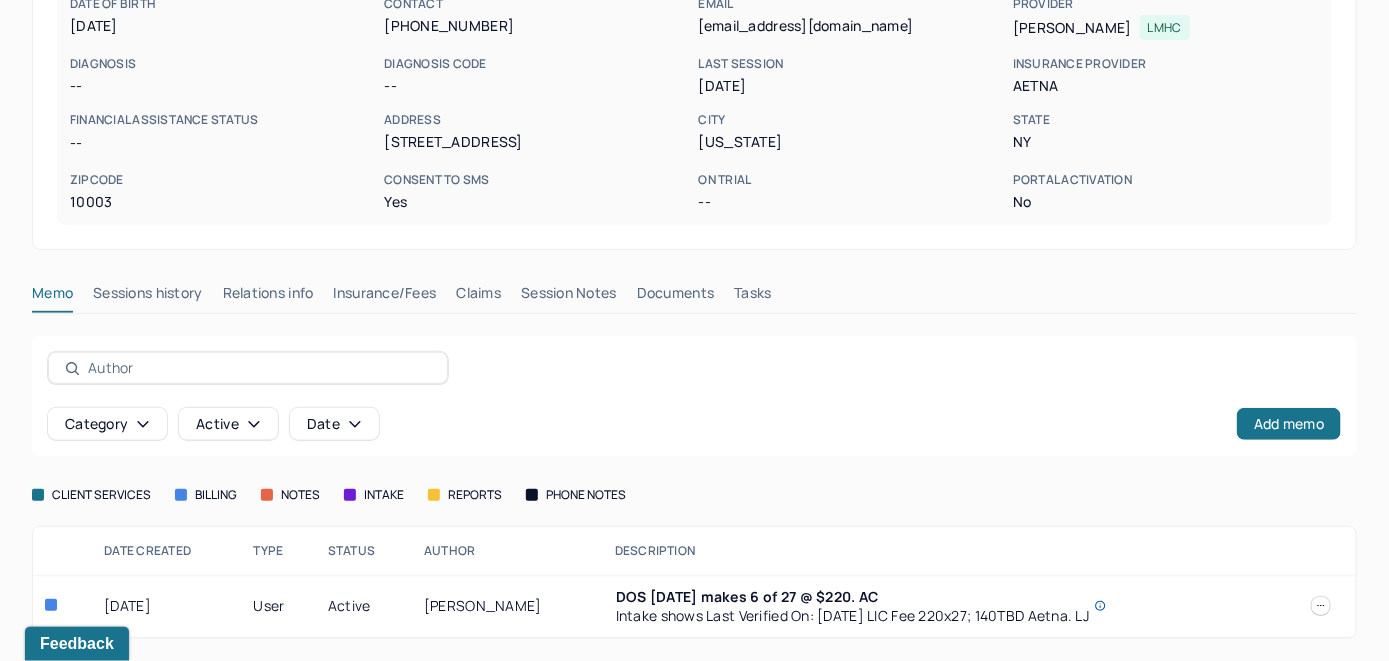 click on "Insurance/Fees" at bounding box center [385, 297] 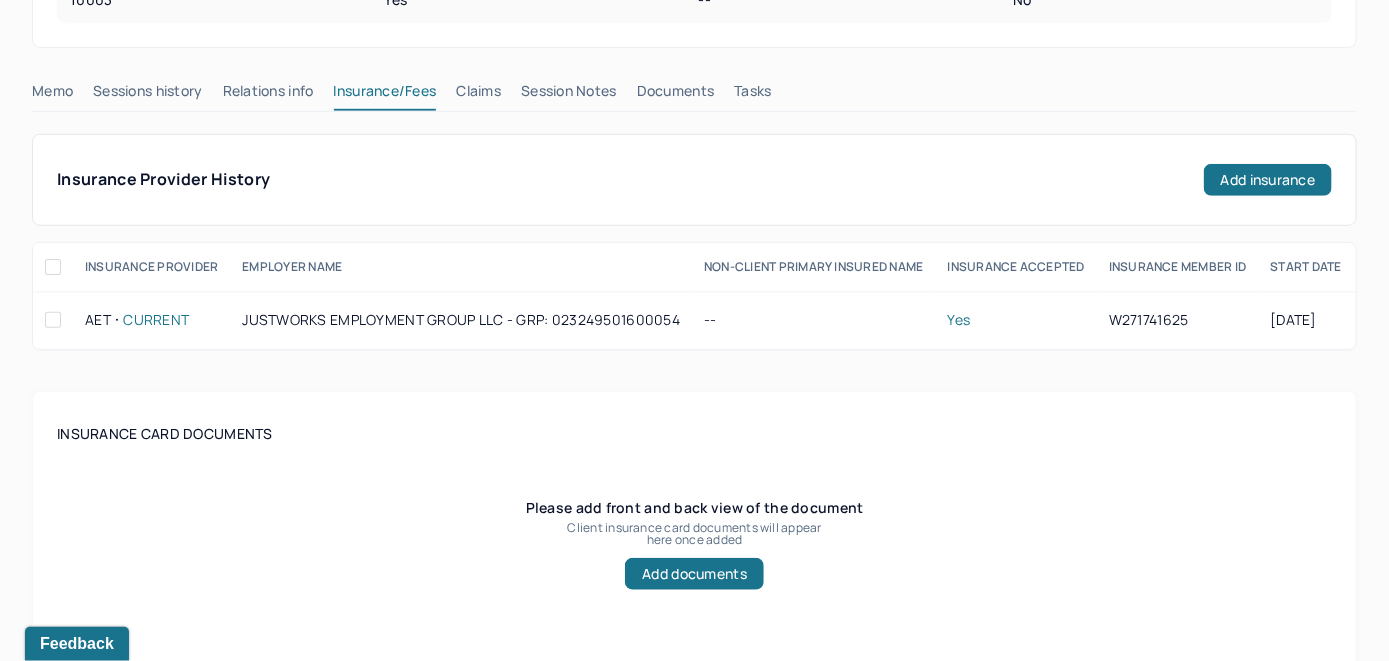 scroll, scrollTop: 479, scrollLeft: 0, axis: vertical 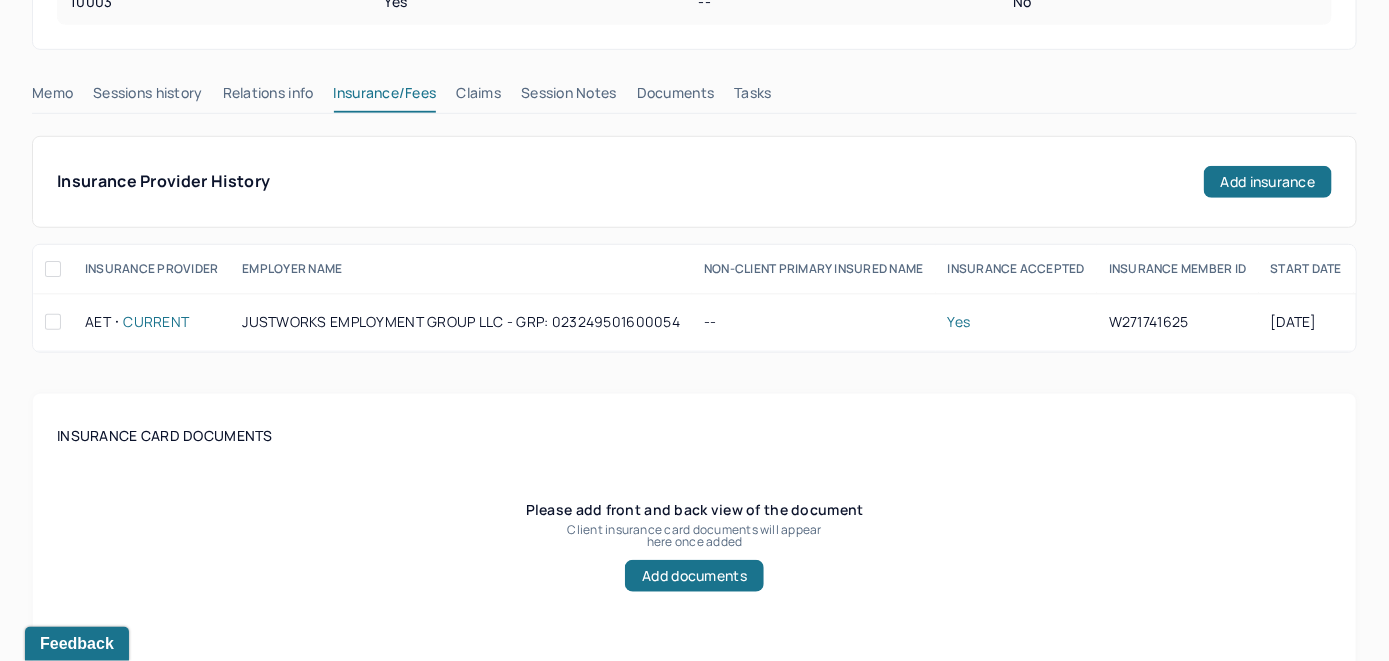 click on "Claims" at bounding box center [478, 97] 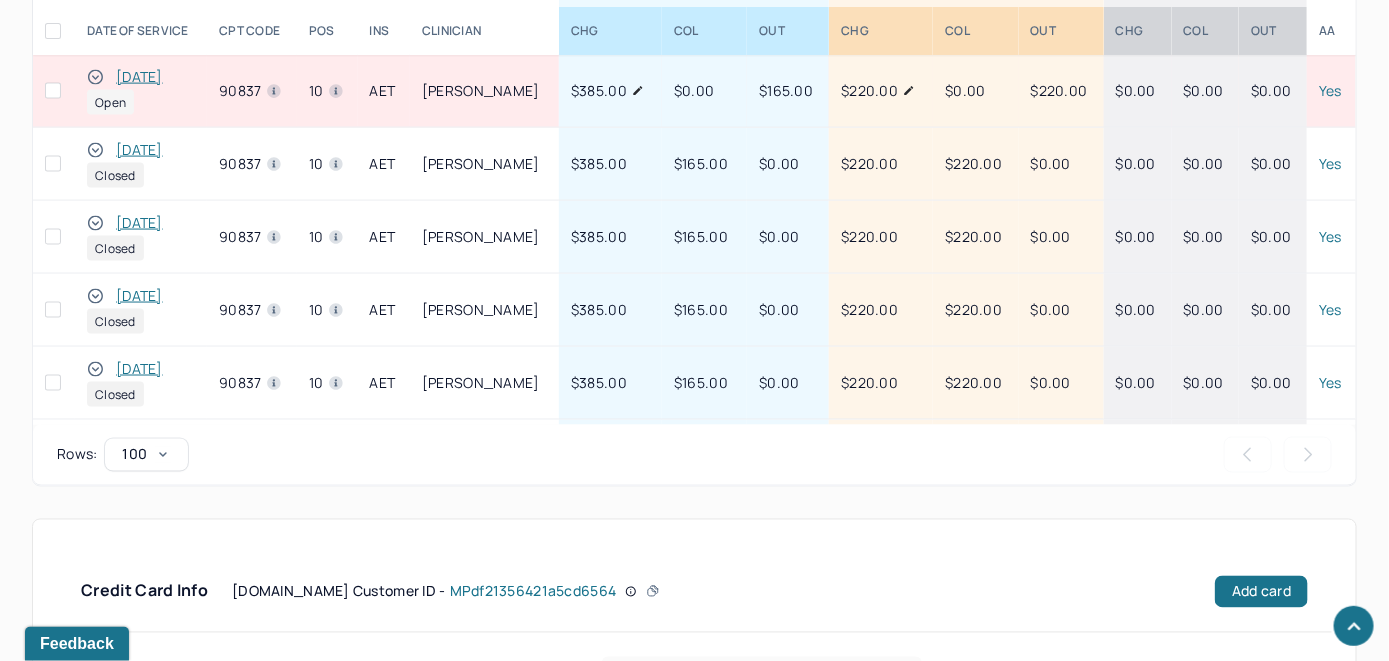 scroll, scrollTop: 962, scrollLeft: 0, axis: vertical 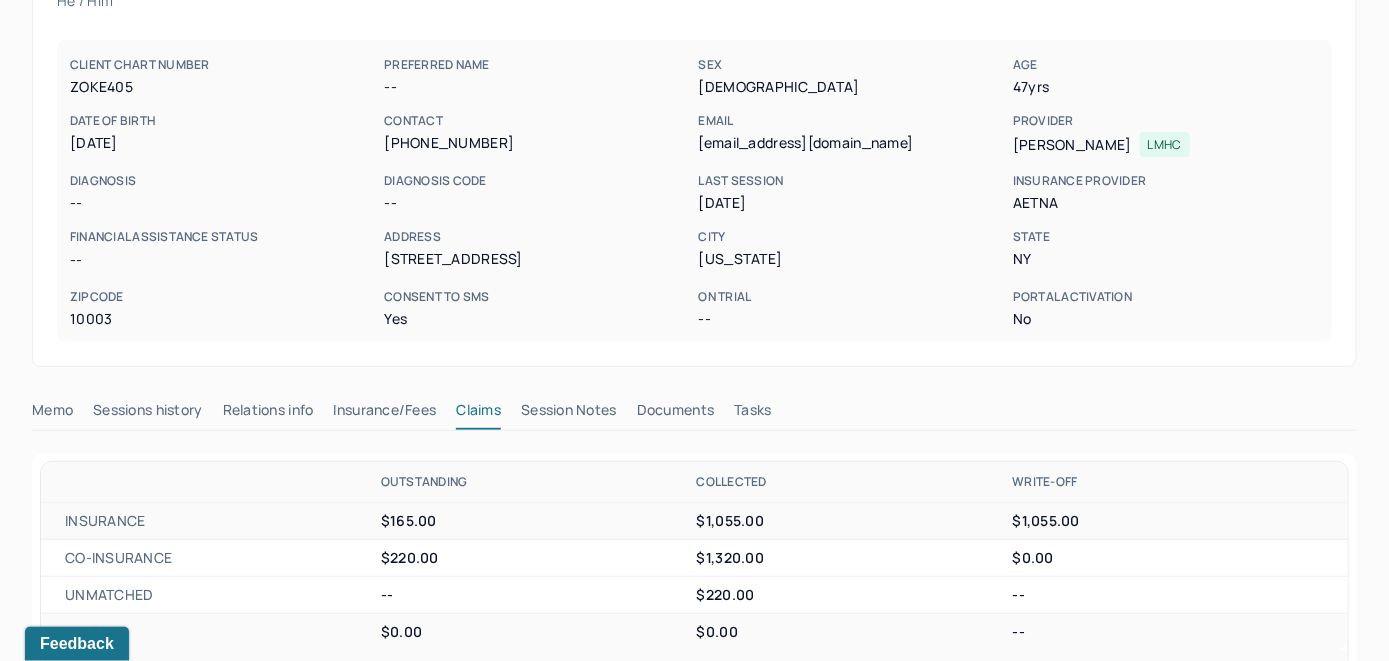 click on "Memo" at bounding box center (52, 414) 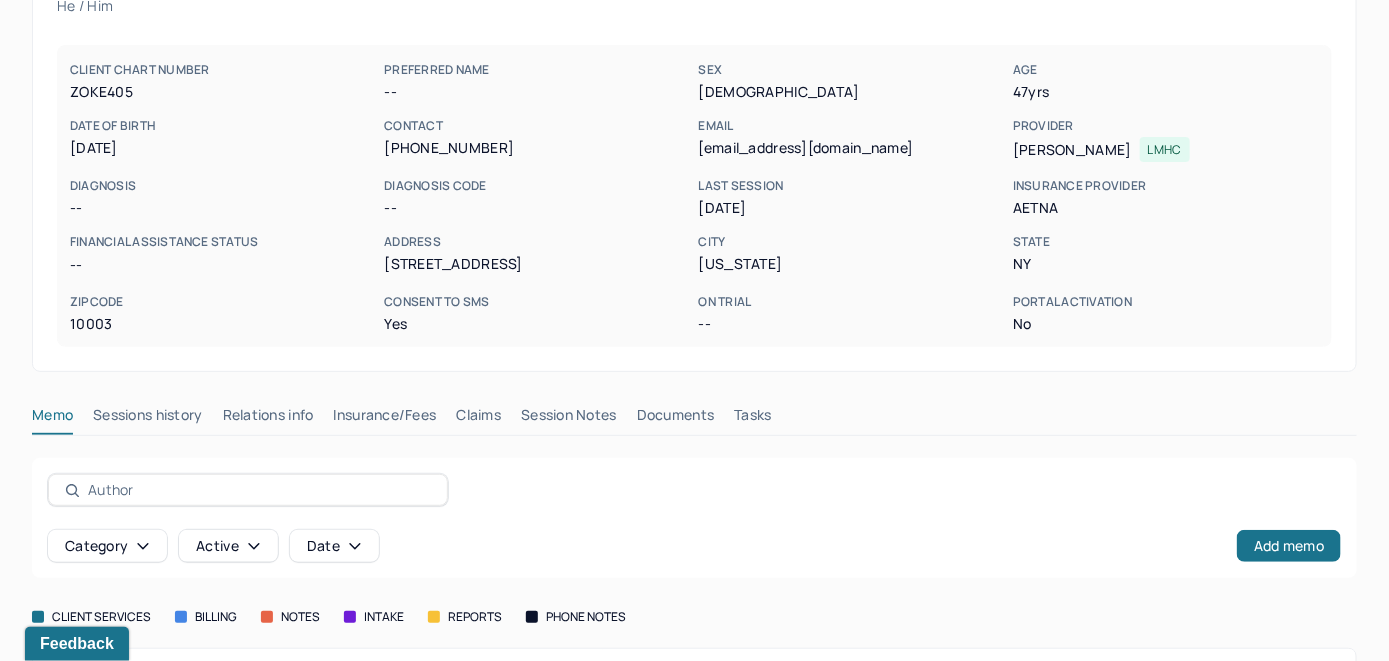 scroll, scrollTop: 0, scrollLeft: 0, axis: both 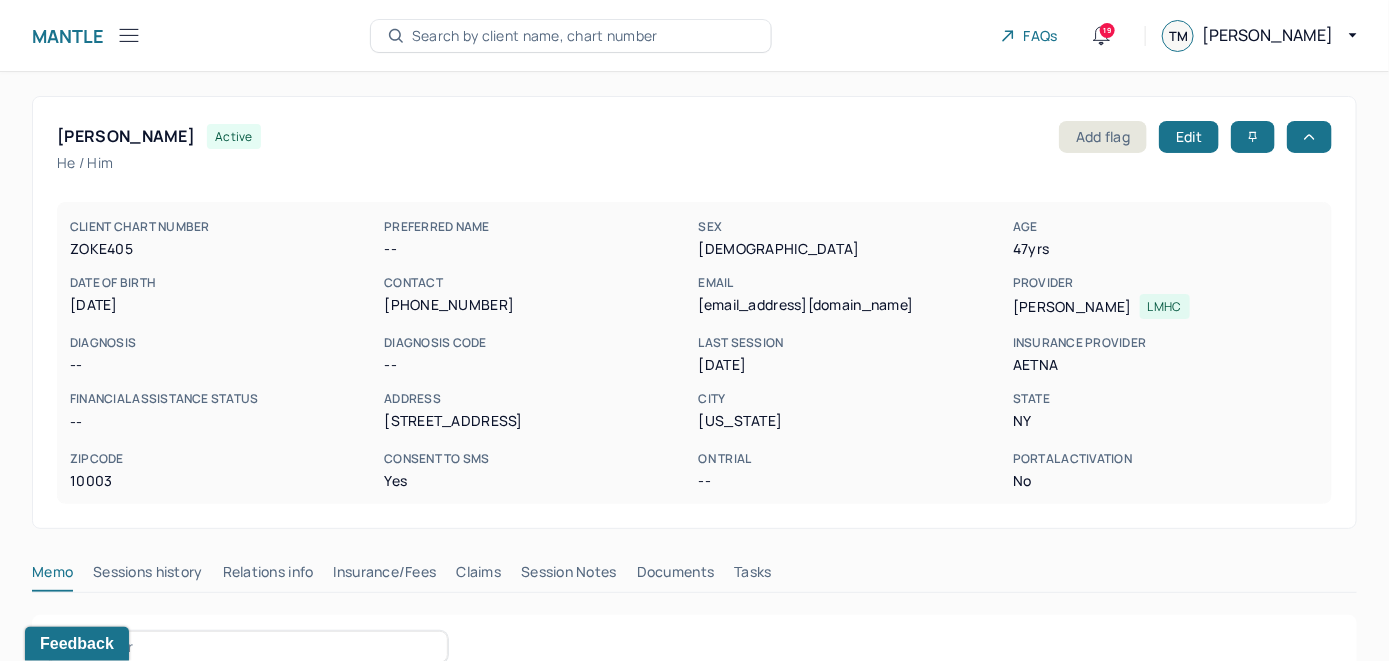 click on "Search by client name, chart number" at bounding box center (535, 36) 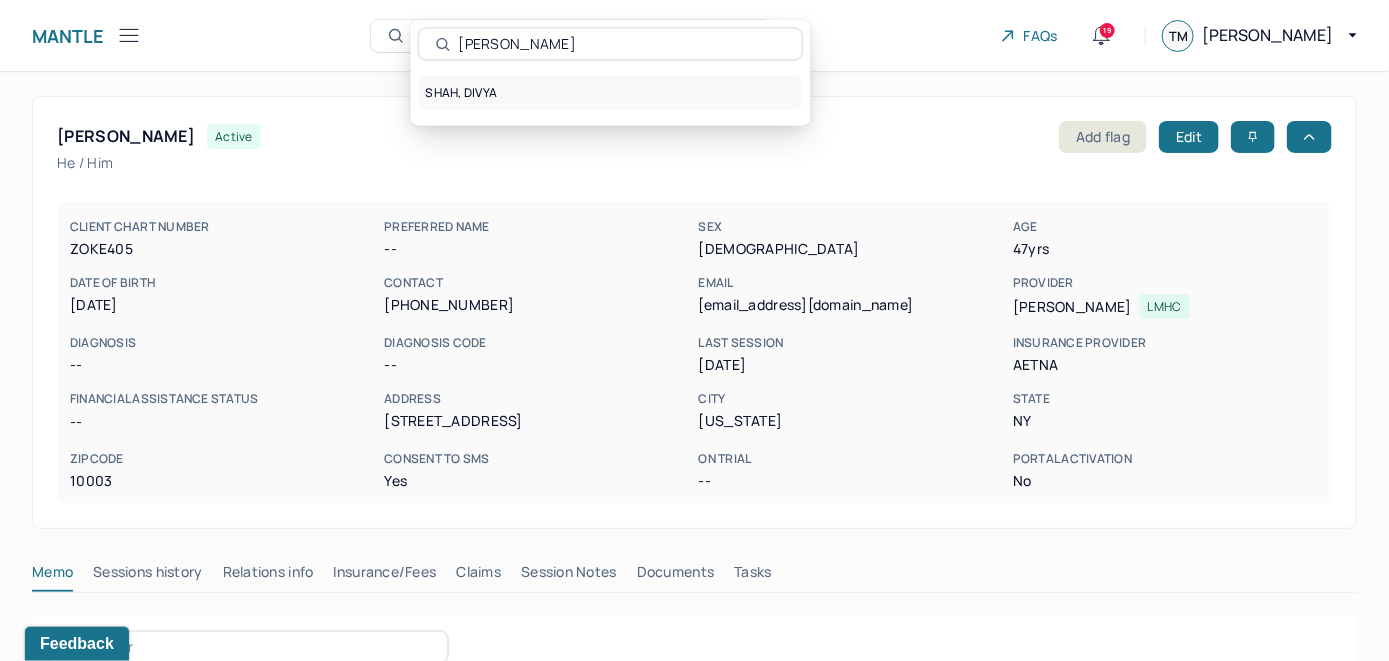 type on "[PERSON_NAME]" 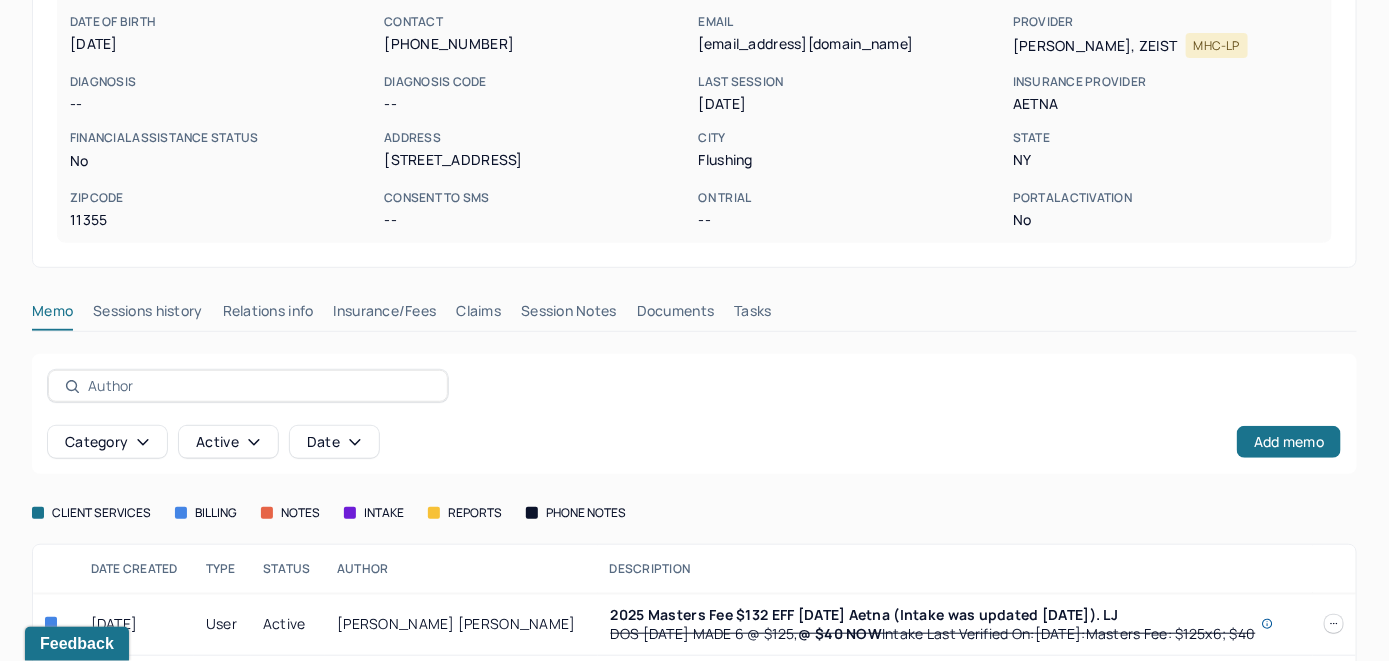 scroll, scrollTop: 368, scrollLeft: 0, axis: vertical 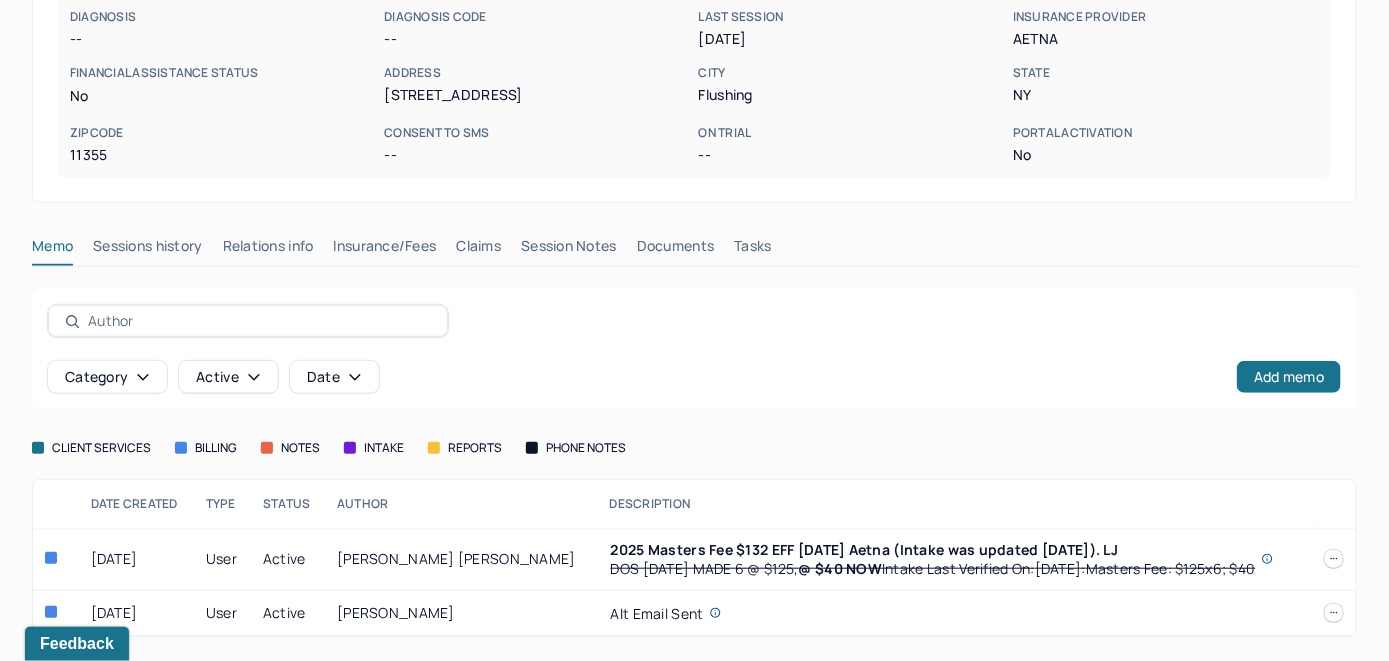 click on "Insurance/Fees" at bounding box center (385, 250) 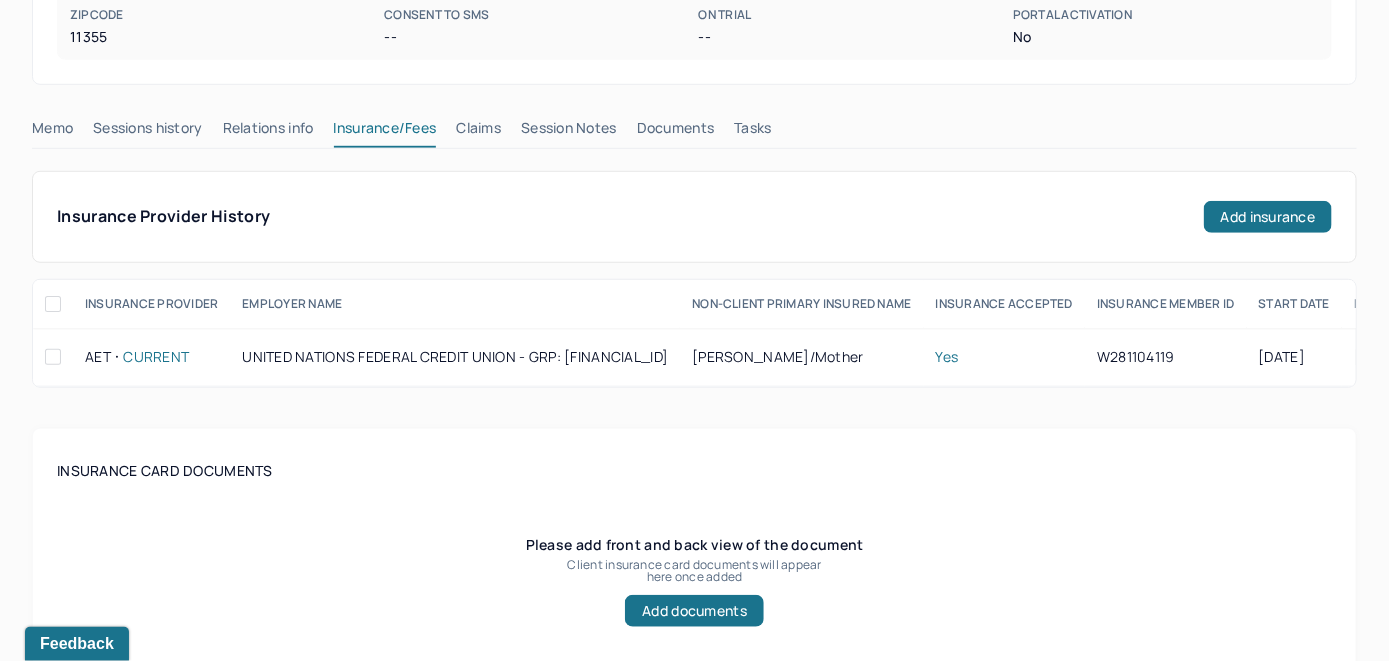 click on "Claims" at bounding box center (478, 132) 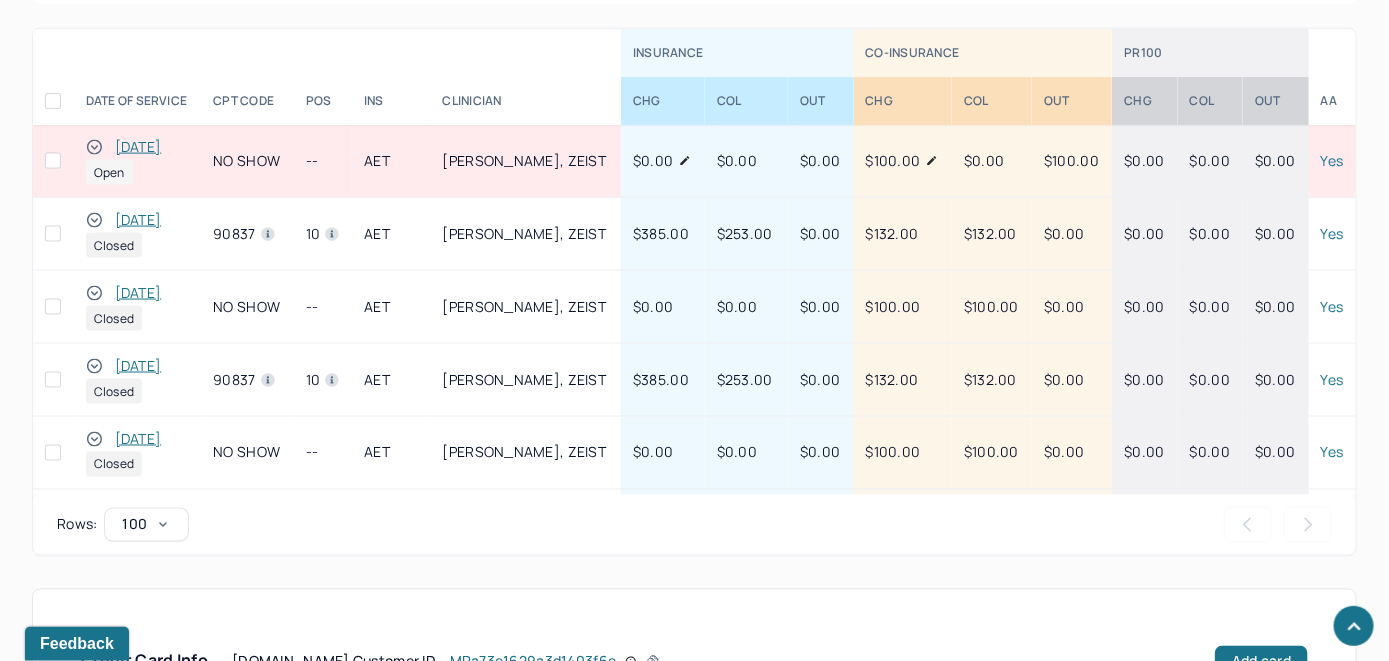scroll, scrollTop: 960, scrollLeft: 0, axis: vertical 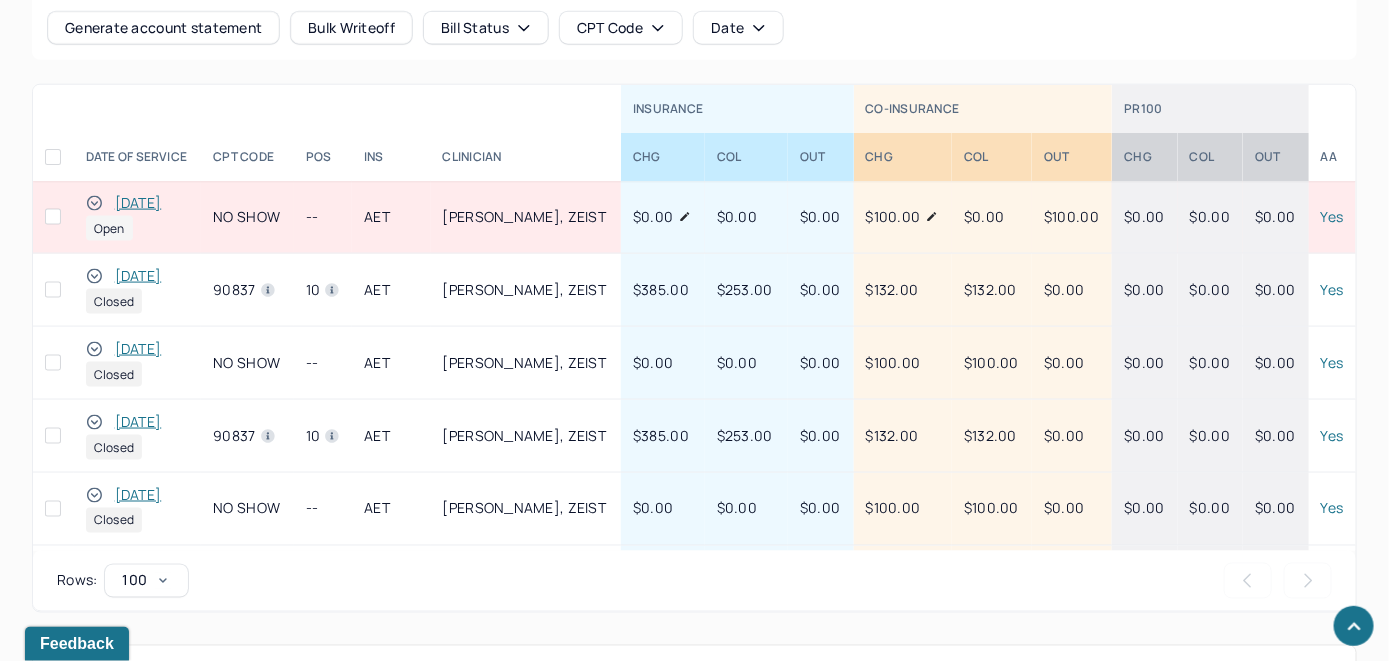 click on "[DATE]" at bounding box center [138, 203] 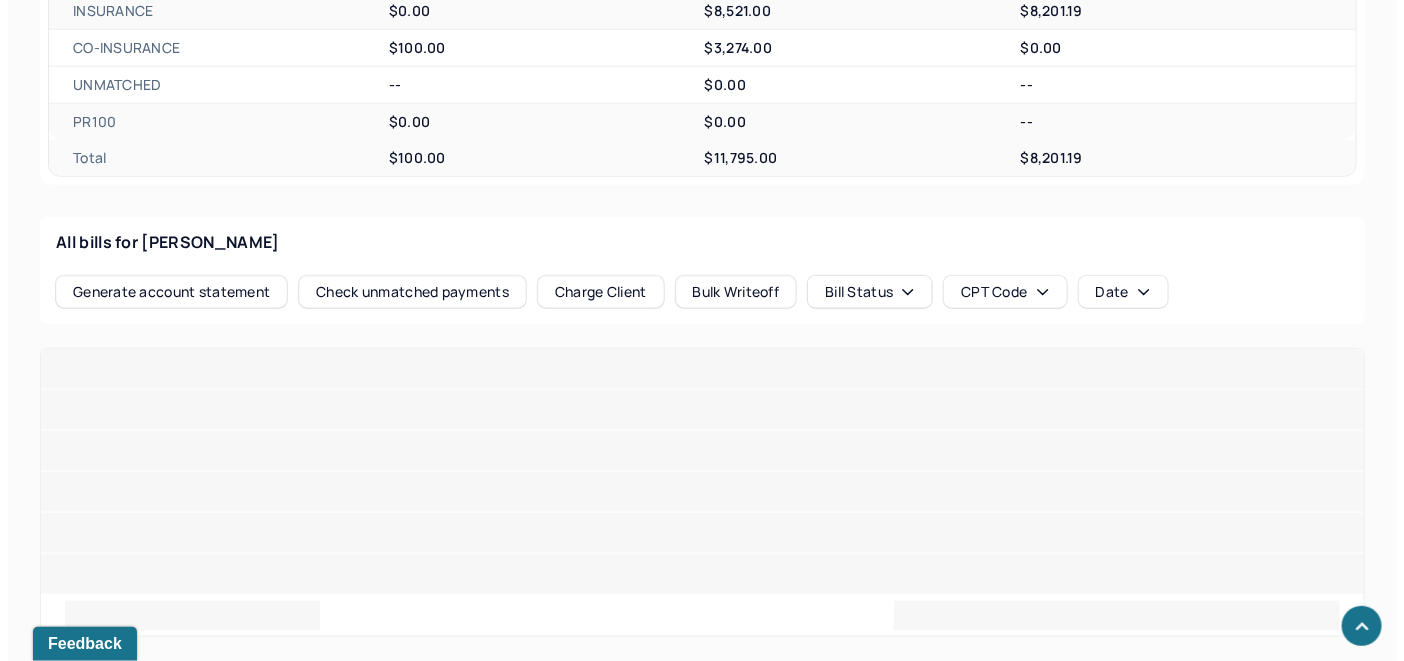 scroll, scrollTop: 888, scrollLeft: 0, axis: vertical 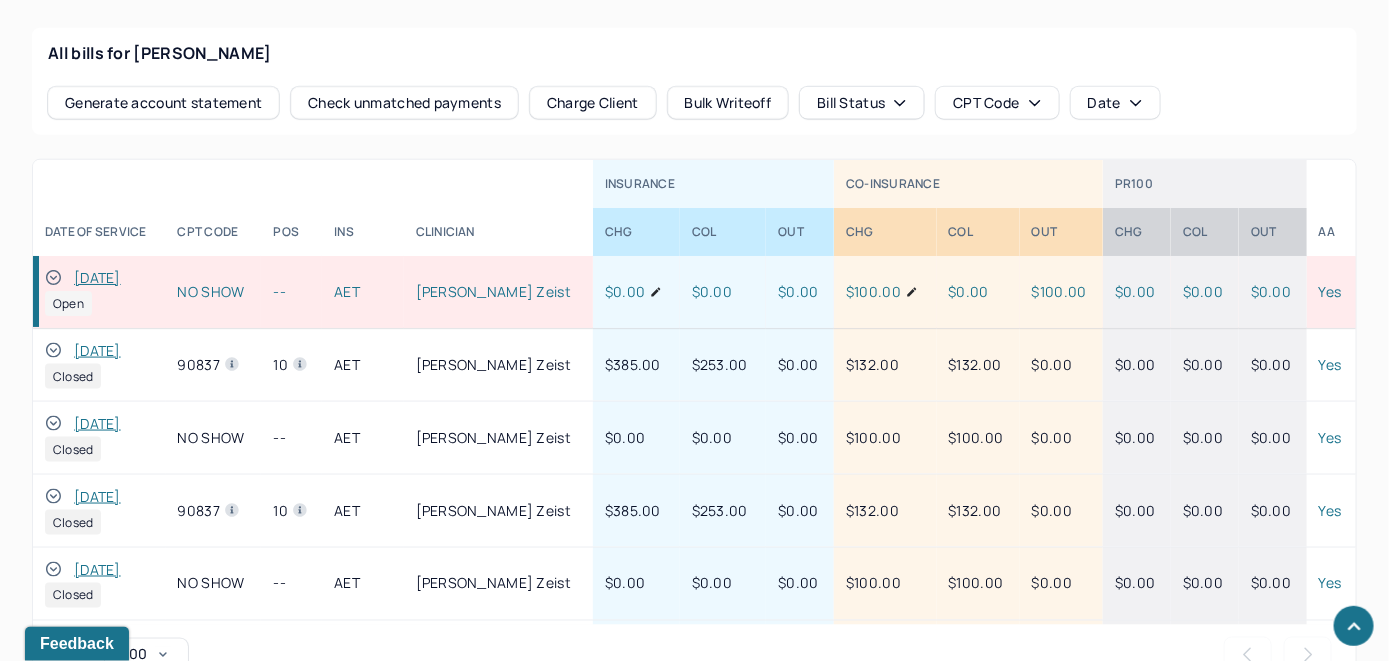 click on "Check unmatched payments" at bounding box center (404, 103) 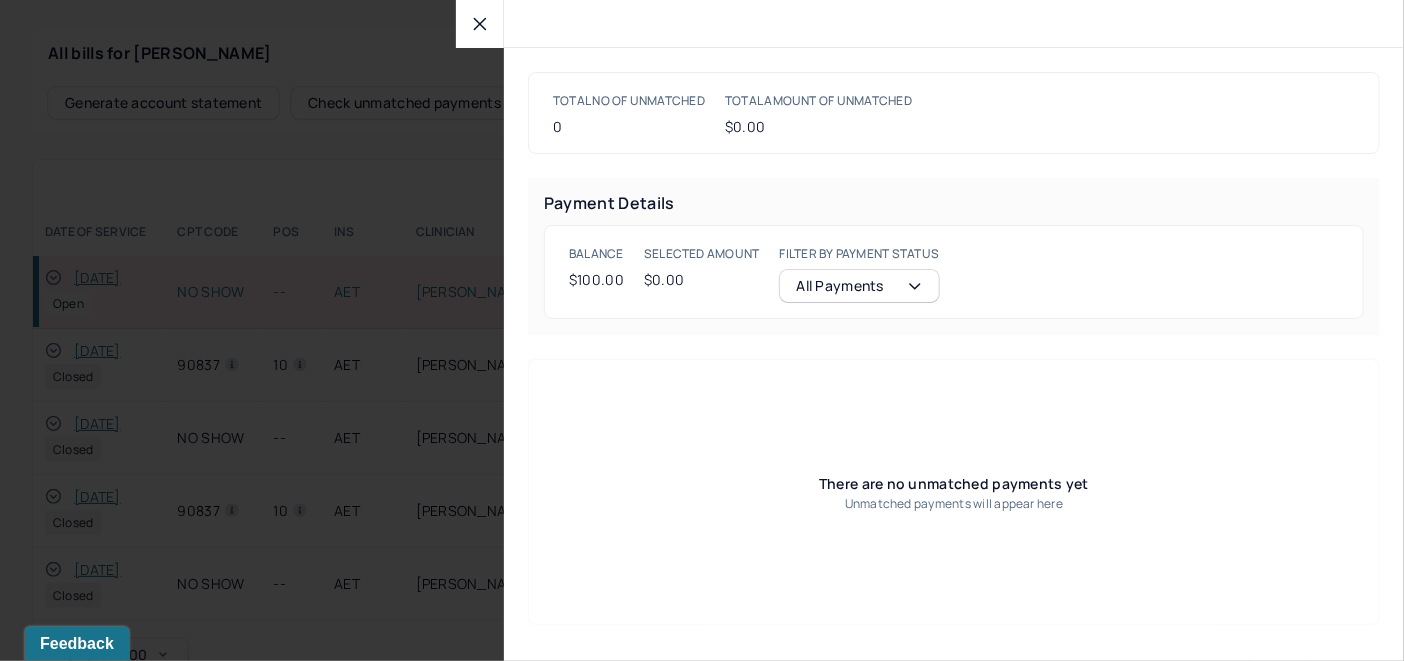 click 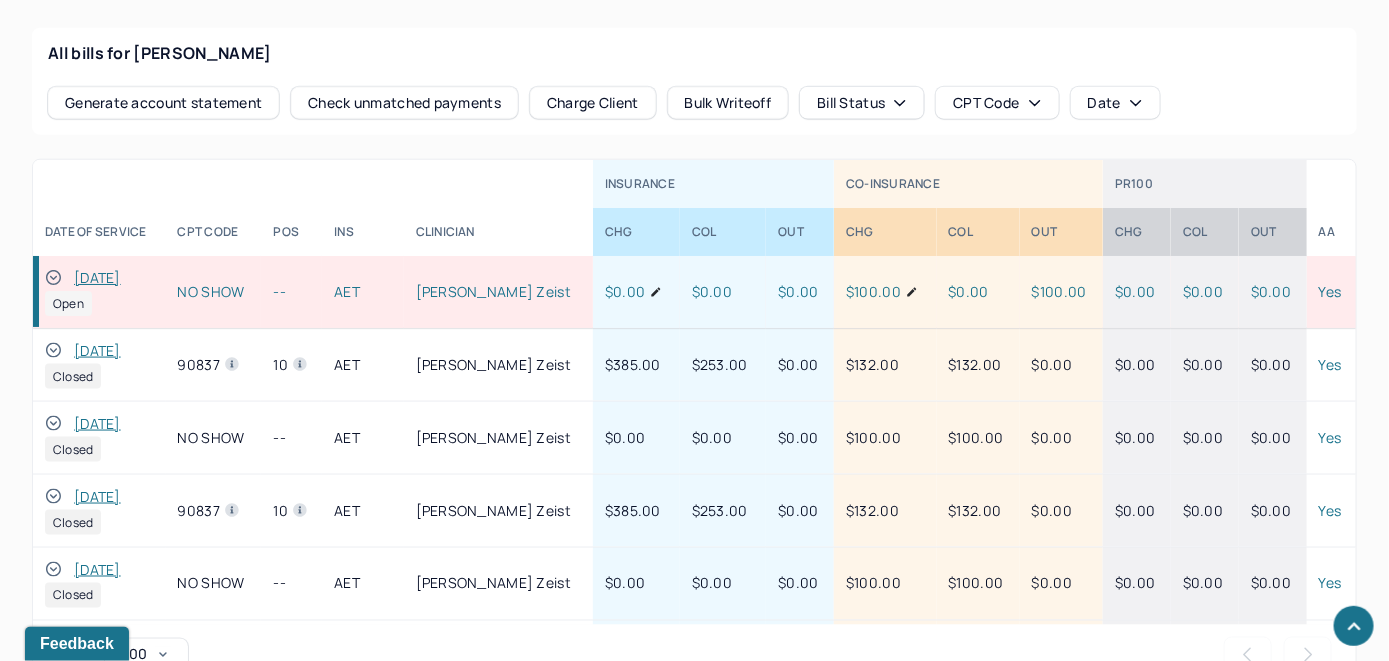 click on "Charge Client" at bounding box center [593, 103] 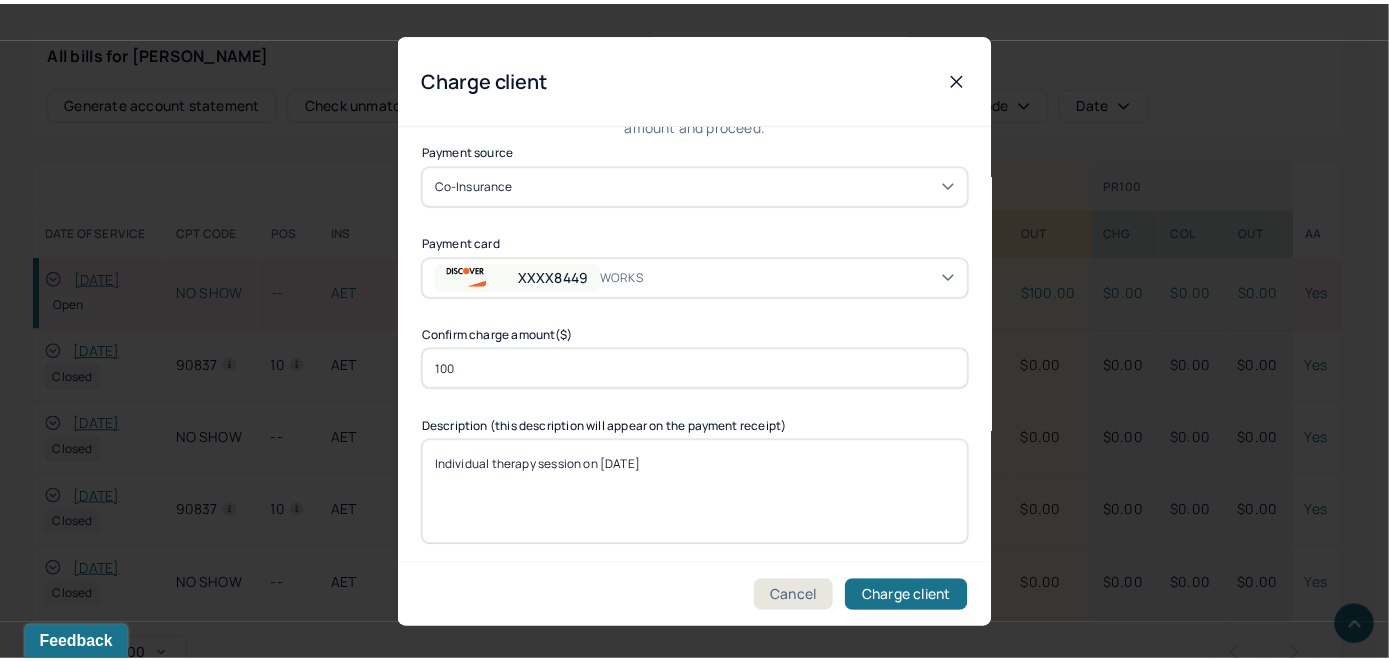 scroll, scrollTop: 121, scrollLeft: 0, axis: vertical 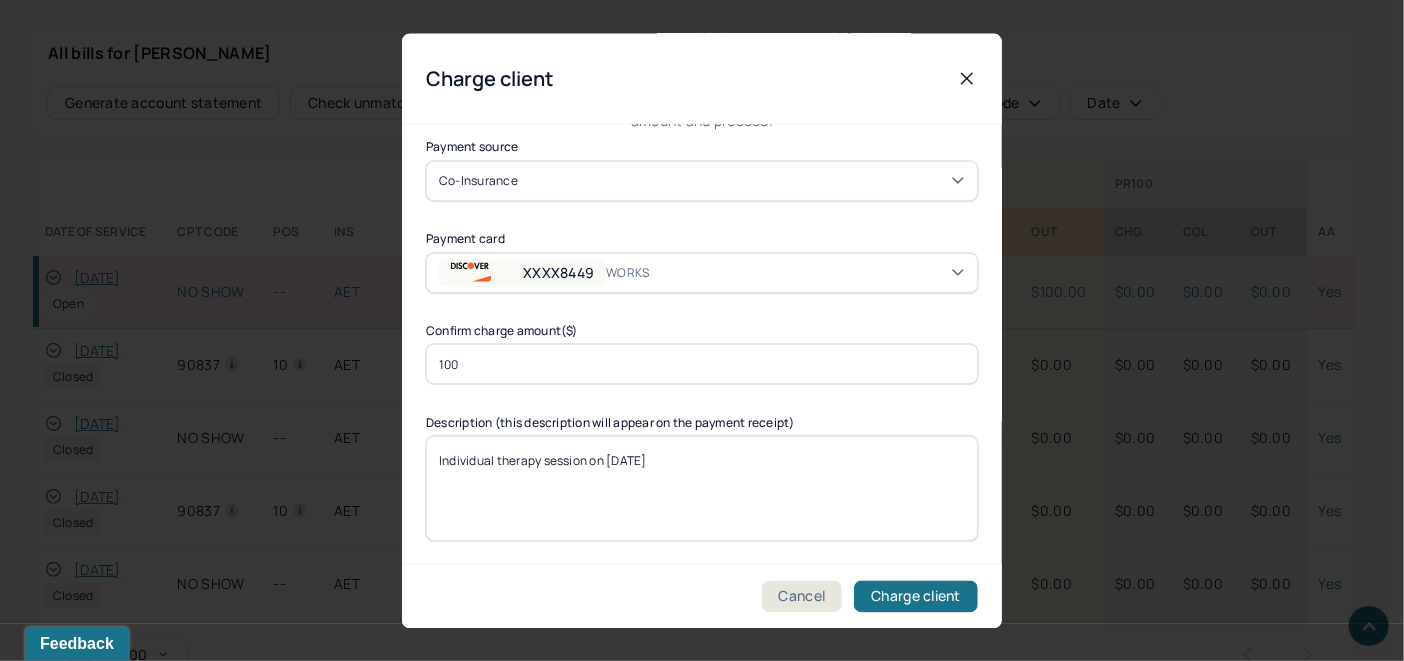 click on "Individual therapy session on [DATE]" at bounding box center [702, 488] 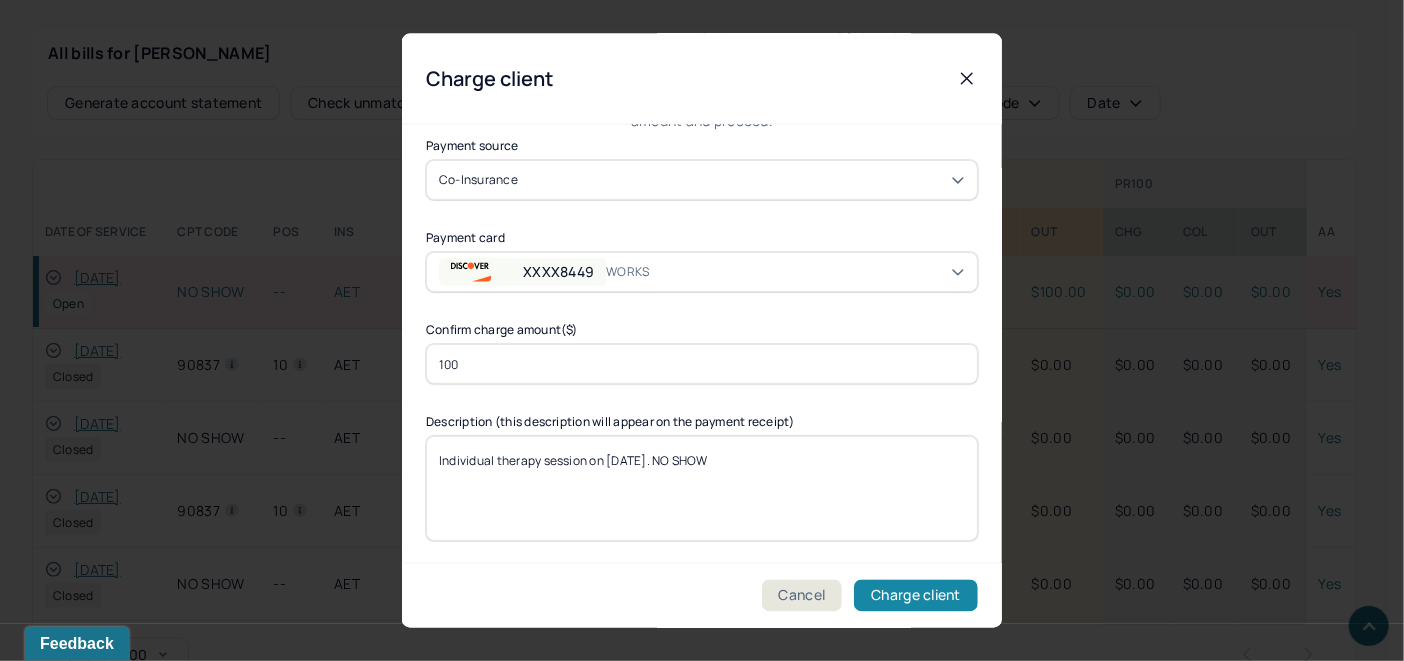 type on "Individual therapy session on [DATE]. NO SHOW" 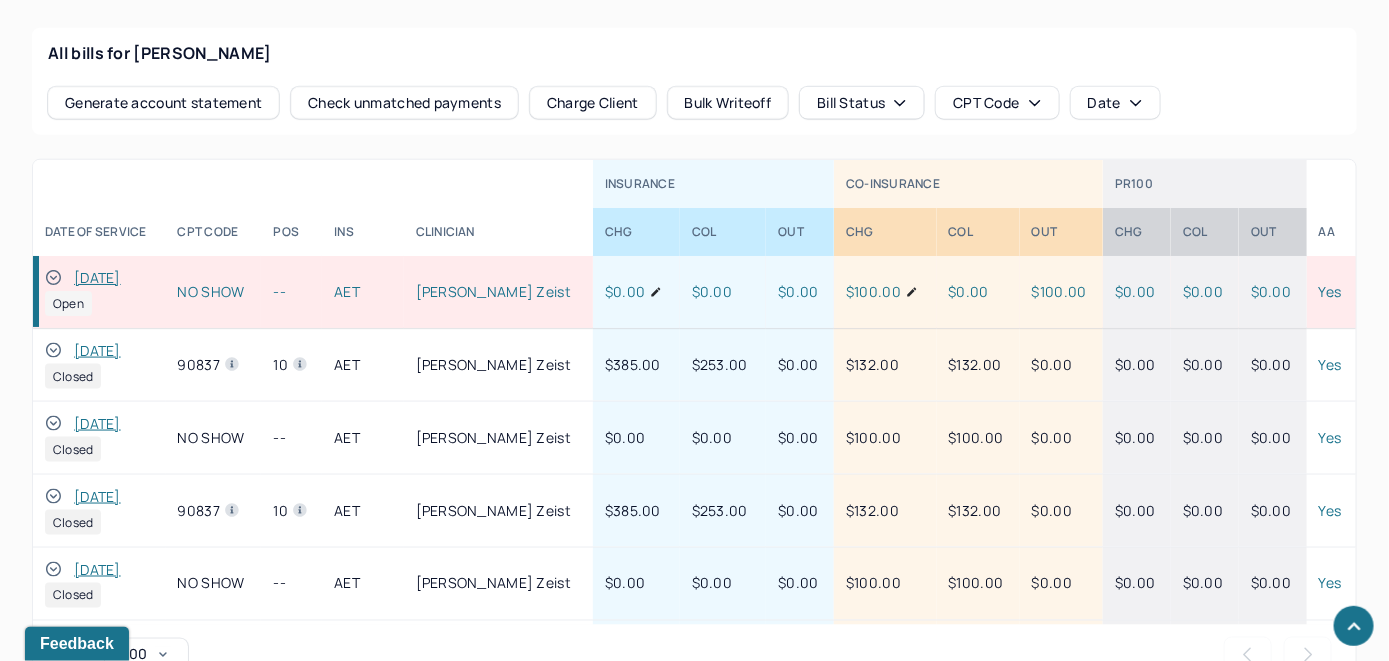 click 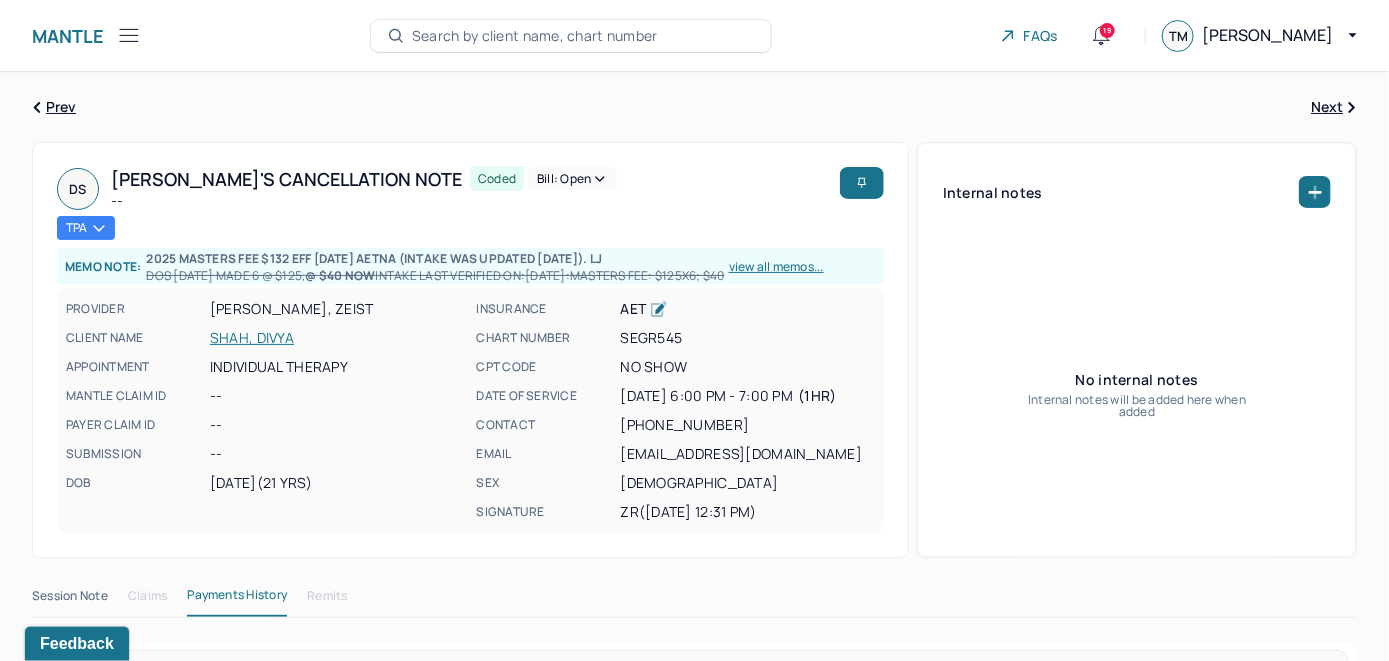 scroll, scrollTop: 0, scrollLeft: 0, axis: both 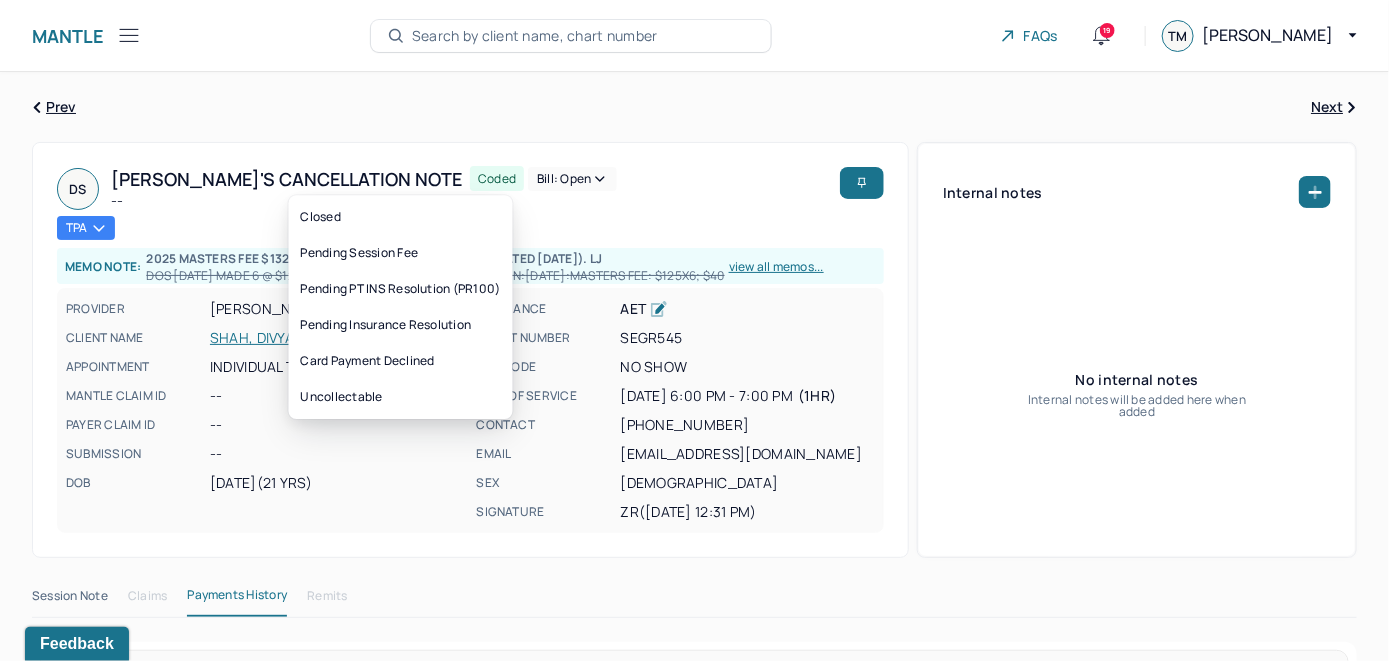 click on "Bill: Open" at bounding box center [572, 179] 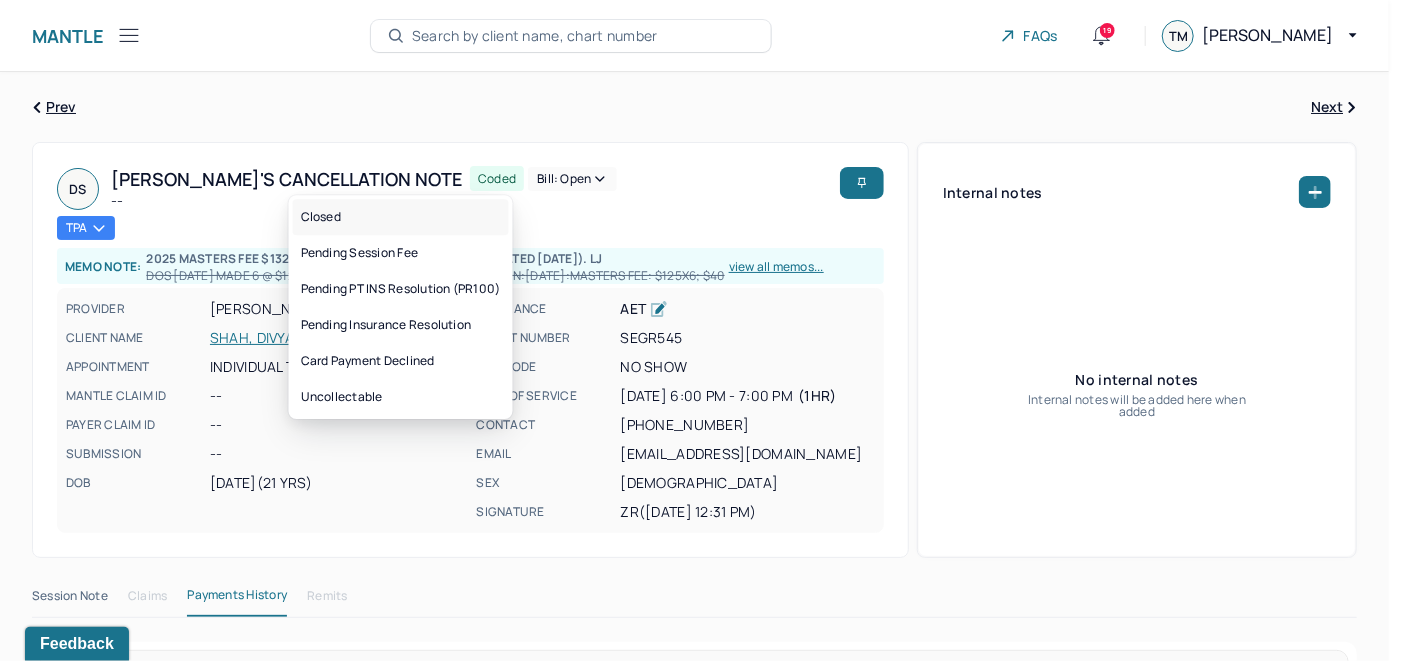 click on "Closed" at bounding box center (401, 217) 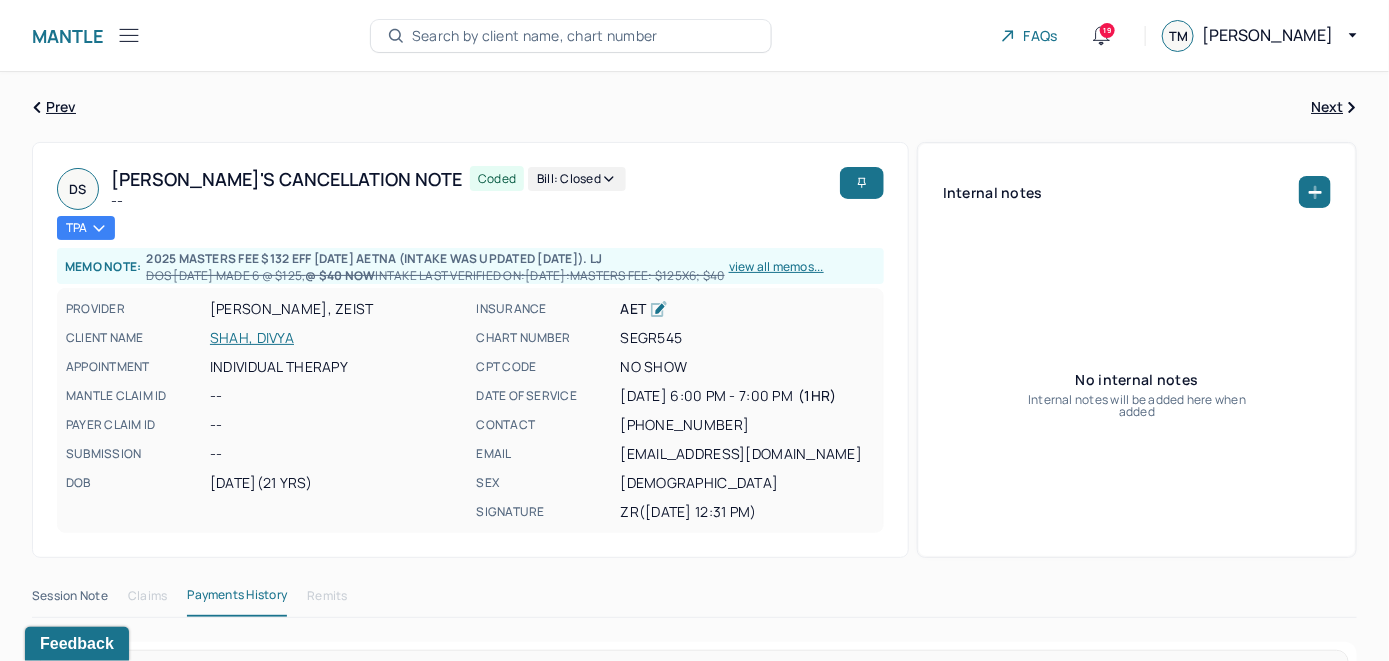click on "Search by client name, chart number" at bounding box center (535, 36) 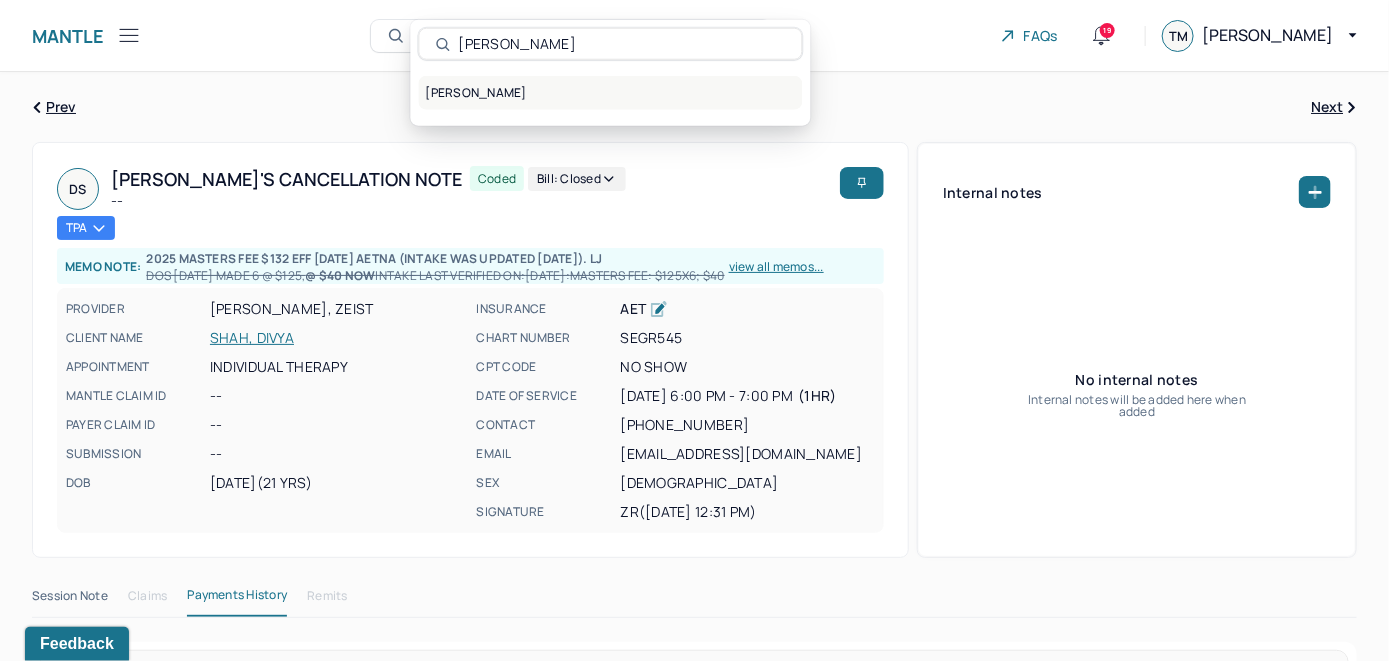 type on "[PERSON_NAME]" 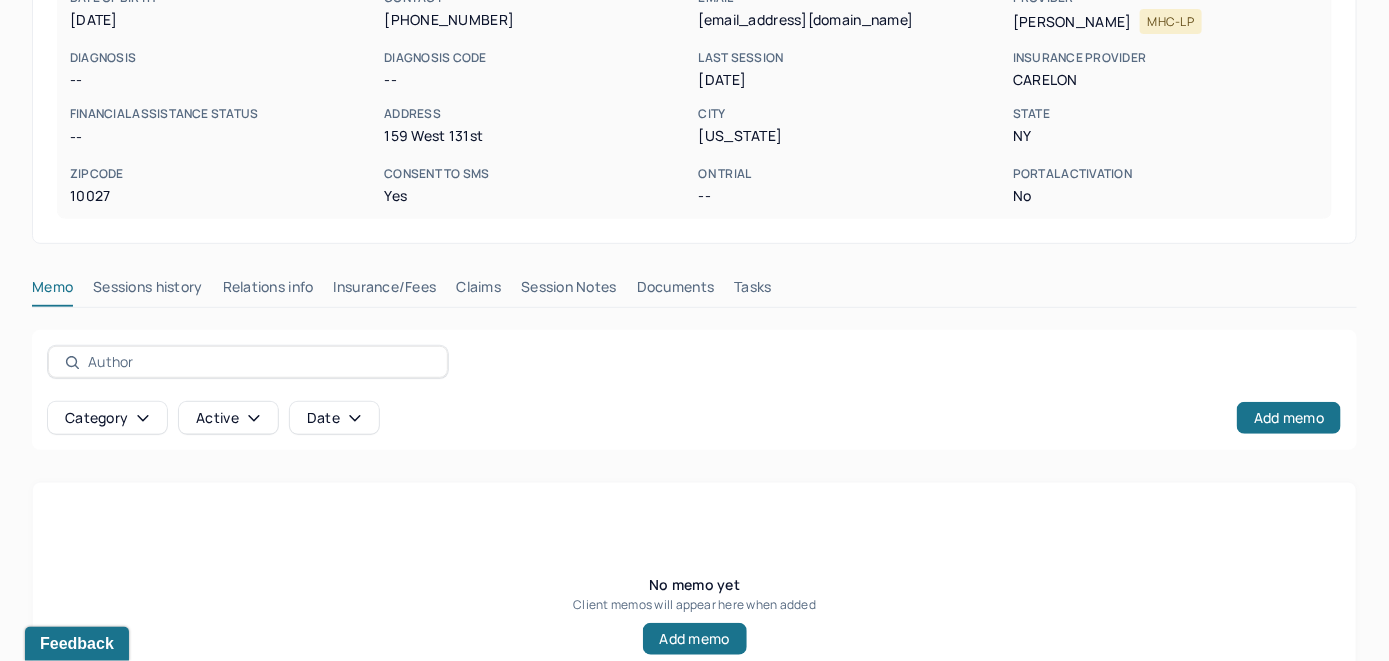 scroll, scrollTop: 393, scrollLeft: 0, axis: vertical 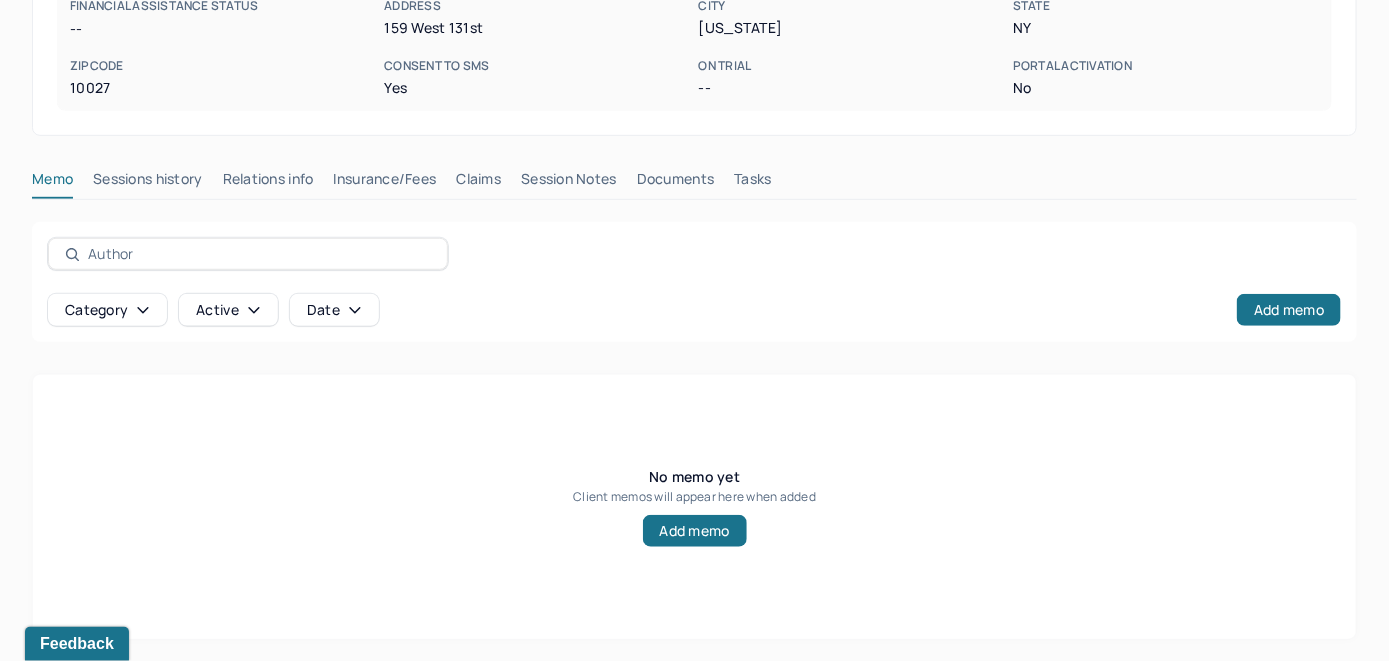 click on "Insurance/Fees" at bounding box center [385, 183] 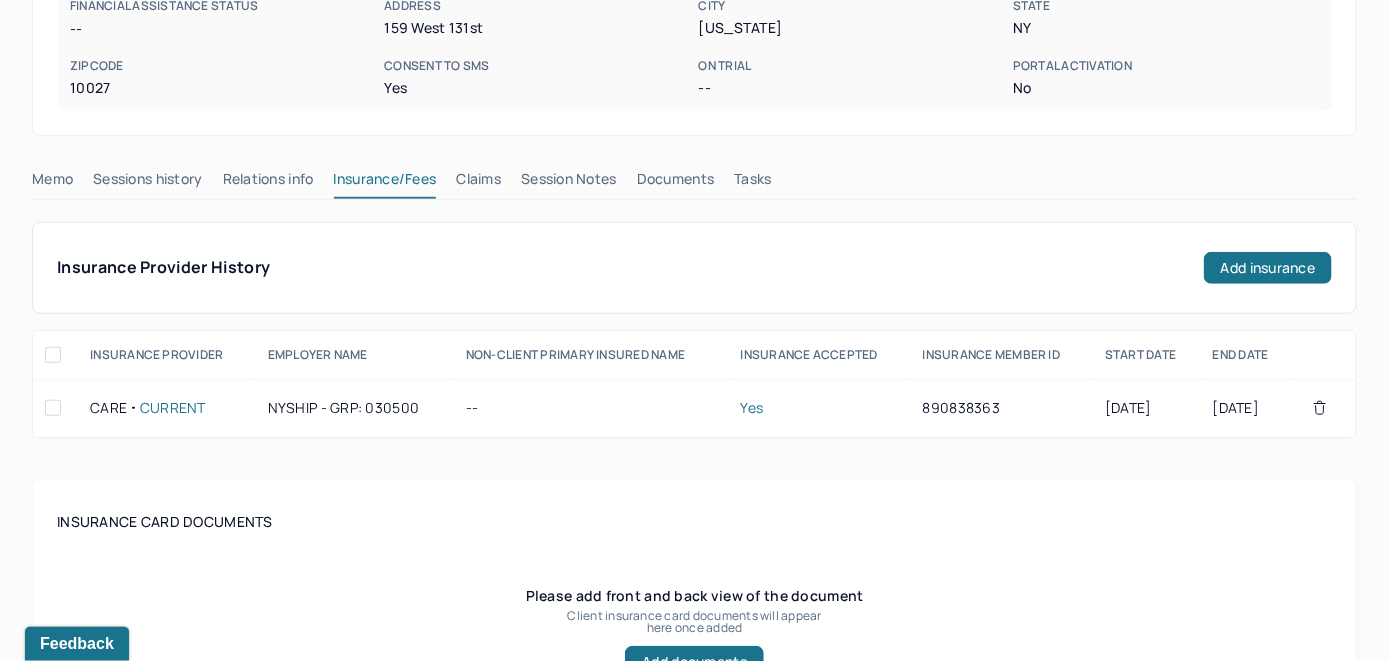 click on "Claims" at bounding box center [478, 183] 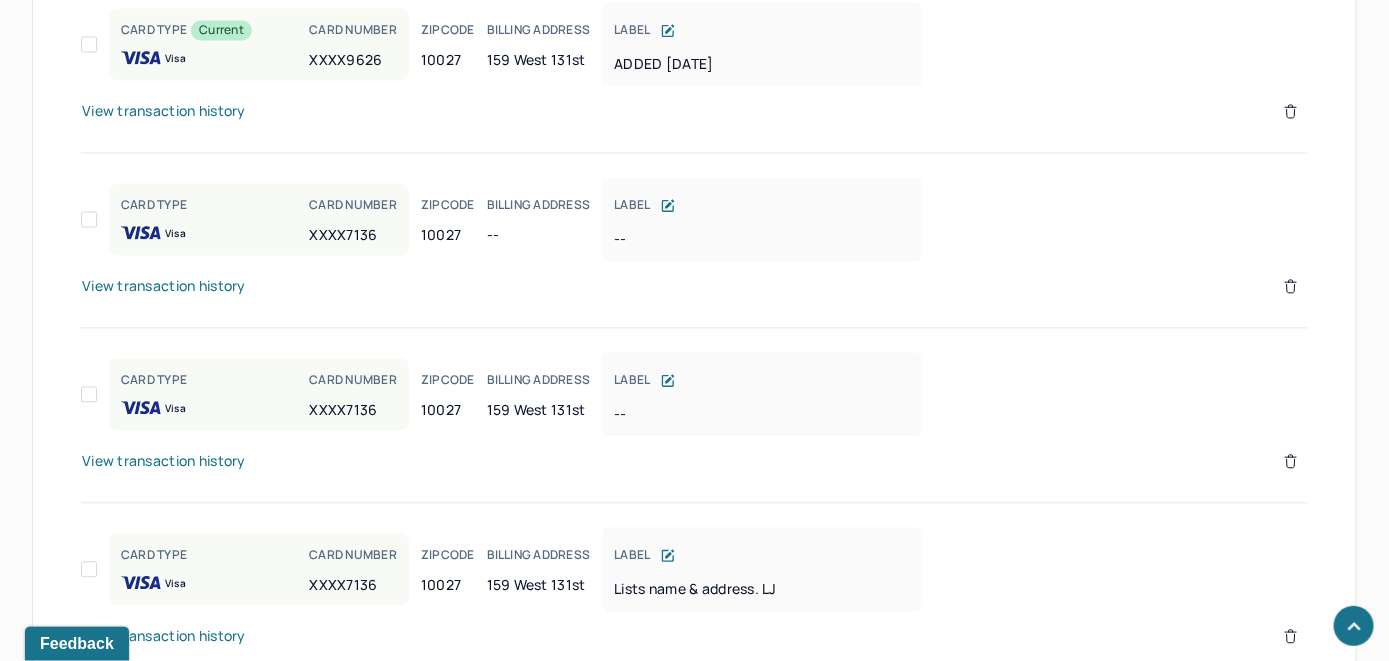 scroll, scrollTop: 1528, scrollLeft: 0, axis: vertical 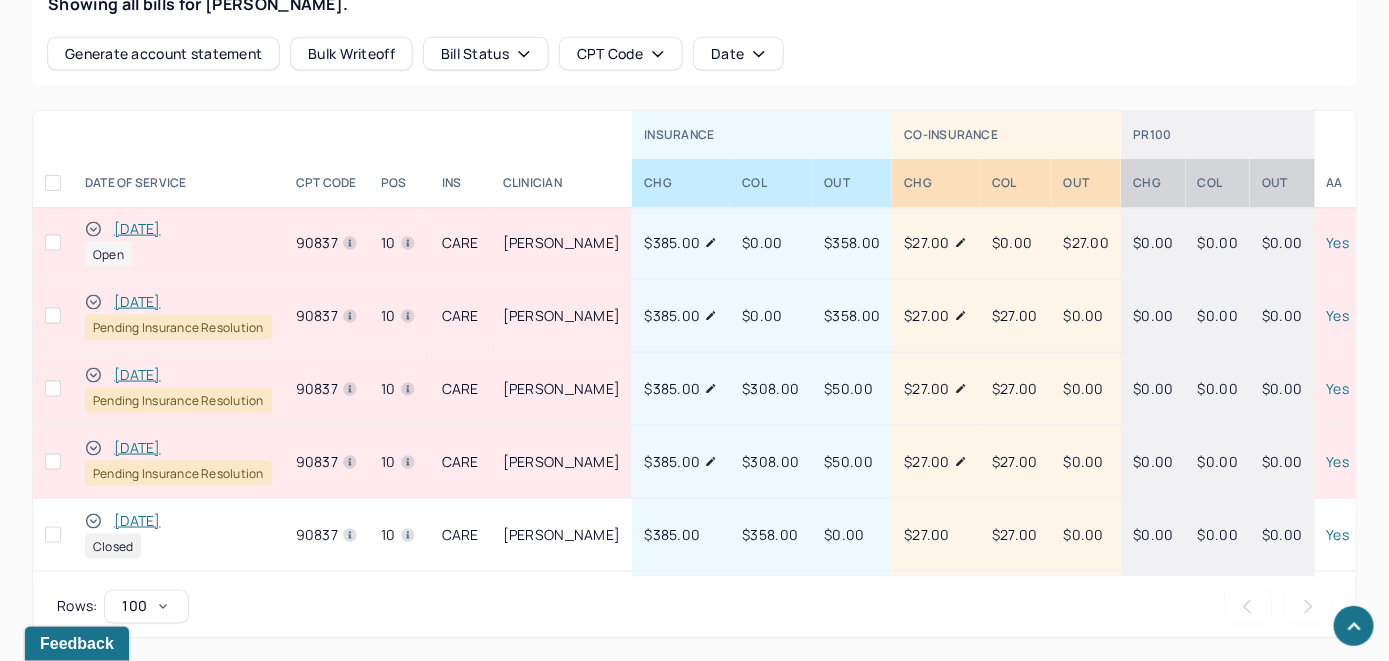 click on "[DATE]" at bounding box center [137, 229] 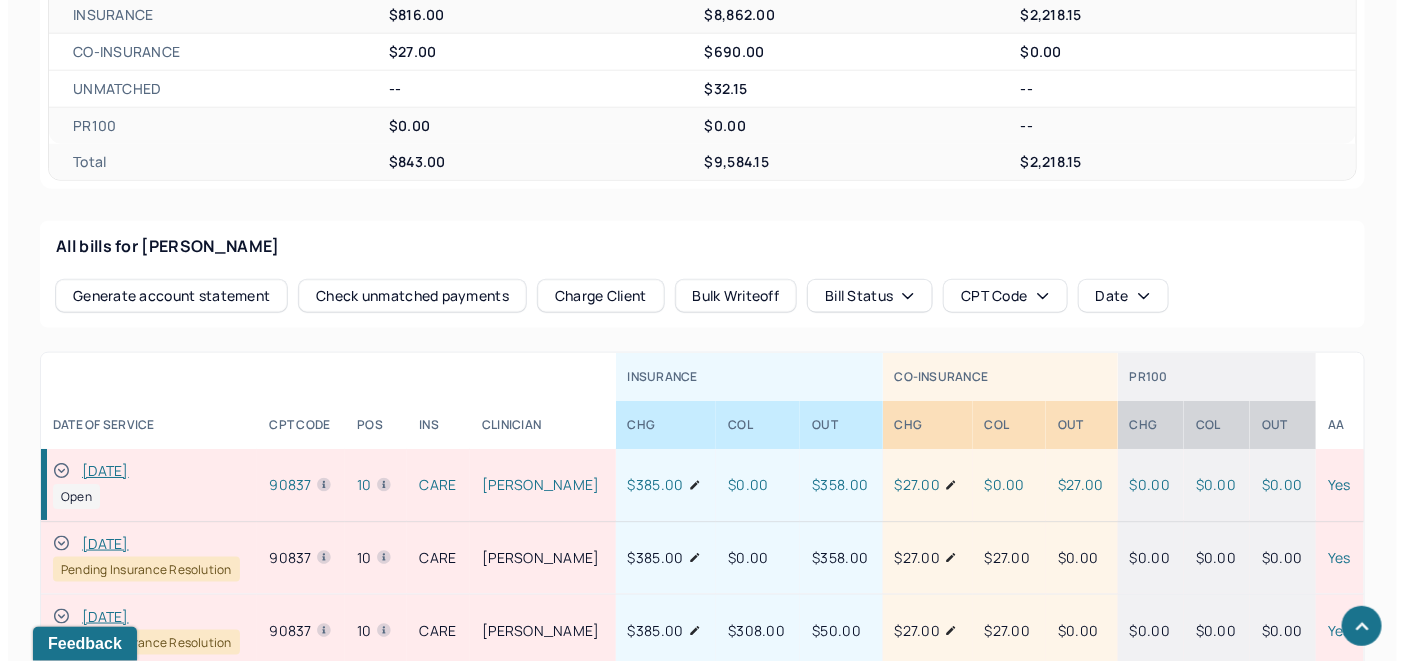 scroll, scrollTop: 838, scrollLeft: 0, axis: vertical 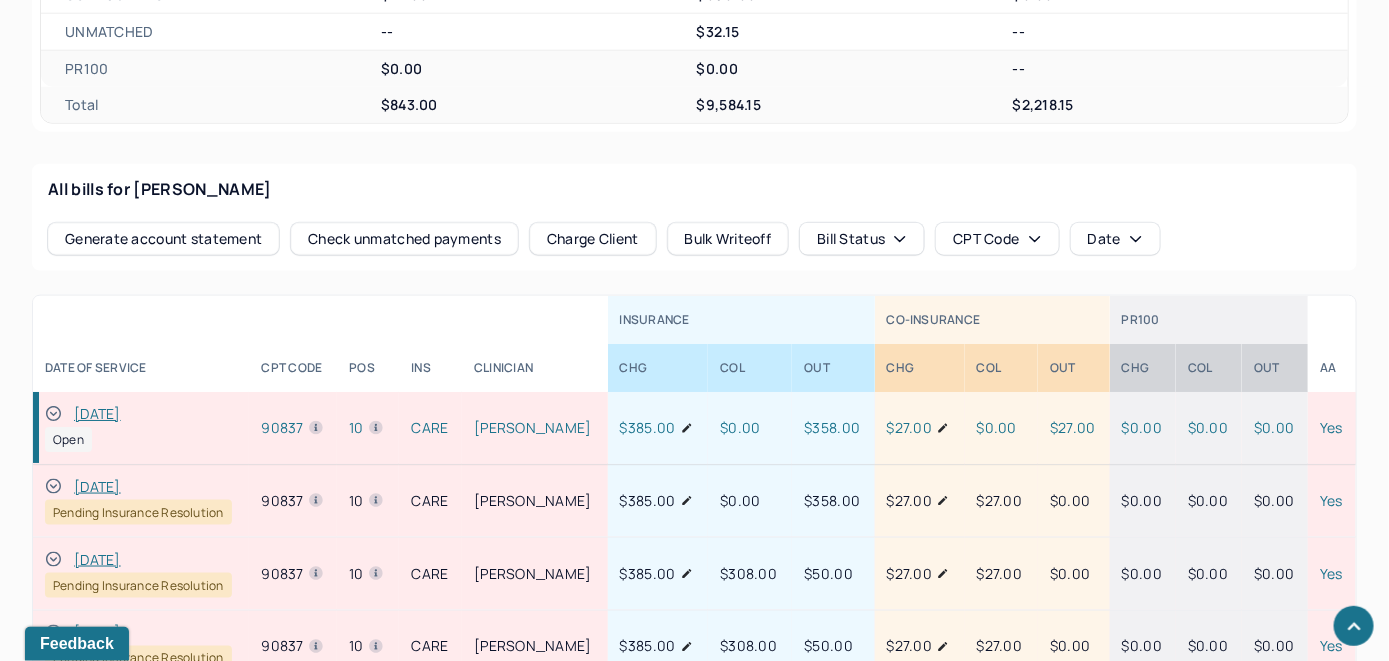 click on "Check unmatched payments" at bounding box center (404, 239) 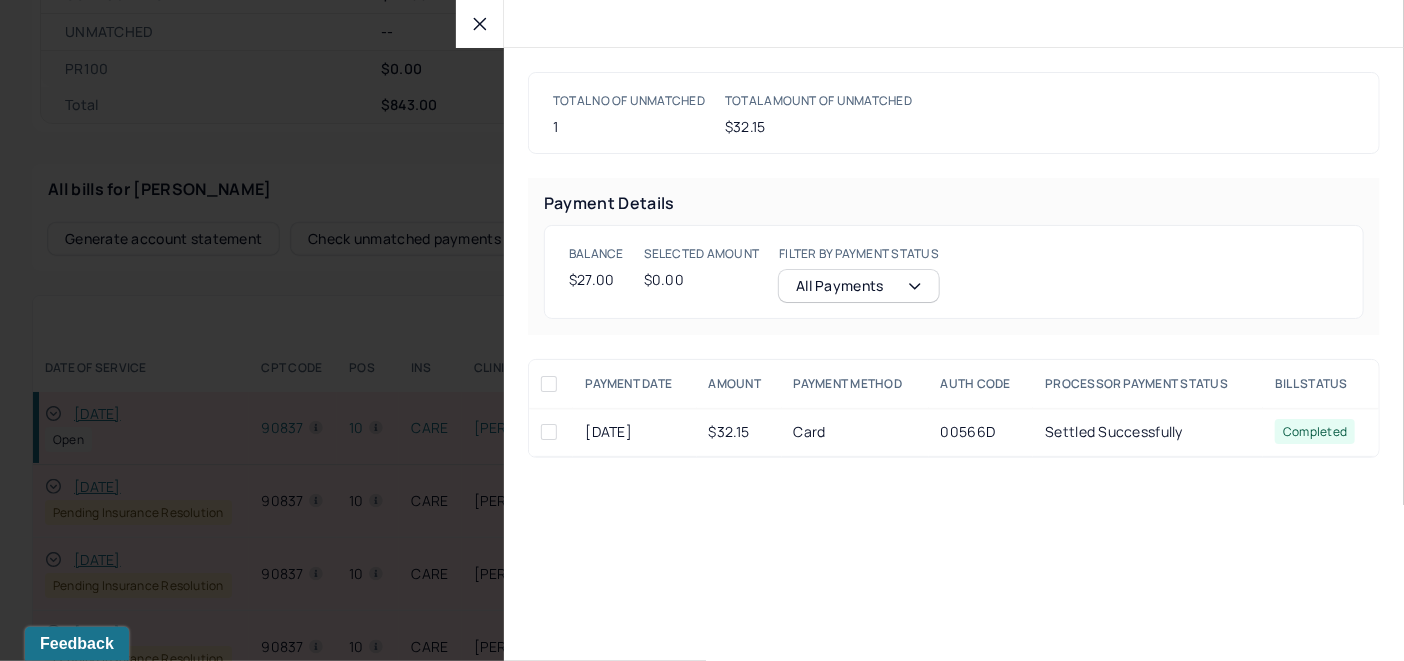 click 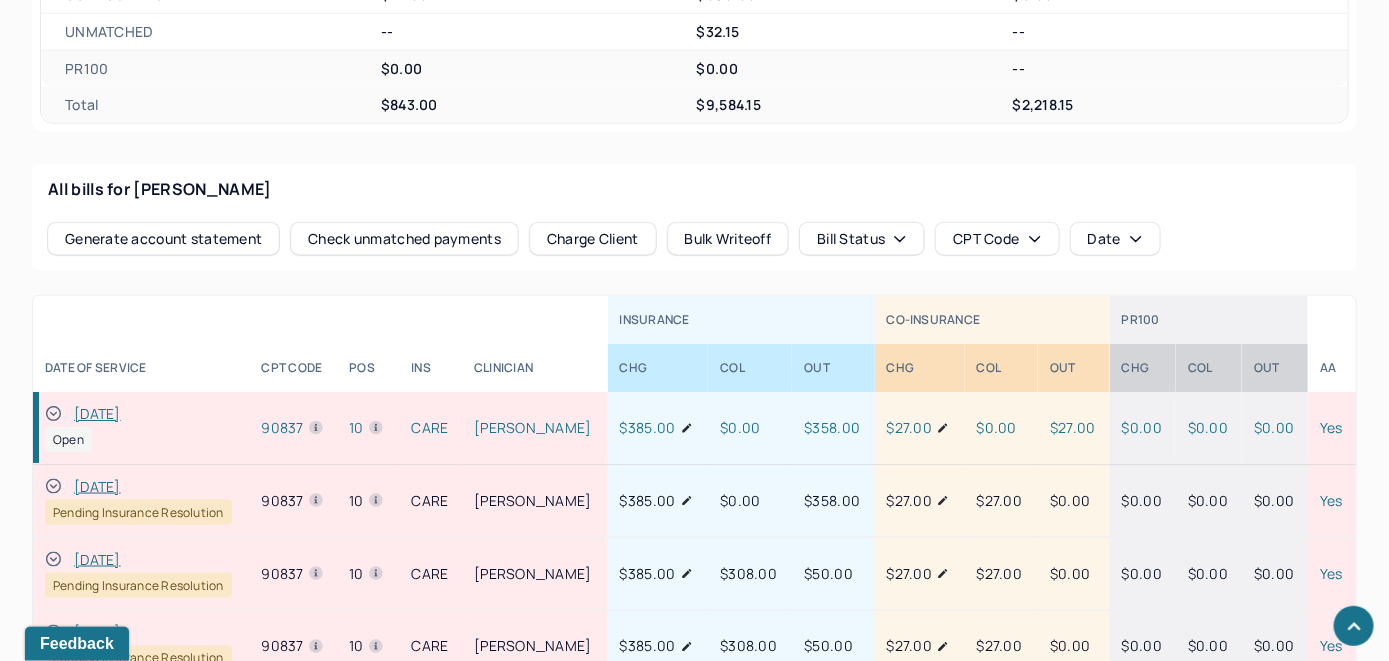 click on "Charge Client" at bounding box center [593, 239] 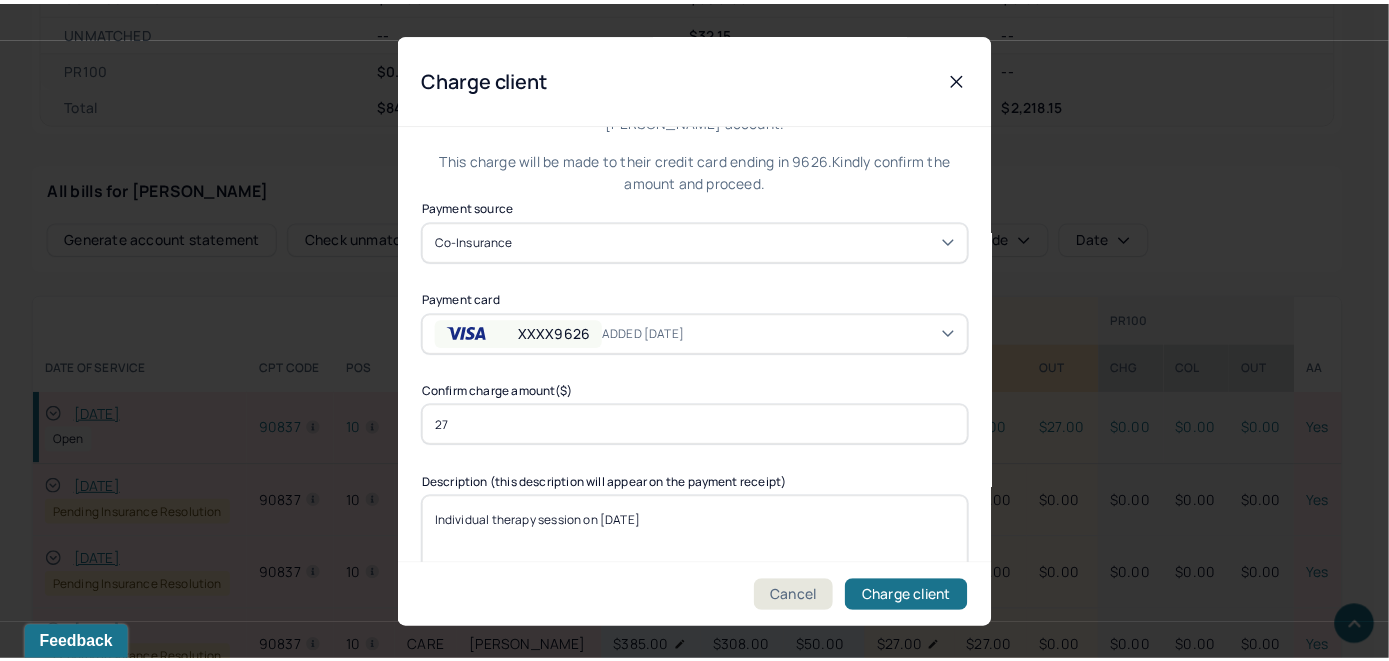 scroll, scrollTop: 121, scrollLeft: 0, axis: vertical 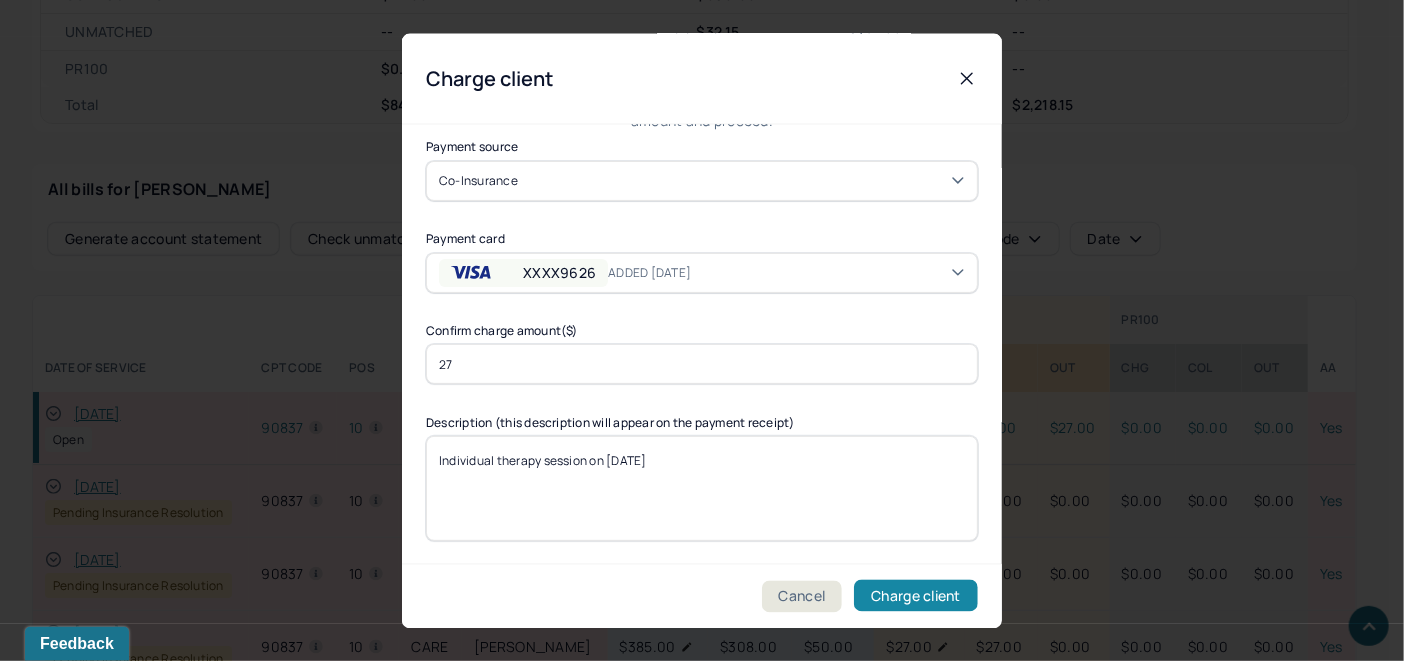click on "Charge client" at bounding box center [916, 596] 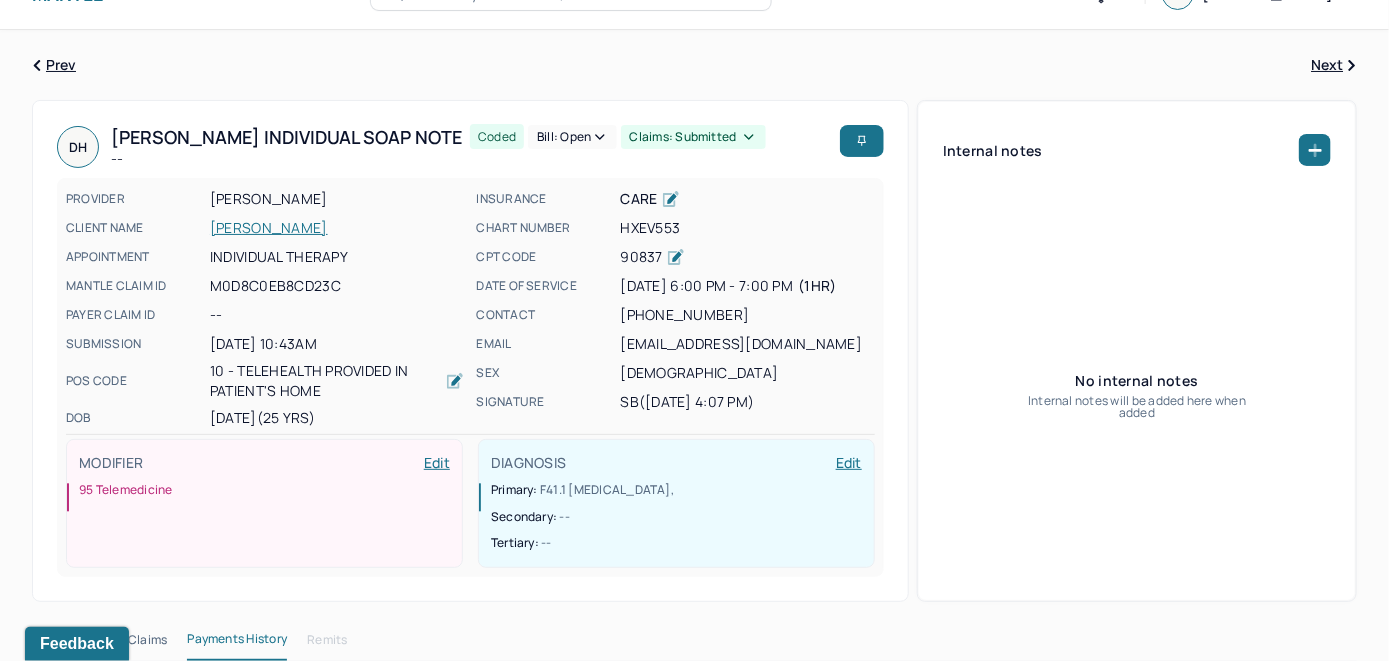 scroll, scrollTop: 38, scrollLeft: 0, axis: vertical 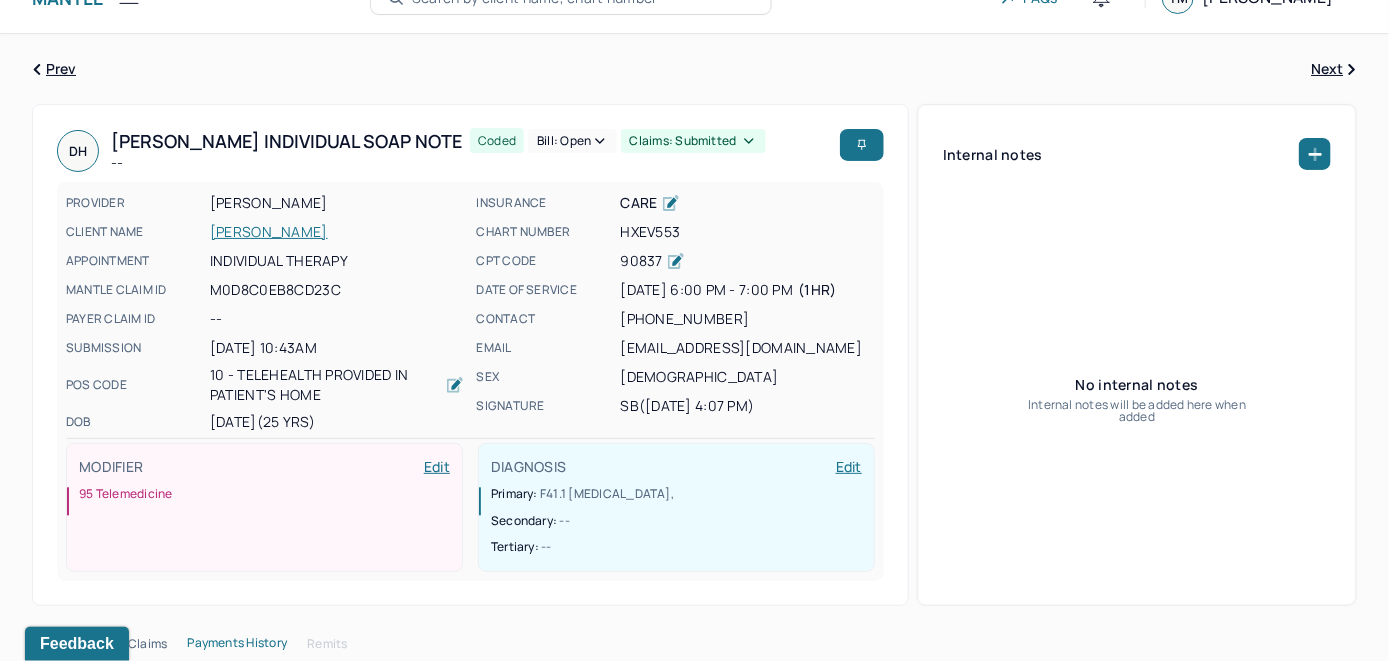 click on "[PERSON_NAME]" at bounding box center [337, 232] 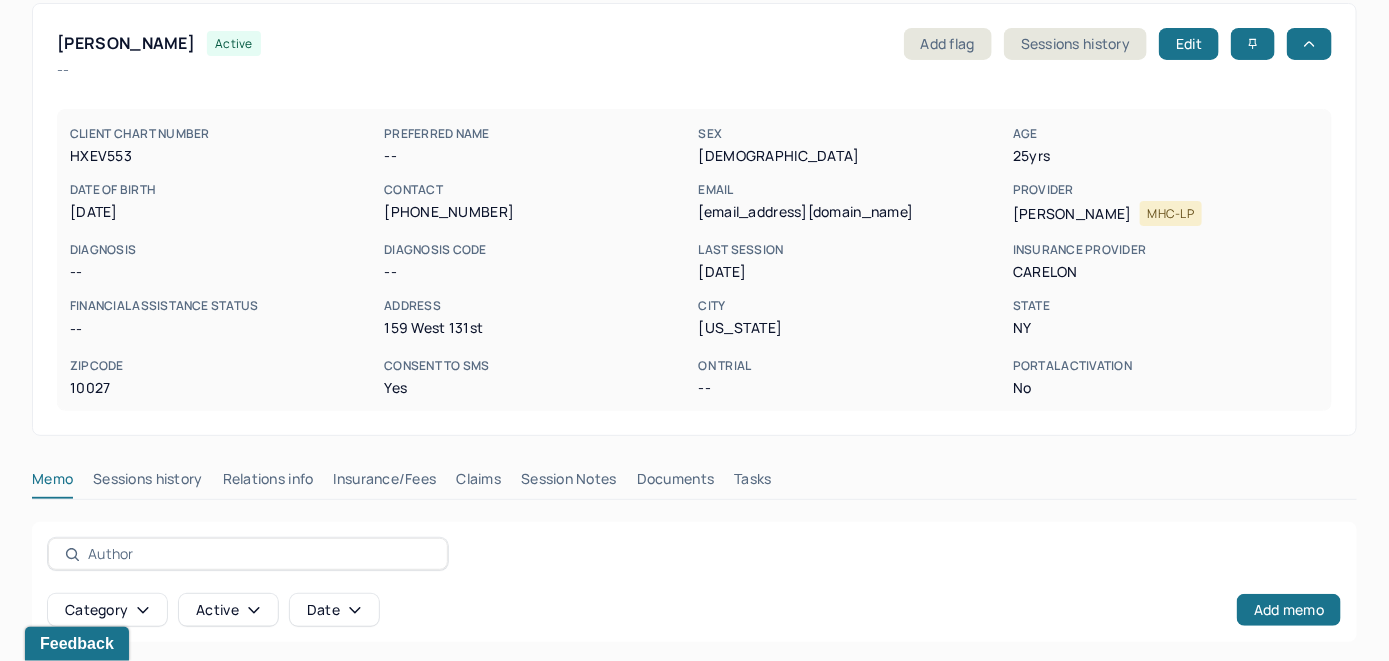 scroll, scrollTop: 0, scrollLeft: 0, axis: both 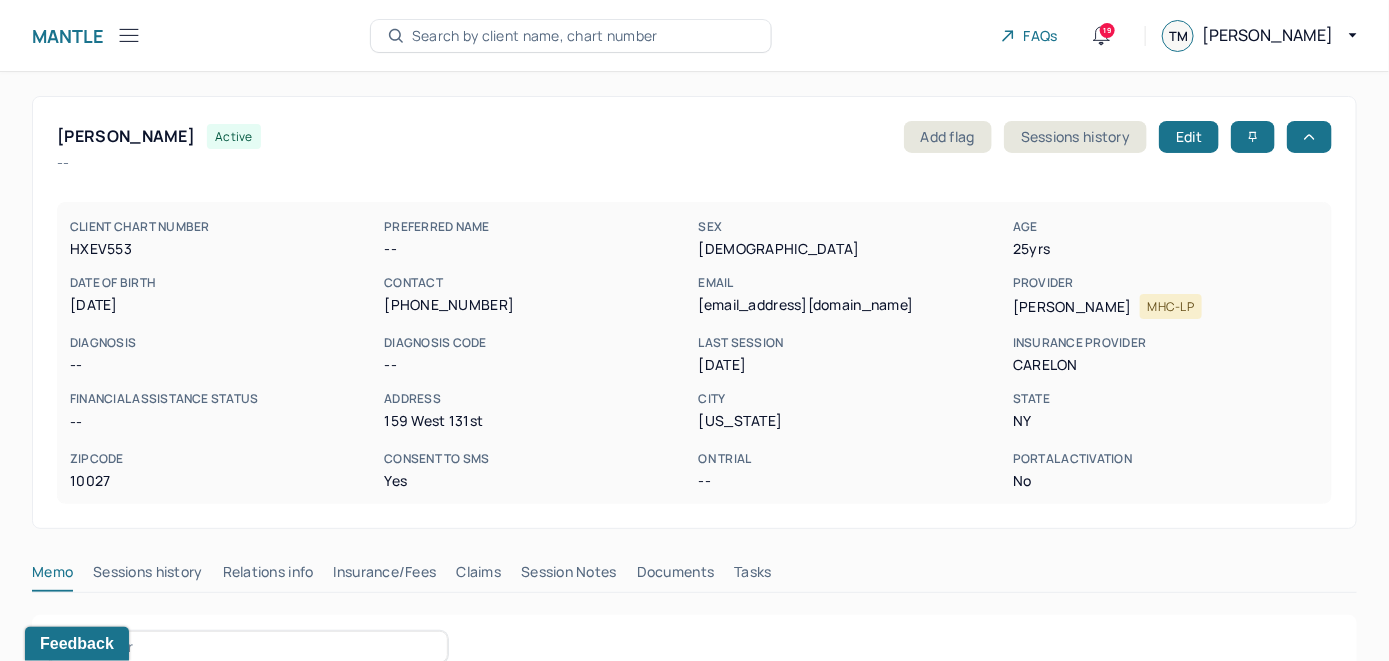 click on "Search by client name, chart number" at bounding box center [535, 36] 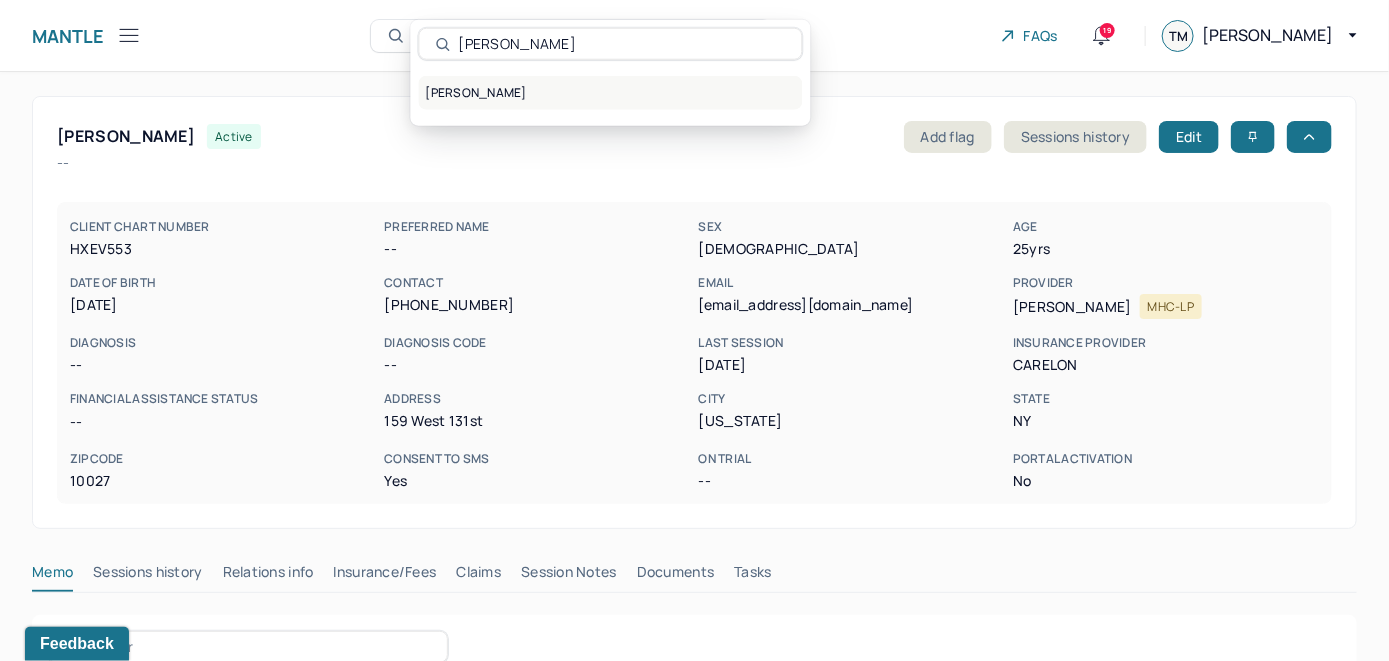 type on "[PERSON_NAME]" 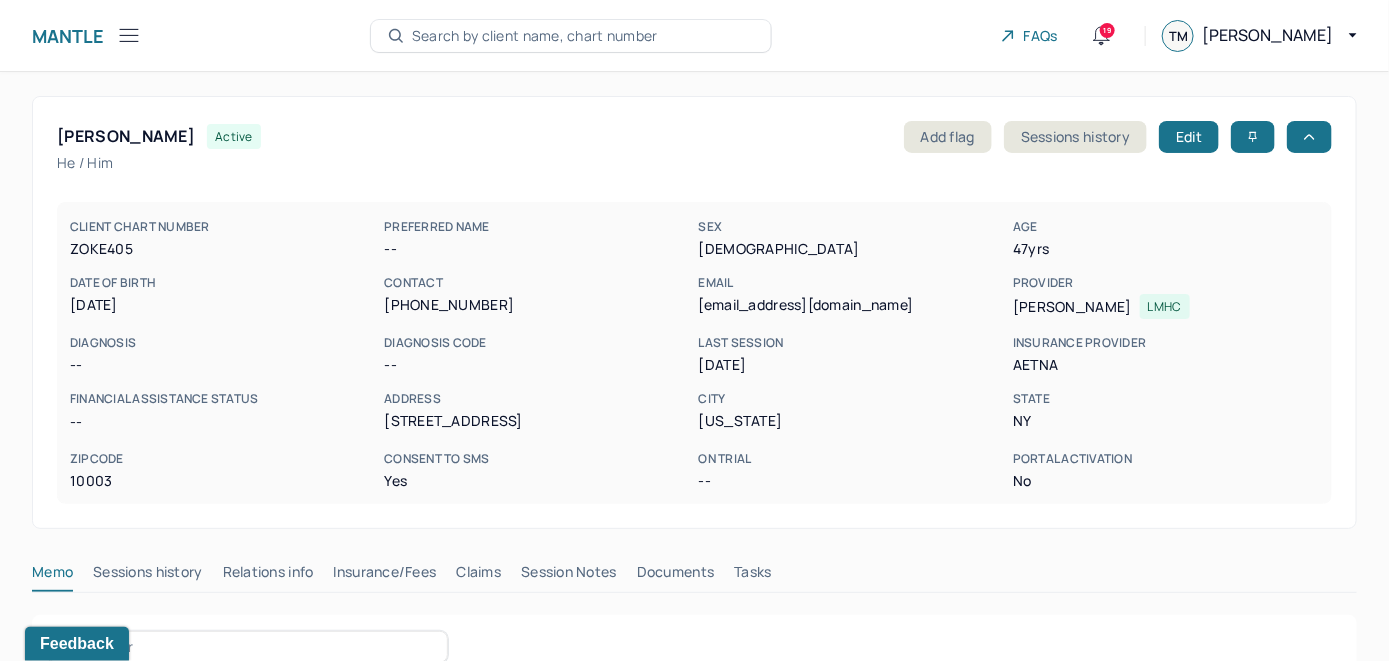 scroll, scrollTop: 279, scrollLeft: 0, axis: vertical 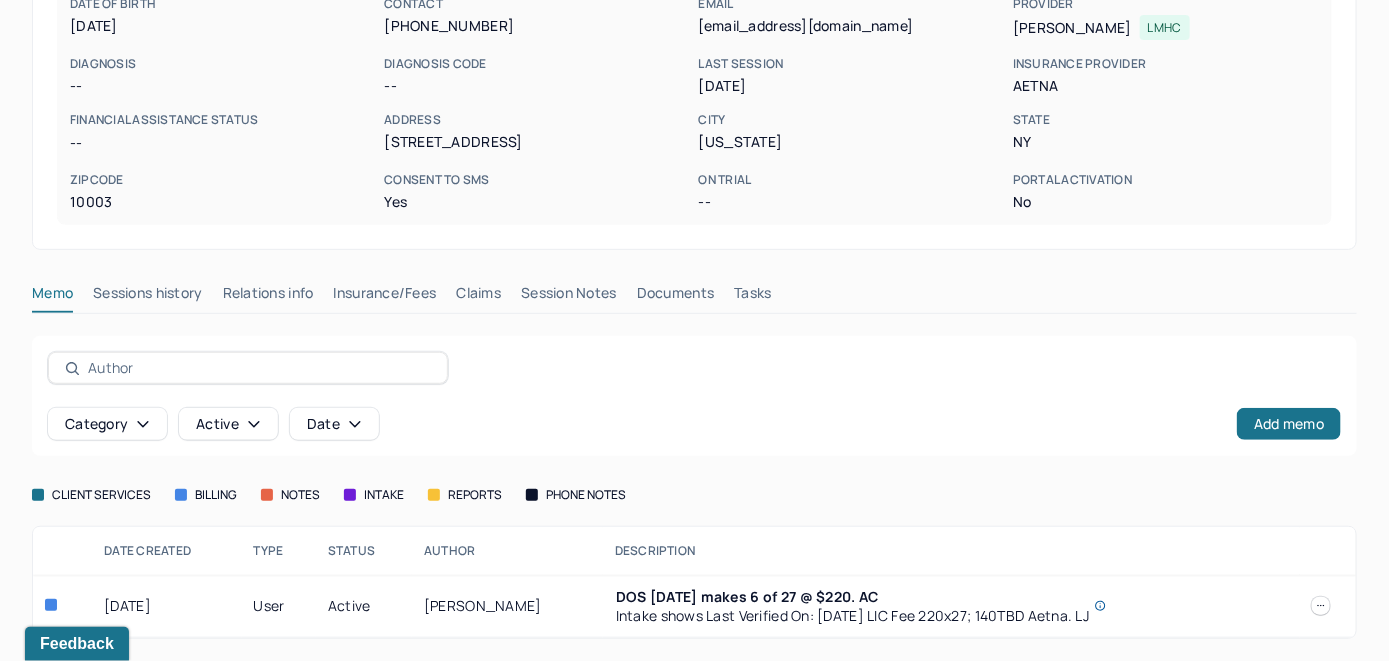 click on "Claims" at bounding box center (478, 297) 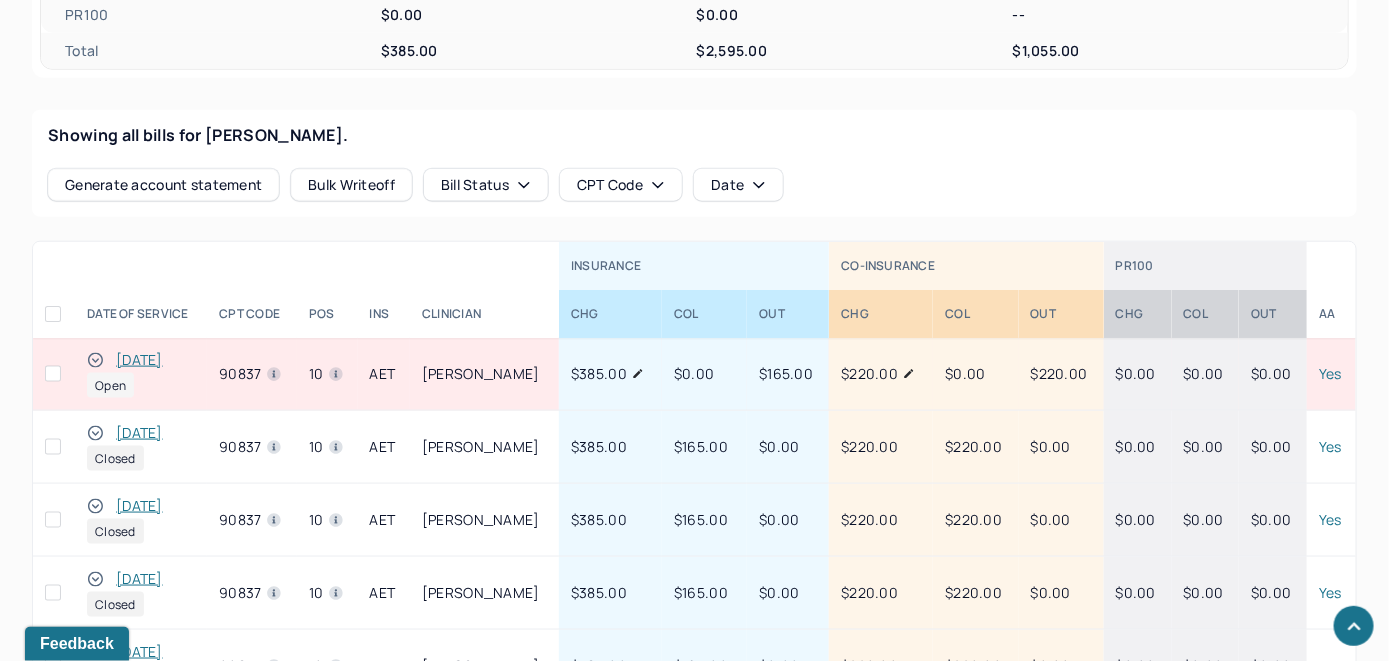 scroll, scrollTop: 821, scrollLeft: 0, axis: vertical 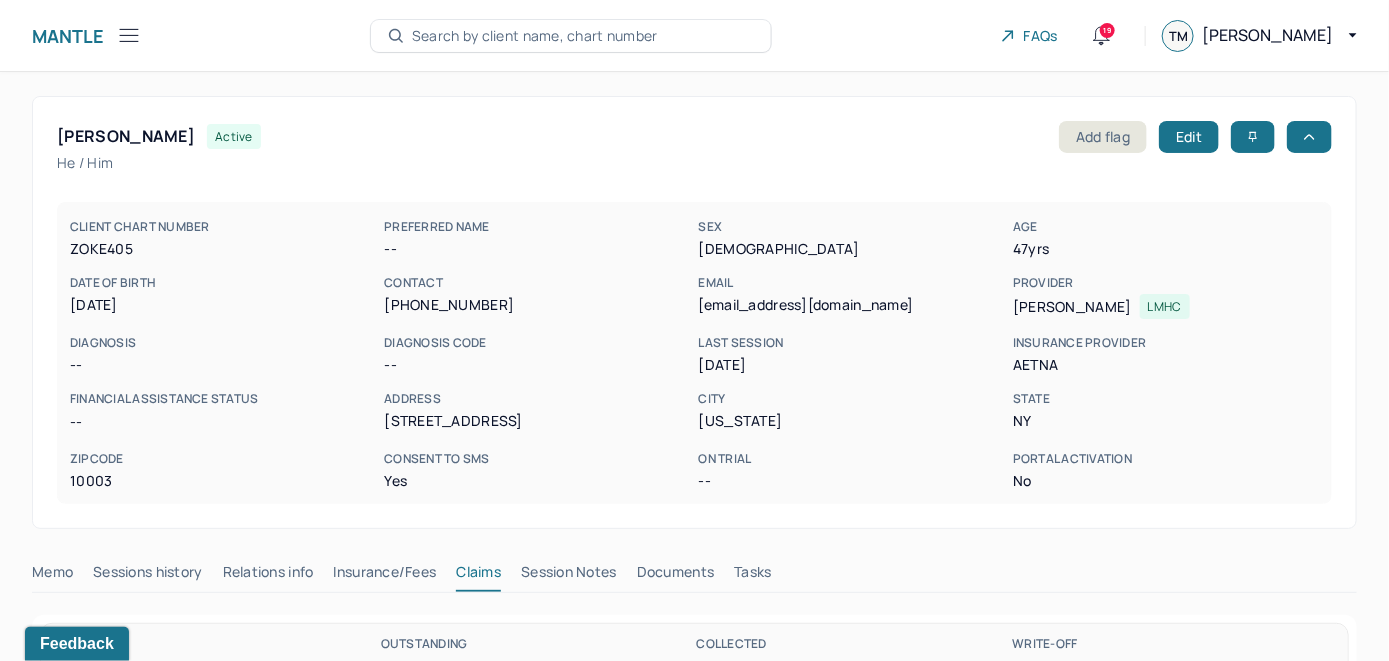 click on "Search by client name, chart number" at bounding box center (535, 36) 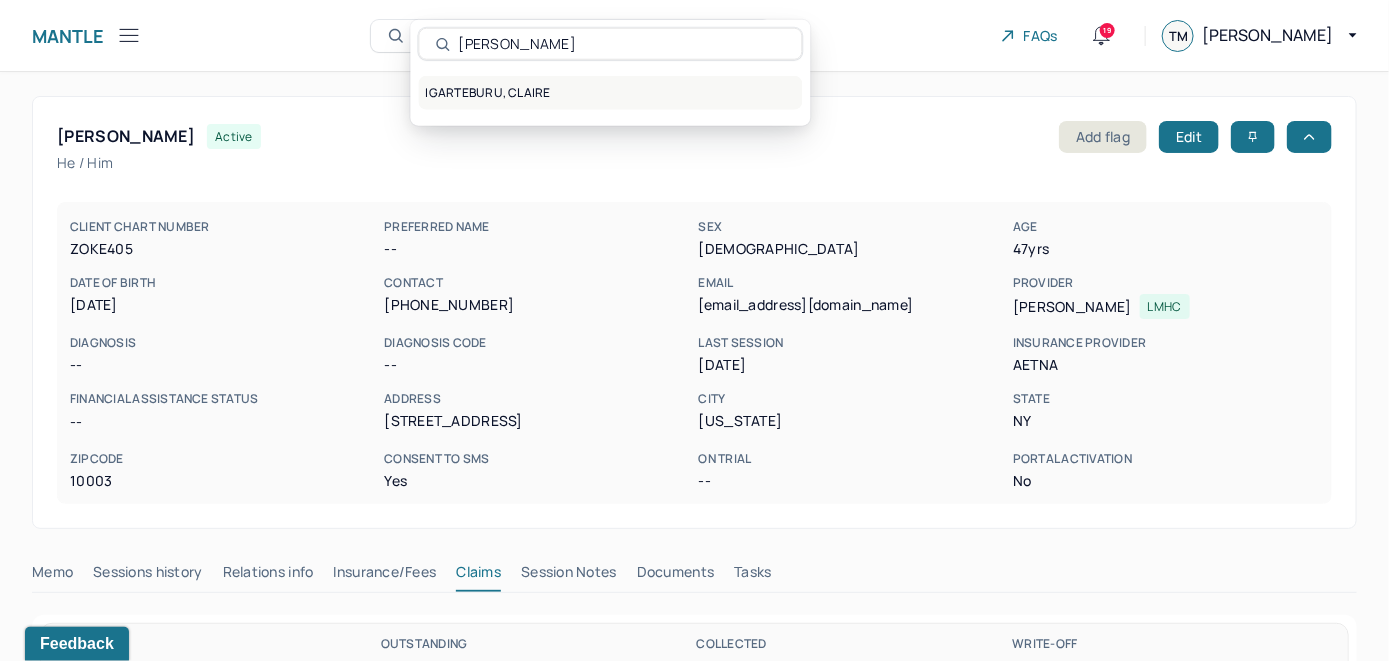 type on "[PERSON_NAME]" 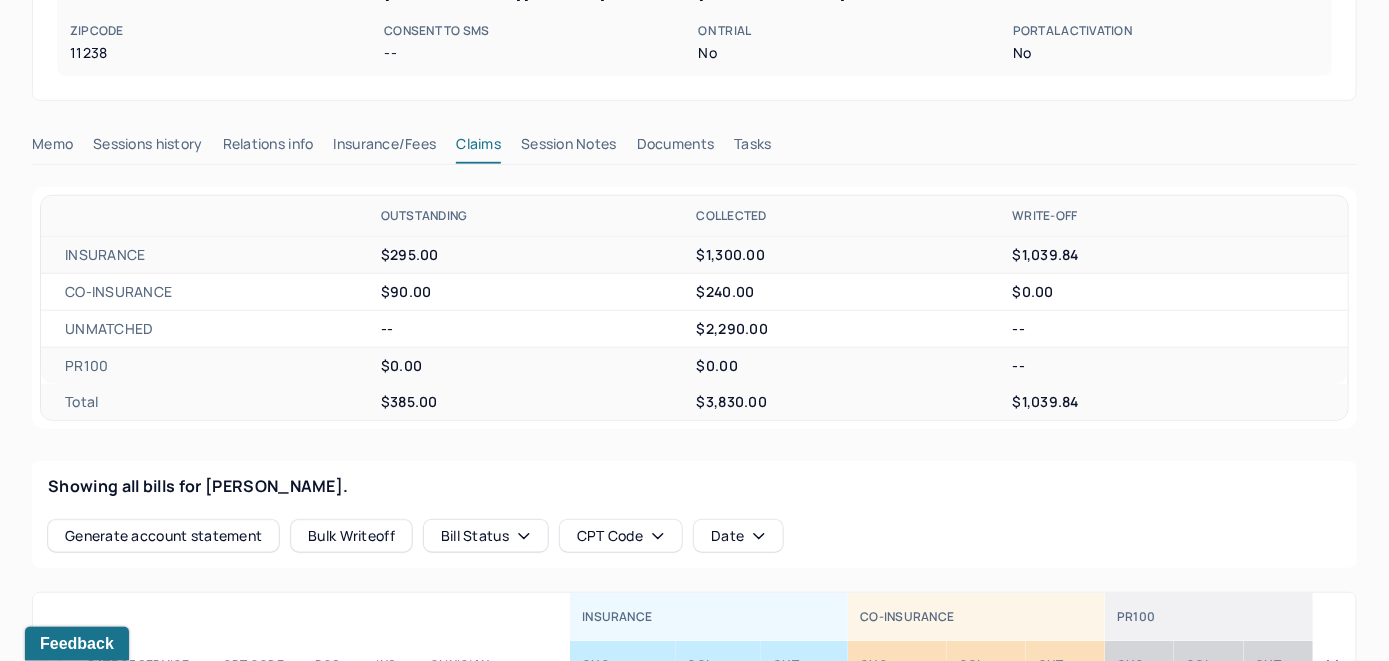 scroll, scrollTop: 600, scrollLeft: 0, axis: vertical 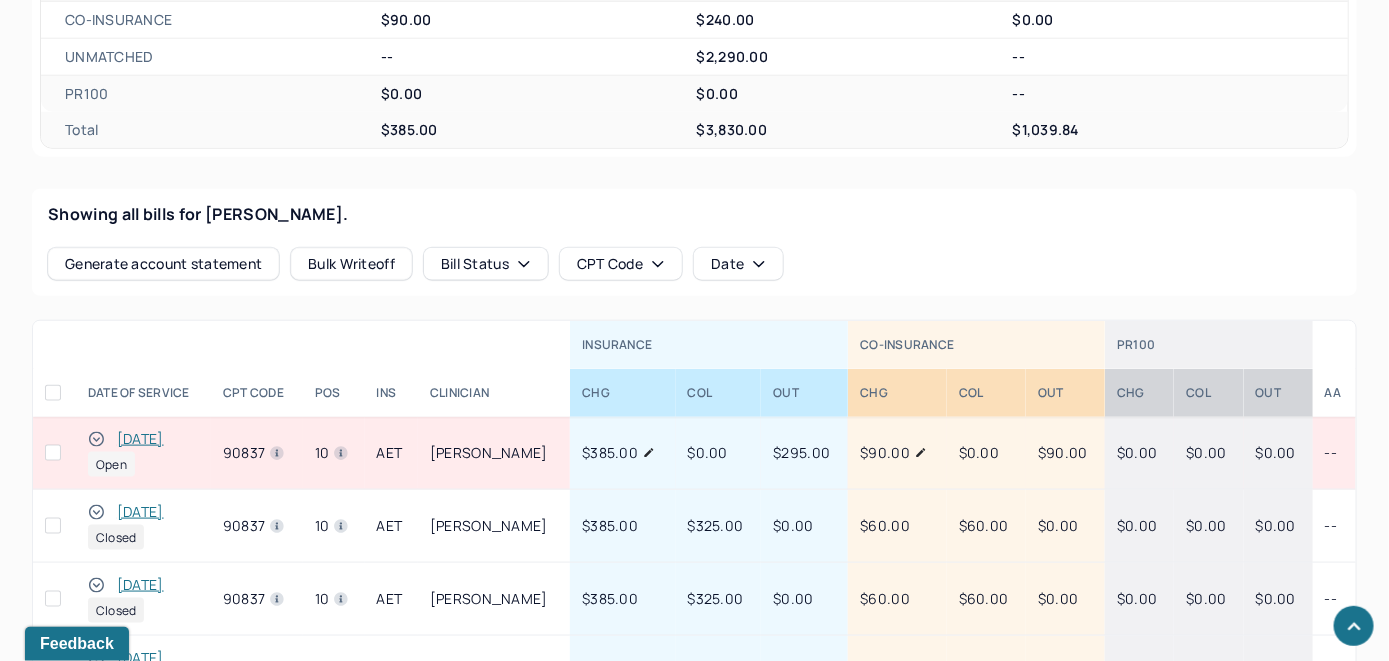 click on "[DATE]" at bounding box center [140, 439] 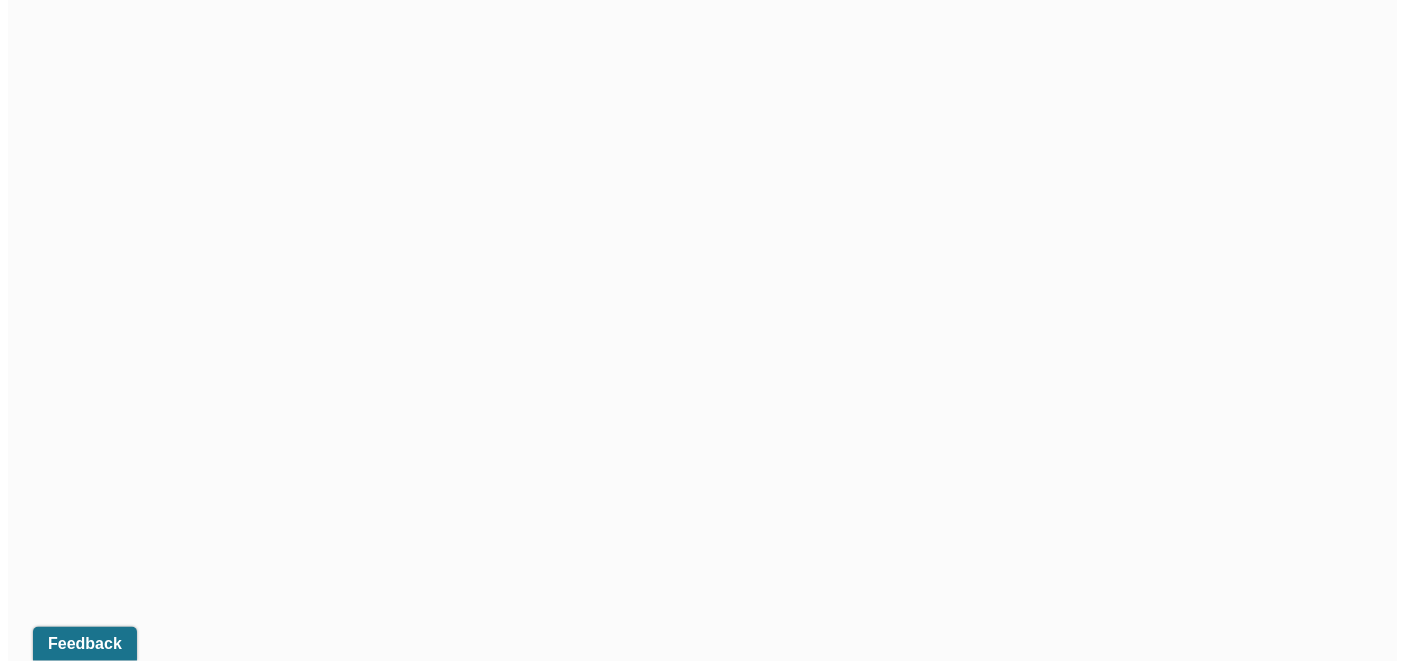 scroll, scrollTop: 627, scrollLeft: 0, axis: vertical 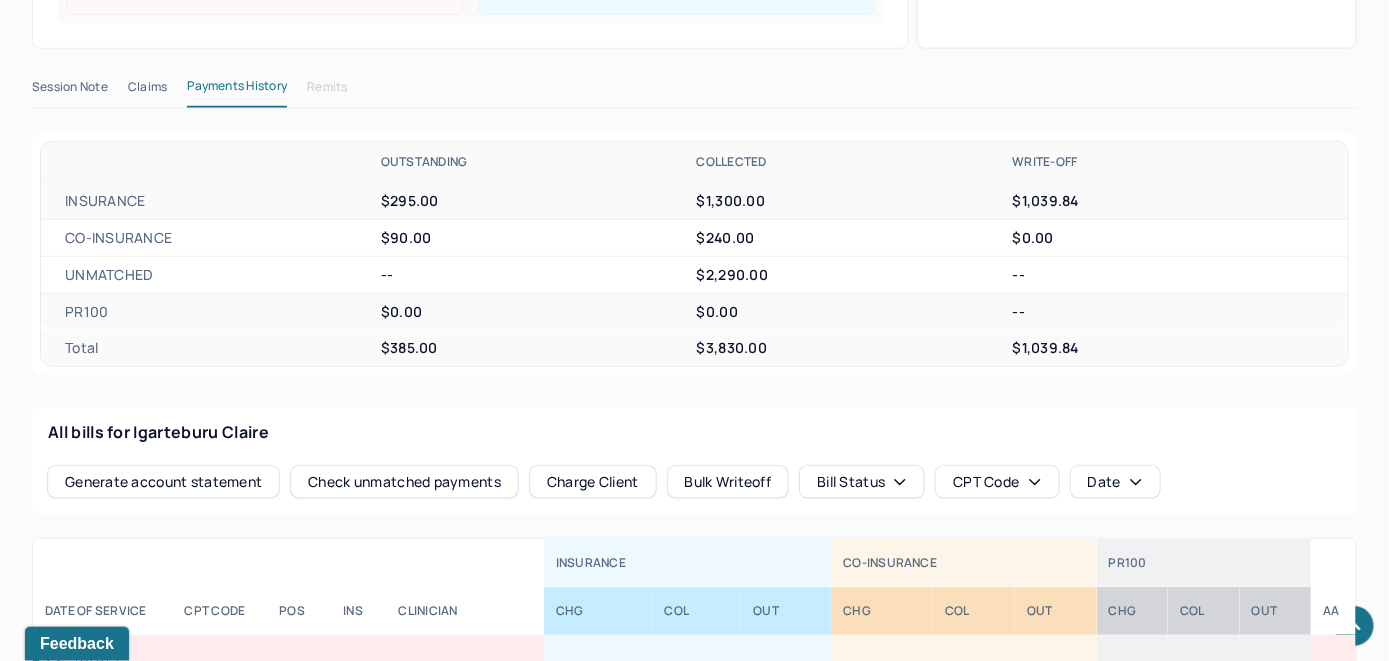 click on "Check unmatched payments" at bounding box center [404, 482] 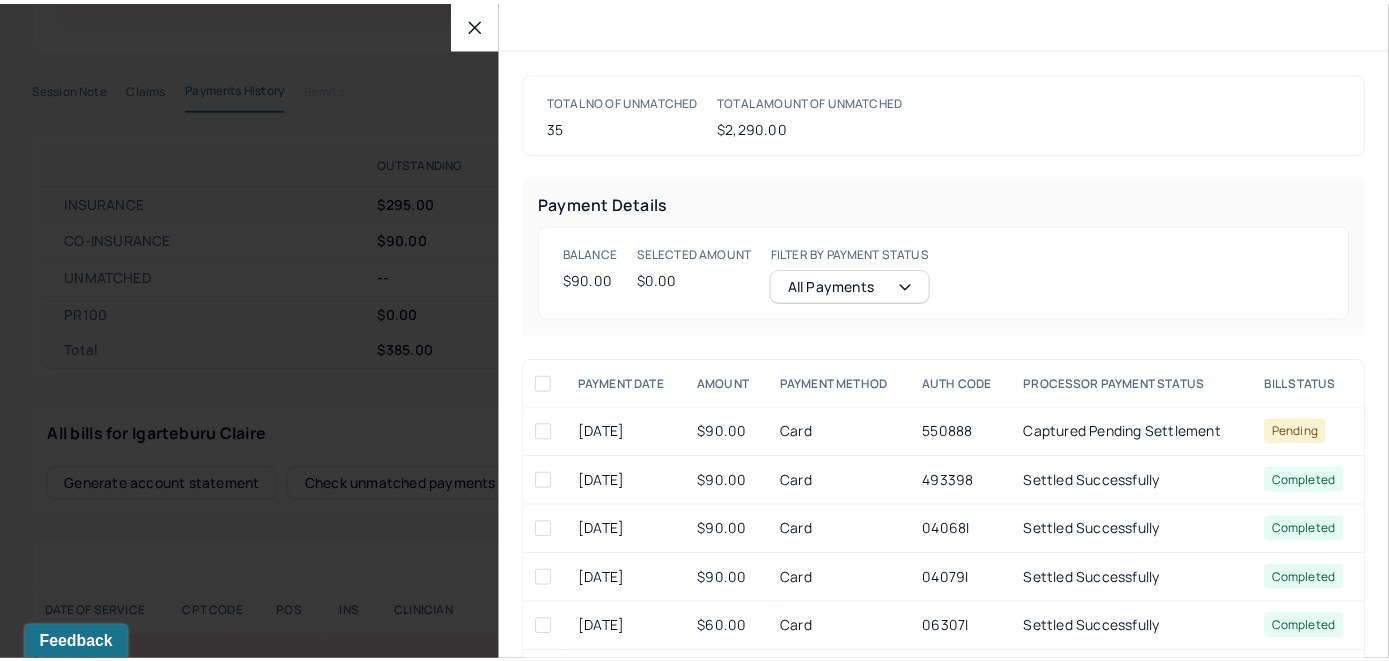 scroll, scrollTop: 628, scrollLeft: 0, axis: vertical 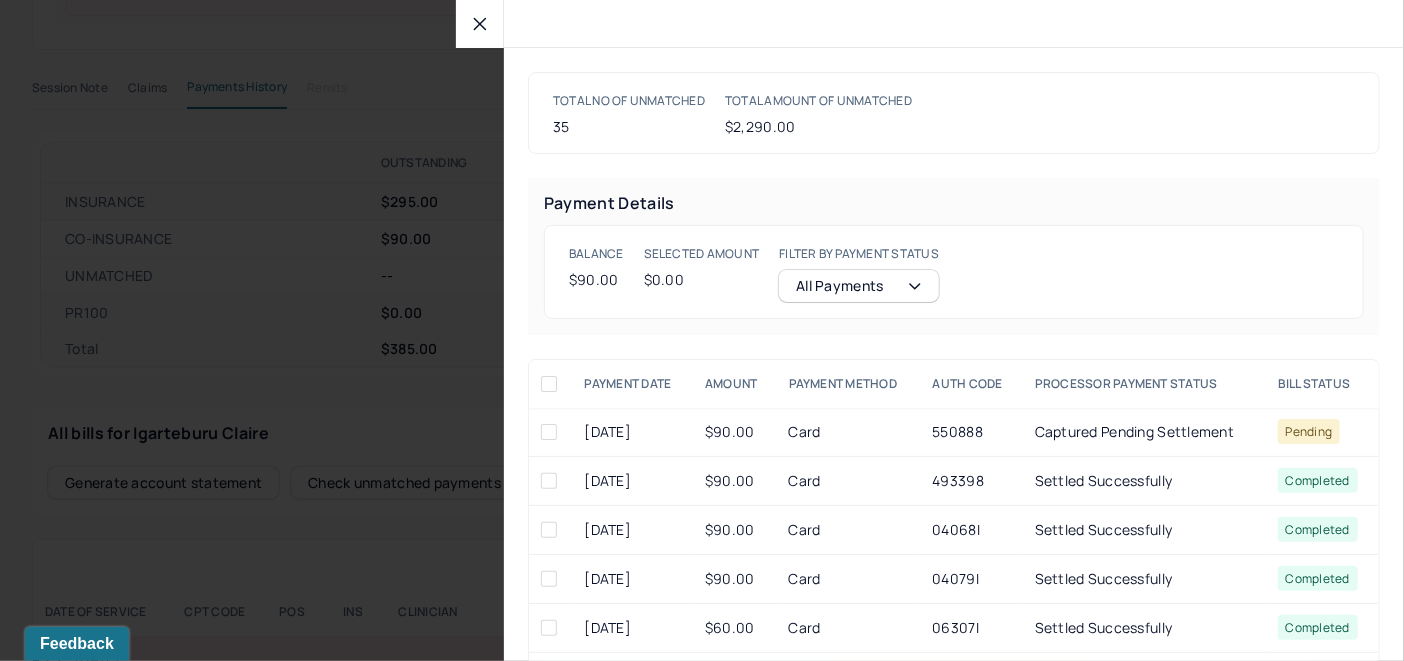 click at bounding box center (549, 481) 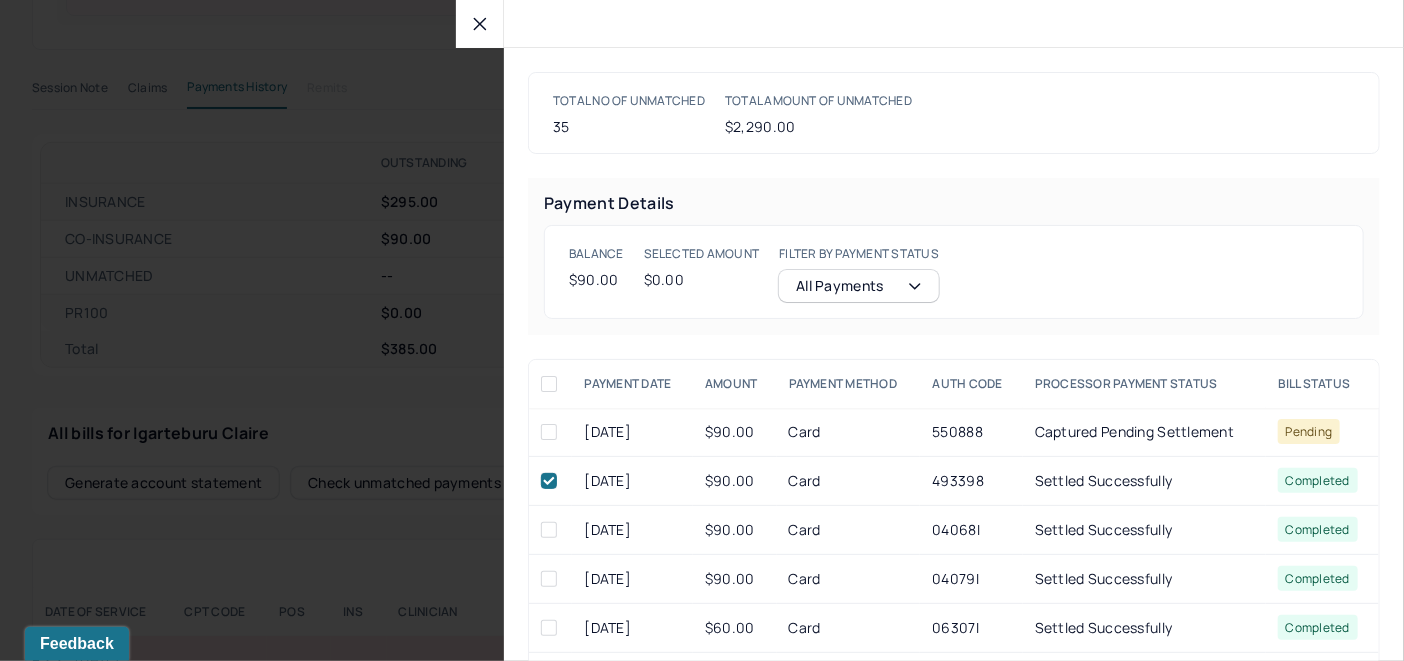 checkbox on "true" 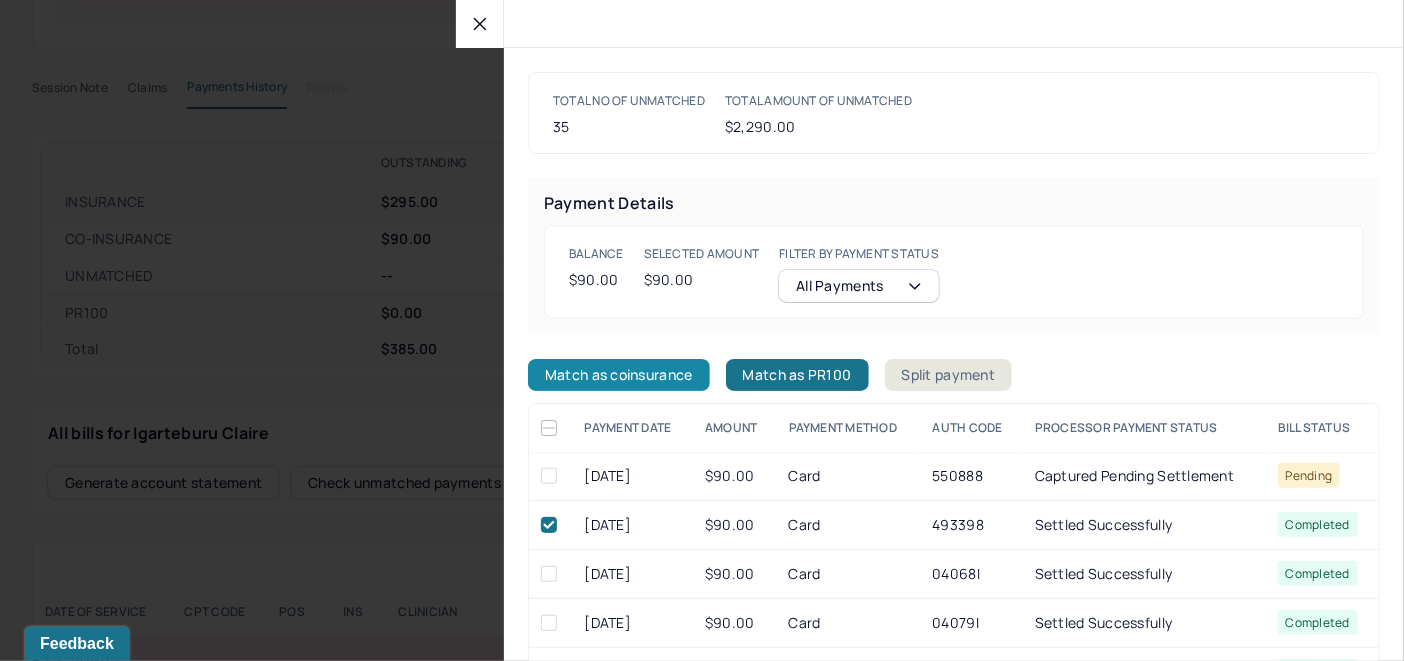 click on "Match as coinsurance" at bounding box center [619, 375] 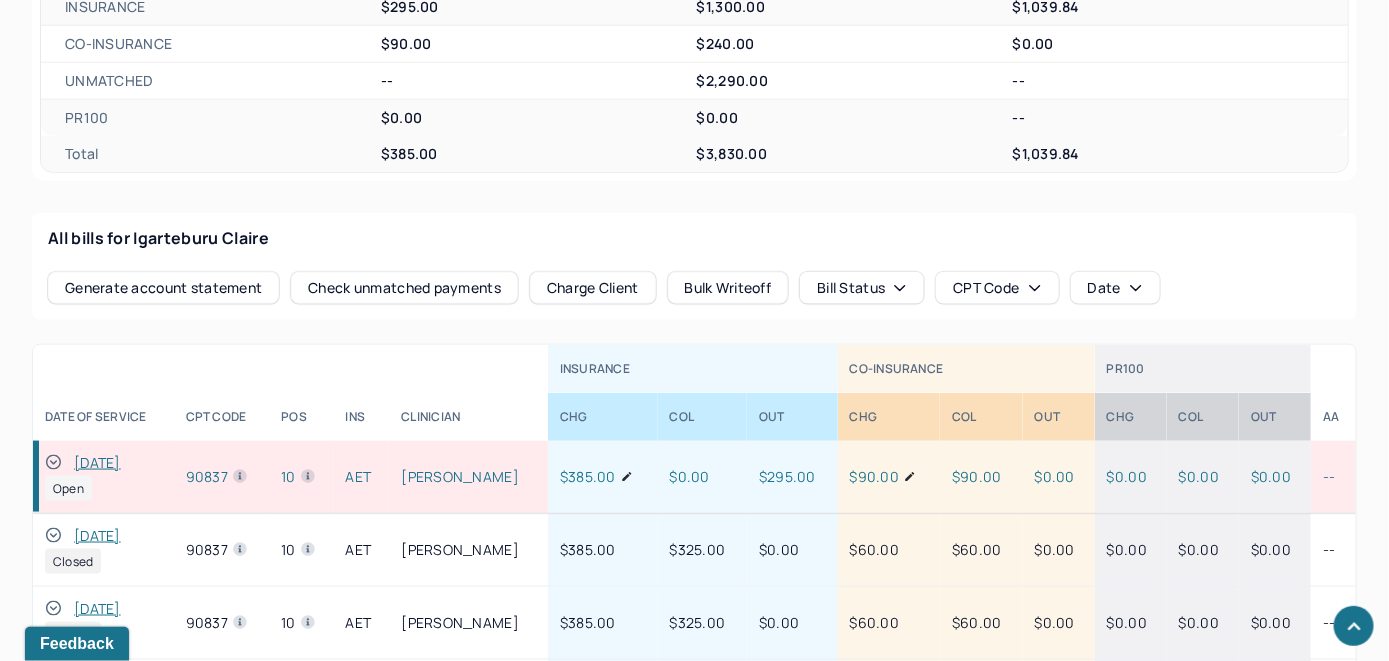 scroll, scrollTop: 928, scrollLeft: 0, axis: vertical 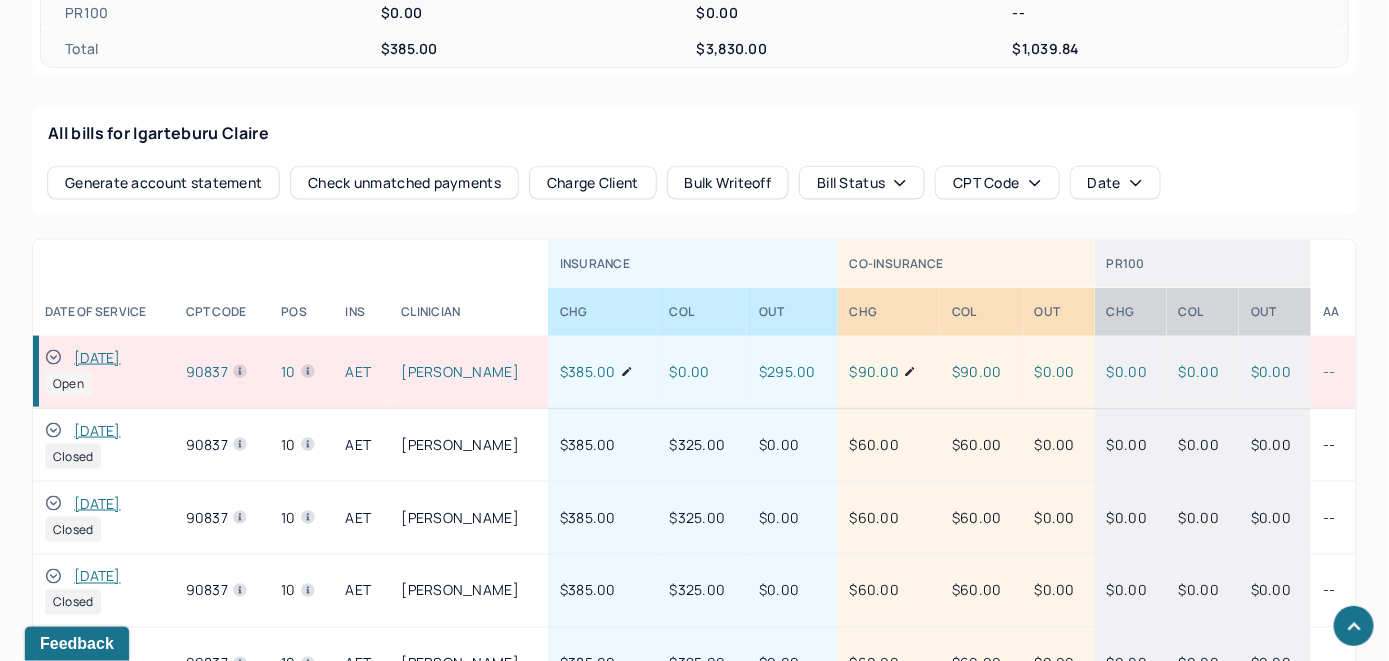 click 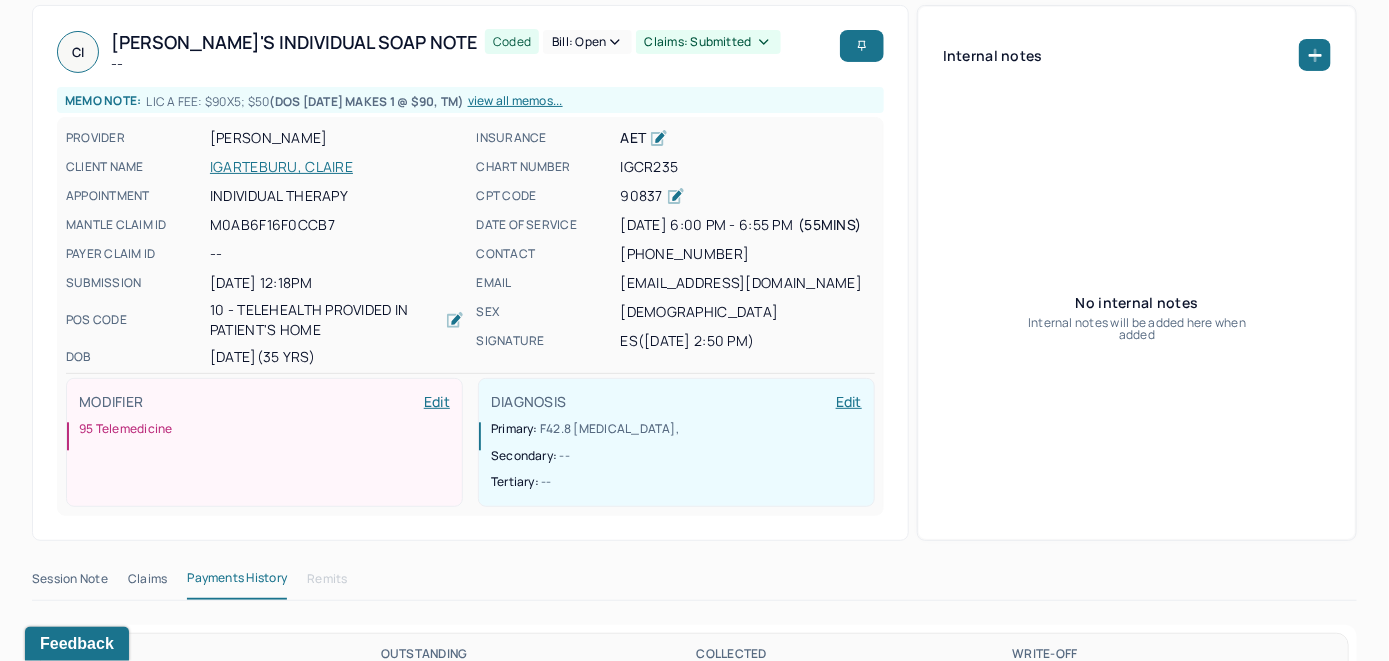 scroll, scrollTop: 28, scrollLeft: 0, axis: vertical 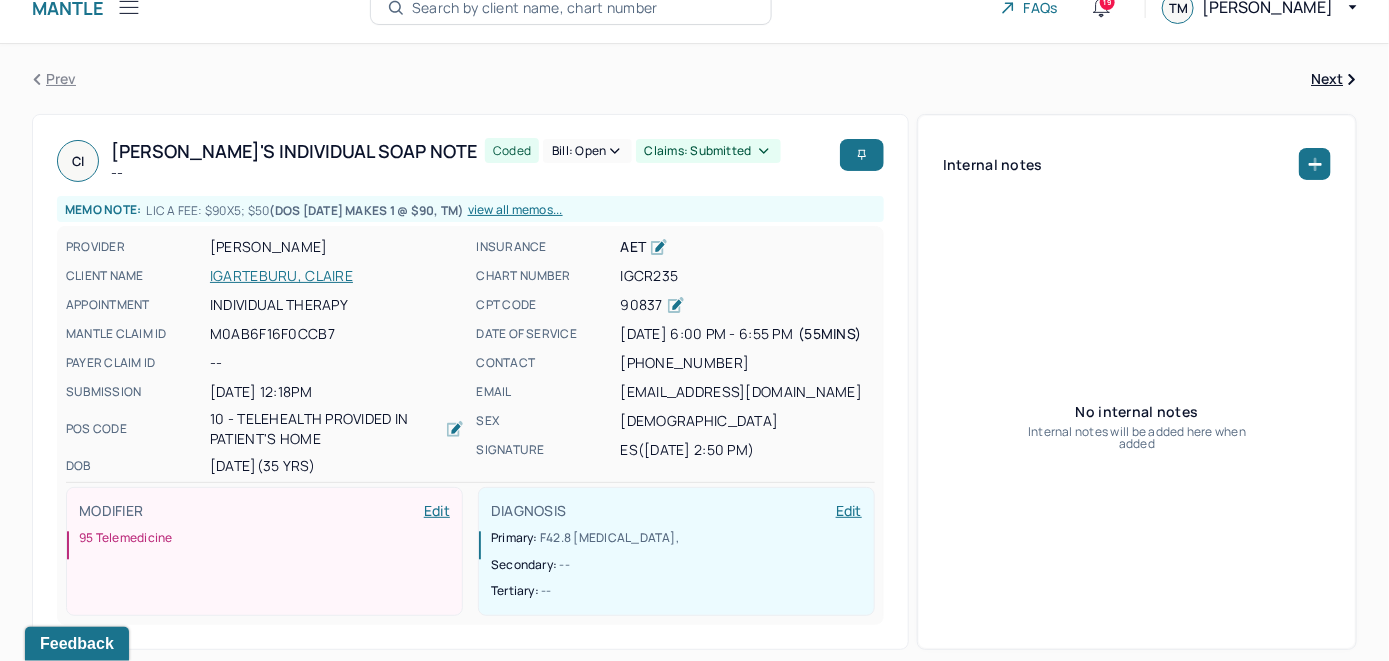 click on "Bill: Open" at bounding box center [587, 151] 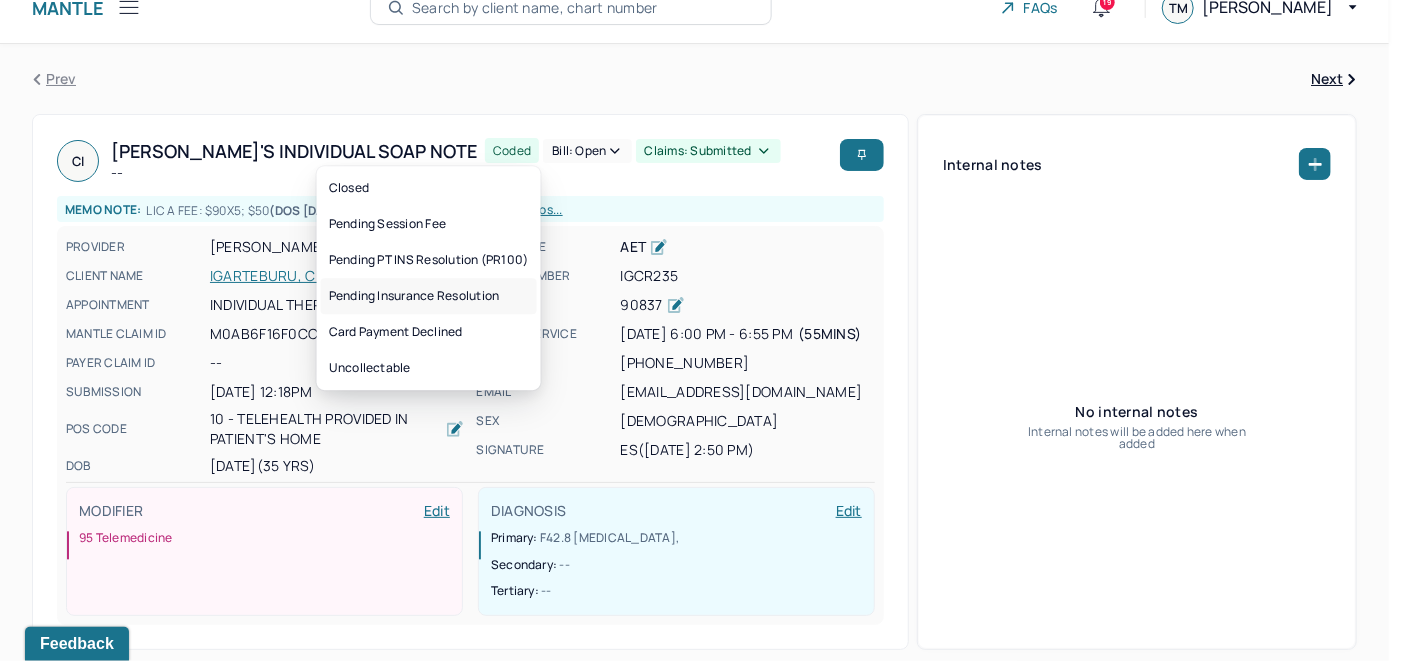 click on "Pending Insurance Resolution" at bounding box center (429, 296) 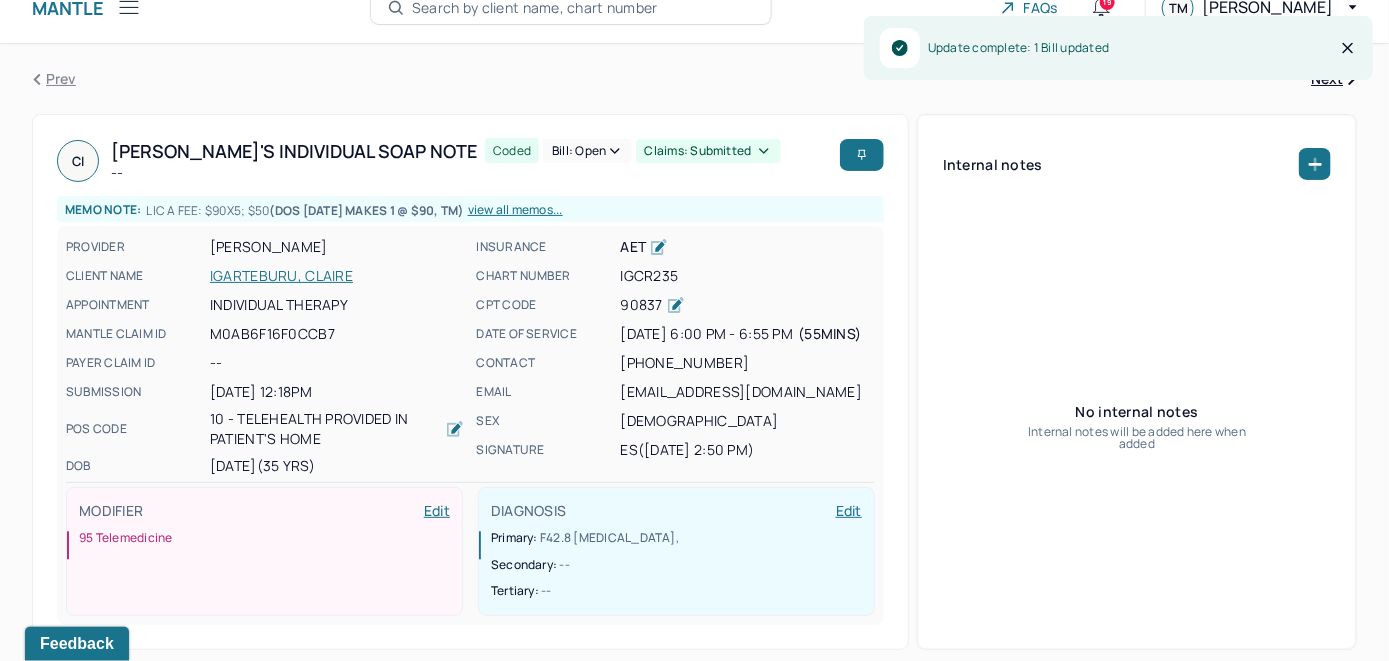 click on "[PERSON_NAME]" at bounding box center [337, 247] 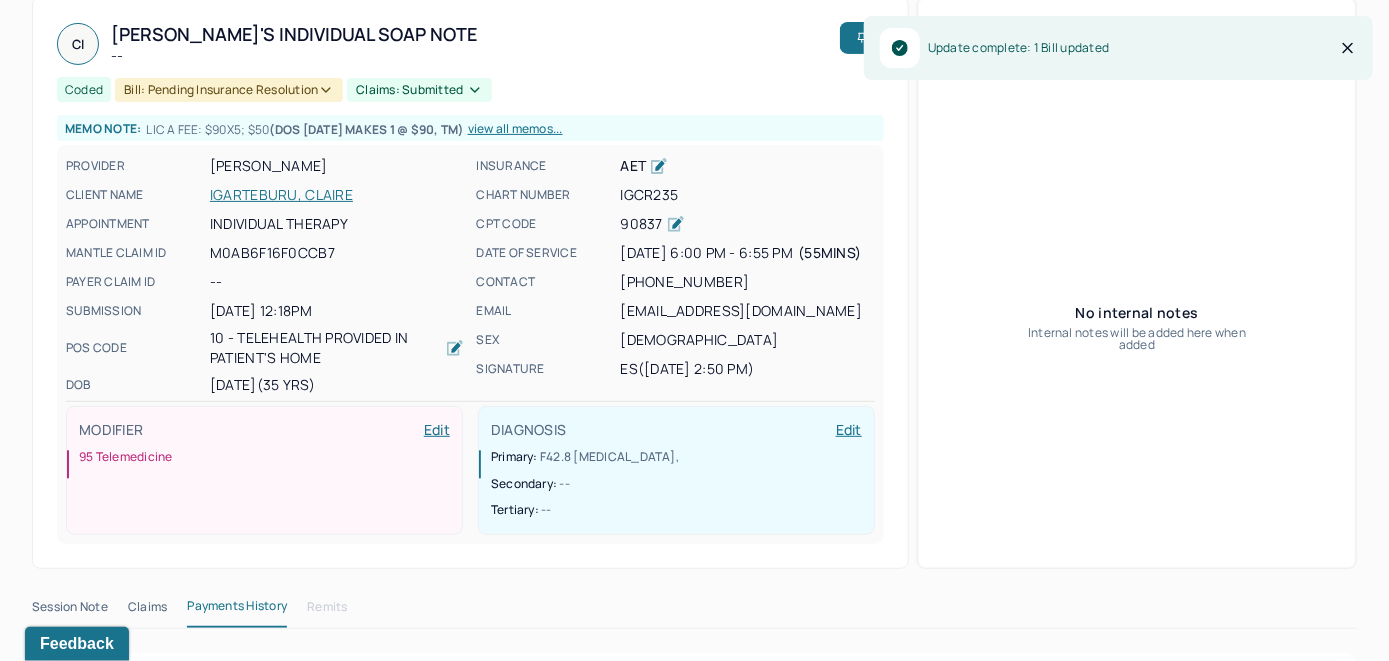 scroll, scrollTop: 228, scrollLeft: 0, axis: vertical 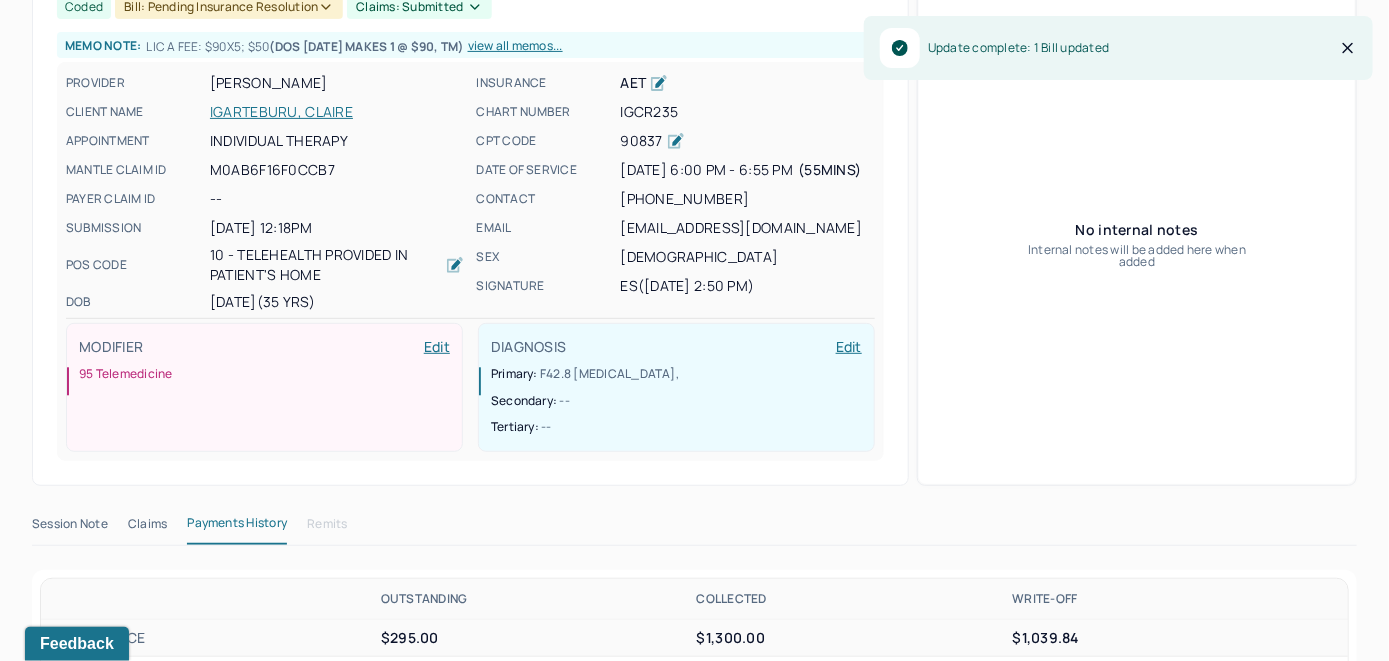 click on "IGARTEBURU, CLAIRE" at bounding box center (337, 112) 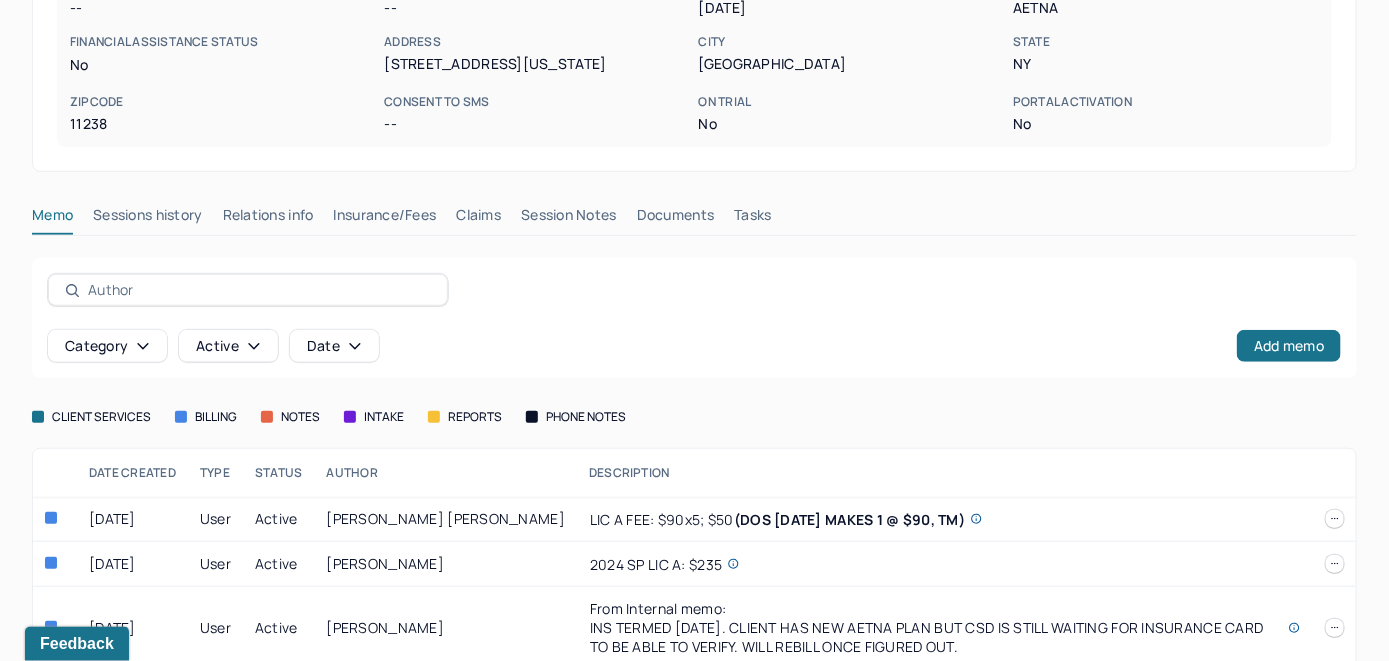 click on "Claims" at bounding box center [478, 219] 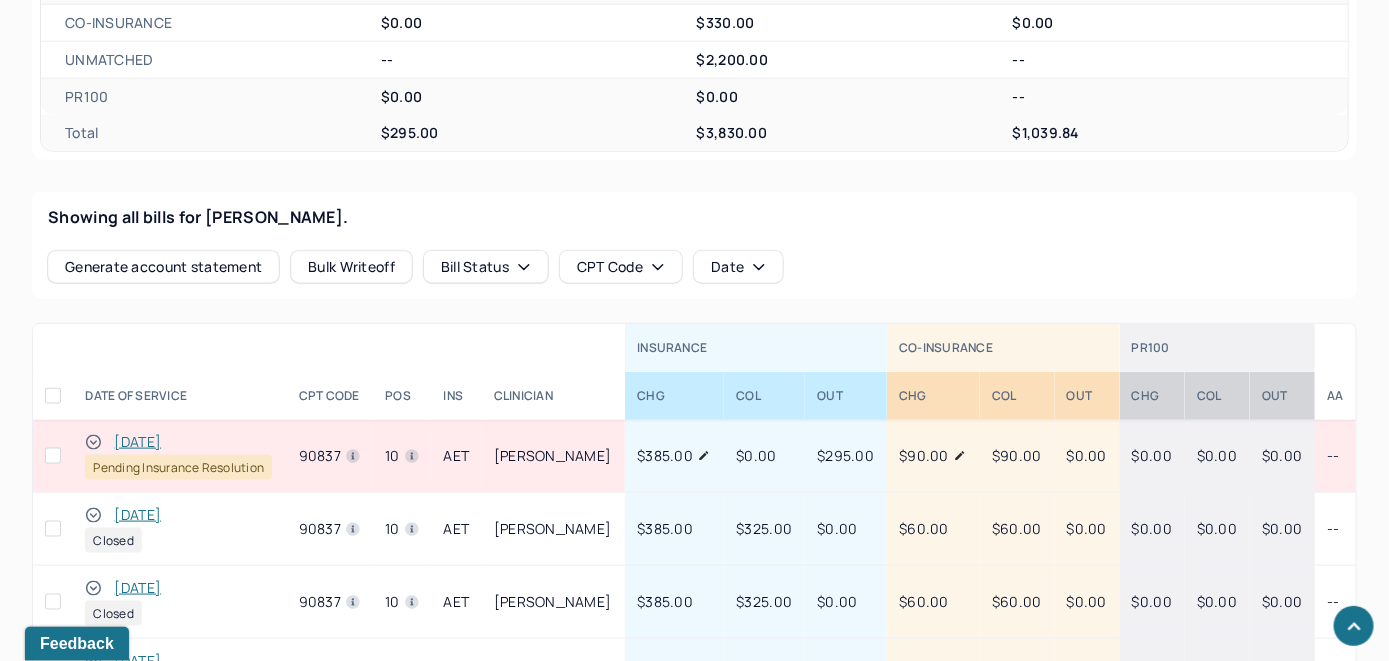 scroll, scrollTop: 757, scrollLeft: 0, axis: vertical 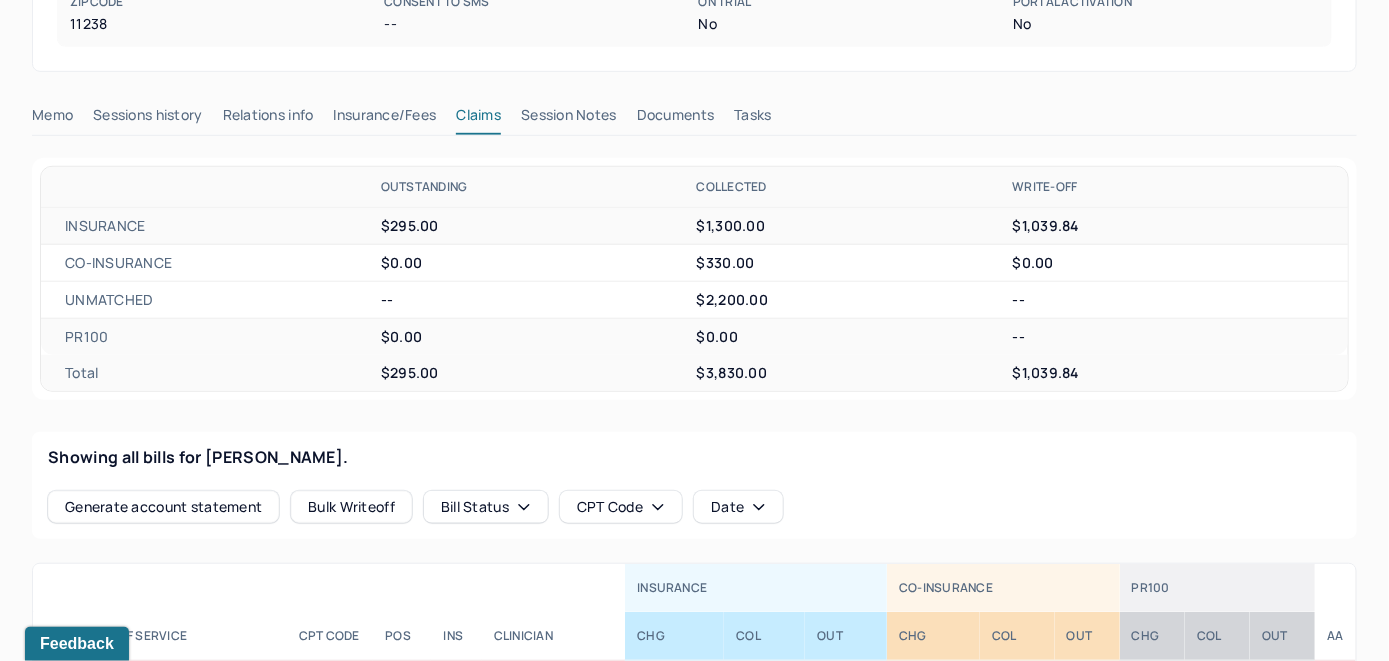 click on "Memo" at bounding box center [52, 119] 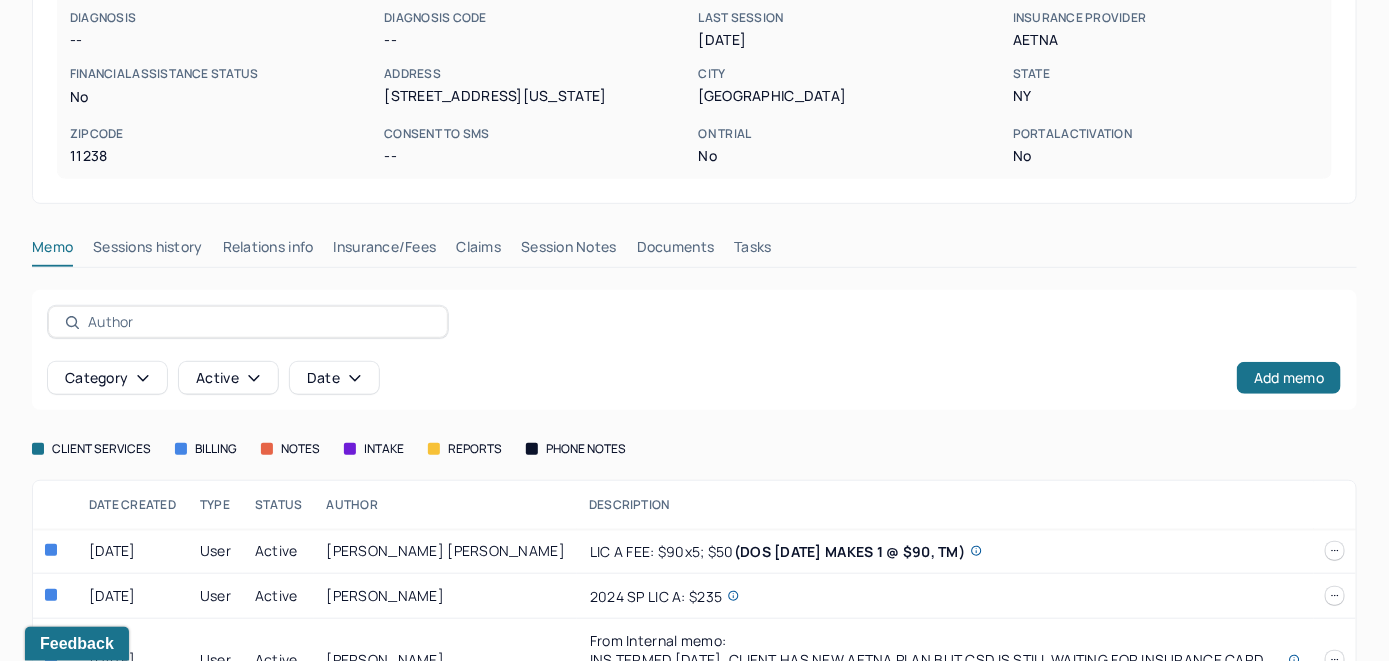 scroll, scrollTop: 234, scrollLeft: 0, axis: vertical 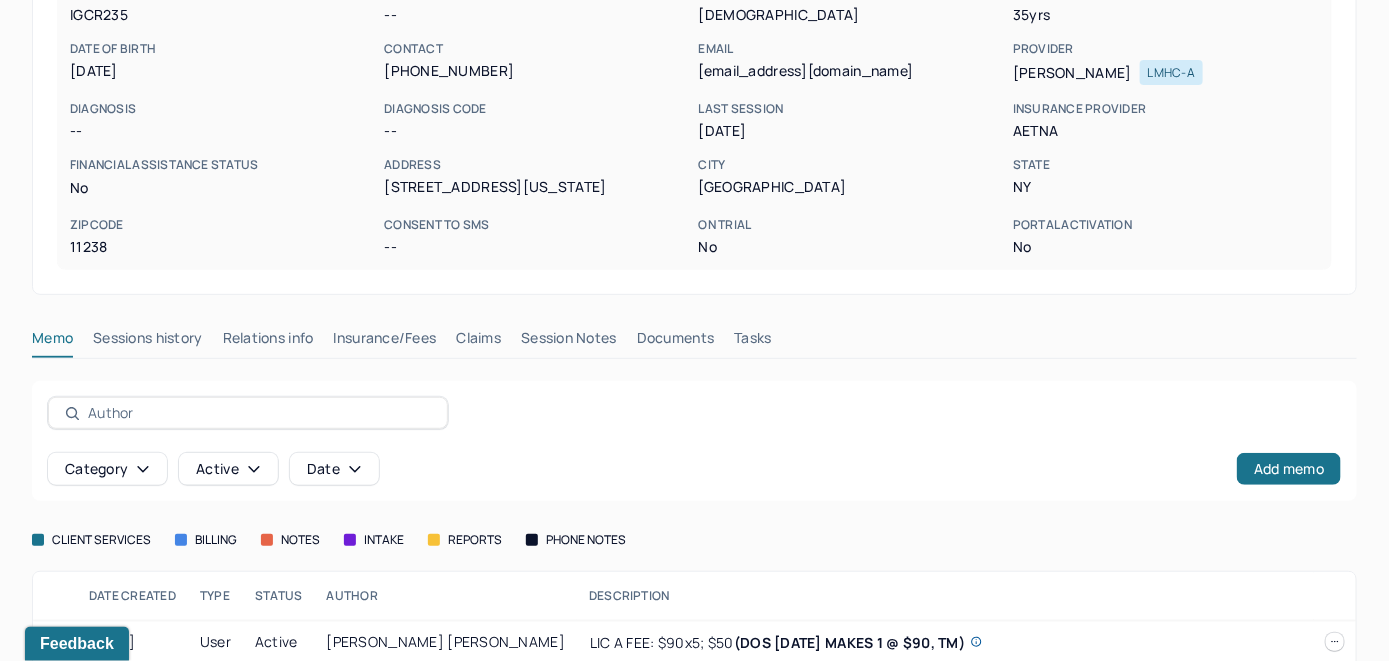 click on "Claims" at bounding box center [478, 342] 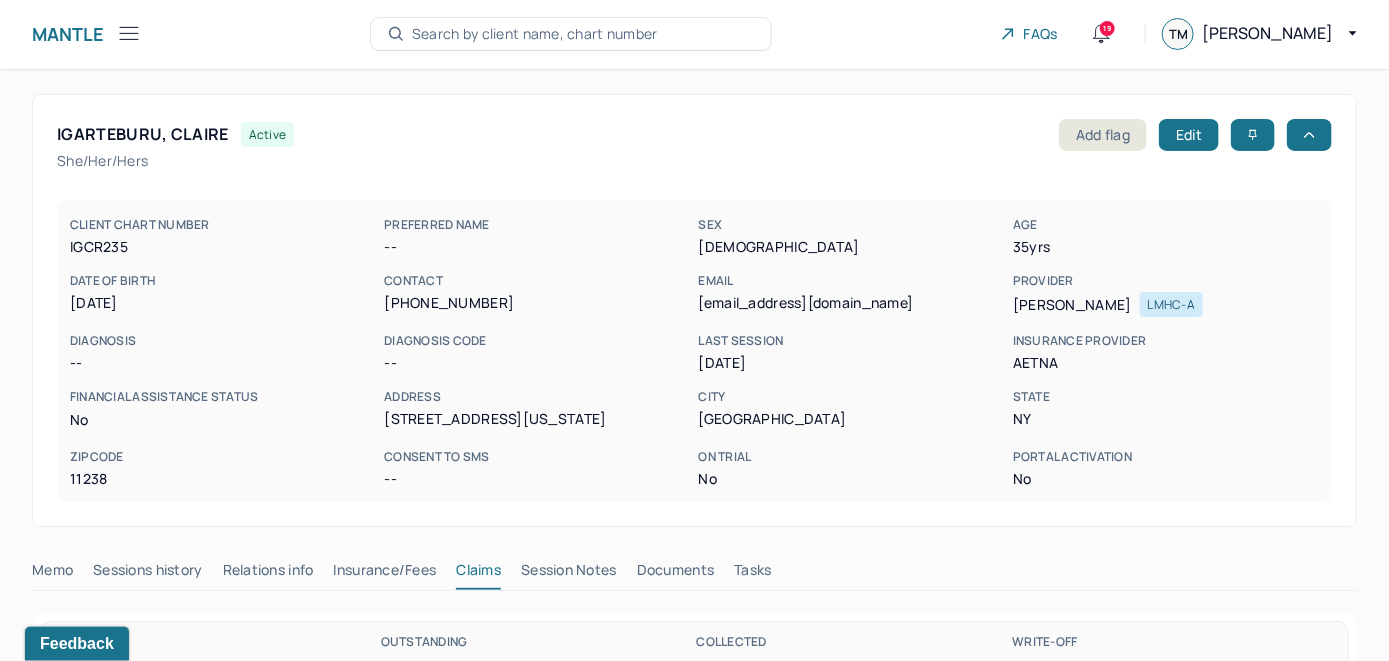 scroll, scrollTop: 0, scrollLeft: 0, axis: both 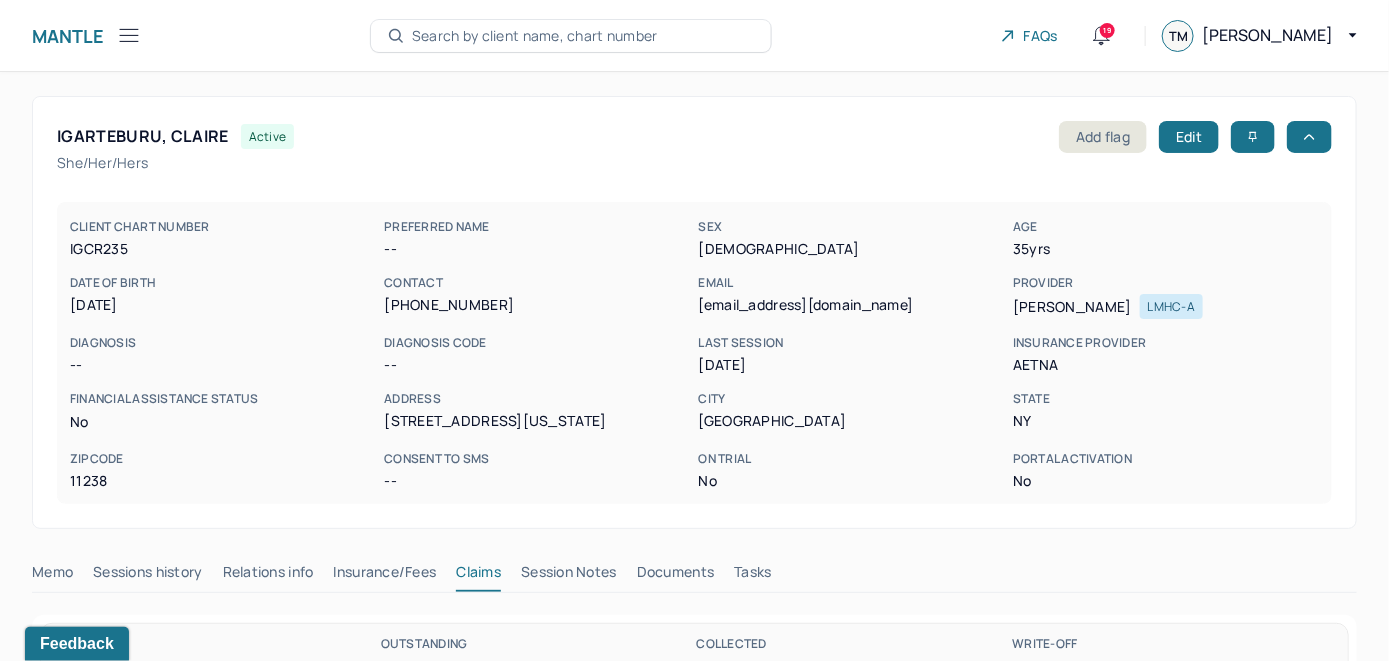 click on "Search by client name, chart number" at bounding box center (535, 36) 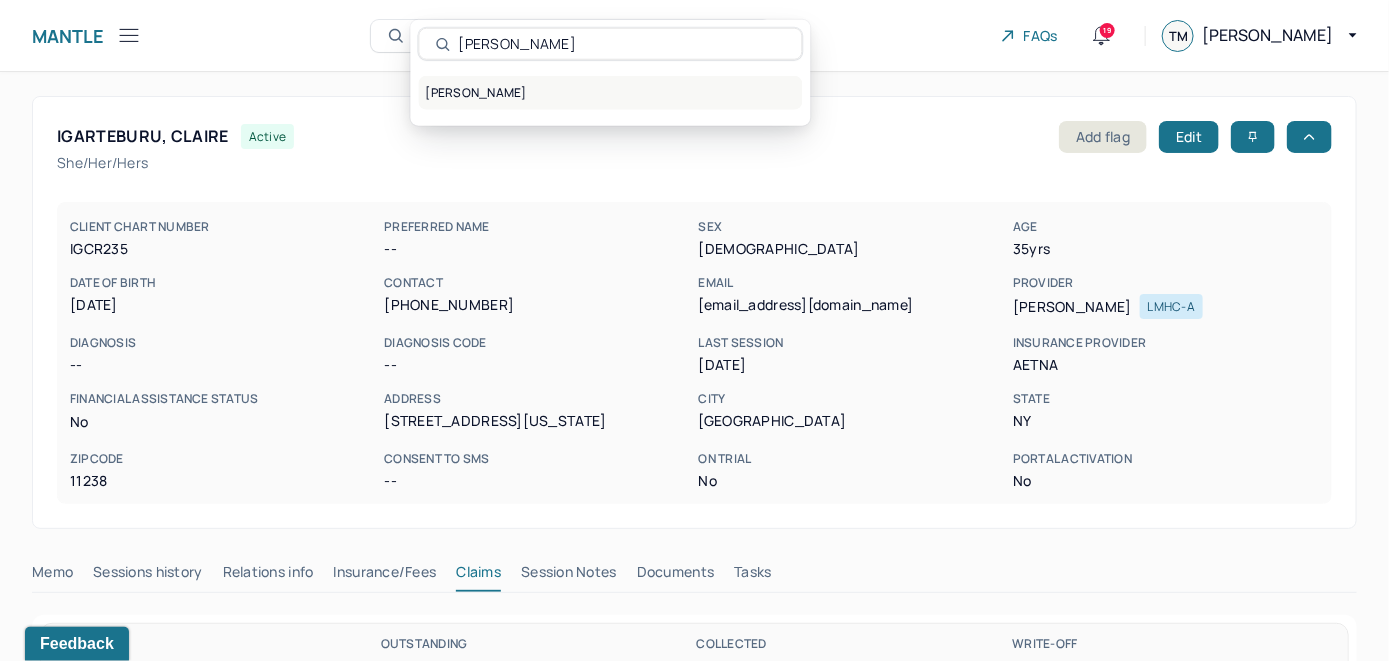 type on "[PERSON_NAME]" 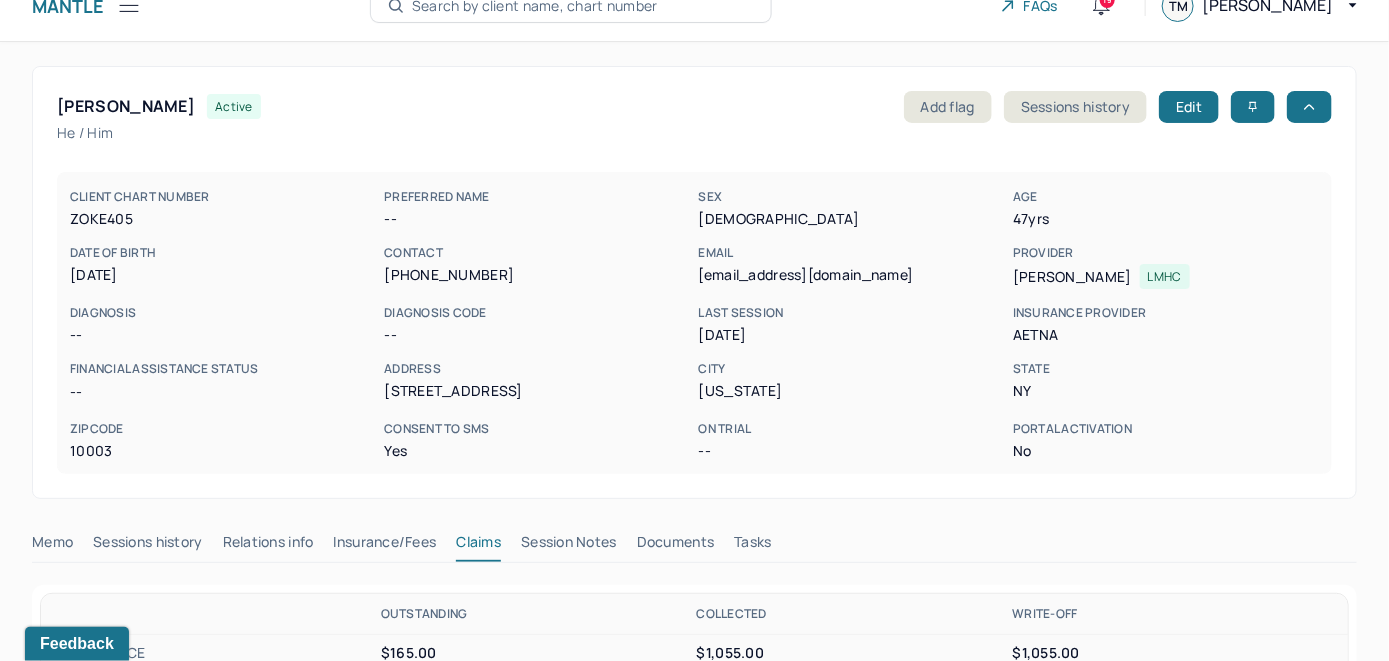 scroll, scrollTop: 0, scrollLeft: 0, axis: both 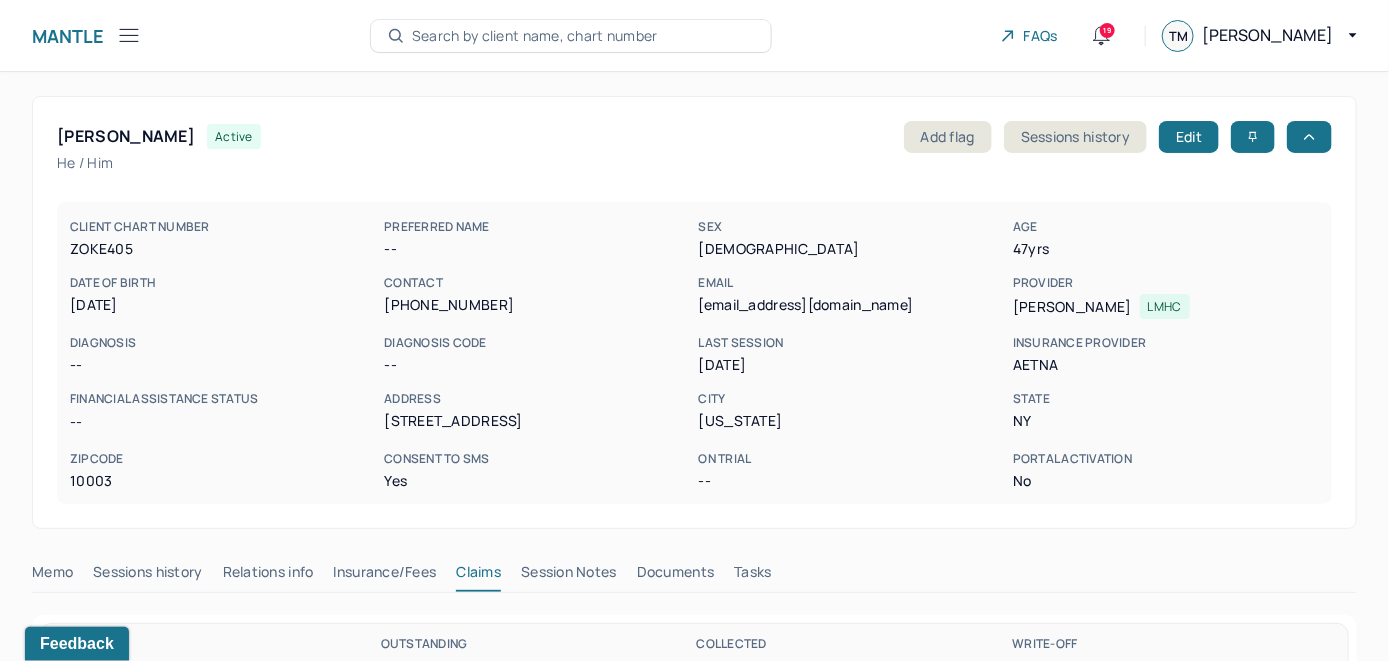 click on "Search by client name, chart number" at bounding box center [535, 36] 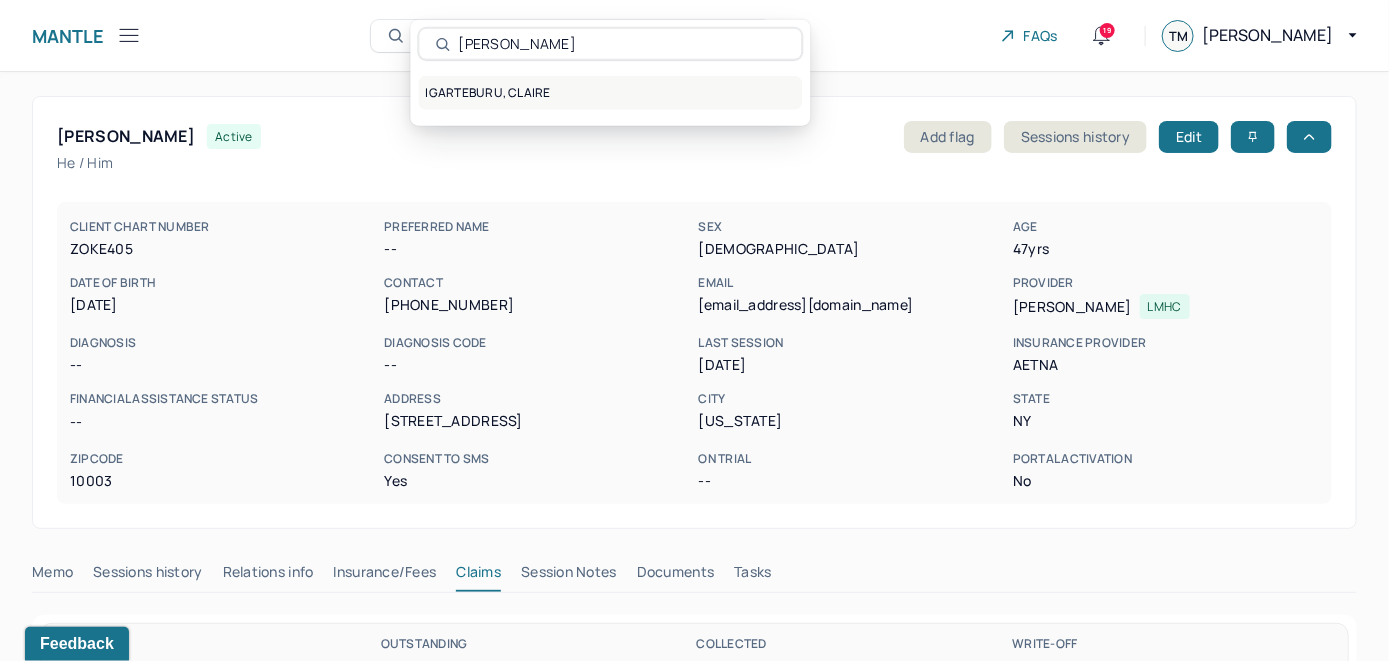 type on "[PERSON_NAME]" 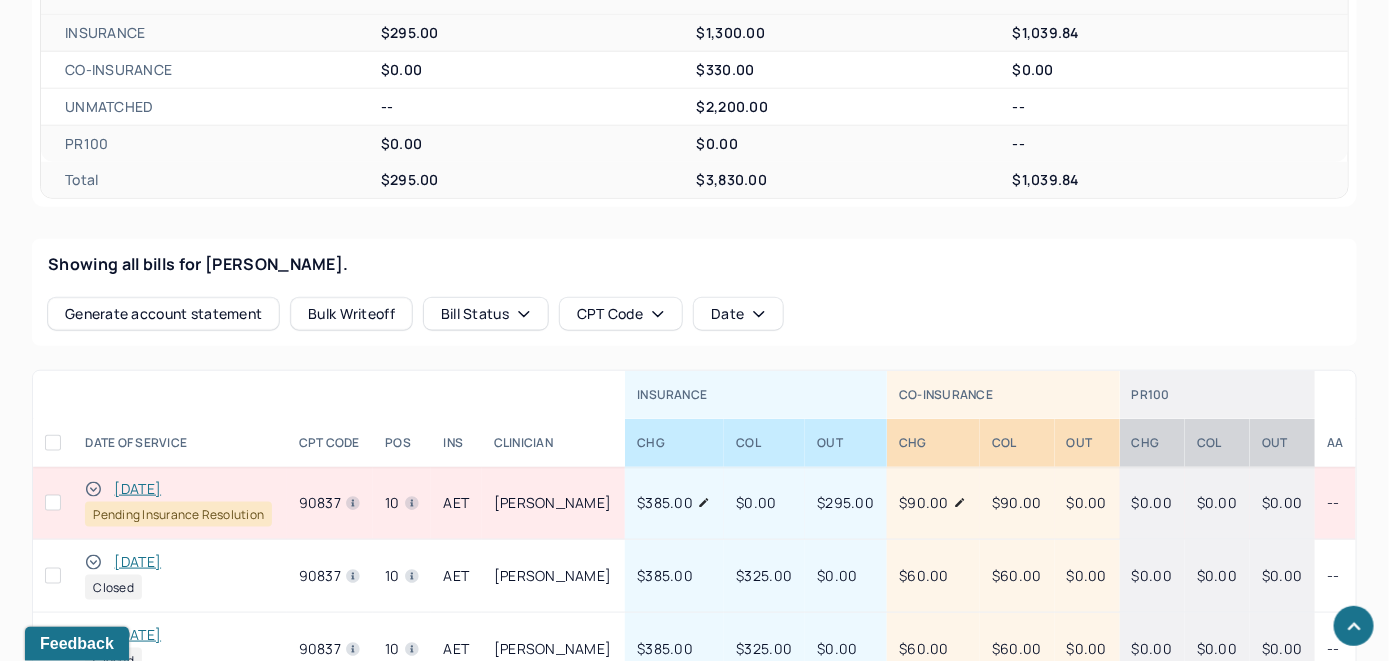 scroll, scrollTop: 700, scrollLeft: 0, axis: vertical 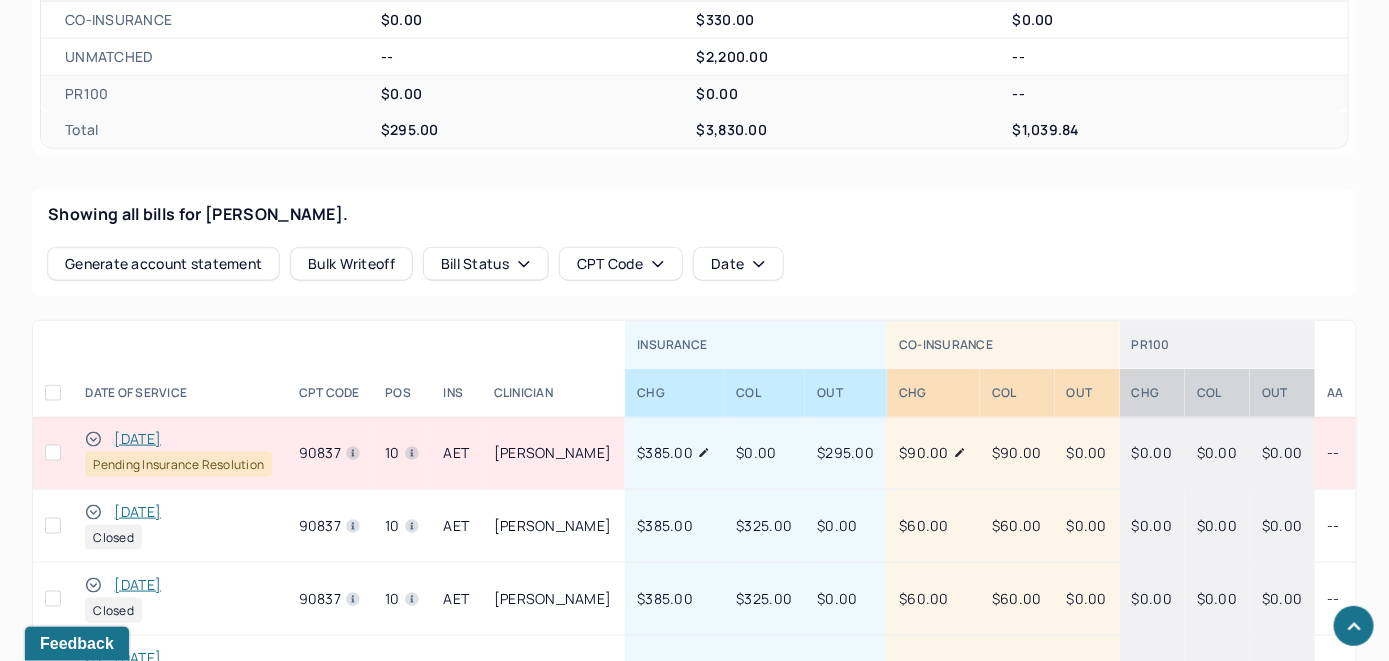 click on "[DATE]" at bounding box center [137, 439] 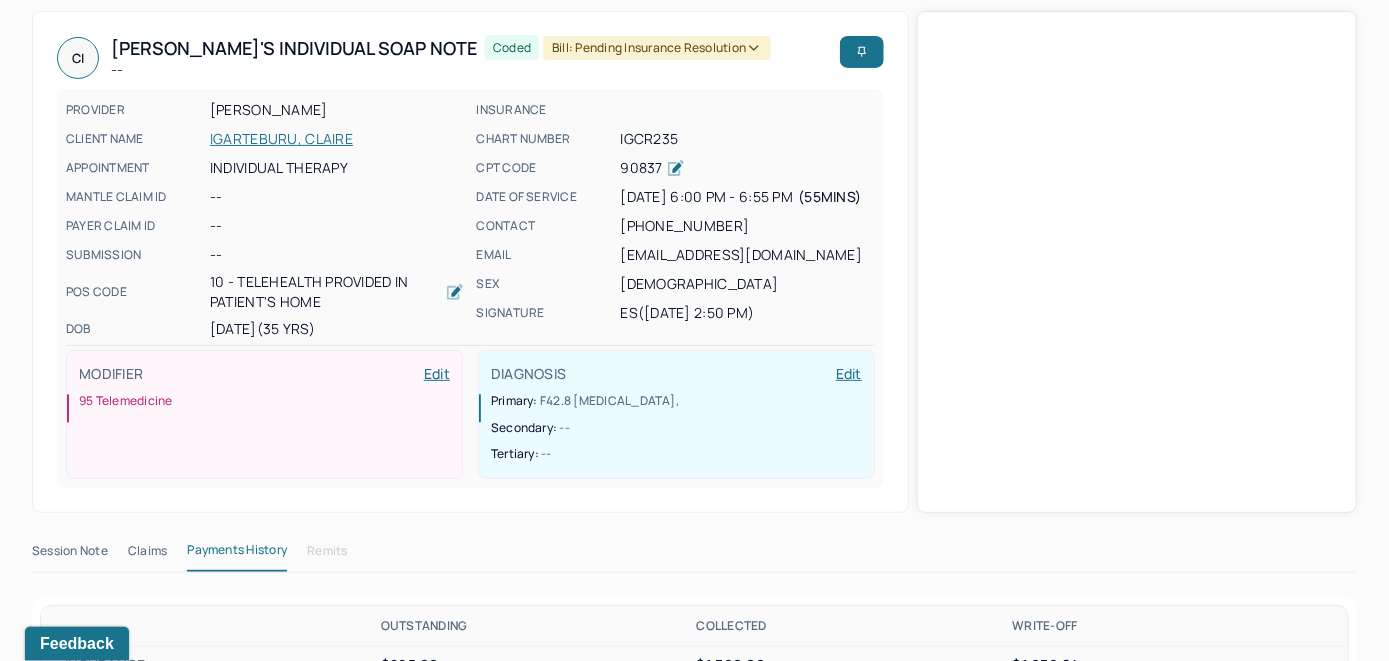 scroll, scrollTop: 0, scrollLeft: 0, axis: both 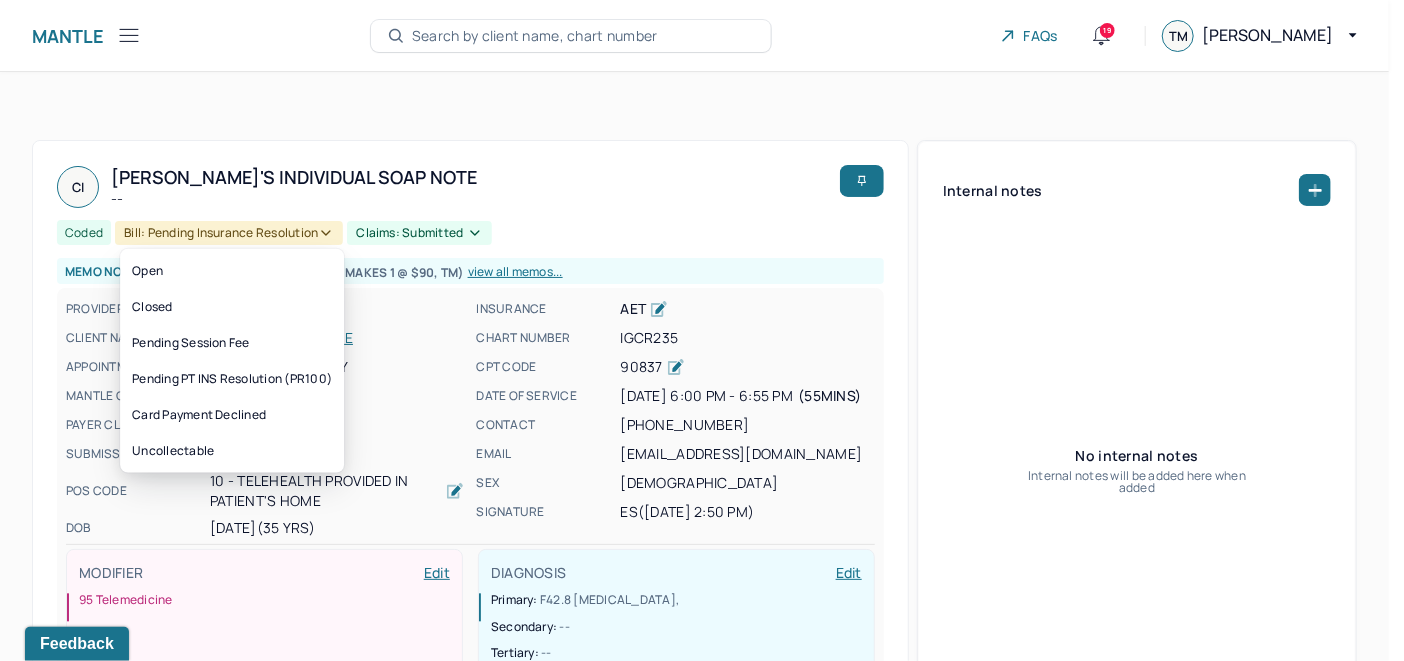 click on "Bill: Pending Insurance Resolution" at bounding box center [229, 233] 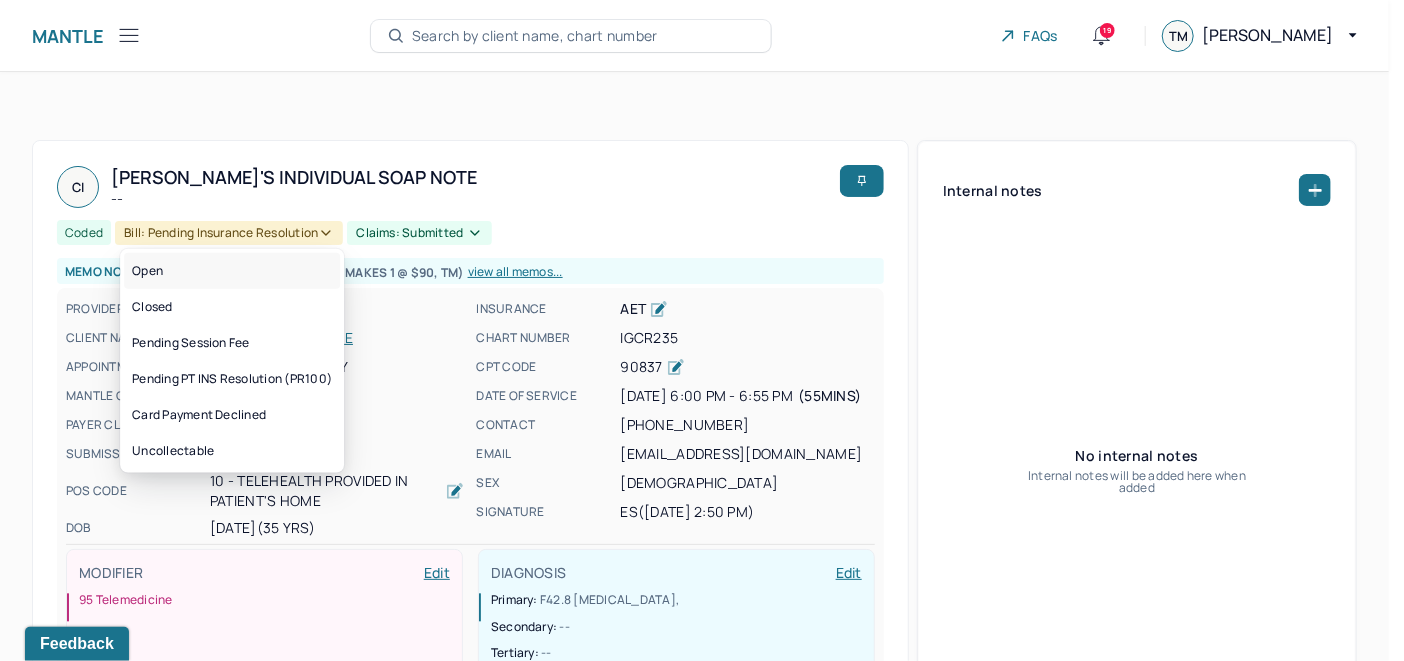 click on "Open" at bounding box center [232, 271] 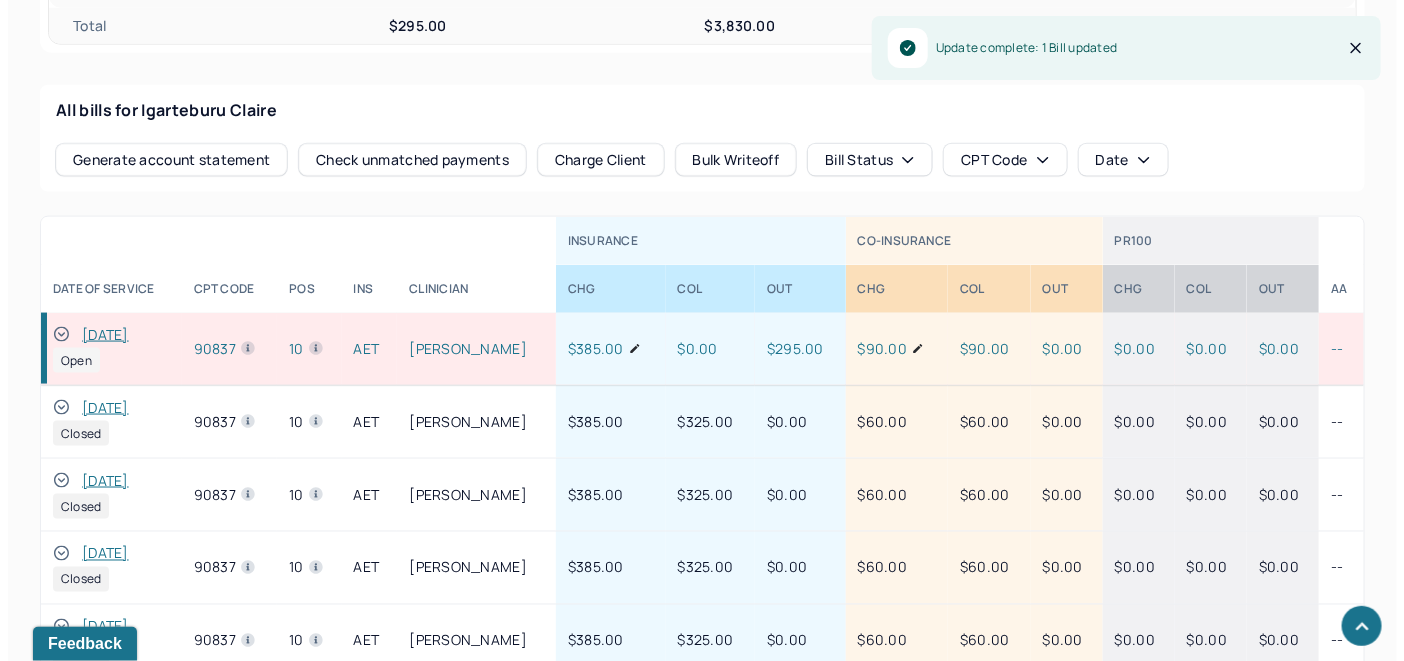 scroll, scrollTop: 1001, scrollLeft: 0, axis: vertical 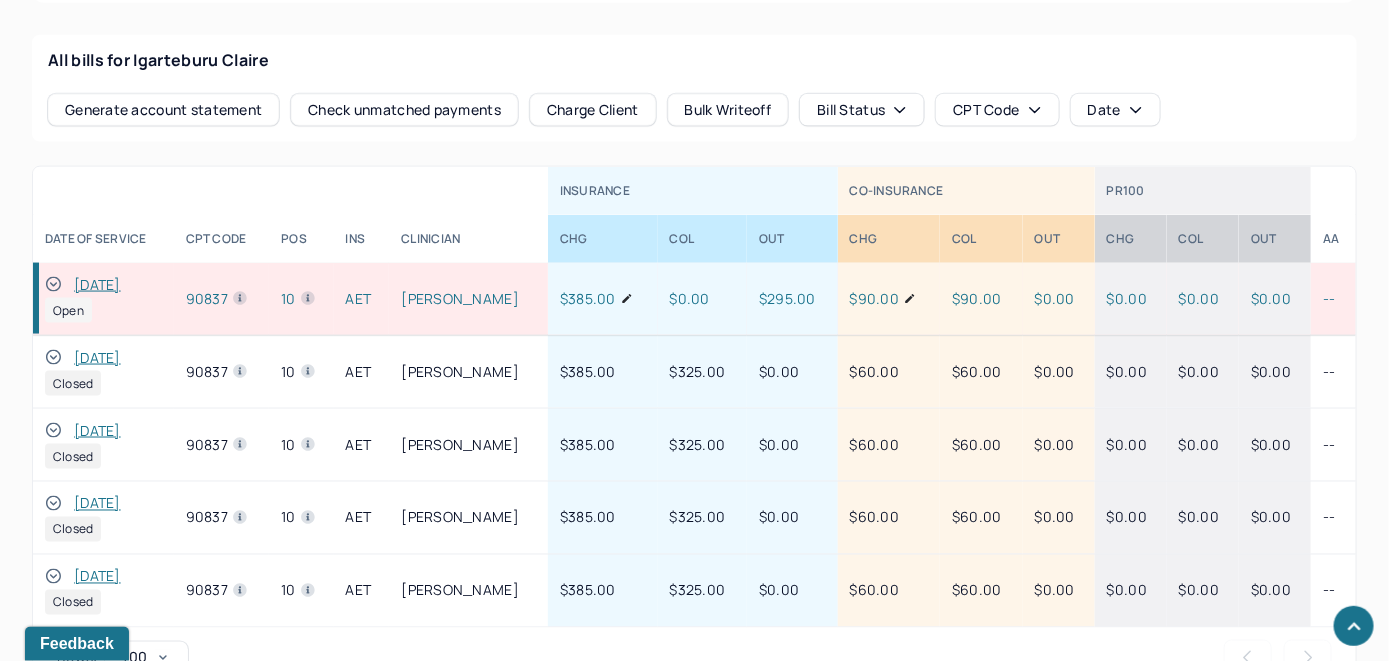 click 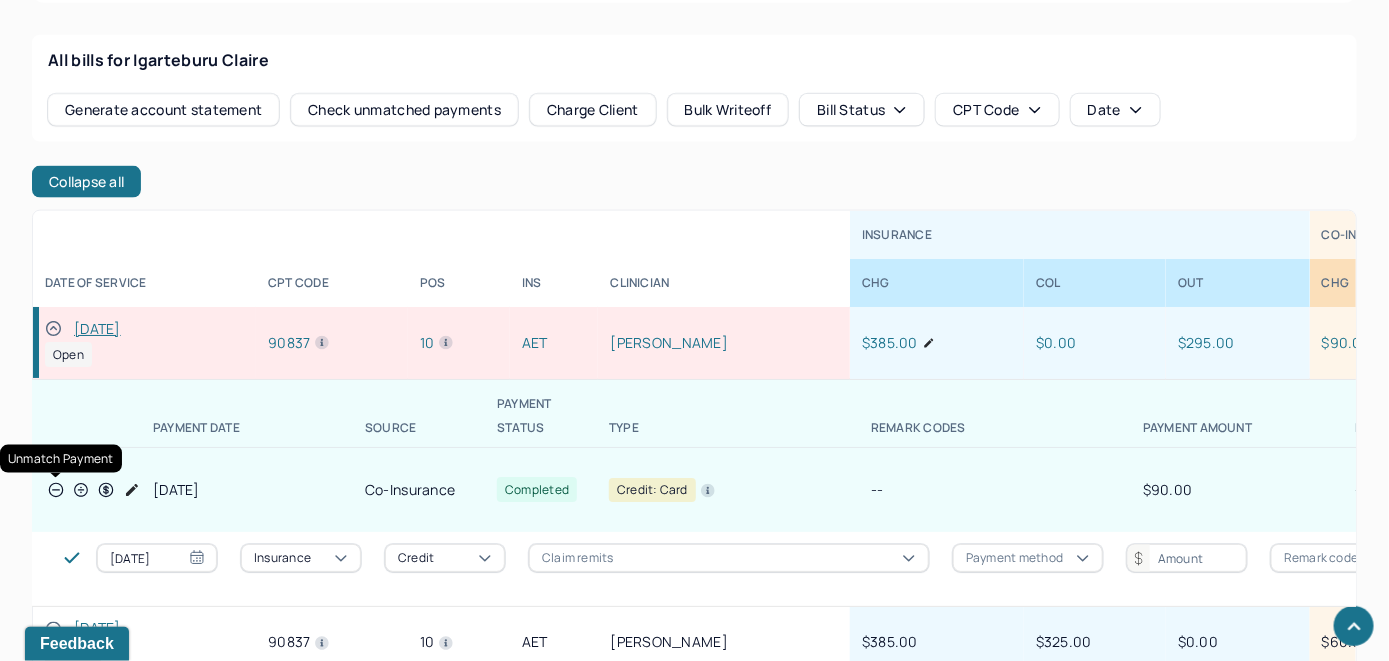 click on "[DATE] Co-Insurance Completed Credit:   card     -- $90.00 -- [PERSON_NAME] -- Session Payment (Individual Therapy): Reference - P-1158027626856" at bounding box center [1078, 490] 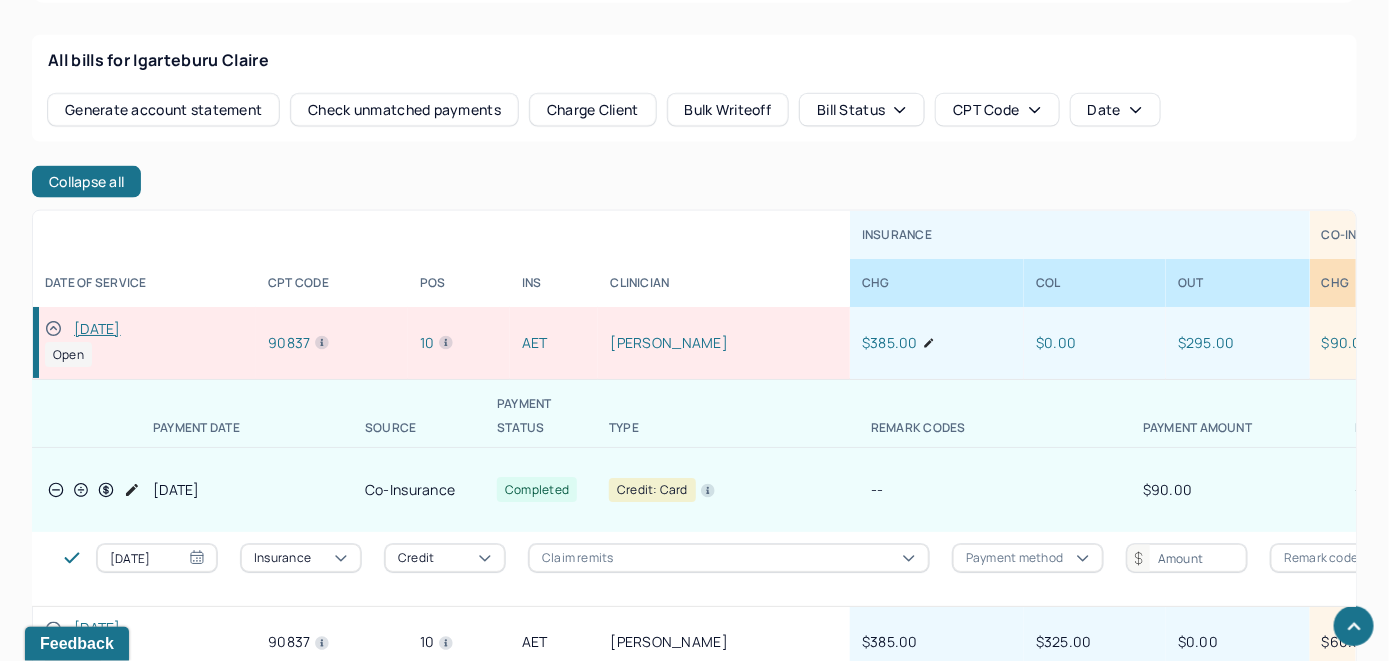 click 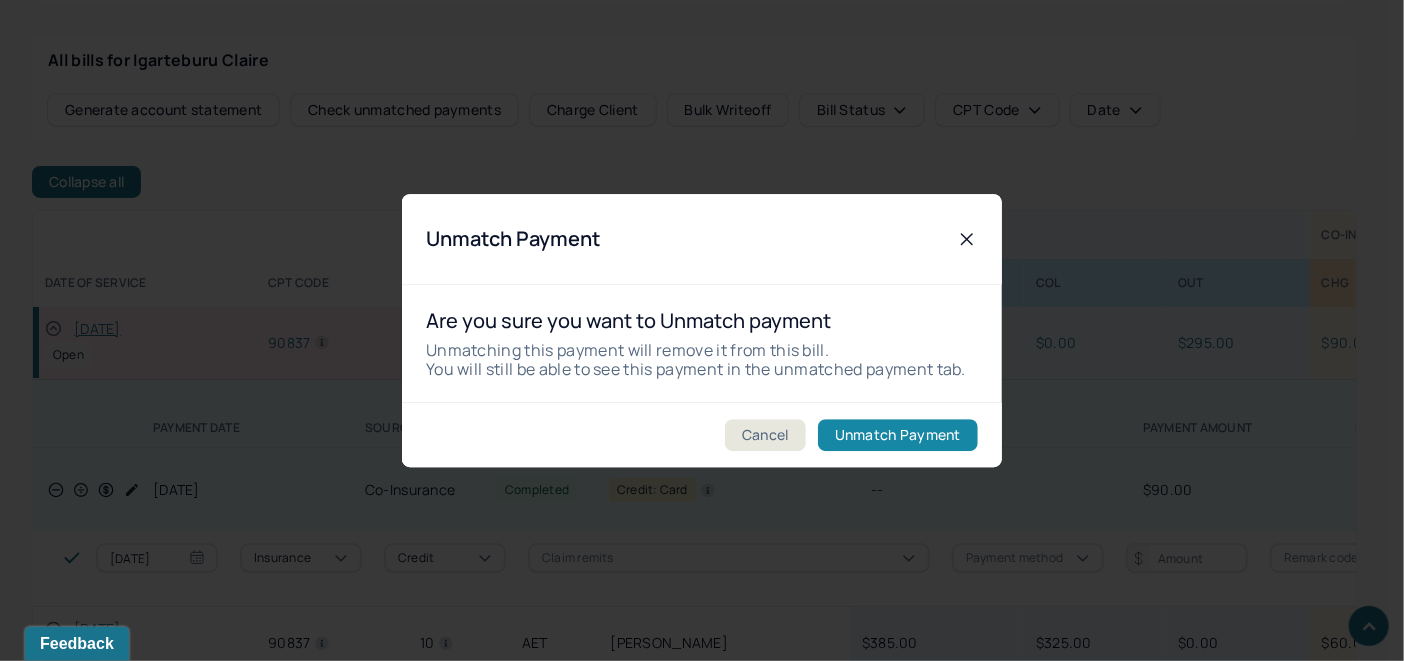 click on "Unmatch Payment" at bounding box center [898, 435] 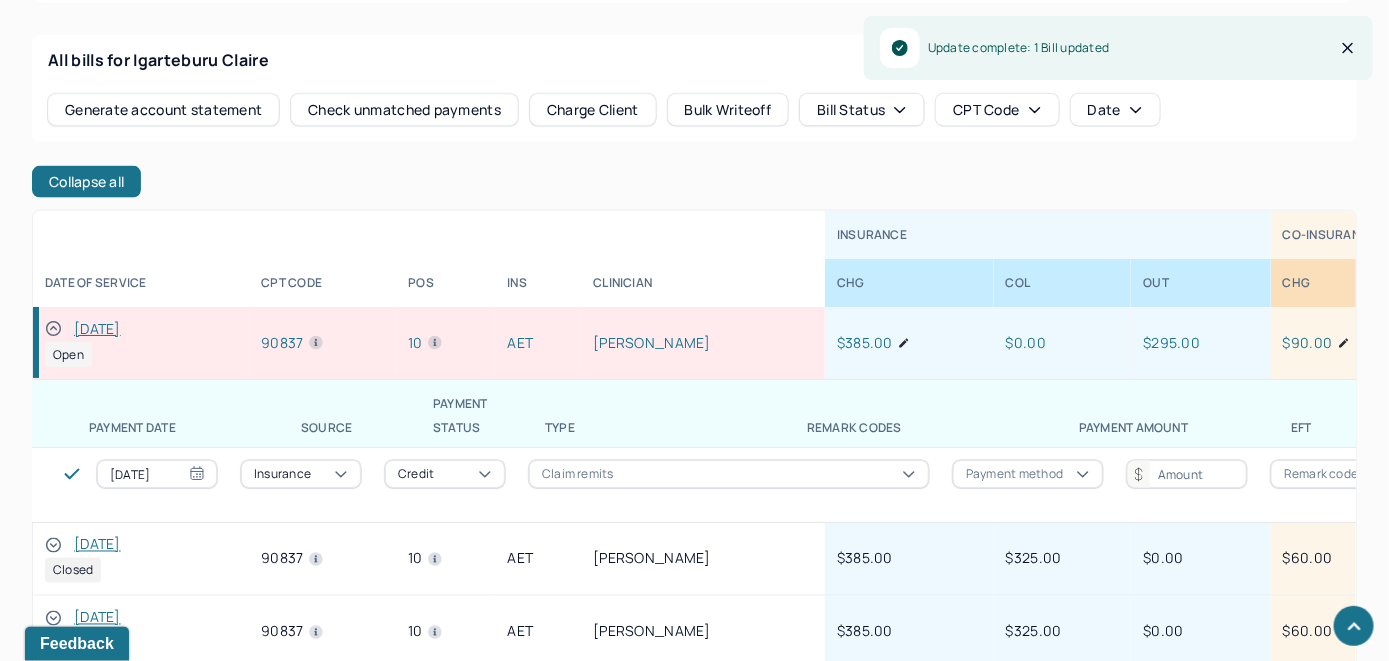 click on "[DATE]" at bounding box center [97, 329] 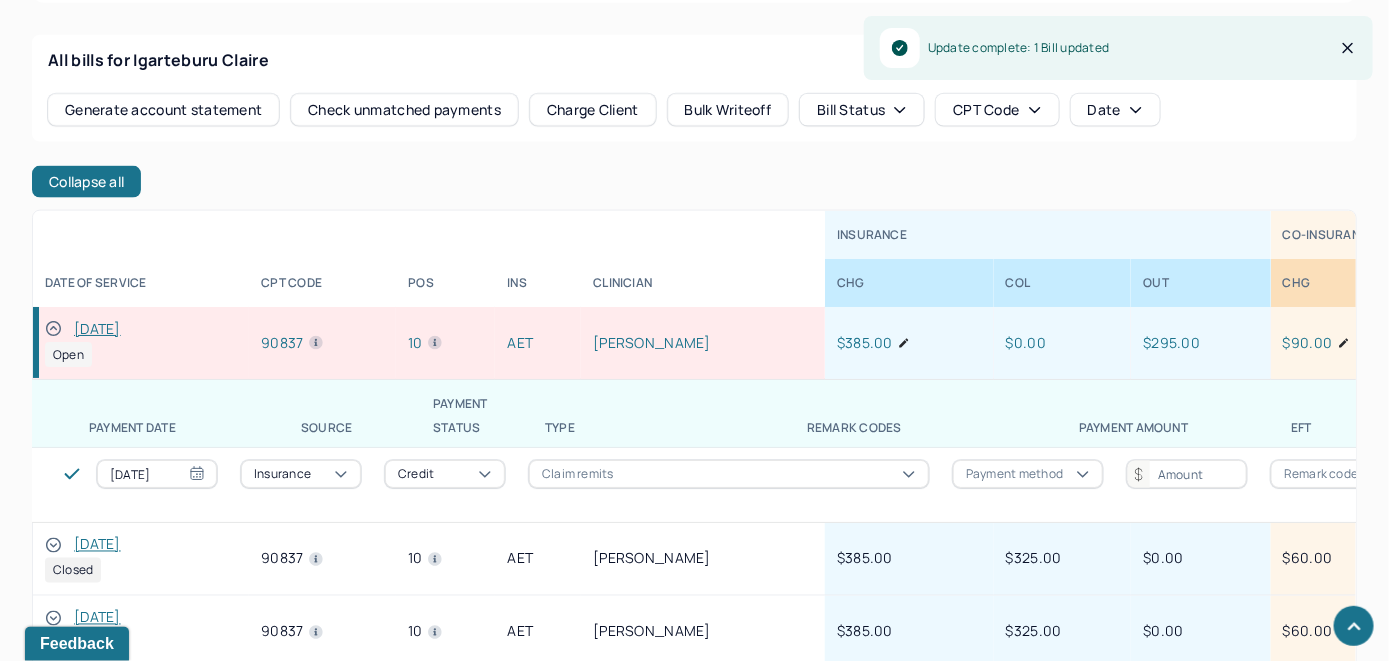 click on "Check unmatched payments" at bounding box center [404, 110] 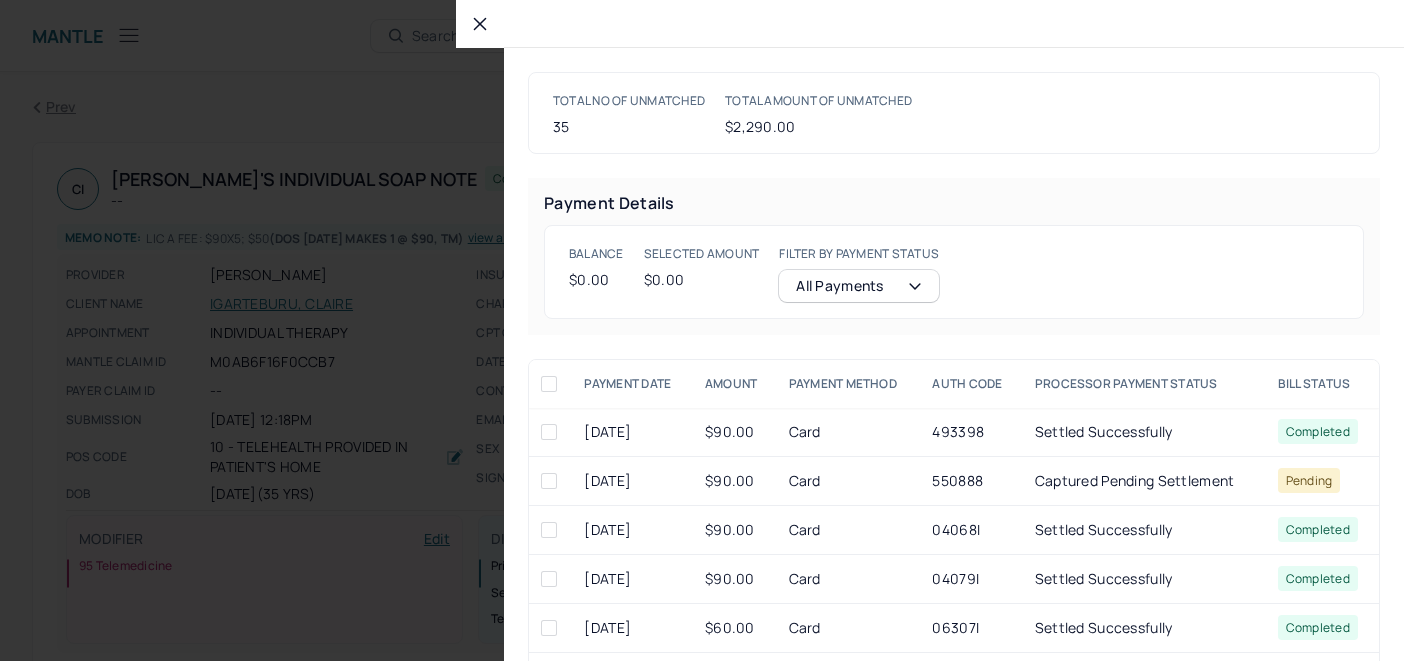 scroll, scrollTop: 1001, scrollLeft: 0, axis: vertical 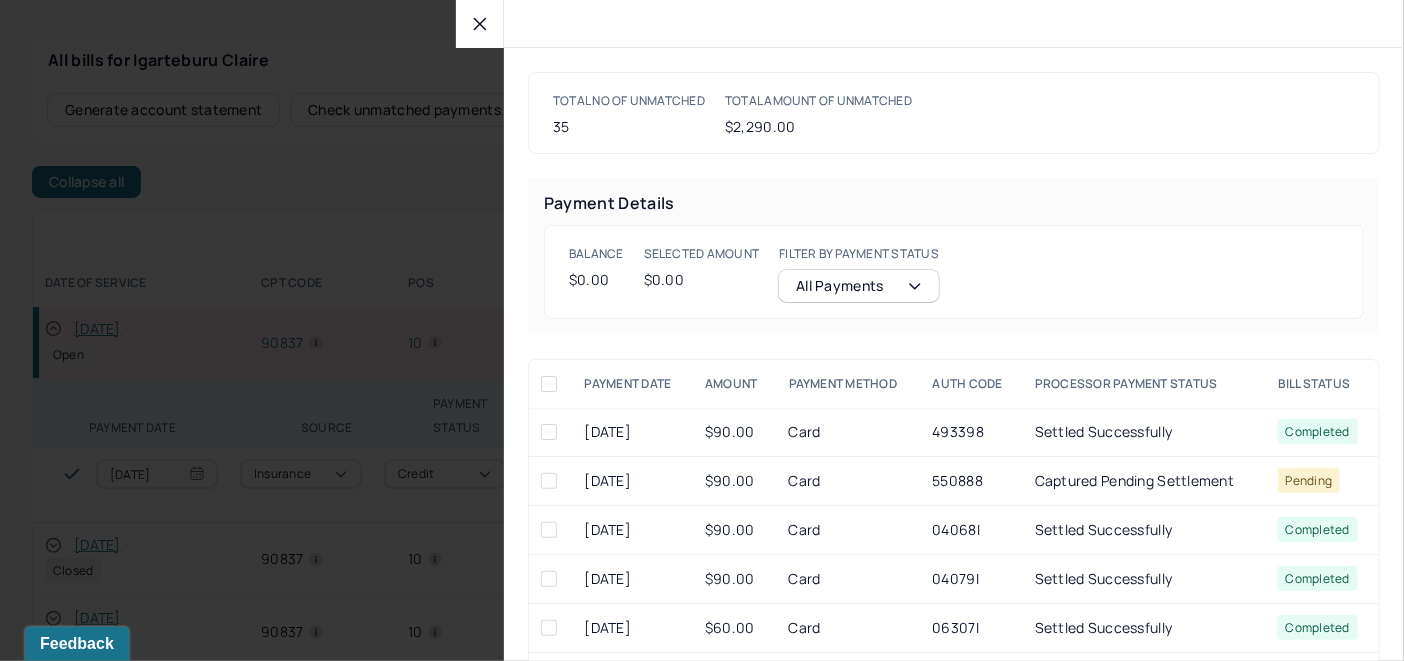 click 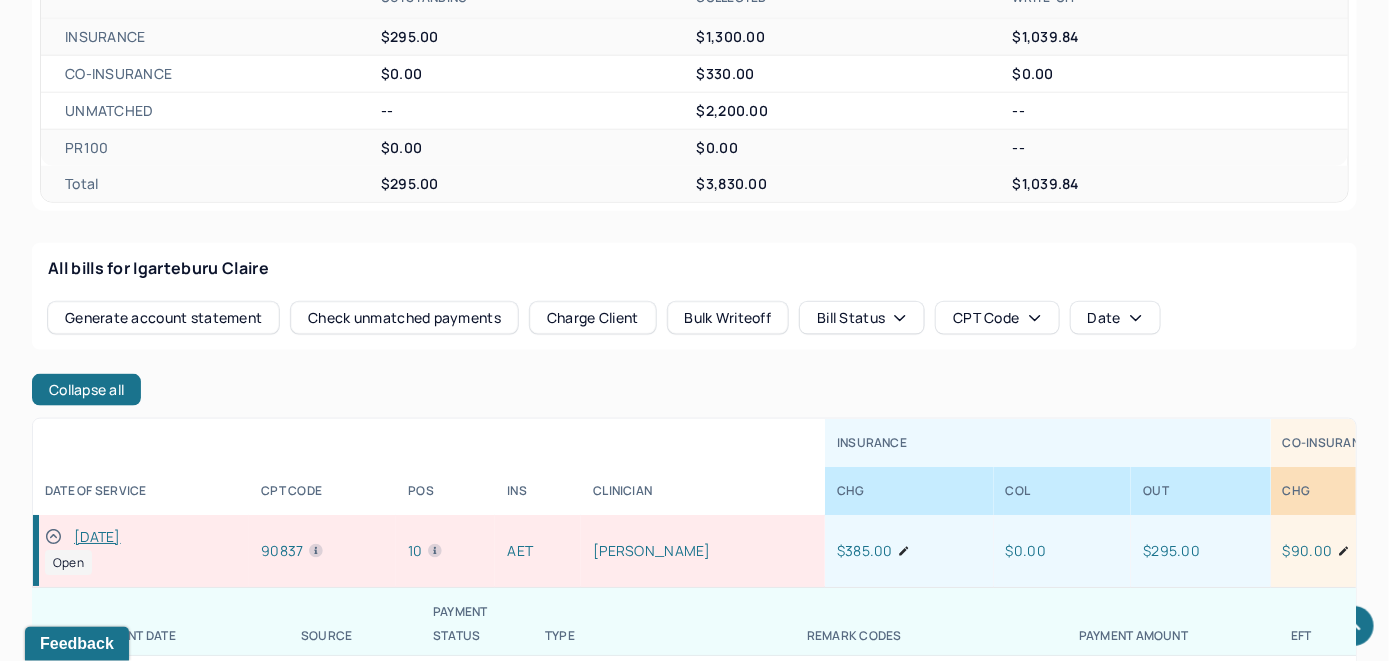 scroll, scrollTop: 701, scrollLeft: 0, axis: vertical 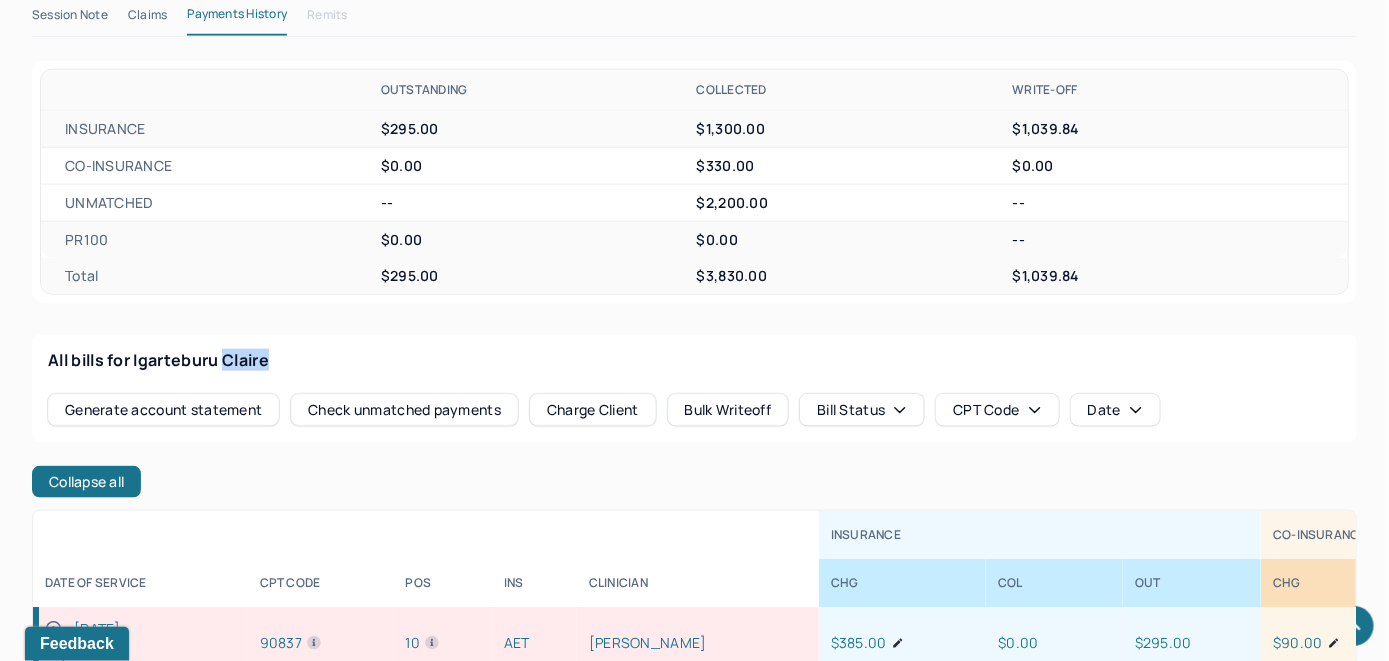 drag, startPoint x: 286, startPoint y: 355, endPoint x: 227, endPoint y: 349, distance: 59.3043 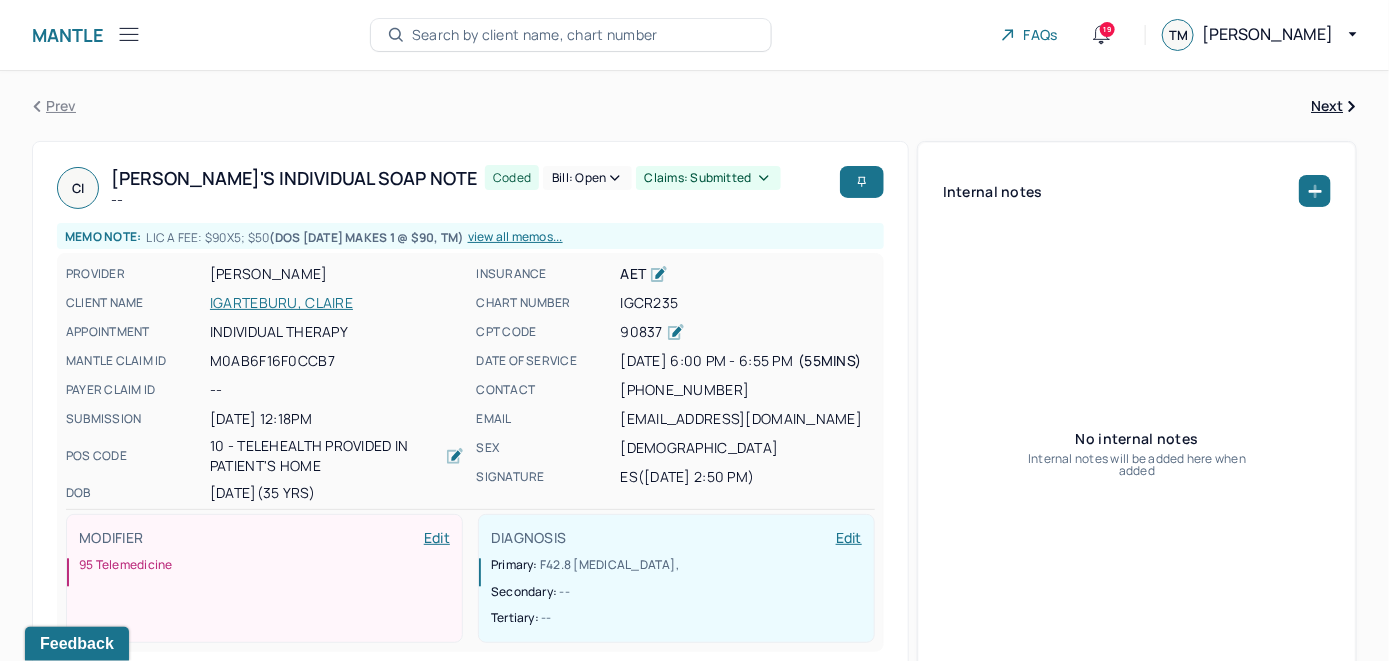 scroll, scrollTop: 0, scrollLeft: 0, axis: both 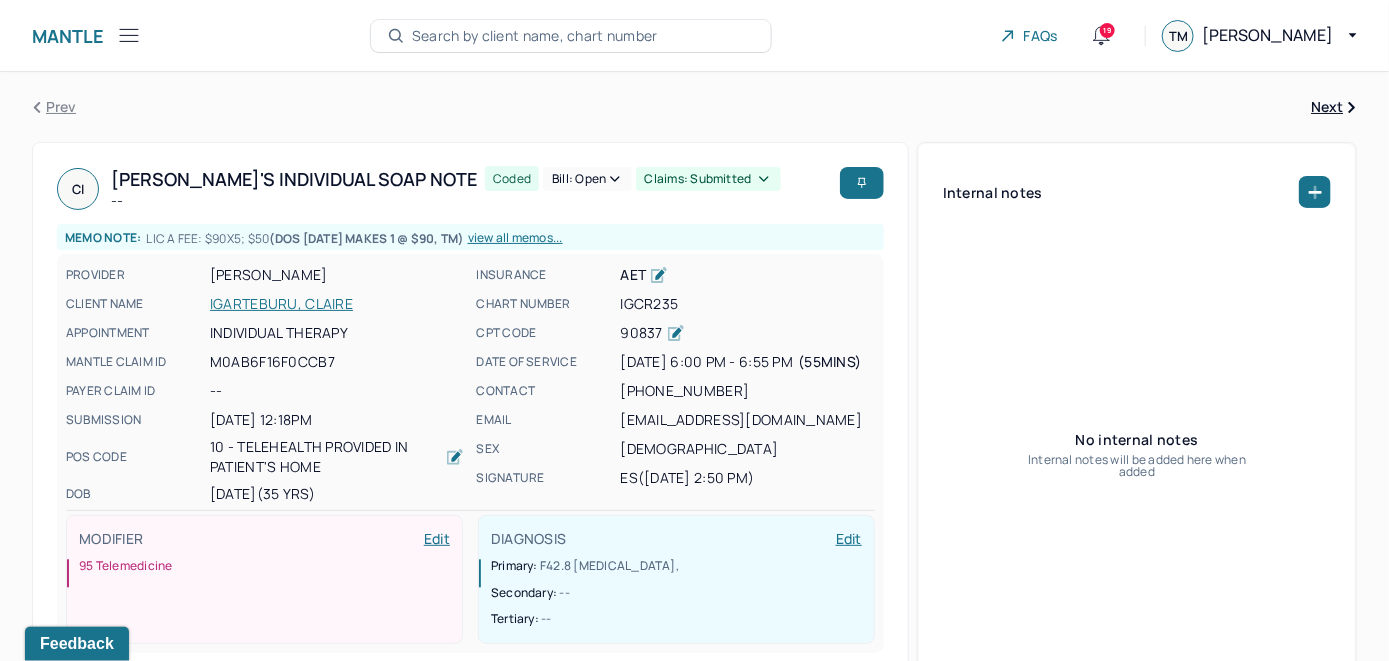 click on "Search by client name, chart number" at bounding box center [535, 36] 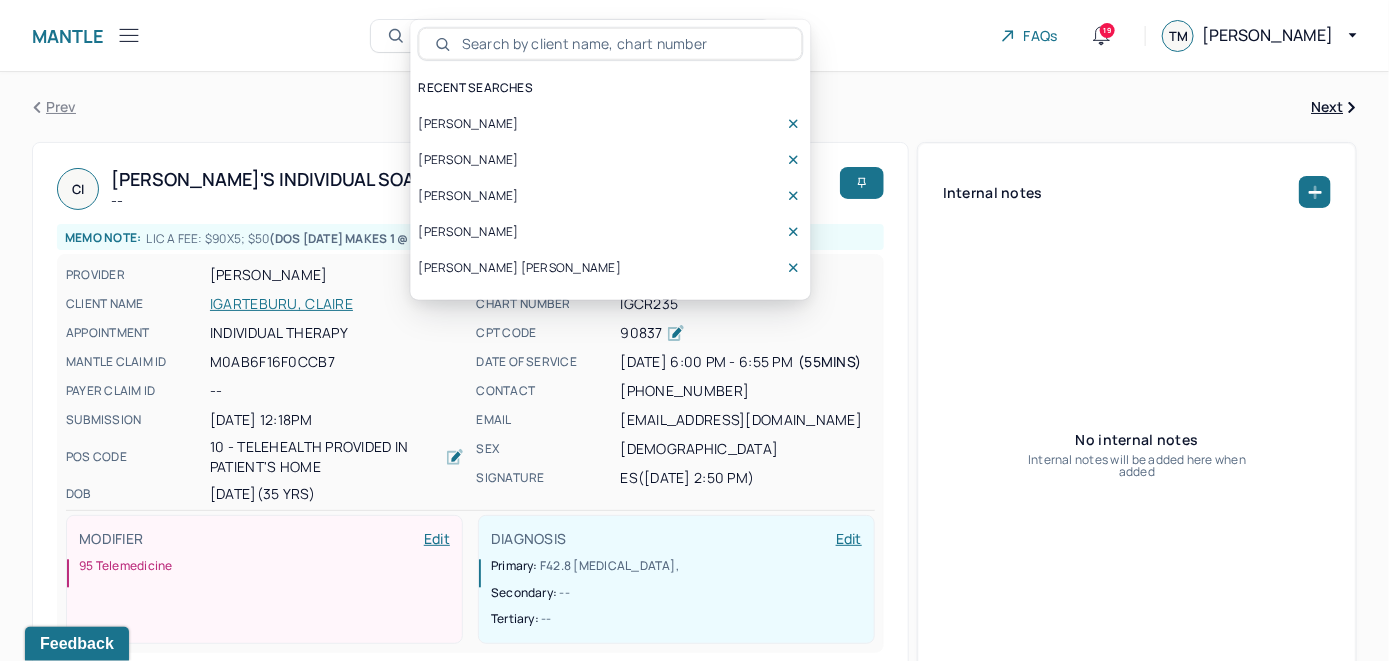 click at bounding box center (621, 44) 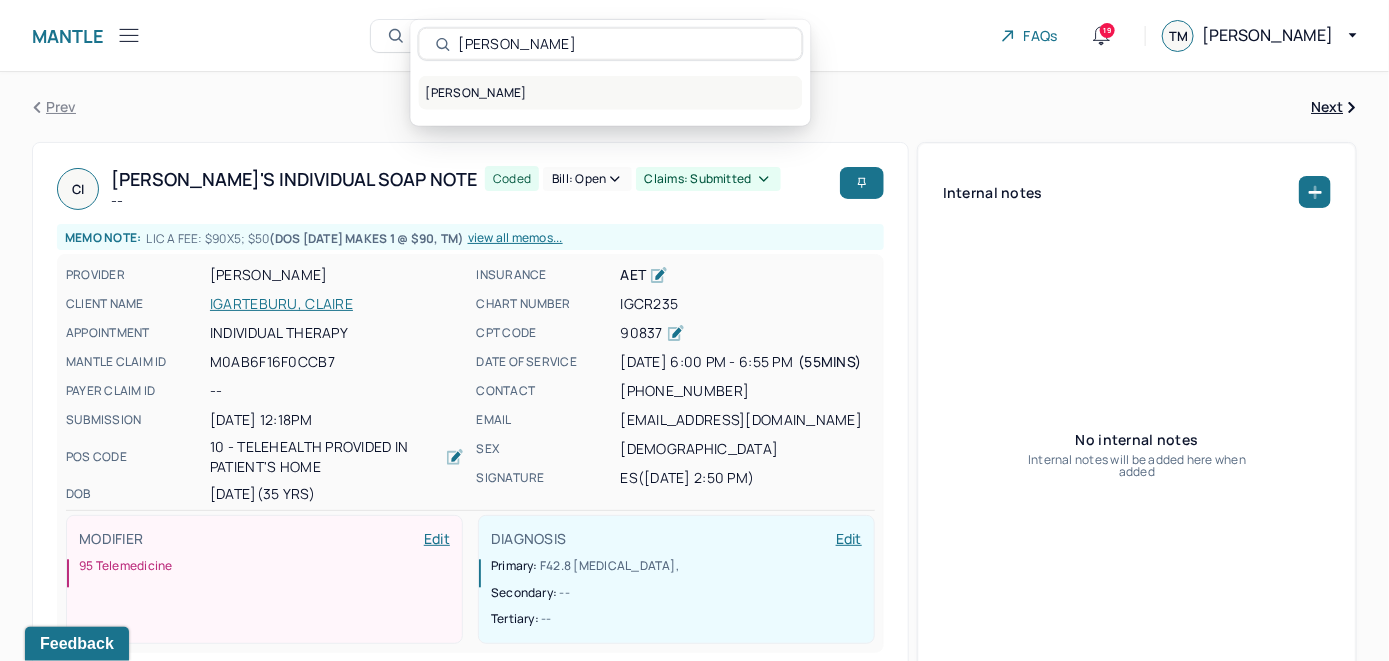 type on "[PERSON_NAME]" 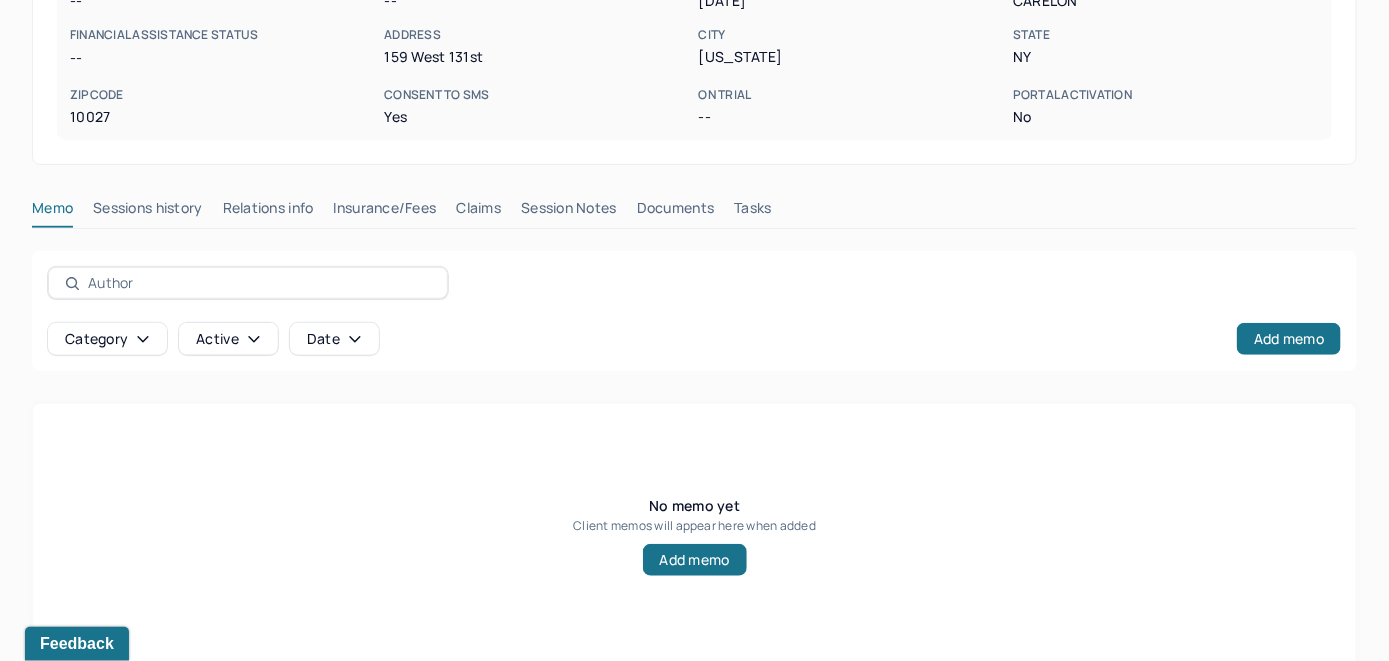 scroll, scrollTop: 393, scrollLeft: 0, axis: vertical 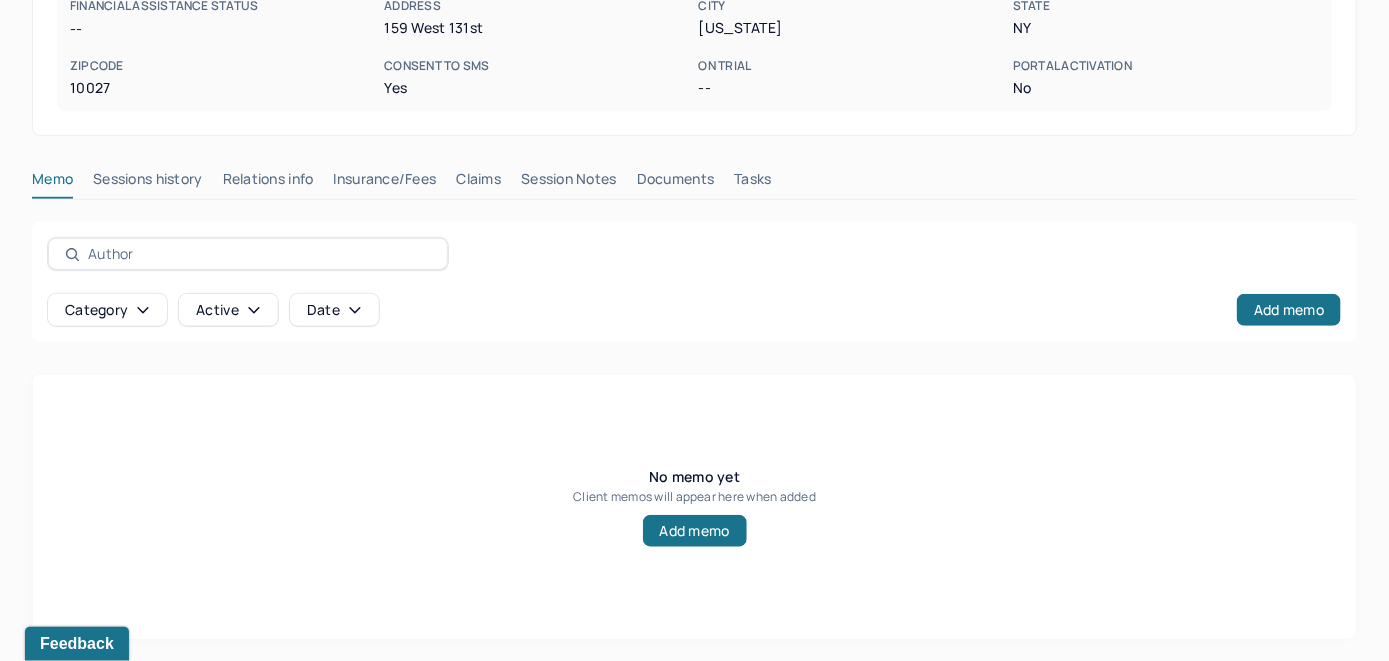click on "Insurance/Fees" at bounding box center (385, 183) 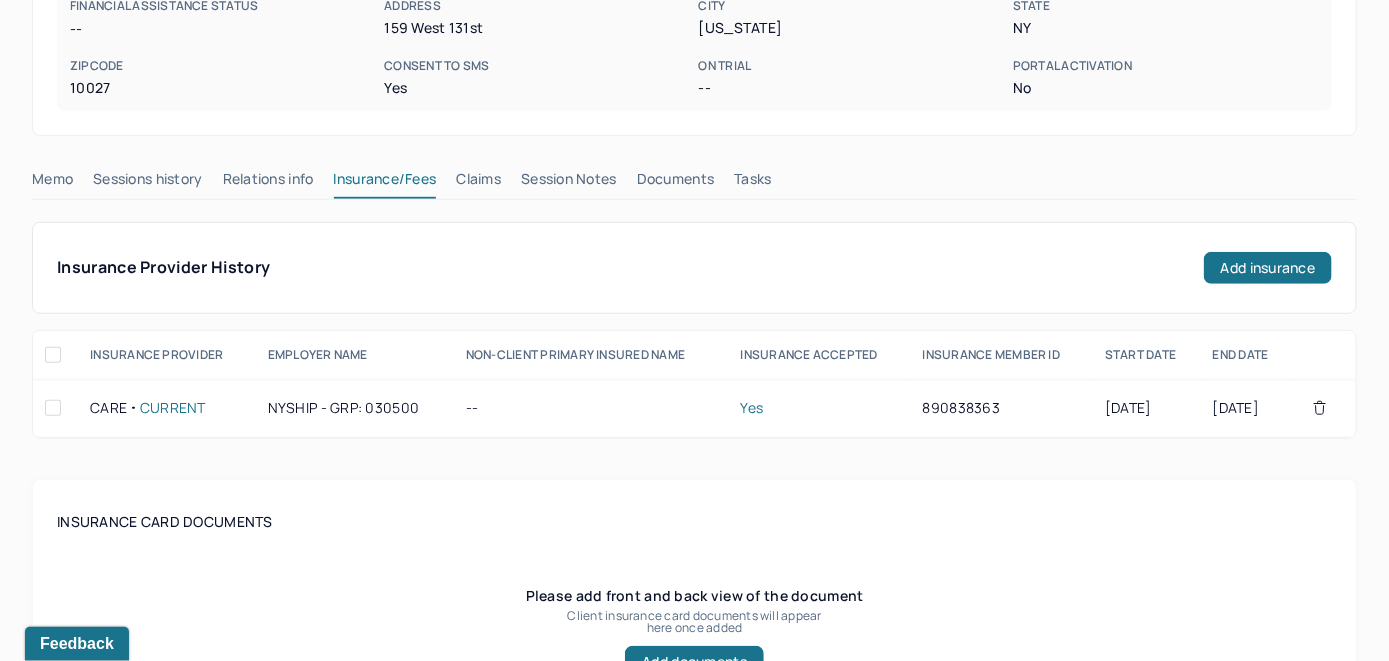 click on "Claims" at bounding box center [478, 183] 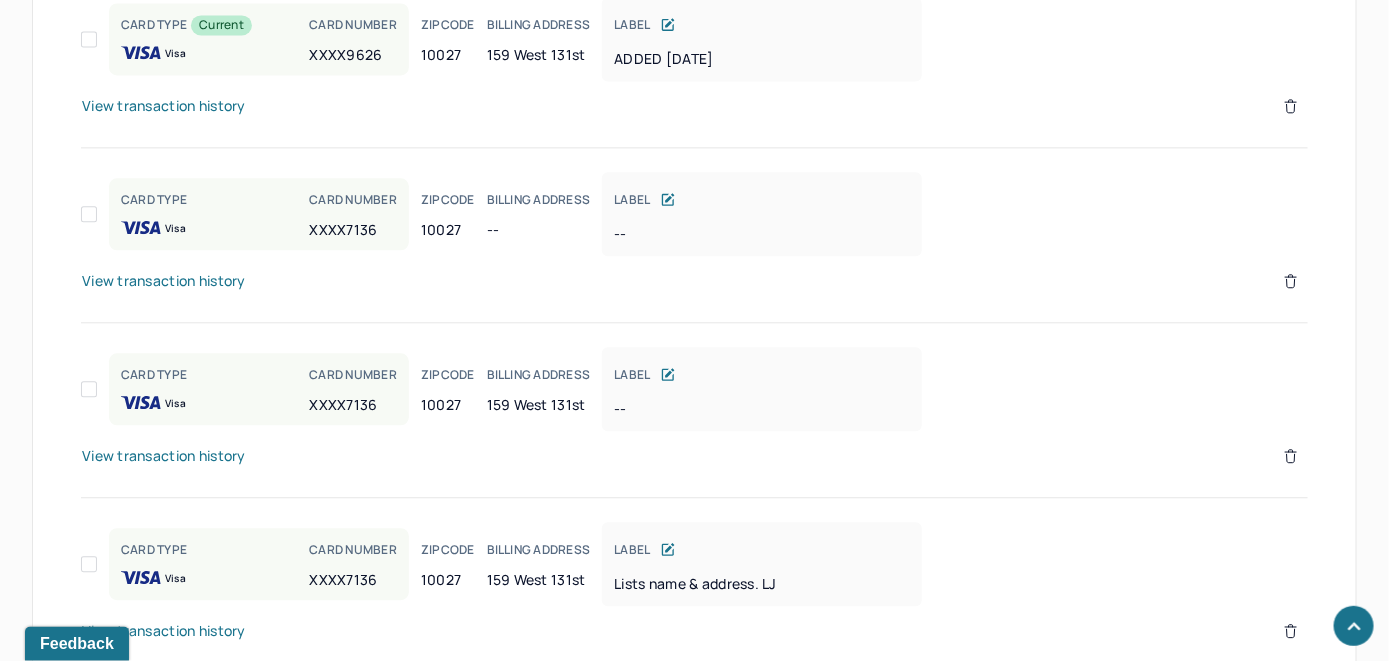 scroll, scrollTop: 1610, scrollLeft: 0, axis: vertical 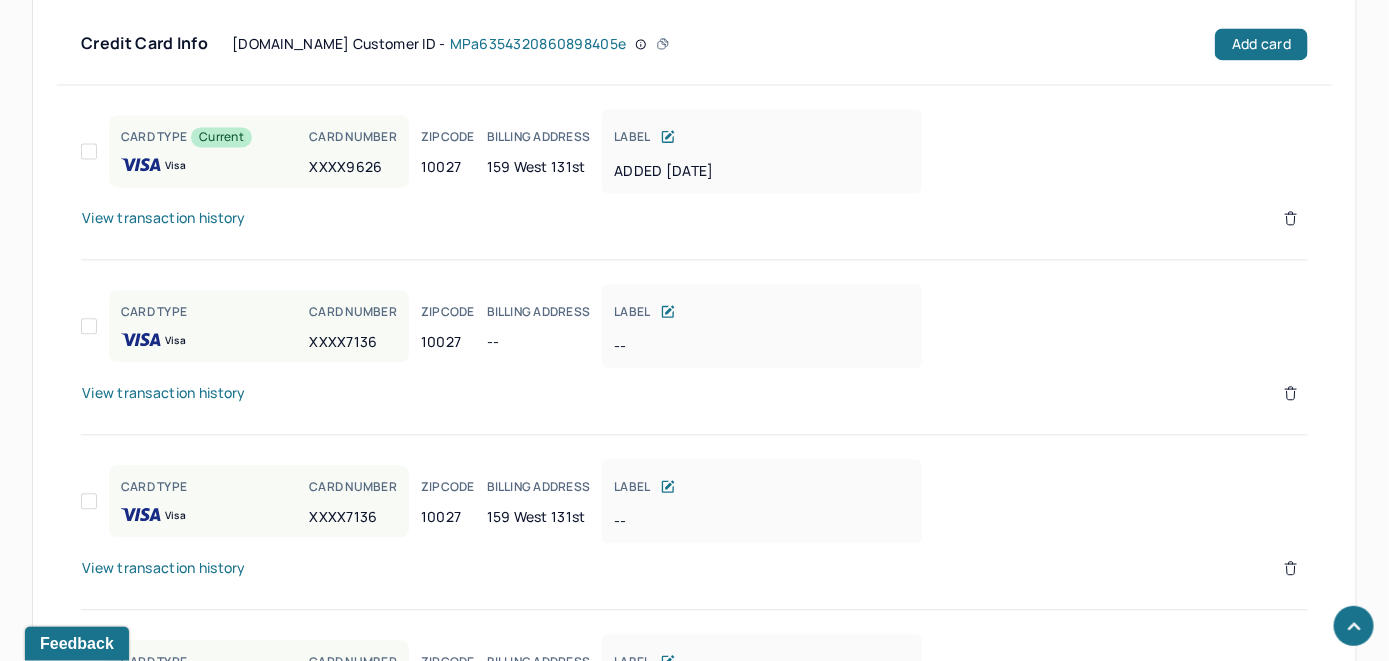 click on "View transaction history" at bounding box center (164, 218) 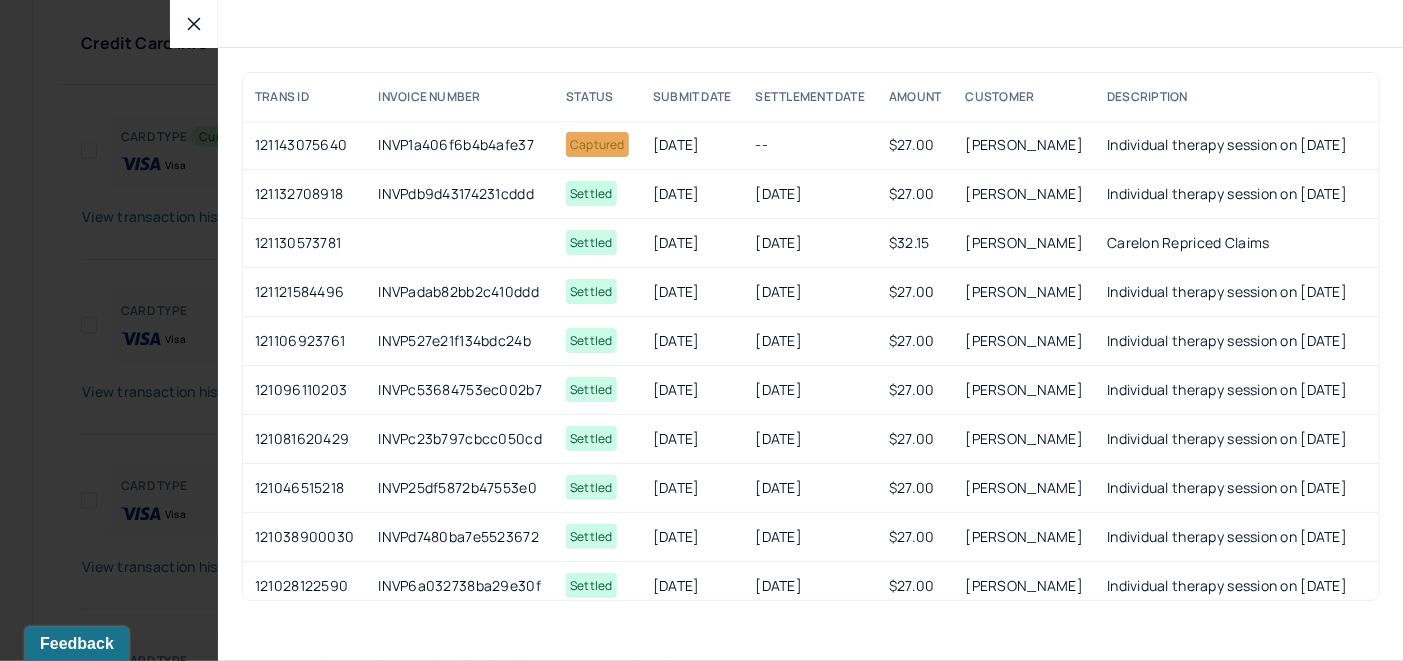 click 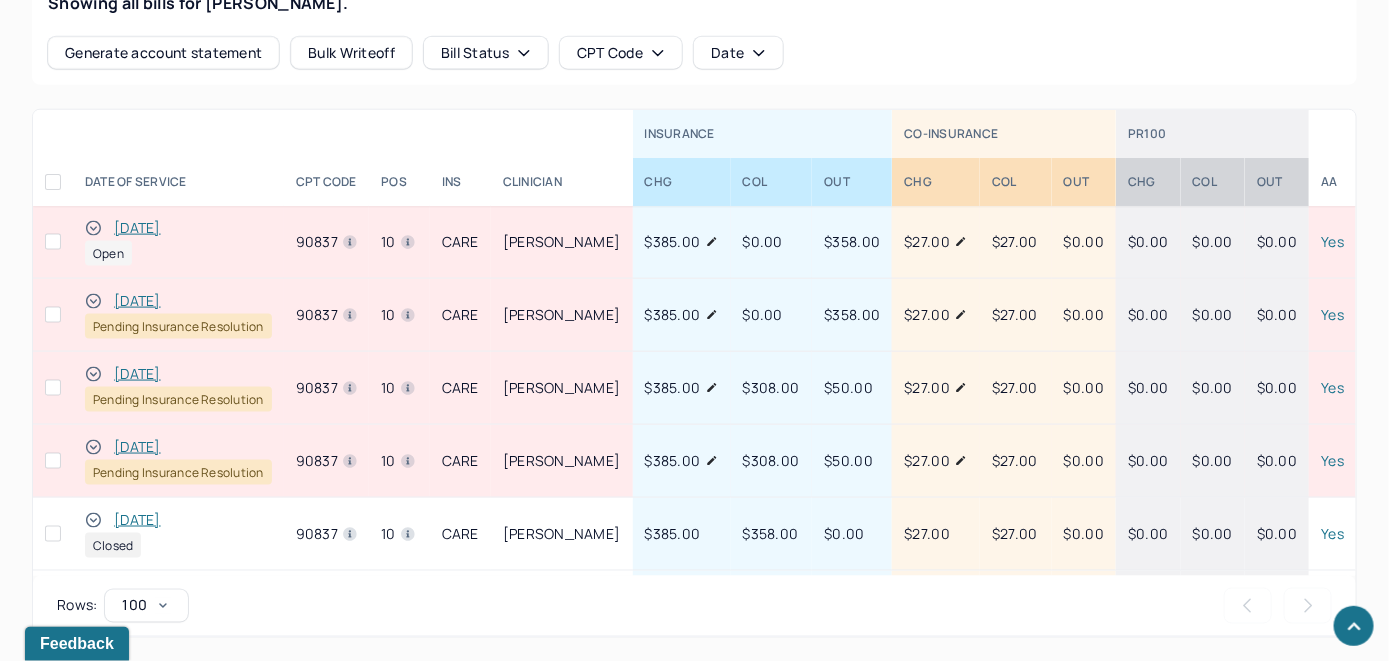 scroll, scrollTop: 910, scrollLeft: 0, axis: vertical 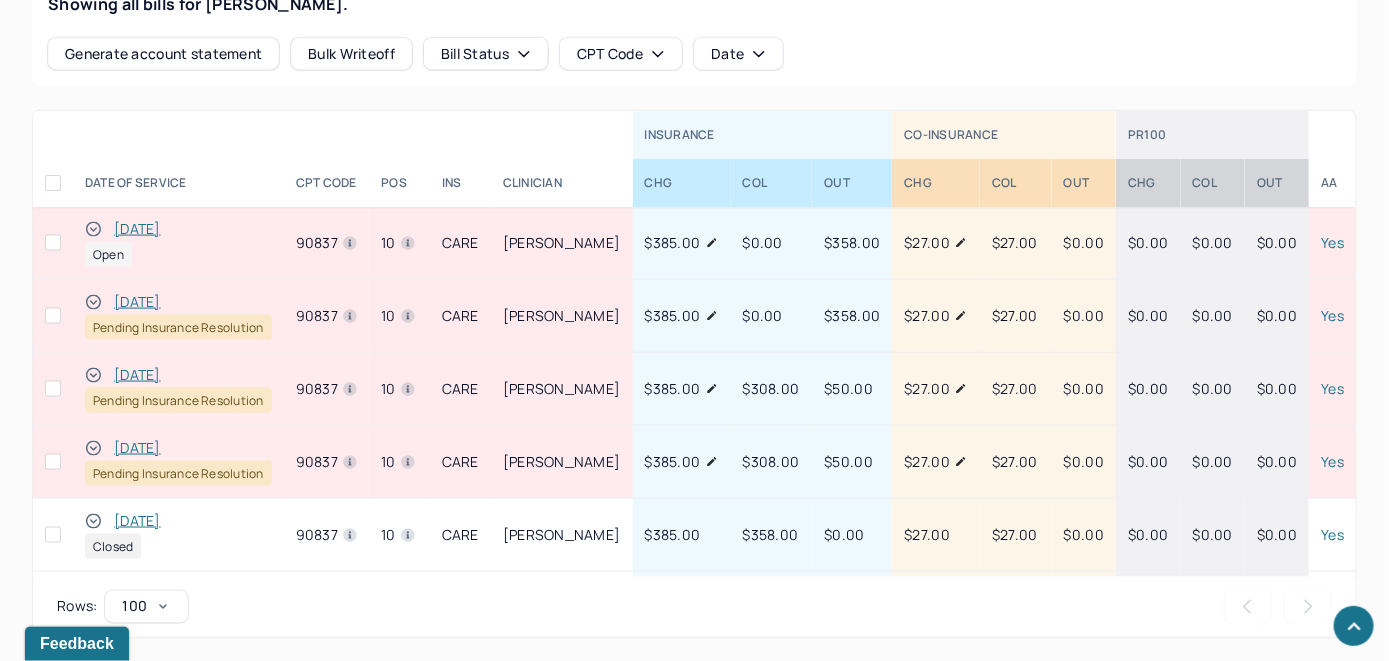 click 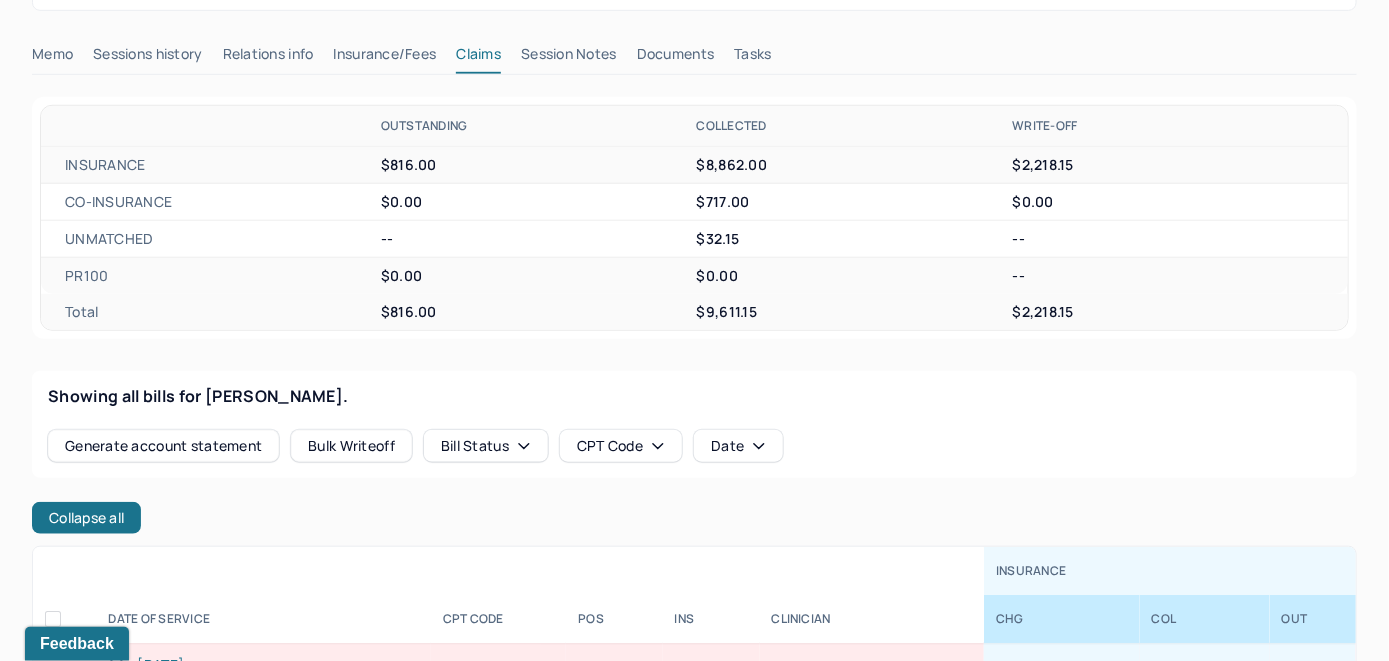 scroll, scrollTop: 600, scrollLeft: 0, axis: vertical 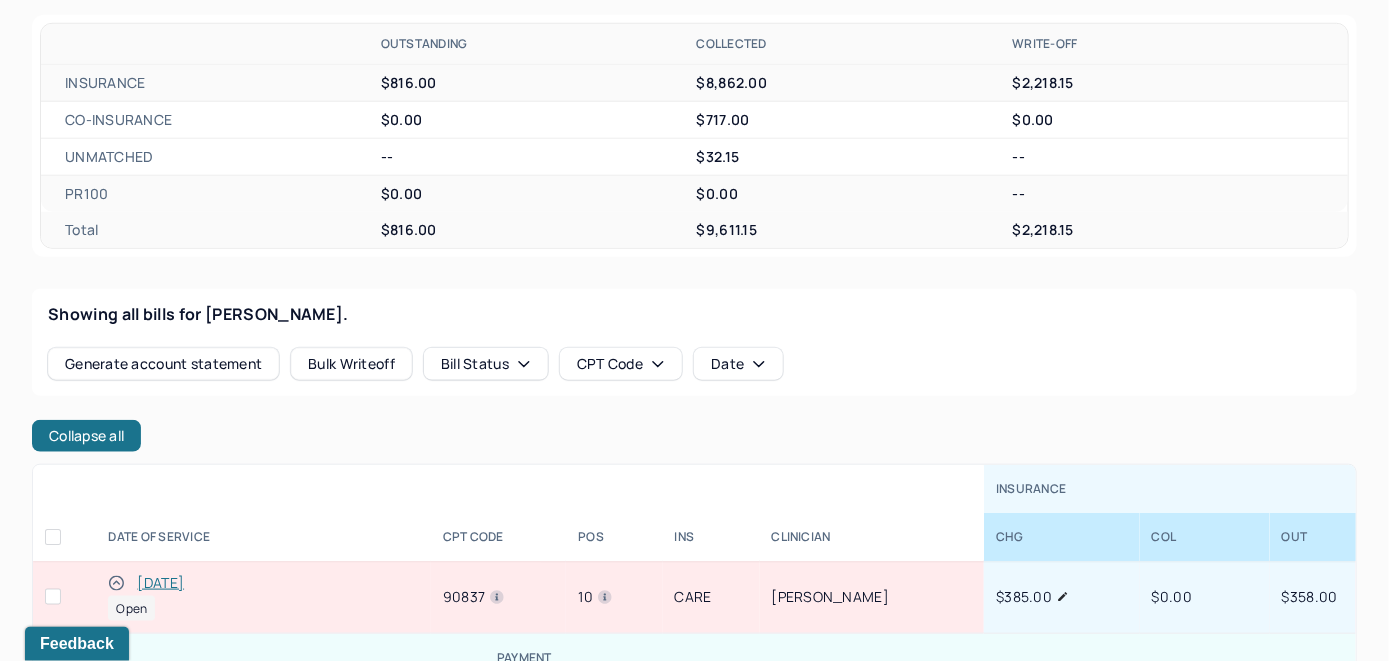 click on "[DATE]" at bounding box center [160, 583] 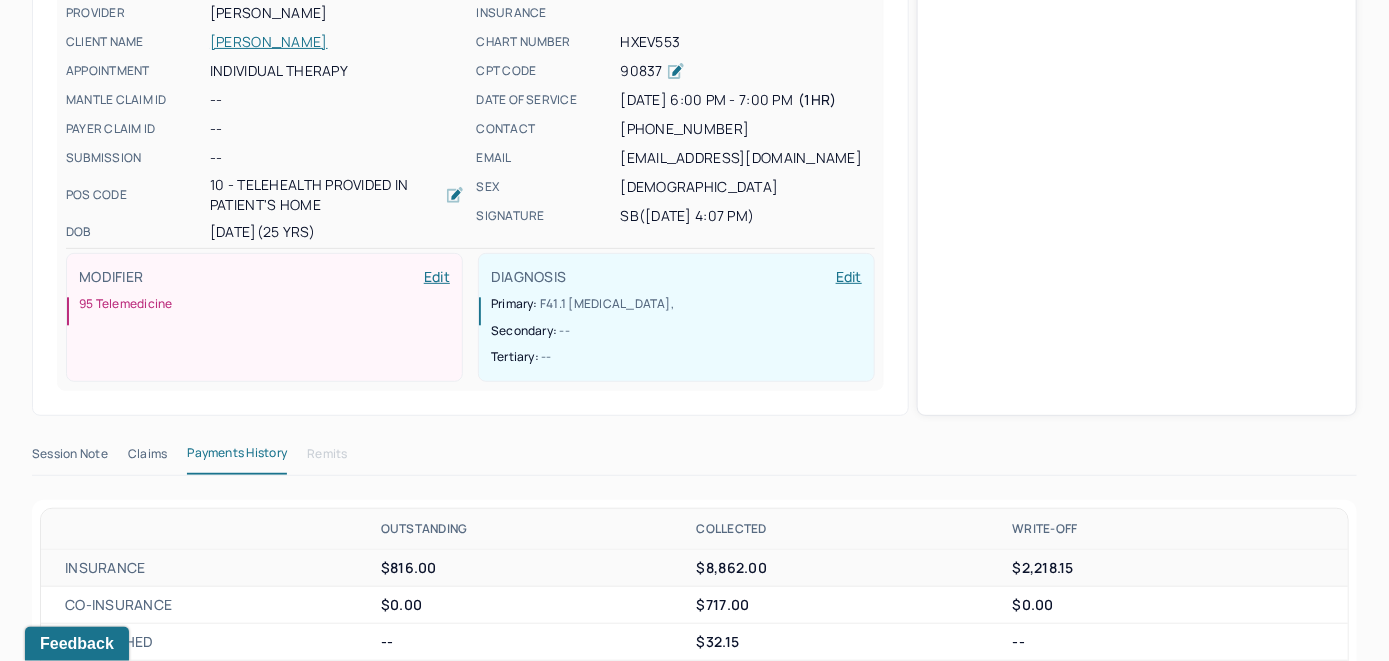 scroll, scrollTop: 528, scrollLeft: 0, axis: vertical 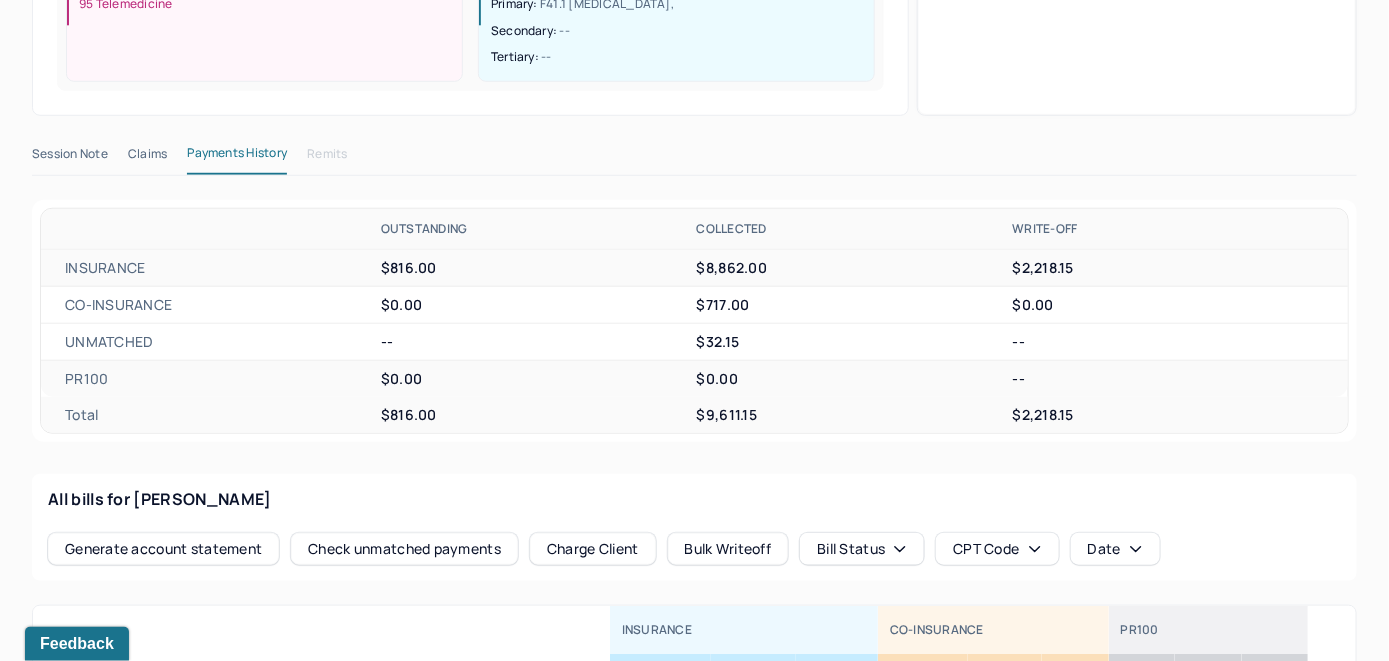 click on "Check unmatched payments" at bounding box center [404, 549] 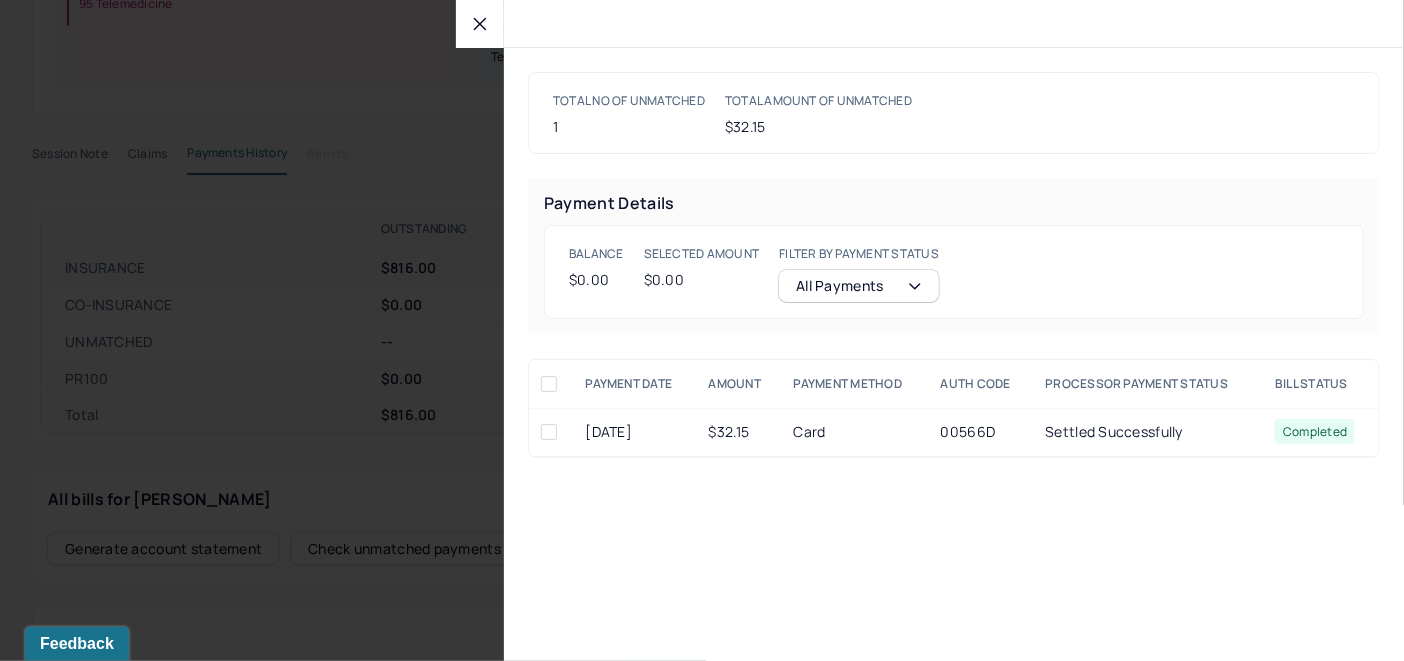 click 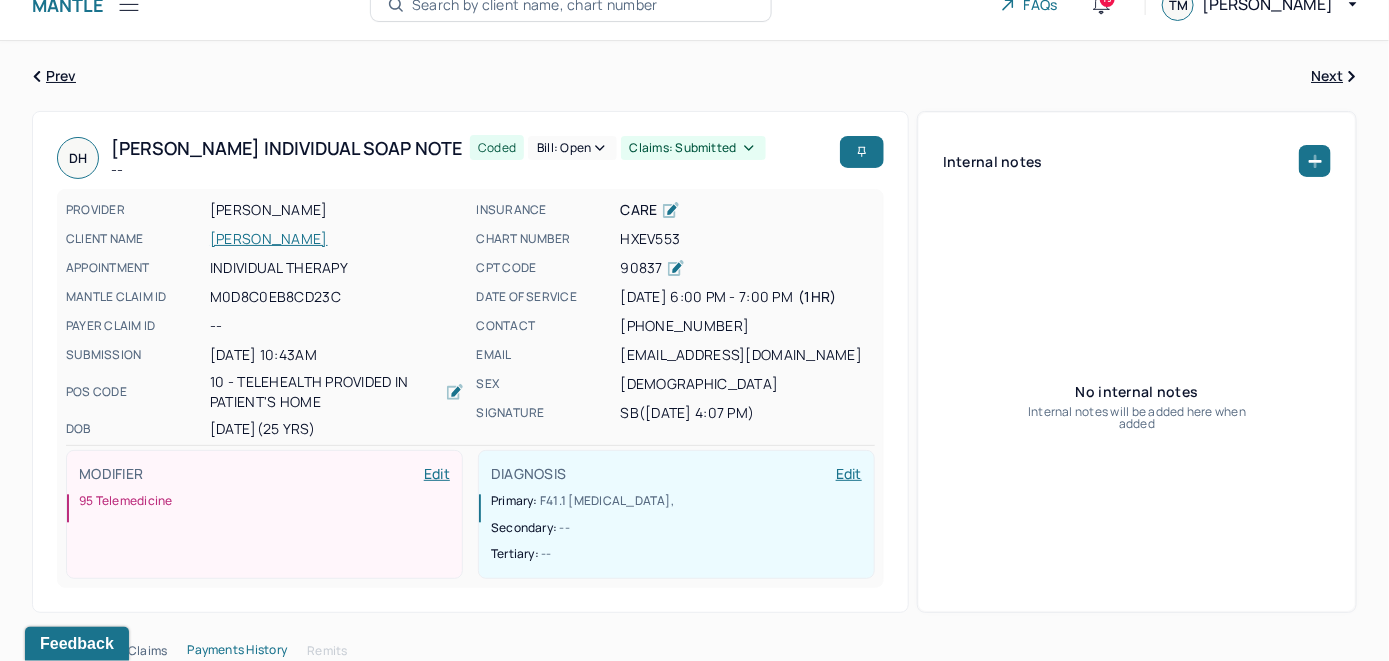scroll, scrollTop: 28, scrollLeft: 0, axis: vertical 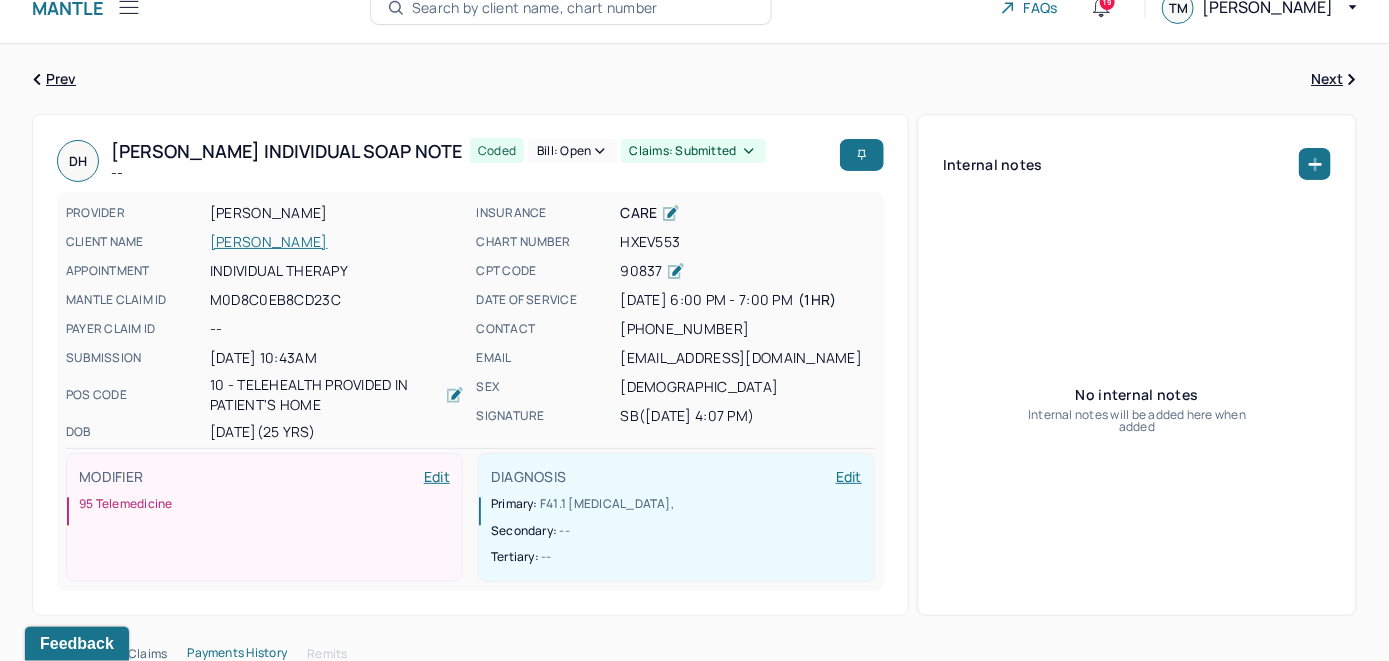 click on "Bill: Open" at bounding box center (572, 151) 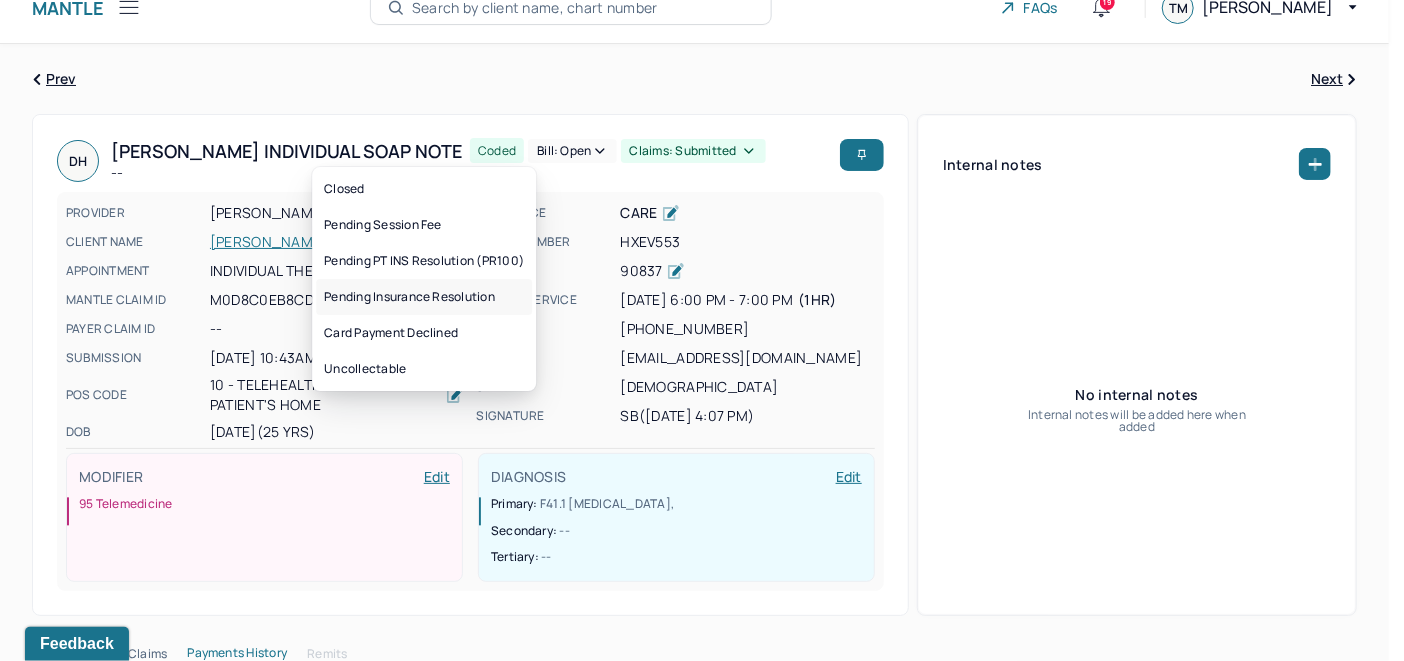click on "Pending Insurance Resolution" at bounding box center (424, 297) 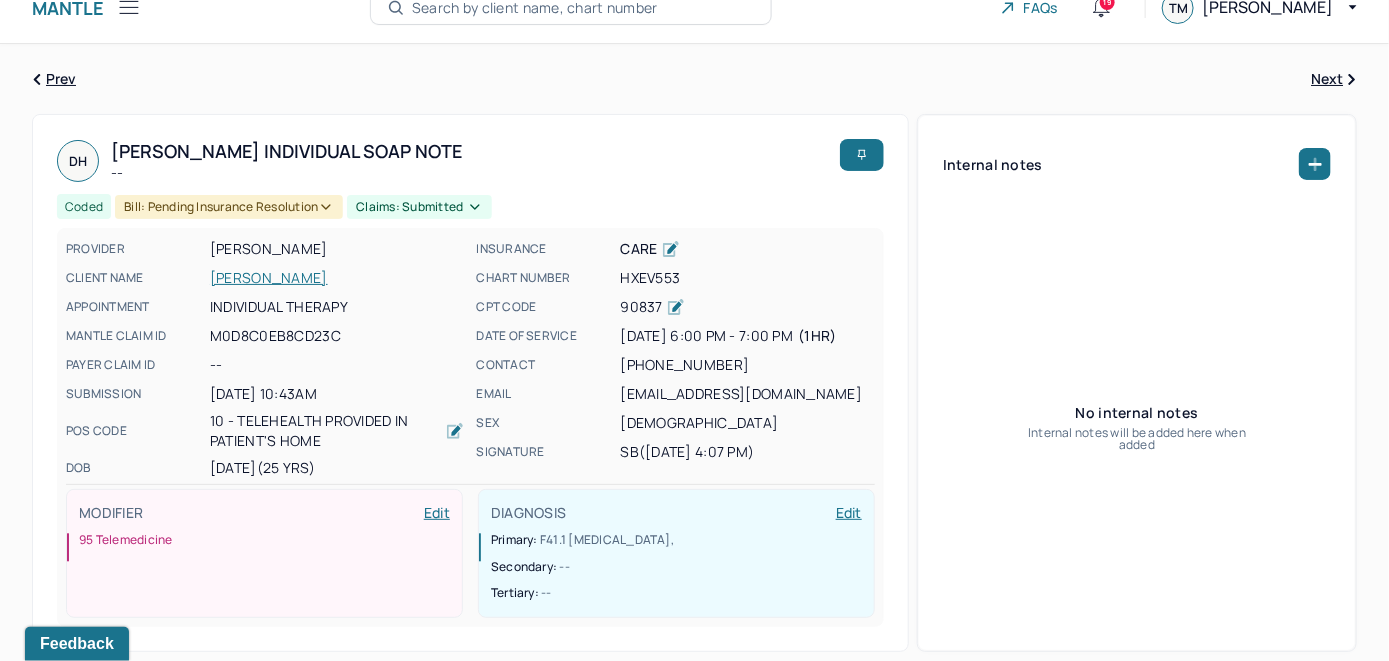 click on "Search by client name, chart number" at bounding box center (535, 8) 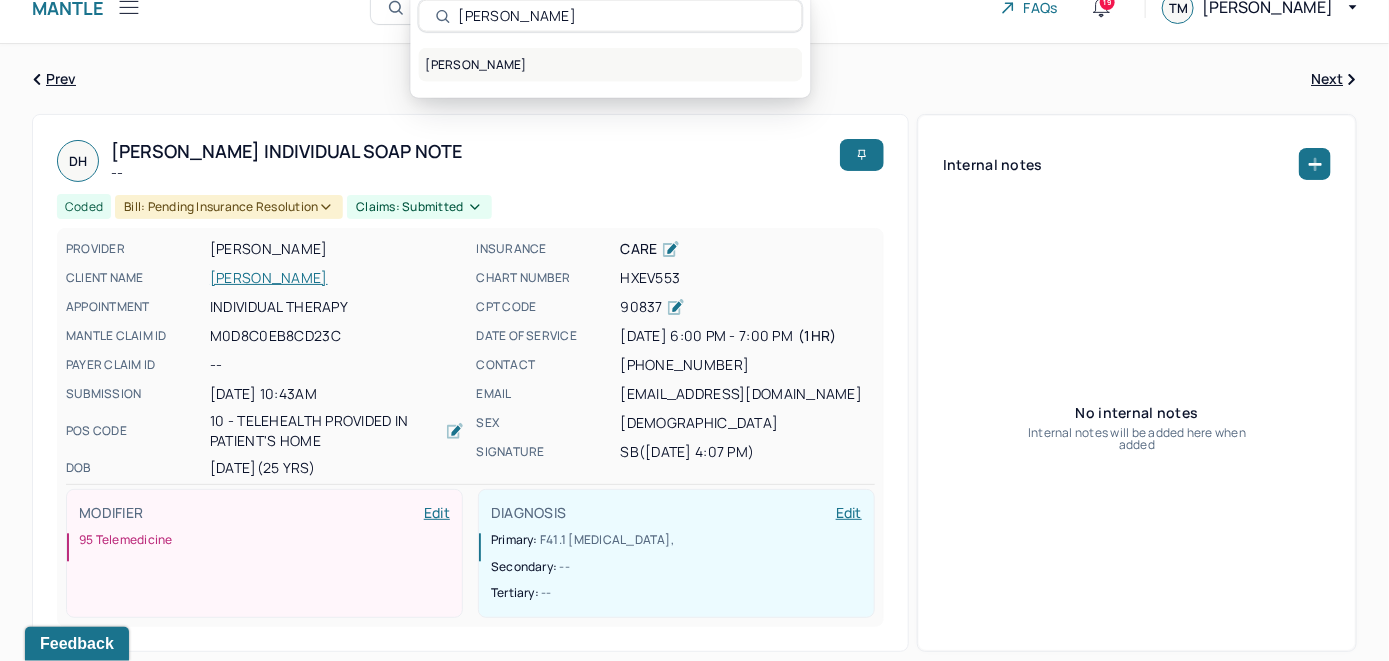 type on "Eileen Shortall" 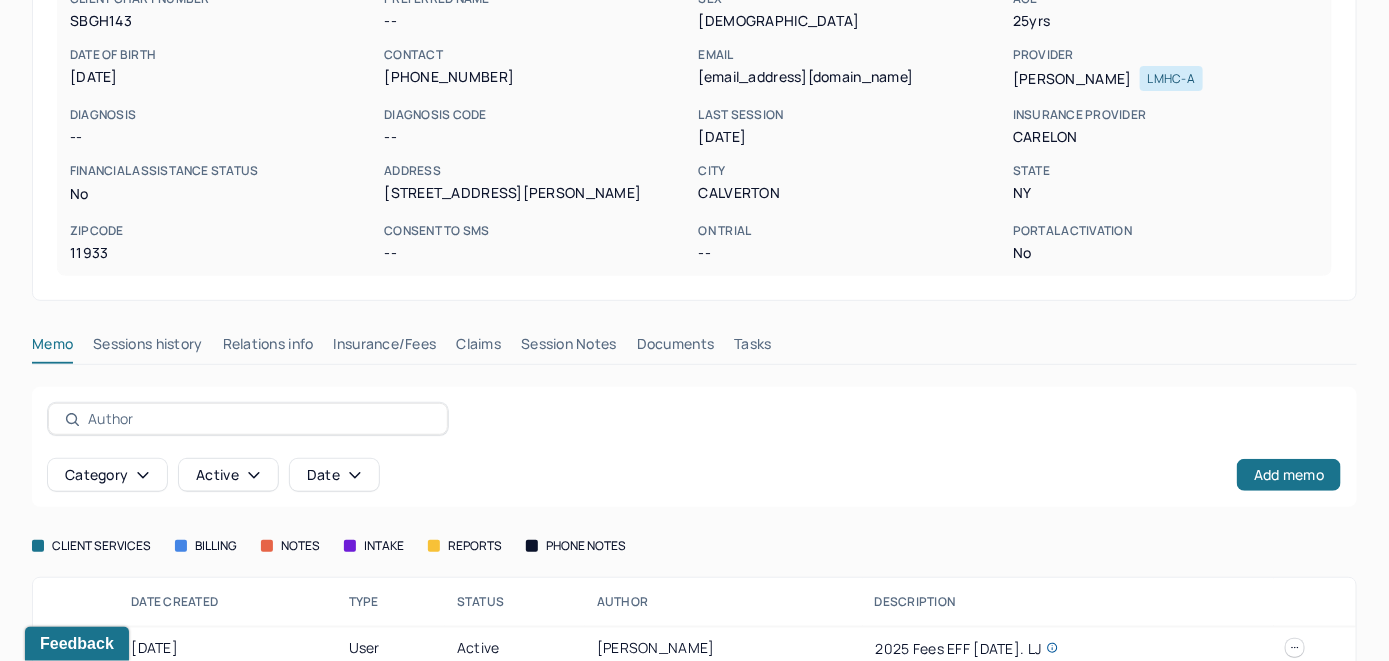 scroll, scrollTop: 261, scrollLeft: 0, axis: vertical 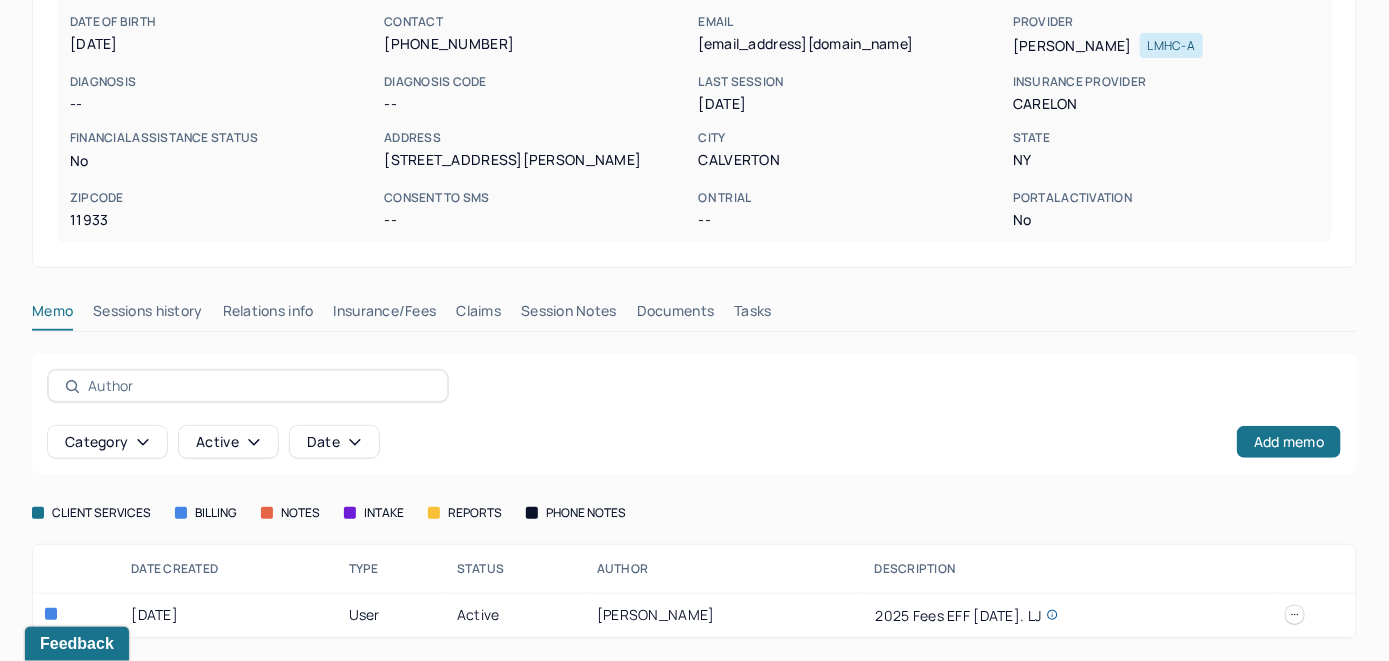 click on "Insurance/Fees" at bounding box center [385, 315] 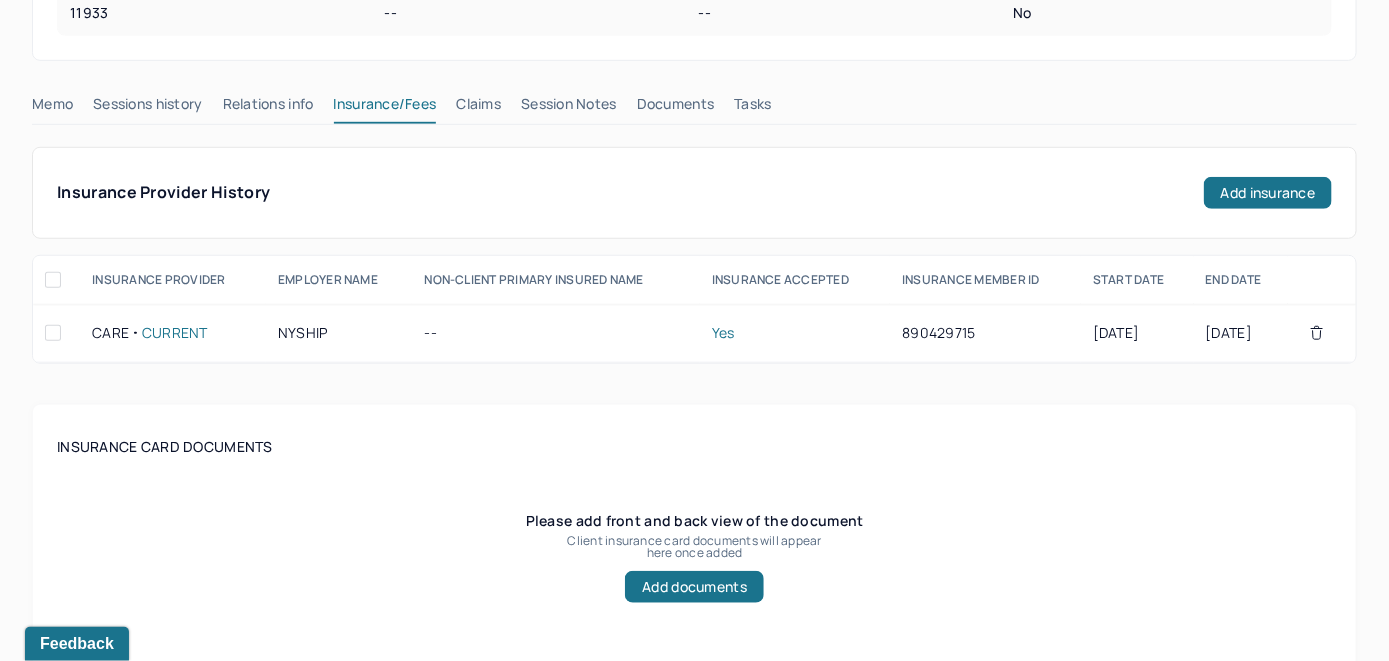 scroll, scrollTop: 361, scrollLeft: 0, axis: vertical 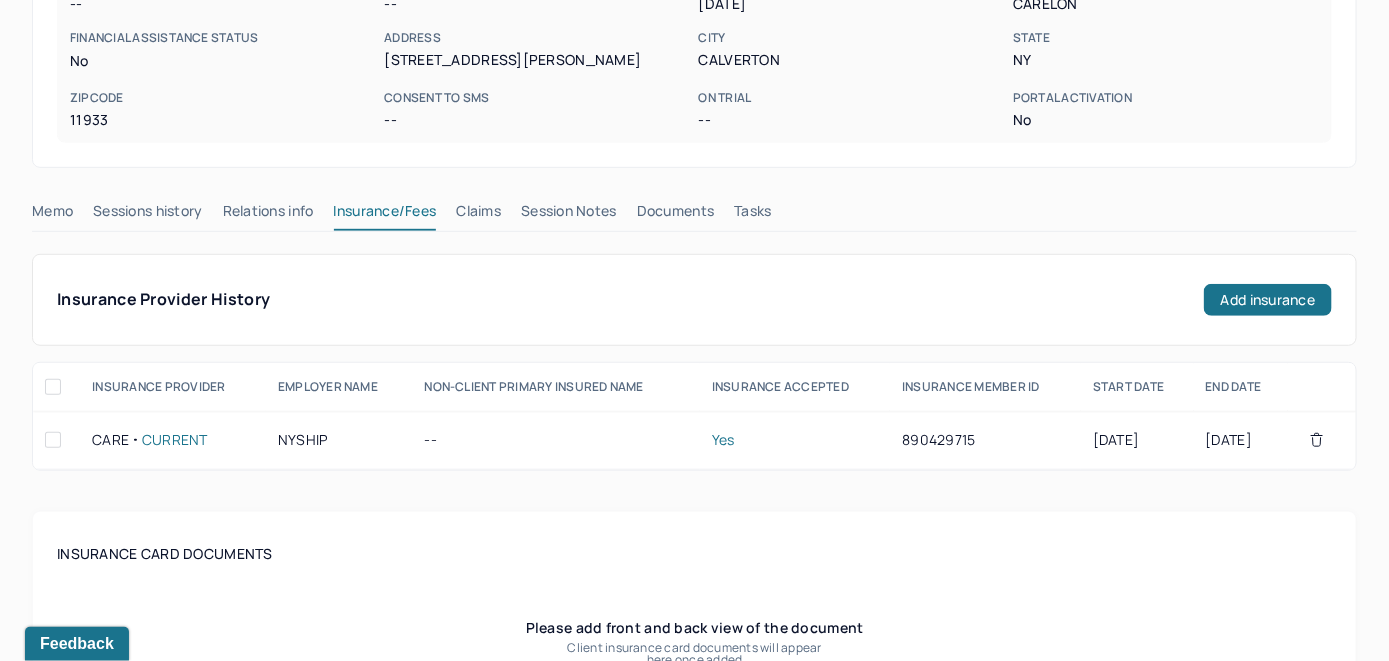 click on "Claims" at bounding box center [478, 215] 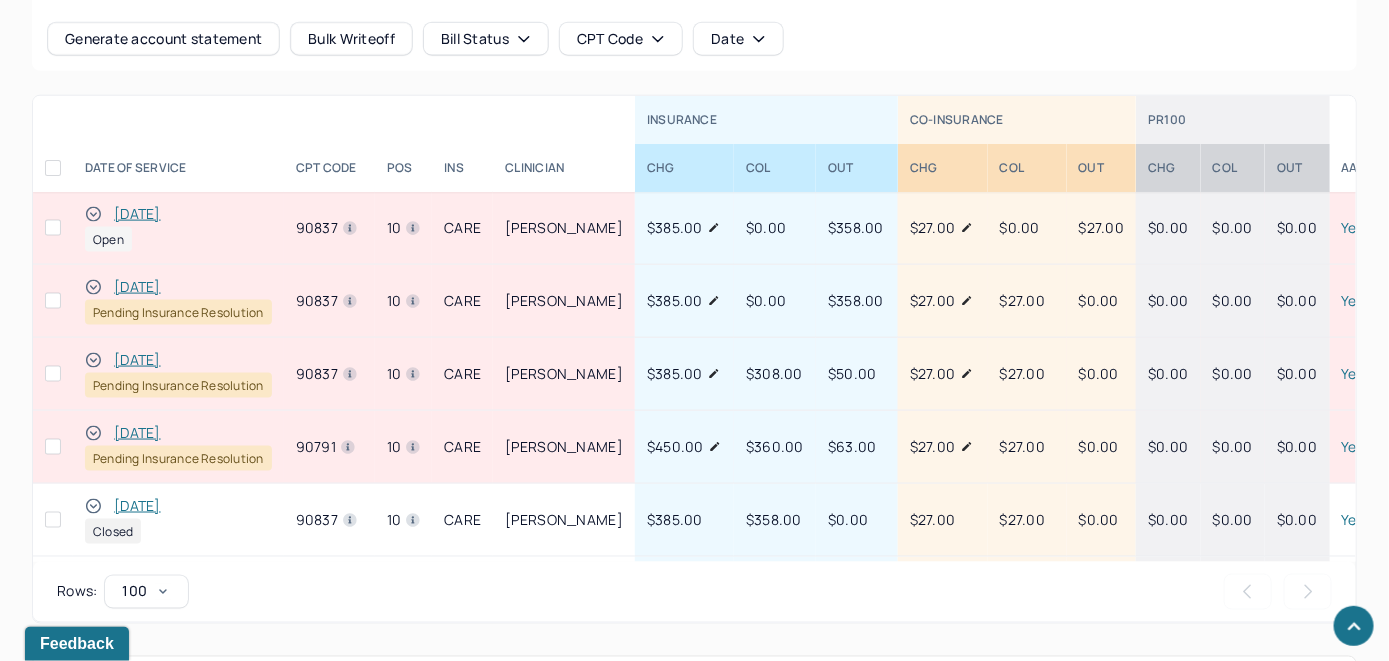 scroll, scrollTop: 883, scrollLeft: 0, axis: vertical 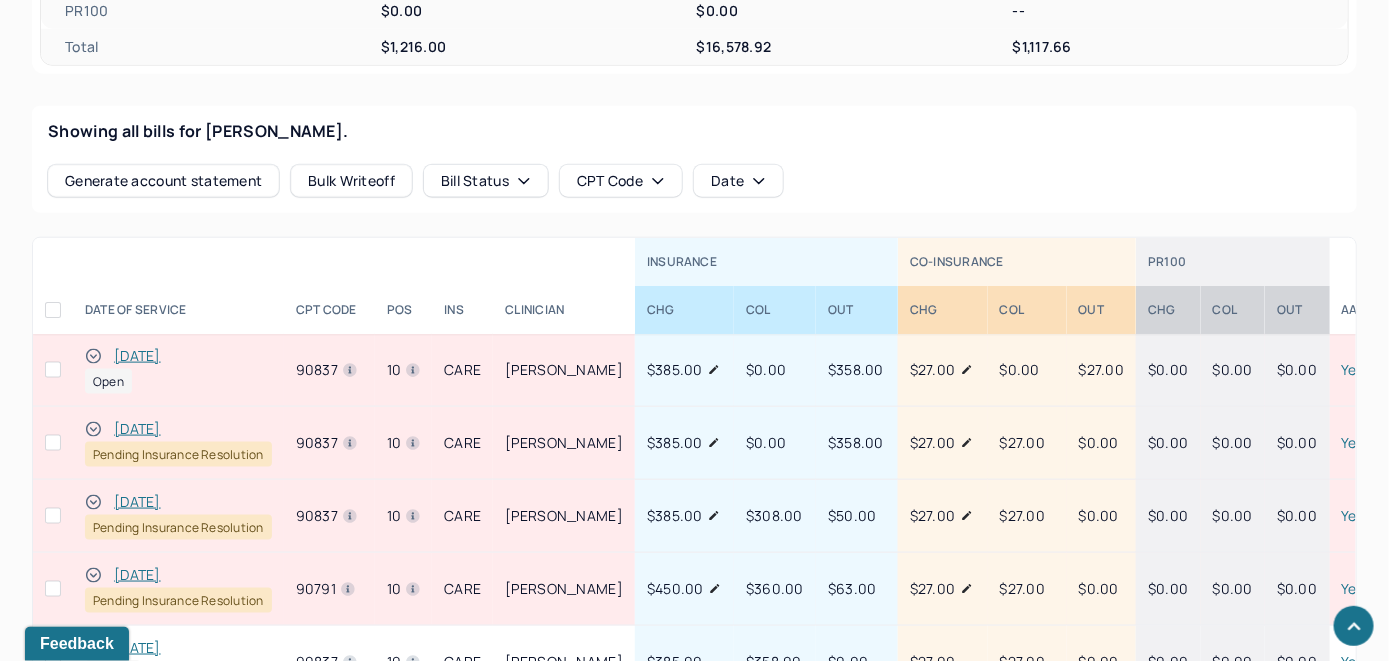 click on "[DATE]" at bounding box center (137, 356) 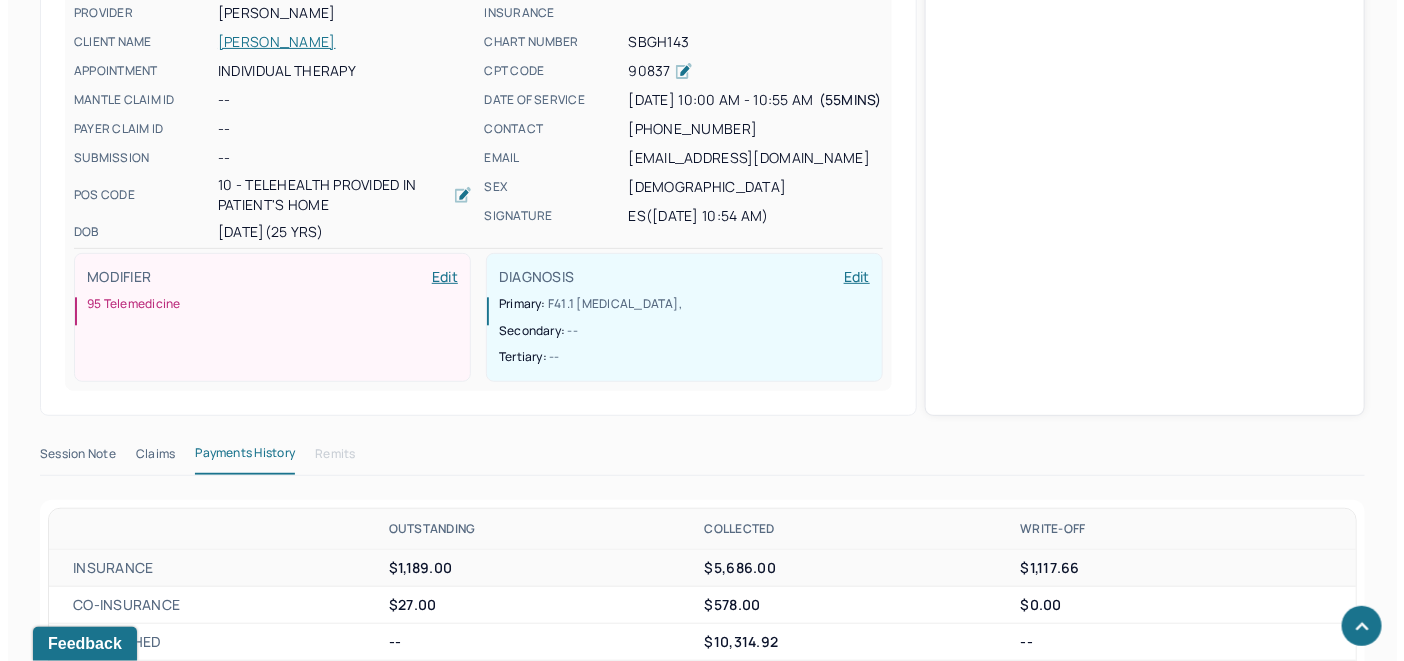 scroll, scrollTop: 711, scrollLeft: 0, axis: vertical 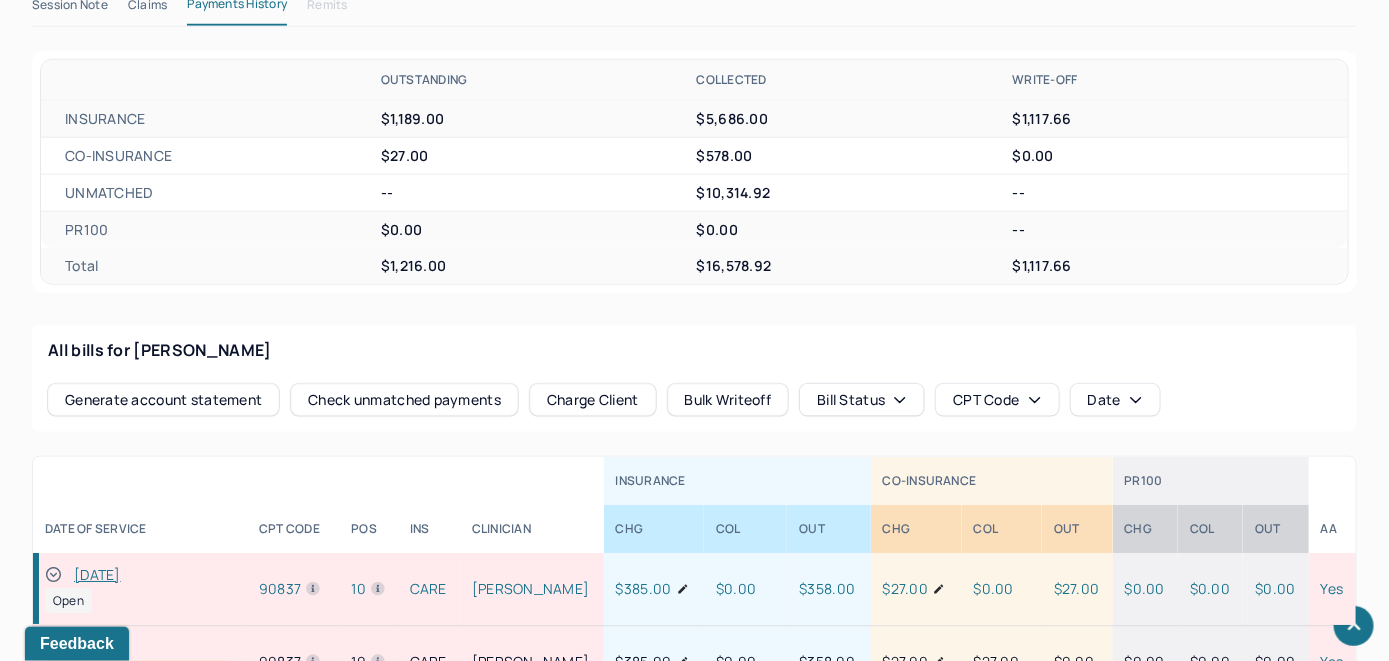 click on "Check unmatched payments" at bounding box center [404, 400] 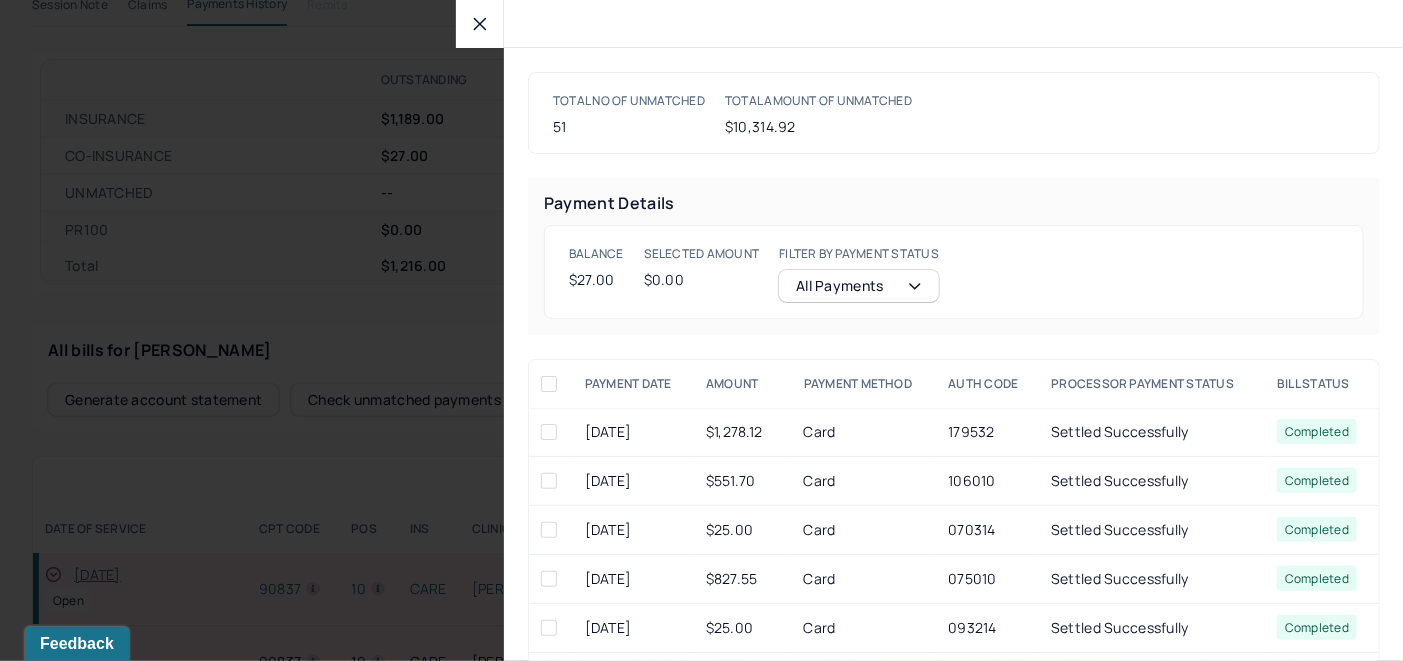drag, startPoint x: 492, startPoint y: 27, endPoint x: 521, endPoint y: 240, distance: 214.96512 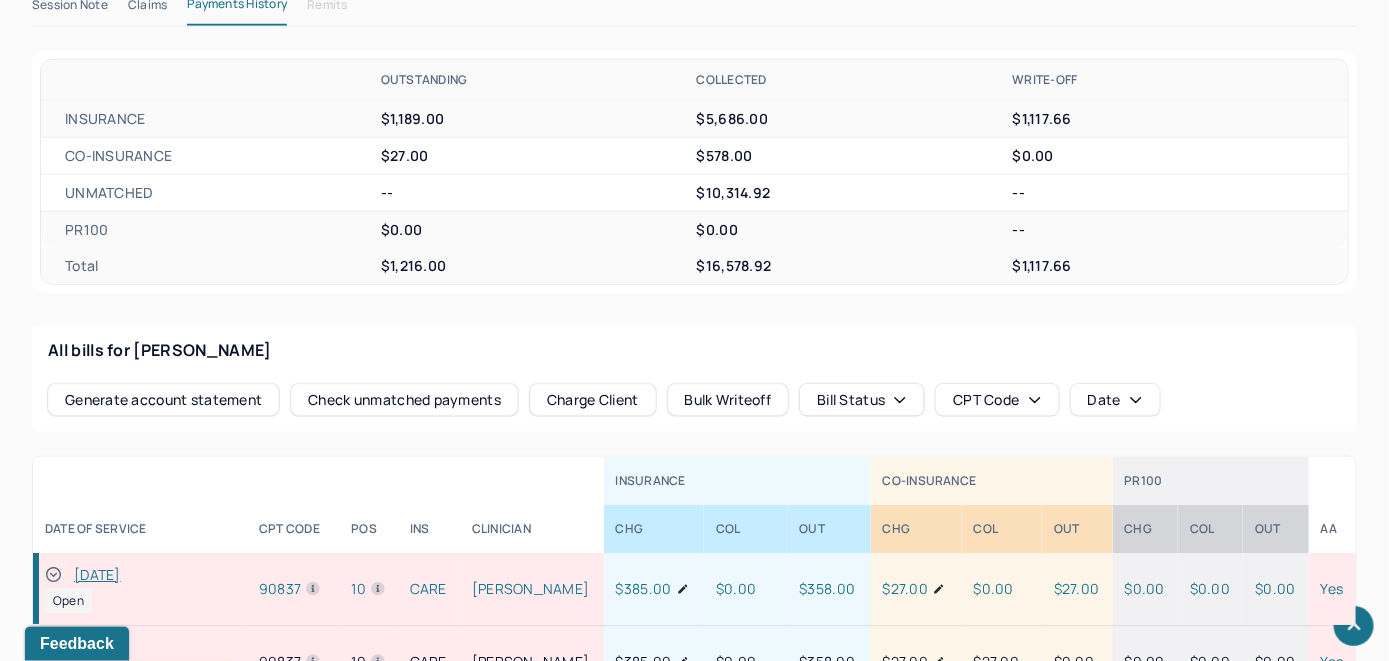 click on "Charge Client" at bounding box center [593, 400] 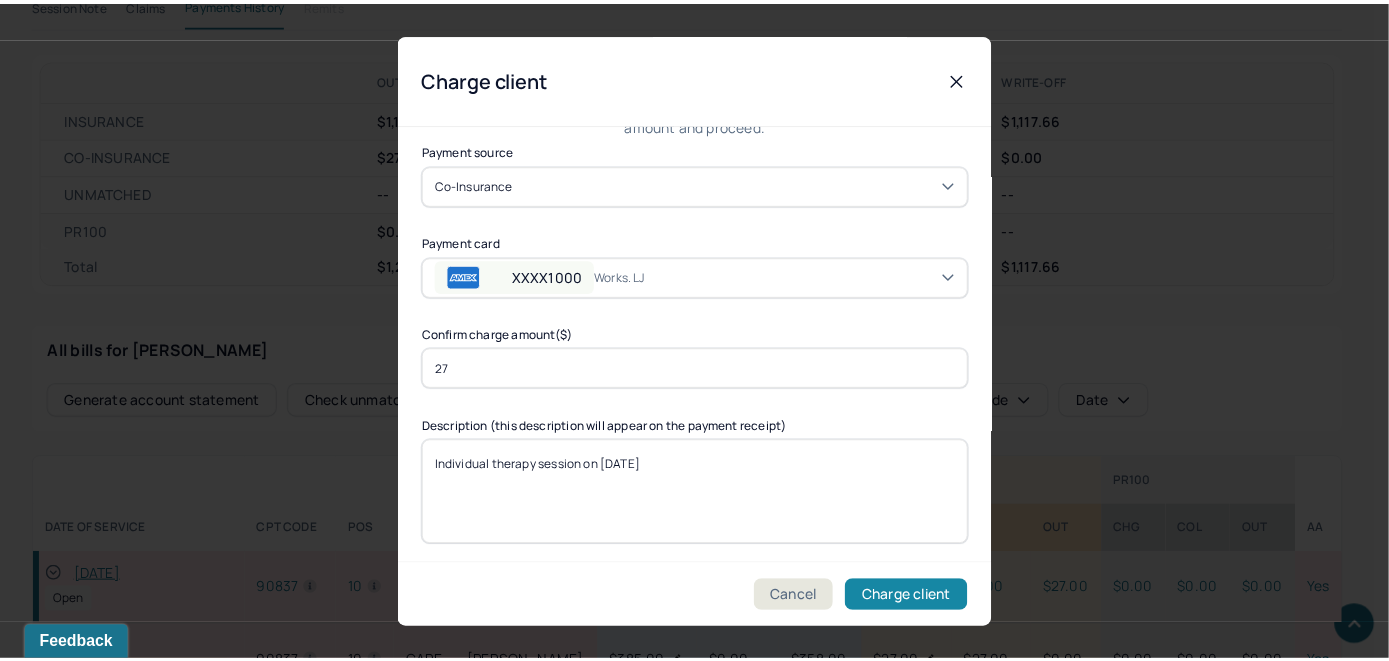 scroll, scrollTop: 121, scrollLeft: 0, axis: vertical 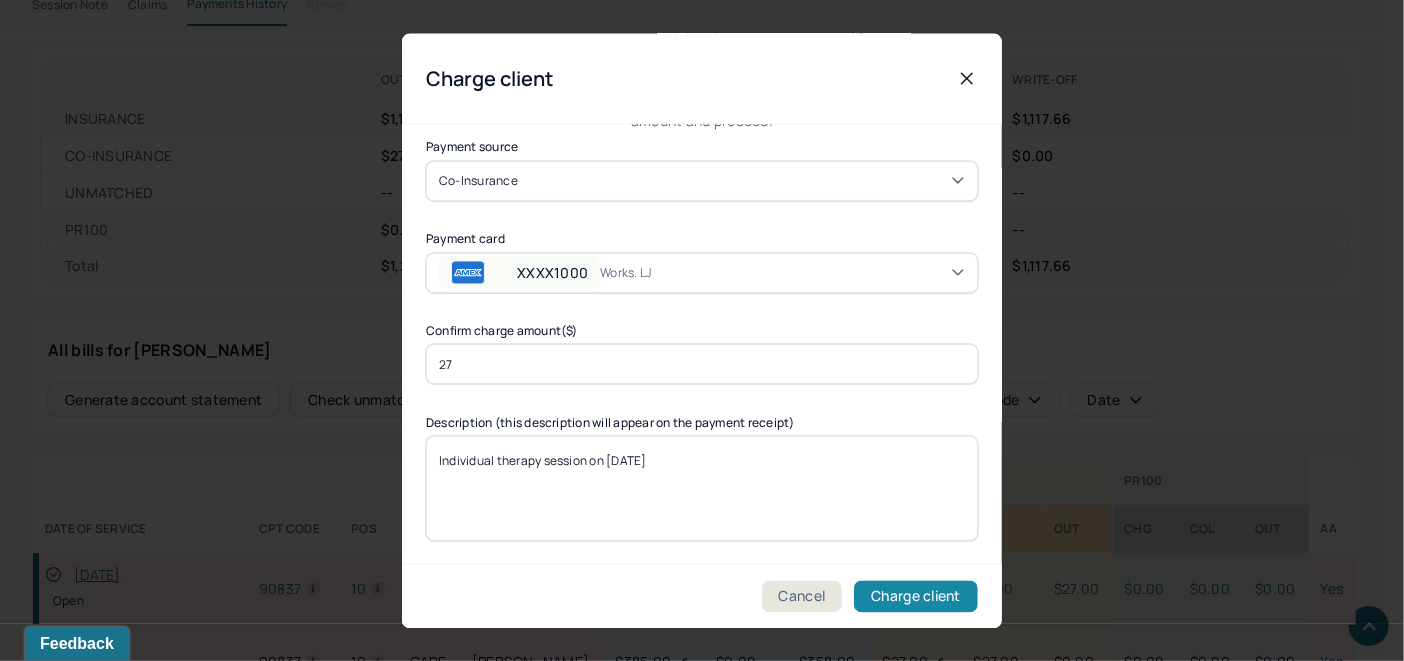 click on "Charge client" at bounding box center [916, 596] 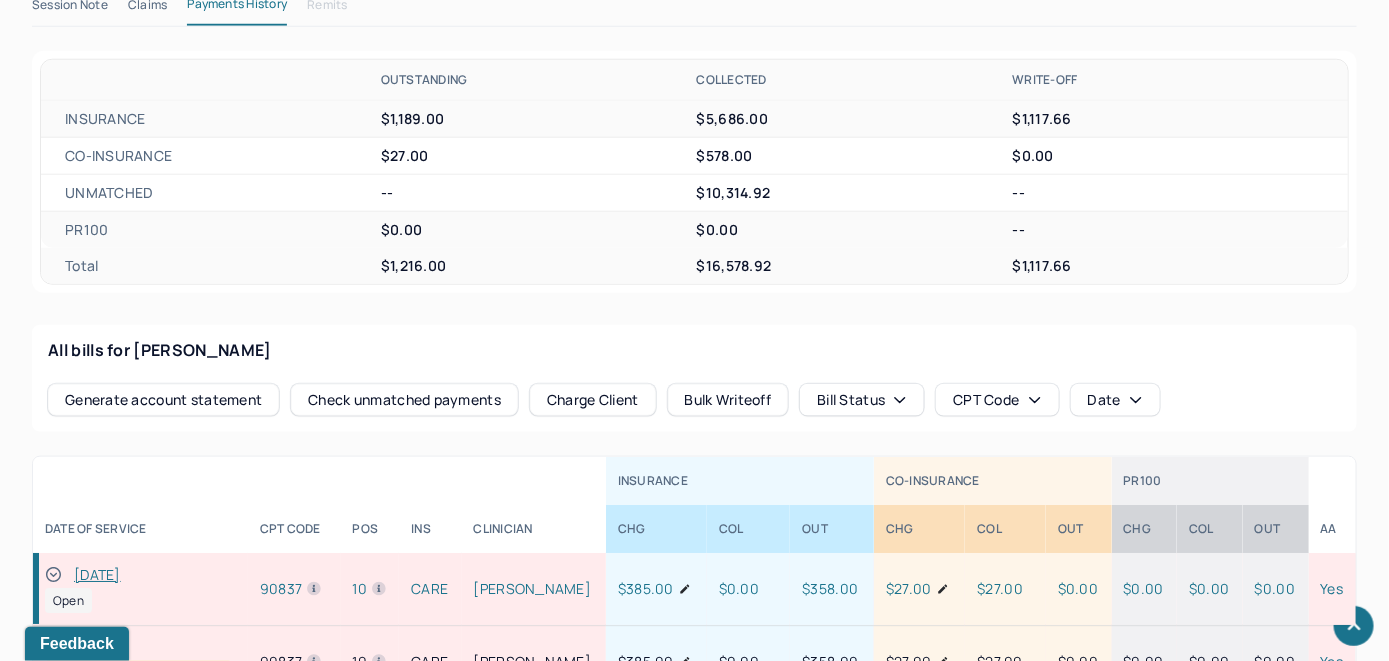 click on "[DATE]" at bounding box center [97, 575] 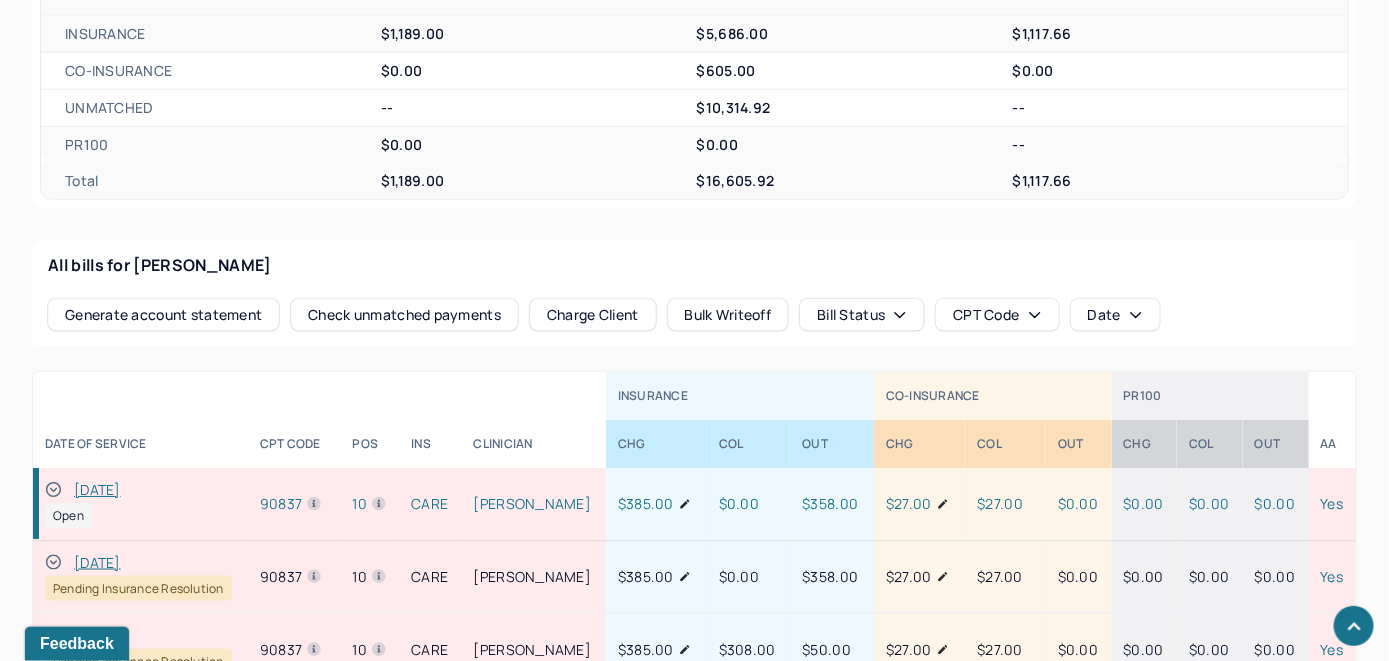 scroll, scrollTop: 811, scrollLeft: 0, axis: vertical 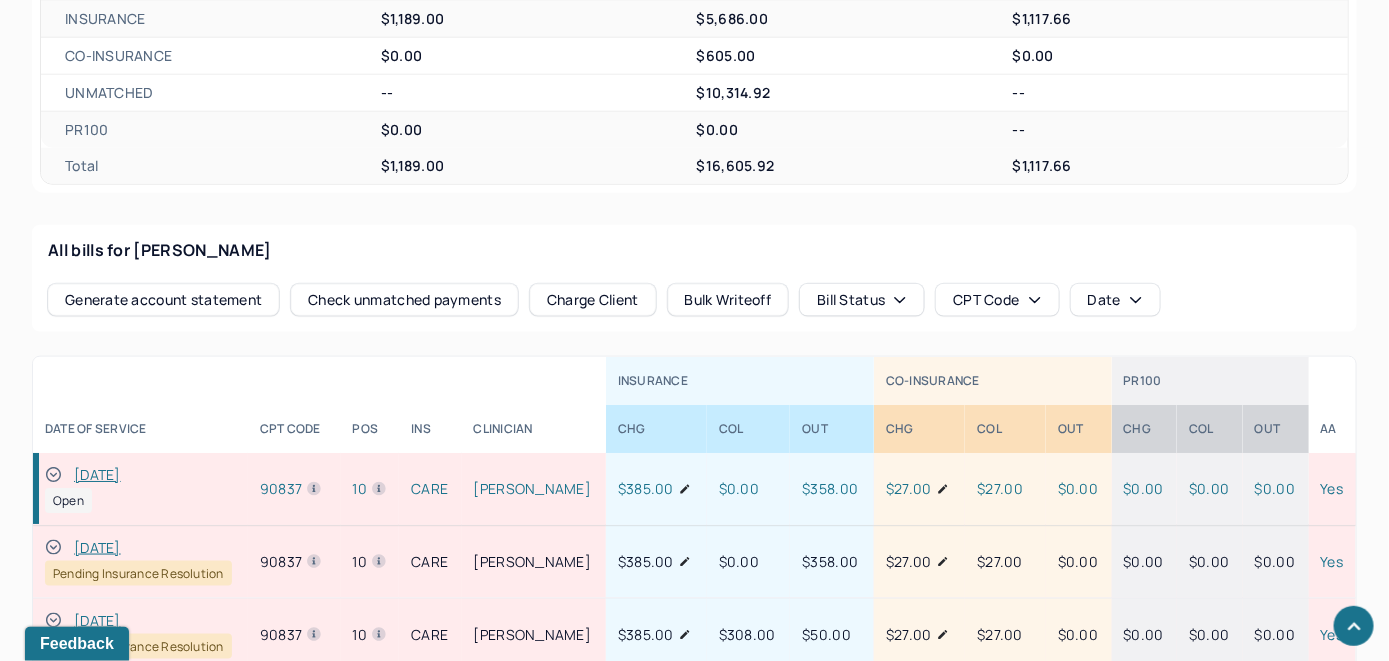 click on "Check unmatched payments" at bounding box center (404, 300) 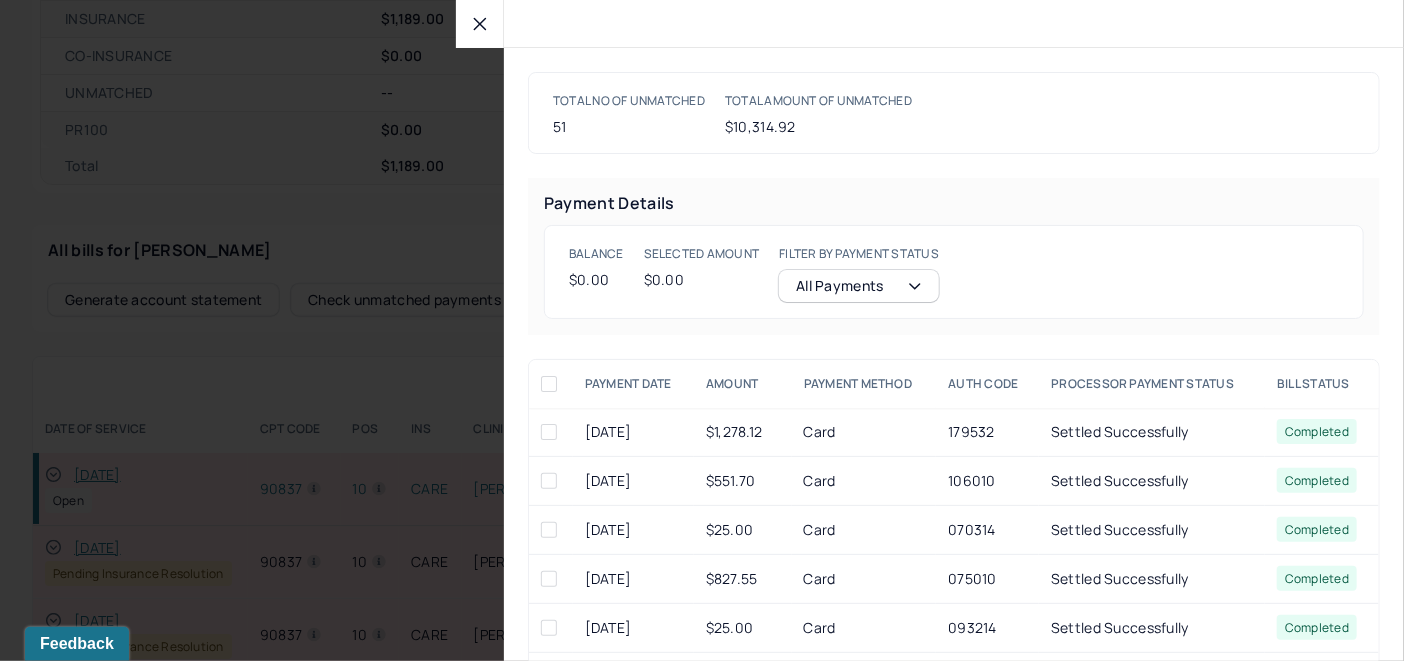 click 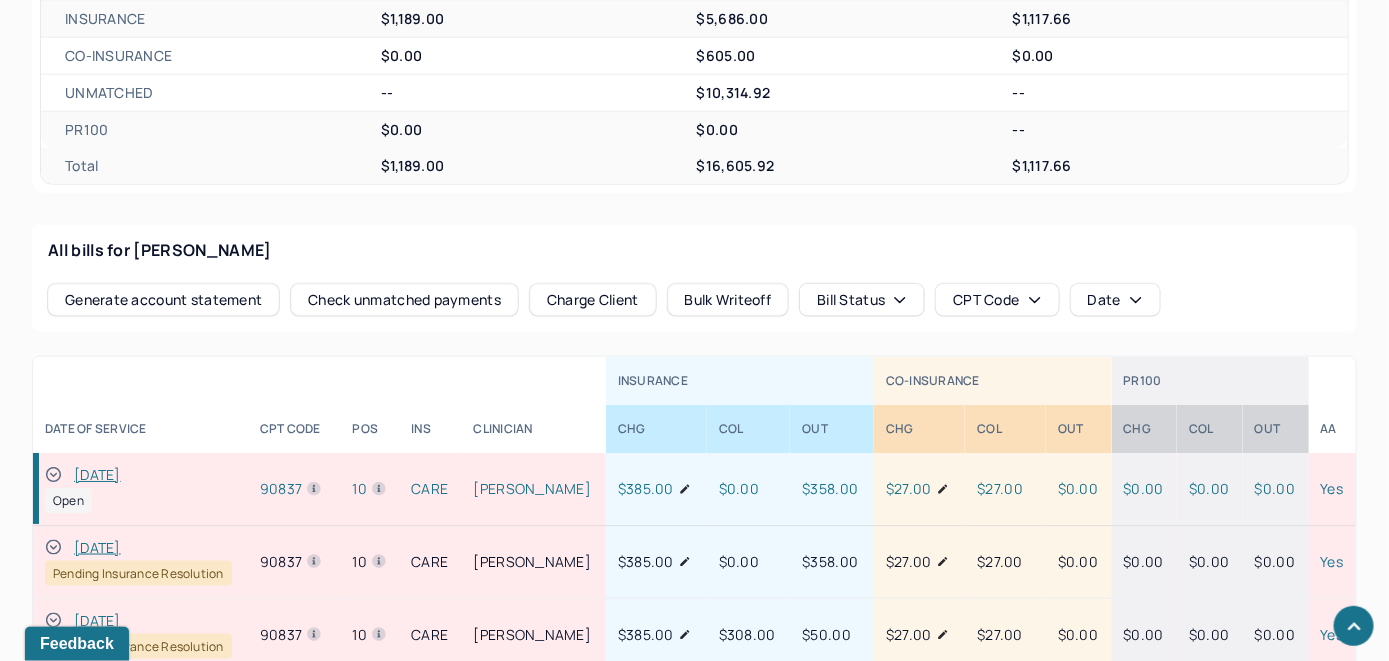 scroll, scrollTop: 1055, scrollLeft: 0, axis: vertical 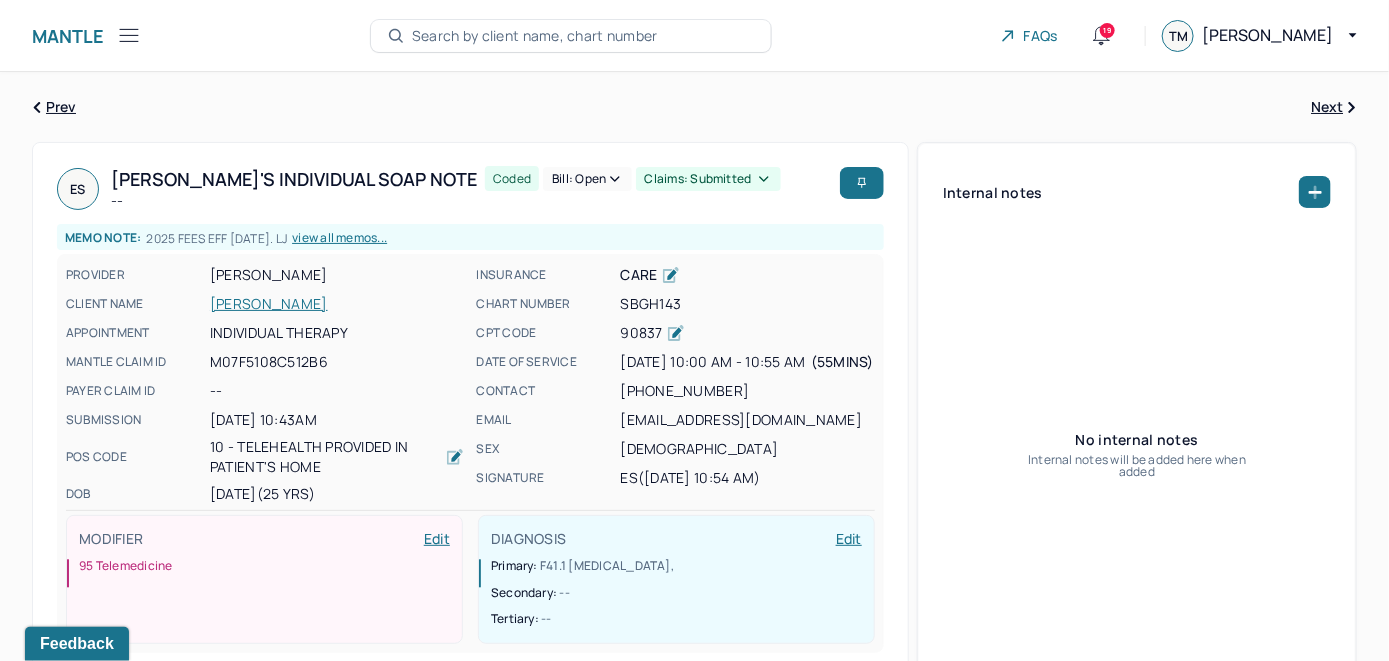 click on "SHORTALL, EILEEN" at bounding box center (337, 304) 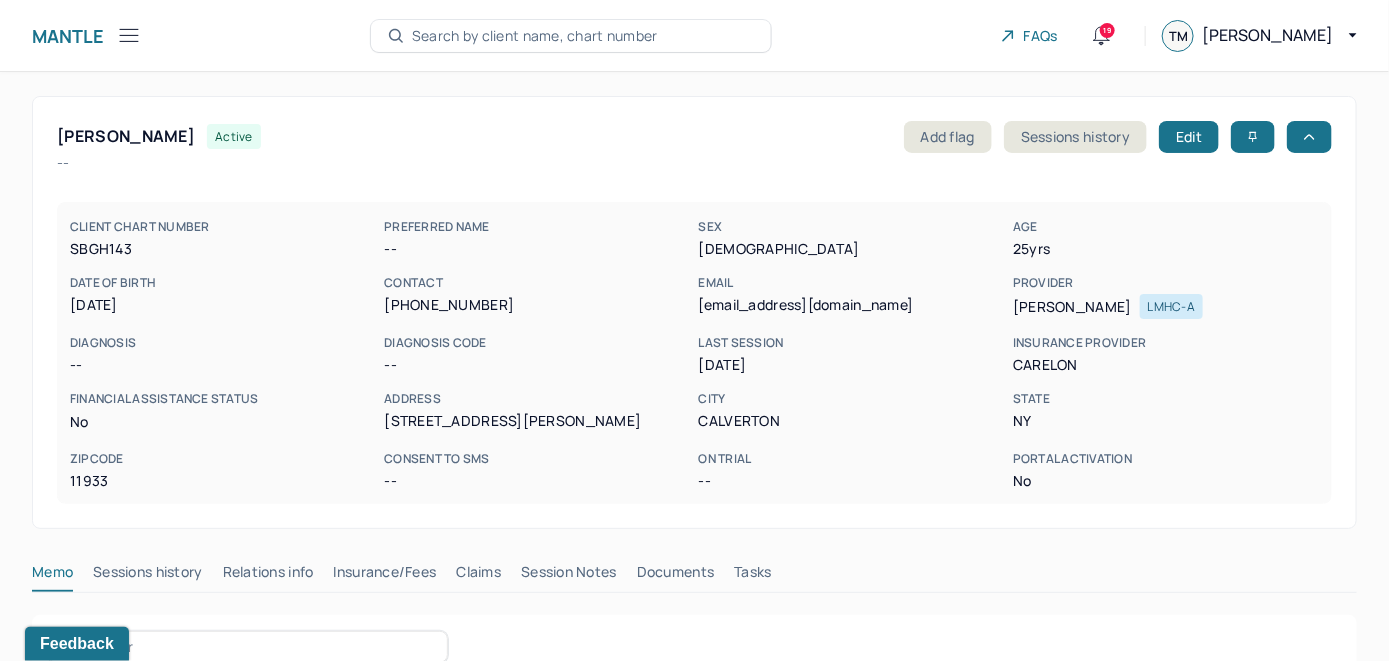 click on "Memo" at bounding box center (52, 576) 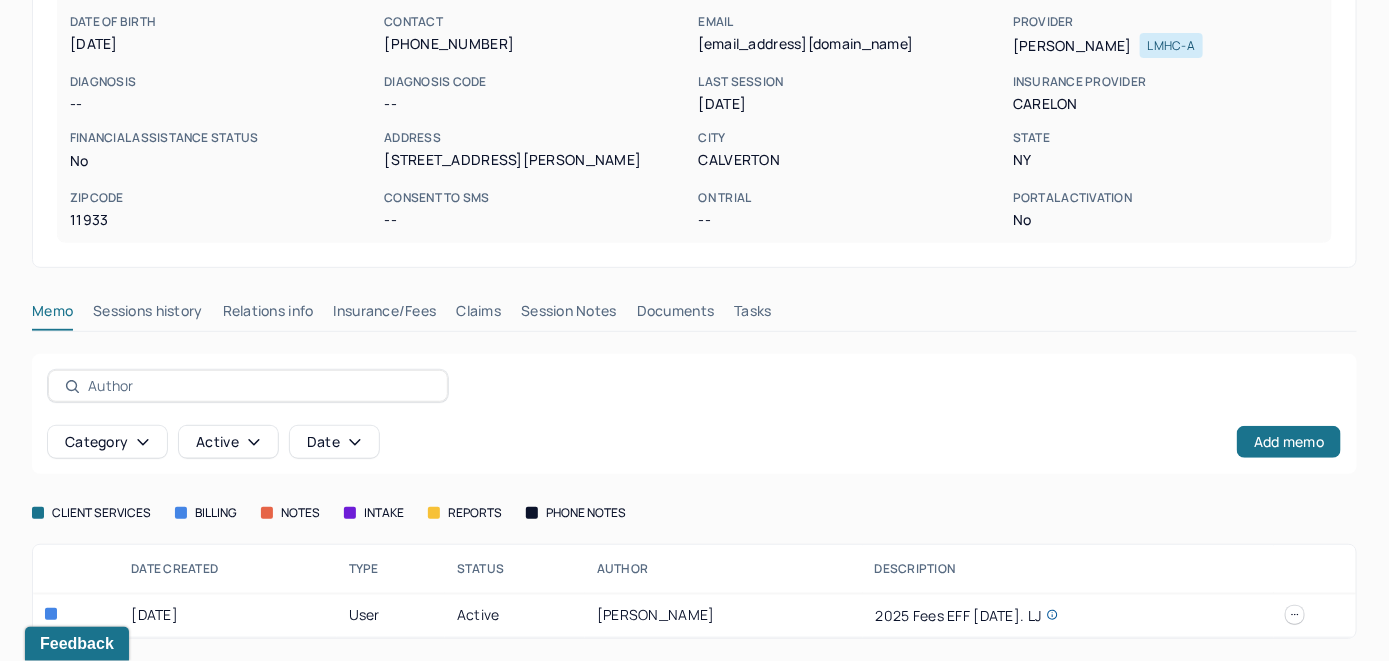 click on "Insurance/Fees" at bounding box center (385, 315) 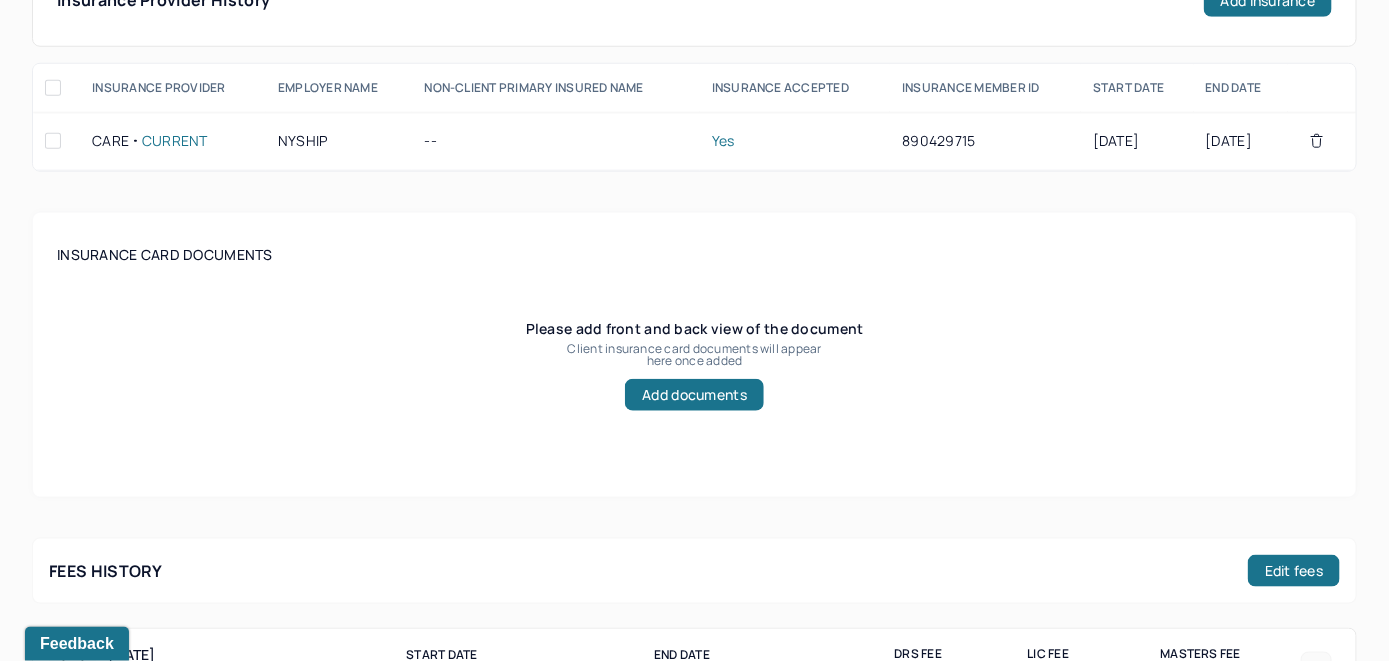 scroll, scrollTop: 538, scrollLeft: 0, axis: vertical 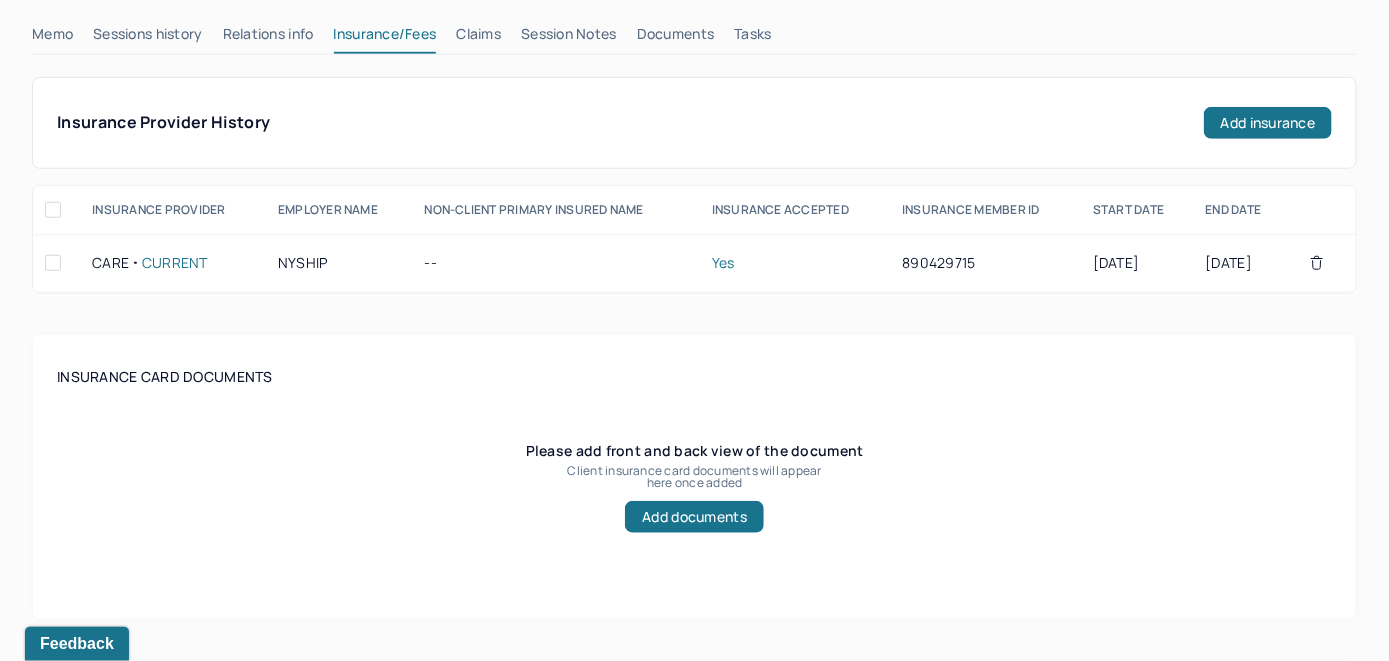 click on "Claims" at bounding box center (478, 38) 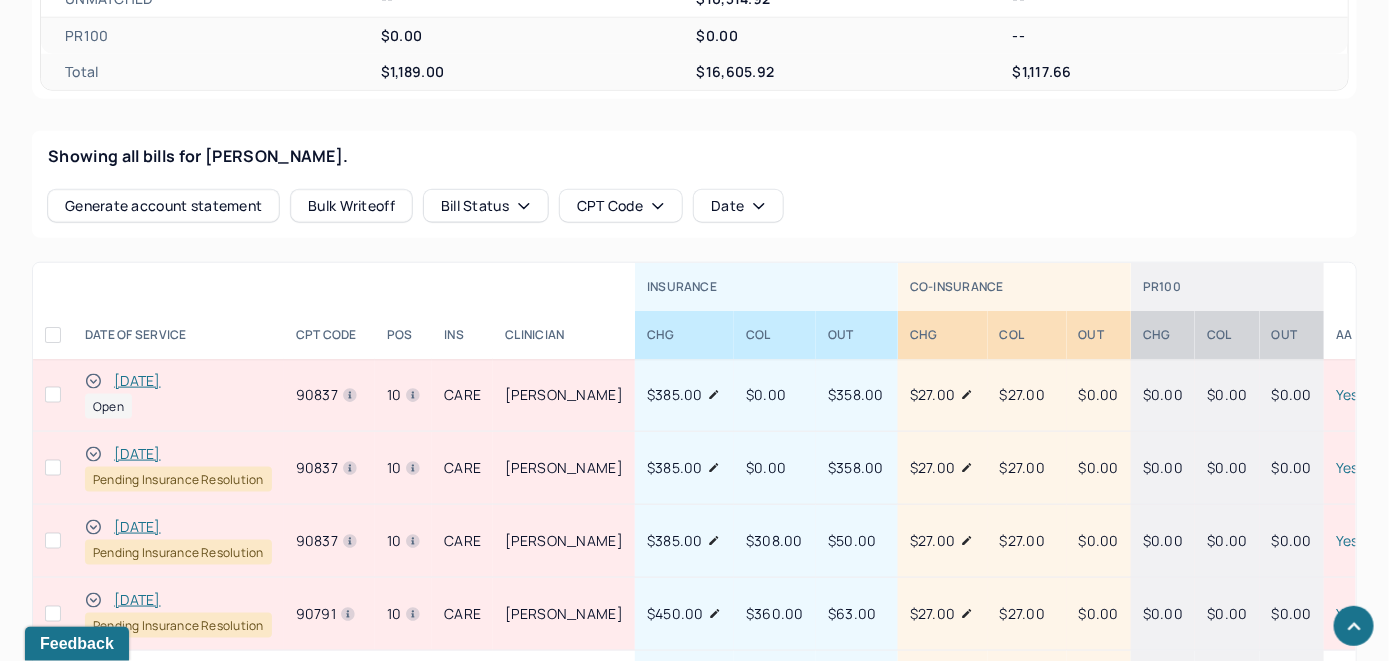 scroll, scrollTop: 838, scrollLeft: 0, axis: vertical 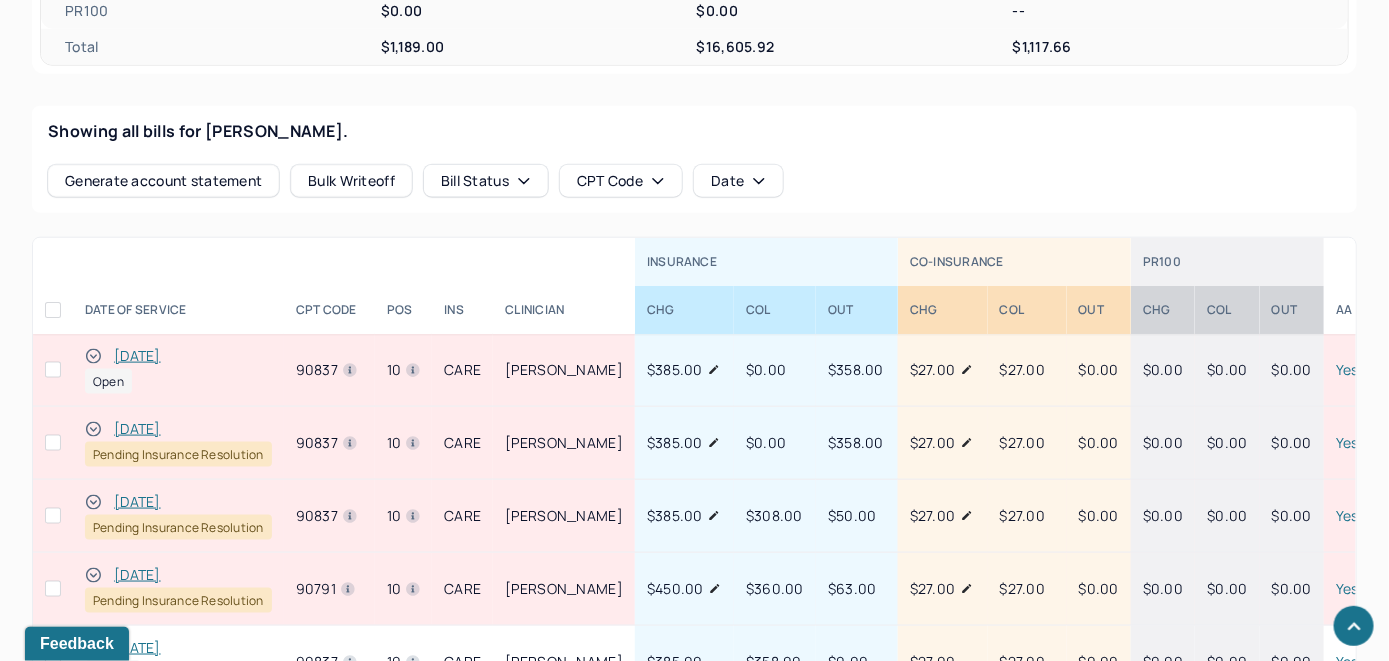 click on "[DATE]" at bounding box center (137, 356) 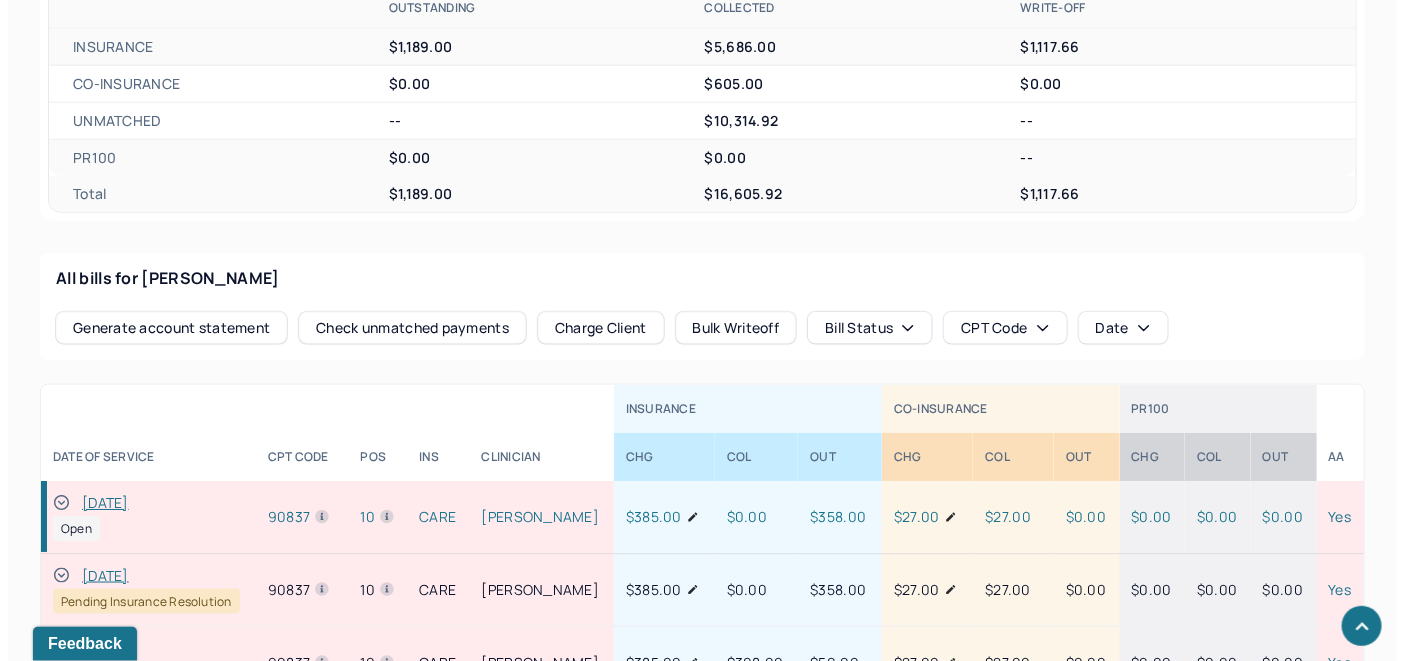 scroll, scrollTop: 711, scrollLeft: 0, axis: vertical 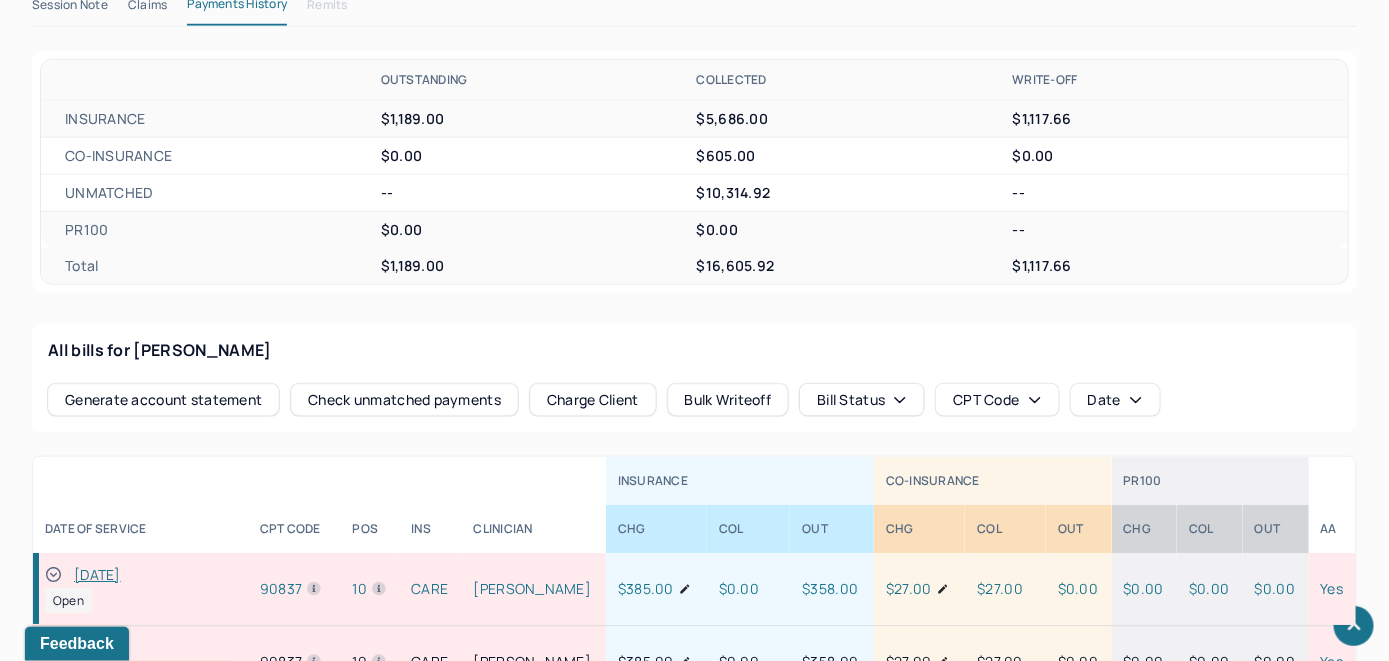 click on "Check unmatched payments" at bounding box center (404, 400) 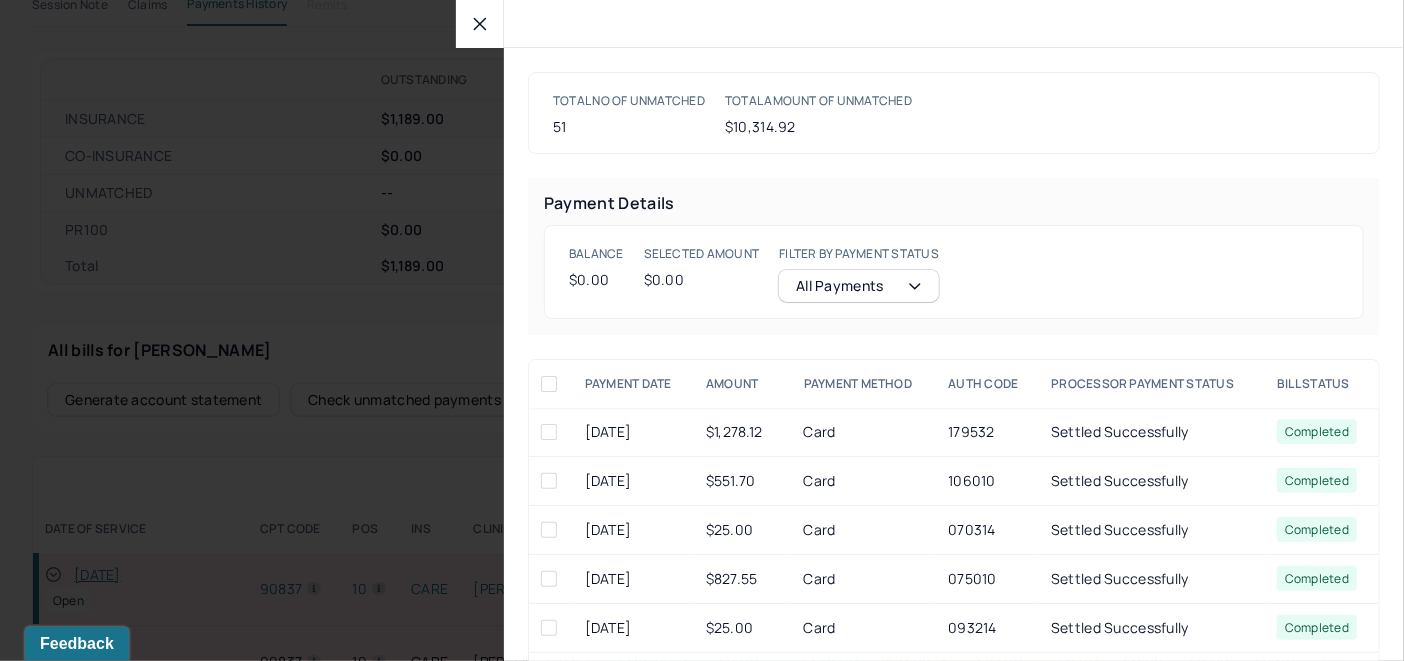 click 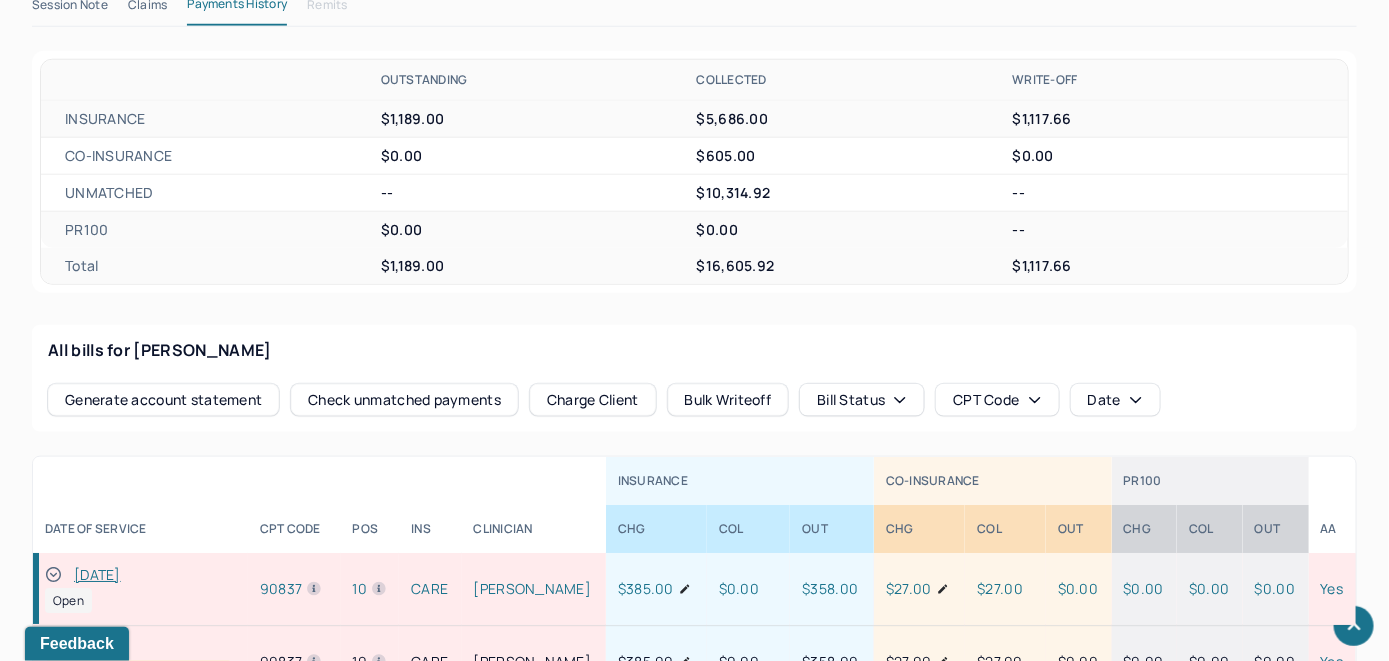 click on "Charge Client" at bounding box center [593, 400] 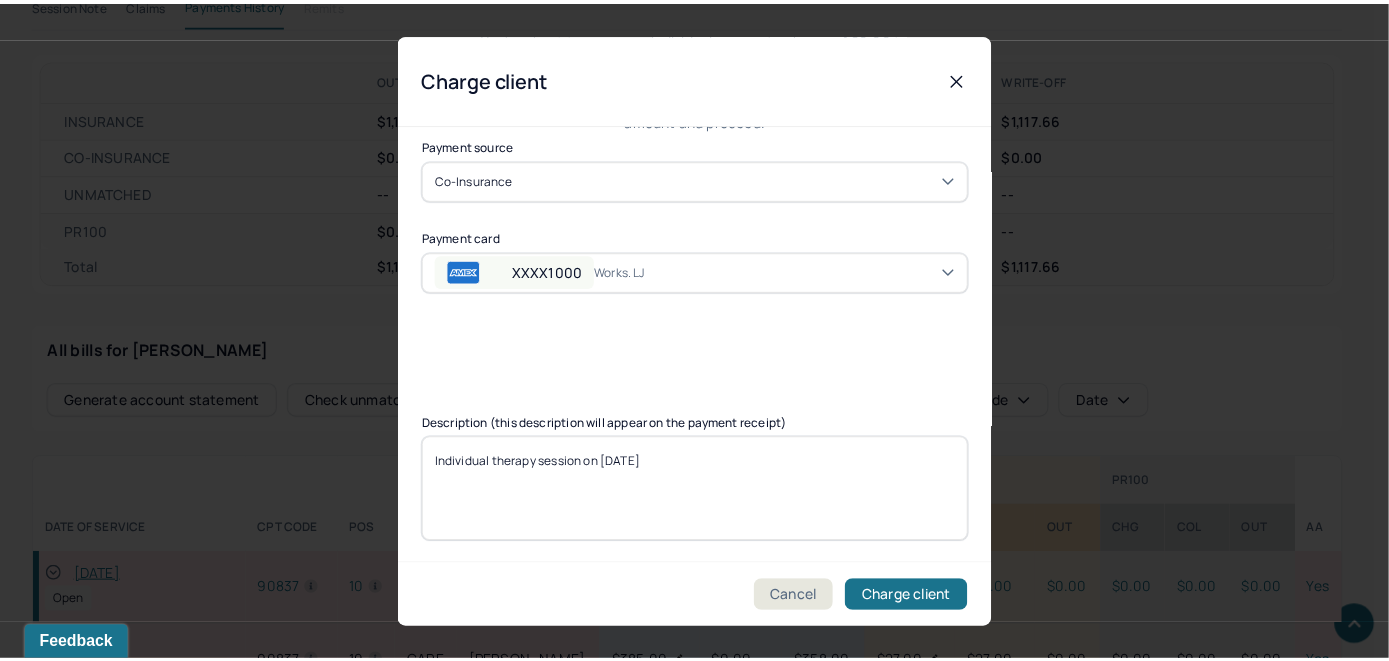 scroll, scrollTop: 121, scrollLeft: 0, axis: vertical 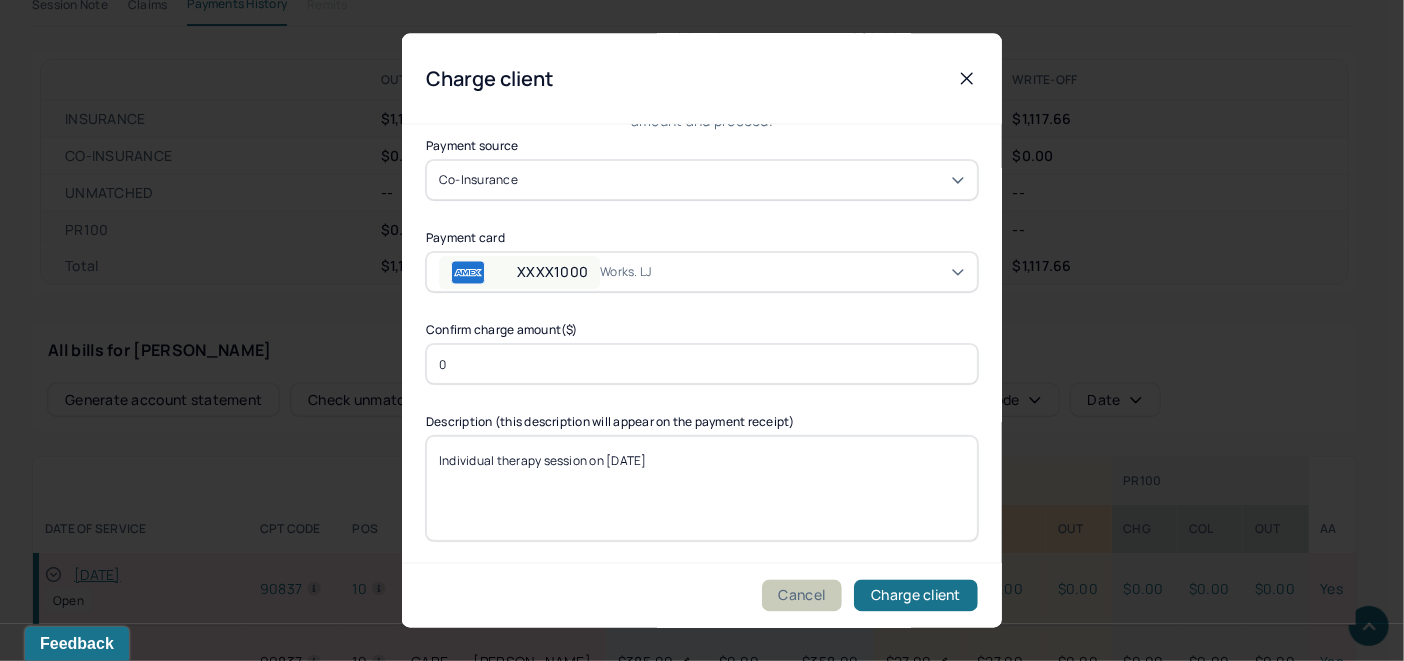 click on "Cancel" at bounding box center (802, 596) 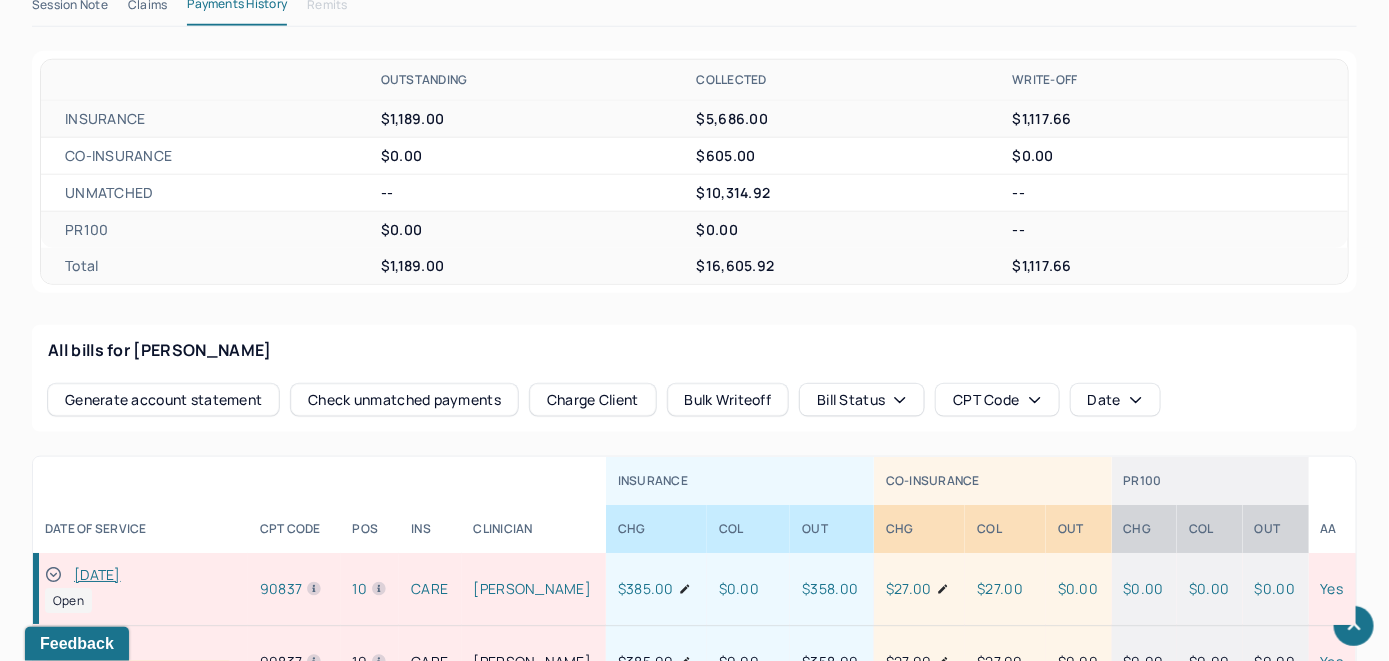 click 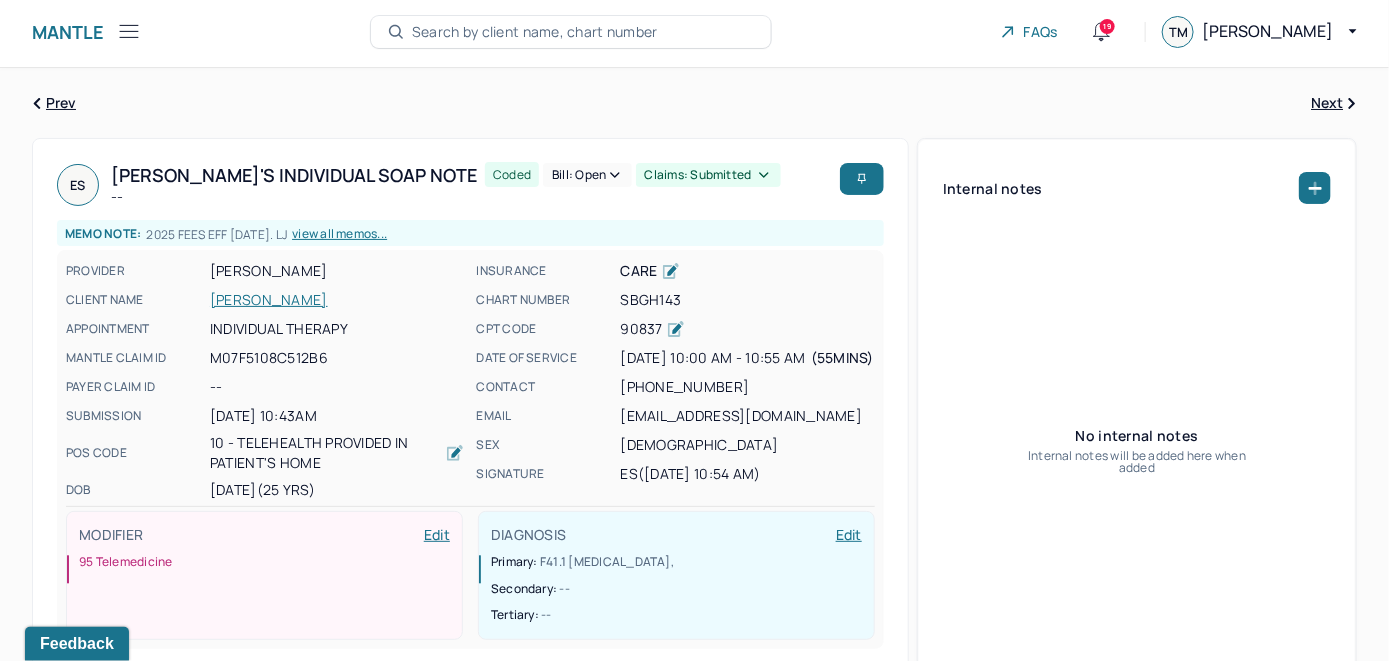 scroll, scrollTop: 0, scrollLeft: 0, axis: both 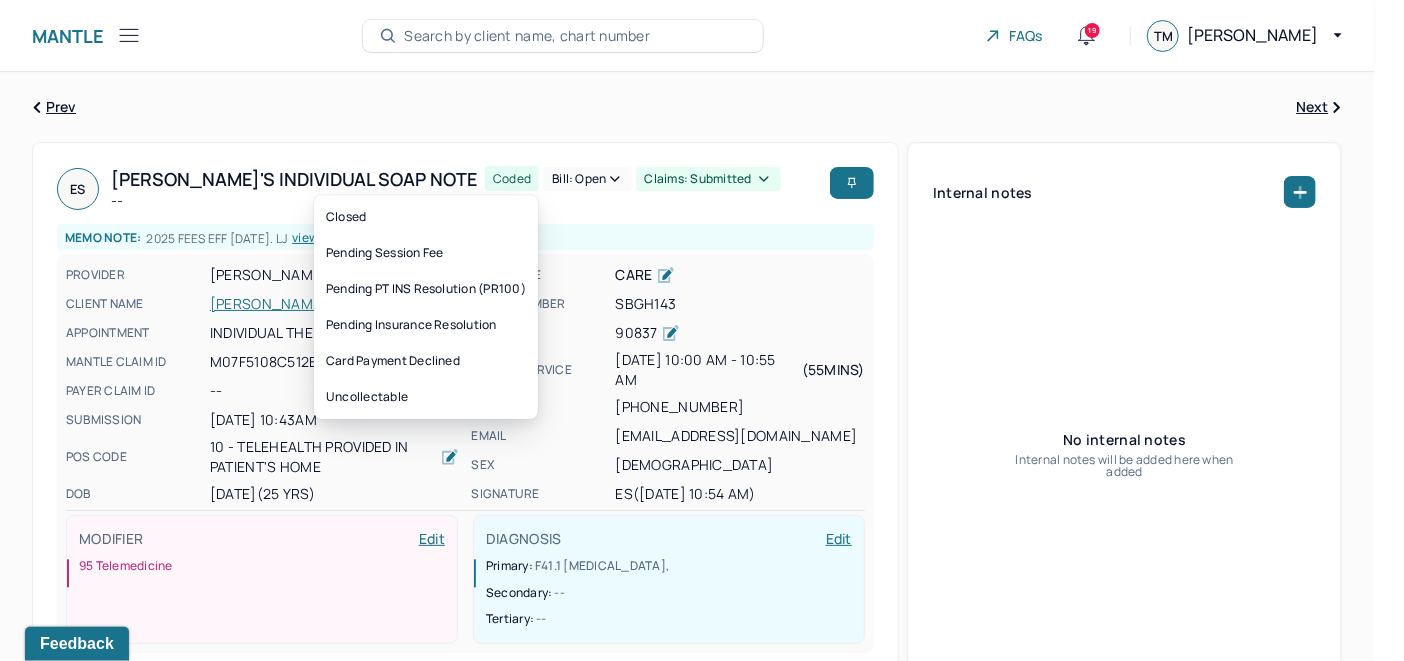 click on "Bill: Open" at bounding box center [587, 179] 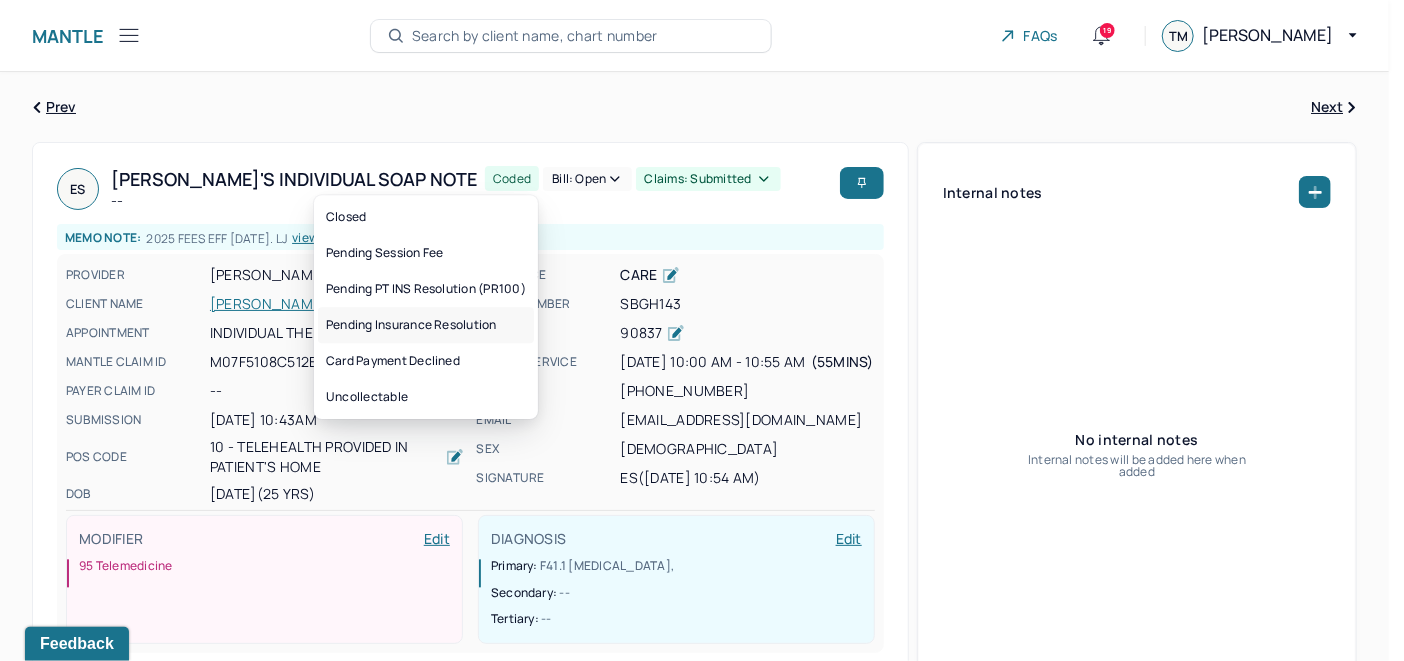 click on "Pending Insurance Resolution" at bounding box center (426, 325) 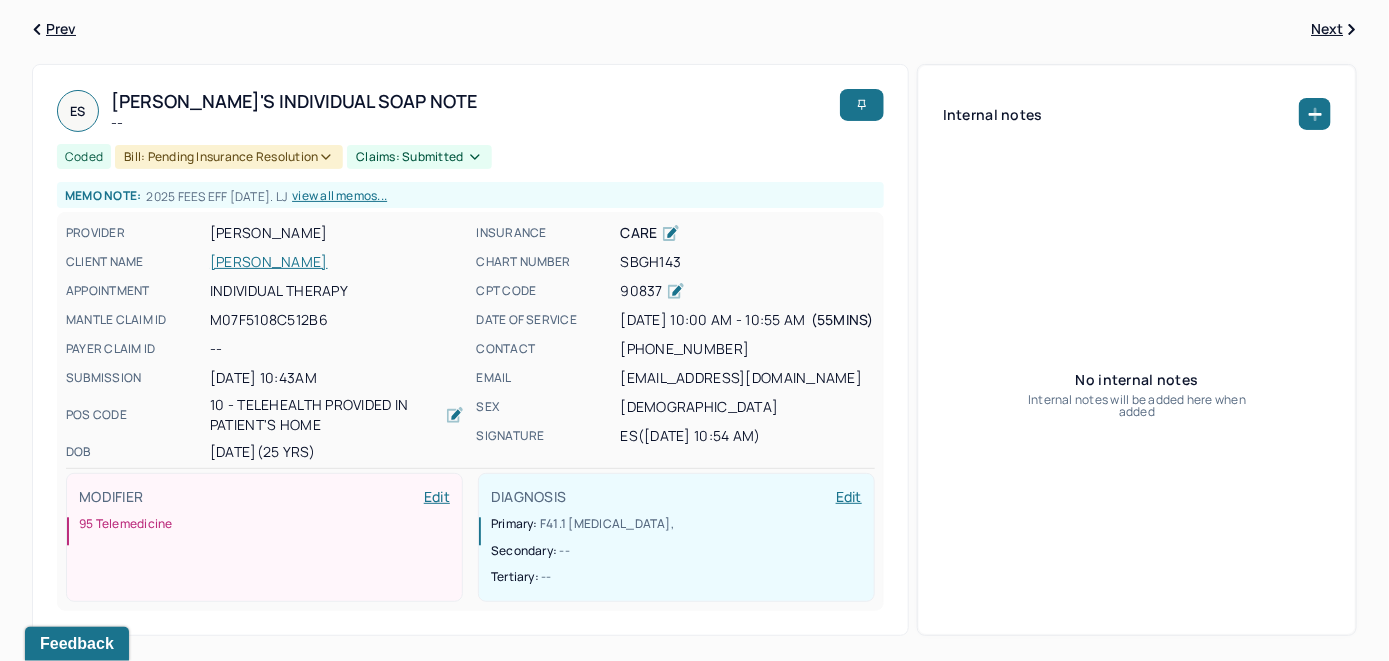 scroll, scrollTop: 0, scrollLeft: 0, axis: both 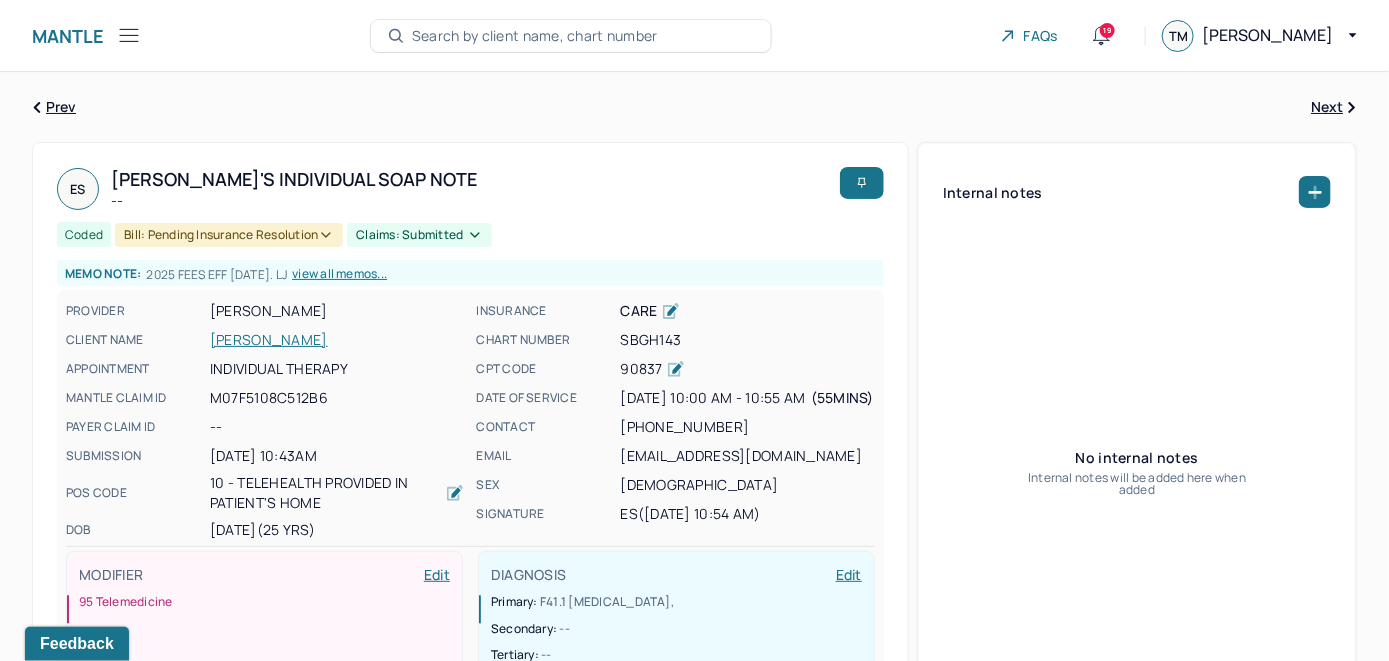 click on "Search by client name, chart number" at bounding box center [535, 36] 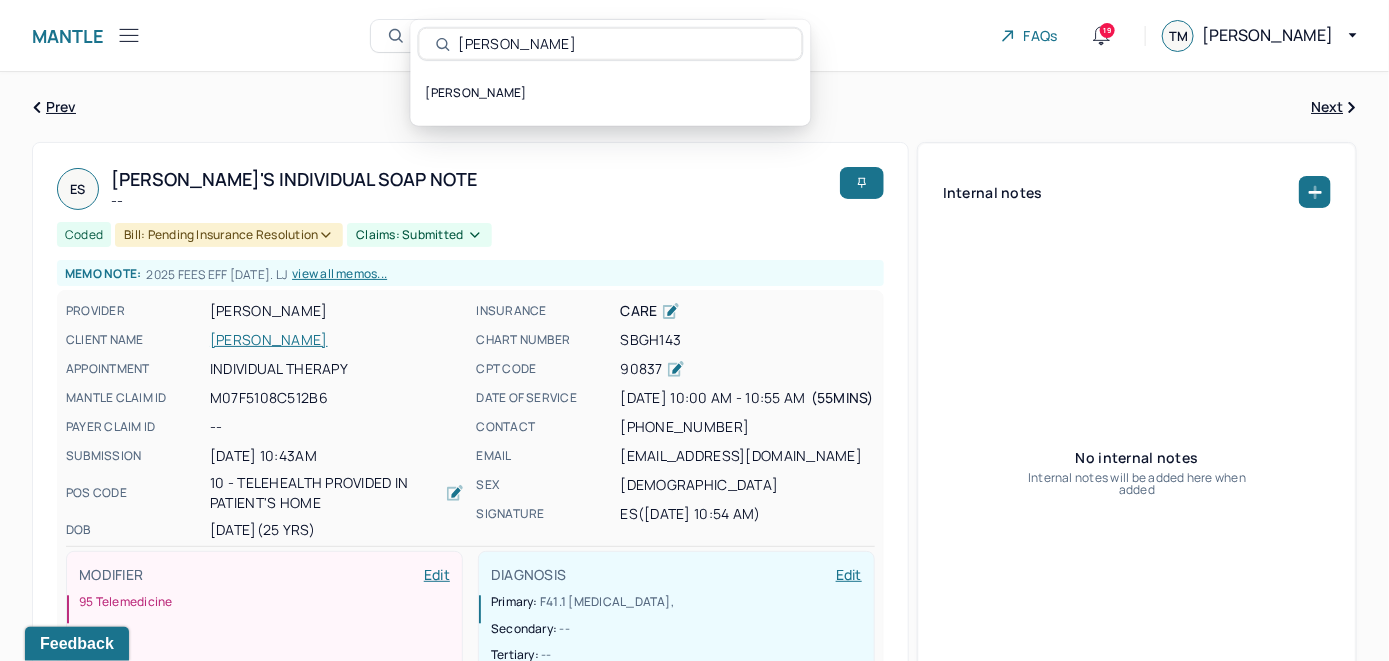 type on "Elizabeth O’Neill-Krop" 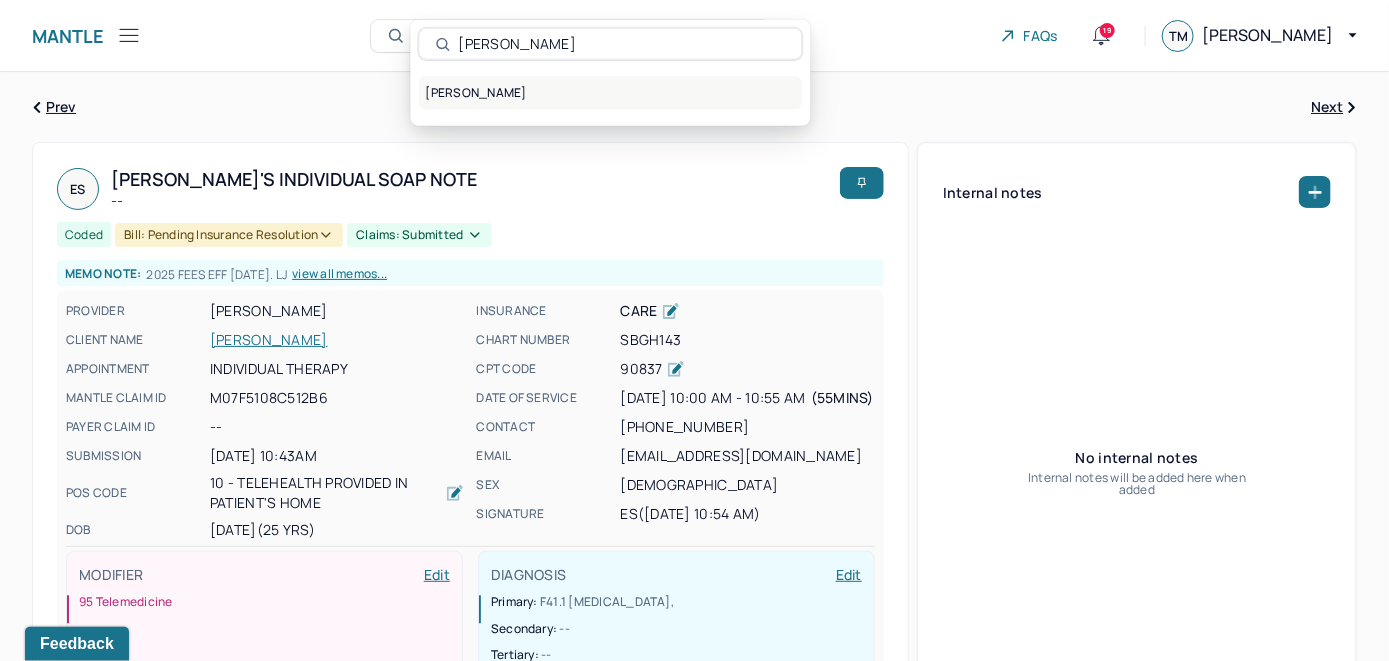 click on "O’NEILL-KROP, ELIZABETH" at bounding box center [611, 93] 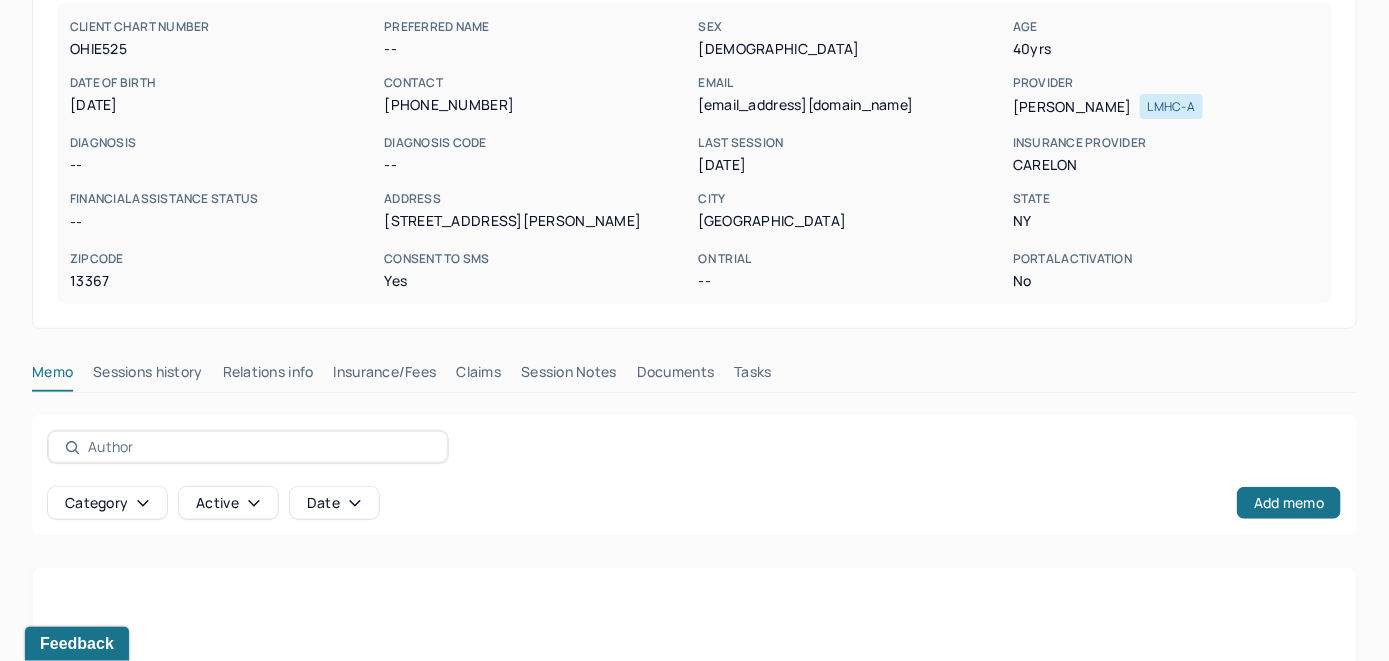scroll, scrollTop: 393, scrollLeft: 0, axis: vertical 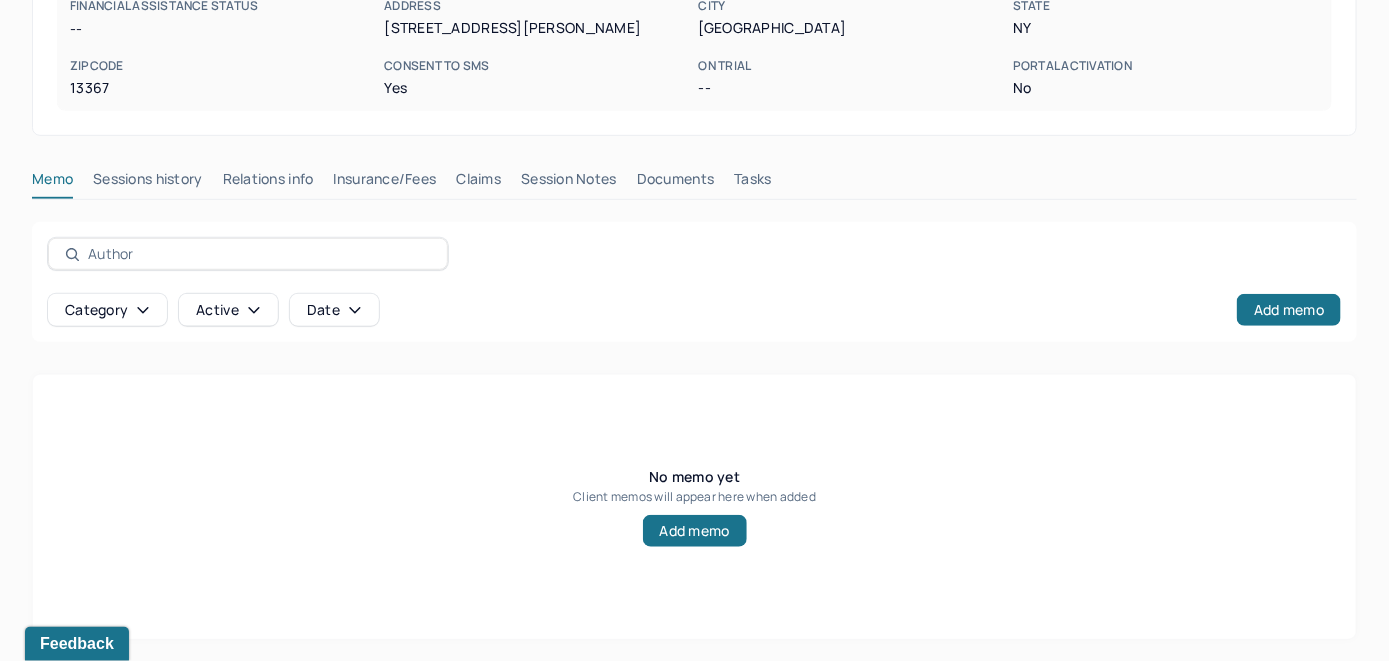 click on "Insurance/Fees" at bounding box center (385, 183) 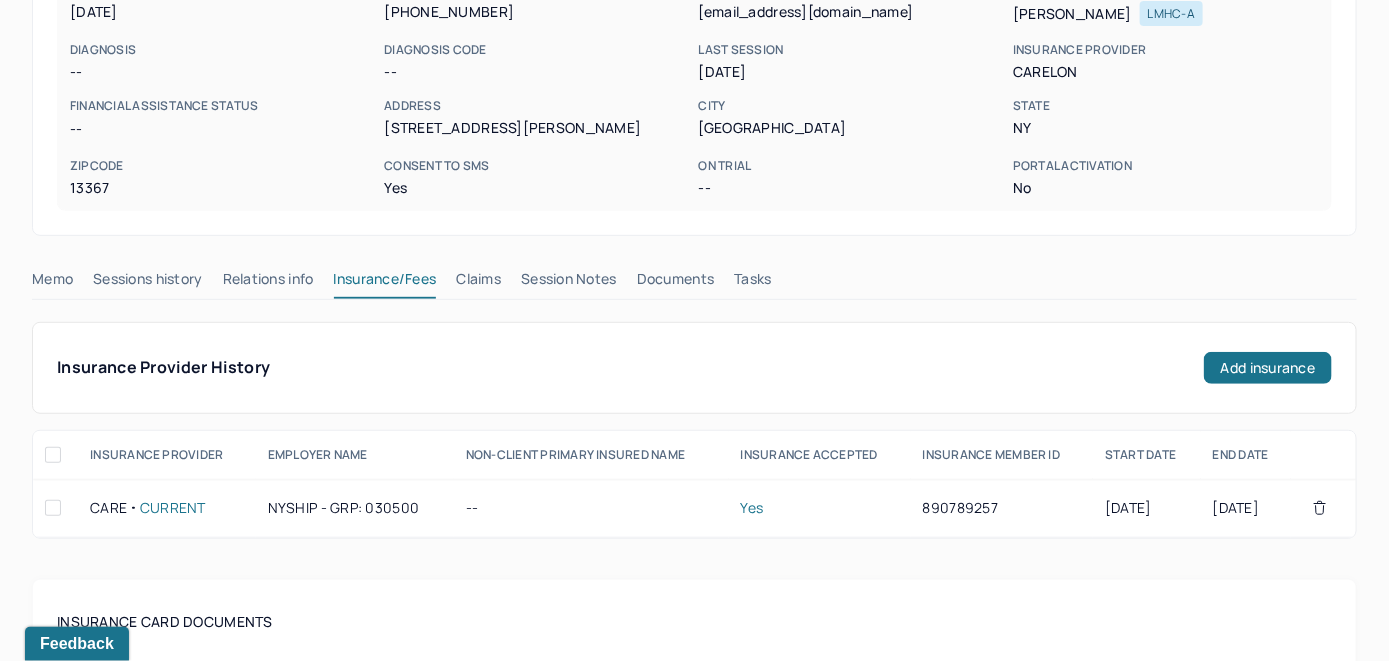 click on "Claims" at bounding box center (478, 283) 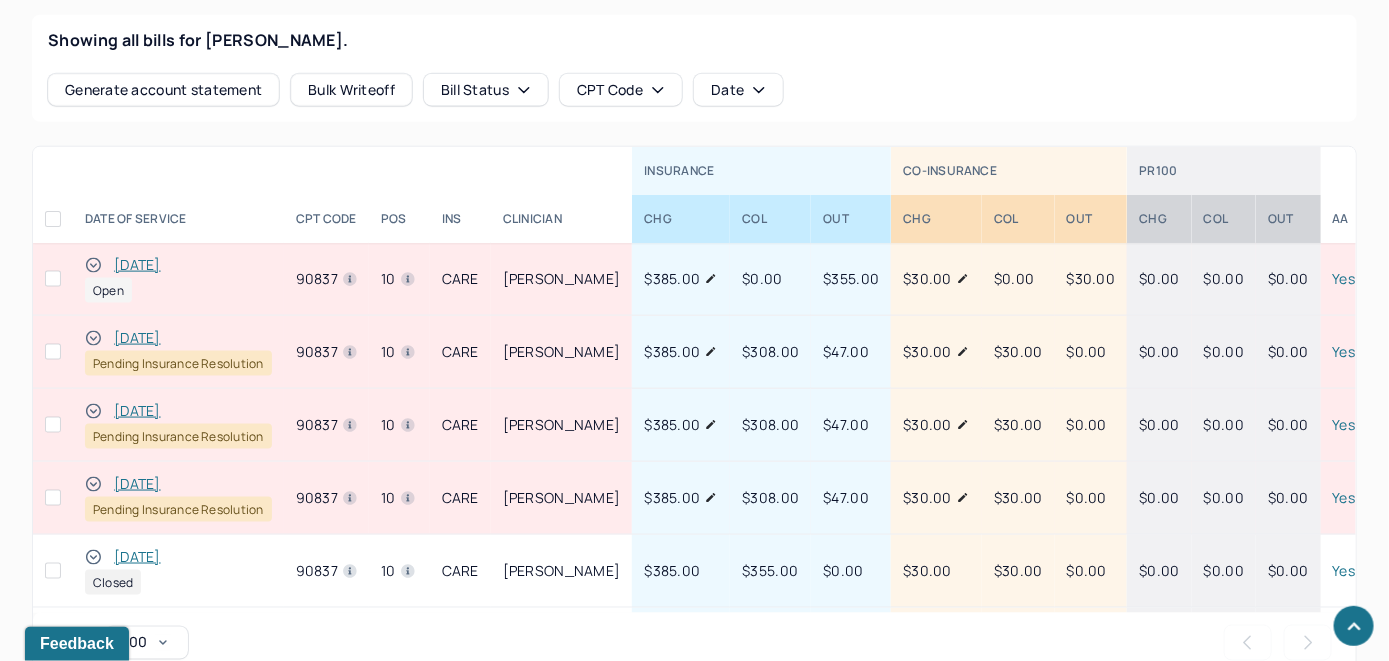 scroll, scrollTop: 856, scrollLeft: 0, axis: vertical 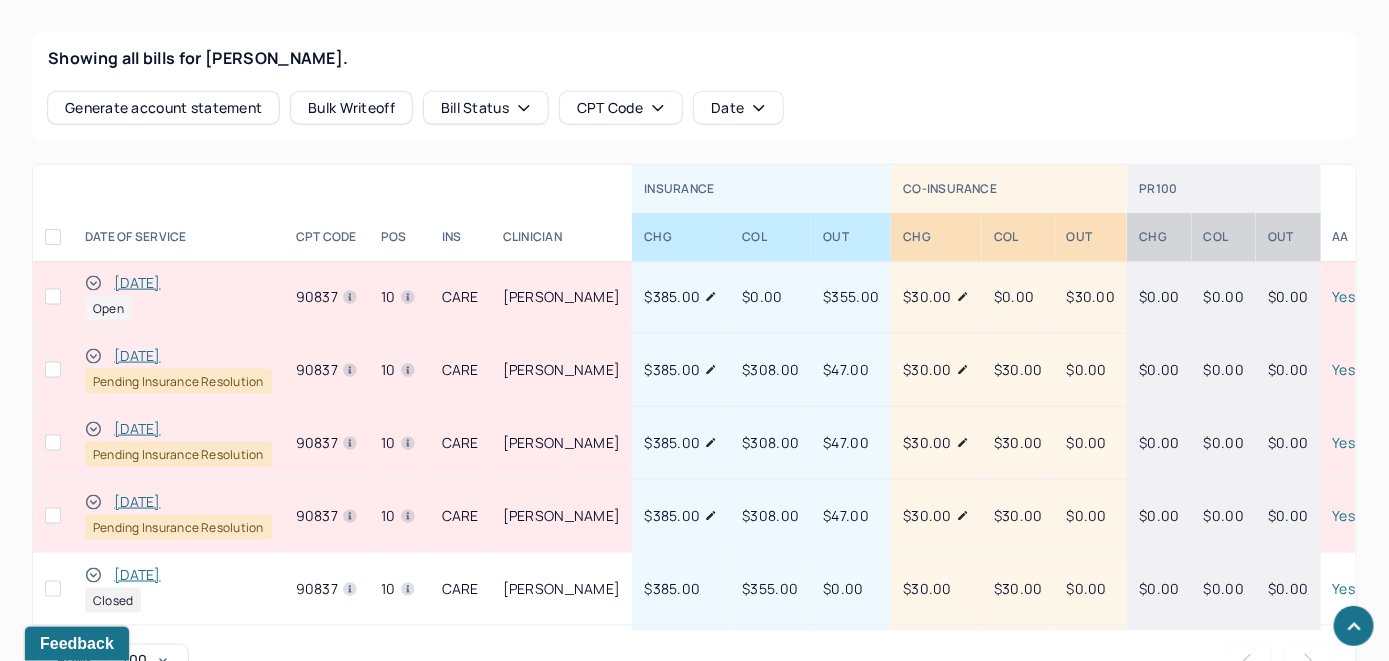 click on "[DATE]" at bounding box center (137, 283) 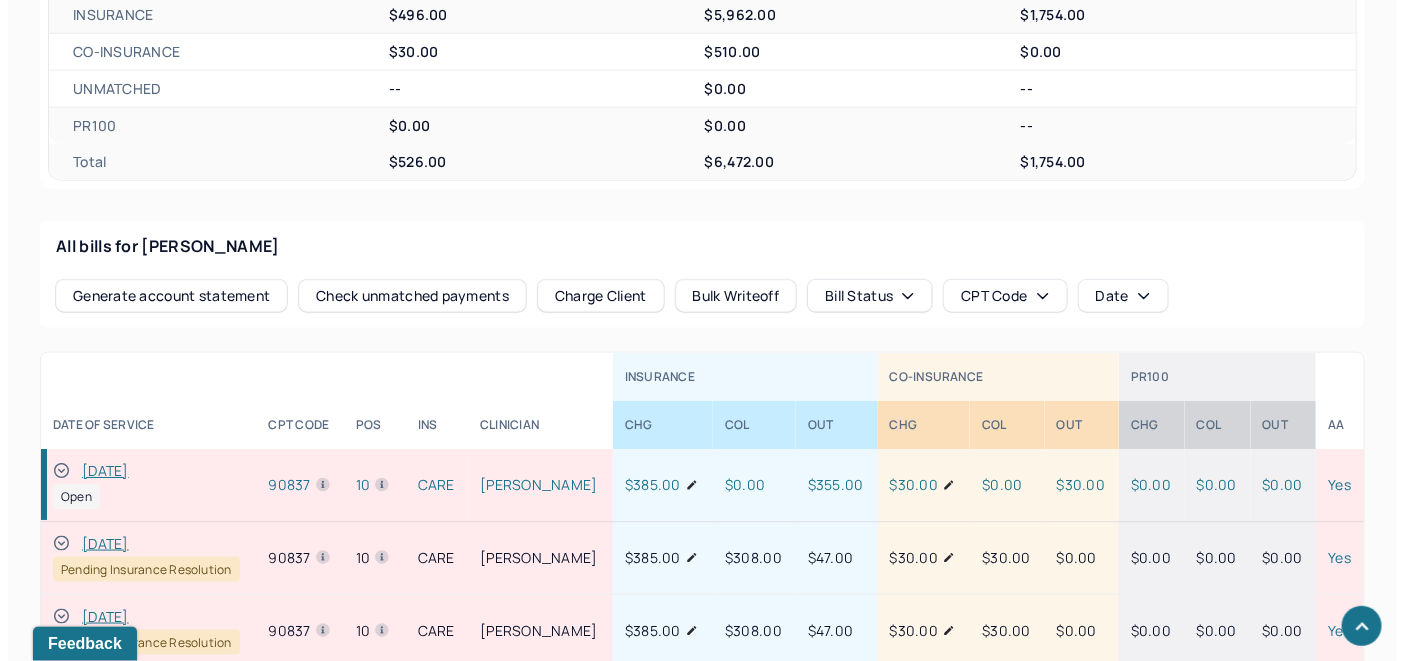 scroll, scrollTop: 784, scrollLeft: 0, axis: vertical 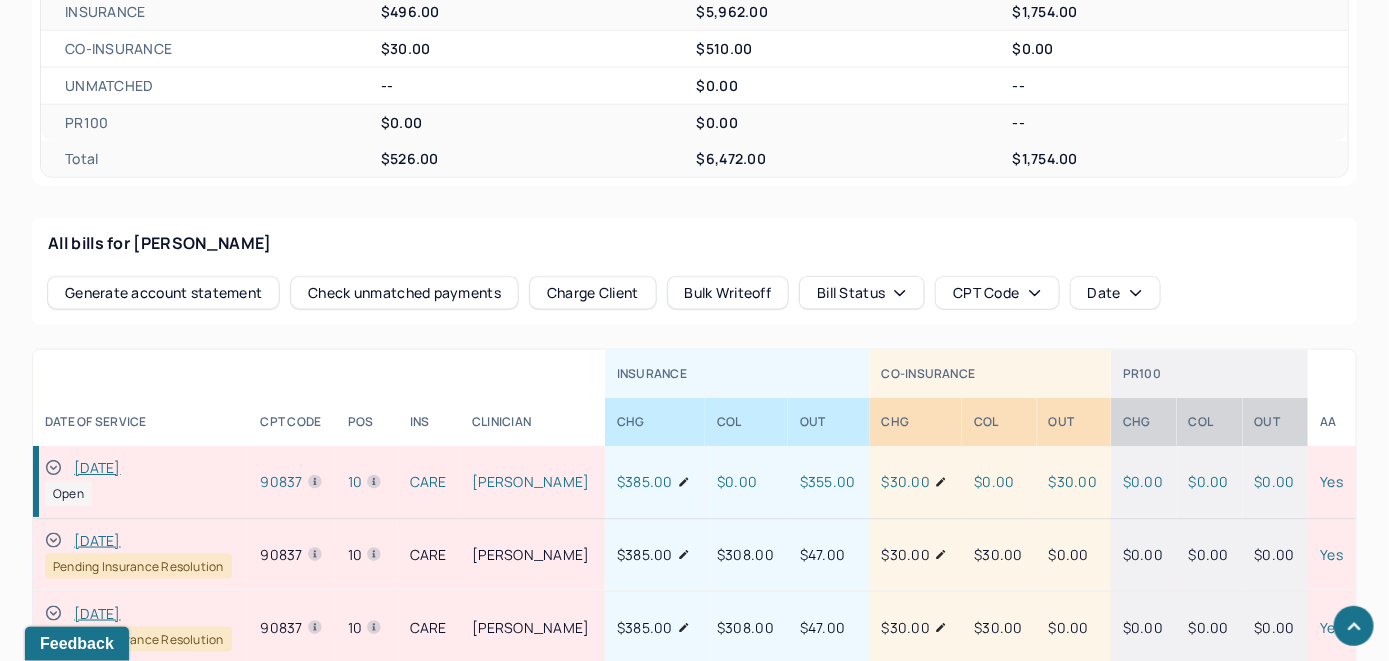 click on "Check unmatched payments" at bounding box center [404, 293] 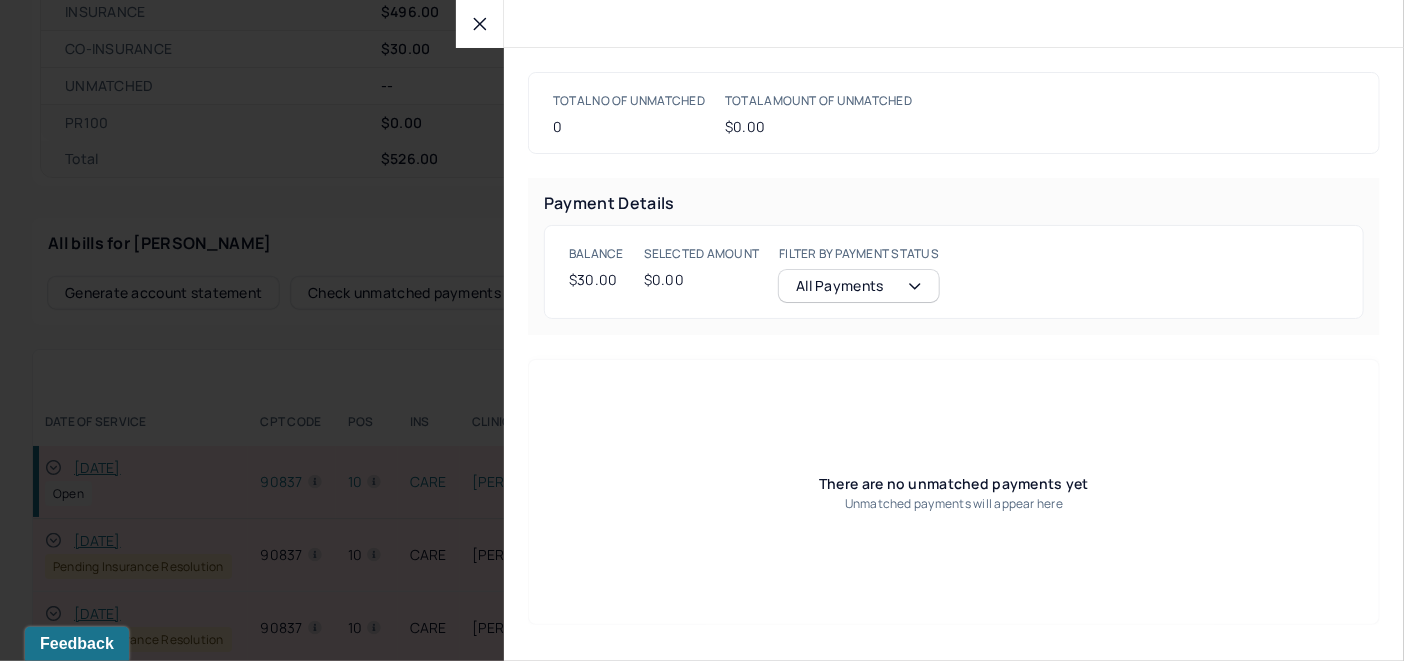 click at bounding box center [480, 24] 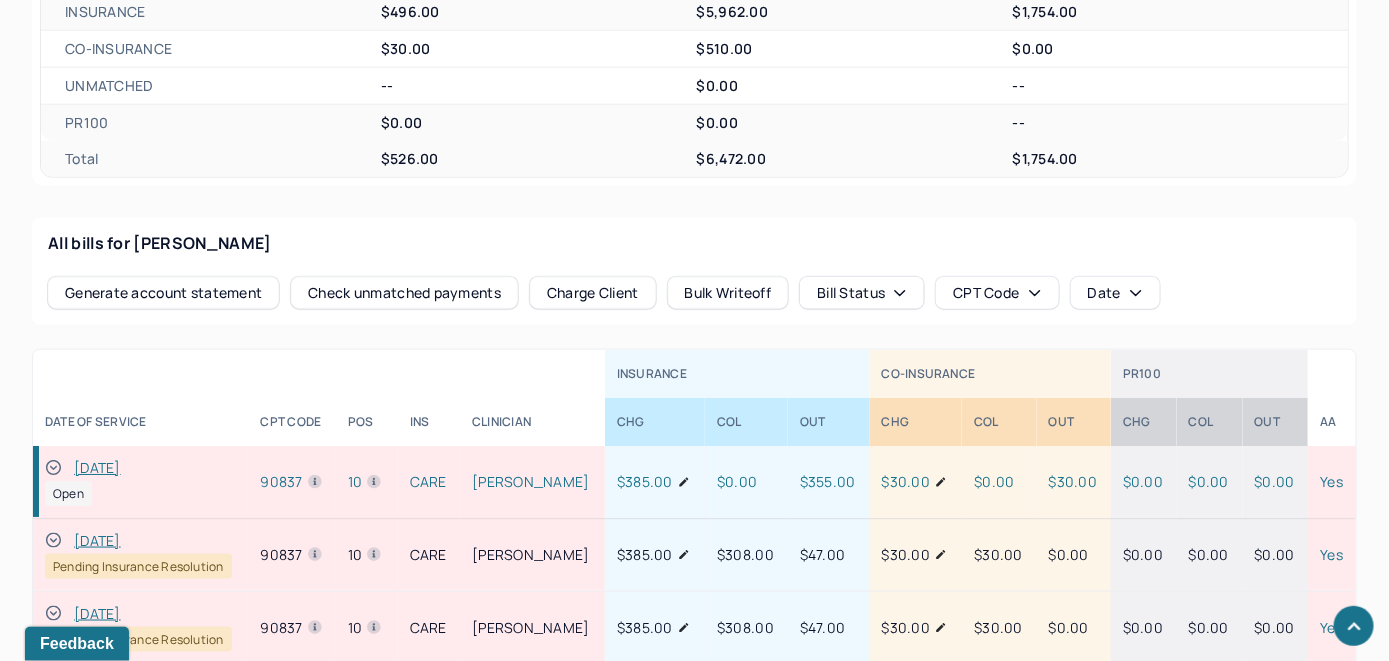 click on "Charge Client" at bounding box center (593, 293) 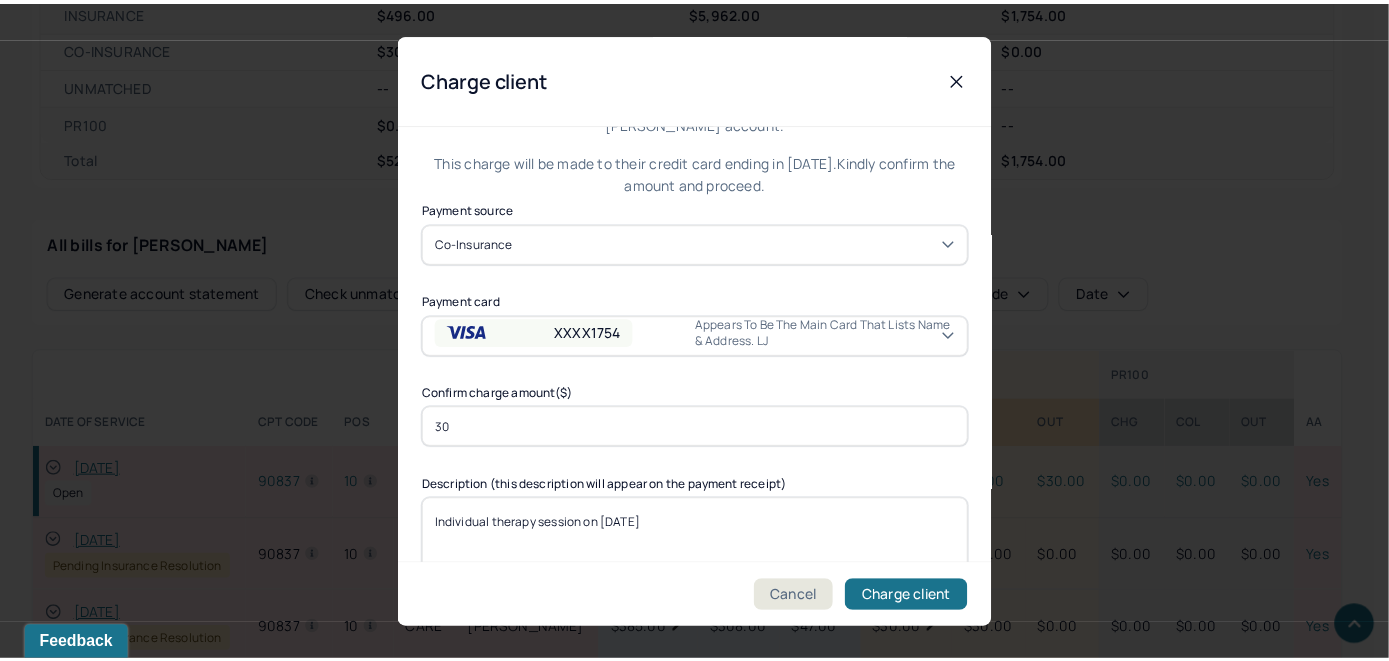 scroll, scrollTop: 121, scrollLeft: 0, axis: vertical 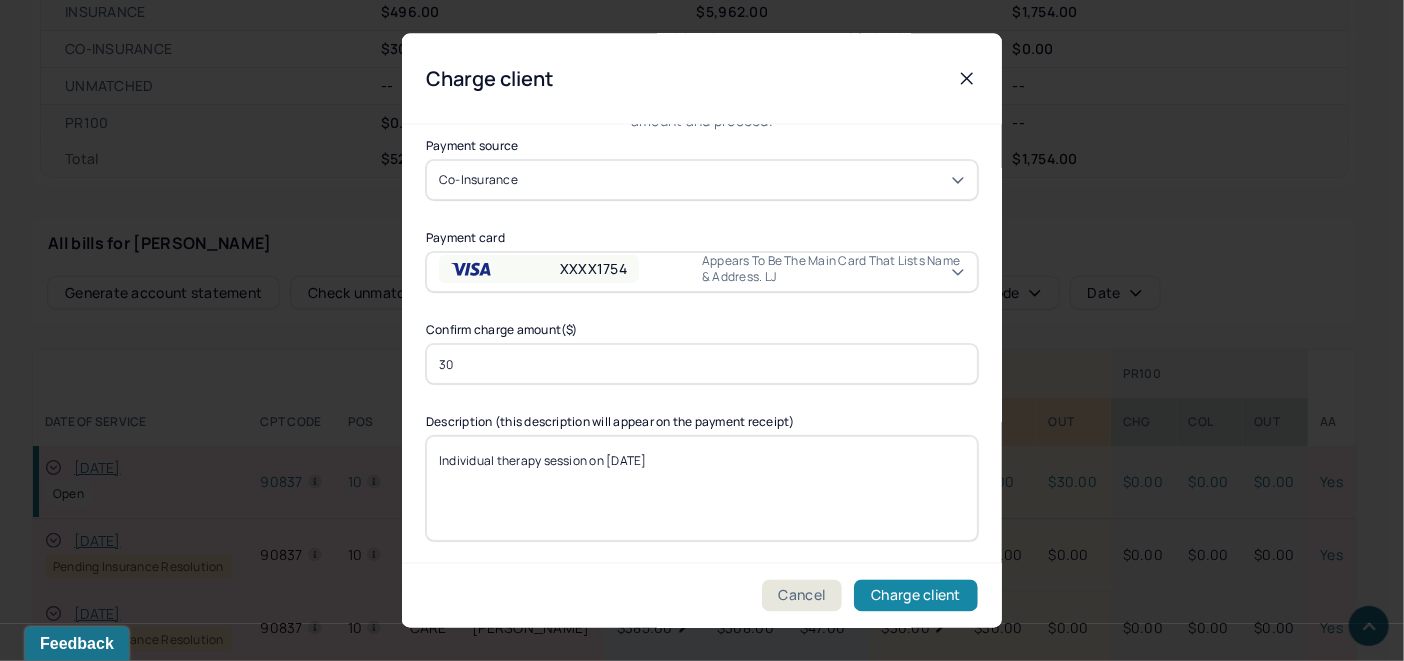 click on "Charge client" at bounding box center [916, 596] 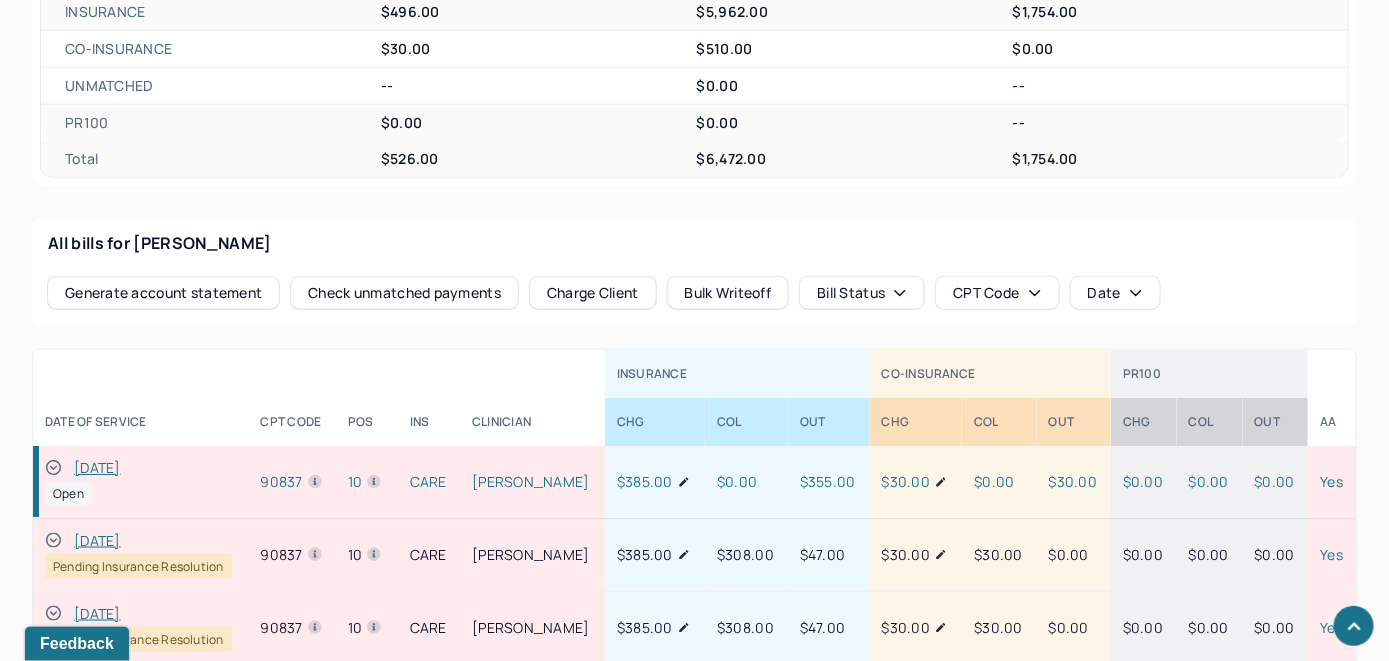 drag, startPoint x: 47, startPoint y: 467, endPoint x: 66, endPoint y: 451, distance: 24.839485 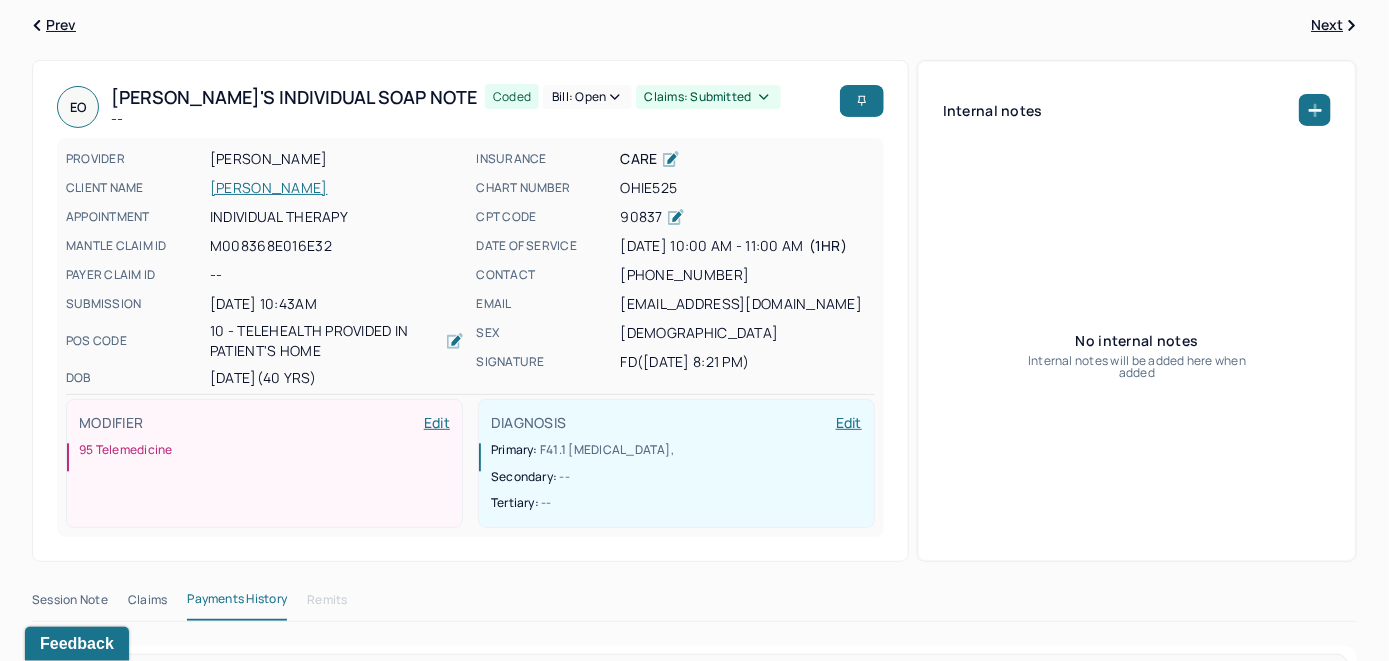 scroll, scrollTop: 0, scrollLeft: 0, axis: both 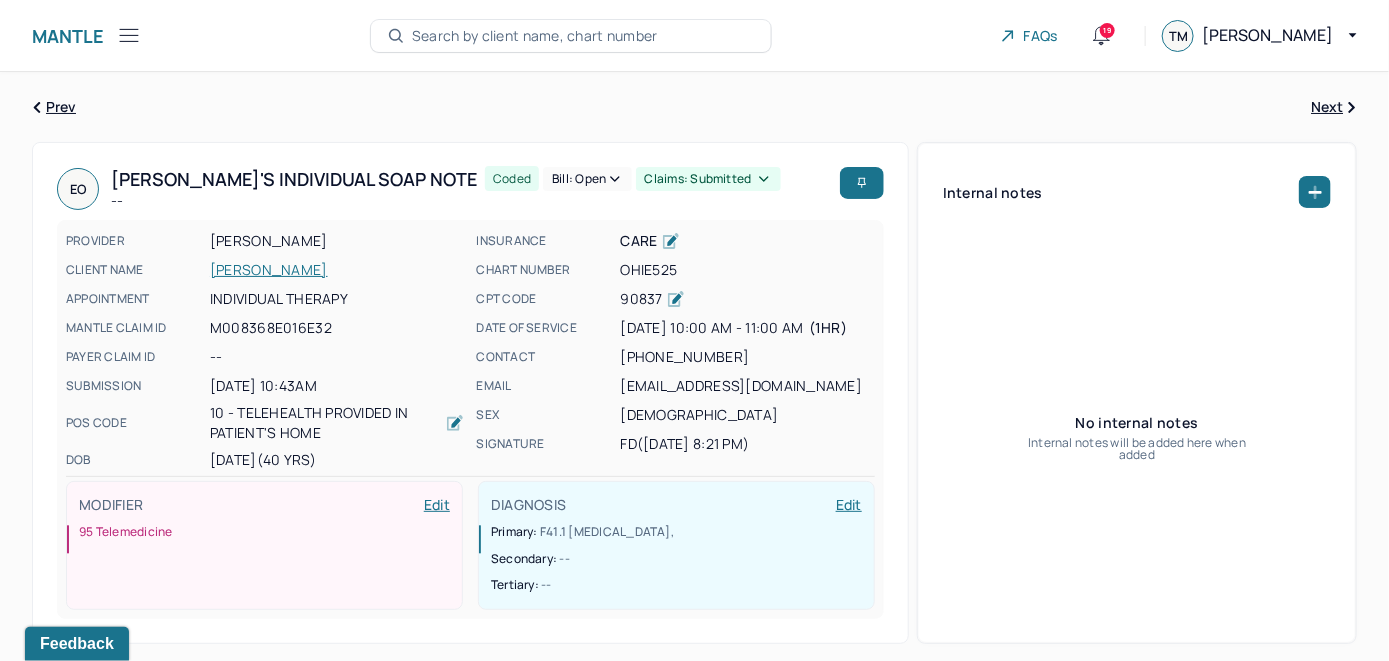 click on "Bill: Open" at bounding box center [587, 179] 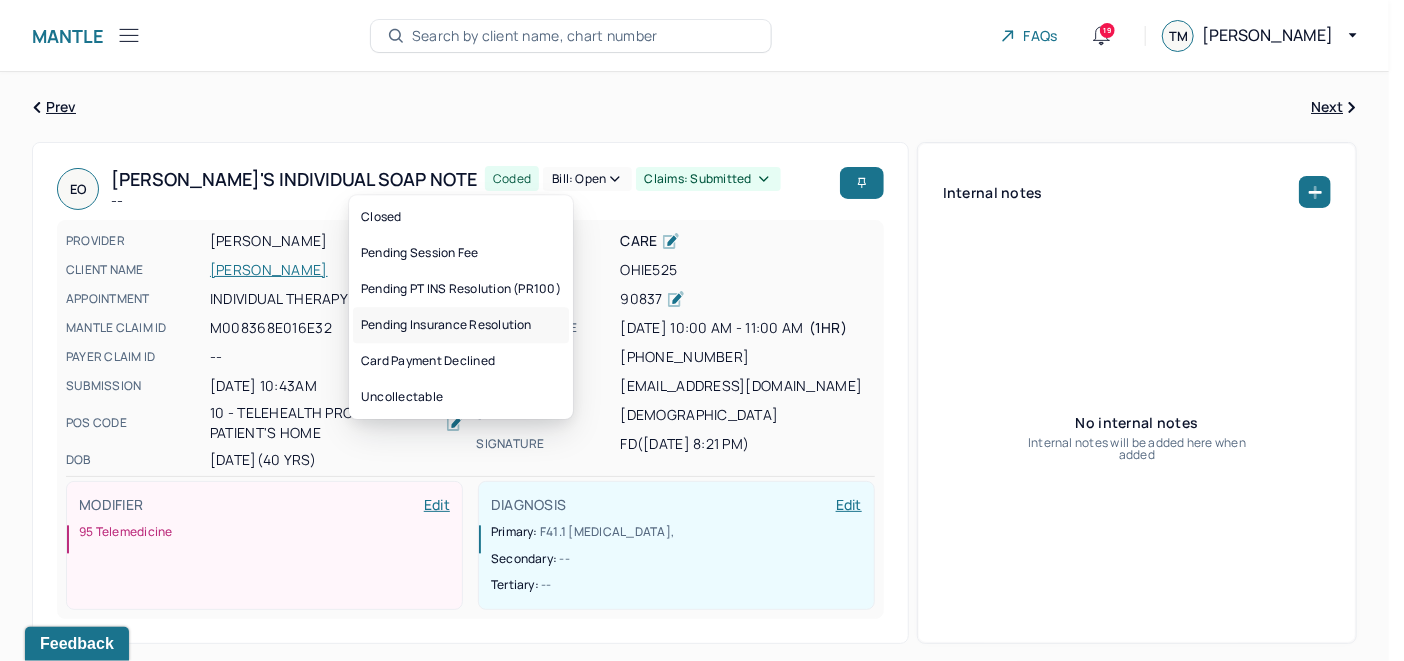 click on "Pending Insurance Resolution" at bounding box center (461, 325) 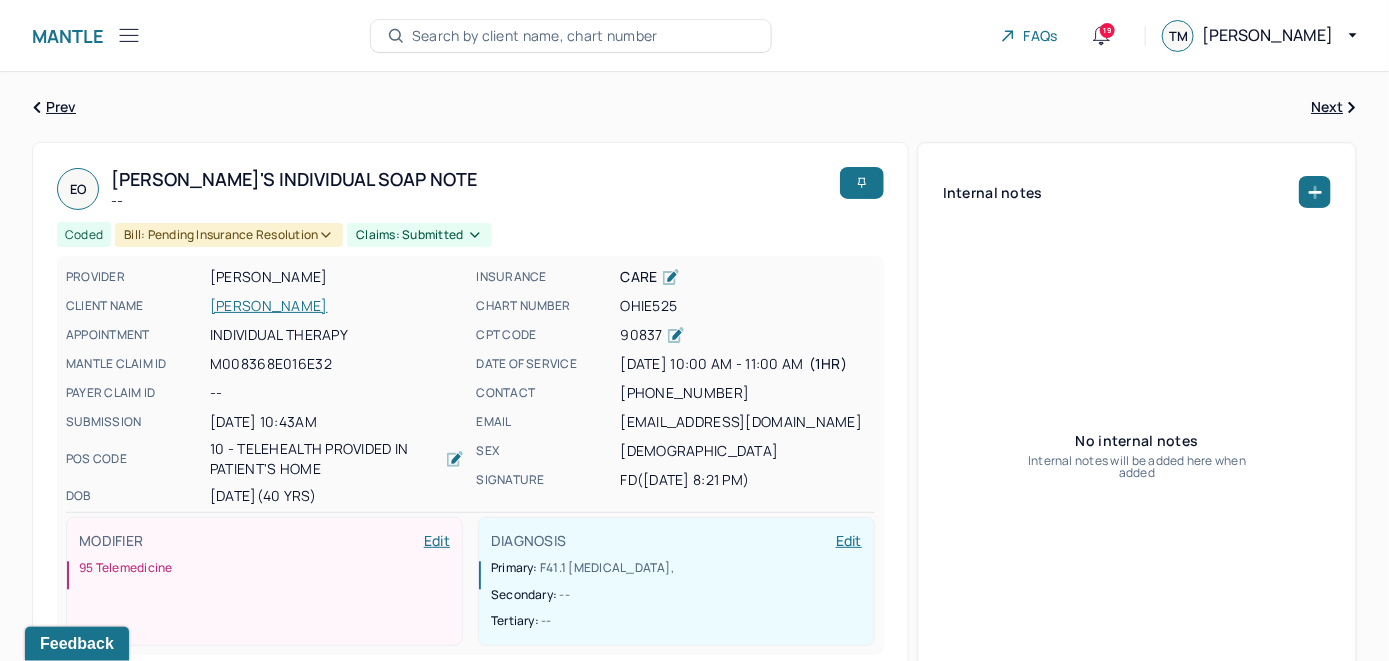 click on "Search by client name, chart number" at bounding box center [535, 36] 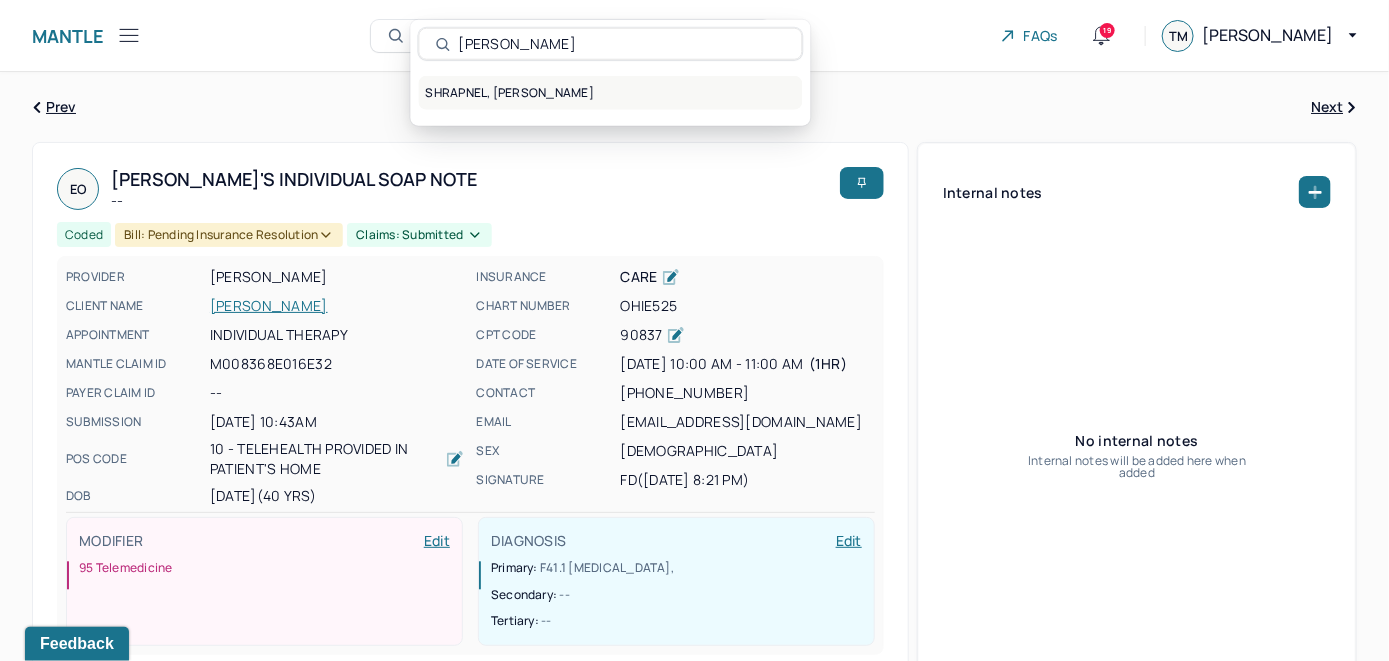 type on "Emma Shrapnel" 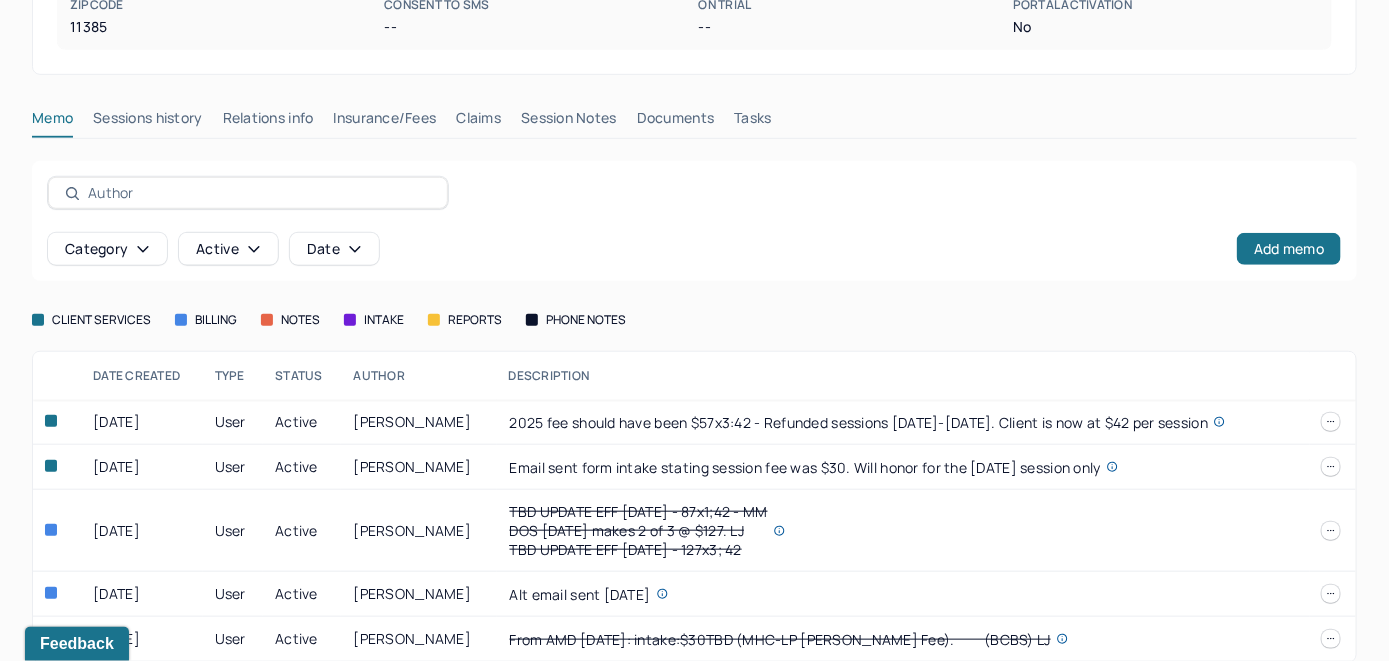 scroll, scrollTop: 478, scrollLeft: 0, axis: vertical 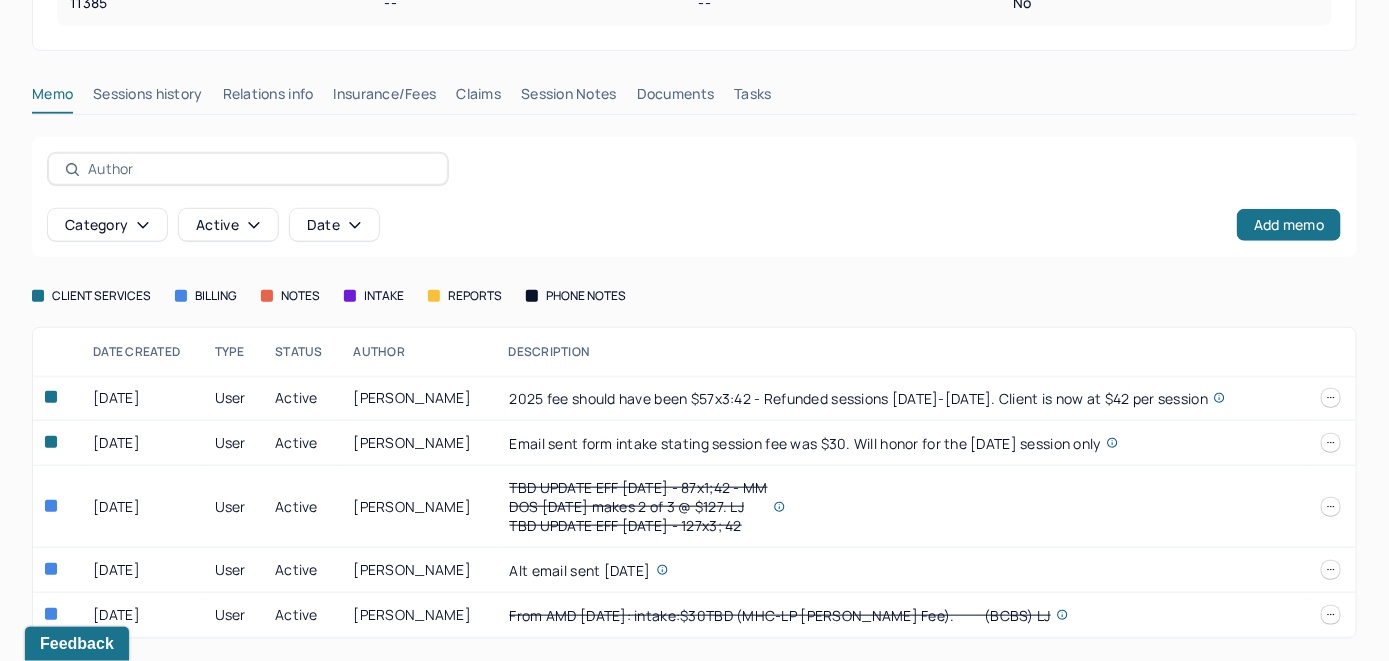 click on "Insurance/Fees" at bounding box center (385, 98) 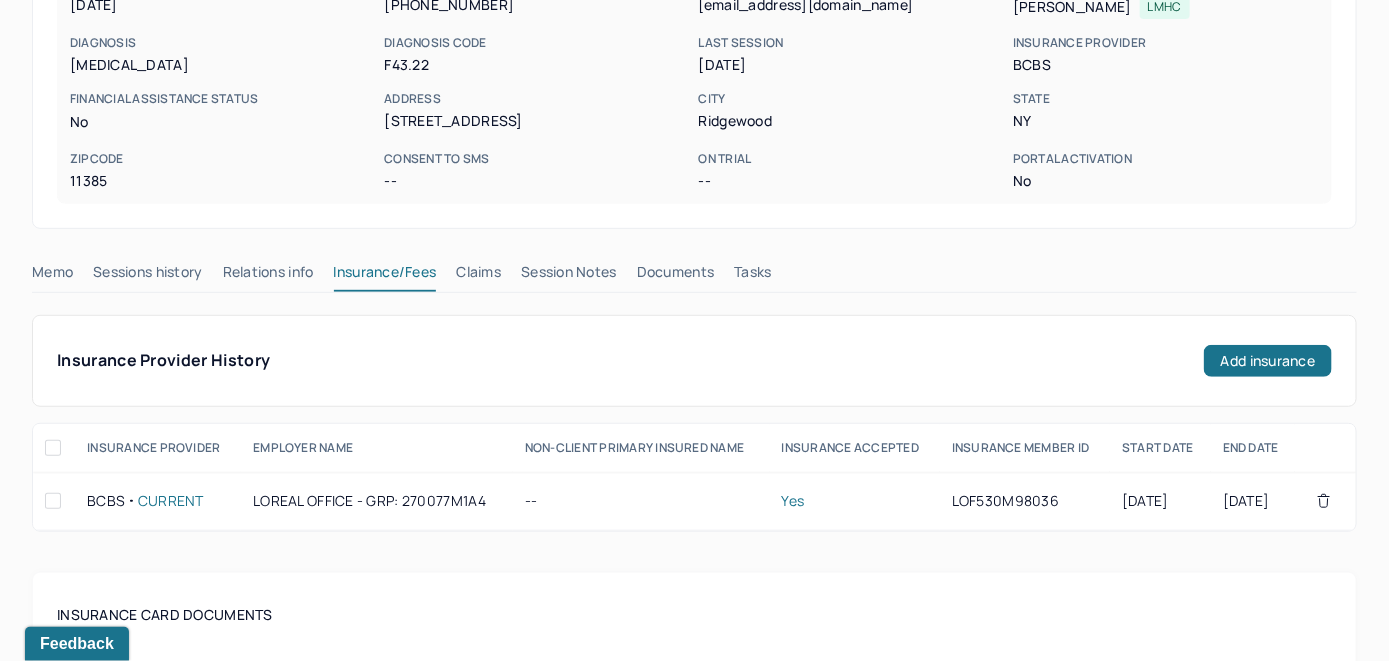 scroll, scrollTop: 278, scrollLeft: 0, axis: vertical 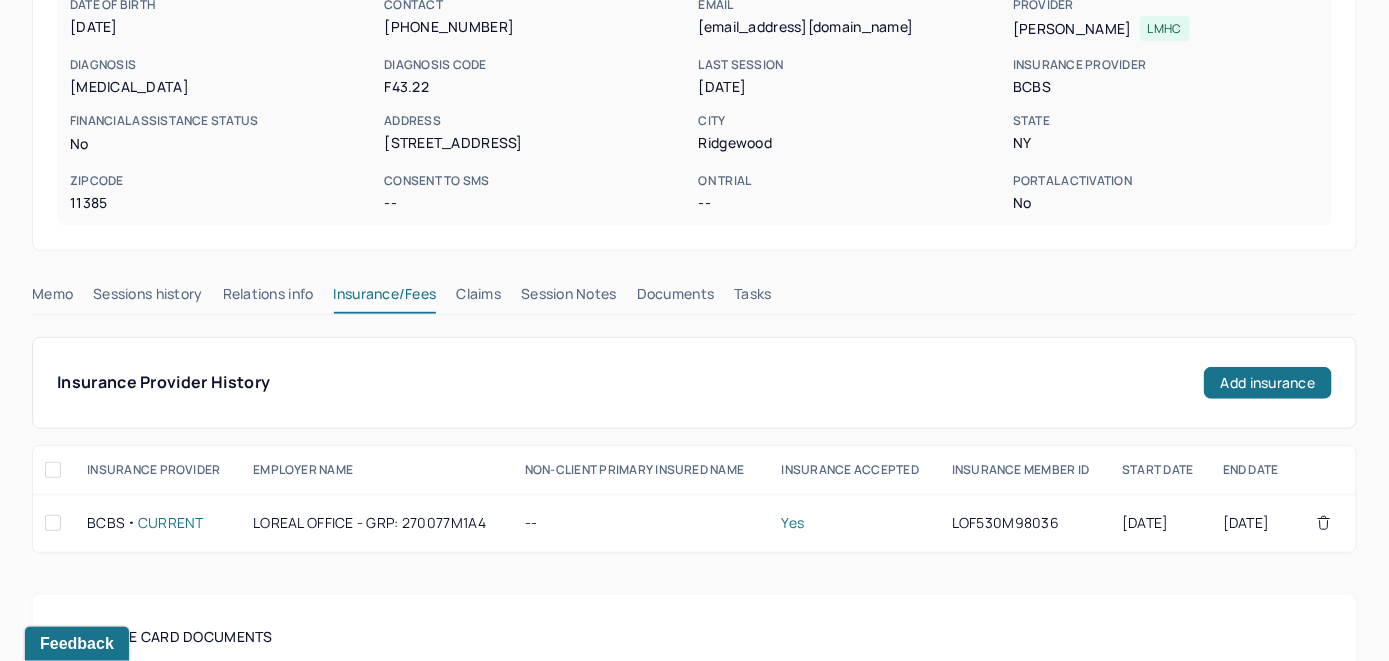 click on "Claims" at bounding box center [478, 298] 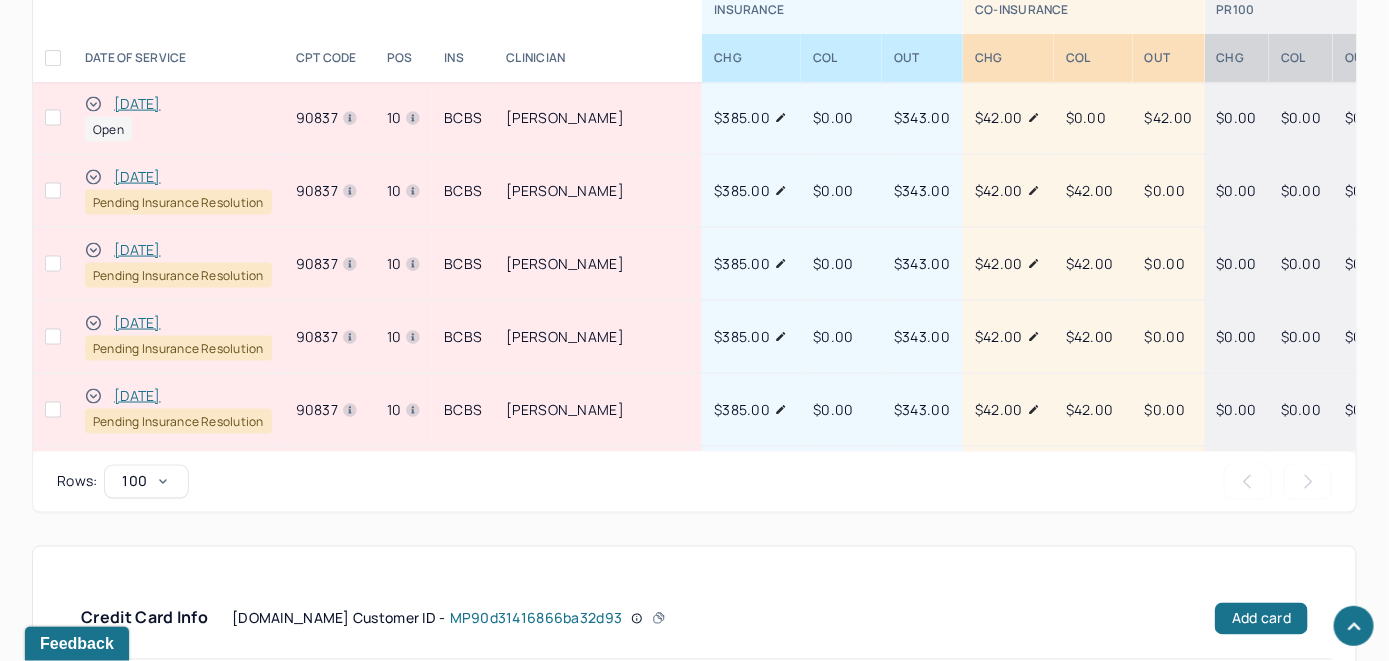 click on "[DATE]" at bounding box center [137, 104] 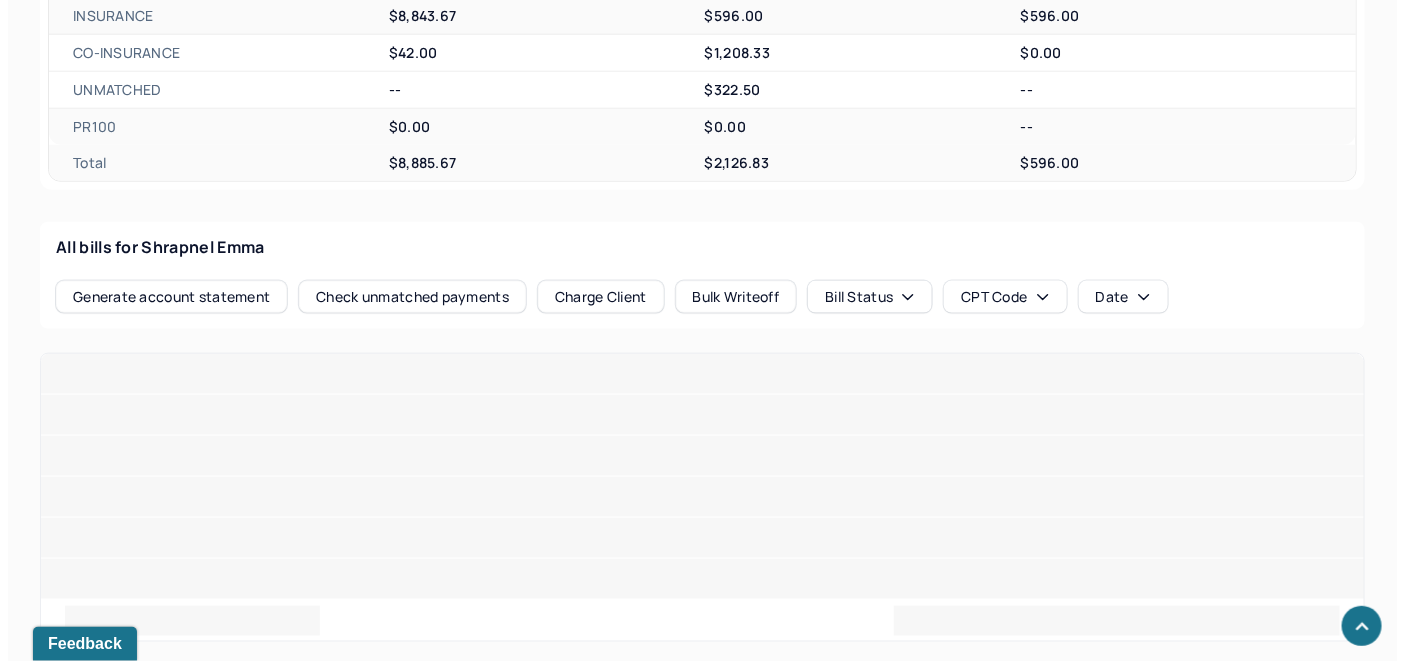 scroll, scrollTop: 964, scrollLeft: 0, axis: vertical 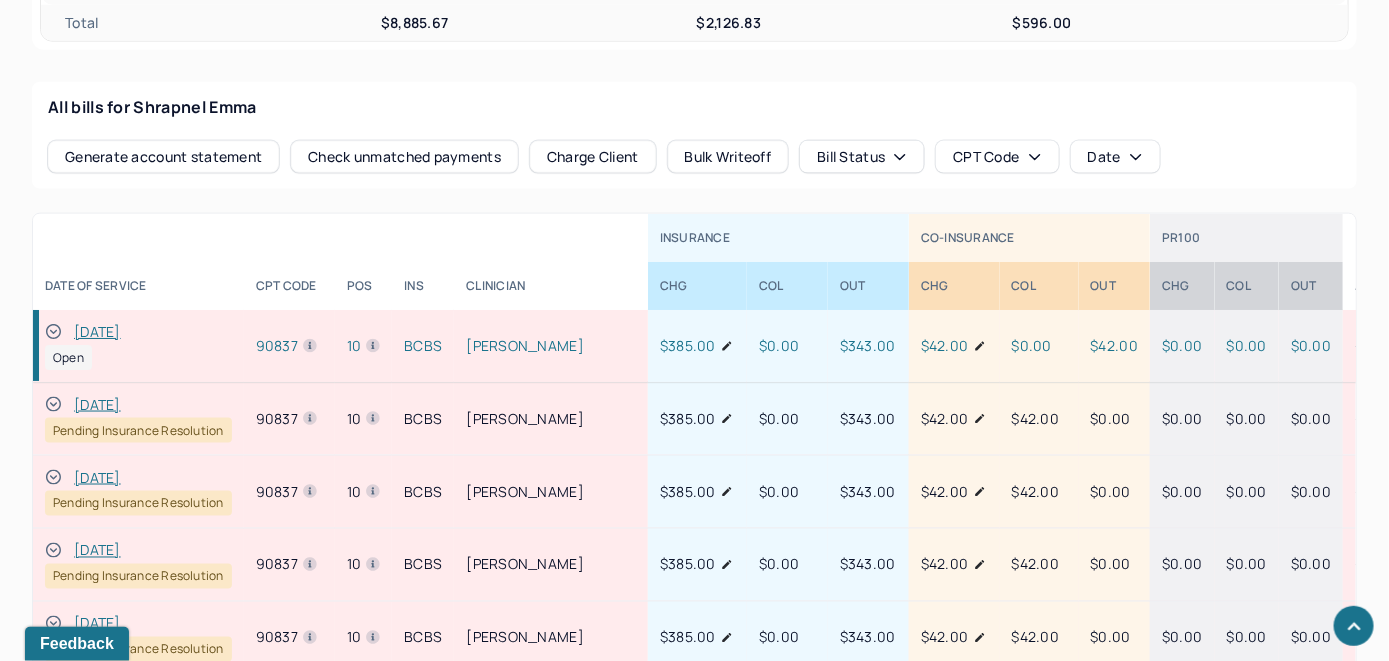 click on "Check unmatched payments" at bounding box center [404, 157] 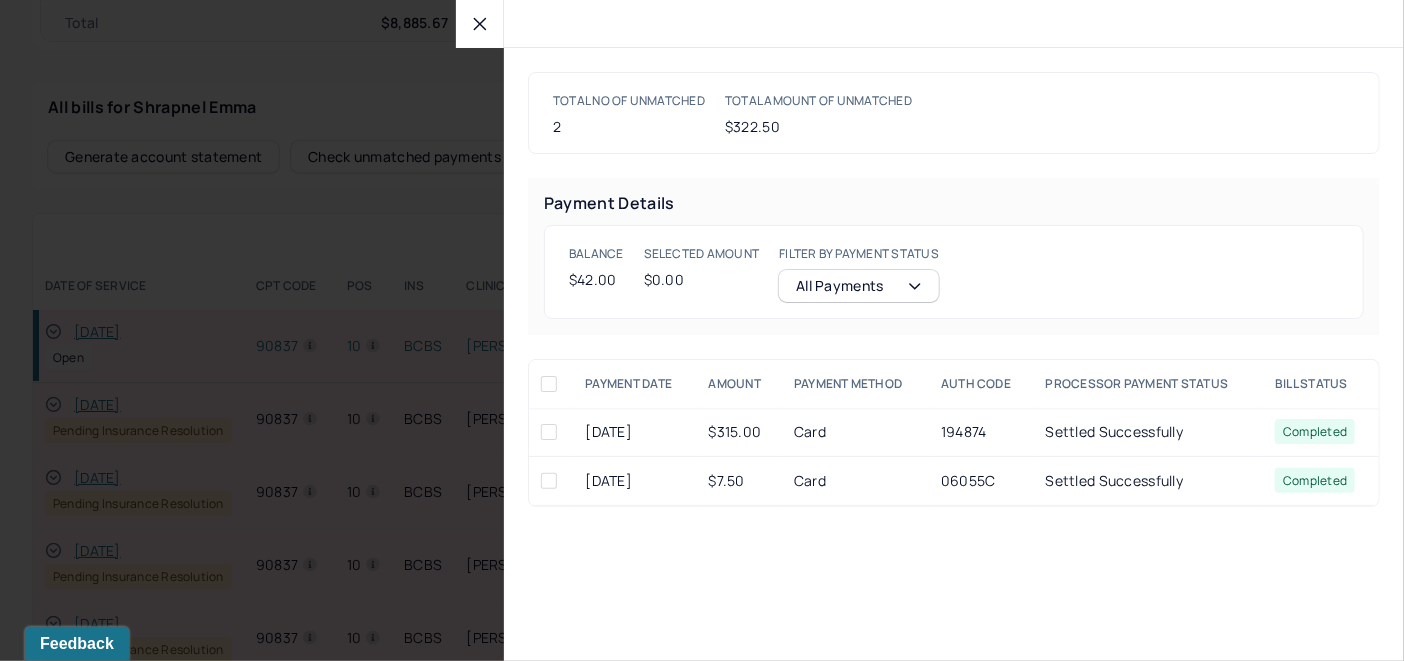 click 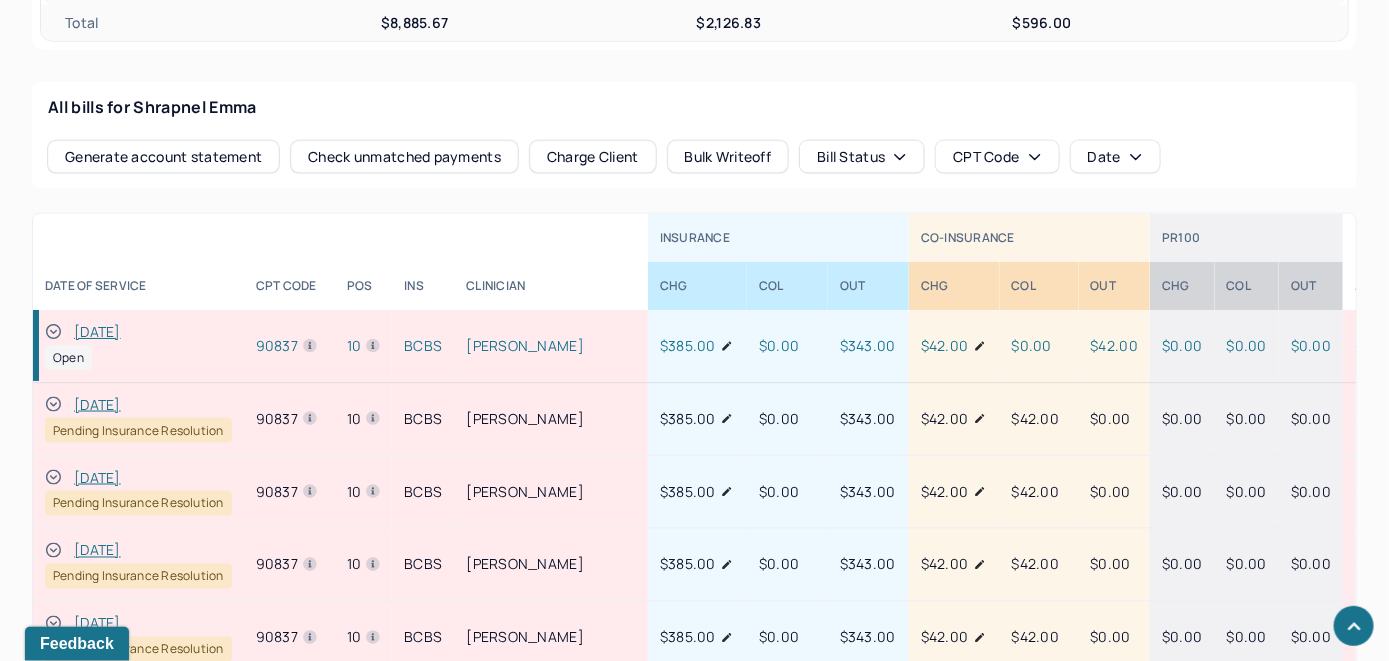 click on "Charge Client" at bounding box center [593, 157] 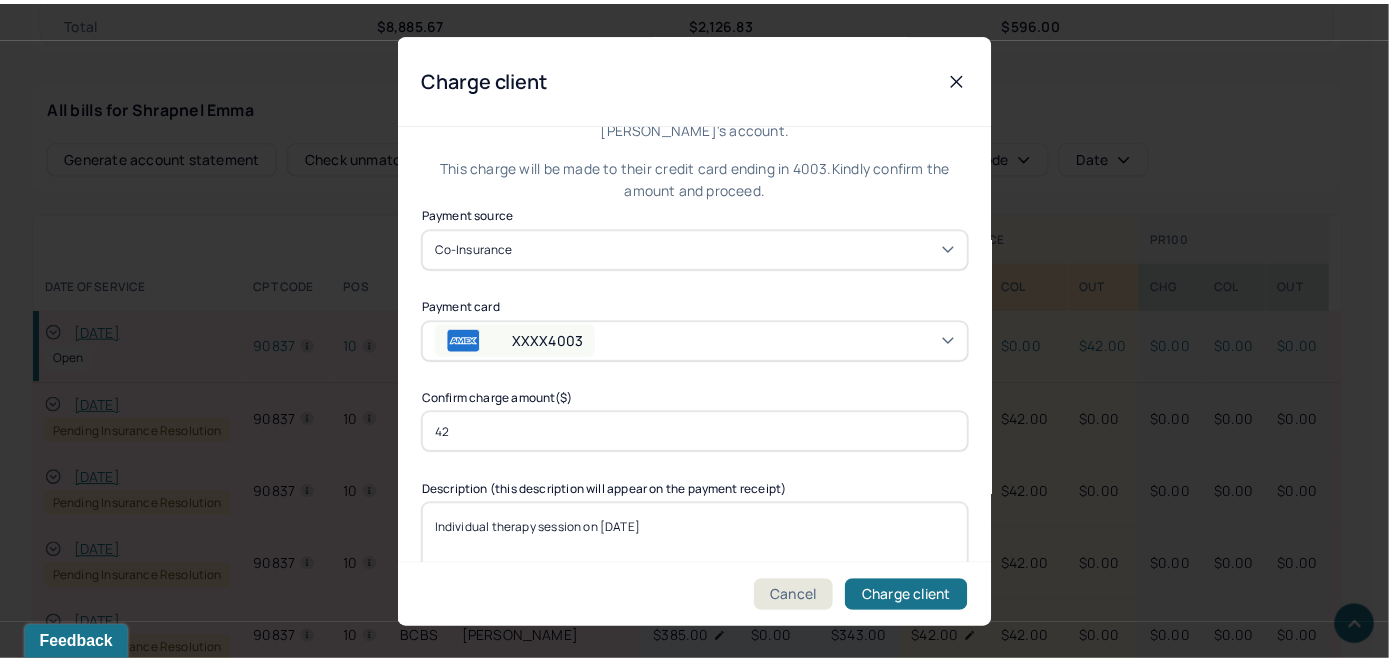 scroll, scrollTop: 121, scrollLeft: 0, axis: vertical 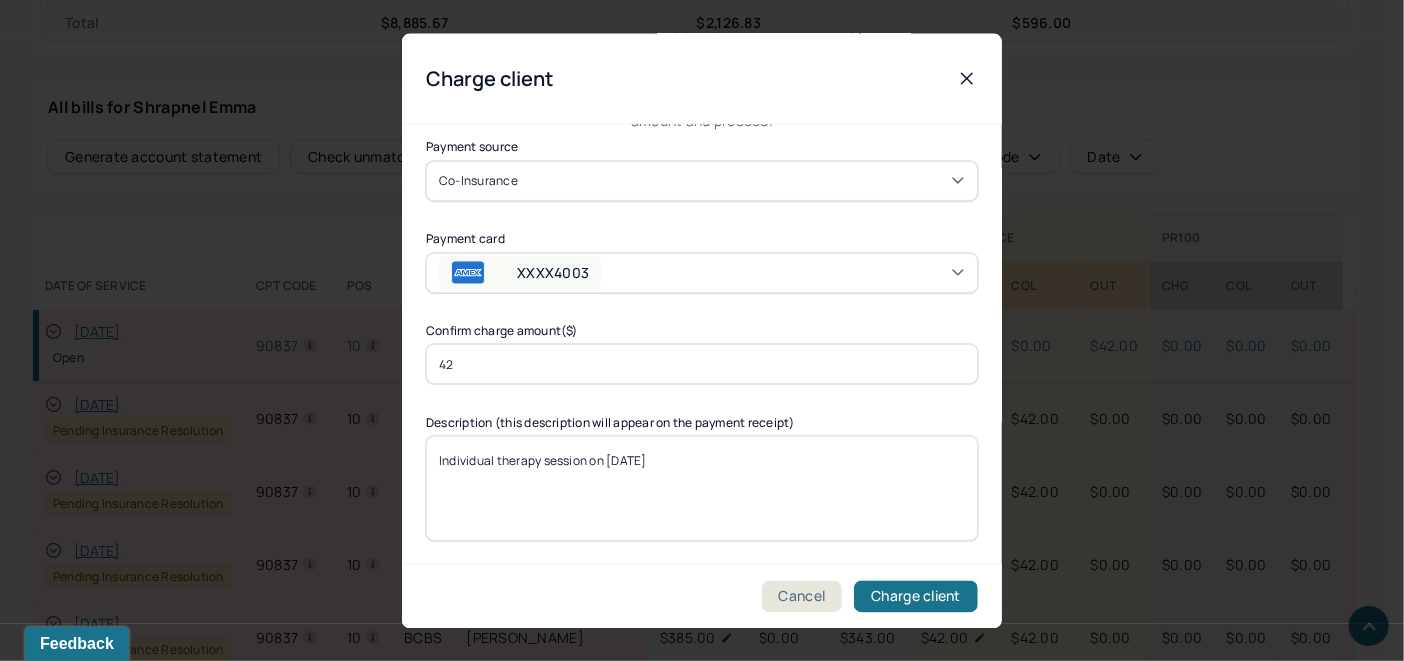 click on "XXXX4003" at bounding box center [702, 272] 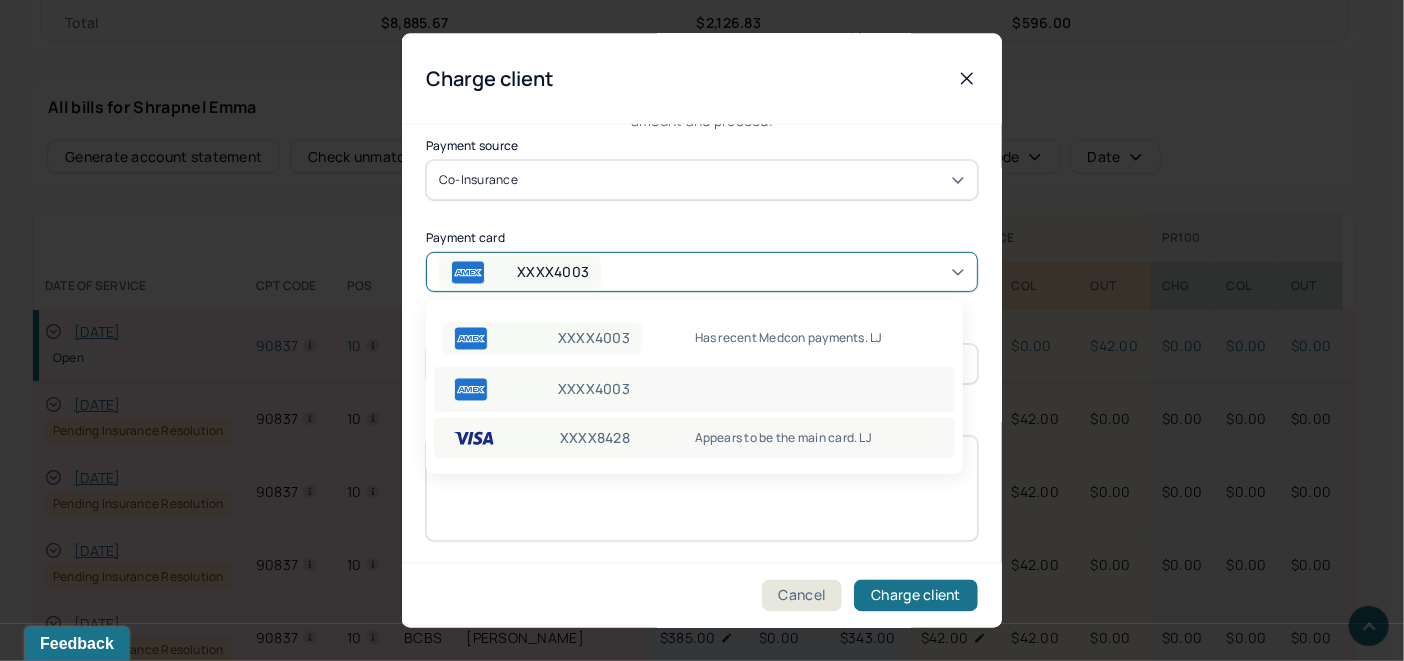 click on "XXXX8428 Appears to be the main card. LJ" at bounding box center (694, 438) 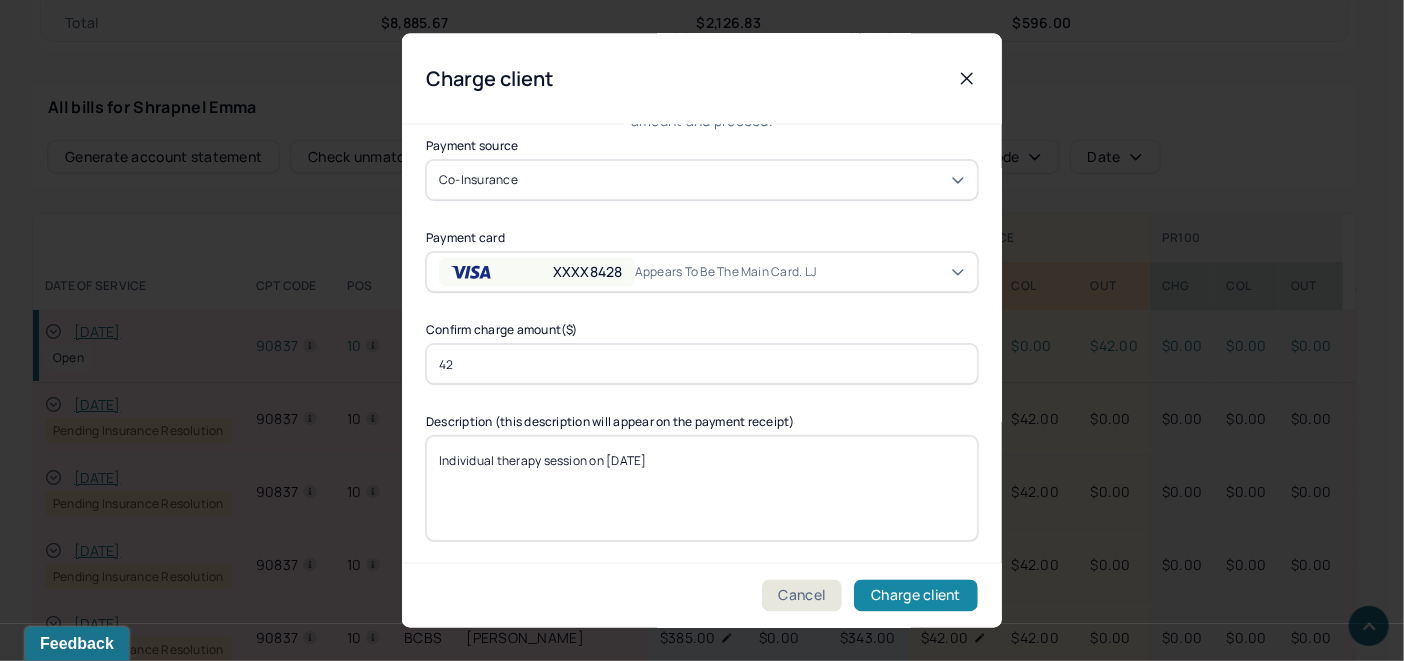 click on "Charge client" at bounding box center (916, 596) 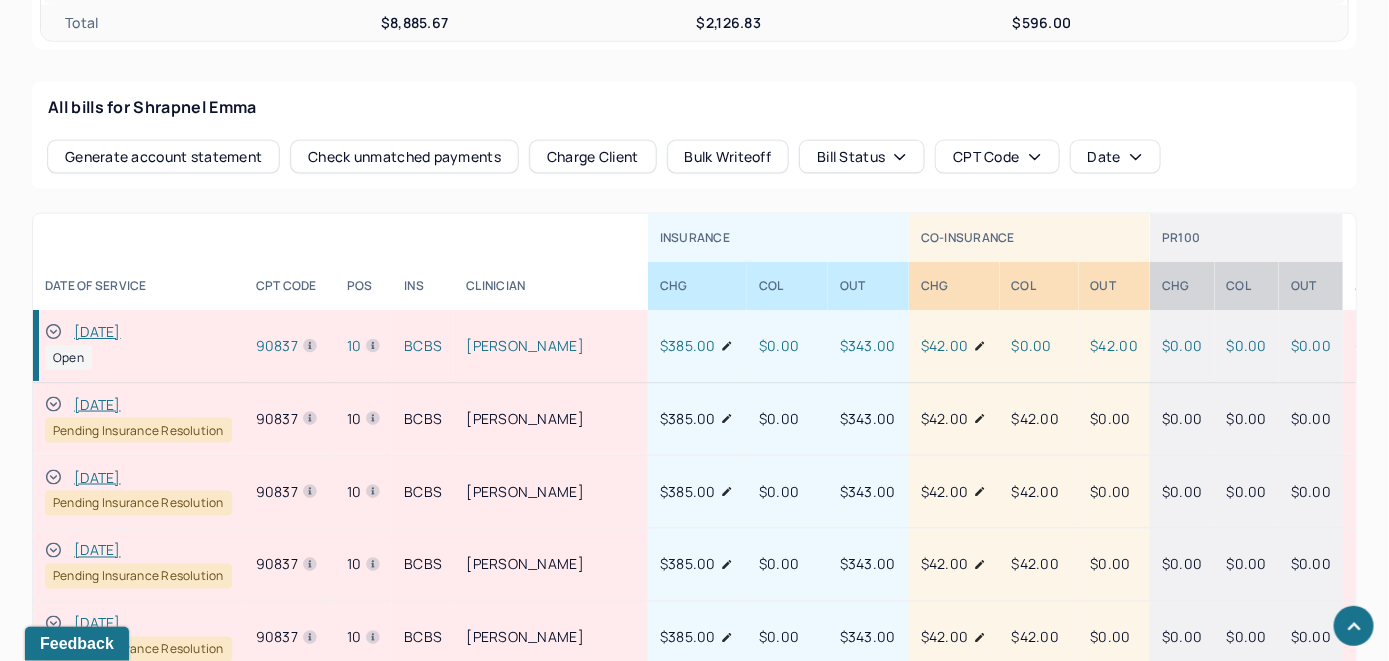 click 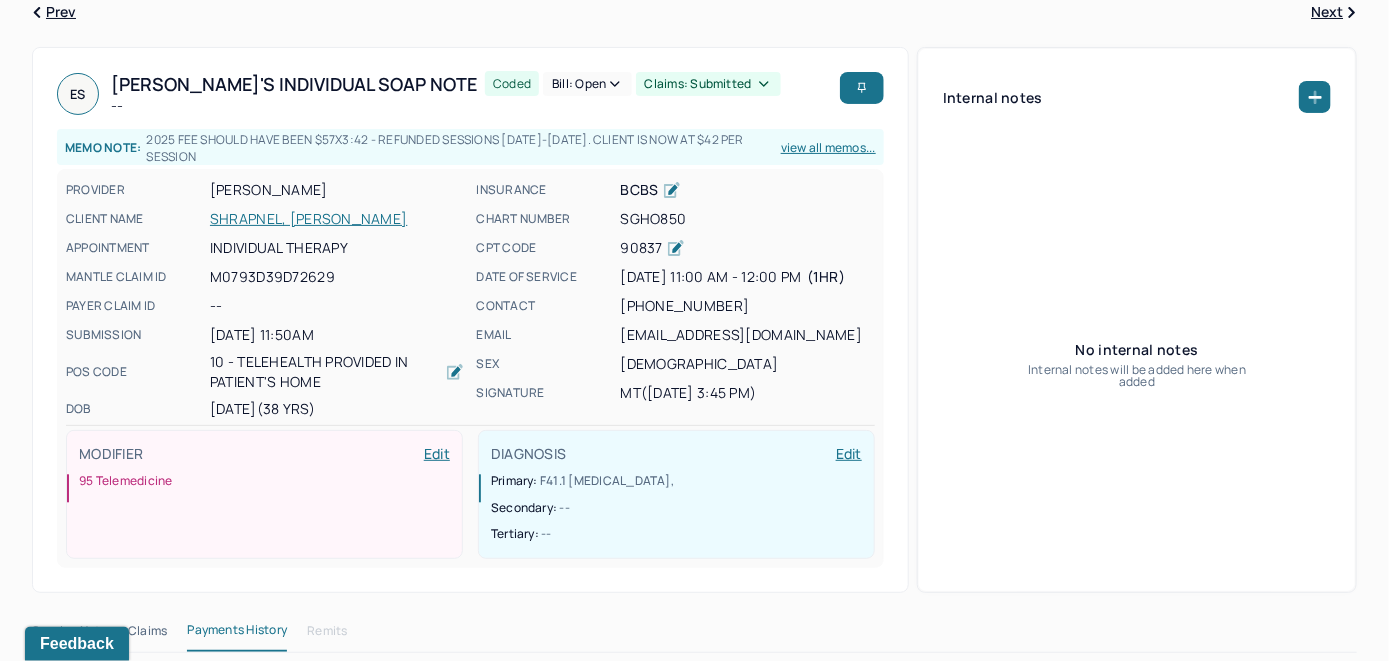 scroll, scrollTop: 64, scrollLeft: 0, axis: vertical 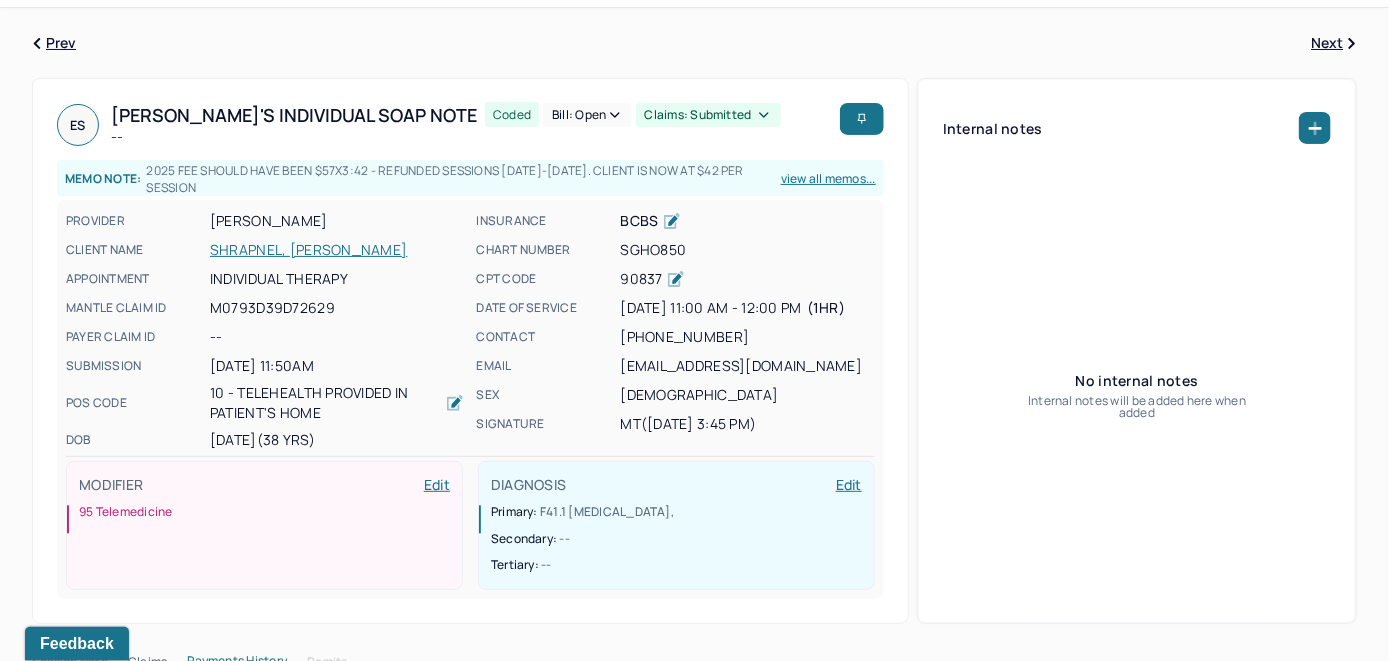 click on "Bill: Open" at bounding box center [587, 115] 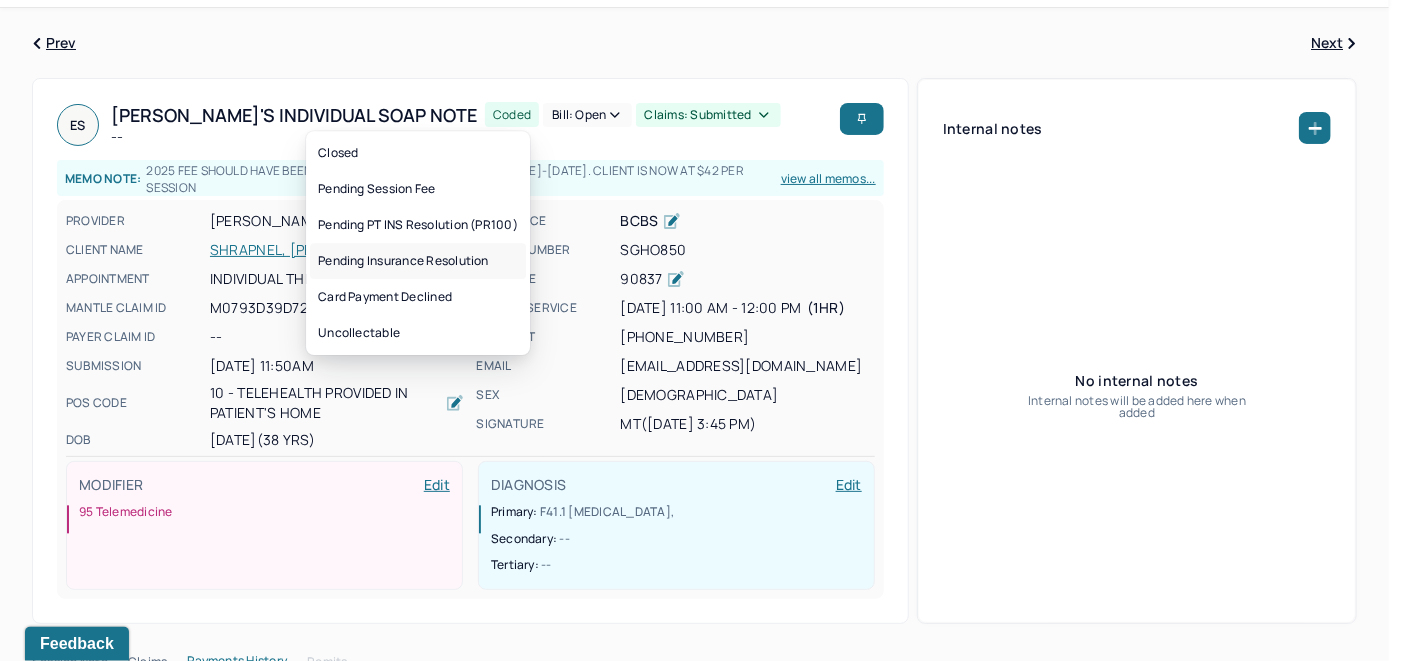 click on "Pending Insurance Resolution" at bounding box center (418, 261) 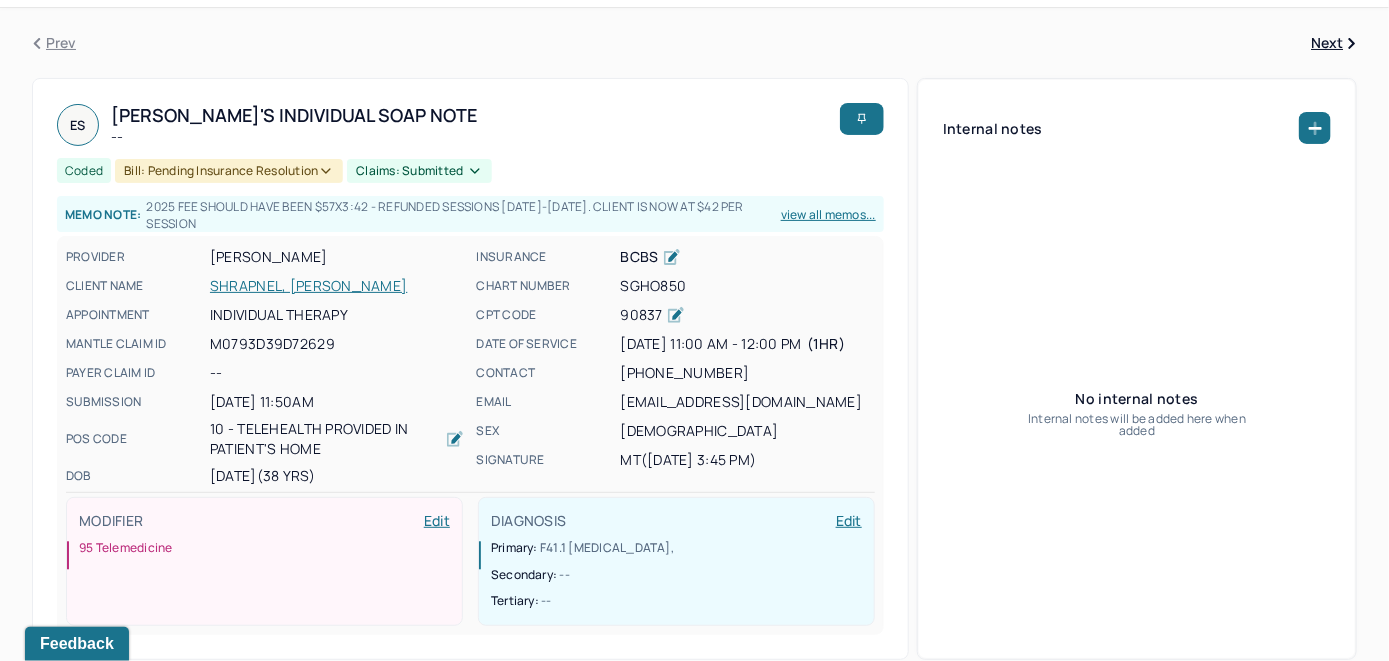 scroll, scrollTop: 0, scrollLeft: 0, axis: both 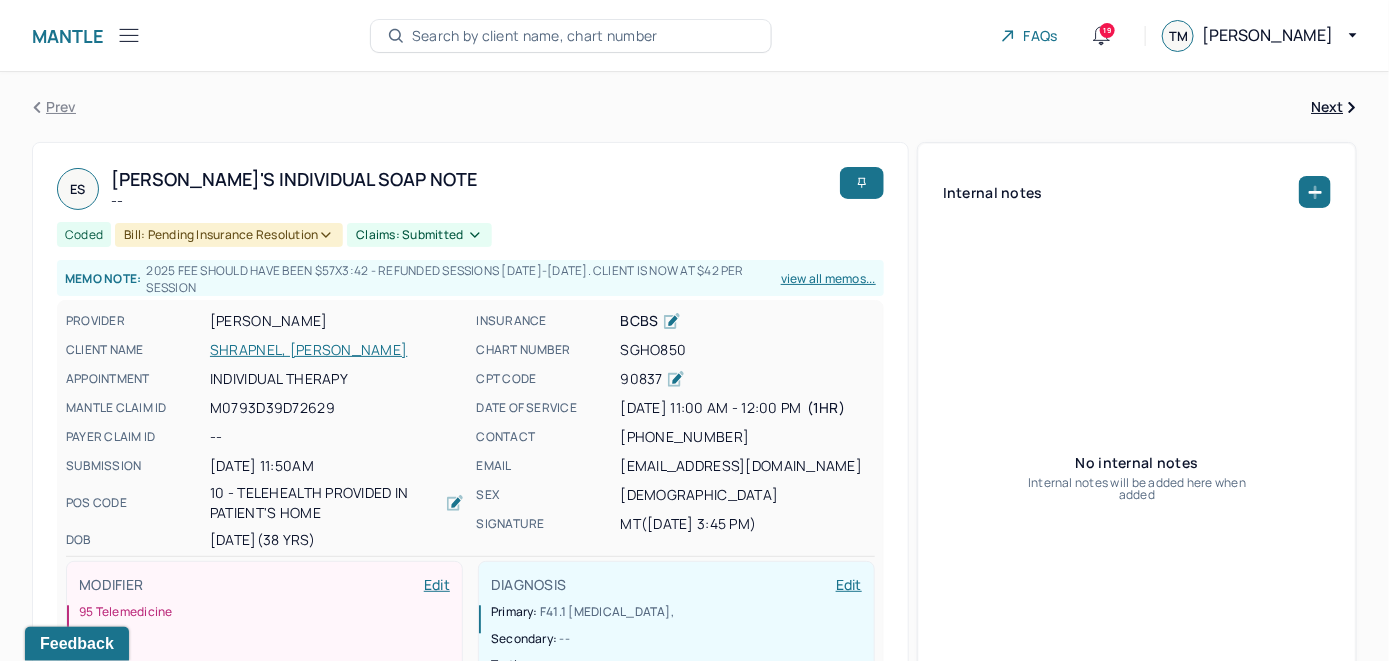 click on "Search by client name, chart number" at bounding box center [535, 36] 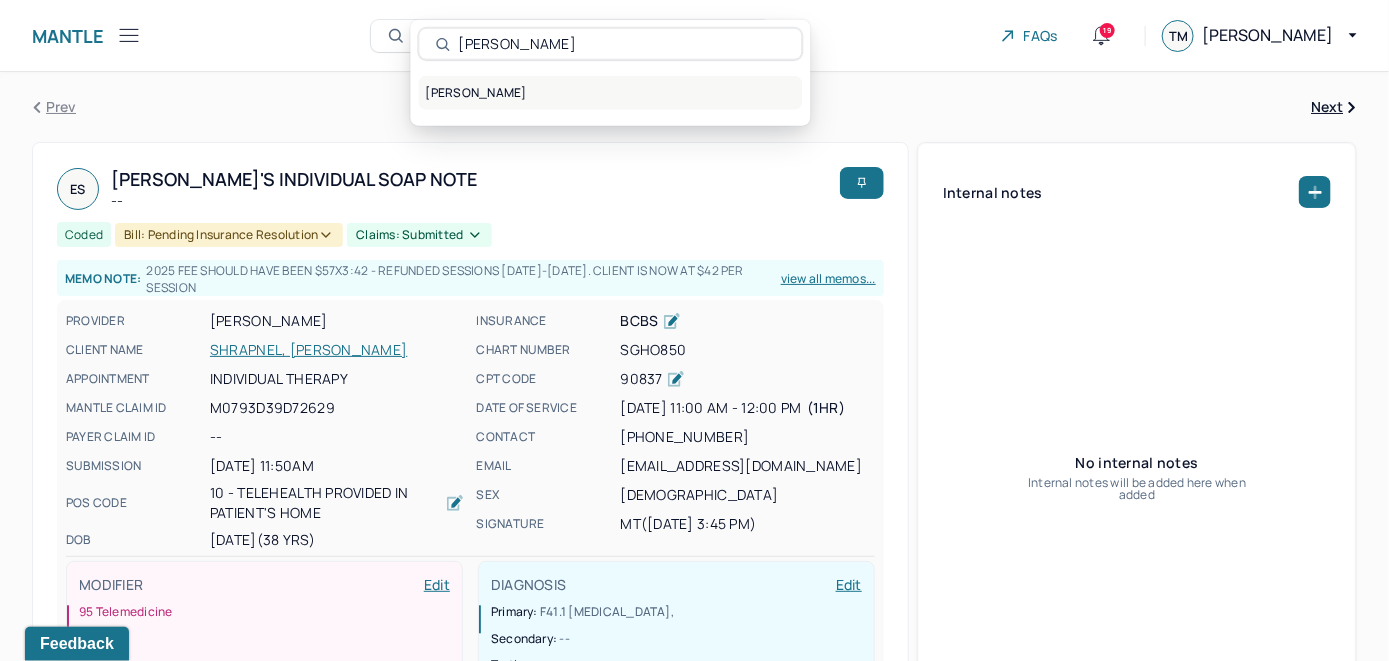 type on "Erica Prosper" 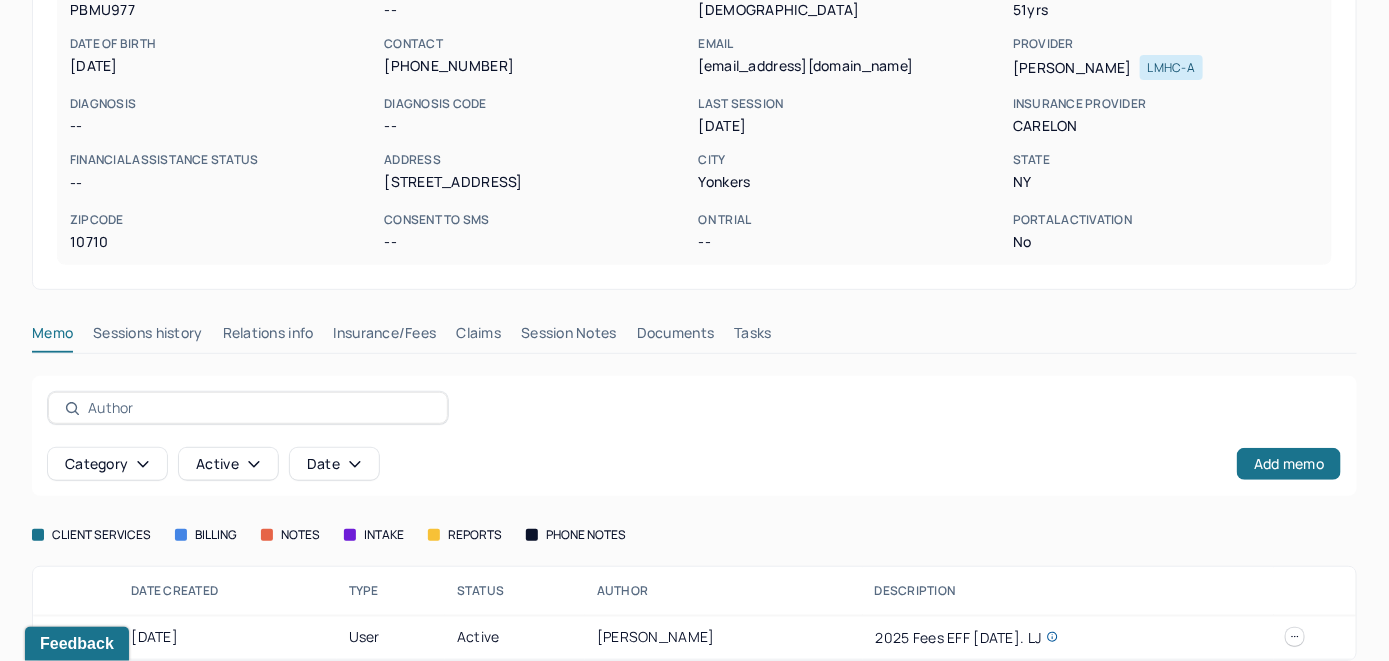 scroll, scrollTop: 261, scrollLeft: 0, axis: vertical 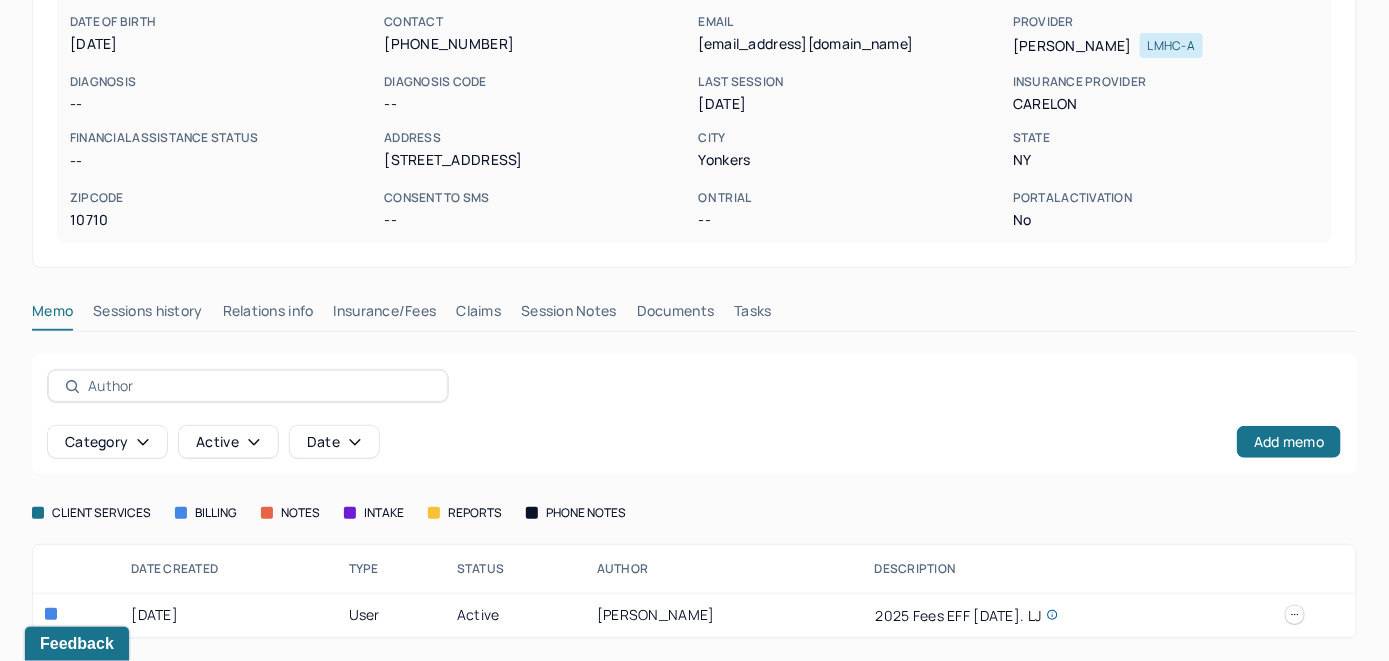 click on "Insurance/Fees" at bounding box center [385, 315] 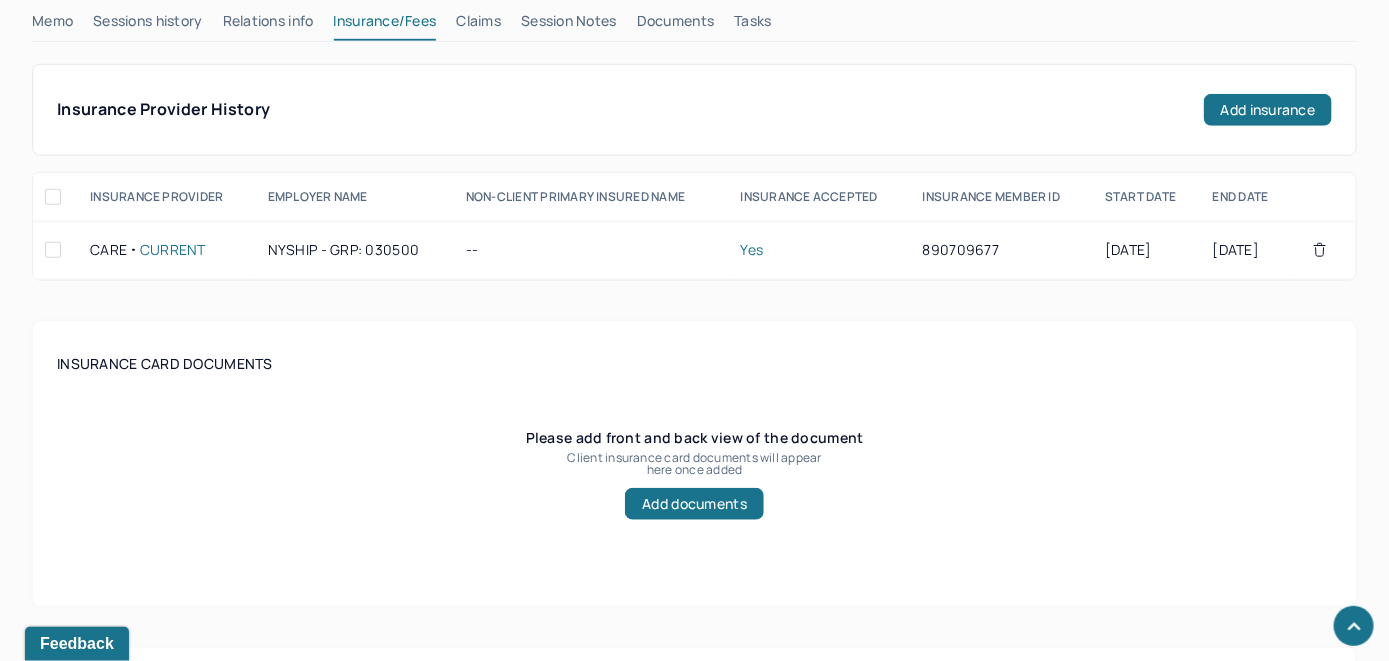 scroll, scrollTop: 461, scrollLeft: 0, axis: vertical 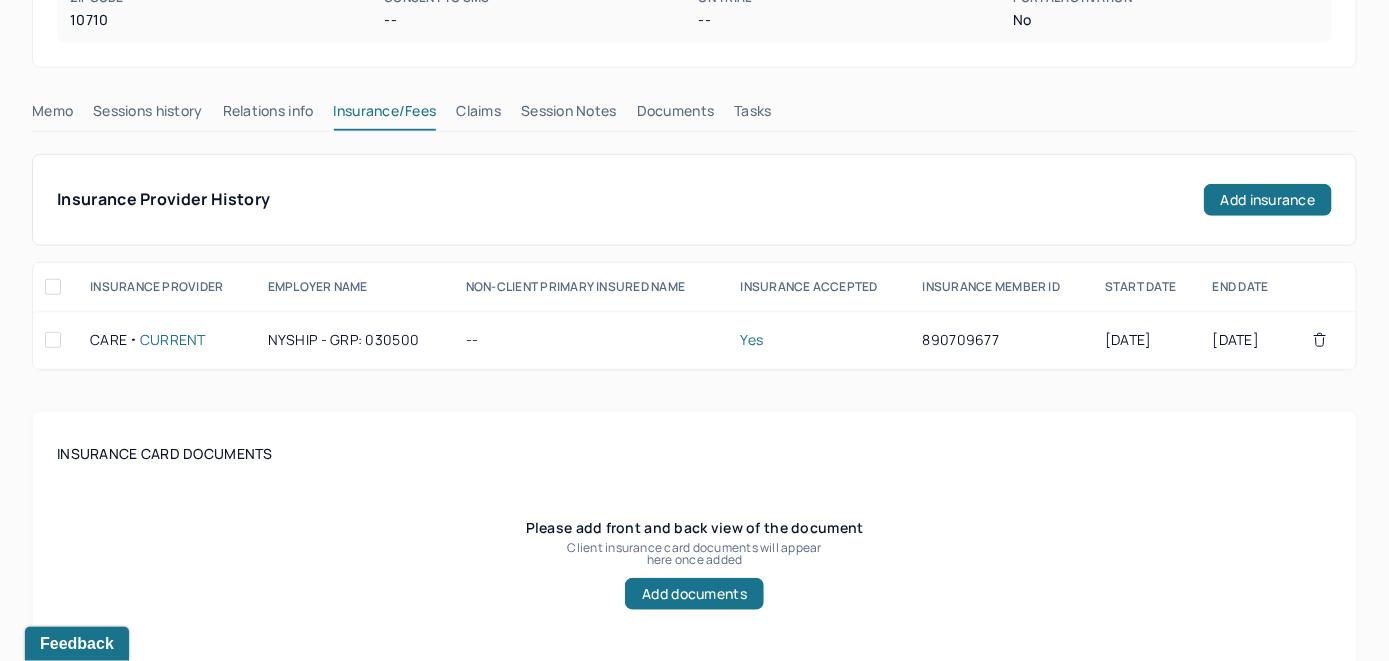 click on "Claims" at bounding box center (478, 115) 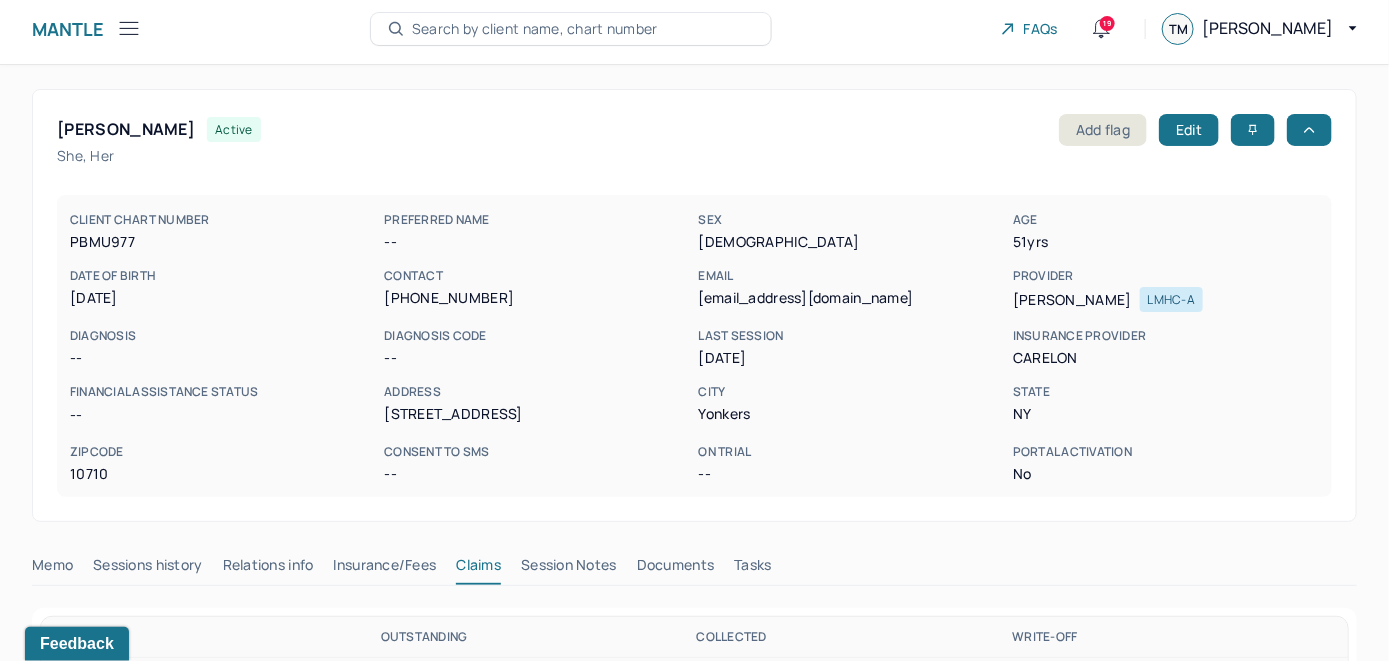 scroll, scrollTop: 0, scrollLeft: 0, axis: both 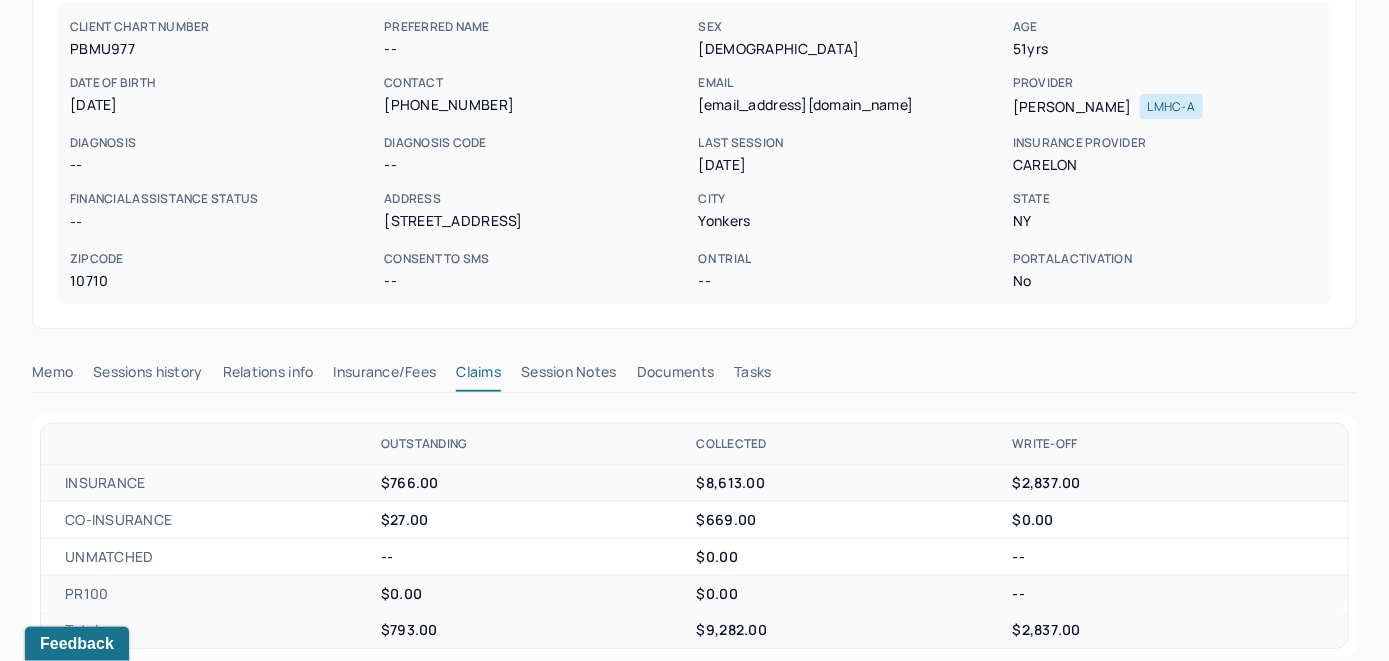 click on "Memo" at bounding box center [52, 376] 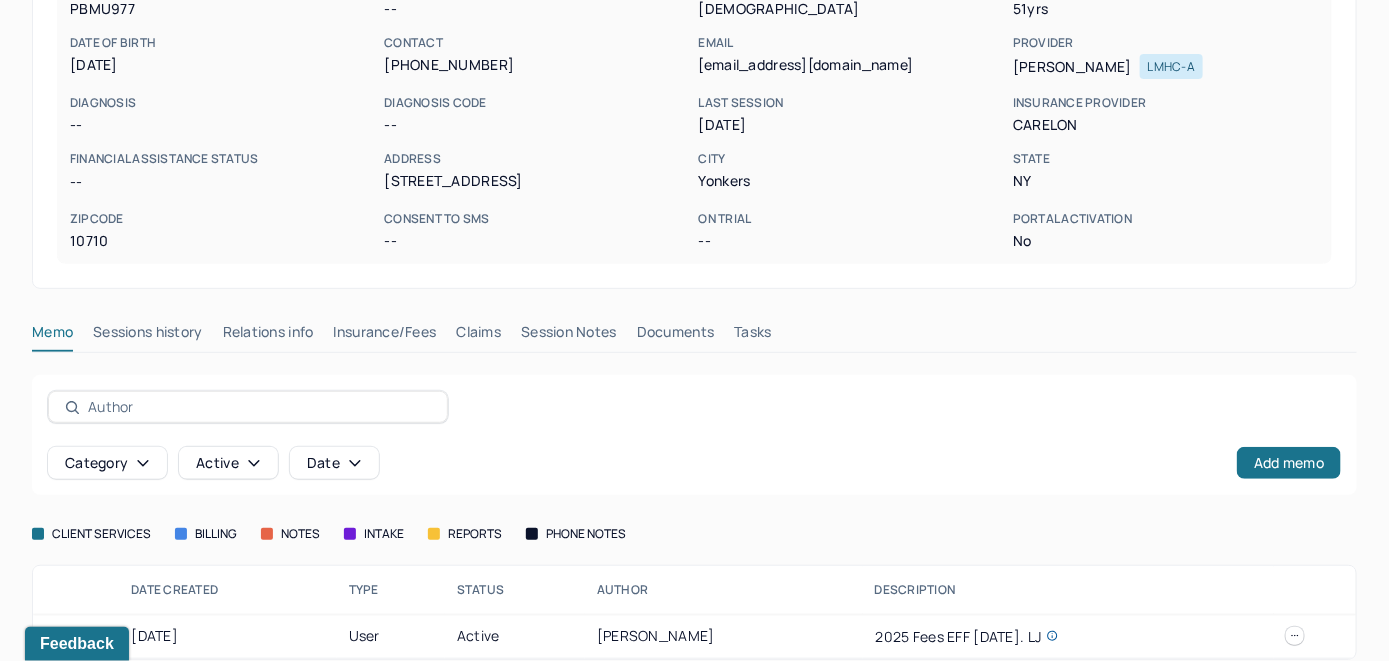 scroll, scrollTop: 261, scrollLeft: 0, axis: vertical 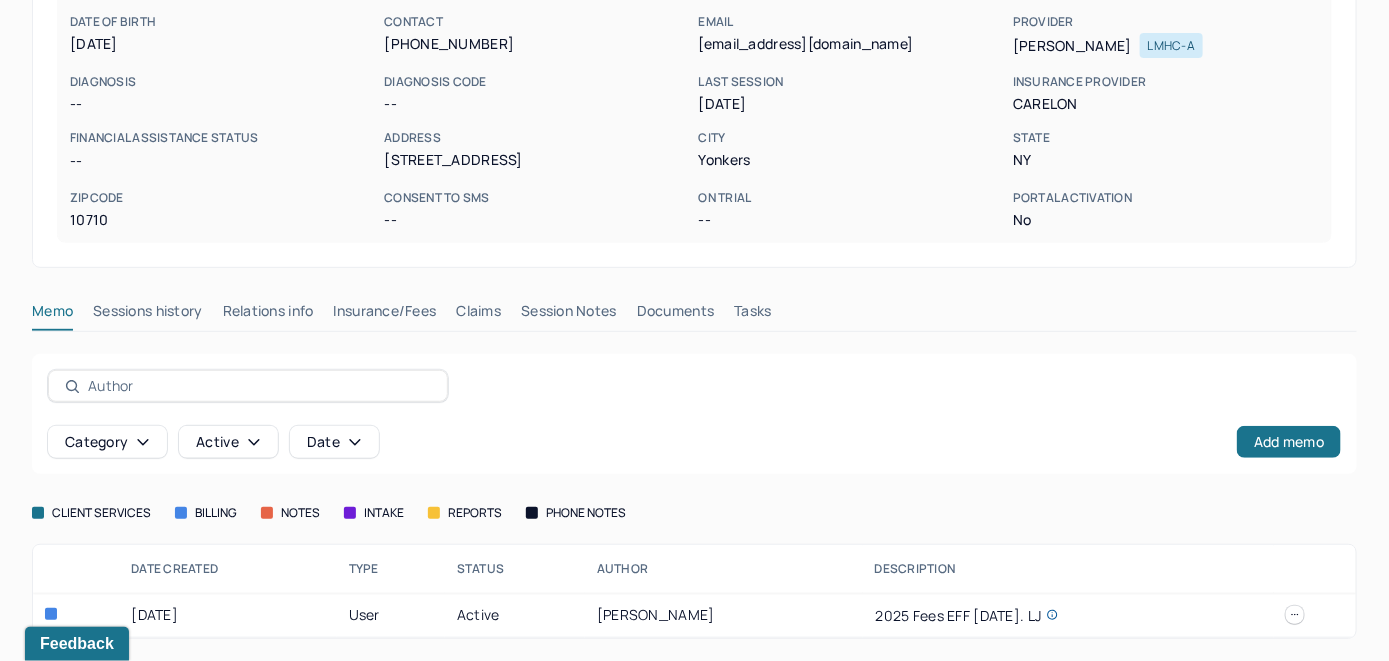 click on "Insurance/Fees" at bounding box center (385, 315) 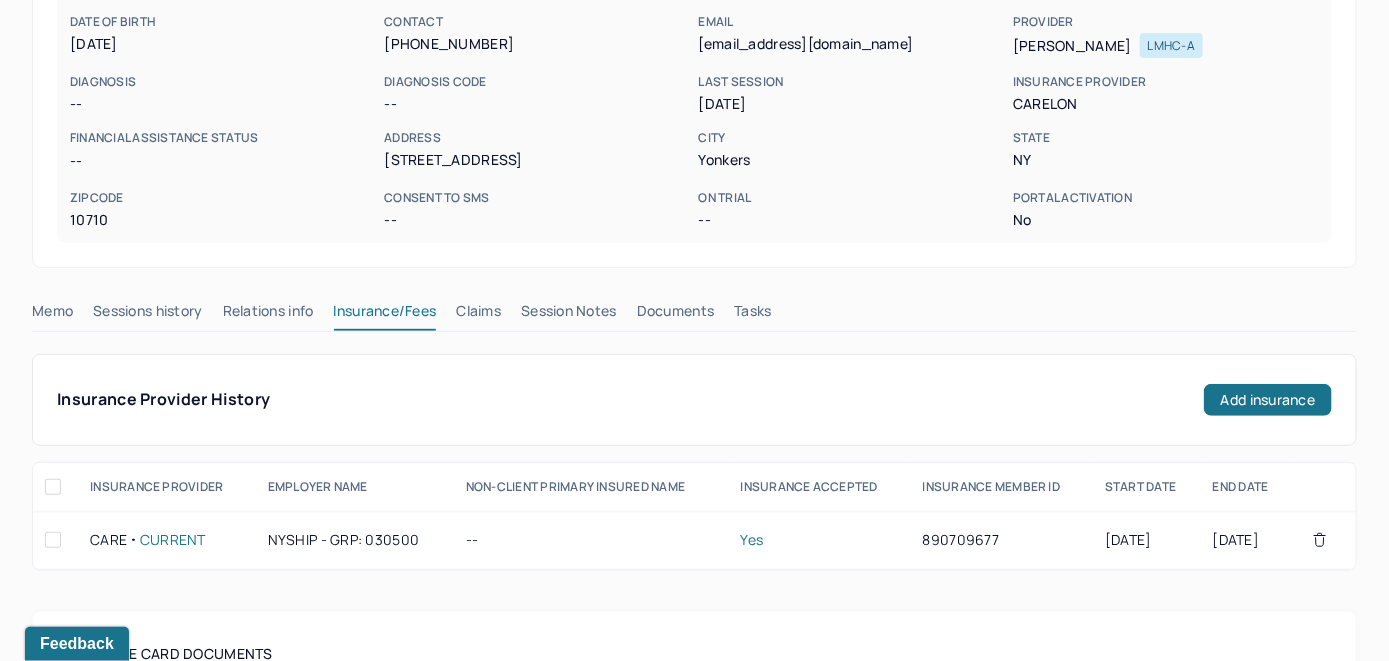 click on "Claims" at bounding box center (478, 315) 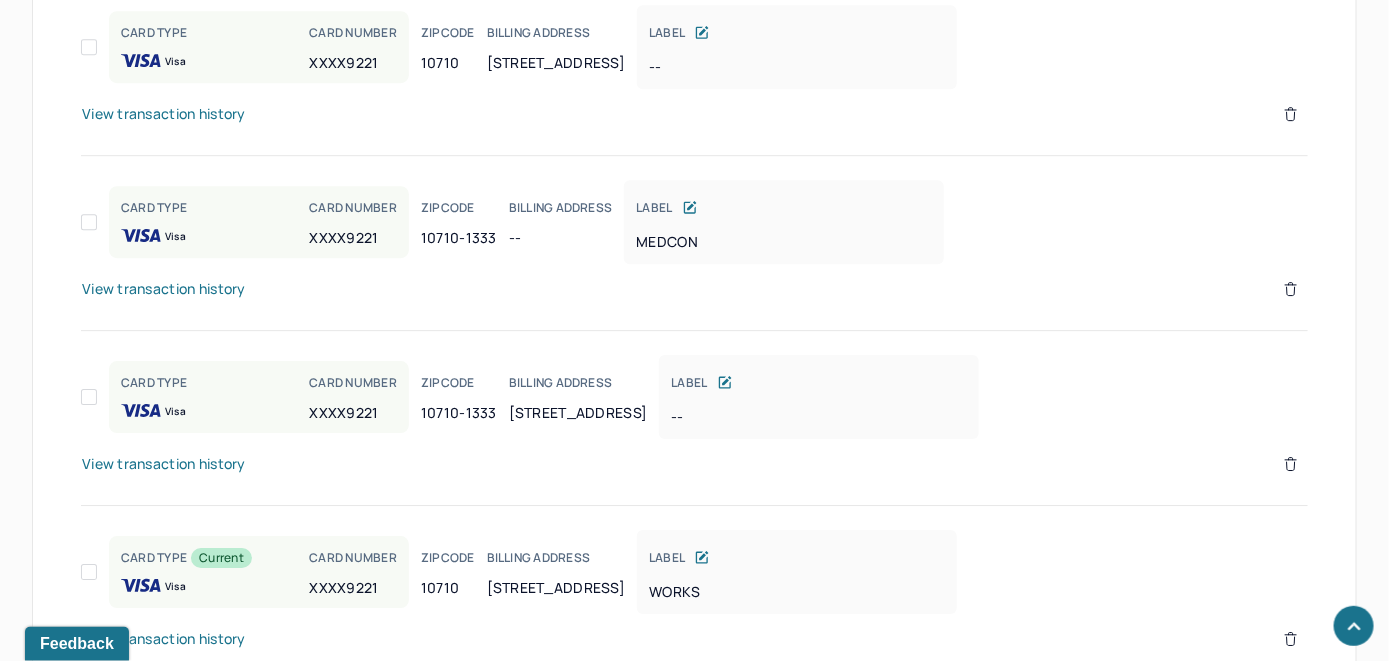 scroll, scrollTop: 2334, scrollLeft: 0, axis: vertical 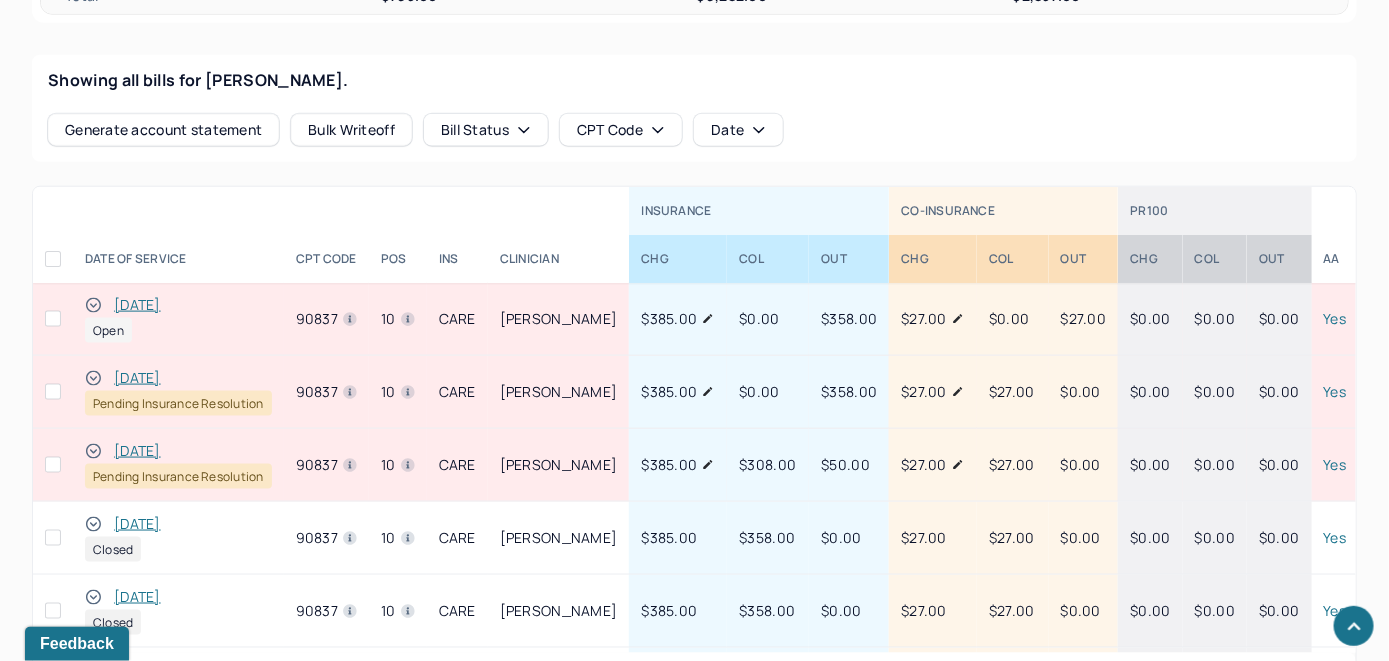 click on "[DATE]" at bounding box center (137, 305) 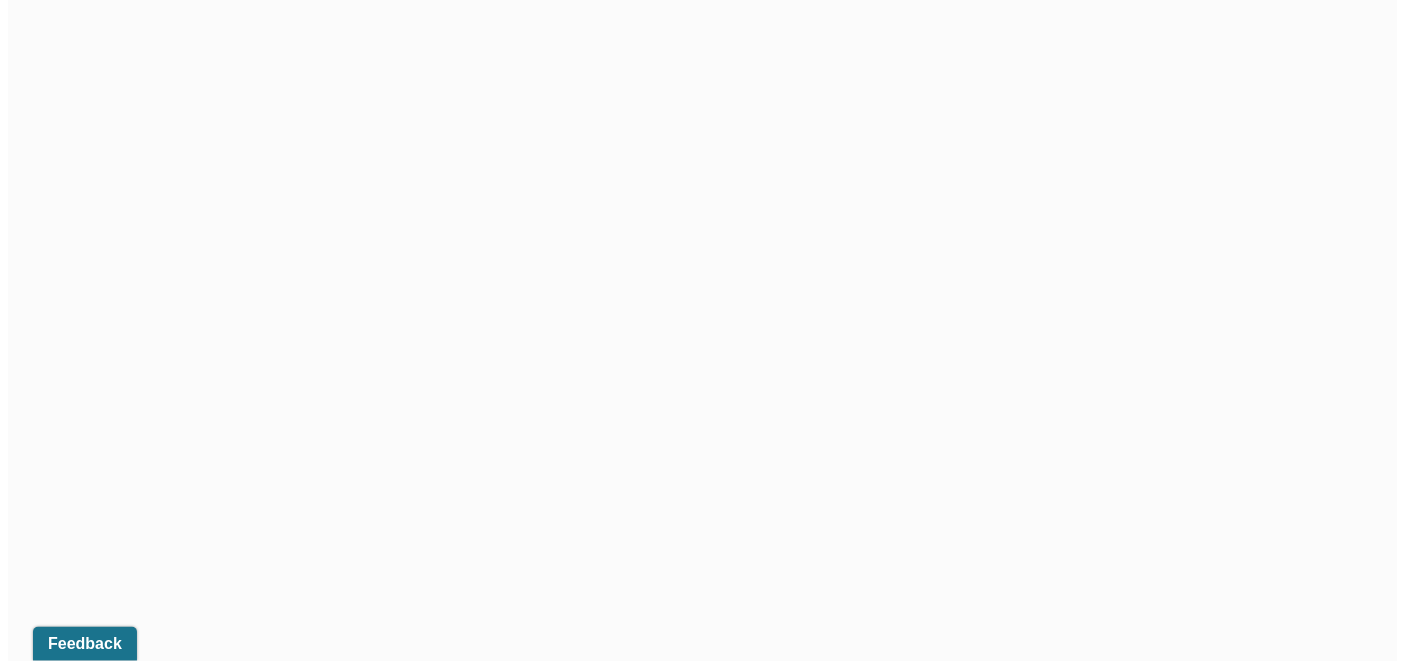 scroll, scrollTop: 762, scrollLeft: 0, axis: vertical 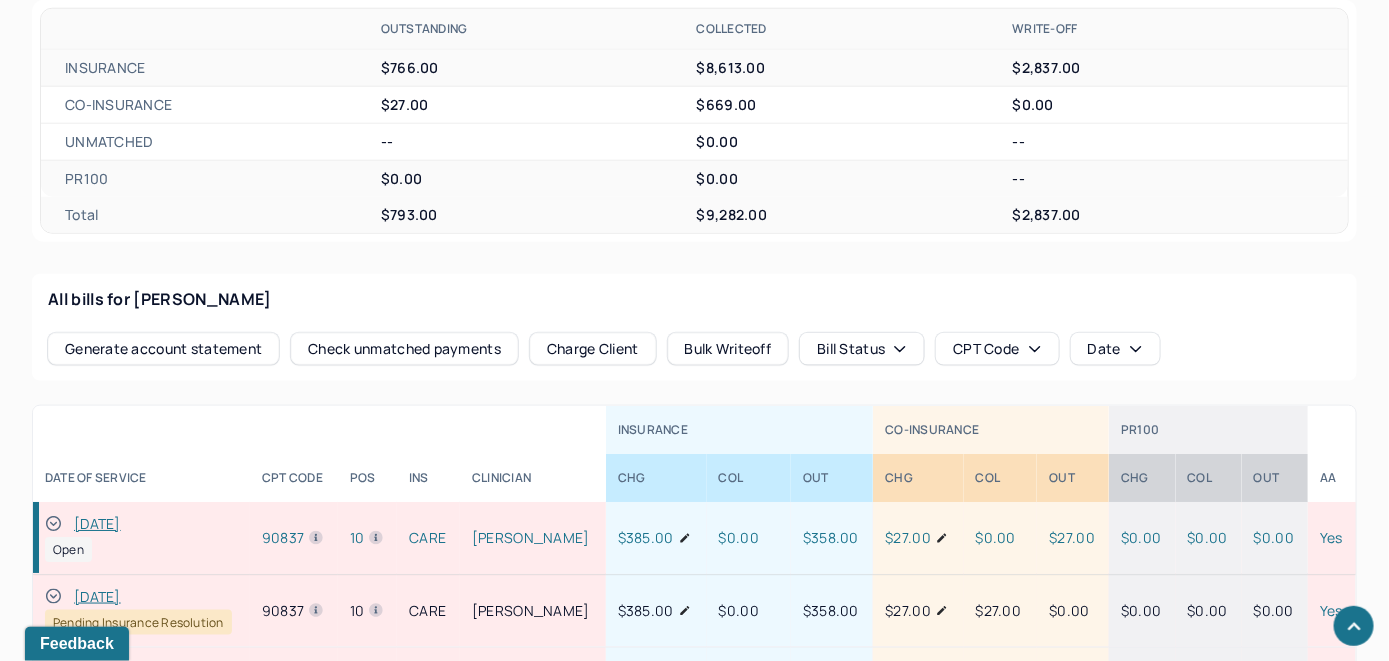 click on "Check unmatched payments" at bounding box center (404, 349) 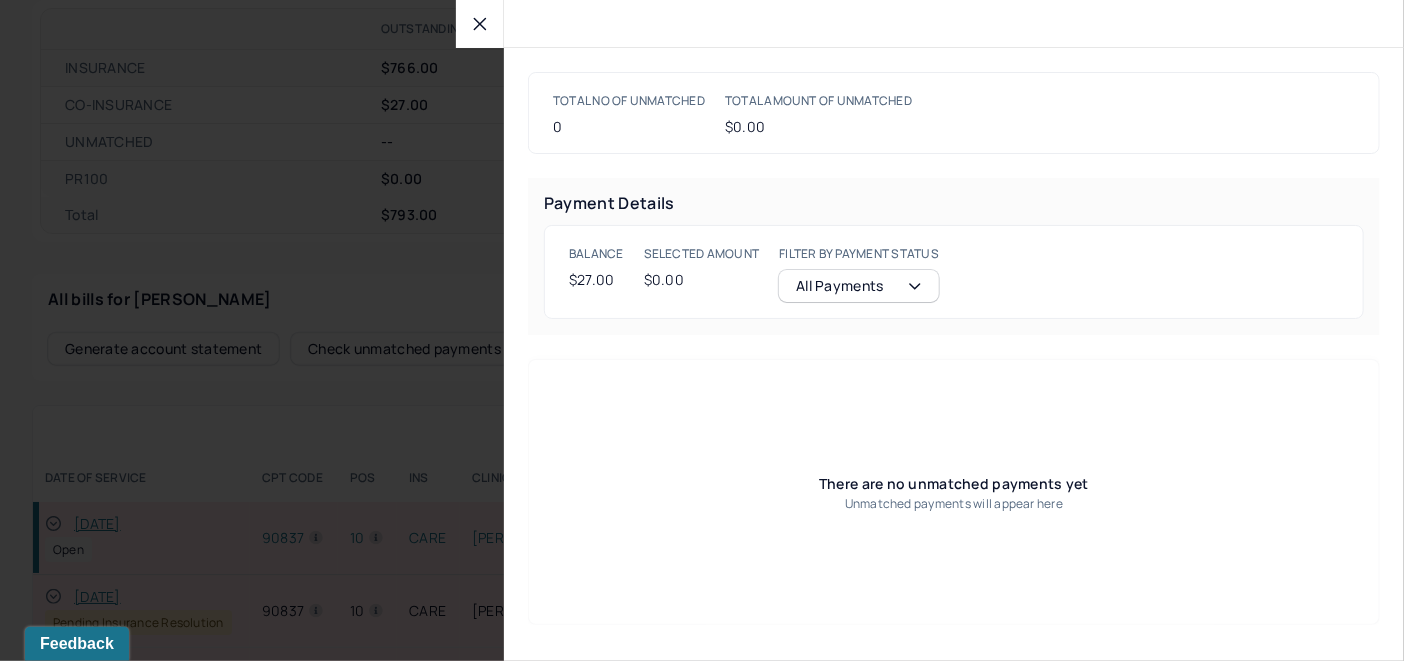 click 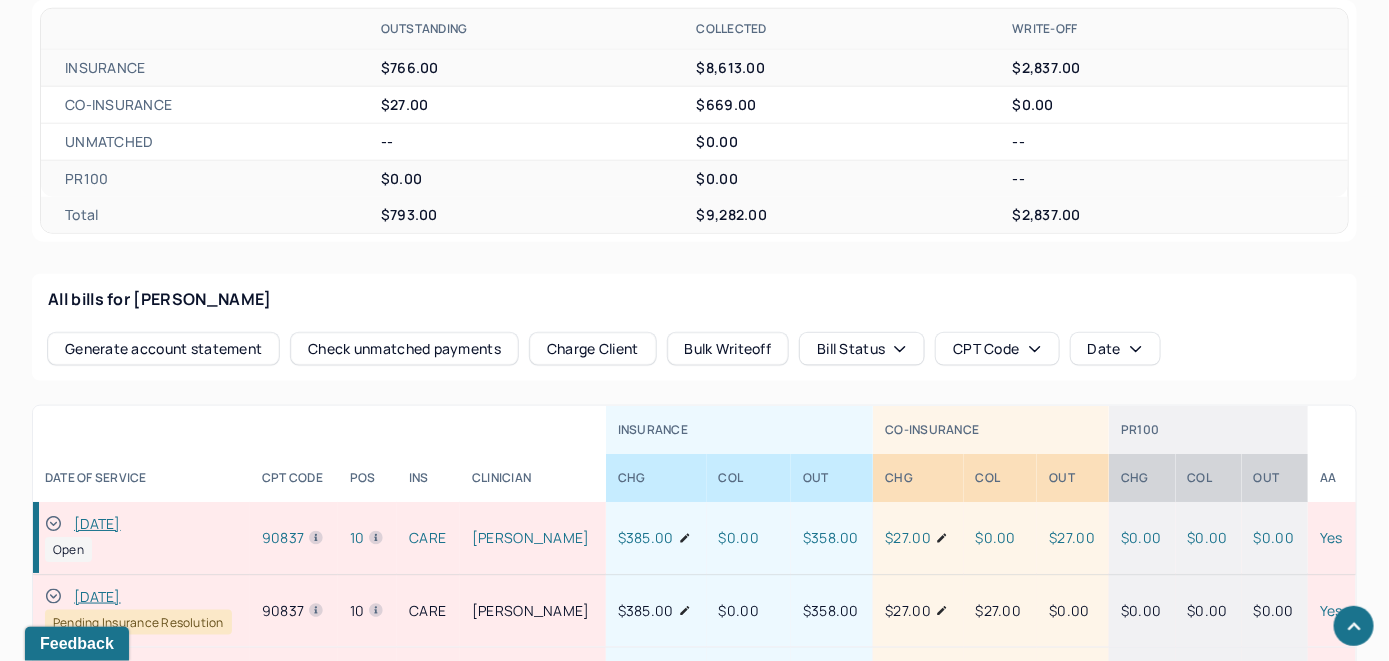 click on "Charge Client" at bounding box center [593, 349] 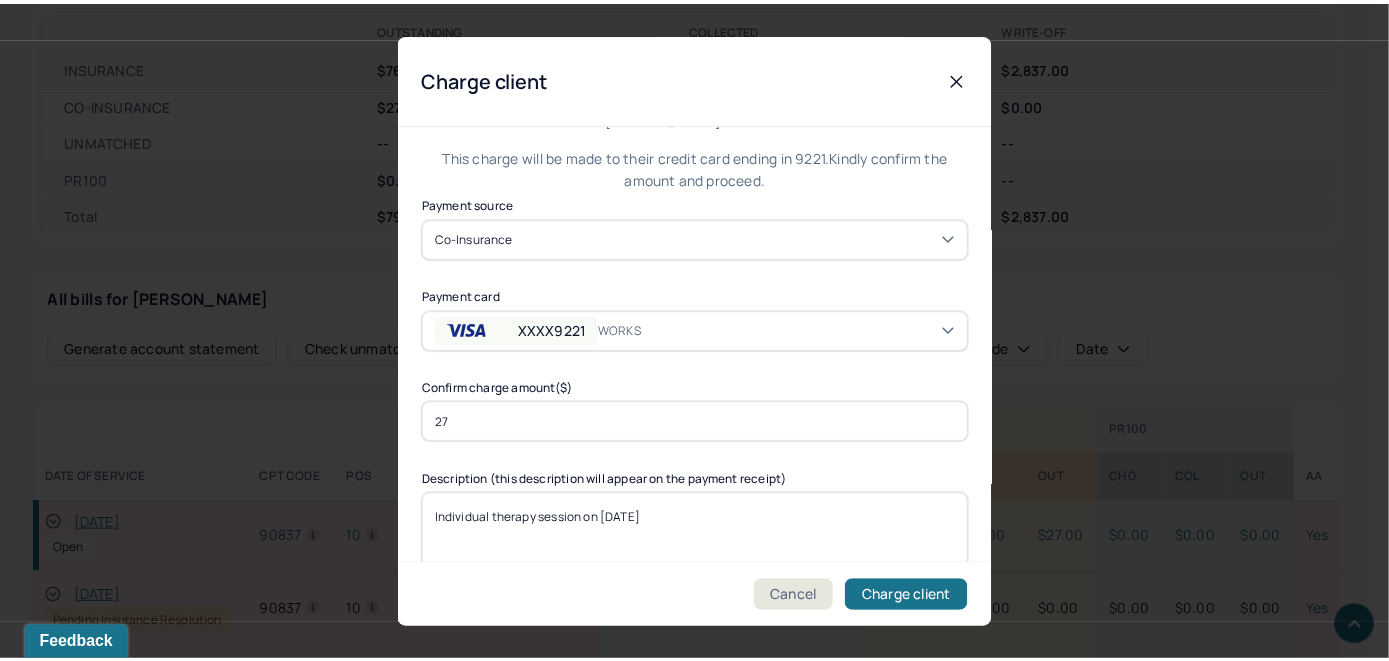 scroll, scrollTop: 121, scrollLeft: 0, axis: vertical 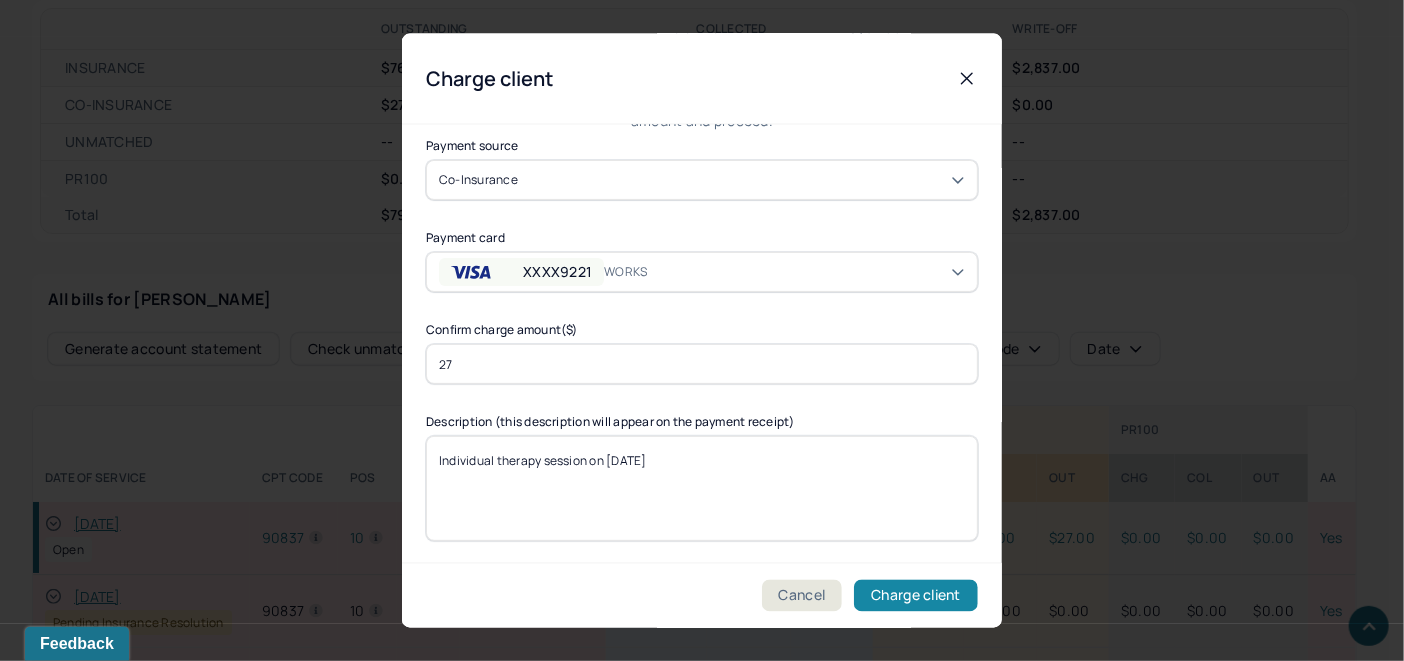 click on "Charge client" at bounding box center (916, 596) 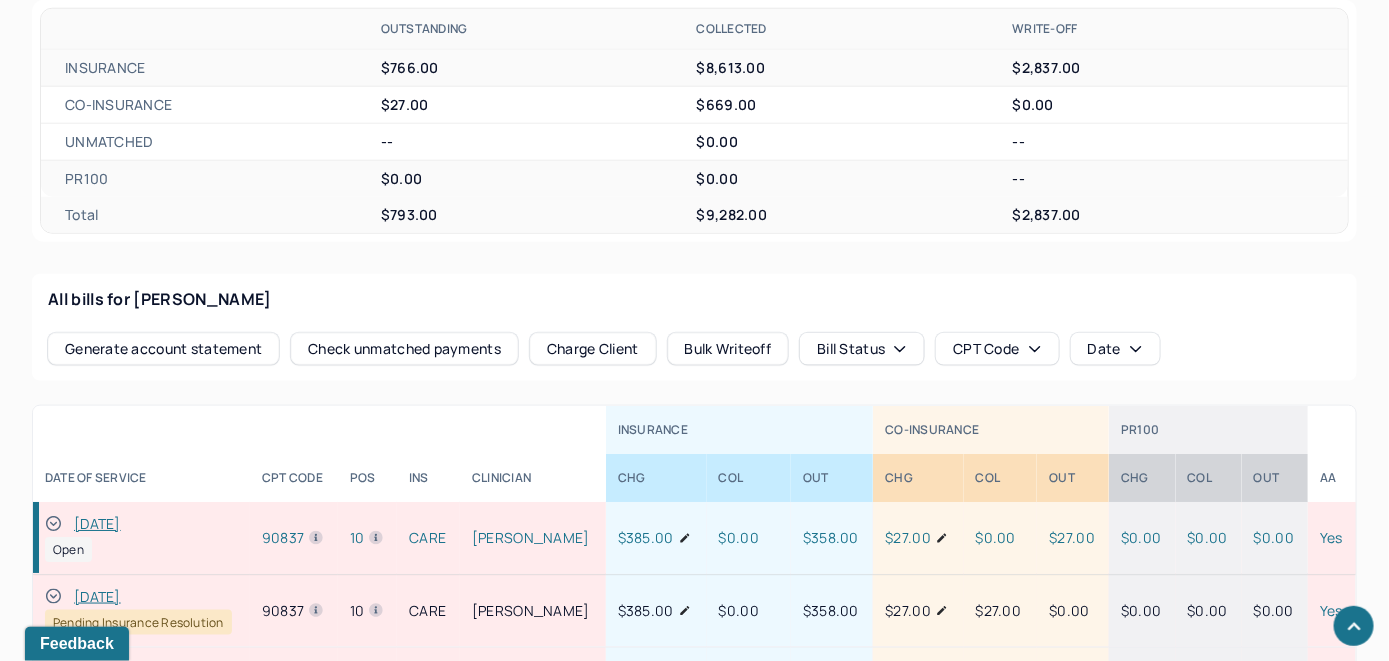 click 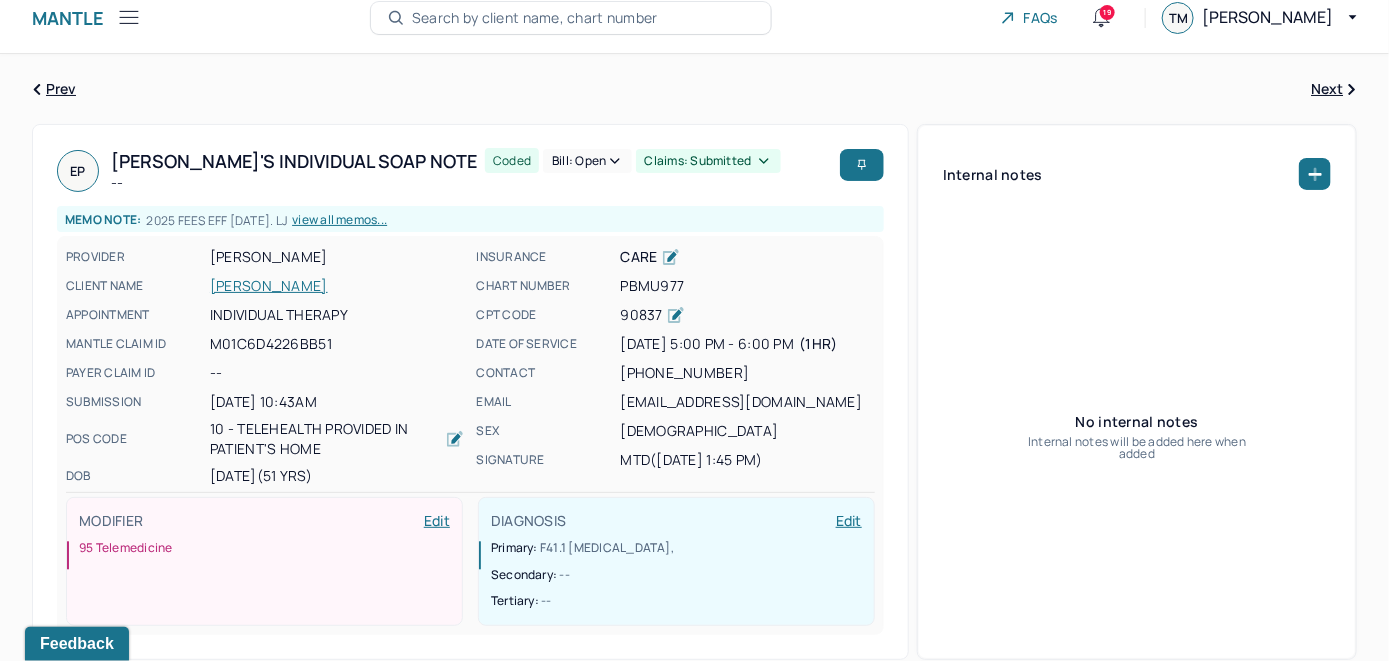 scroll, scrollTop: 0, scrollLeft: 0, axis: both 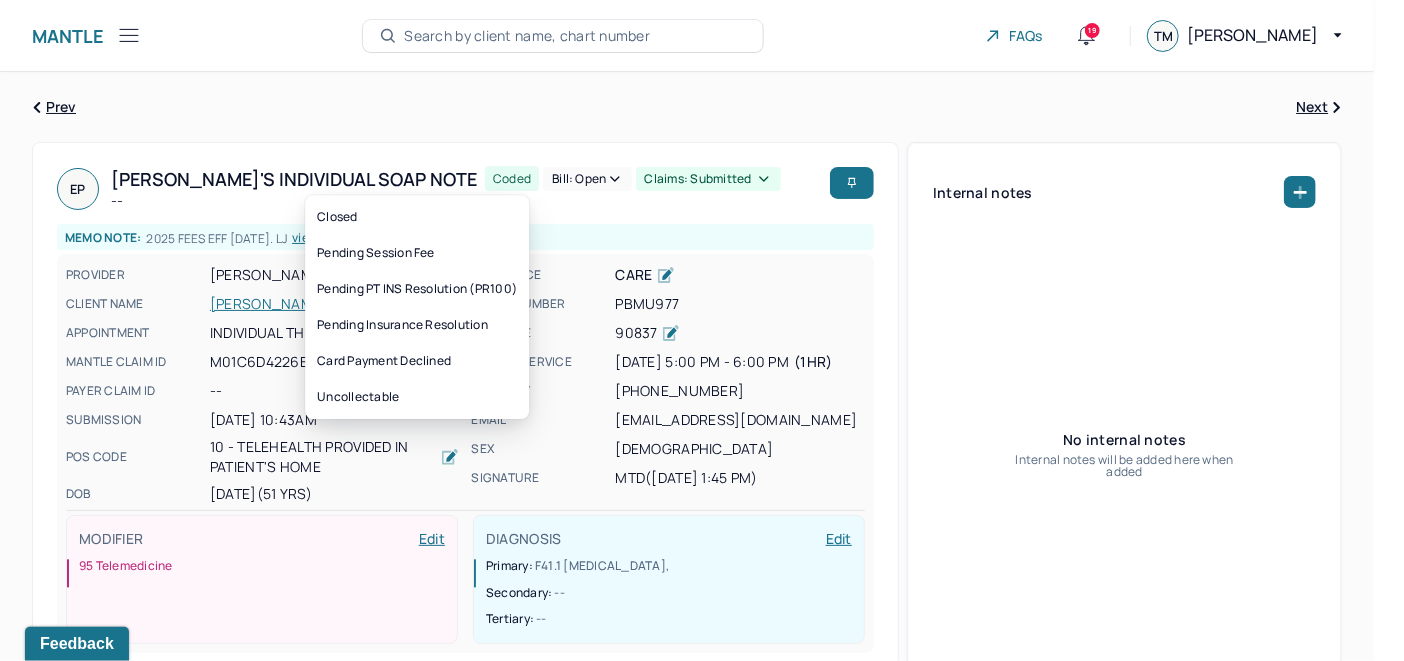 click on "Bill: Open" at bounding box center [587, 179] 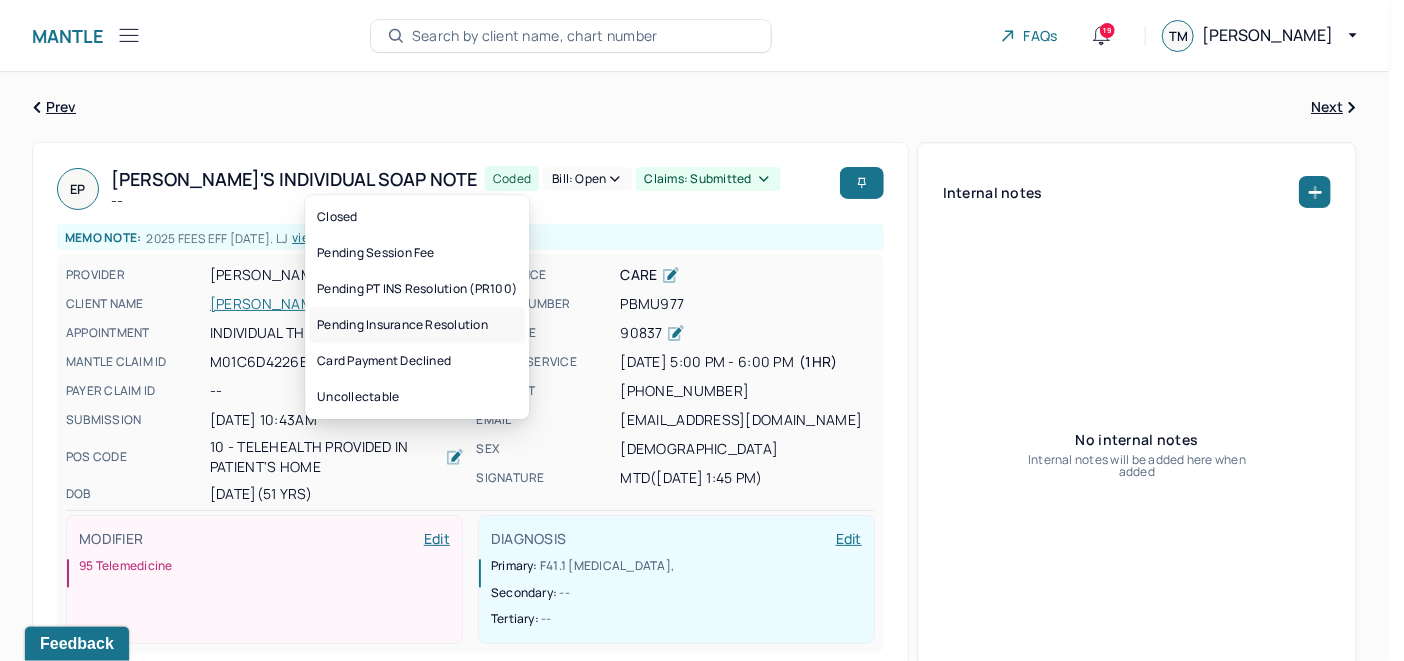 click on "Pending Insurance Resolution" at bounding box center [417, 325] 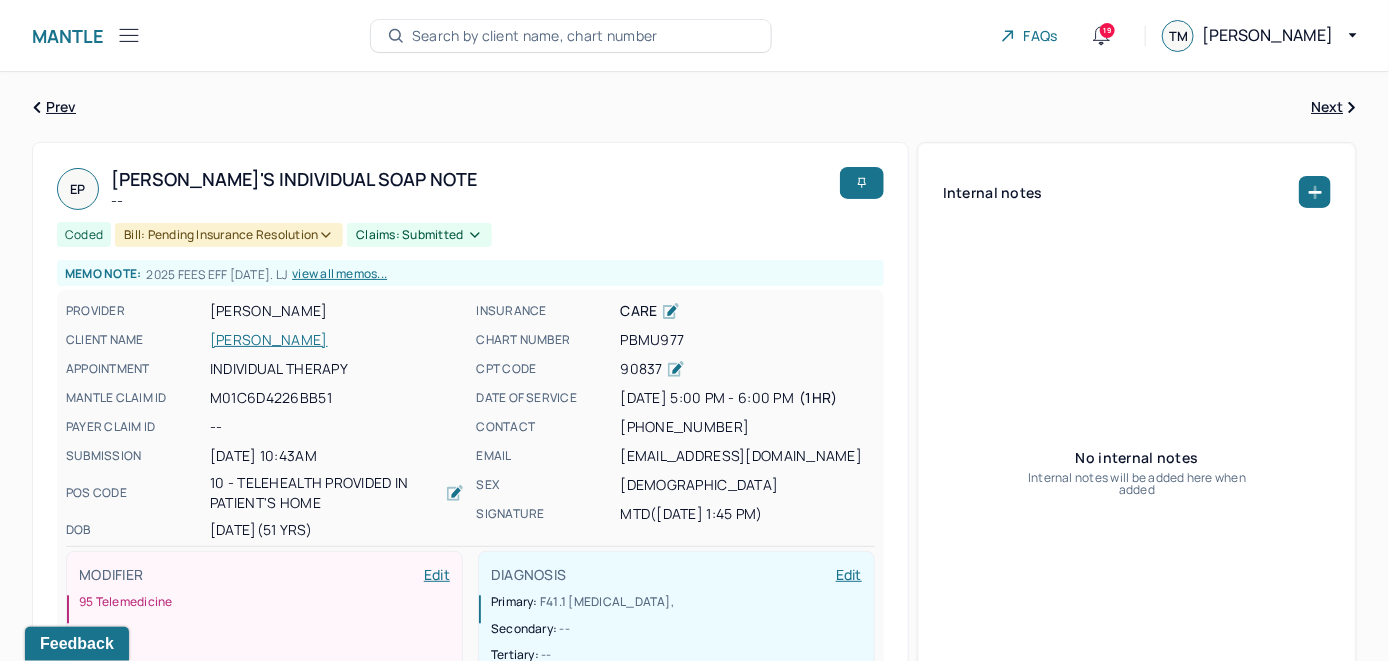 click on "Search by client name, chart number" at bounding box center (535, 36) 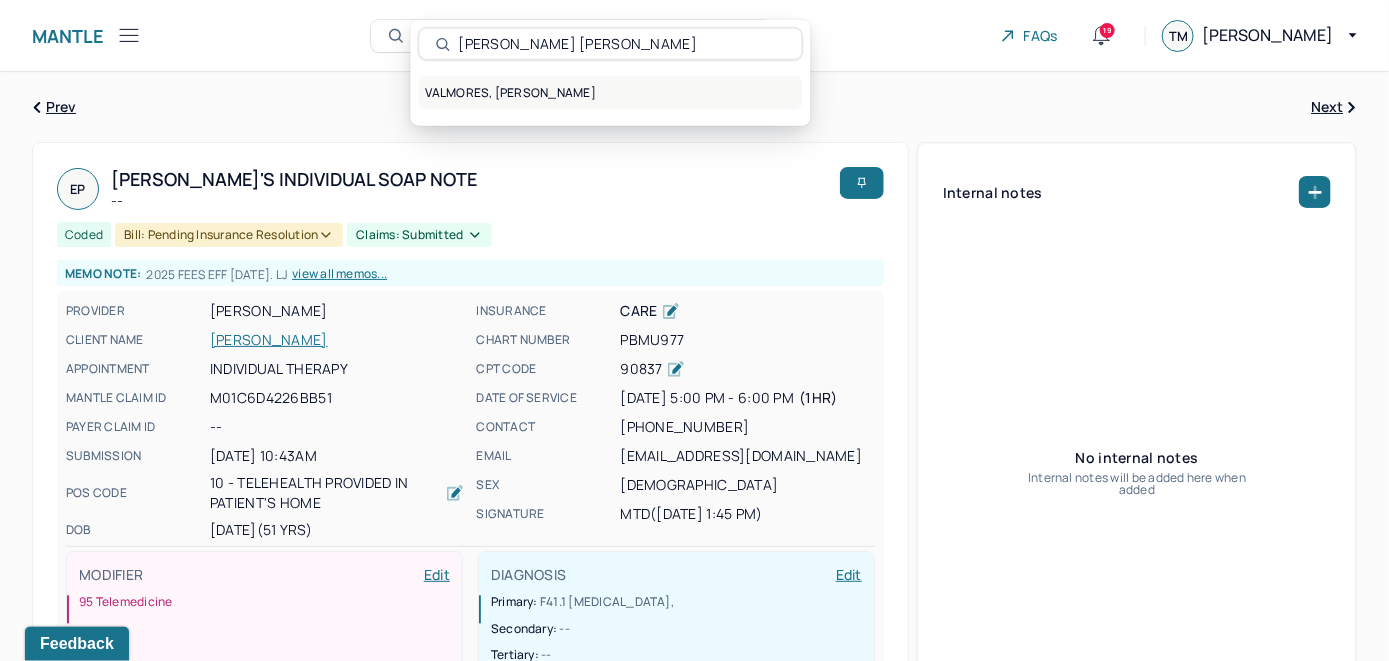 type on "Frances Faye Valmores" 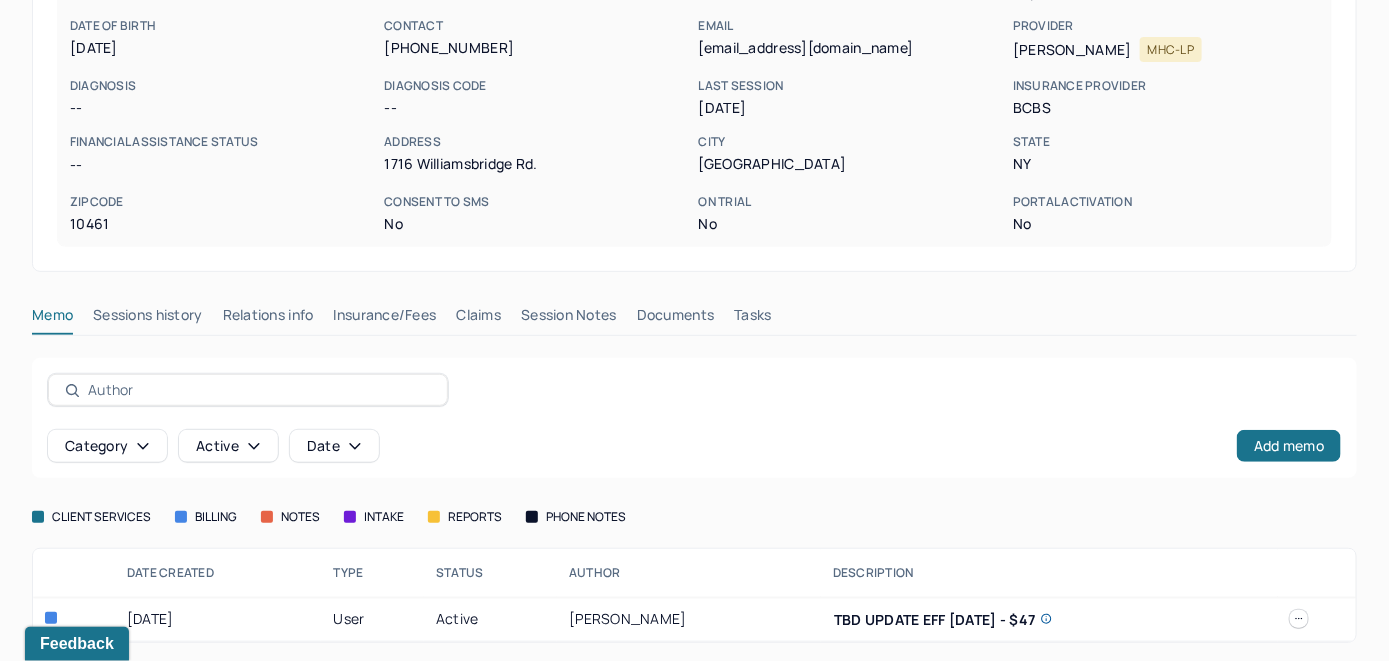 scroll, scrollTop: 261, scrollLeft: 0, axis: vertical 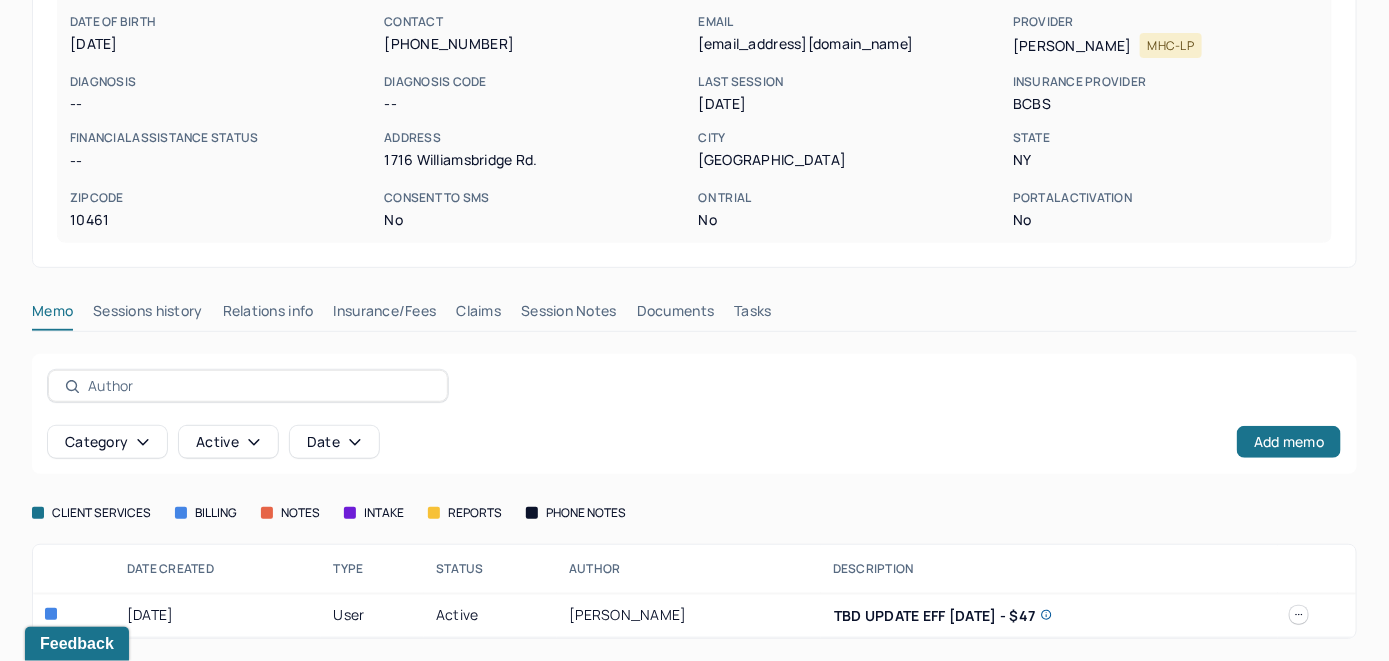 click on "Insurance/Fees" at bounding box center [385, 315] 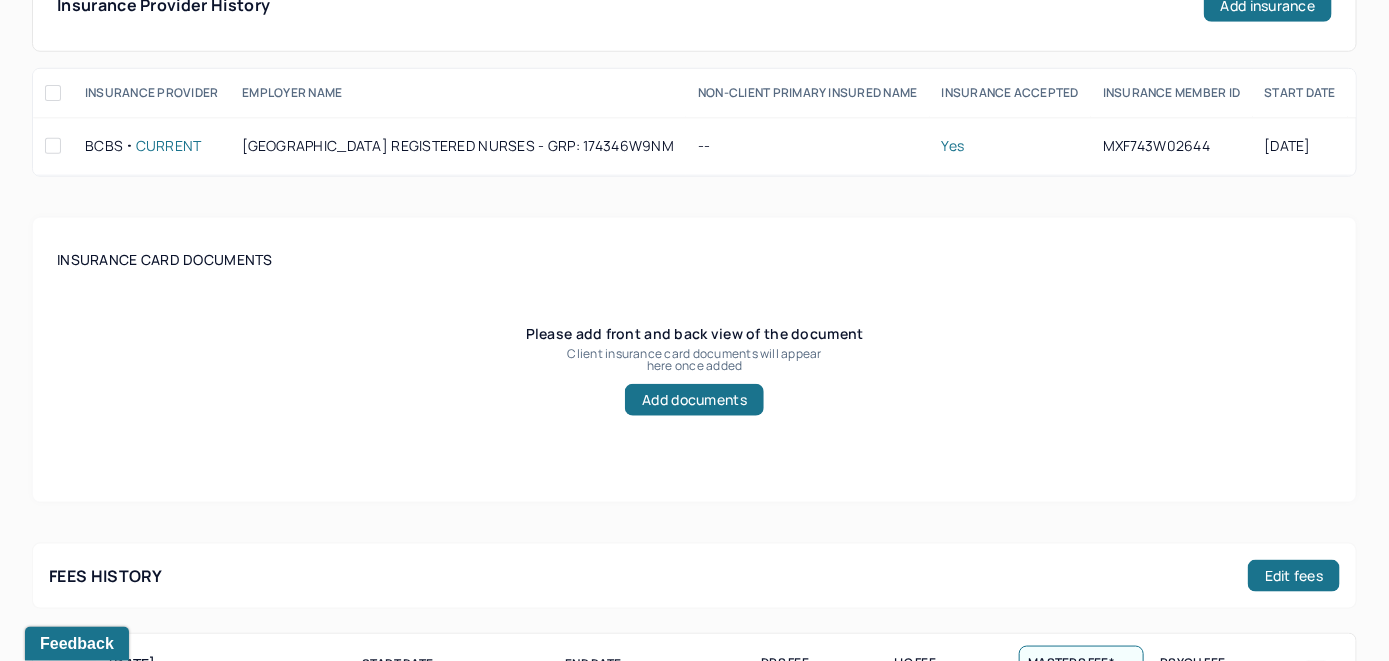 scroll, scrollTop: 461, scrollLeft: 0, axis: vertical 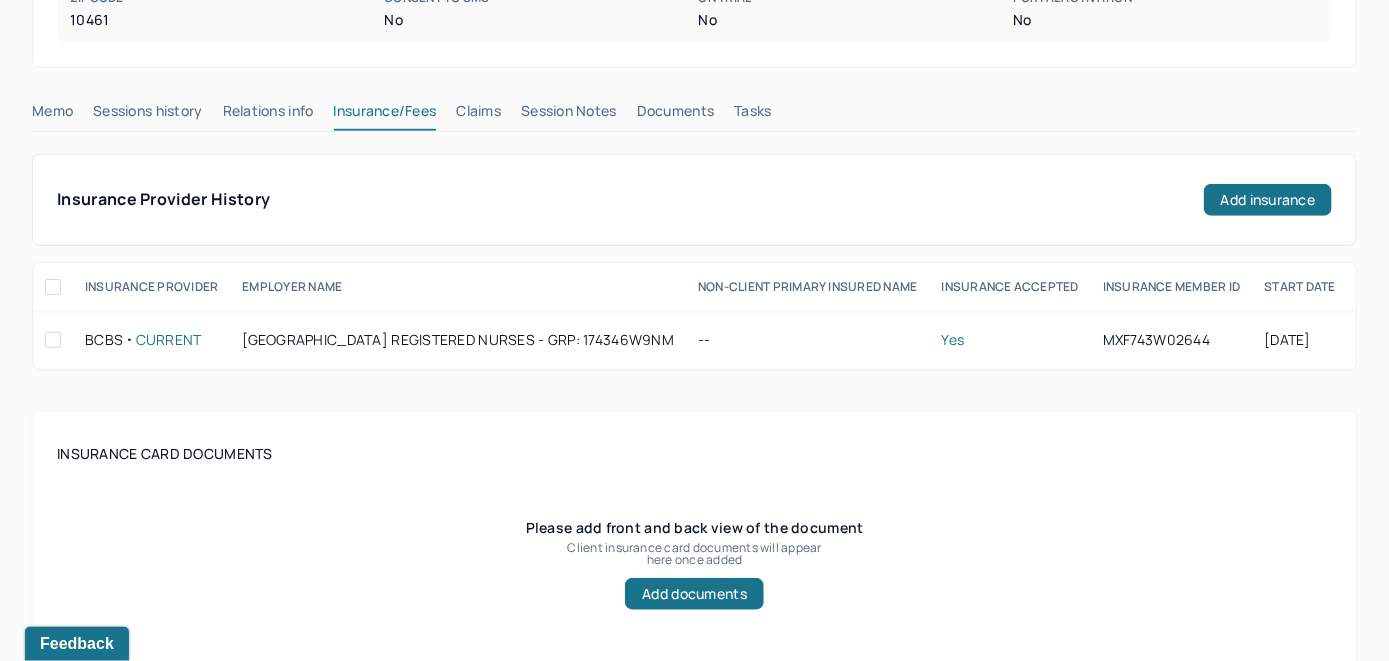 click on "Claims" at bounding box center [478, 115] 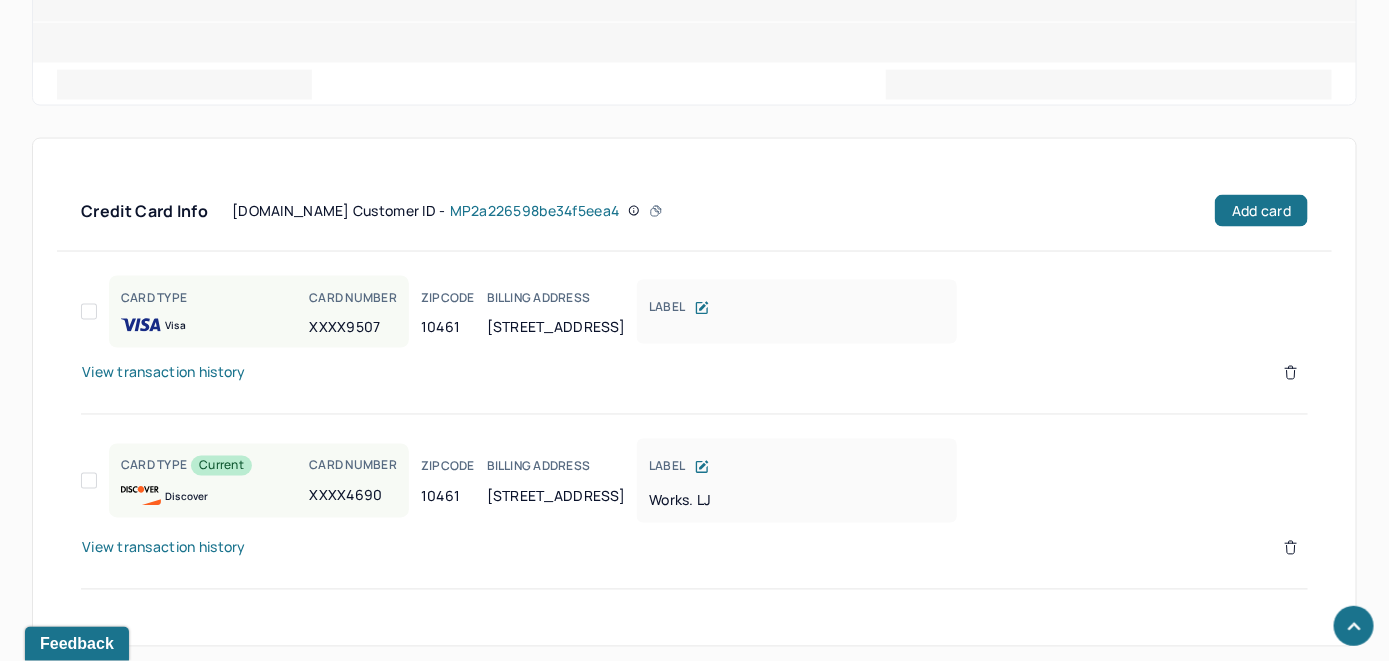 scroll, scrollTop: 1167, scrollLeft: 0, axis: vertical 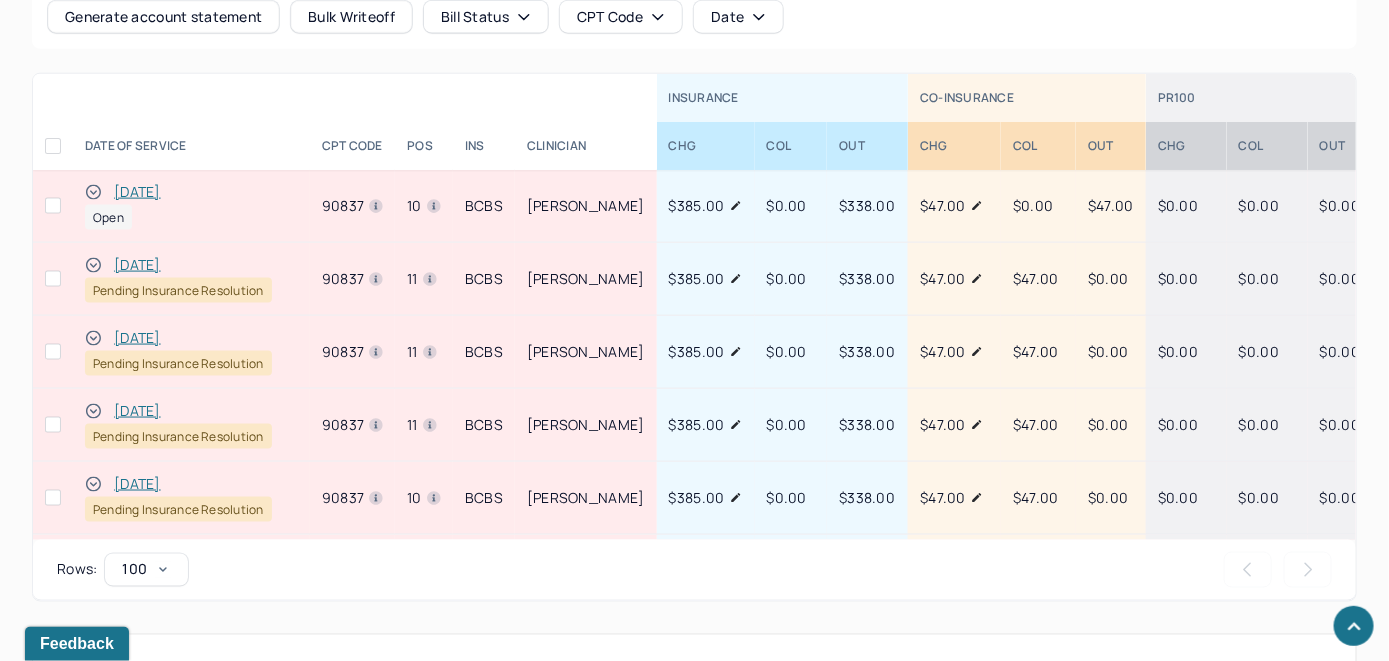 click on "[DATE]" at bounding box center [137, 192] 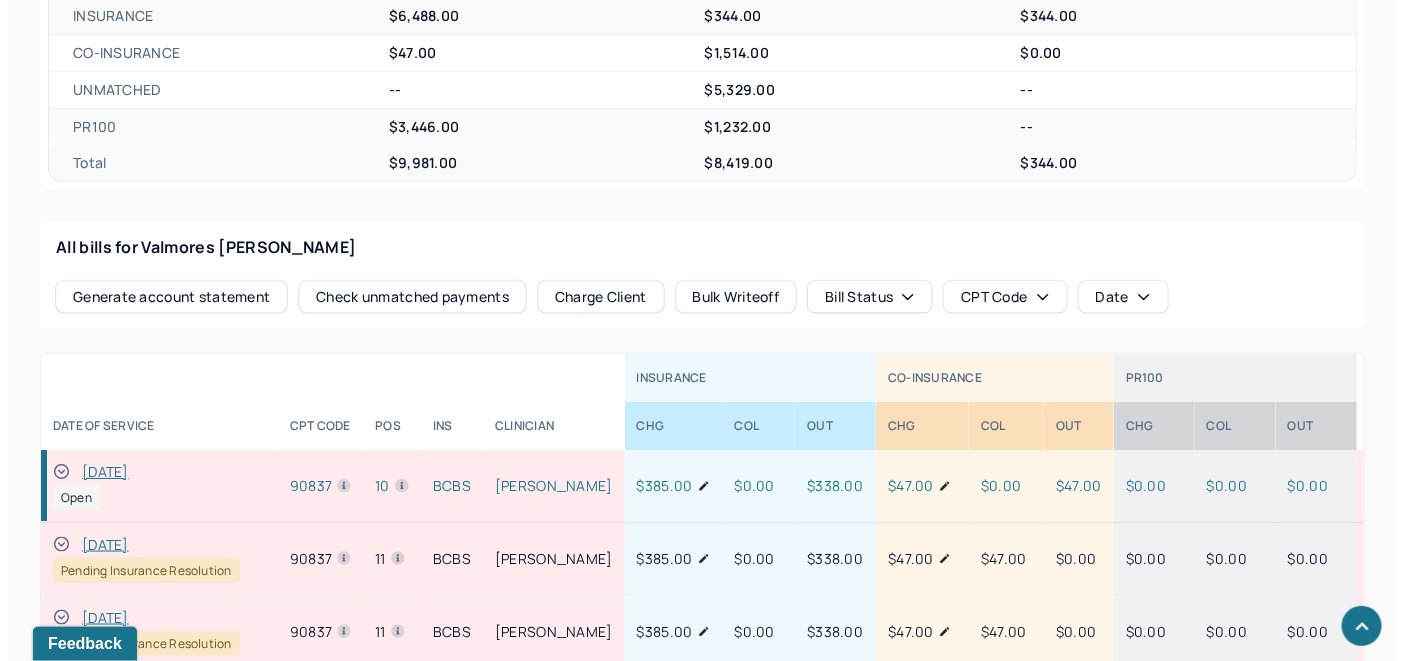 scroll, scrollTop: 874, scrollLeft: 0, axis: vertical 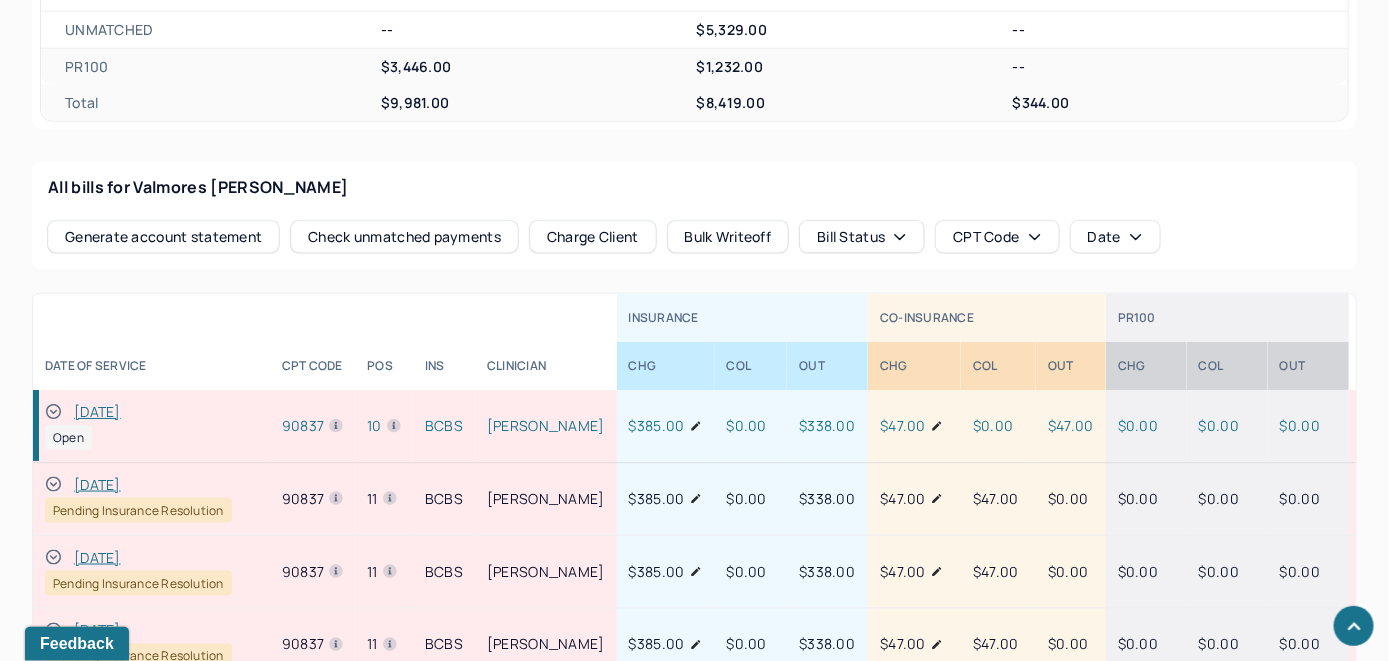 click on "Check unmatched payments" at bounding box center (404, 237) 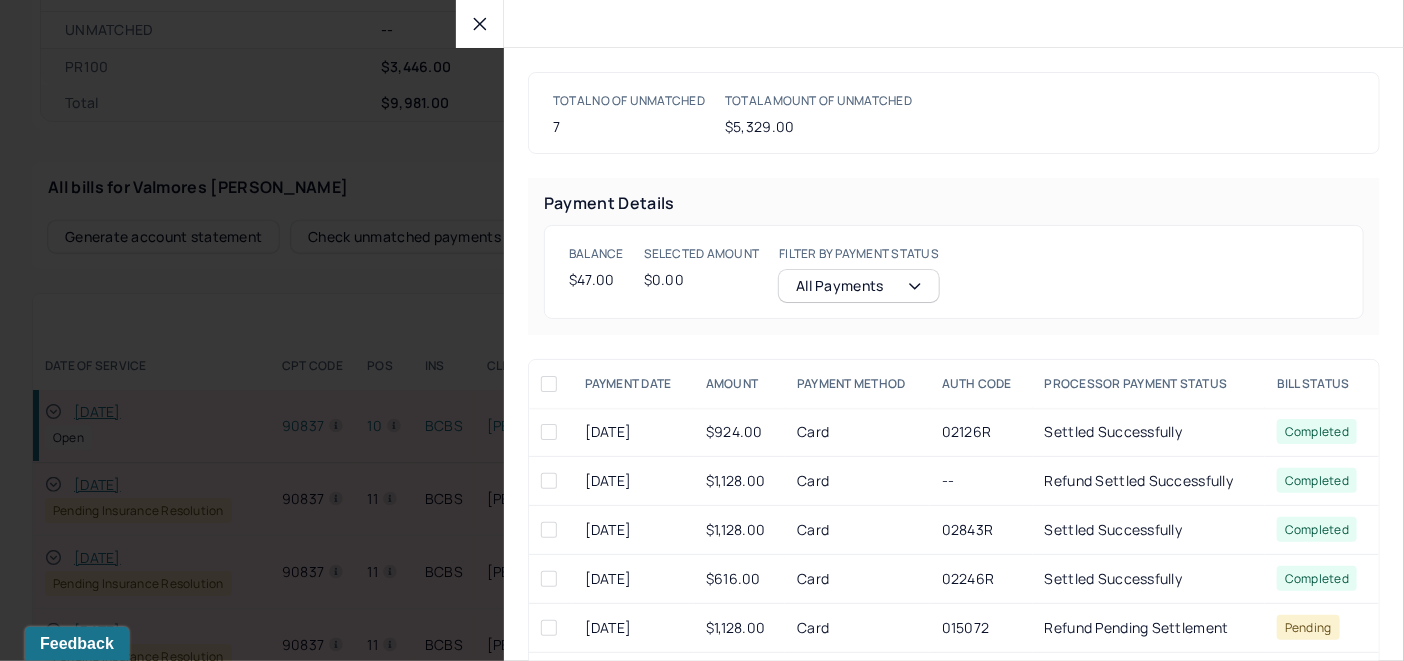 click 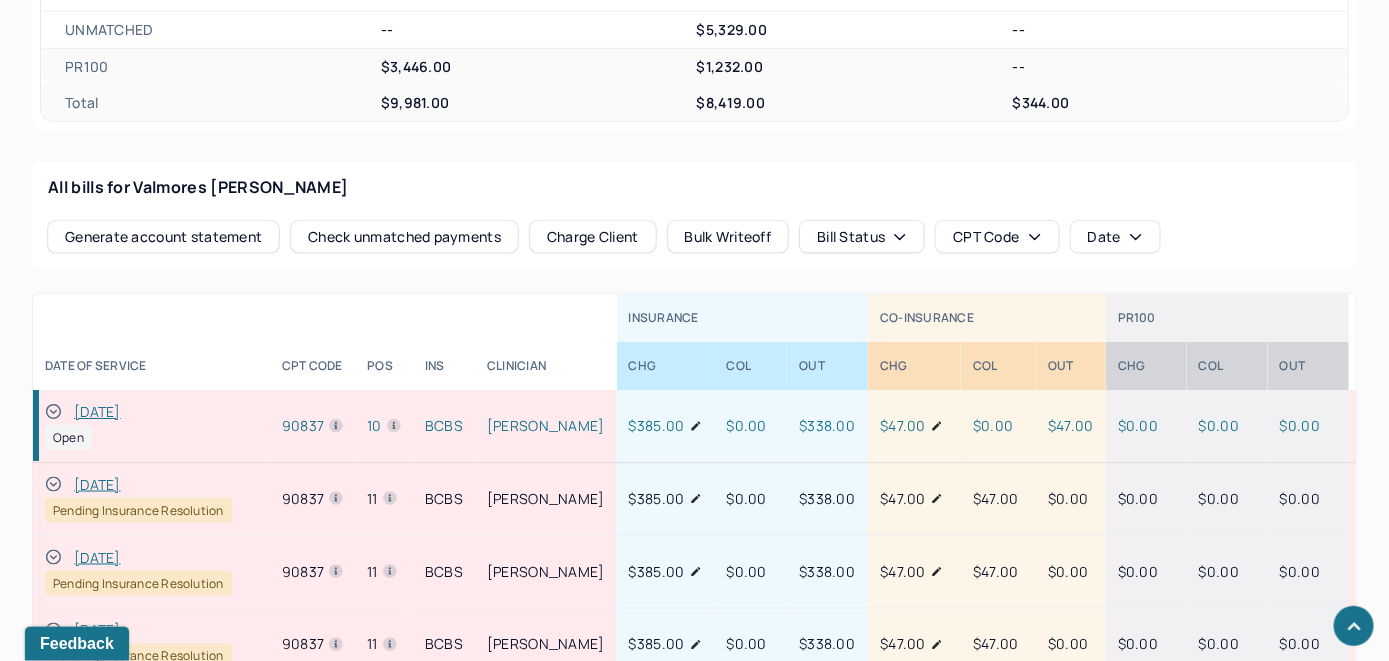 click on "Charge Client" at bounding box center (593, 237) 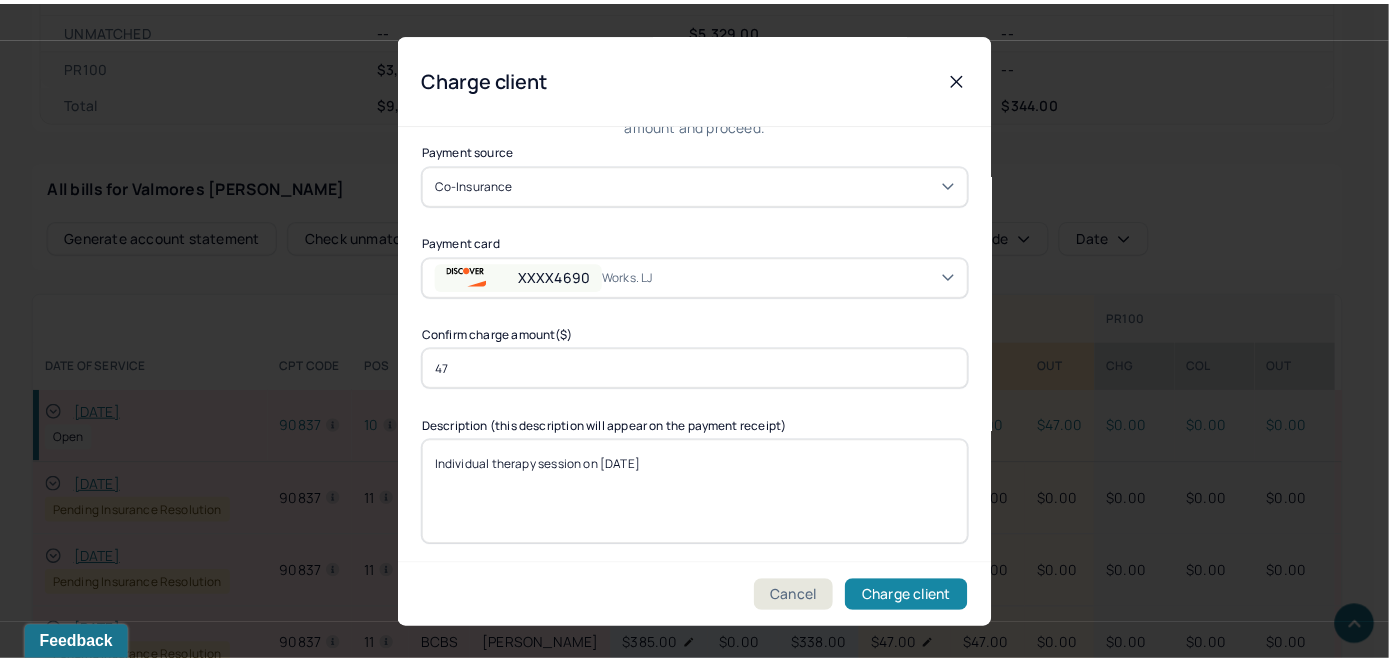 scroll, scrollTop: 121, scrollLeft: 0, axis: vertical 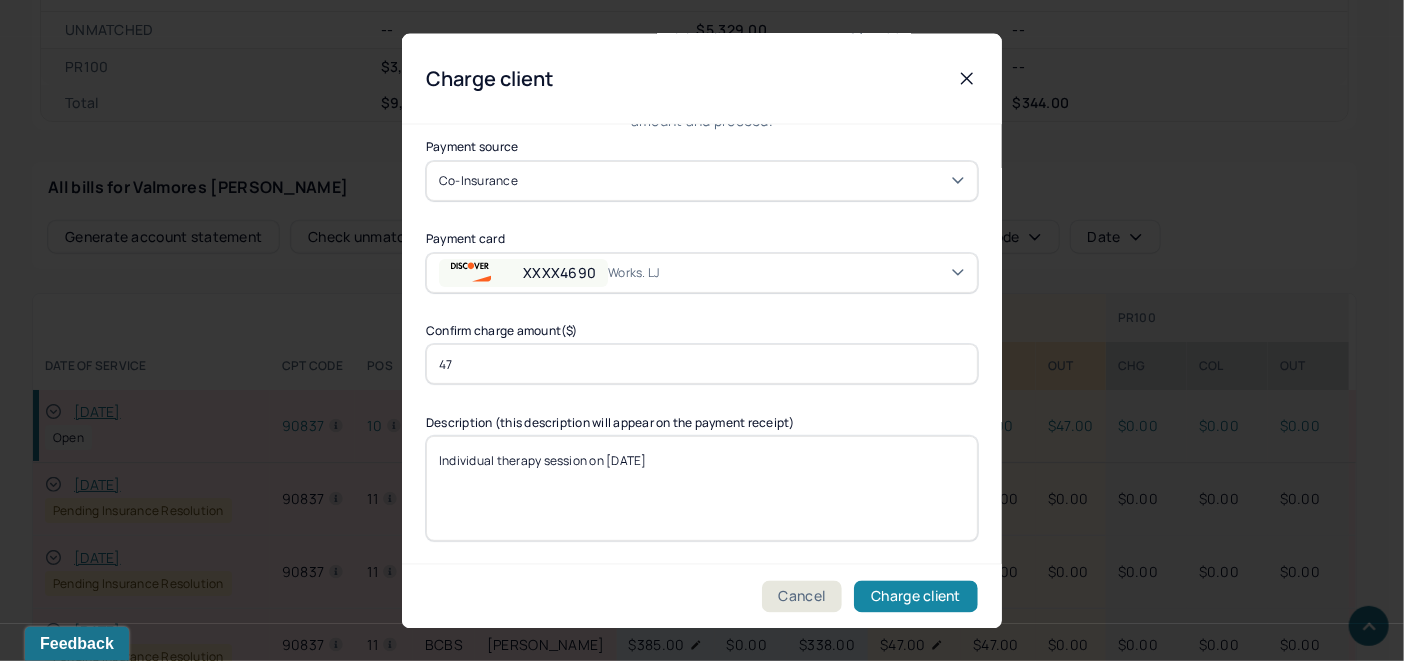 click on "Charge client" at bounding box center (916, 596) 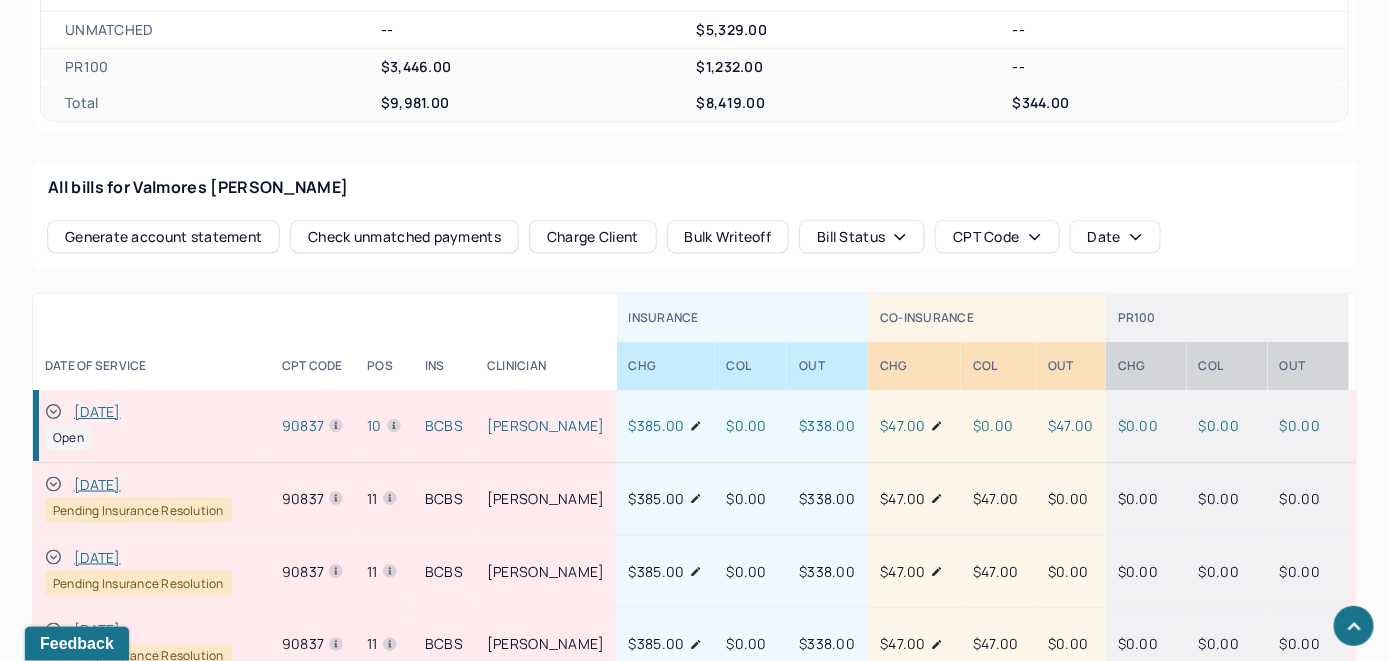click on "[DATE] Open" at bounding box center [151, 426] 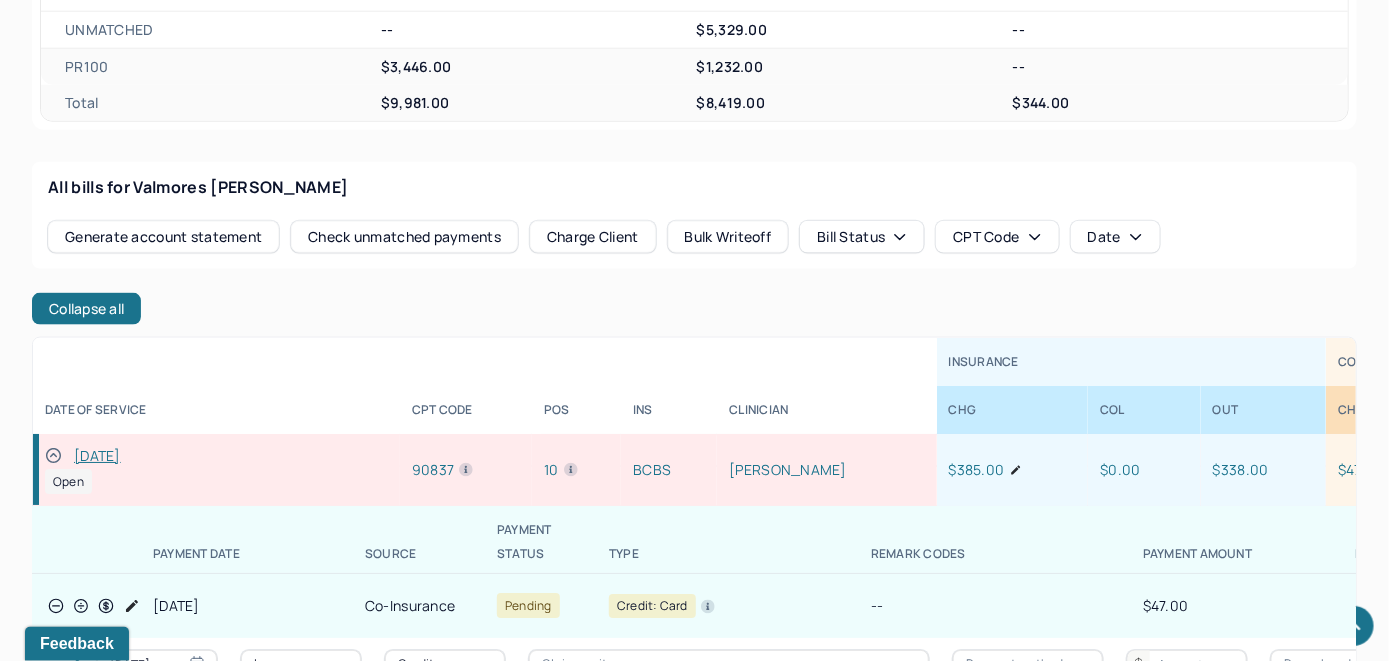 scroll, scrollTop: 0, scrollLeft: 0, axis: both 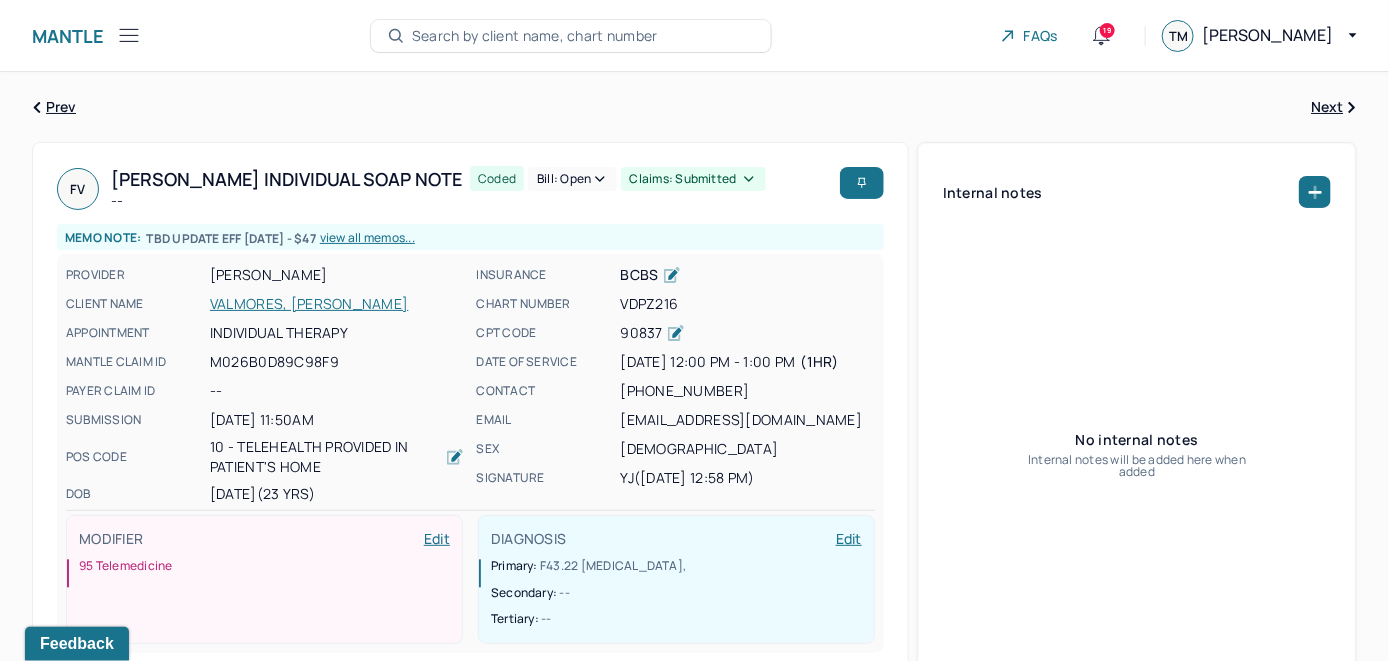 click on "Bill: Open" at bounding box center [572, 179] 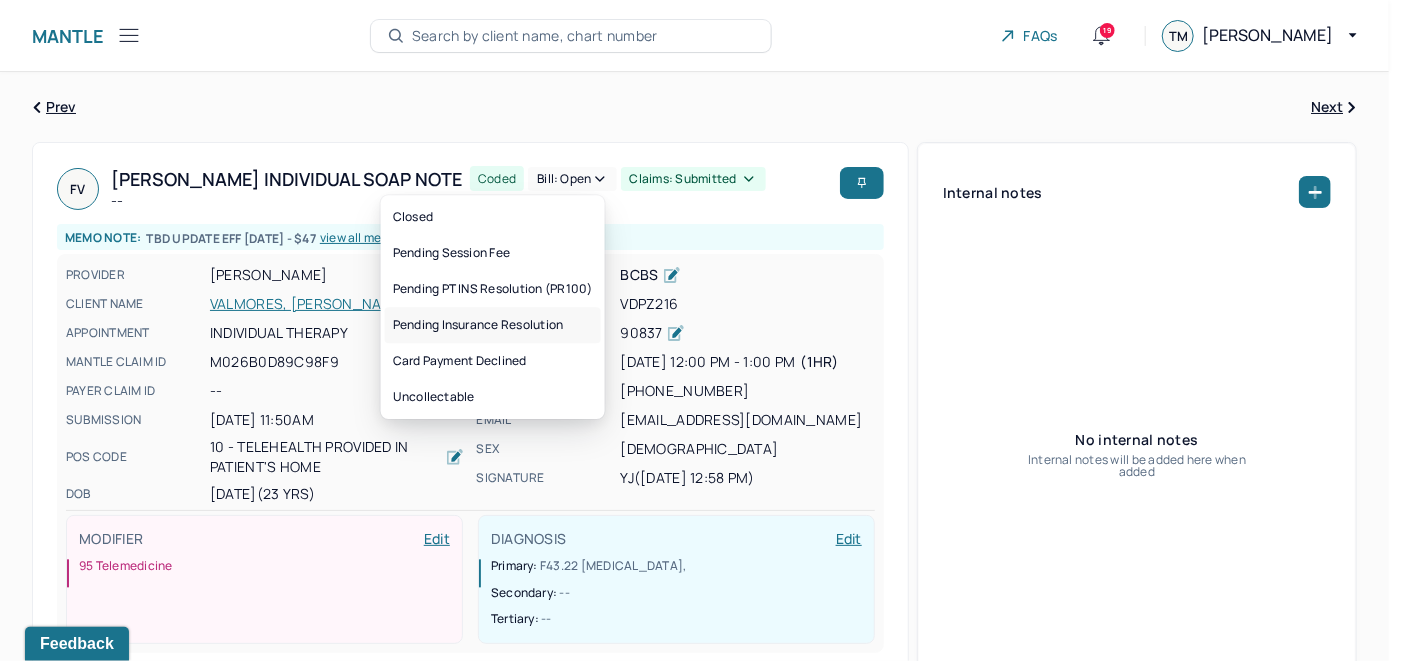 click on "Pending Insurance Resolution" at bounding box center [493, 325] 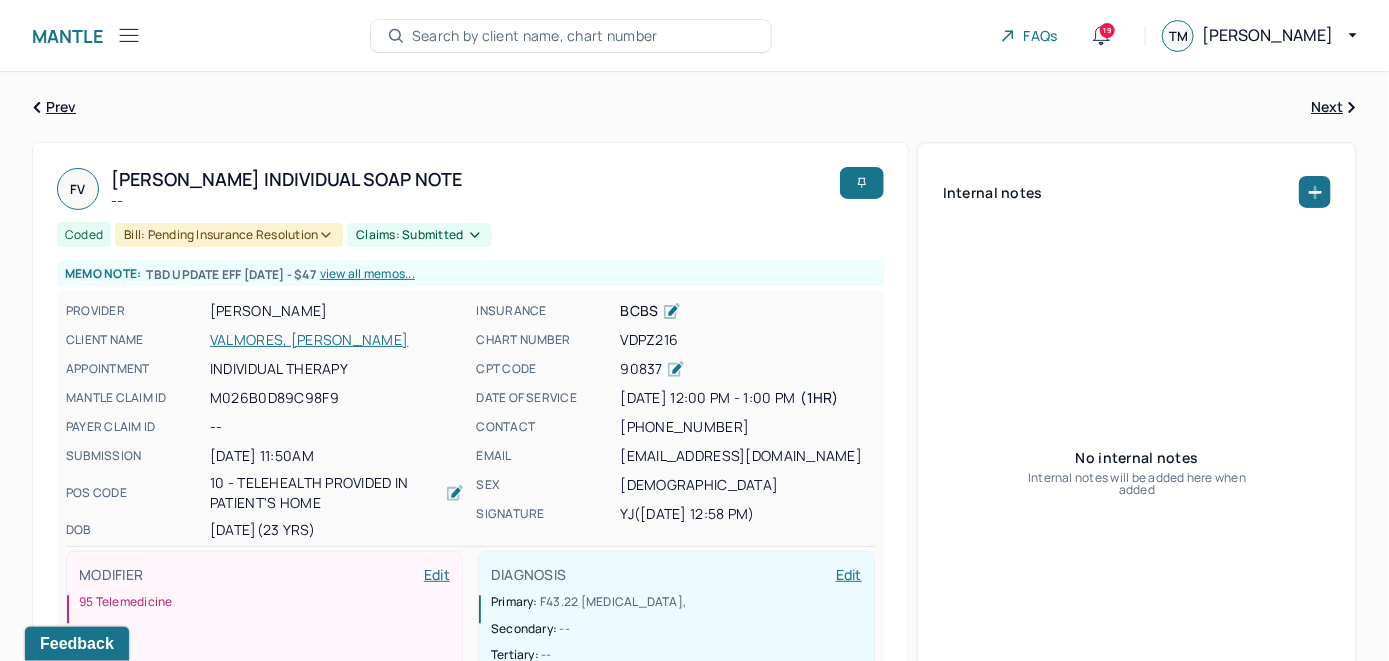 click on "Search by client name, chart number" at bounding box center (535, 36) 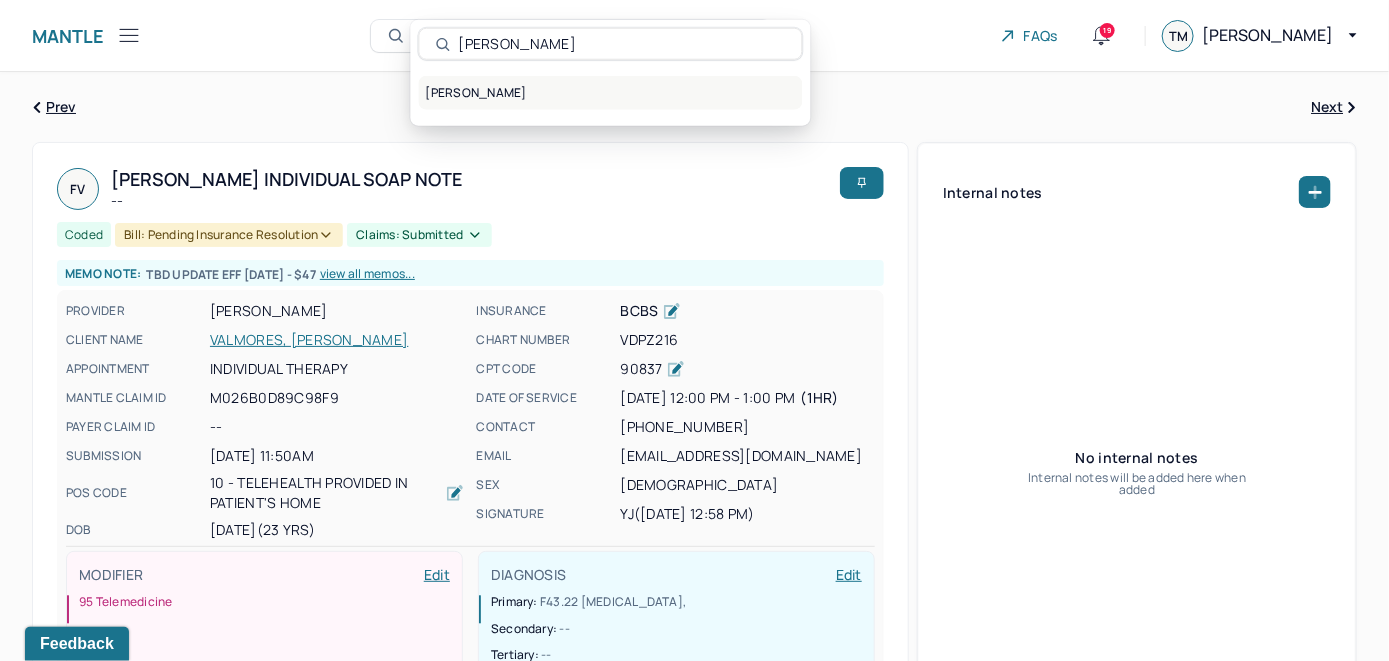 type on "Francine Krieger" 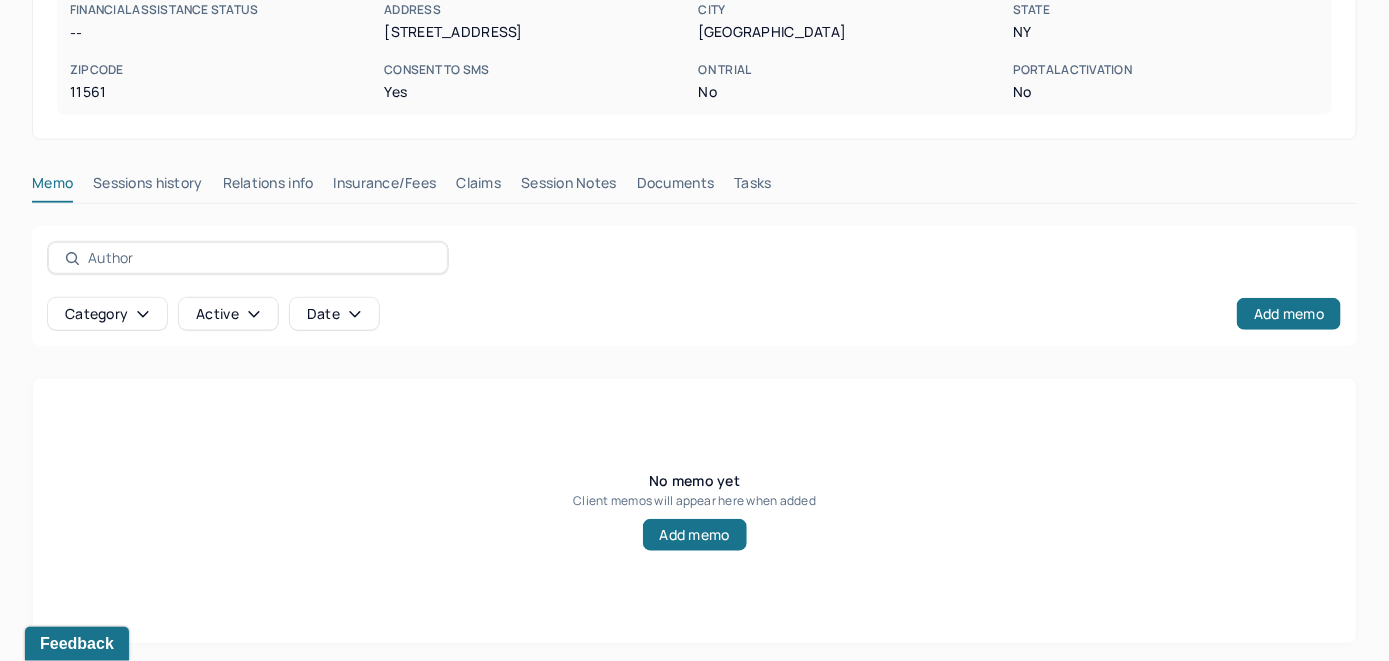 scroll, scrollTop: 393, scrollLeft: 0, axis: vertical 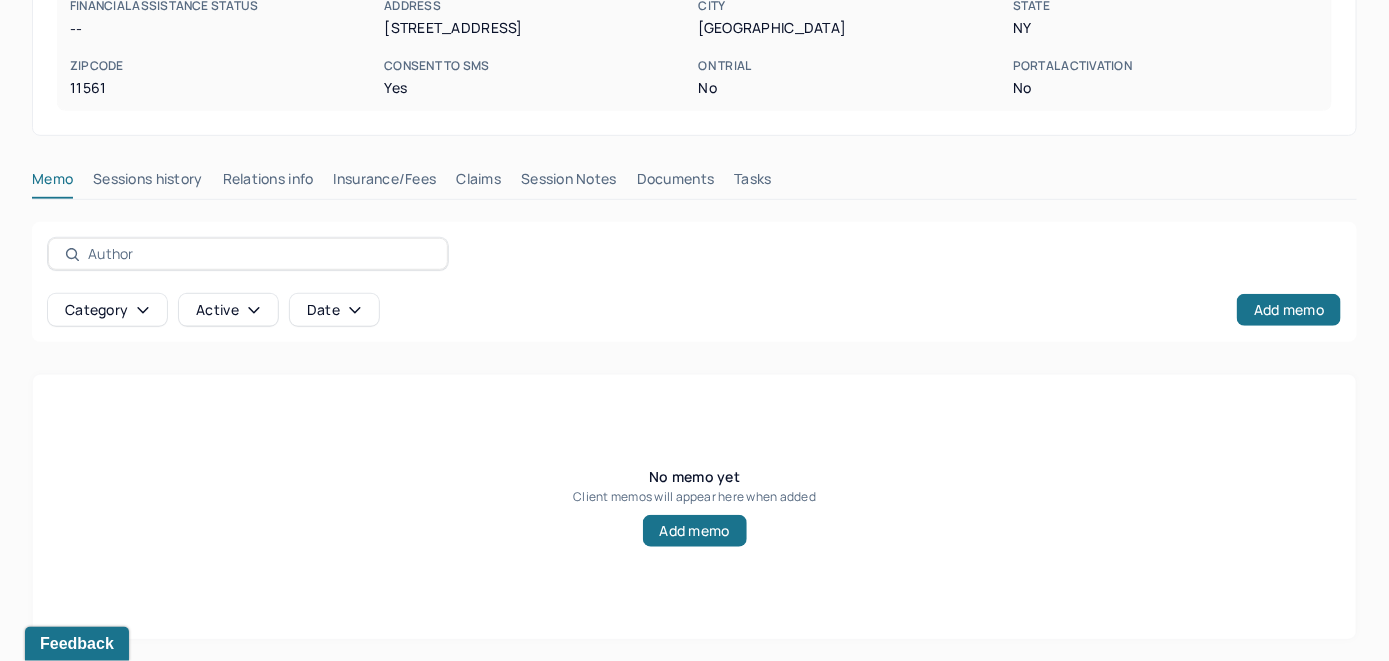 click on "Insurance/Fees" at bounding box center [385, 183] 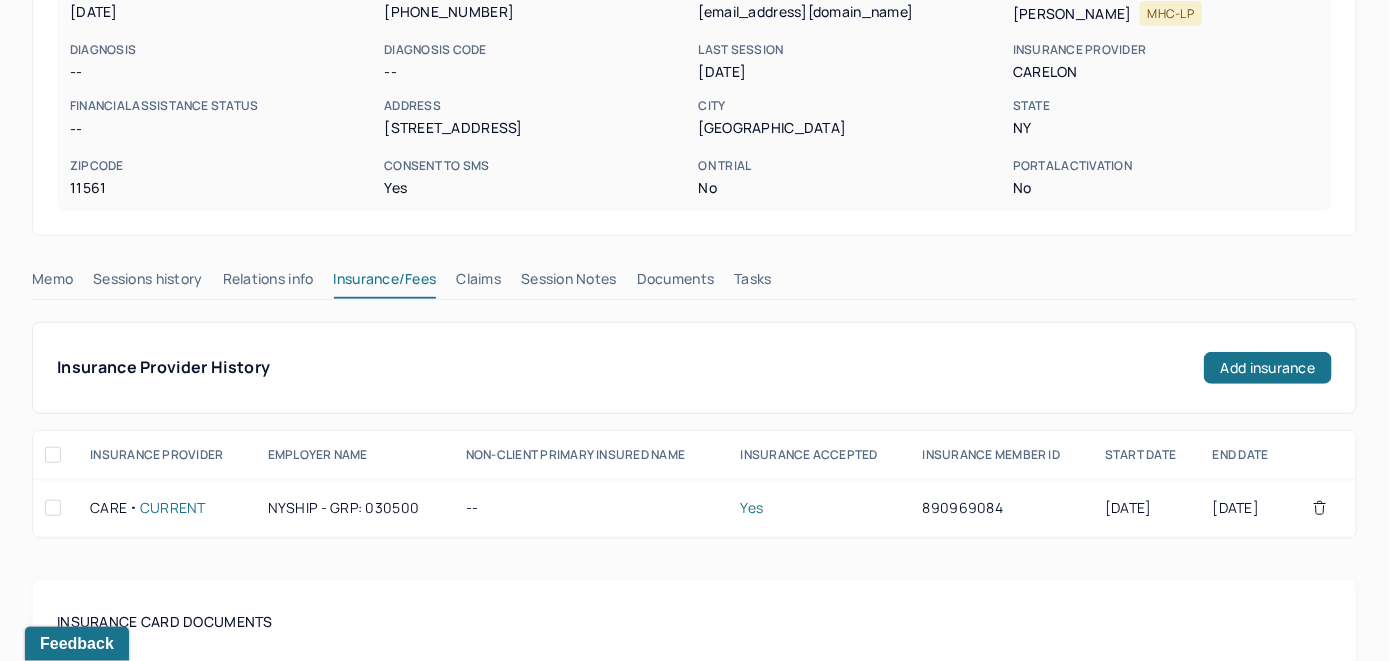 click on "Claims" at bounding box center [478, 283] 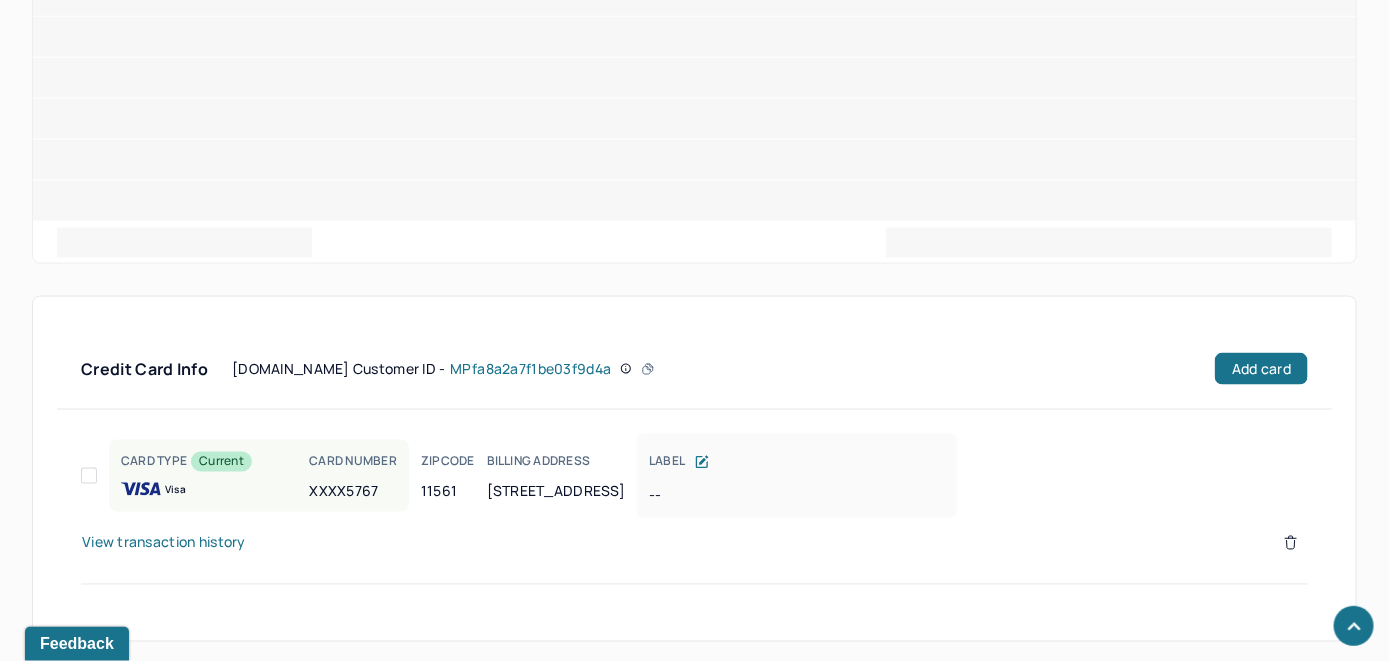 scroll, scrollTop: 1004, scrollLeft: 0, axis: vertical 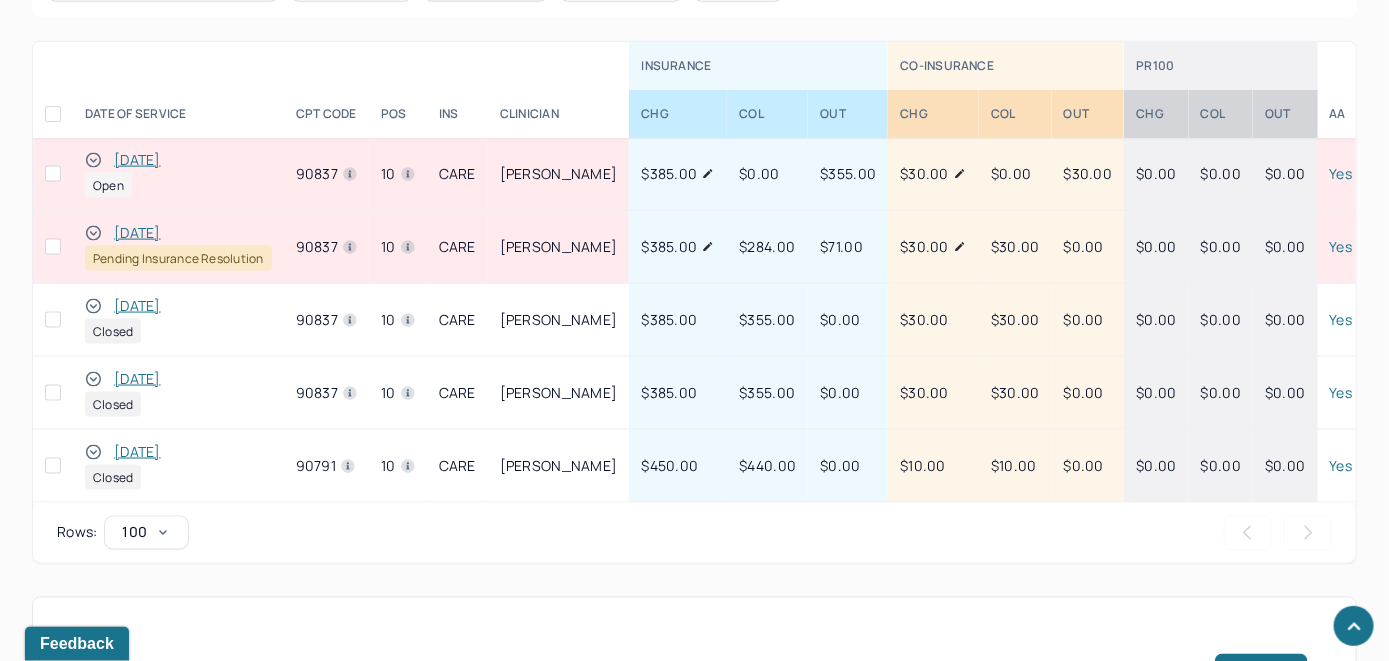 click on "[DATE]" at bounding box center (137, 160) 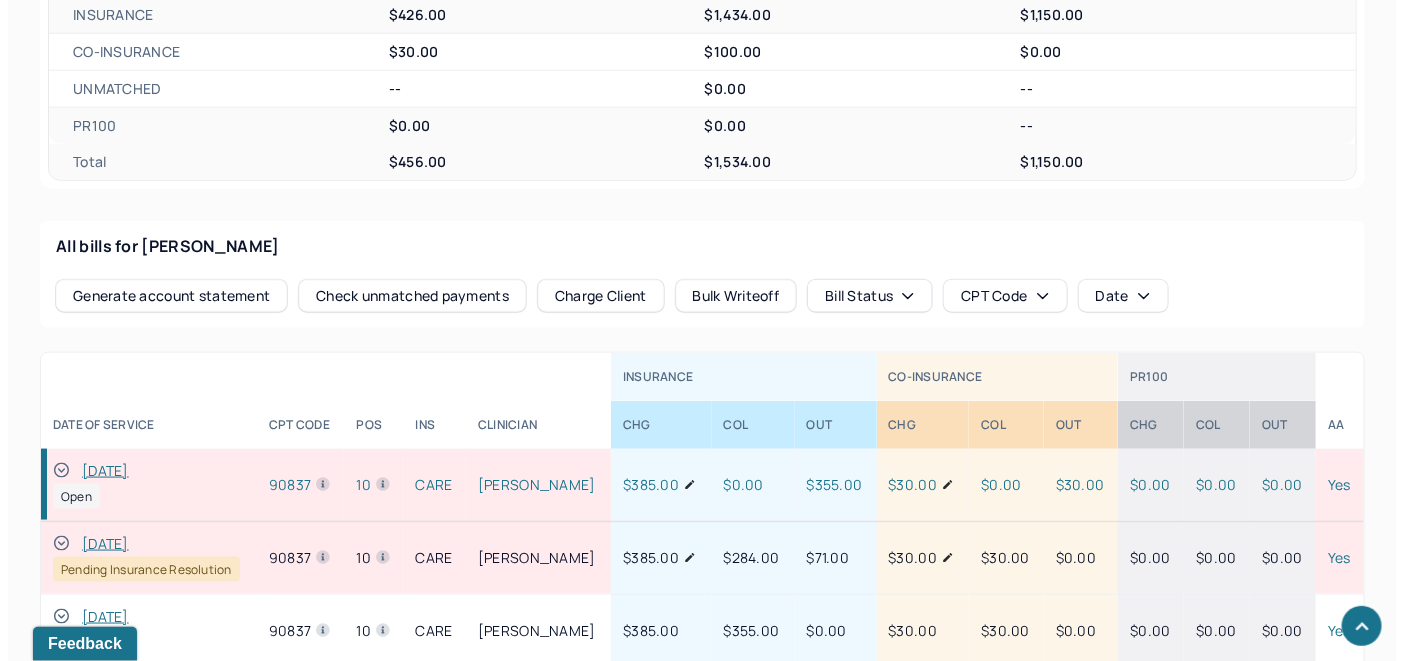 scroll, scrollTop: 907, scrollLeft: 0, axis: vertical 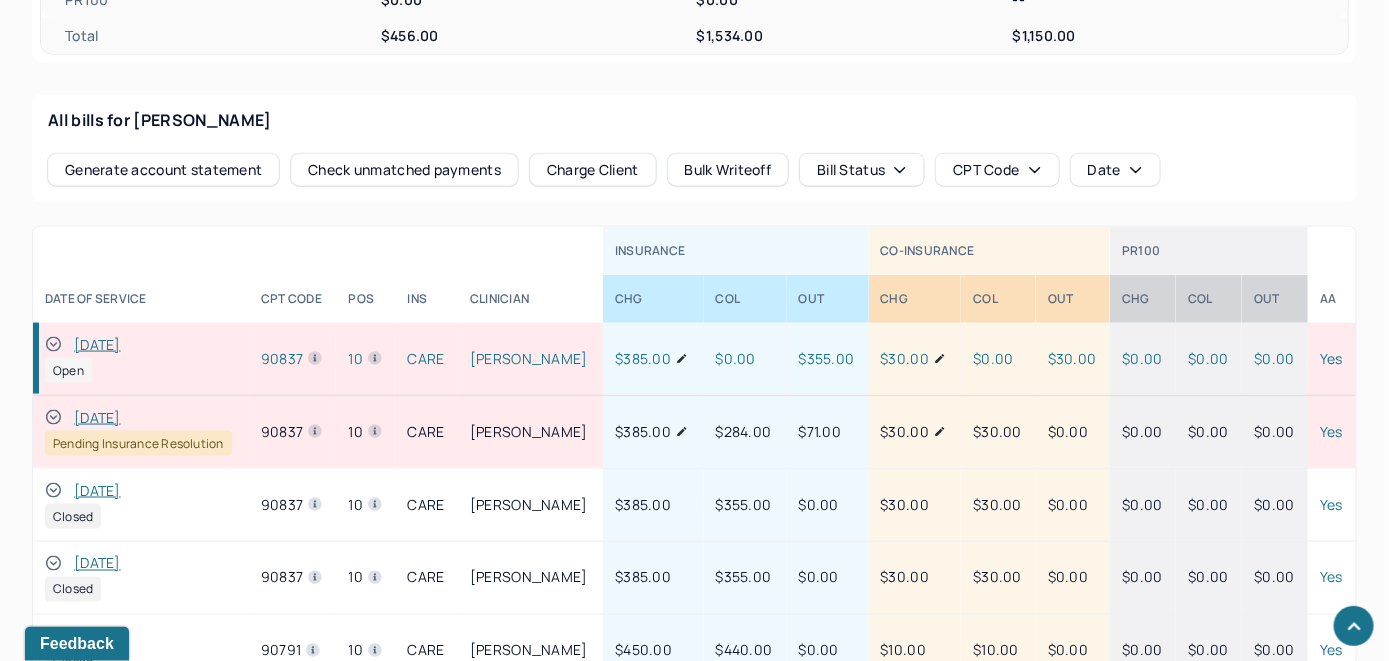 click on "Check unmatched payments" at bounding box center [404, 170] 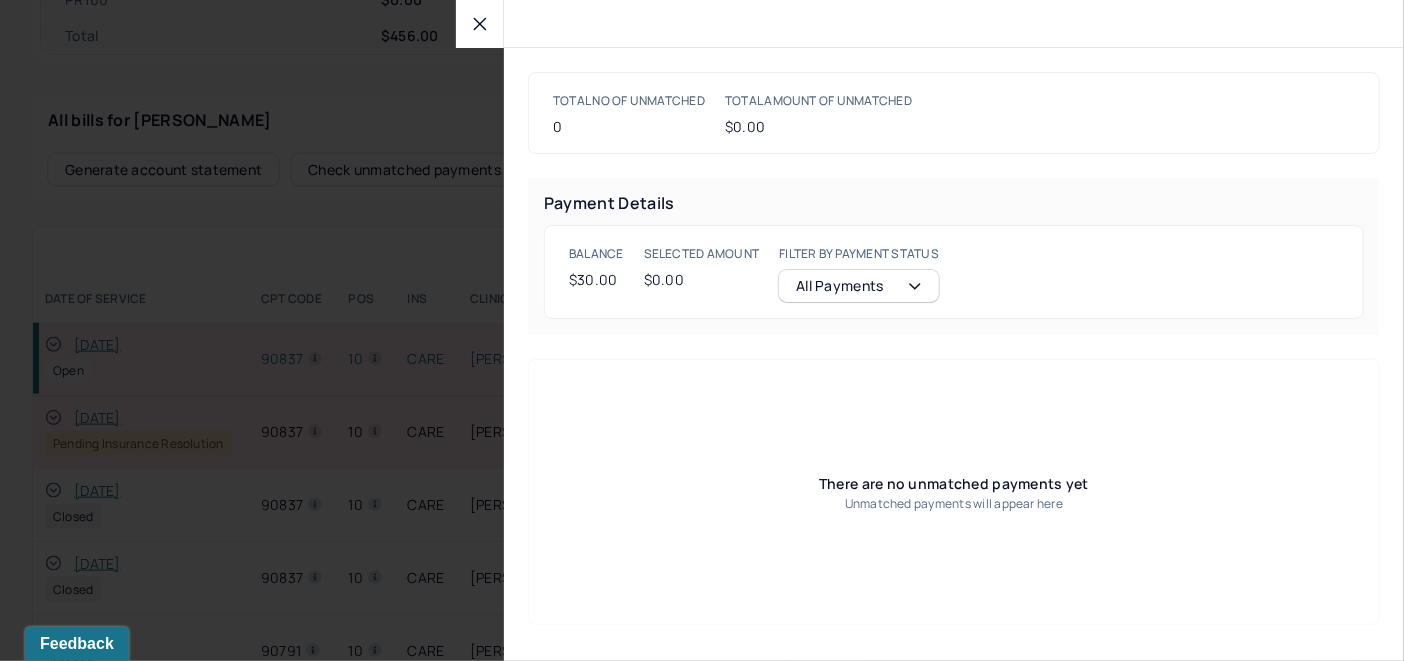 click 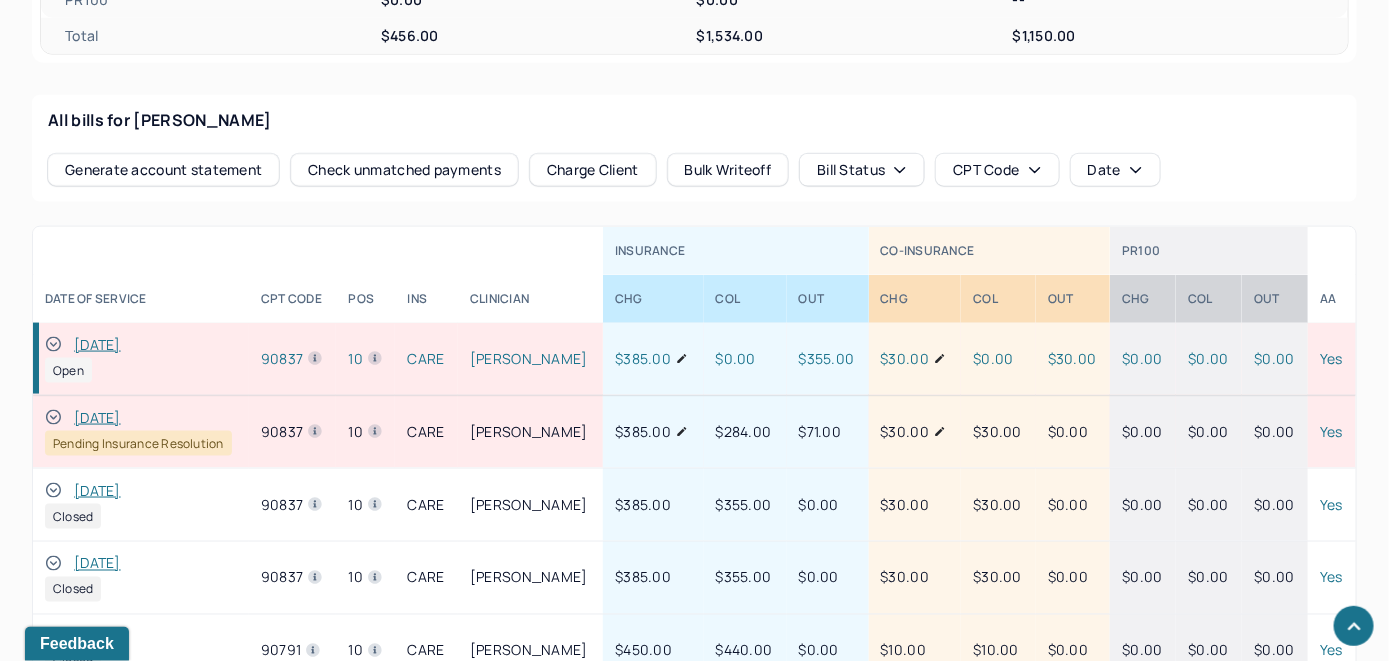 click on "All bills for   Krieger Francine   Generate account statement     Check unmatched payments     Charge Client     Bulk Writeoff     Bill Status     CPT Code     Date" at bounding box center (694, 148) 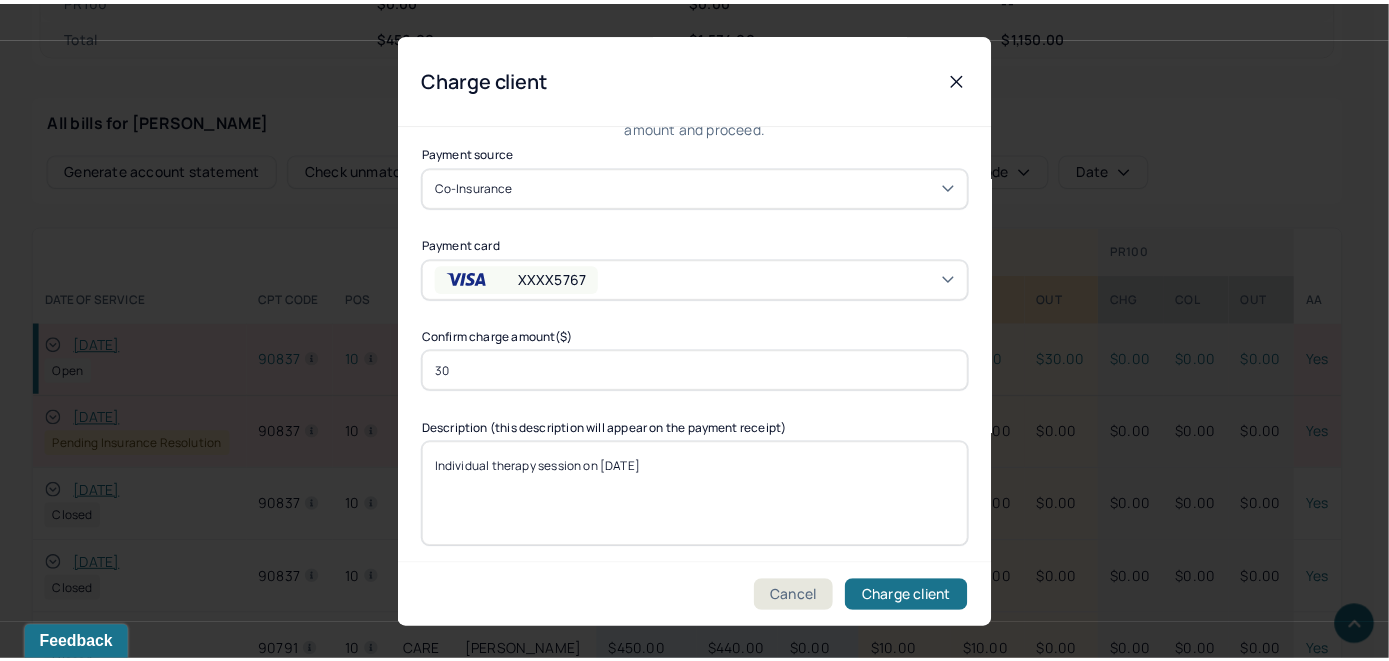 scroll, scrollTop: 121, scrollLeft: 0, axis: vertical 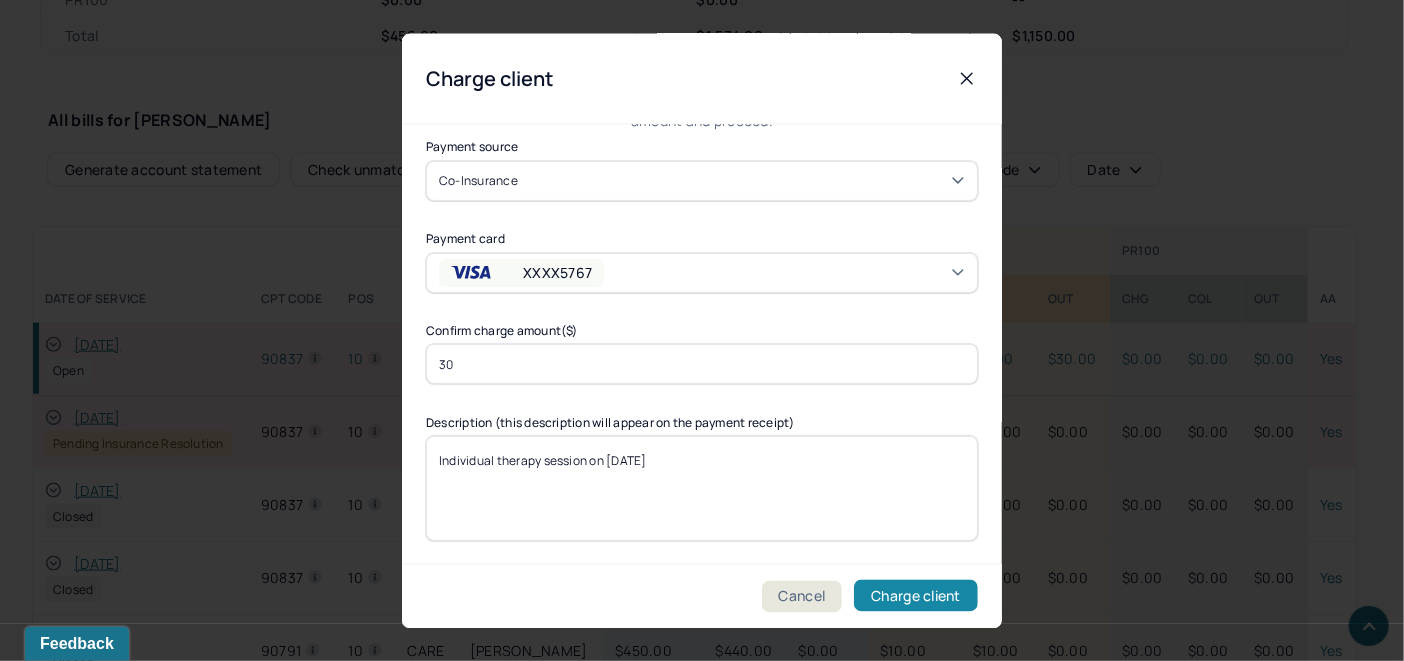 click on "Charge client" at bounding box center (916, 596) 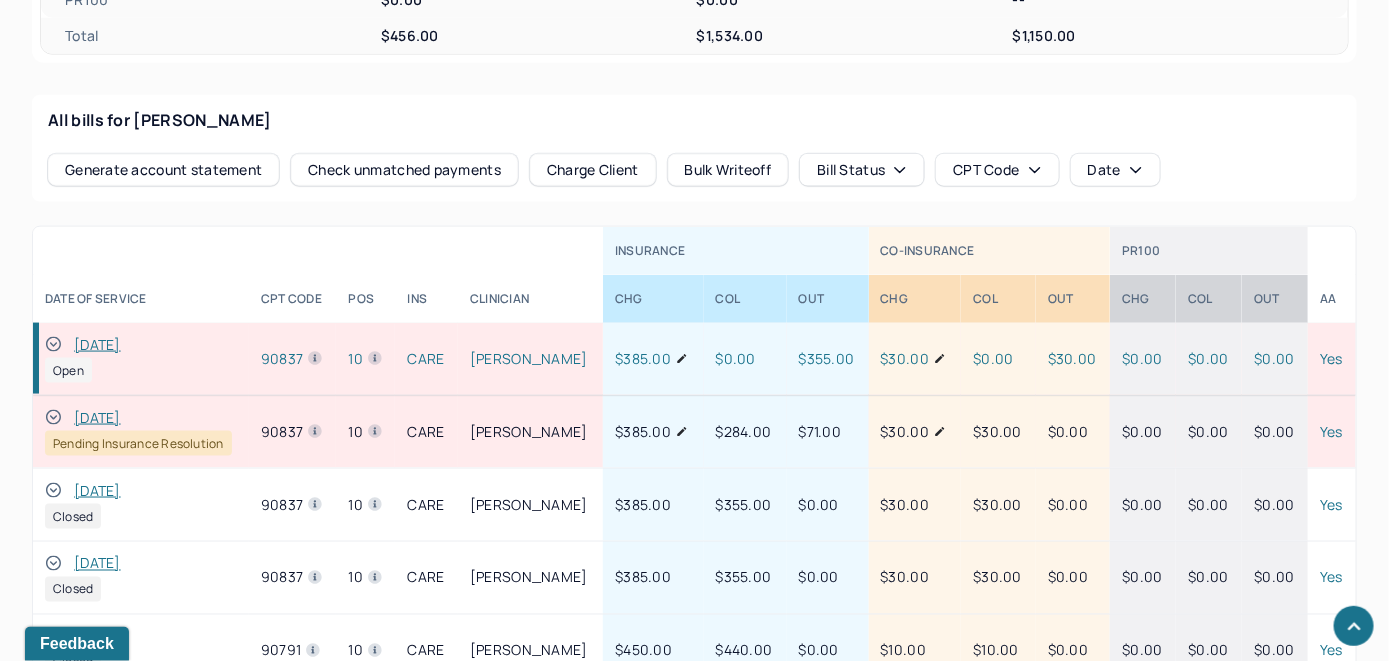 click 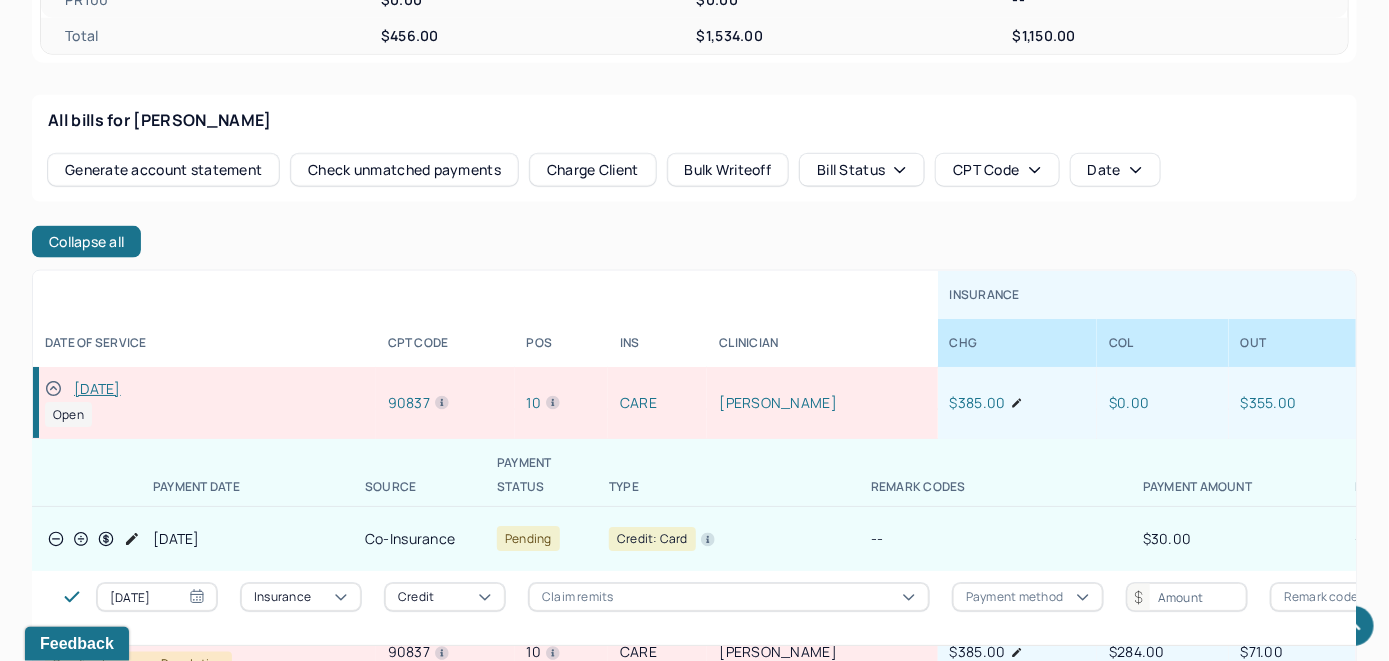 scroll, scrollTop: 0, scrollLeft: 0, axis: both 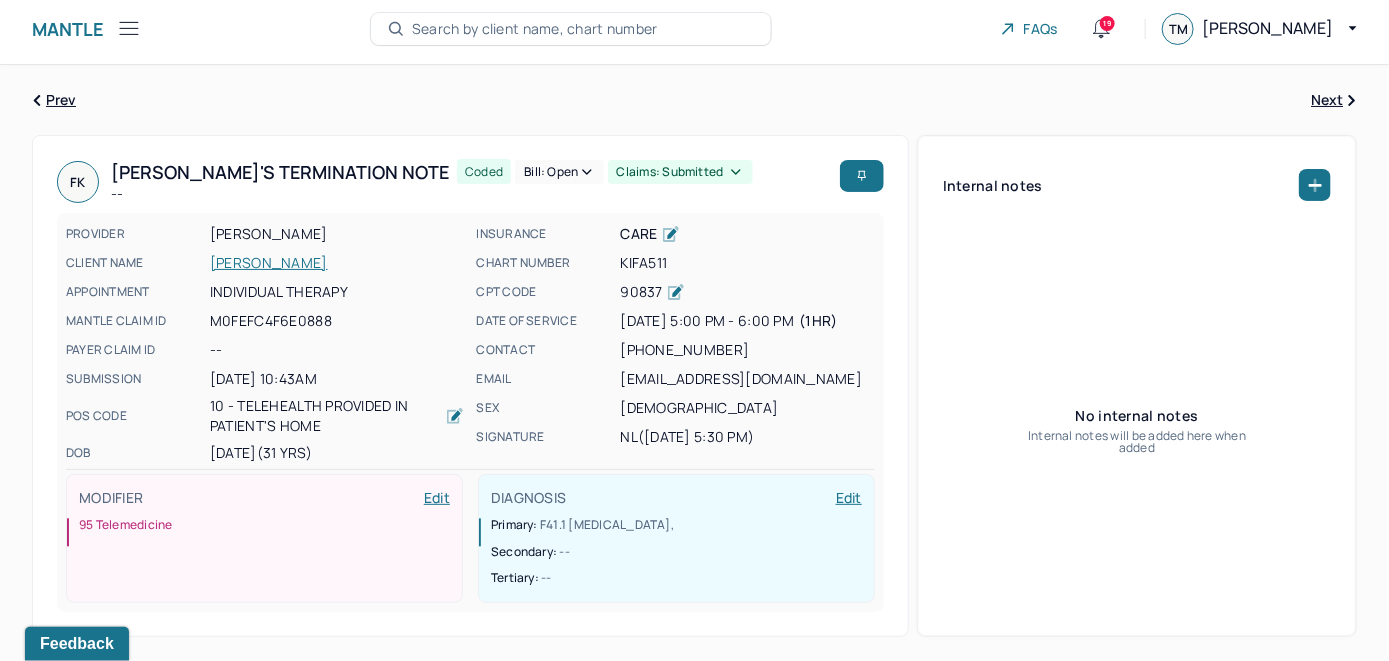 click on "Bill: Open" at bounding box center [559, 172] 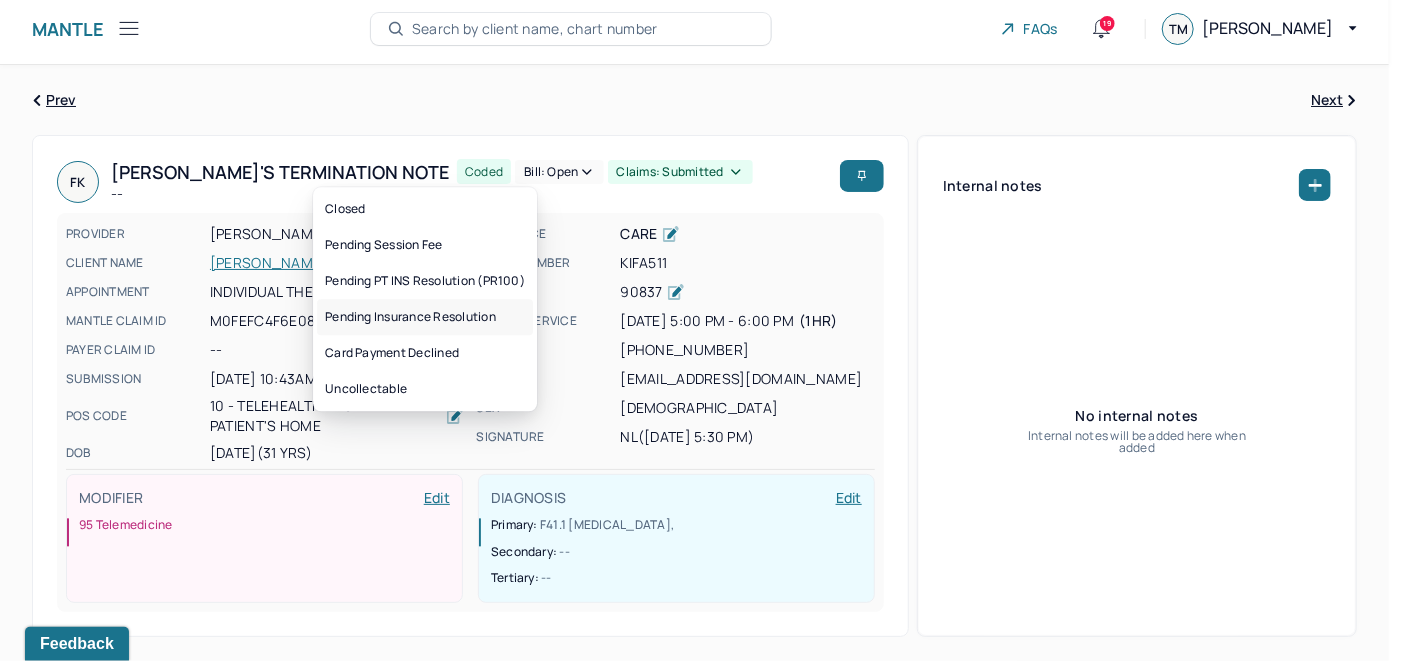 click on "Pending Insurance Resolution" at bounding box center [425, 317] 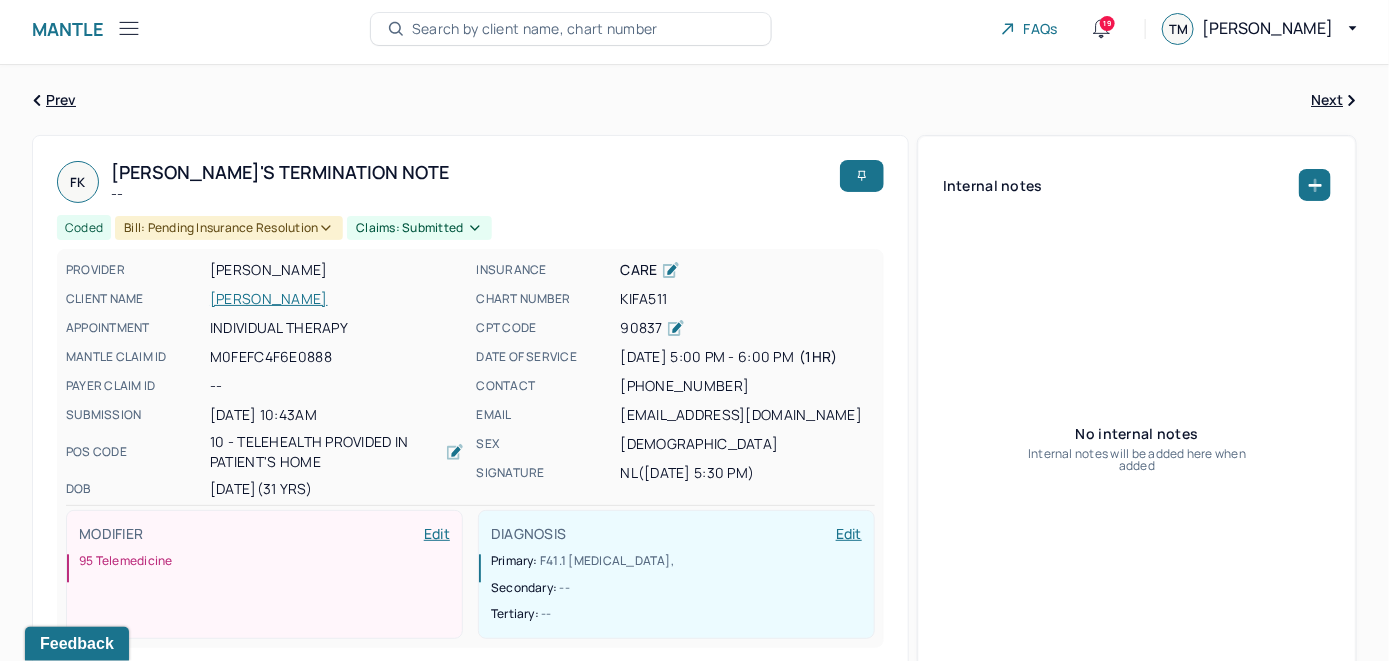 click on "Search by client name, chart number" at bounding box center [535, 29] 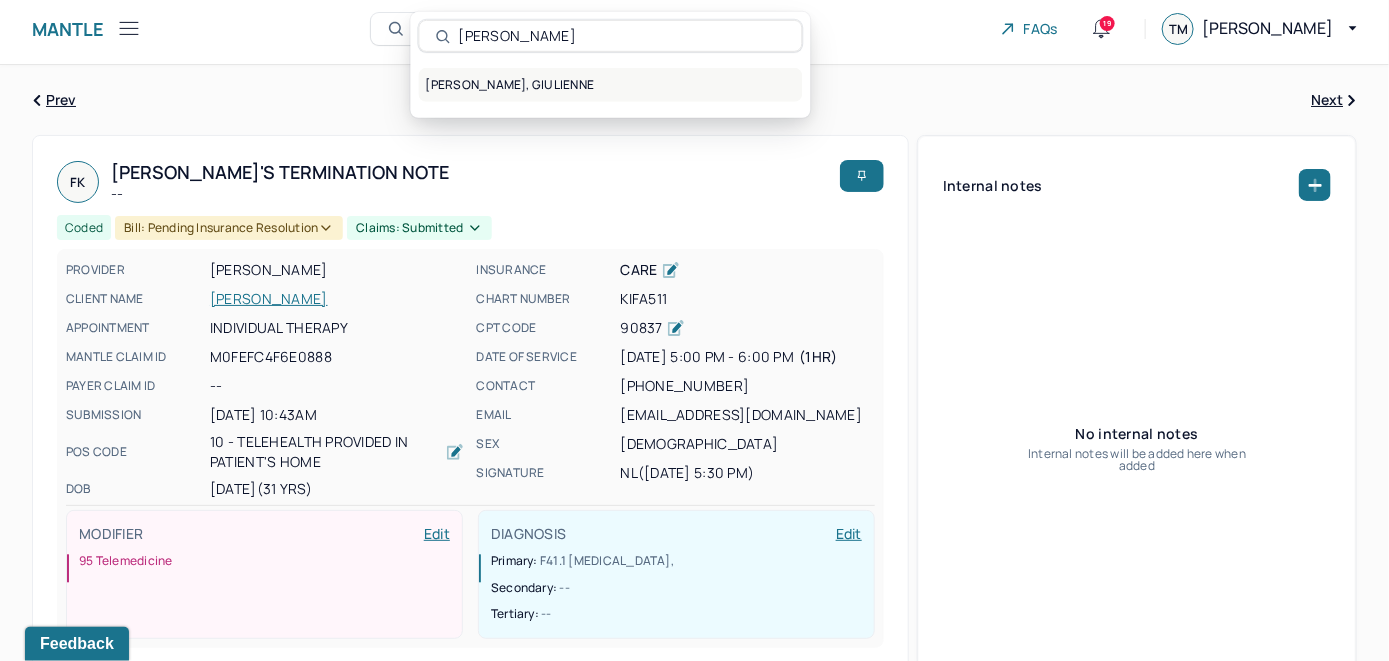 type on "Giulienne Bartolome" 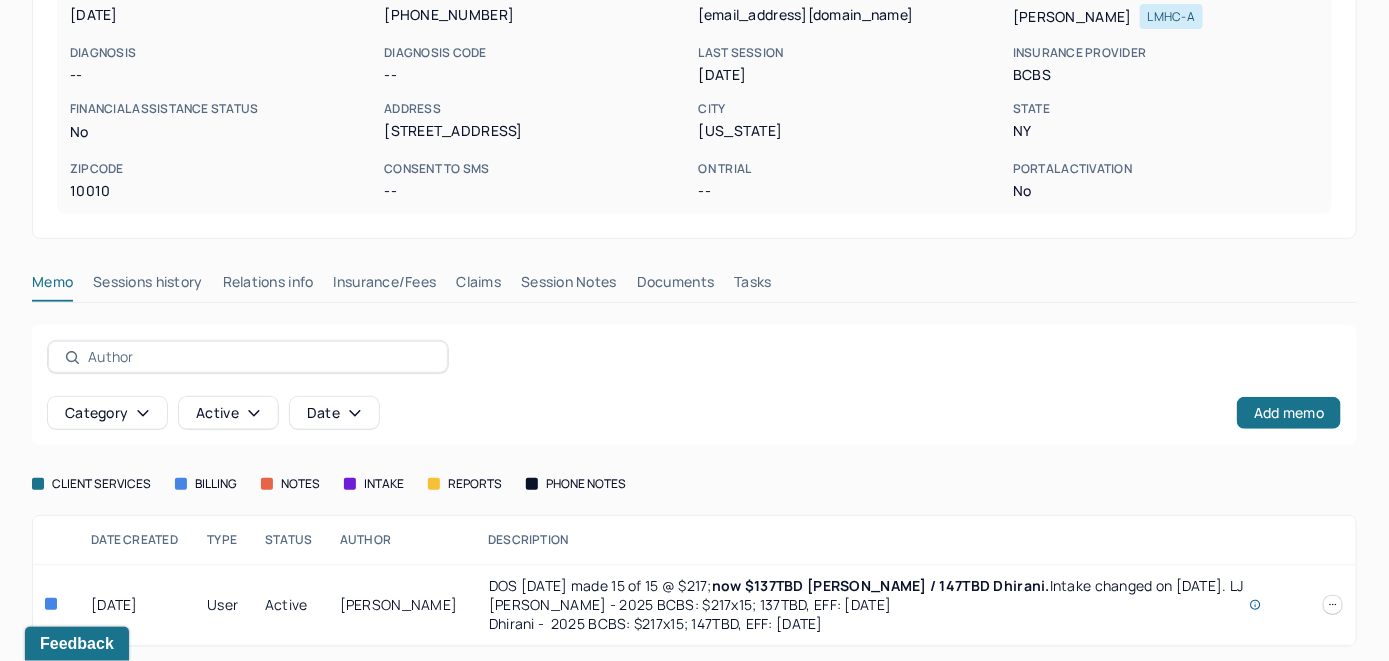 scroll, scrollTop: 299, scrollLeft: 0, axis: vertical 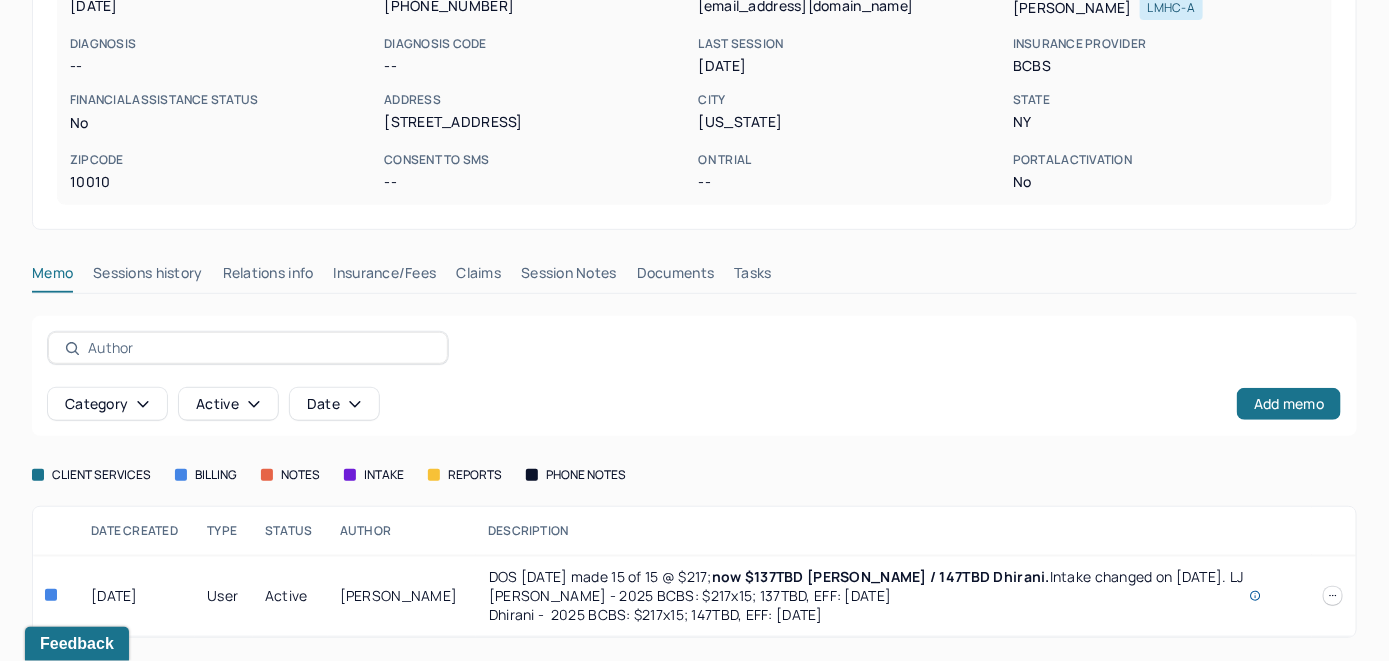 click on "Insurance/Fees" at bounding box center (385, 277) 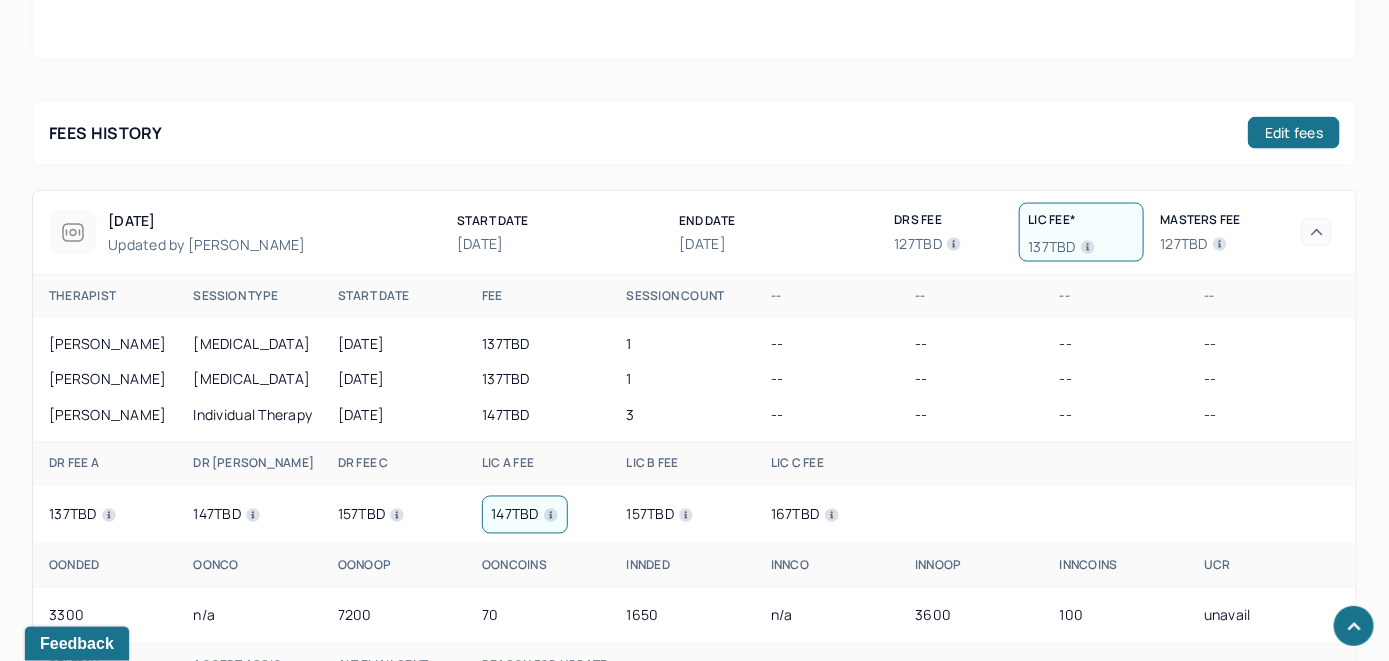 scroll, scrollTop: 1099, scrollLeft: 0, axis: vertical 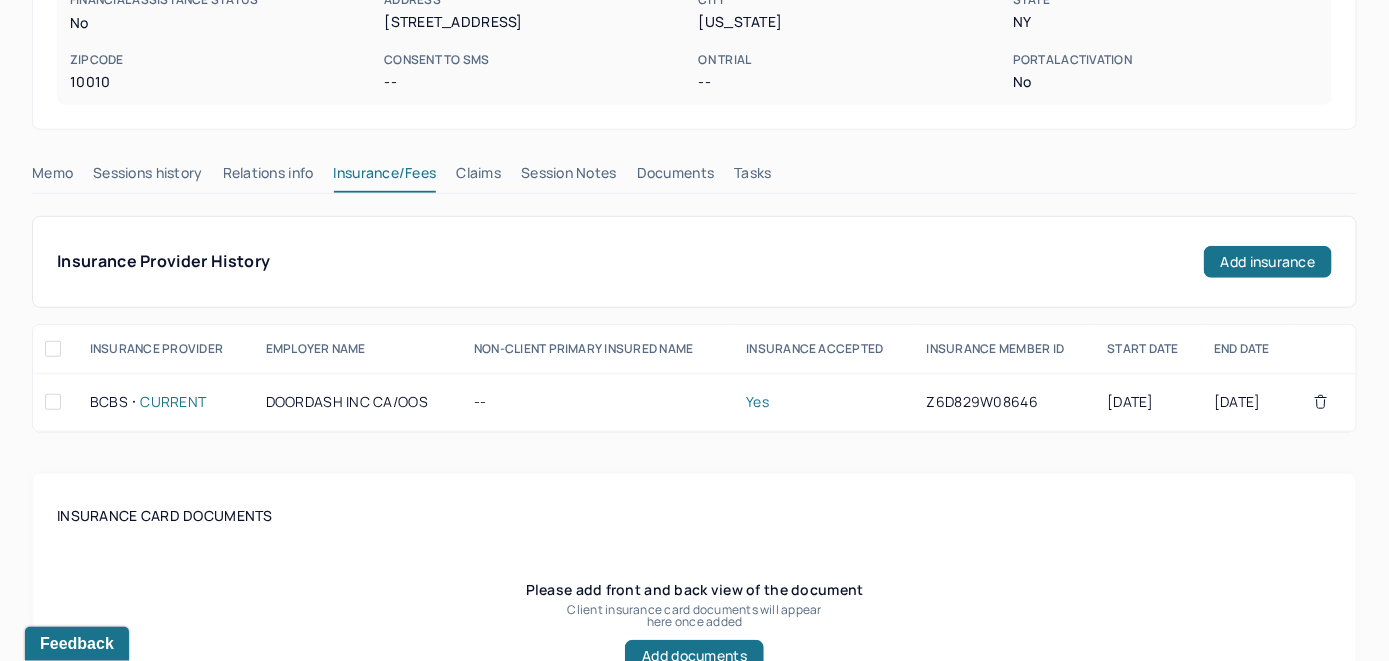 click on "Claims" at bounding box center [478, 177] 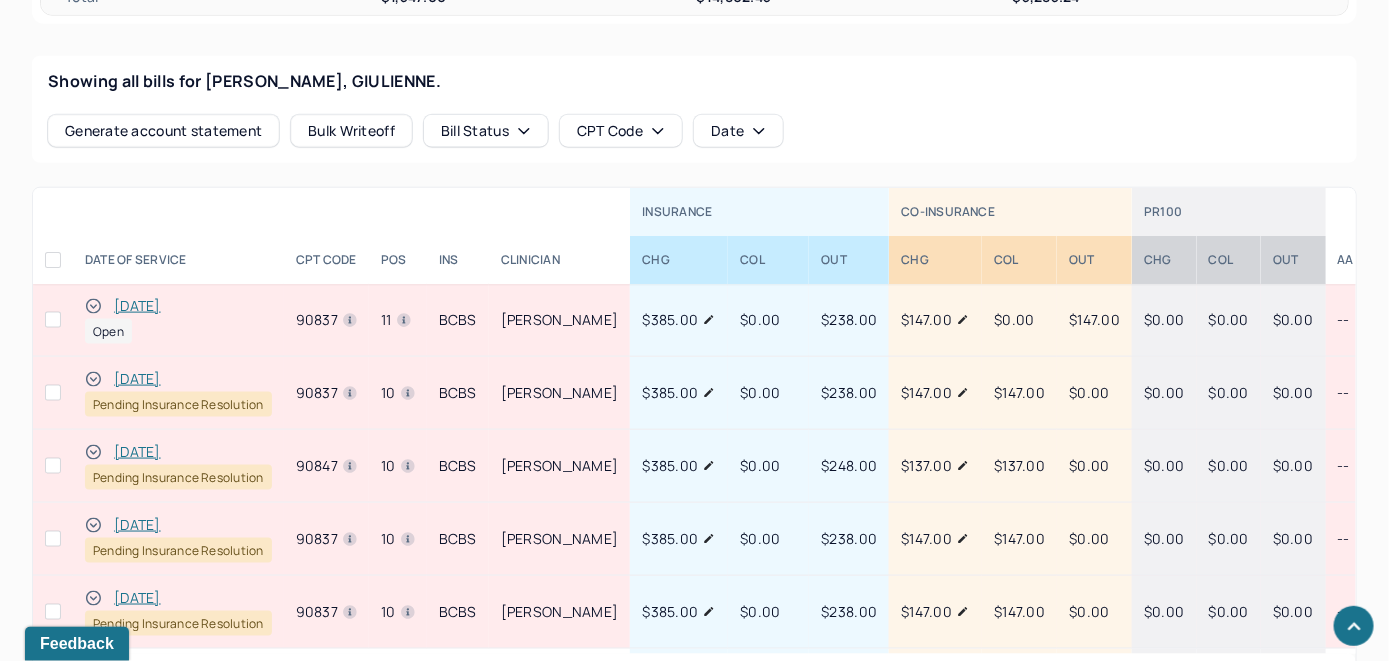scroll, scrollTop: 874, scrollLeft: 0, axis: vertical 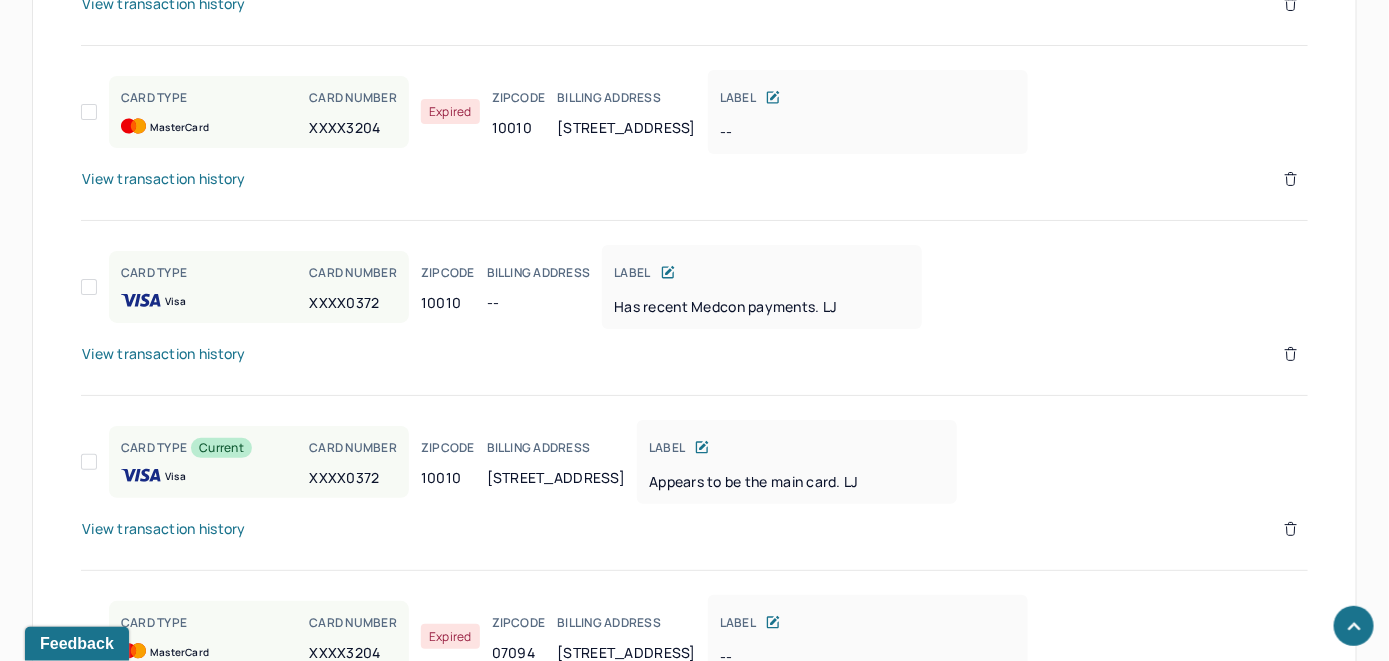 click 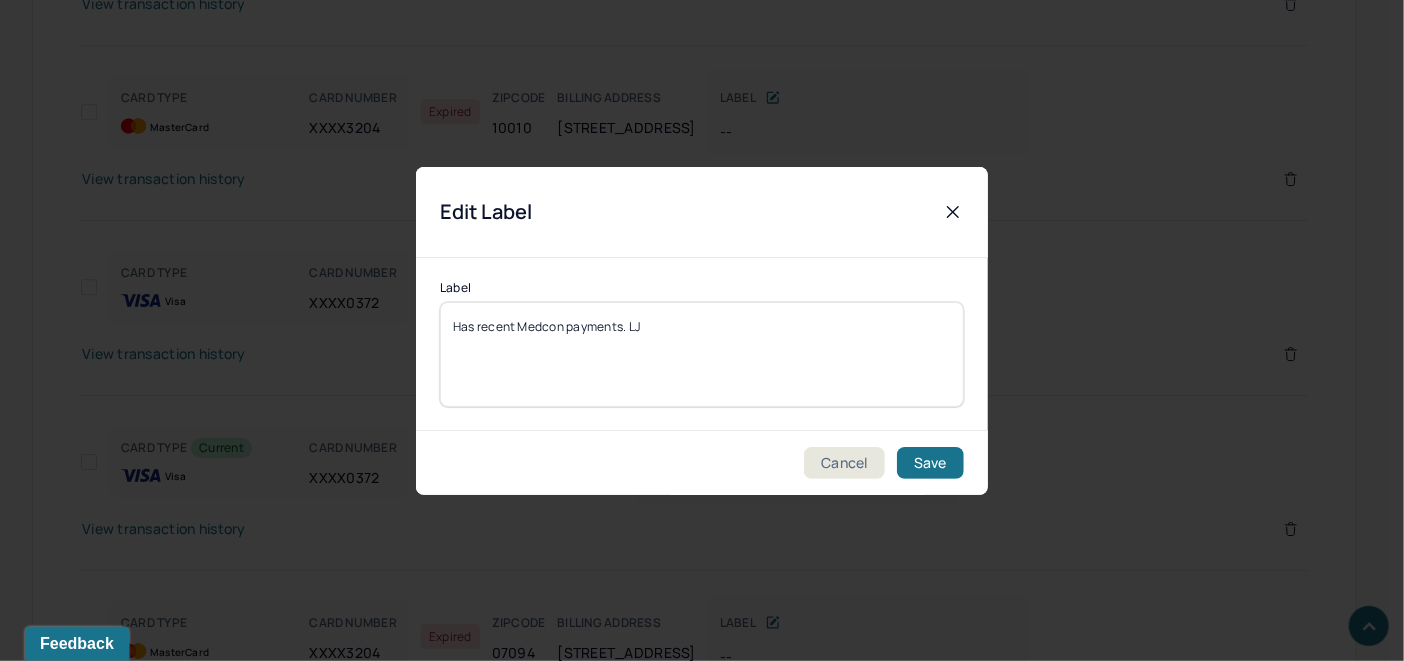 click on "Has recent Medcon payments. LJ" at bounding box center [702, 354] 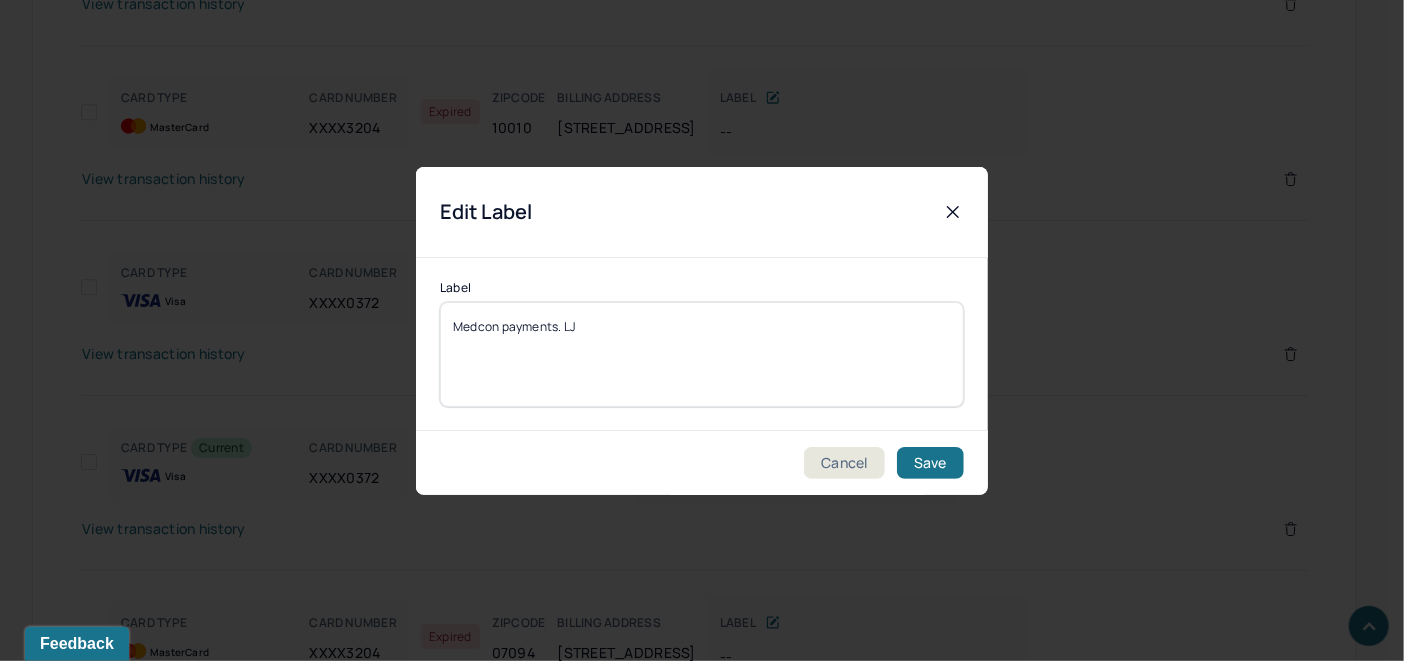click on "Has recent Medcon payments. LJ" at bounding box center (702, 354) 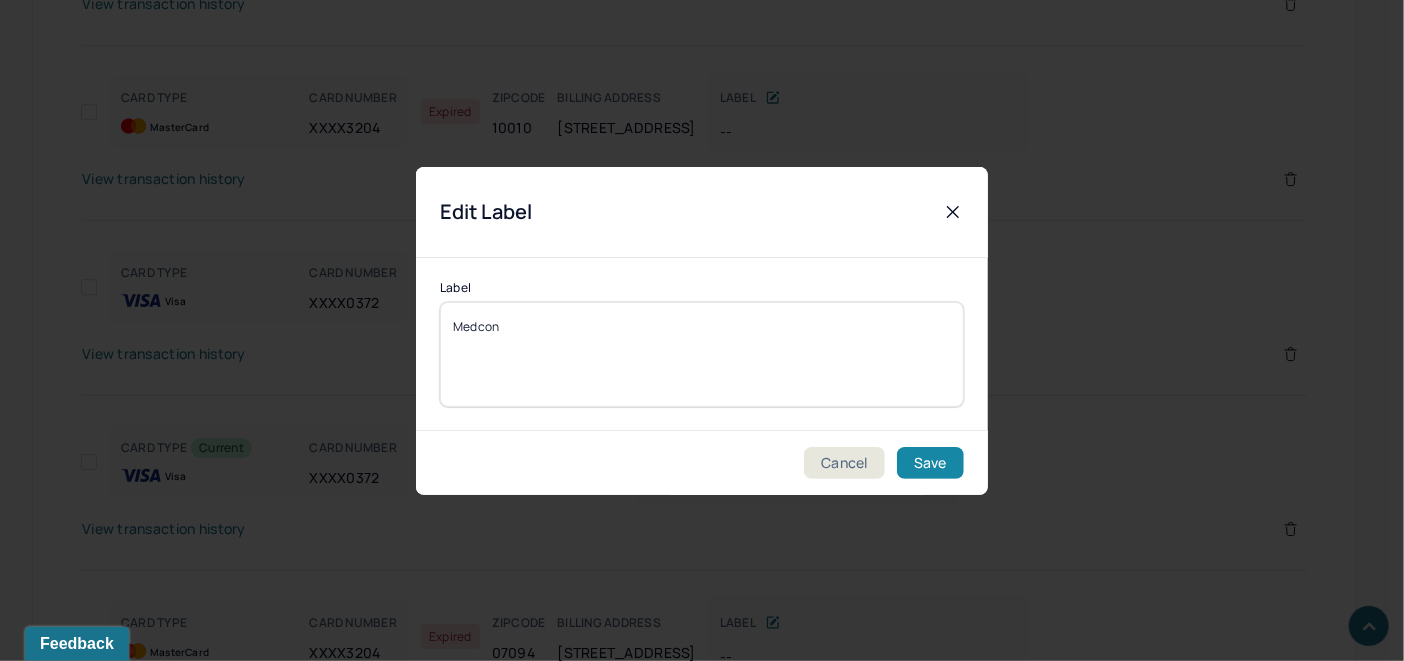 type on "Medcon" 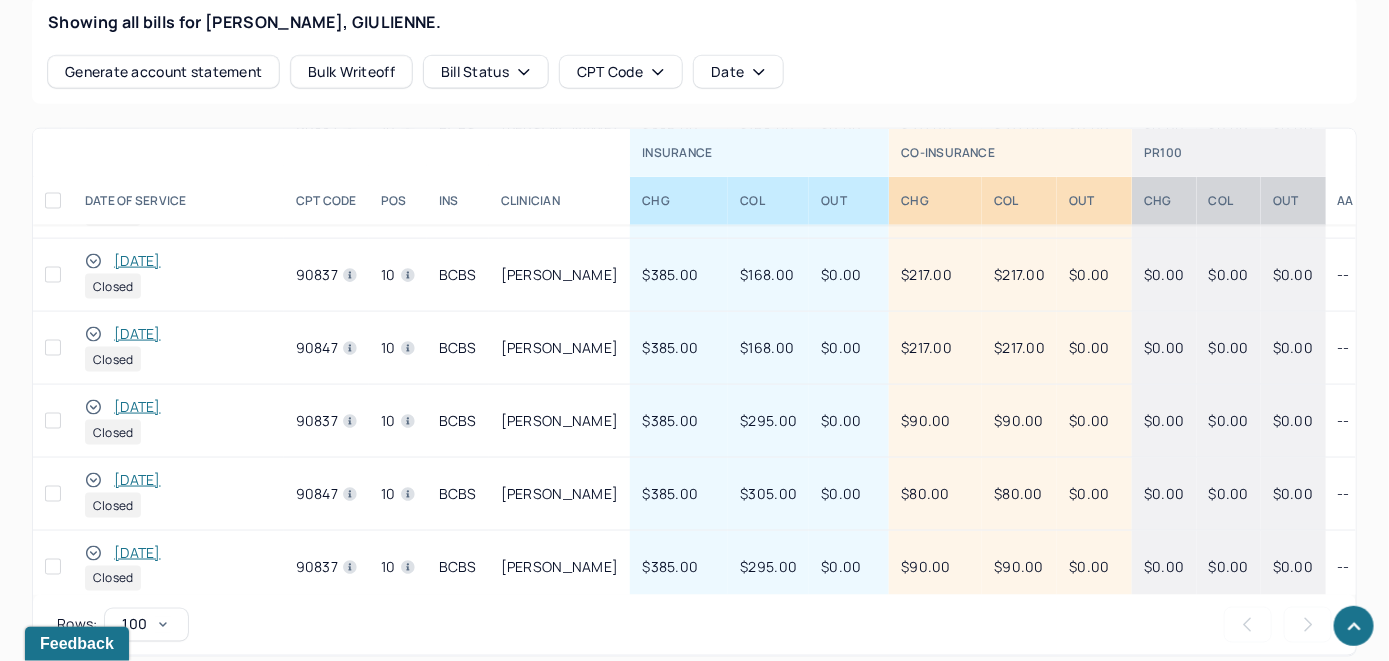 scroll, scrollTop: 878, scrollLeft: 0, axis: vertical 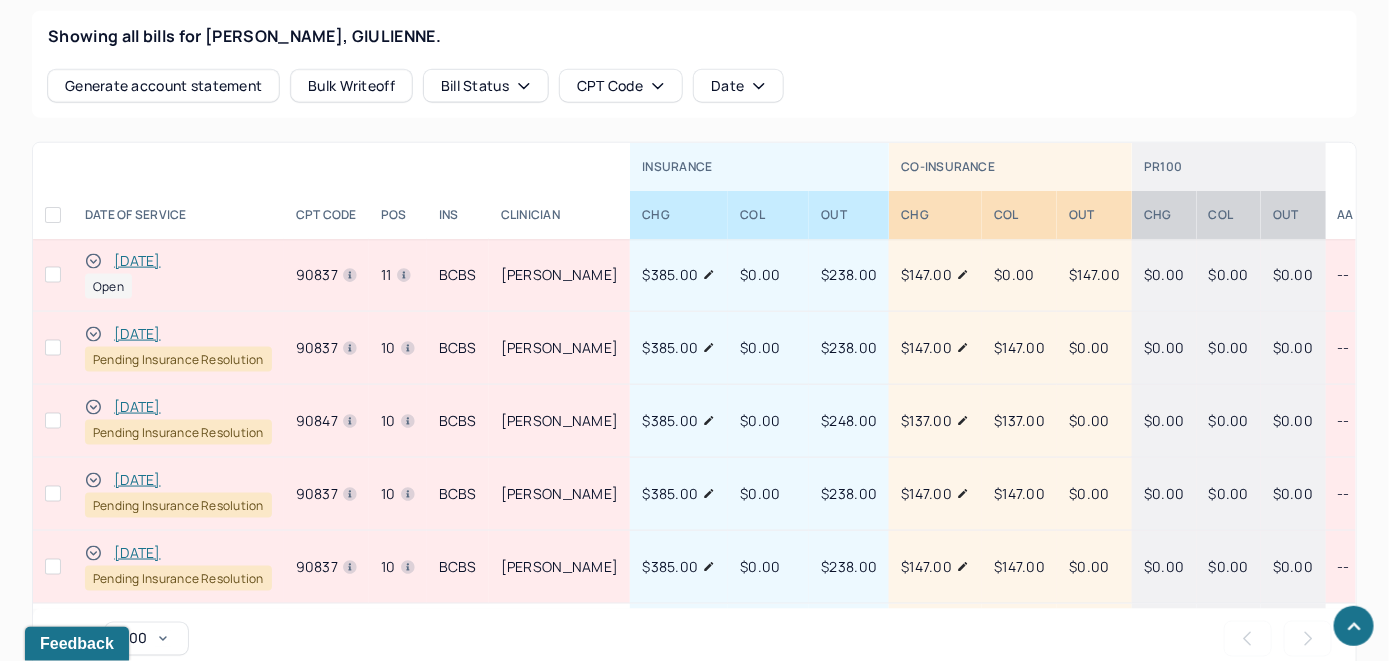 click on "[DATE]" at bounding box center [137, 261] 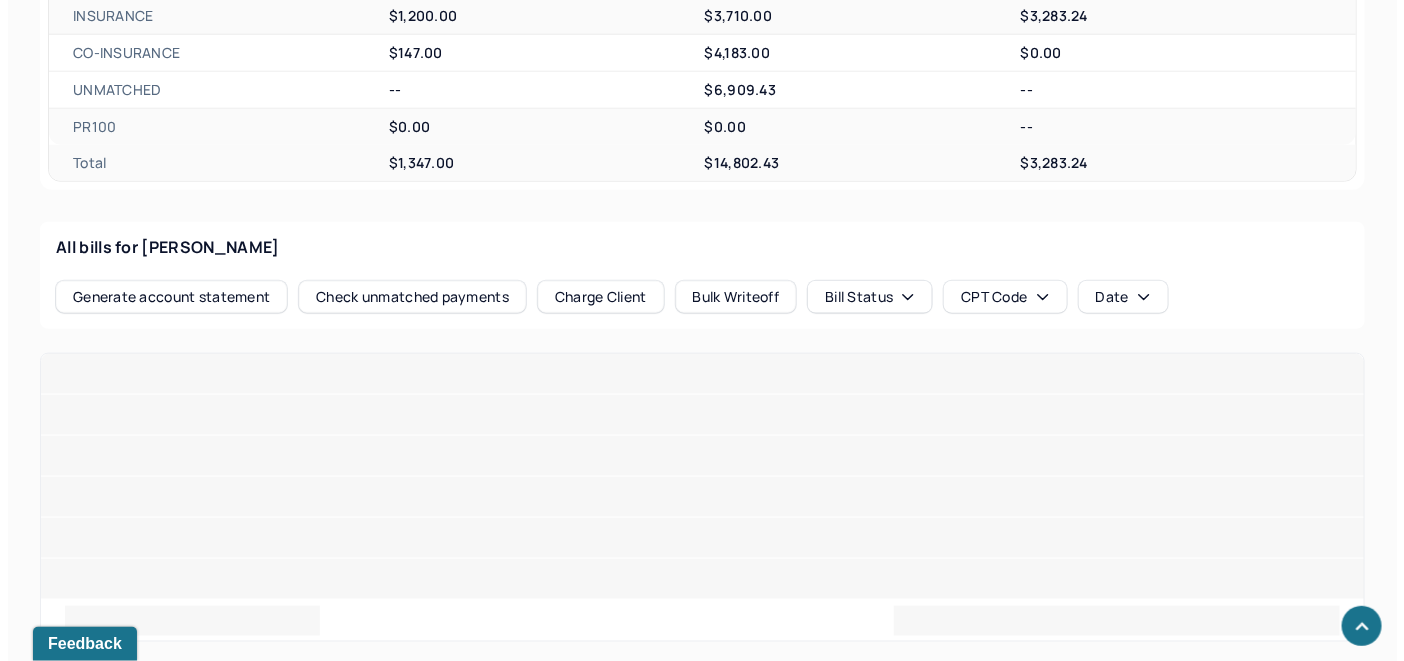 scroll, scrollTop: 806, scrollLeft: 0, axis: vertical 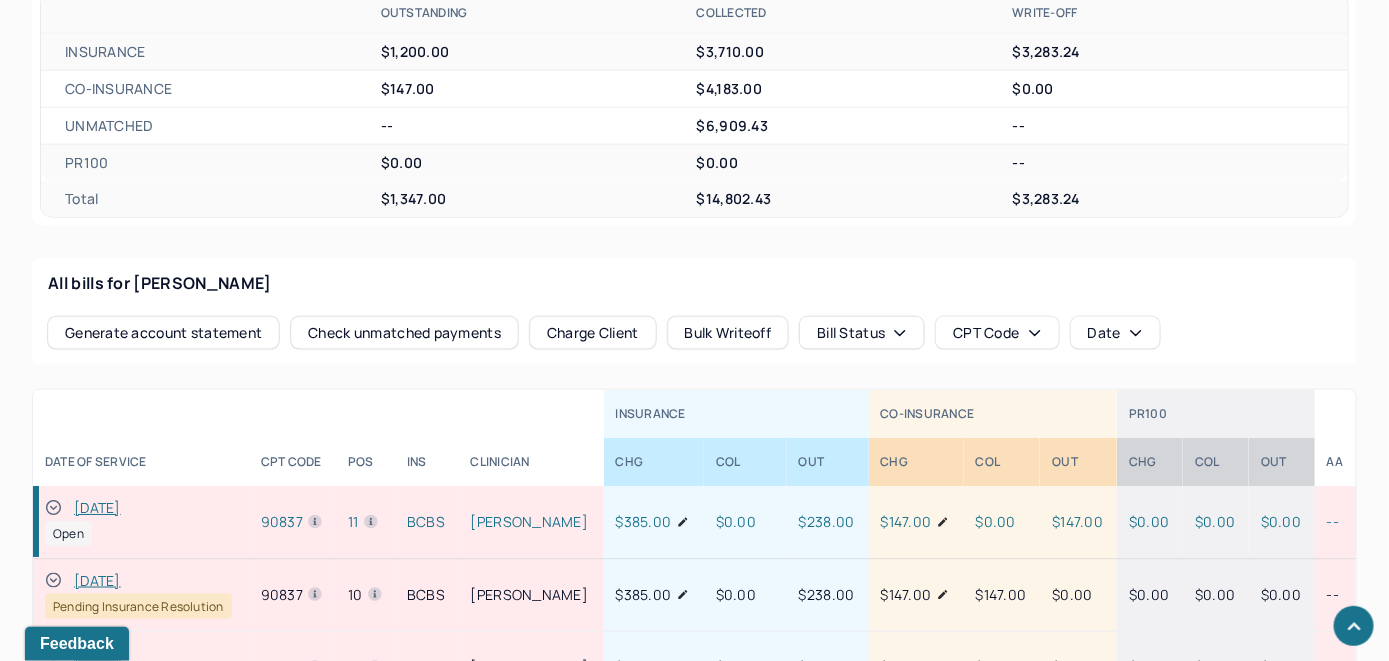 click on "Check unmatched payments" at bounding box center (404, 333) 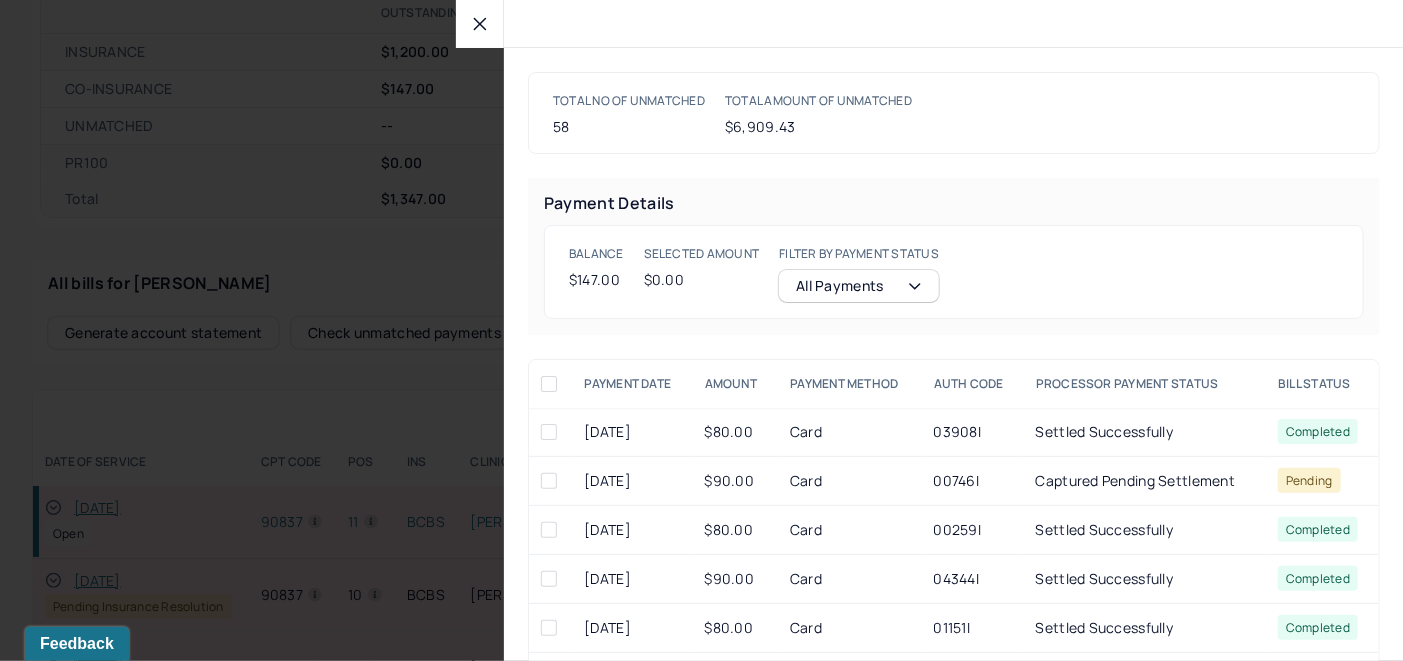 click 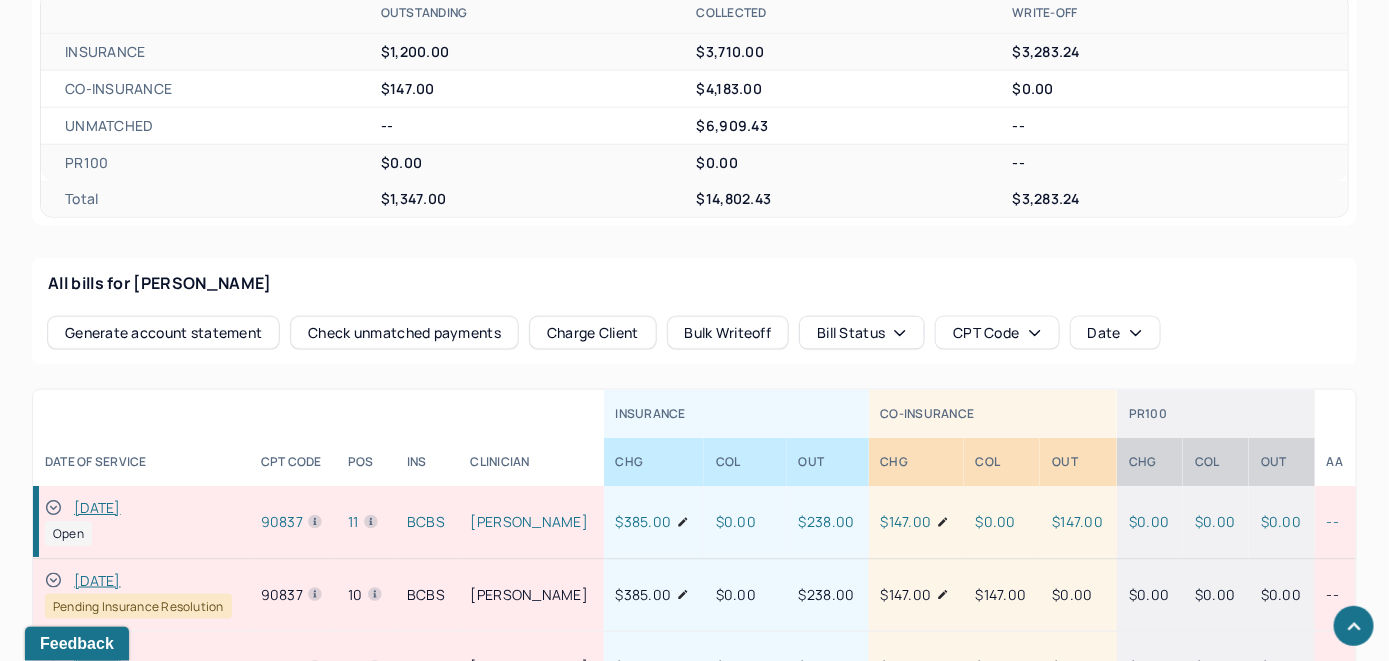 click on "Charge Client" at bounding box center (593, 333) 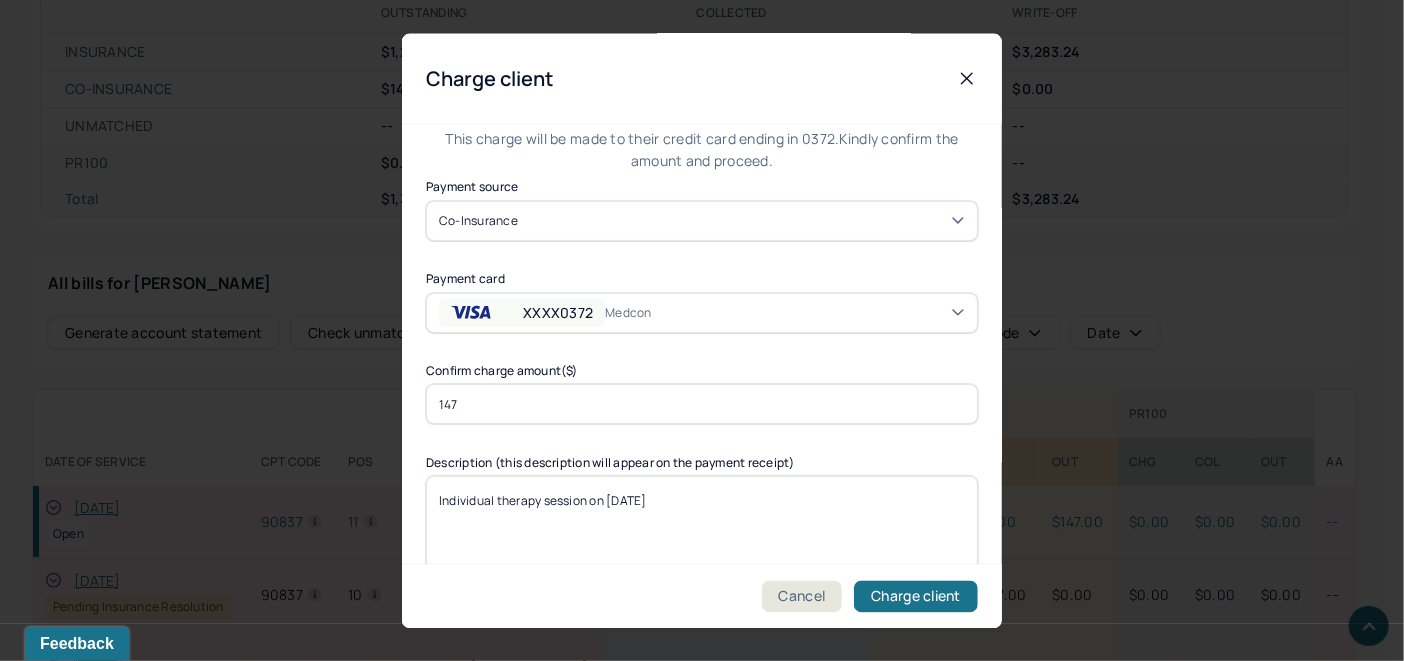 scroll, scrollTop: 121, scrollLeft: 0, axis: vertical 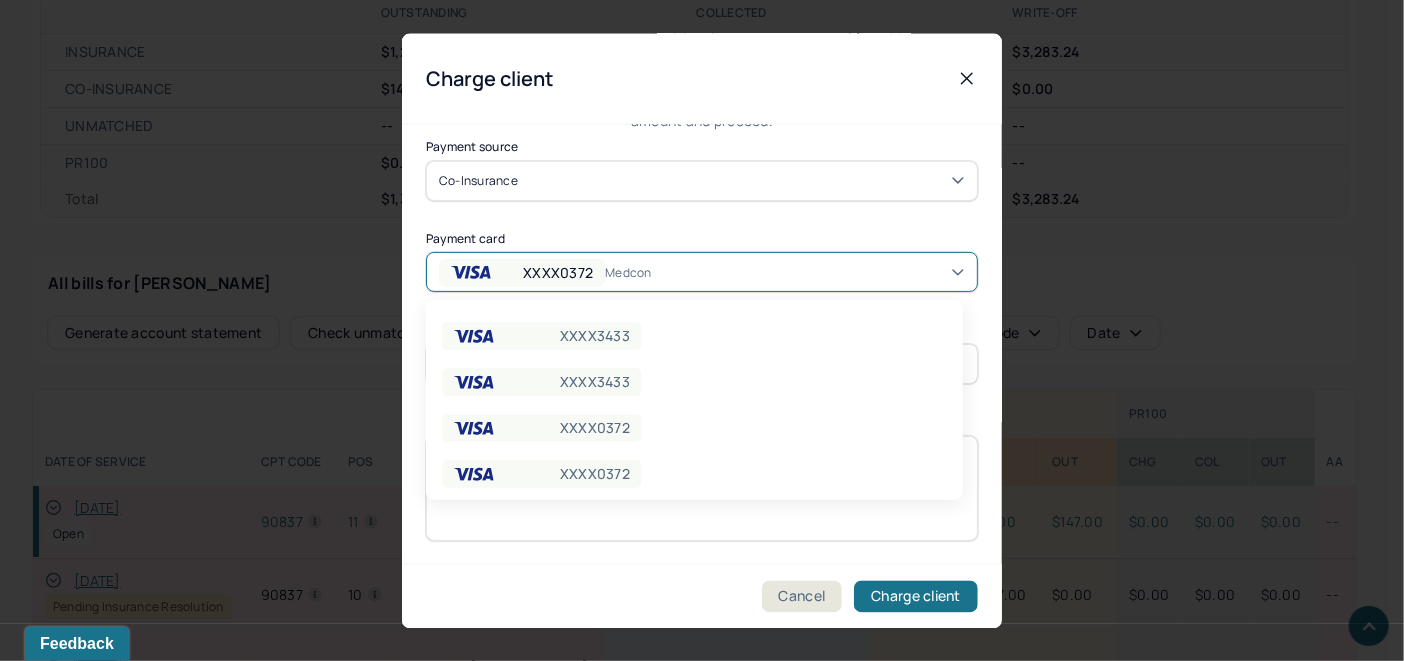 click on "XXXX0372 Medcon" at bounding box center [702, 272] 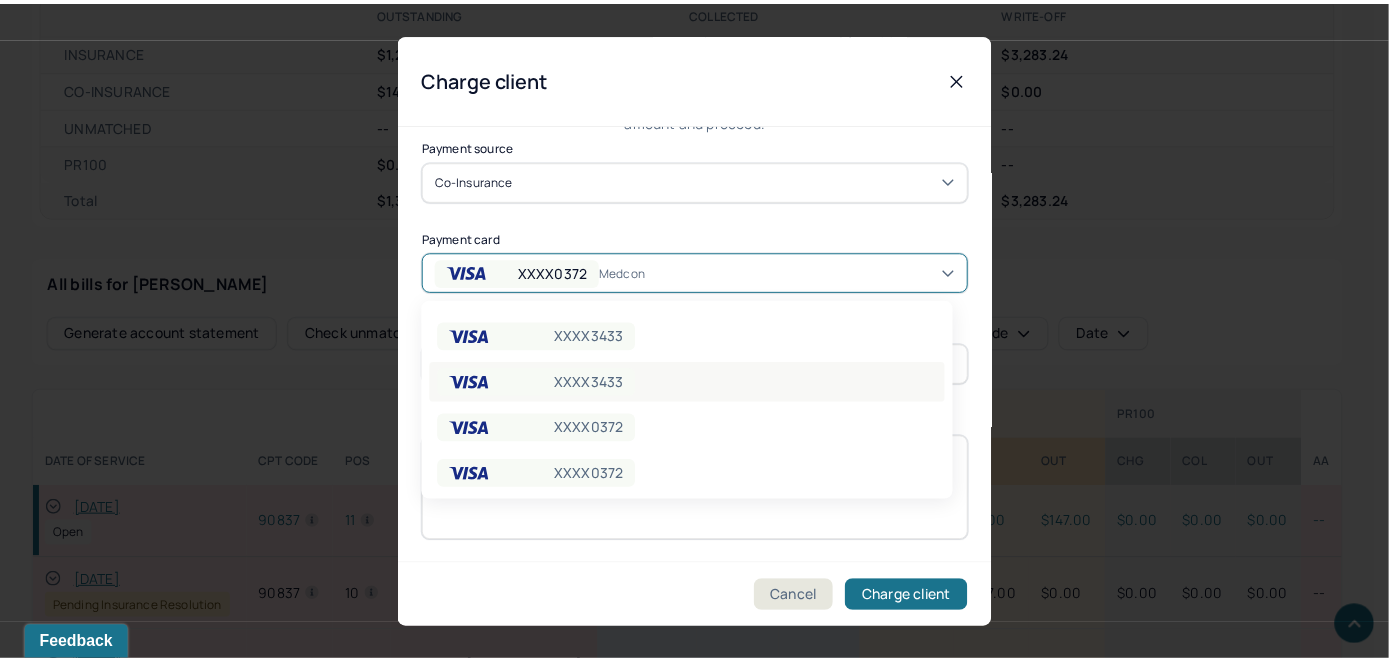 scroll, scrollTop: 101, scrollLeft: 0, axis: vertical 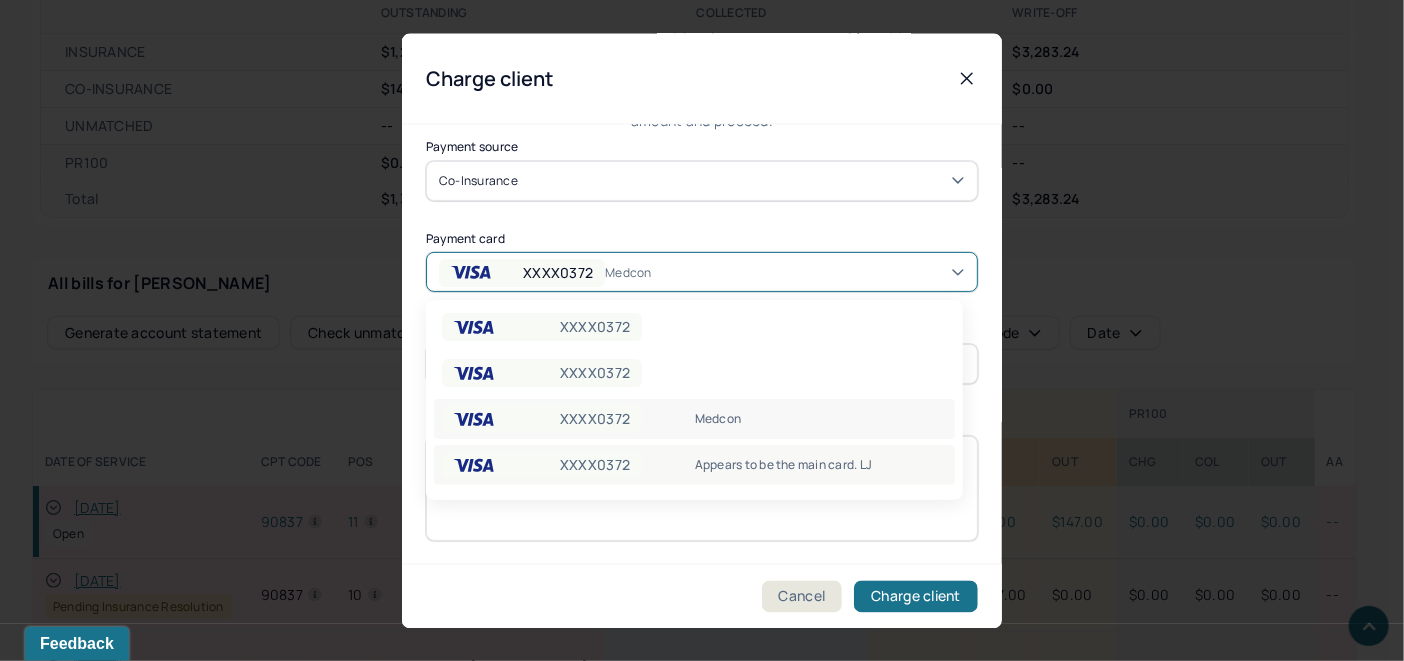 click on "Appears to be the main card. LJ" at bounding box center [821, 465] 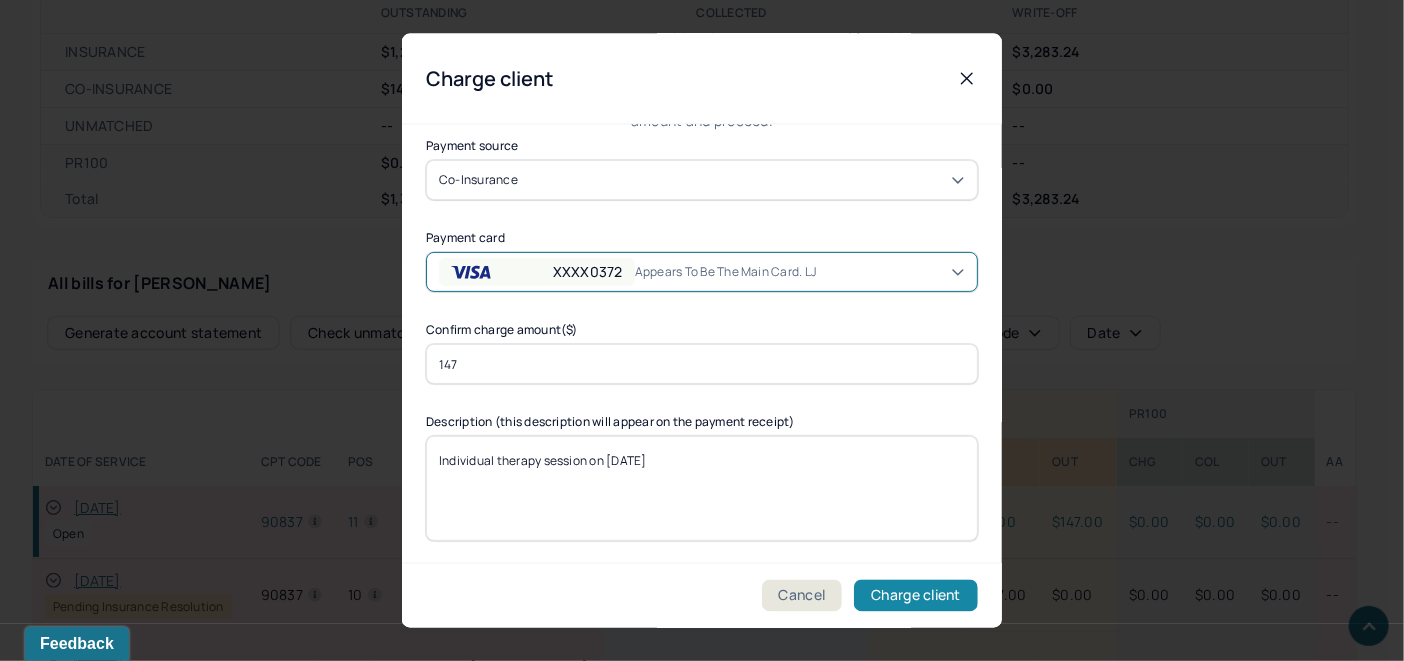 click on "Charge client" at bounding box center [916, 596] 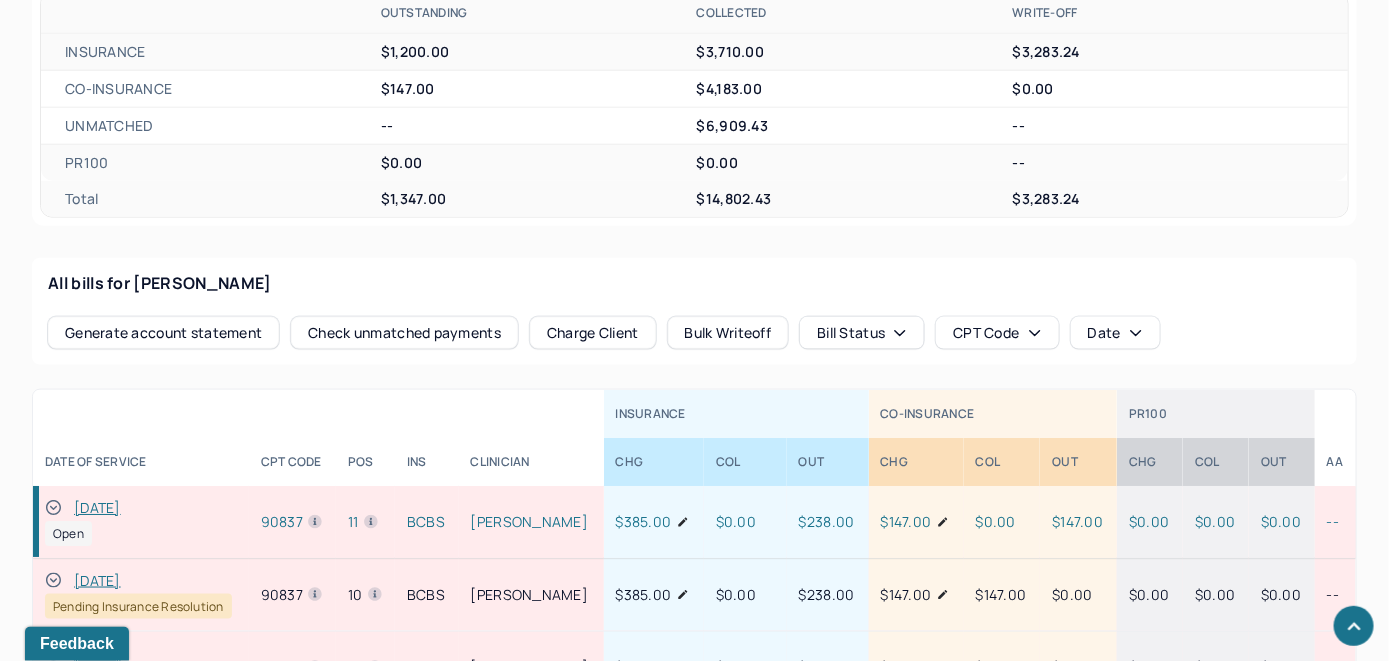 click 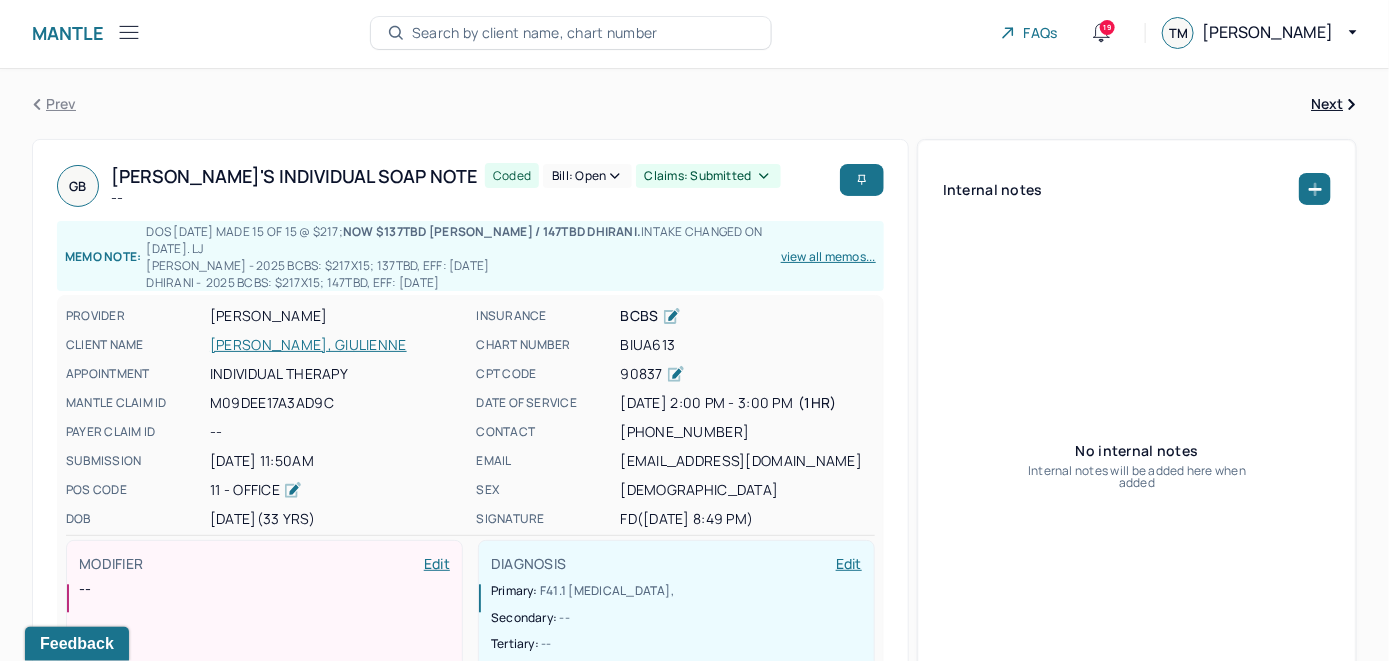 scroll, scrollTop: 0, scrollLeft: 0, axis: both 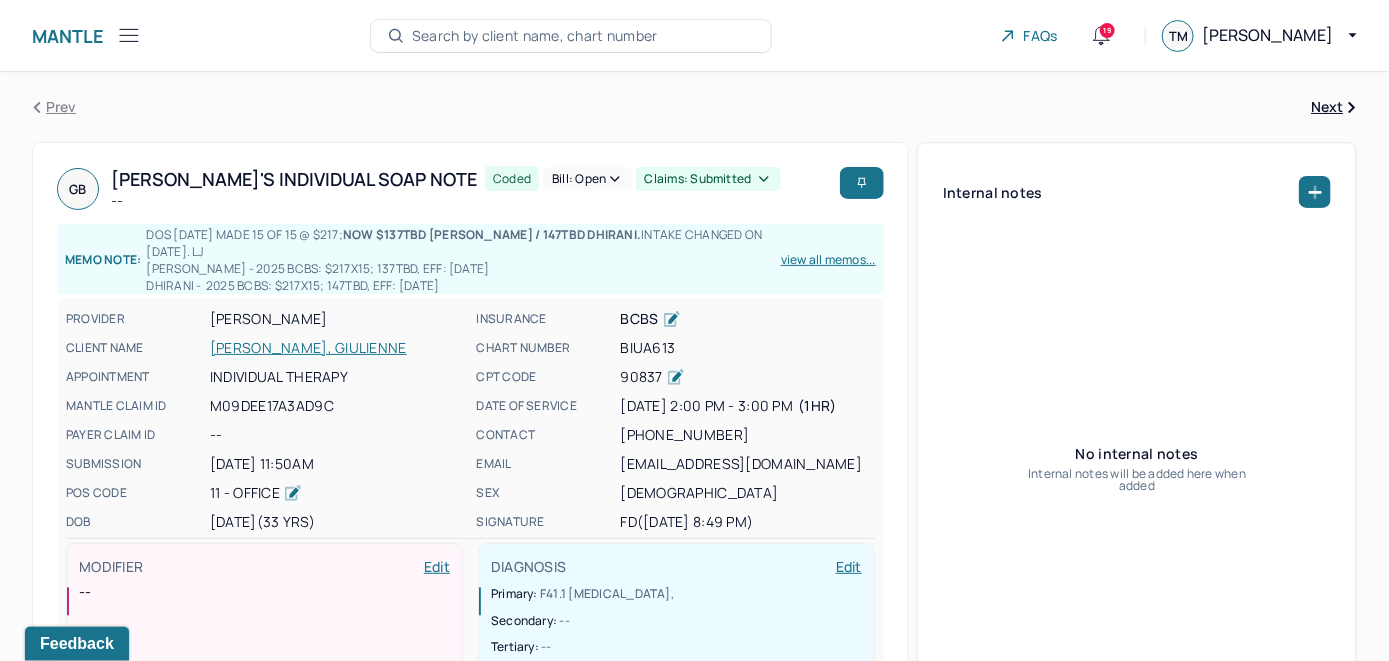 click on "Bill: Open" at bounding box center (587, 179) 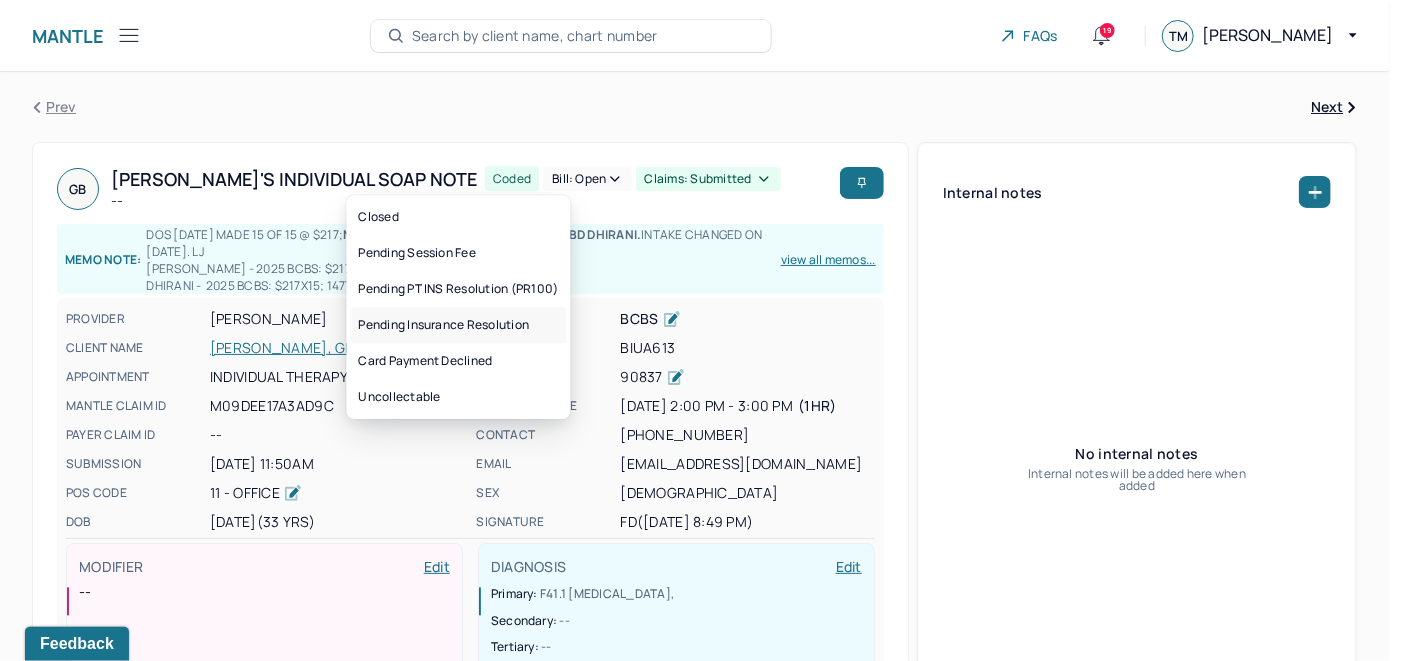 click on "Pending Insurance Resolution" at bounding box center (458, 325) 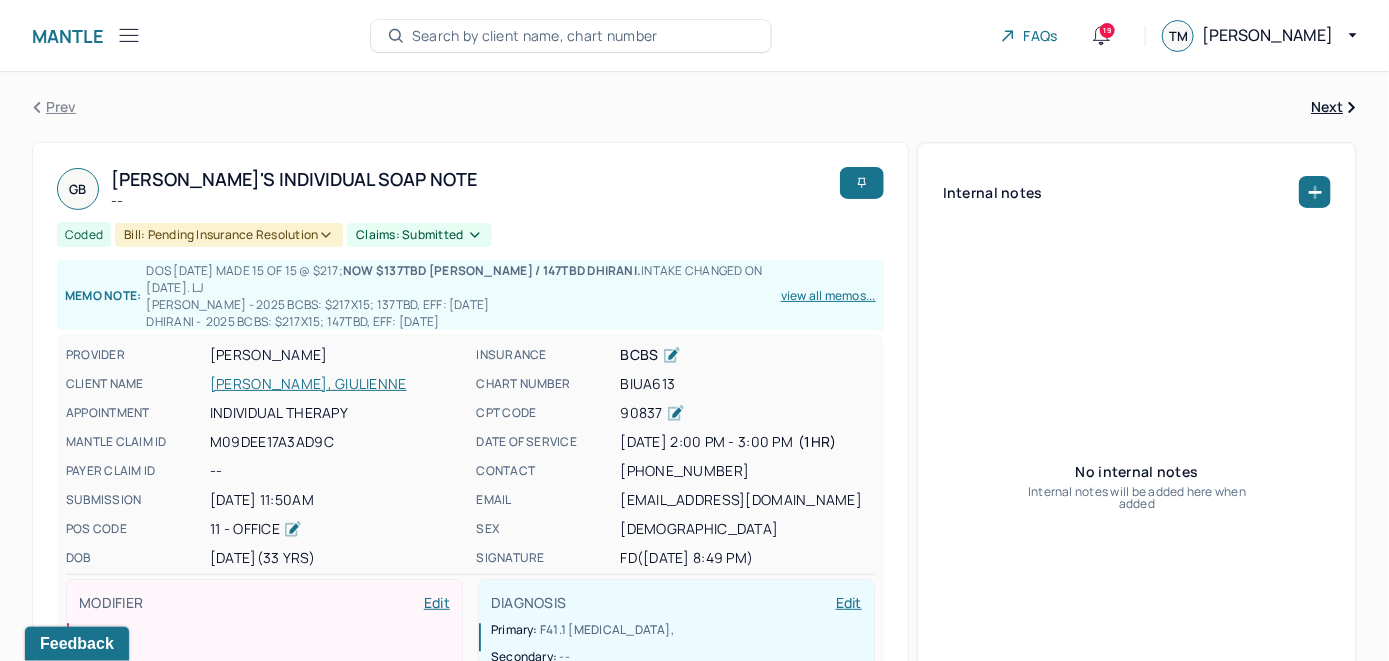 click on "Search by client name, chart number" at bounding box center (535, 36) 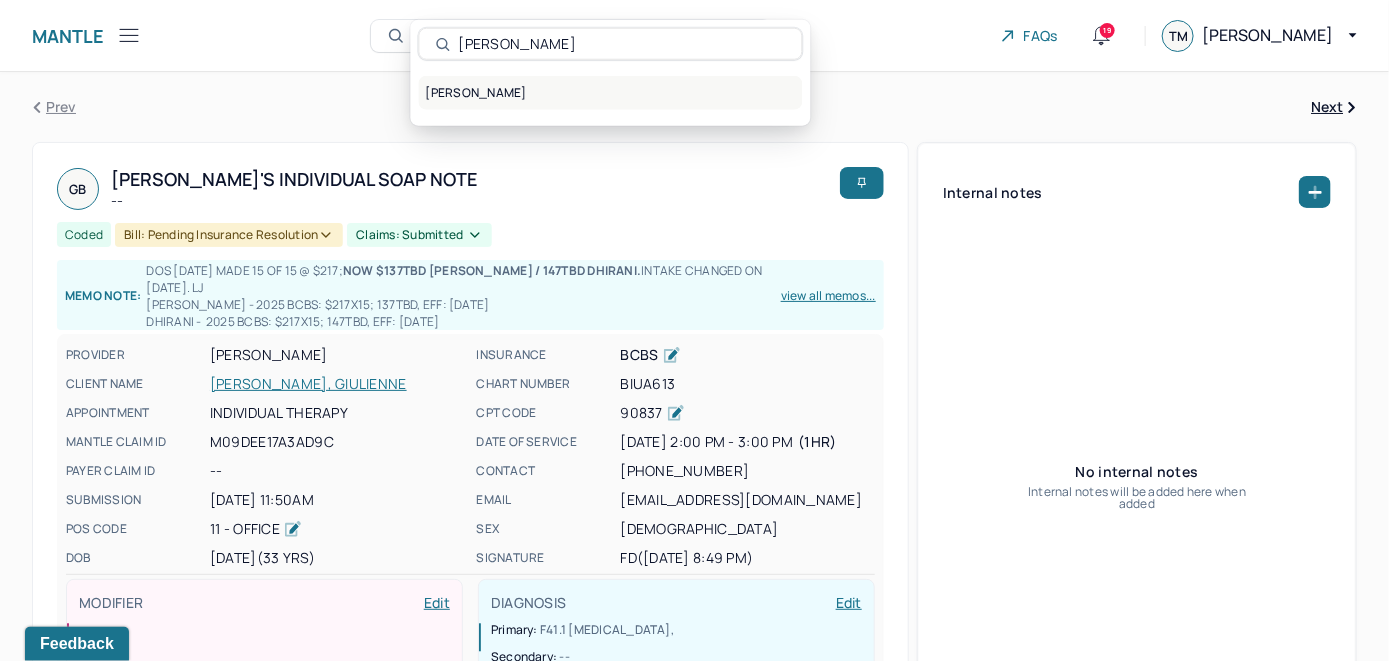 type on "Gregory Martin" 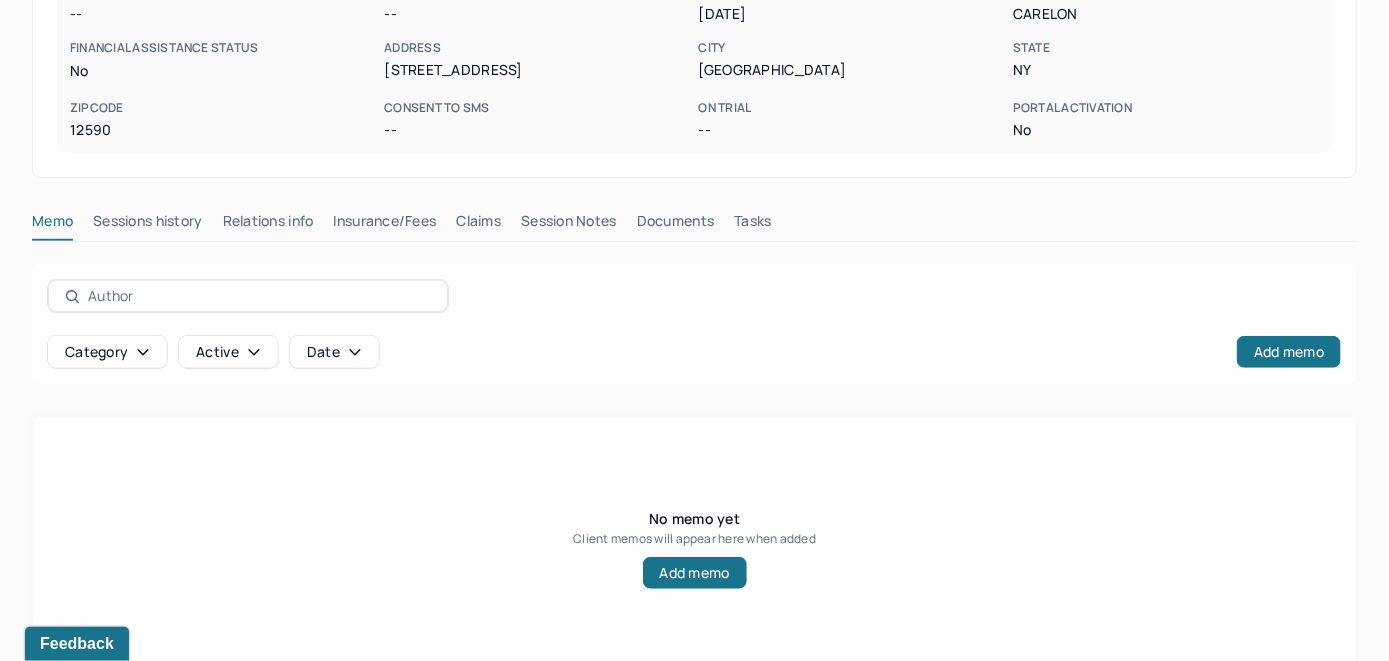 scroll, scrollTop: 393, scrollLeft: 0, axis: vertical 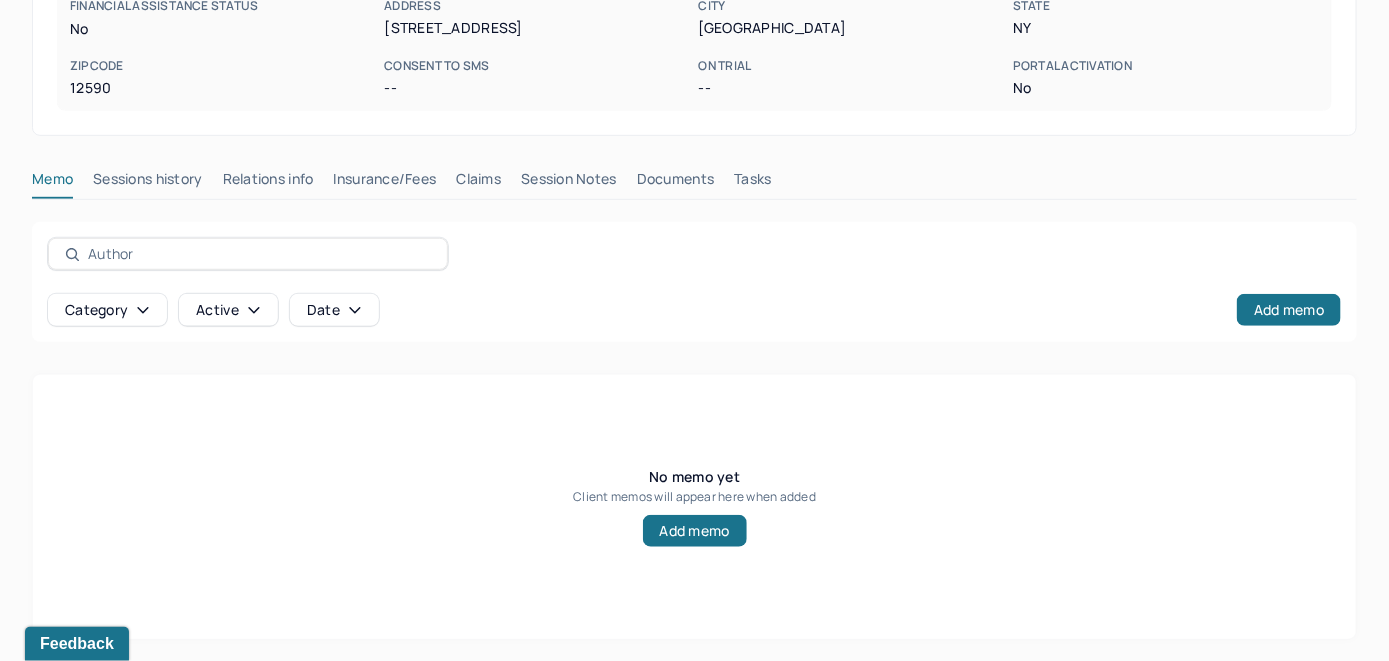click on "Insurance/Fees" at bounding box center [385, 183] 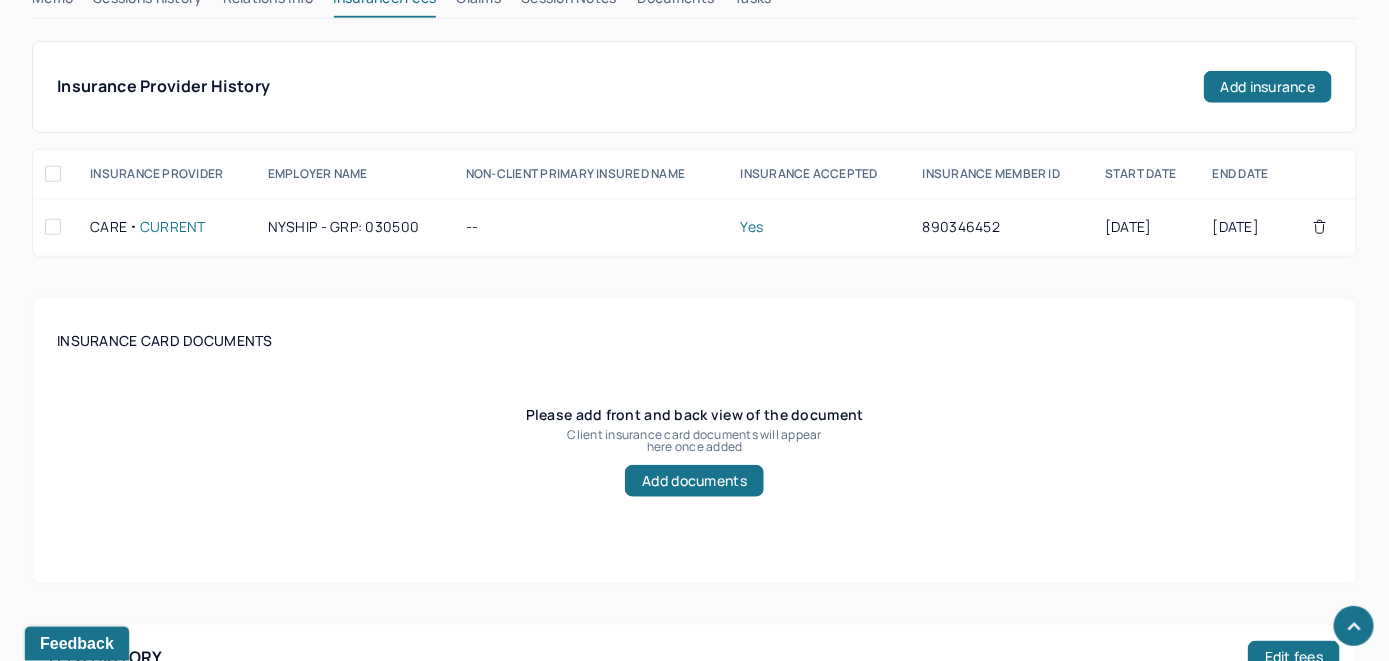 scroll, scrollTop: 493, scrollLeft: 0, axis: vertical 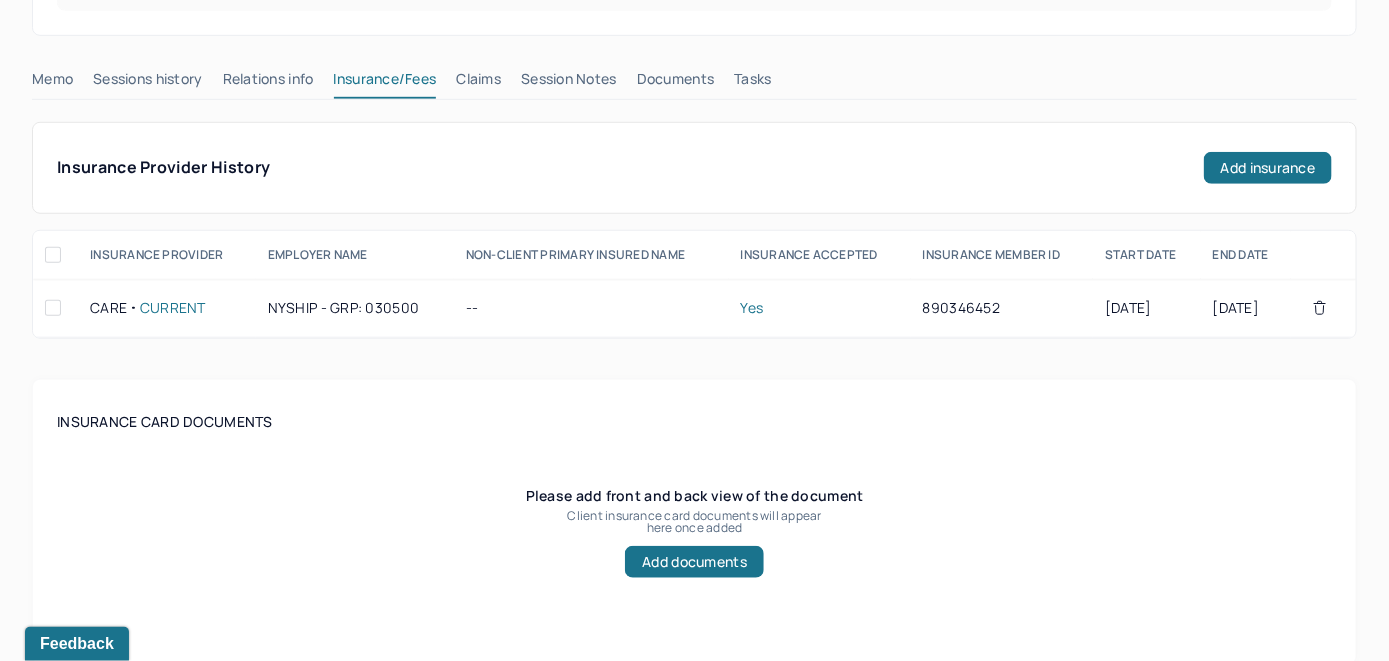 click on "Claims" at bounding box center [478, 83] 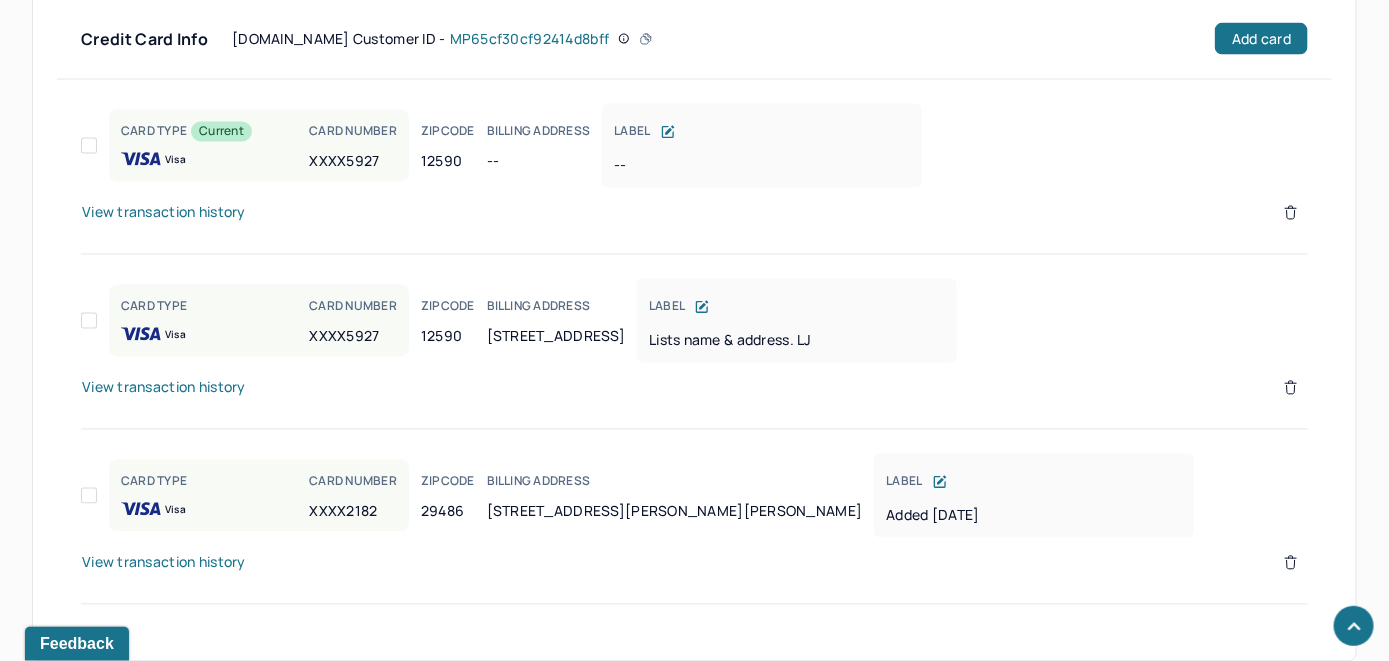 scroll, scrollTop: 1635, scrollLeft: 0, axis: vertical 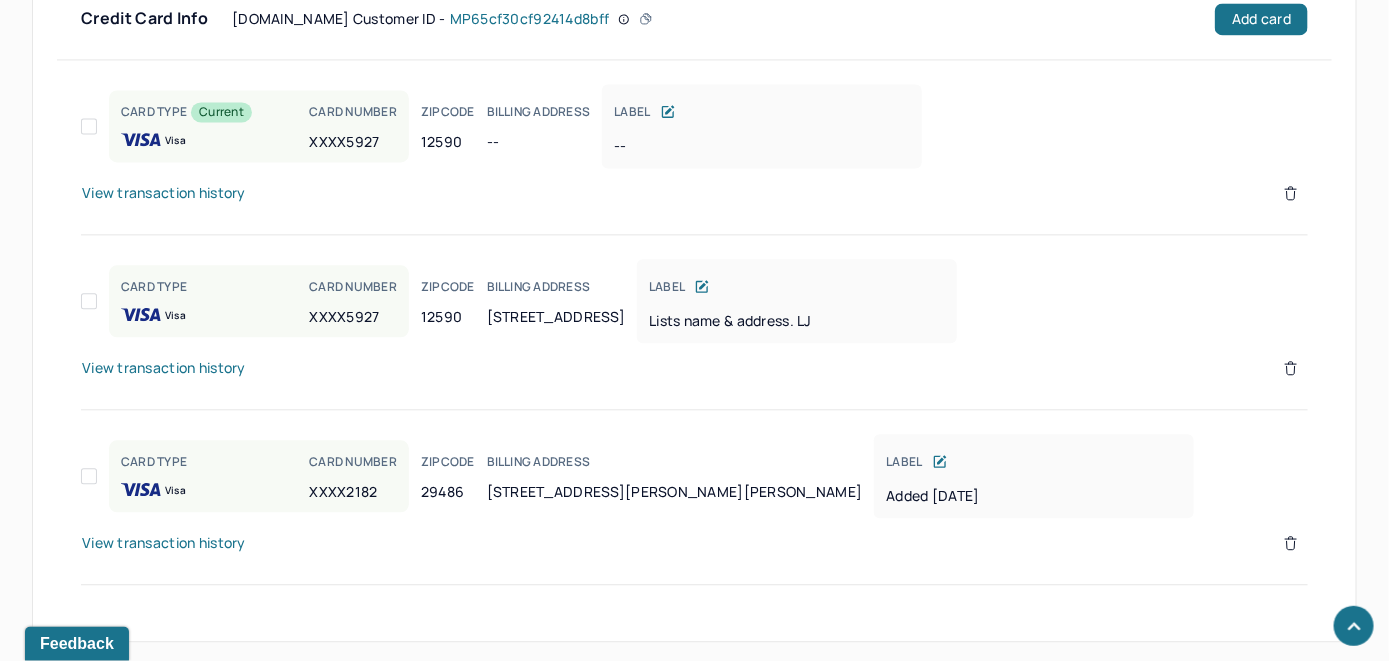 click on "View transaction history" at bounding box center (164, 543) 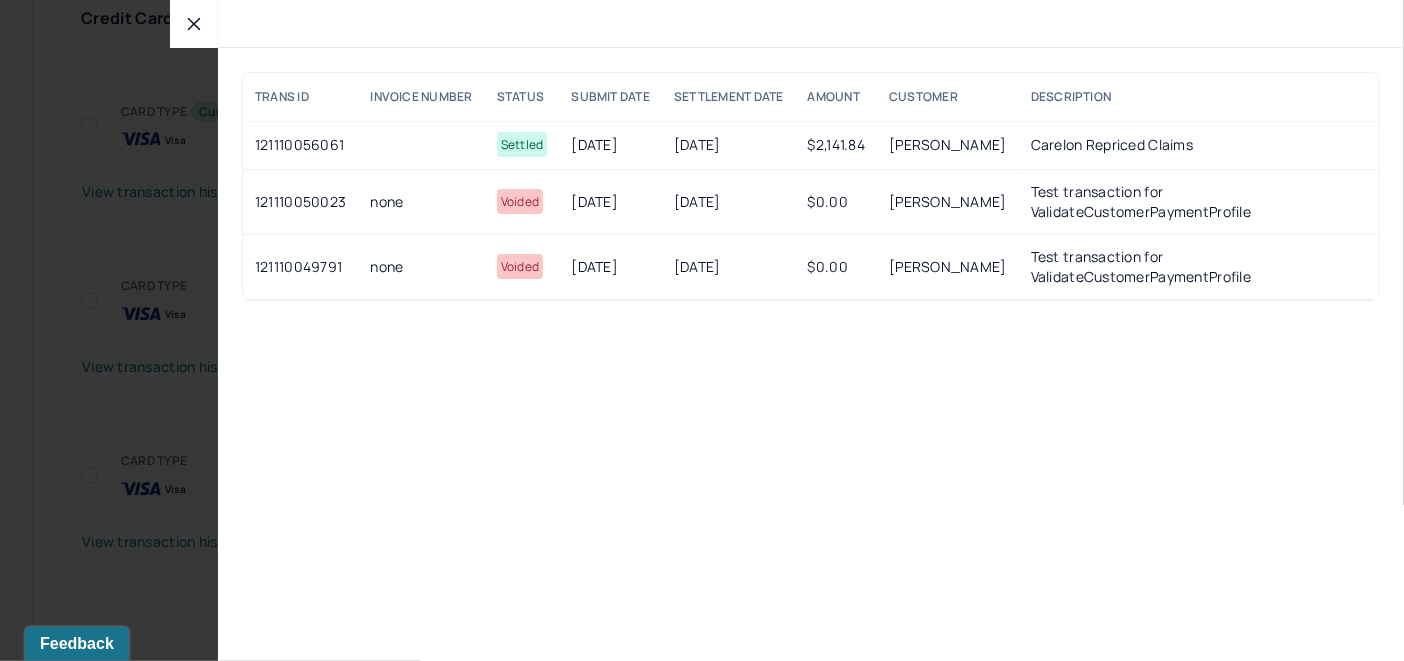 click at bounding box center [194, 24] 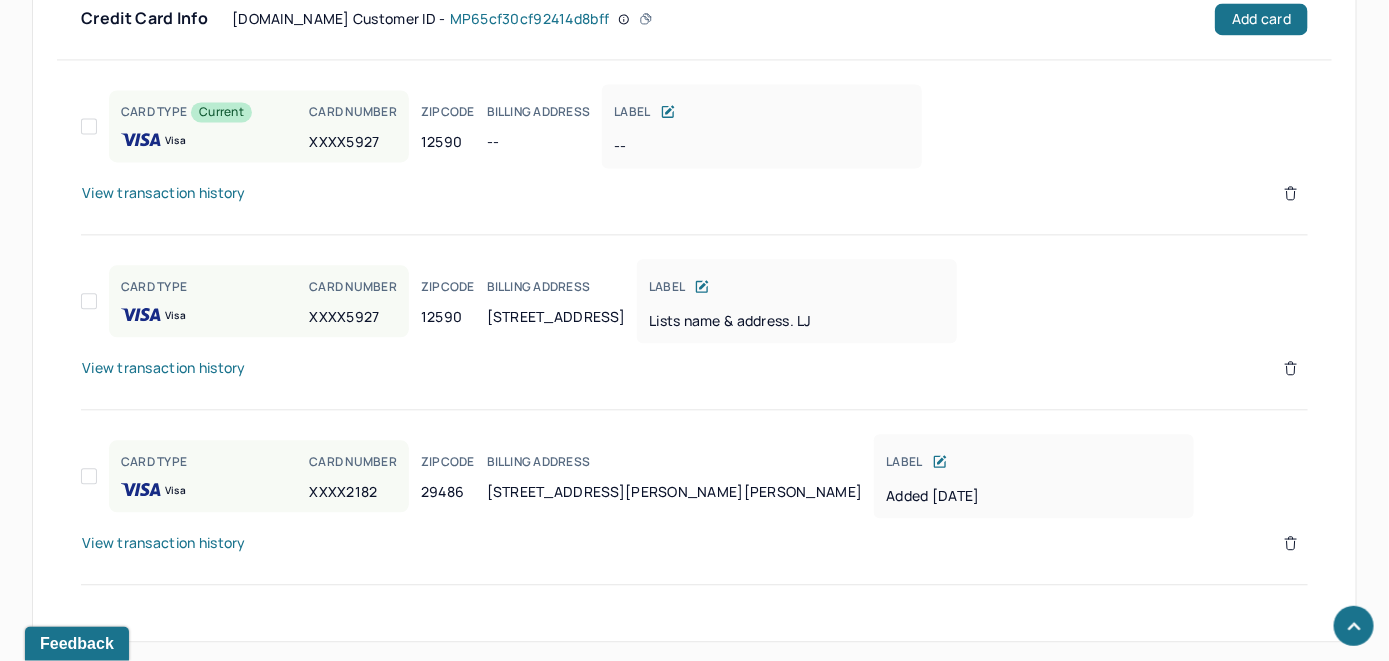 click on "View transaction history" at bounding box center (694, 380) 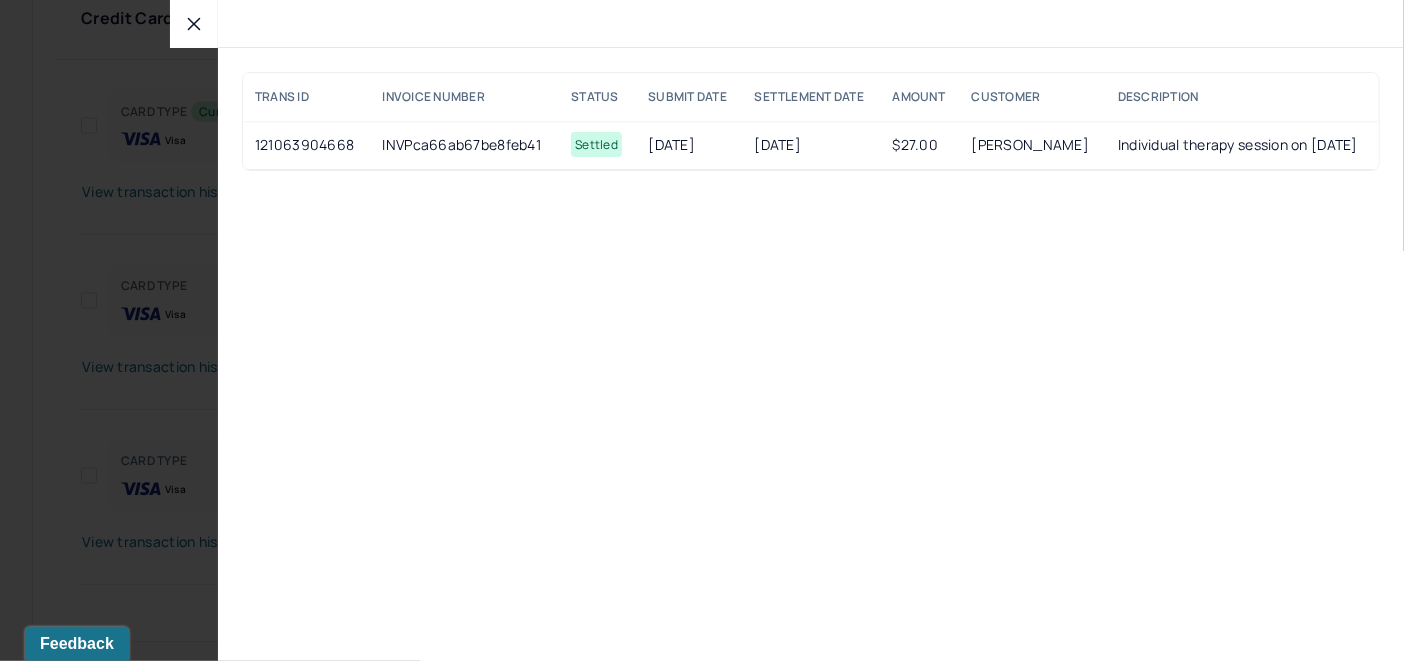 click at bounding box center (194, 24) 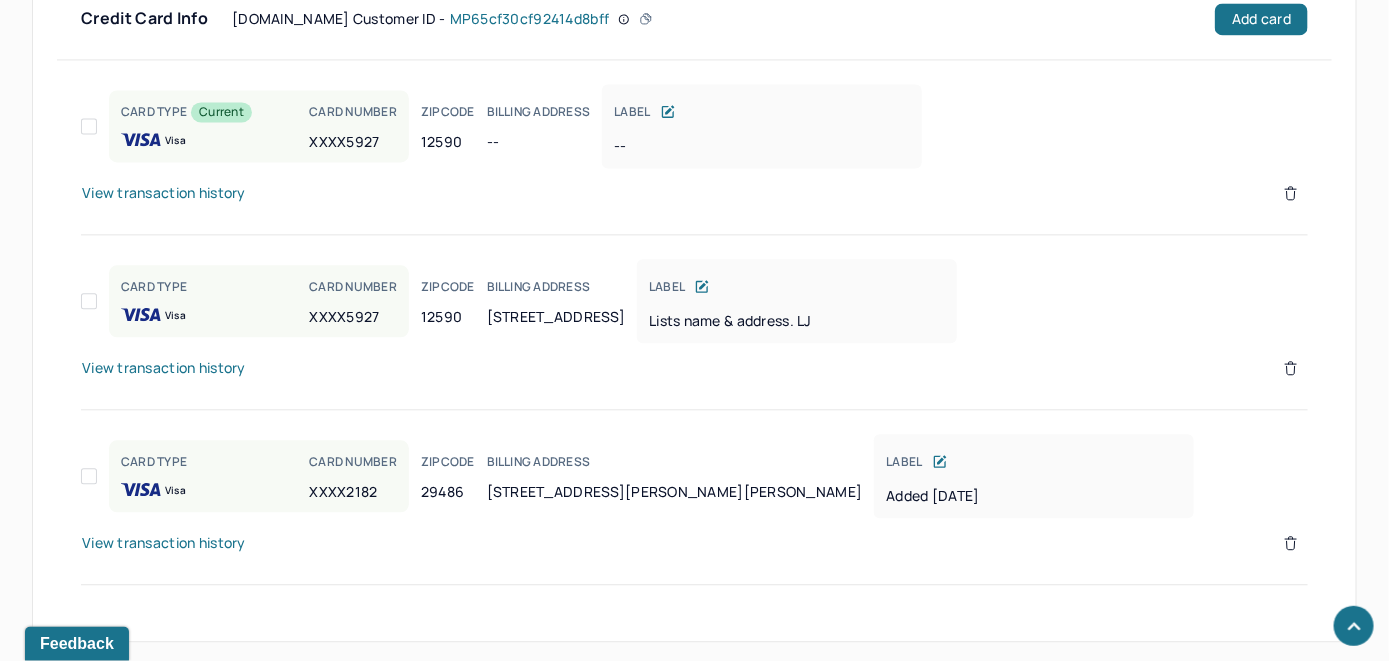click on "LABEL" at bounding box center (797, 287) 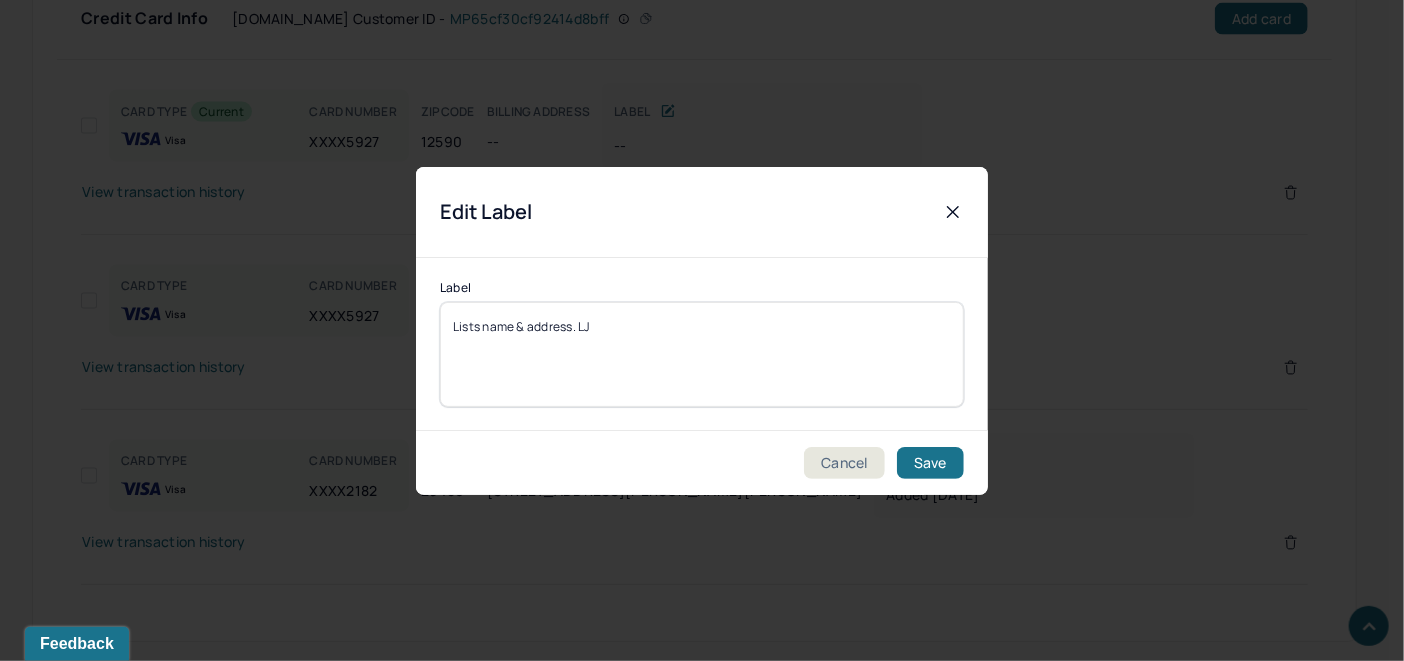 drag, startPoint x: 750, startPoint y: 317, endPoint x: 421, endPoint y: 326, distance: 329.12308 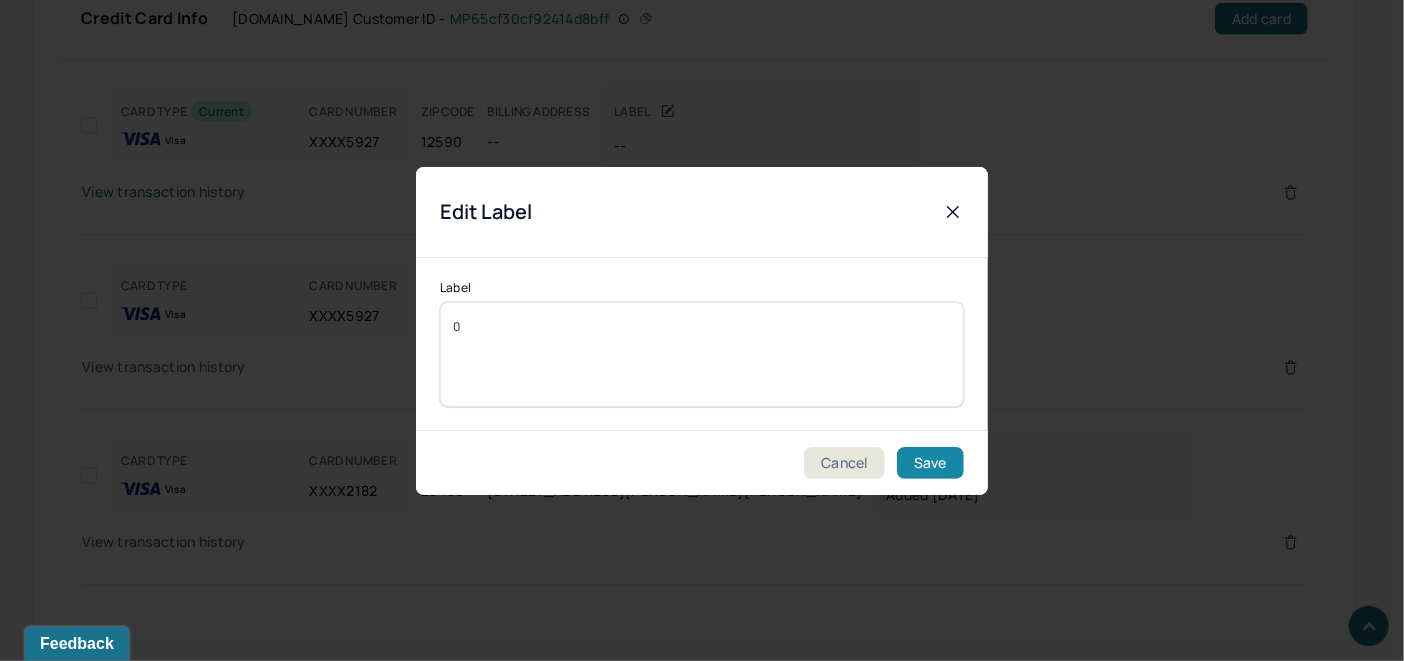 type on "0" 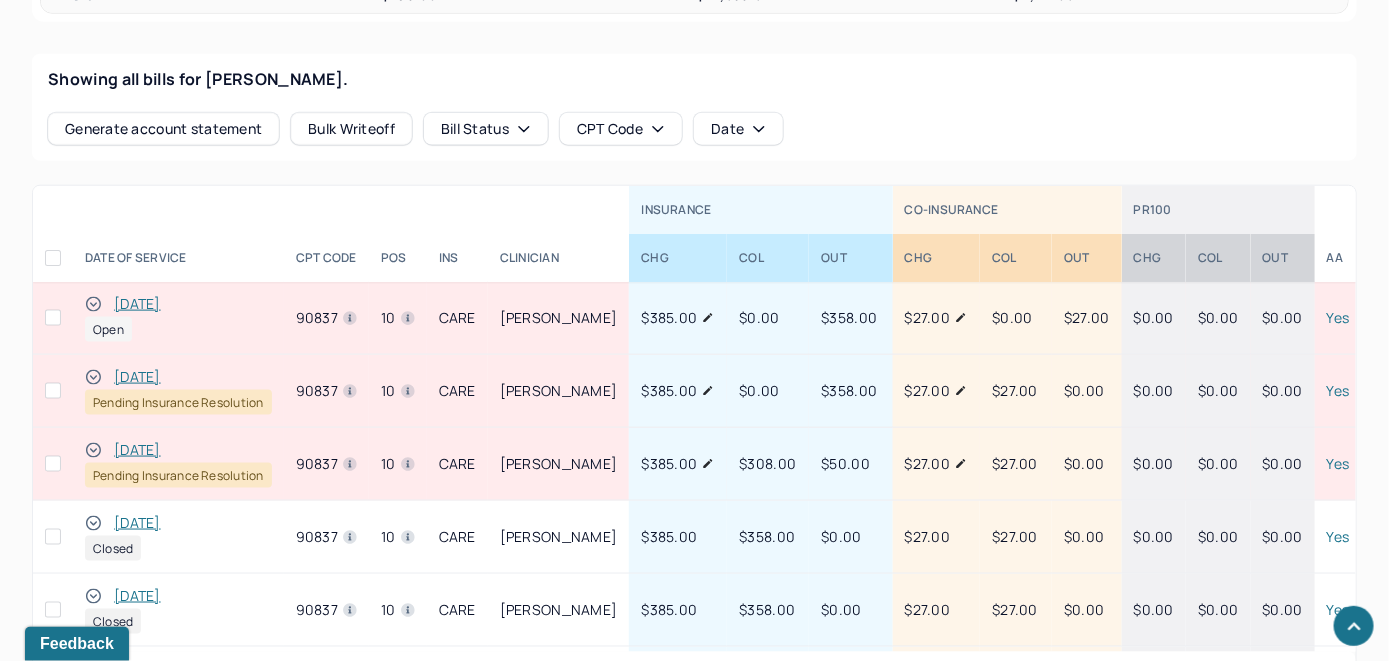 click on "[DATE]" at bounding box center (137, 304) 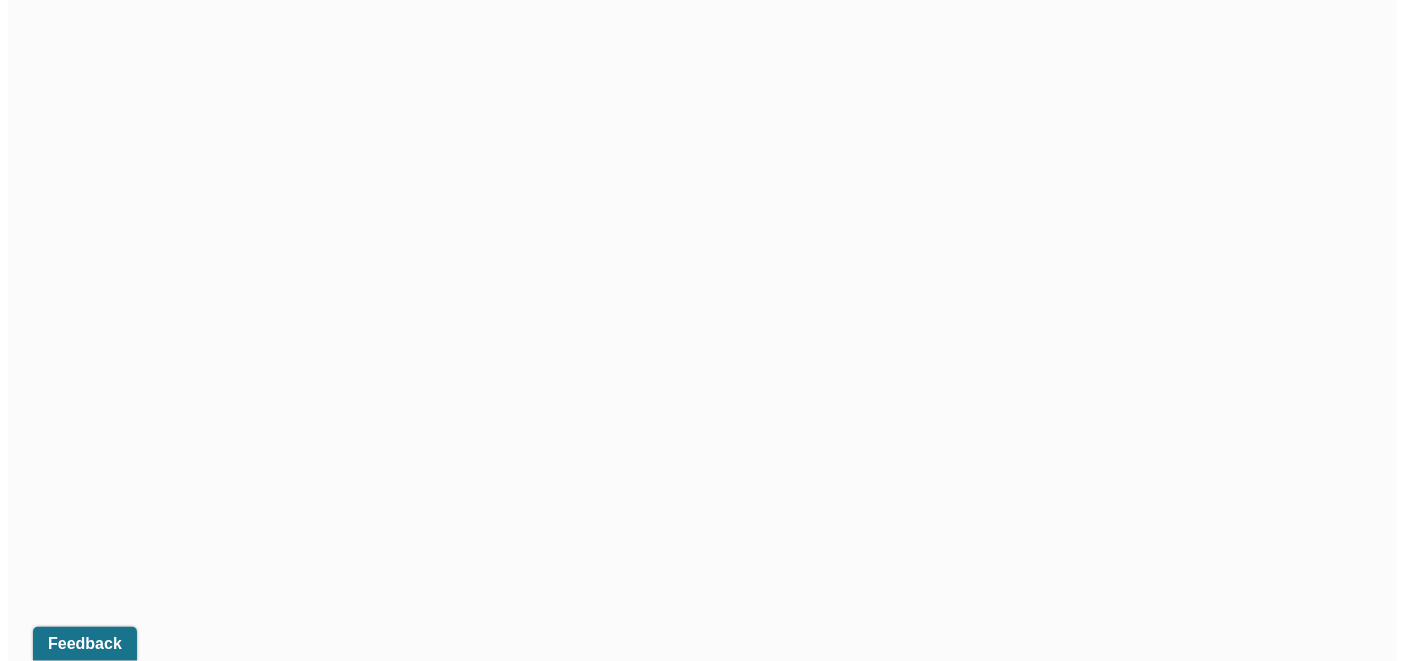 scroll, scrollTop: 764, scrollLeft: 0, axis: vertical 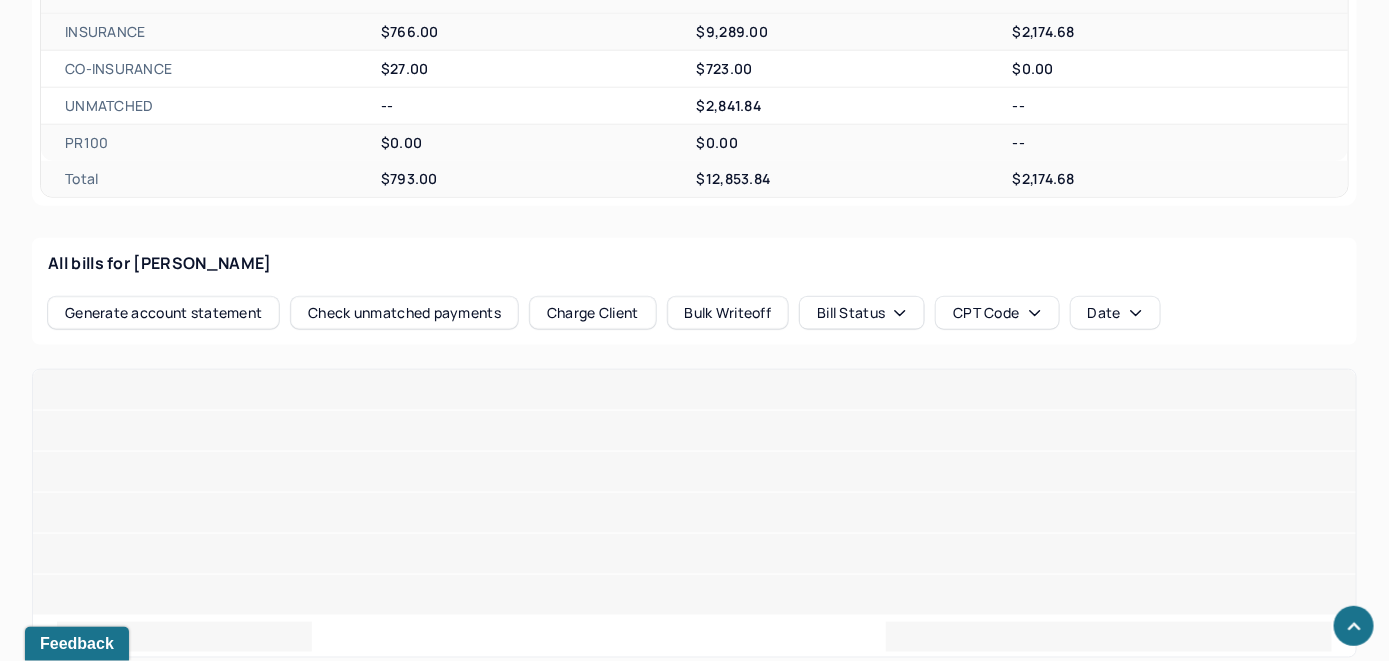 click on "Check unmatched payments" at bounding box center [404, 313] 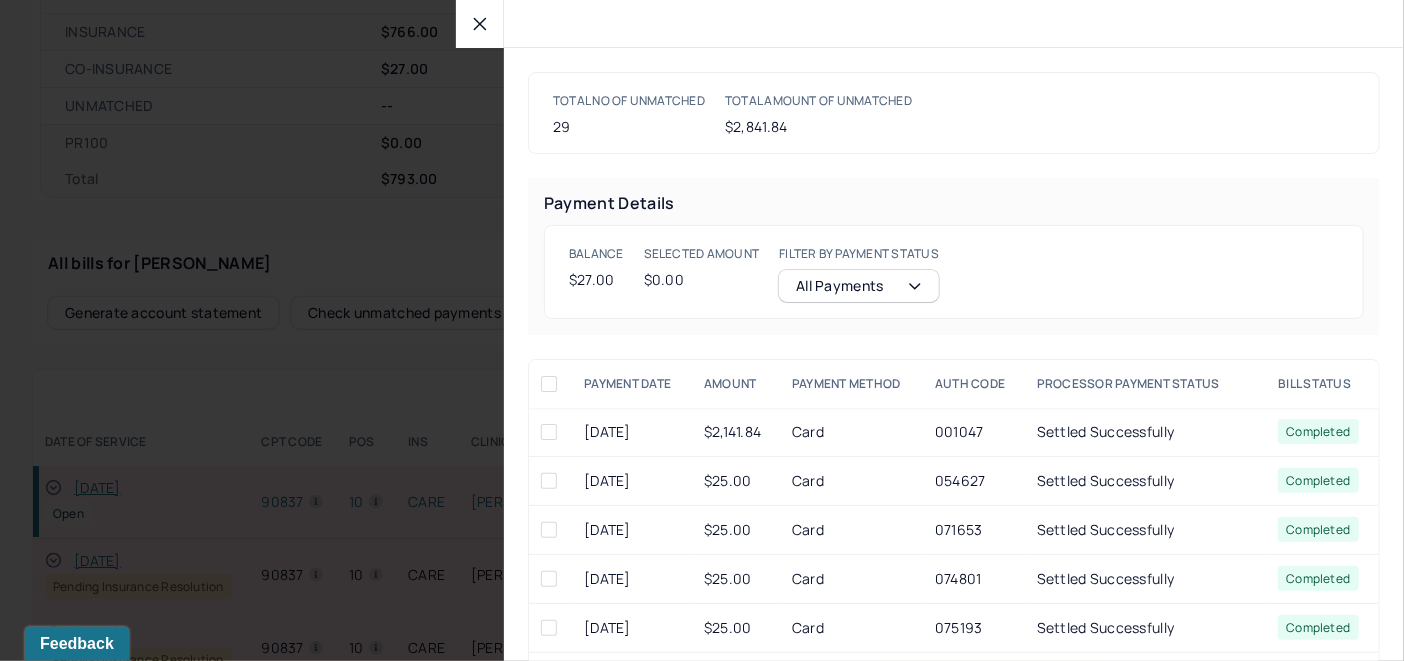 click 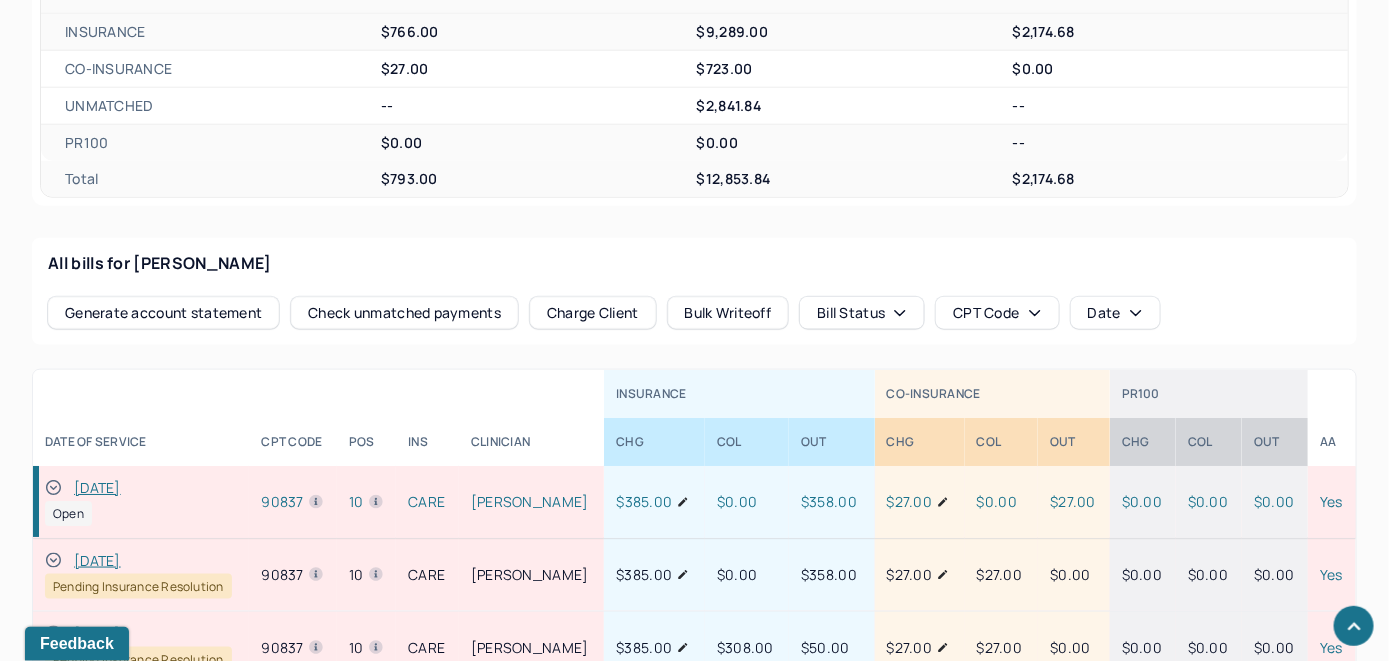 click on "Charge Client" at bounding box center [593, 313] 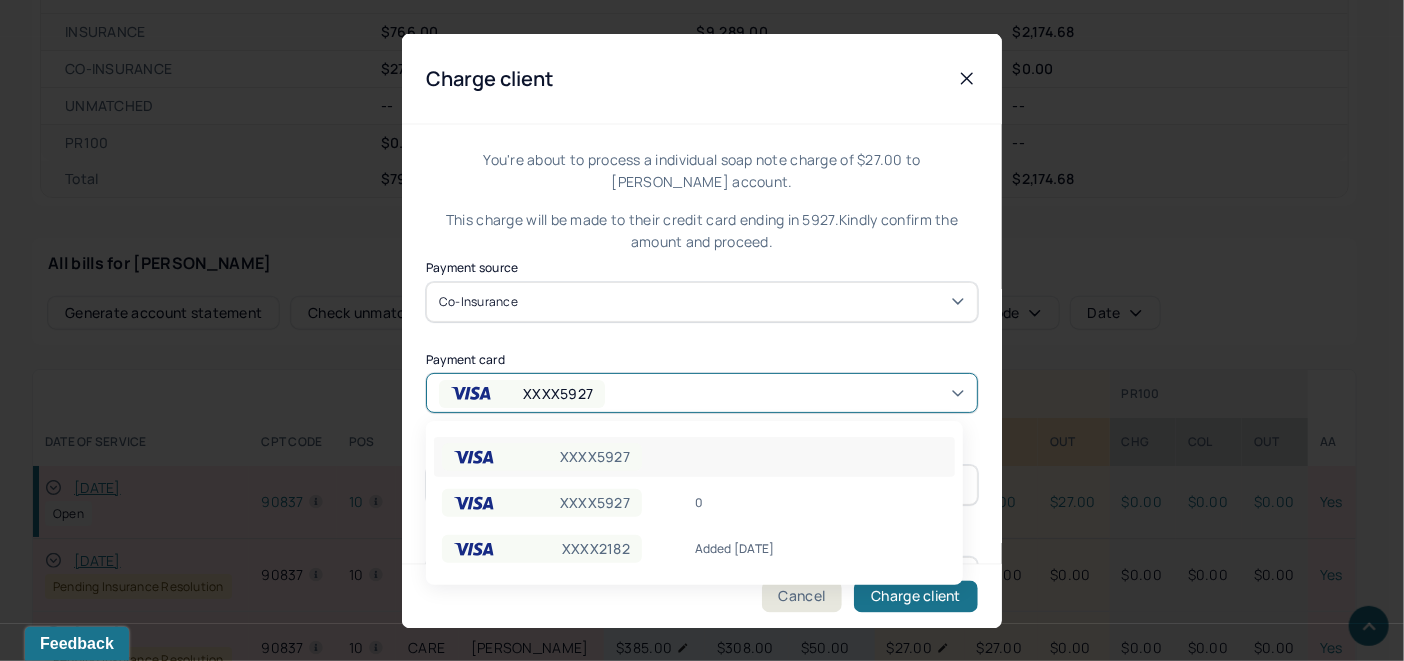 click on "XXXX5927" at bounding box center (702, 393) 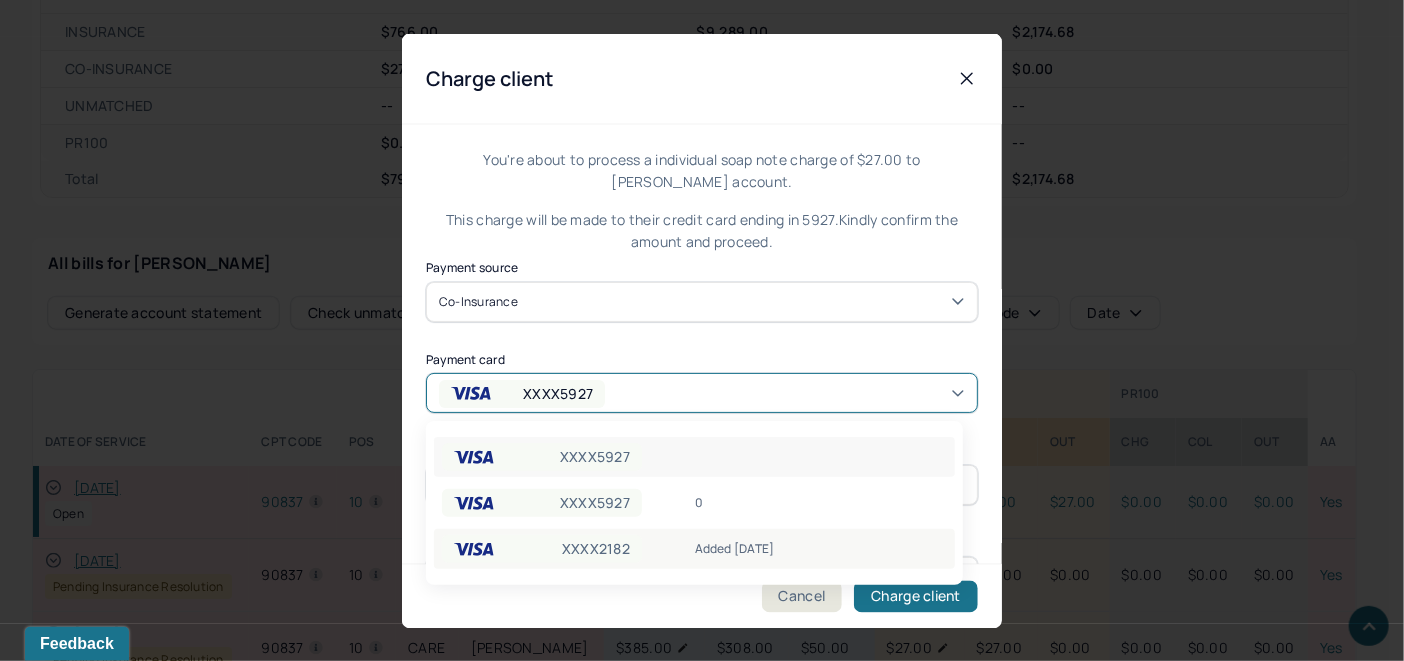 click on "Added 7/1/25" at bounding box center (821, 549) 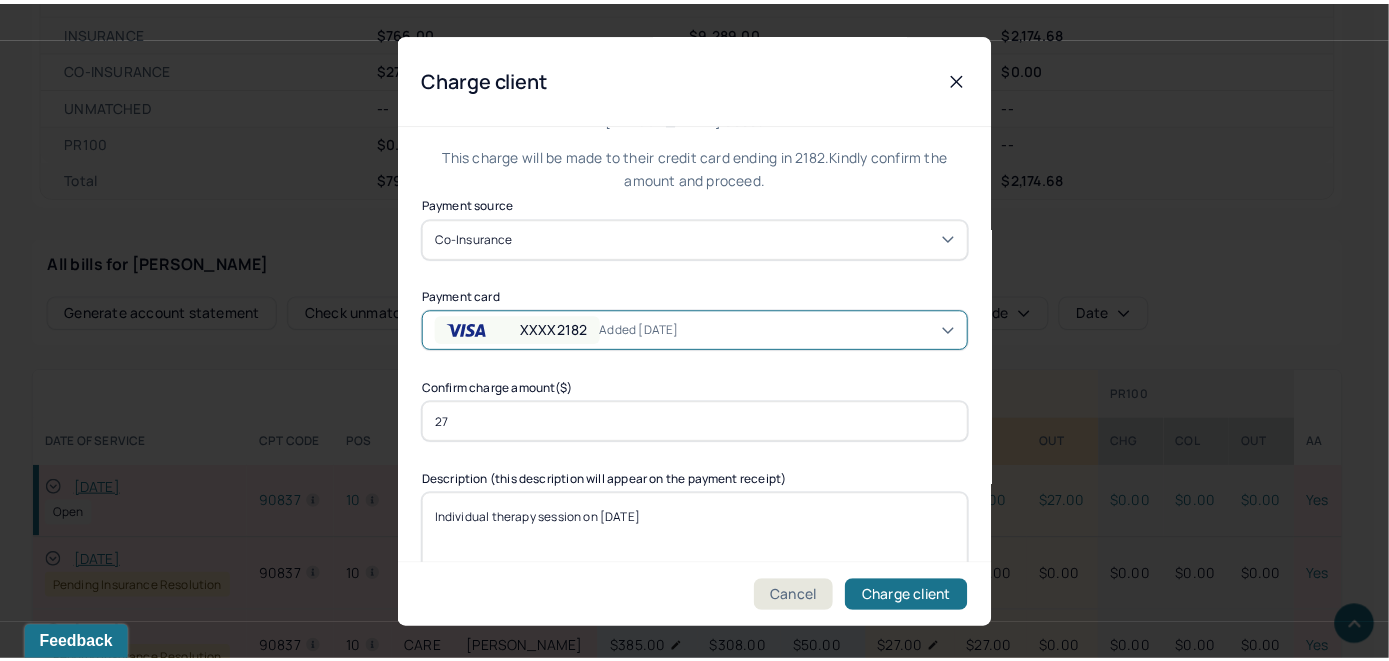 scroll, scrollTop: 121, scrollLeft: 0, axis: vertical 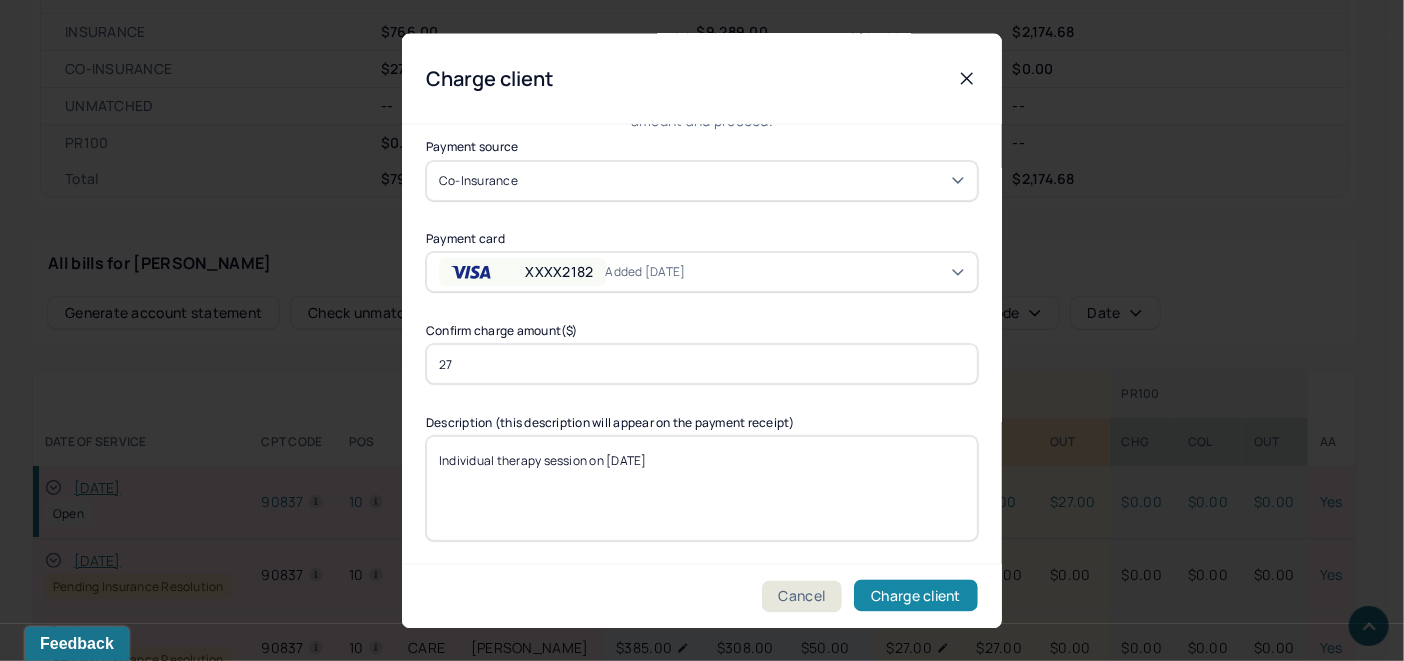 click on "Charge client" at bounding box center (916, 596) 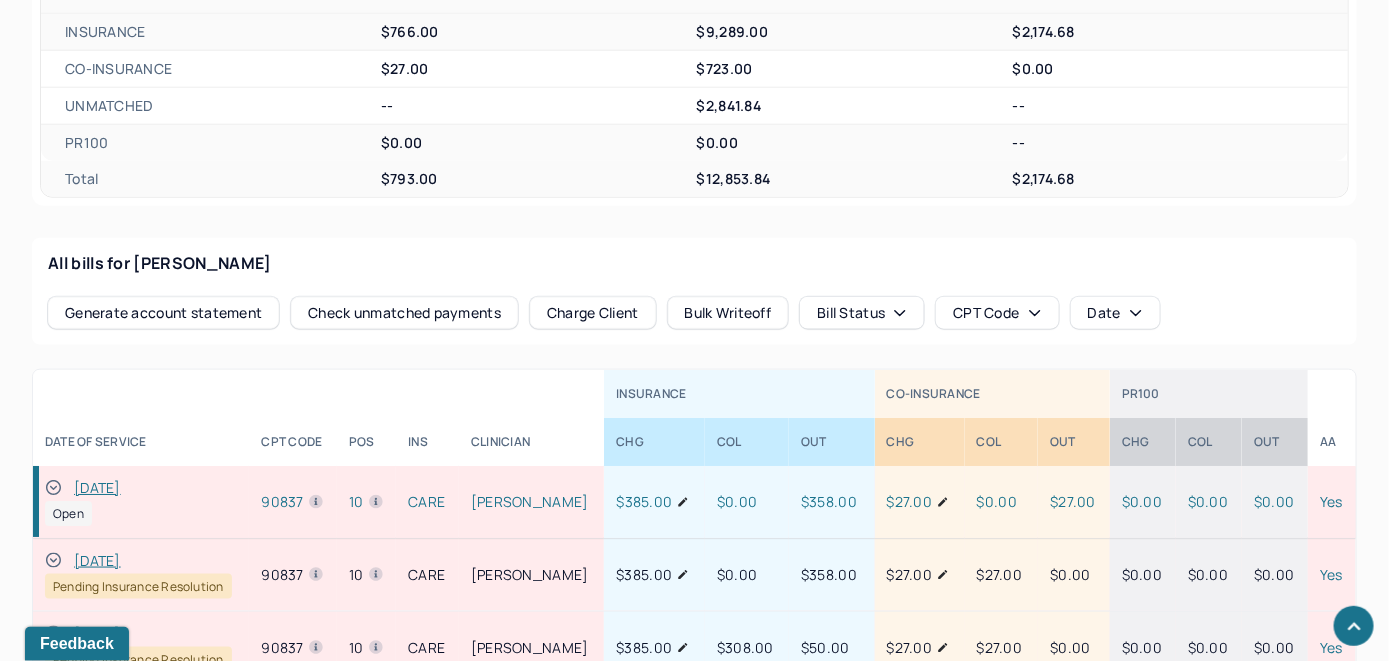 click 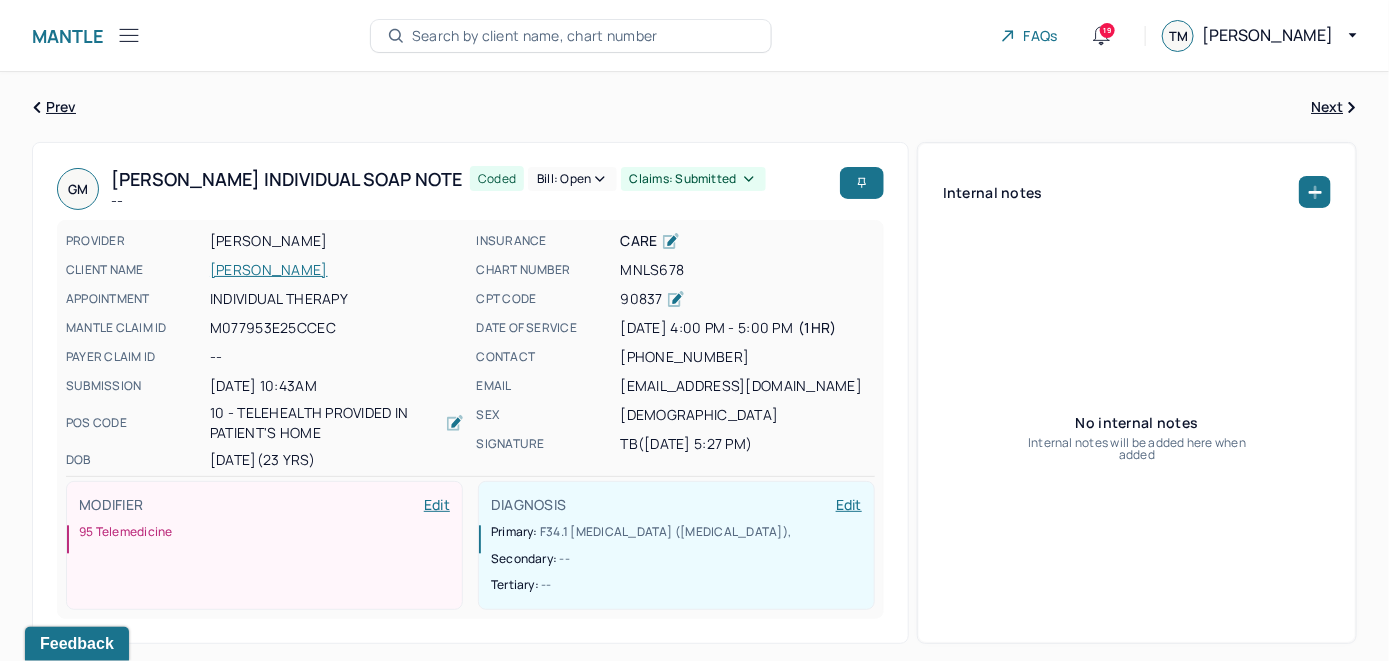 scroll, scrollTop: 0, scrollLeft: 0, axis: both 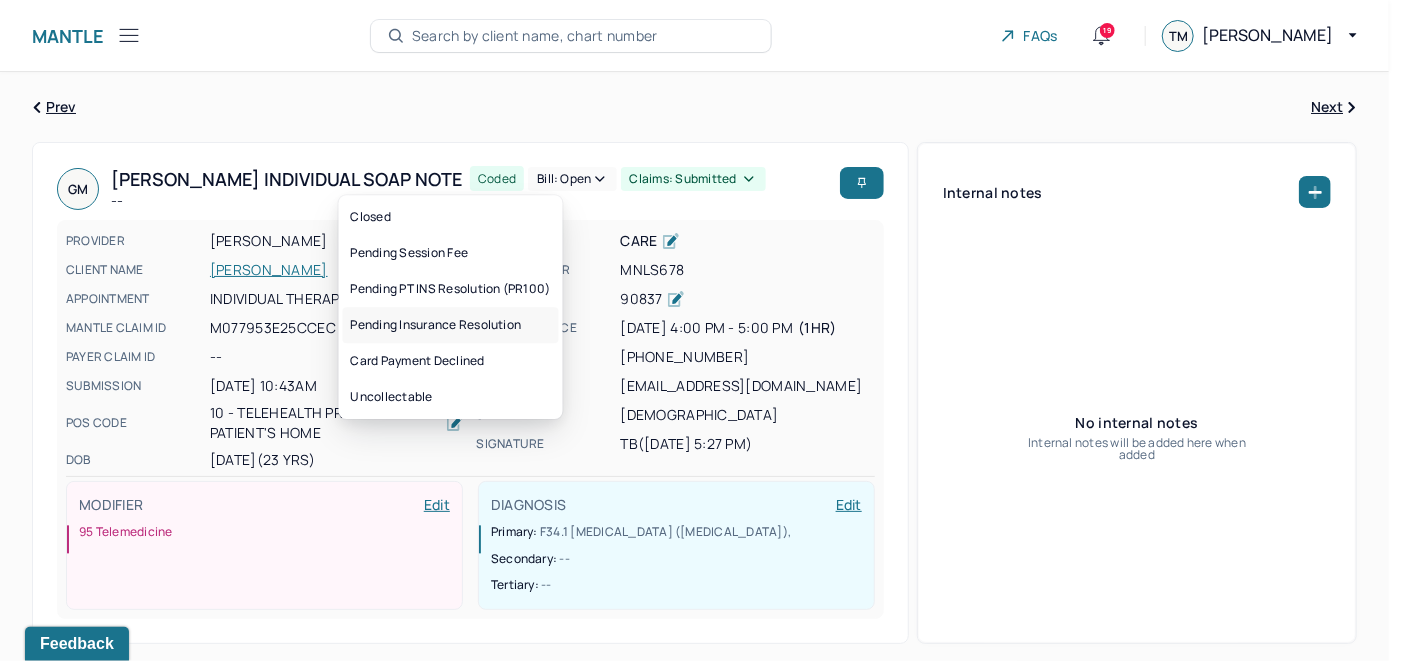 click on "Pending Insurance Resolution" at bounding box center (451, 325) 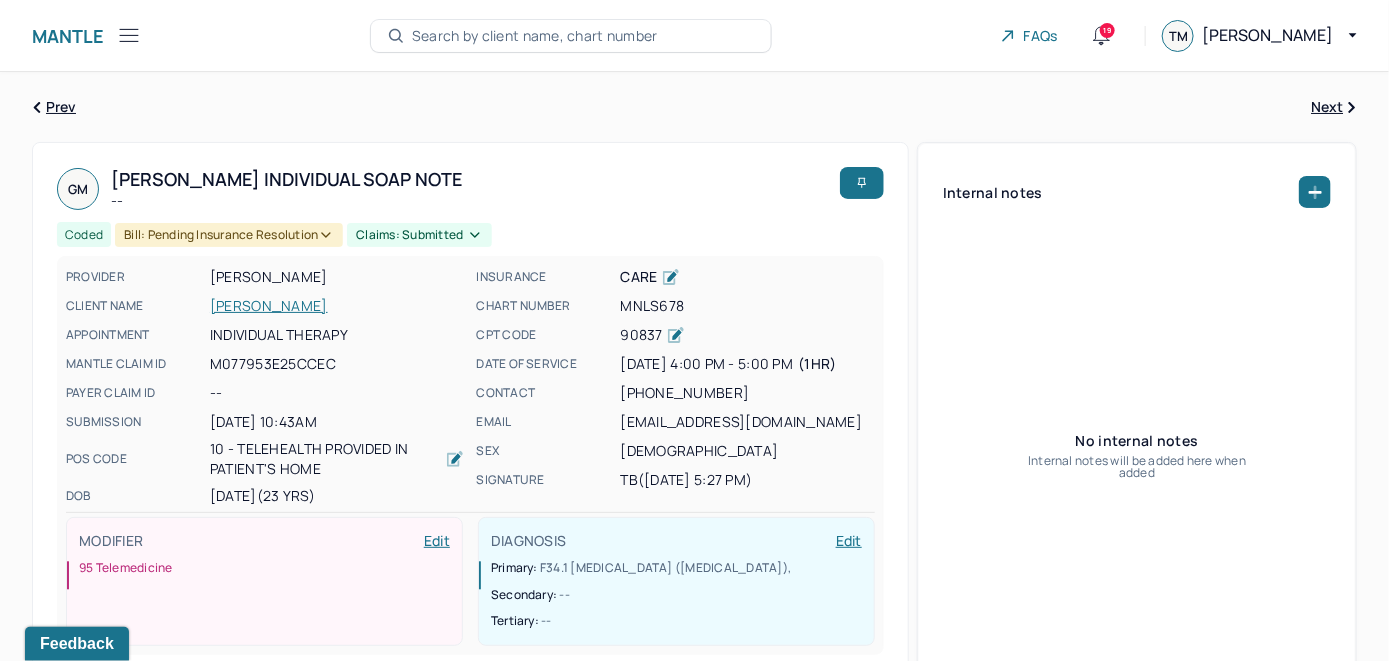click on "Search by client name, chart number" at bounding box center (571, 36) 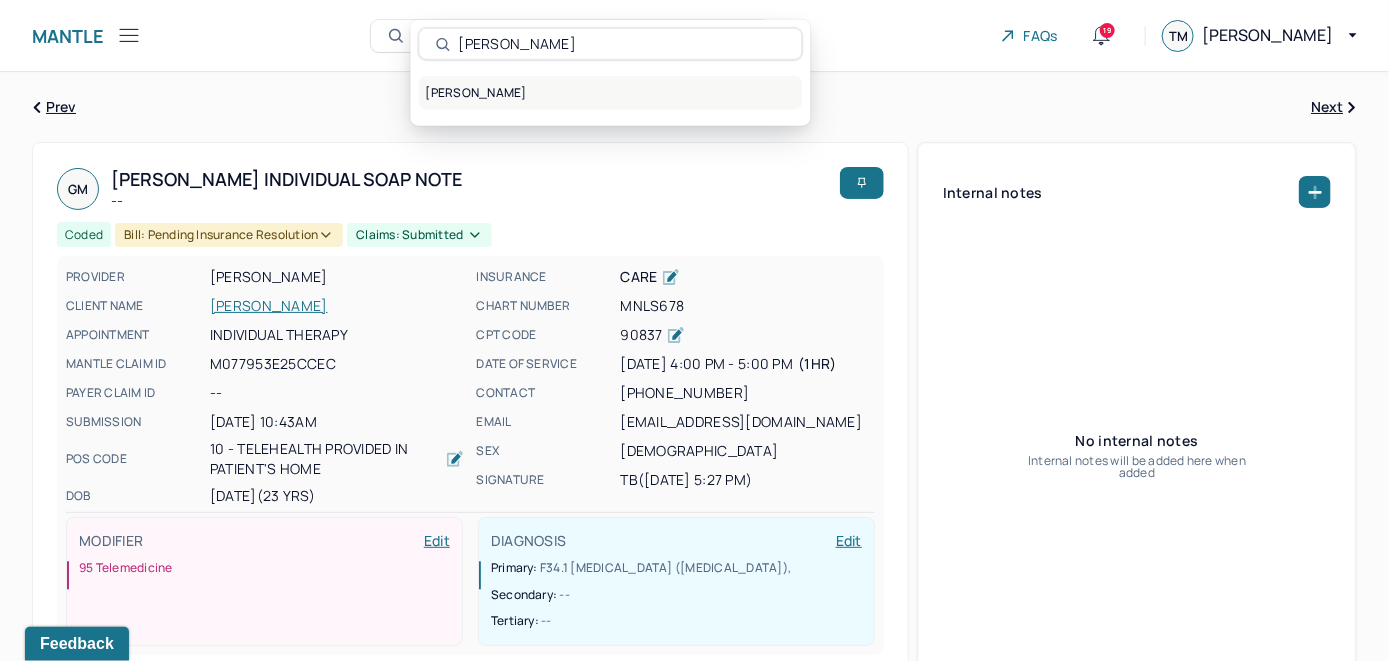 type on "Hamaad Markhiani" 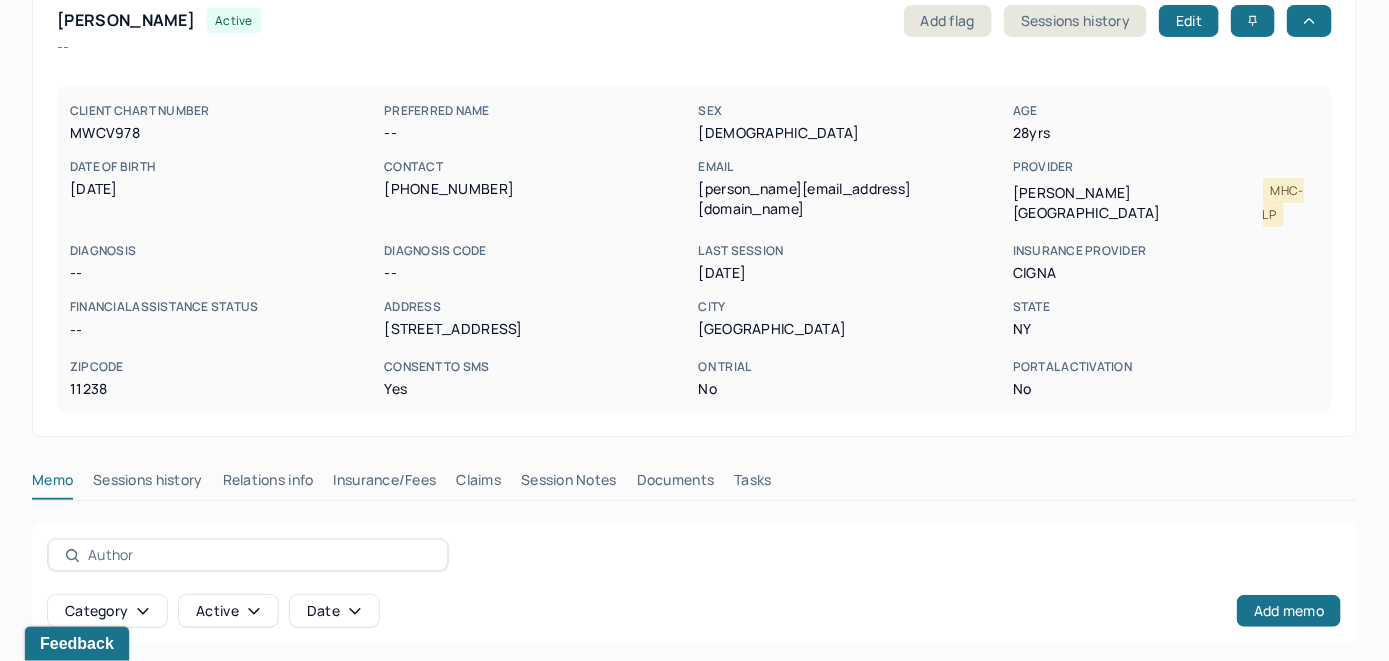 scroll, scrollTop: 261, scrollLeft: 0, axis: vertical 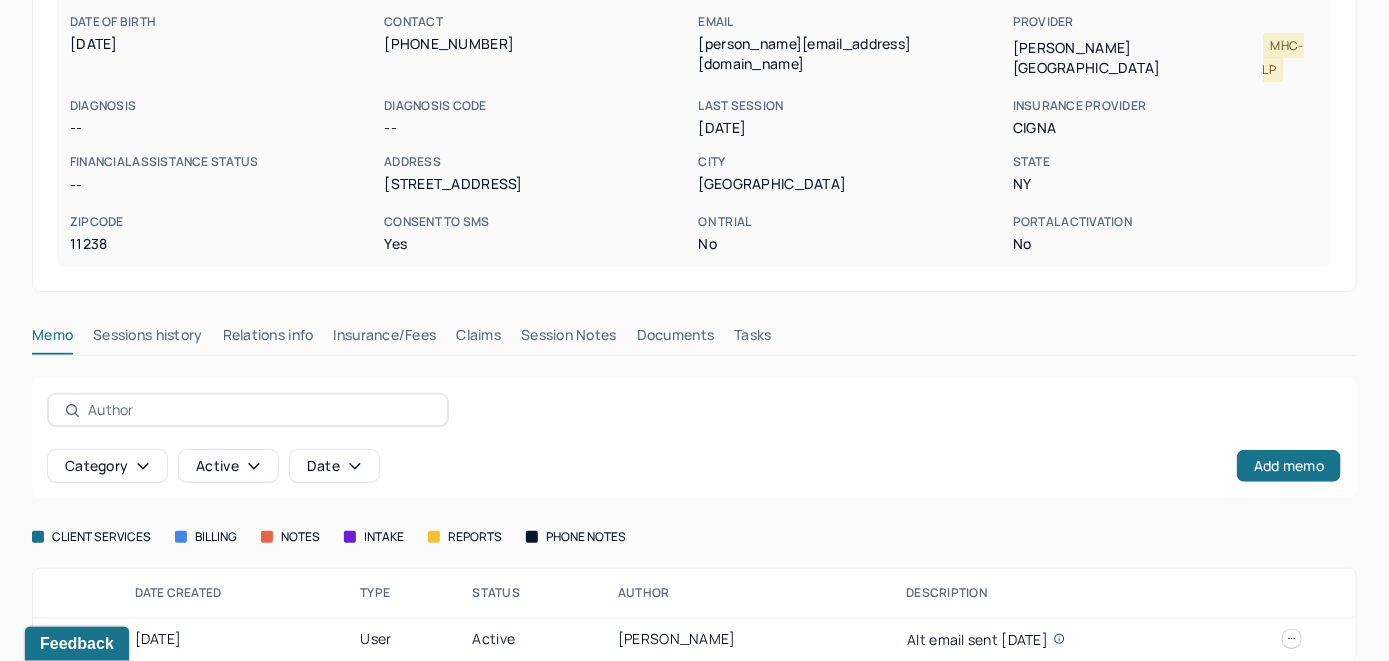click on "Insurance/Fees" at bounding box center [385, 339] 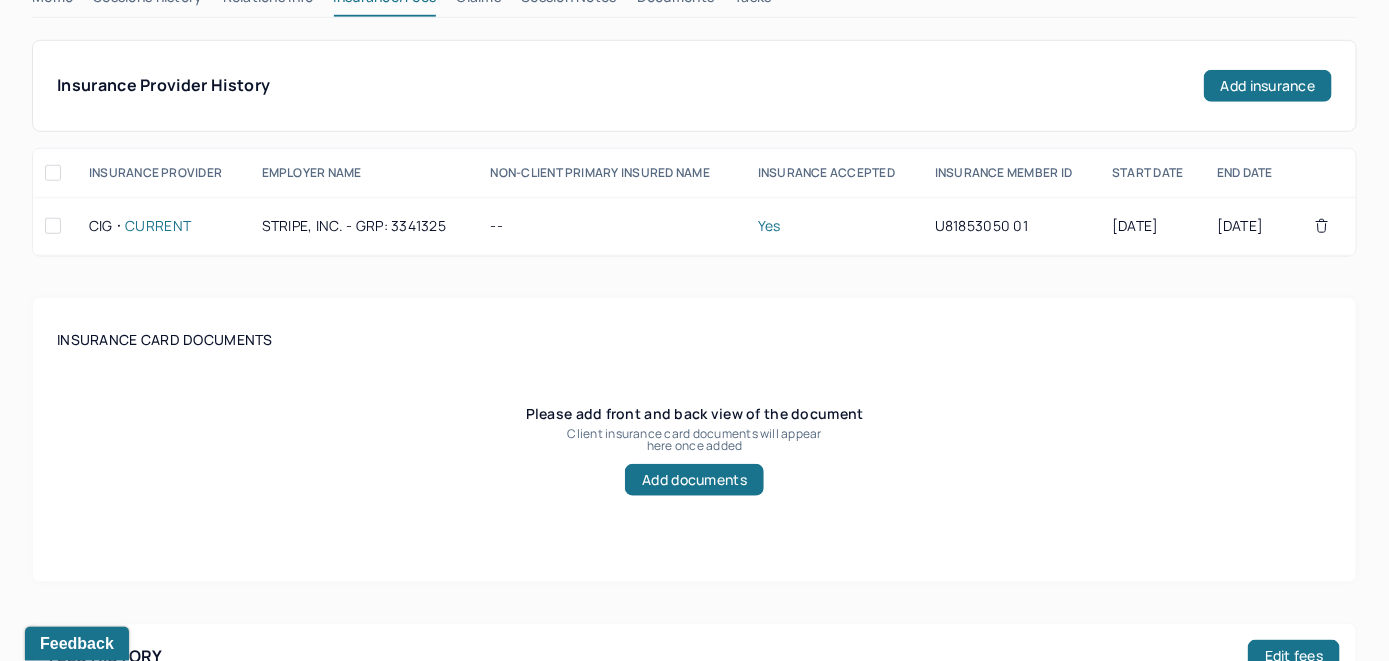 scroll, scrollTop: 461, scrollLeft: 0, axis: vertical 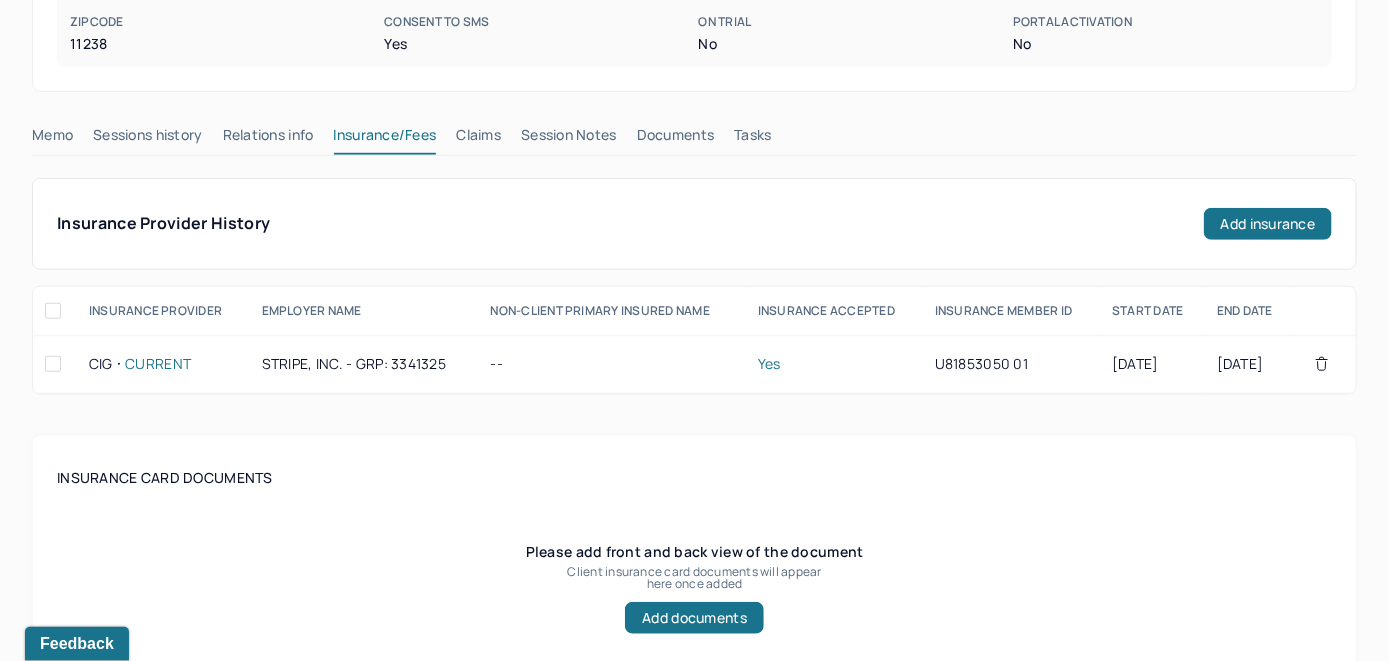 click on "Claims" at bounding box center (478, 139) 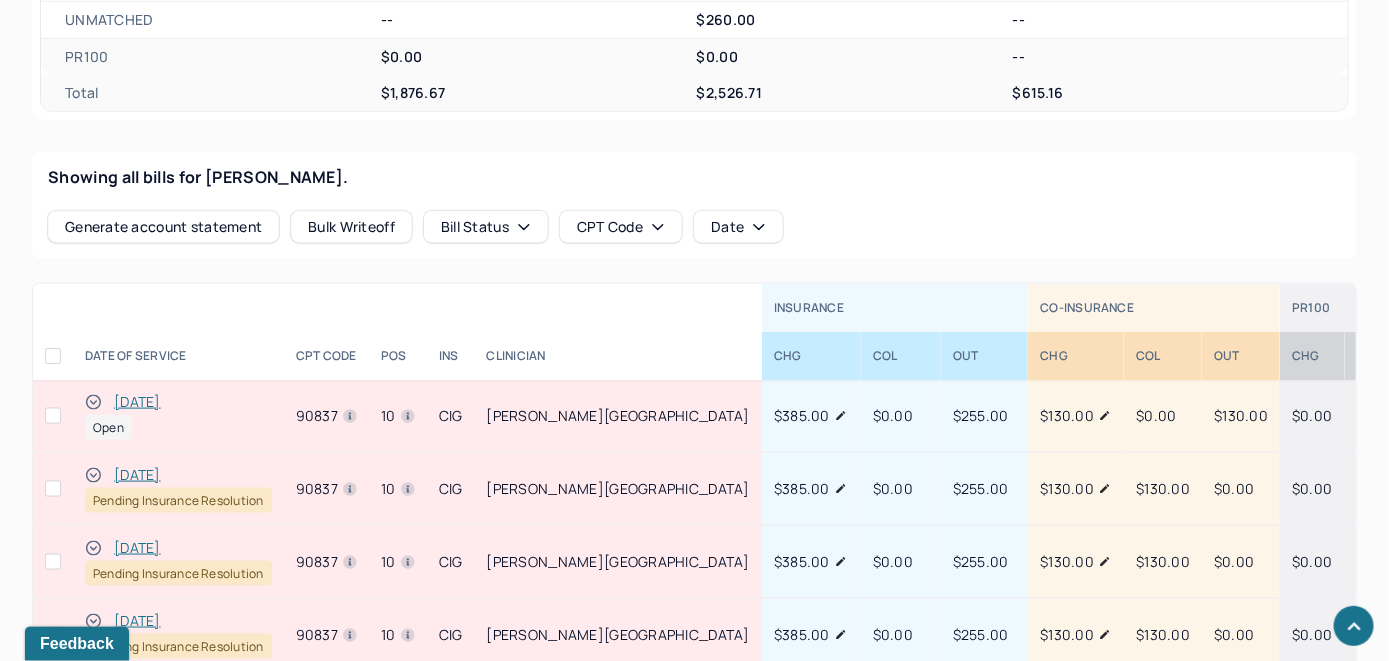 scroll, scrollTop: 802, scrollLeft: 0, axis: vertical 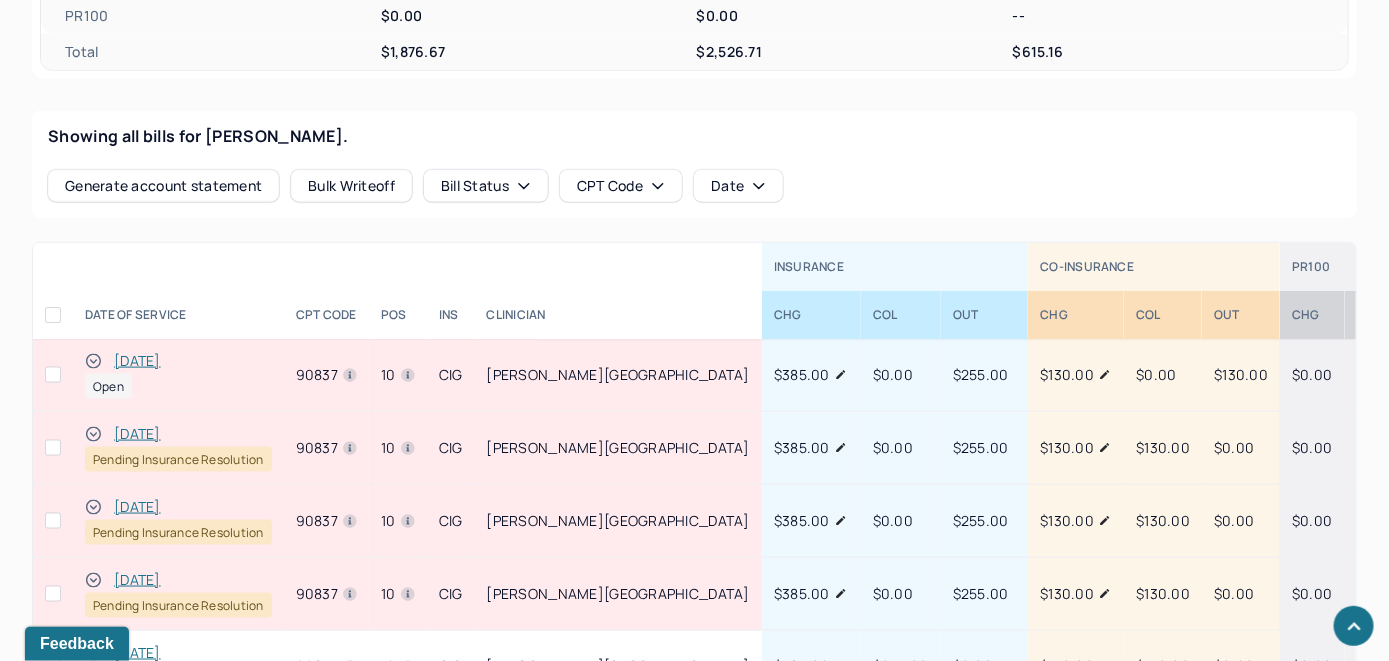 click on "[DATE]" at bounding box center (137, 361) 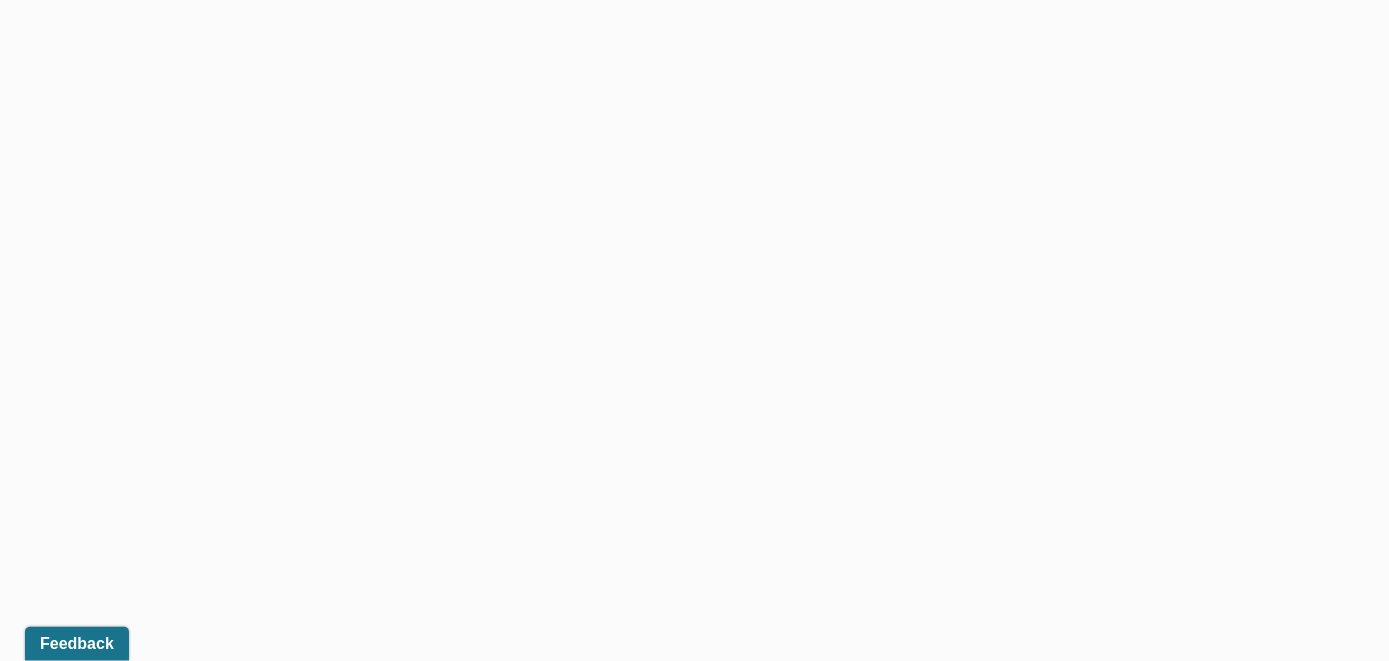 scroll, scrollTop: 730, scrollLeft: 0, axis: vertical 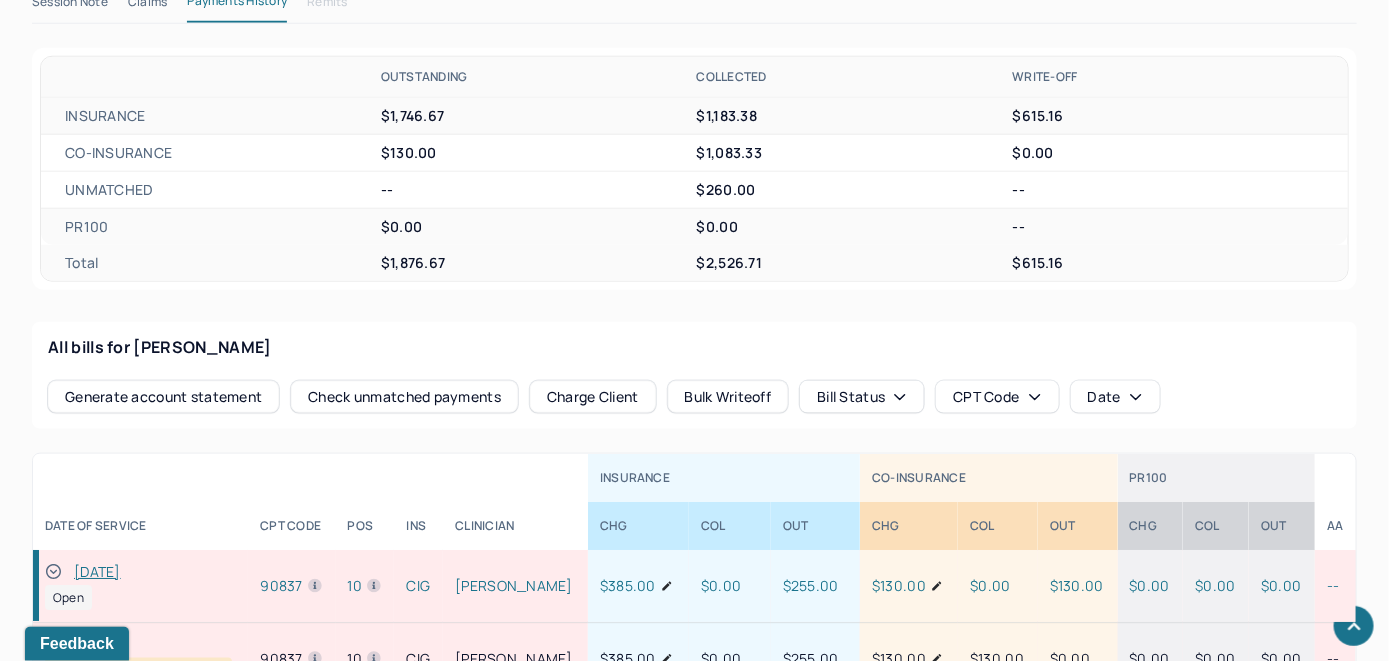 click on "Check unmatched payments" at bounding box center [404, 397] 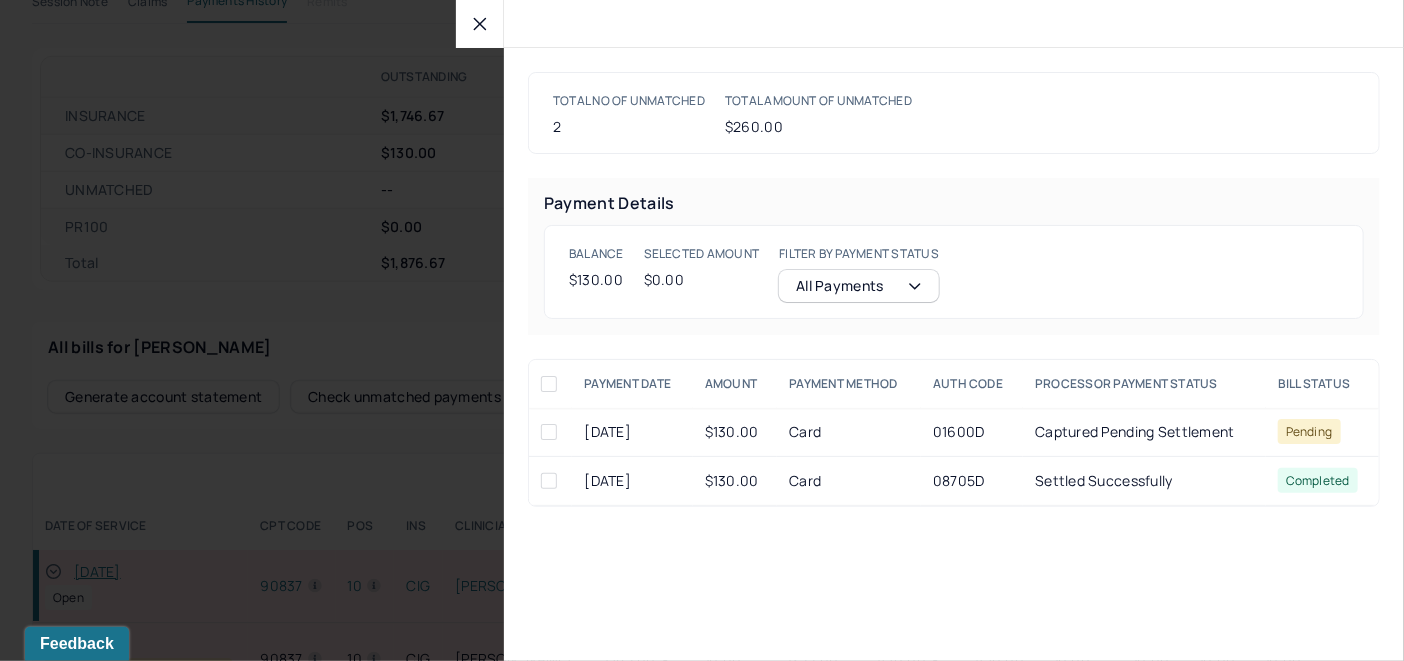 click at bounding box center (549, 481) 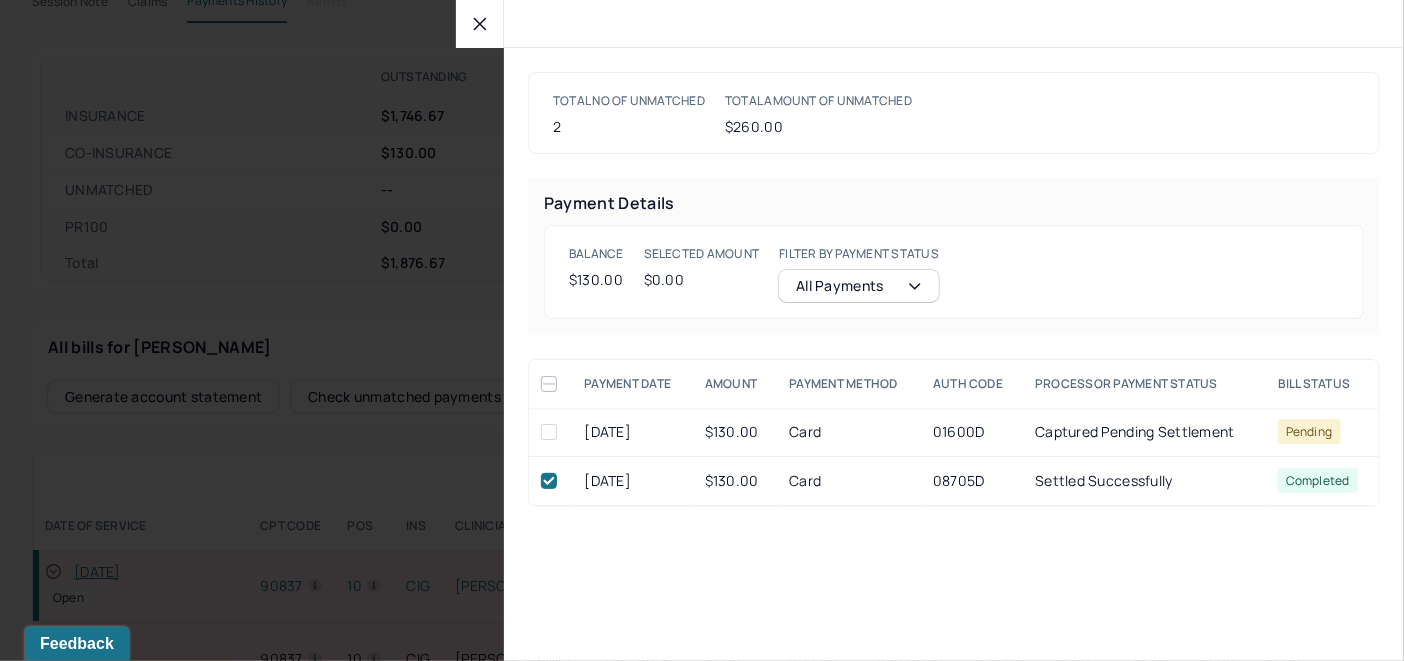 checkbox on "true" 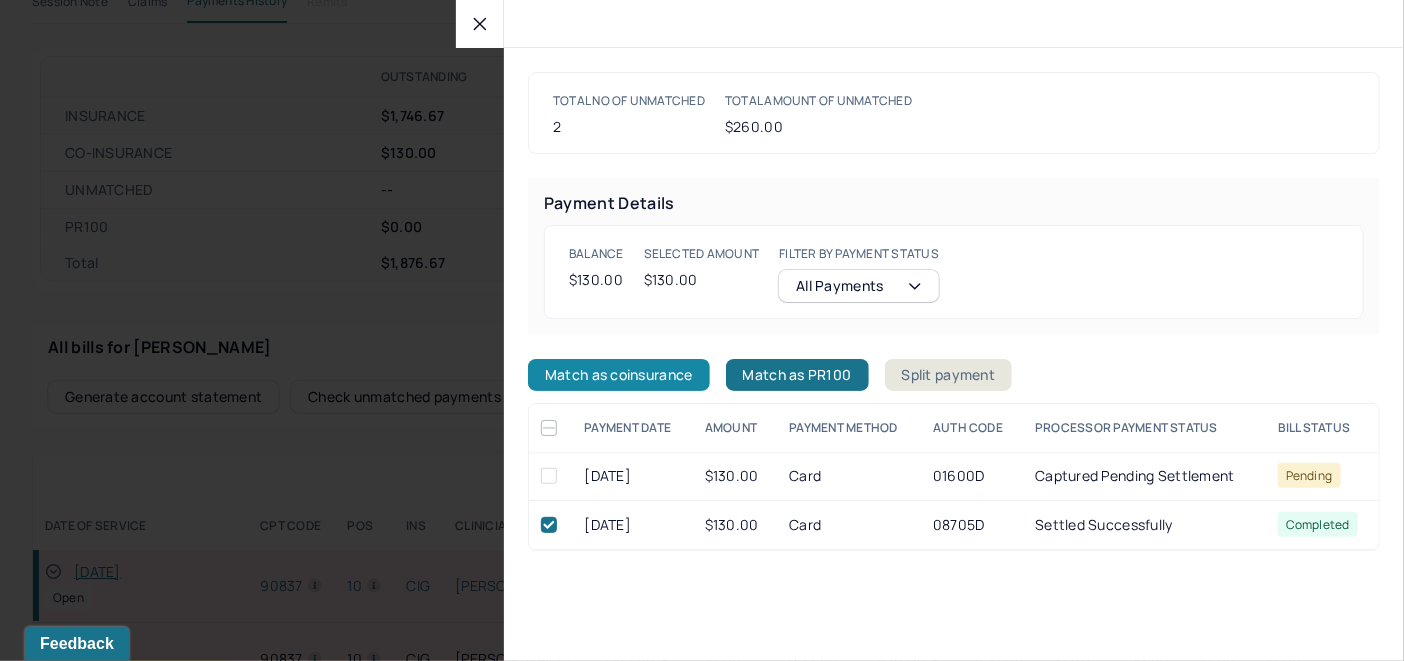 click on "Match as coinsurance" at bounding box center [619, 375] 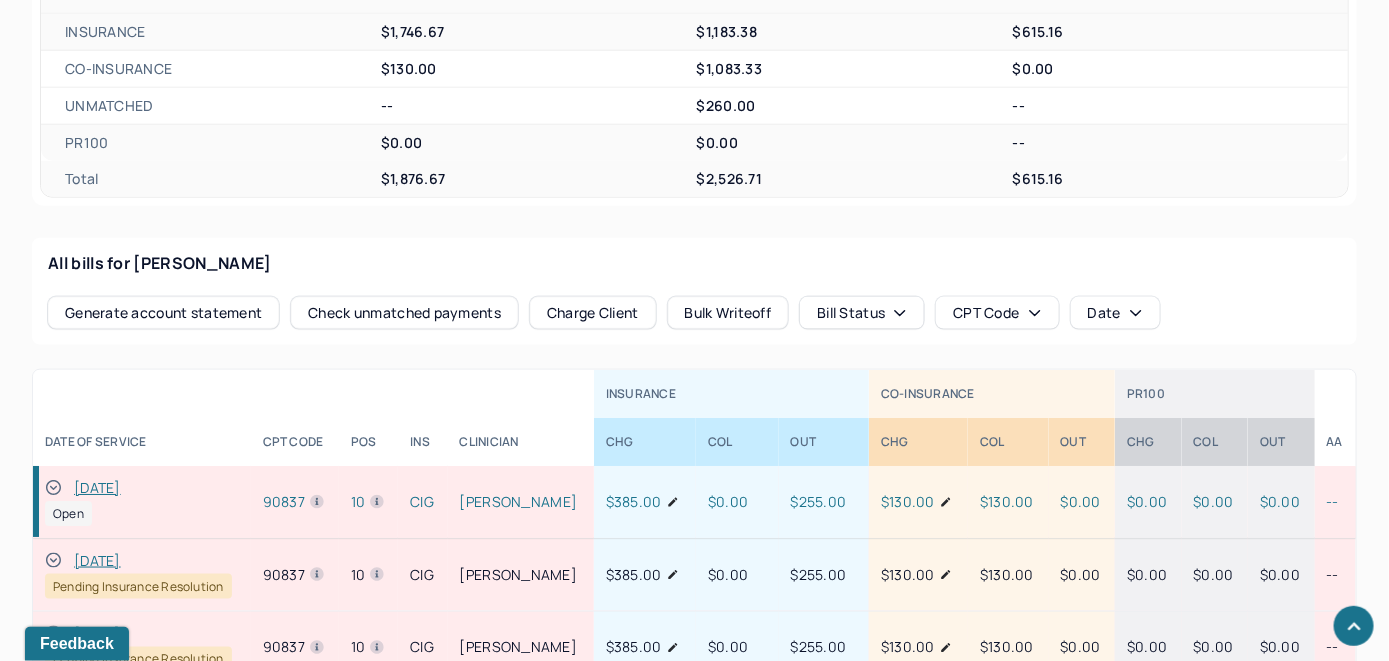 scroll, scrollTop: 930, scrollLeft: 0, axis: vertical 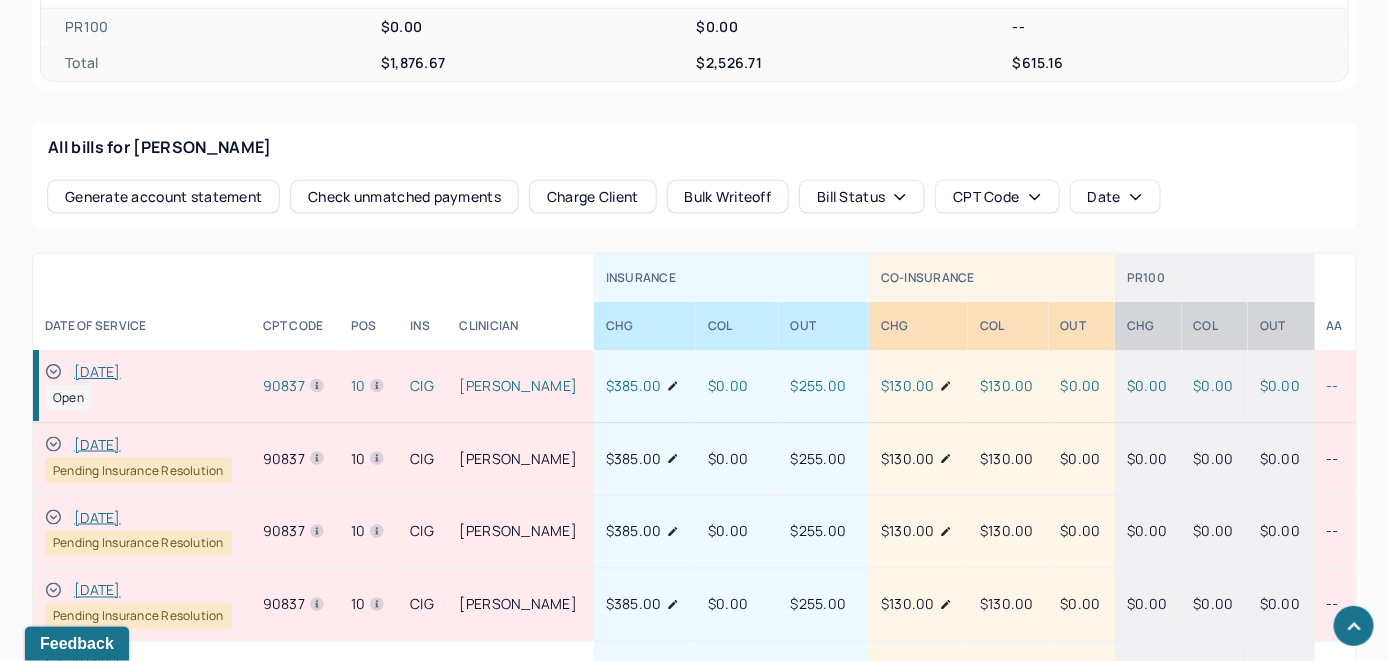click 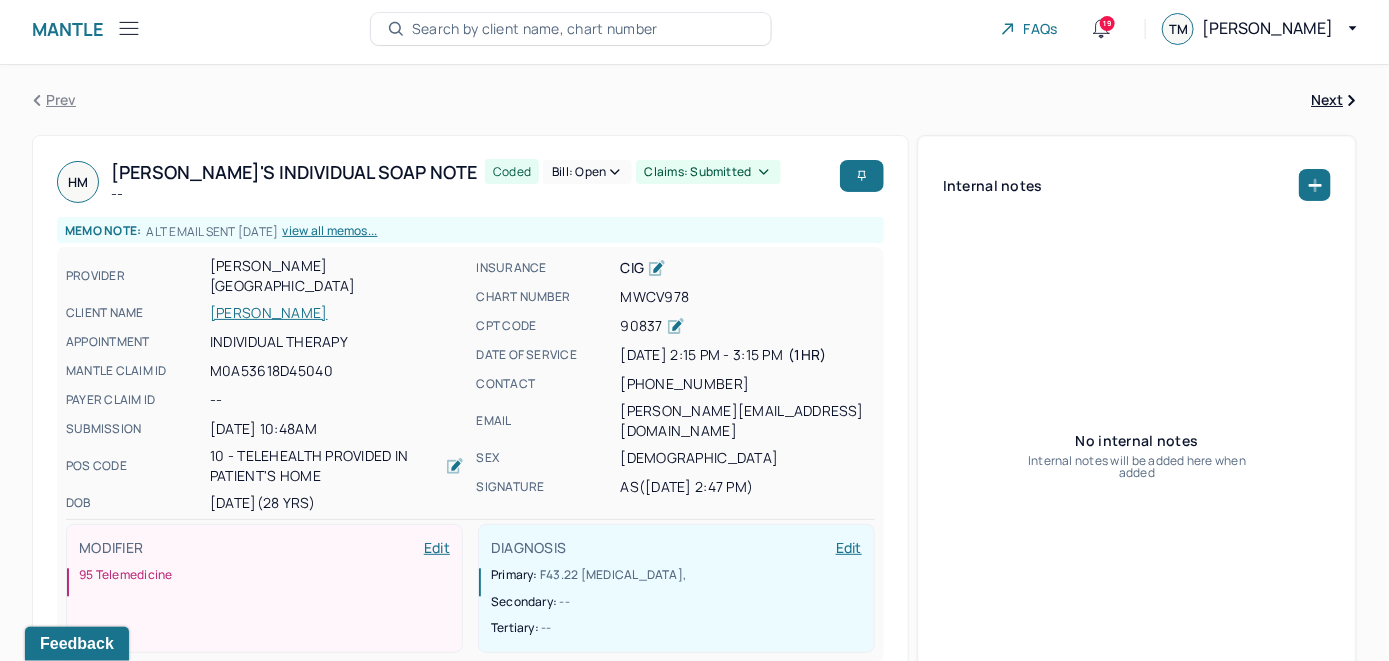 scroll, scrollTop: 0, scrollLeft: 0, axis: both 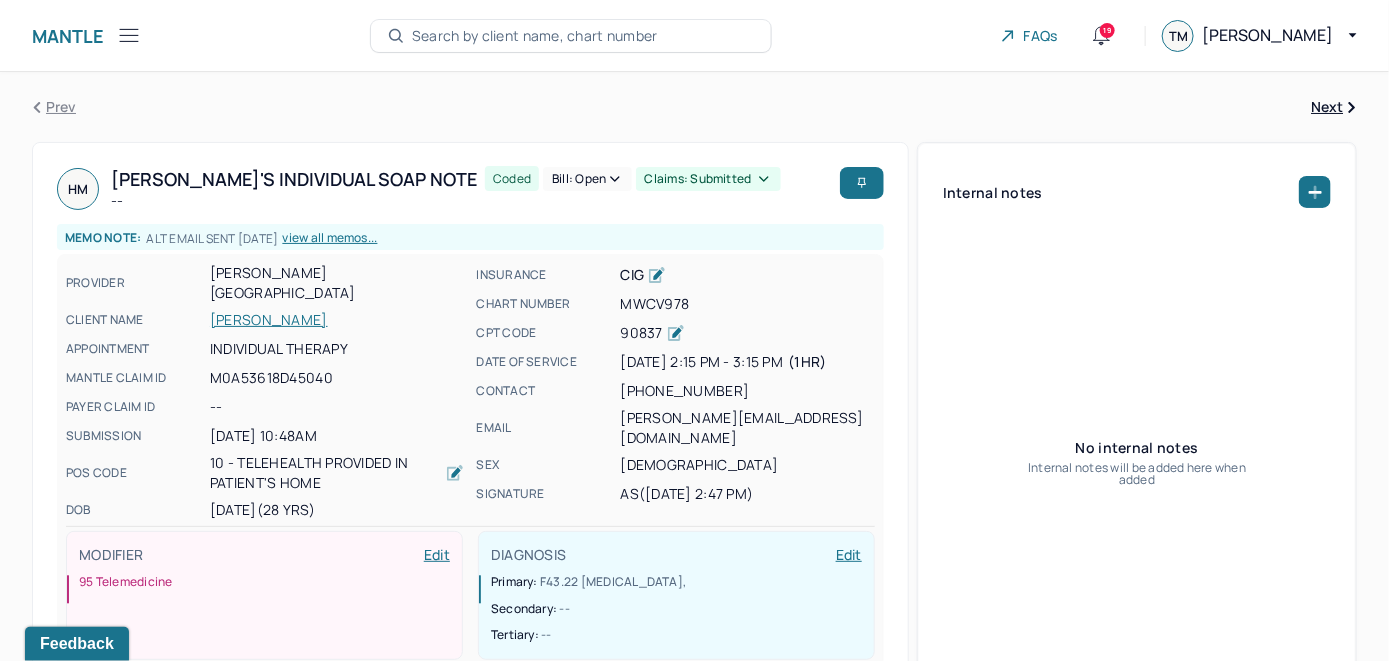click on "Bill: Open" at bounding box center [587, 179] 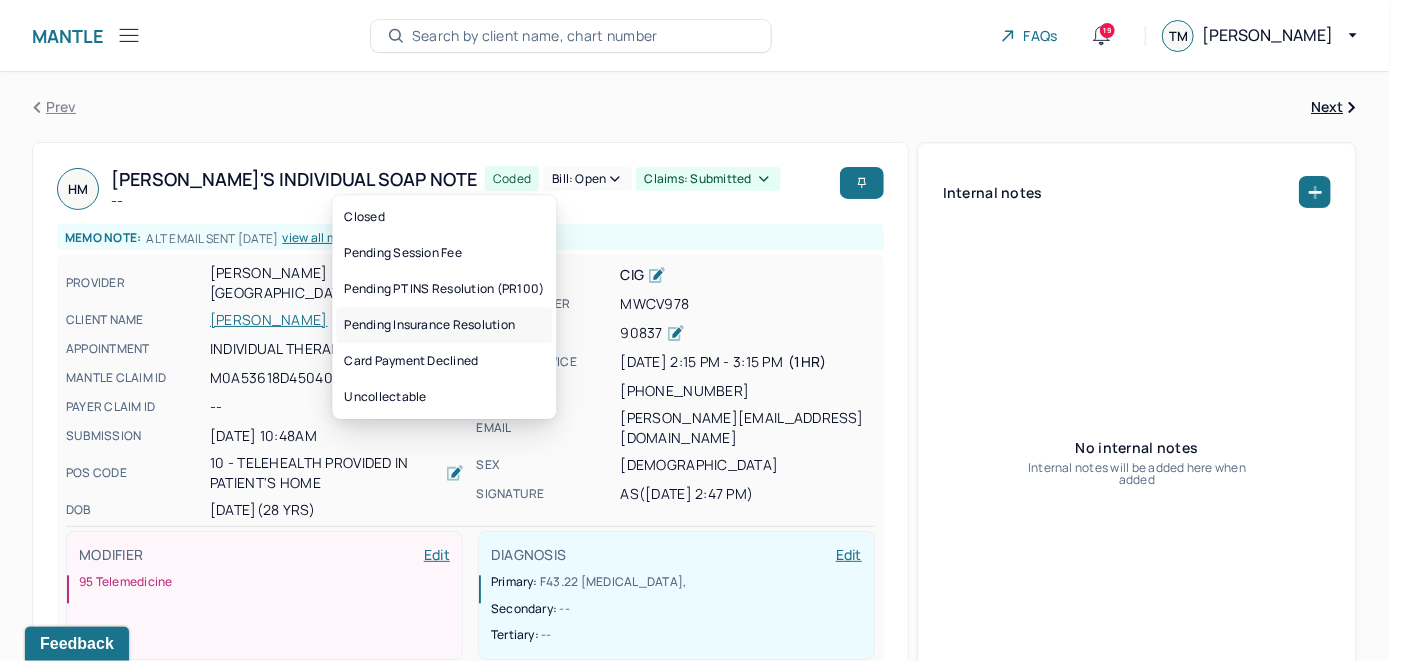 click on "Pending Insurance Resolution" at bounding box center (444, 325) 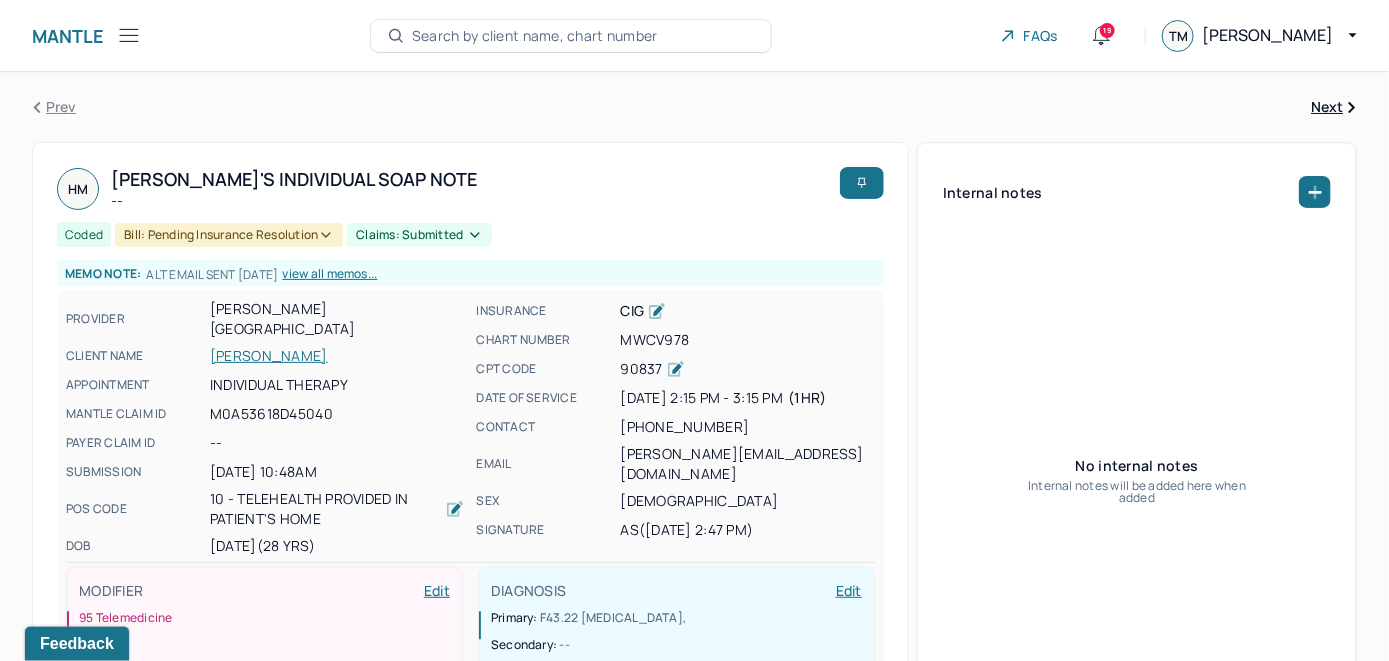 click on "Search by client name, chart number" at bounding box center [535, 36] 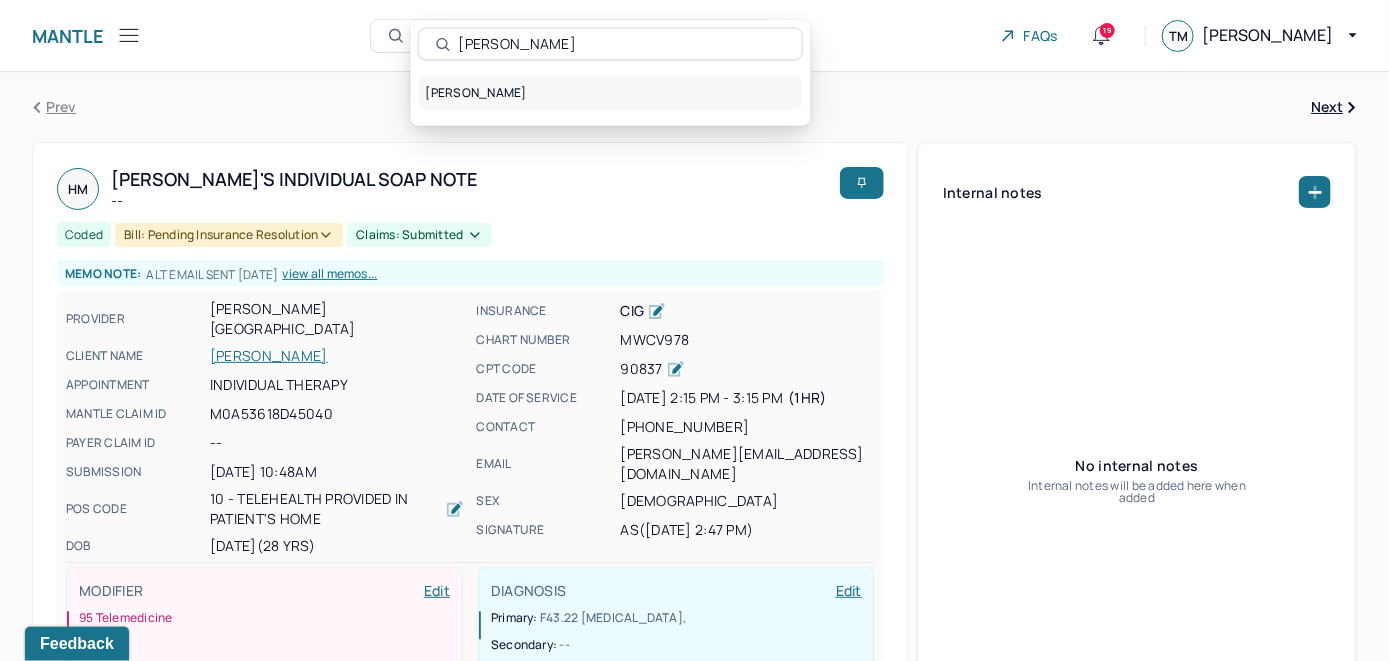 type on "Harley Dixon" 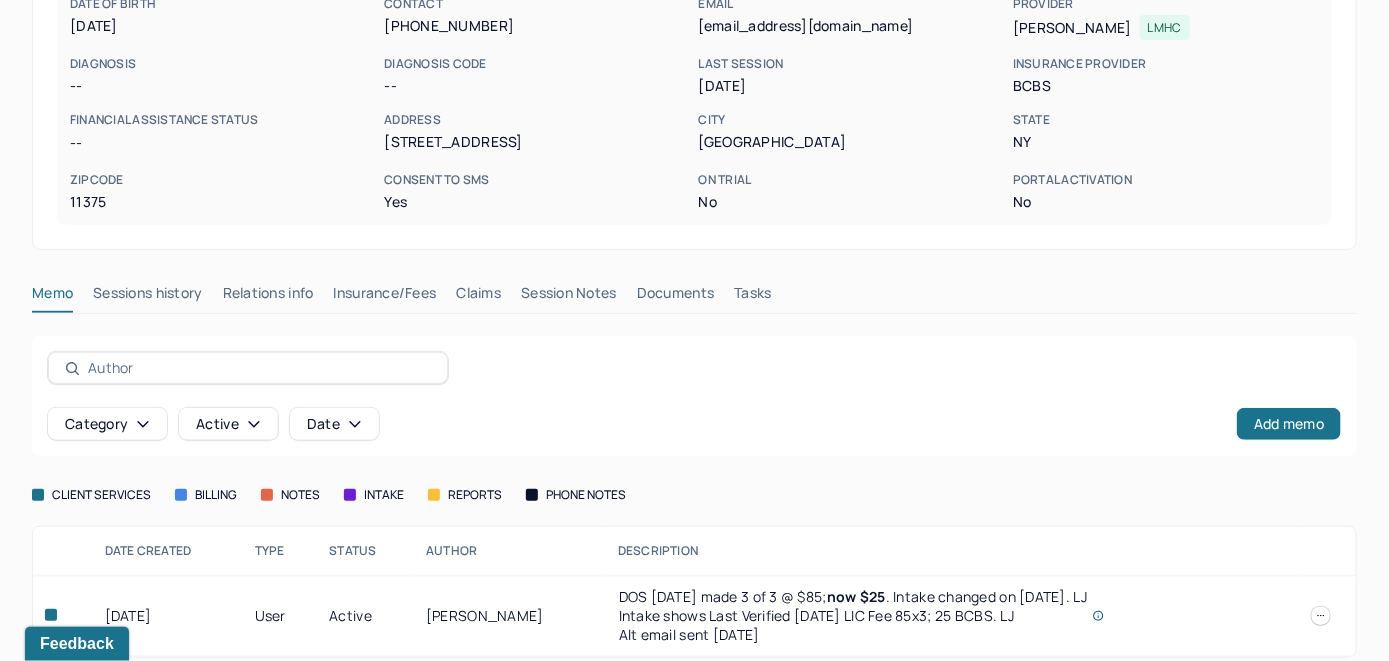 scroll, scrollTop: 299, scrollLeft: 0, axis: vertical 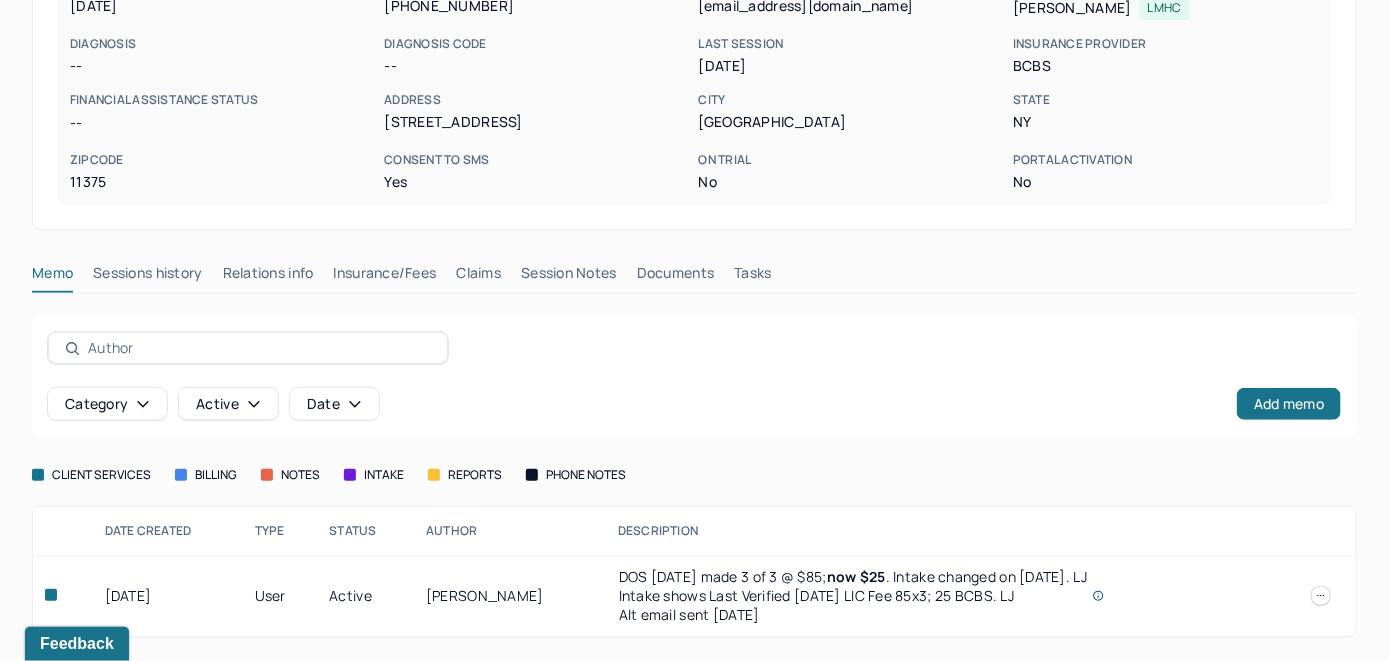 click on "Insurance/Fees" at bounding box center [385, 277] 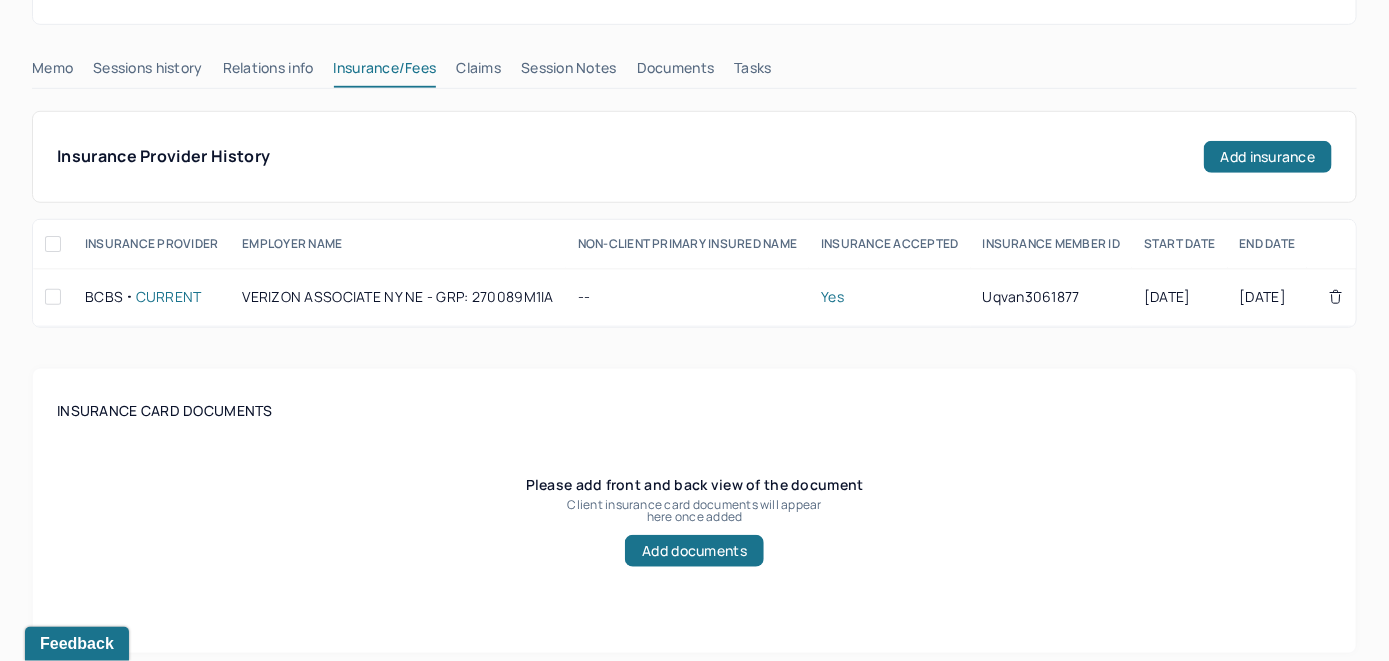 scroll, scrollTop: 499, scrollLeft: 0, axis: vertical 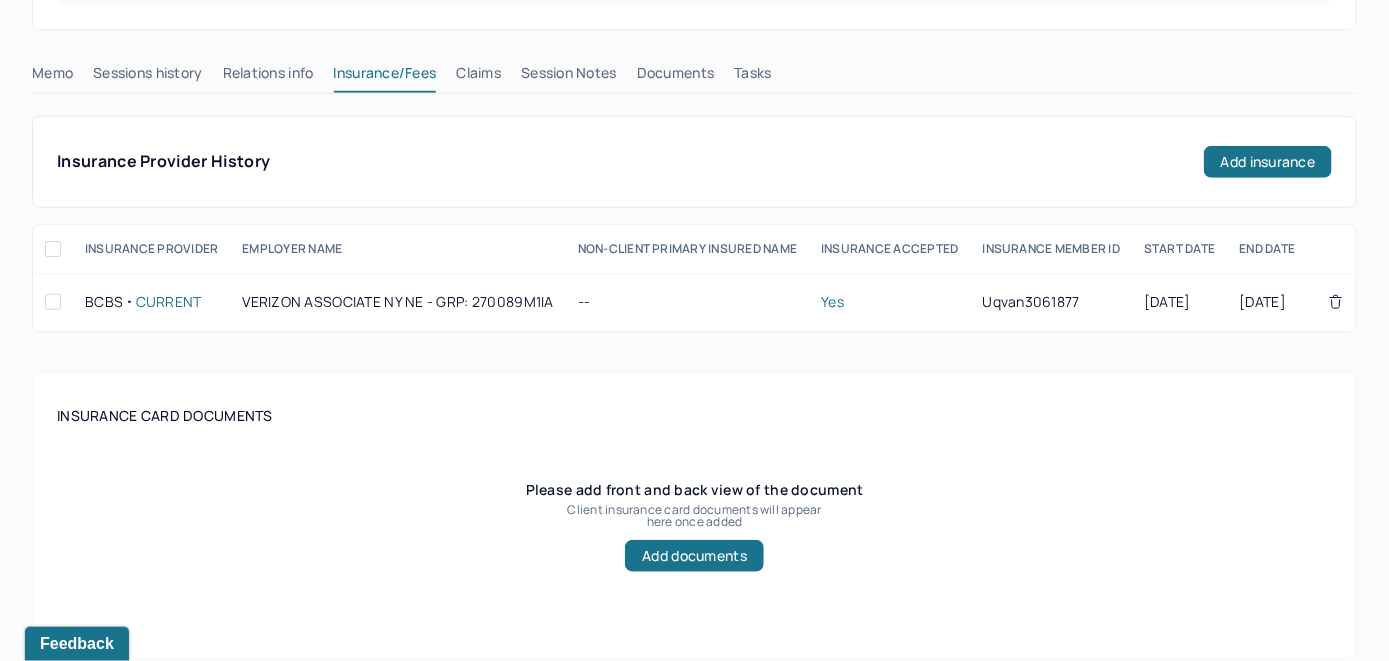 click on "Claims" at bounding box center (478, 77) 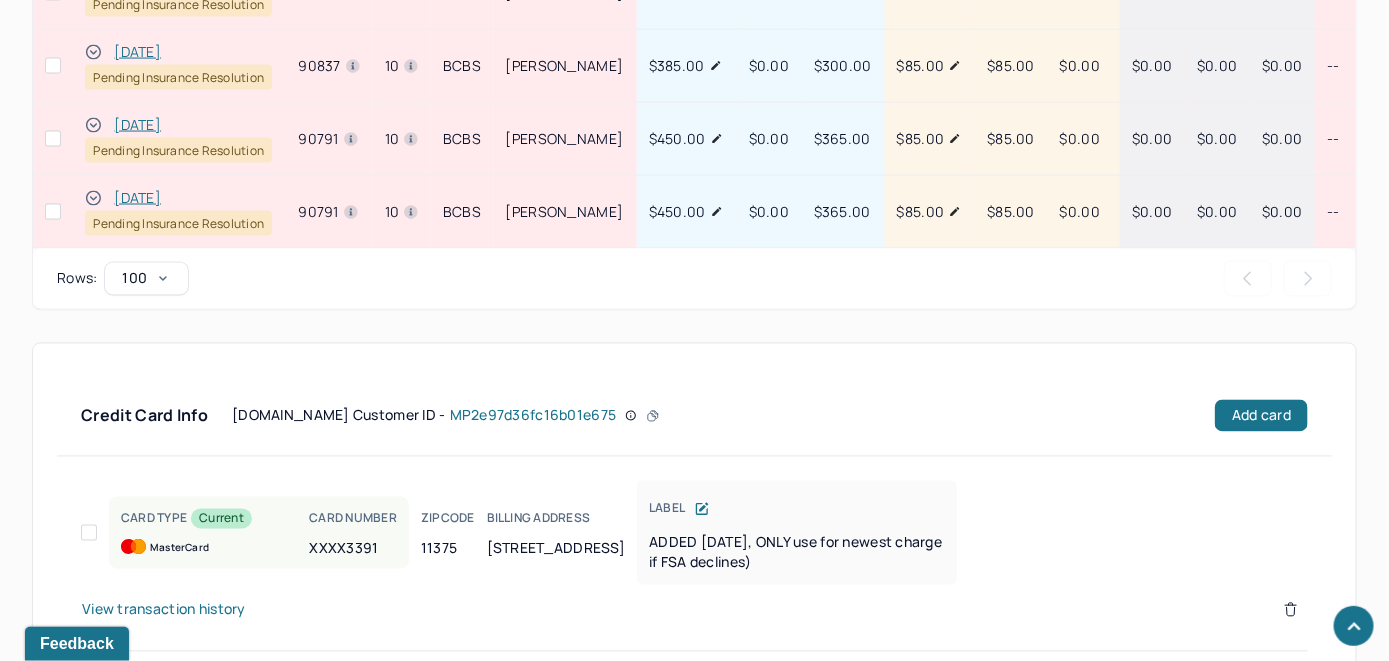 scroll, scrollTop: 1509, scrollLeft: 0, axis: vertical 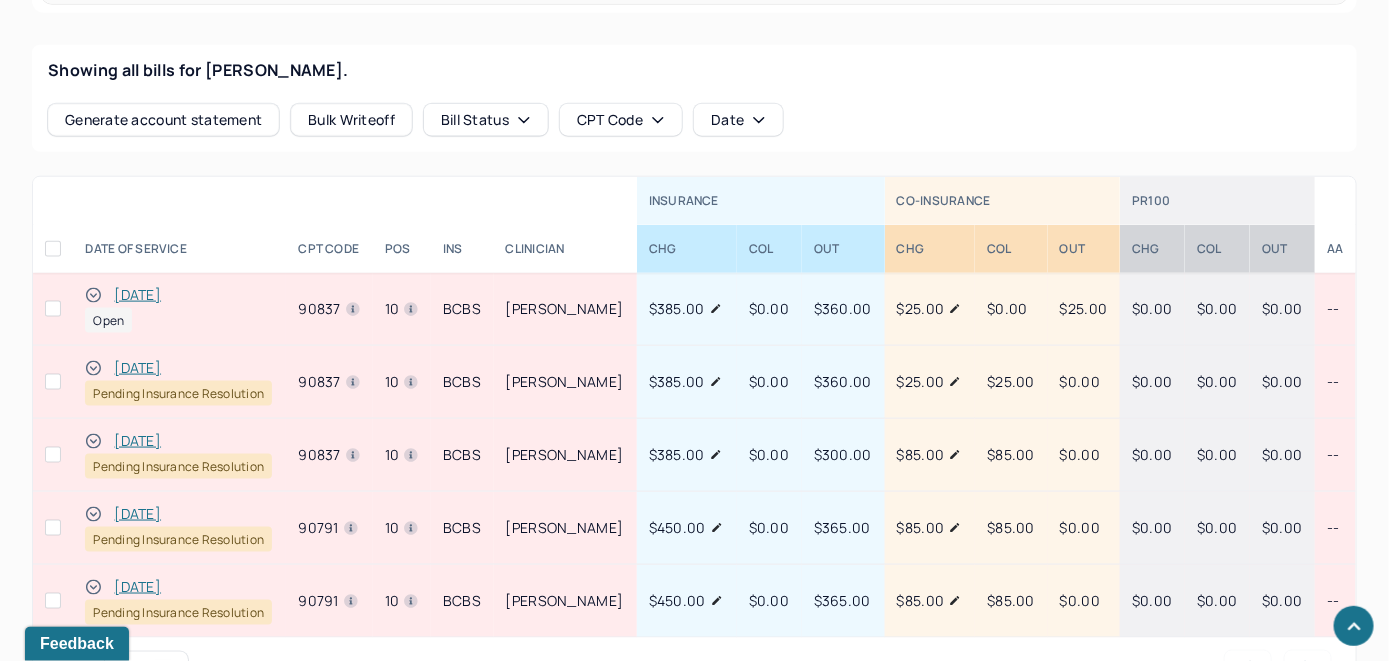 click on "[DATE]" at bounding box center (137, 295) 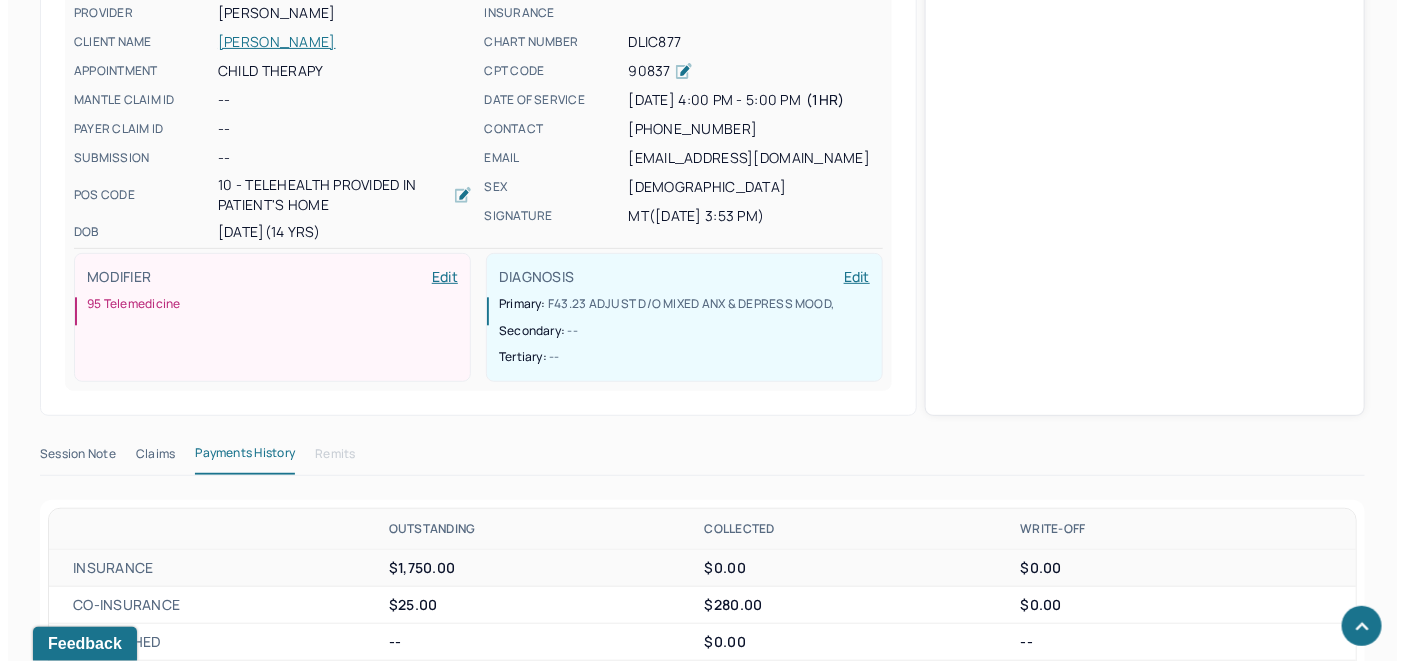 scroll, scrollTop: 772, scrollLeft: 0, axis: vertical 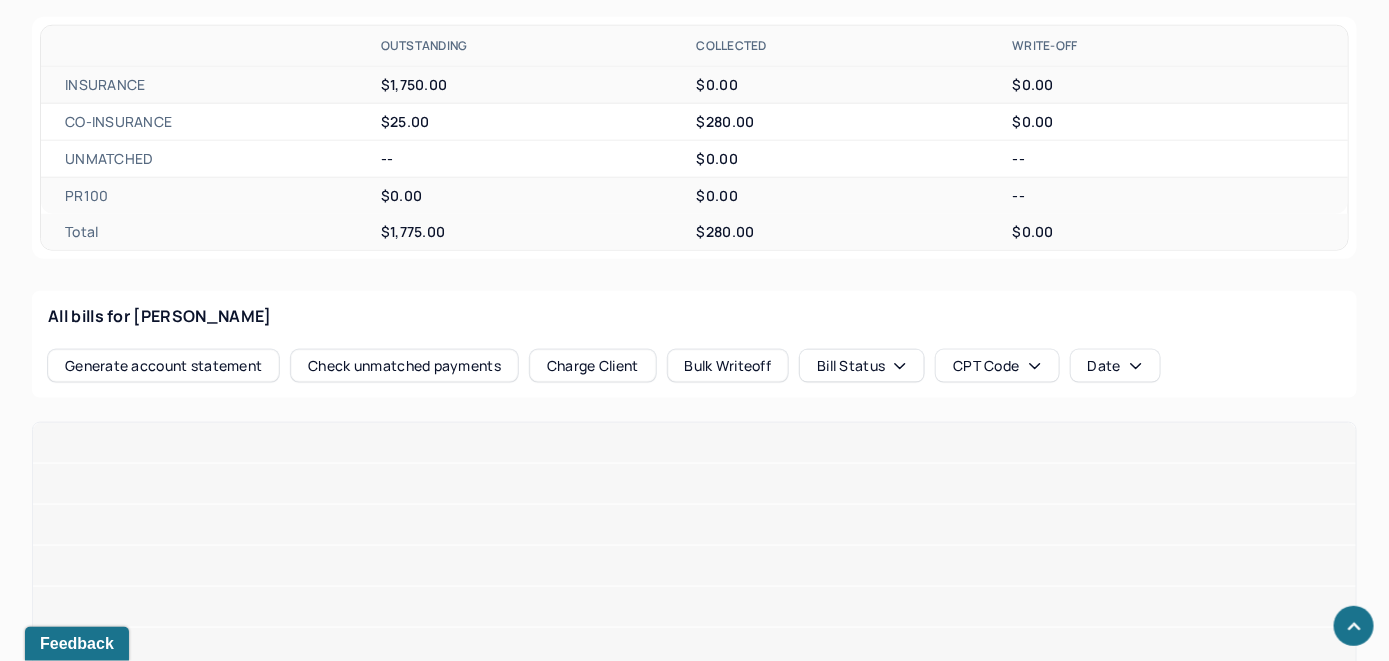 click on "Check unmatched payments" at bounding box center [404, 366] 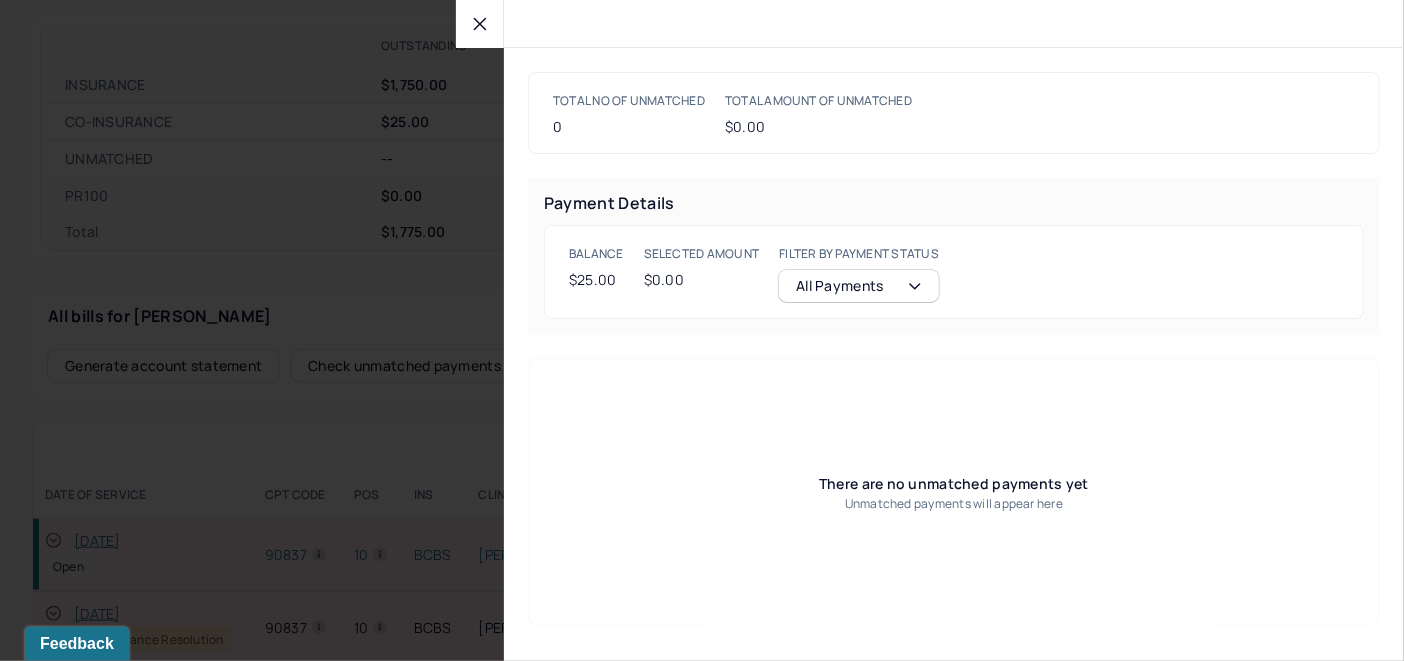 click 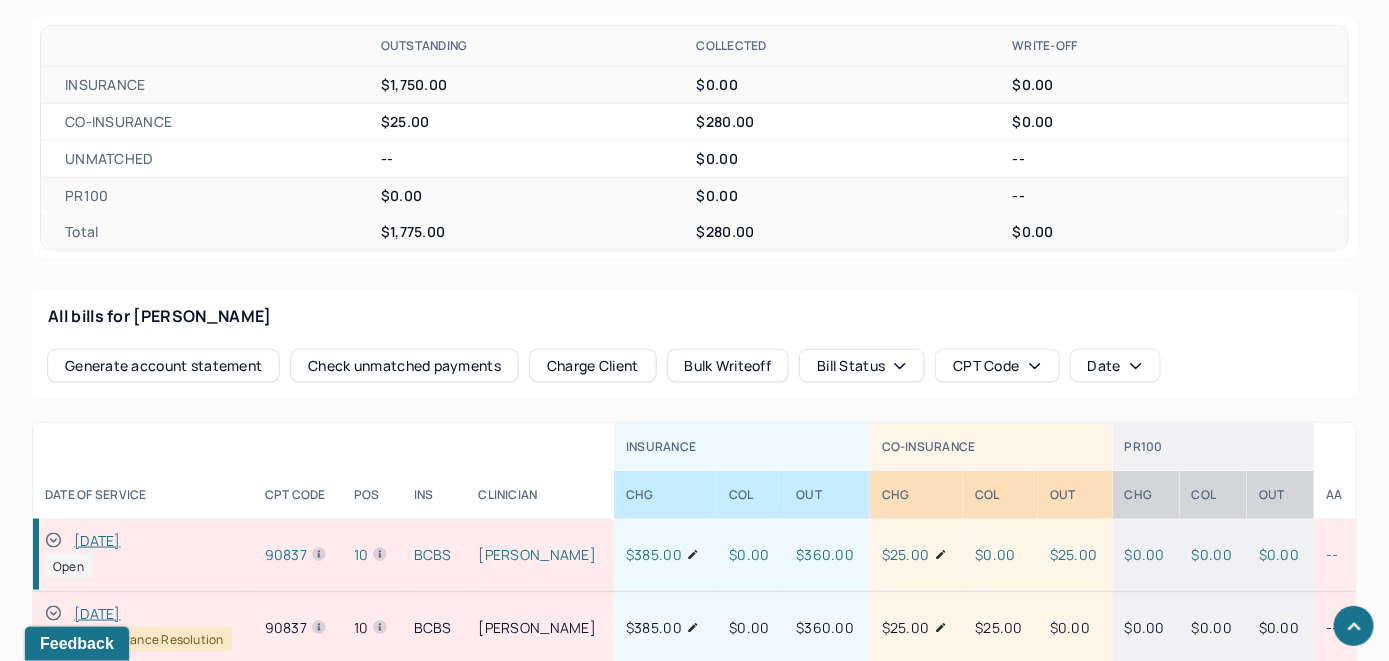 click on "Charge Client" at bounding box center [593, 366] 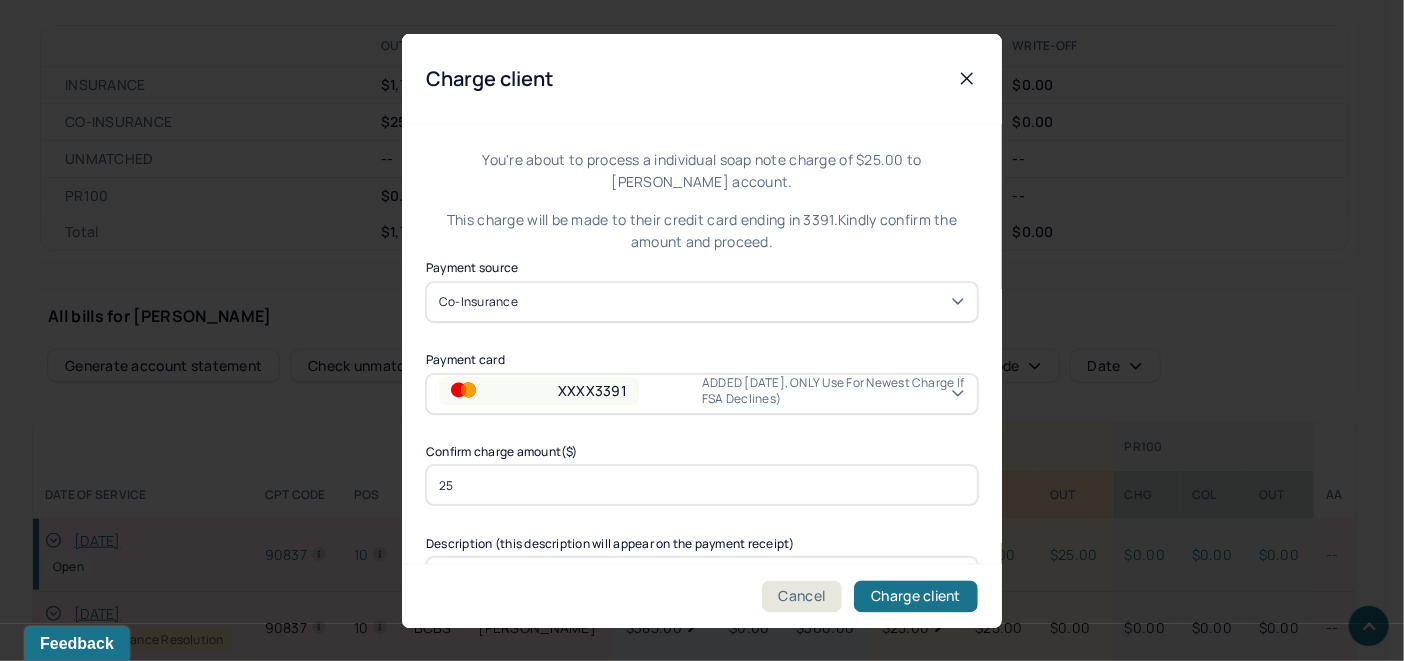 click on "XXXX3391 ADDED 7/16/25, ONLY use for newest charge if FSA declines)" at bounding box center (702, 393) 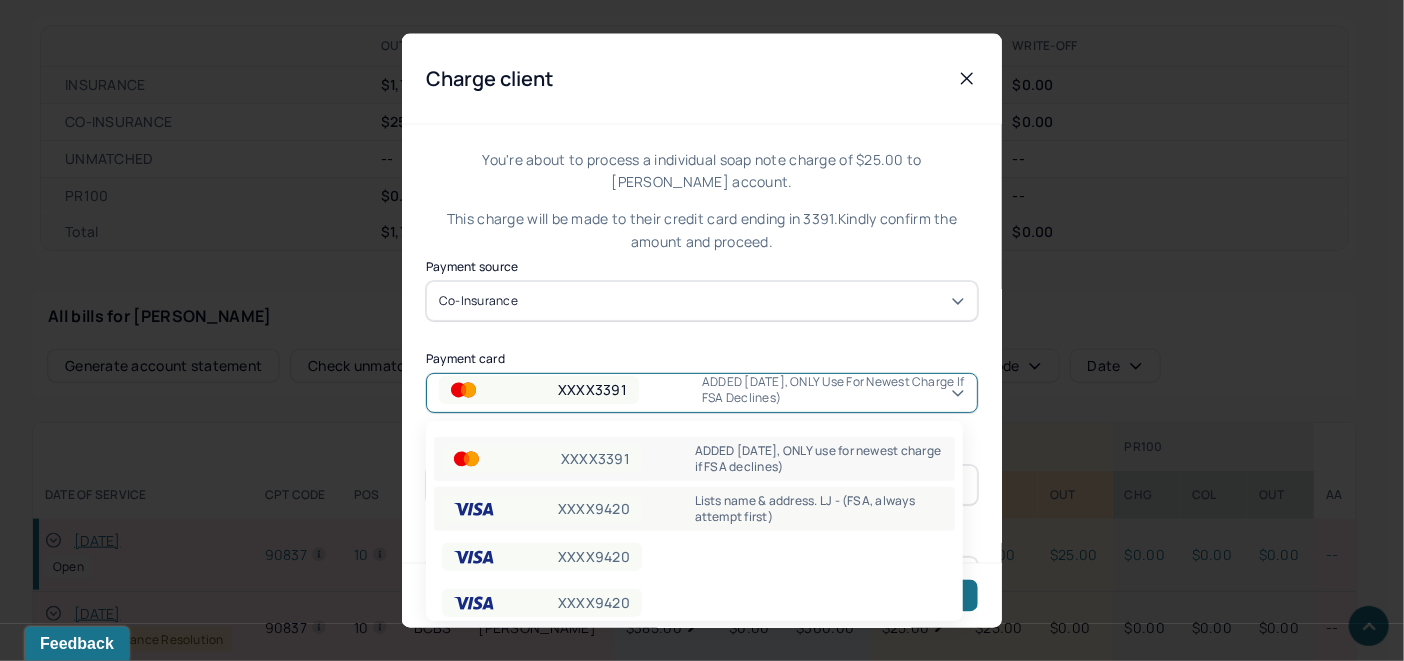 click on "Lists name & address. LJ - (FSA, always attempt first)" at bounding box center [821, 509] 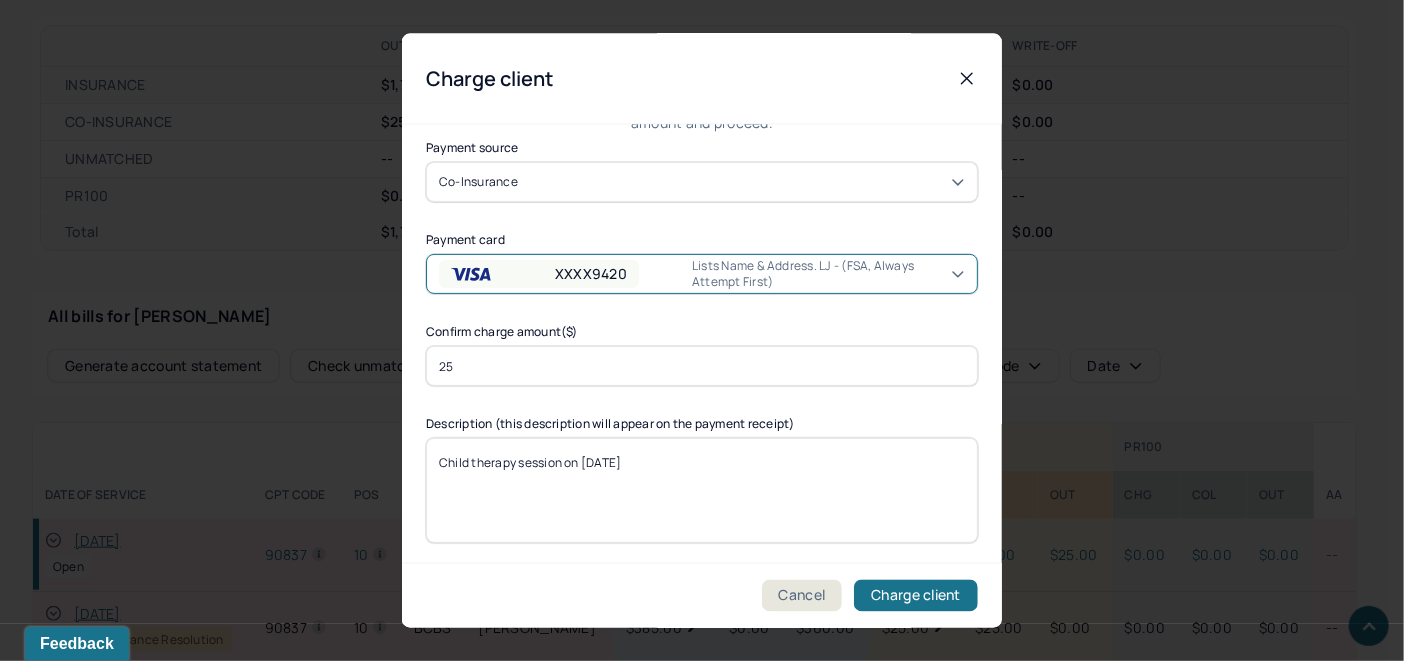 scroll, scrollTop: 121, scrollLeft: 0, axis: vertical 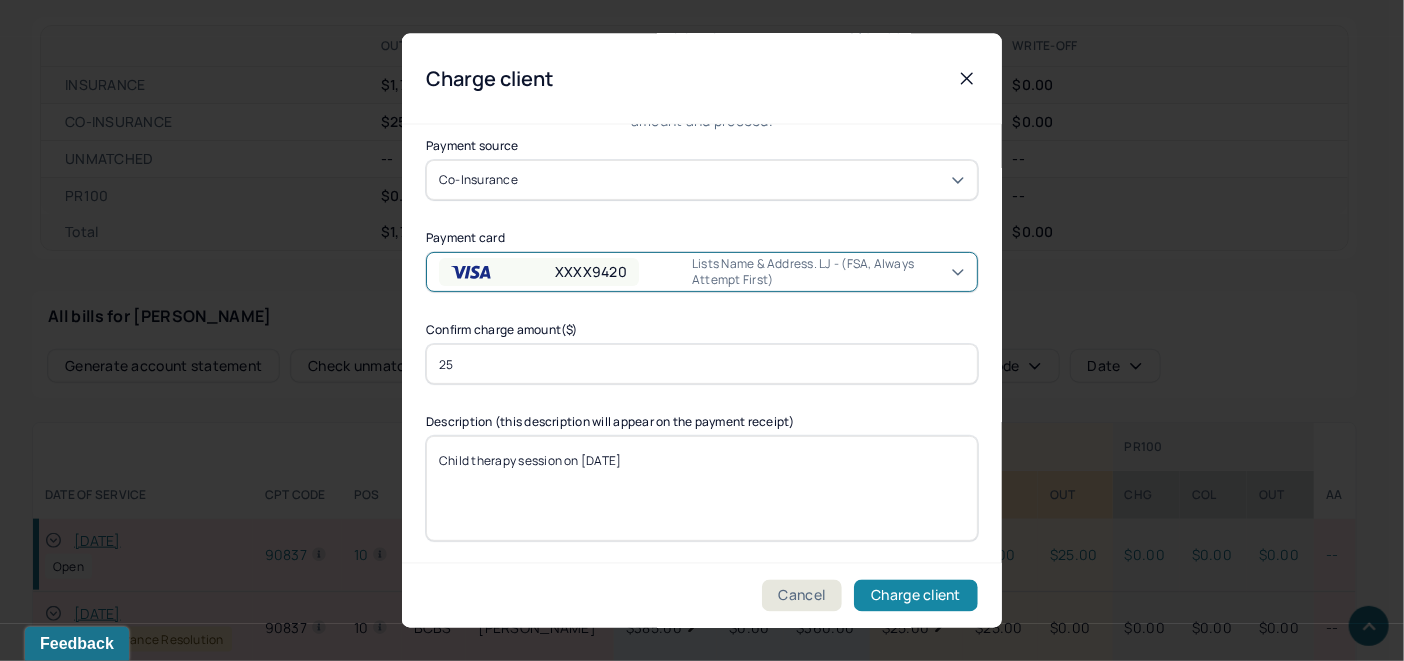 click on "Charge client" at bounding box center (916, 596) 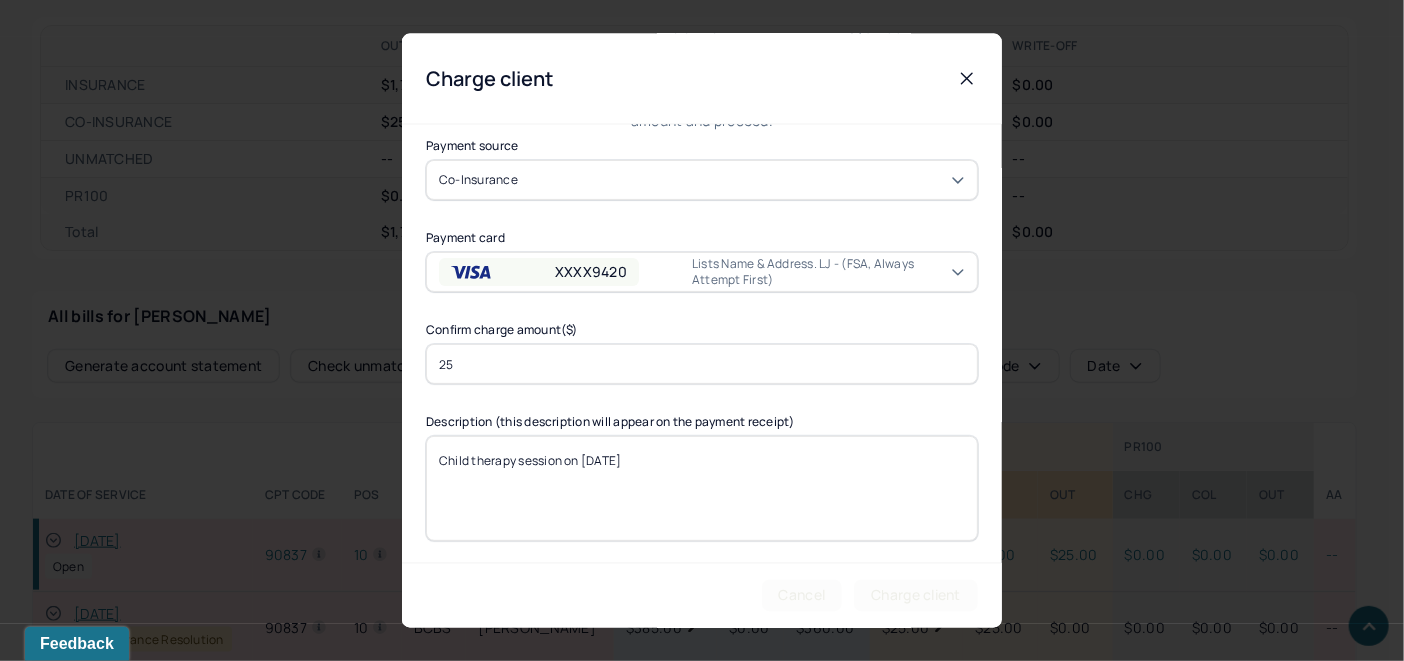 scroll, scrollTop: 0, scrollLeft: 0, axis: both 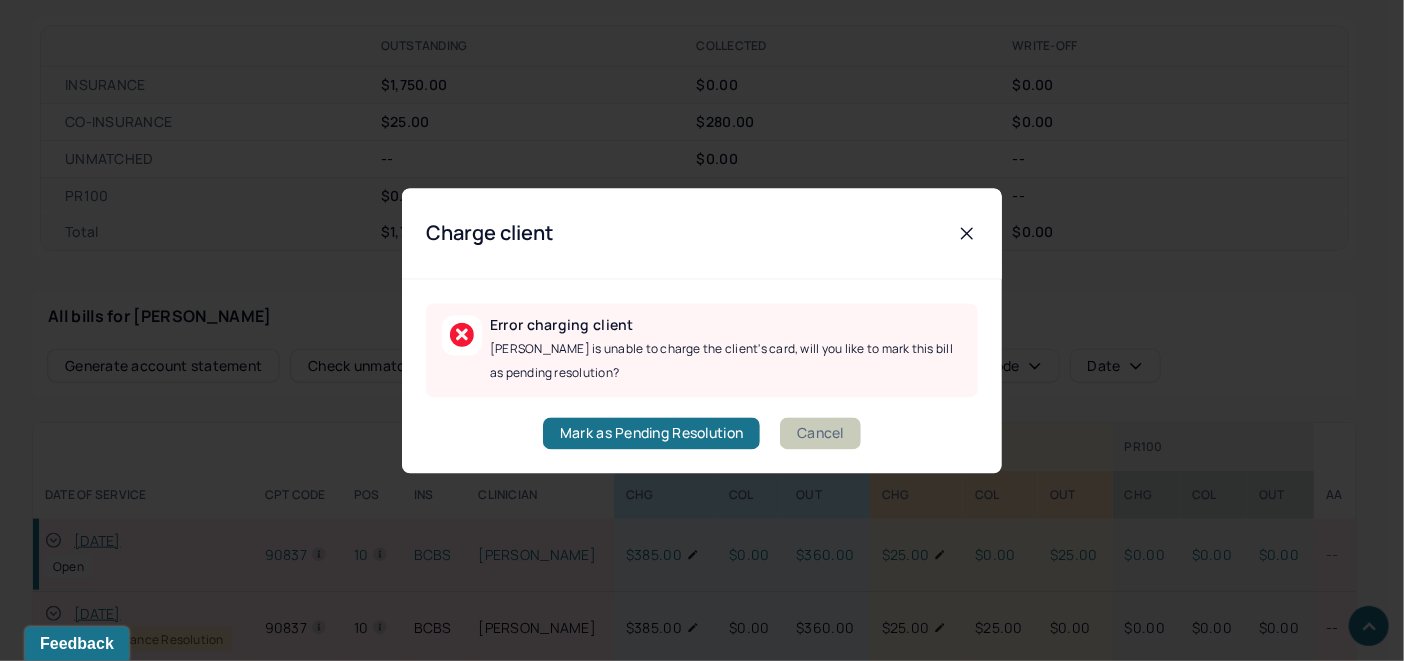 click on "Cancel" at bounding box center [820, 433] 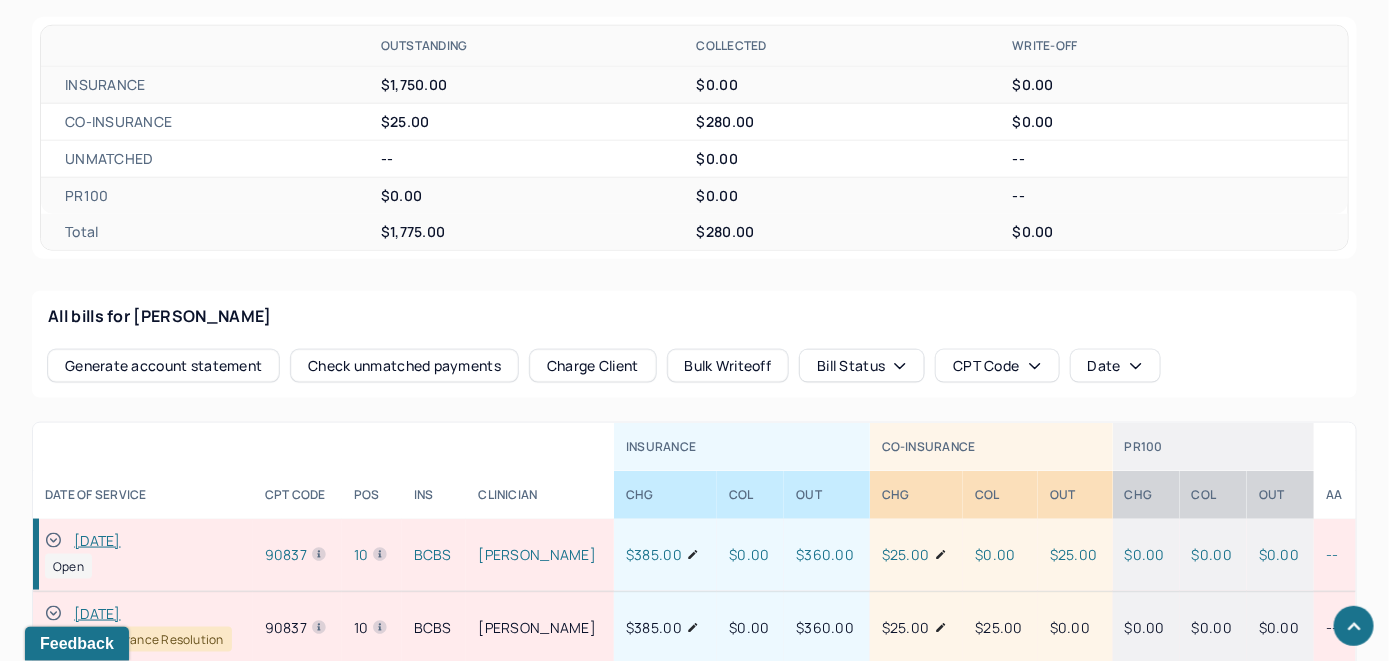 click on "Charge Client" at bounding box center [593, 366] 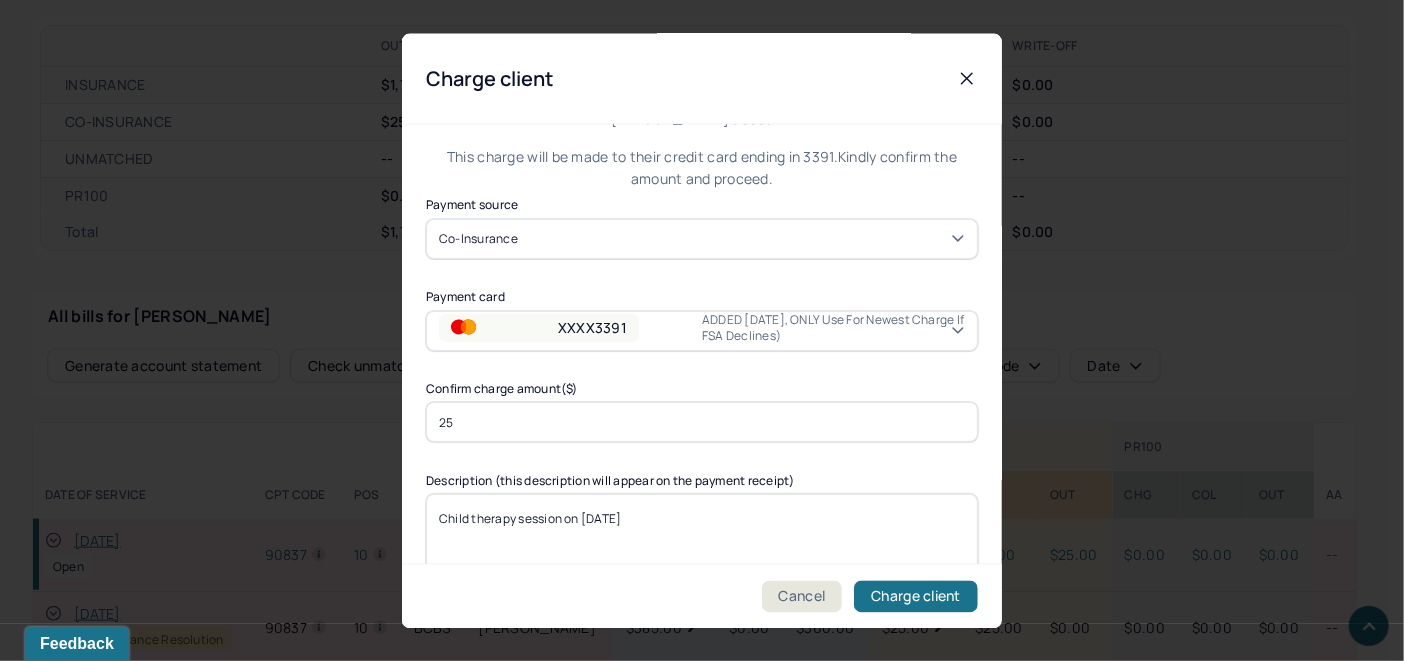 scroll, scrollTop: 121, scrollLeft: 0, axis: vertical 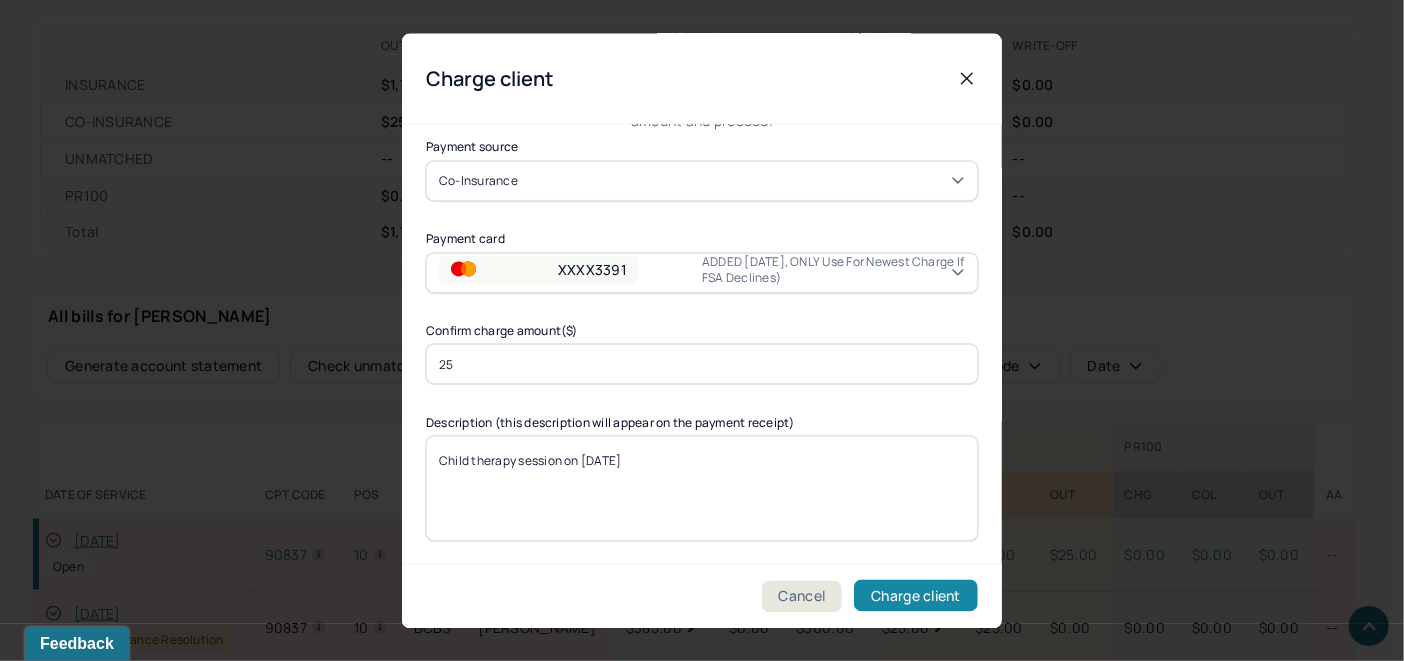 click on "Charge client" at bounding box center [916, 596] 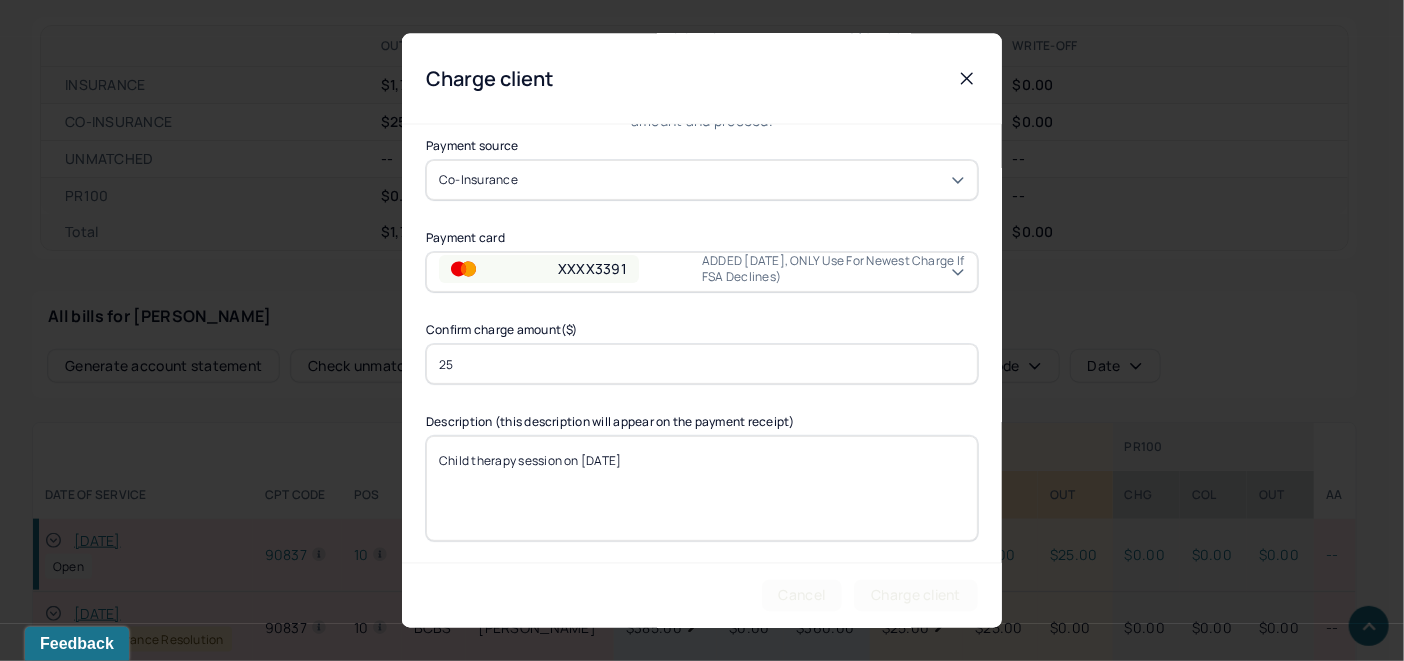 scroll, scrollTop: 0, scrollLeft: 0, axis: both 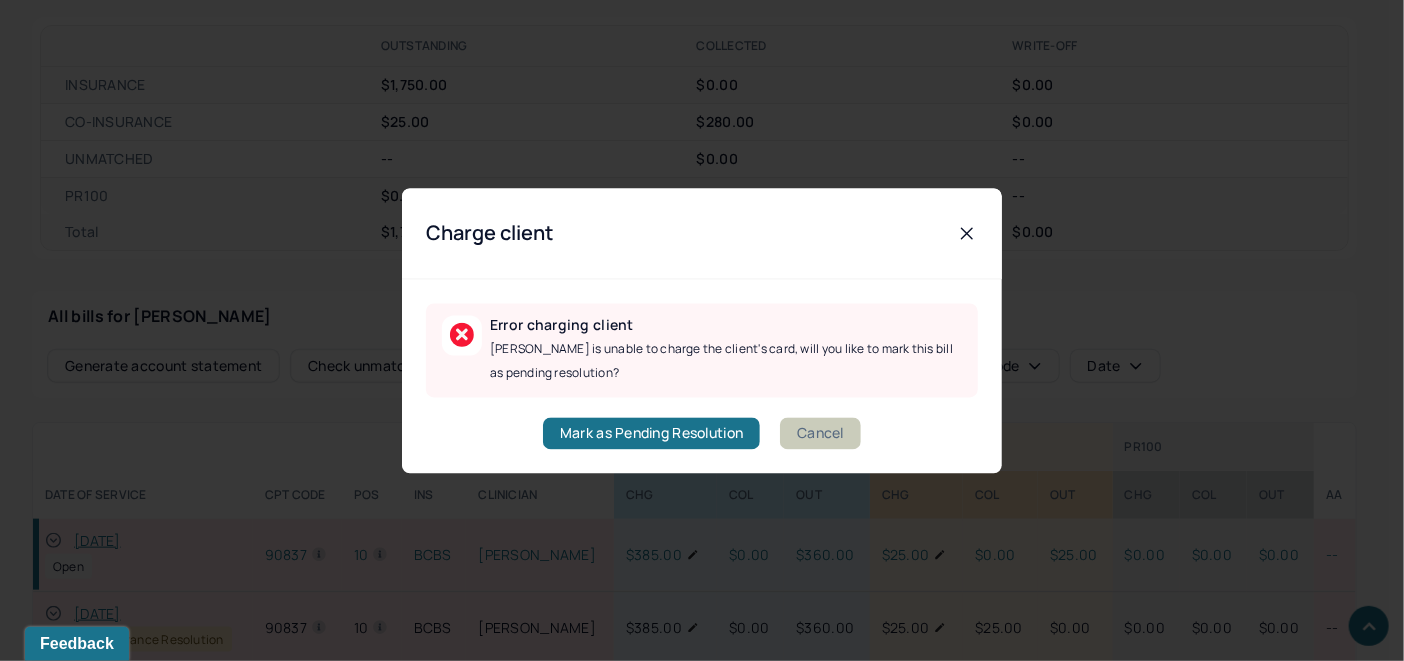 click on "Cancel" at bounding box center [820, 433] 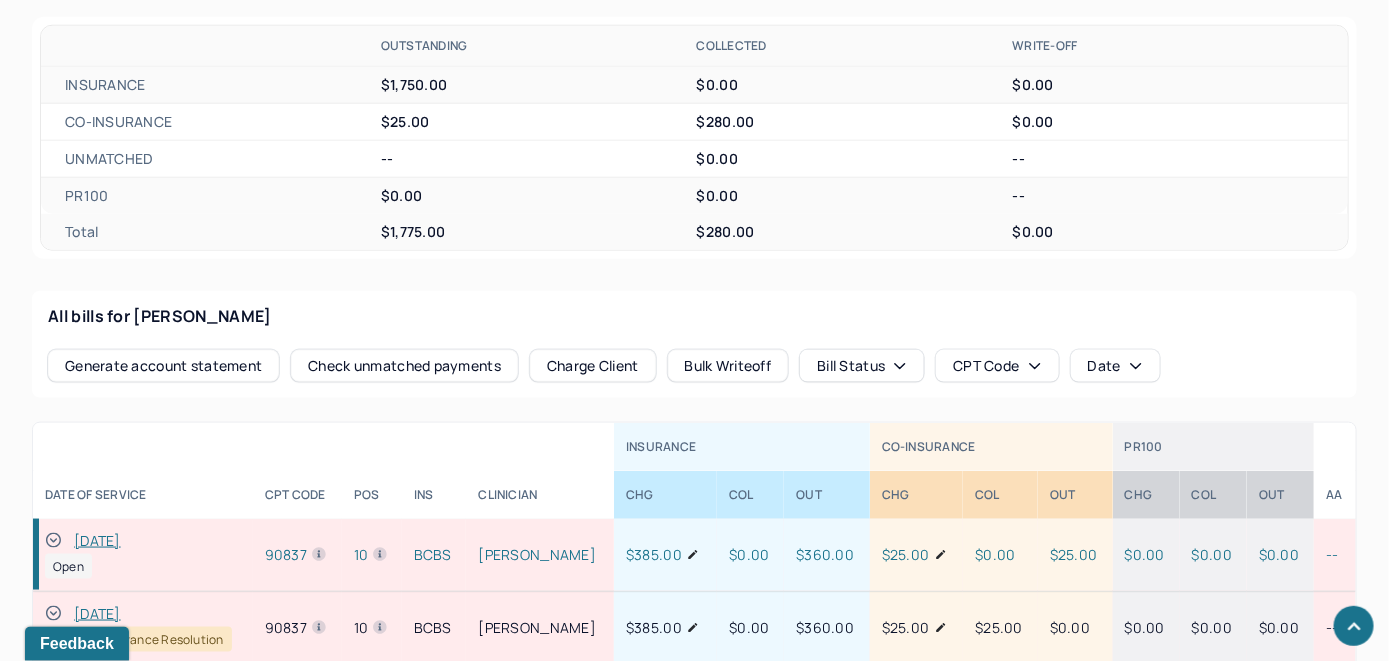 click on "Charge Client" at bounding box center (593, 366) 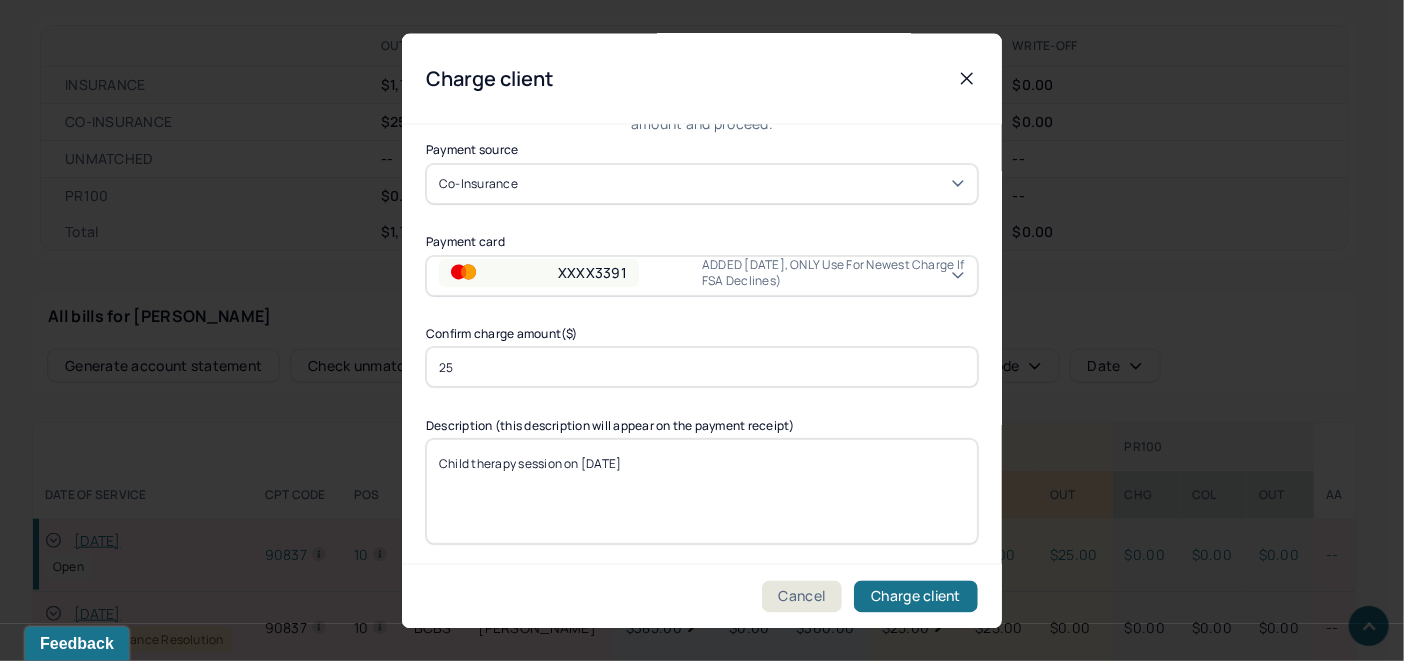 scroll, scrollTop: 121, scrollLeft: 0, axis: vertical 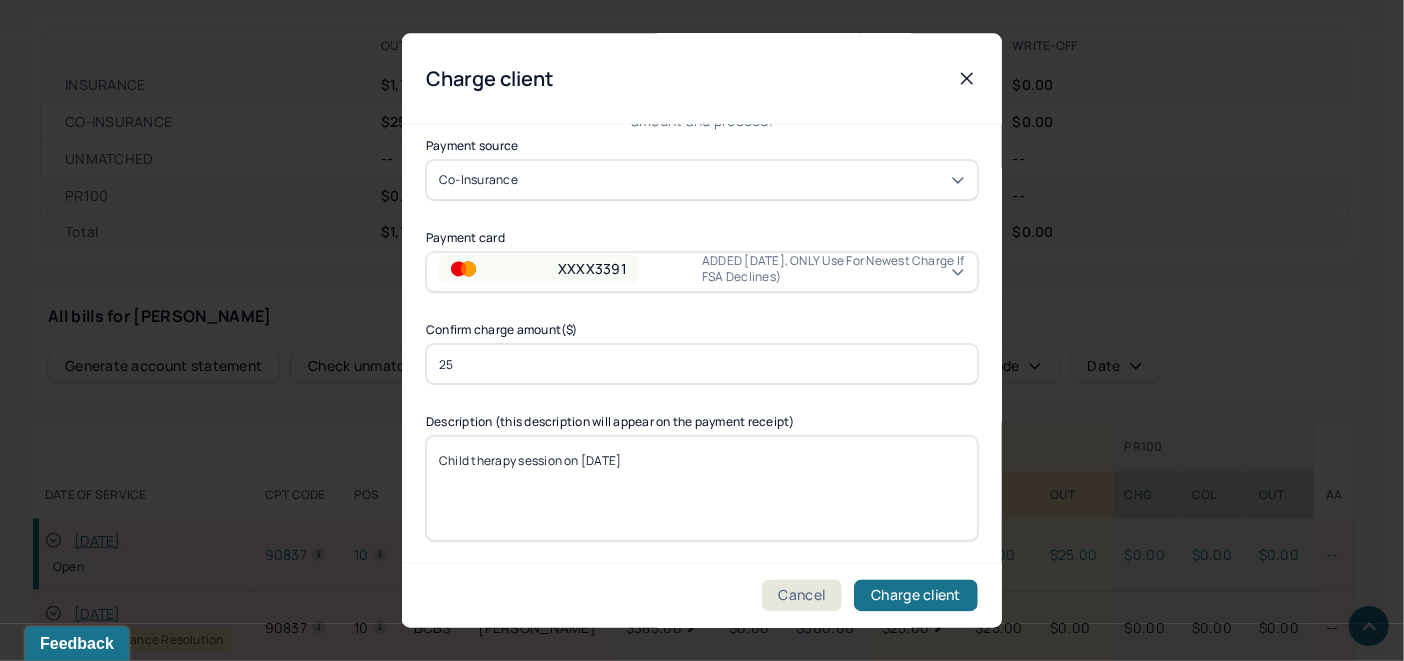 click 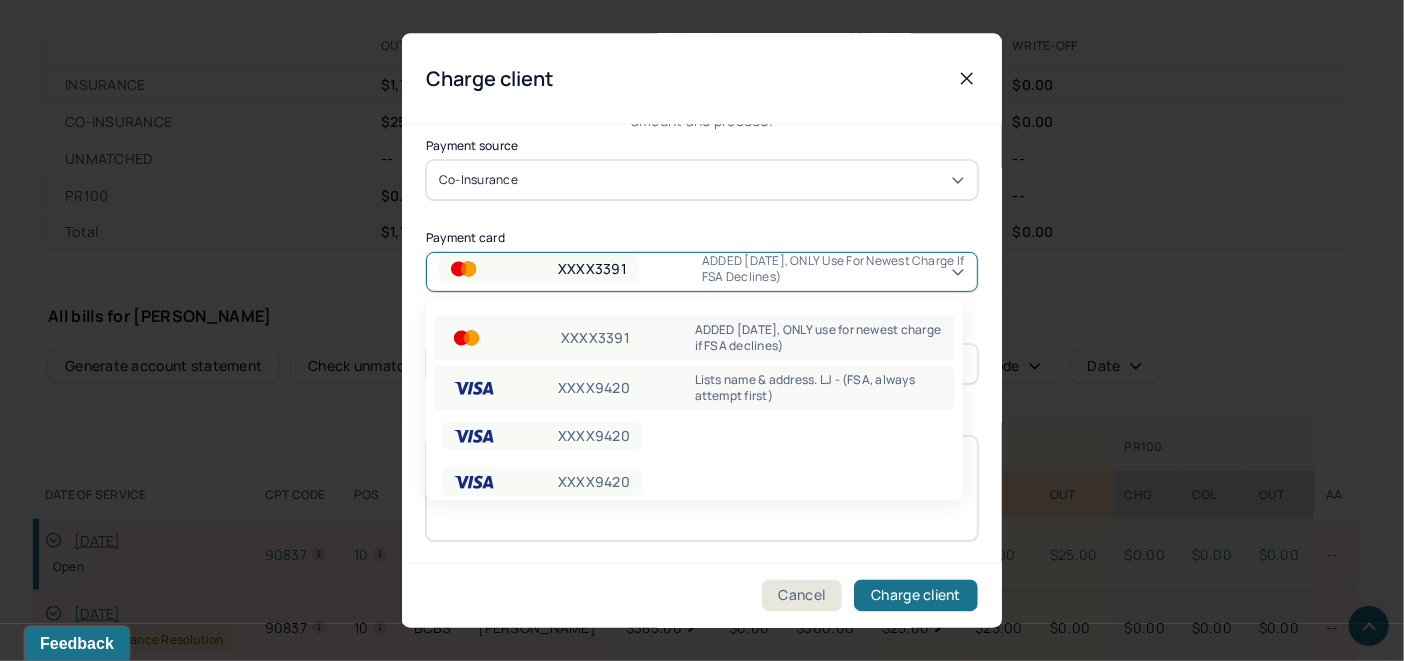 click on "Lists name & address. LJ - (FSA, always attempt first)" at bounding box center [821, 388] 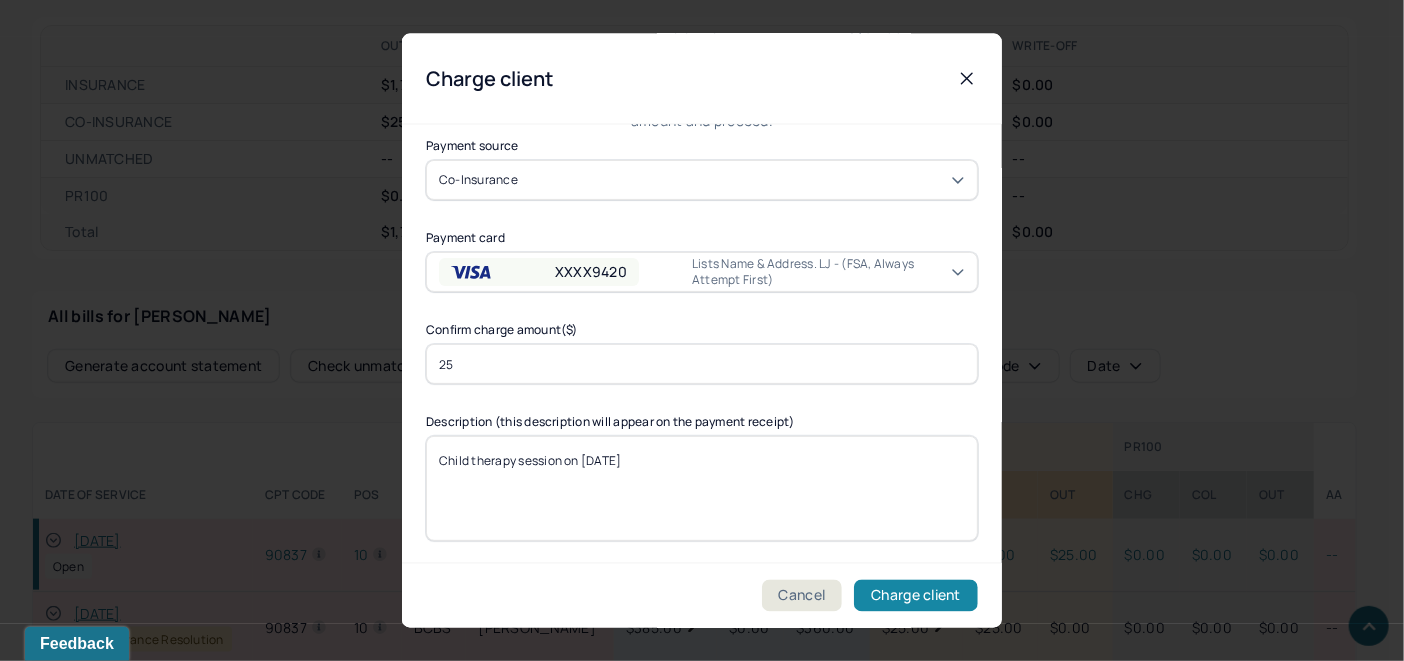 click on "Charge client" at bounding box center (916, 596) 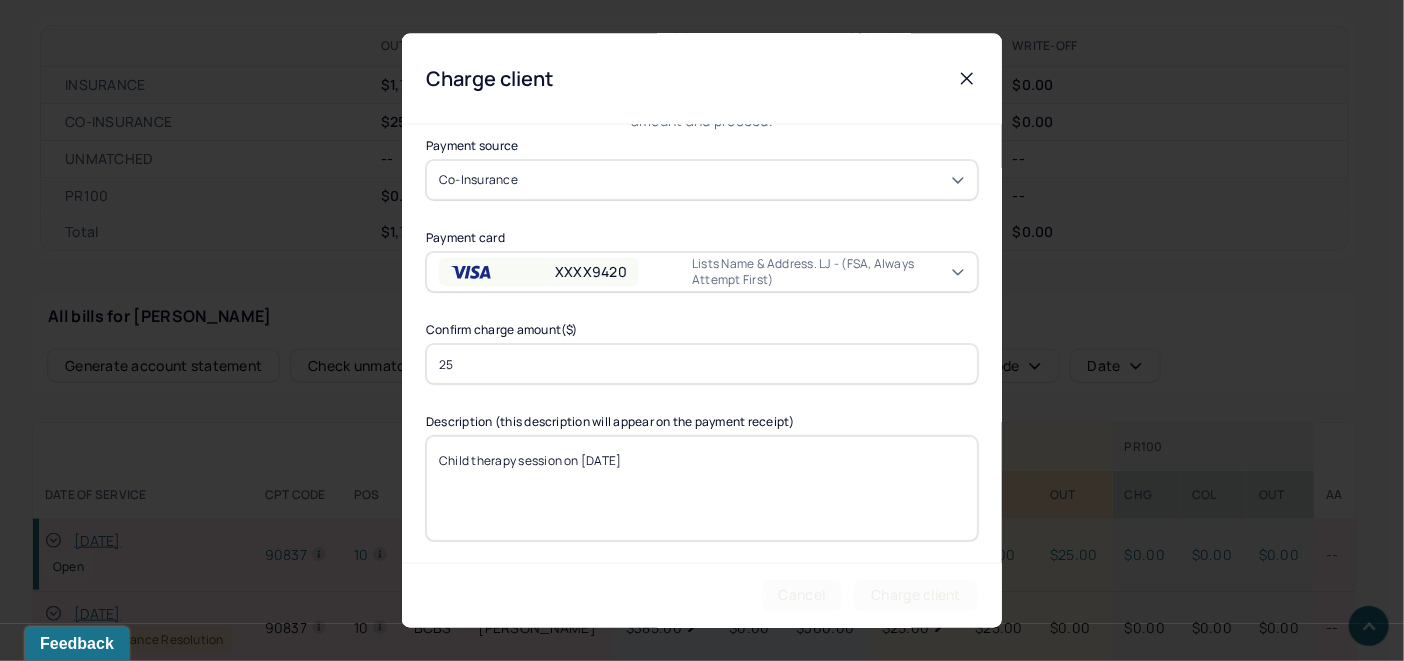 scroll, scrollTop: 0, scrollLeft: 0, axis: both 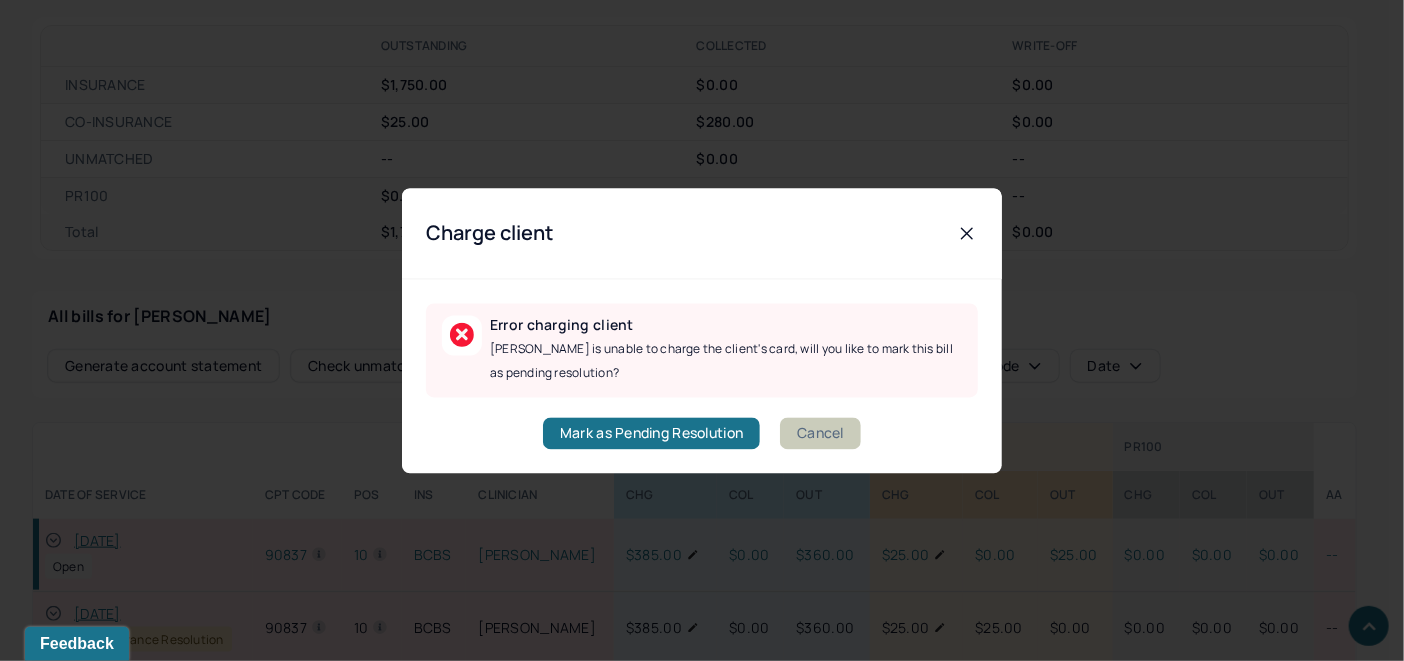 click on "Cancel" at bounding box center [820, 433] 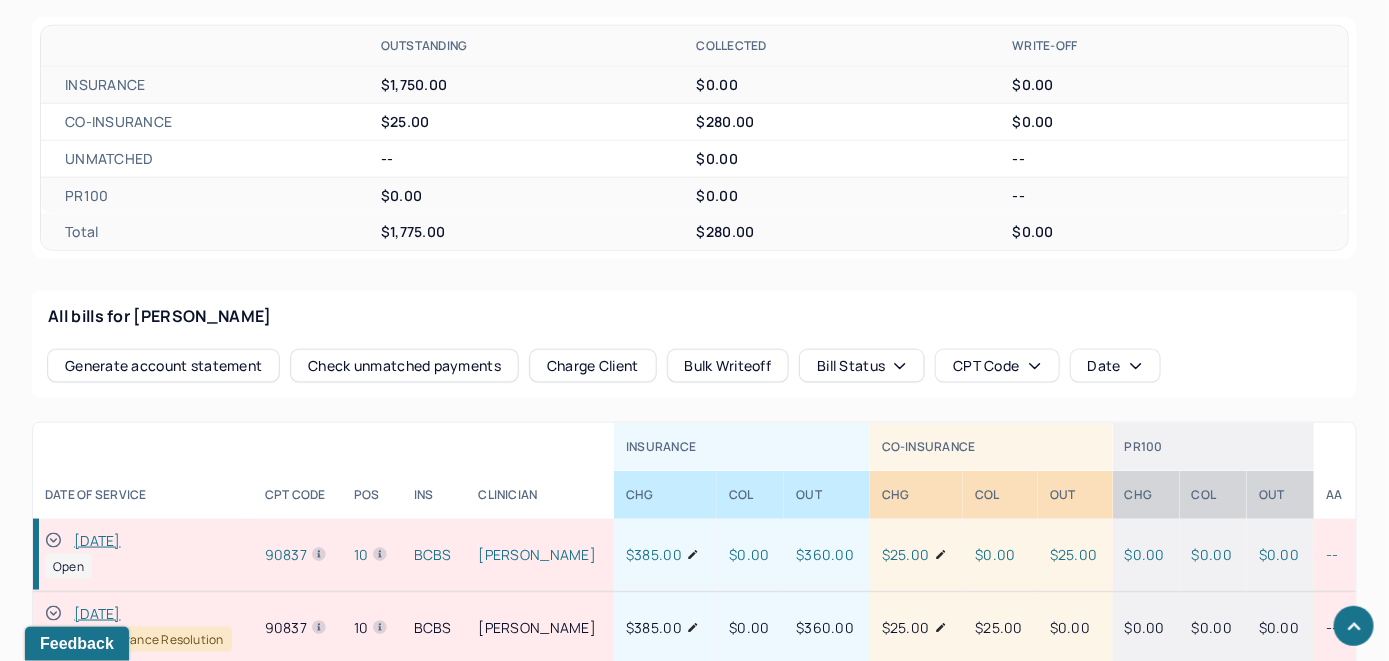 click on "Charge Client" at bounding box center [593, 366] 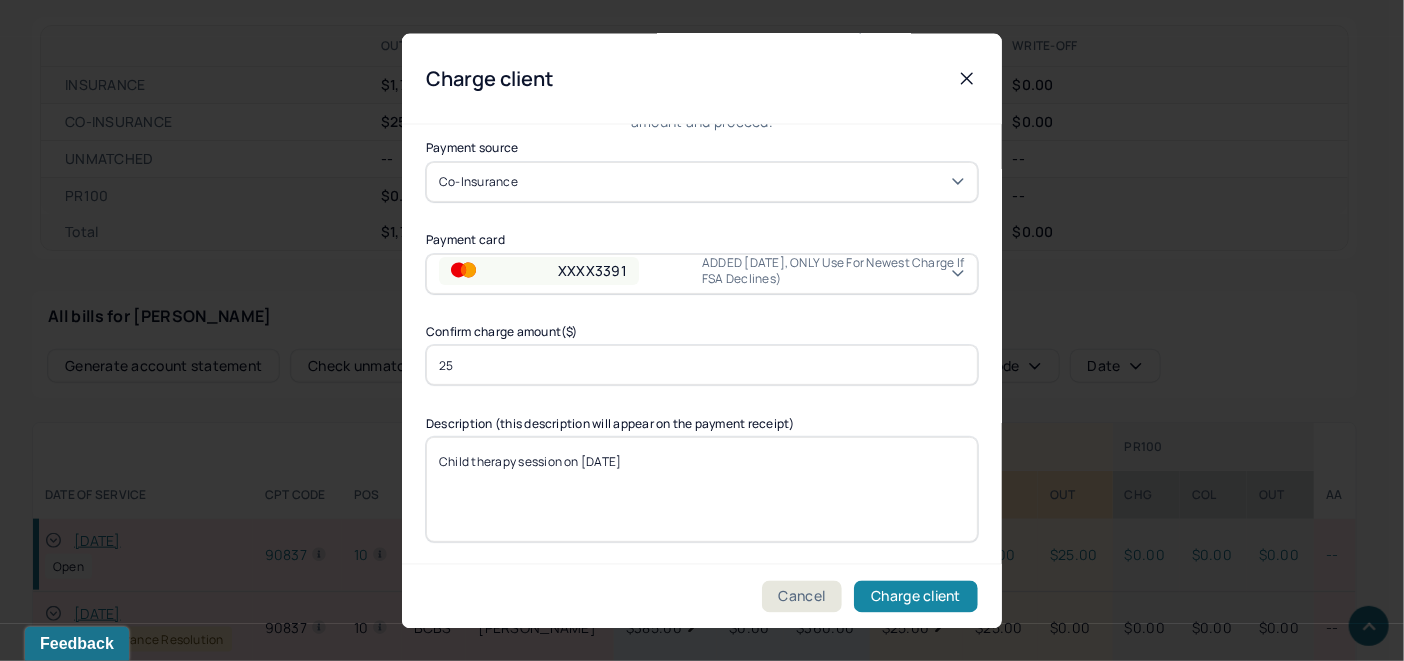 scroll, scrollTop: 121, scrollLeft: 0, axis: vertical 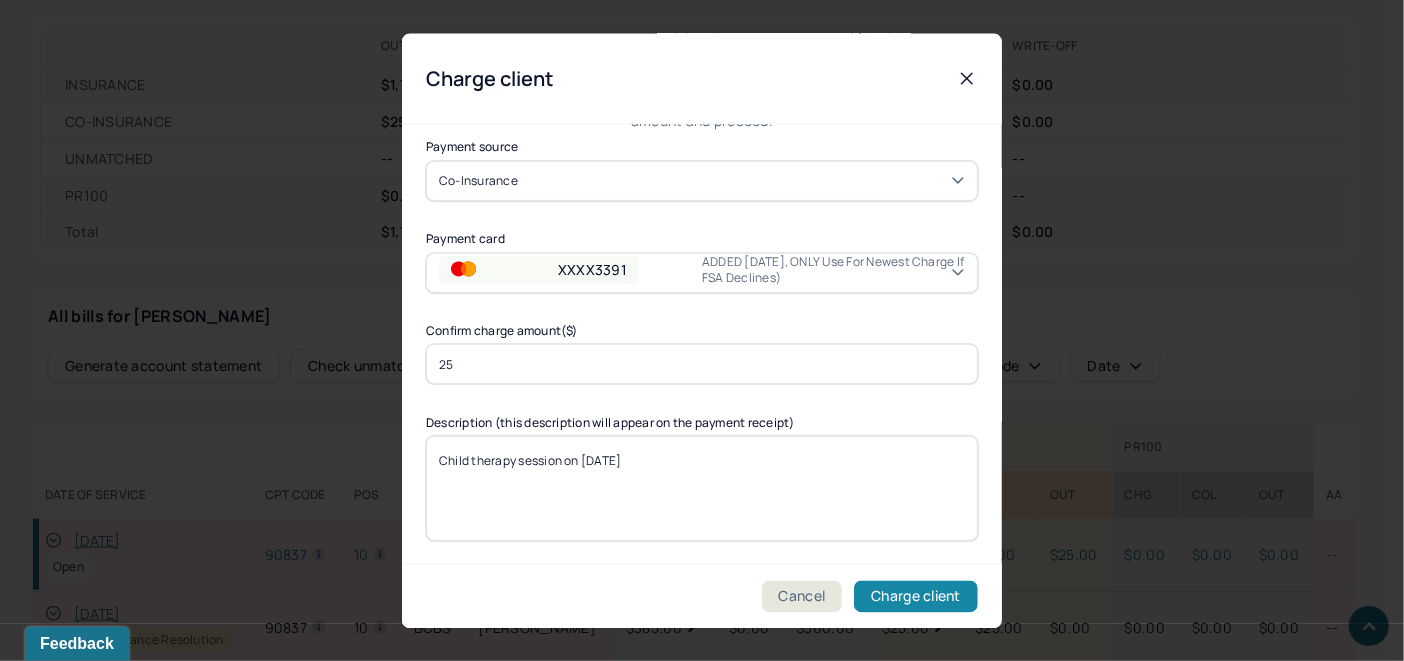 click on "Charge client" at bounding box center [916, 596] 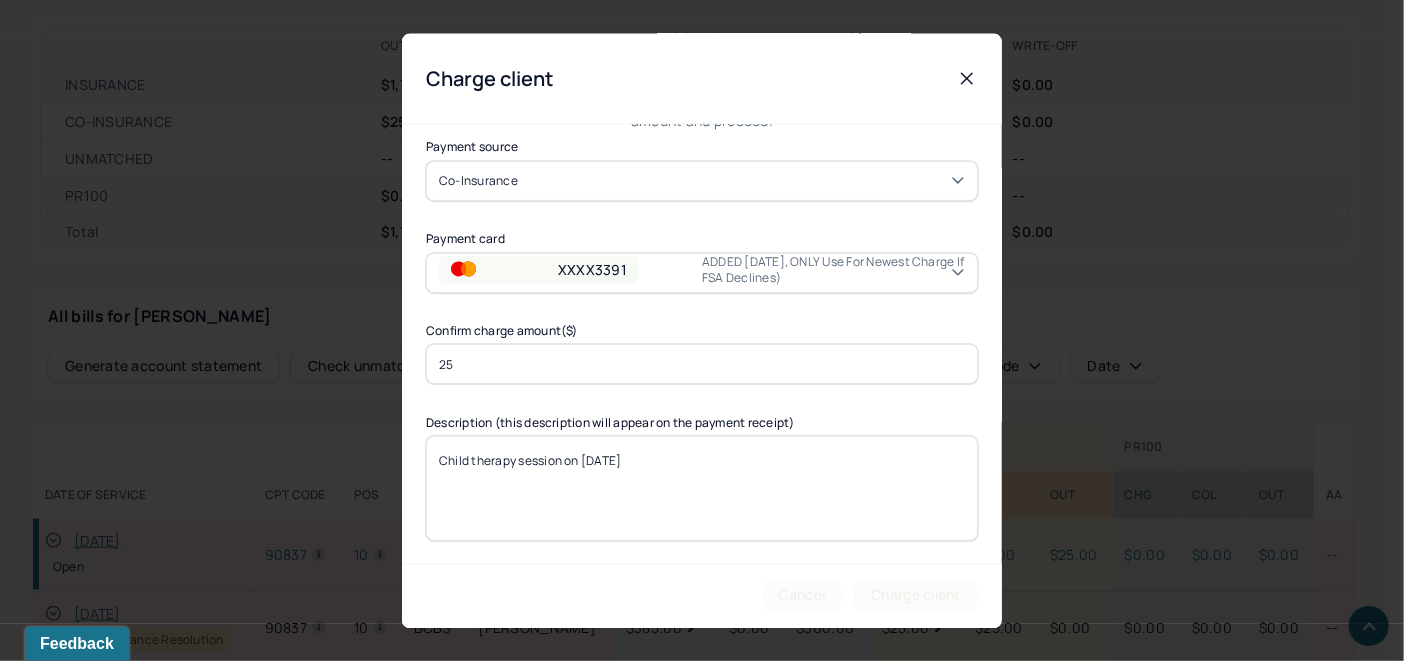 scroll, scrollTop: 0, scrollLeft: 0, axis: both 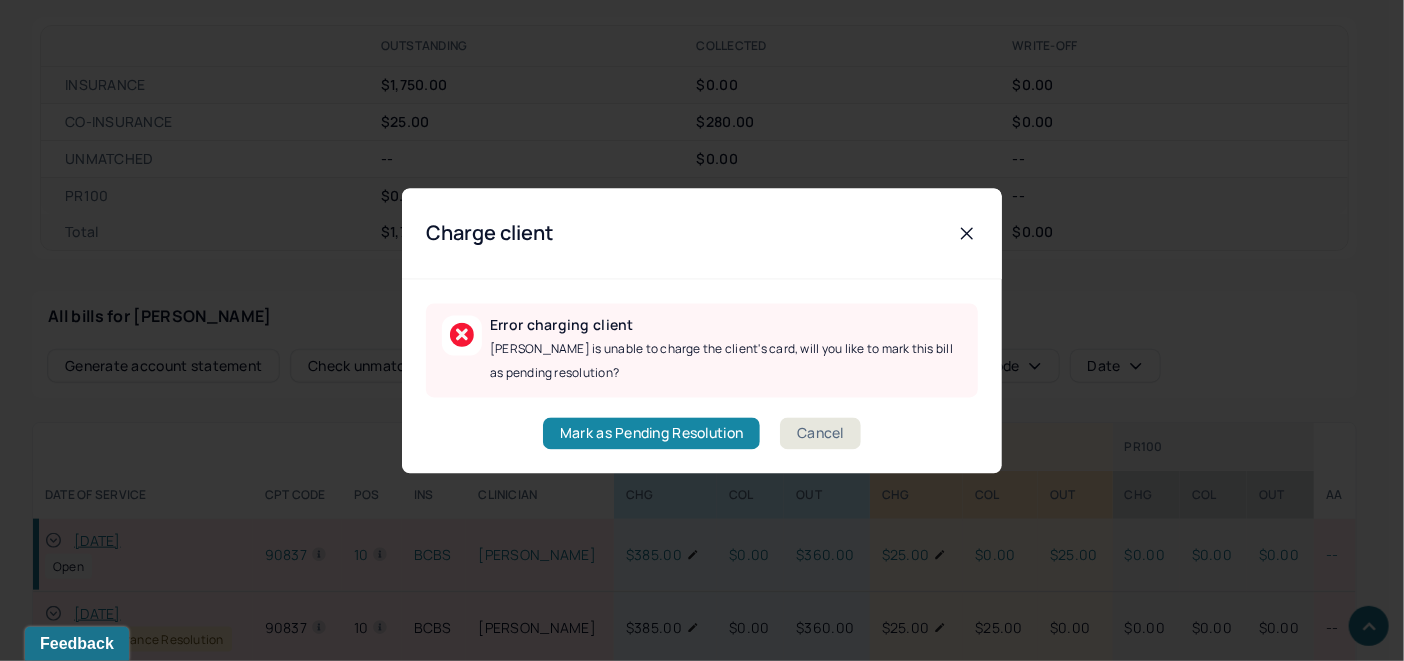 click on "Mark as Pending Resolution" at bounding box center [651, 433] 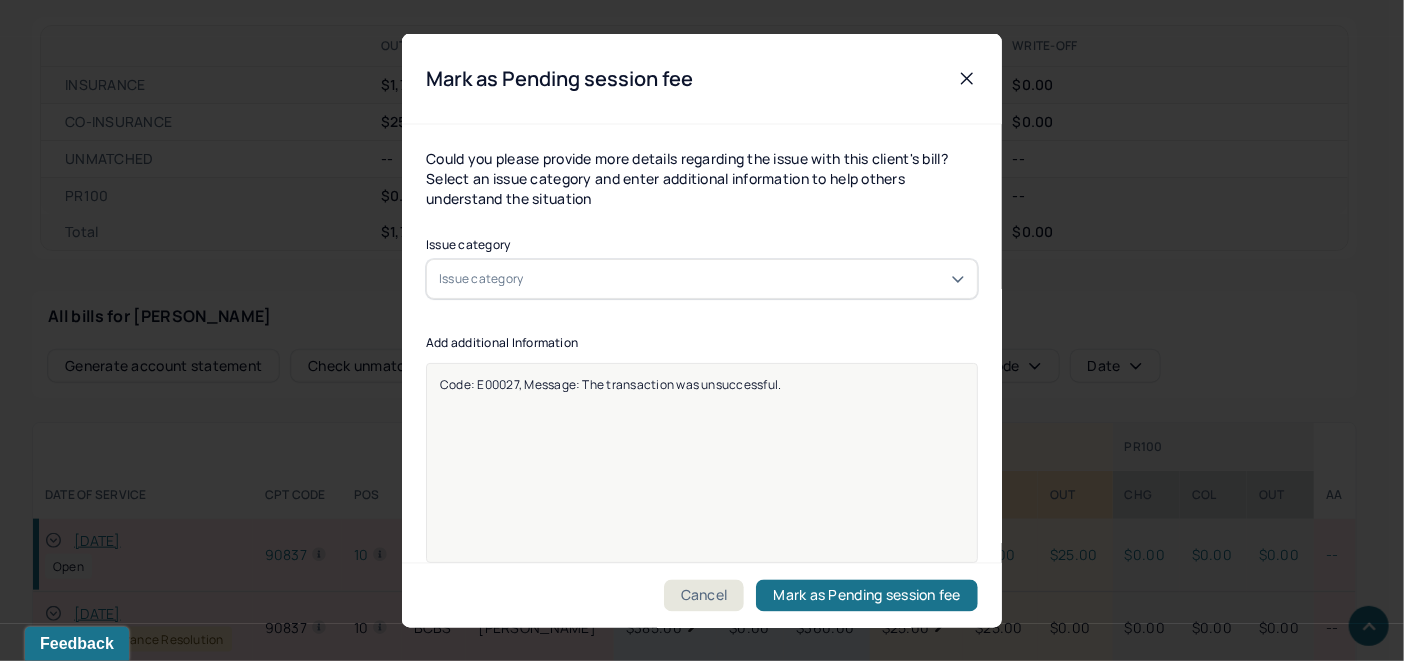 click on "Issue category" at bounding box center (702, 278) 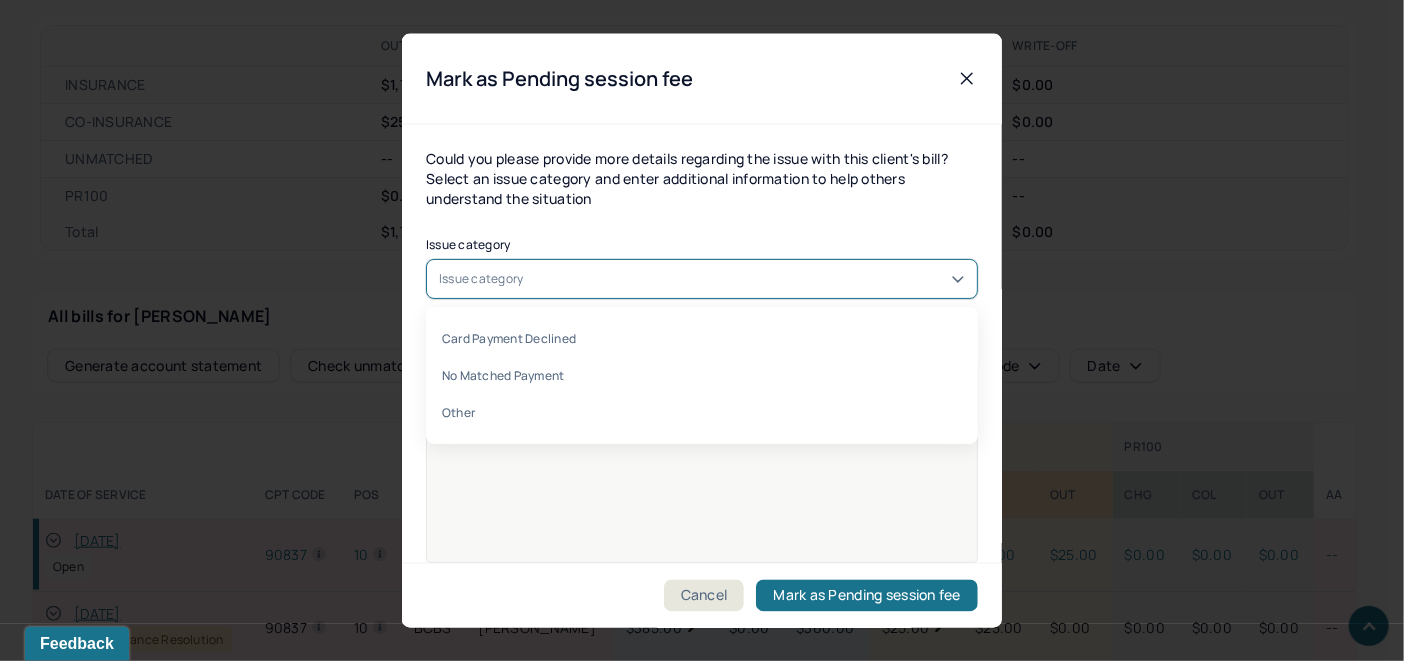 click on "Card Payment Declined" at bounding box center (702, 337) 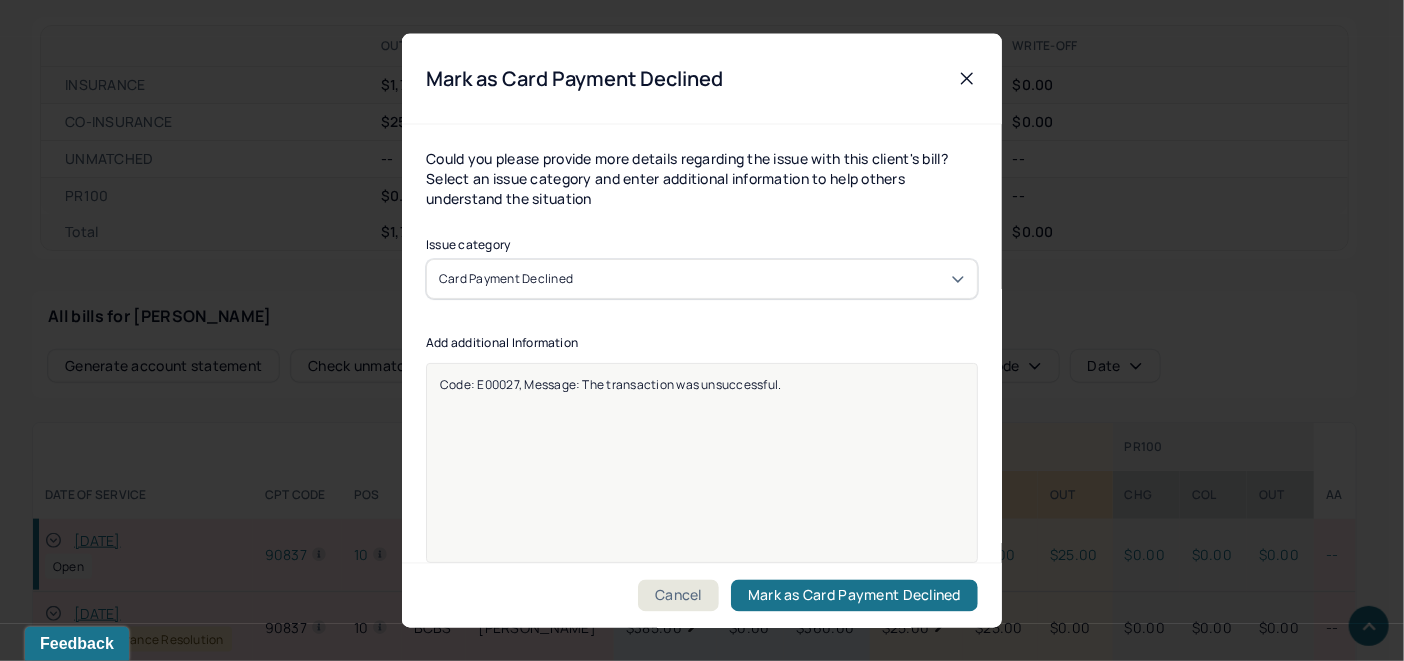 click on "Code: E00027, Message: The transaction was unsuccessful." at bounding box center [702, 383] 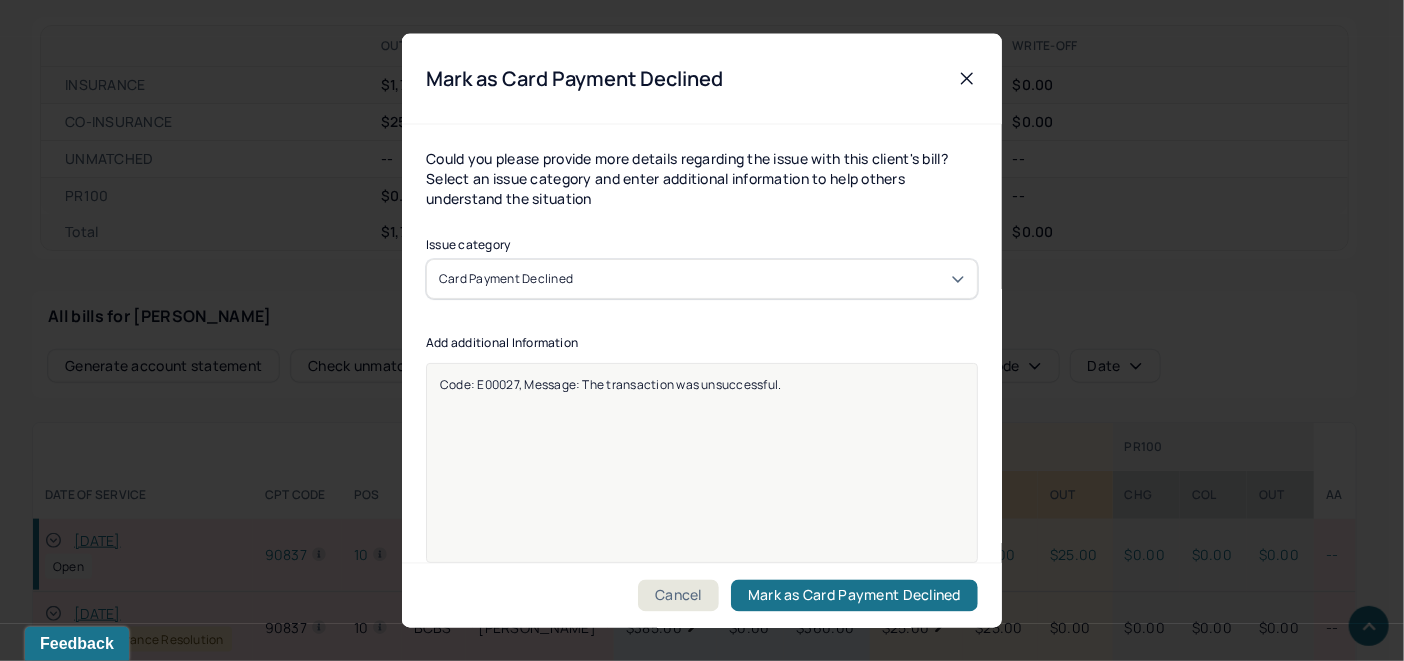 drag, startPoint x: 811, startPoint y: 390, endPoint x: 386, endPoint y: 402, distance: 425.16937 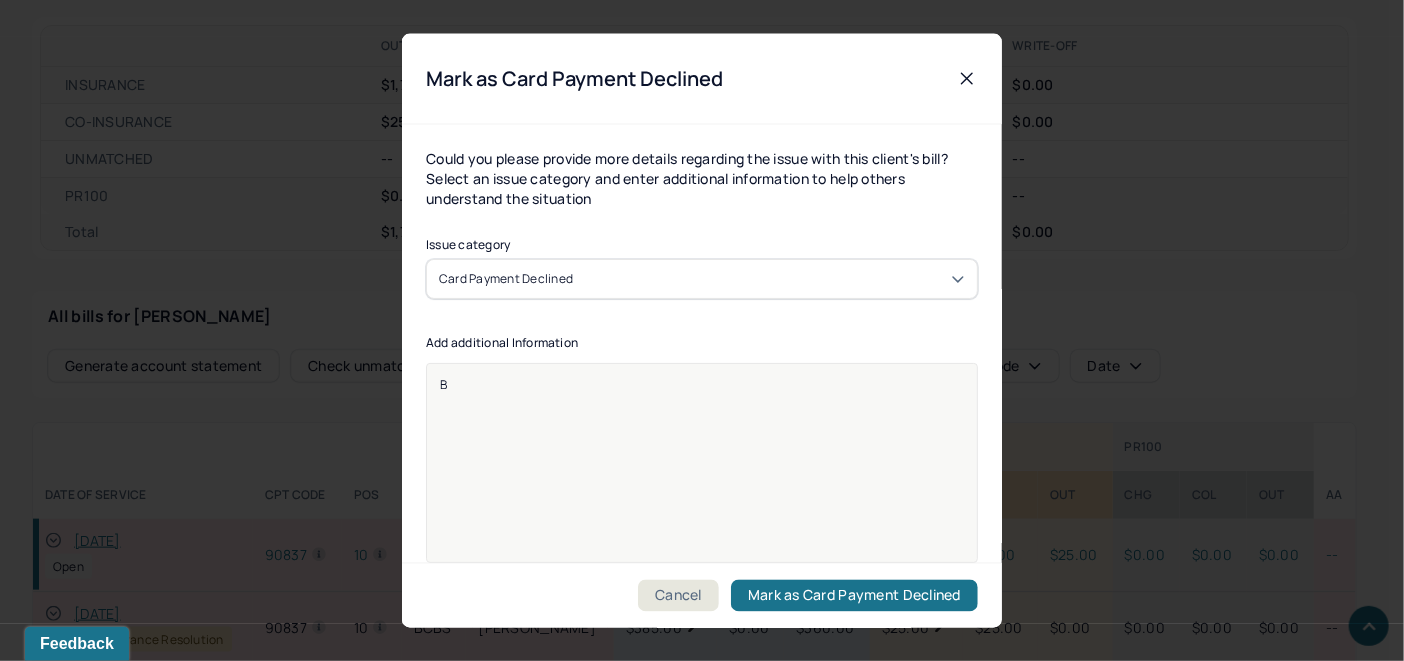 type 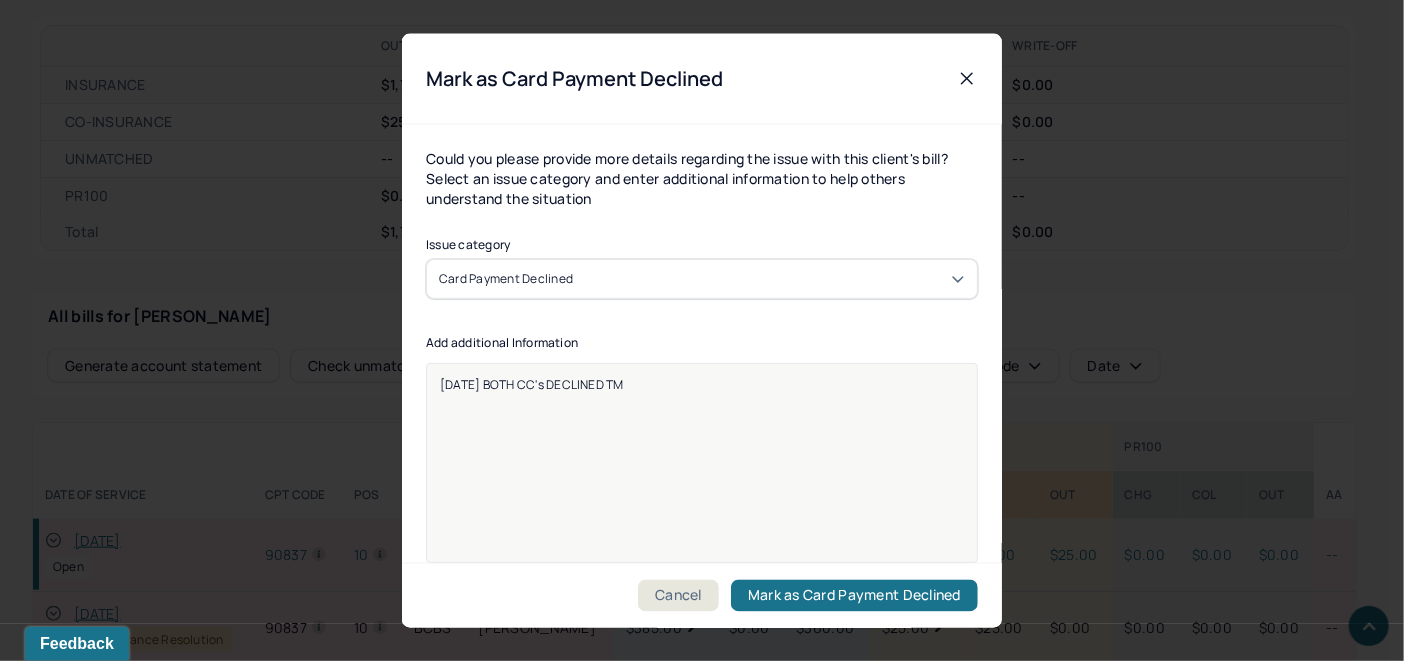 drag, startPoint x: 666, startPoint y: 381, endPoint x: 421, endPoint y: 392, distance: 245.24681 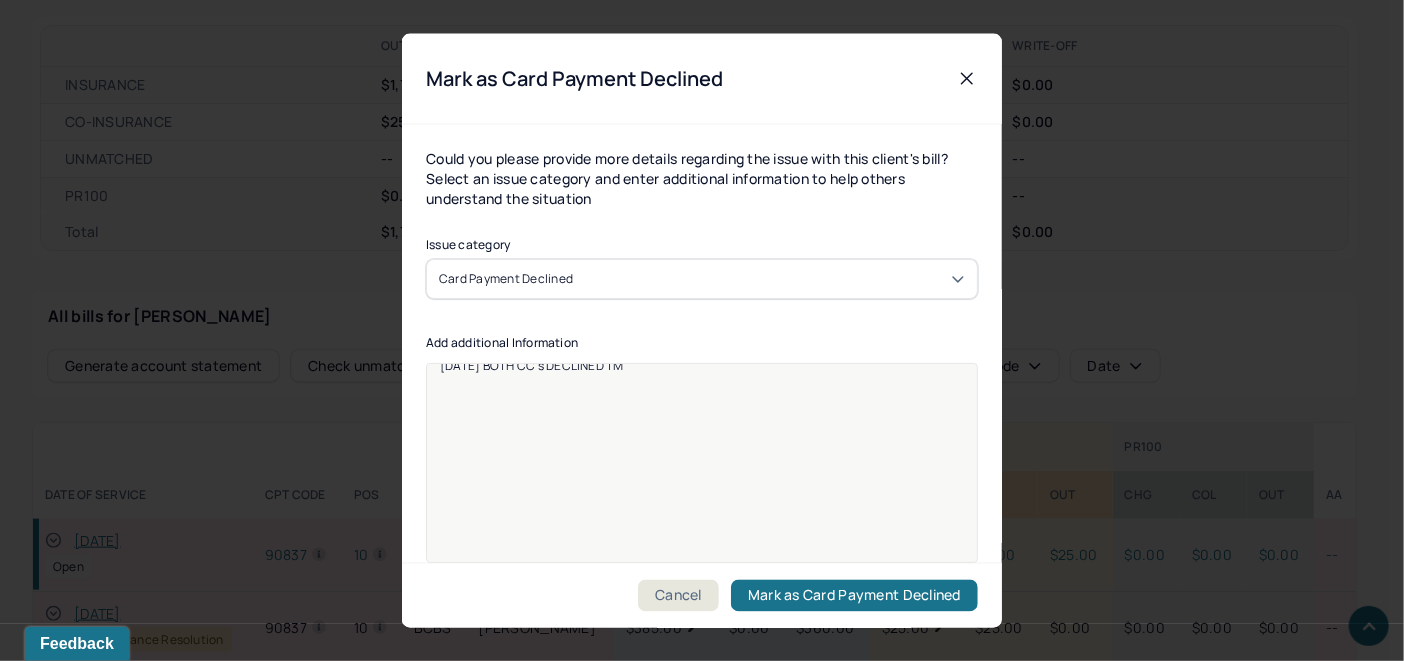 scroll, scrollTop: 25, scrollLeft: 0, axis: vertical 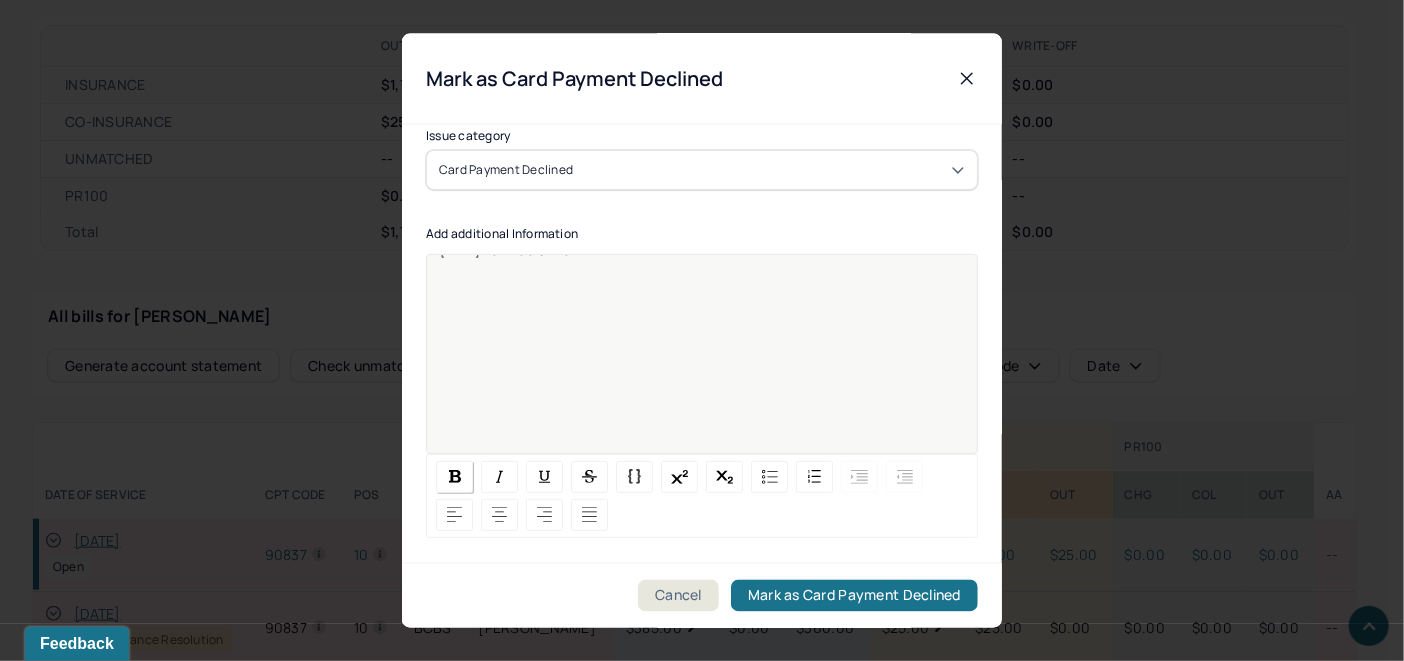 click at bounding box center [455, 476] 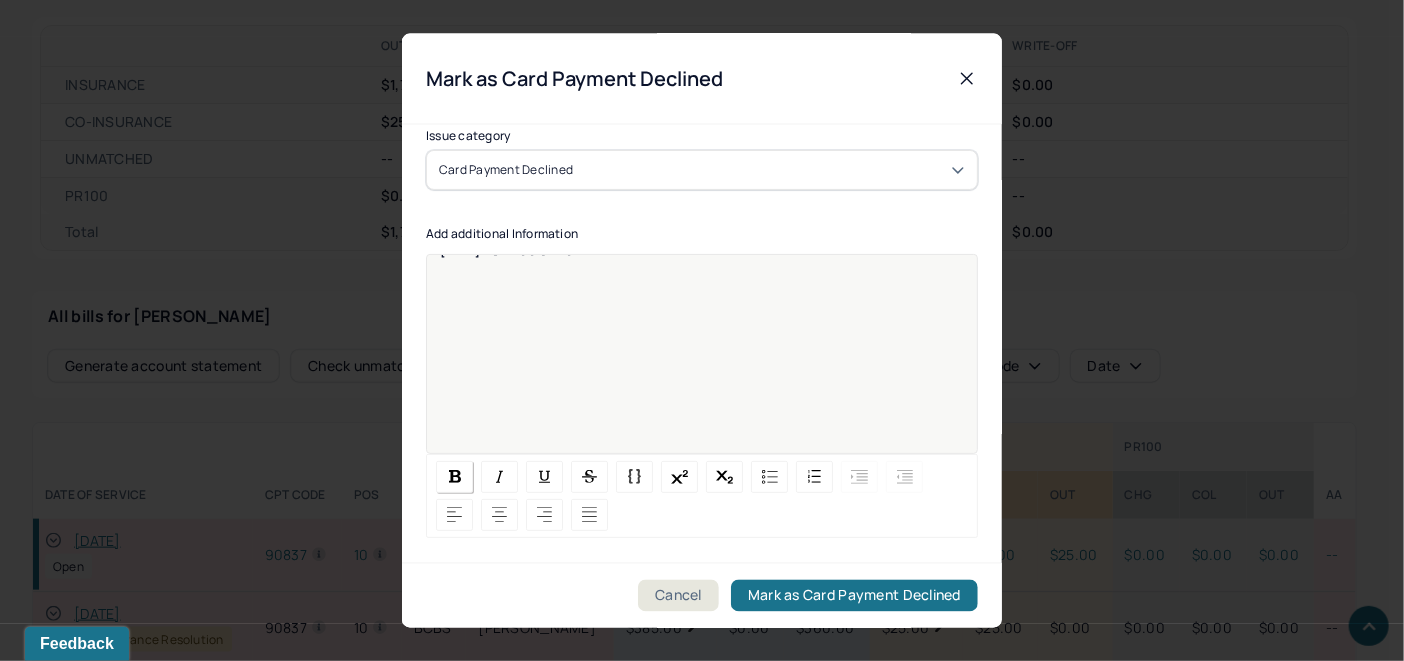 copy on "7/21/25 BOTH CC's DECLINED TM" 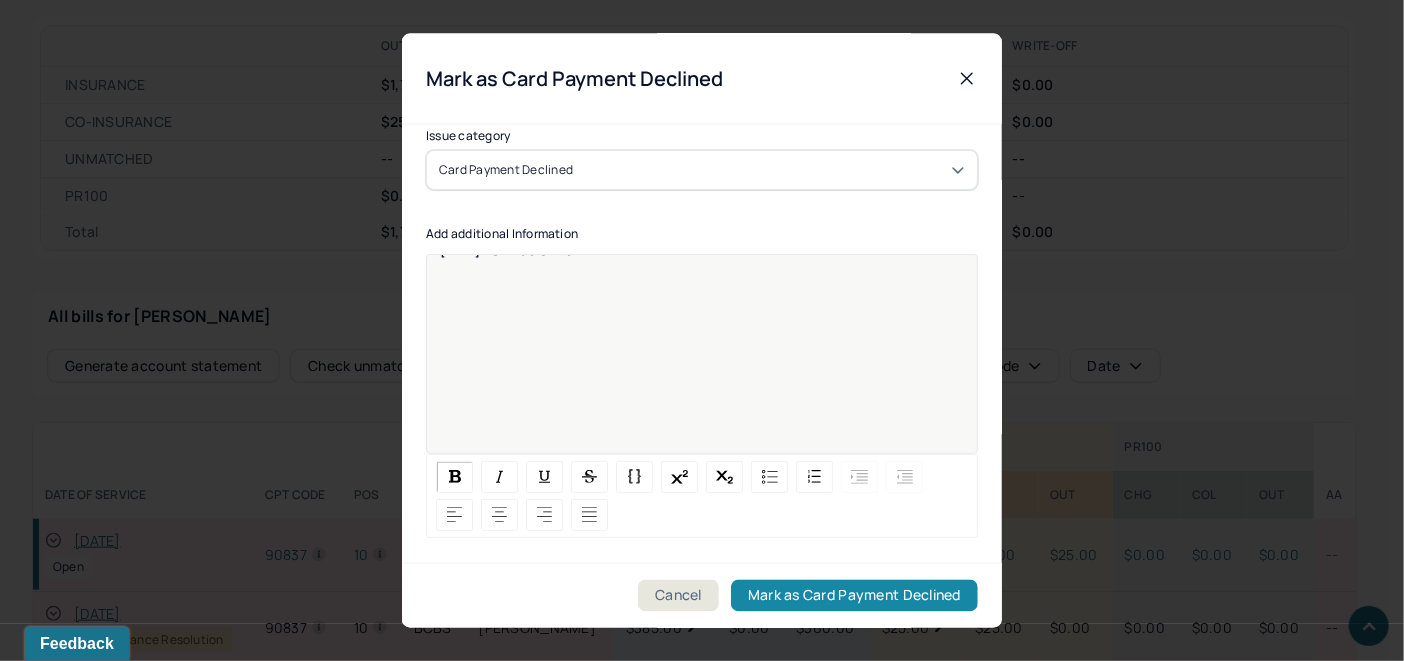 click on "Mark as Card Payment Declined" at bounding box center (854, 596) 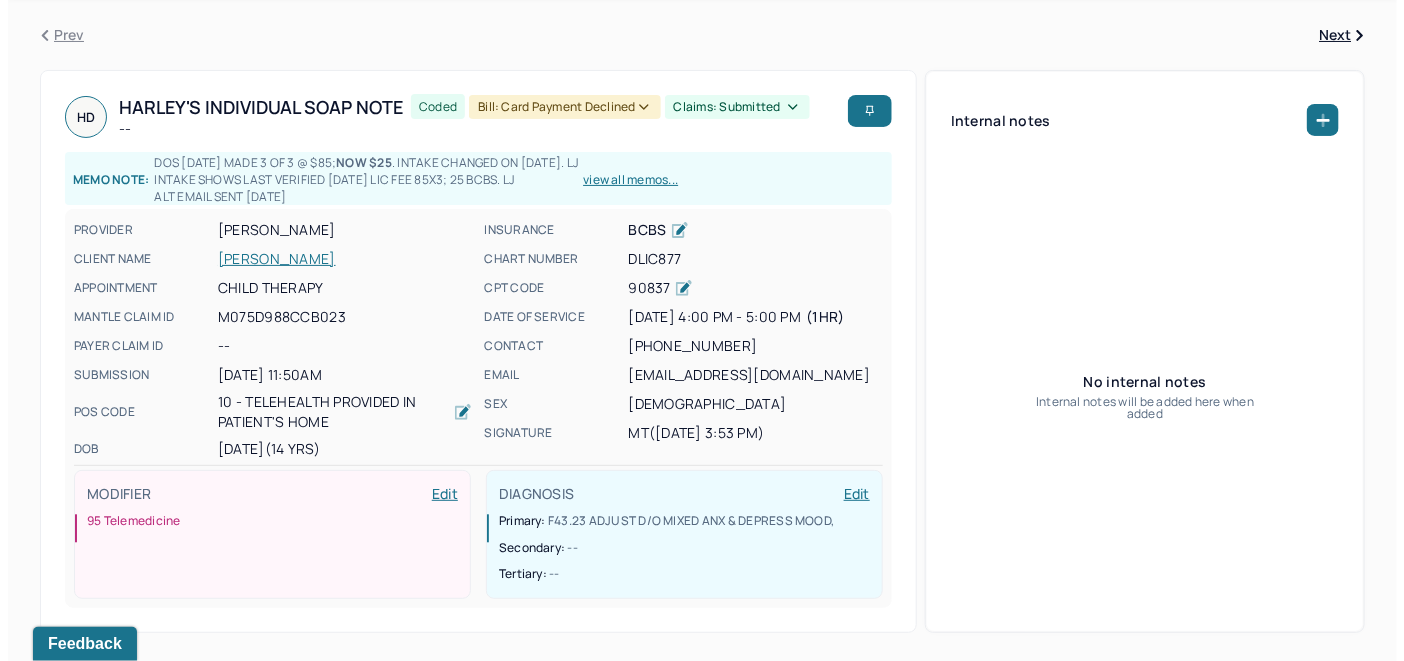 scroll, scrollTop: 0, scrollLeft: 0, axis: both 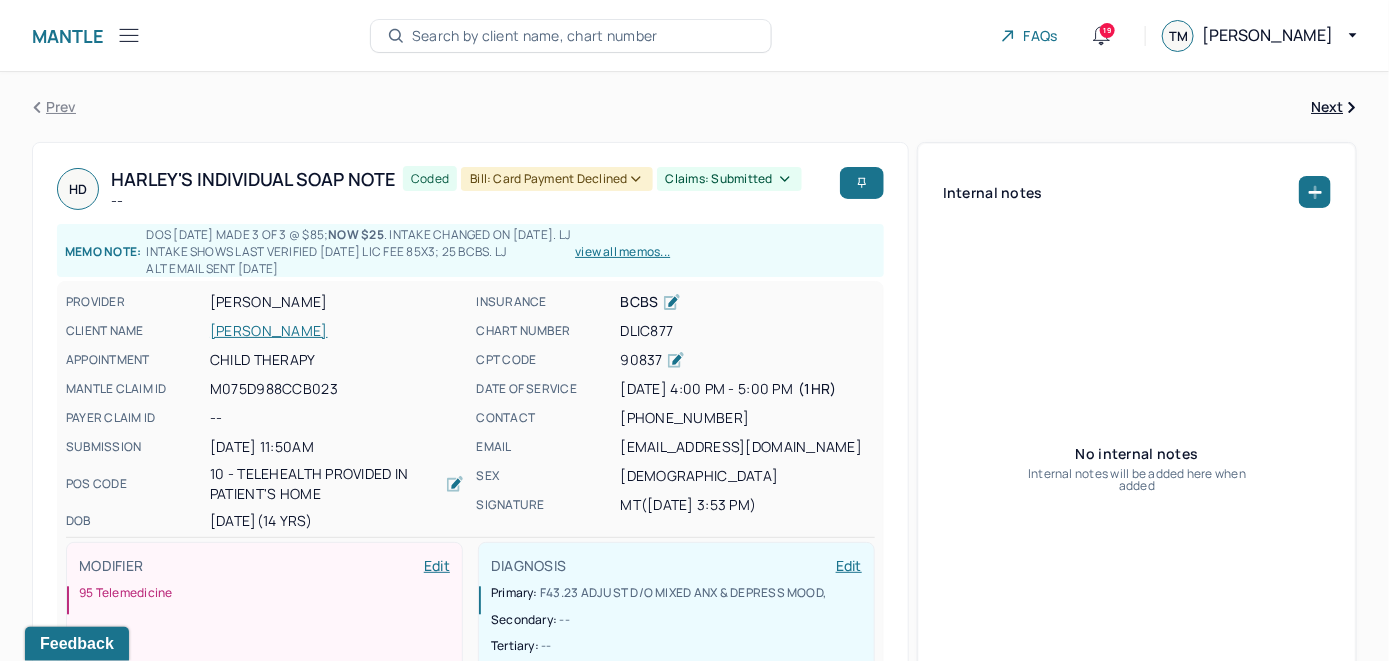 click 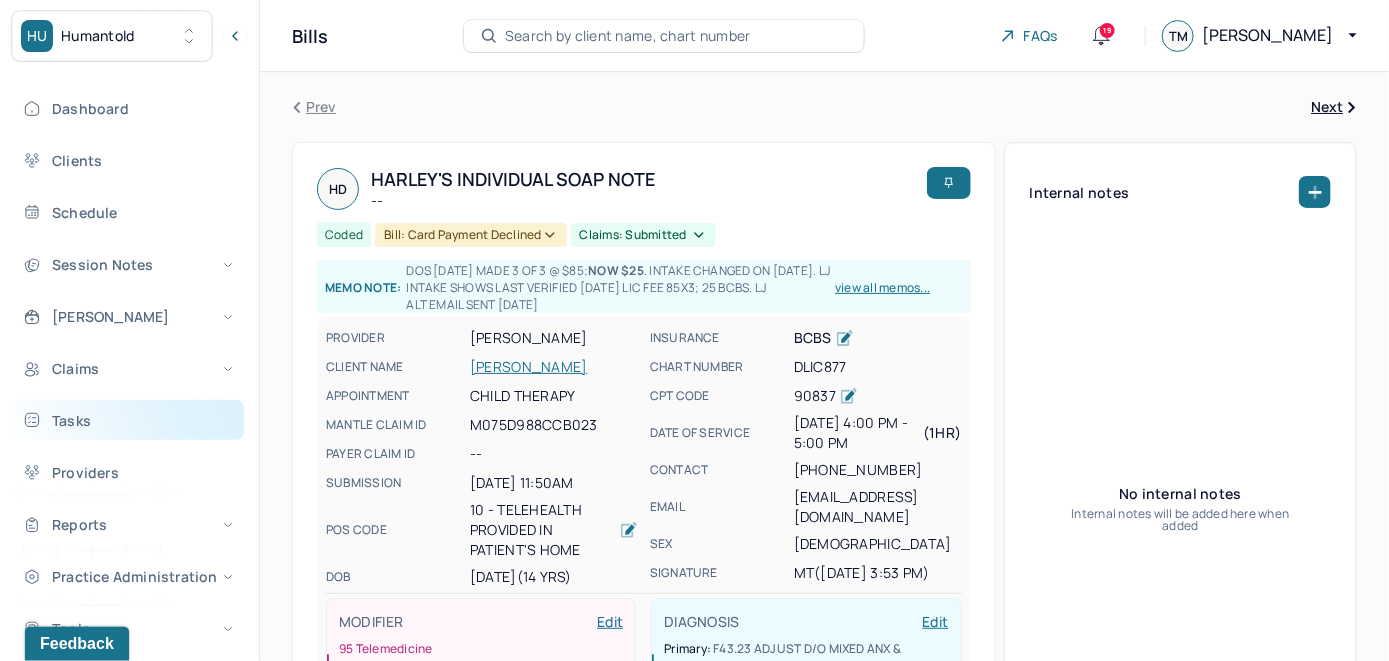 click on "Tasks" at bounding box center (128, 420) 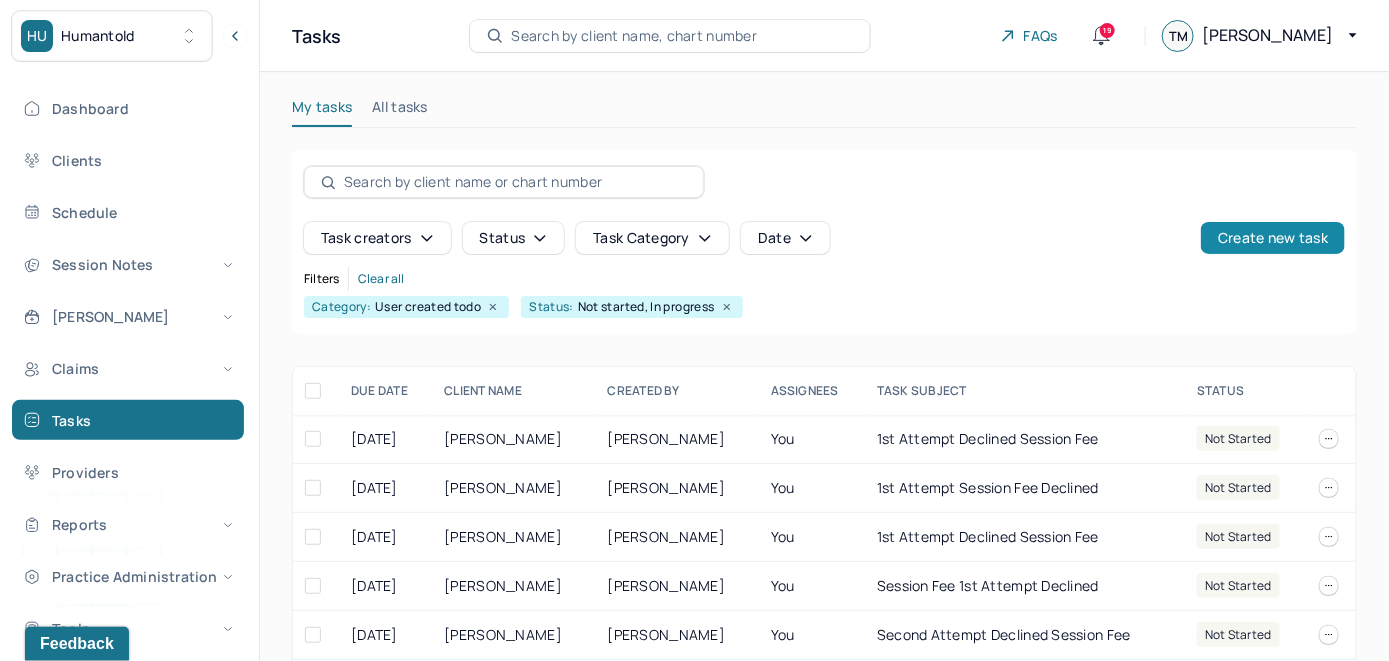 click on "Create new task" at bounding box center (1273, 238) 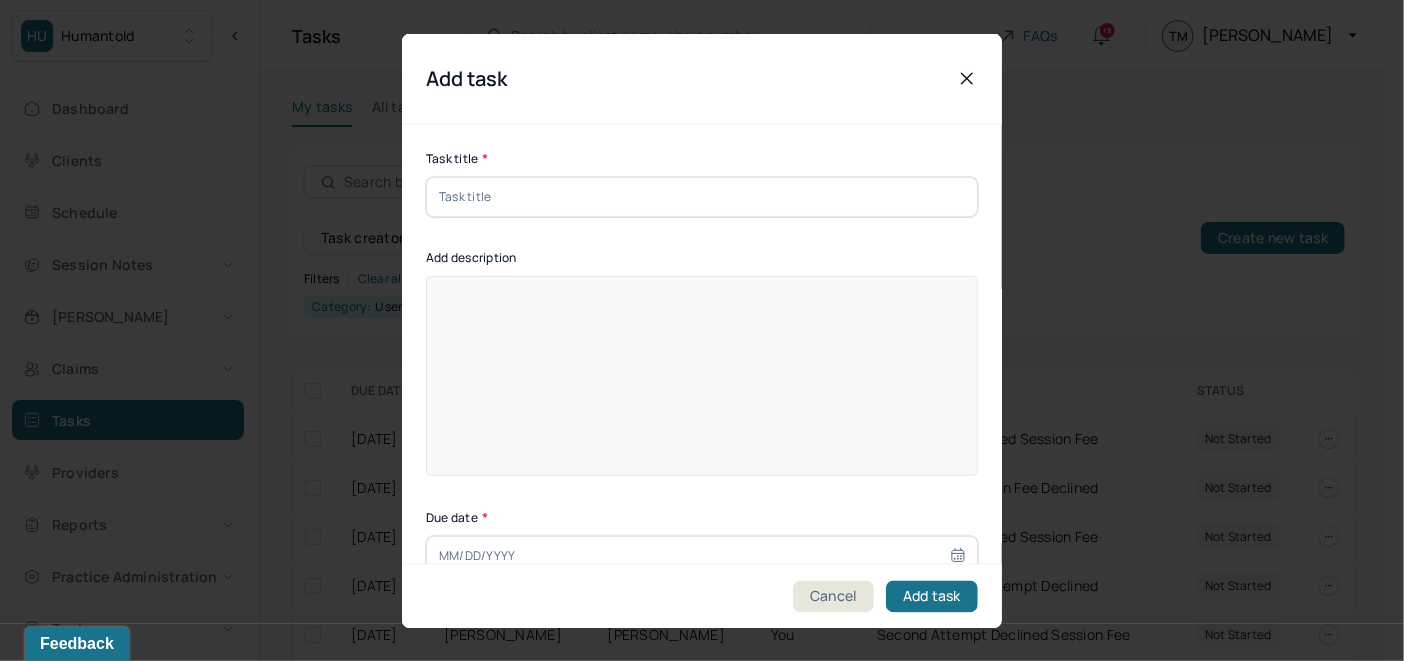 click at bounding box center [702, 196] 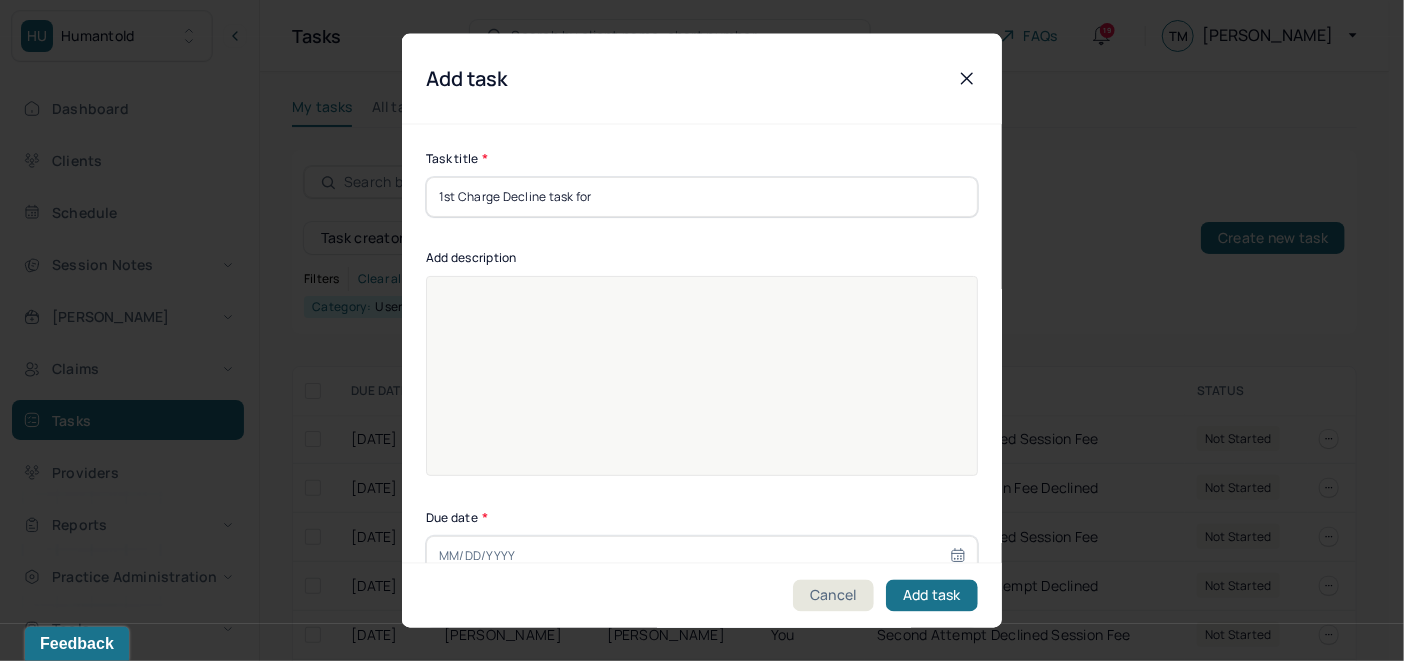 click on "1st Charge Decline task for" at bounding box center (702, 196) 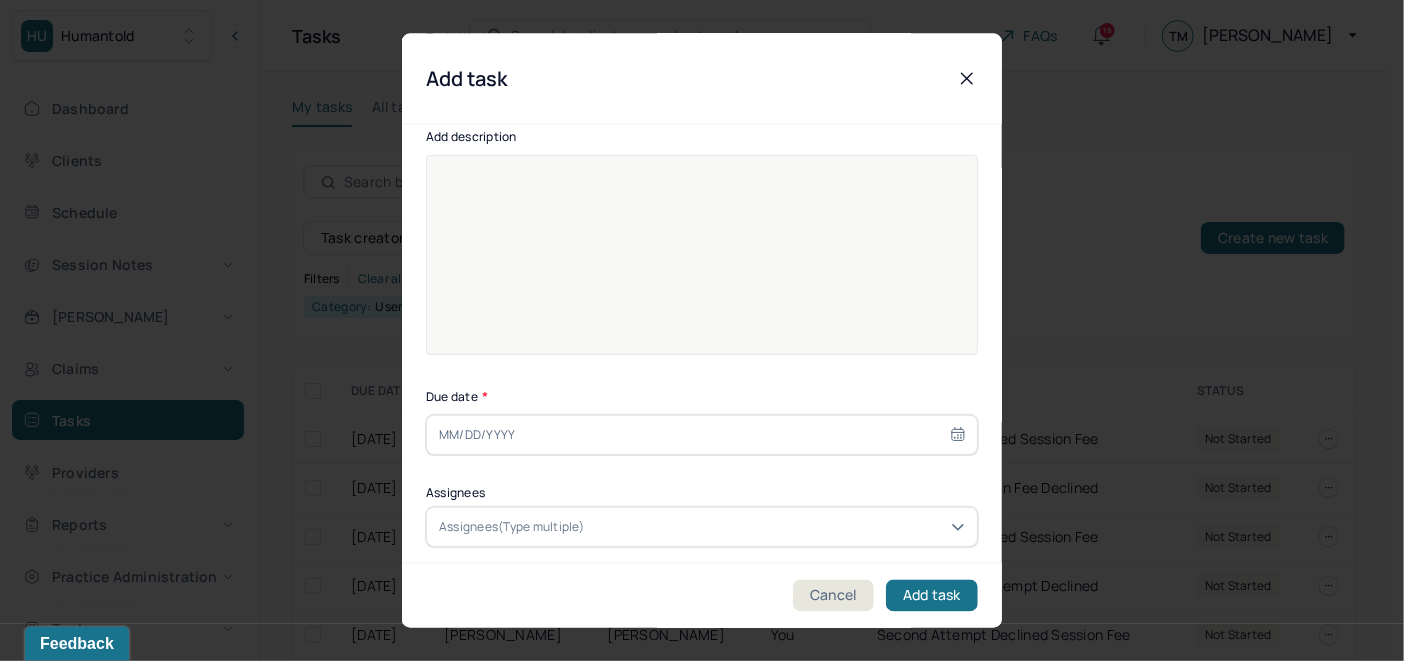scroll, scrollTop: 198, scrollLeft: 0, axis: vertical 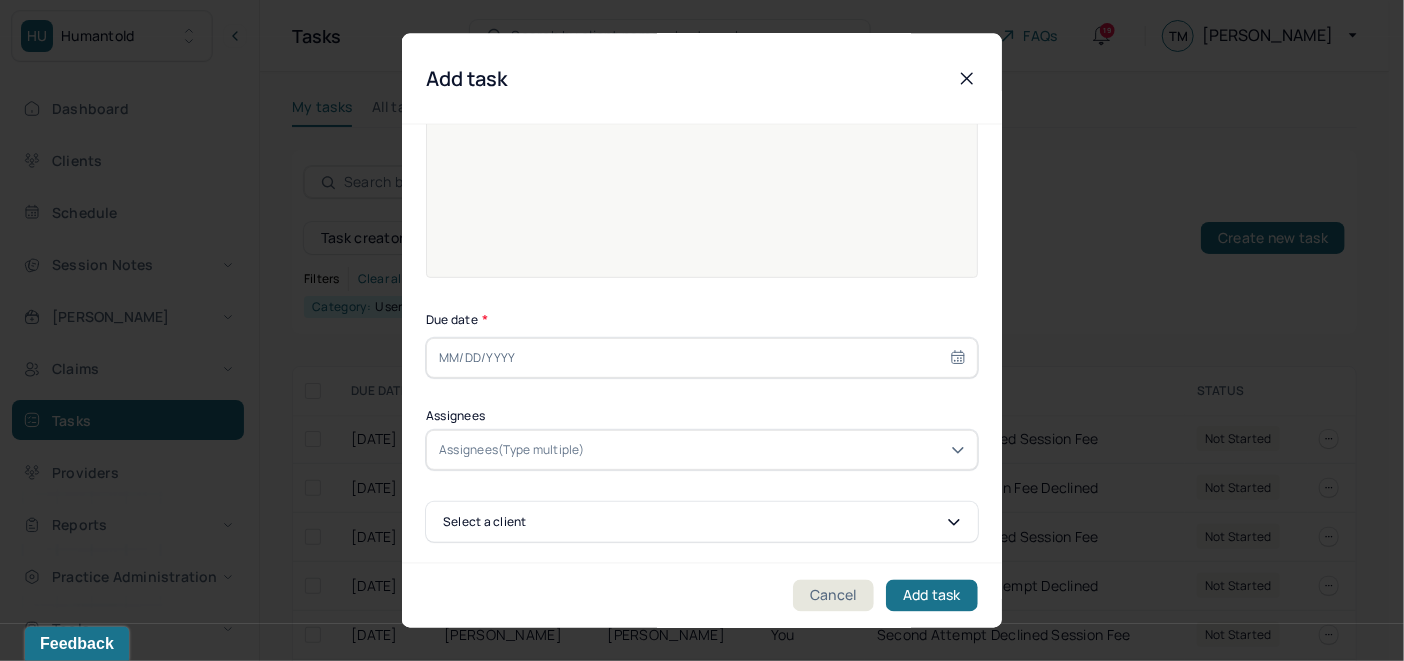 type on "1st Charge Decline task for Harley Dixon" 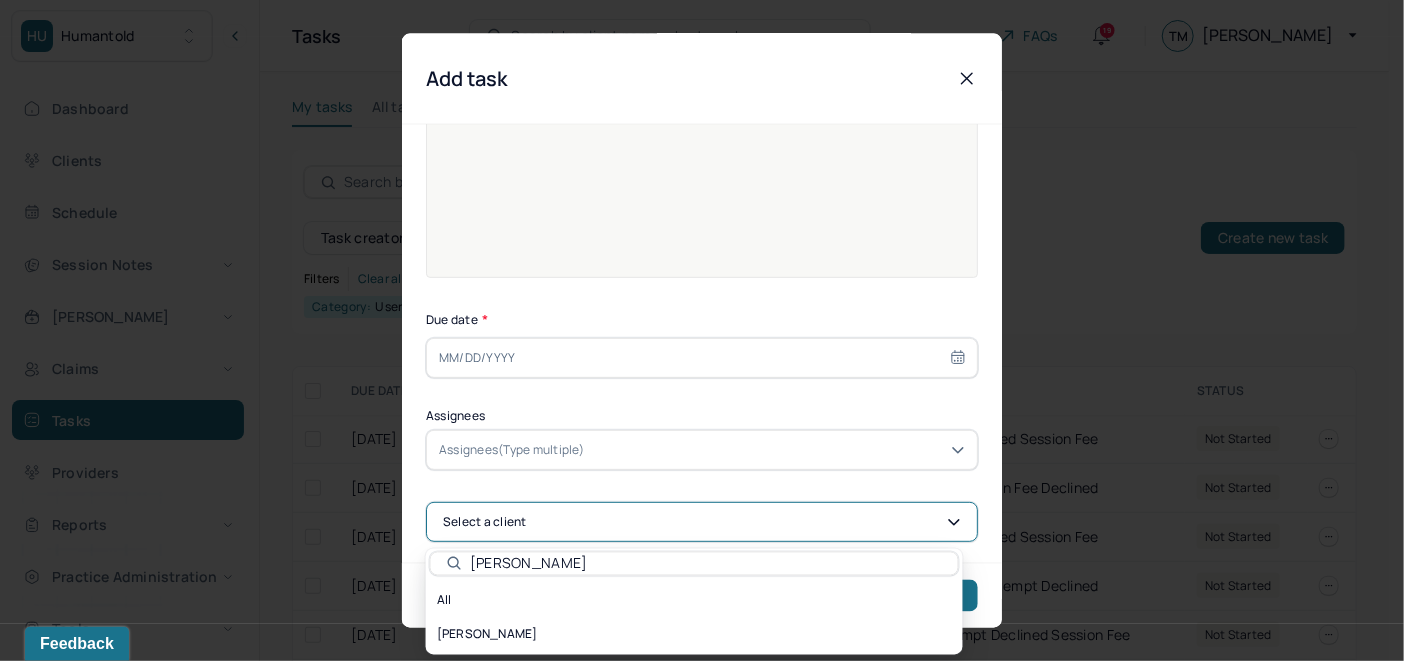 type on "Harley Dixon" 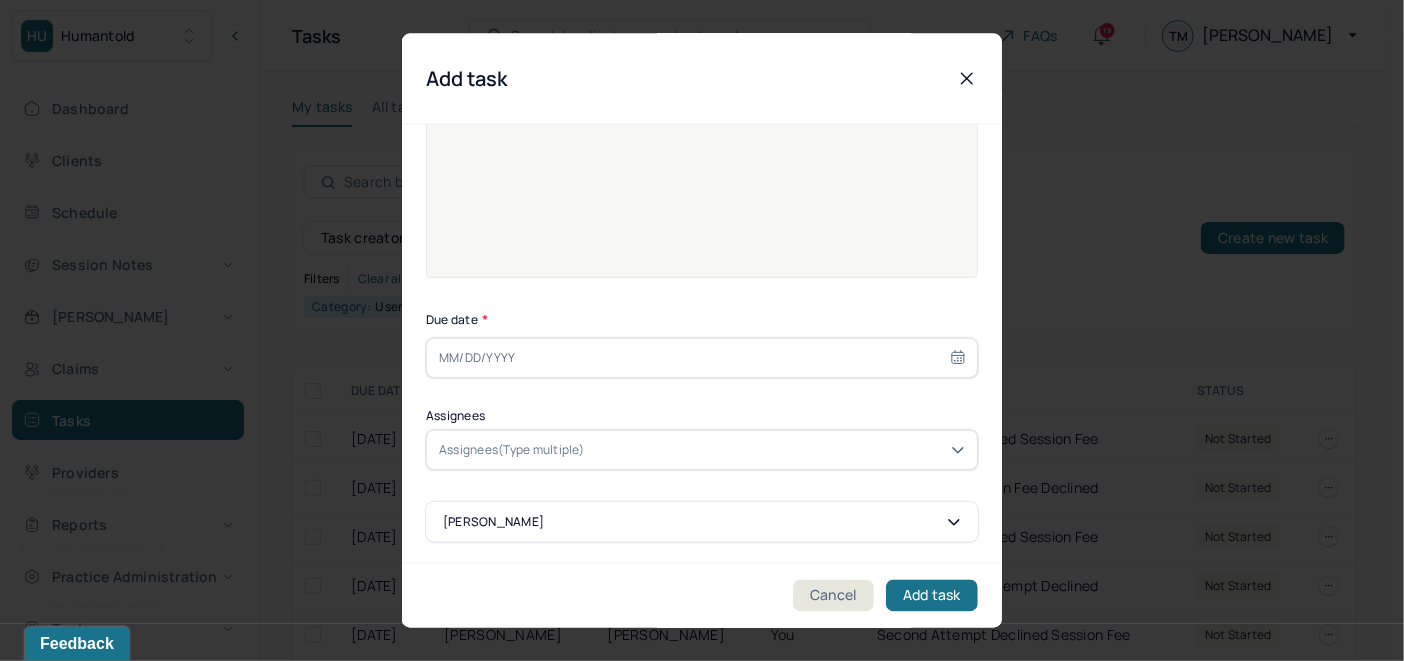 click at bounding box center [702, 190] 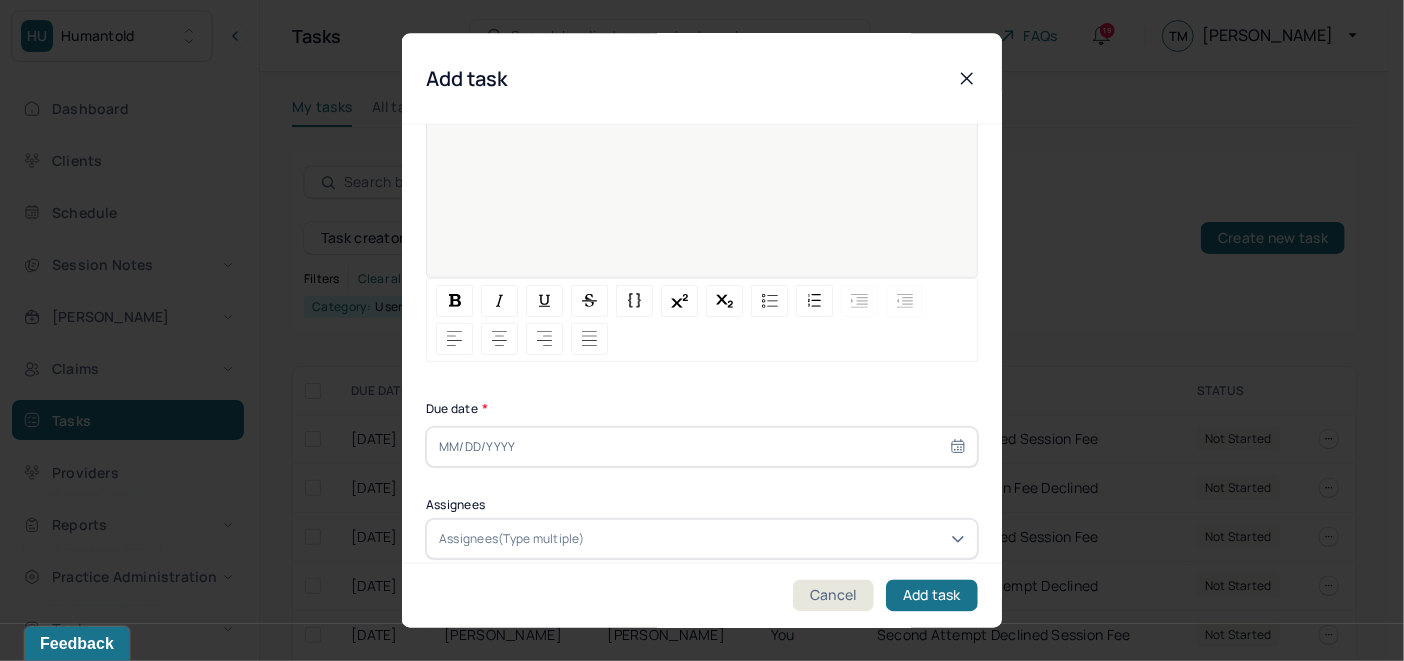 scroll, scrollTop: 0, scrollLeft: 0, axis: both 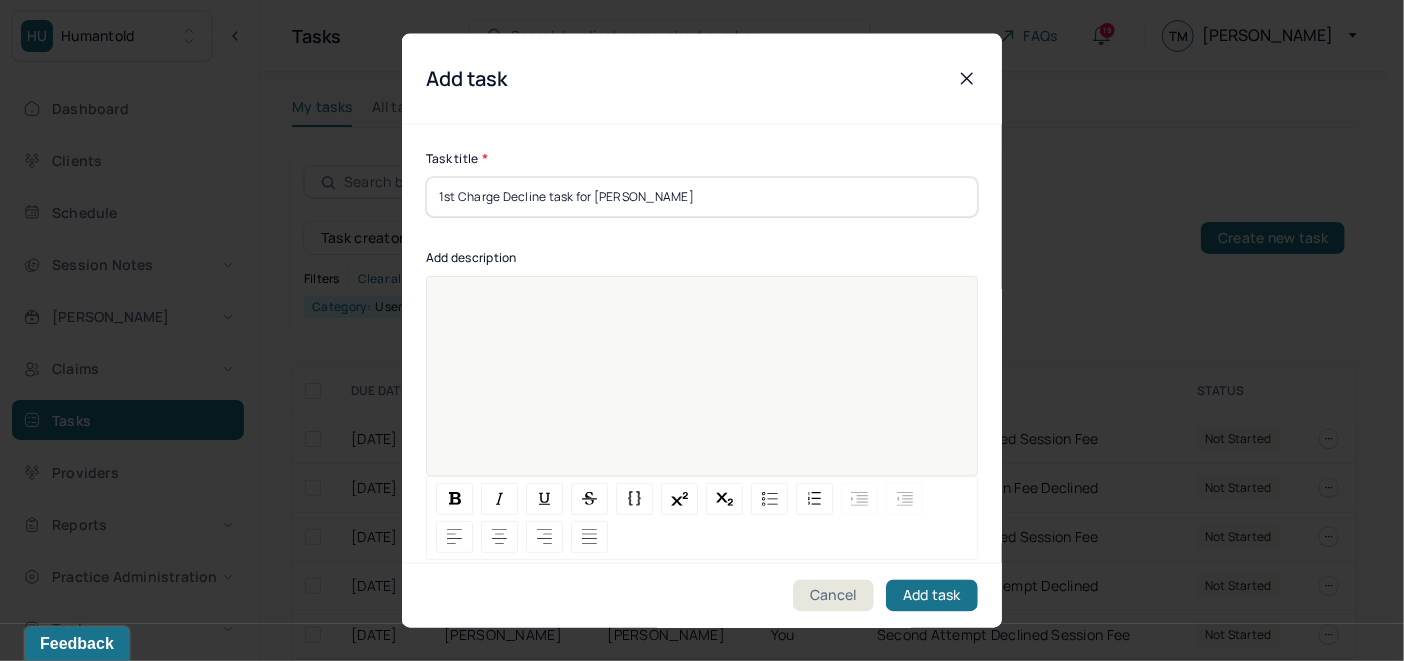 click on "1st Charge Decline task for Harley Dixon" at bounding box center (702, 196) 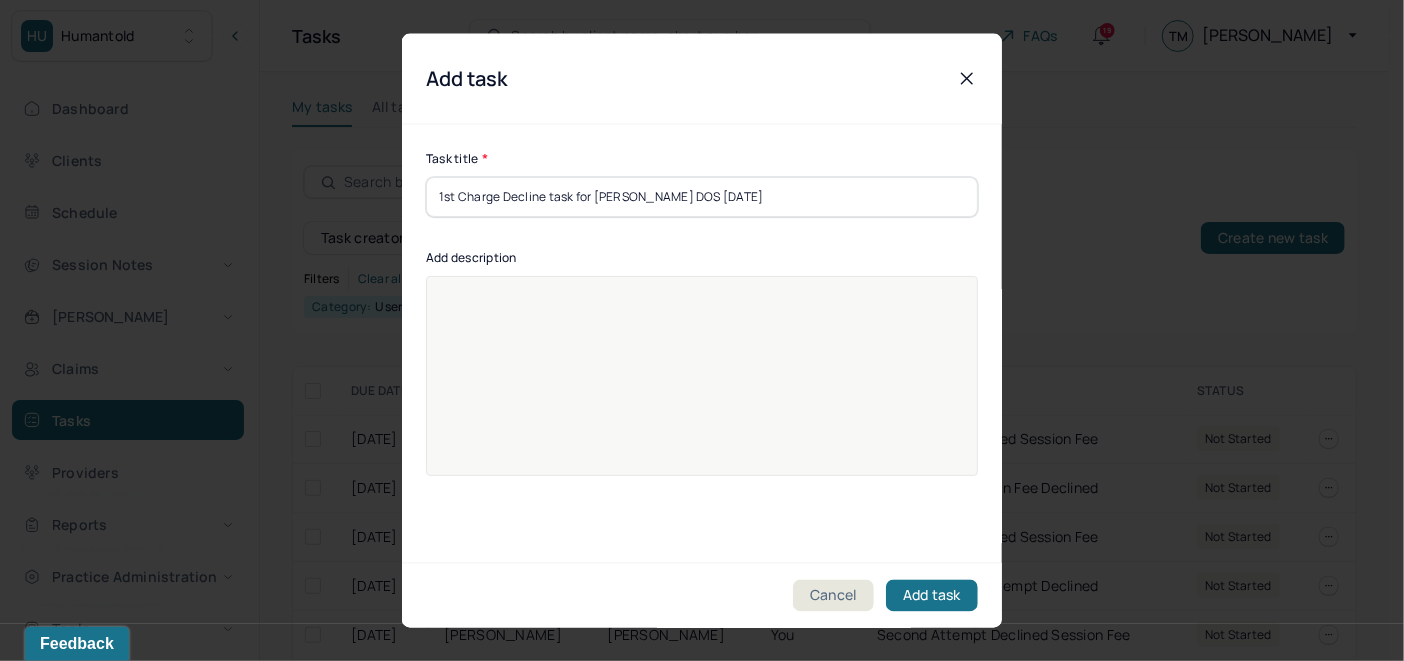 drag, startPoint x: 757, startPoint y: 191, endPoint x: 407, endPoint y: 216, distance: 350.89172 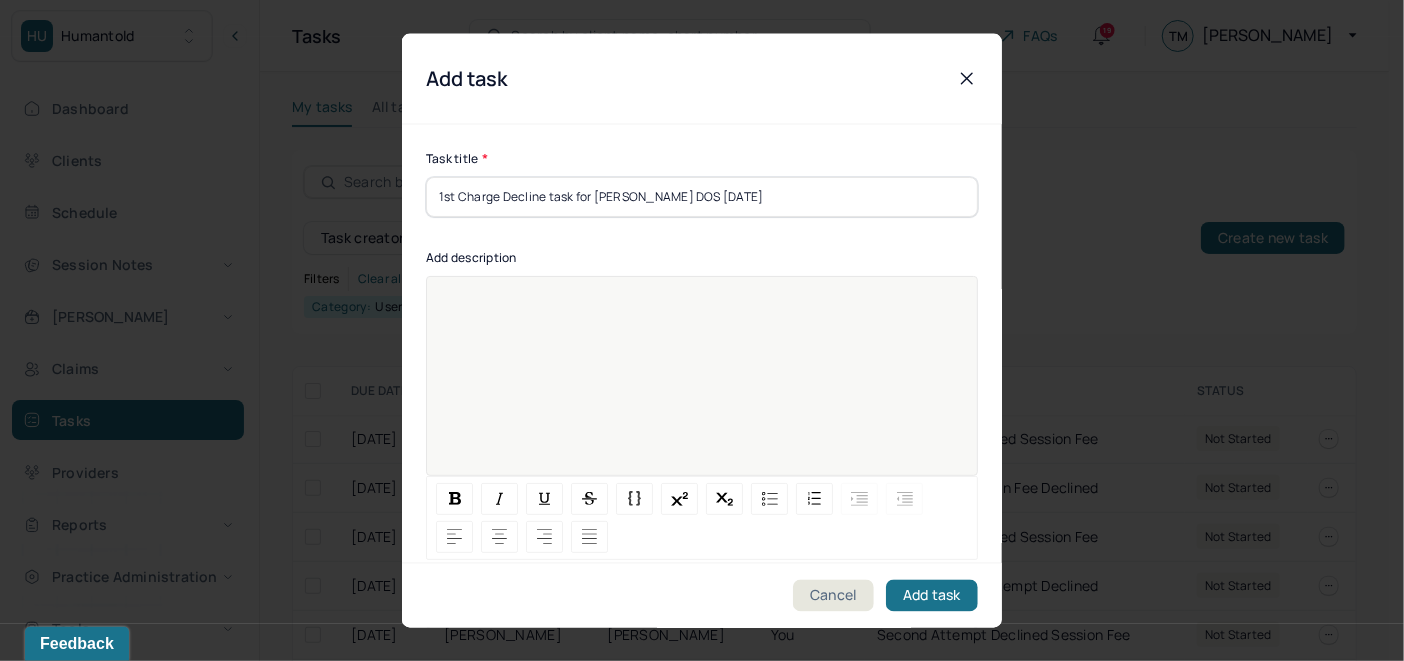 click at bounding box center (702, 388) 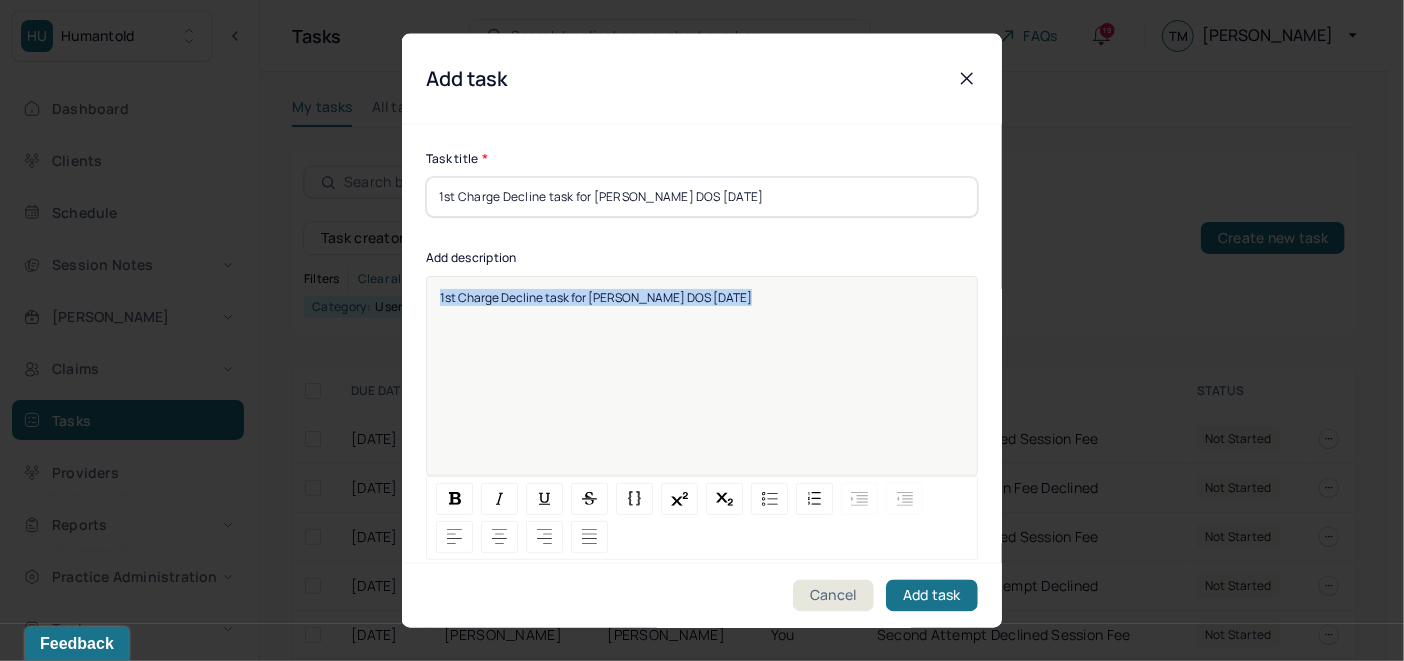 drag, startPoint x: 754, startPoint y: 299, endPoint x: 430, endPoint y: 301, distance: 324.00616 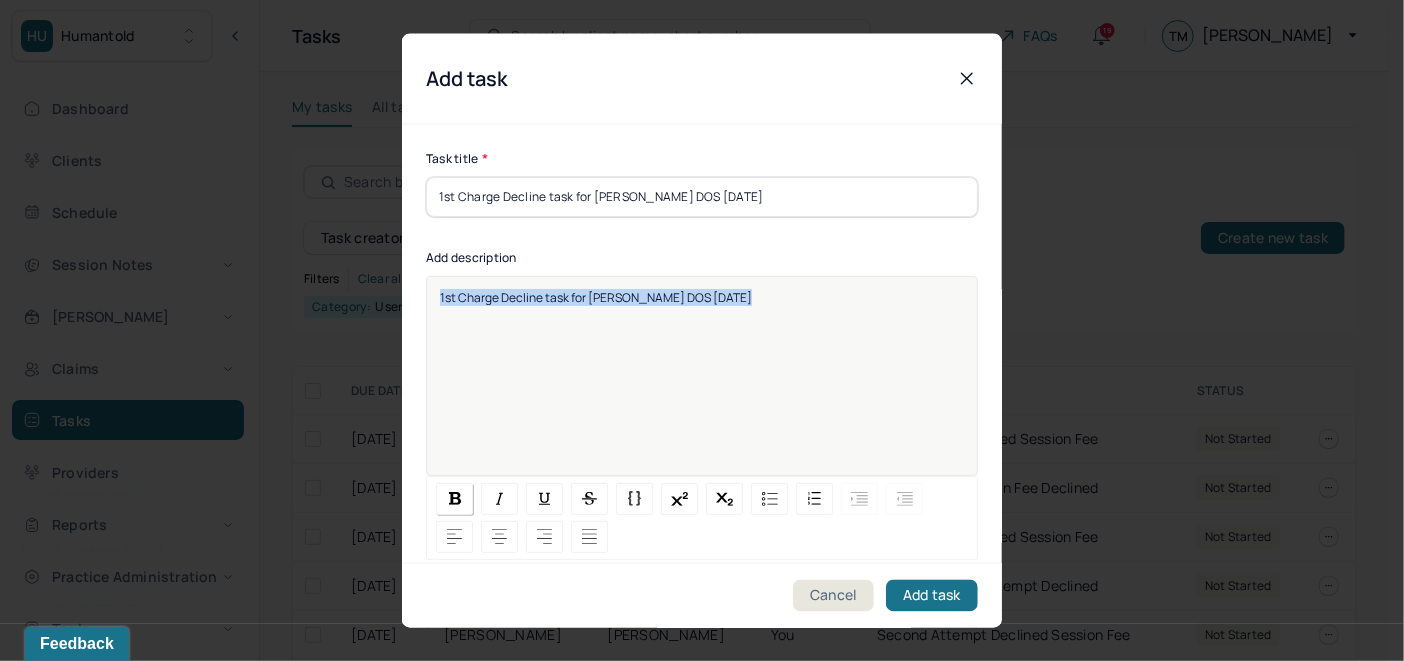 click at bounding box center (455, 498) 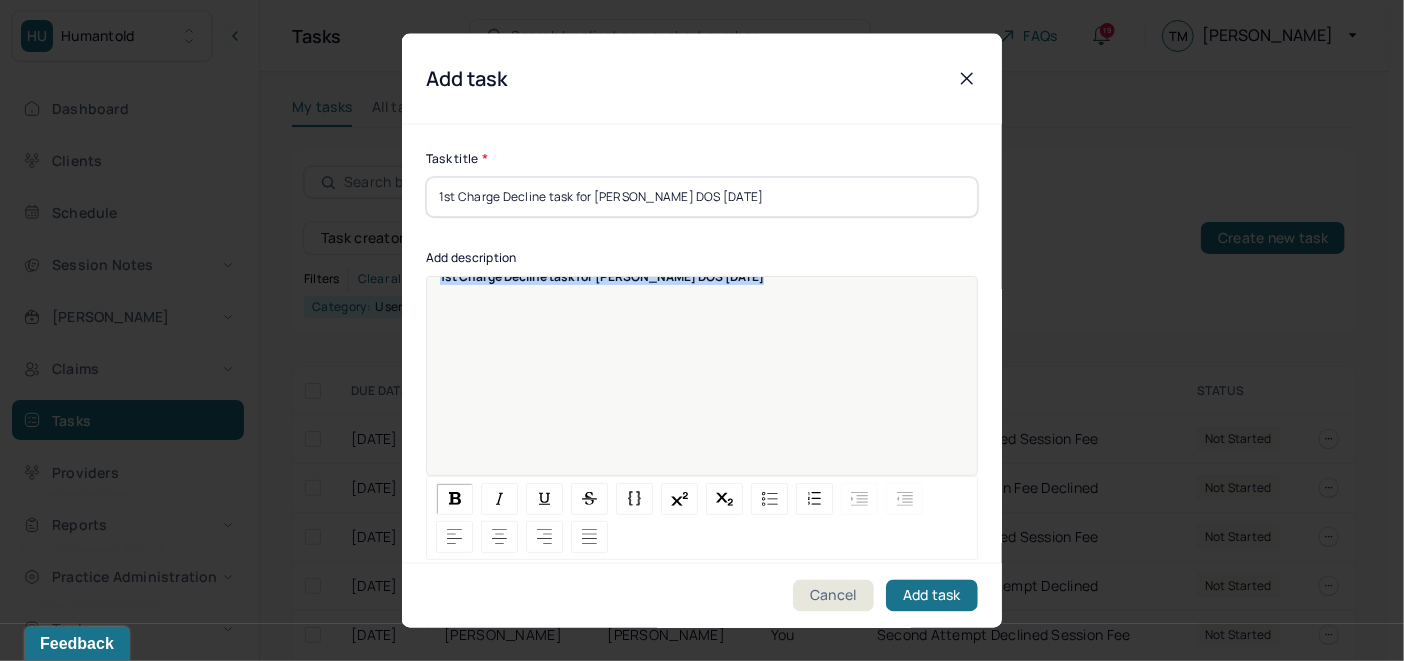 scroll, scrollTop: 25, scrollLeft: 0, axis: vertical 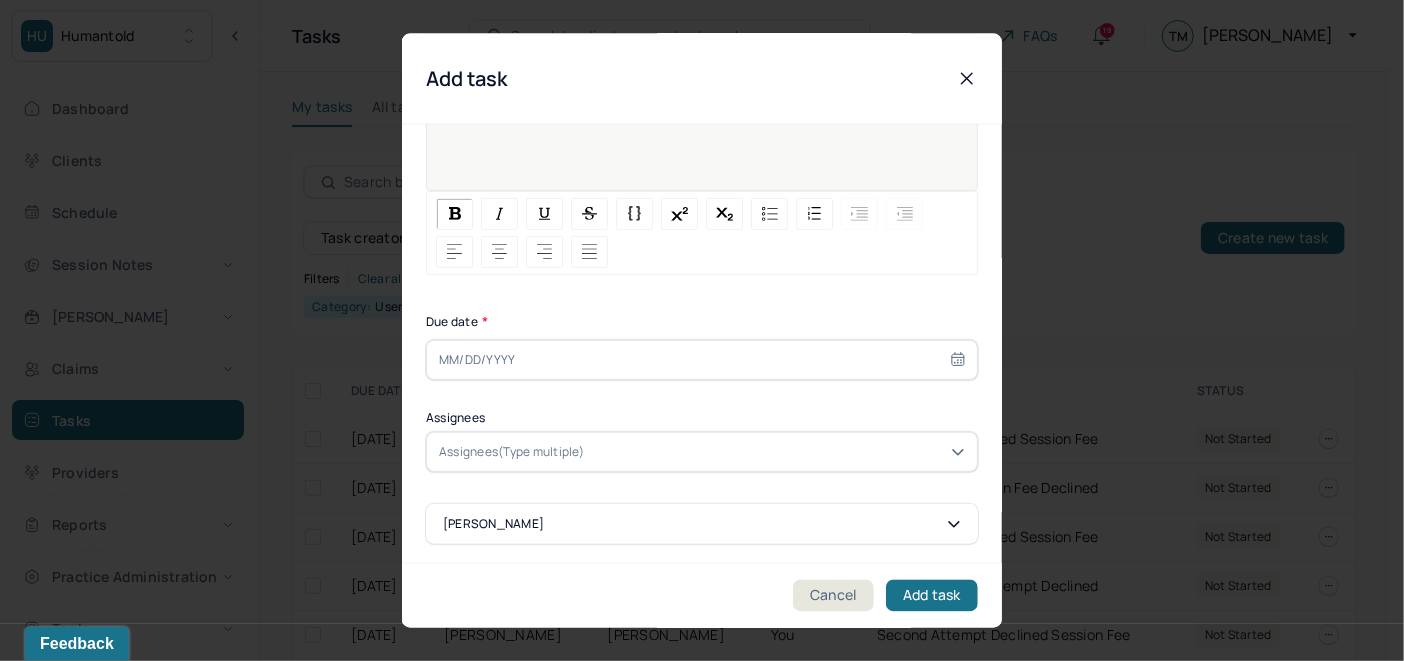 click at bounding box center [702, 359] 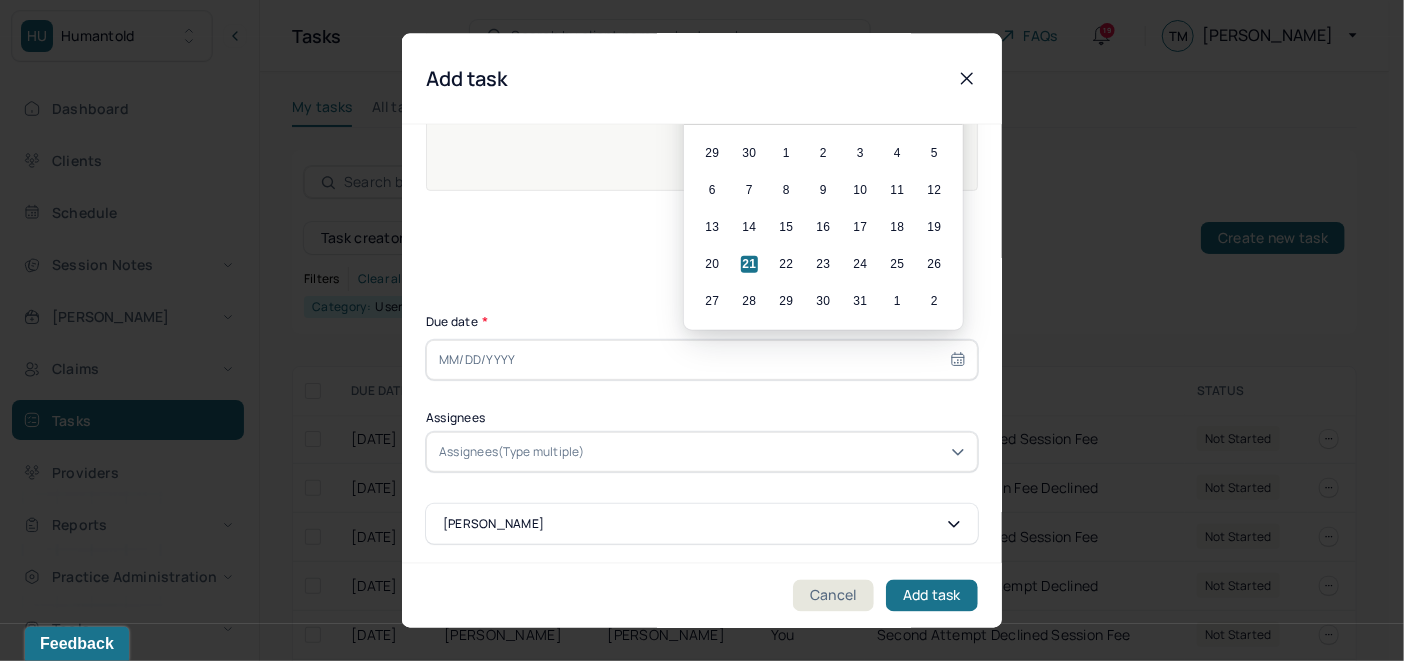 click on "21" at bounding box center [749, 263] 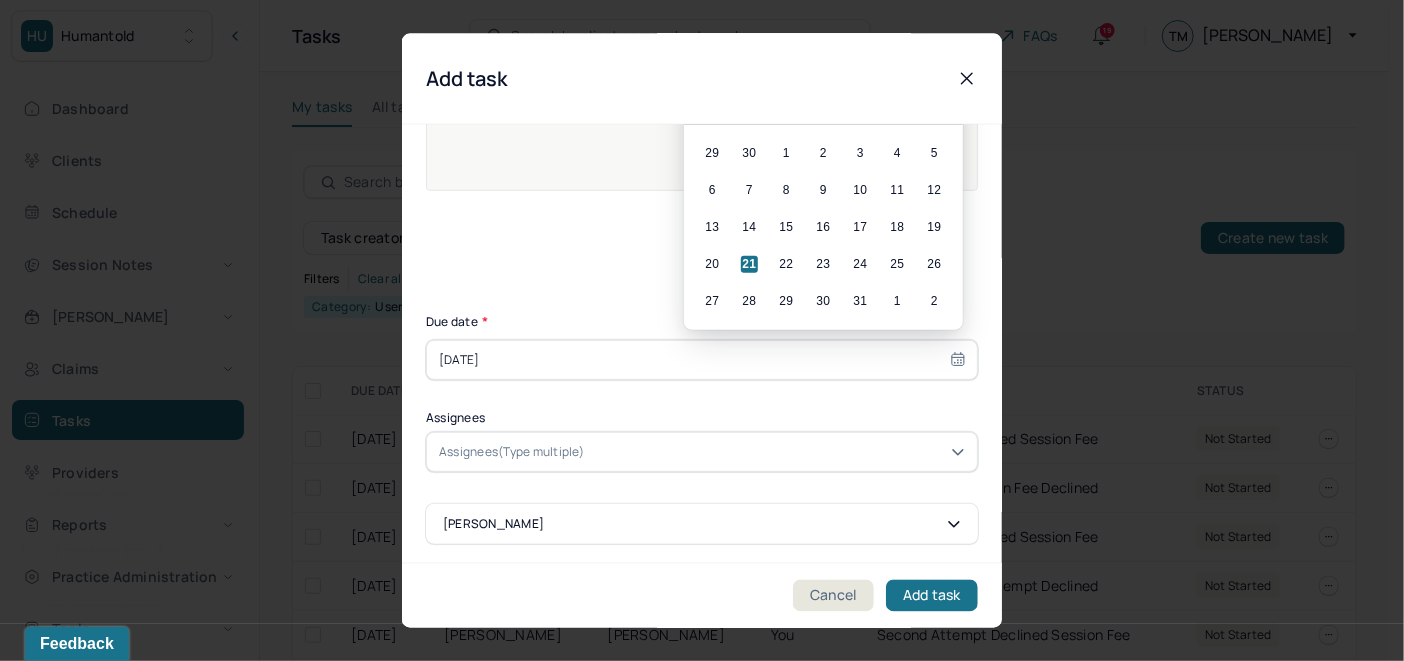 click on "Assignees(Type multiple)" at bounding box center (512, 451) 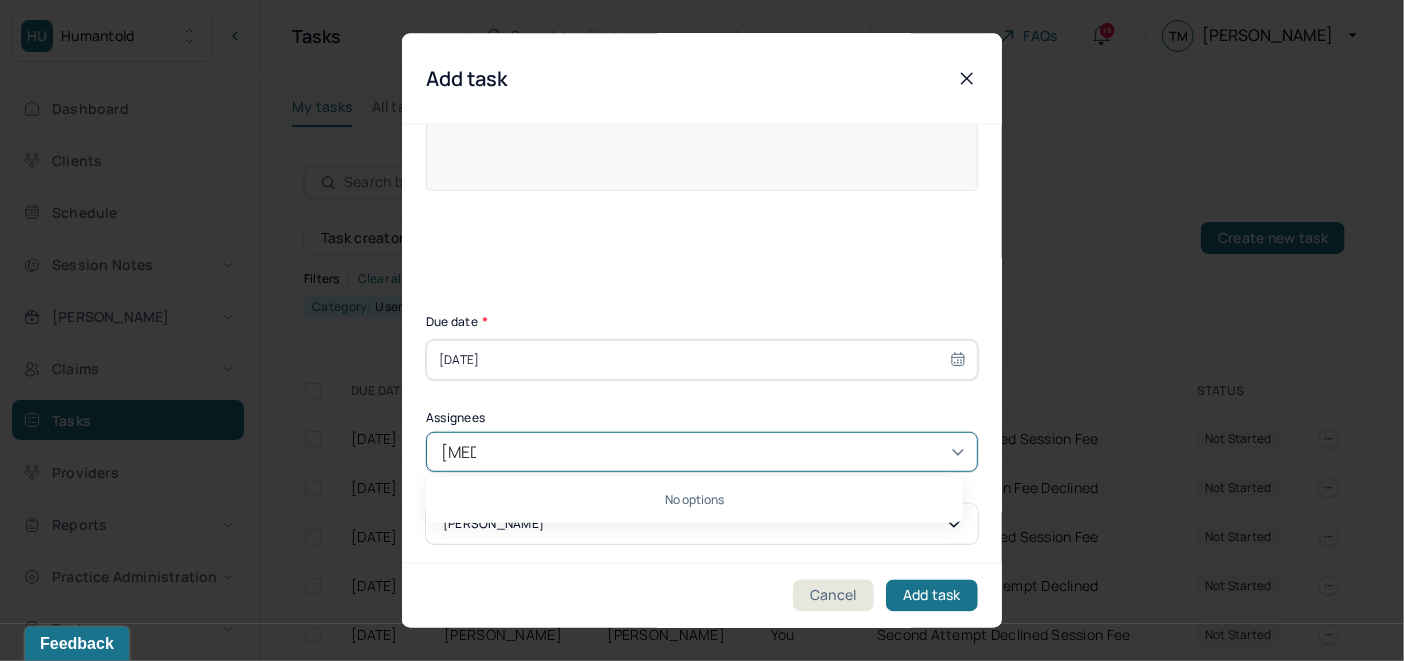 type on "ALLIE" 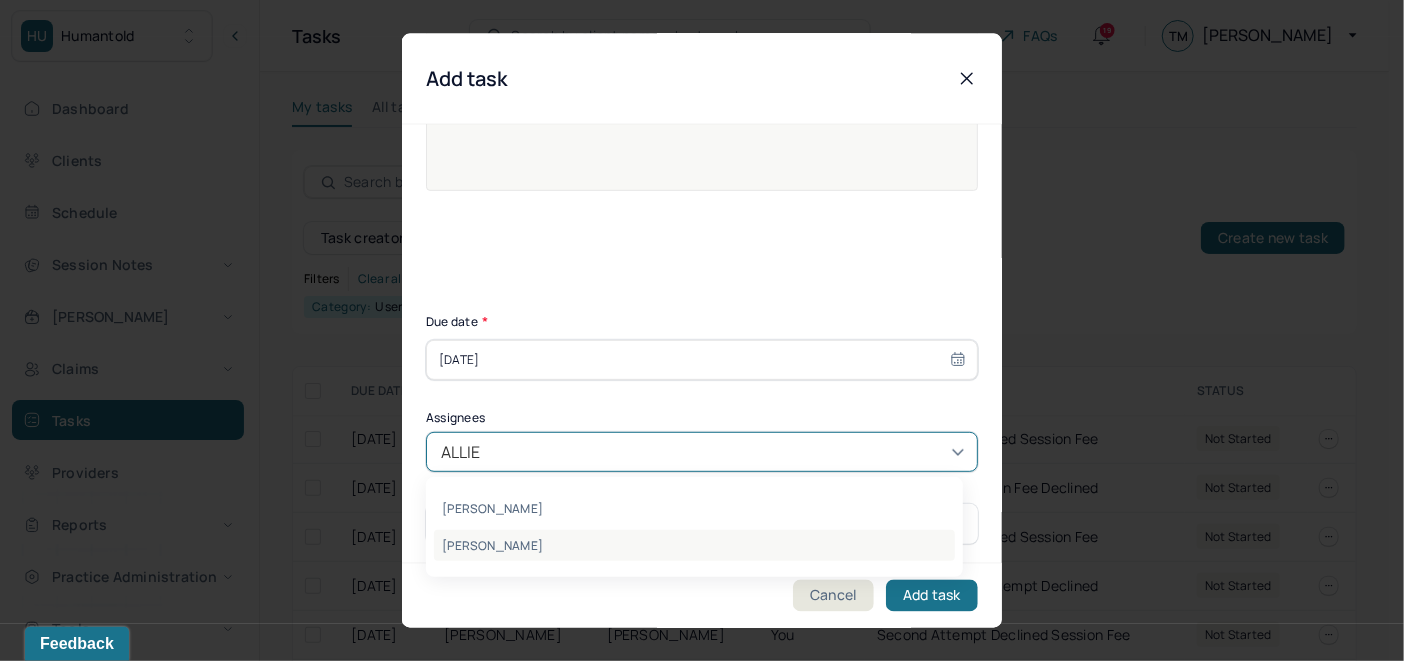 click on "[PERSON_NAME]" at bounding box center [694, 545] 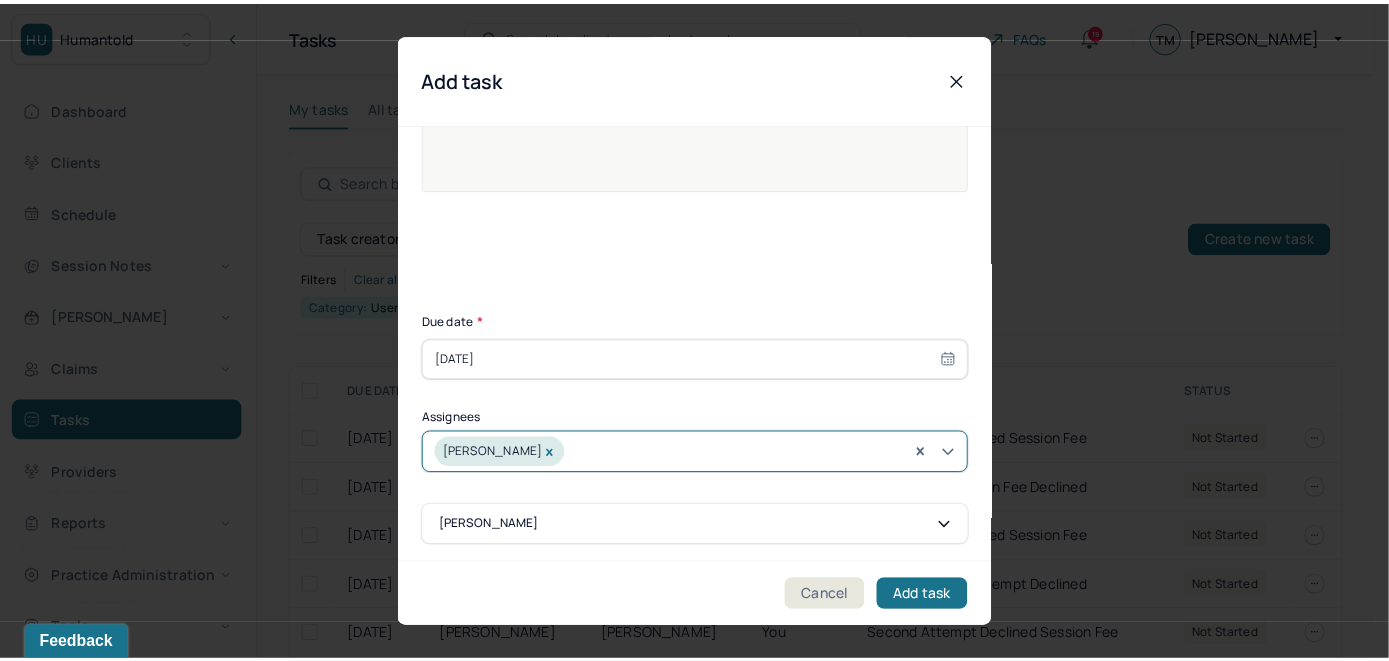 scroll, scrollTop: 287, scrollLeft: 0, axis: vertical 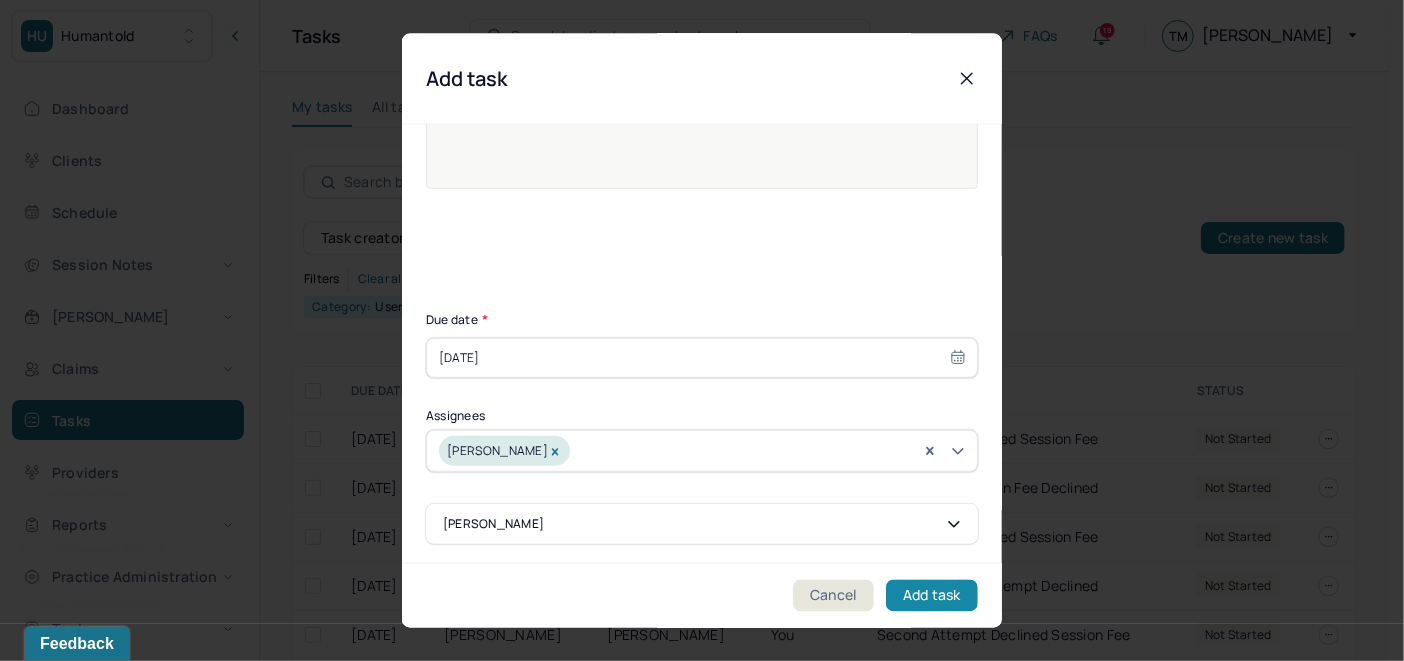 click on "Add task" at bounding box center [932, 596] 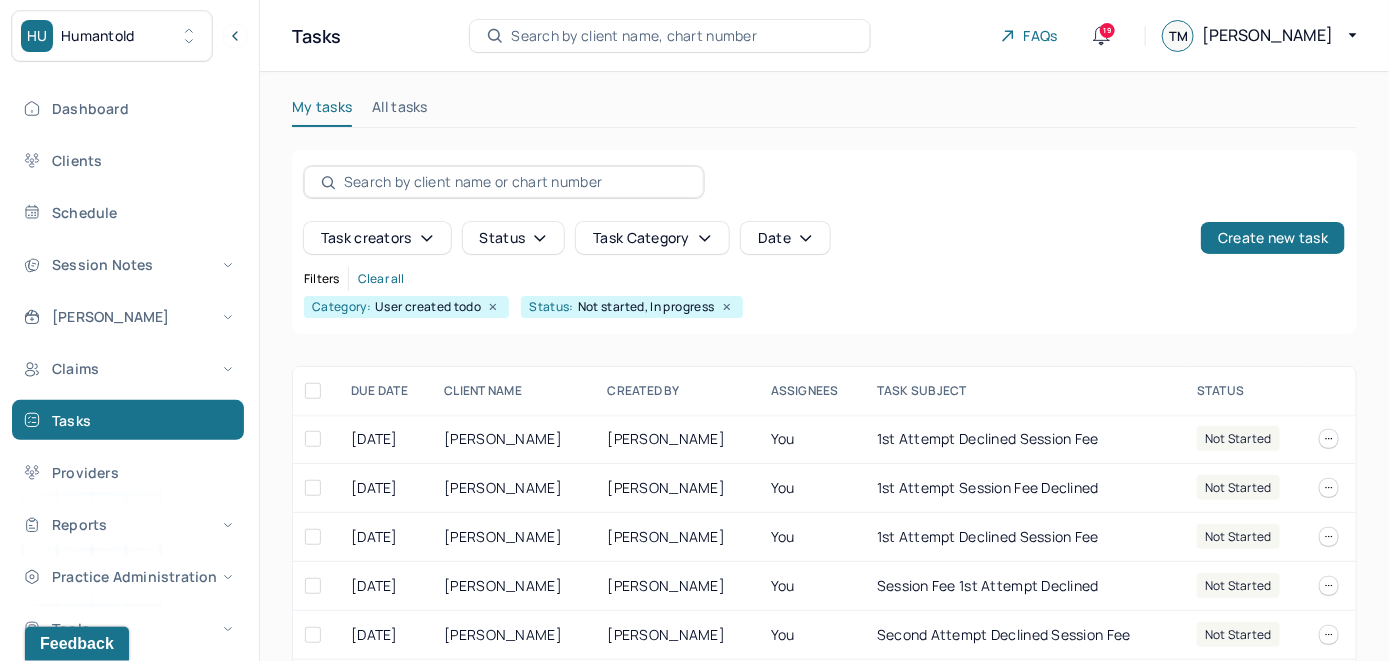 click on "Search by client name, chart number" at bounding box center (634, 36) 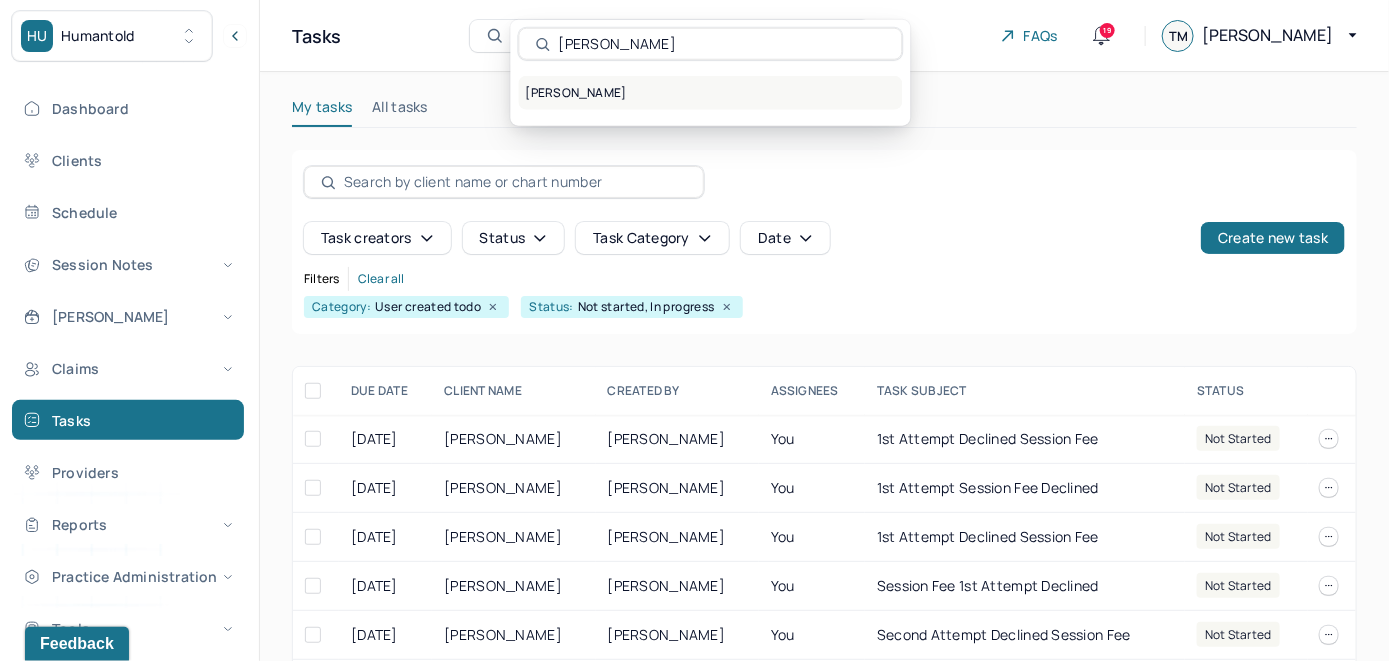 type on "Hunter Simpson" 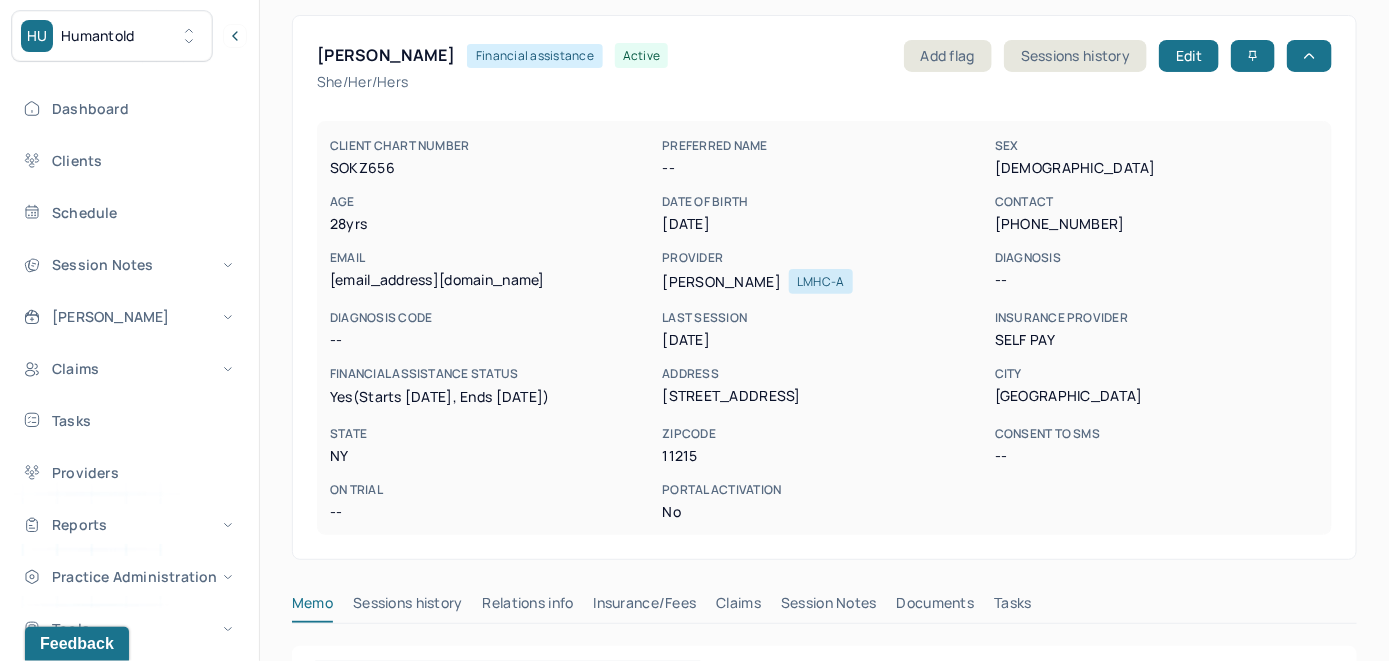 scroll, scrollTop: 200, scrollLeft: 0, axis: vertical 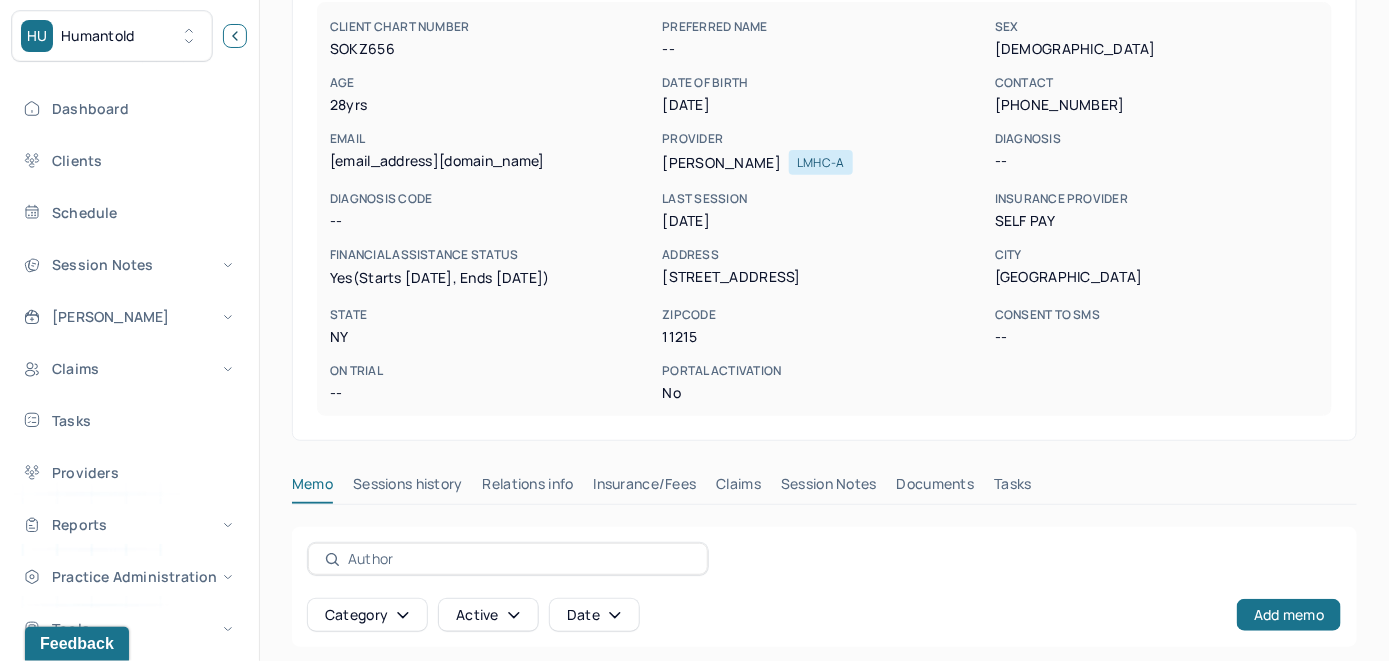 click at bounding box center (235, 36) 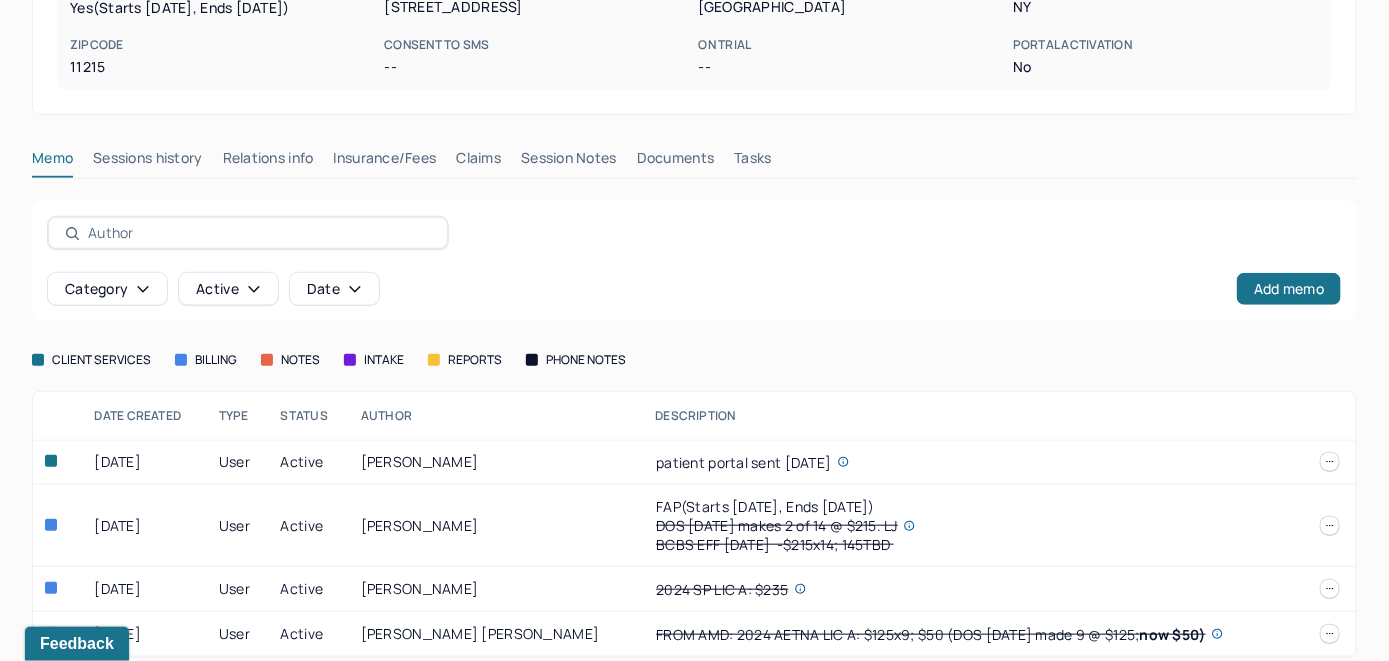 scroll, scrollTop: 434, scrollLeft: 0, axis: vertical 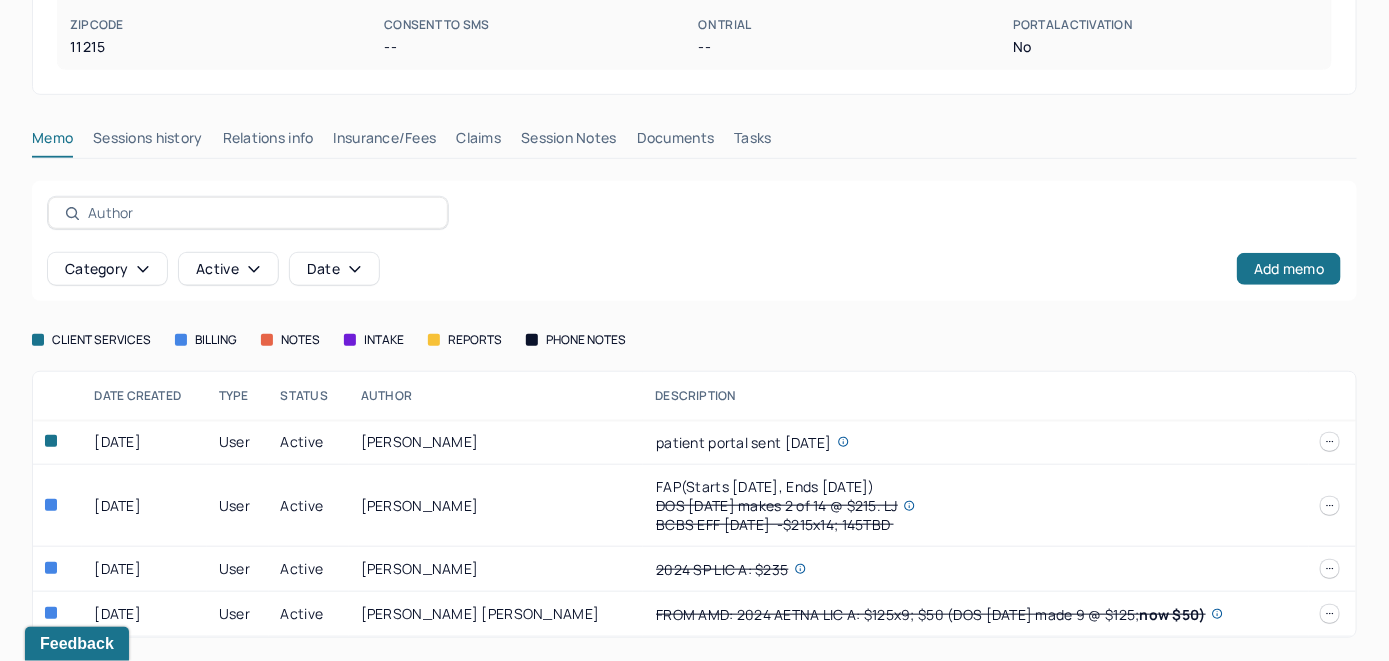 click on "Insurance/Fees" at bounding box center (385, 142) 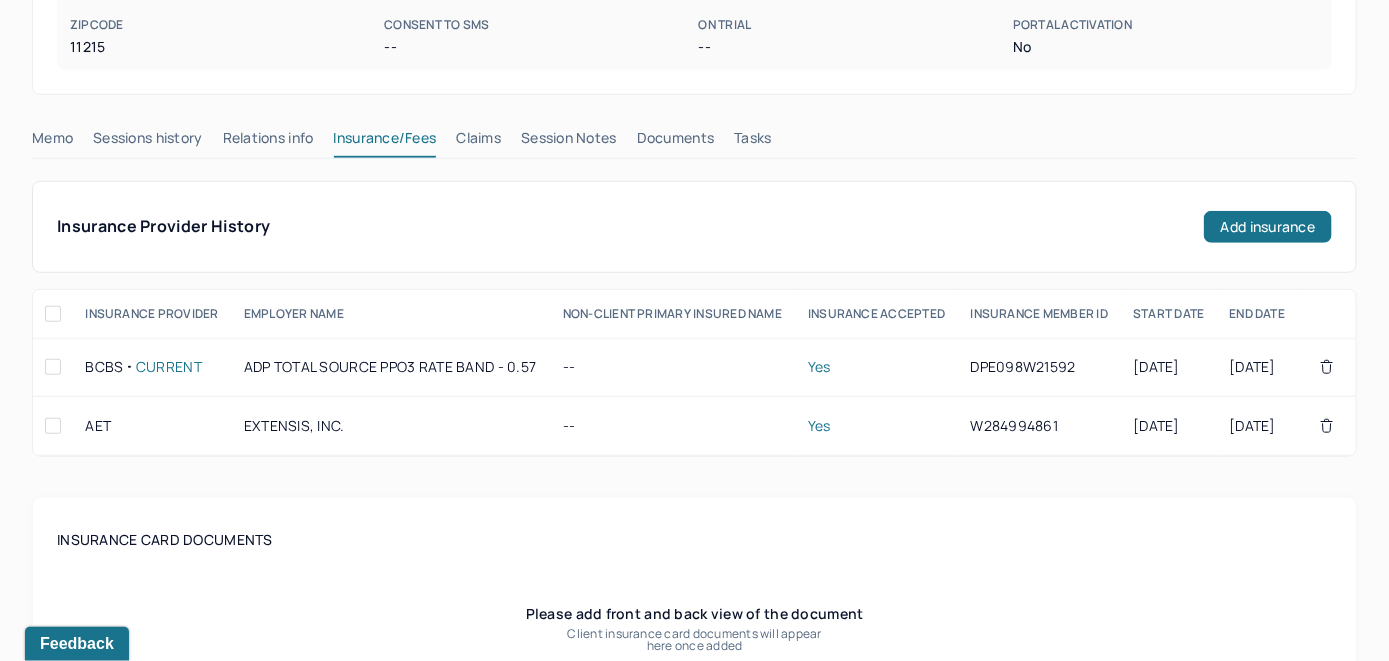 click on "Claims" at bounding box center [478, 142] 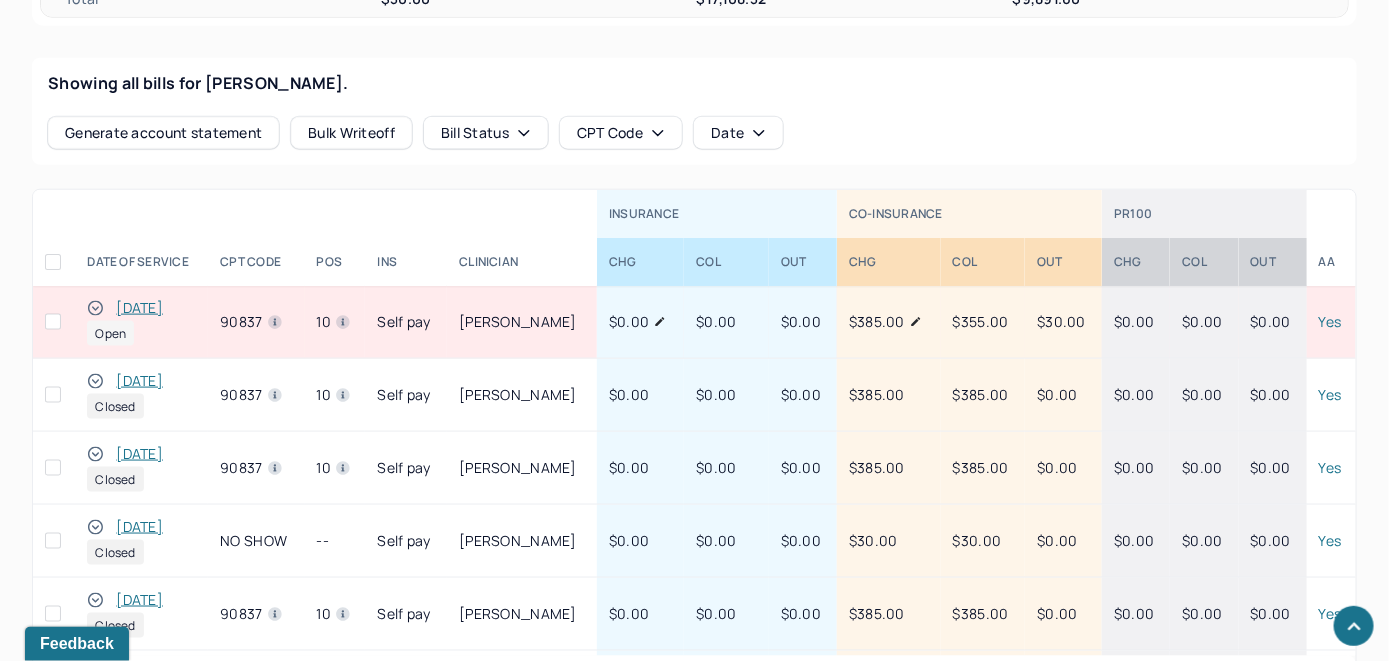 scroll, scrollTop: 830, scrollLeft: 0, axis: vertical 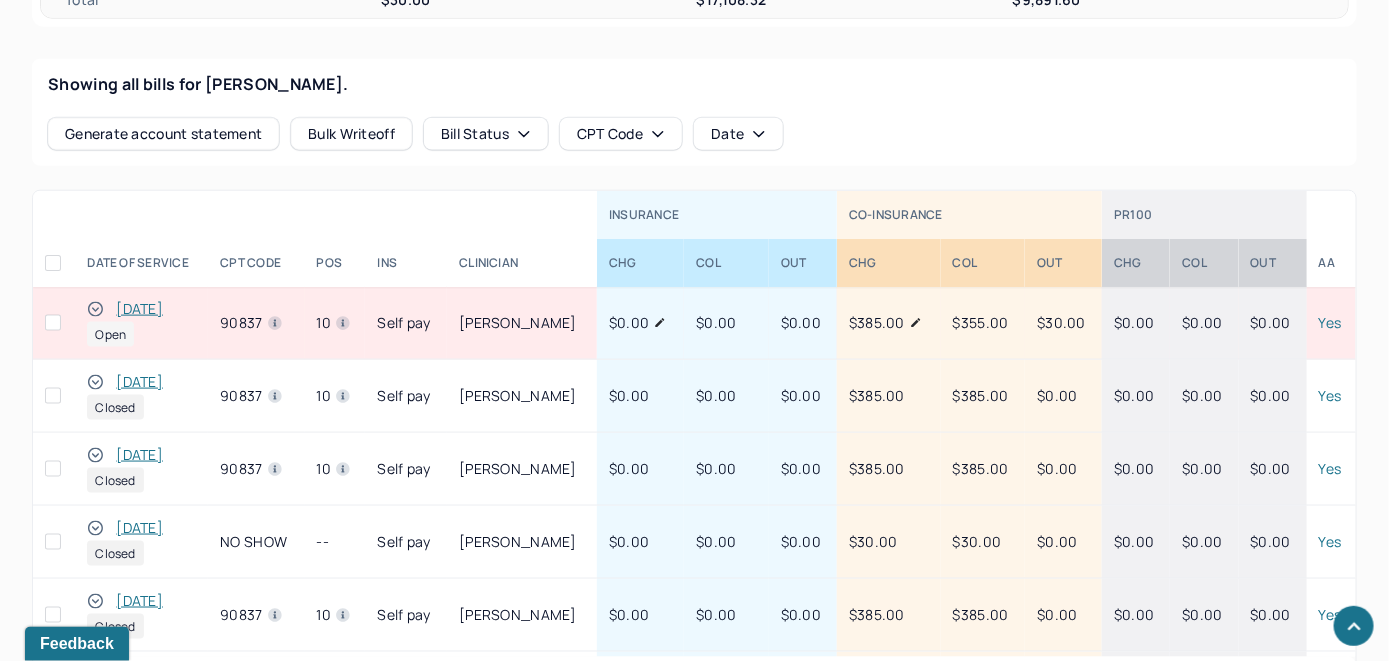 click on "[DATE]" at bounding box center (139, 309) 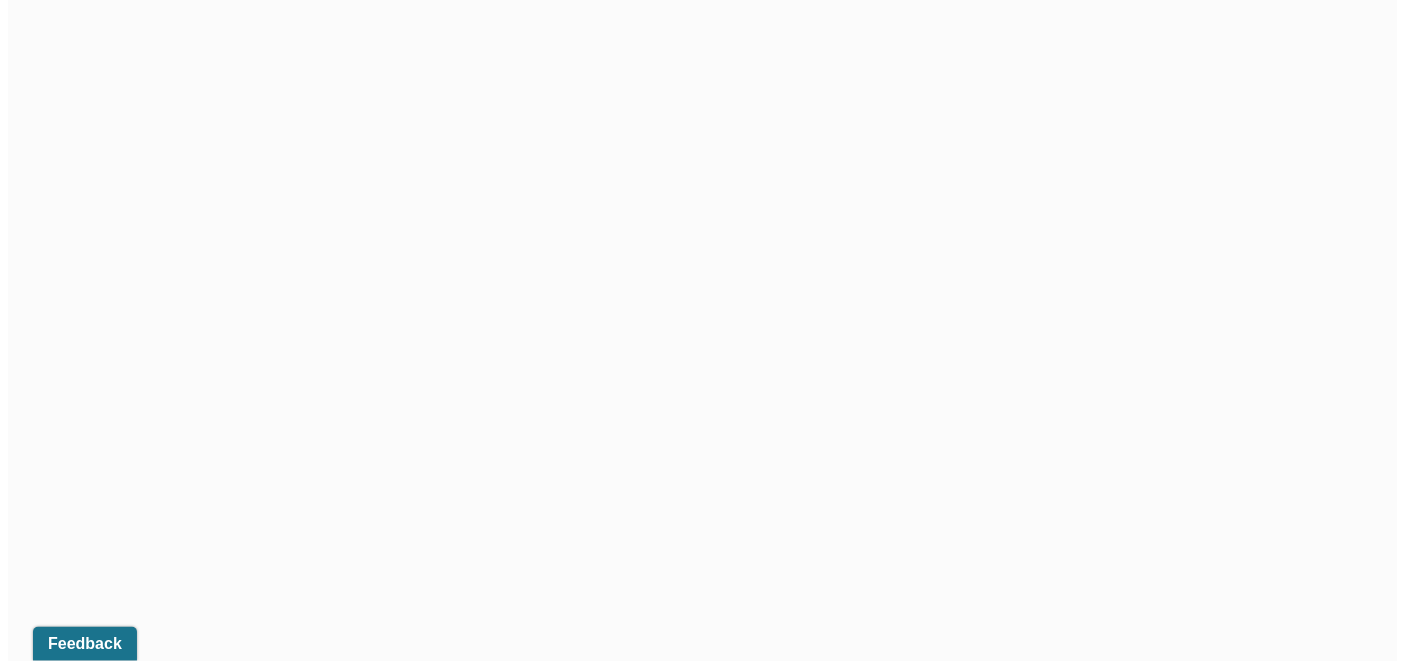 scroll, scrollTop: 758, scrollLeft: 0, axis: vertical 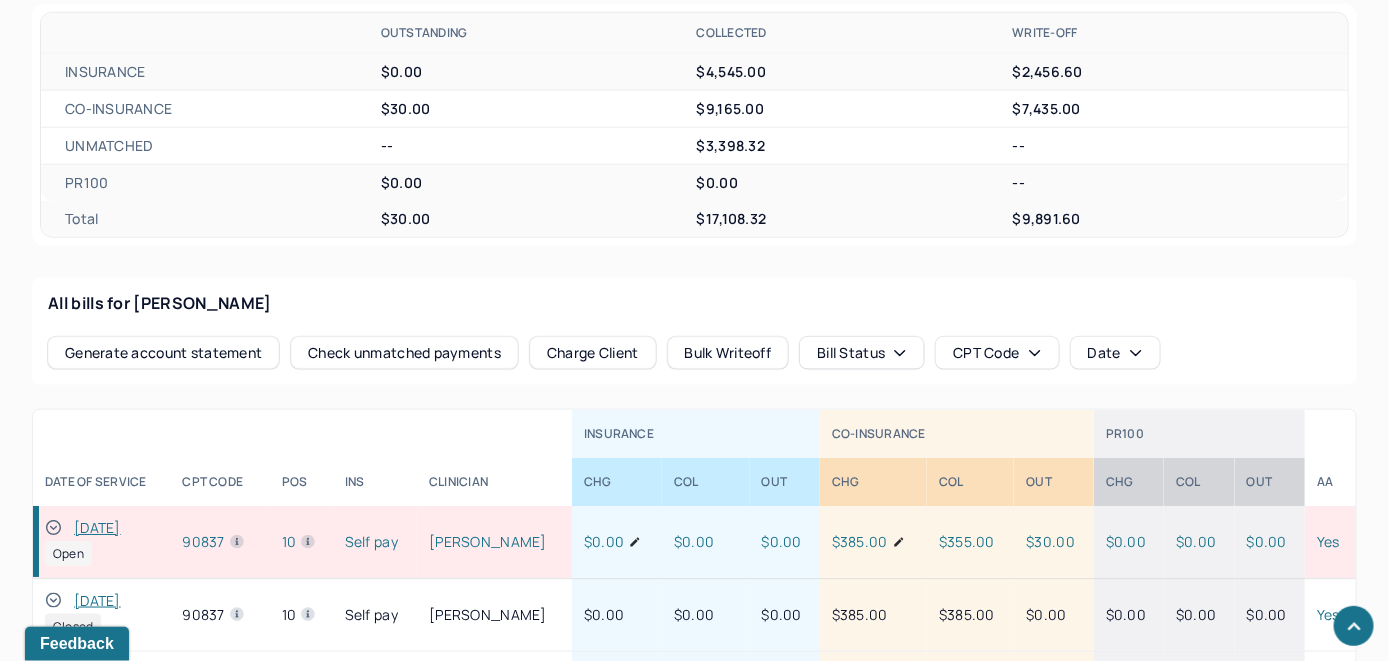 click on "Check unmatched payments" at bounding box center (404, 353) 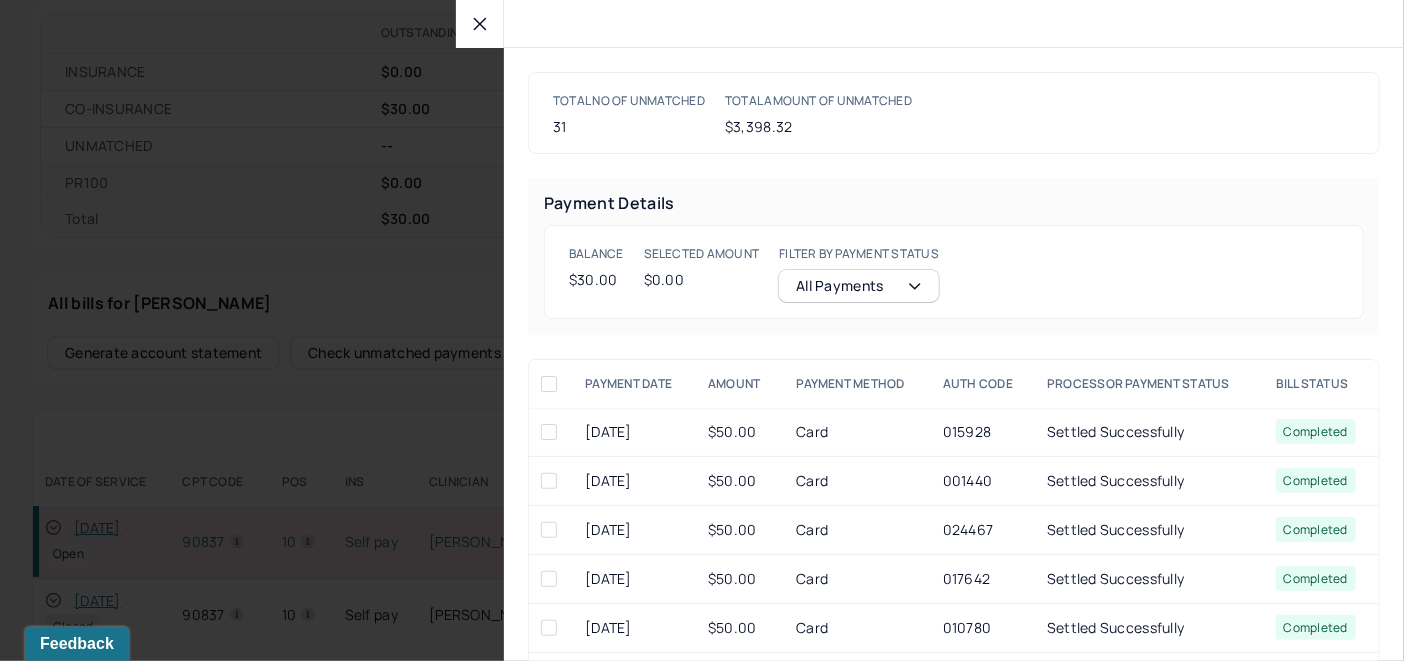 click at bounding box center (480, 24) 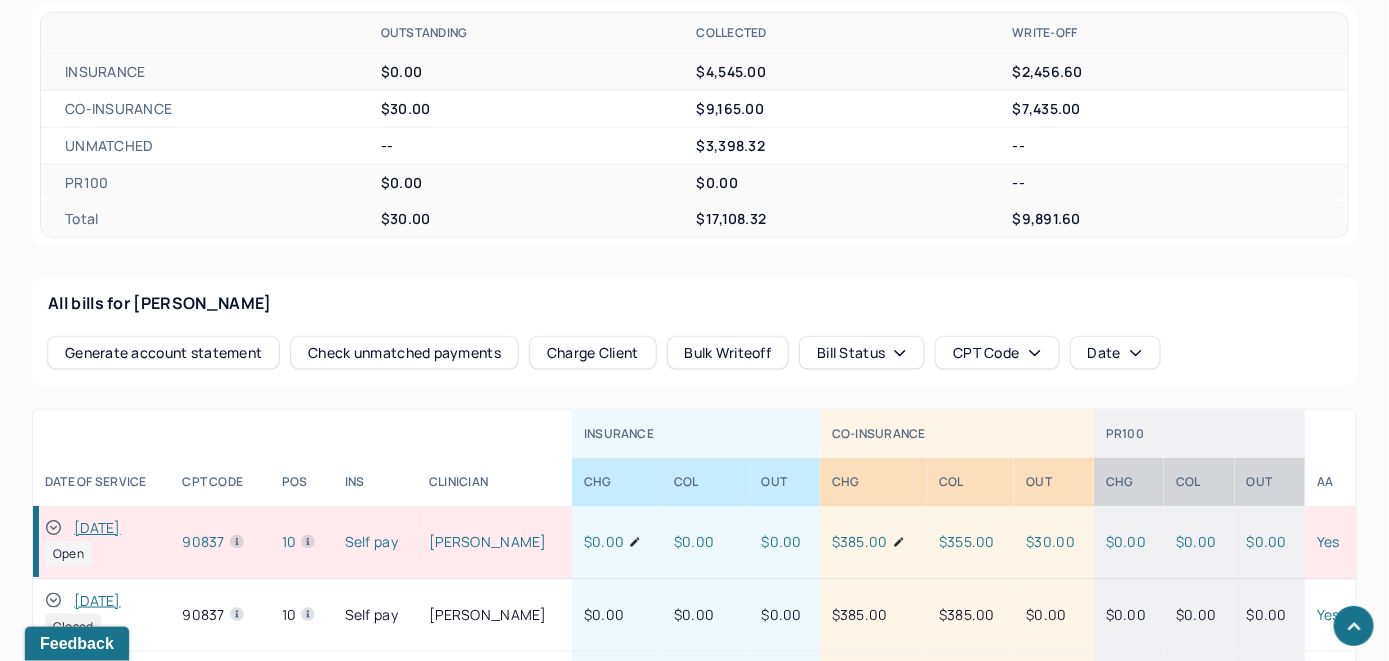 click on "Charge Client" at bounding box center (593, 353) 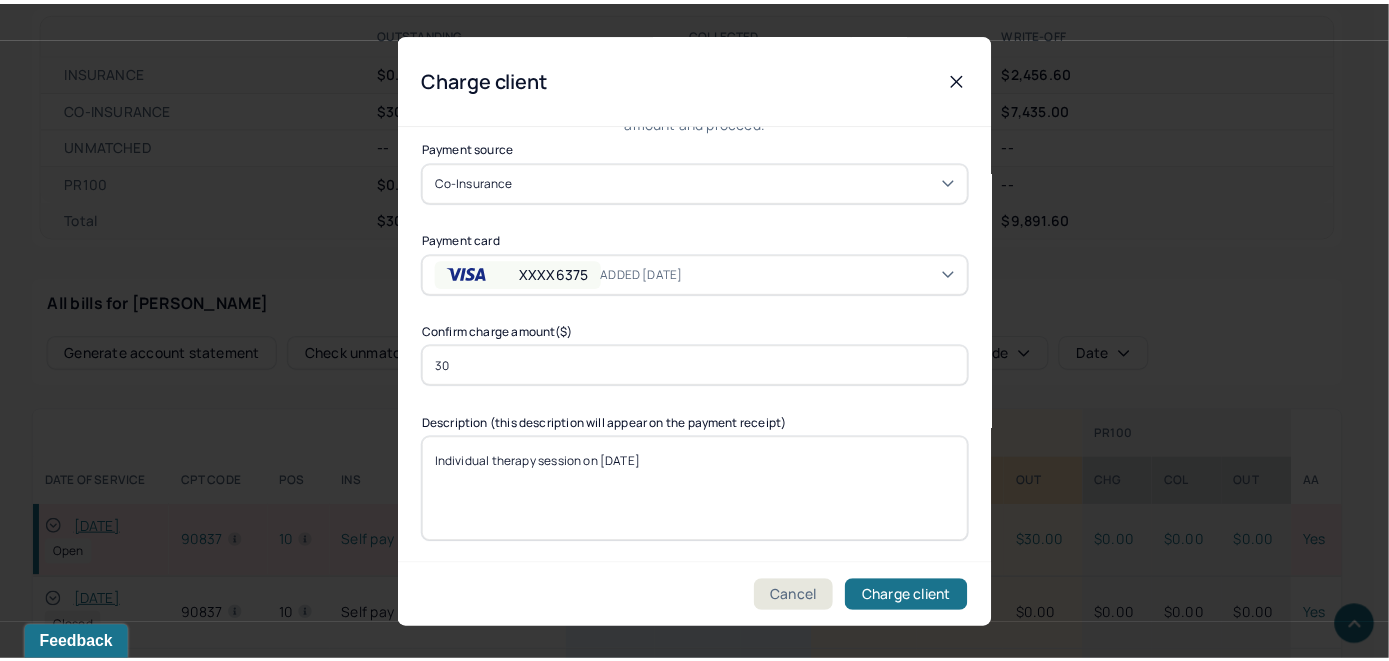 scroll, scrollTop: 121, scrollLeft: 0, axis: vertical 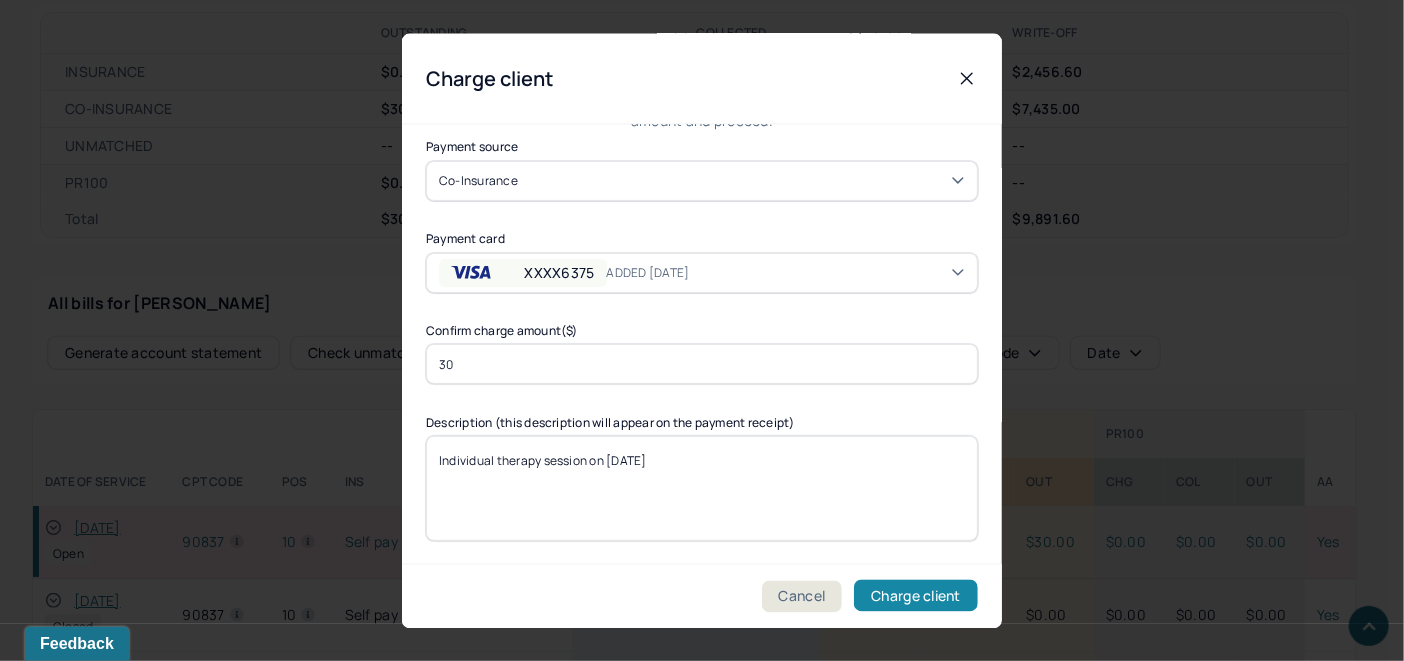 click on "Charge client" at bounding box center (916, 596) 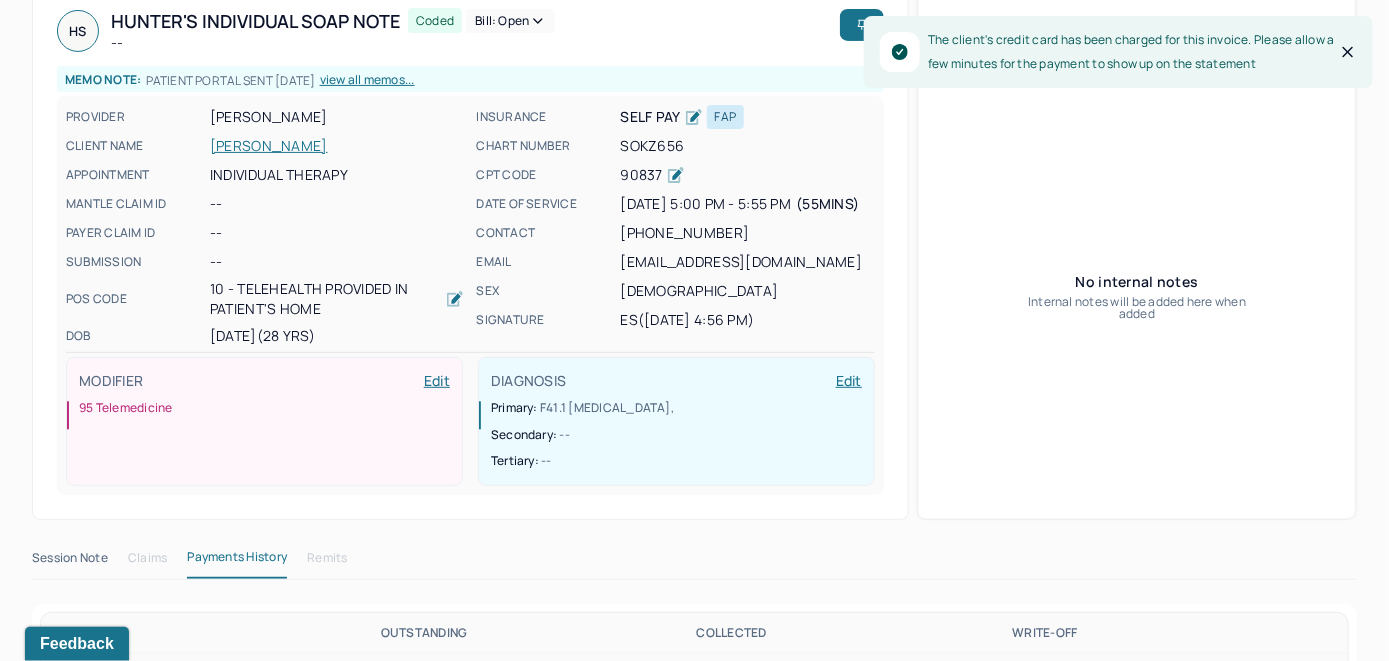 click on "SIMPSON, HUNTER" at bounding box center [337, 146] 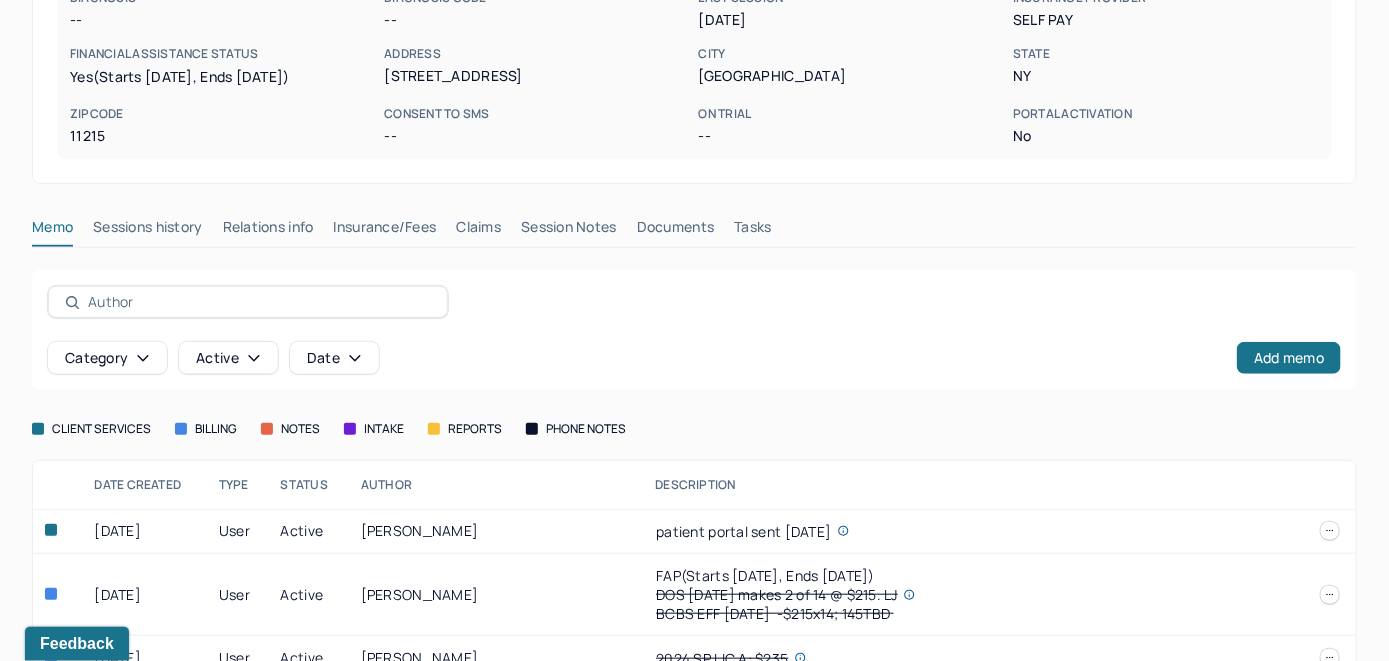 scroll, scrollTop: 434, scrollLeft: 0, axis: vertical 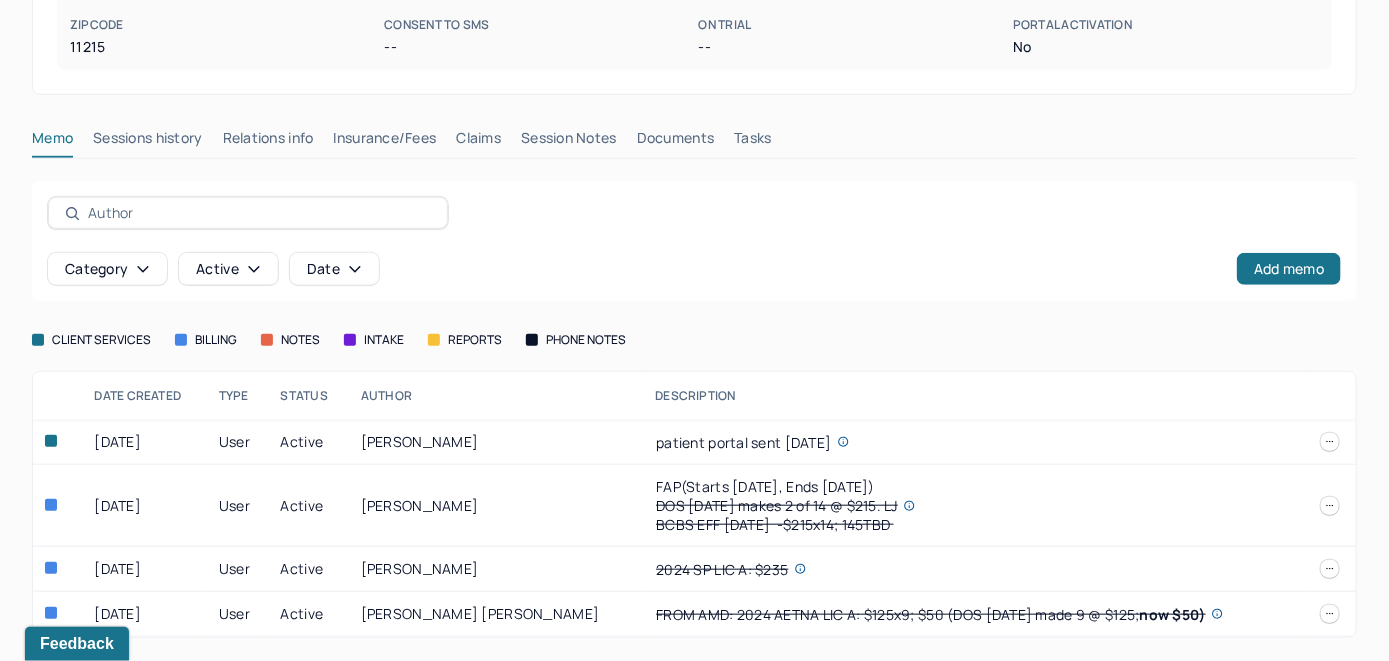 click on "Claims" at bounding box center [478, 142] 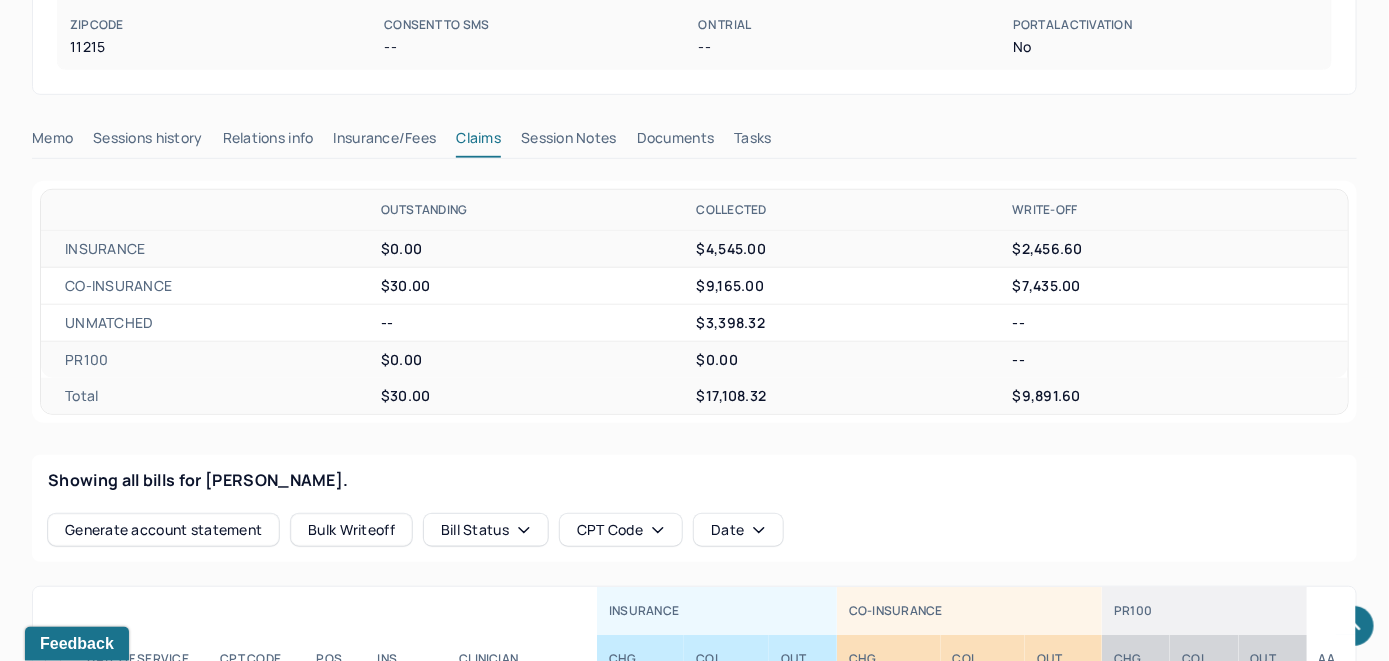 scroll, scrollTop: 734, scrollLeft: 0, axis: vertical 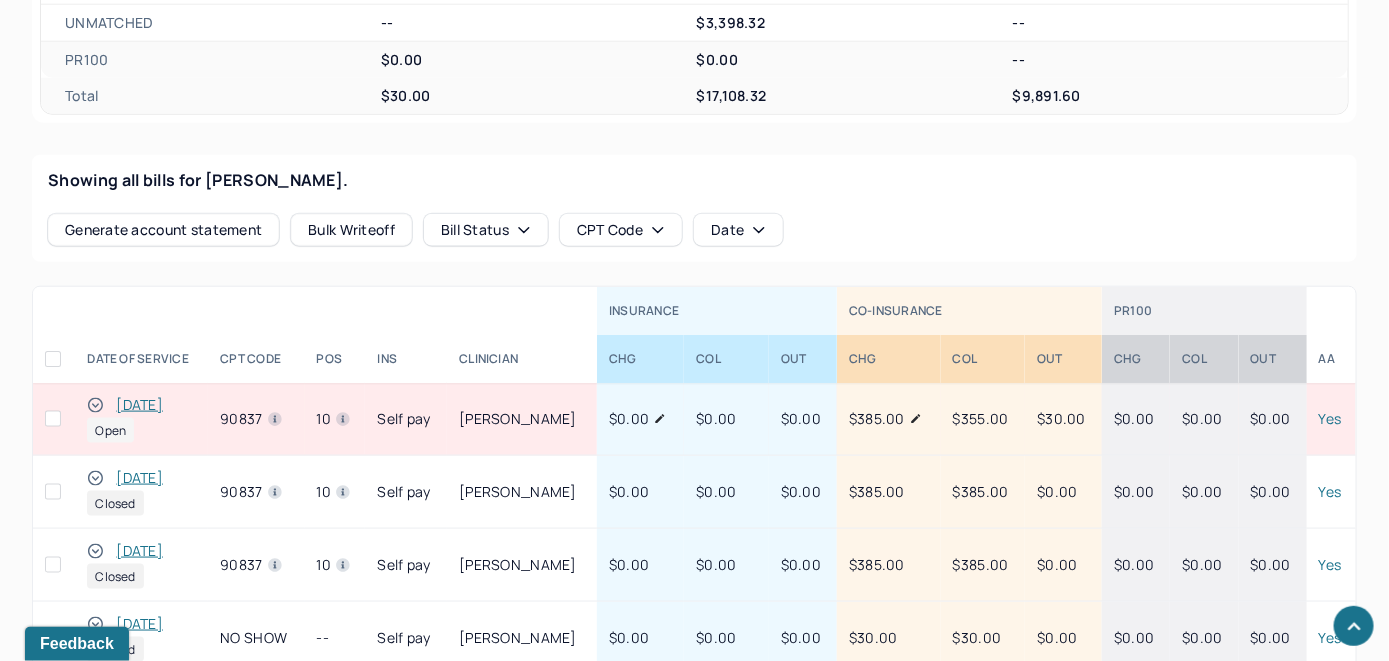click 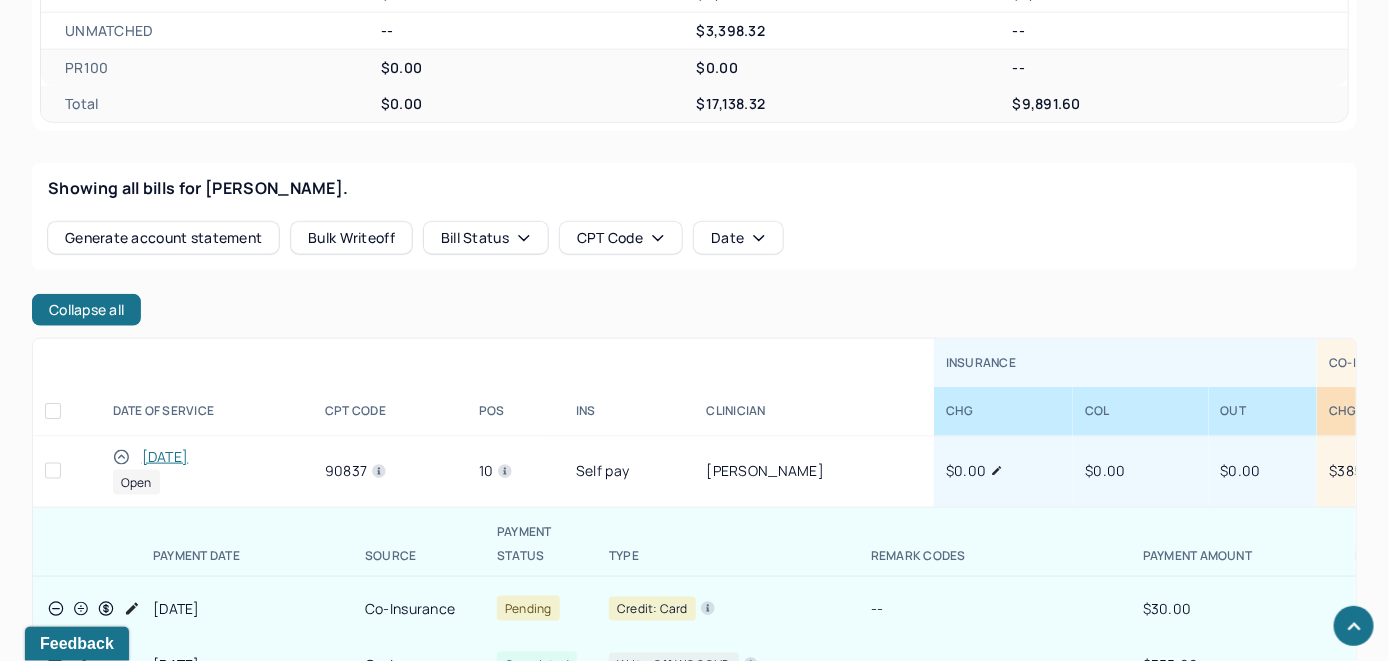 scroll, scrollTop: 900, scrollLeft: 0, axis: vertical 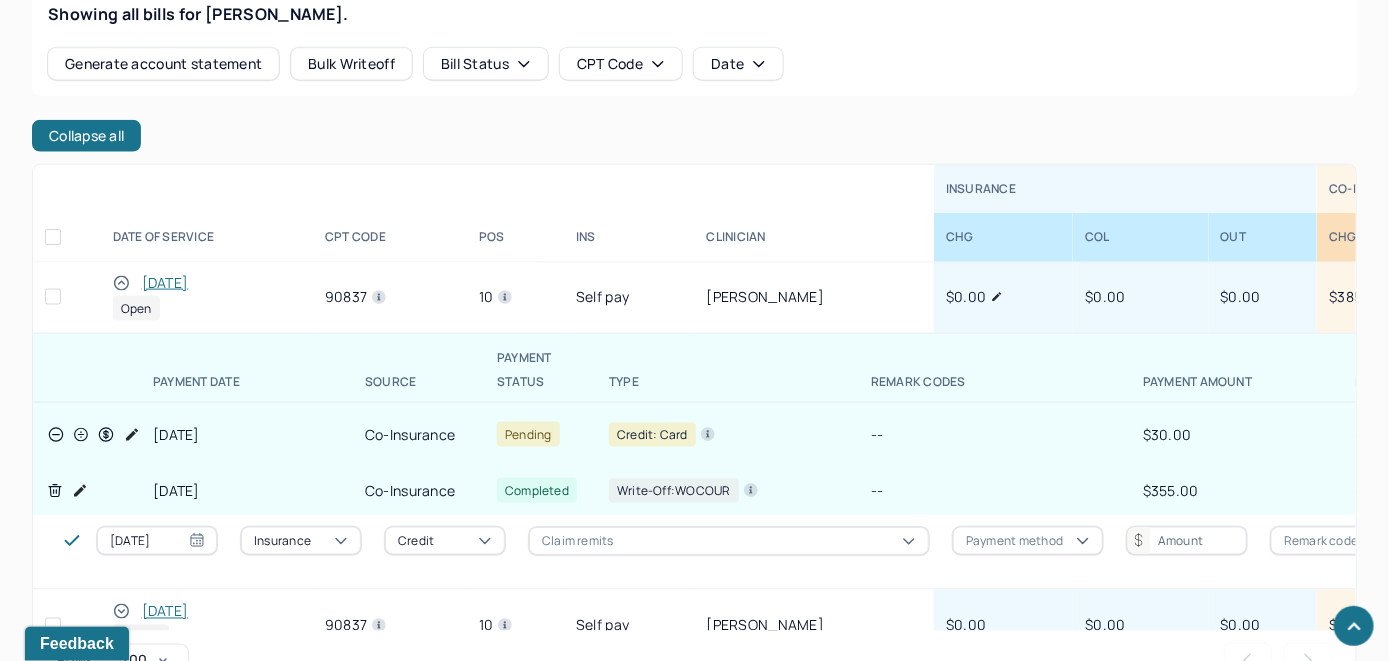 click on "[DATE]" at bounding box center [165, 283] 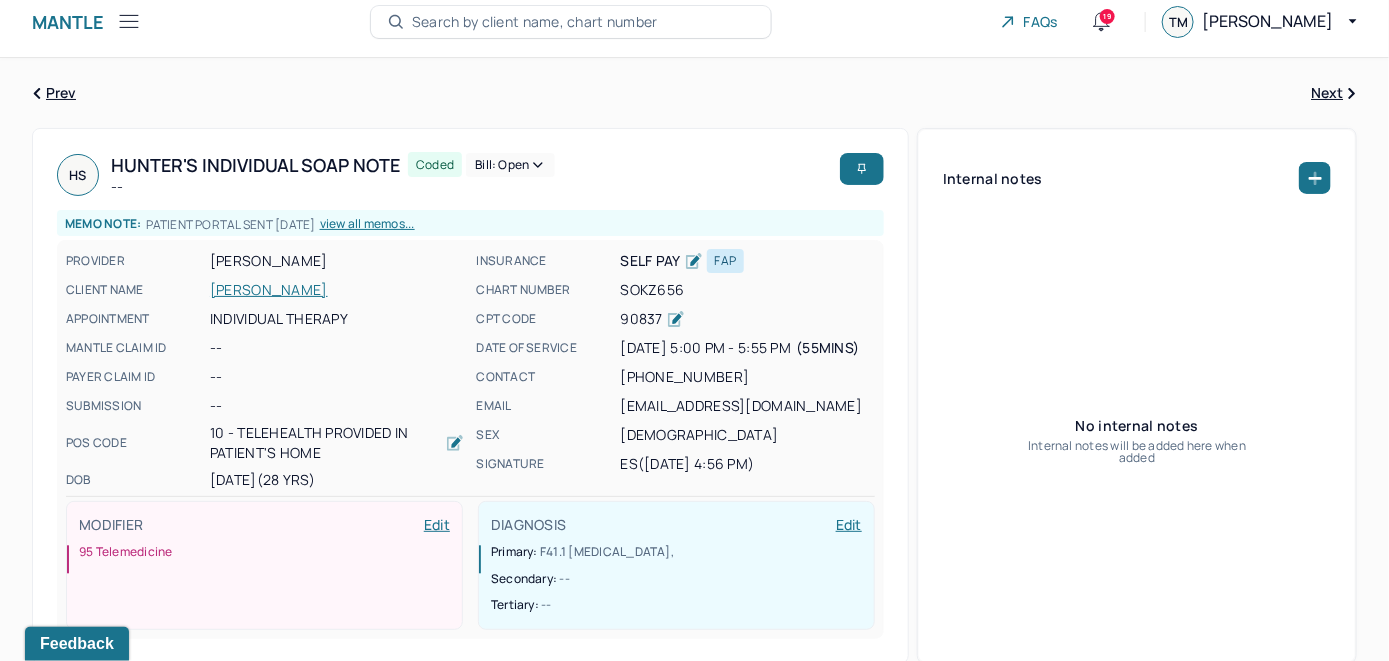 scroll, scrollTop: 0, scrollLeft: 0, axis: both 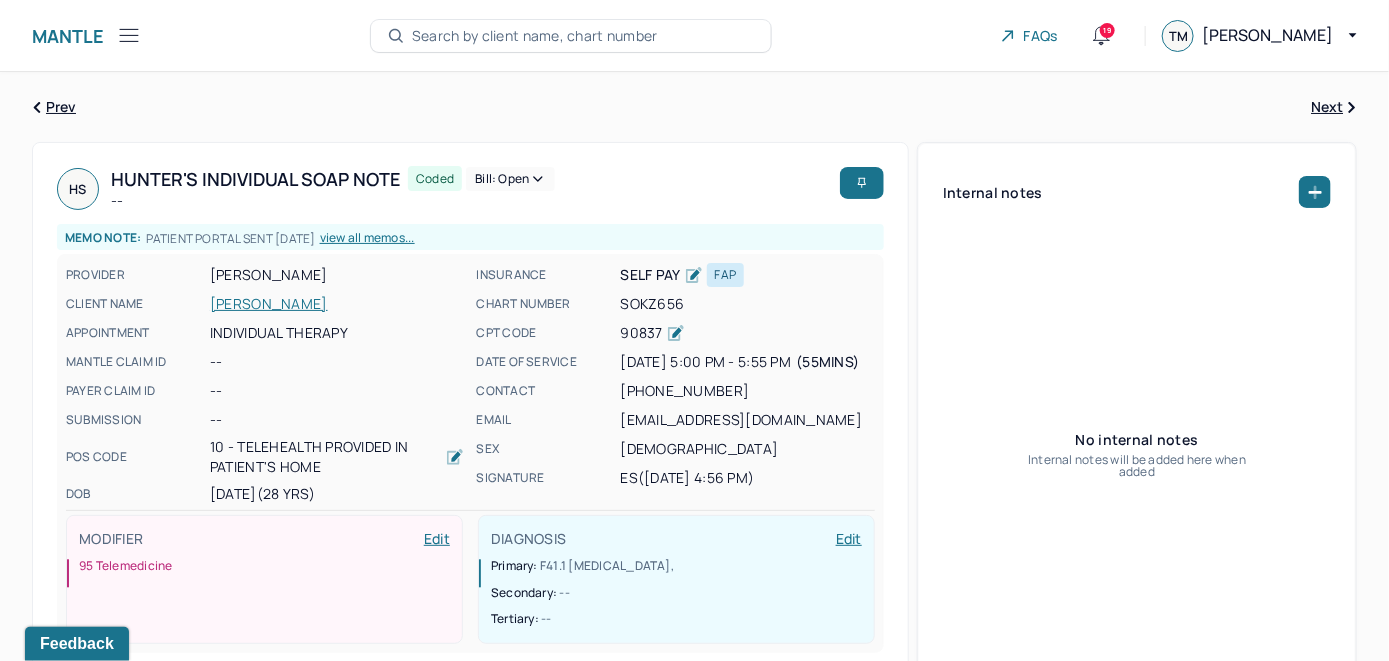 click on "Bill: Open" at bounding box center [510, 179] 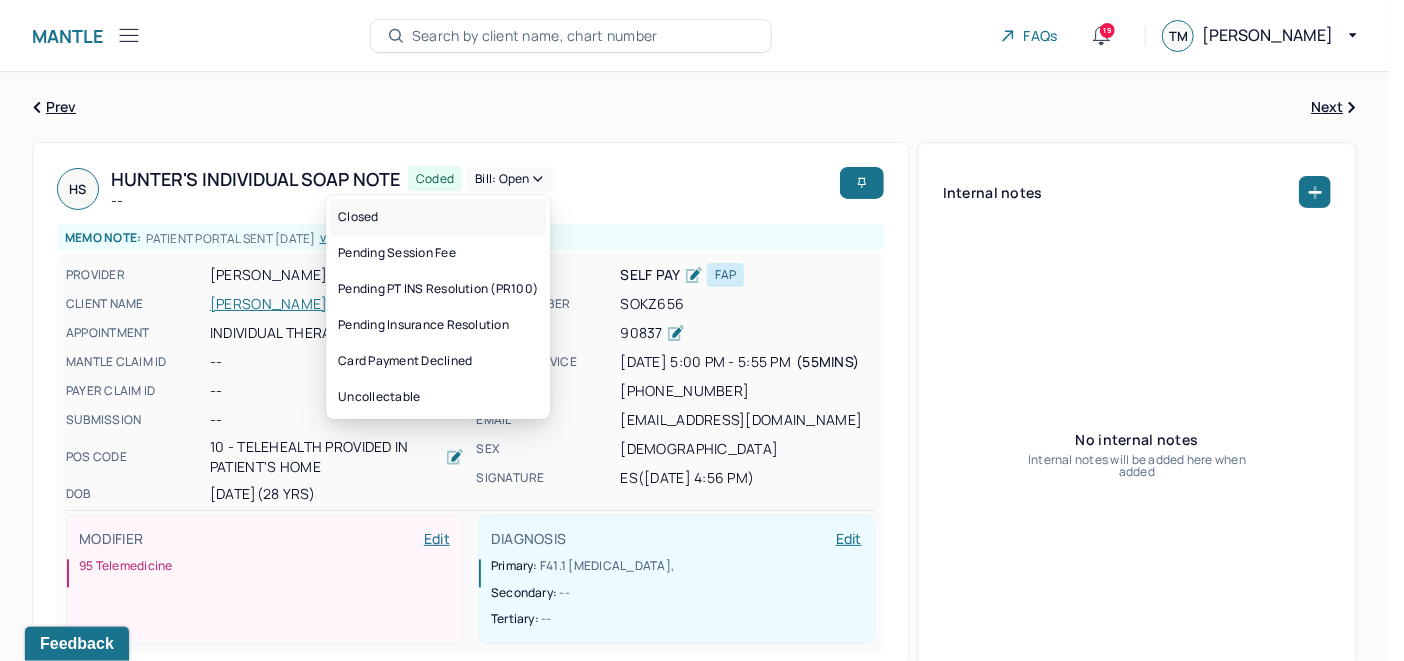 click on "Closed" at bounding box center [438, 217] 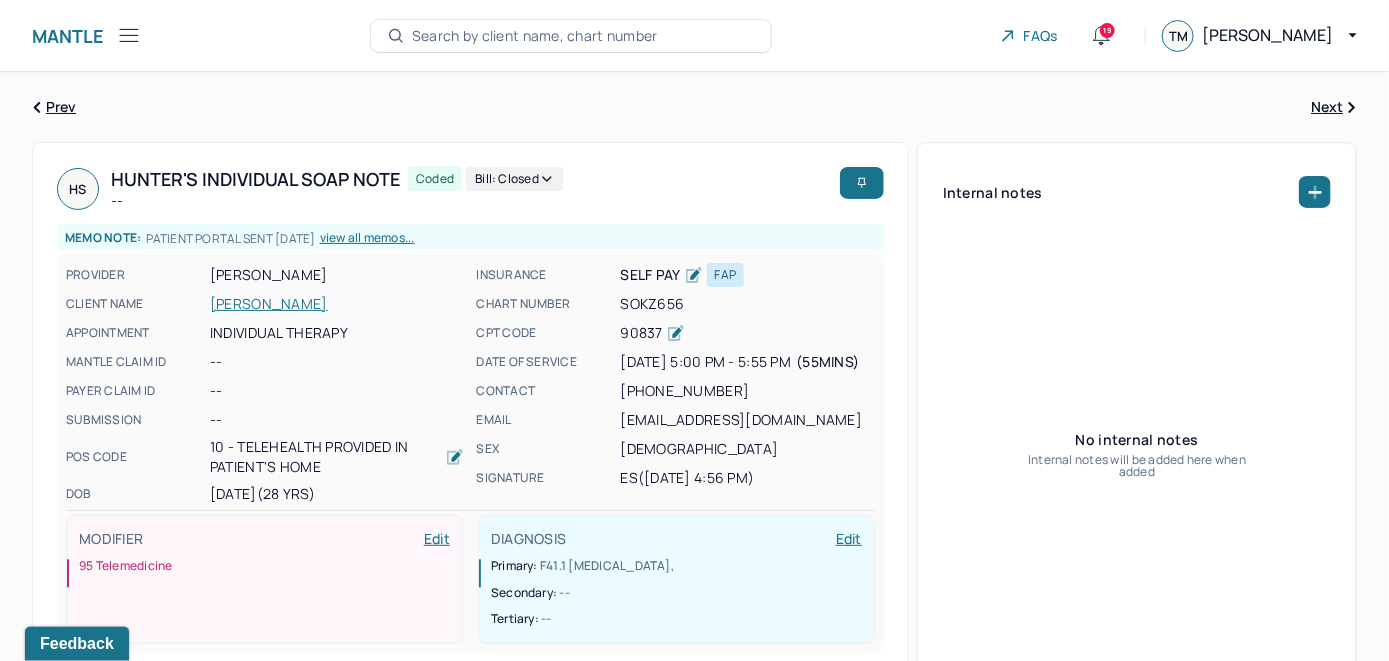 click on "Search by client name, chart number" at bounding box center [535, 36] 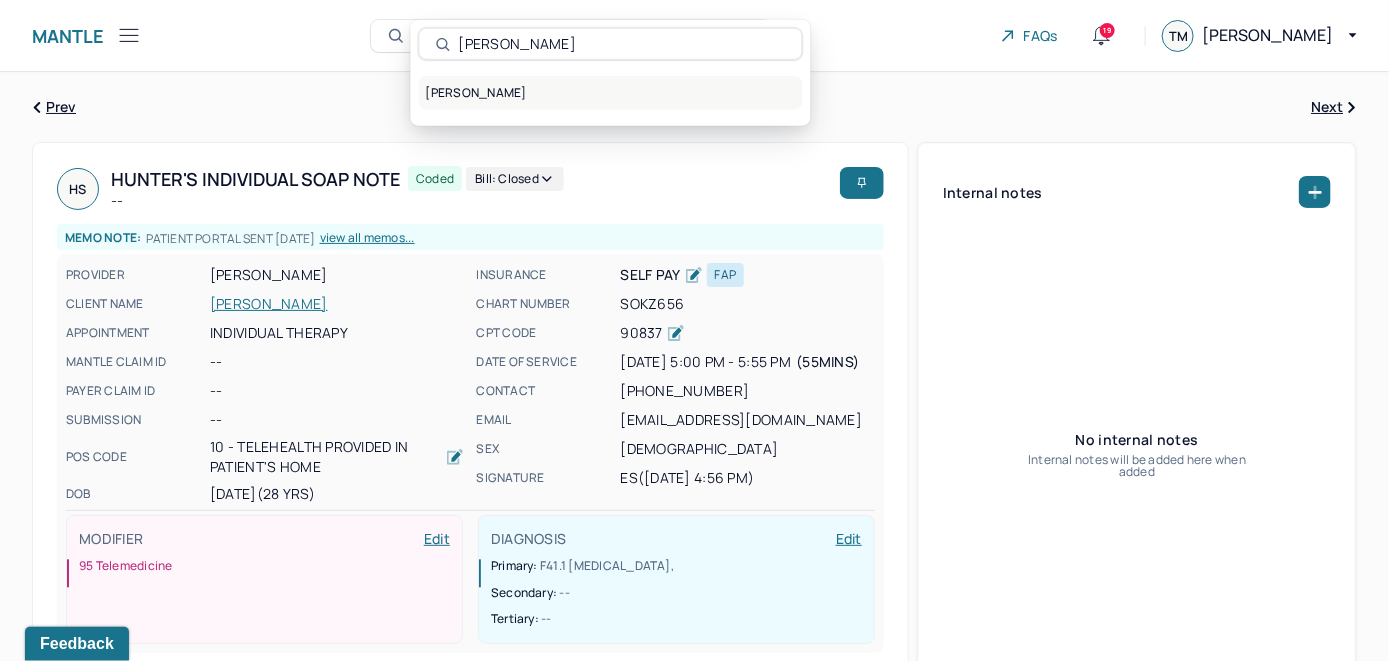 type on "Isabel Erdelyi" 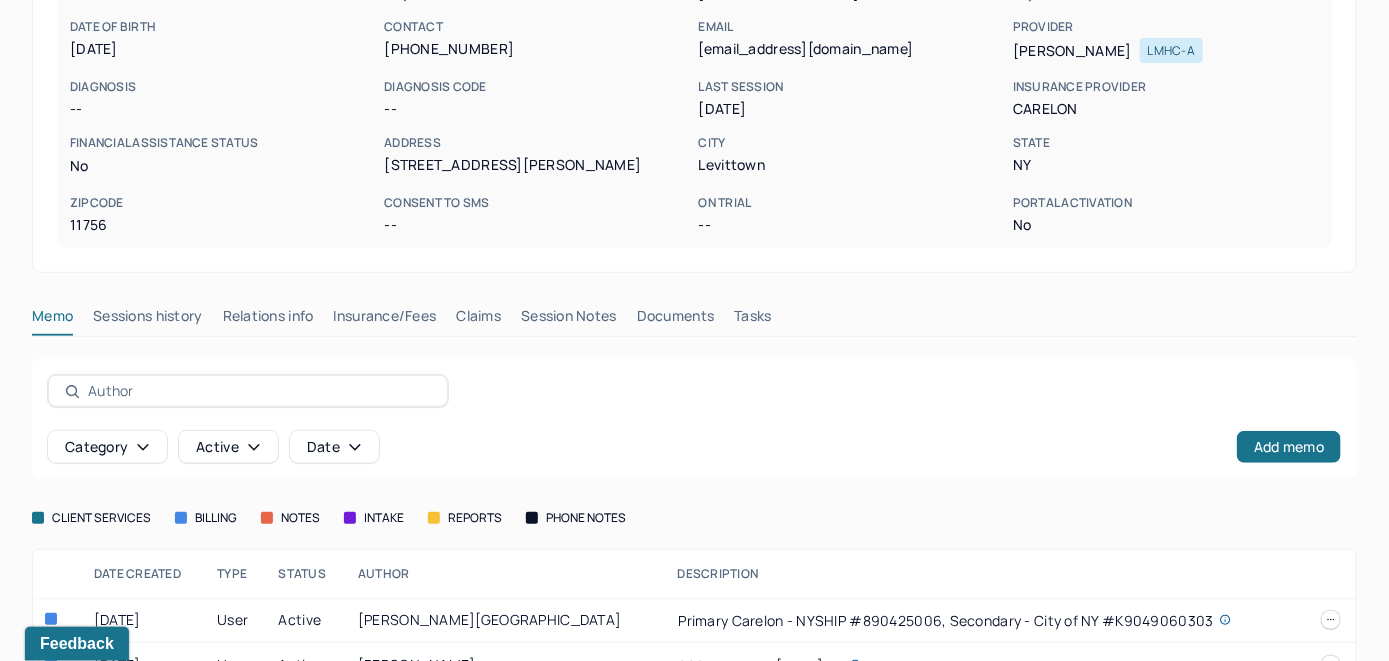 scroll, scrollTop: 306, scrollLeft: 0, axis: vertical 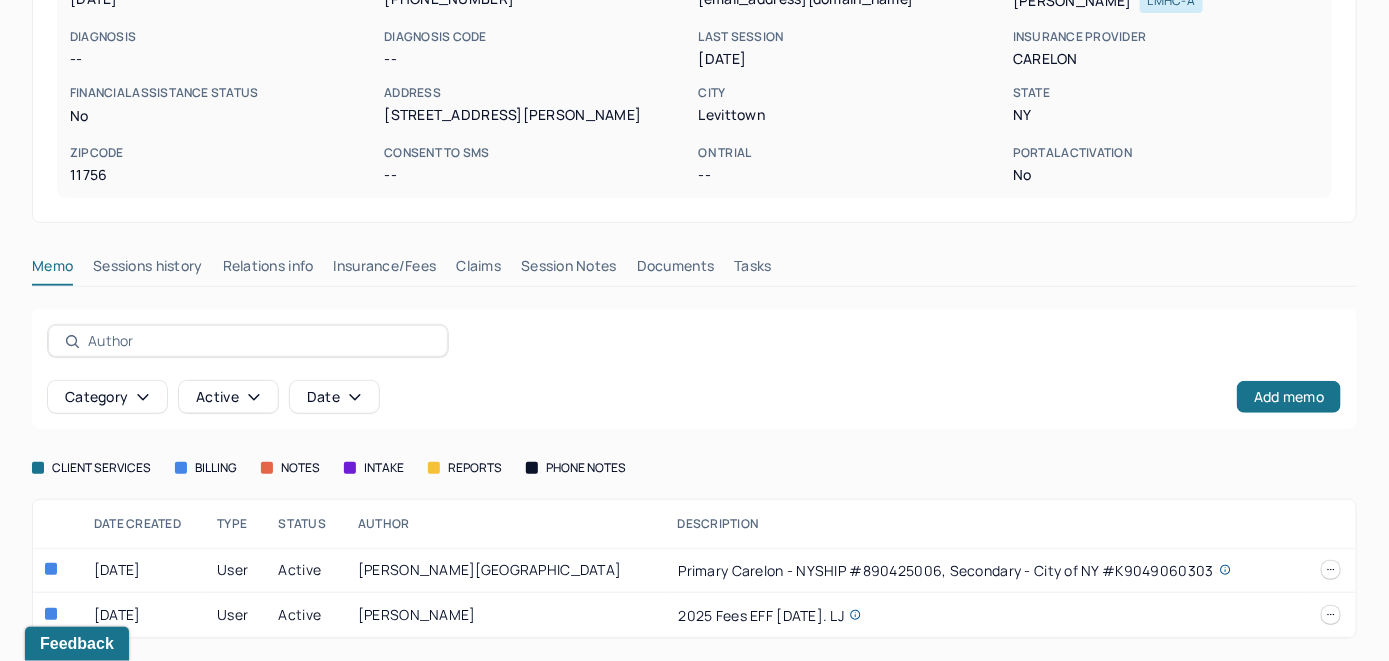 click on "Insurance/Fees" at bounding box center [385, 270] 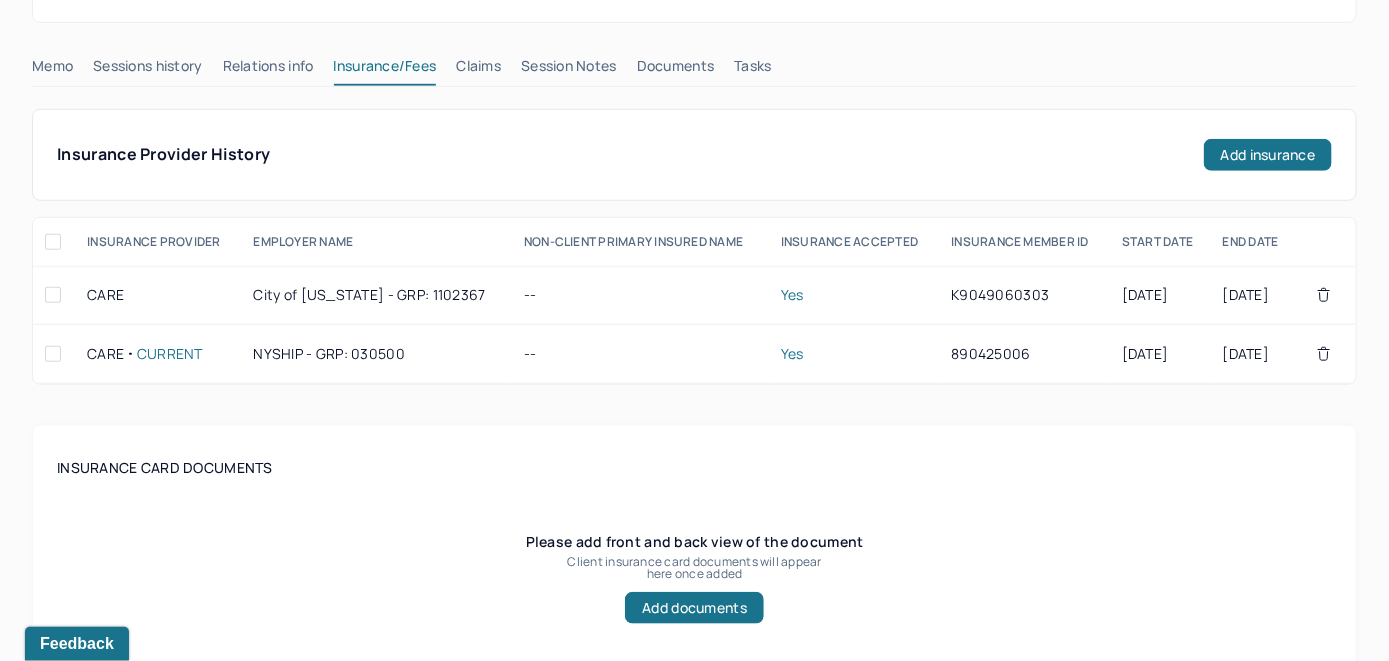 click on "Claims" at bounding box center [478, 70] 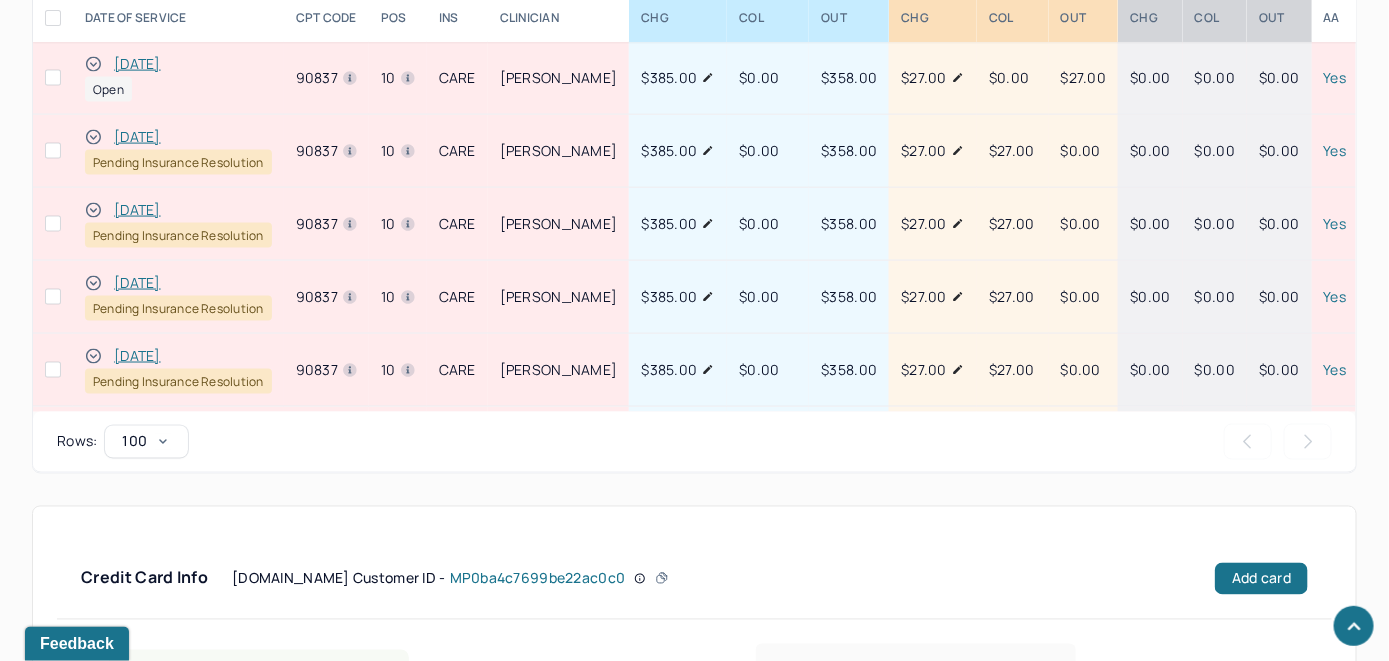 scroll, scrollTop: 985, scrollLeft: 0, axis: vertical 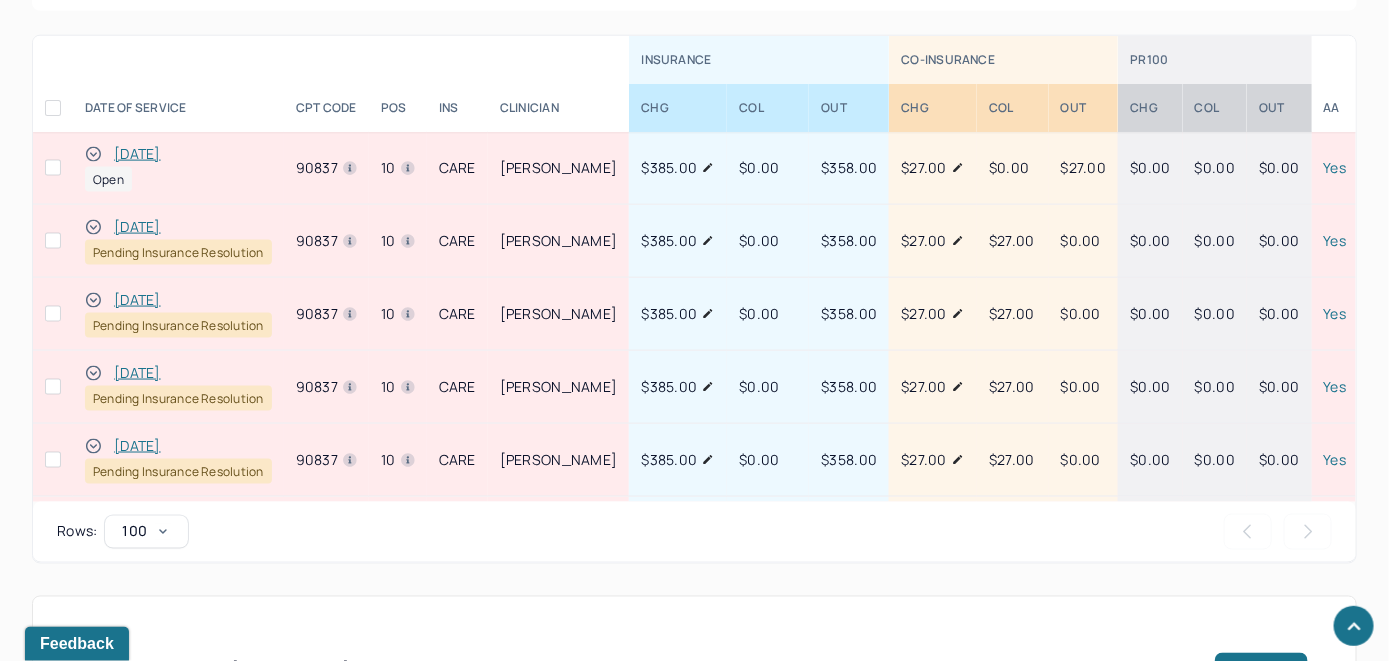 click on "[DATE]" at bounding box center (137, 154) 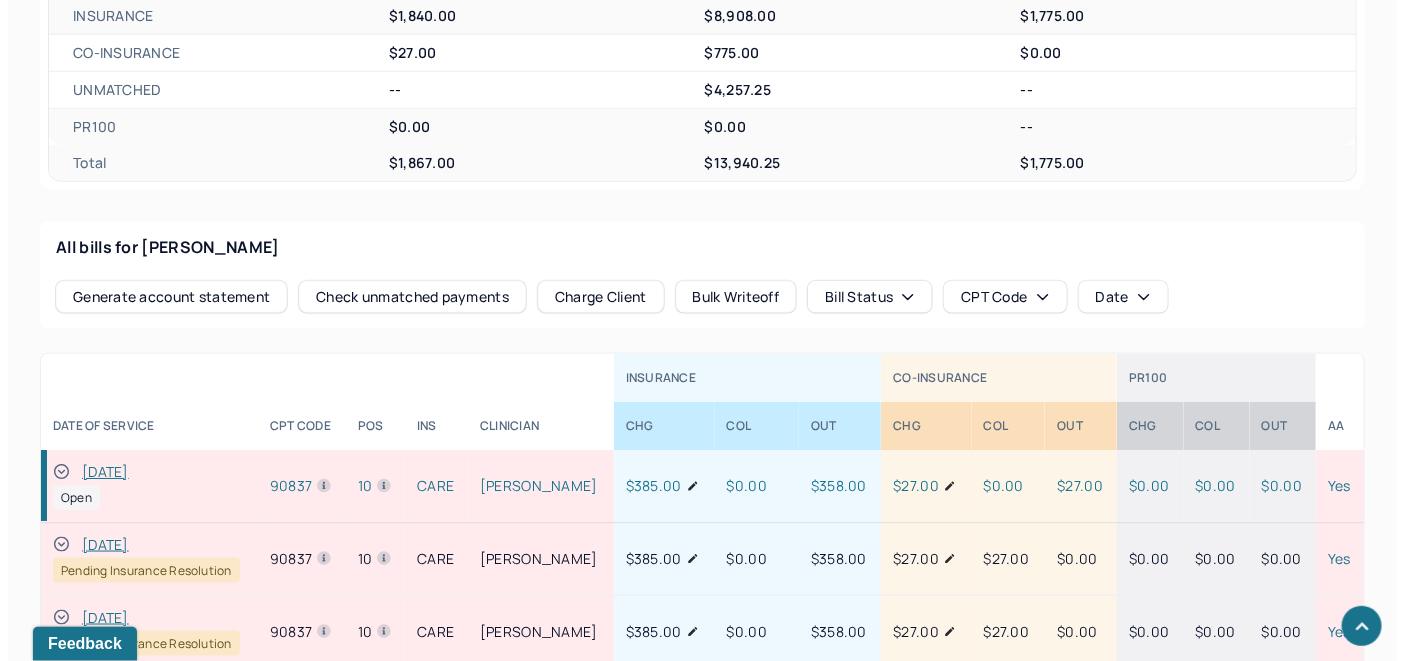 scroll, scrollTop: 913, scrollLeft: 0, axis: vertical 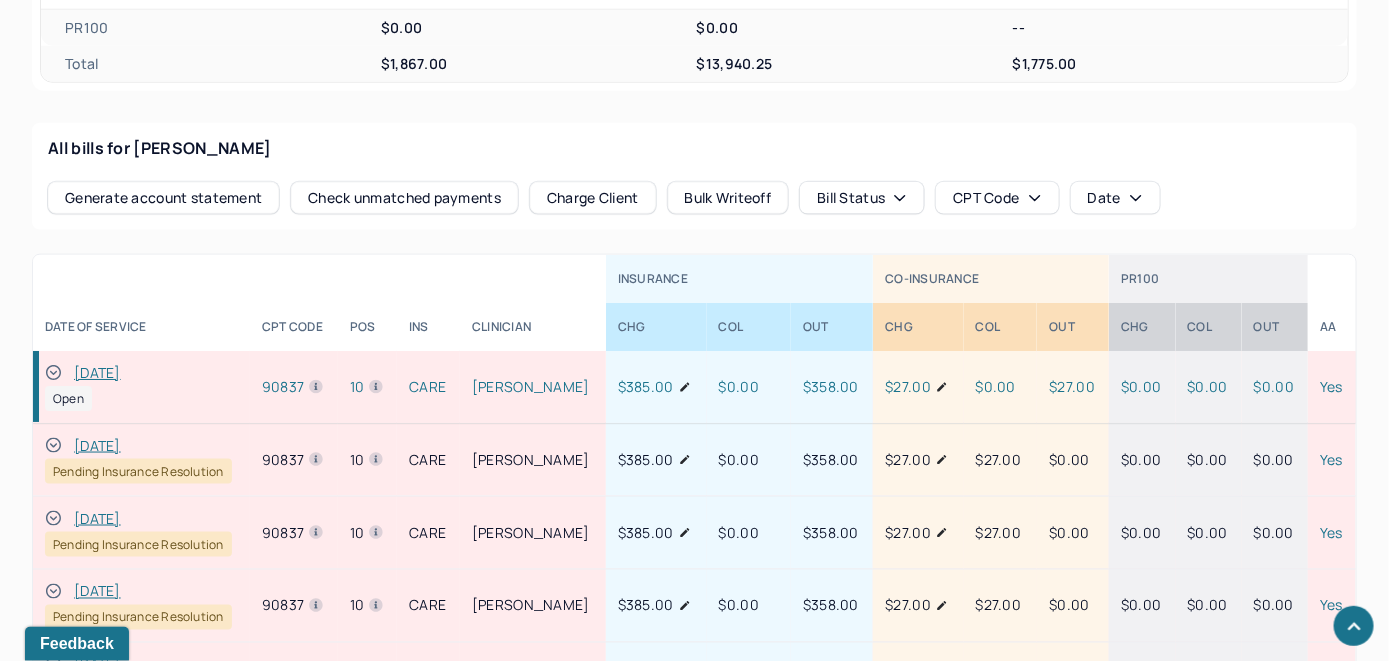 click on "Check unmatched payments" at bounding box center [404, 198] 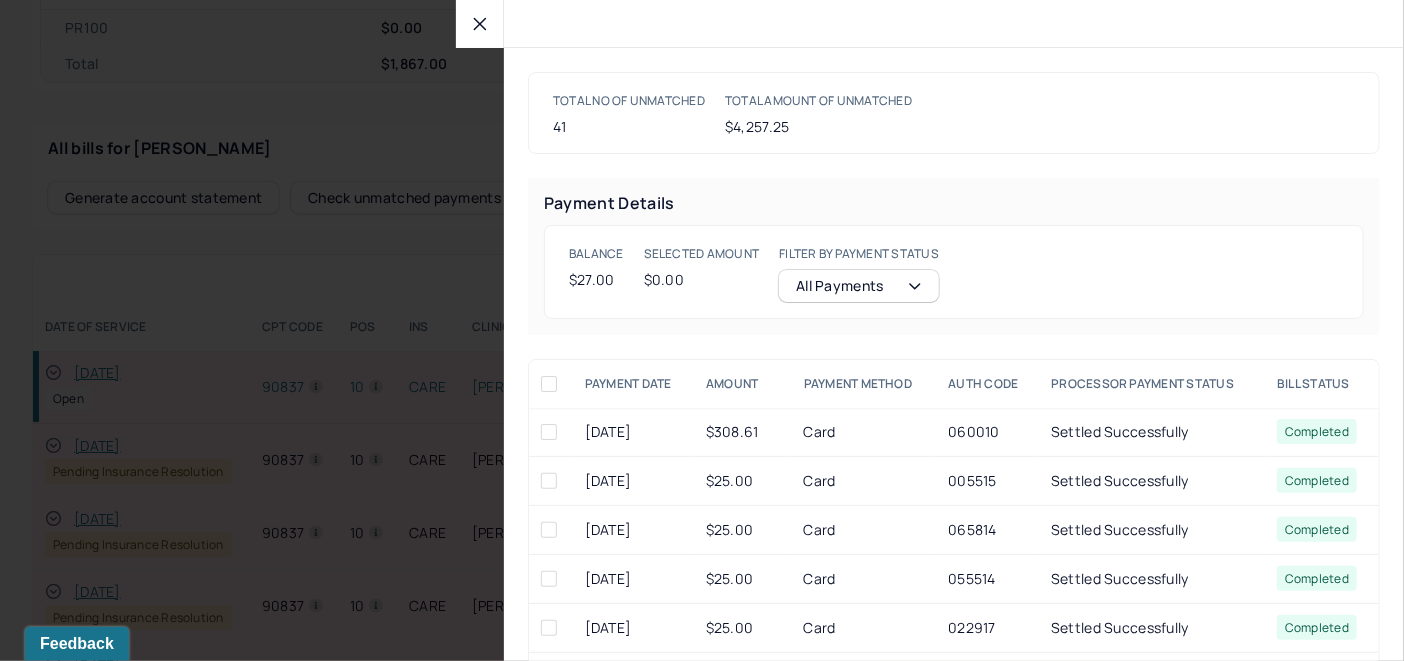 click 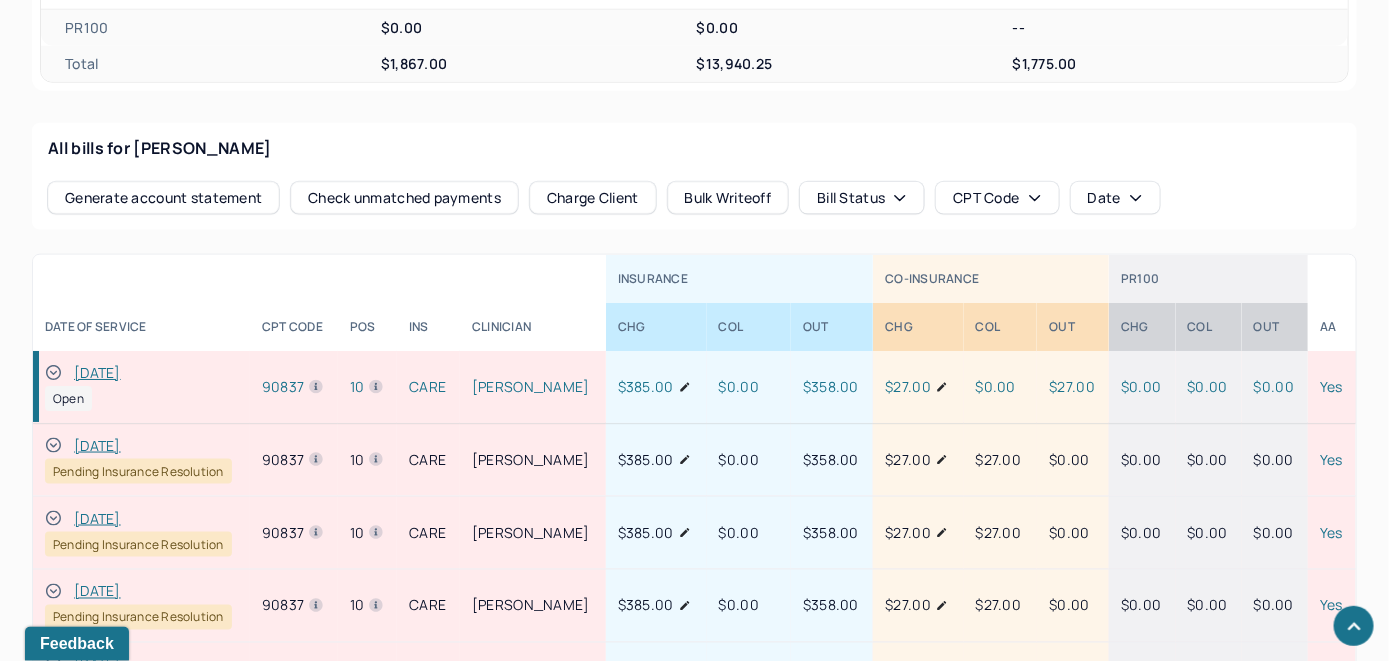click on "Charge Client" at bounding box center (593, 198) 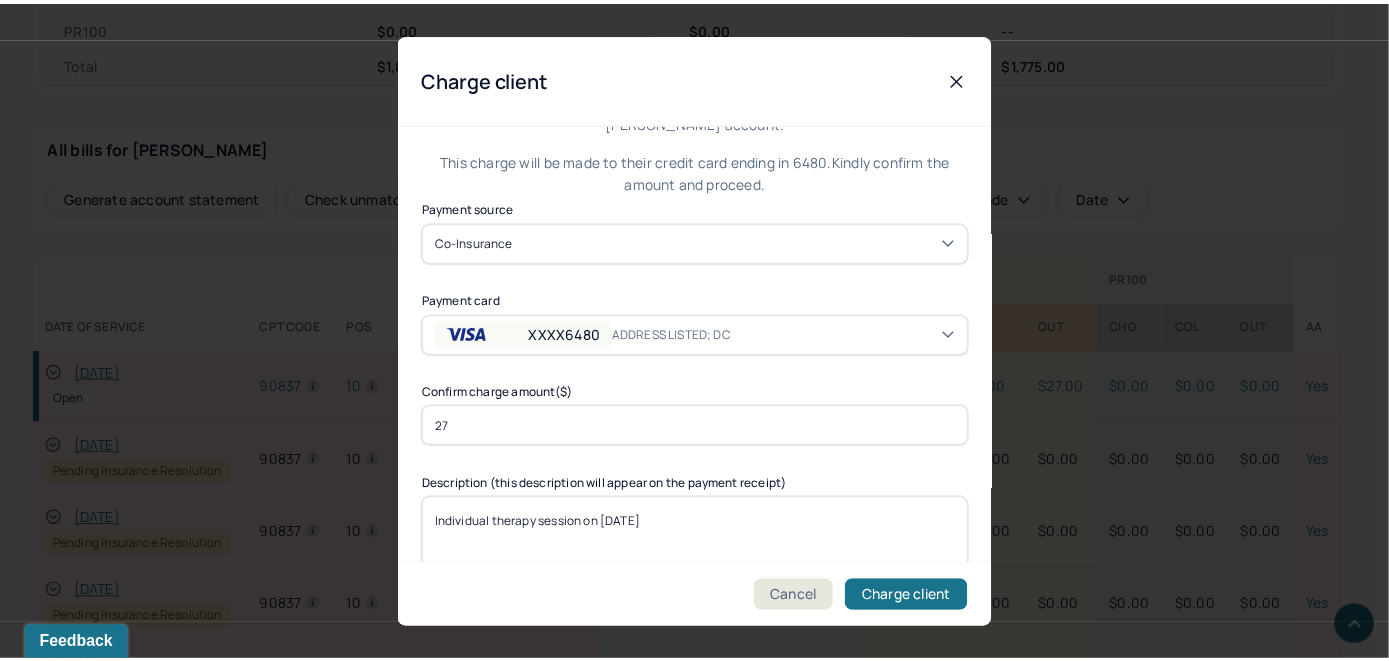 scroll, scrollTop: 121, scrollLeft: 0, axis: vertical 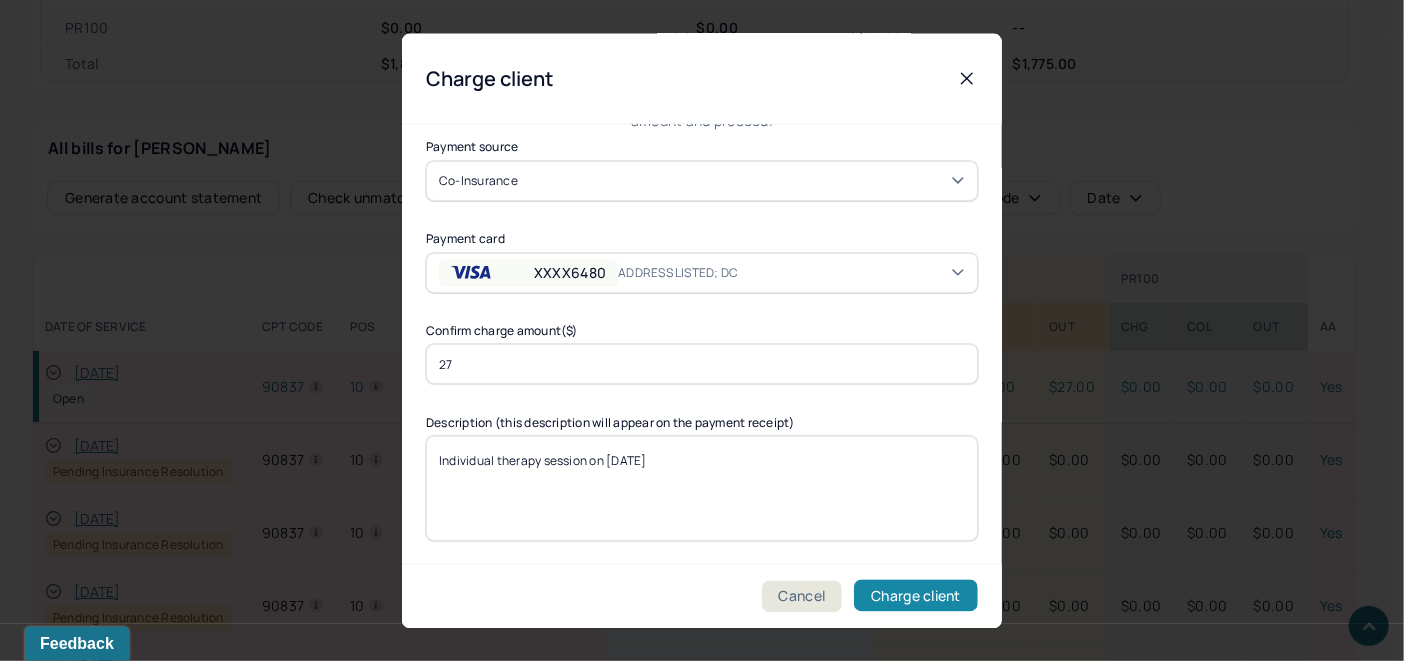 click on "Charge client" at bounding box center [916, 596] 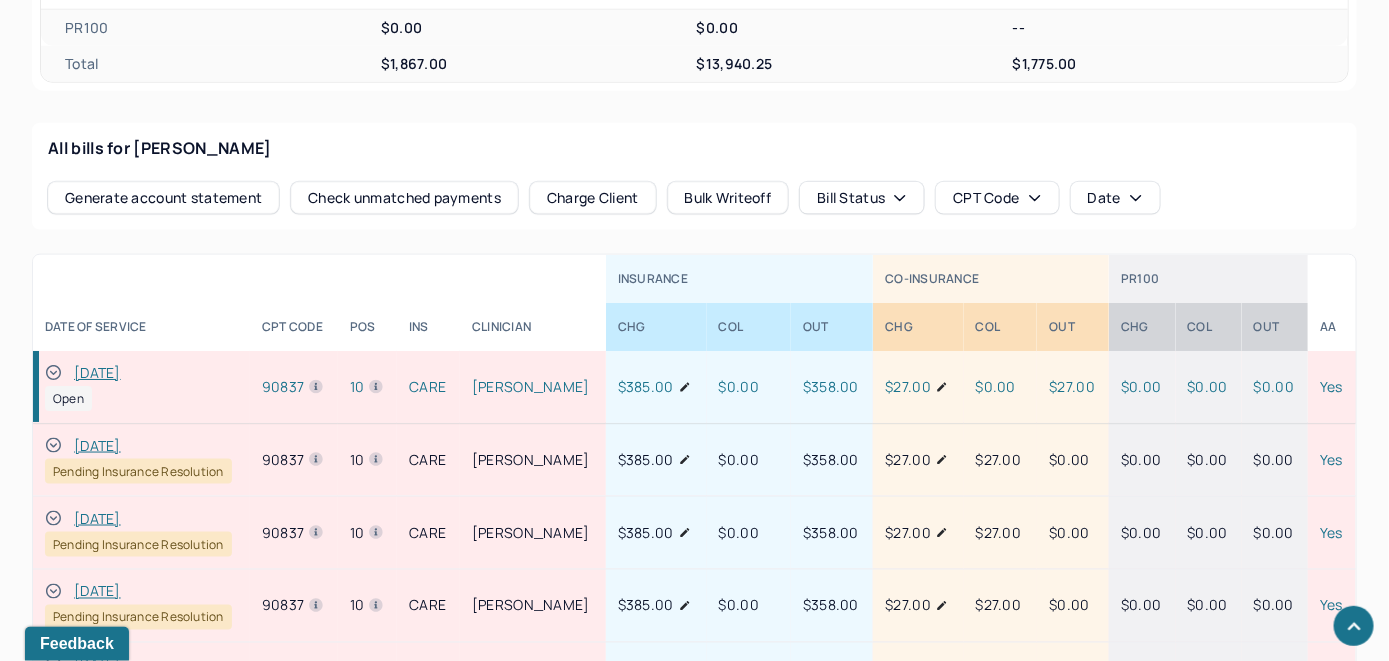 click 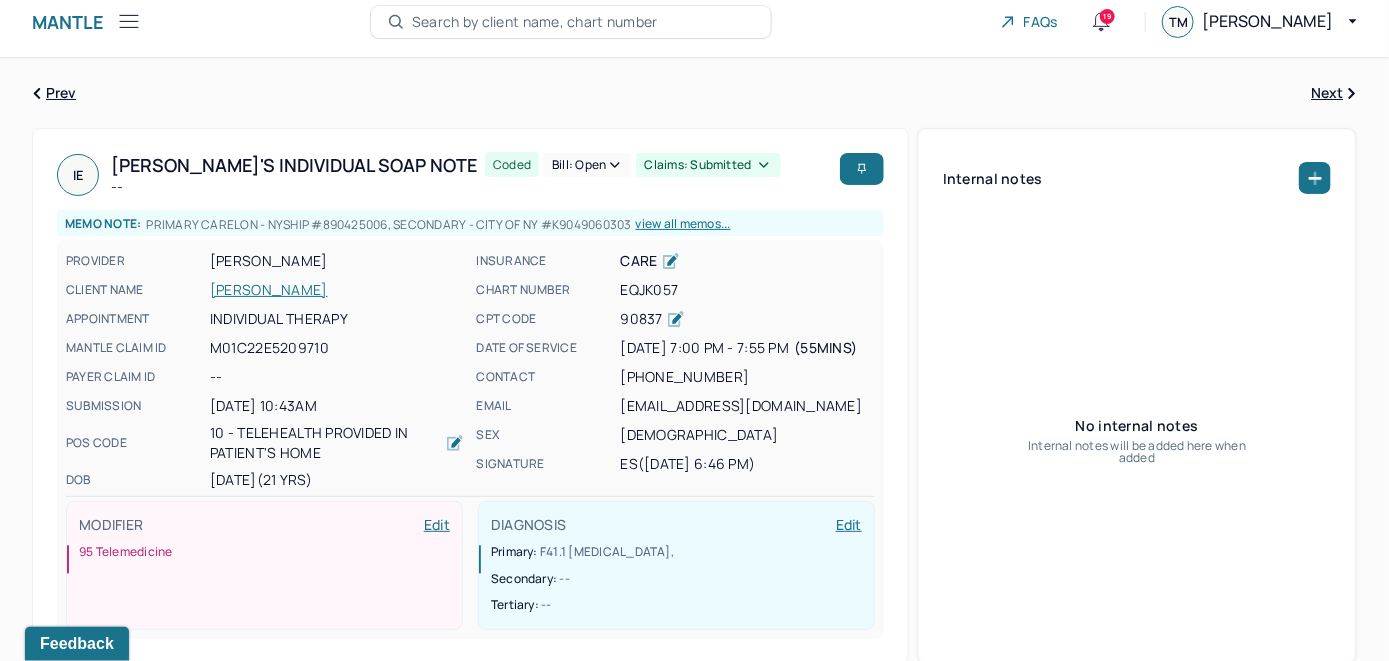 scroll, scrollTop: 0, scrollLeft: 0, axis: both 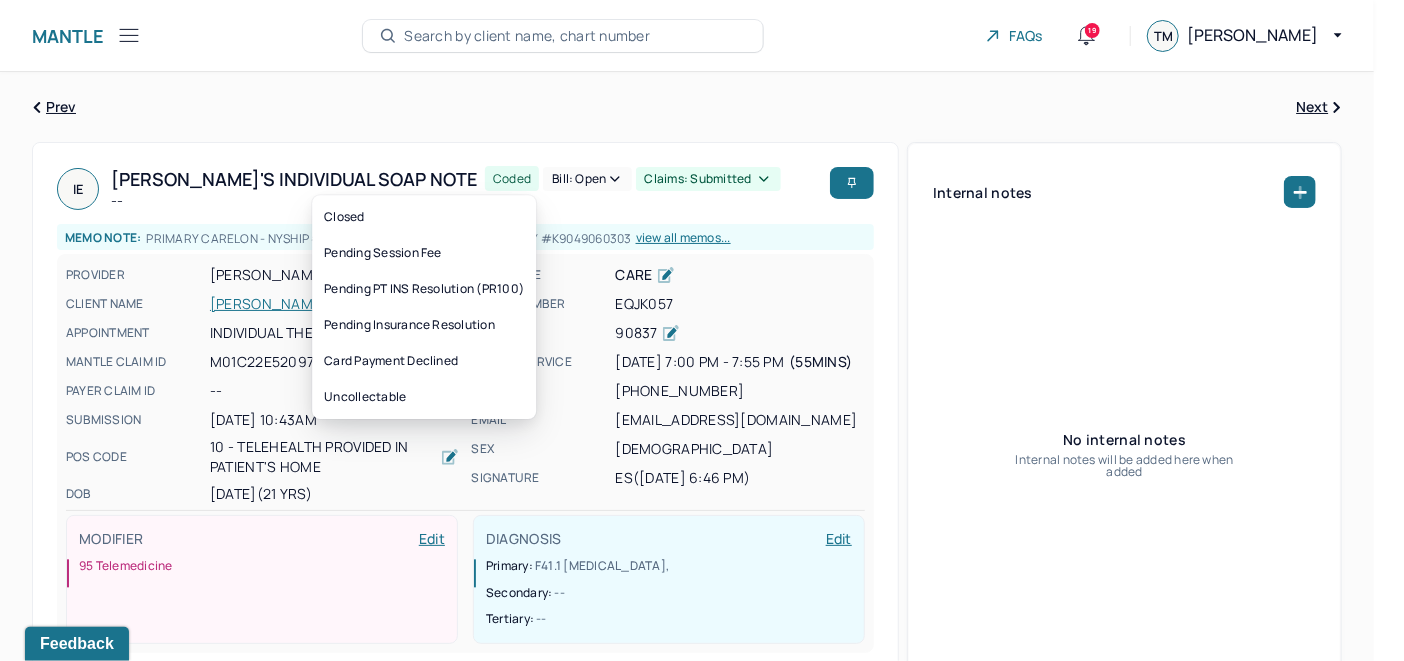 click on "Bill: Open" at bounding box center [587, 179] 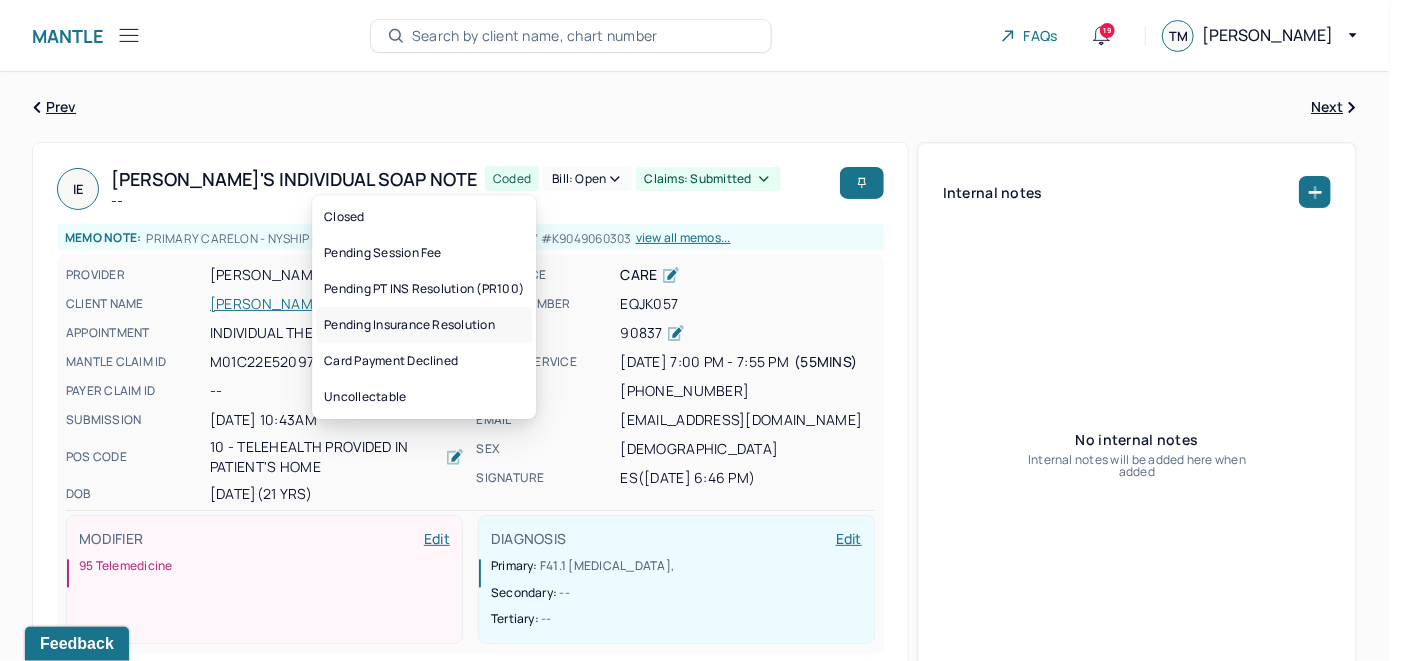 click on "Pending Insurance Resolution" at bounding box center (424, 325) 